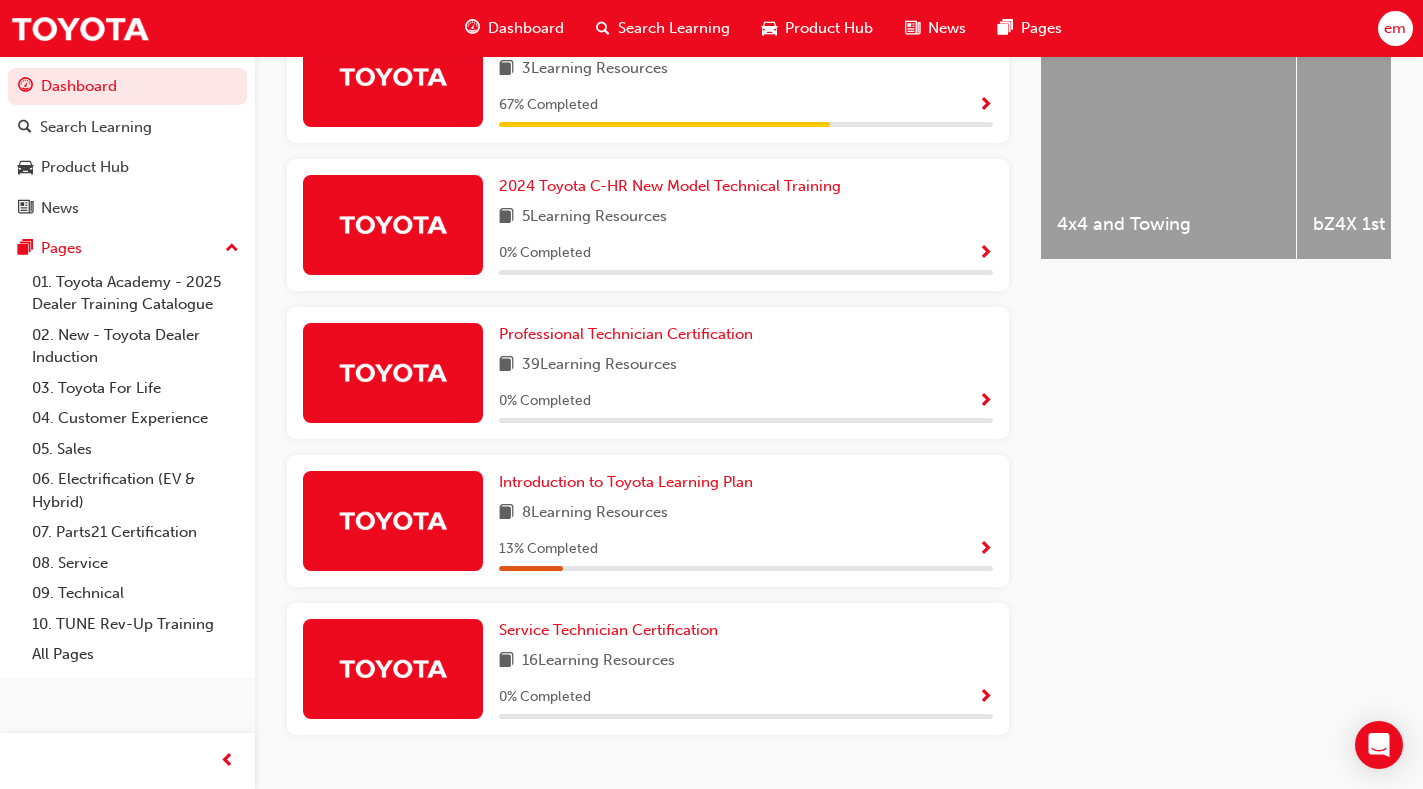 scroll, scrollTop: 886, scrollLeft: 0, axis: vertical 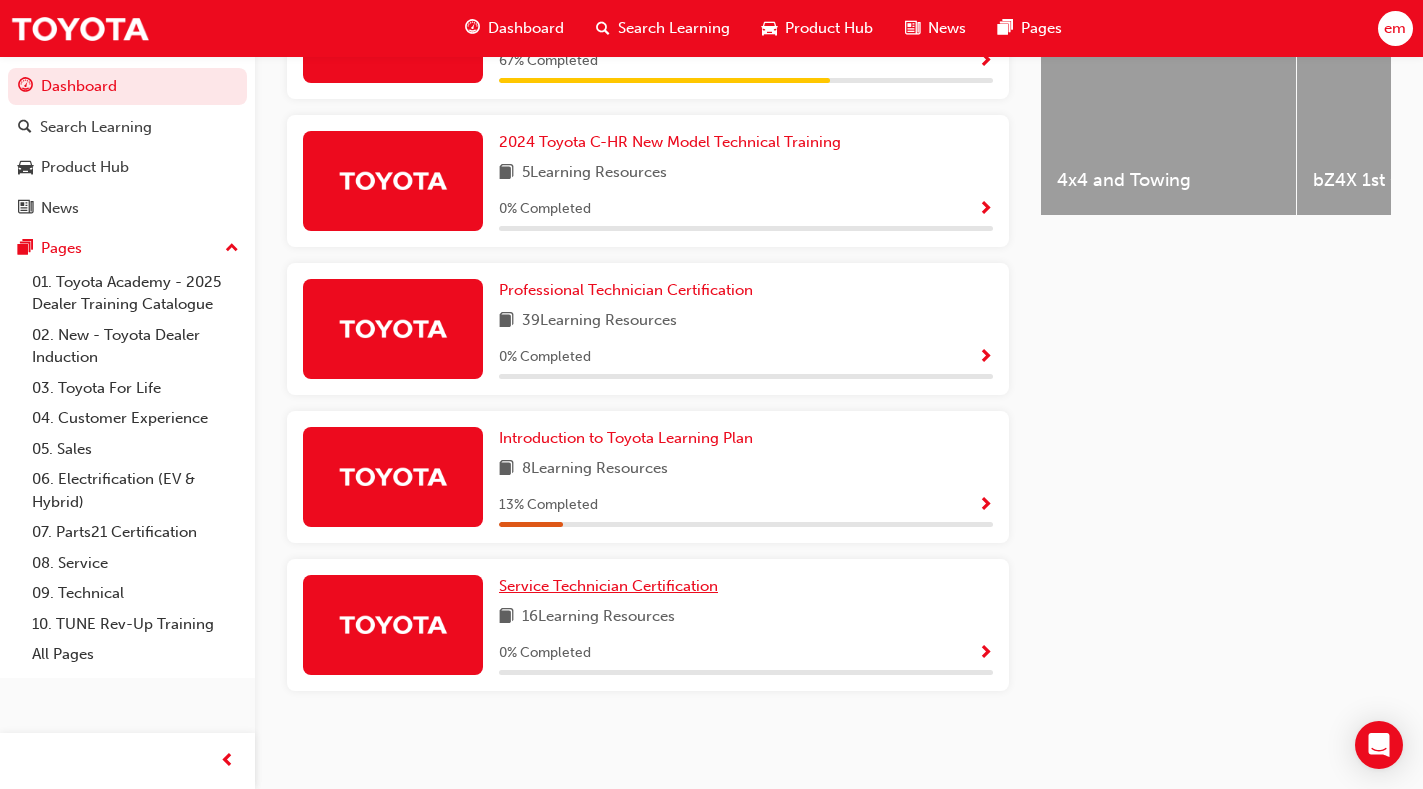 click on "Service Technician Certification" at bounding box center [608, 586] 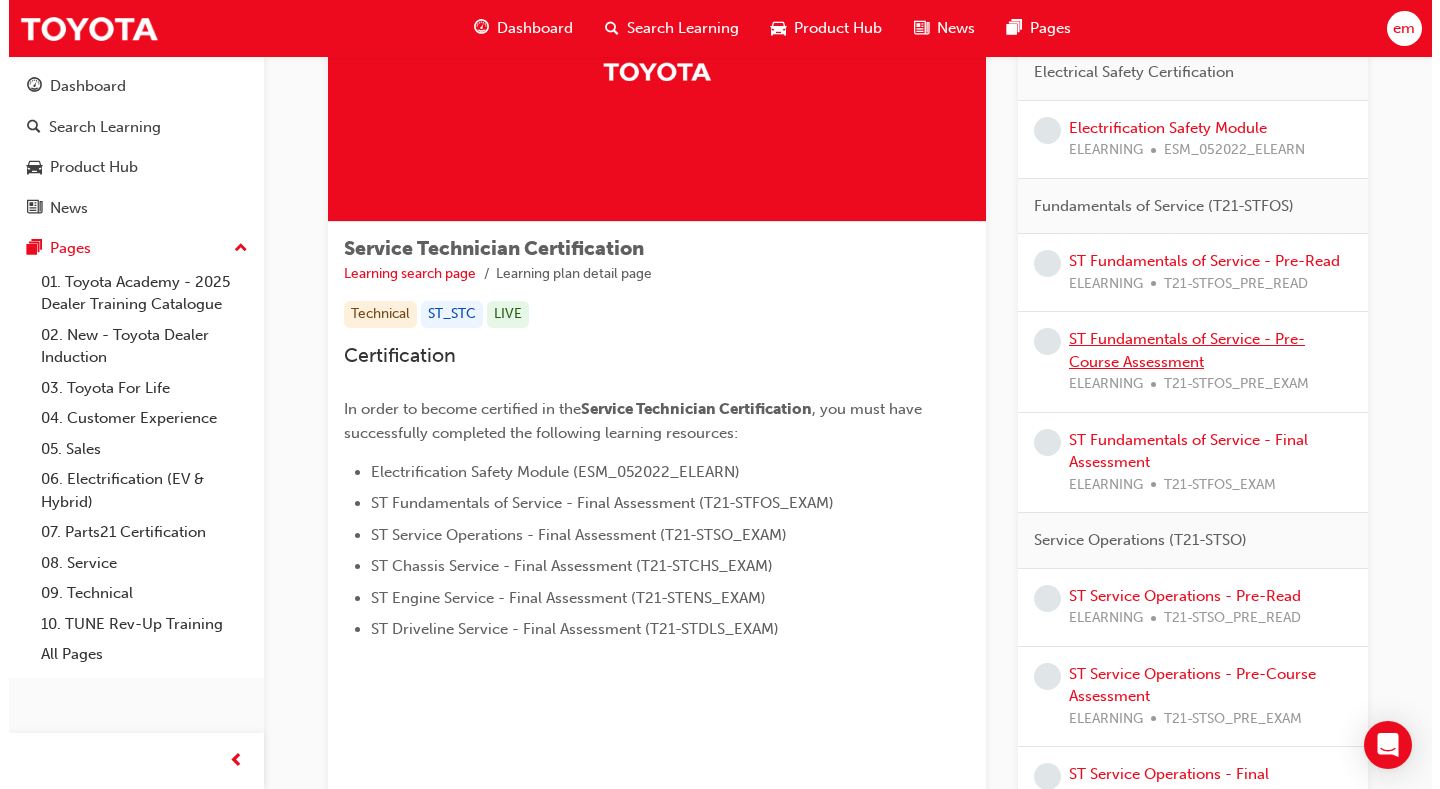 scroll, scrollTop: 0, scrollLeft: 0, axis: both 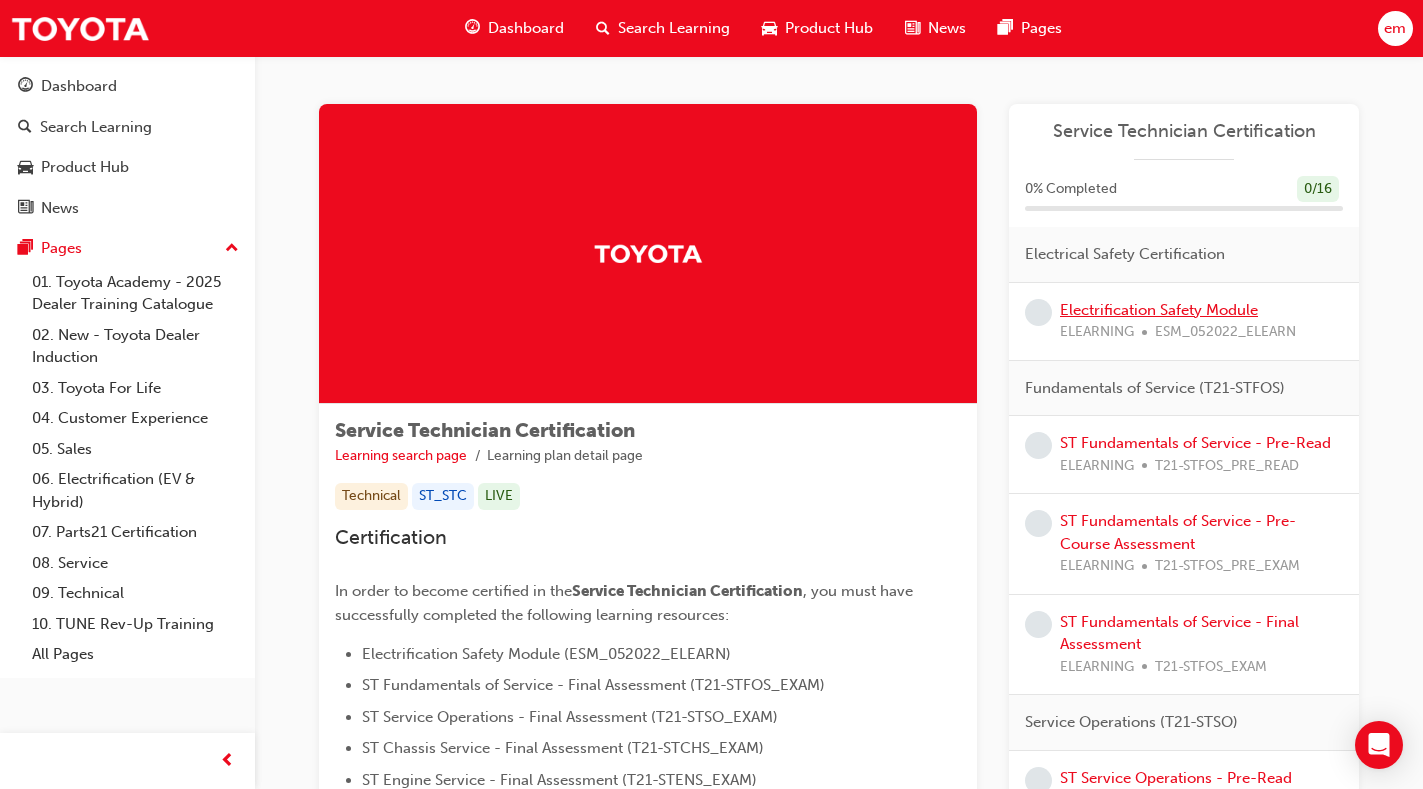 click on "Electrification Safety Module" at bounding box center (1159, 310) 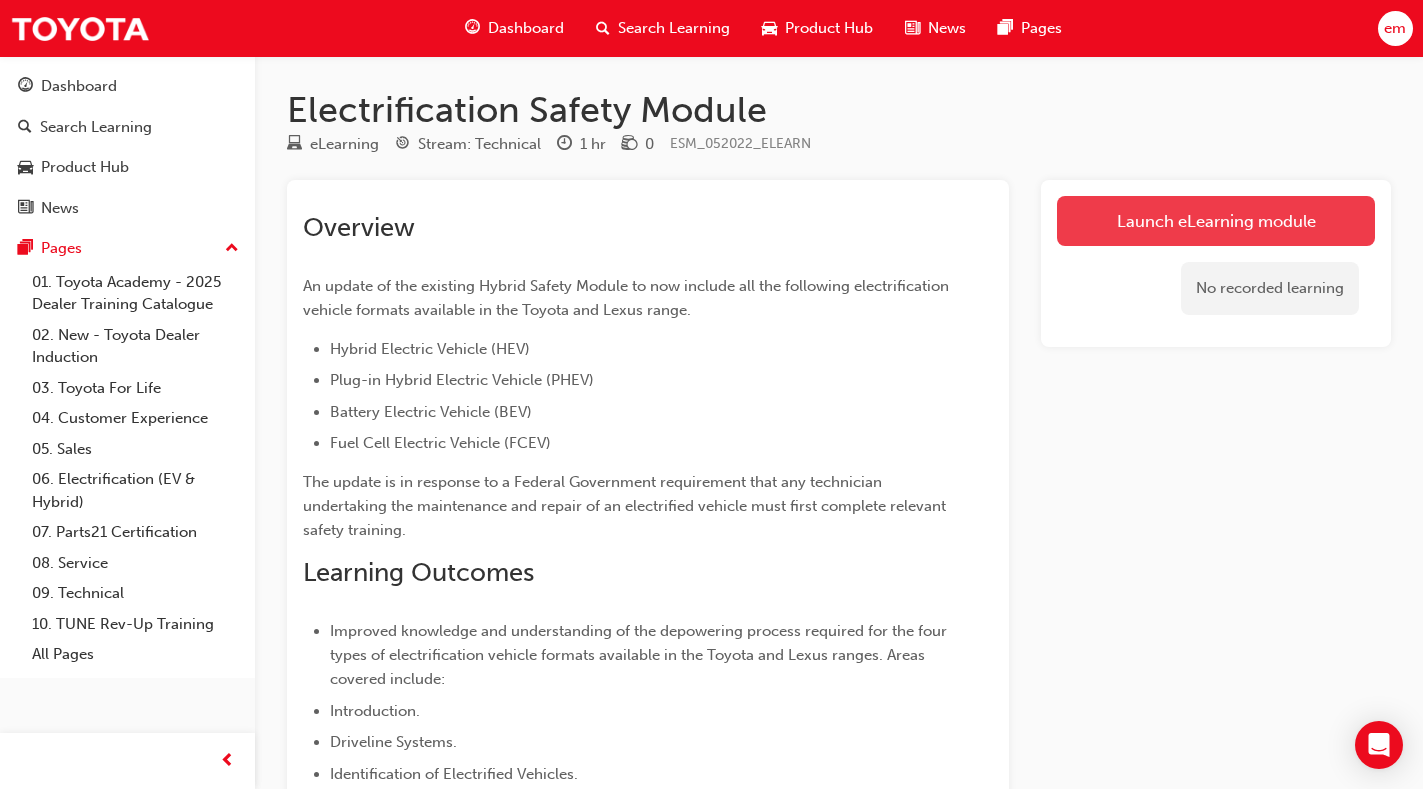 click on "Launch eLearning module" at bounding box center [1216, 221] 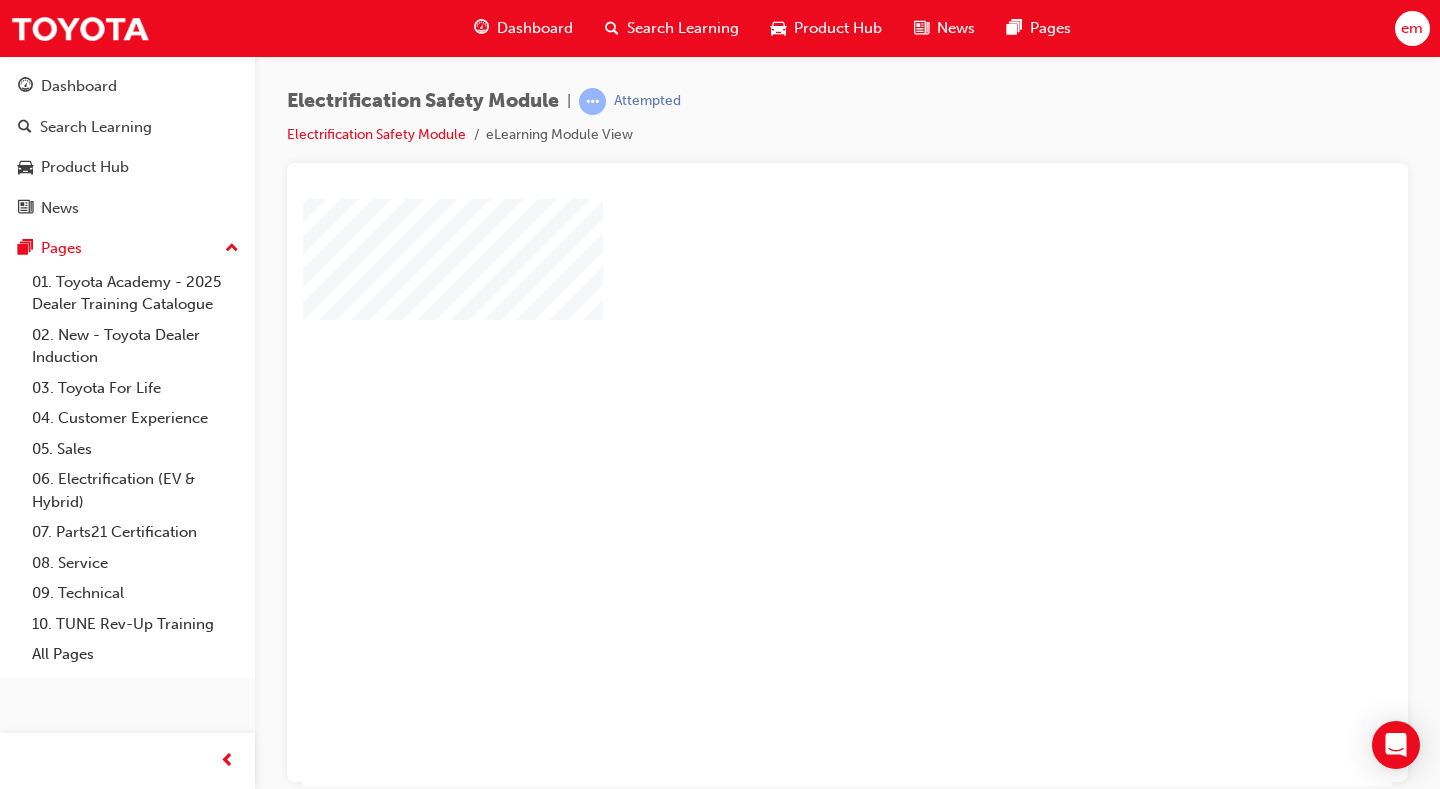 scroll, scrollTop: 0, scrollLeft: 0, axis: both 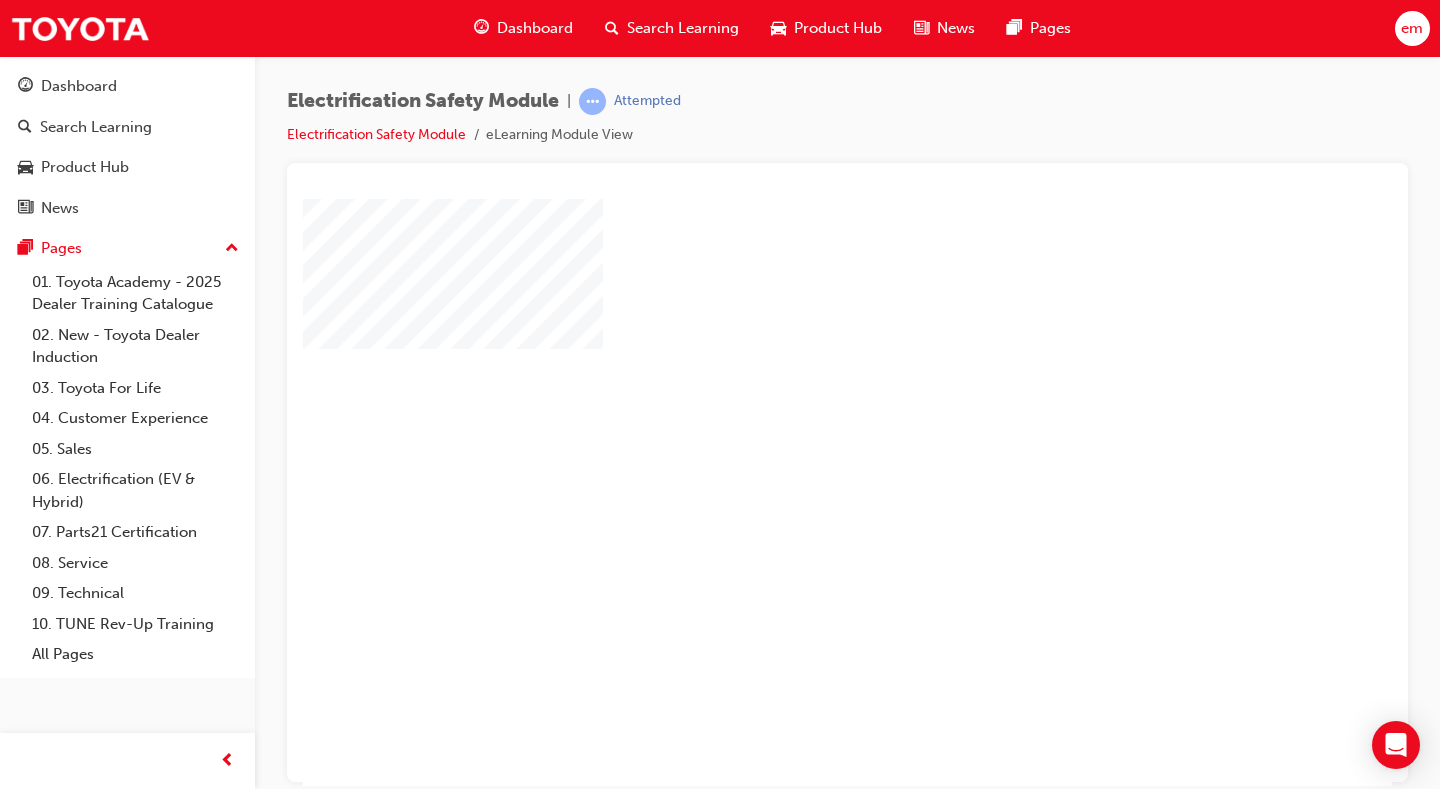 click at bounding box center [790, 434] 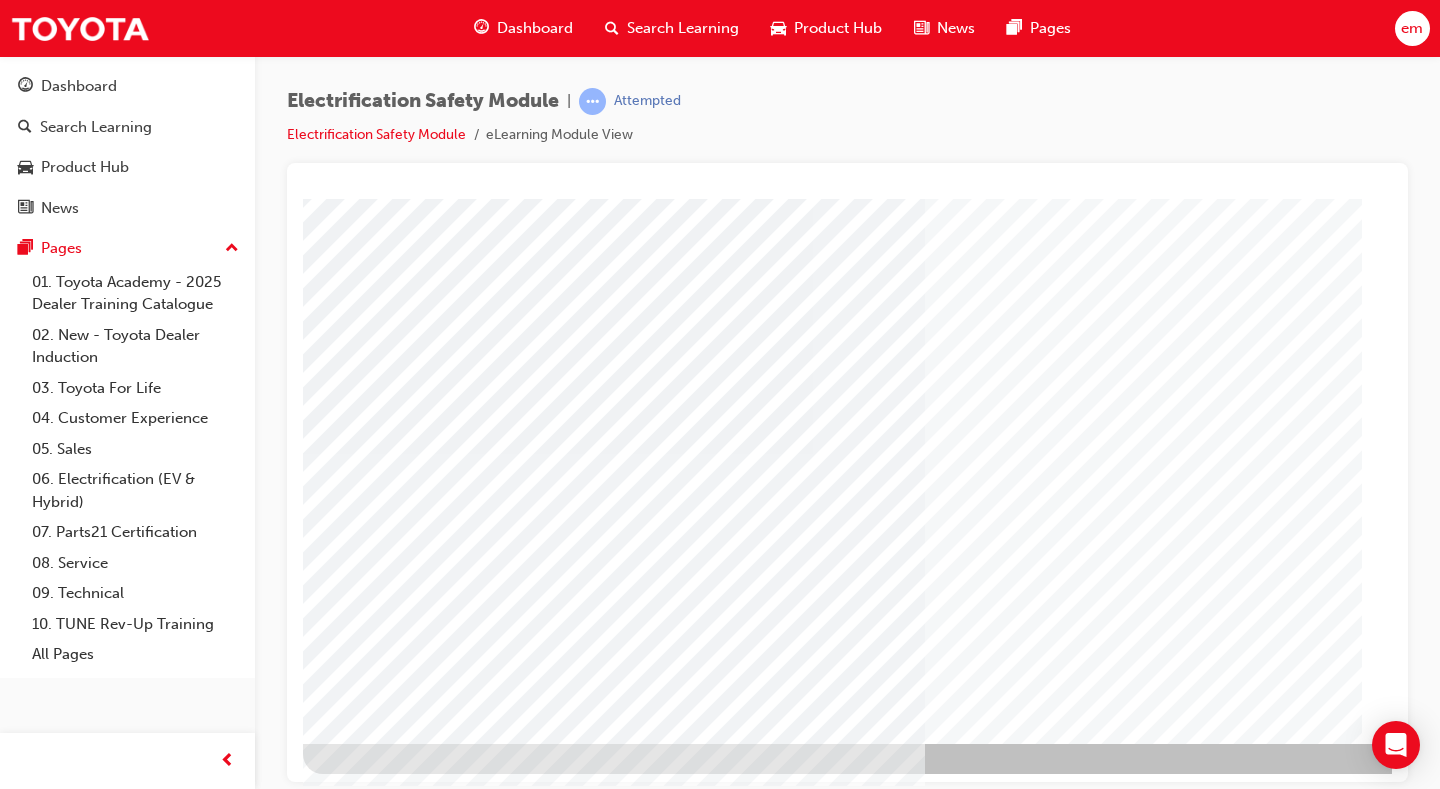 scroll, scrollTop: 180, scrollLeft: 0, axis: vertical 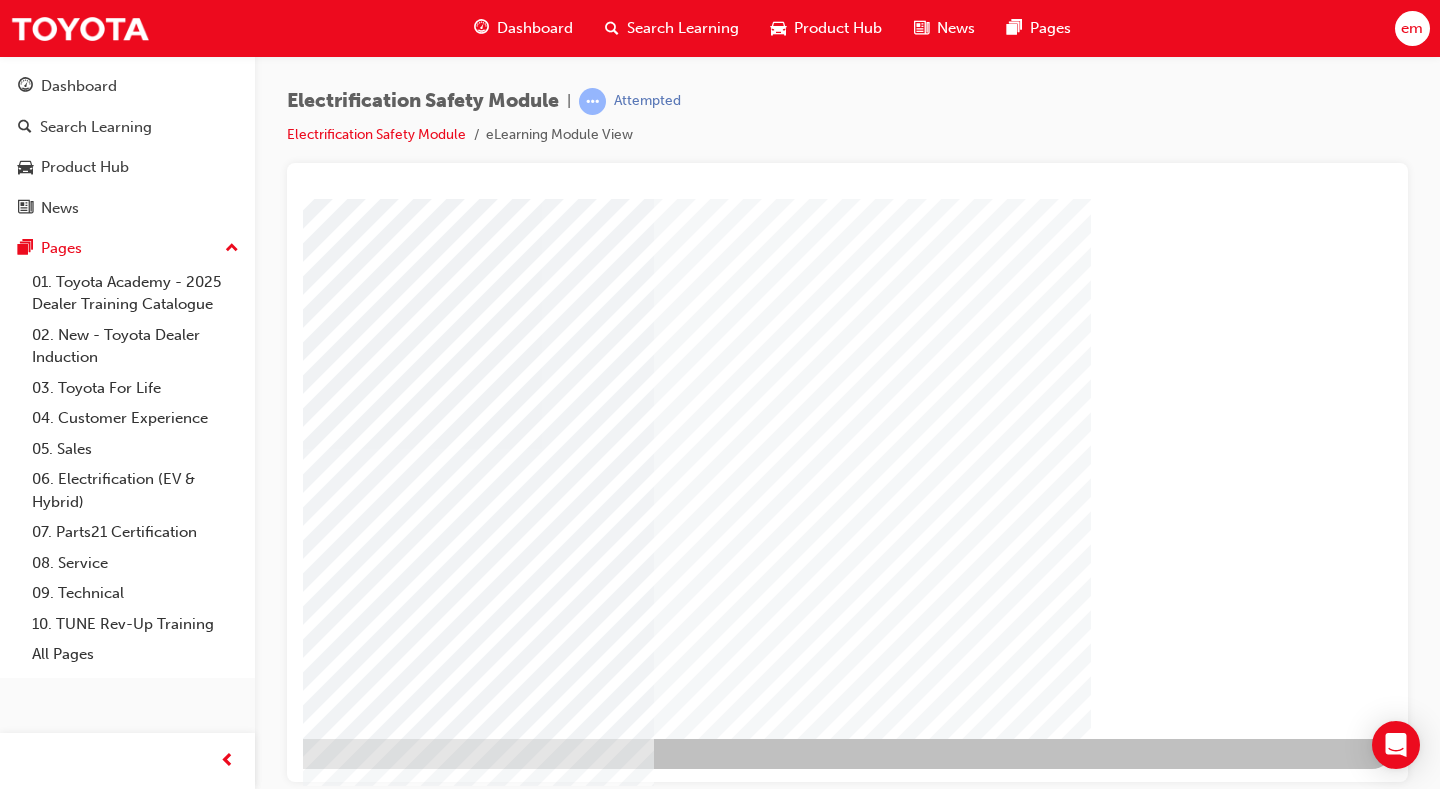 click at bounding box center (95, 3019) 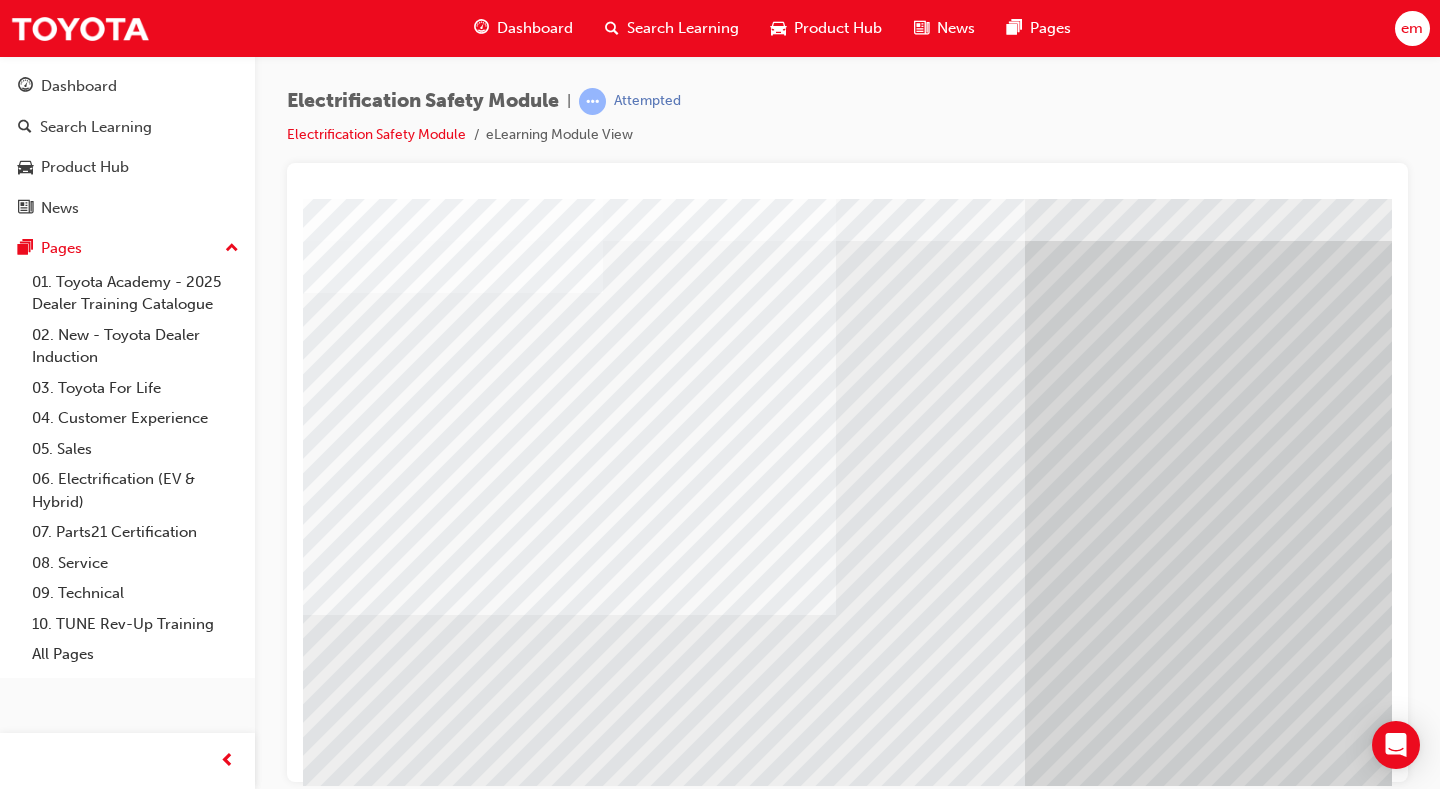 scroll, scrollTop: 180, scrollLeft: 0, axis: vertical 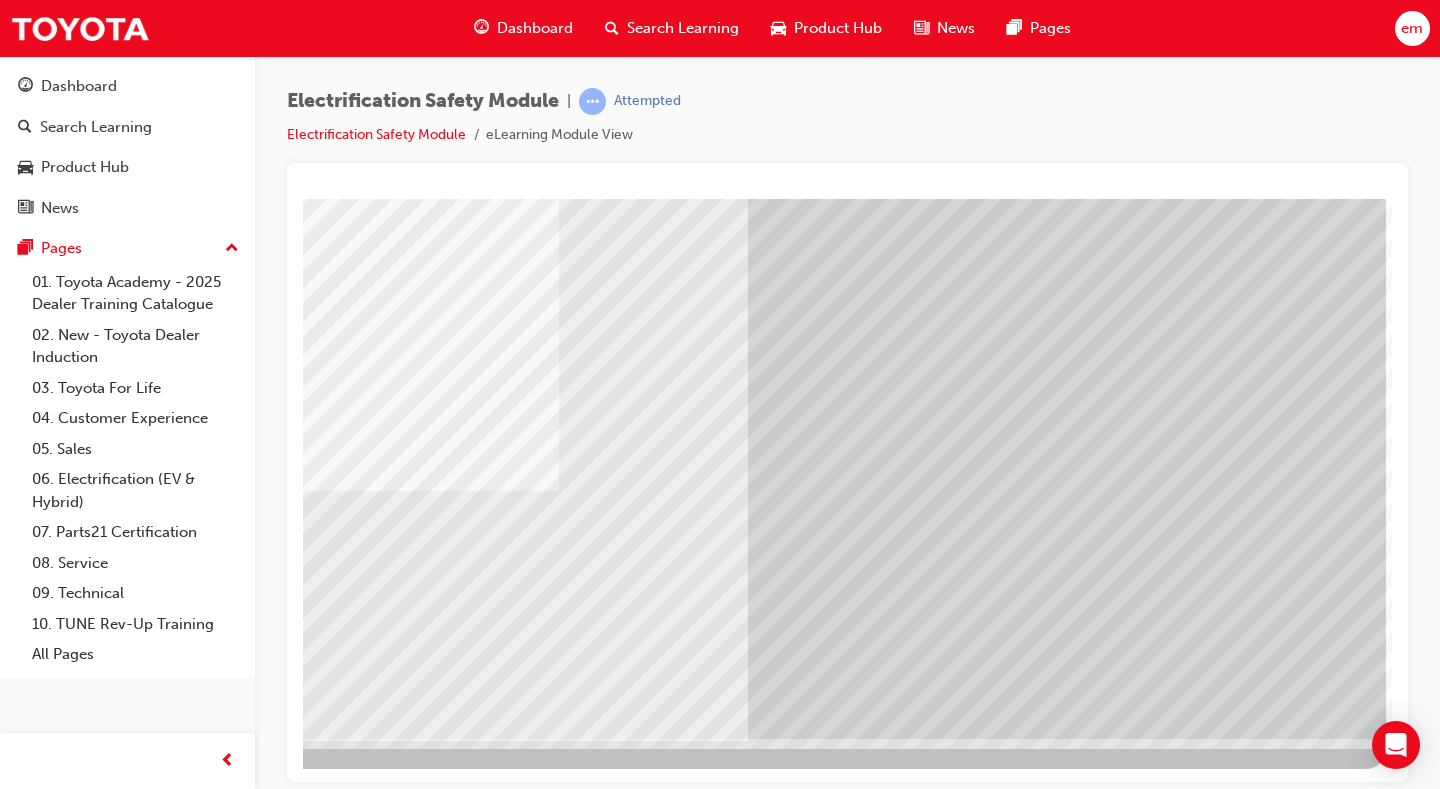 click at bounding box center [89, 3526] 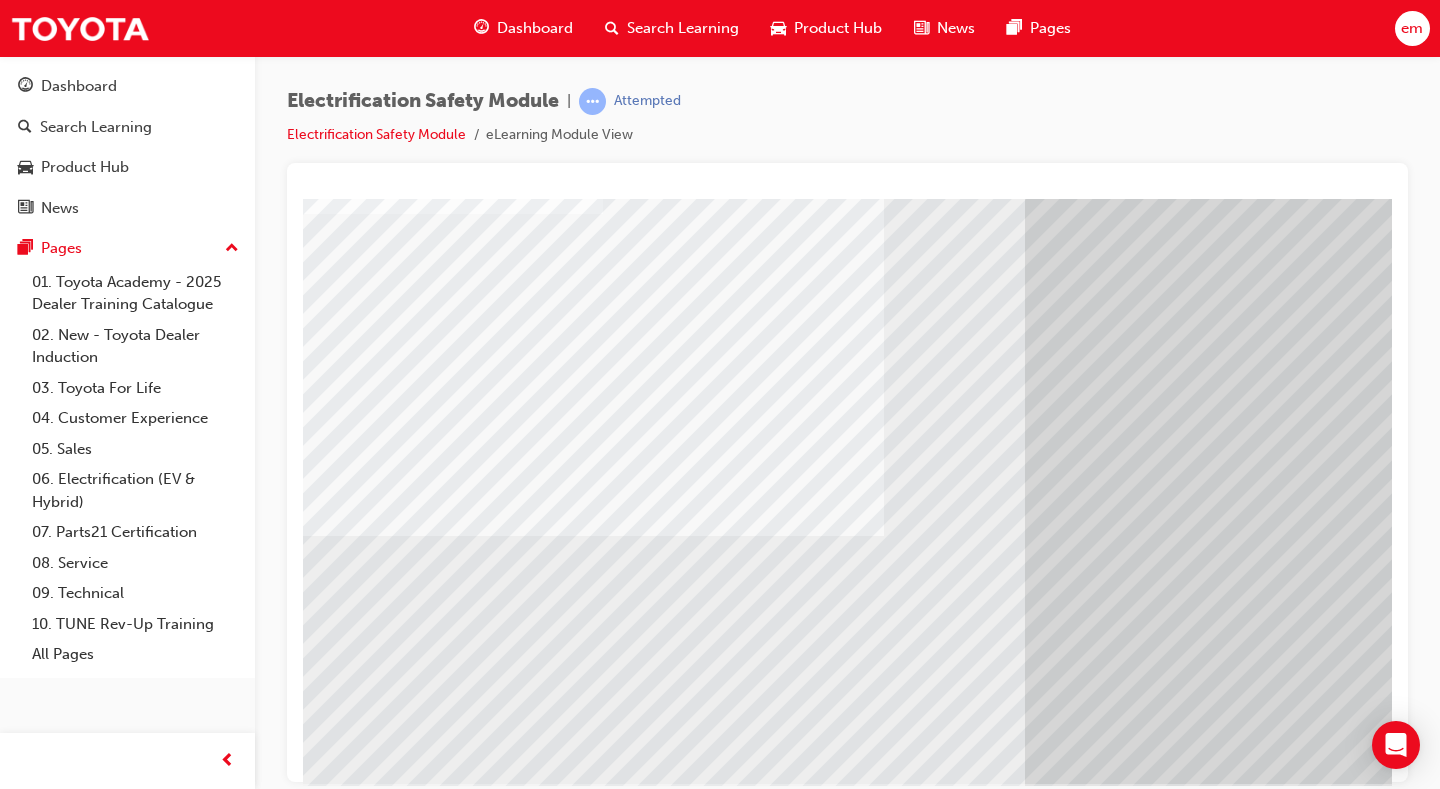 scroll, scrollTop: 180, scrollLeft: 0, axis: vertical 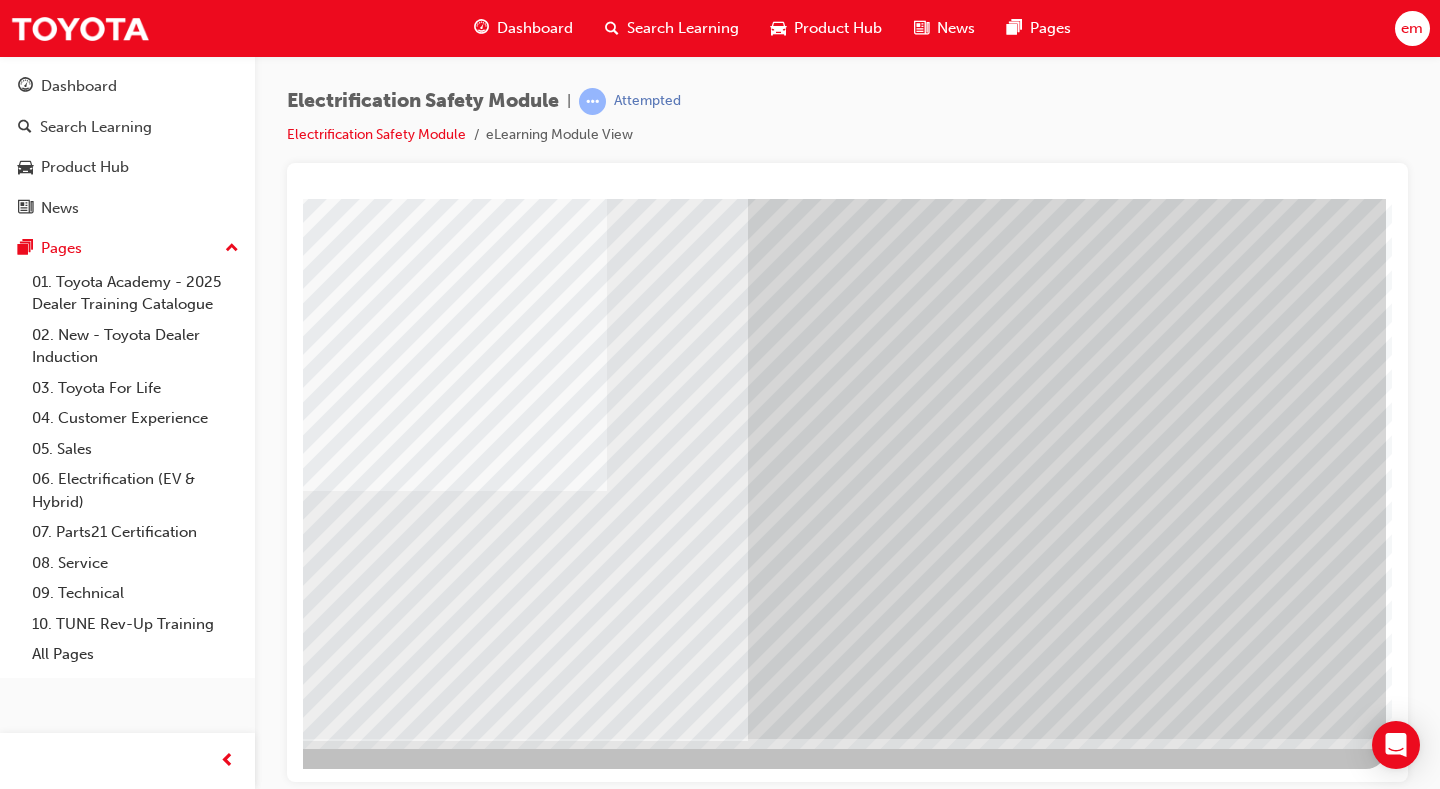 click at bounding box center (89, 3526) 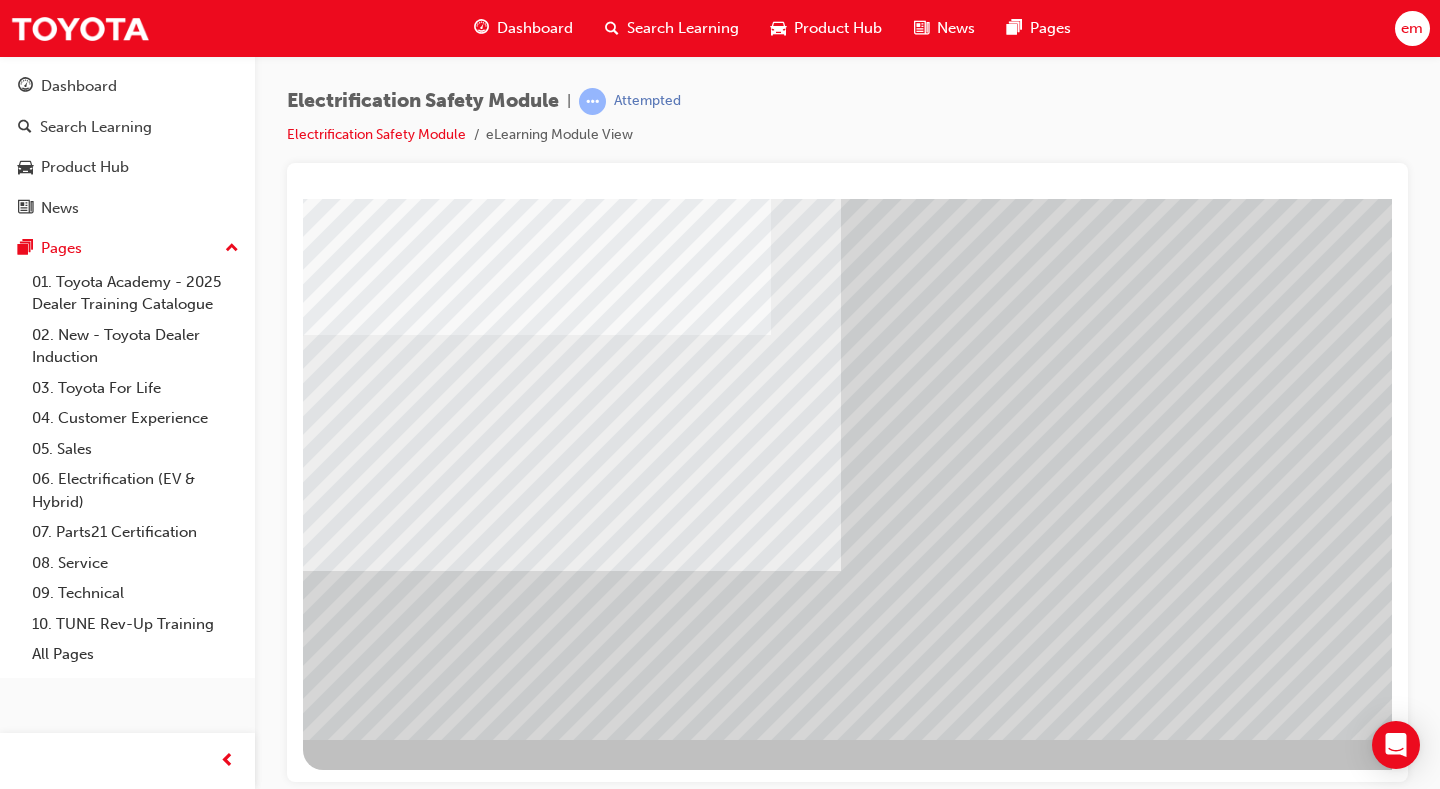 scroll, scrollTop: 180, scrollLeft: 0, axis: vertical 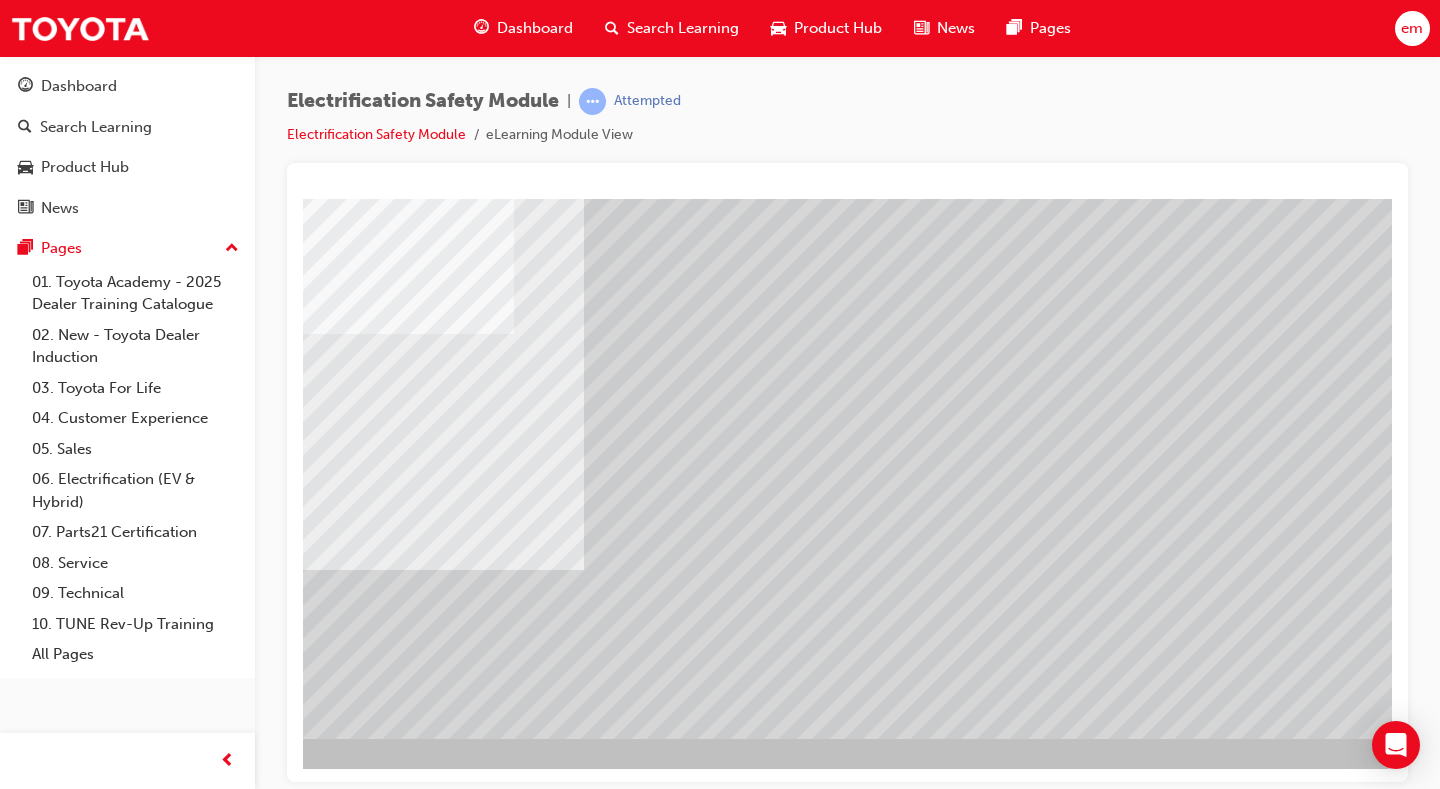 click at bounding box center (109, 3707) 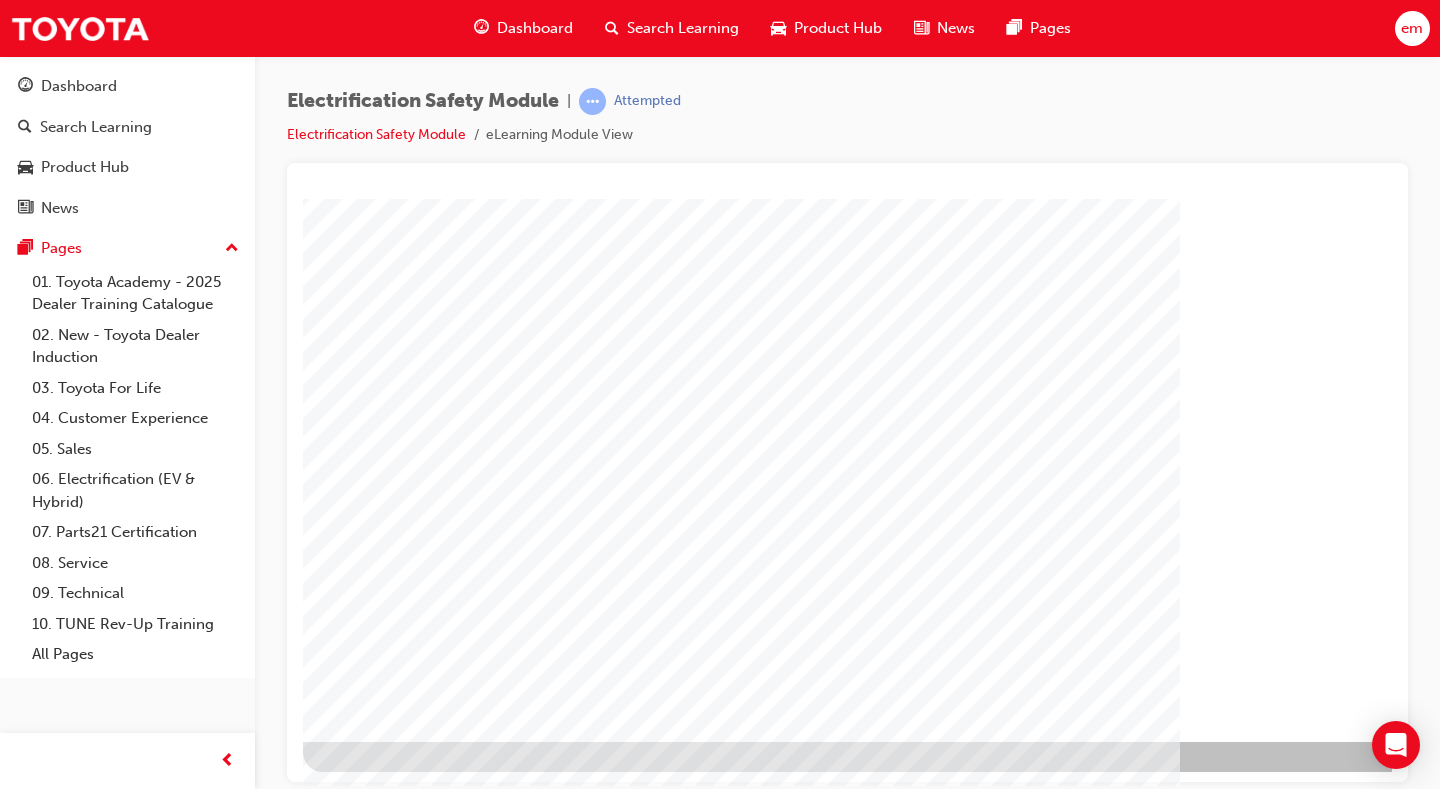 scroll, scrollTop: 180, scrollLeft: 0, axis: vertical 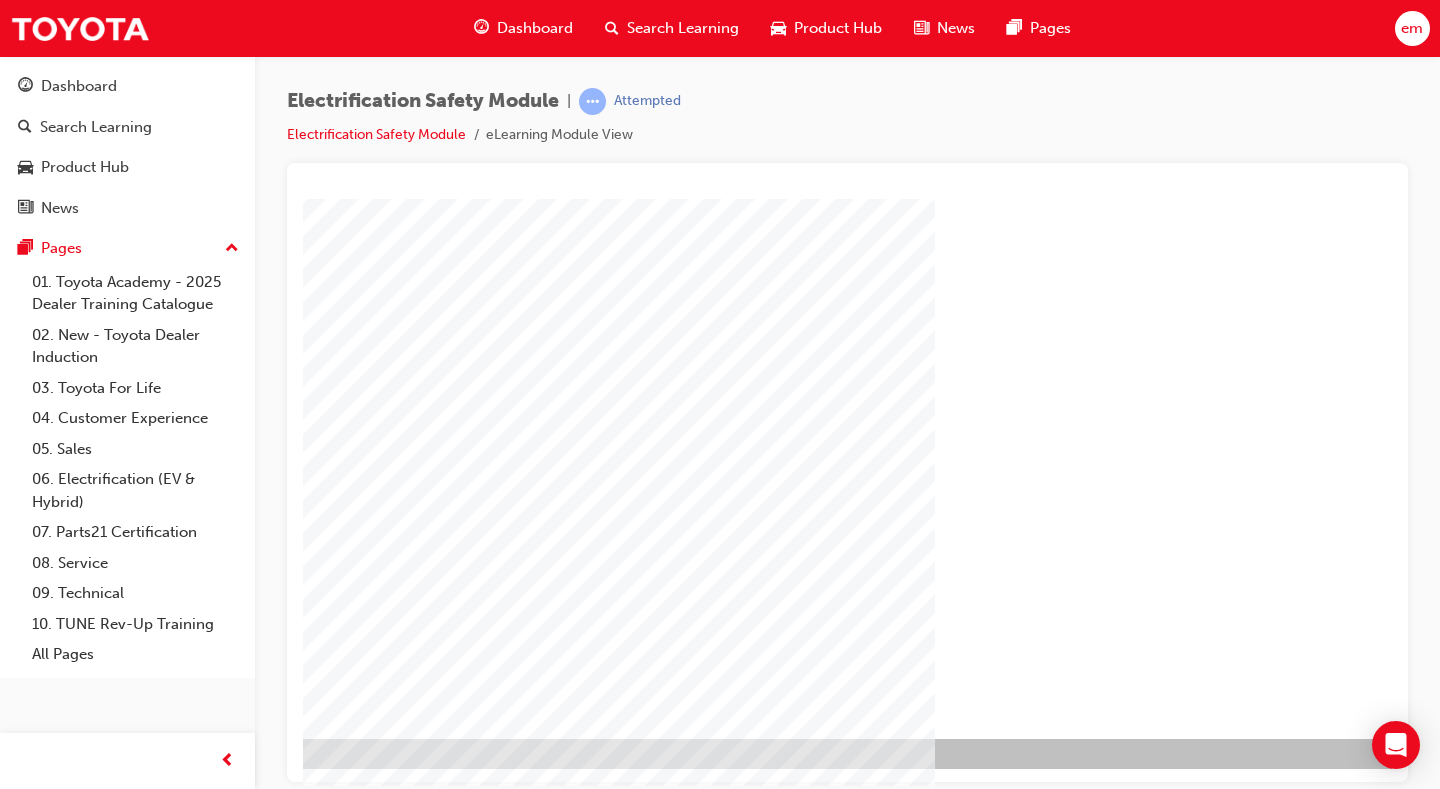 click at bounding box center [121, 1370] 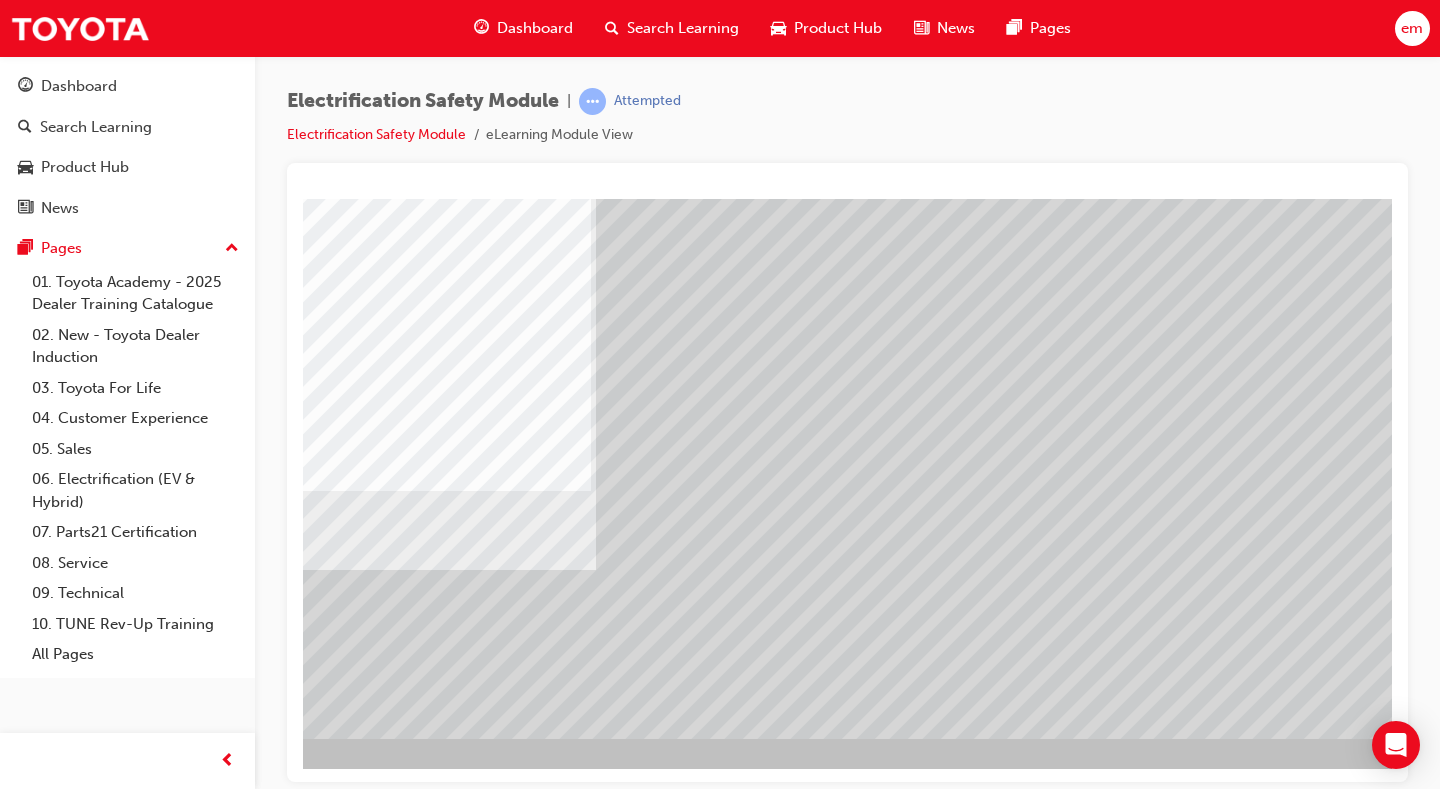 scroll, scrollTop: 0, scrollLeft: 0, axis: both 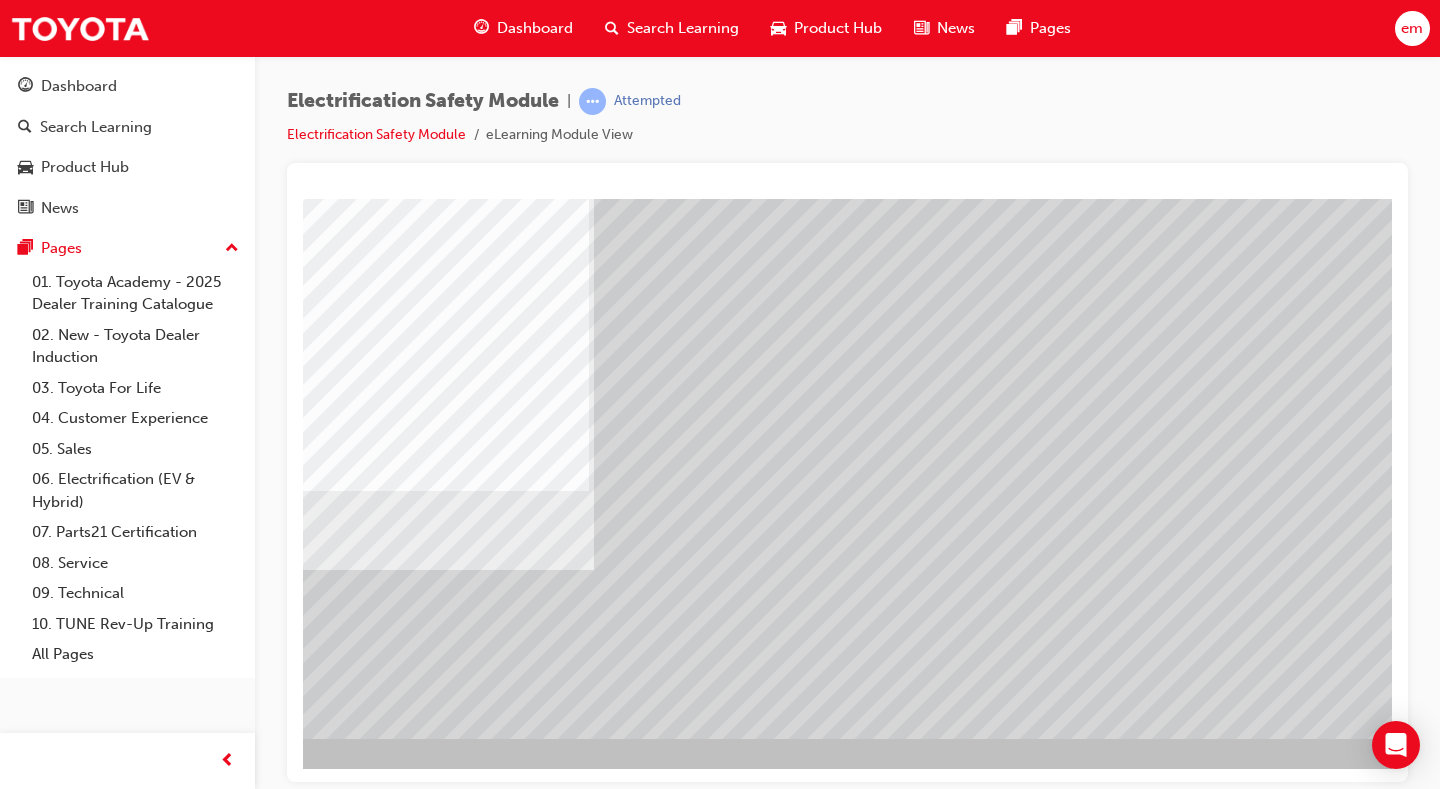 click at bounding box center [119, 2881] 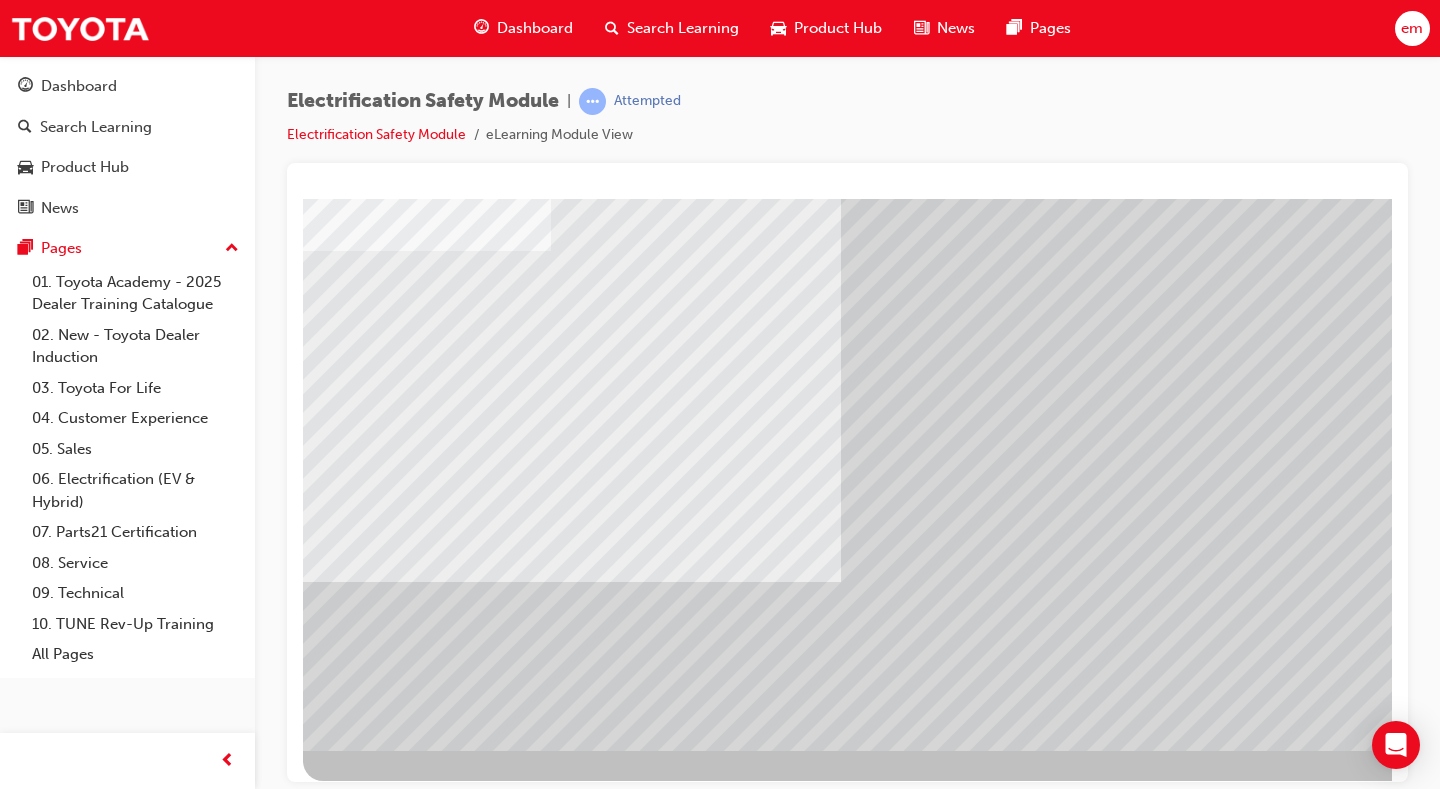 scroll, scrollTop: 180, scrollLeft: 0, axis: vertical 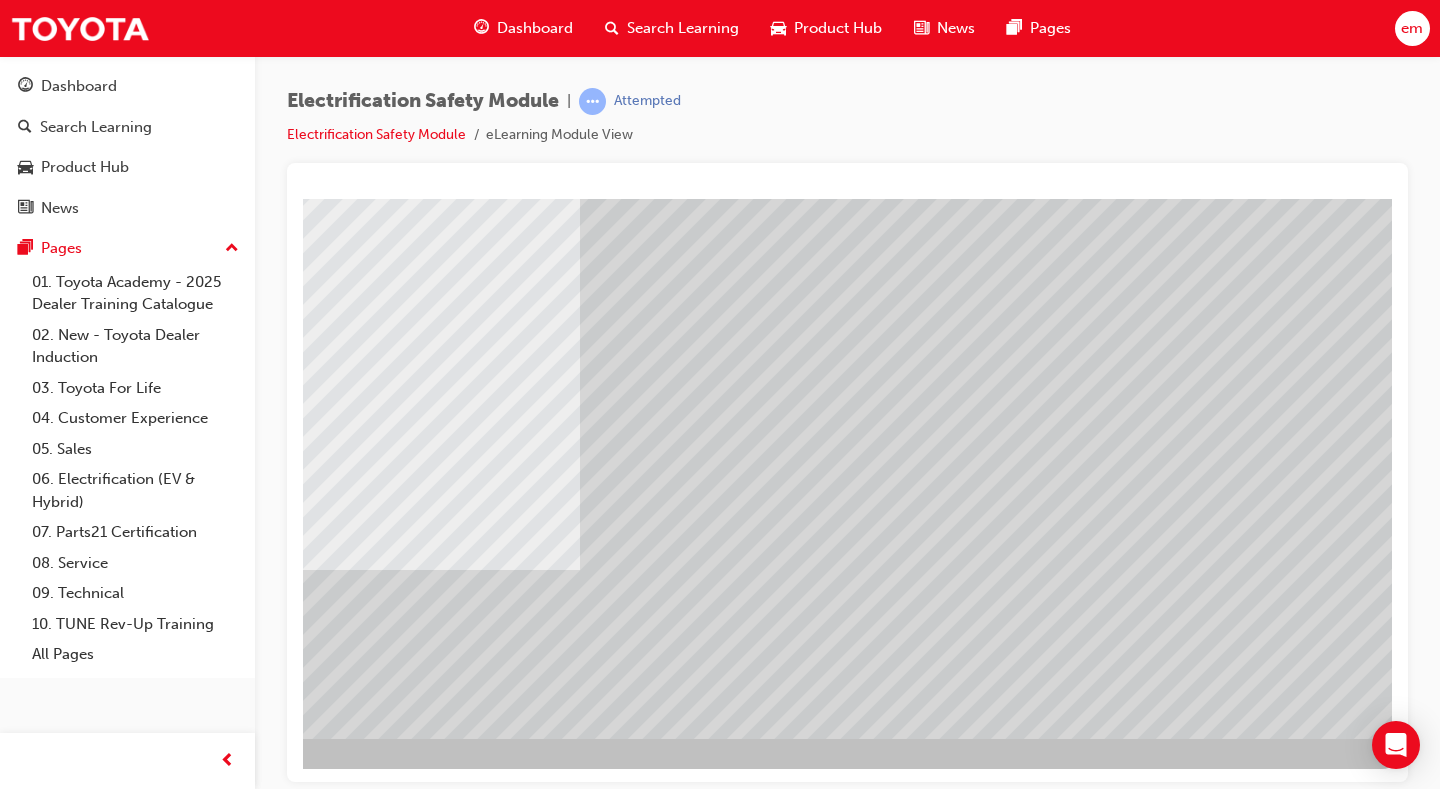 click at bounding box center (105, 2881) 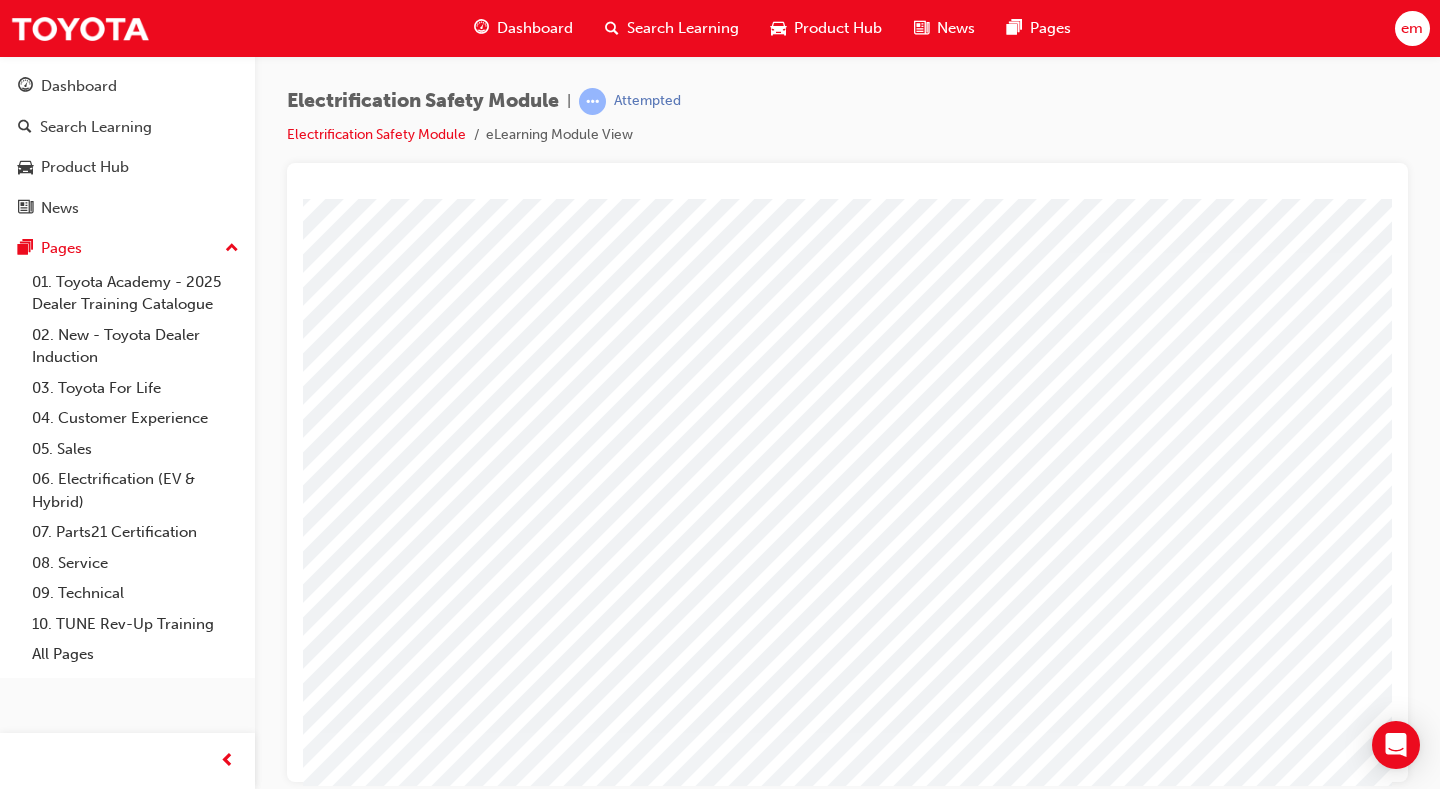 scroll, scrollTop: 0, scrollLeft: 0, axis: both 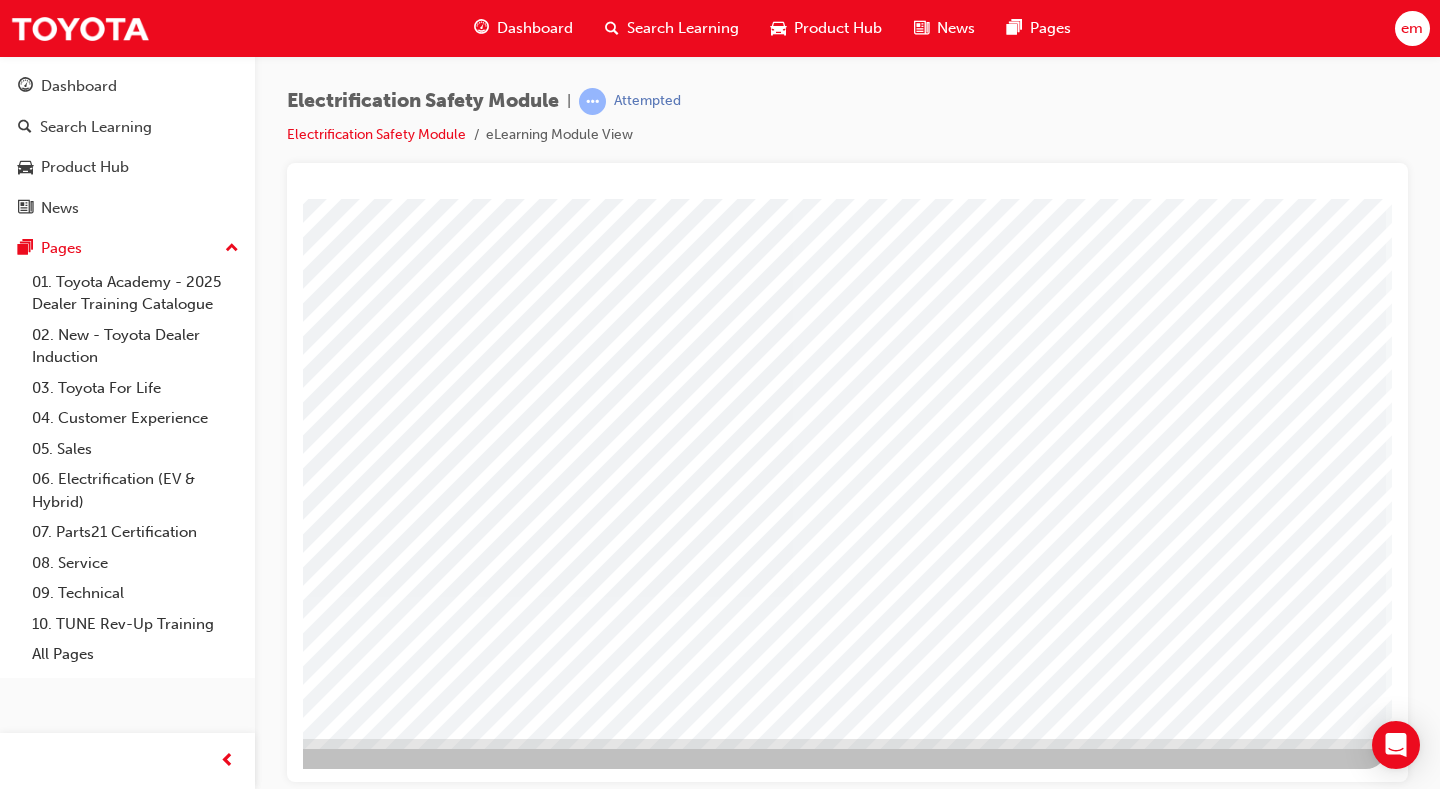 click at bounding box center [89, 3205] 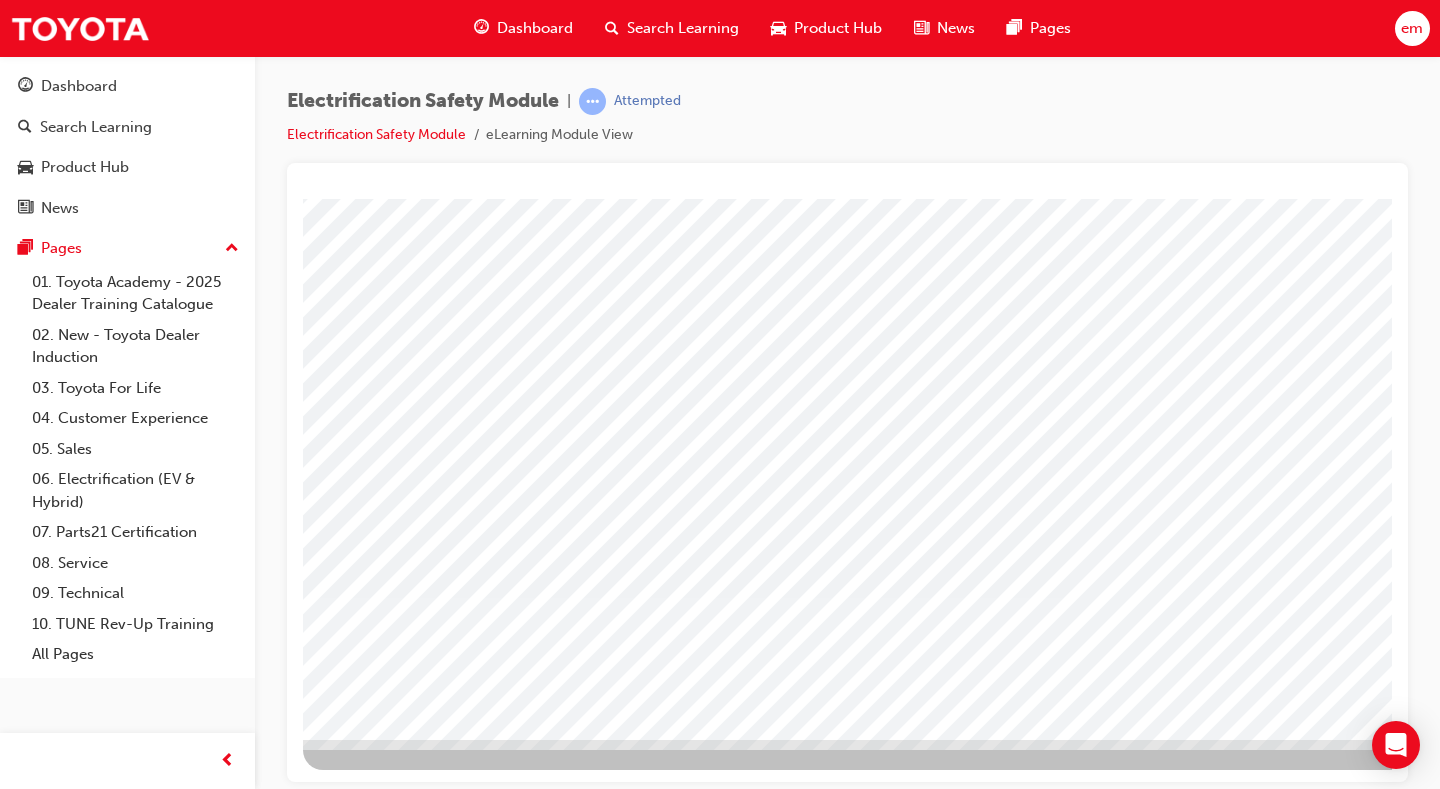 scroll, scrollTop: 180, scrollLeft: 0, axis: vertical 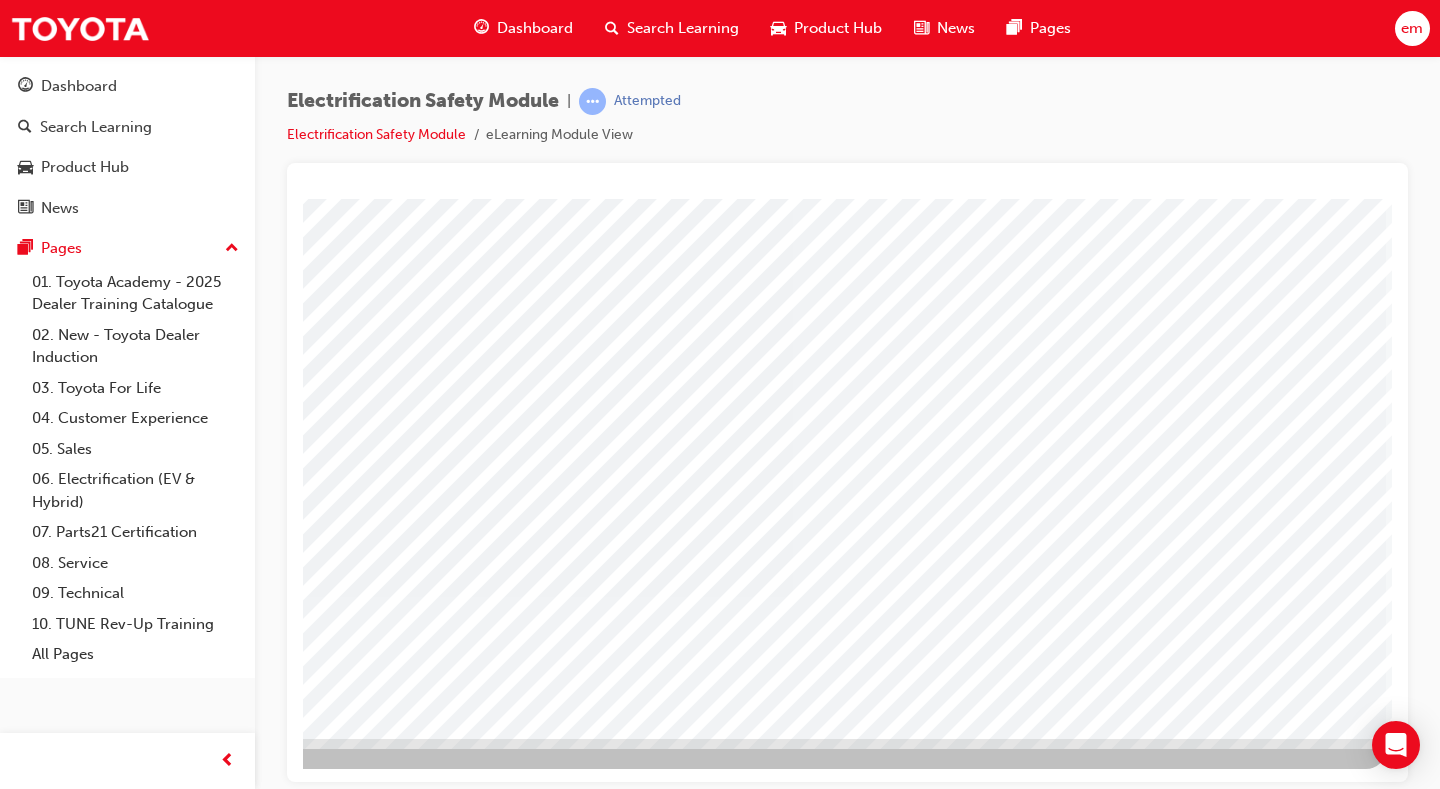 click at bounding box center (89, 3047) 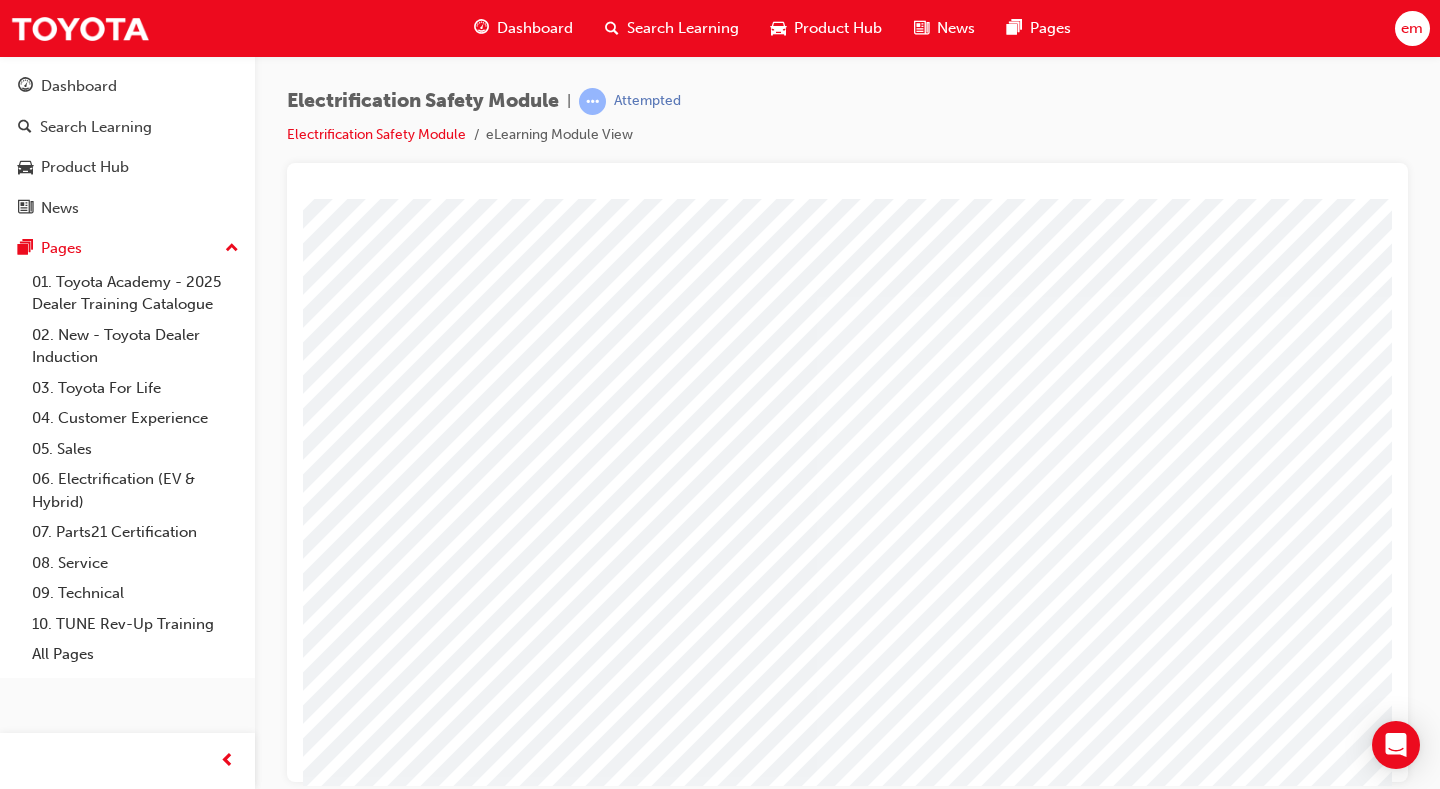 scroll, scrollTop: 0, scrollLeft: 288, axis: horizontal 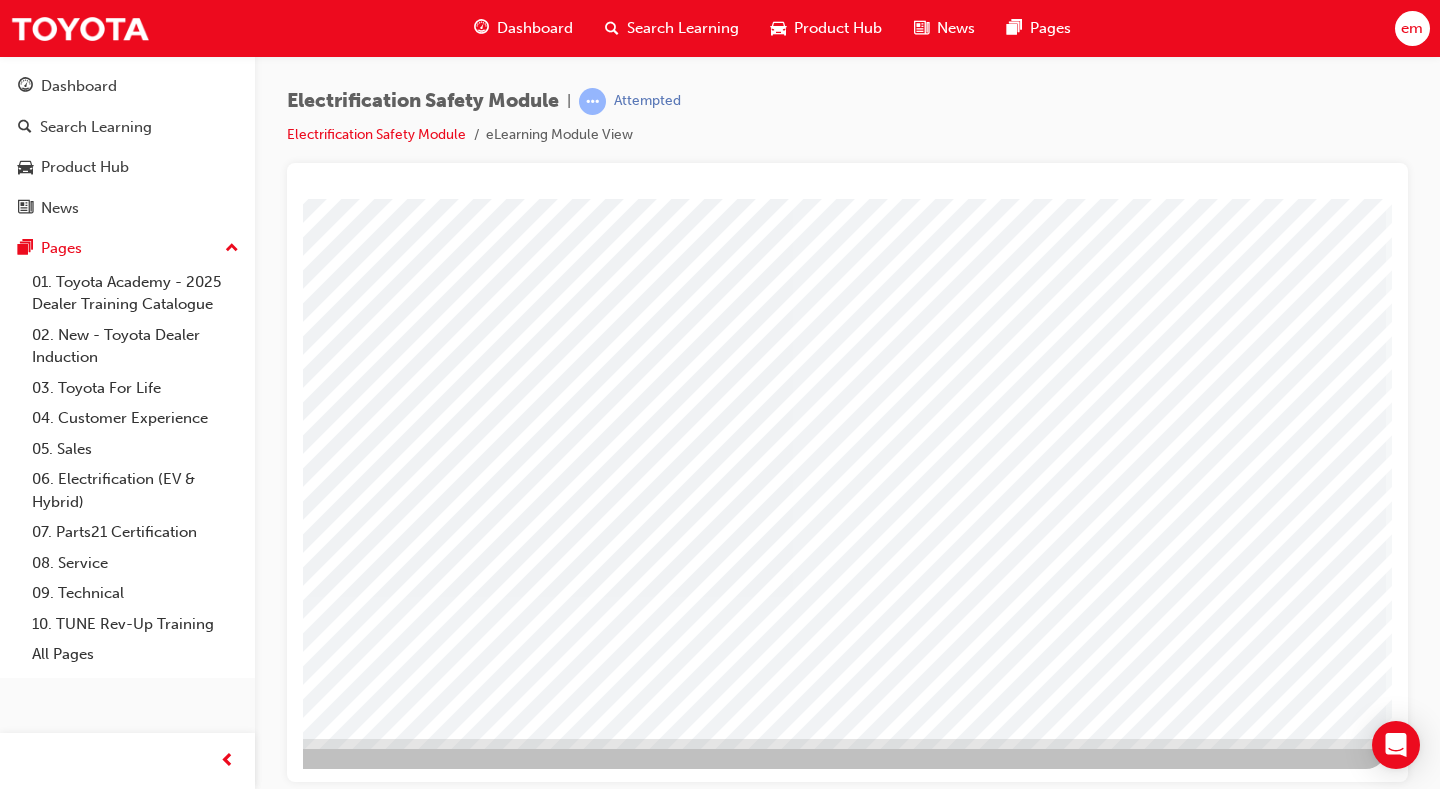 click at bounding box center (89, 3144) 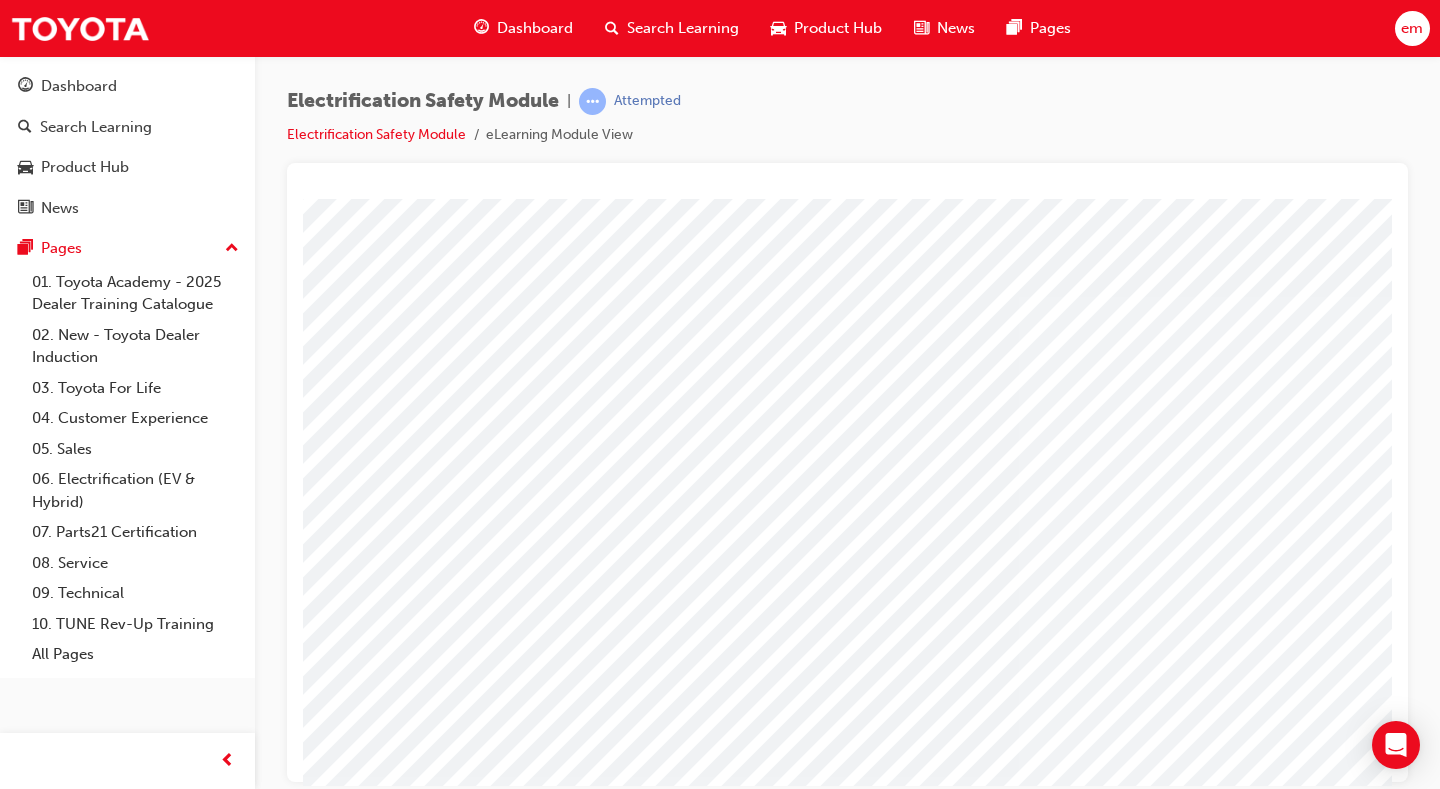scroll, scrollTop: 0, scrollLeft: 0, axis: both 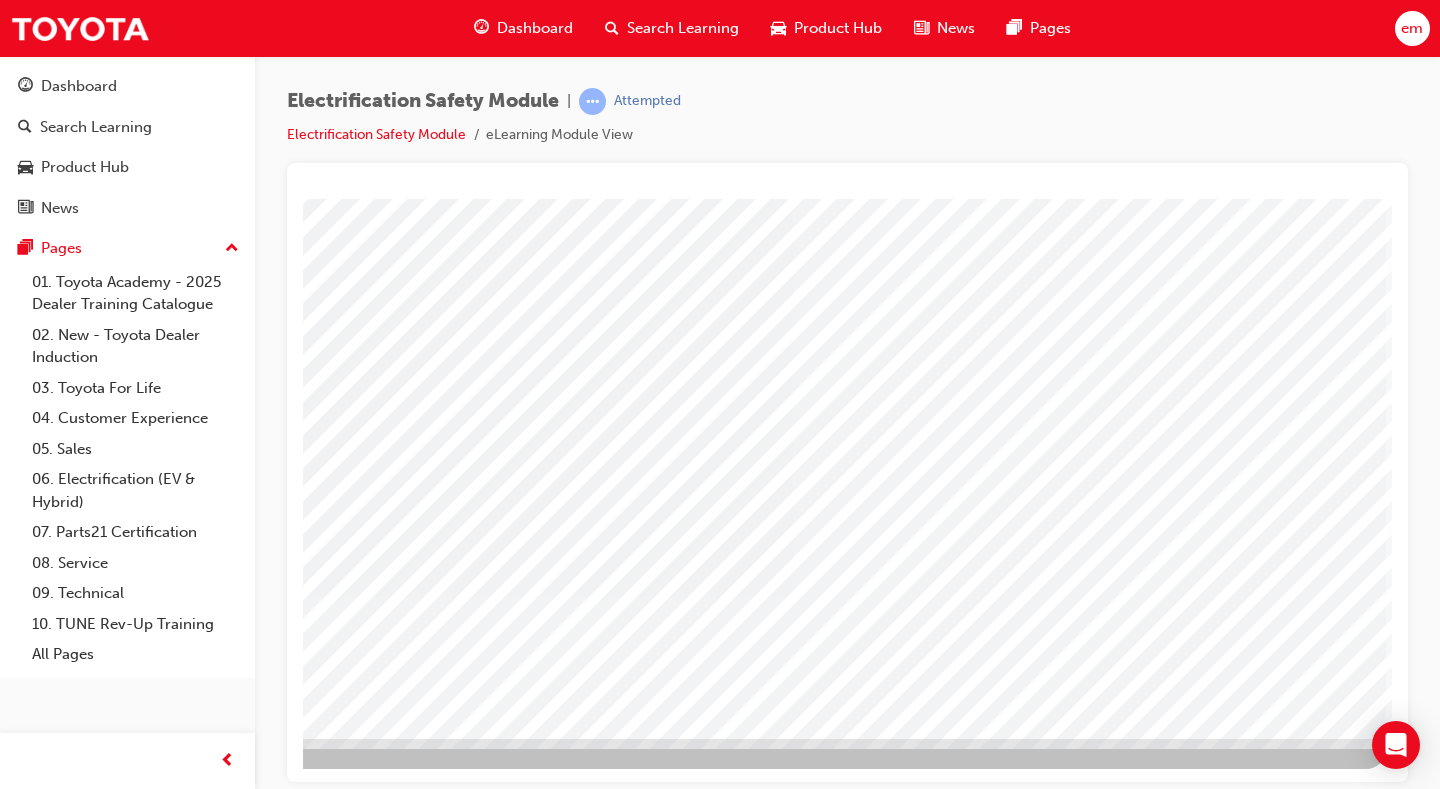 click at bounding box center [89, 2804] 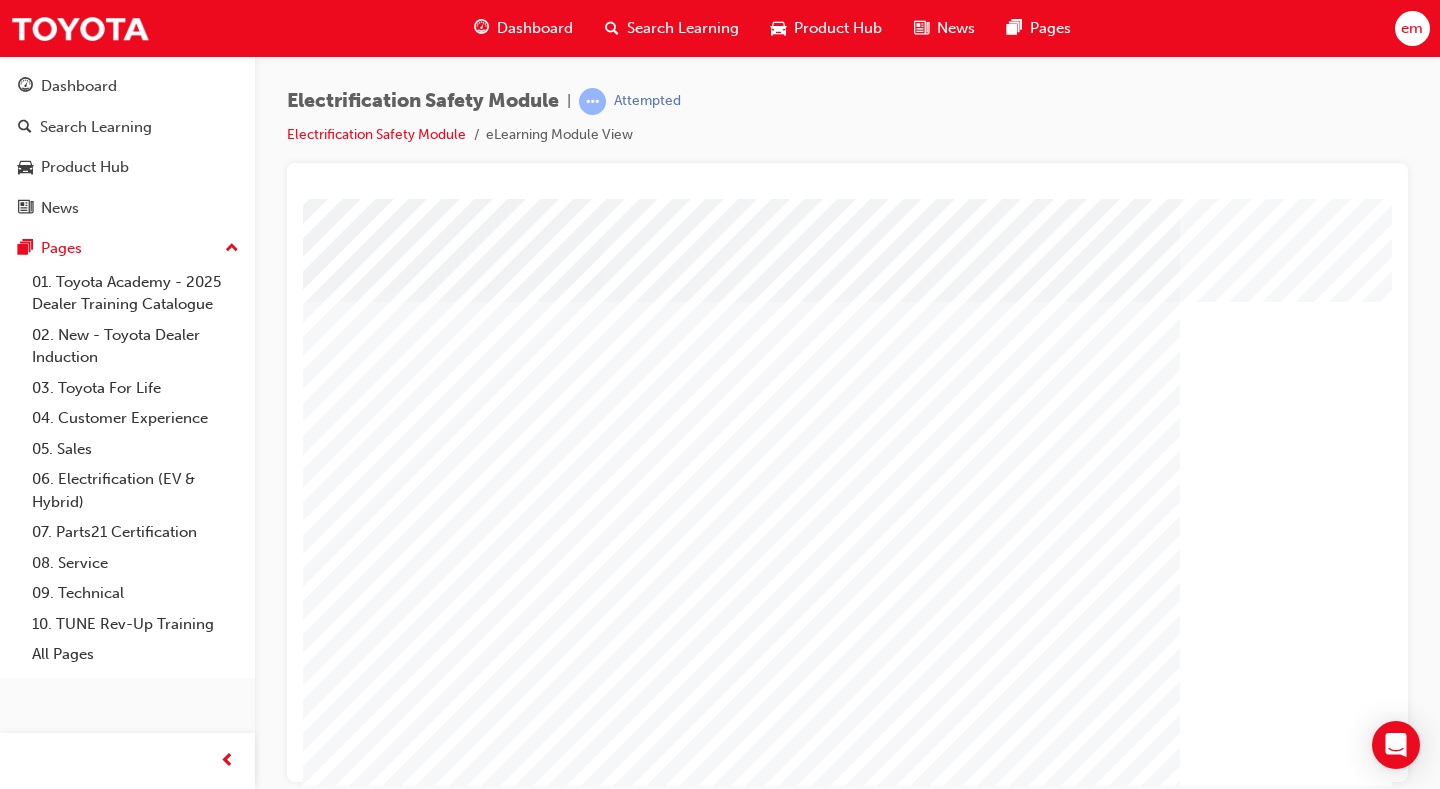 scroll, scrollTop: 180, scrollLeft: 0, axis: vertical 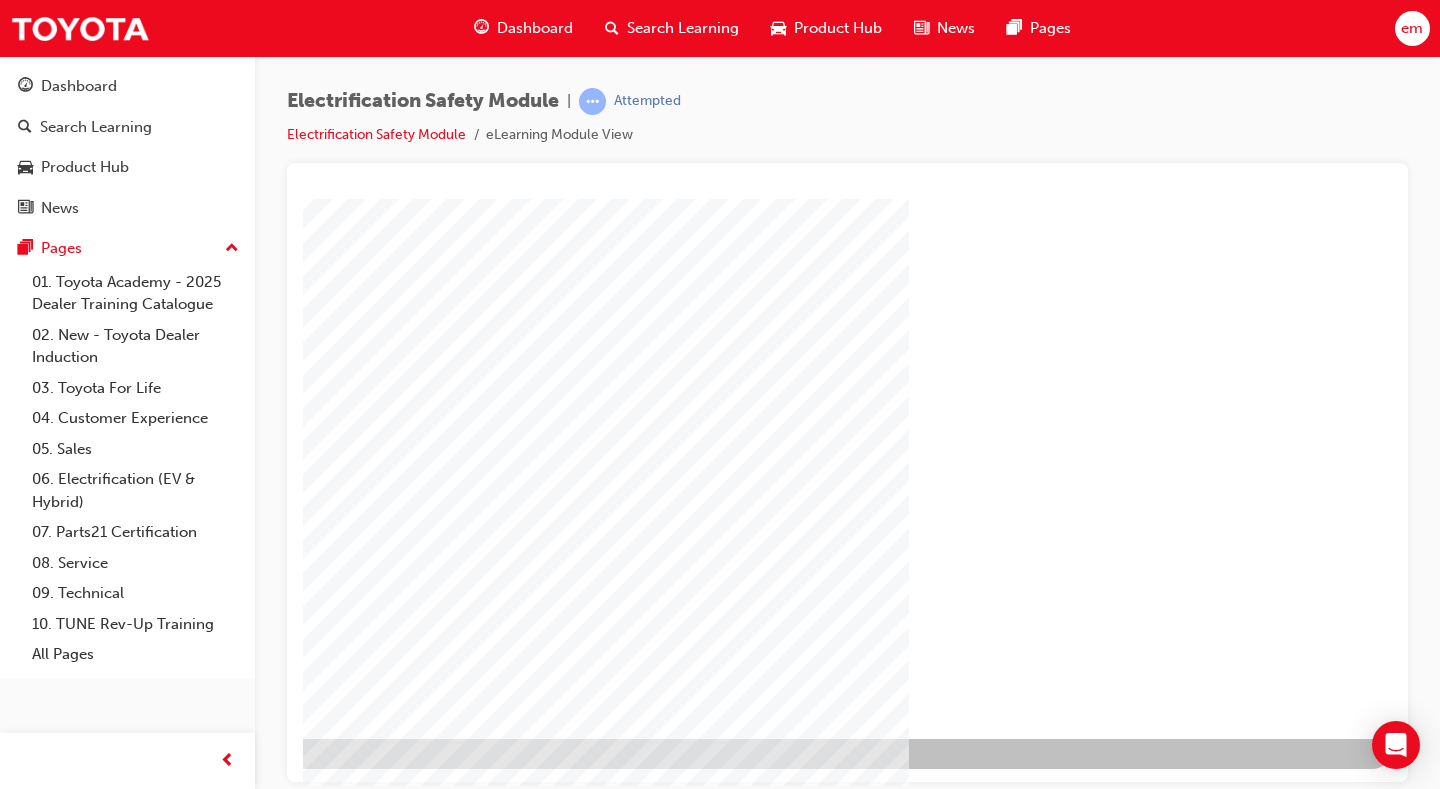 click at bounding box center [95, 1370] 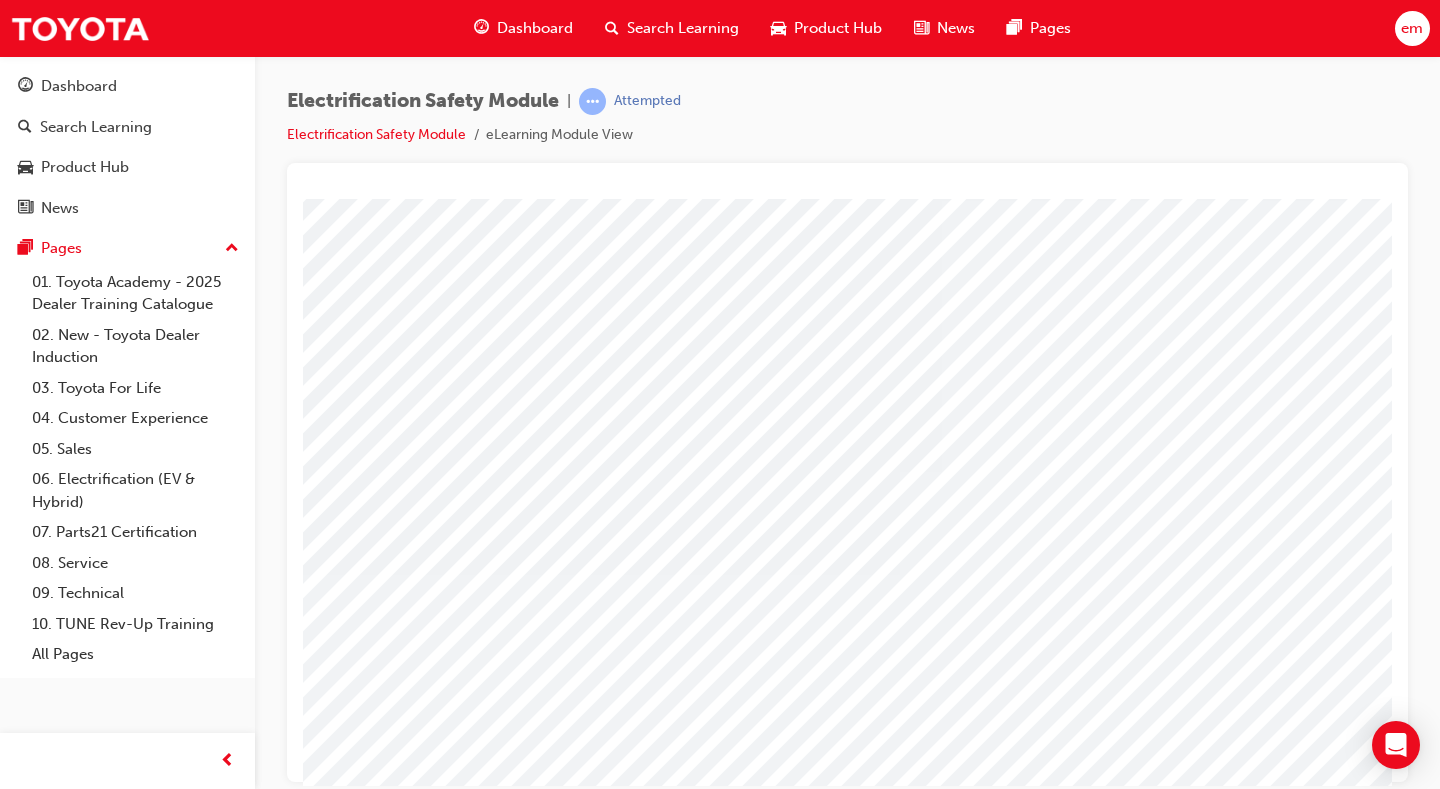 scroll, scrollTop: 100, scrollLeft: 0, axis: vertical 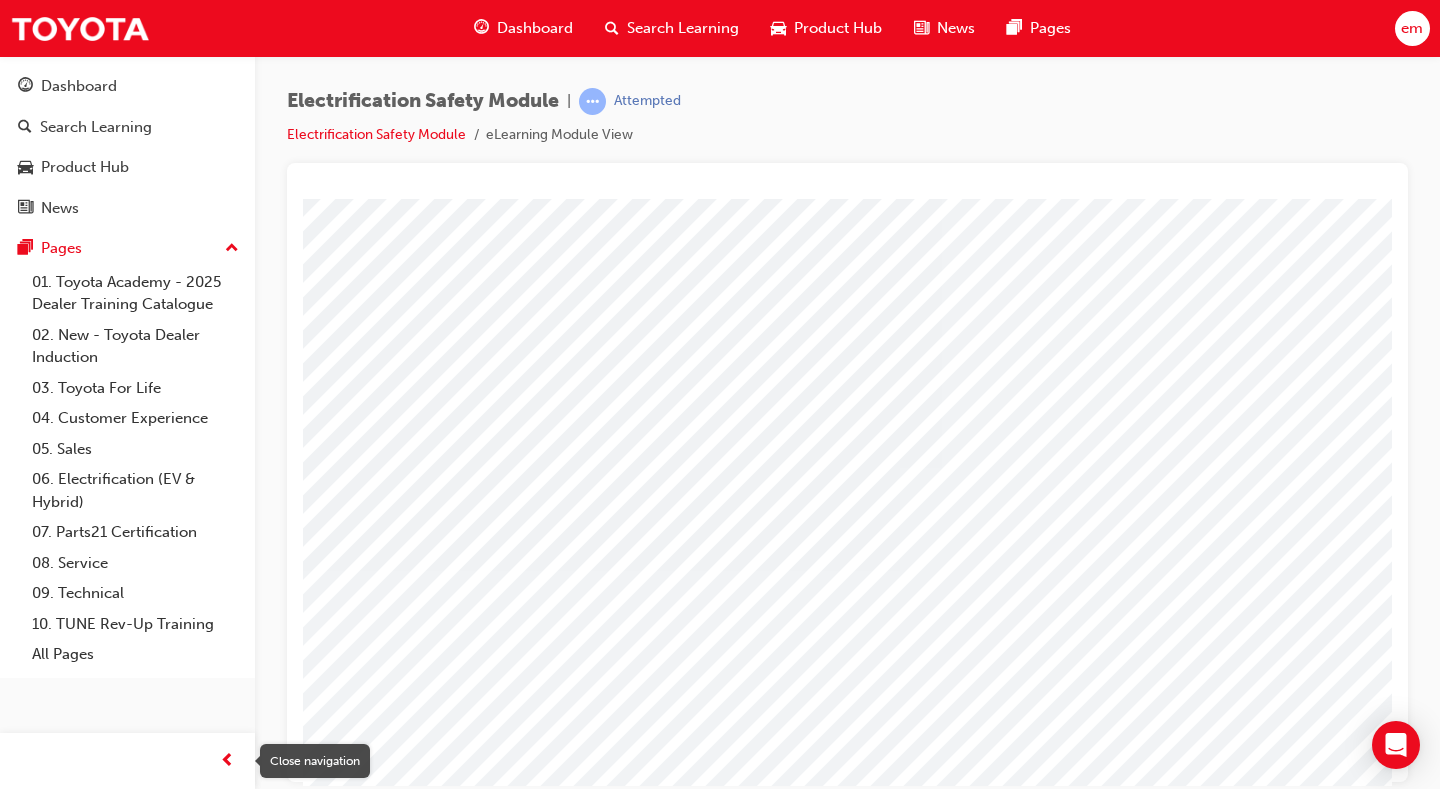 click at bounding box center (227, 761) 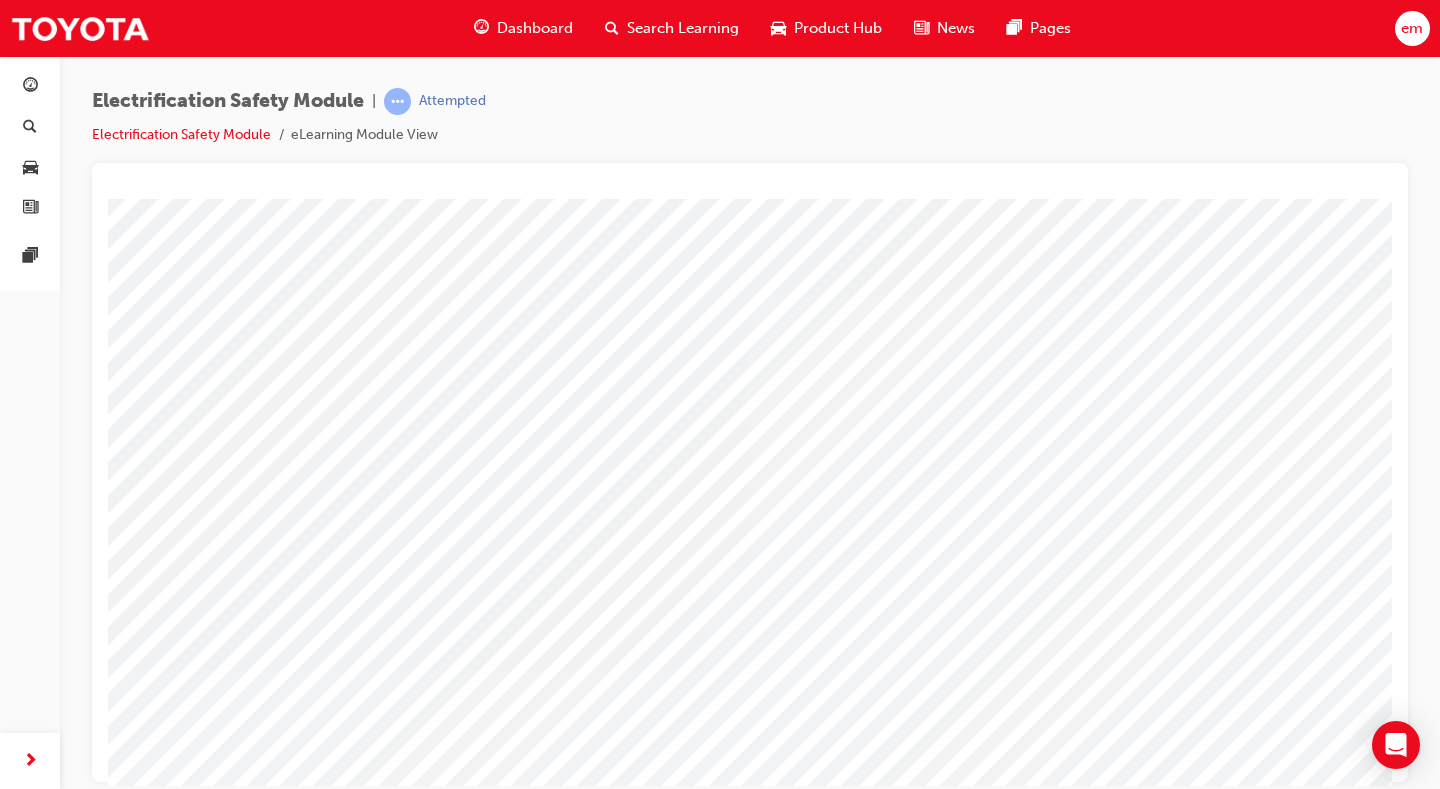 scroll, scrollTop: 100, scrollLeft: 0, axis: vertical 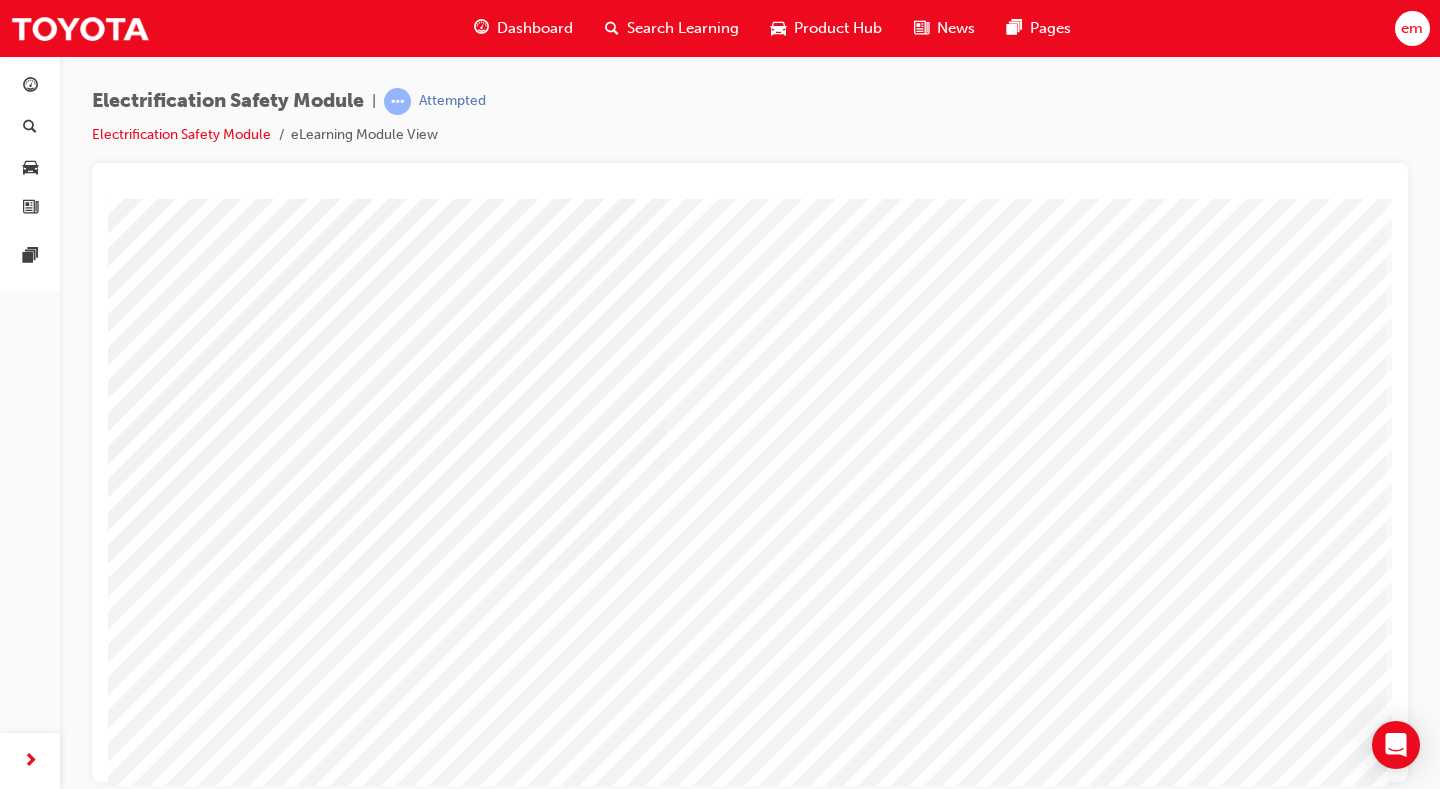 click at bounding box center [55, 4080] 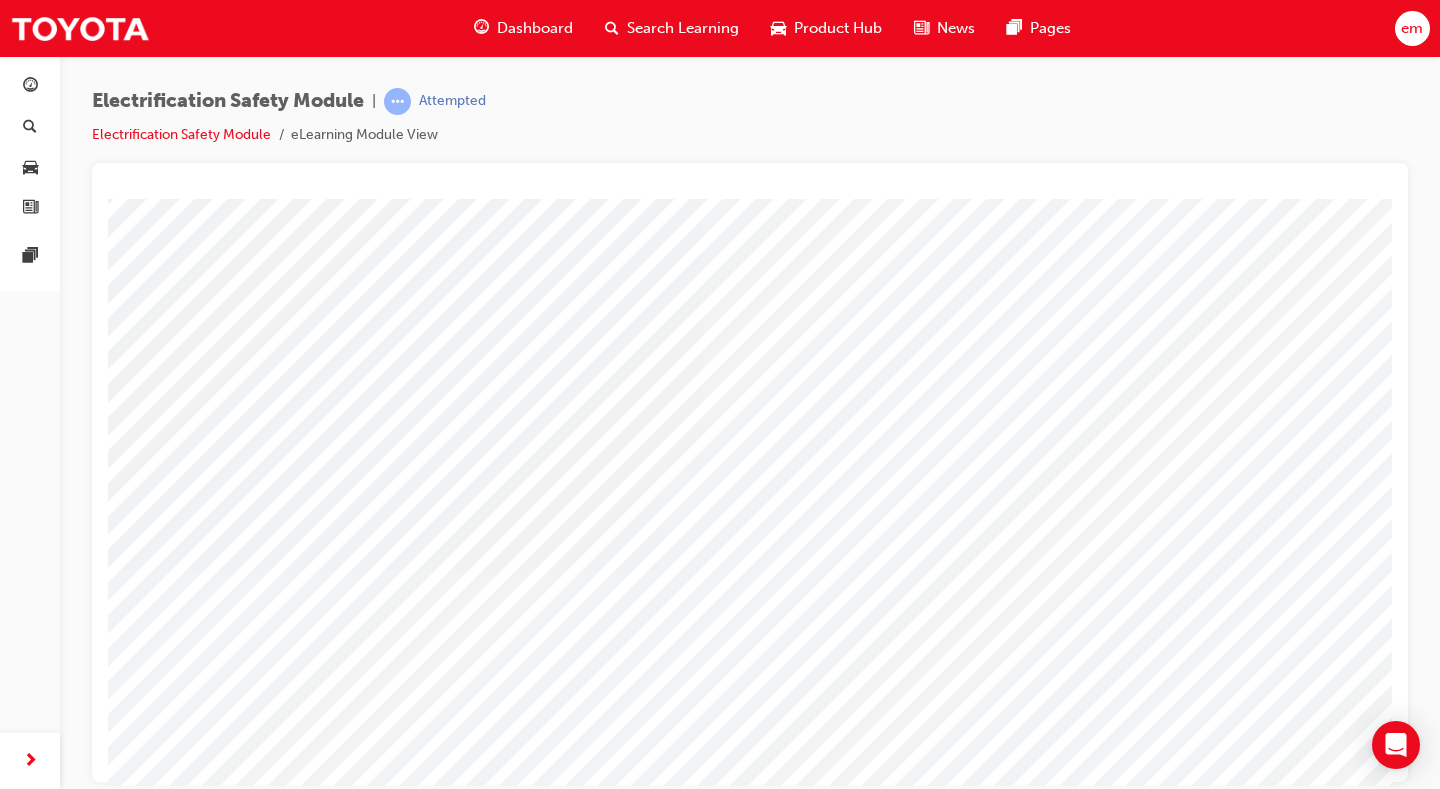 scroll, scrollTop: 100, scrollLeft: 20, axis: both 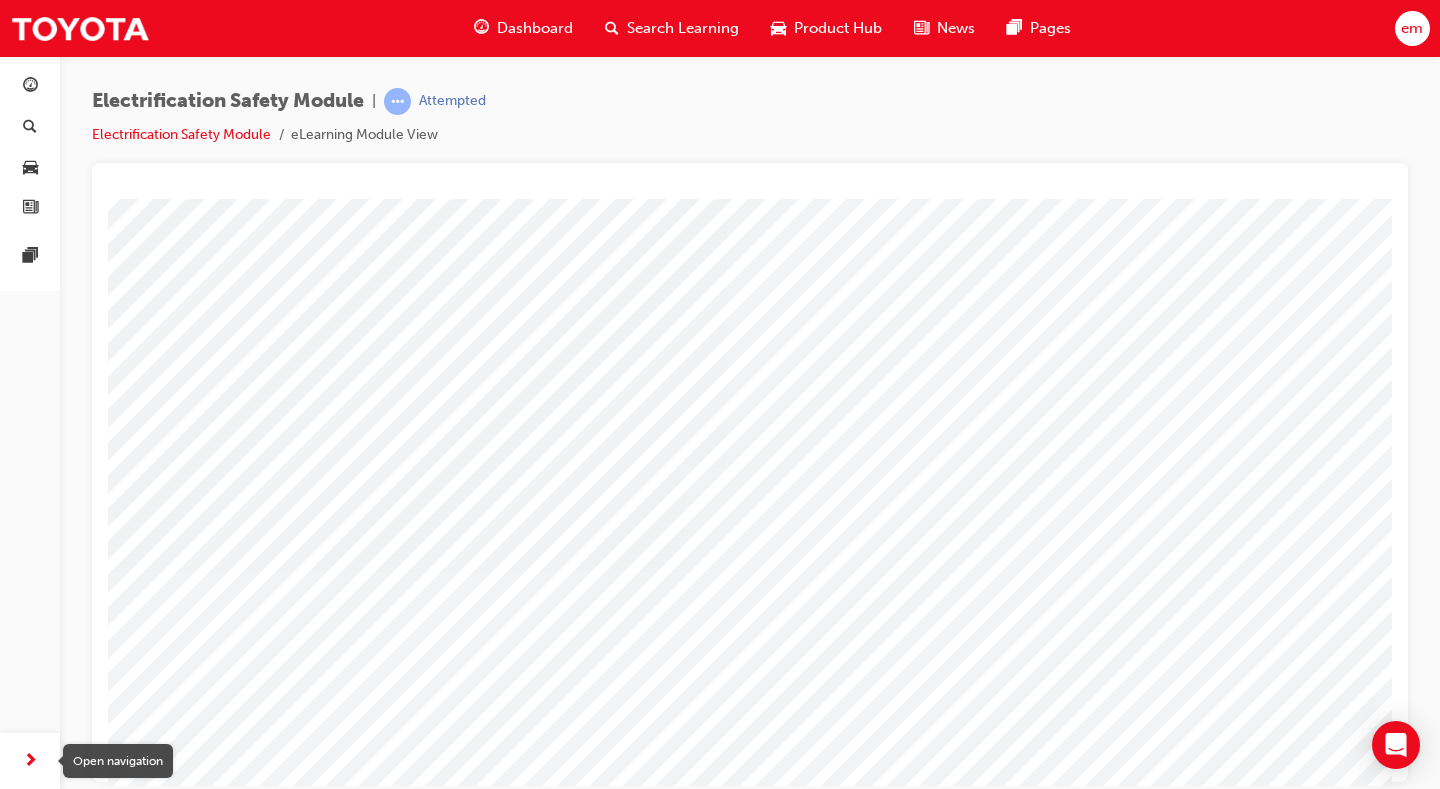 click at bounding box center (30, 761) 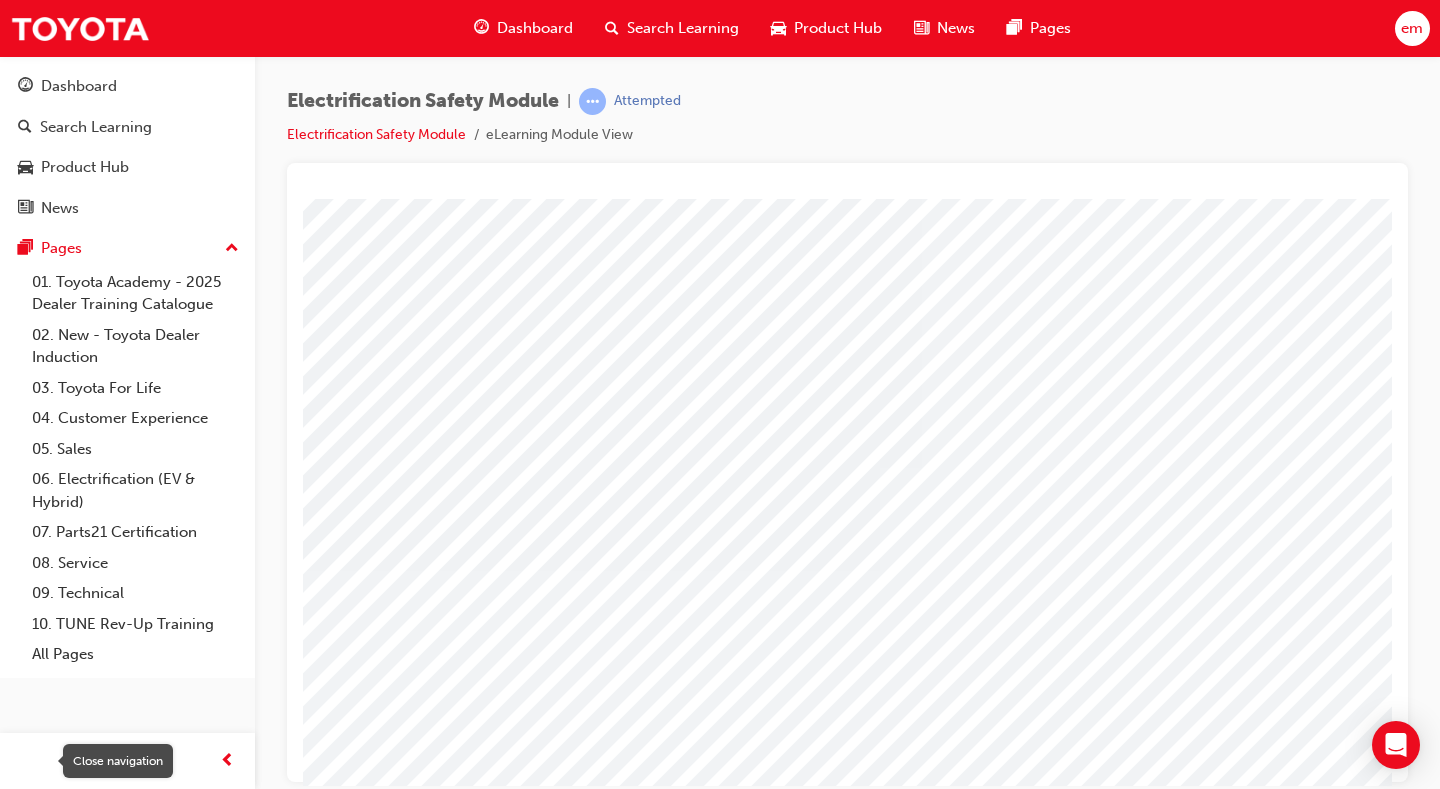 scroll, scrollTop: 0, scrollLeft: 0, axis: both 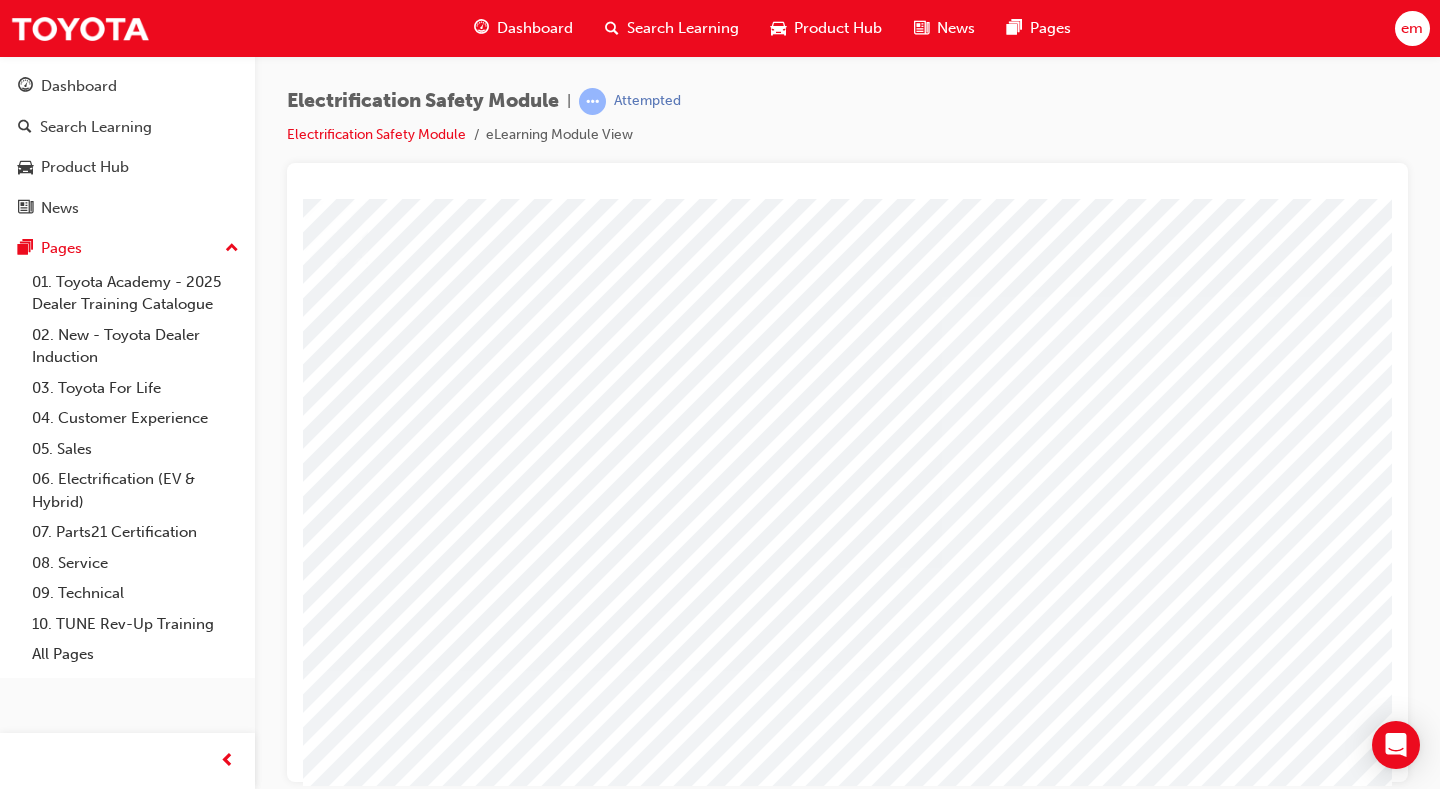 click at bounding box center [332, 4003] 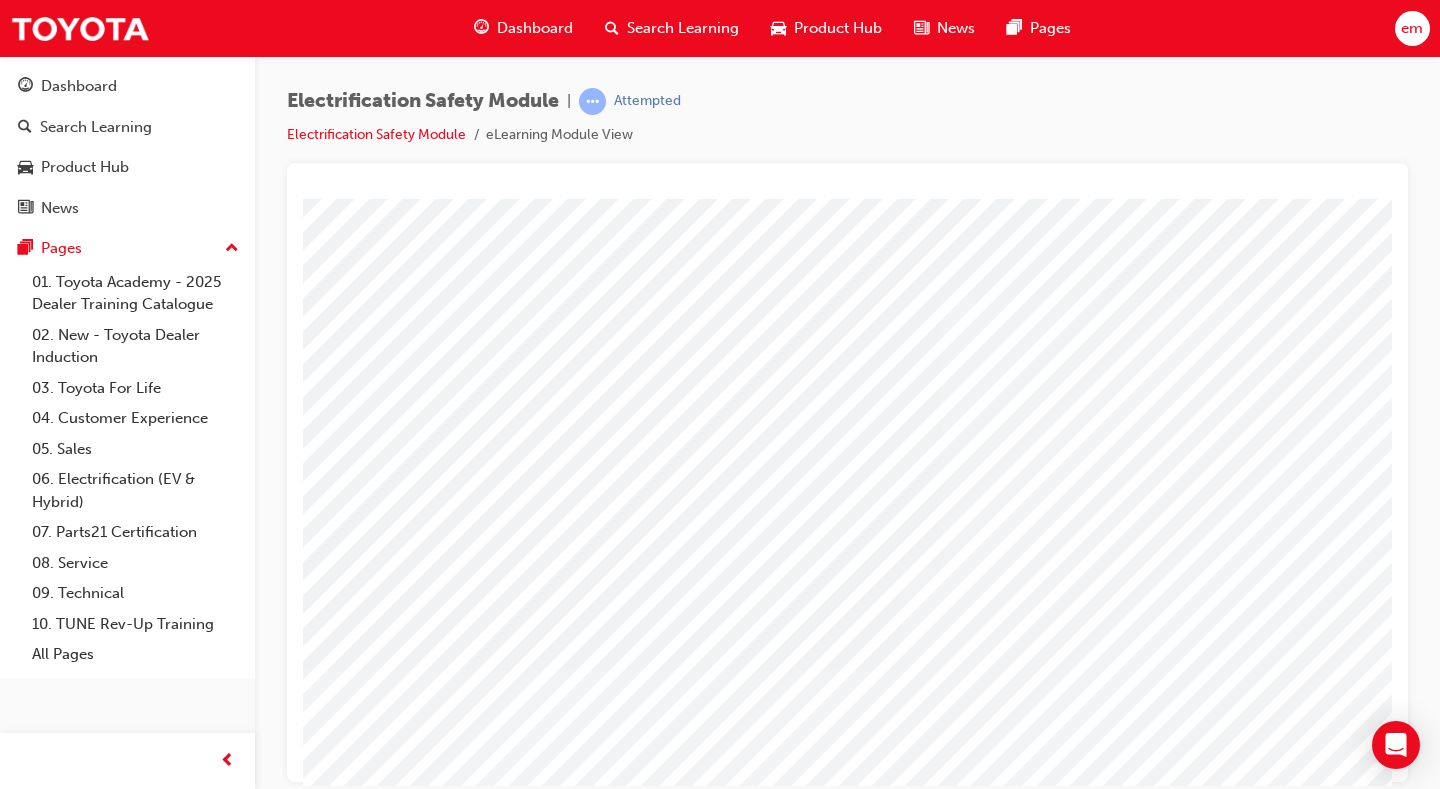 click at bounding box center [982, 2035] 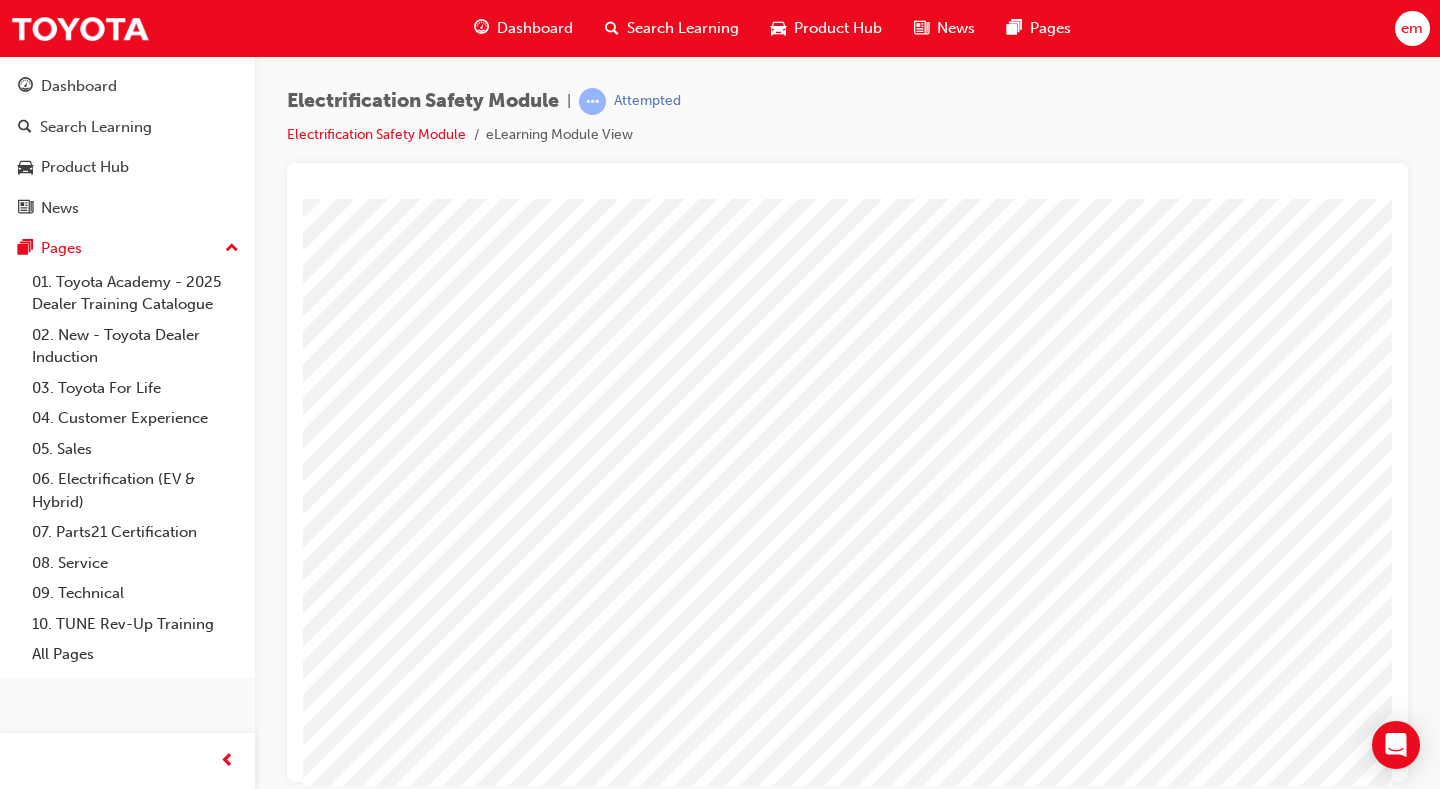 click at bounding box center (332, 4180) 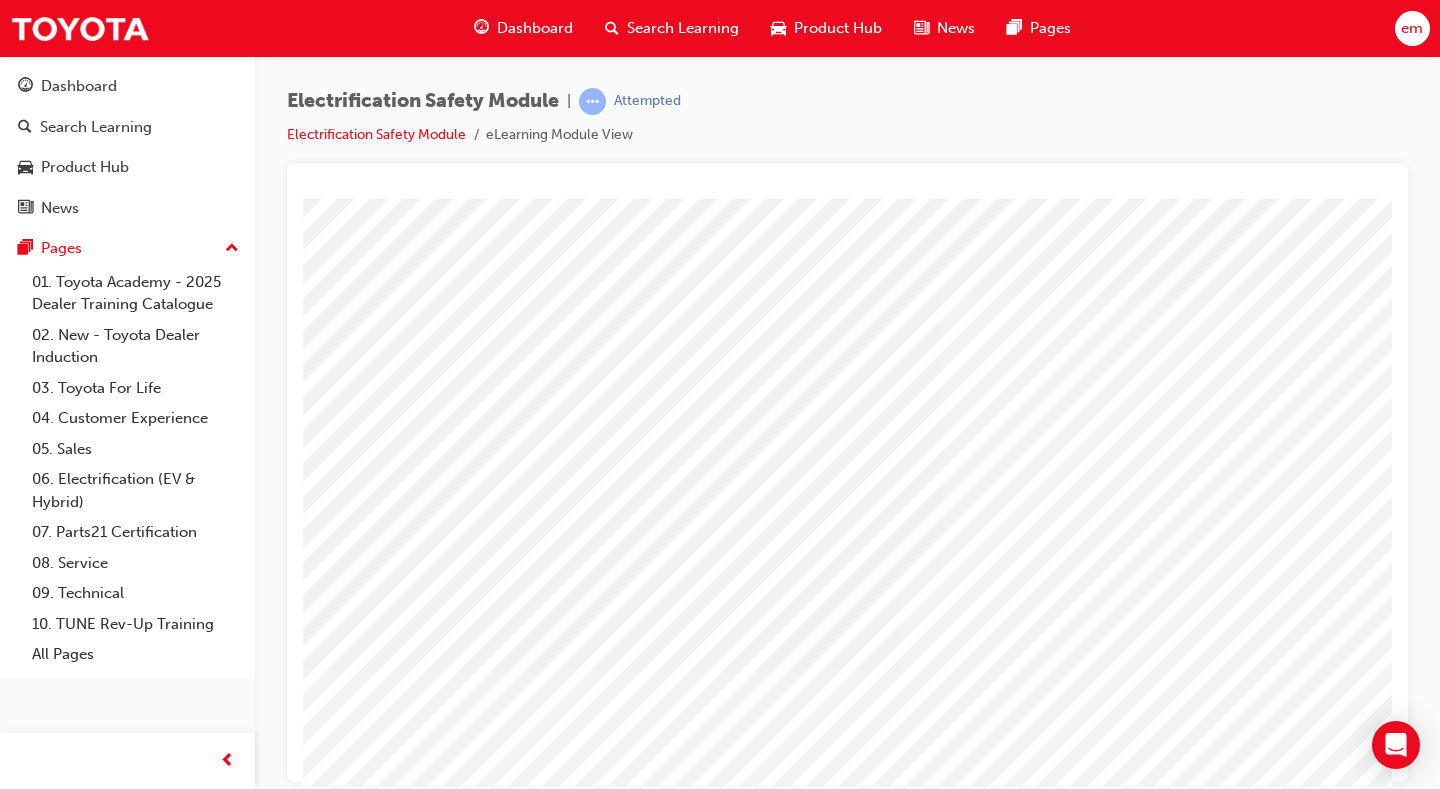 click at bounding box center [332, 4003] 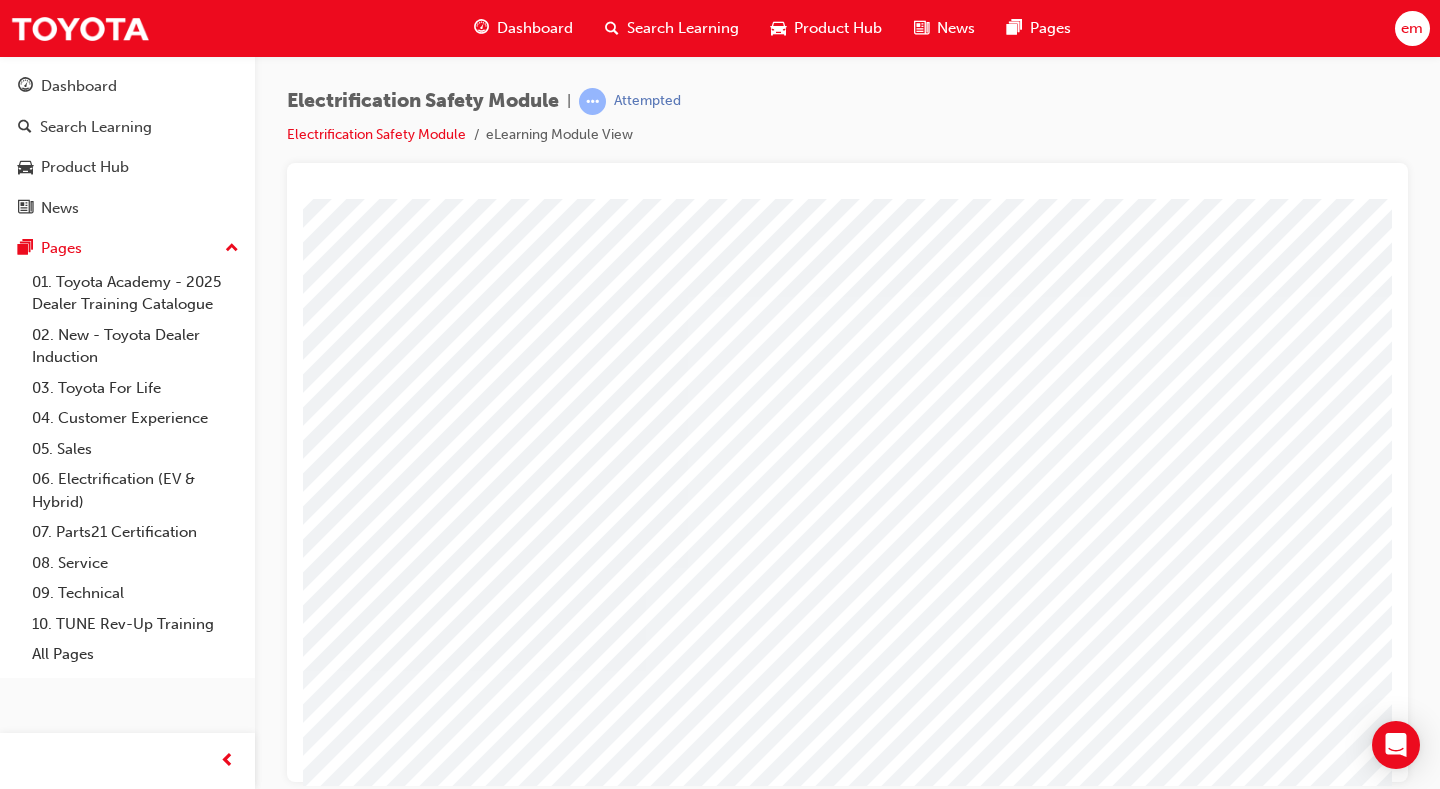 scroll, scrollTop: 0, scrollLeft: 288, axis: horizontal 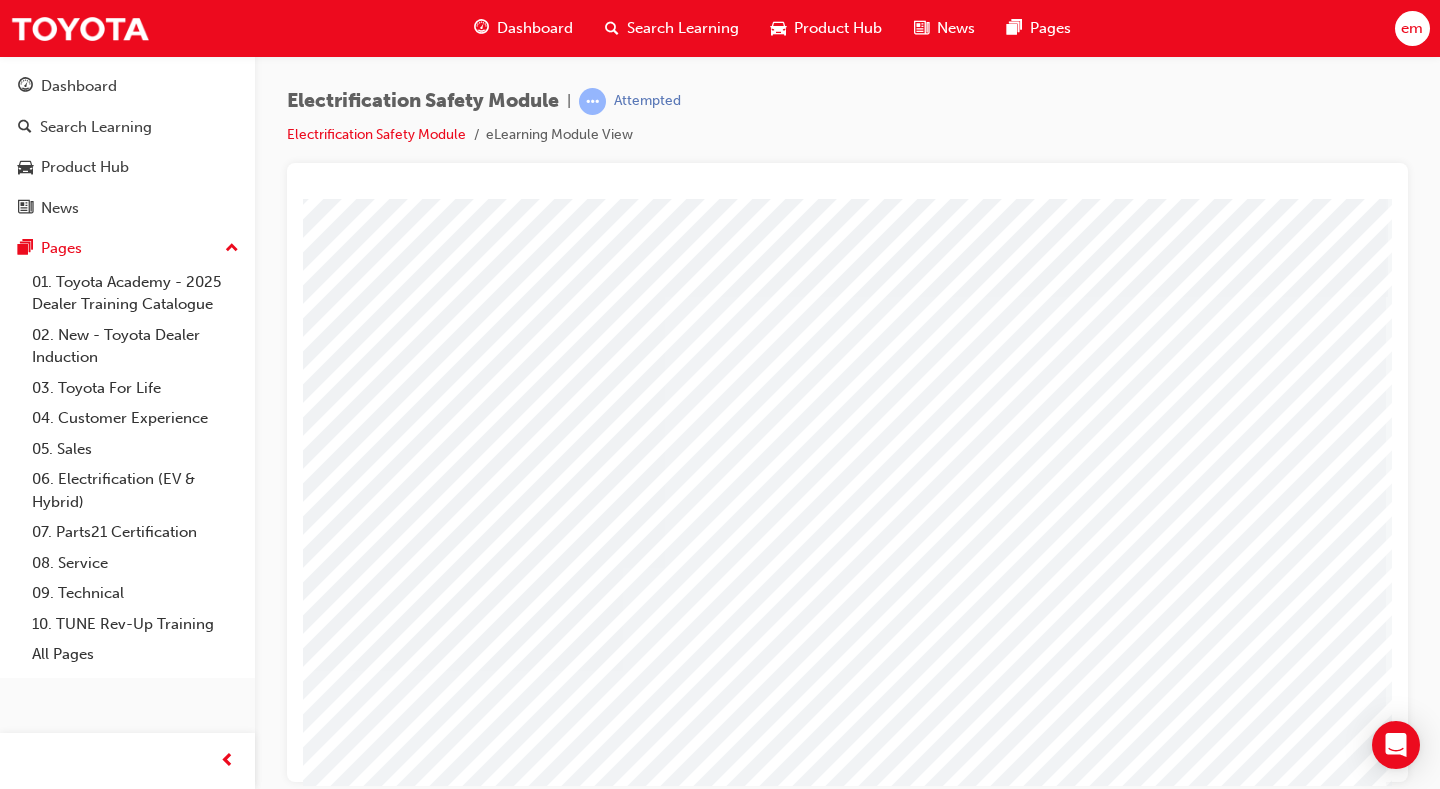 click at bounding box center [55, 4062] 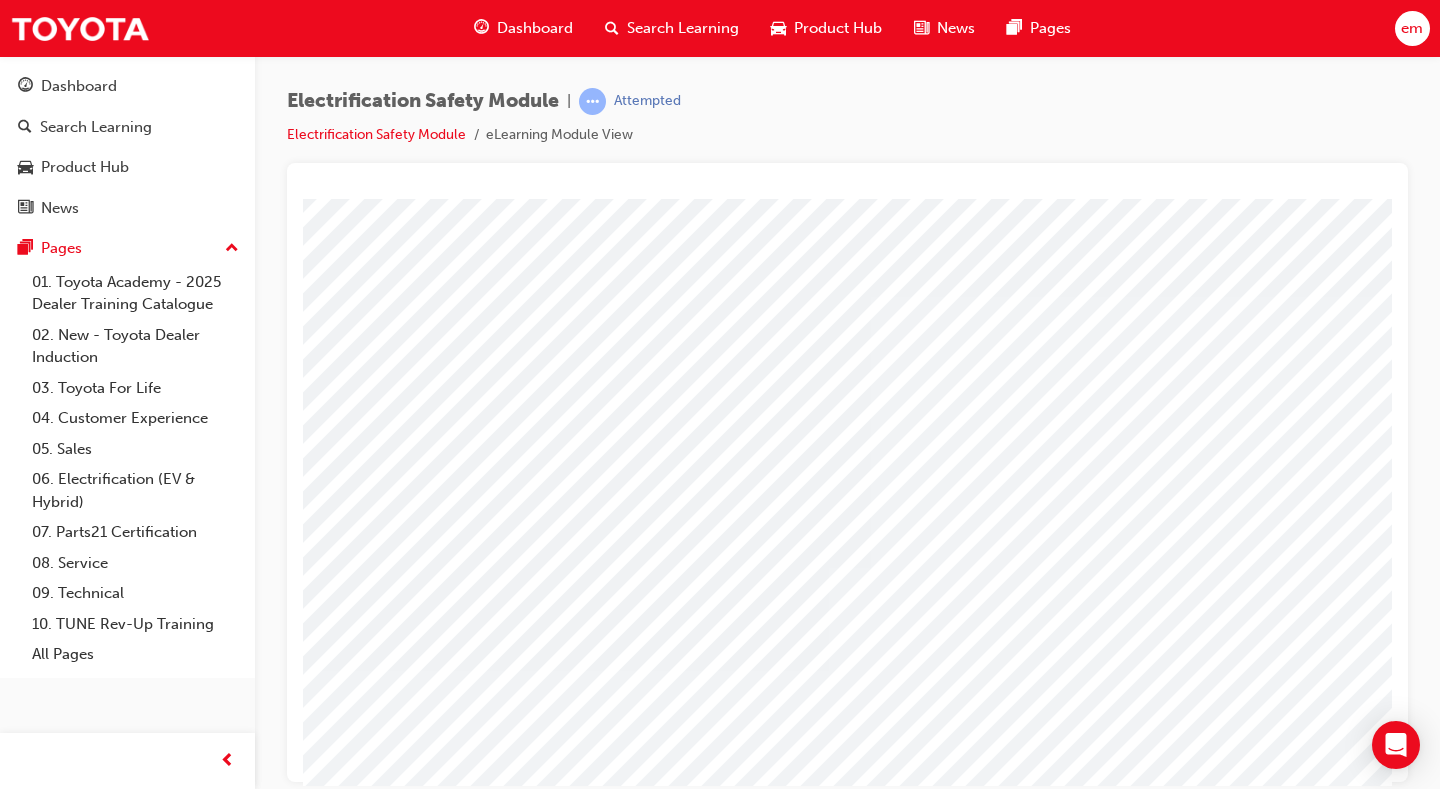 scroll, scrollTop: 0, scrollLeft: 67, axis: horizontal 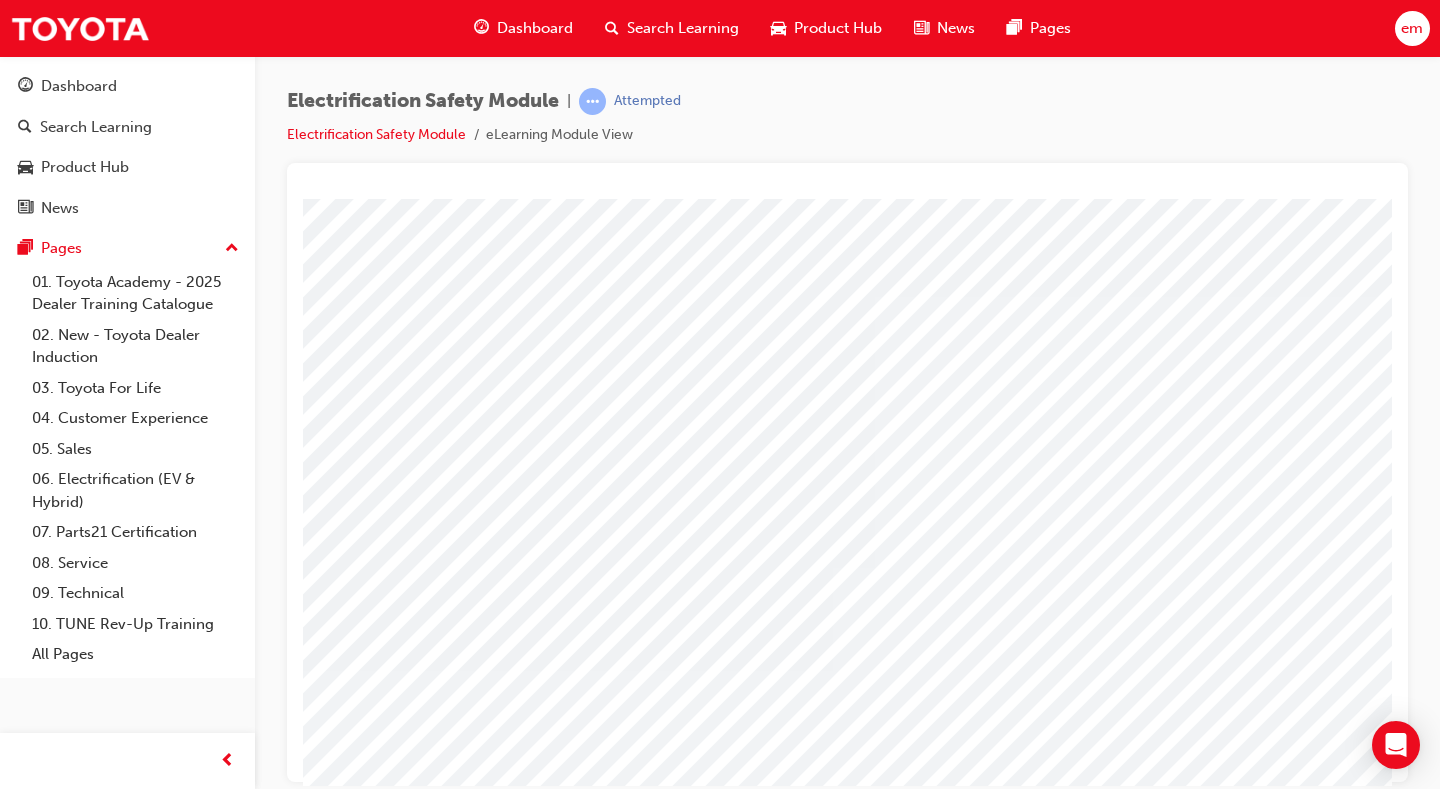 drag, startPoint x: 719, startPoint y: 764, endPoint x: 686, endPoint y: 765, distance: 33.01515 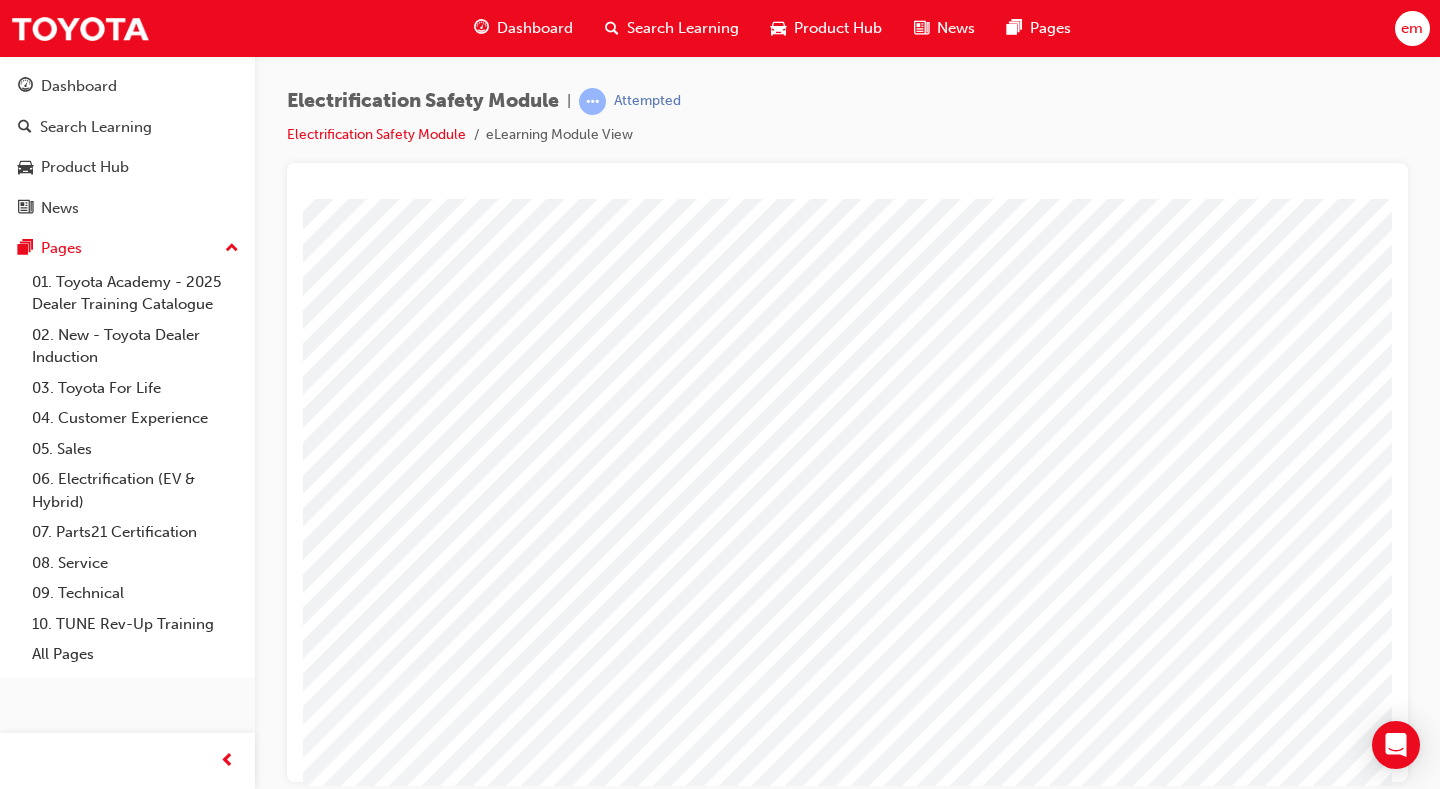 scroll, scrollTop: 0, scrollLeft: 48, axis: horizontal 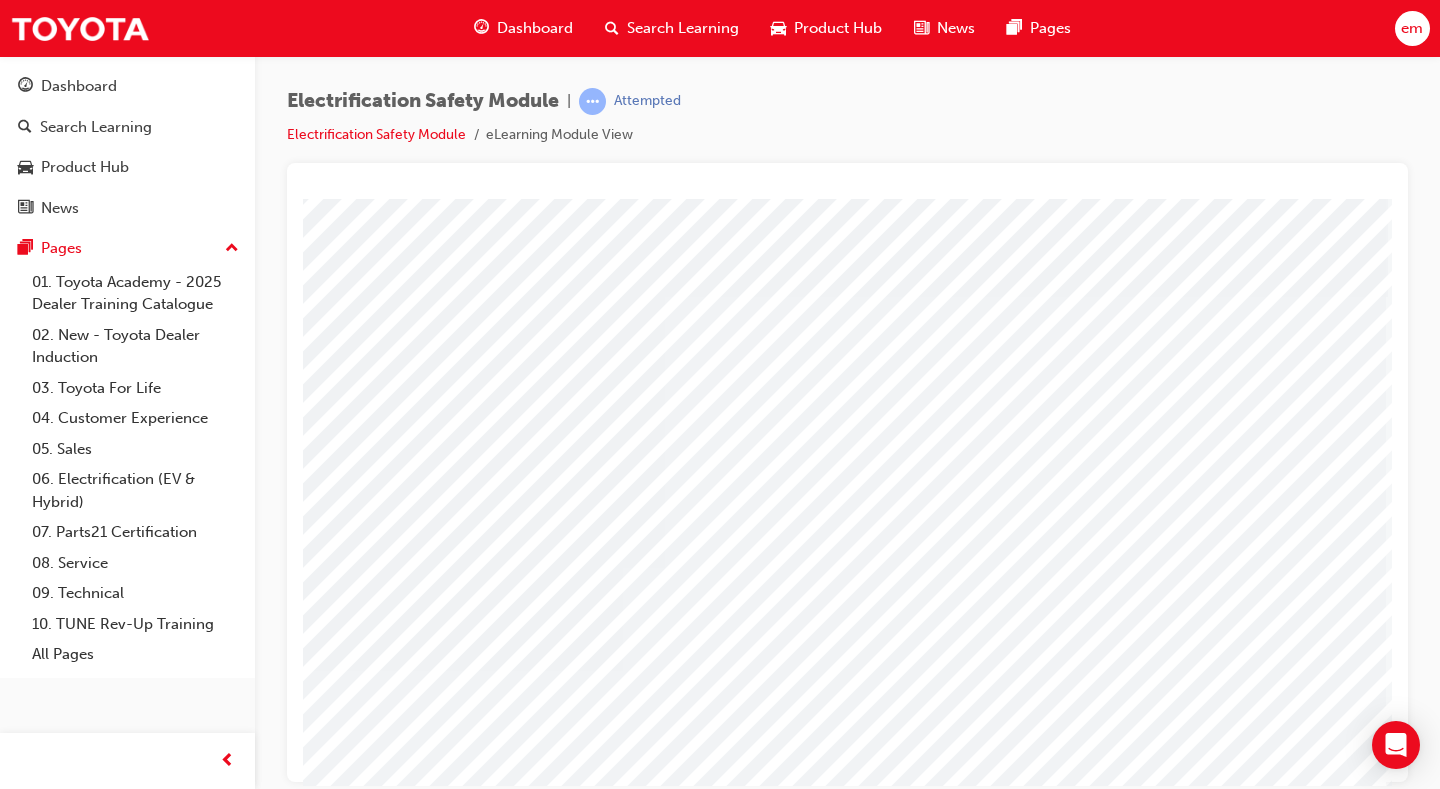 click at bounding box center [55, 4121] 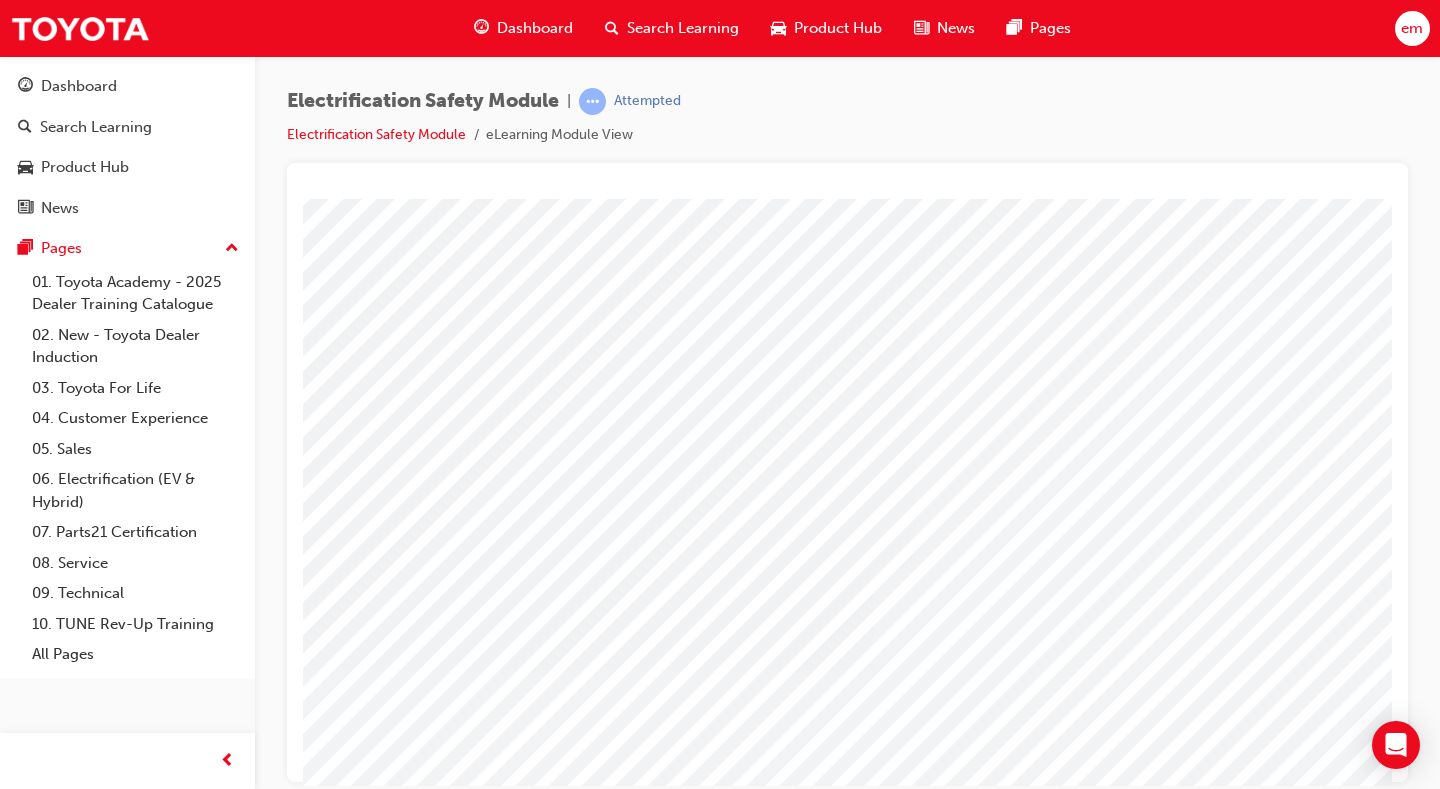 scroll, scrollTop: 0, scrollLeft: 0, axis: both 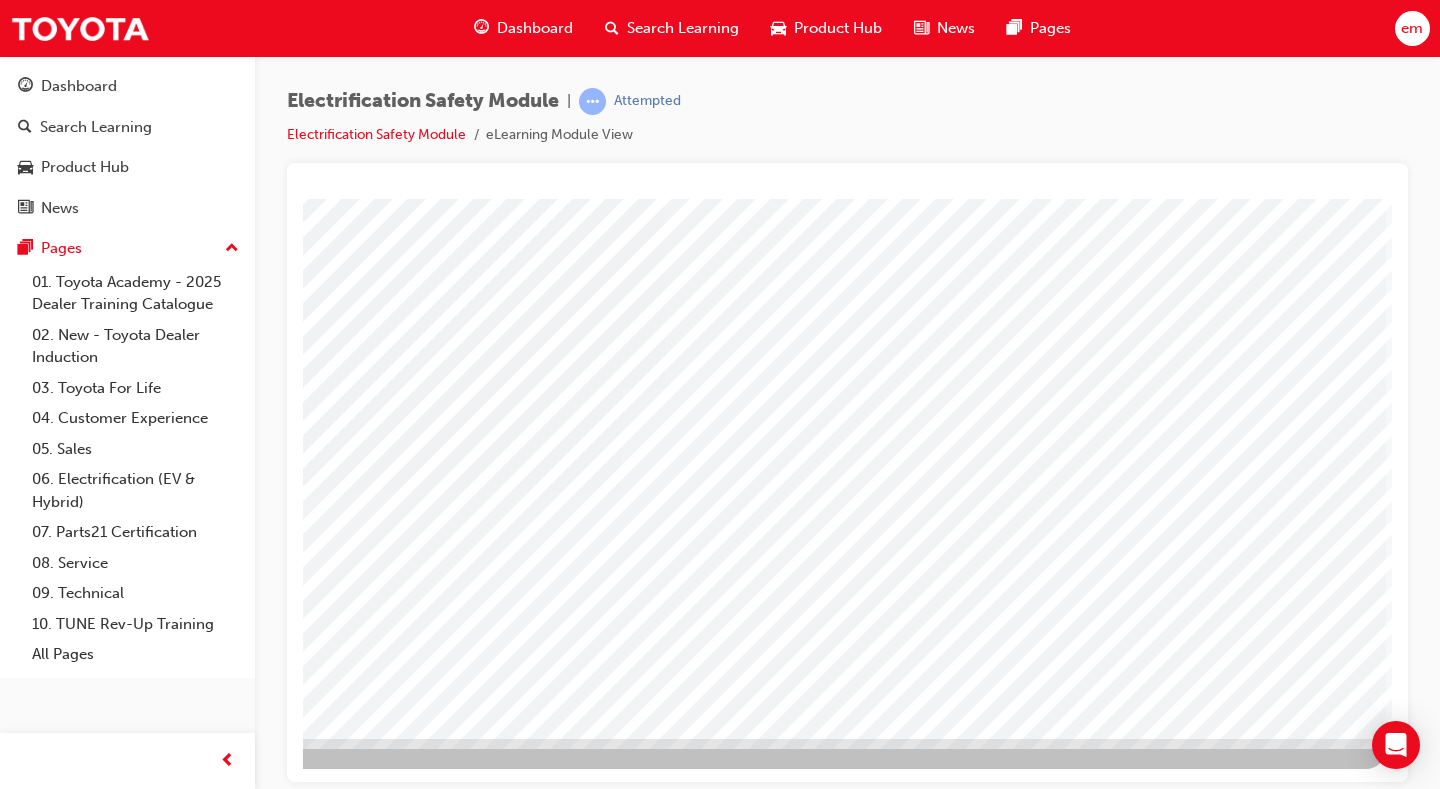 click at bounding box center (89, 2804) 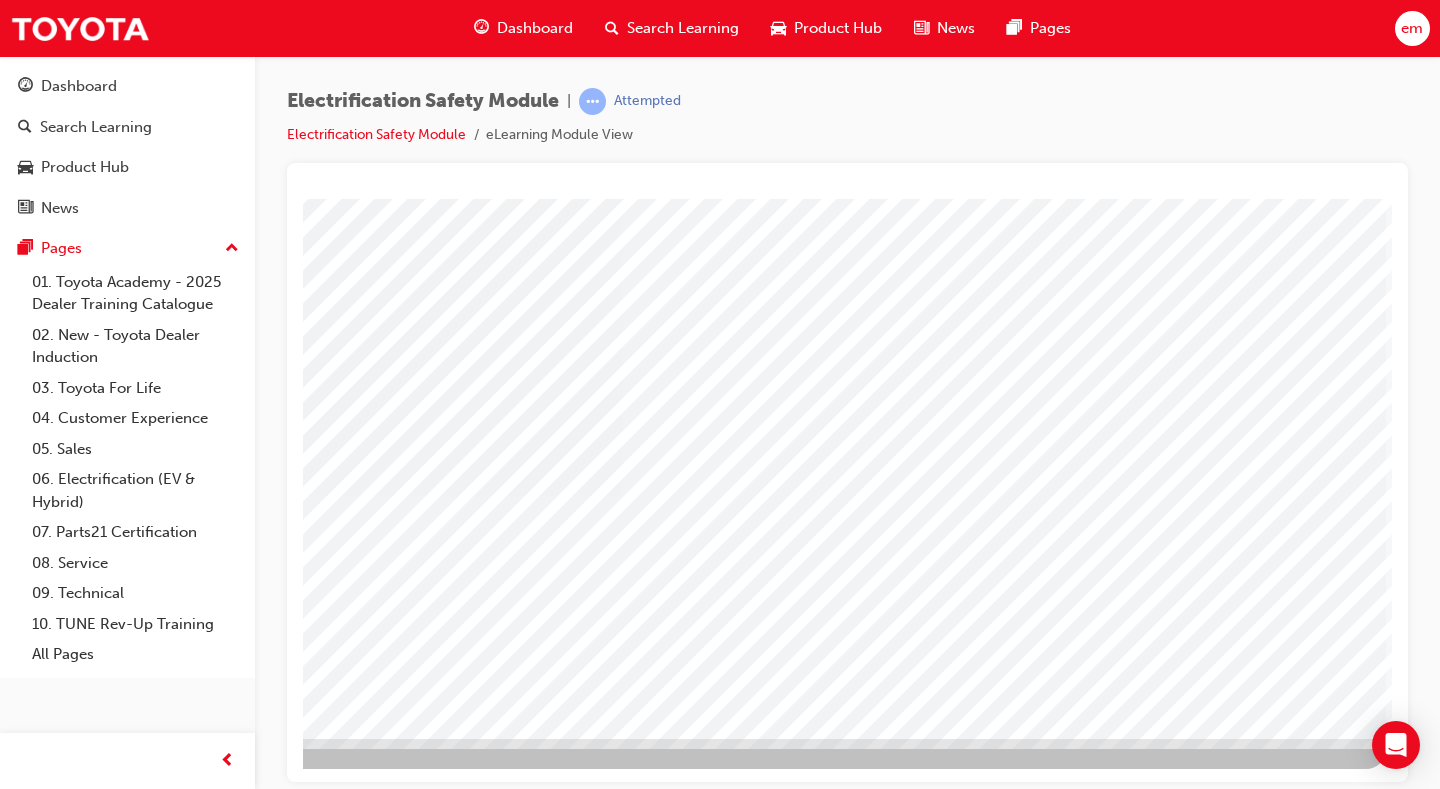 scroll, scrollTop: 0, scrollLeft: 0, axis: both 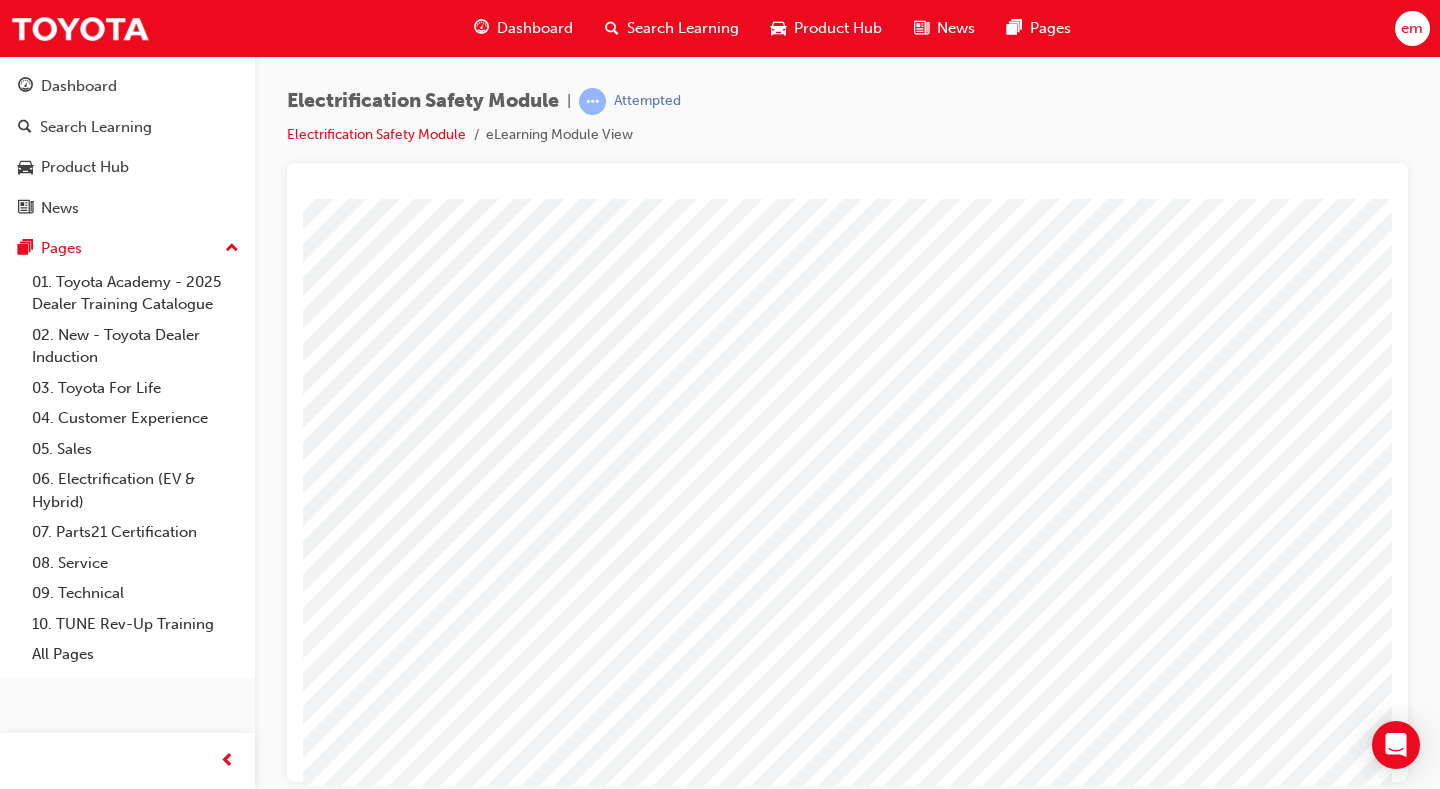 click at bounding box center [81, 3898] 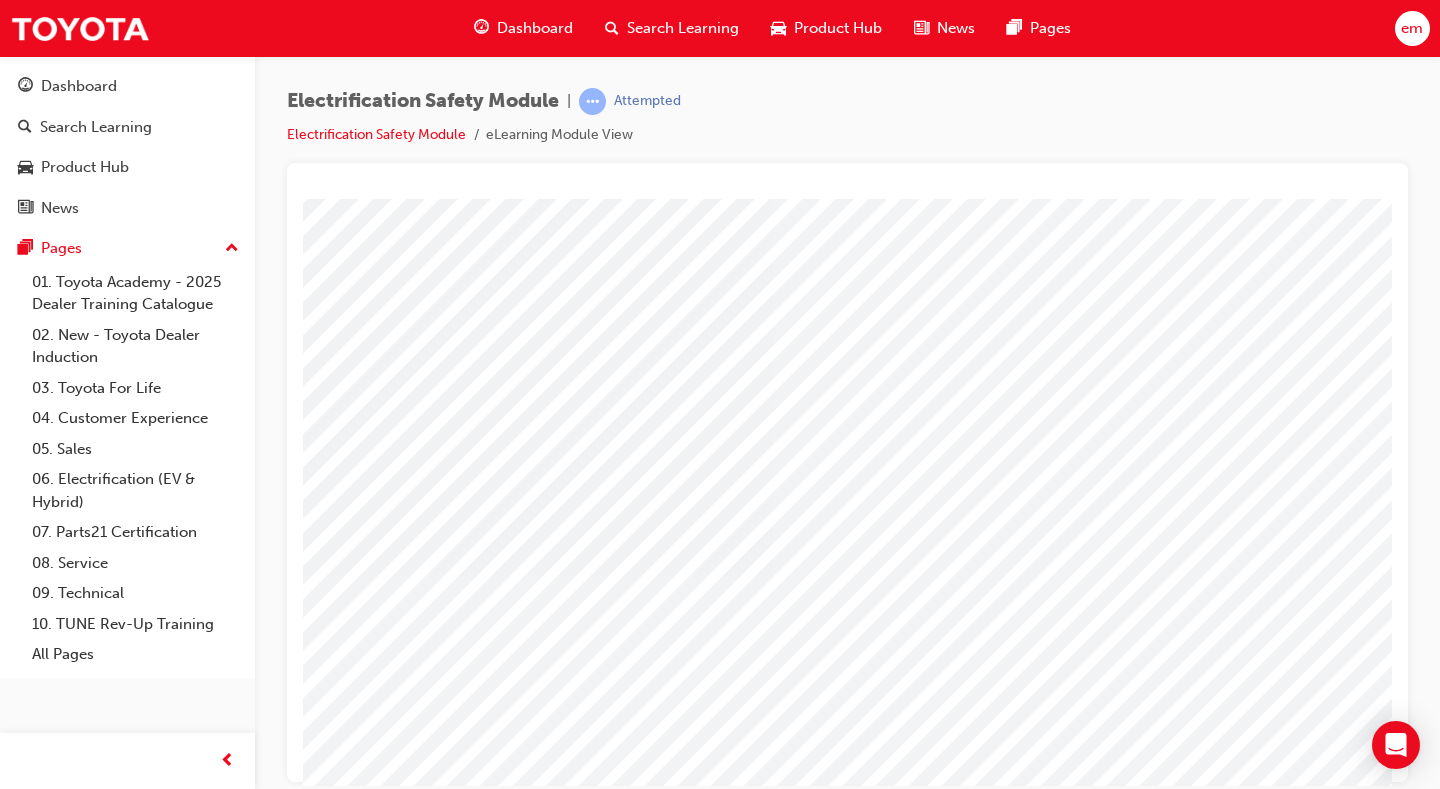 scroll, scrollTop: 100, scrollLeft: 14, axis: both 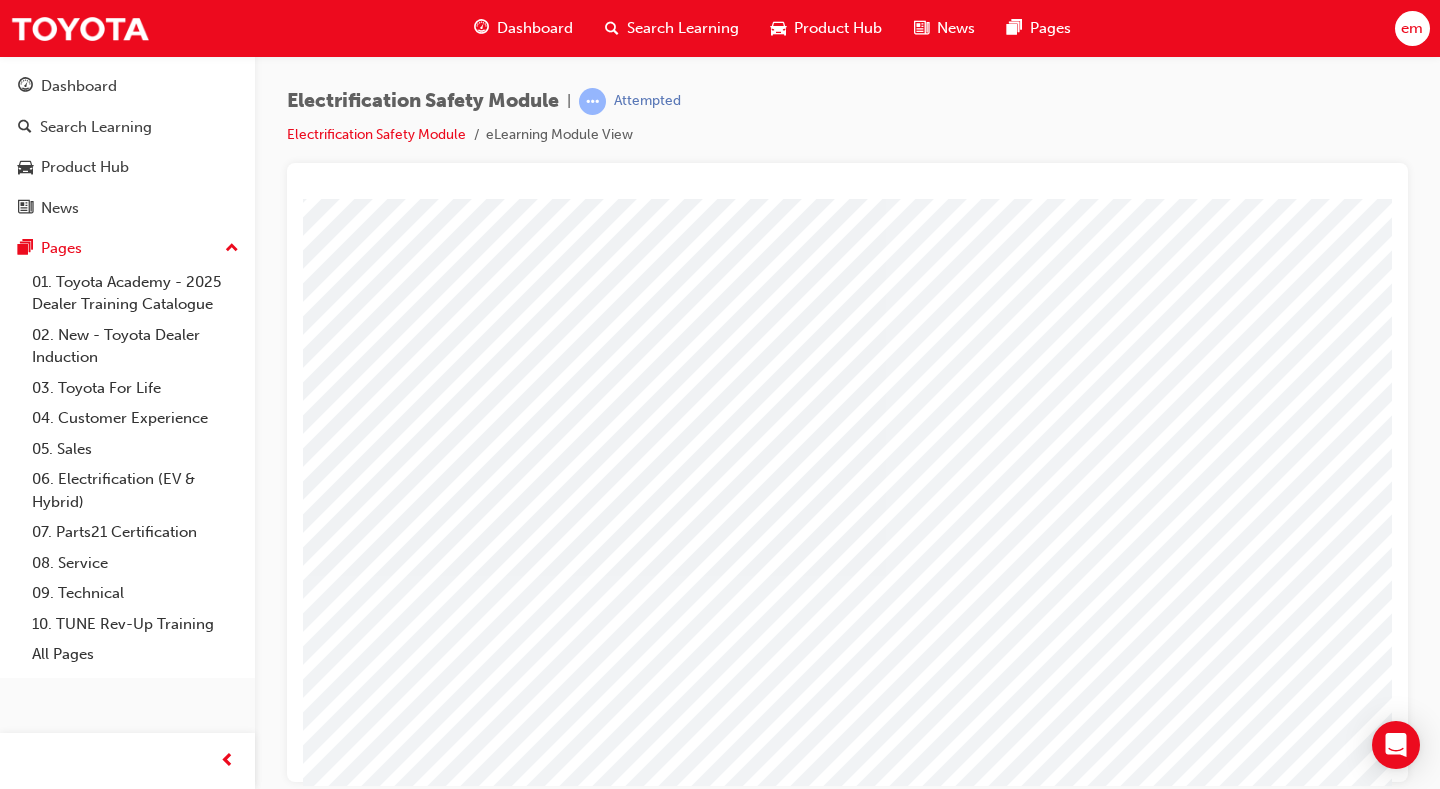 click at bounding box center [318, 3957] 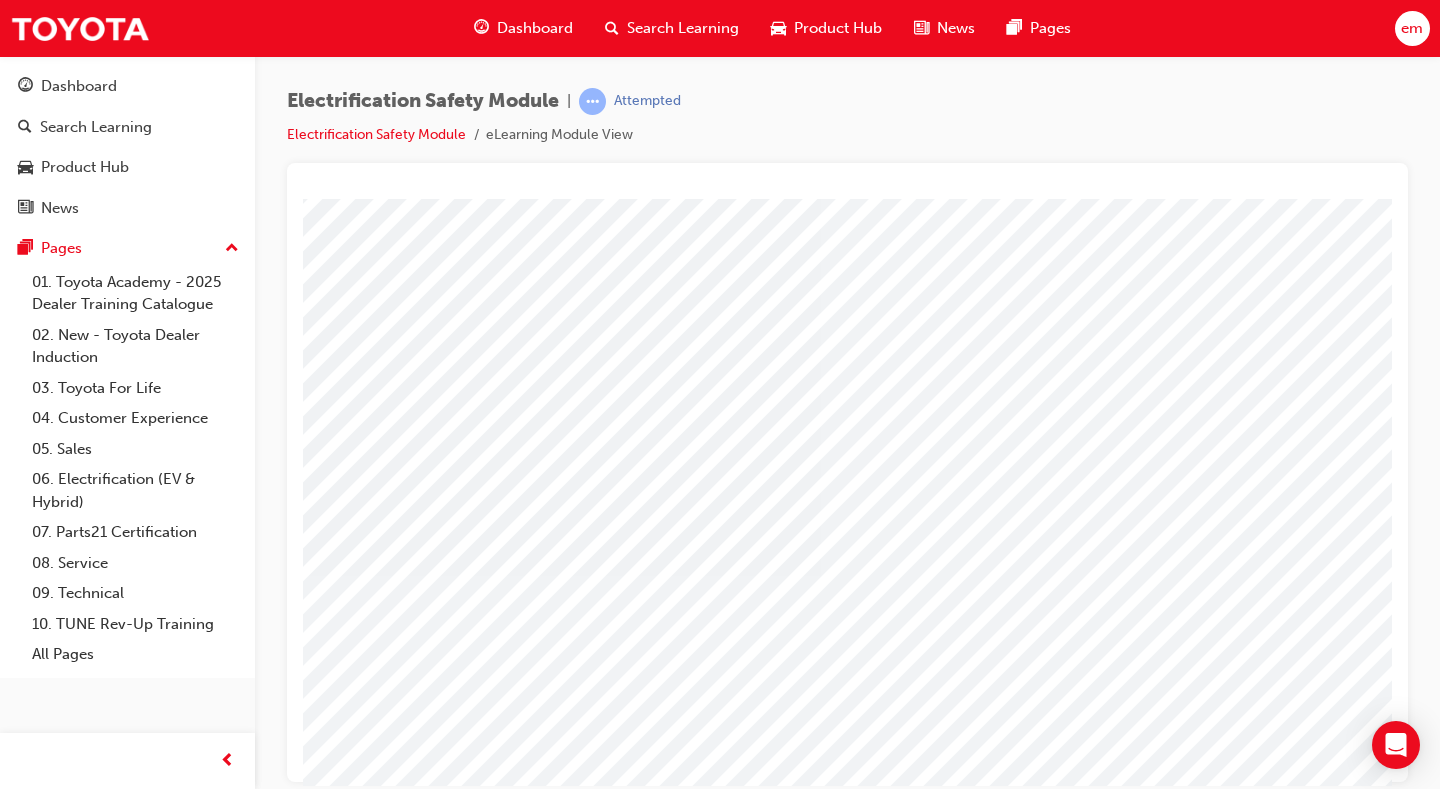 scroll, scrollTop: 100, scrollLeft: 81, axis: both 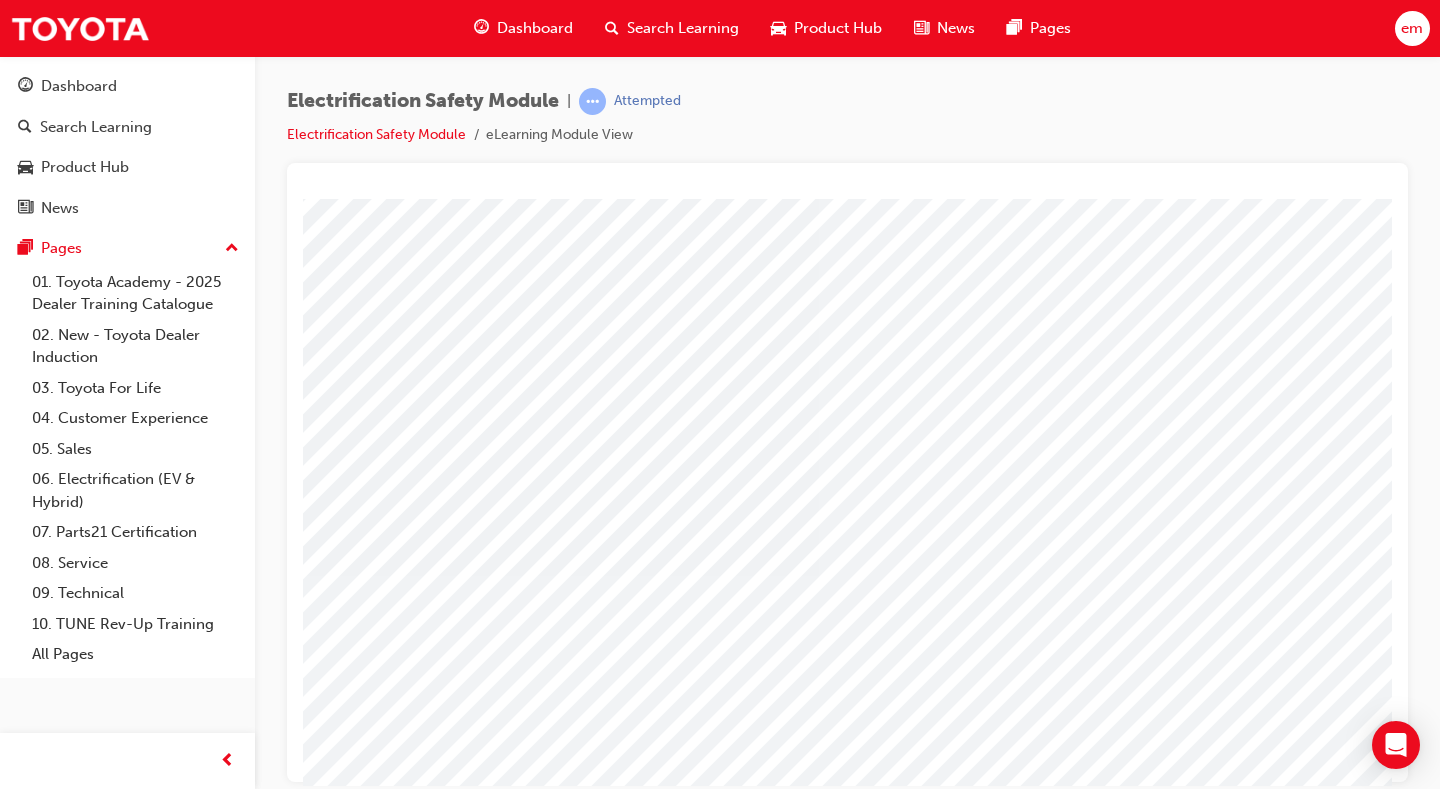 click at bounding box center (251, 4016) 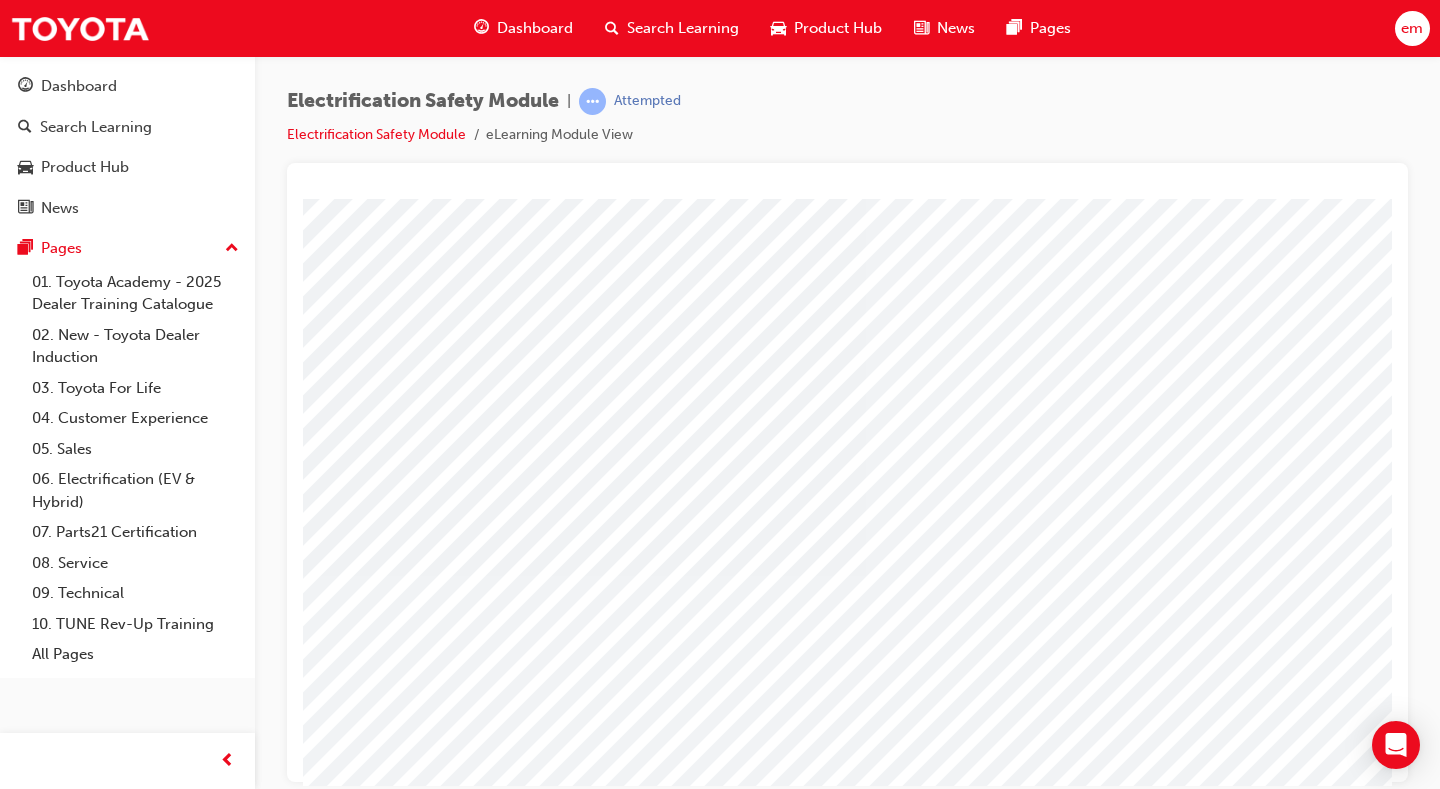 scroll, scrollTop: 100, scrollLeft: 0, axis: vertical 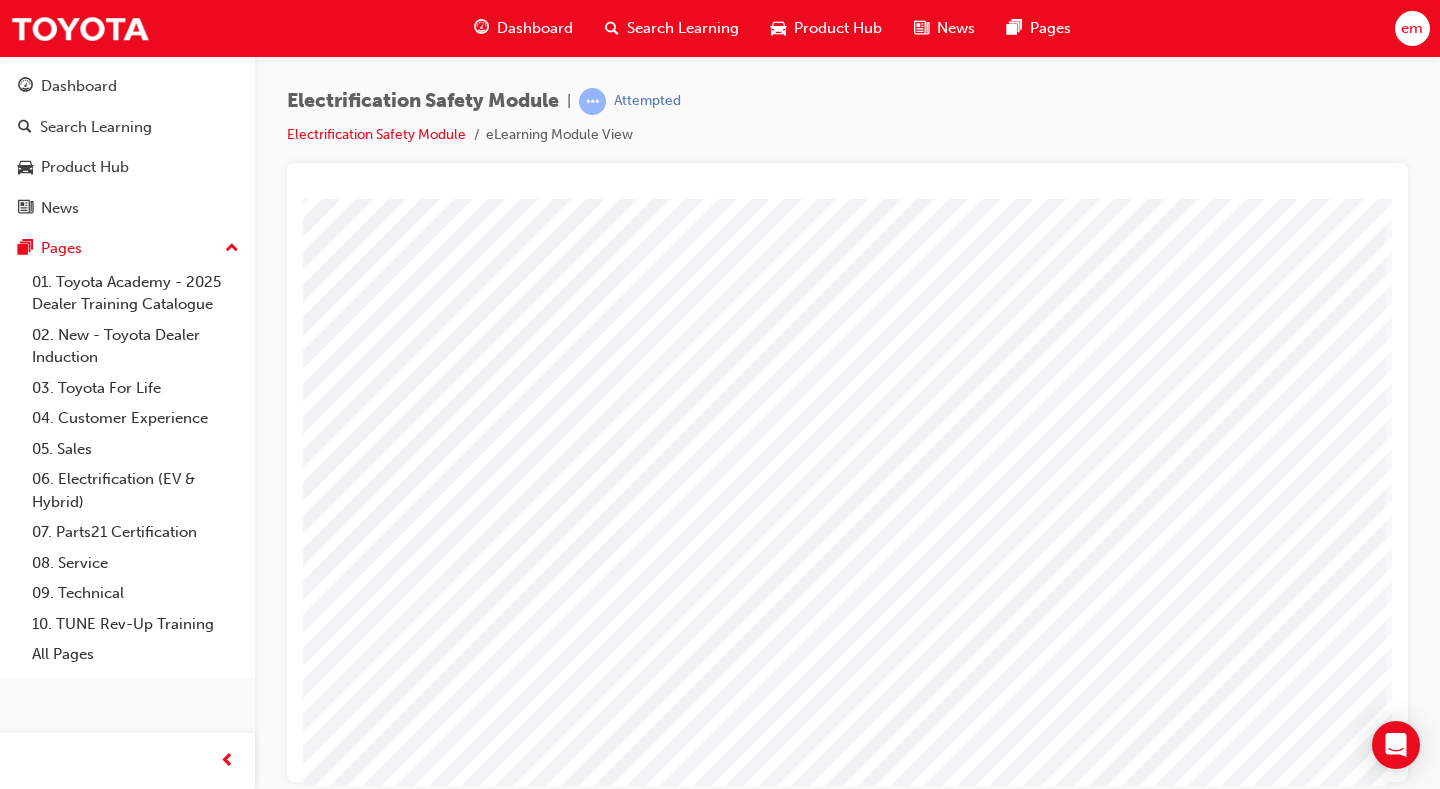 click at bounding box center (55, 4564) 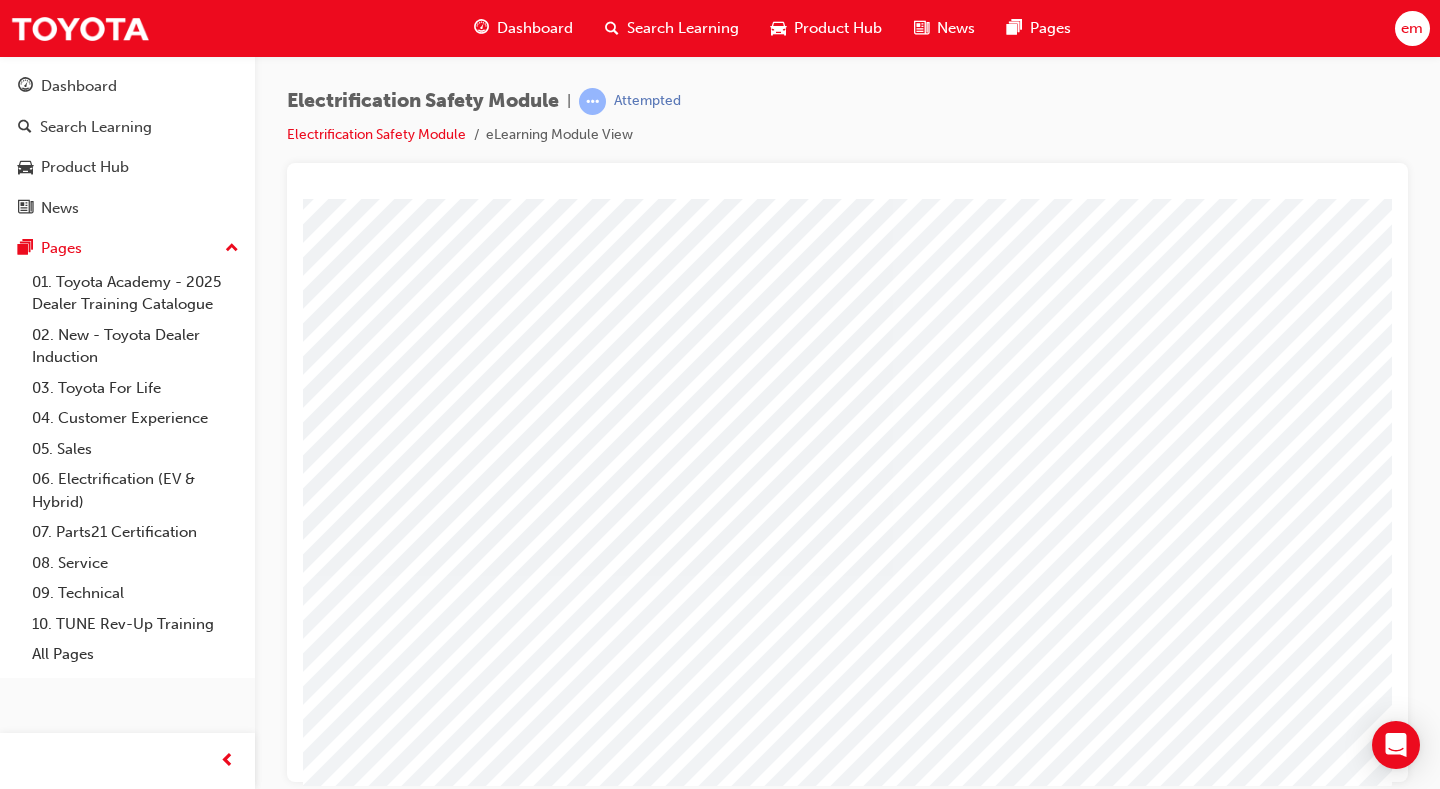 scroll, scrollTop: 100, scrollLeft: 0, axis: vertical 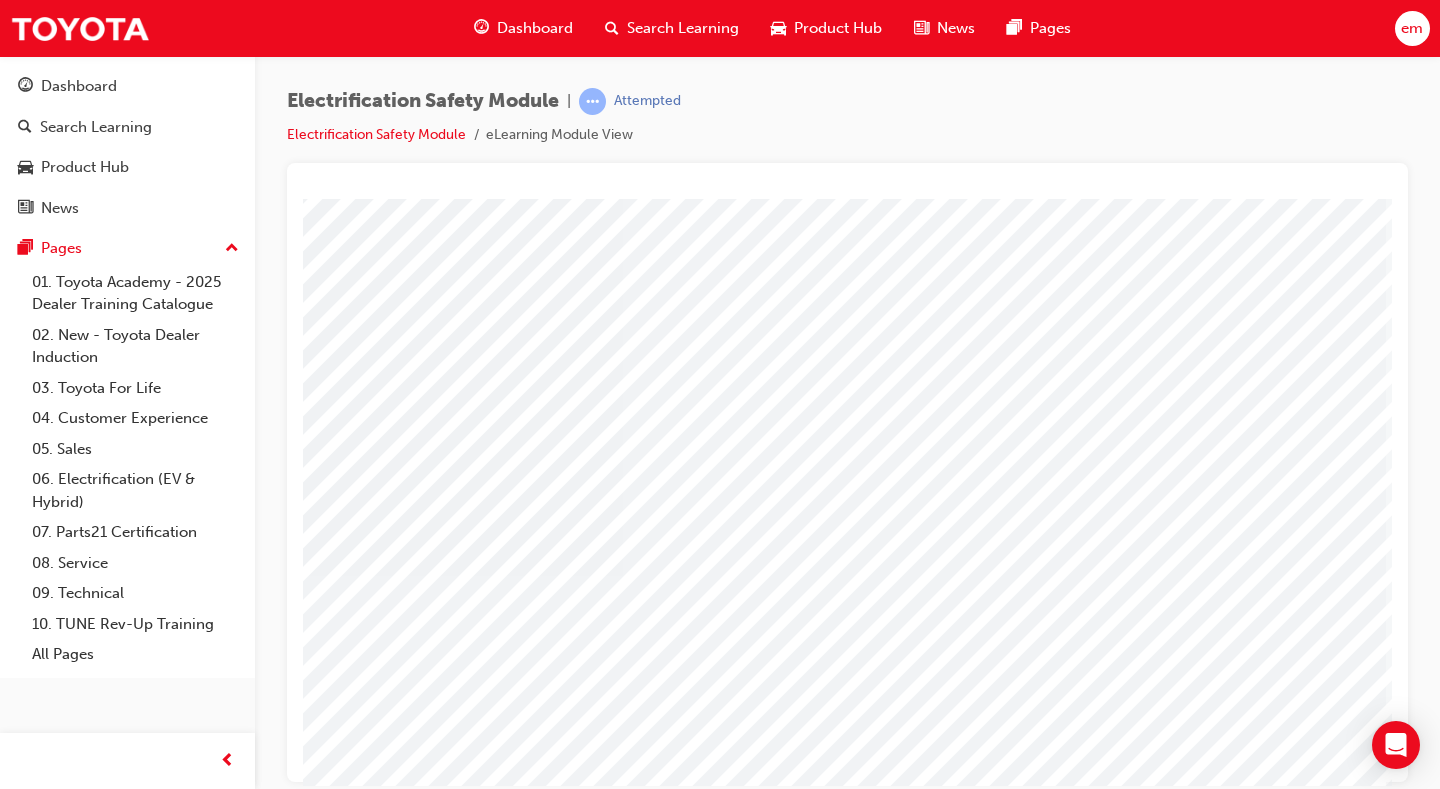click at bounding box center [89, 2884] 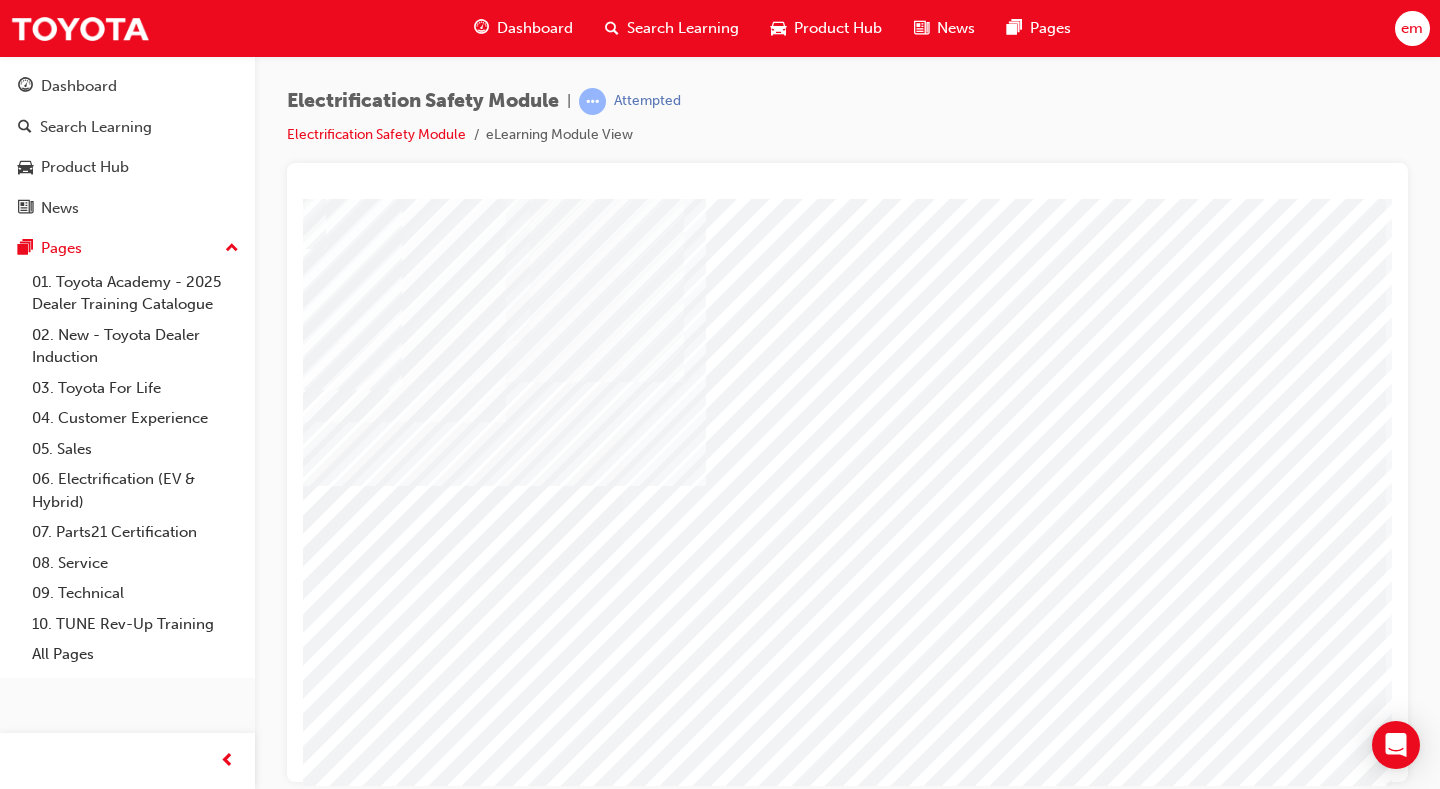scroll, scrollTop: 0, scrollLeft: 0, axis: both 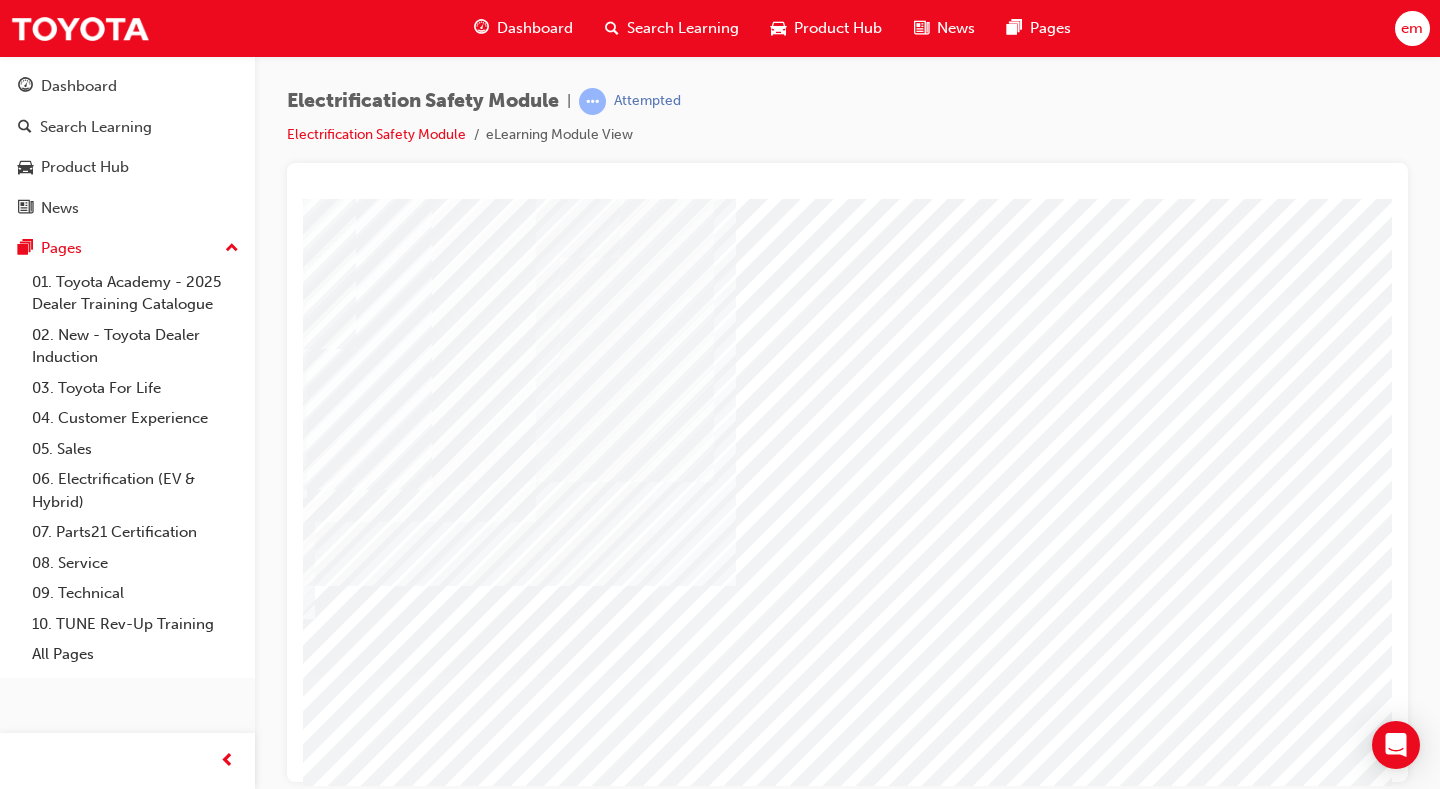 click at bounding box center [85, 4840] 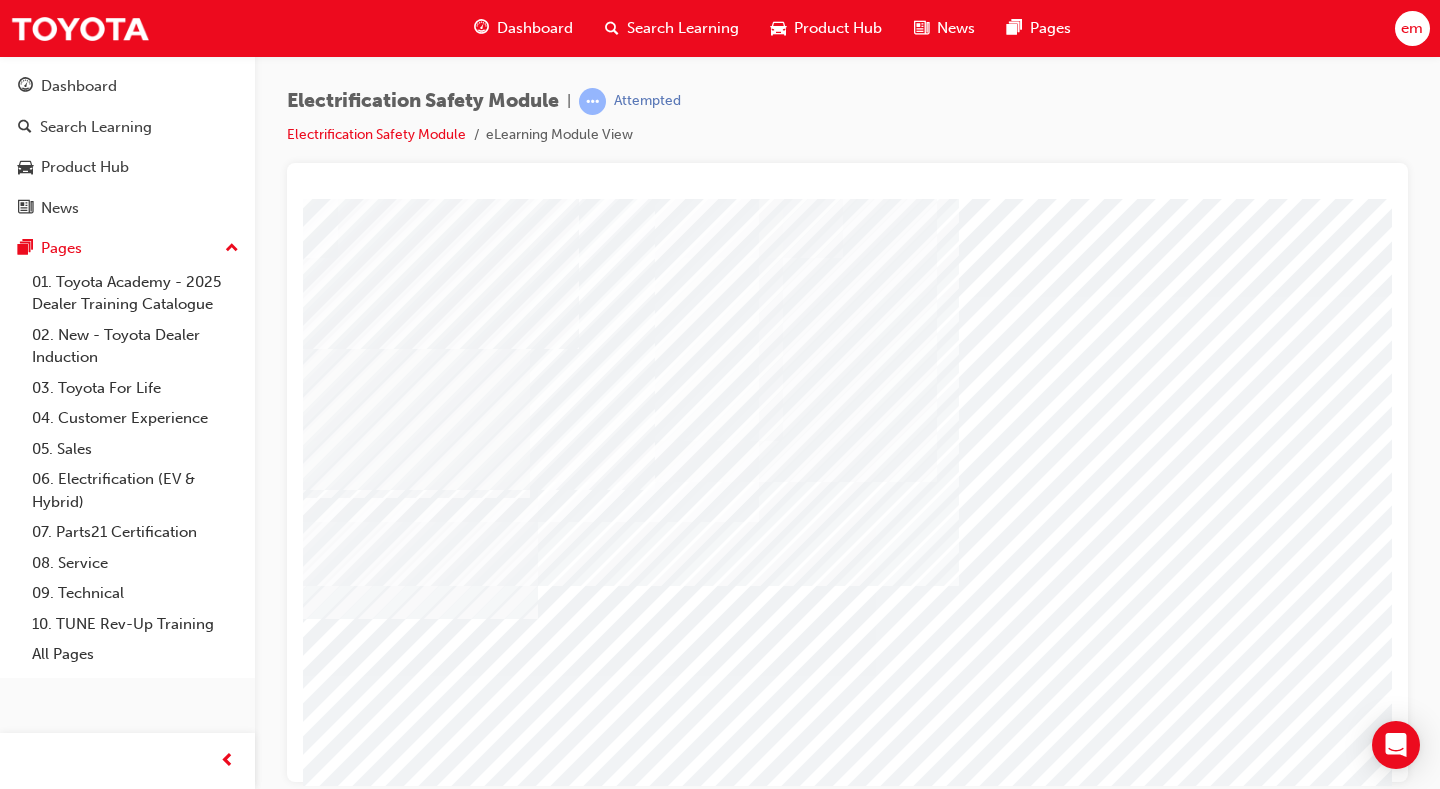 scroll, scrollTop: 0, scrollLeft: 0, axis: both 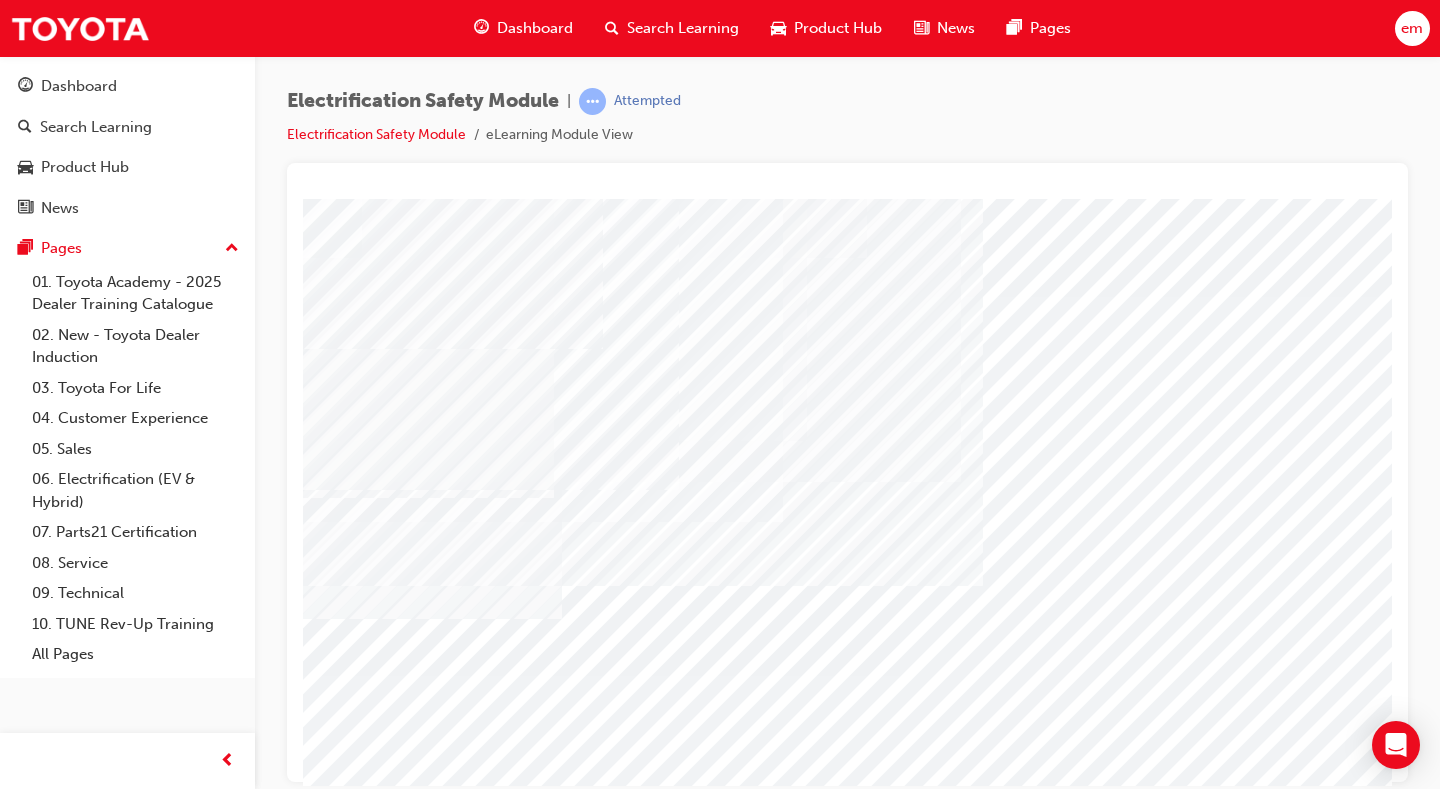 click at bounding box center (332, 5389) 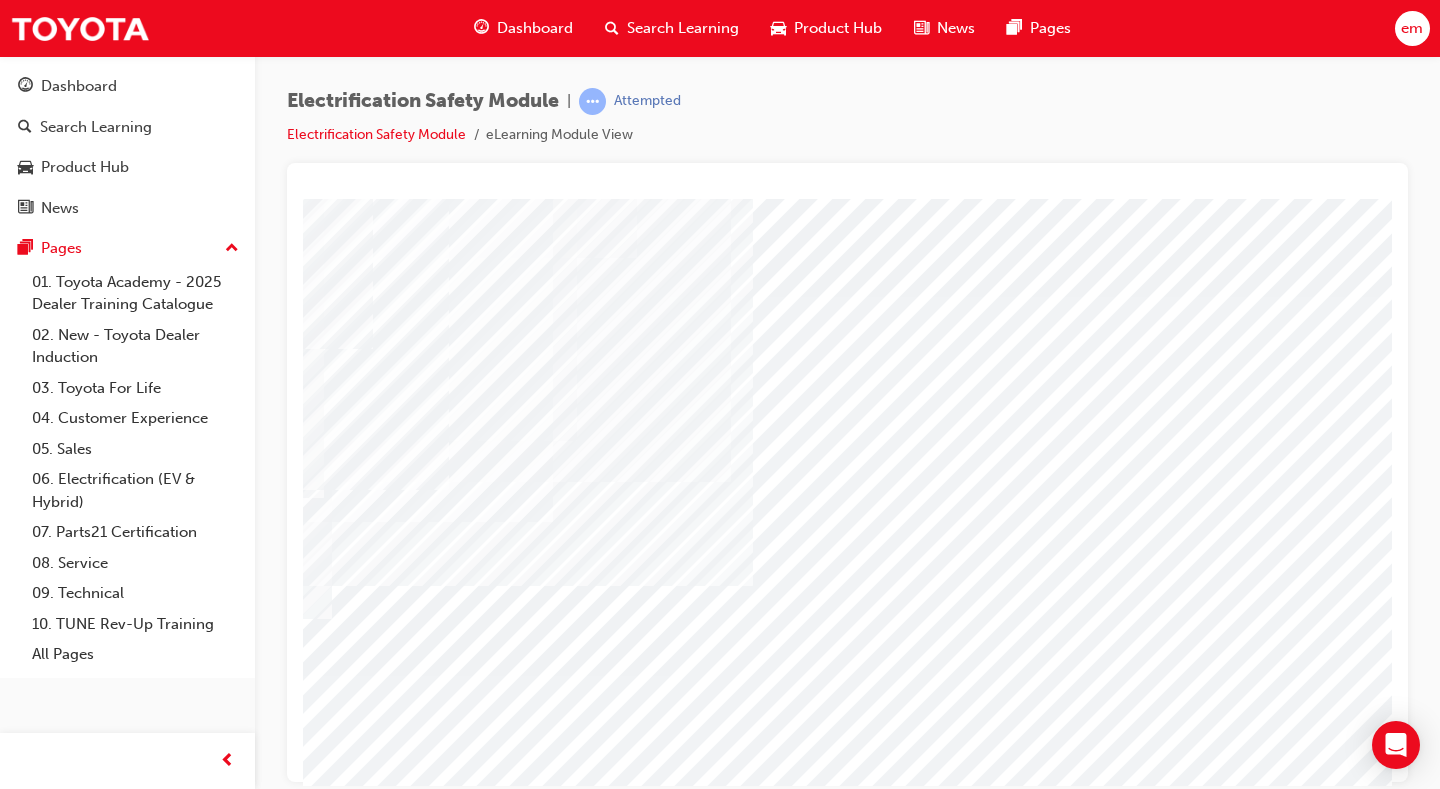 scroll, scrollTop: 0, scrollLeft: 257, axis: horizontal 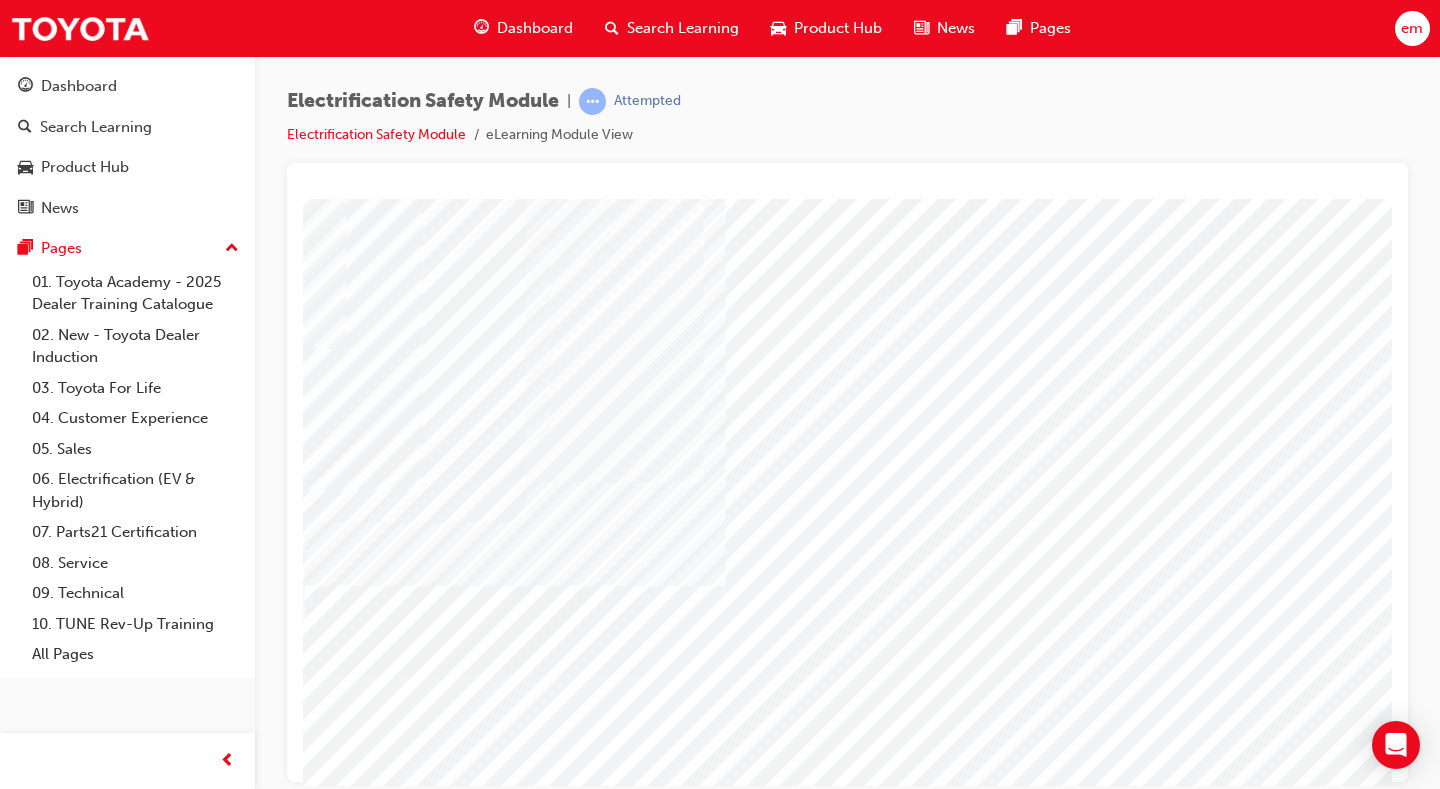 click at bounding box center (75, 5816) 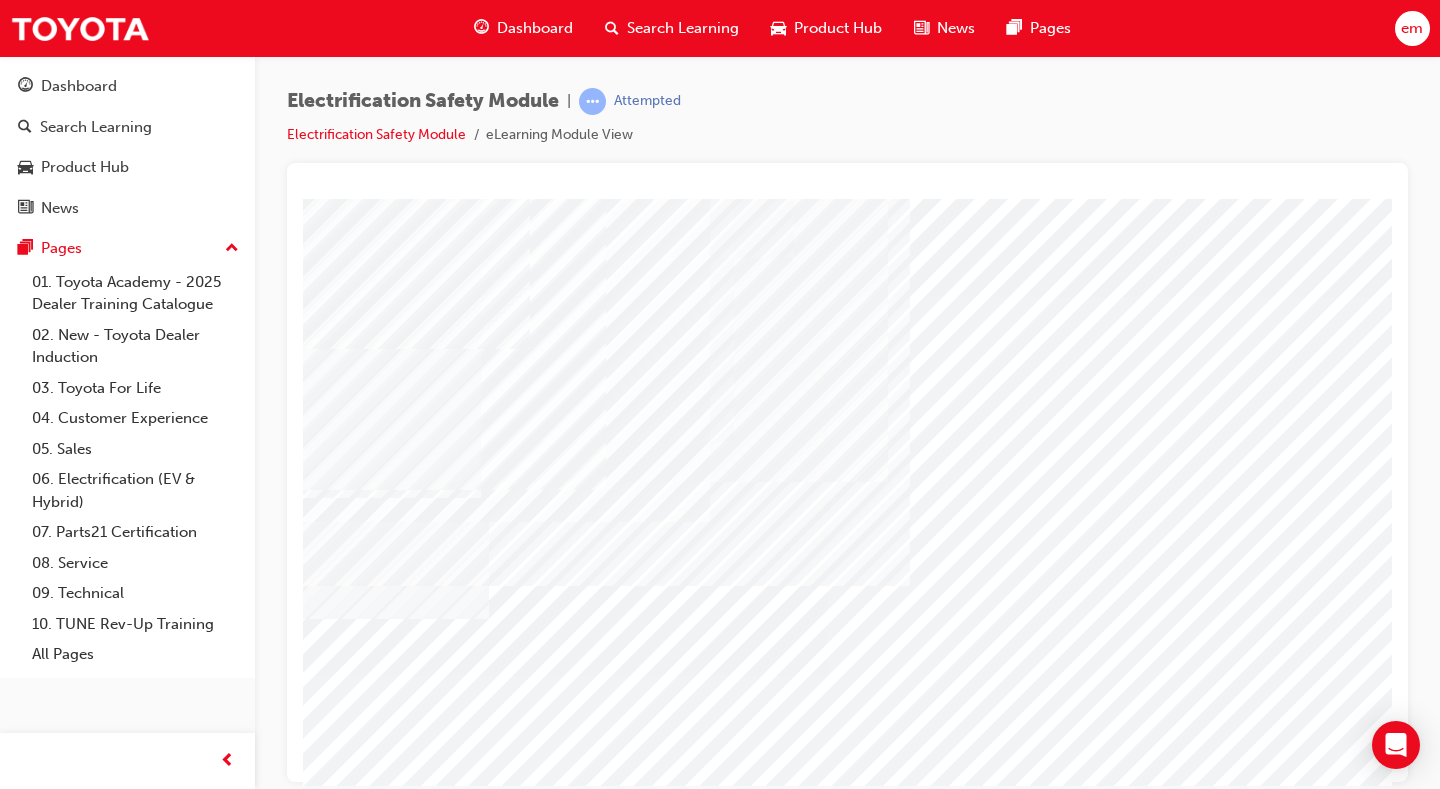 scroll, scrollTop: 0, scrollLeft: 0, axis: both 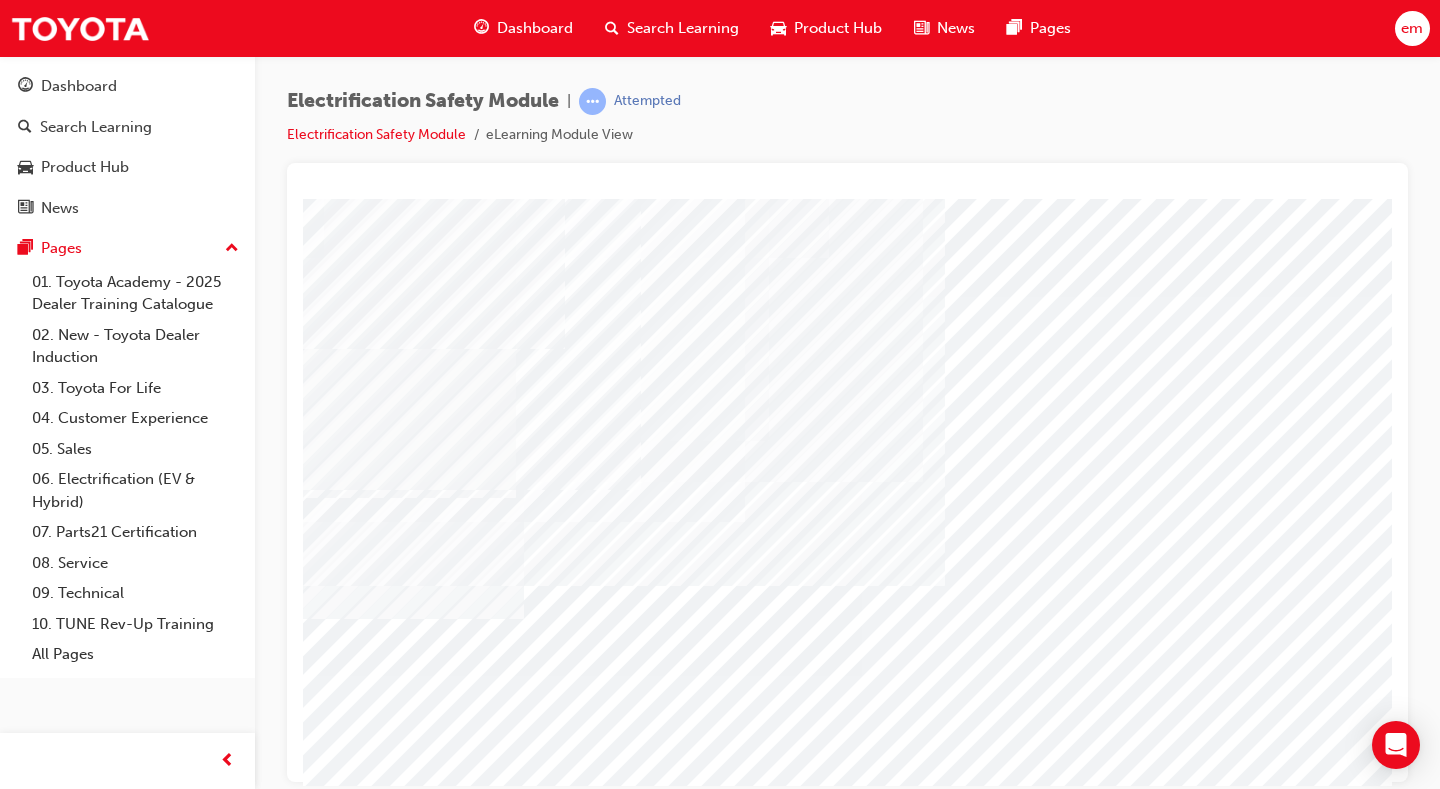 click at bounding box center [294, 5448] 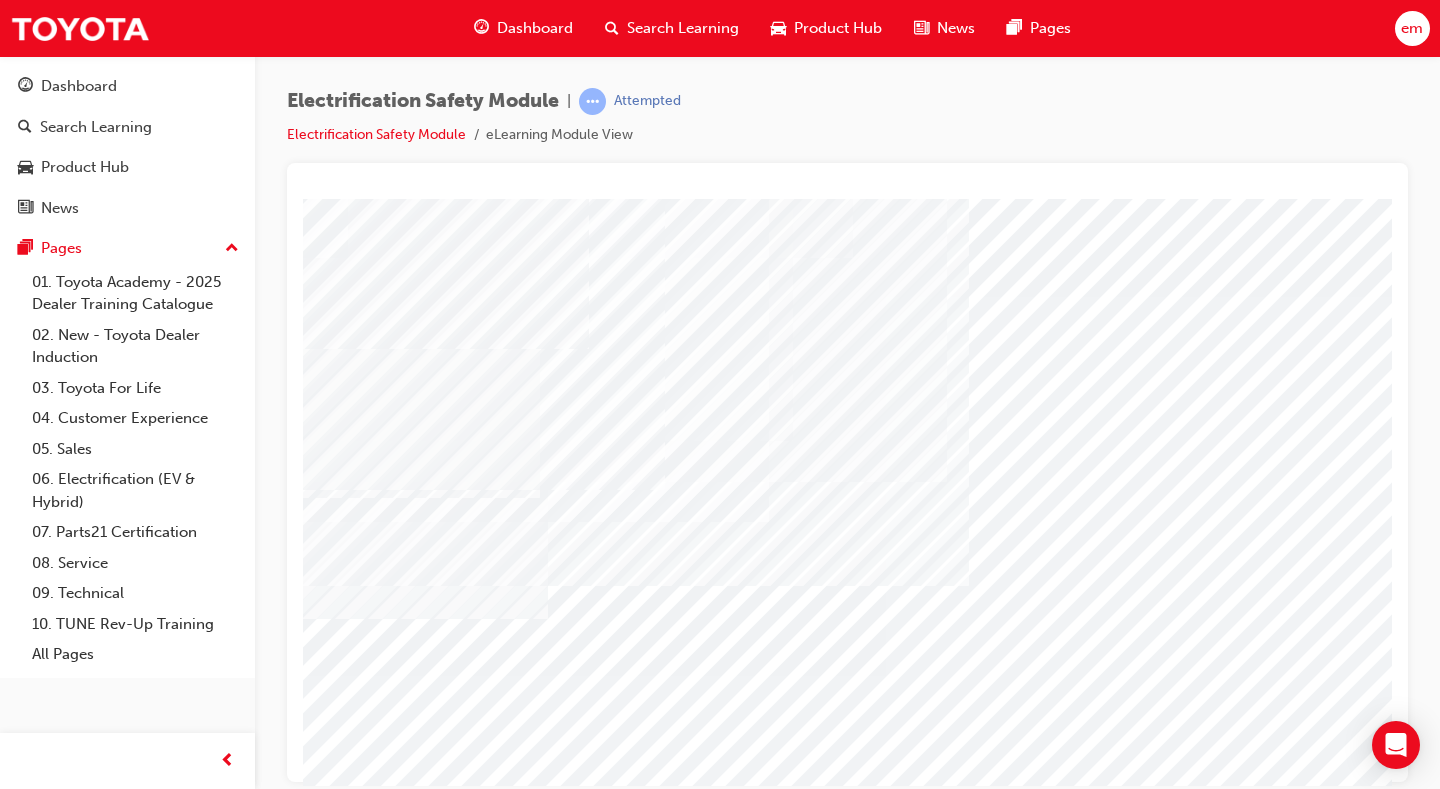 scroll, scrollTop: 0, scrollLeft: 0, axis: both 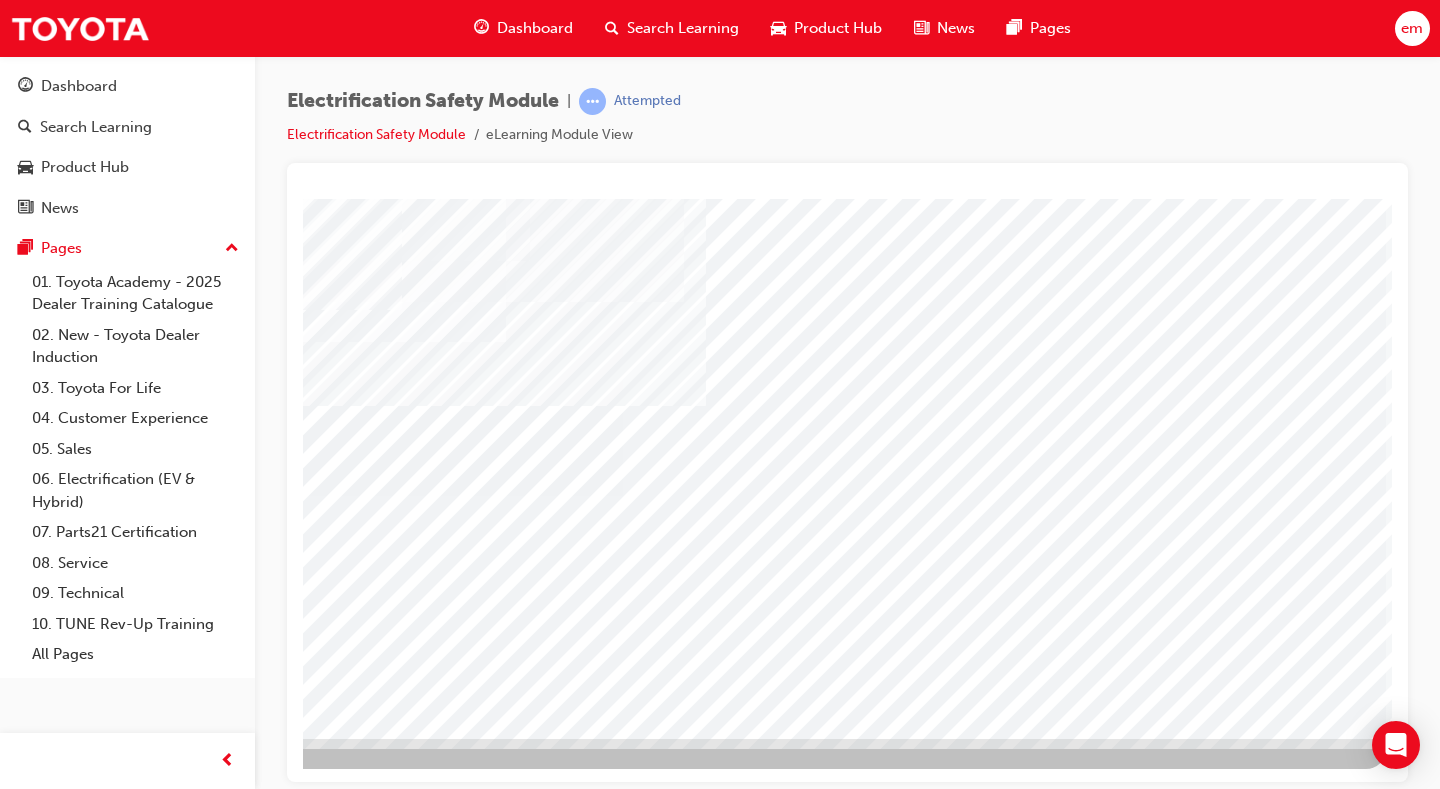 click at bounding box center (89, 2804) 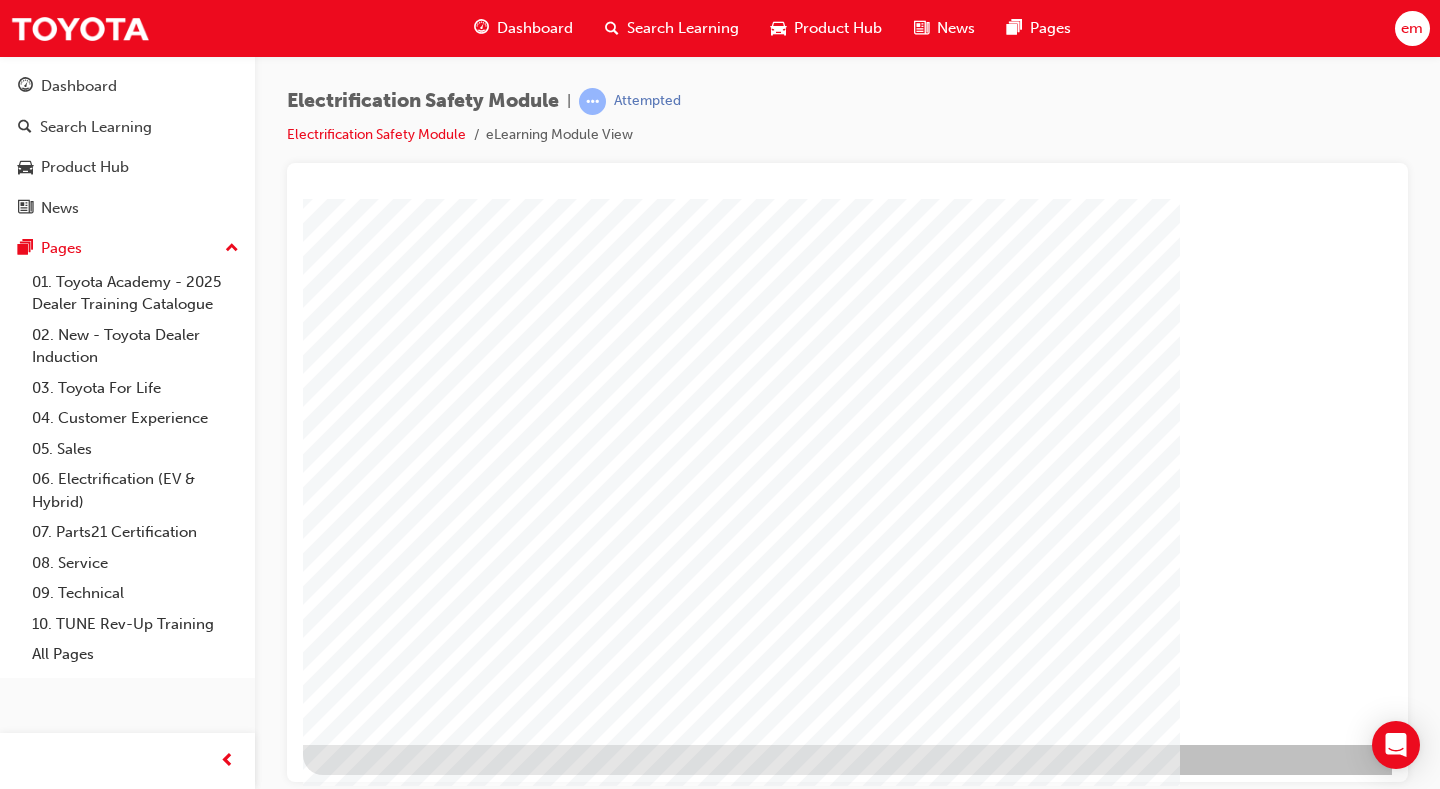 scroll, scrollTop: 180, scrollLeft: 0, axis: vertical 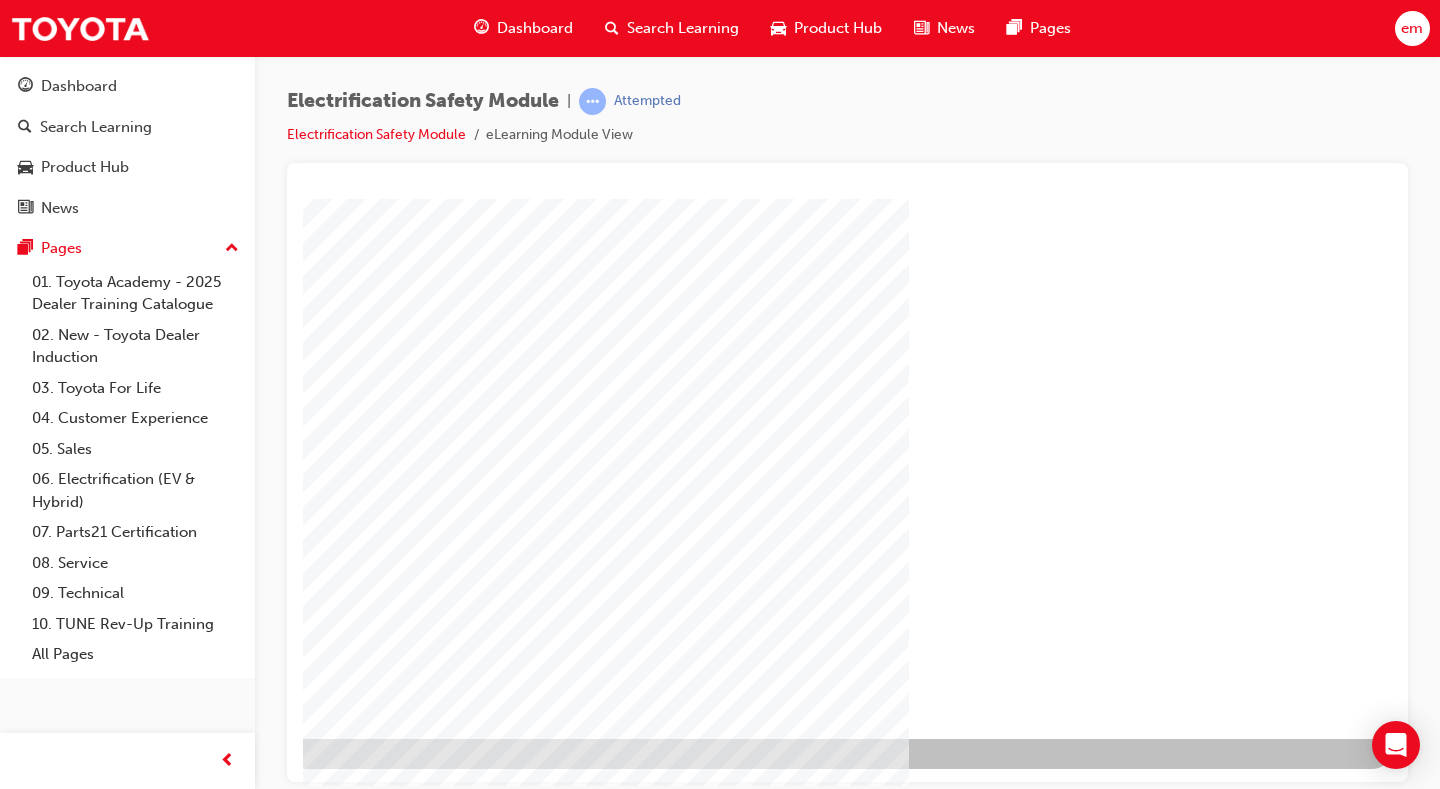 click at bounding box center (95, 1370) 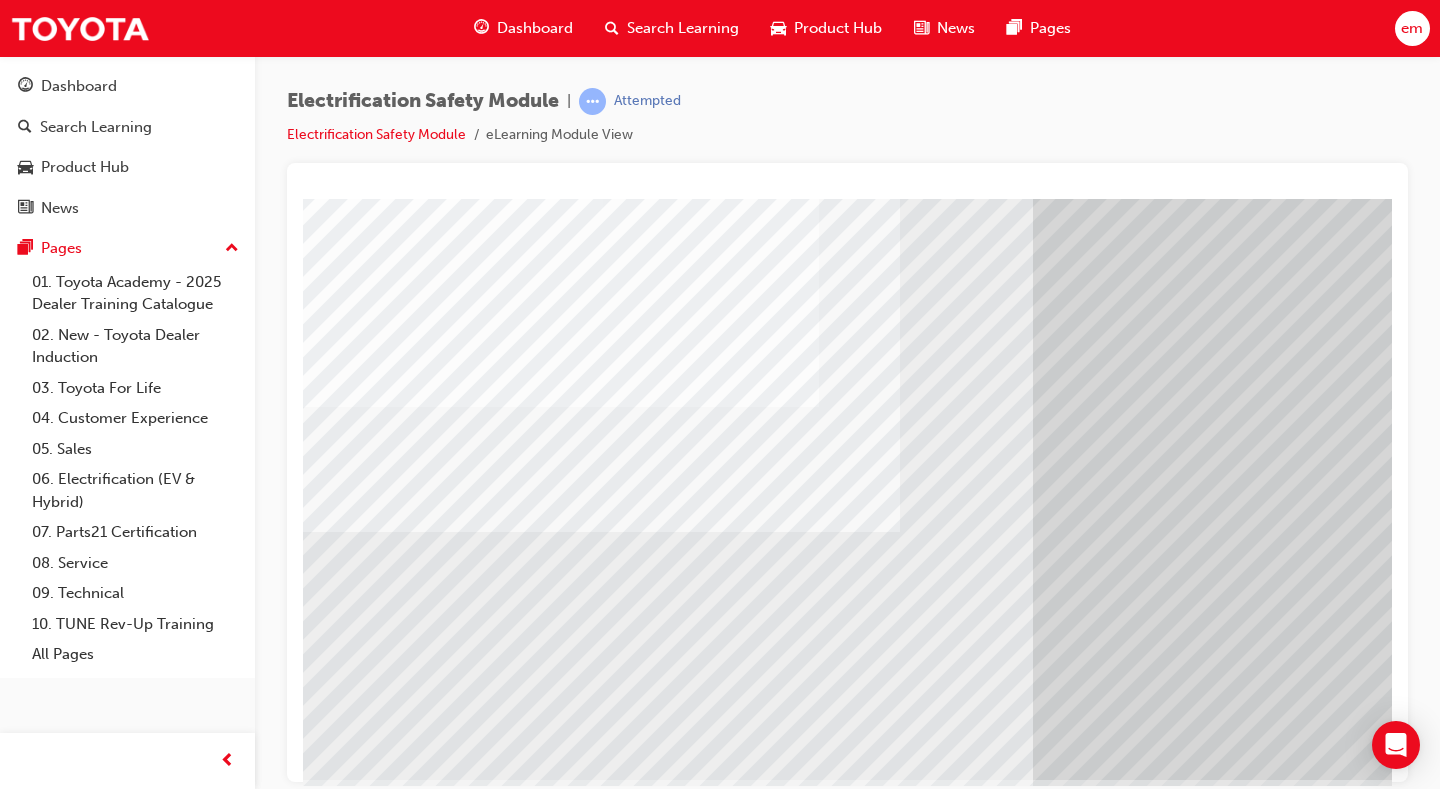 scroll, scrollTop: 180, scrollLeft: 0, axis: vertical 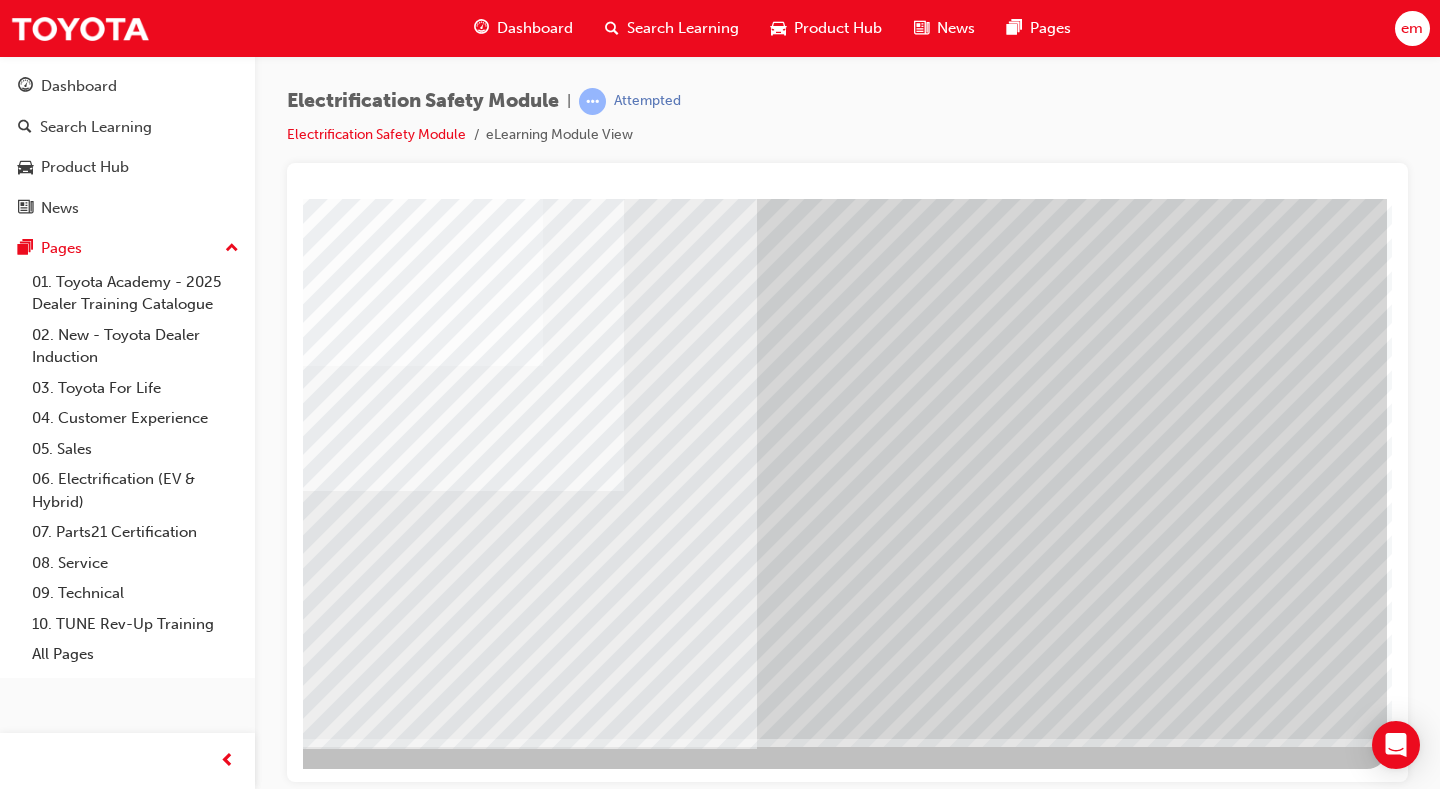 click at bounding box center (90, 3052) 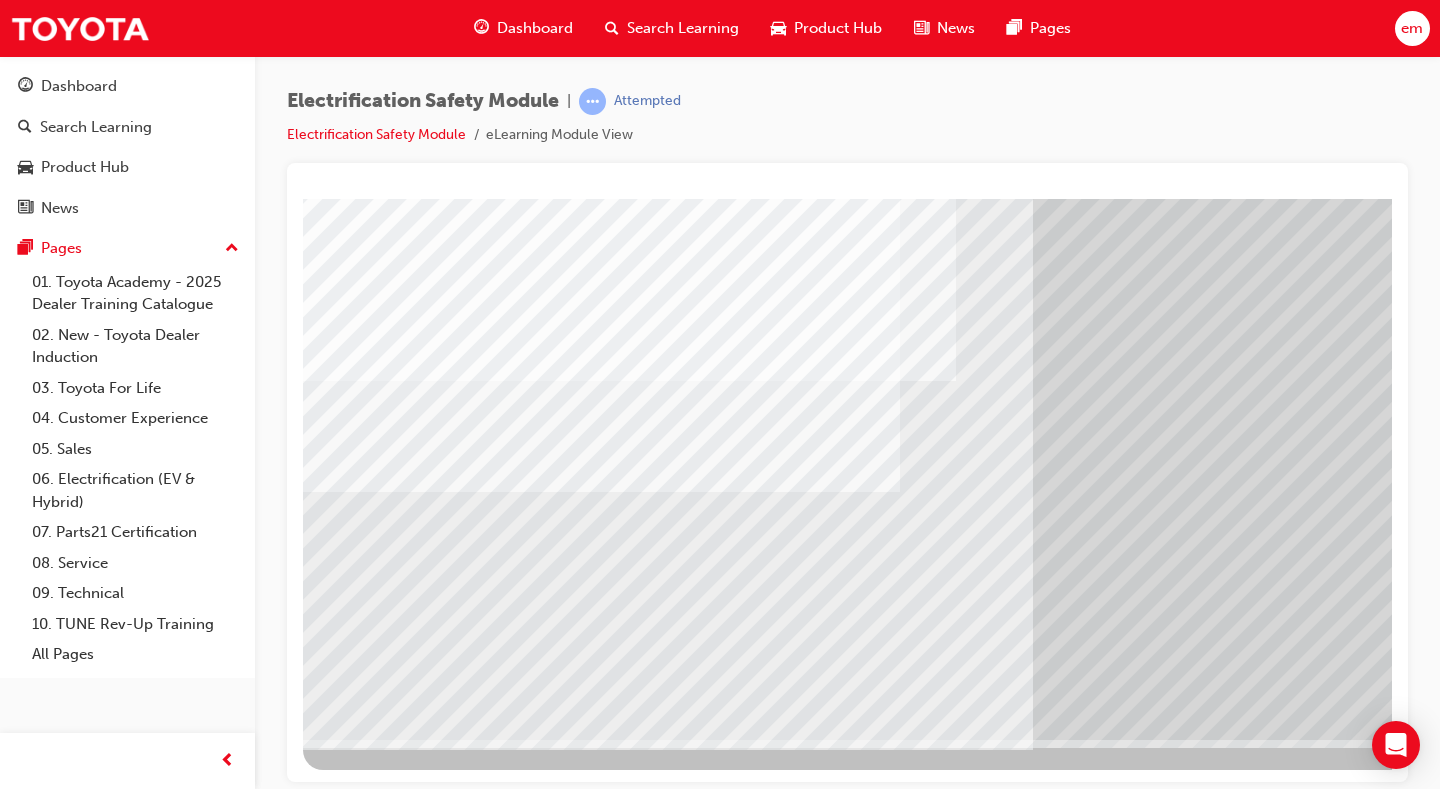 scroll, scrollTop: 180, scrollLeft: 0, axis: vertical 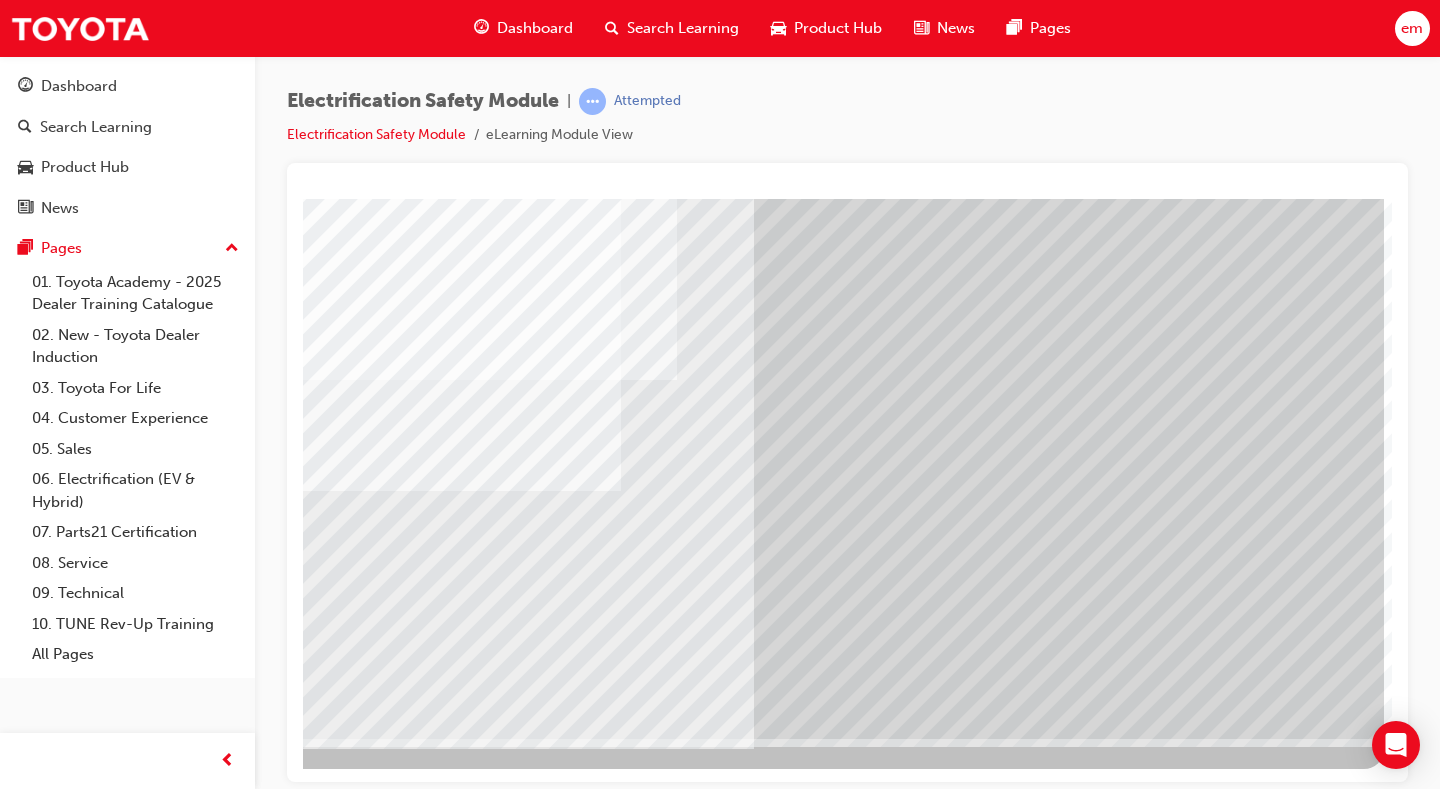 click at bounding box center [87, 3052] 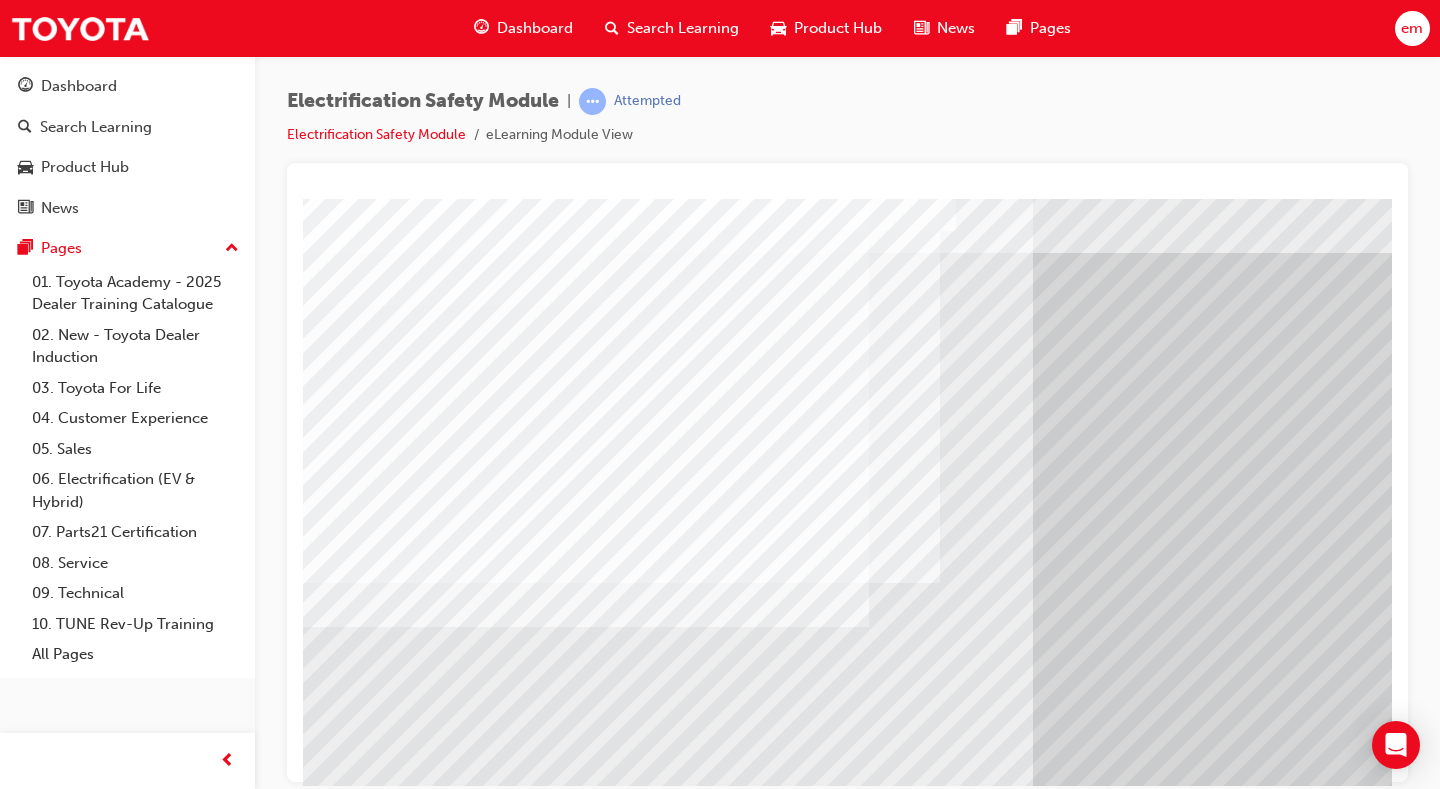 scroll, scrollTop: 100, scrollLeft: 0, axis: vertical 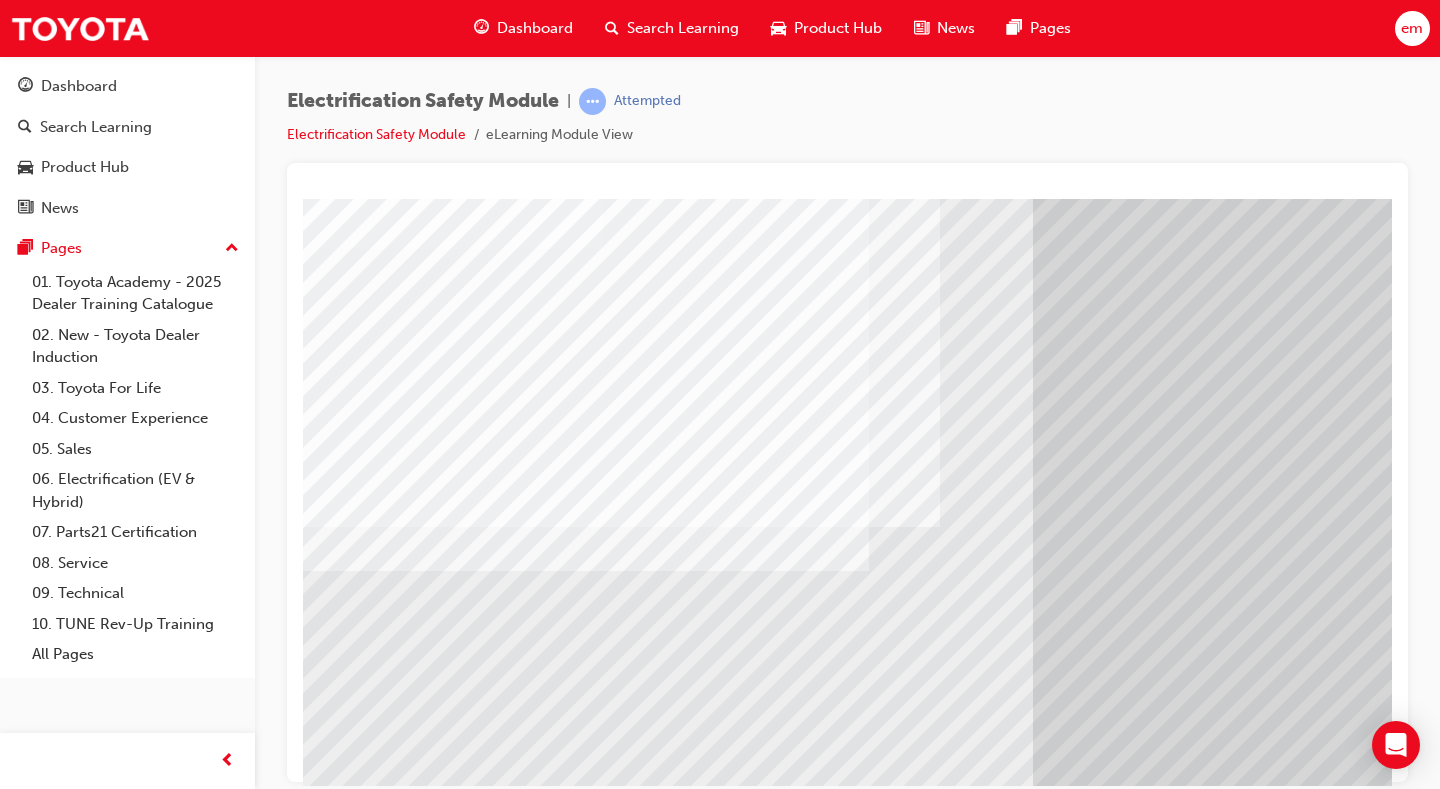drag, startPoint x: 798, startPoint y: 737, endPoint x: 1012, endPoint y: 755, distance: 214.75568 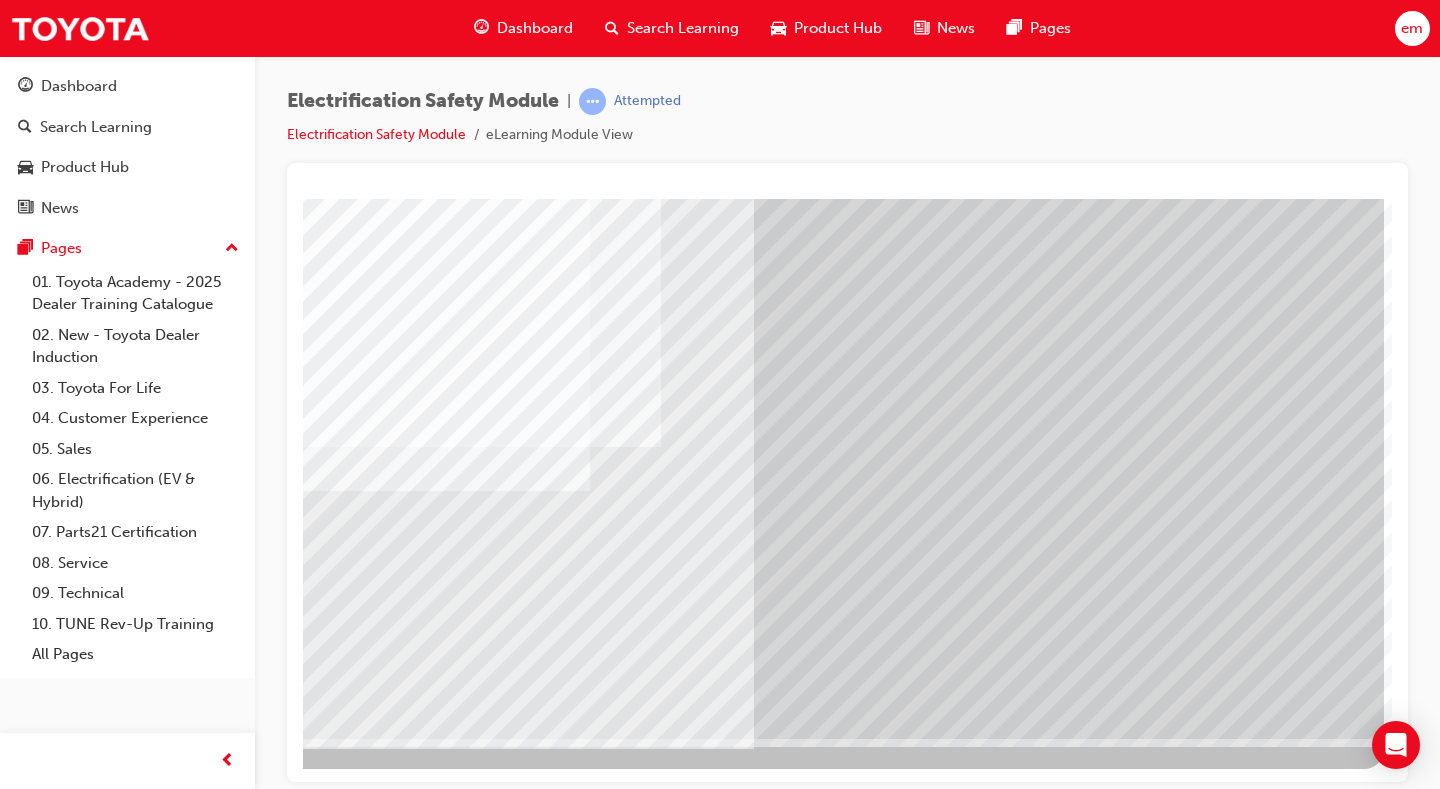 click at bounding box center (87, 3052) 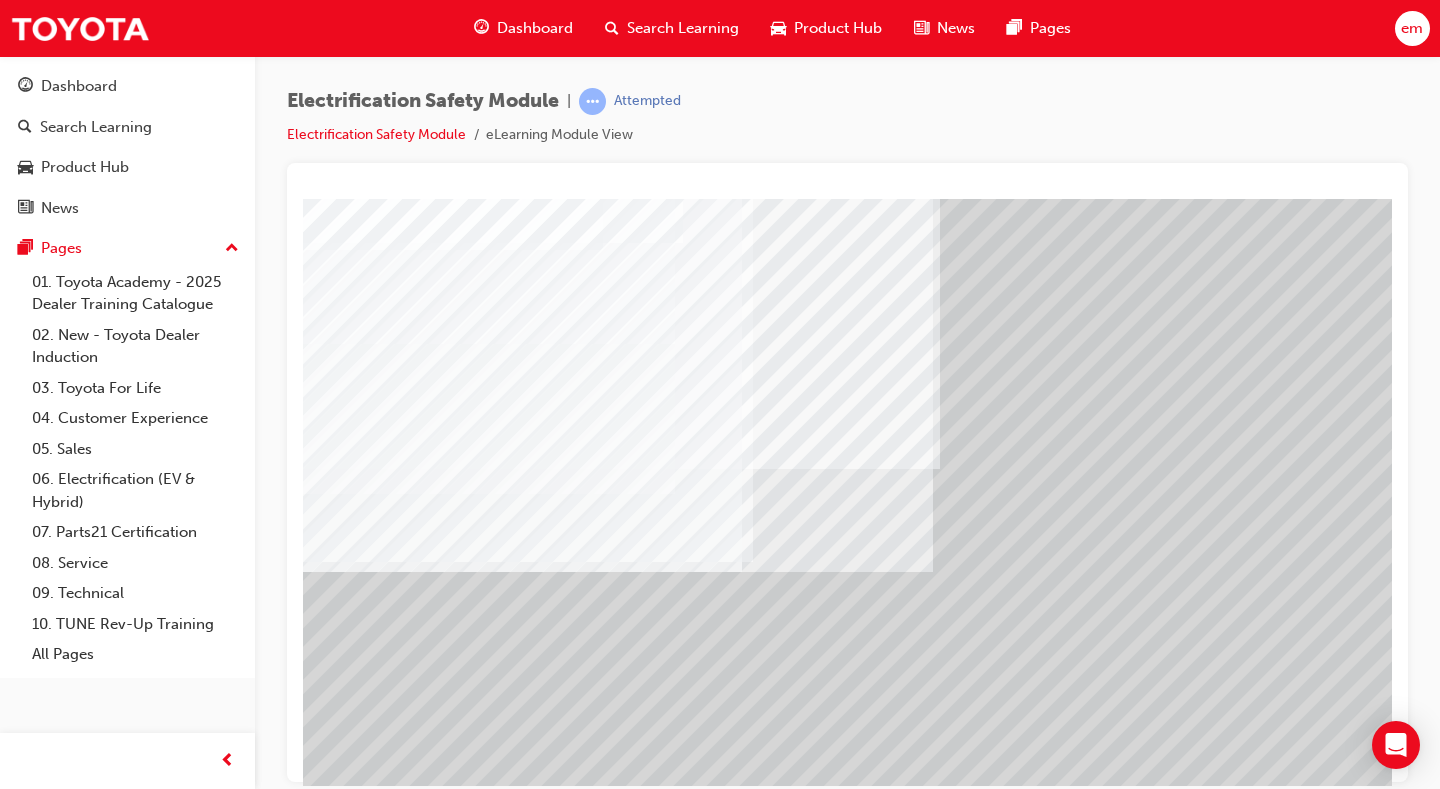 scroll, scrollTop: 100, scrollLeft: 0, axis: vertical 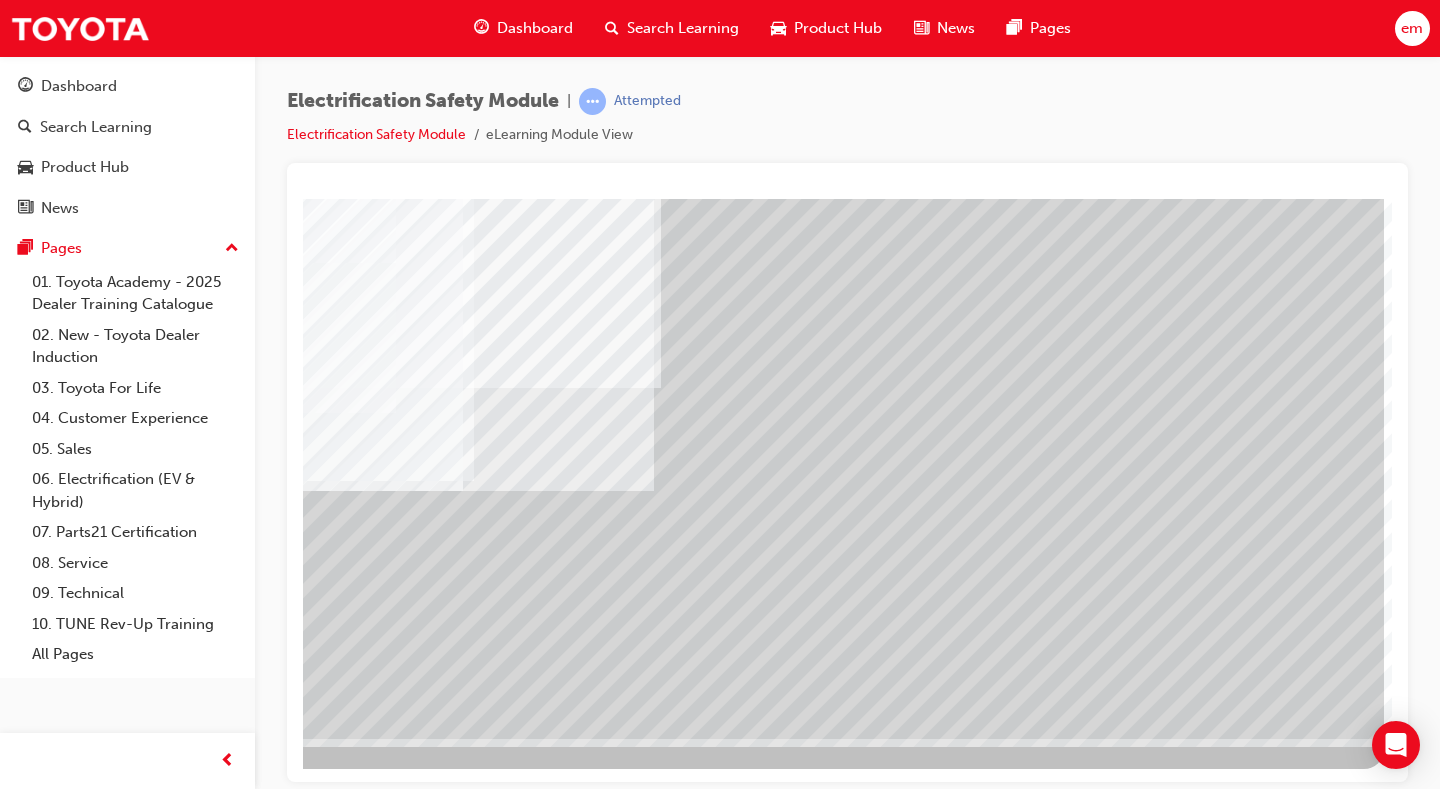 click at bounding box center (87, 2330) 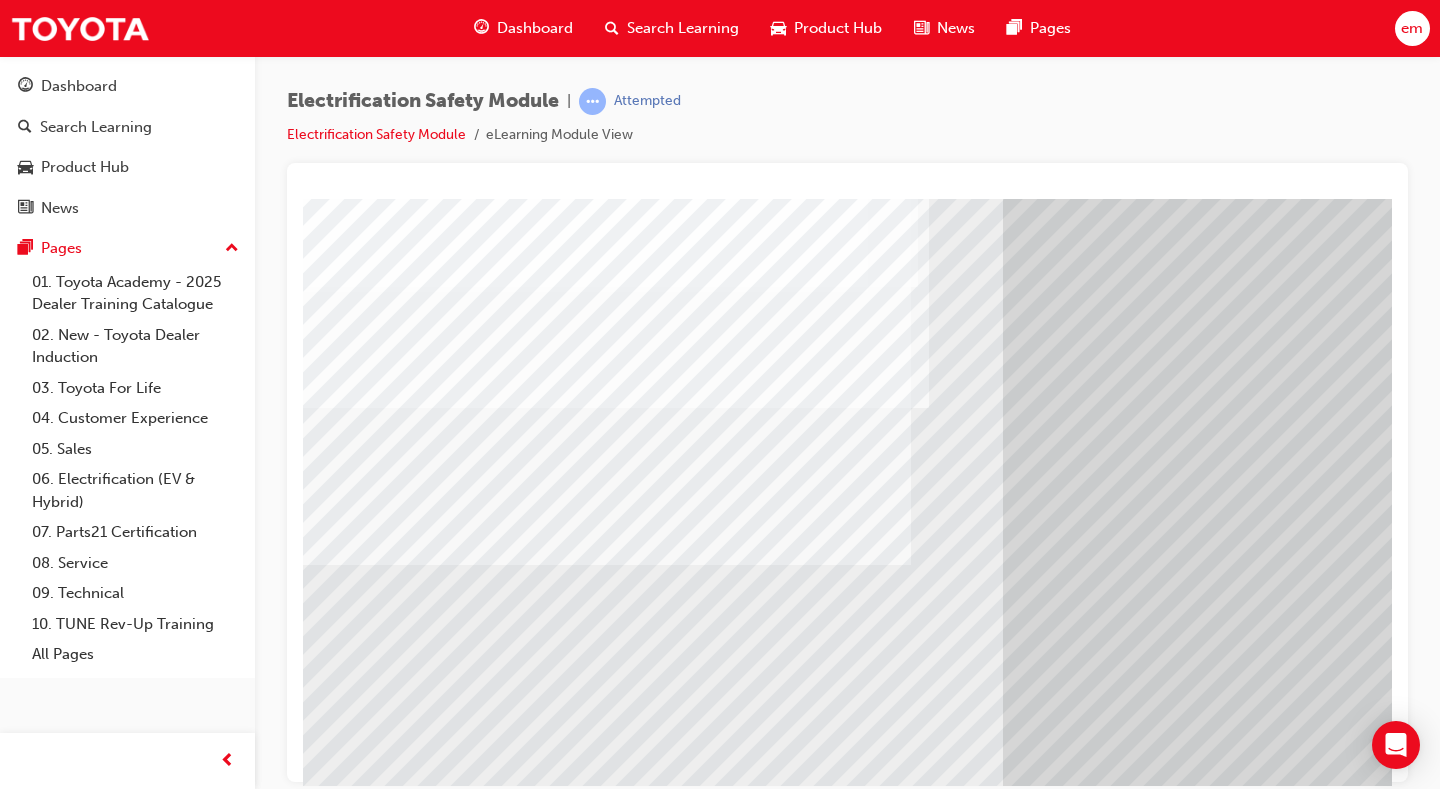 scroll, scrollTop: 80, scrollLeft: 0, axis: vertical 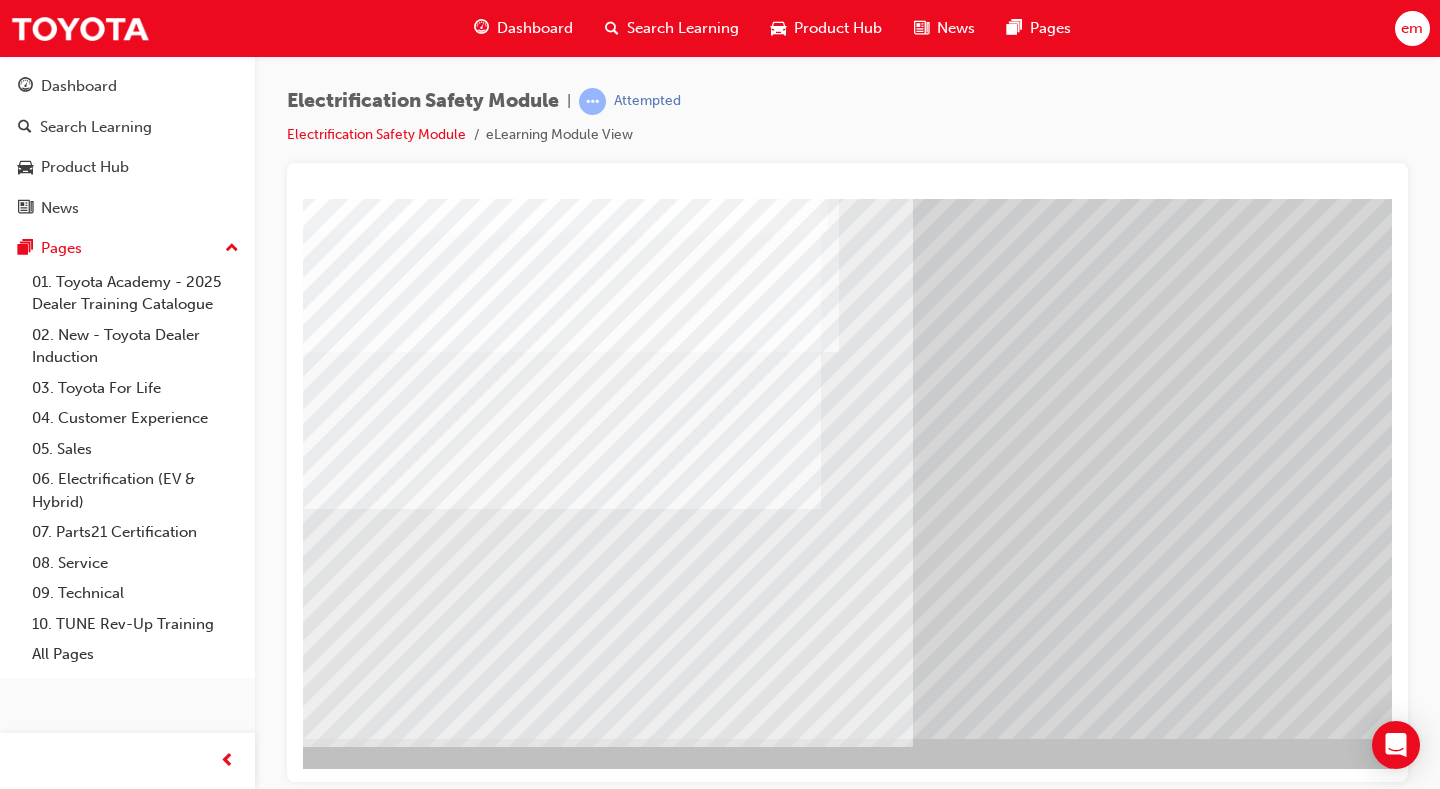 drag, startPoint x: 320, startPoint y: 482, endPoint x: 368, endPoint y: 467, distance: 50.289165 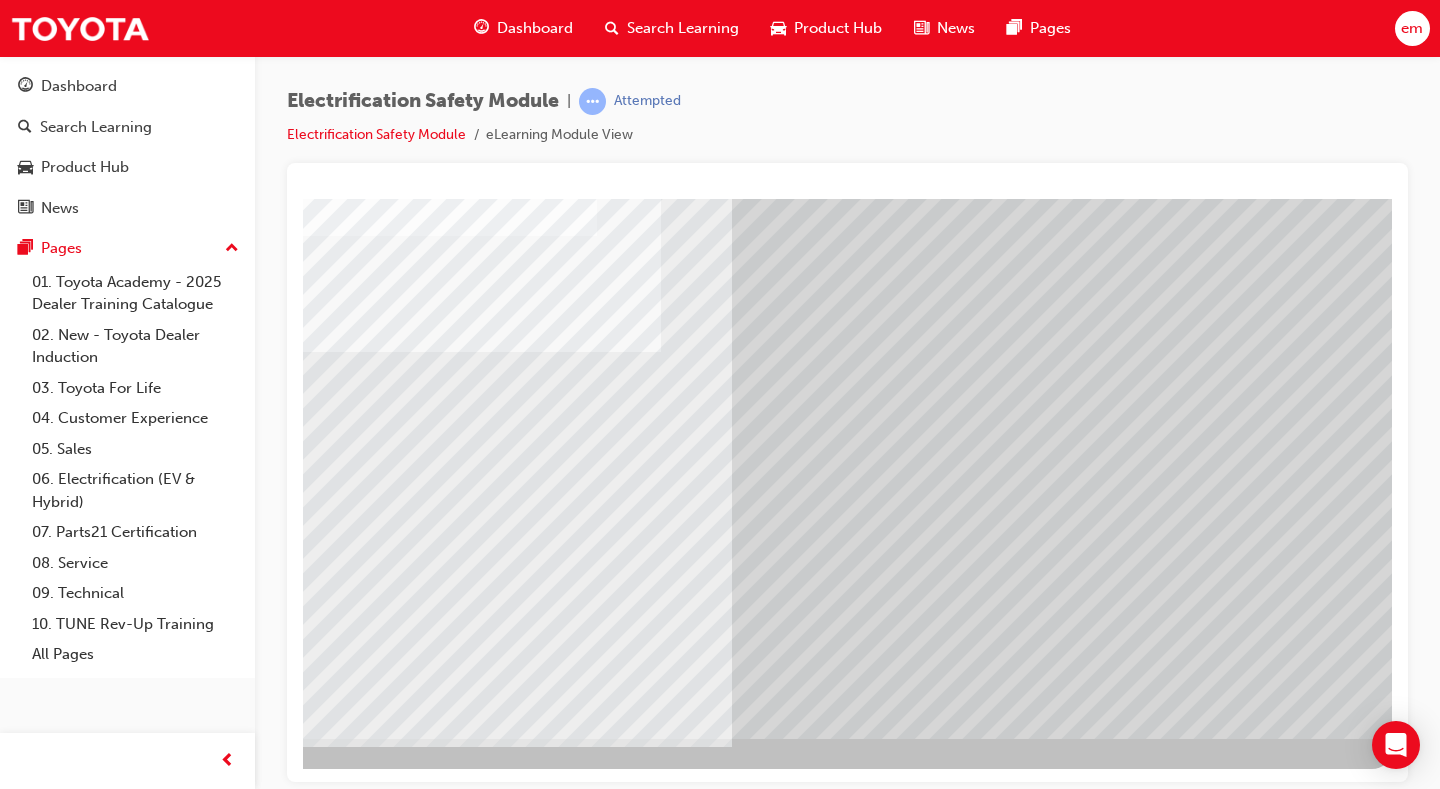 scroll, scrollTop: 180, scrollLeft: 275, axis: both 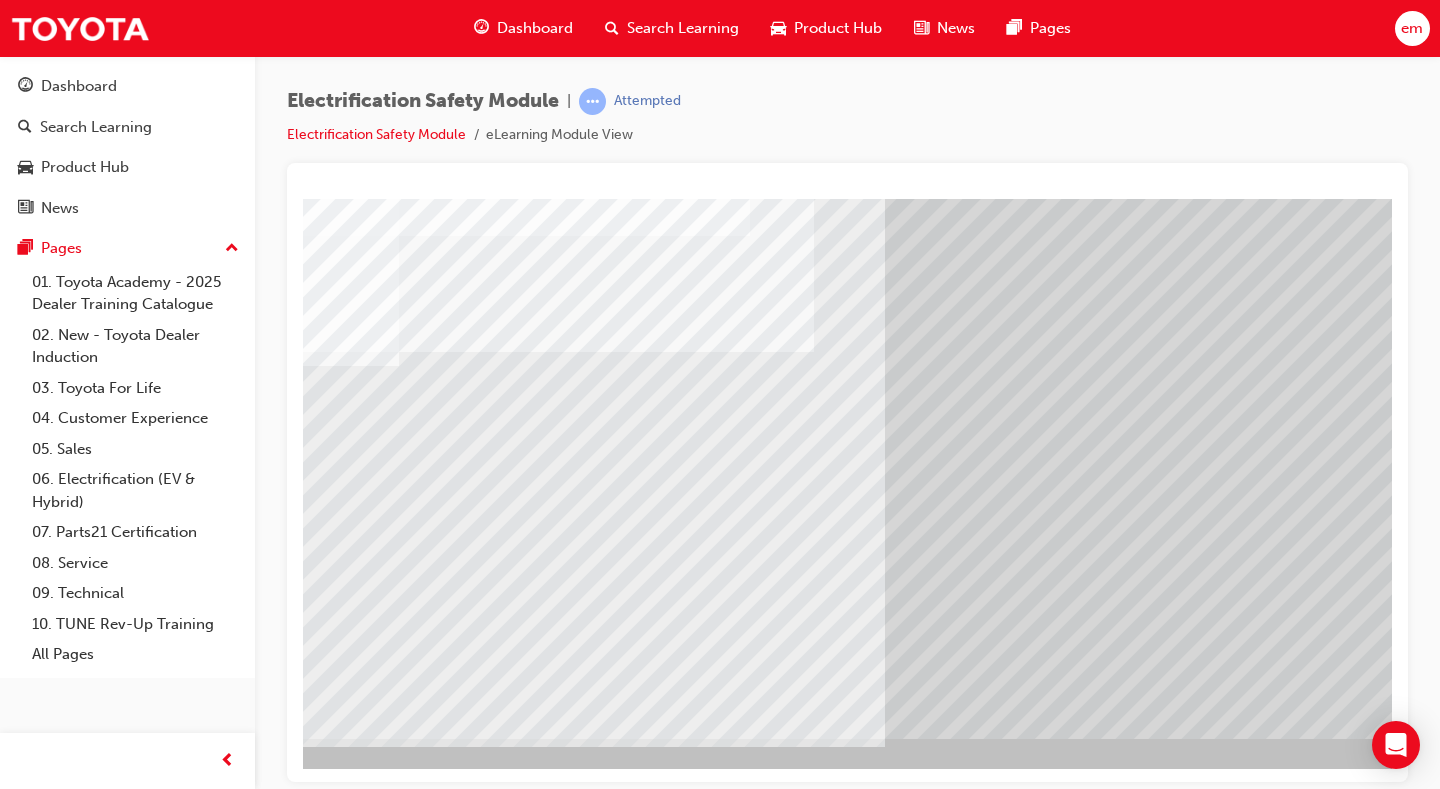 click at bounding box center (205, 5730) 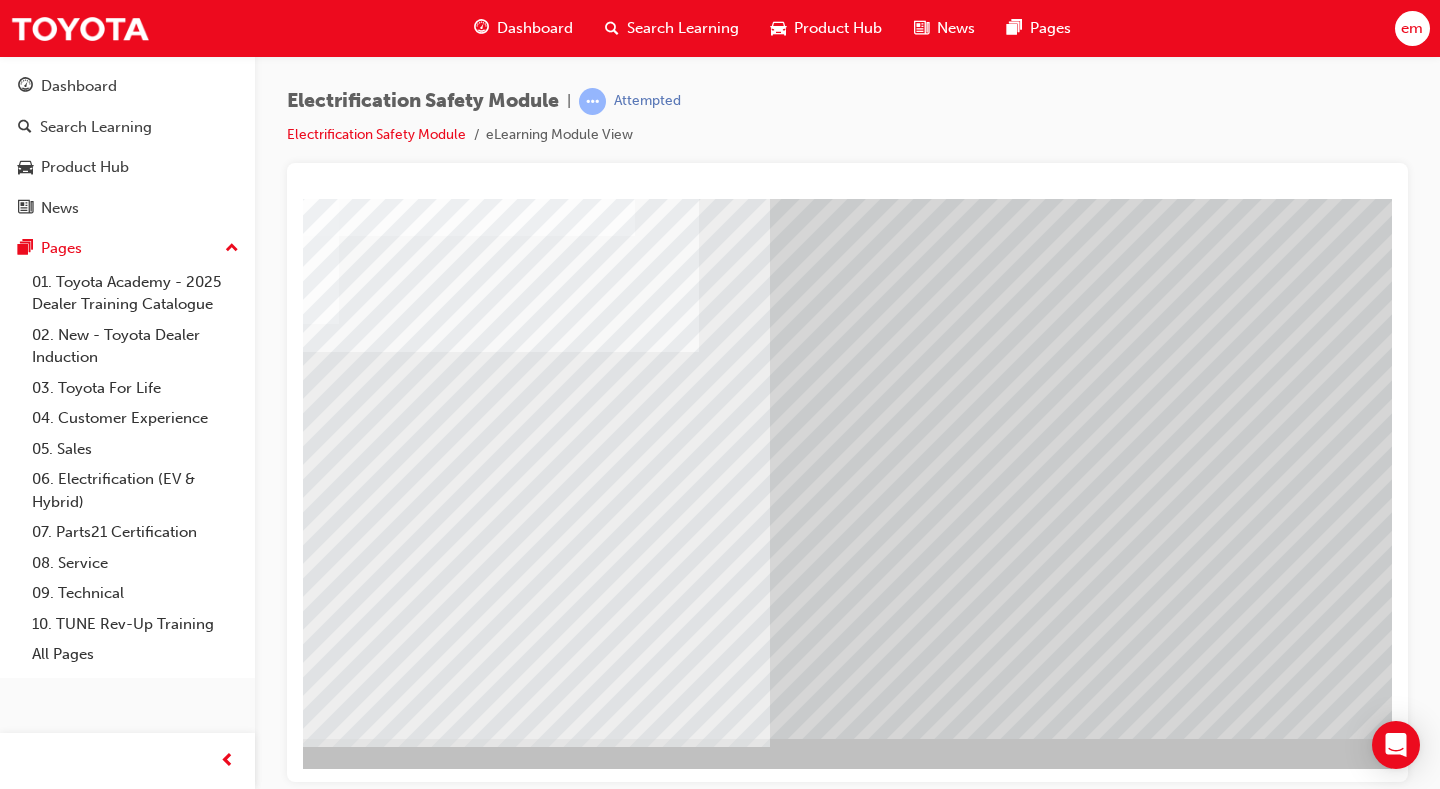 scroll, scrollTop: 180, scrollLeft: 236, axis: both 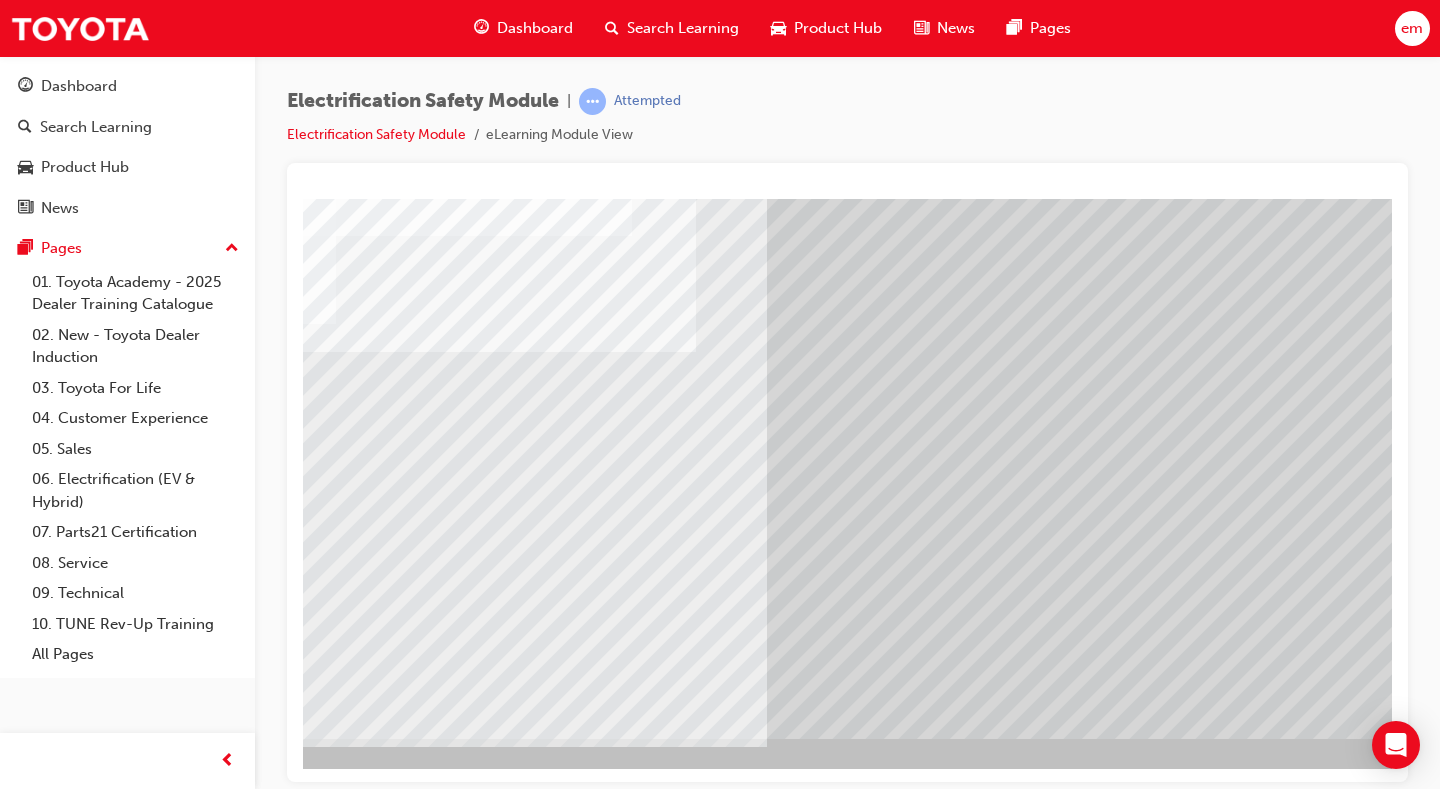 click at bounding box center (87, 5770) 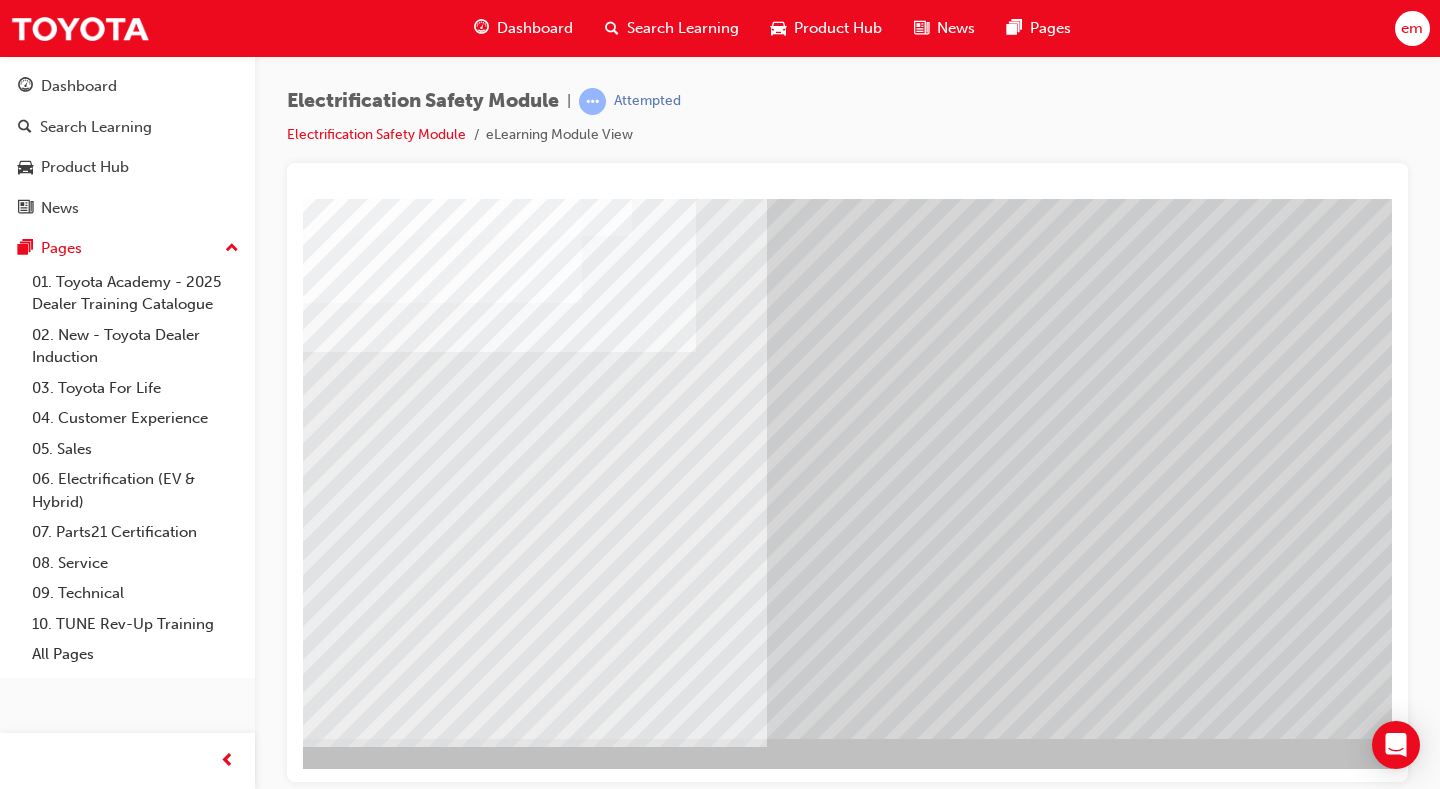 click at bounding box center (130, 5652) 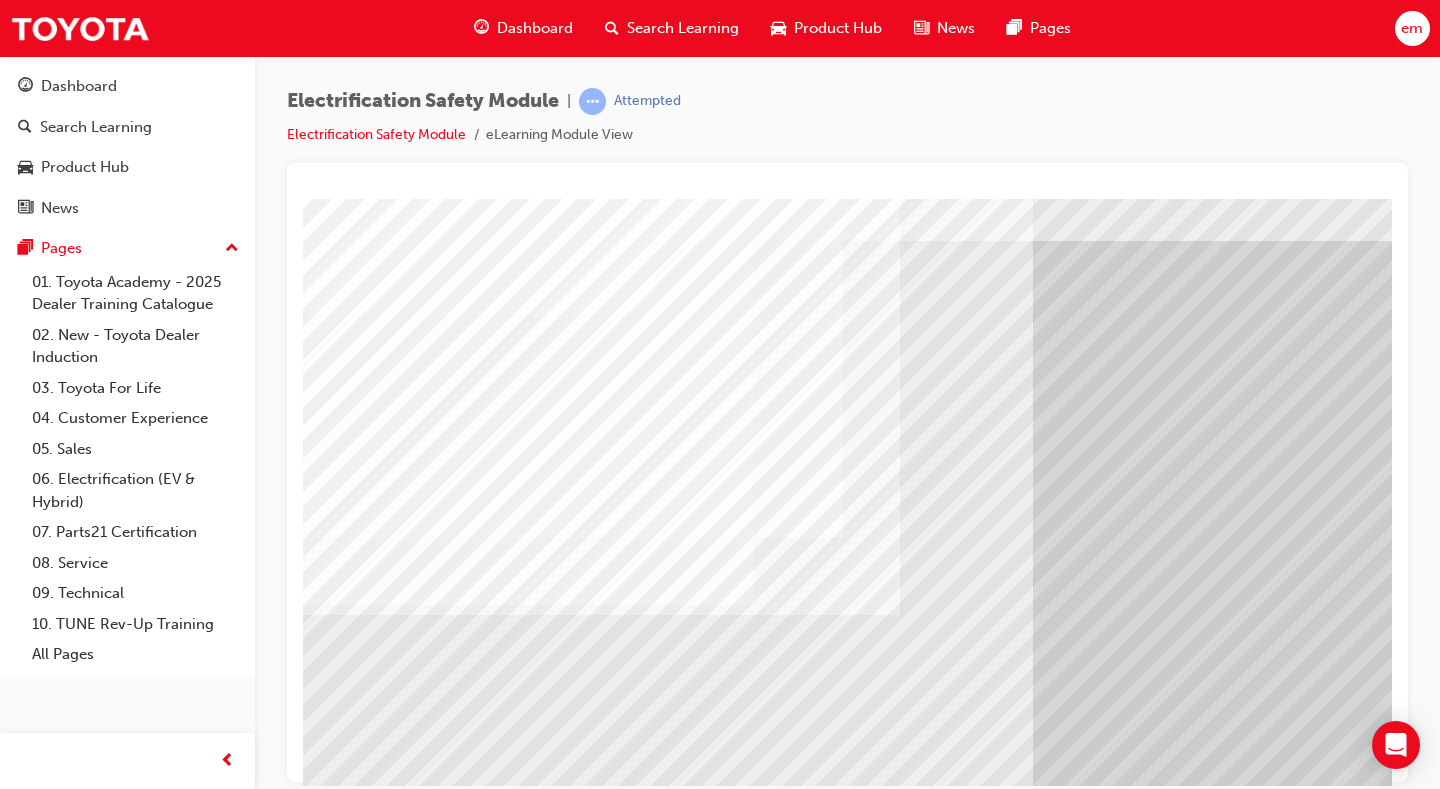 scroll, scrollTop: 100, scrollLeft: 0, axis: vertical 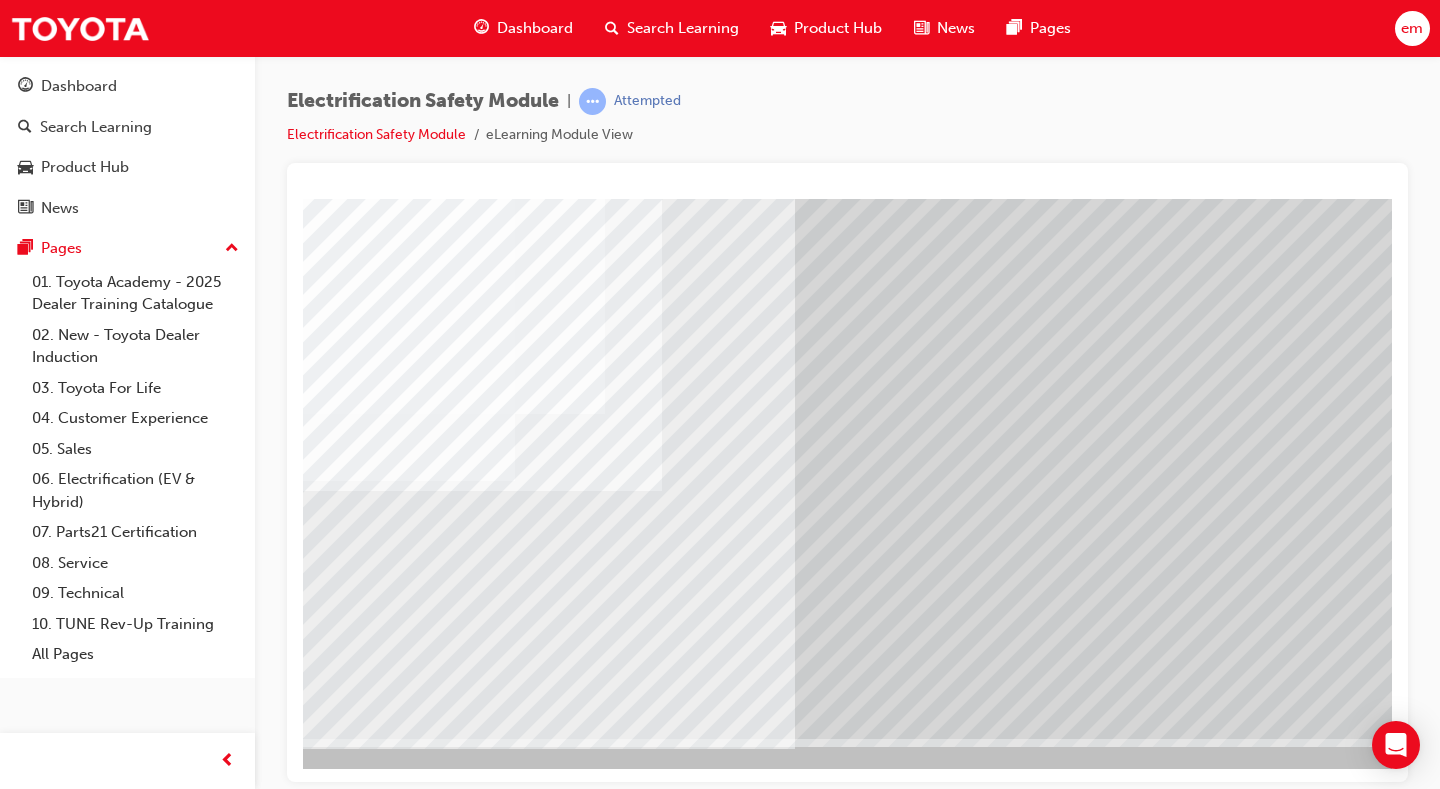 click at bounding box center (128, 3052) 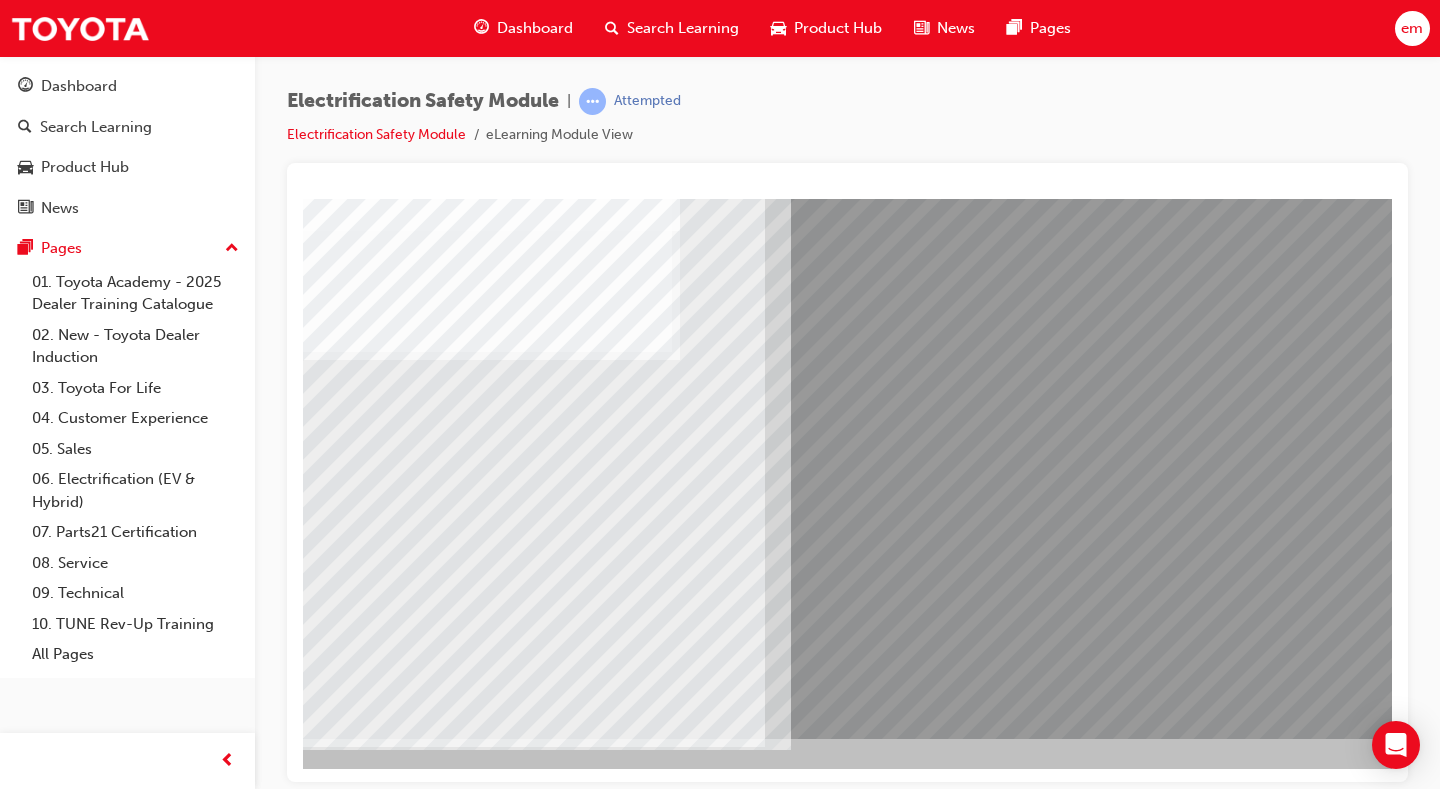 scroll, scrollTop: 0, scrollLeft: 0, axis: both 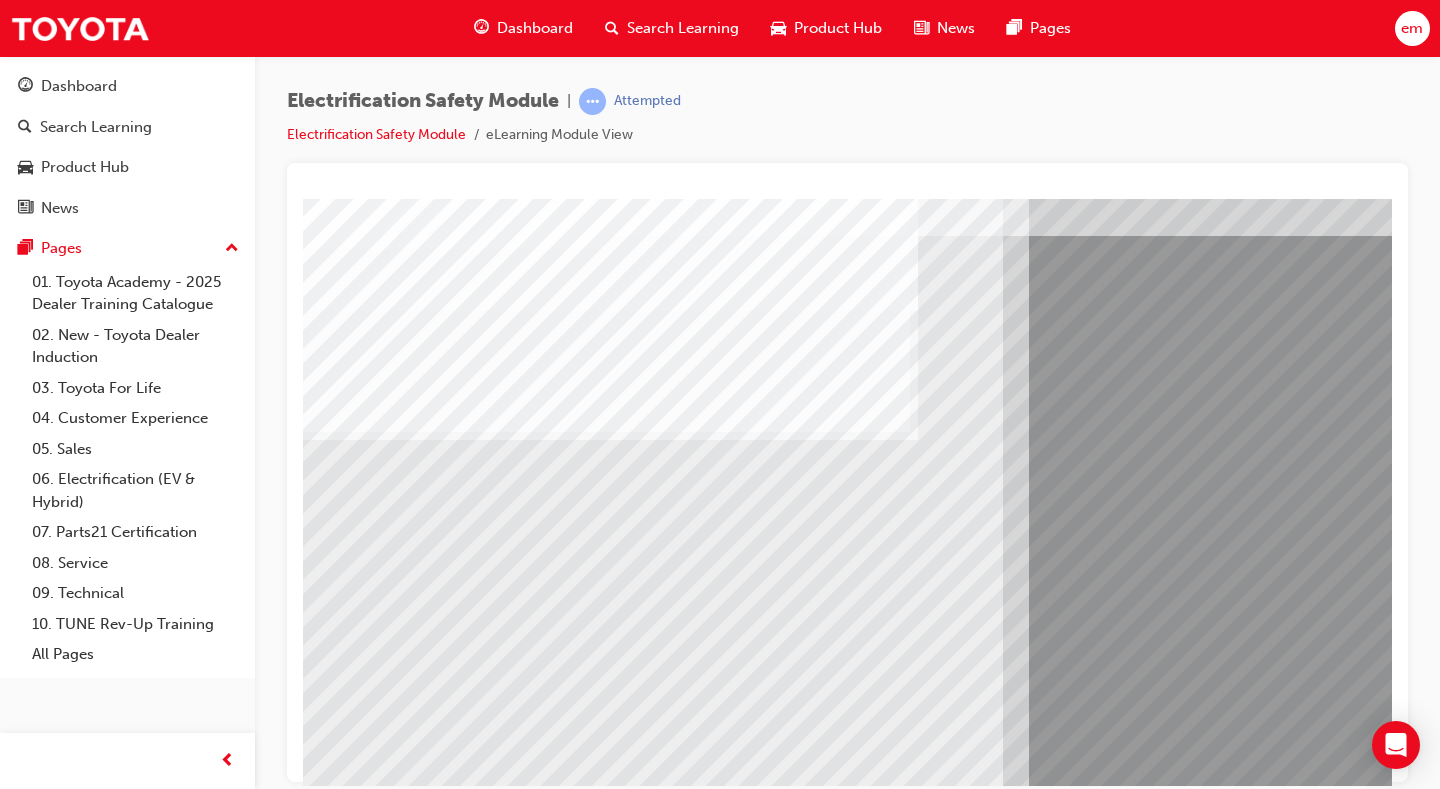 click at bounding box center (368, 9154) 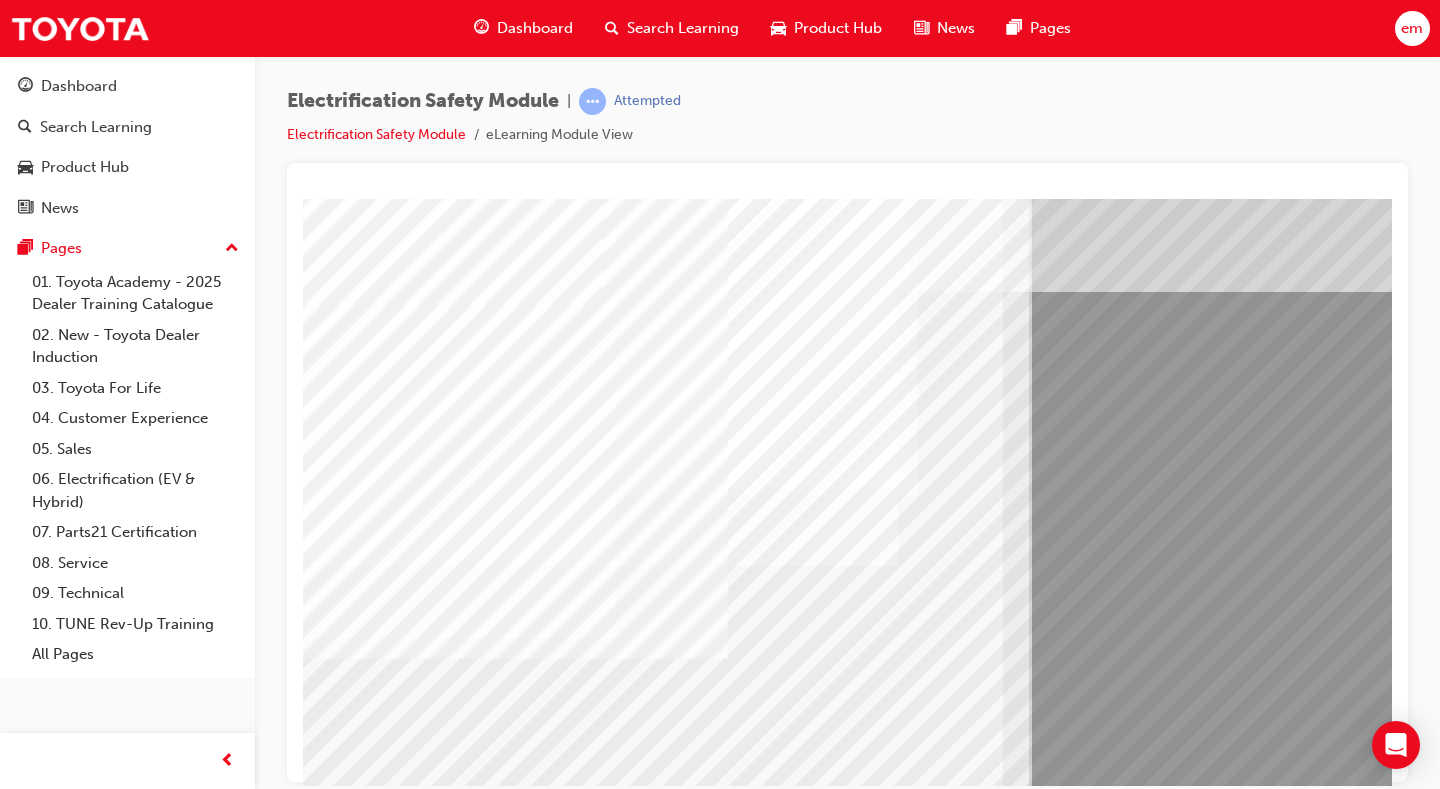 scroll, scrollTop: 0, scrollLeft: 0, axis: both 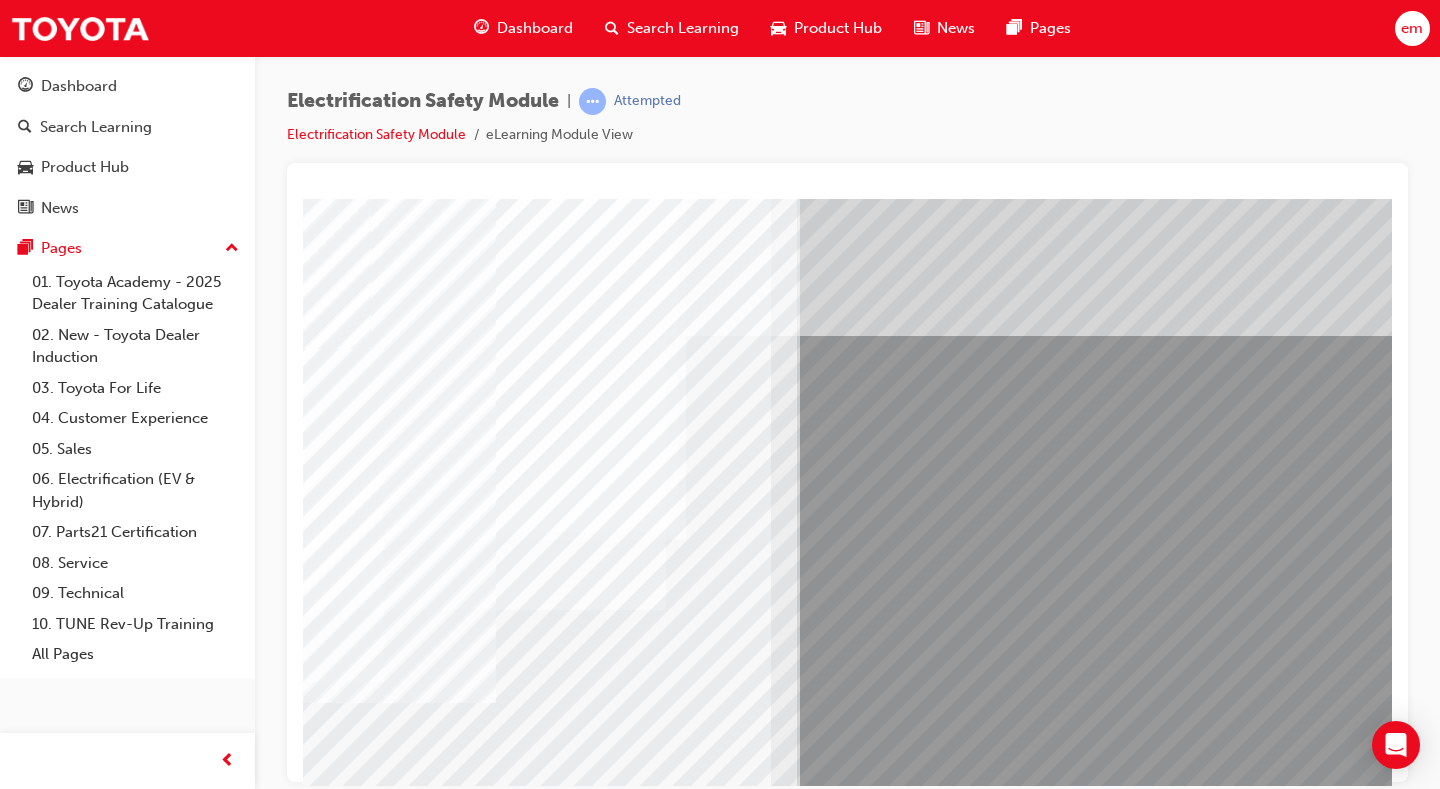 click at bounding box center [136, 9422] 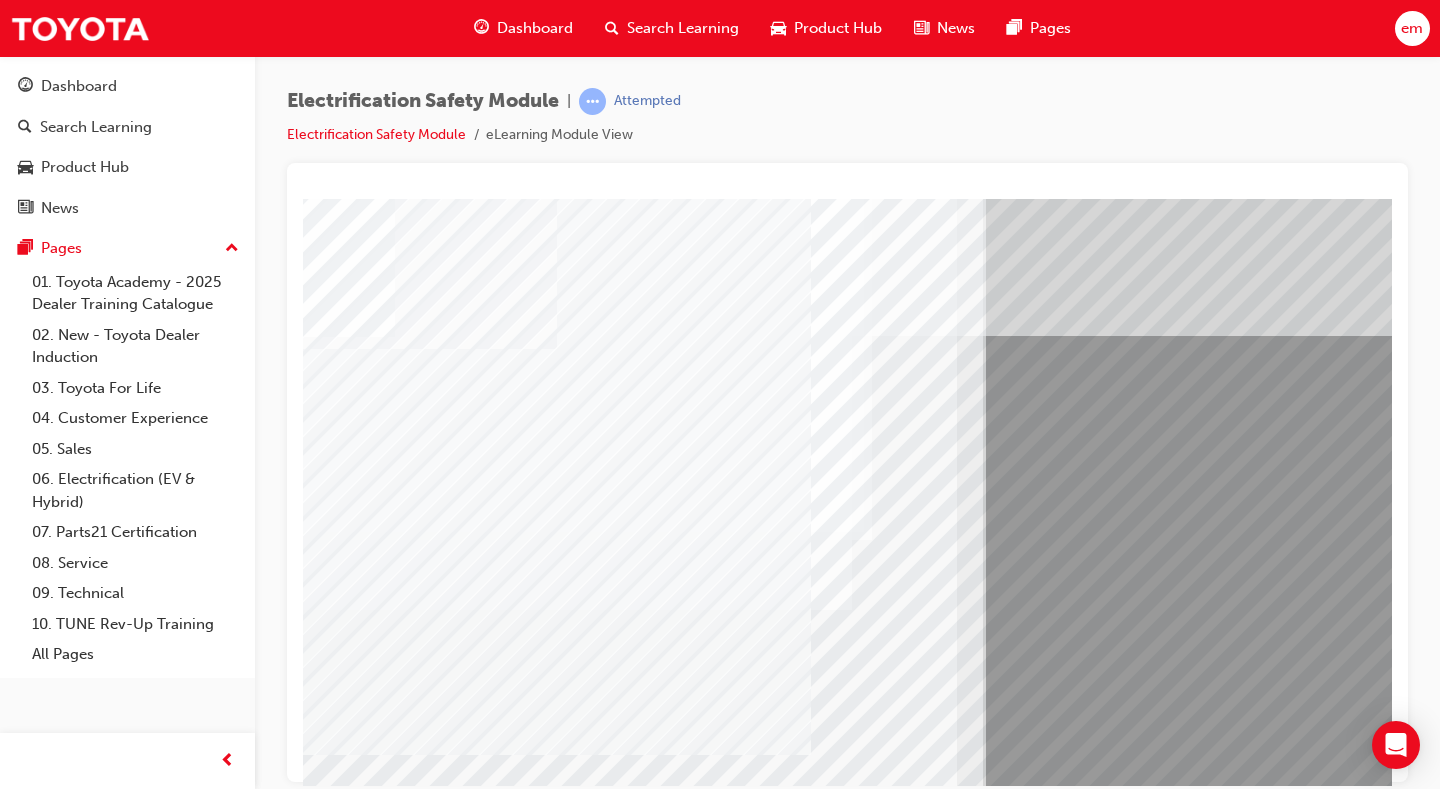 scroll, scrollTop: 0, scrollLeft: 27, axis: horizontal 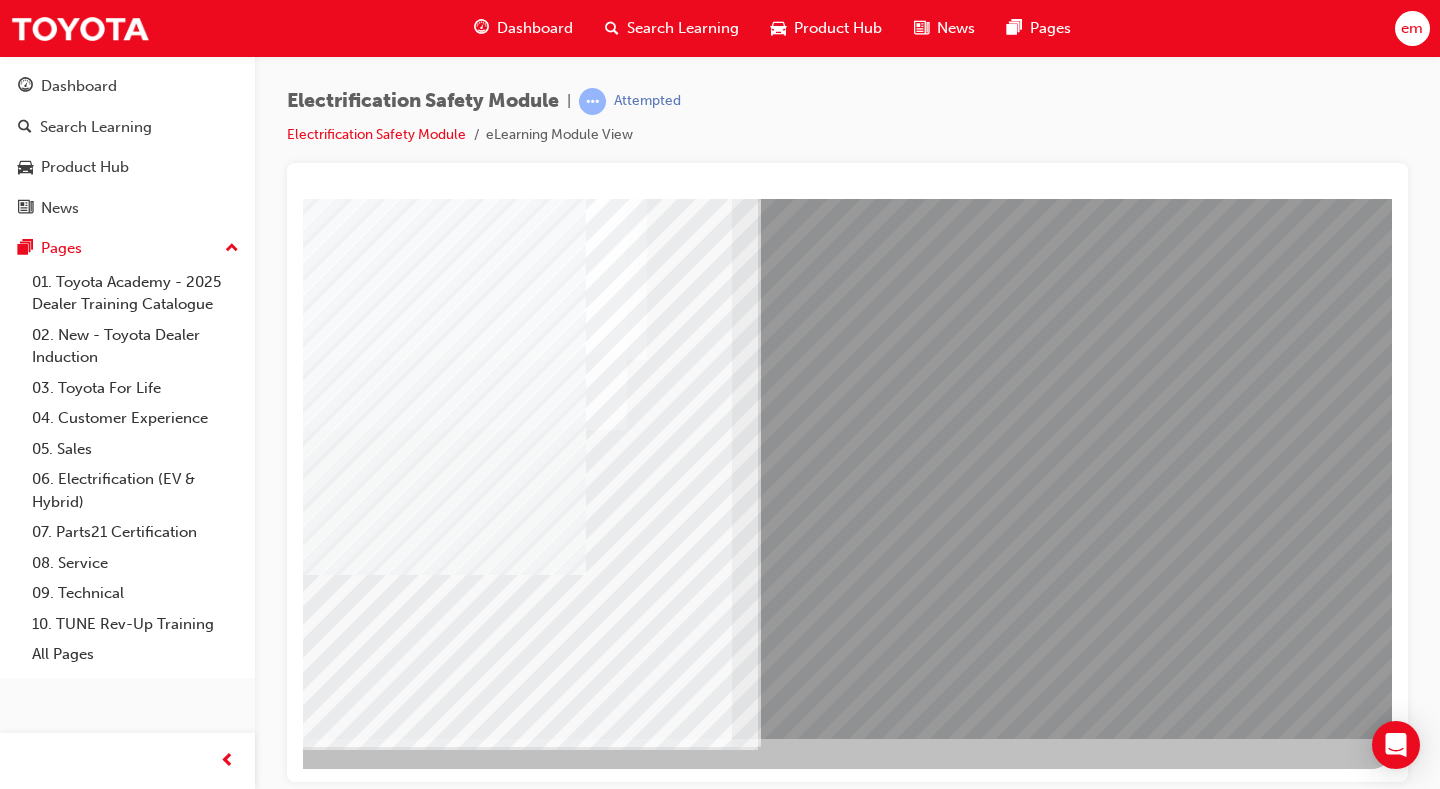 click at bounding box center (95, 8991) 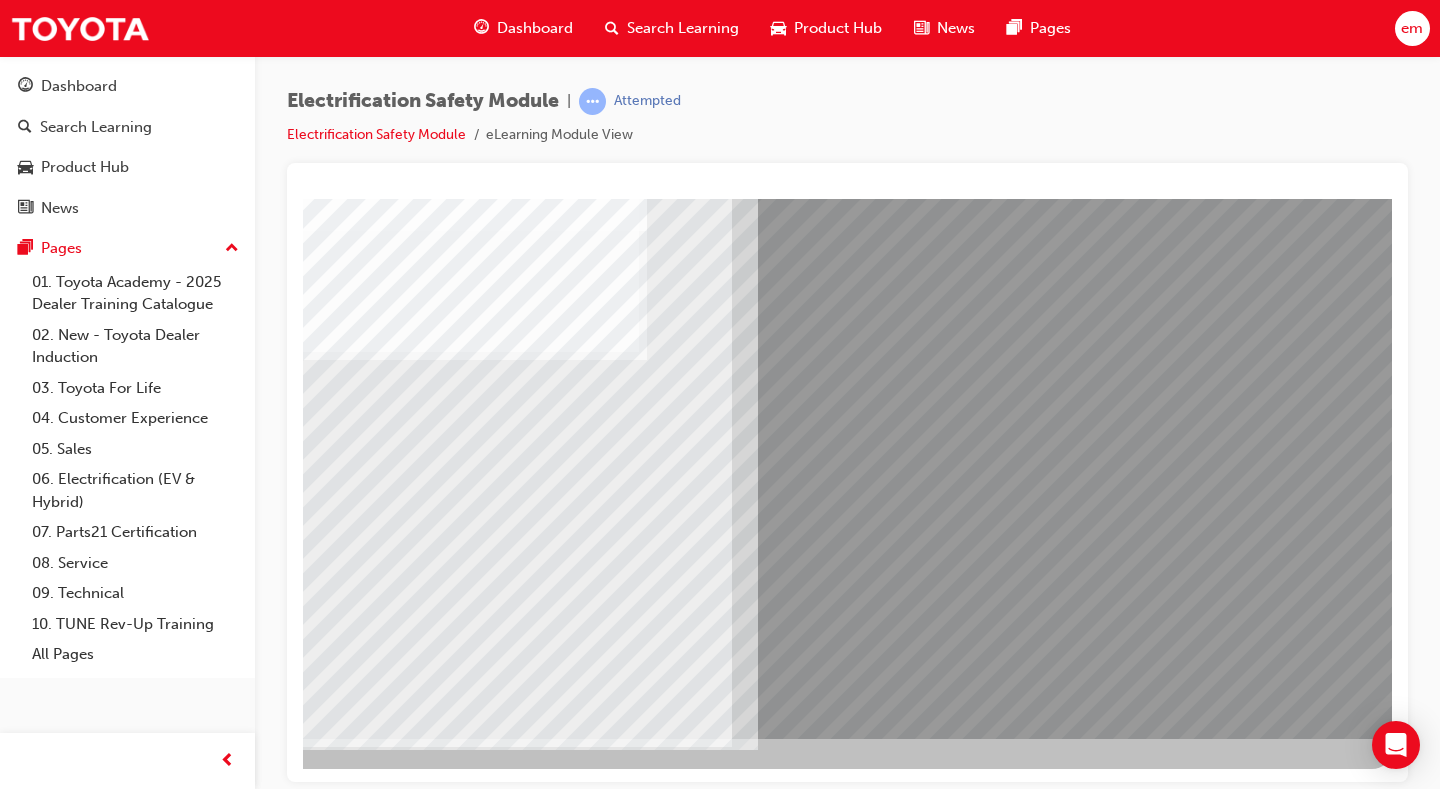 scroll, scrollTop: 0, scrollLeft: 0, axis: both 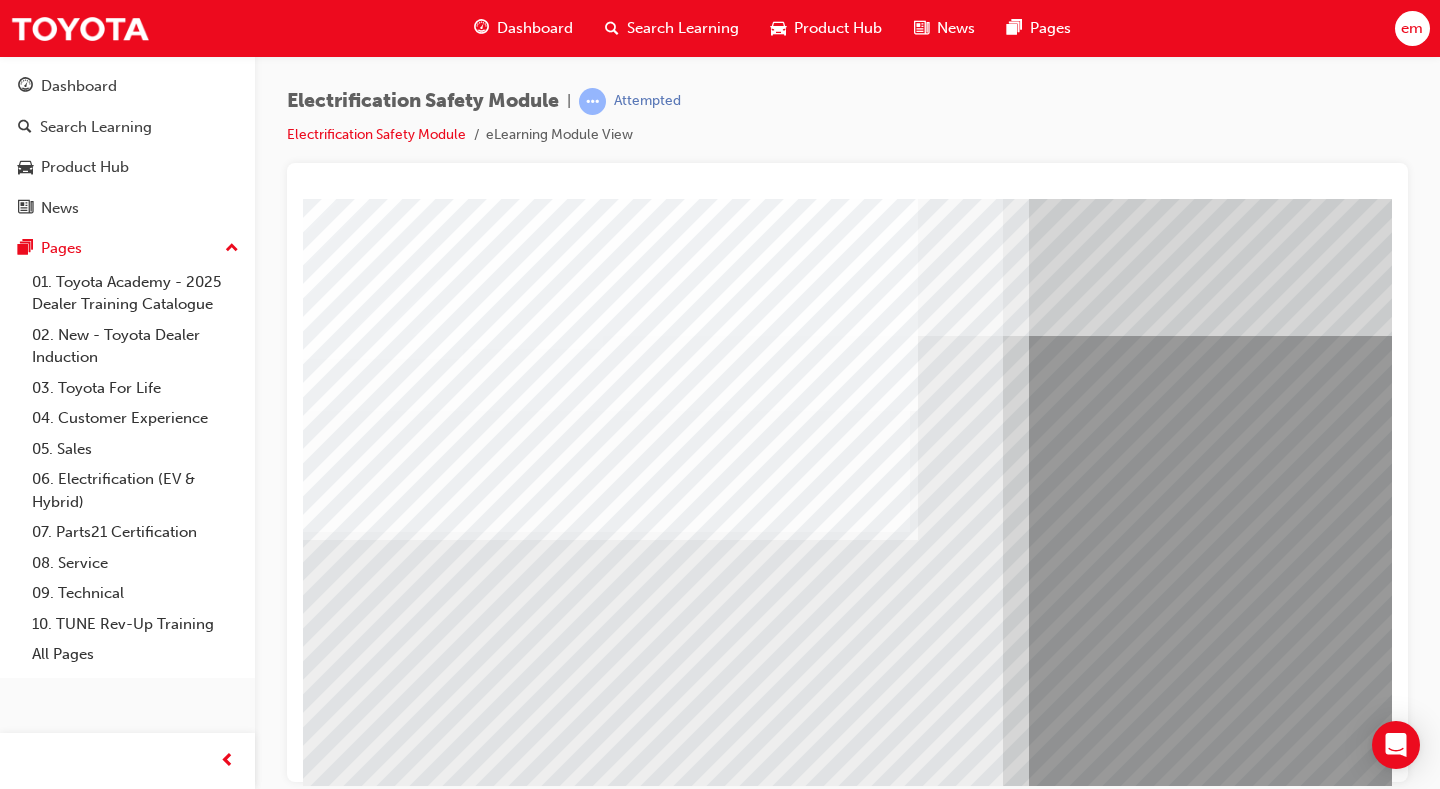 click at bounding box center [368, 10716] 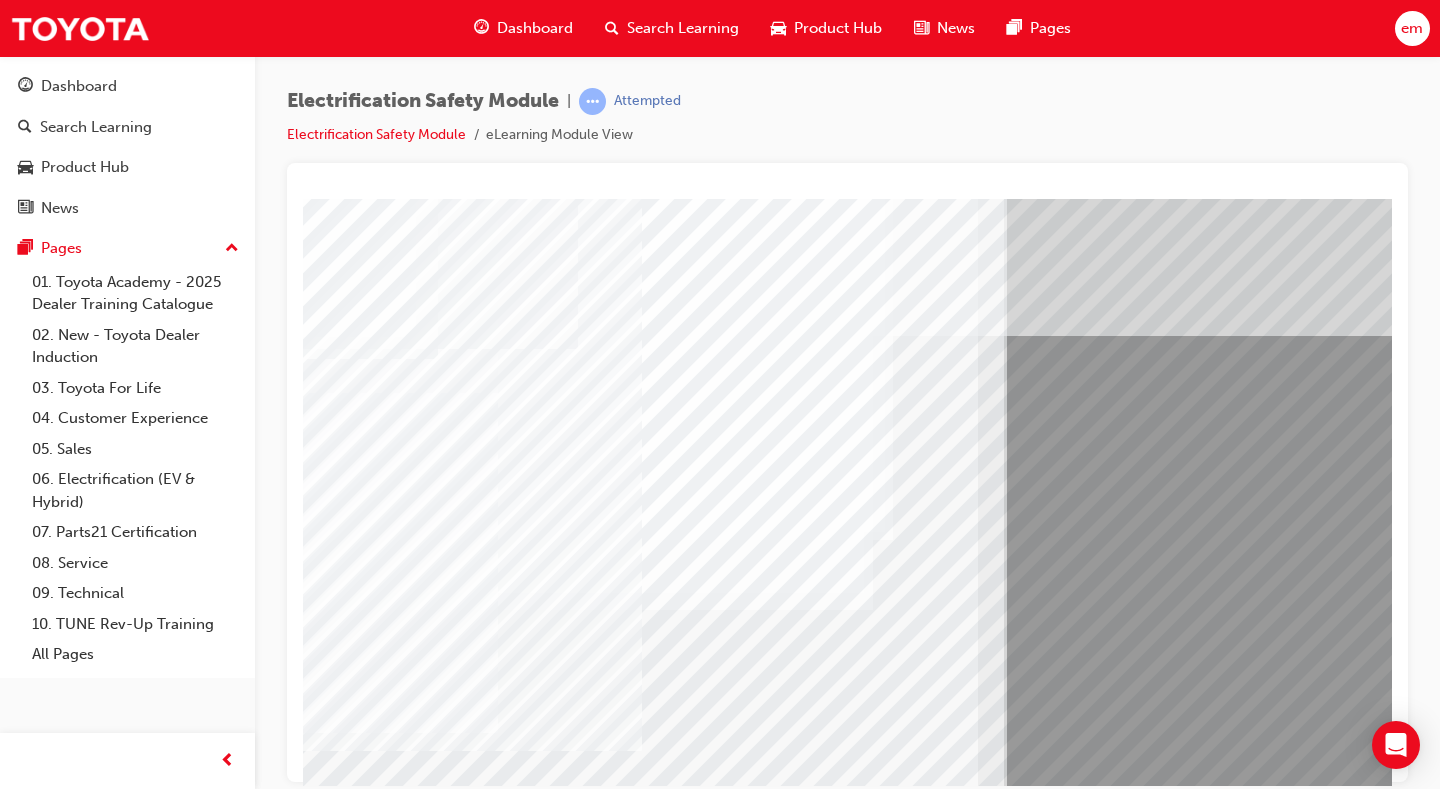 scroll, scrollTop: 0, scrollLeft: 24, axis: horizontal 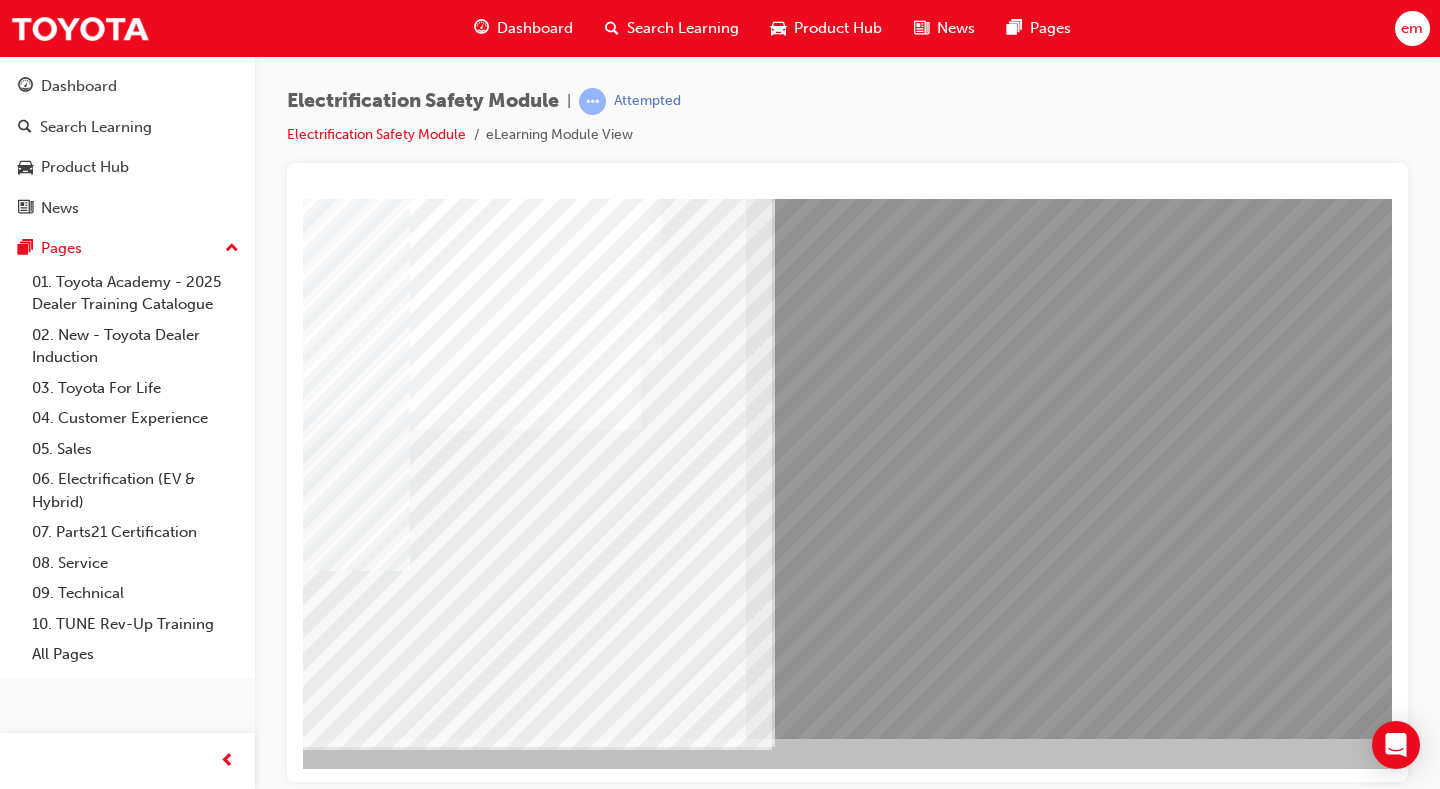 click at bounding box center (111, 10890) 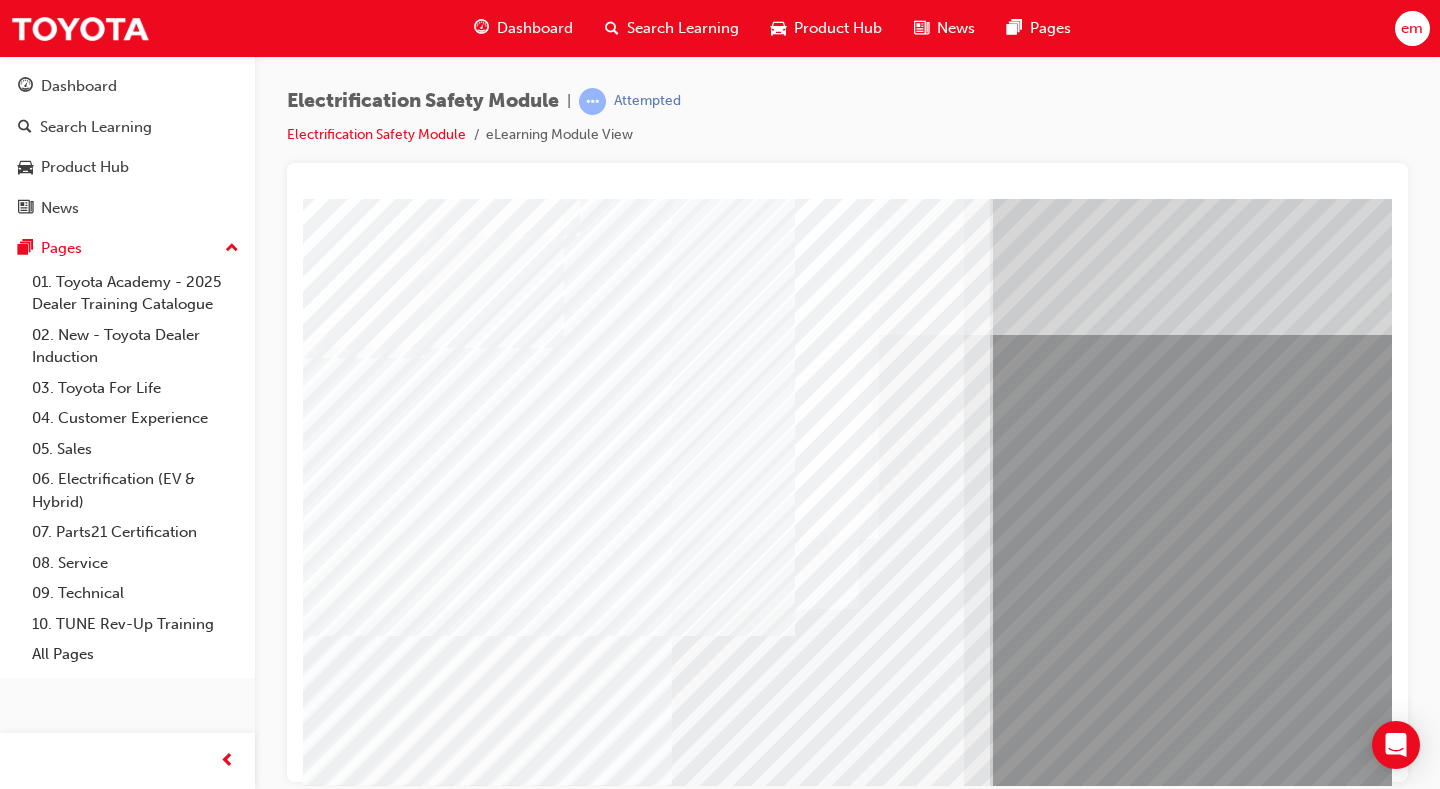 scroll, scrollTop: 0, scrollLeft: 39, axis: horizontal 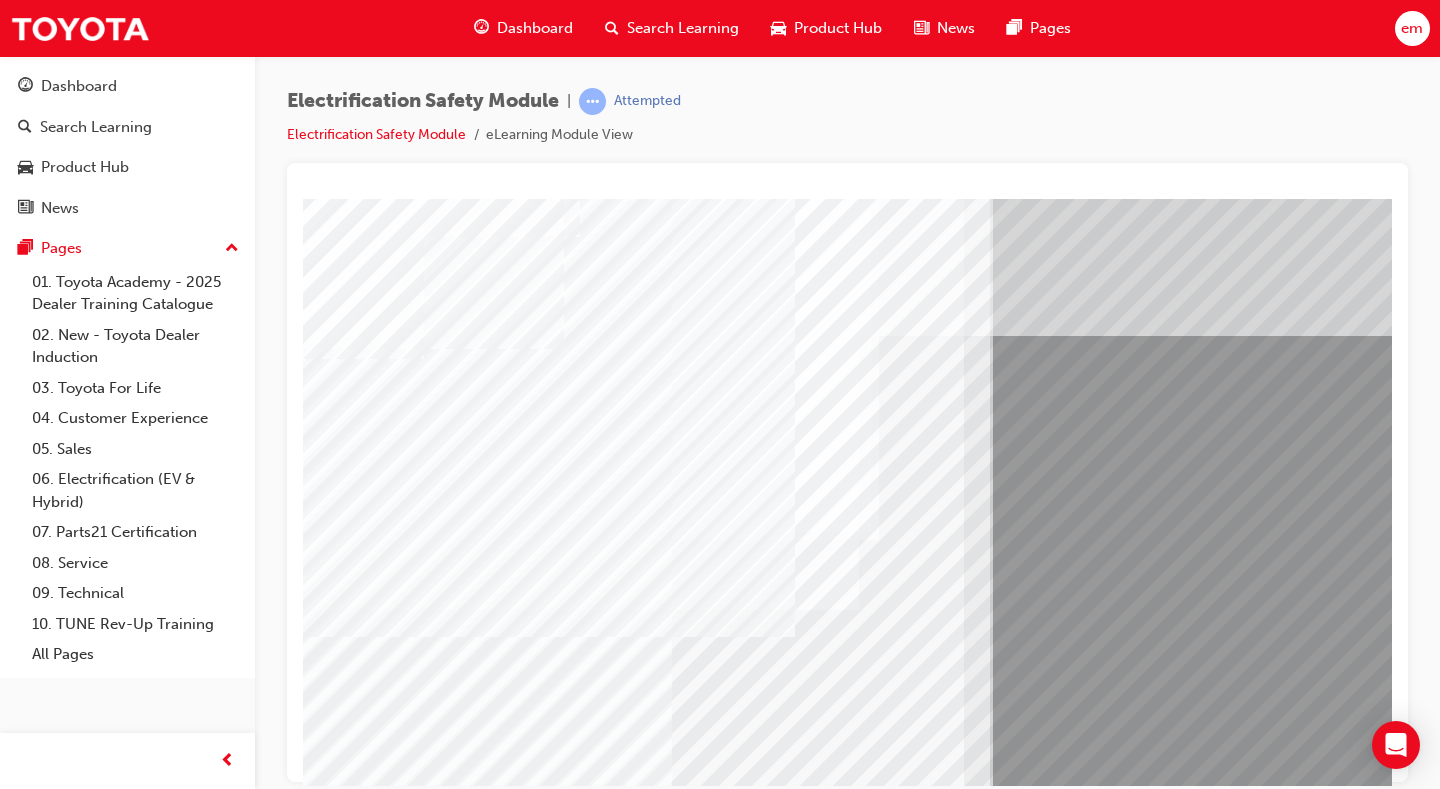 click at bounding box center [329, 10716] 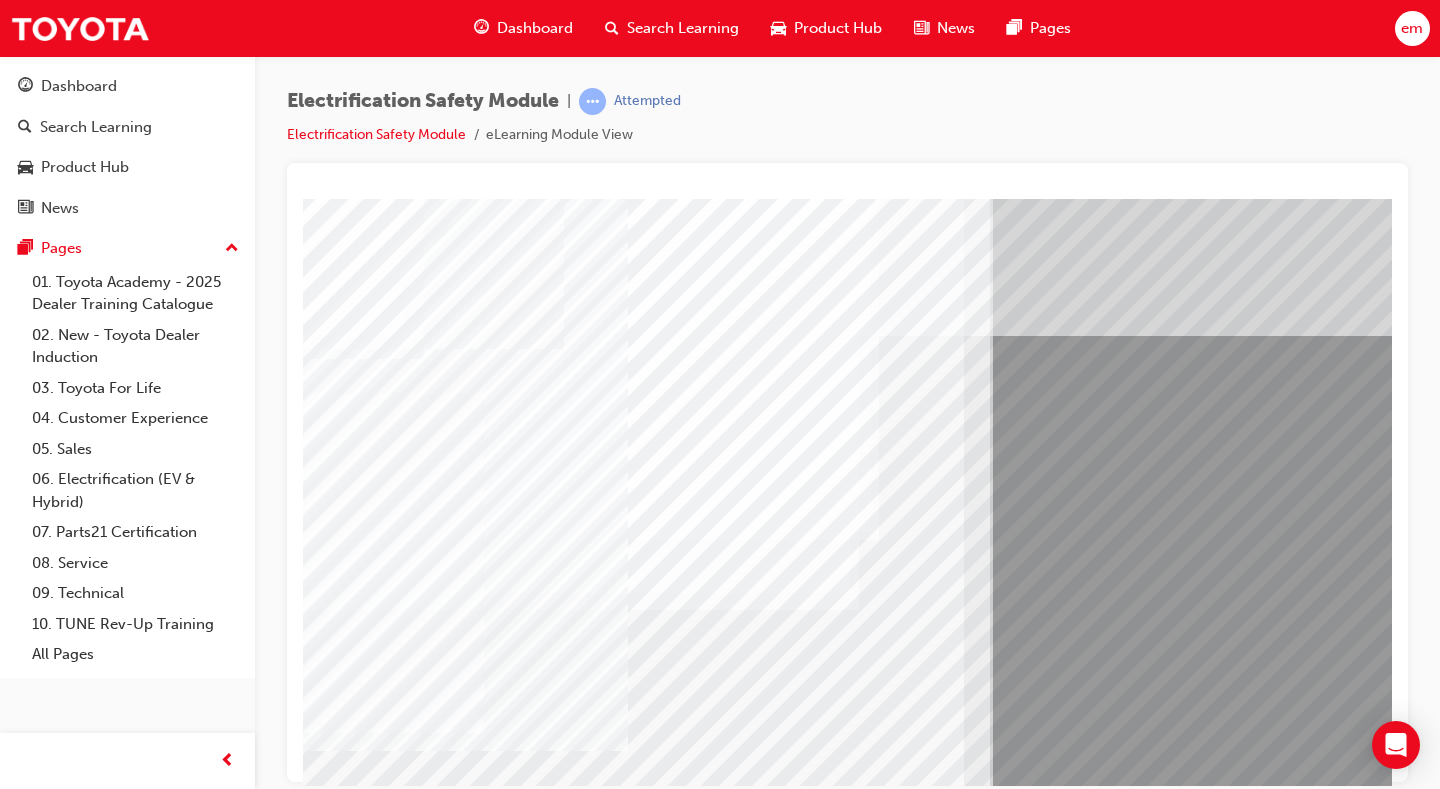 drag, startPoint x: 541, startPoint y: 715, endPoint x: 560, endPoint y: 718, distance: 19.235384 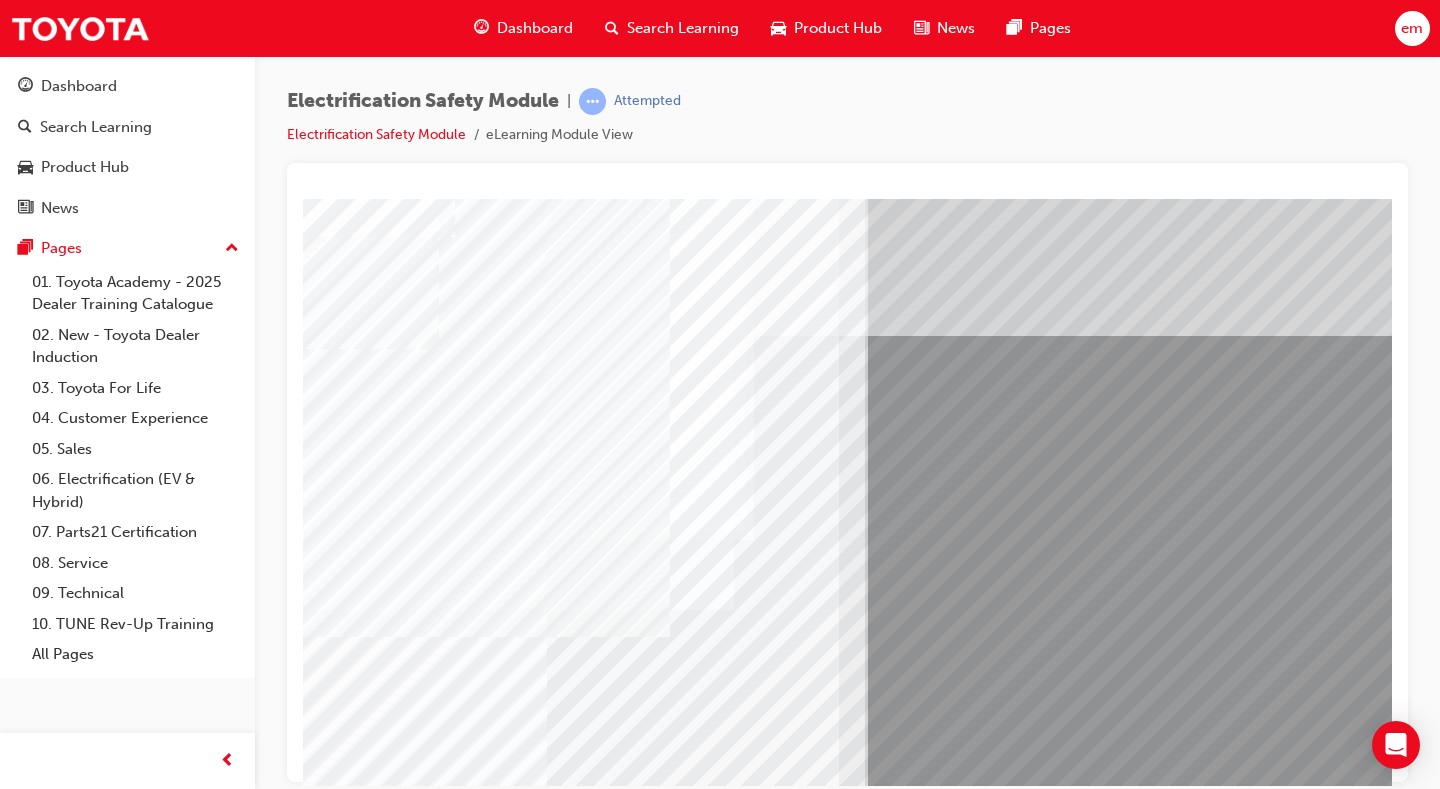 scroll, scrollTop: 0, scrollLeft: 195, axis: horizontal 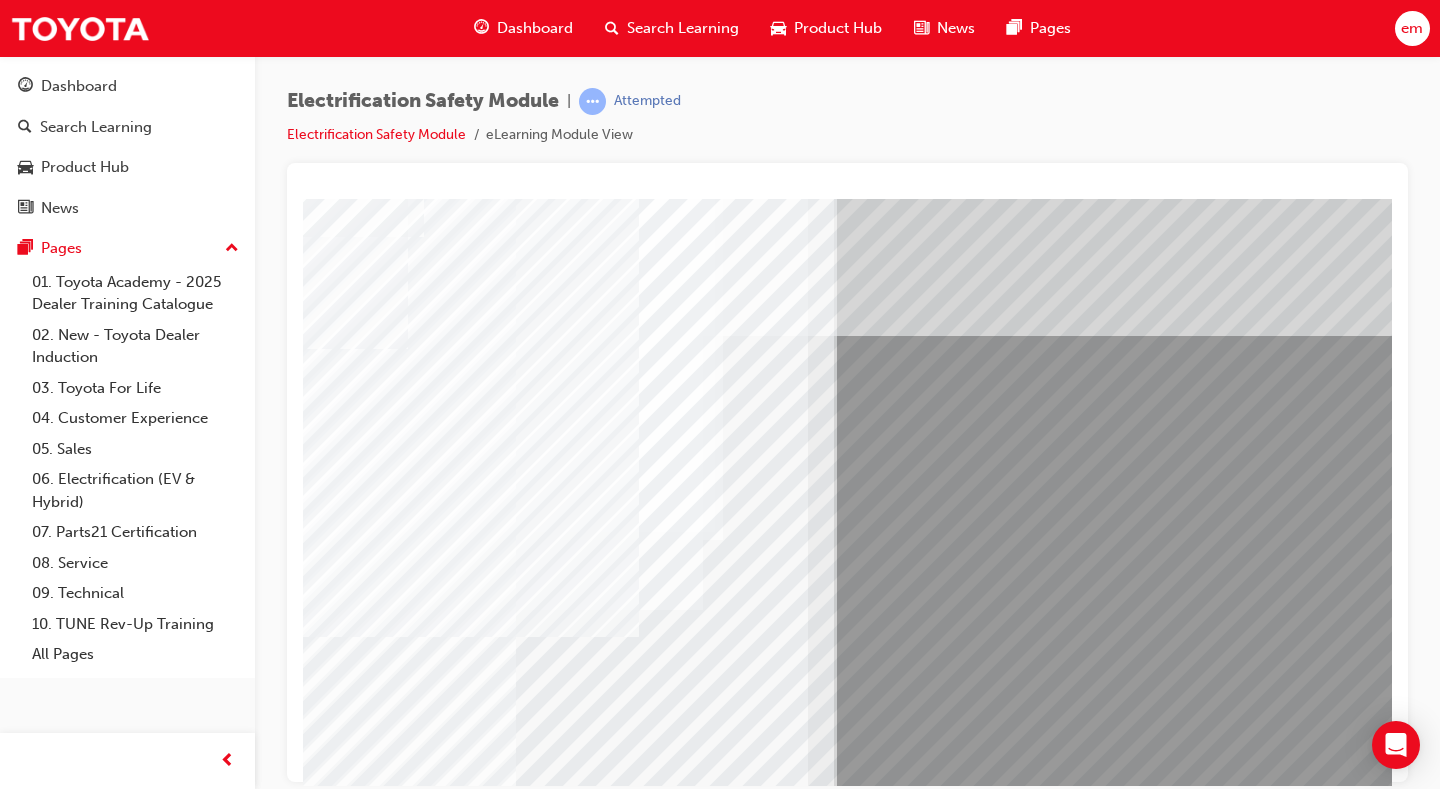 click at bounding box center (173, 10846) 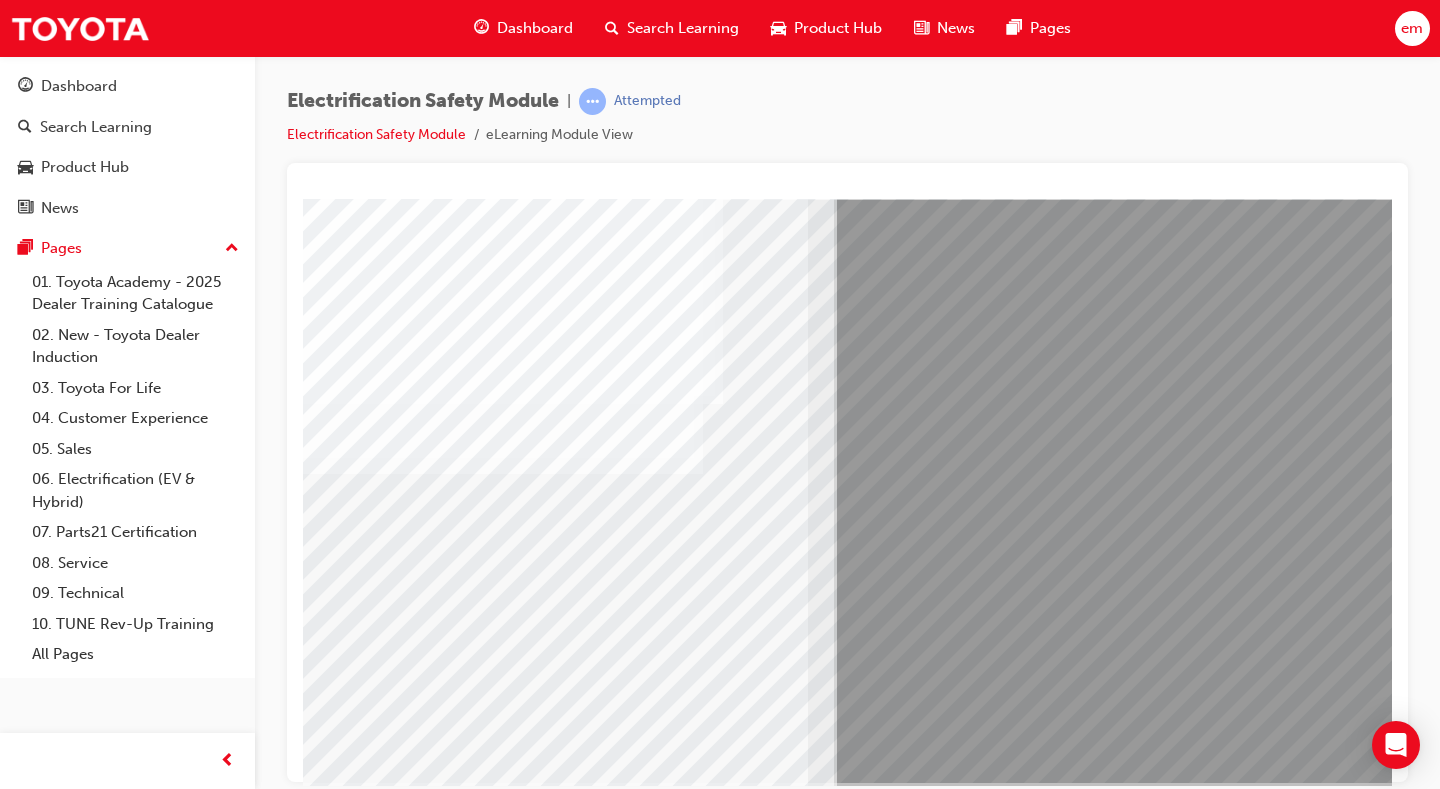 scroll, scrollTop: 180, scrollLeft: 195, axis: both 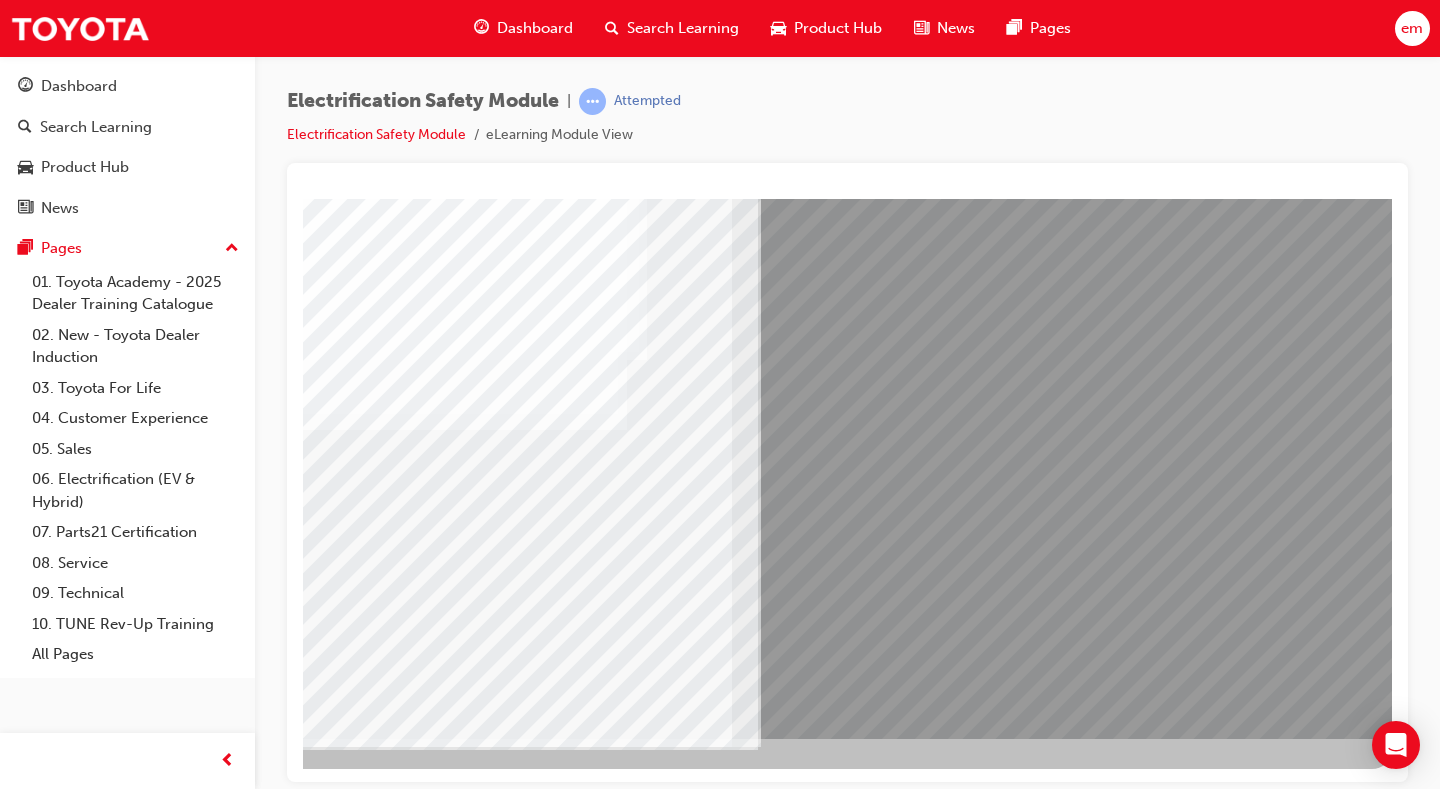 click at bounding box center (95, 10453) 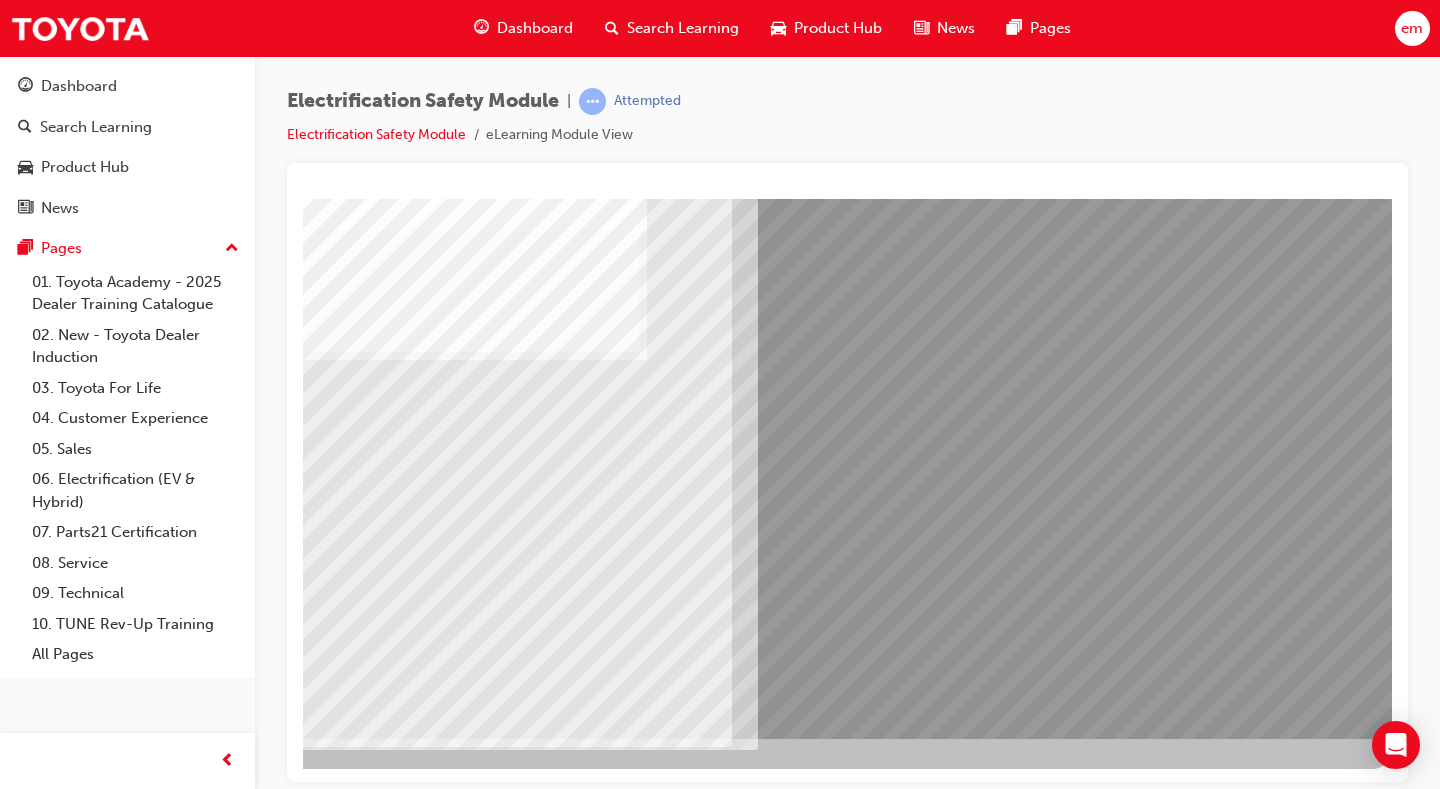 scroll, scrollTop: 0, scrollLeft: 0, axis: both 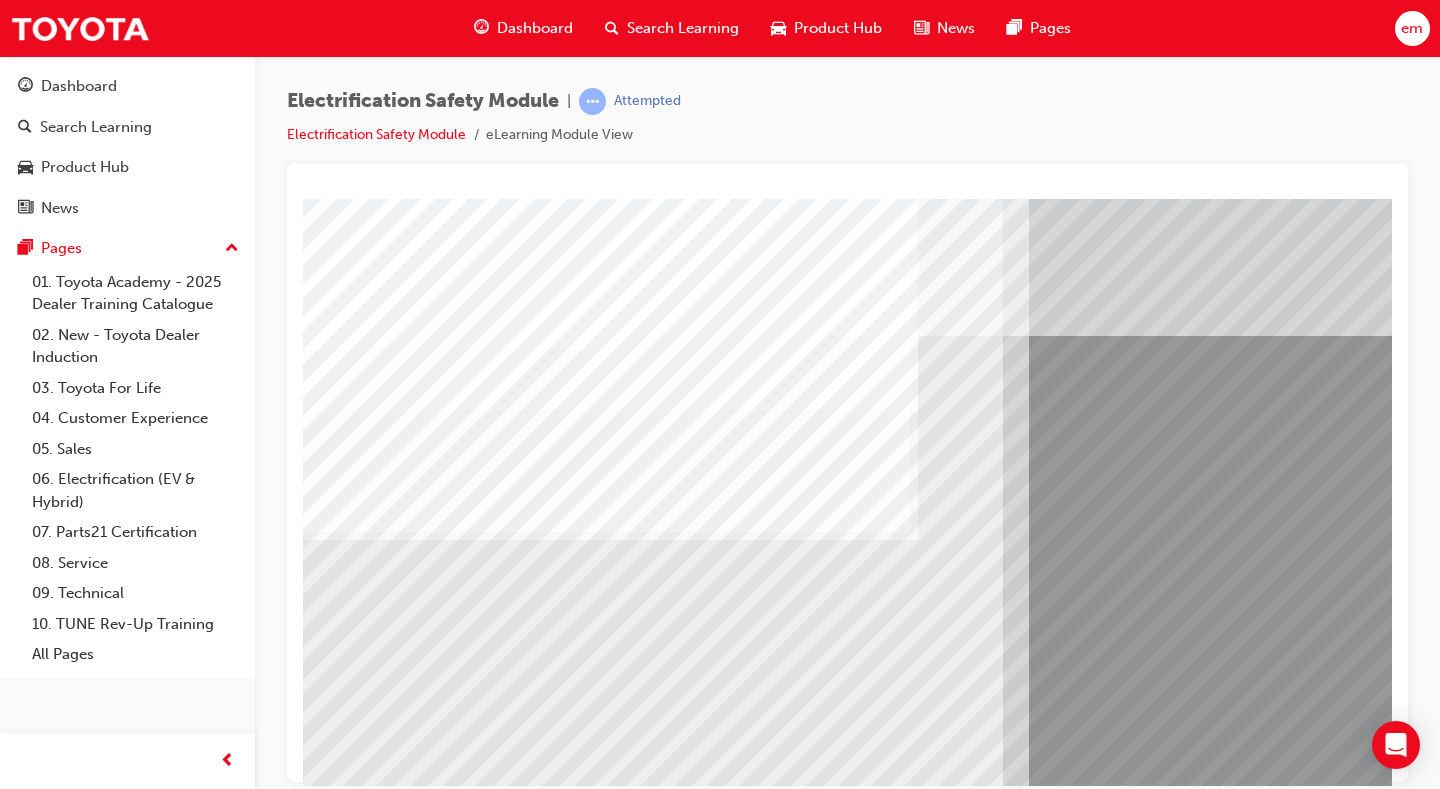 click at bounding box center [368, 8561] 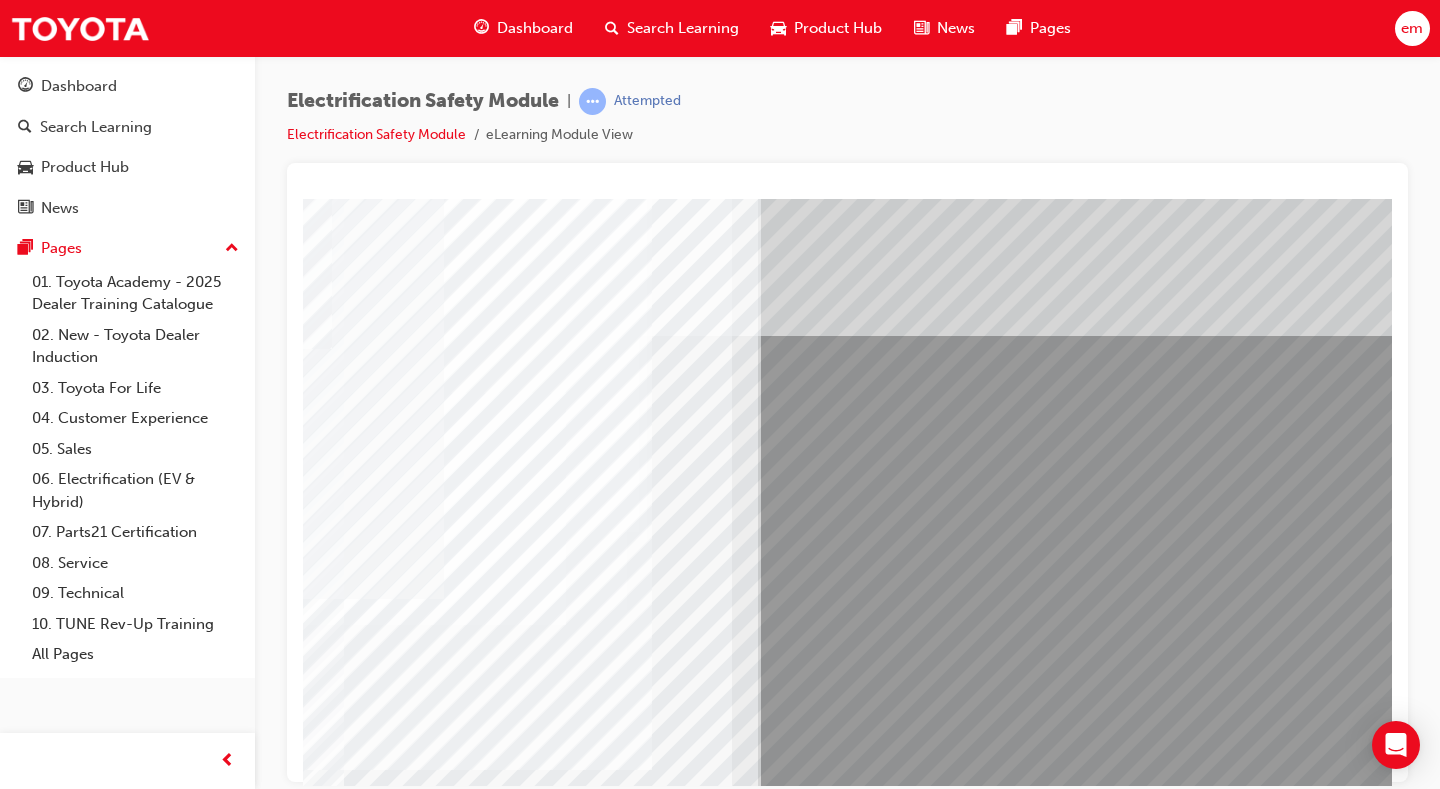 scroll, scrollTop: 0, scrollLeft: 288, axis: horizontal 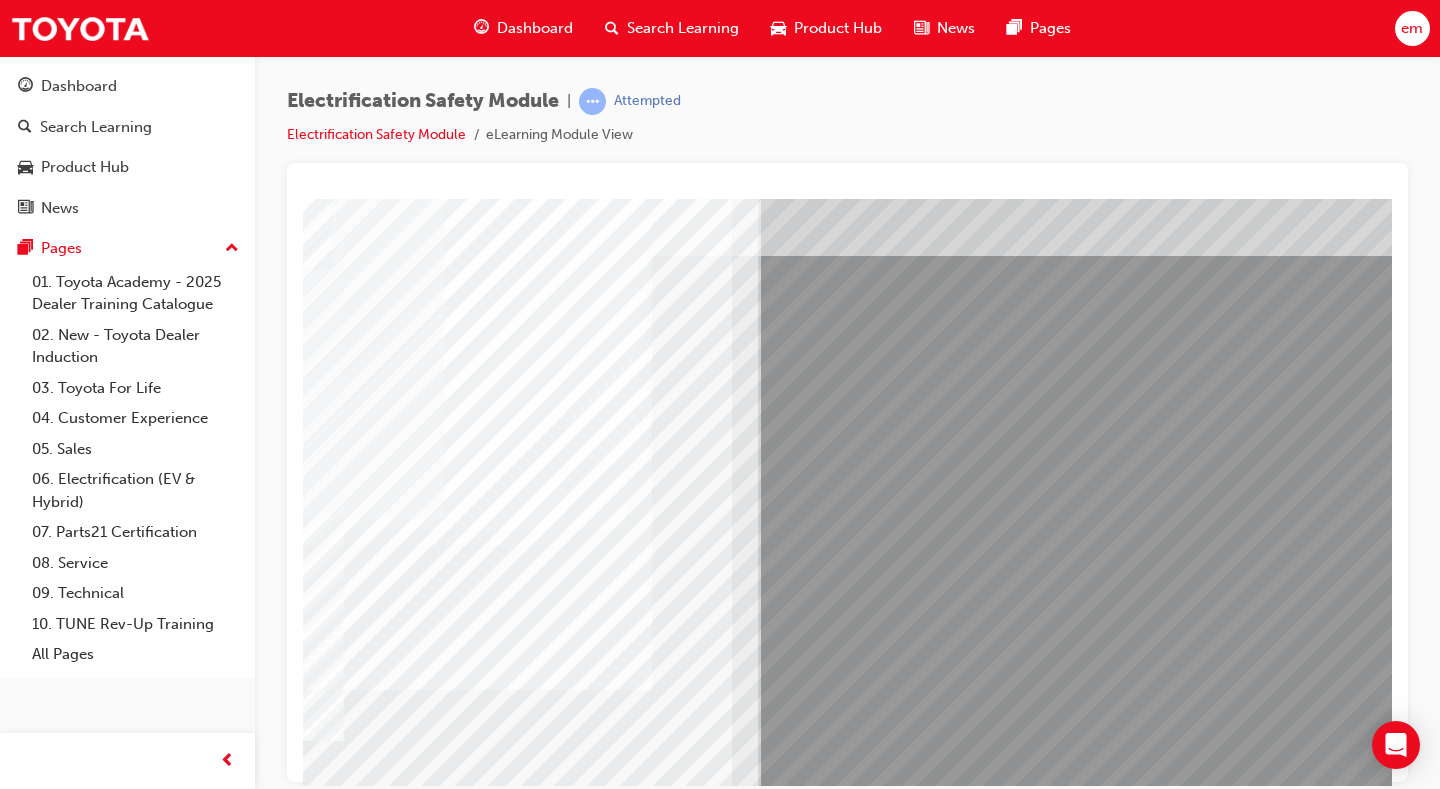 click at bounding box center (97, 13228) 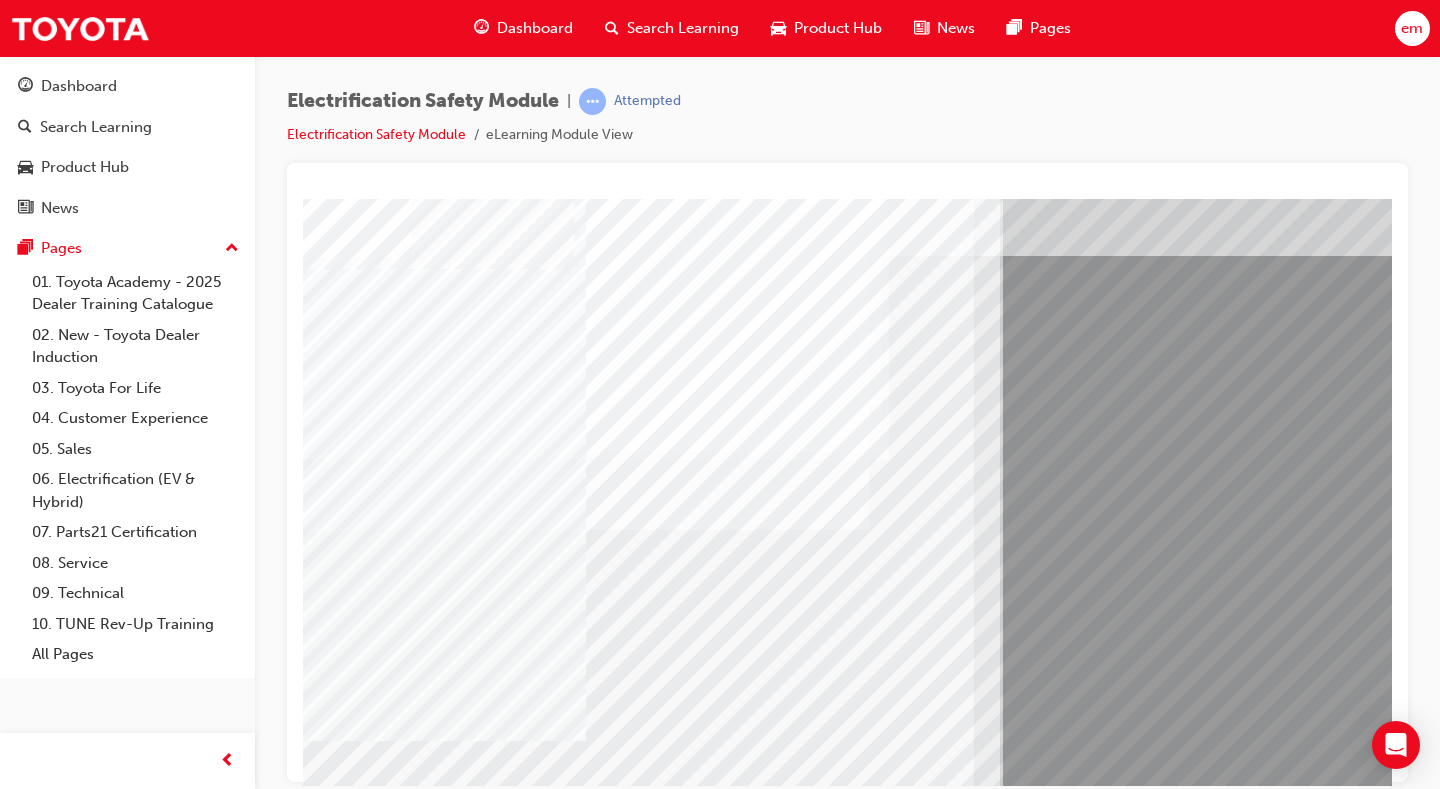 scroll, scrollTop: 80, scrollLeft: 27, axis: both 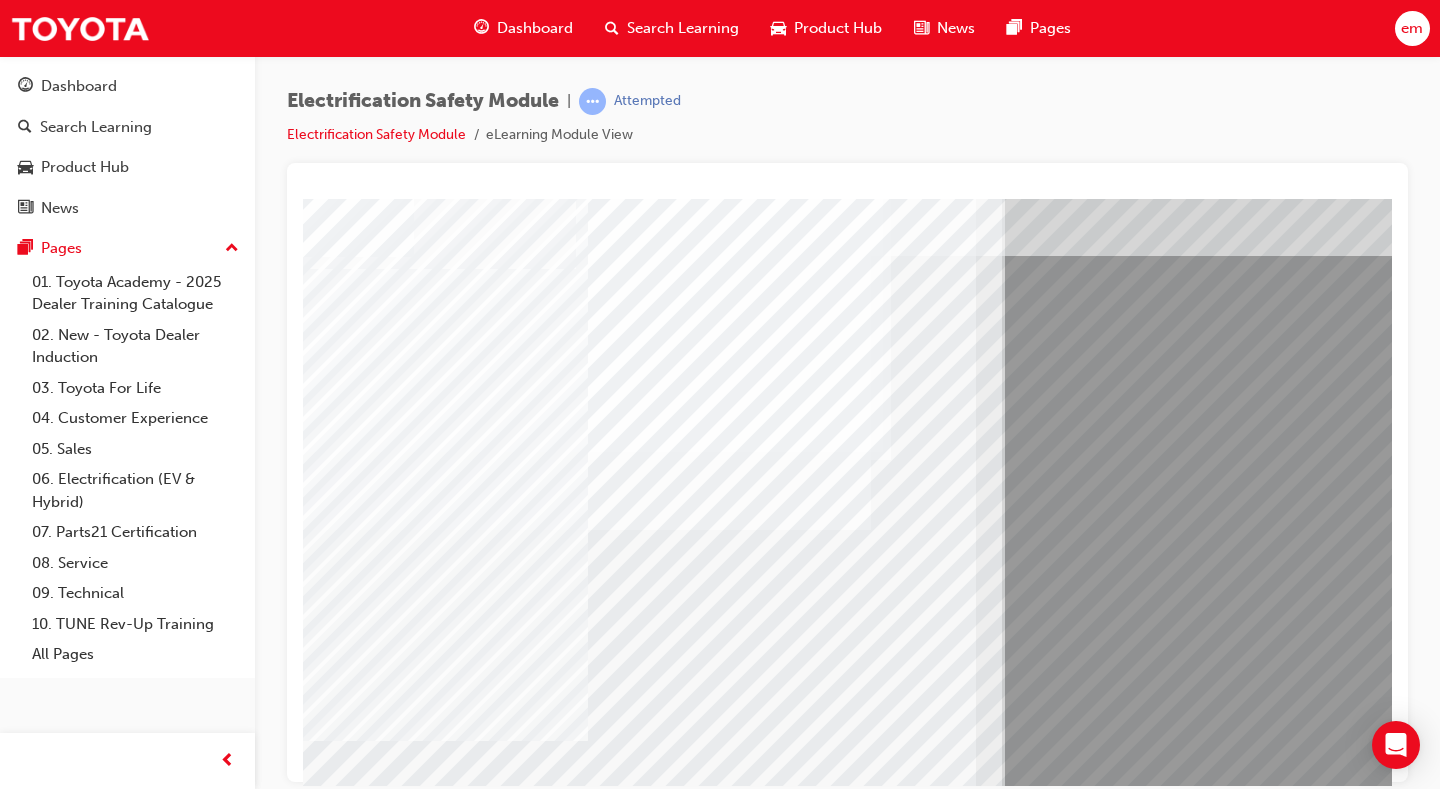 click at bounding box center (341, 8481) 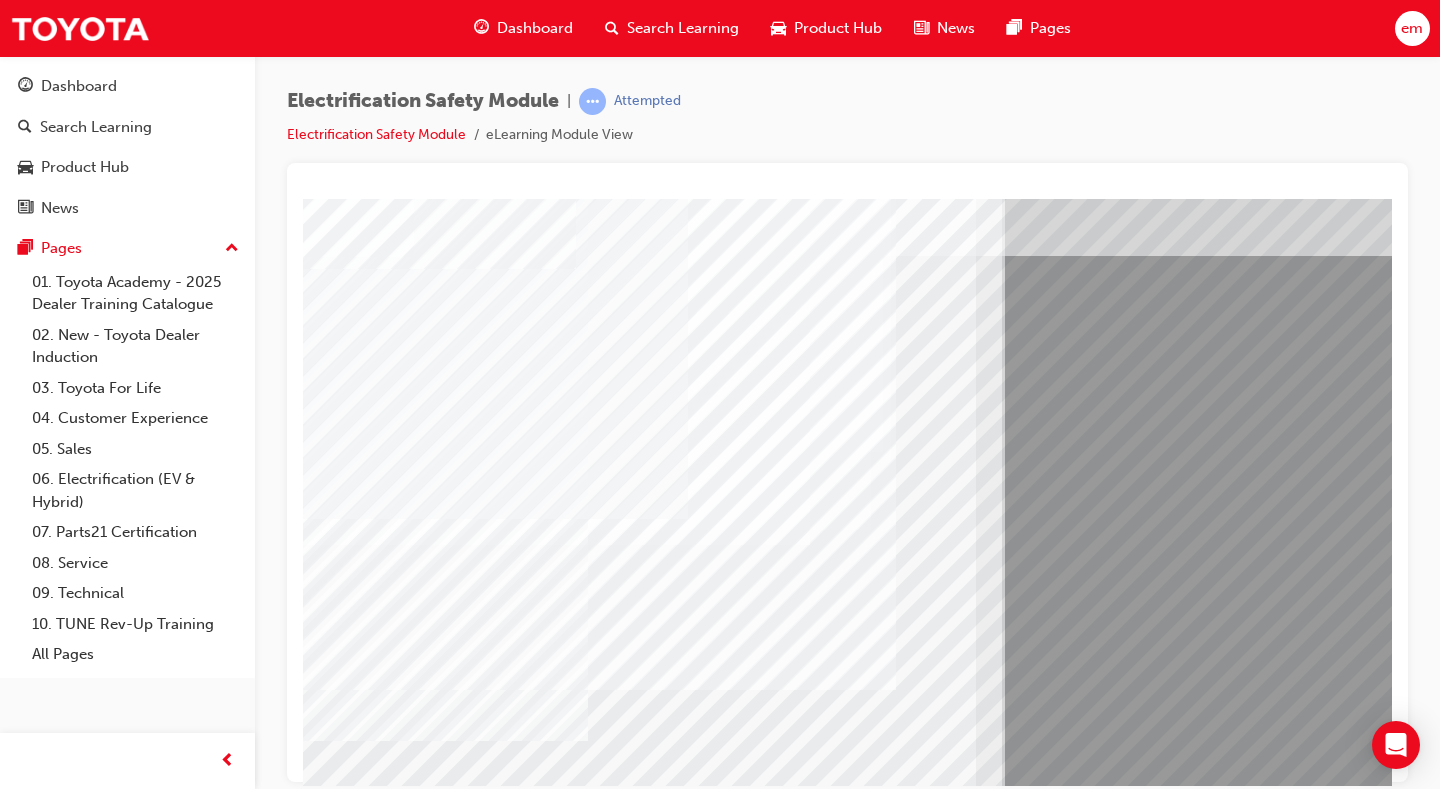 click at bounding box center [341, 13228] 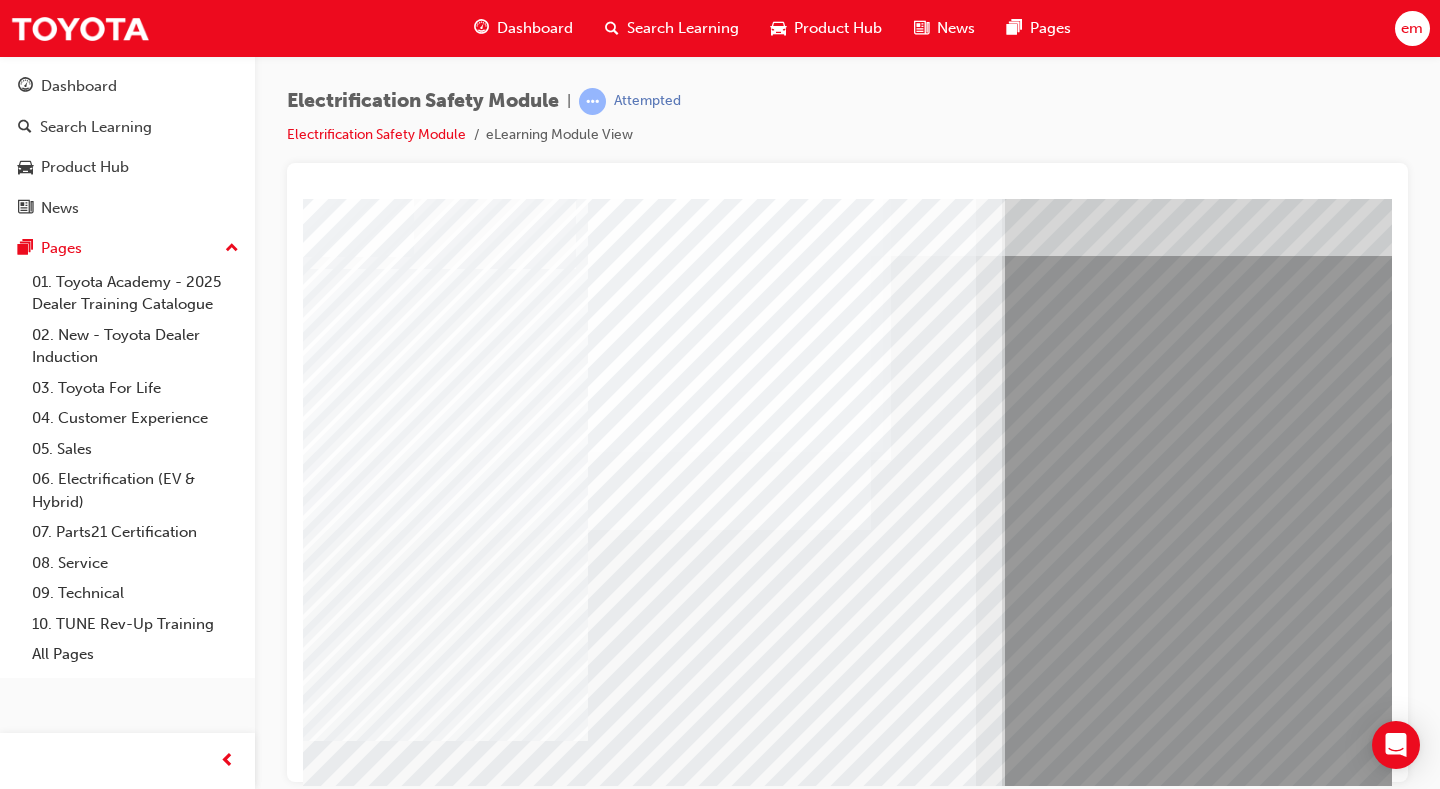 click at bounding box center [341, 8481] 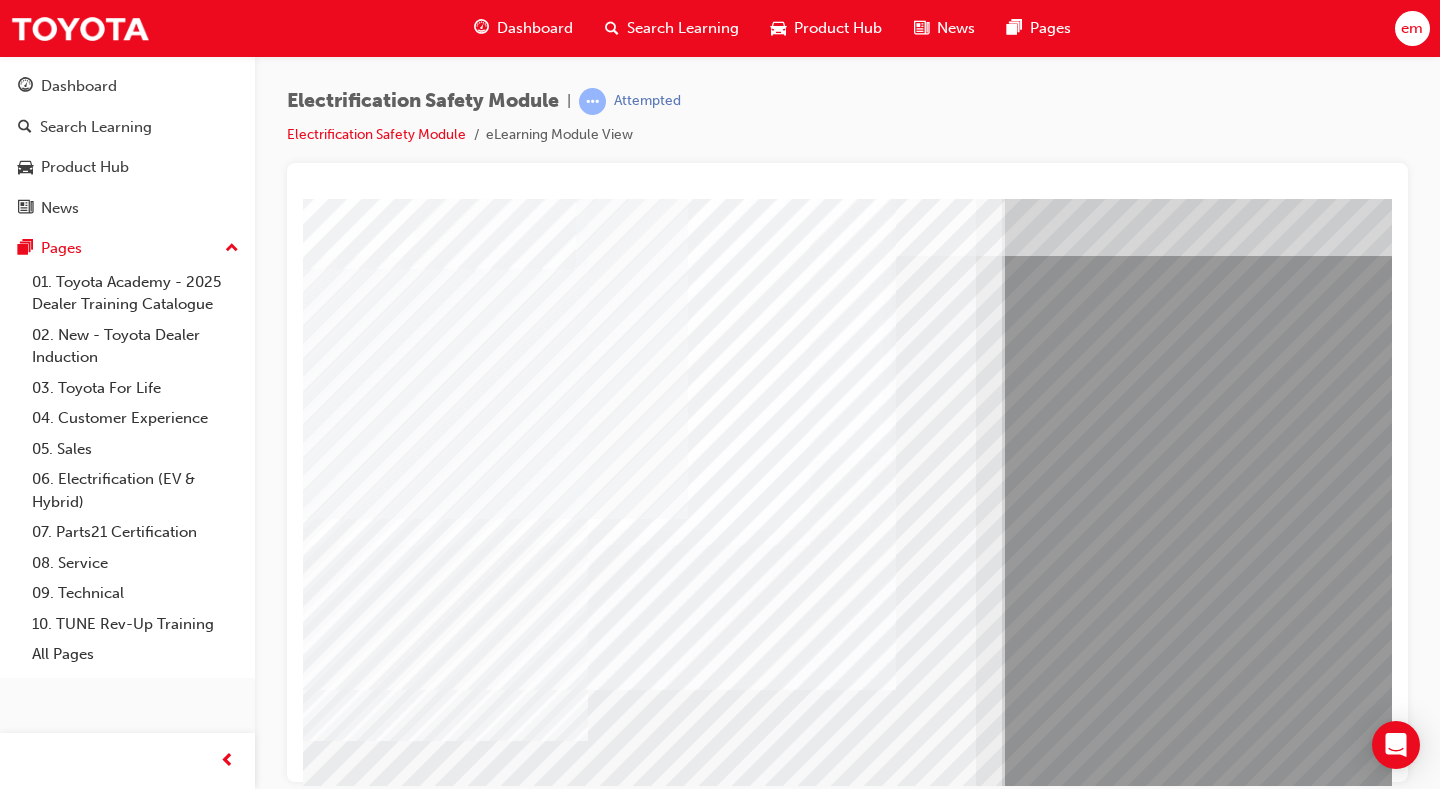 click at bounding box center (341, 13228) 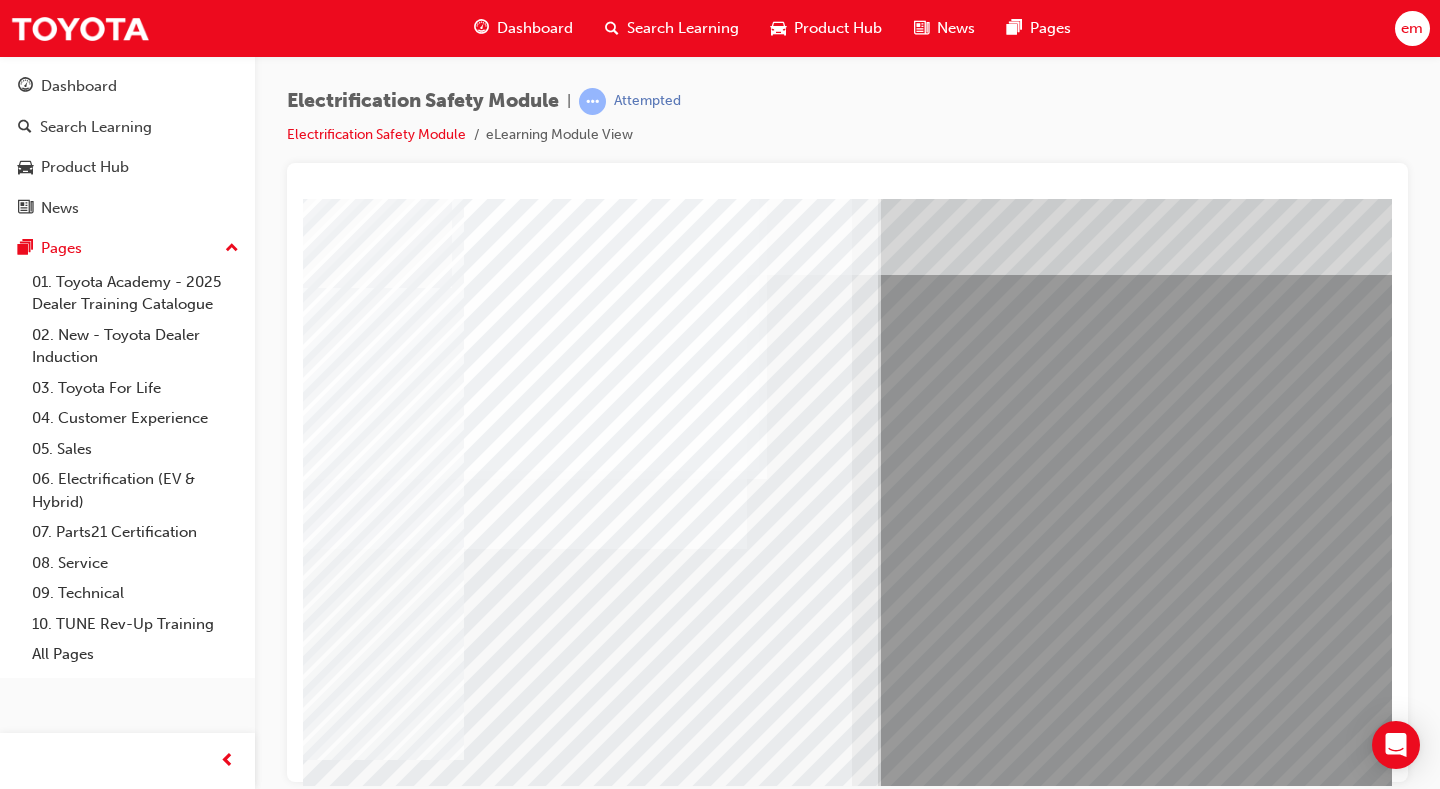 scroll, scrollTop: 0, scrollLeft: 151, axis: horizontal 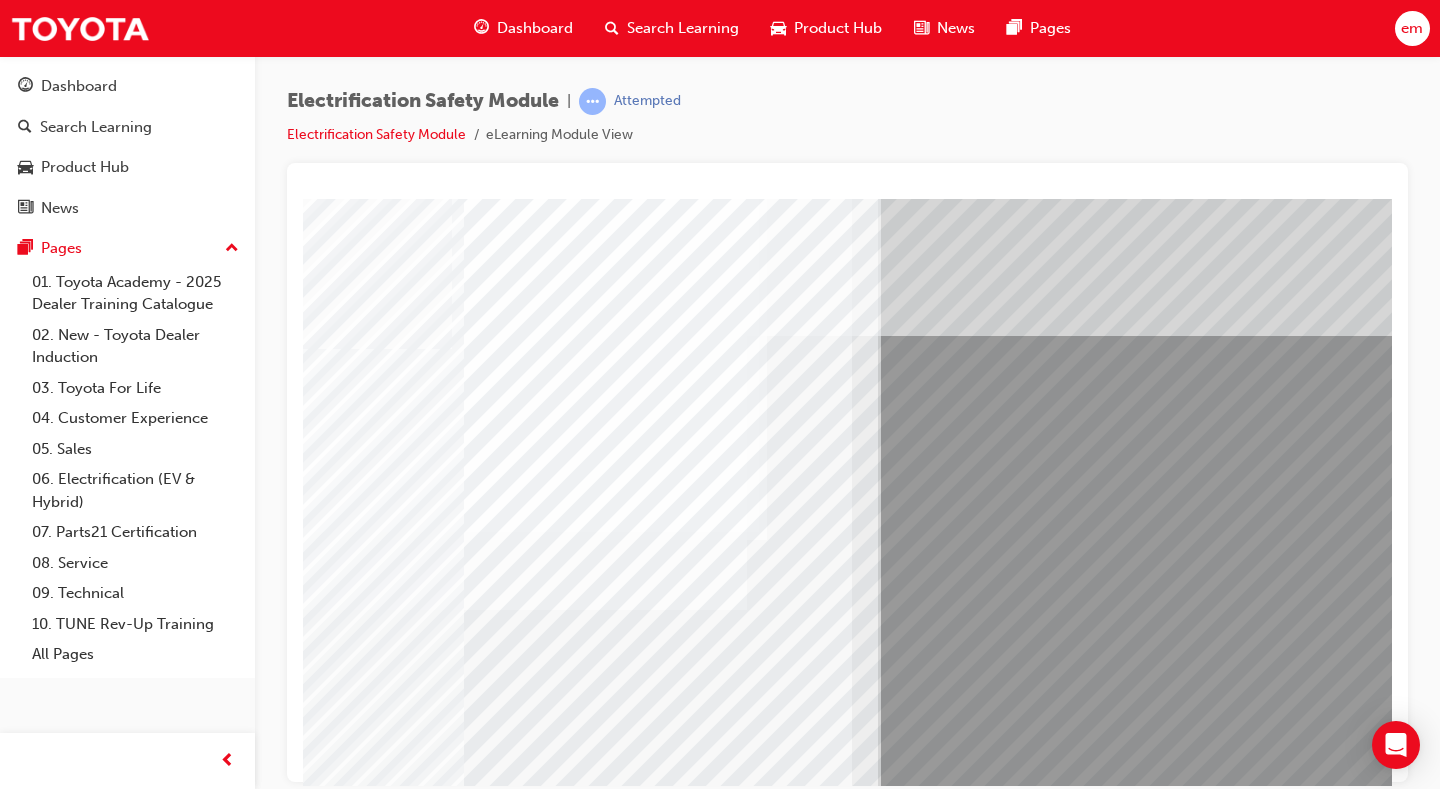 click at bounding box center [217, 13438] 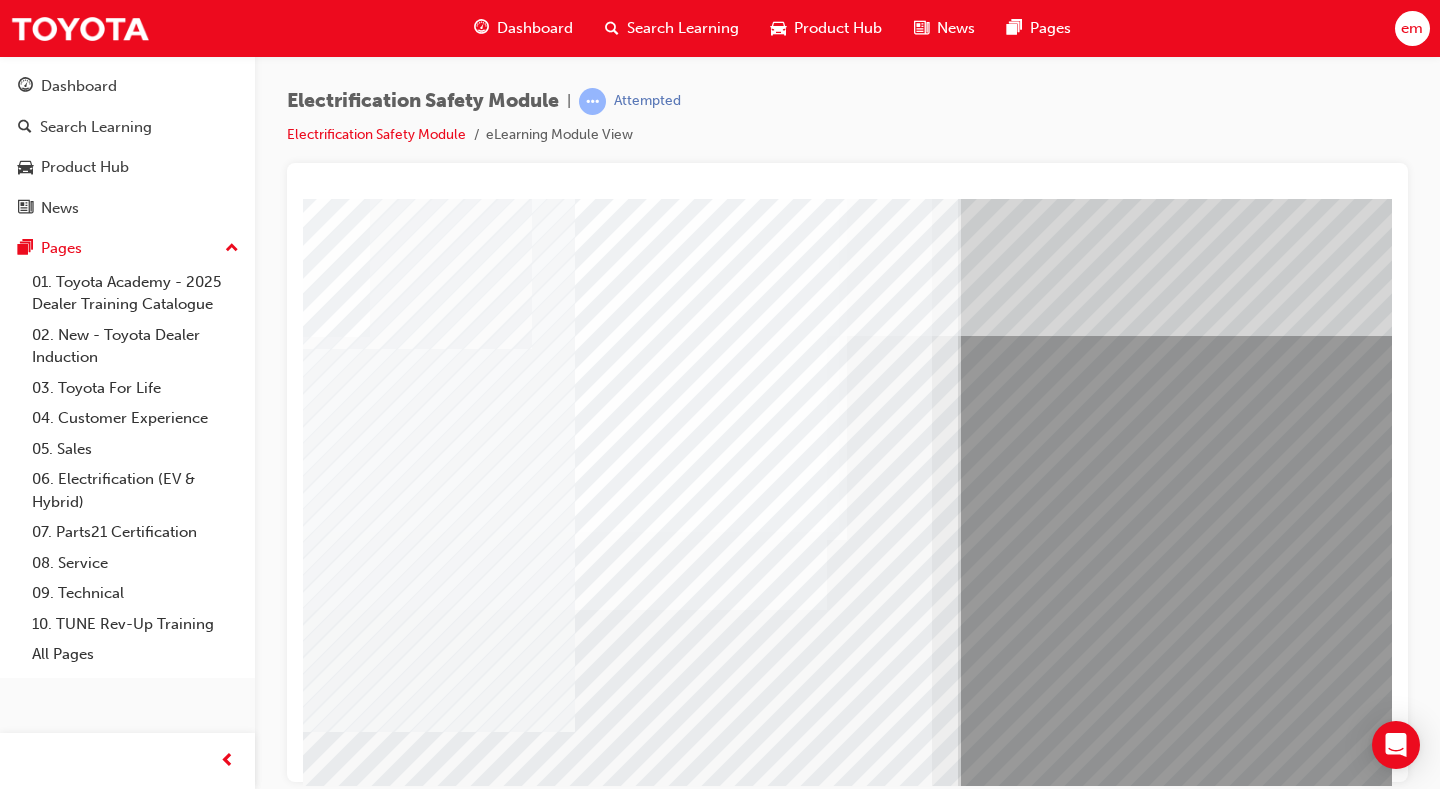 scroll, scrollTop: 0, scrollLeft: 0, axis: both 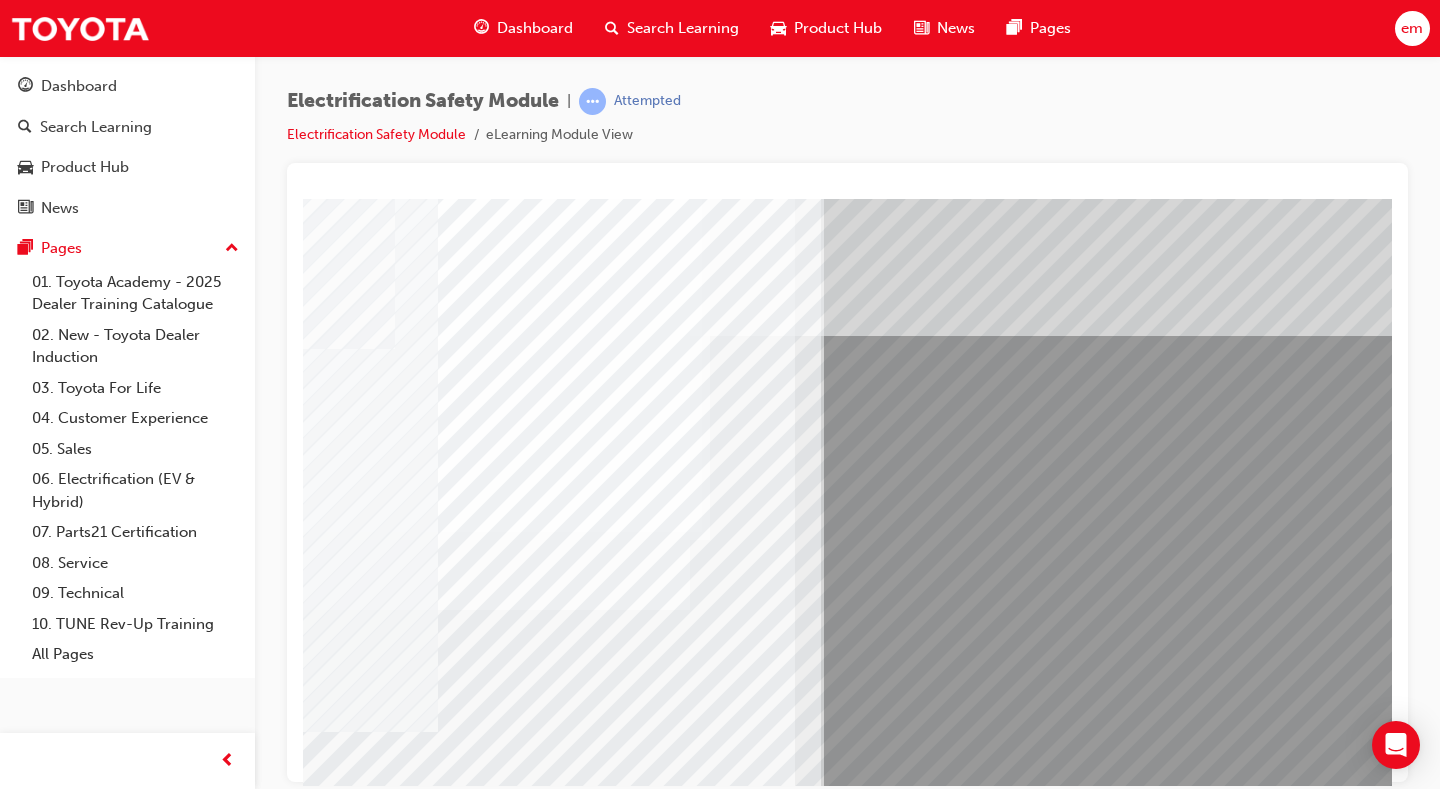 click at bounding box center (160, 13984) 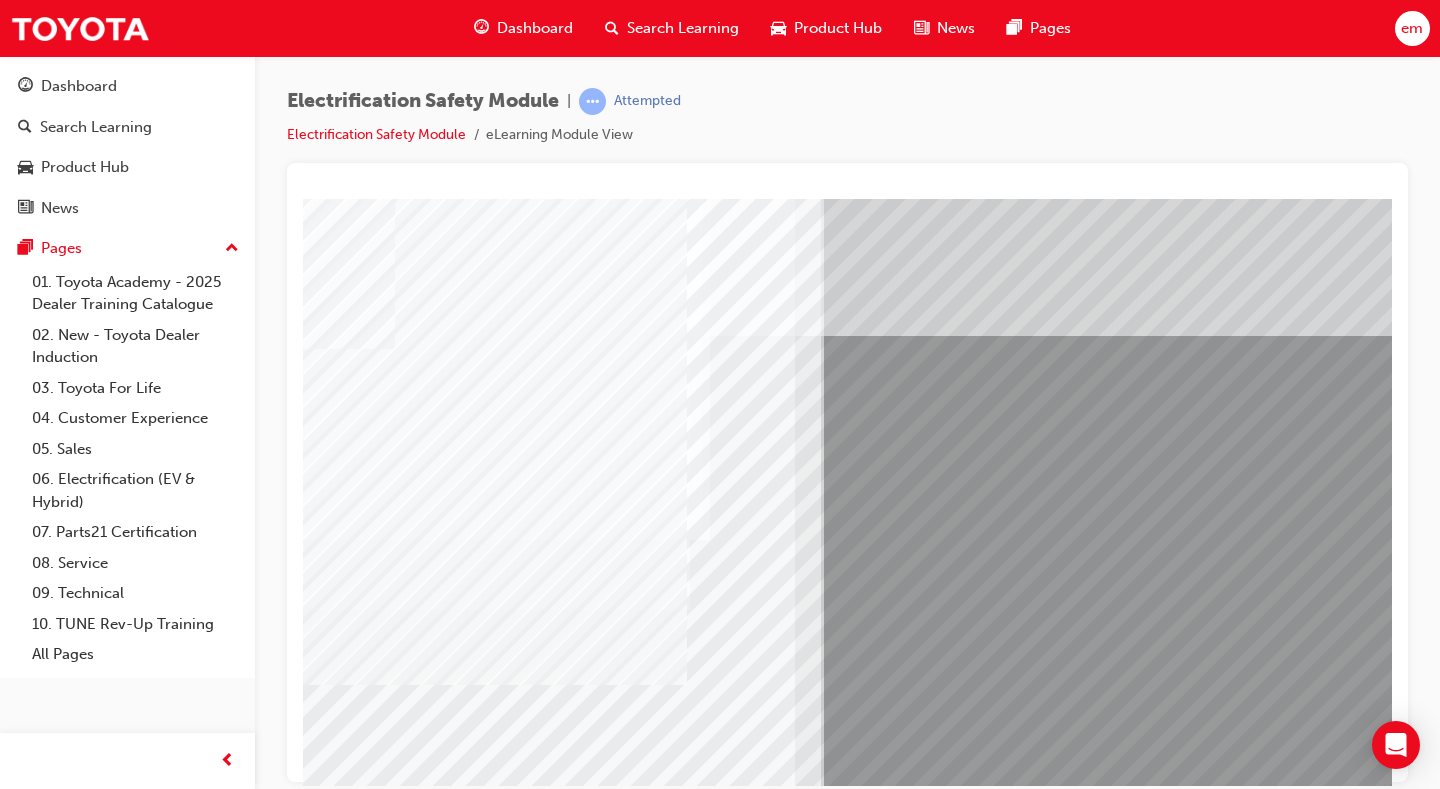 click at bounding box center [160, 13438] 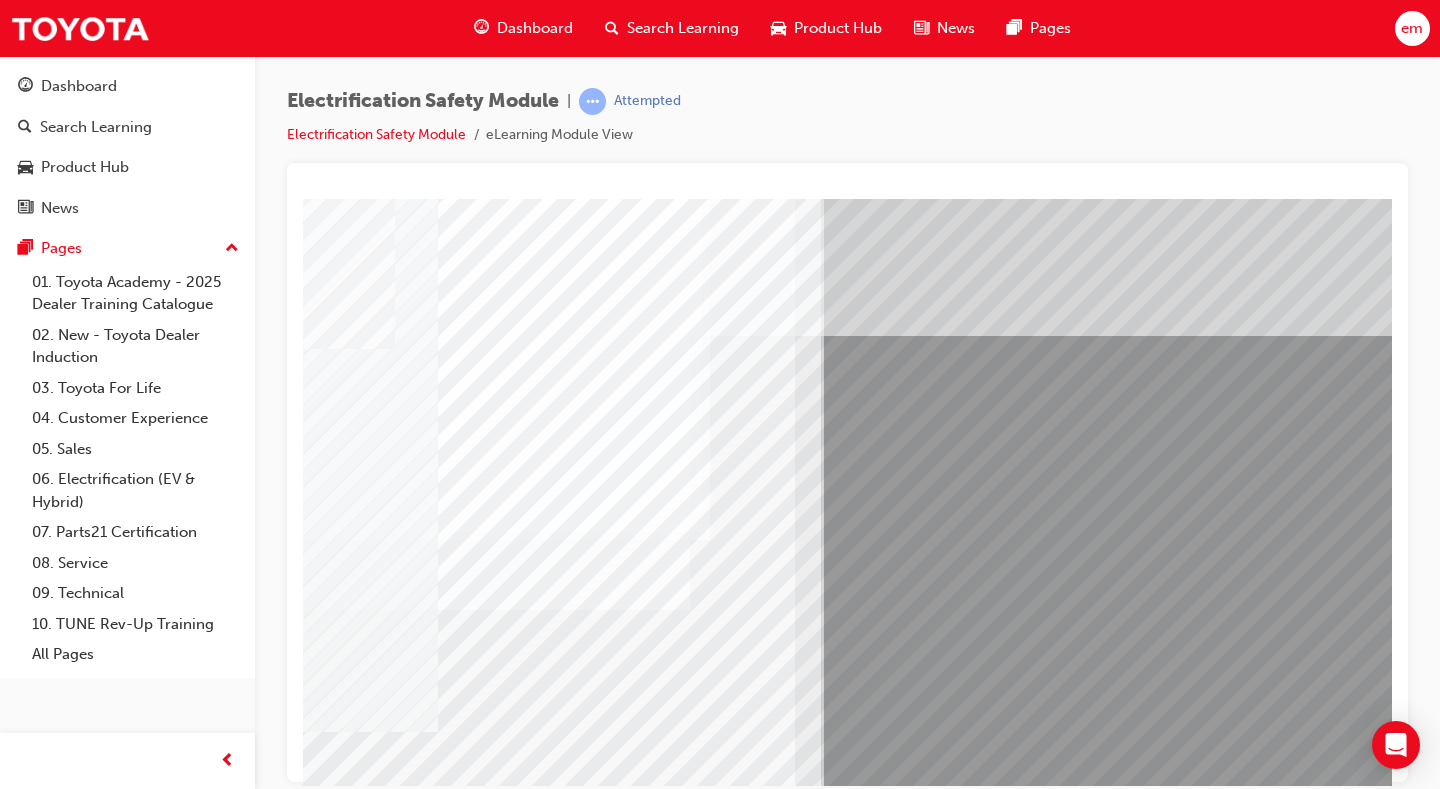 click at bounding box center (160, 13984) 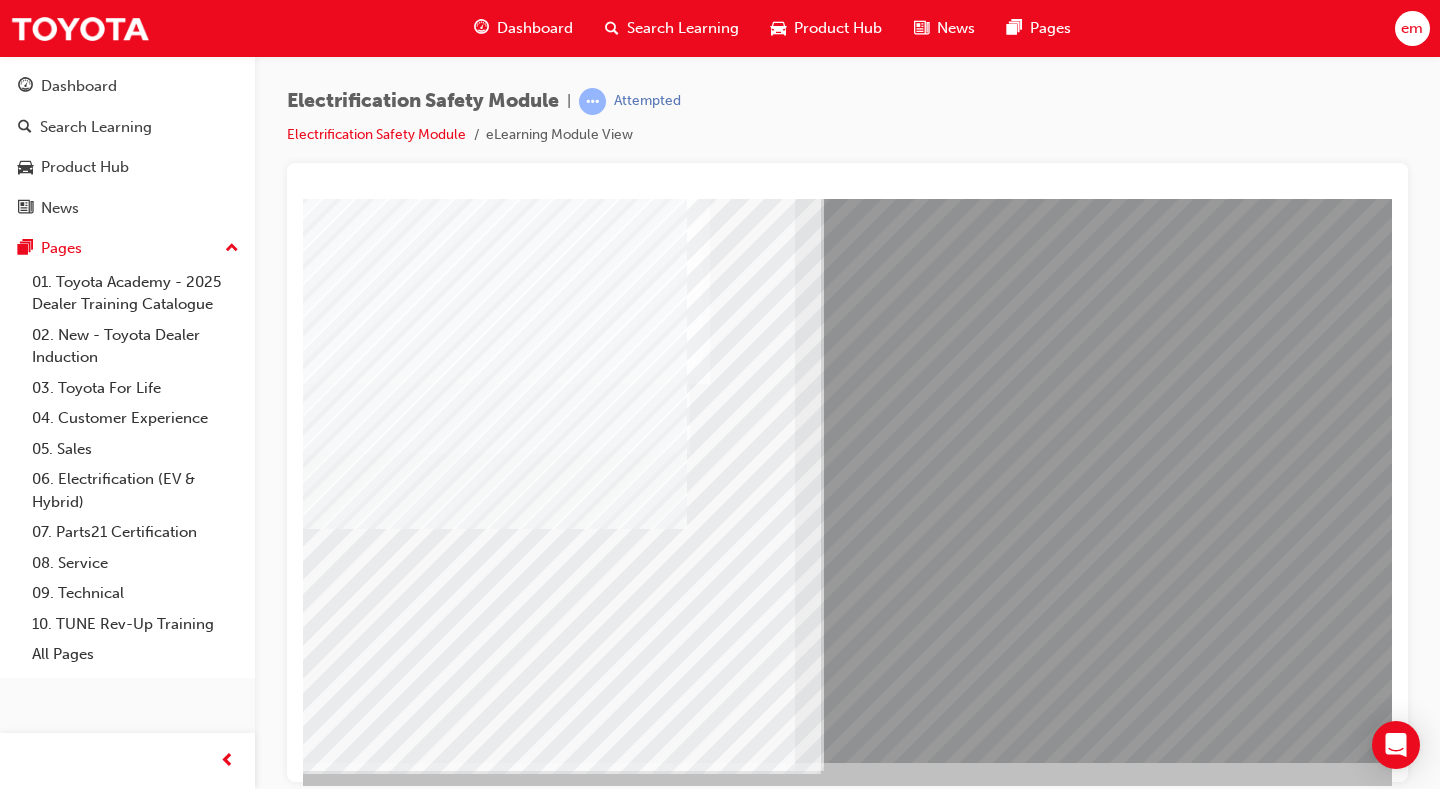 scroll, scrollTop: 180, scrollLeft: 208, axis: both 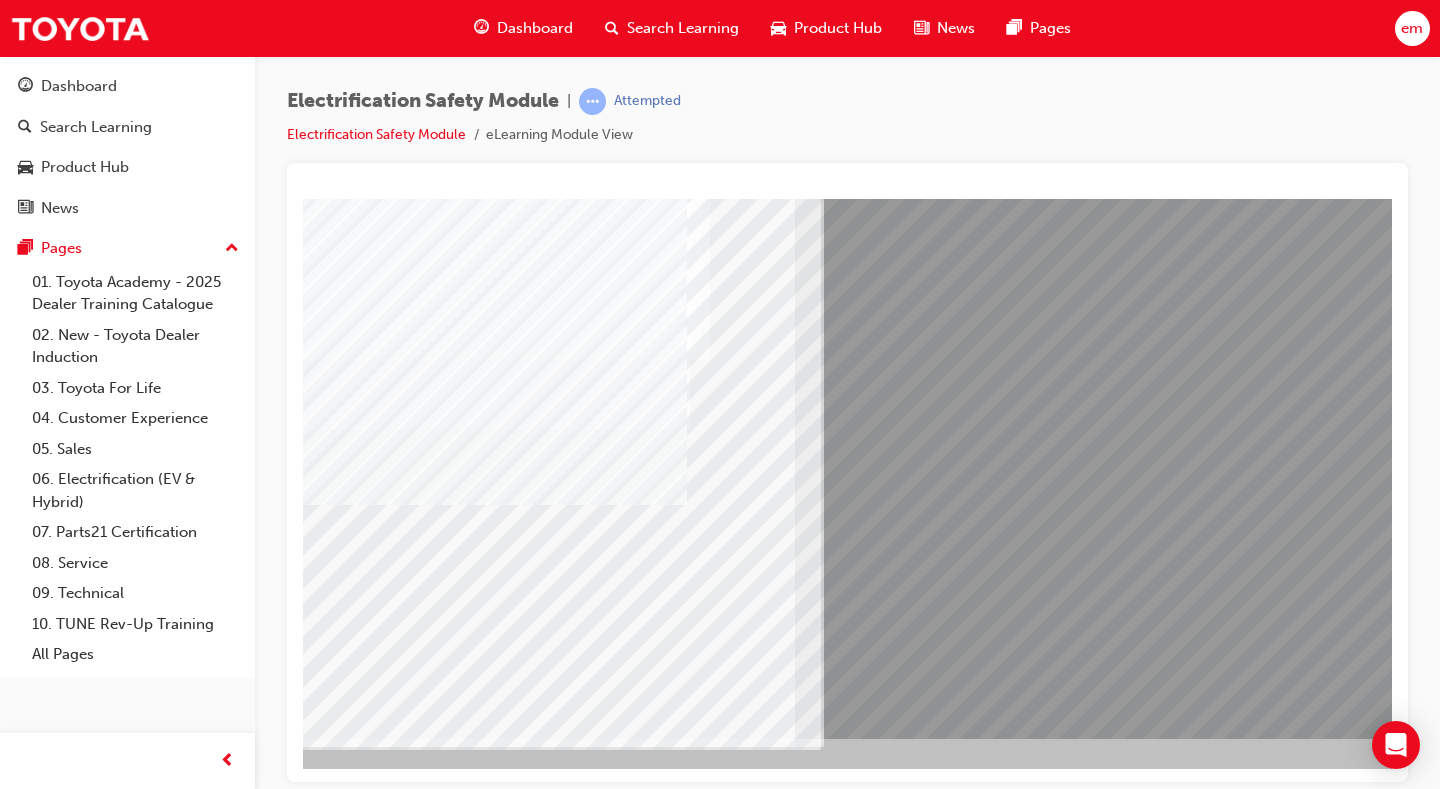 click at bounding box center [158, 14047] 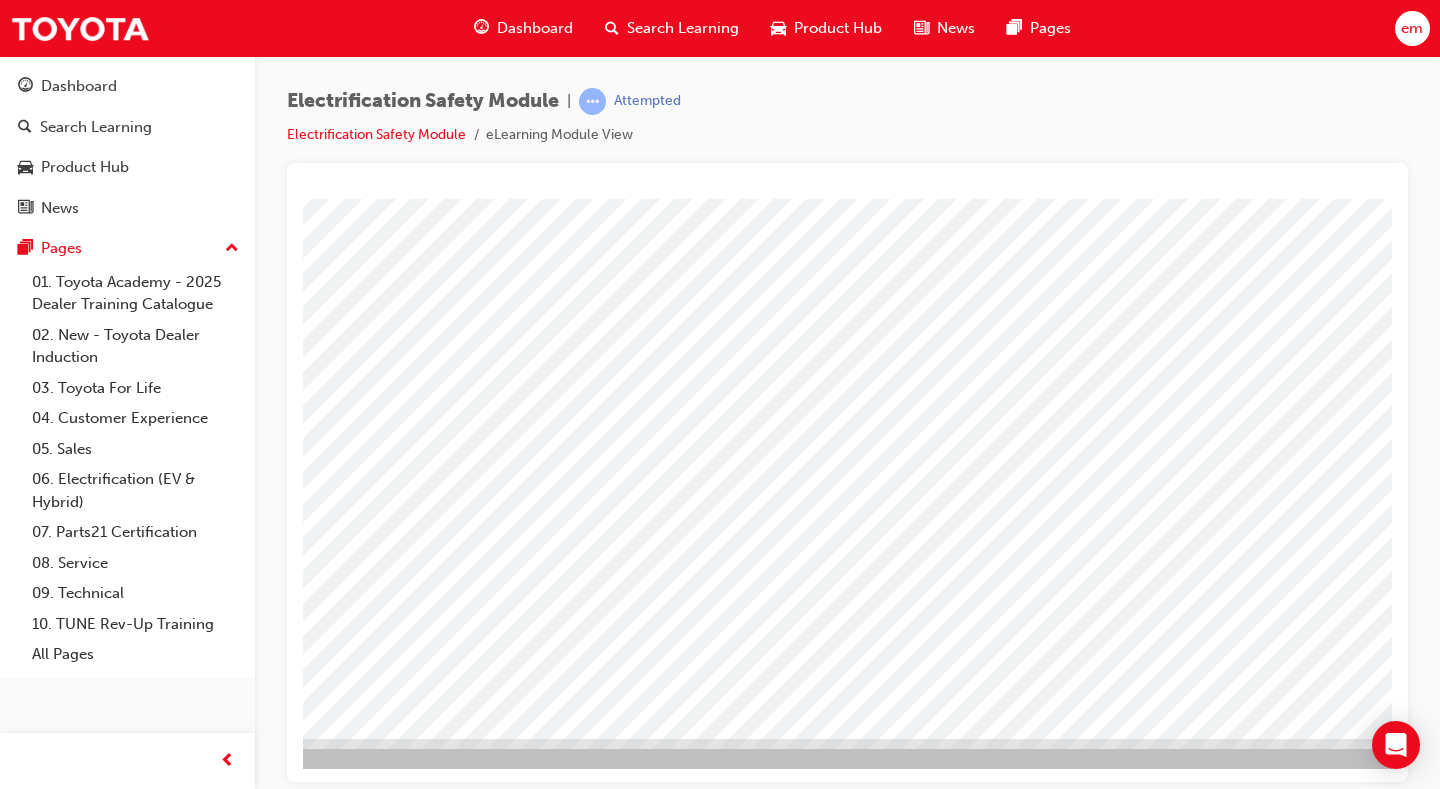 scroll, scrollTop: 0, scrollLeft: 0, axis: both 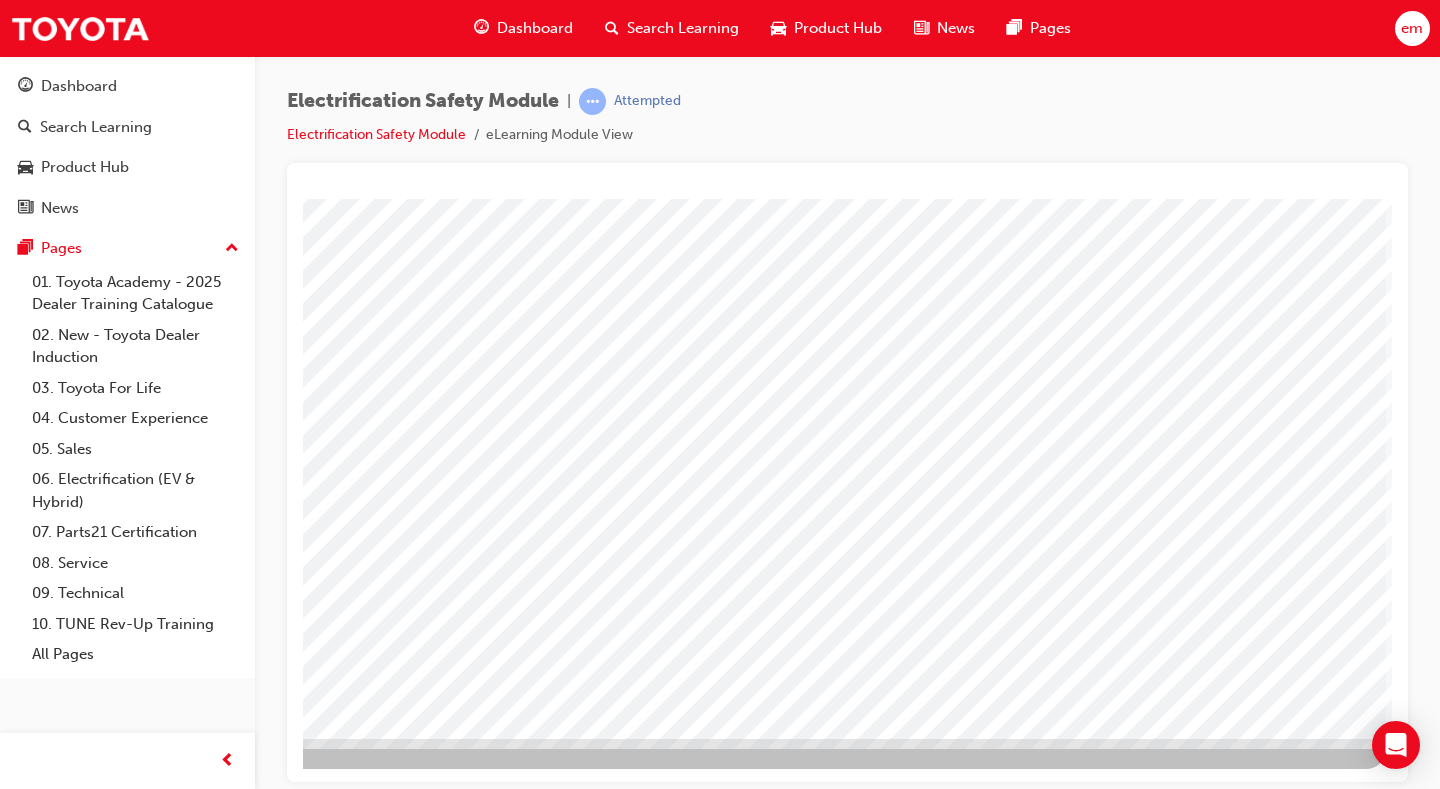 click at bounding box center (89, 3524) 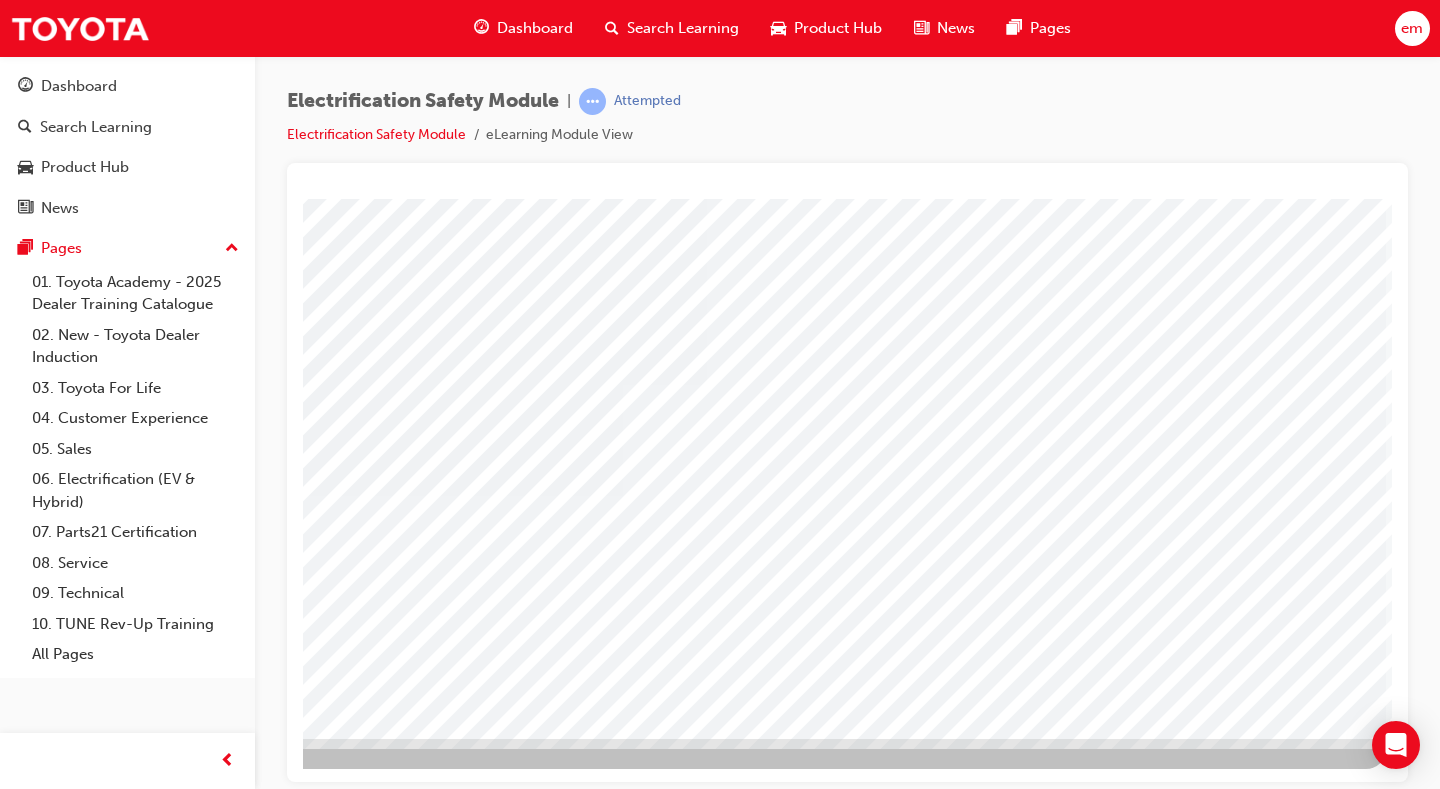 scroll, scrollTop: 0, scrollLeft: 0, axis: both 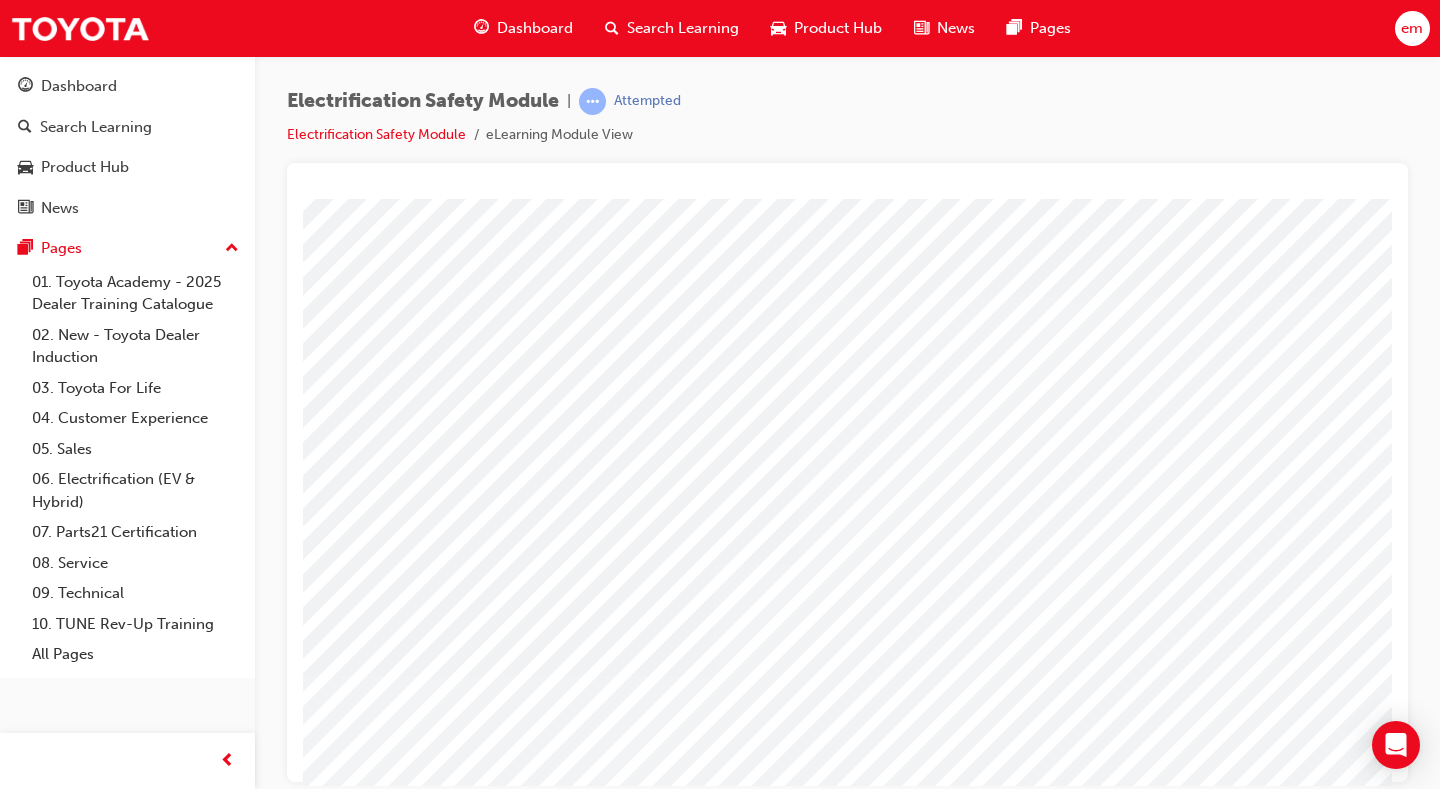 click at bounding box center (146, 3910) 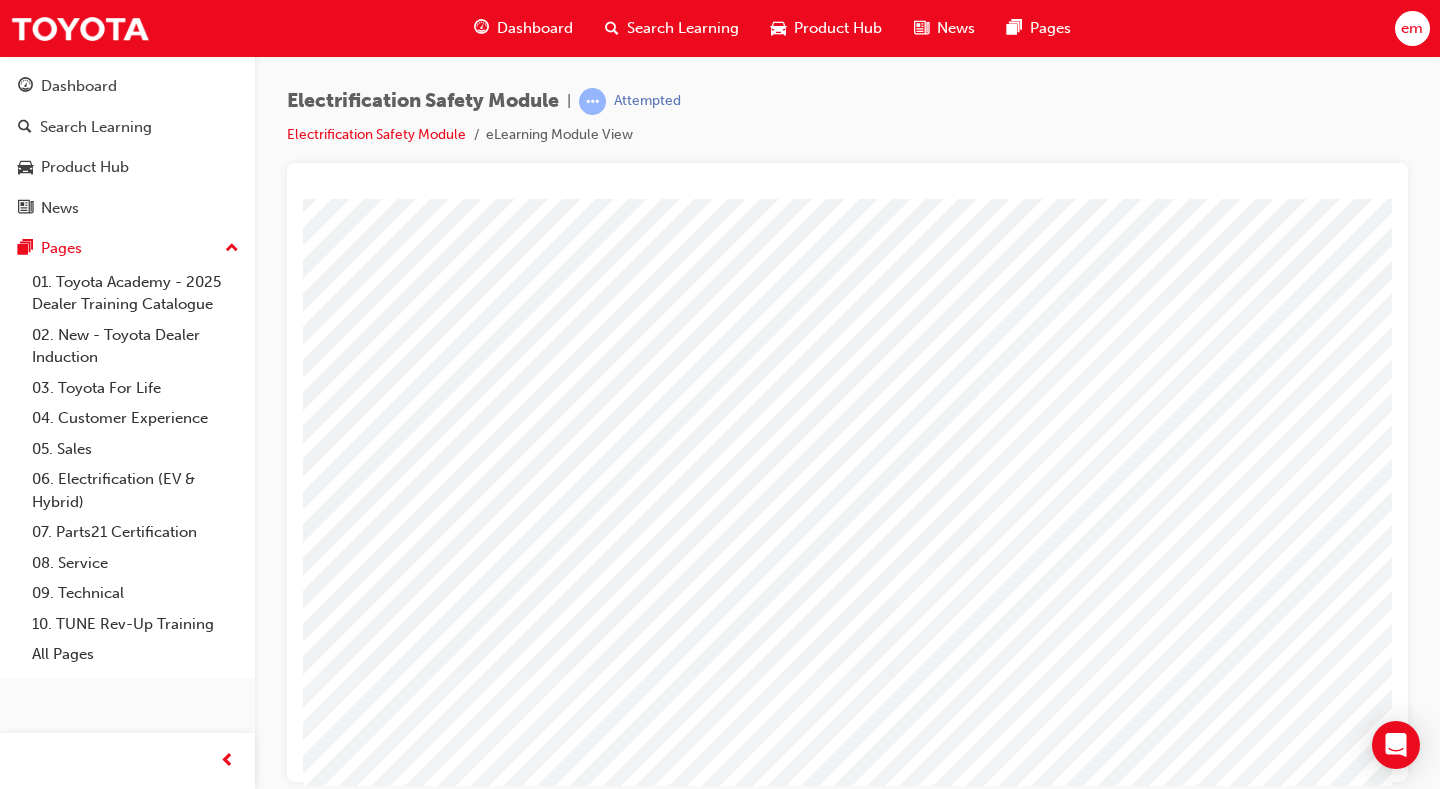 scroll, scrollTop: 0, scrollLeft: 0, axis: both 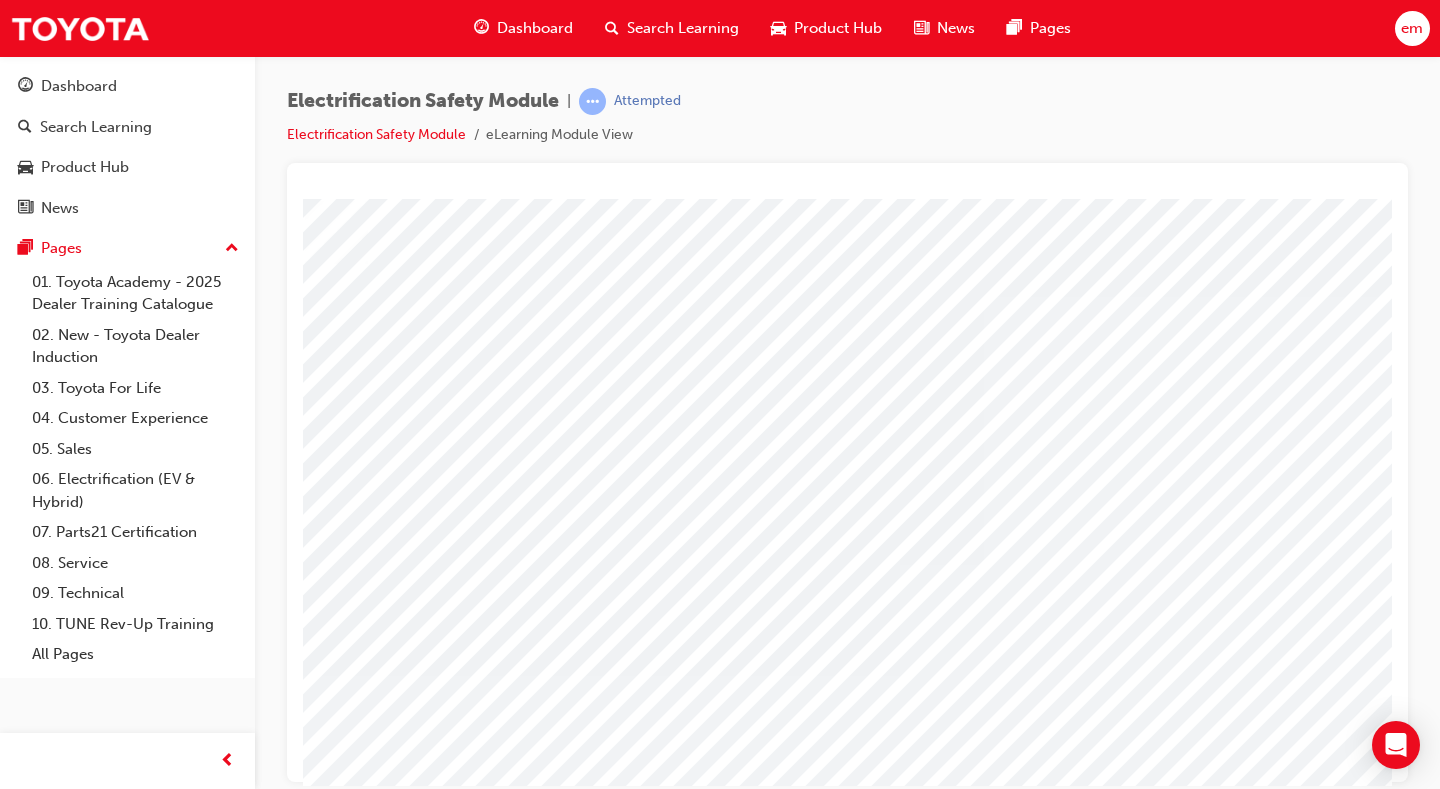click at bounding box center (332, 3969) 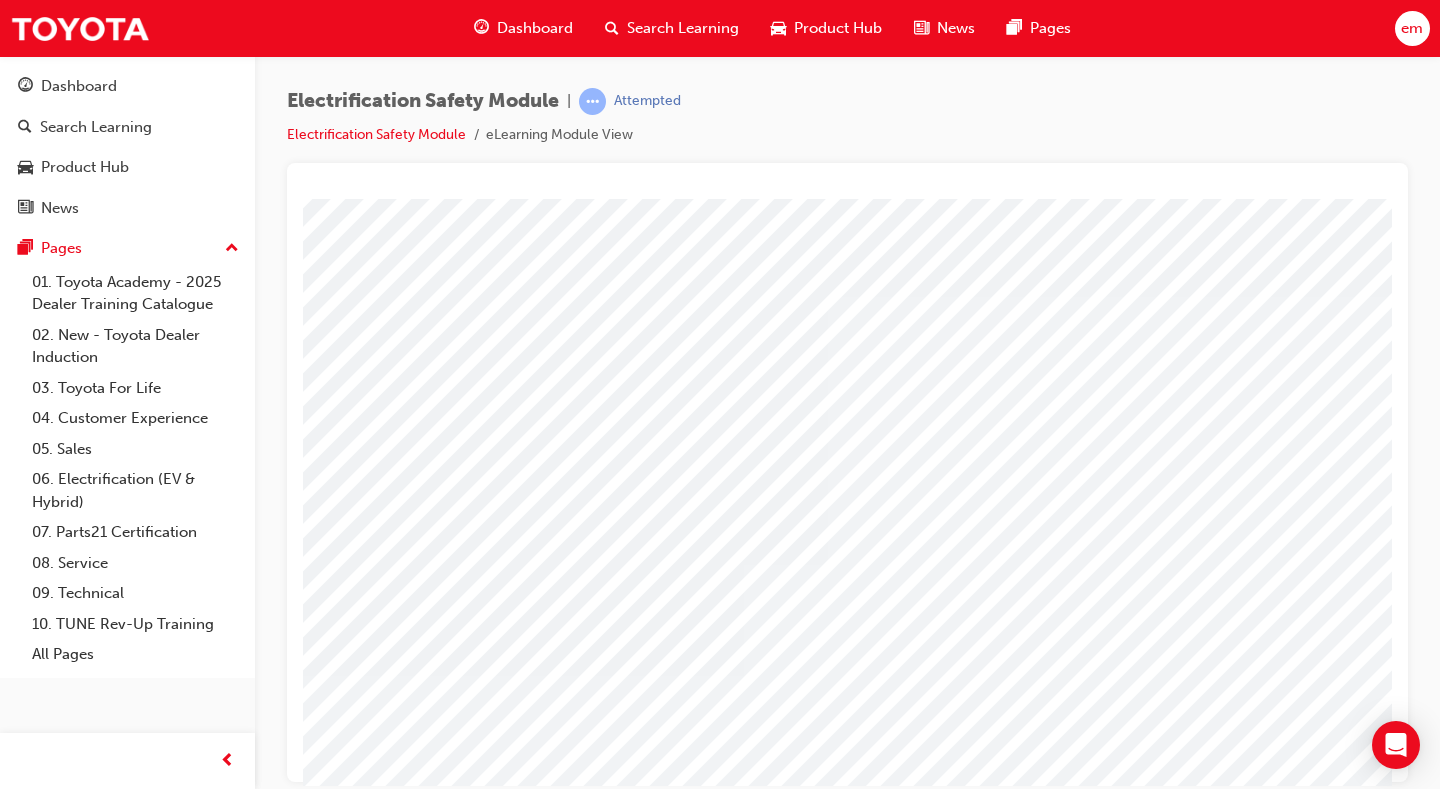 scroll, scrollTop: 0, scrollLeft: 178, axis: horizontal 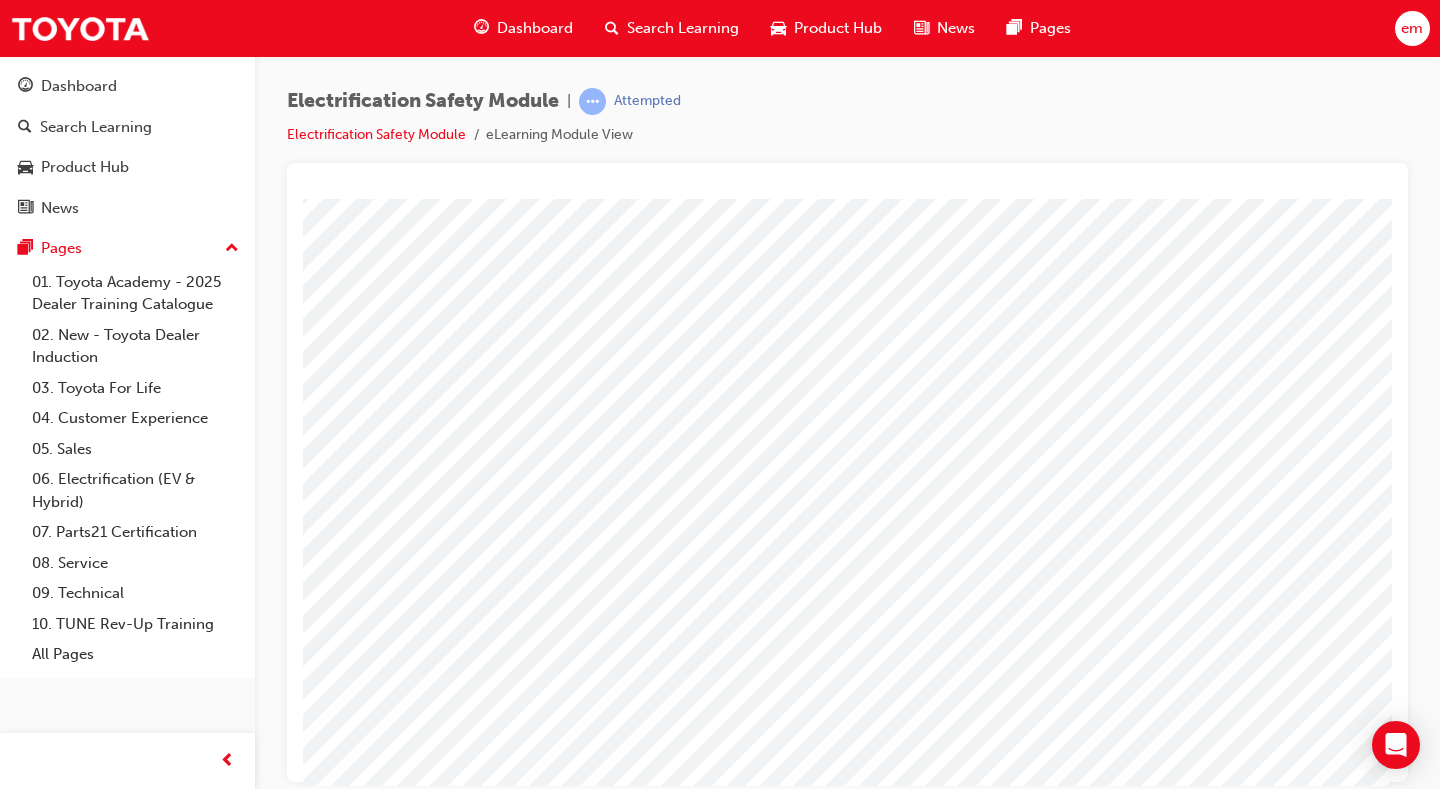 click at bounding box center [154, 4028] 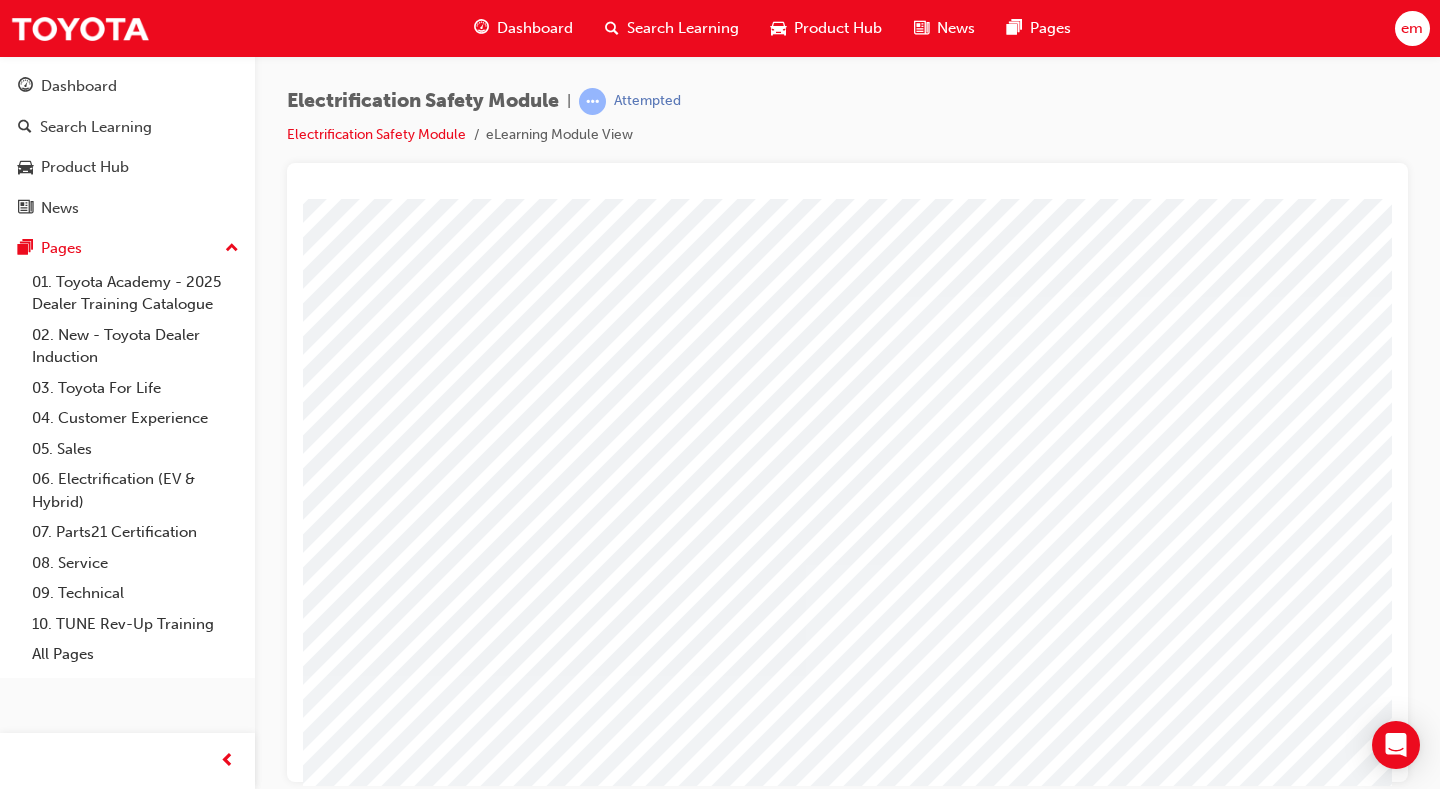 scroll, scrollTop: 0, scrollLeft: 7, axis: horizontal 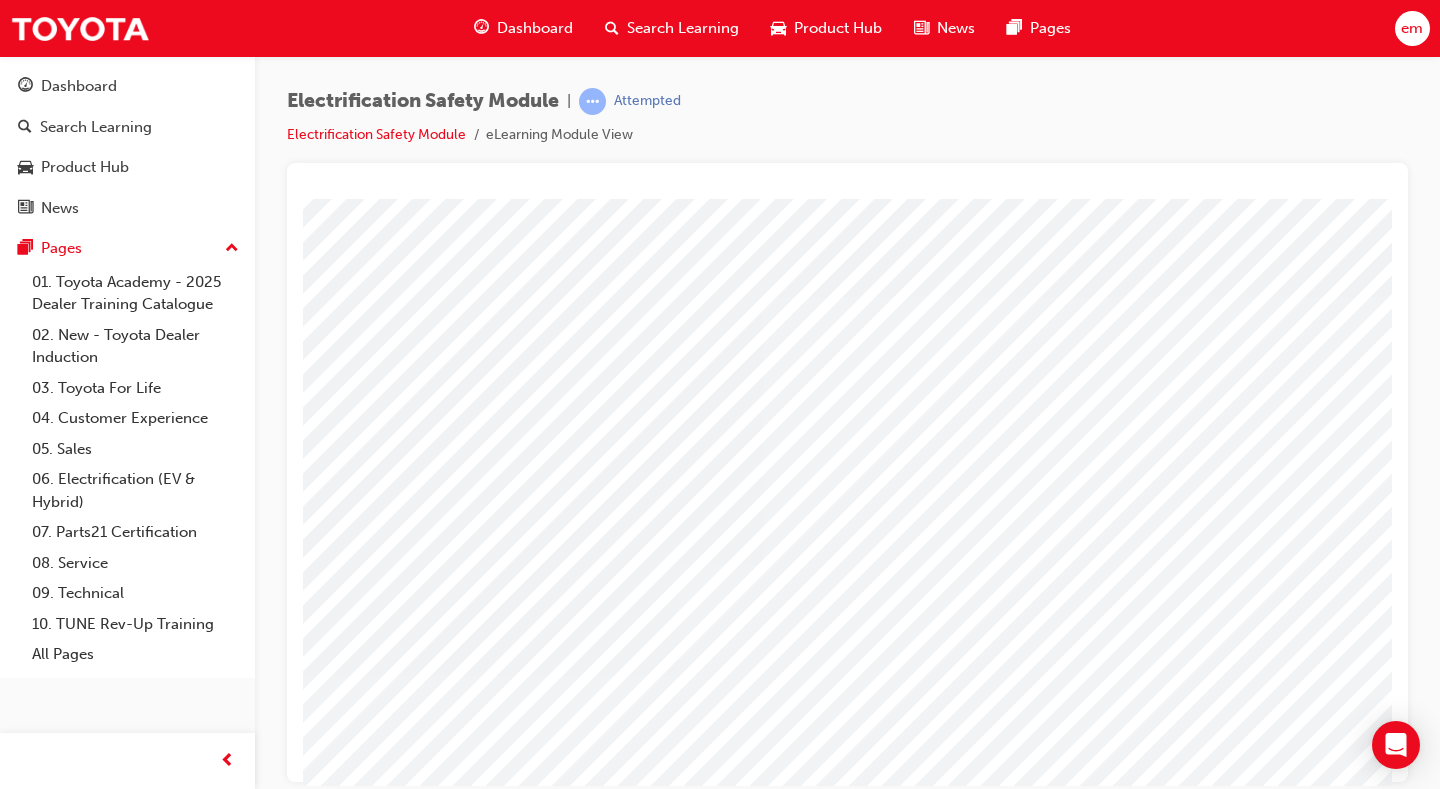 click at bounding box center (111, 4087) 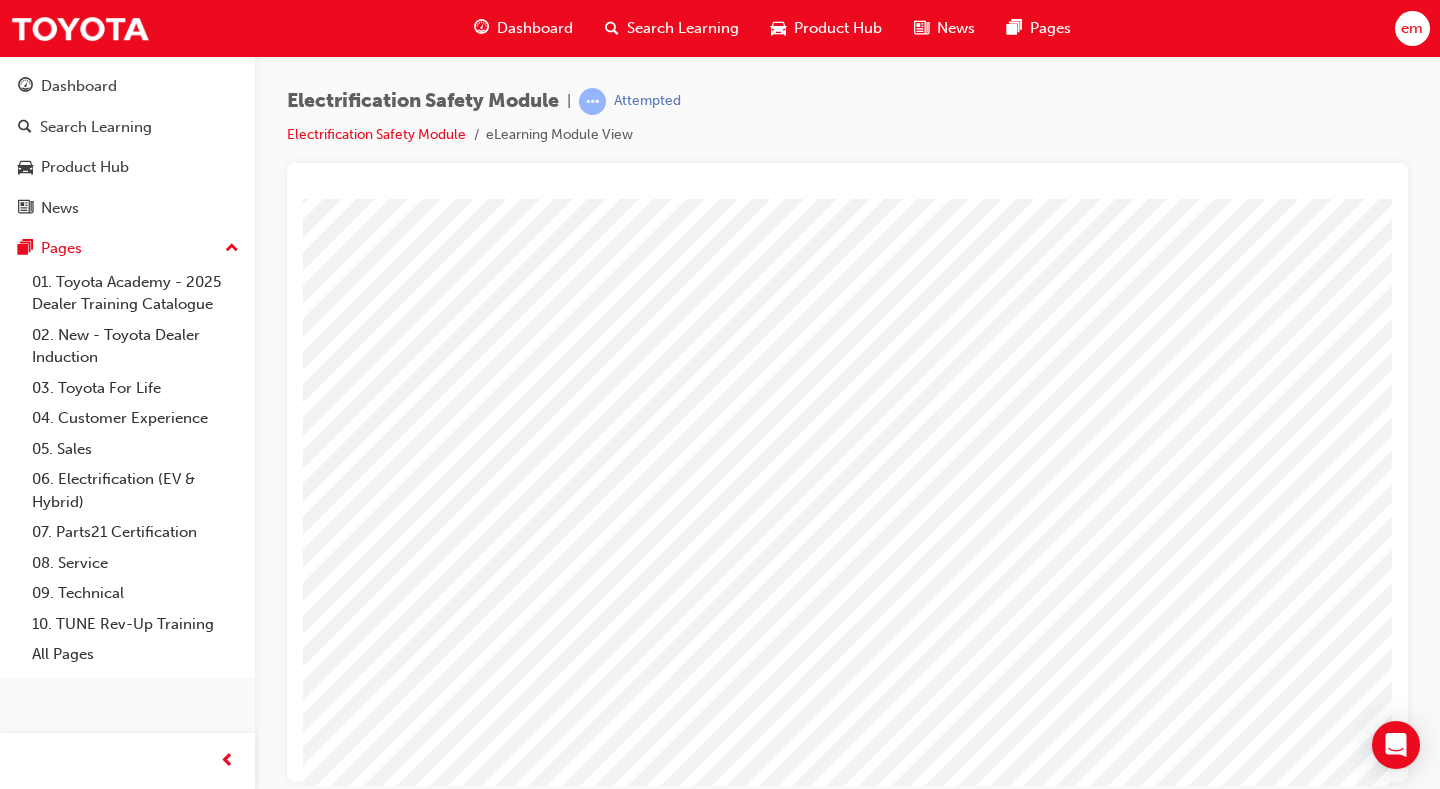 scroll, scrollTop: 0, scrollLeft: 0, axis: both 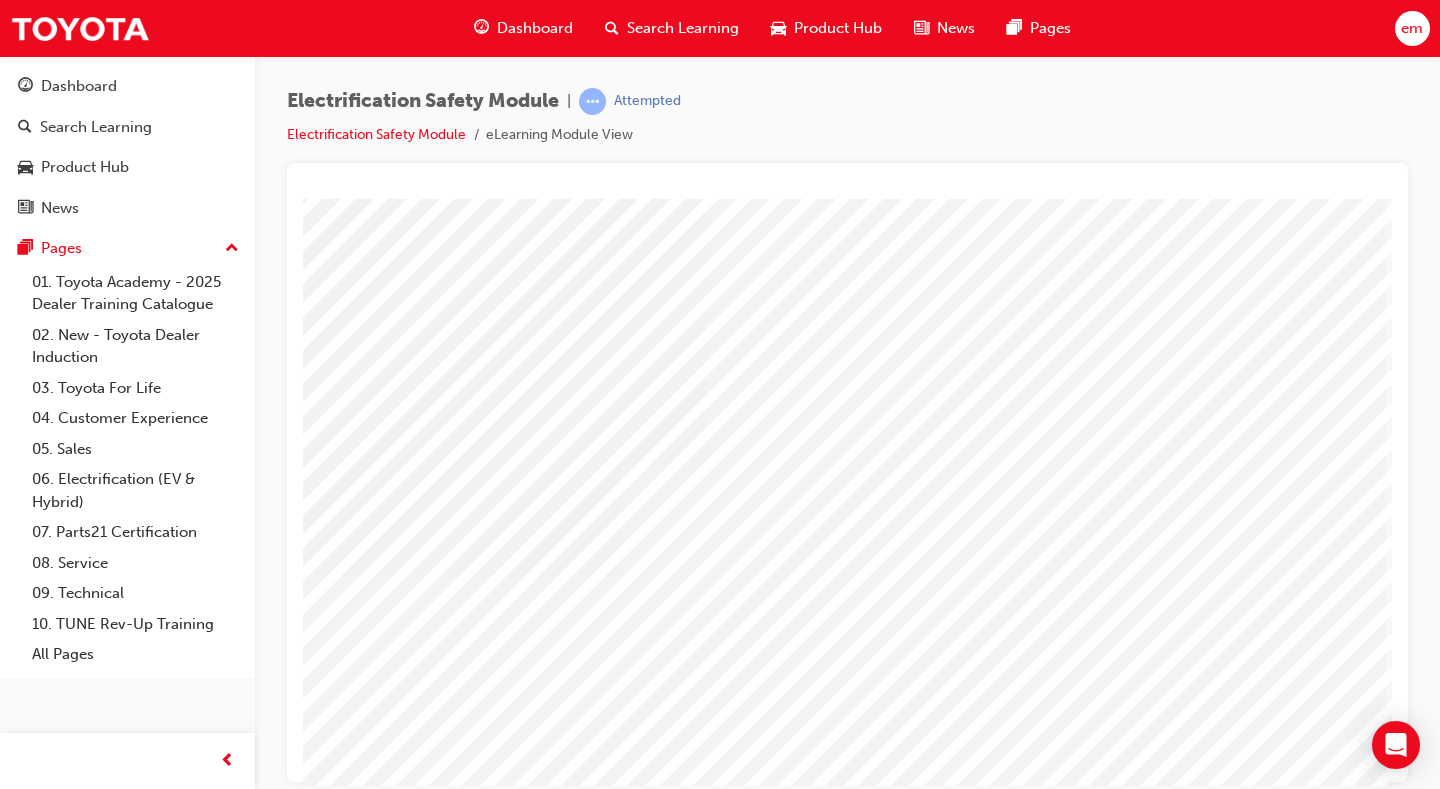 click at bounding box center [89, 2884] 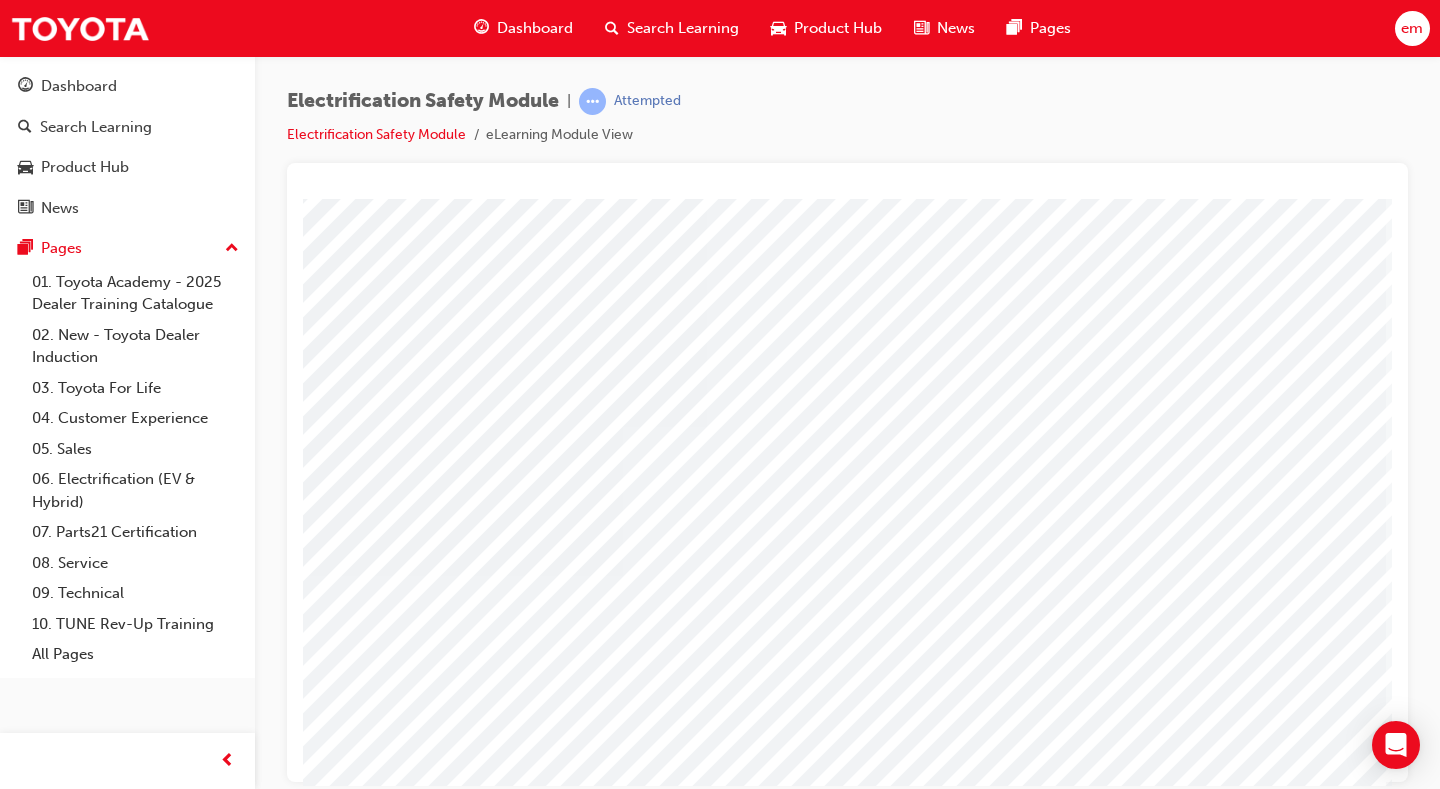 scroll, scrollTop: 0, scrollLeft: 0, axis: both 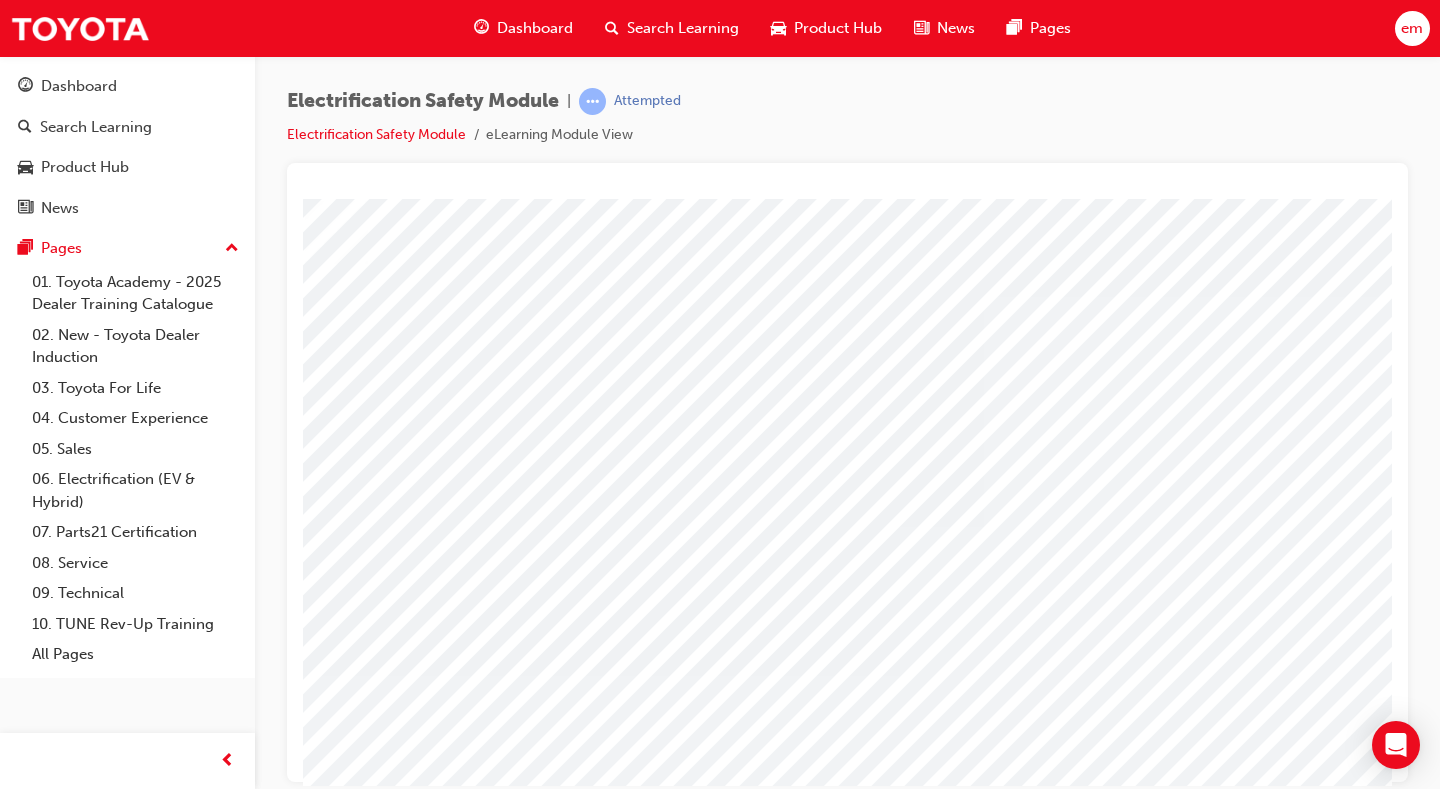 click at bounding box center [332, 3872] 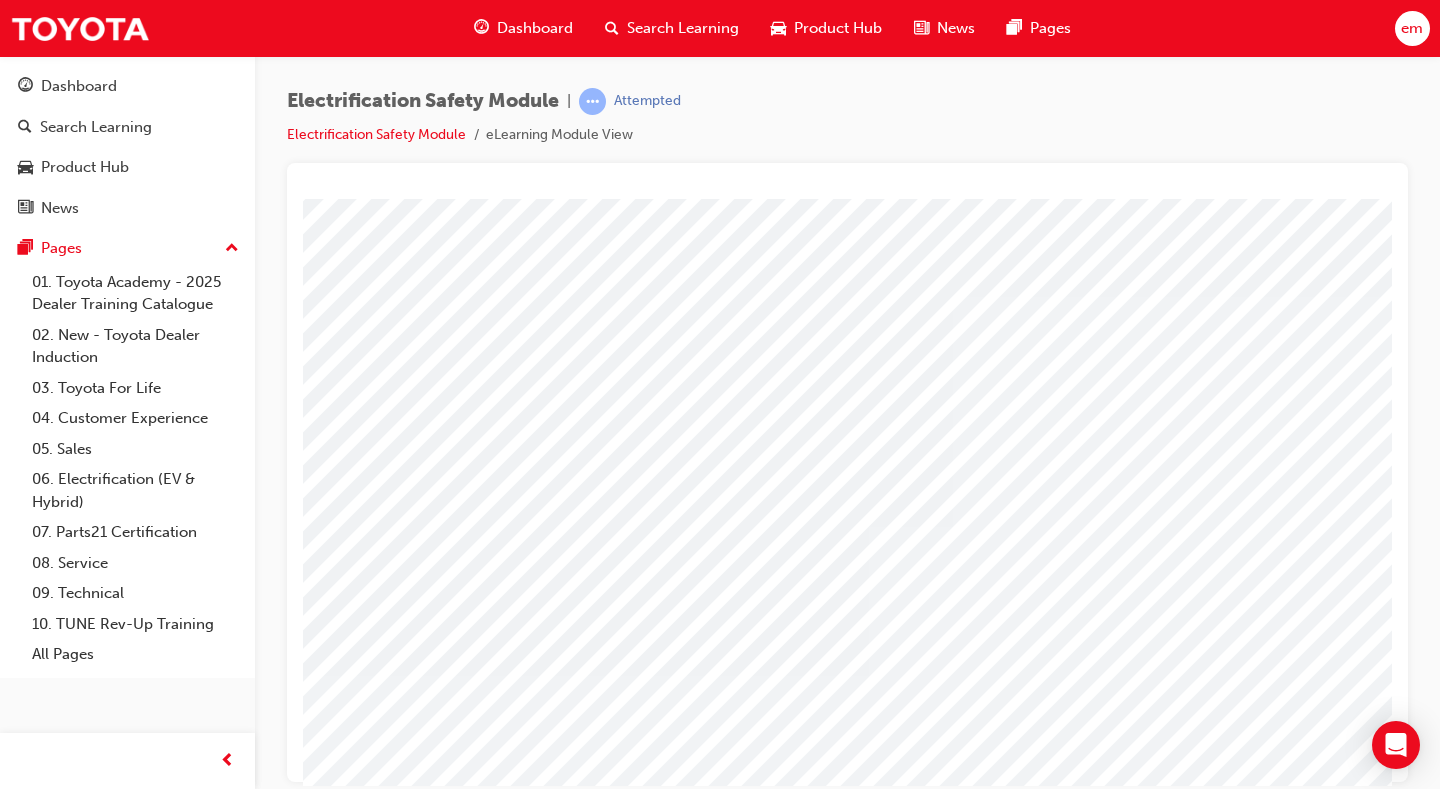 scroll, scrollTop: 0, scrollLeft: 80, axis: horizontal 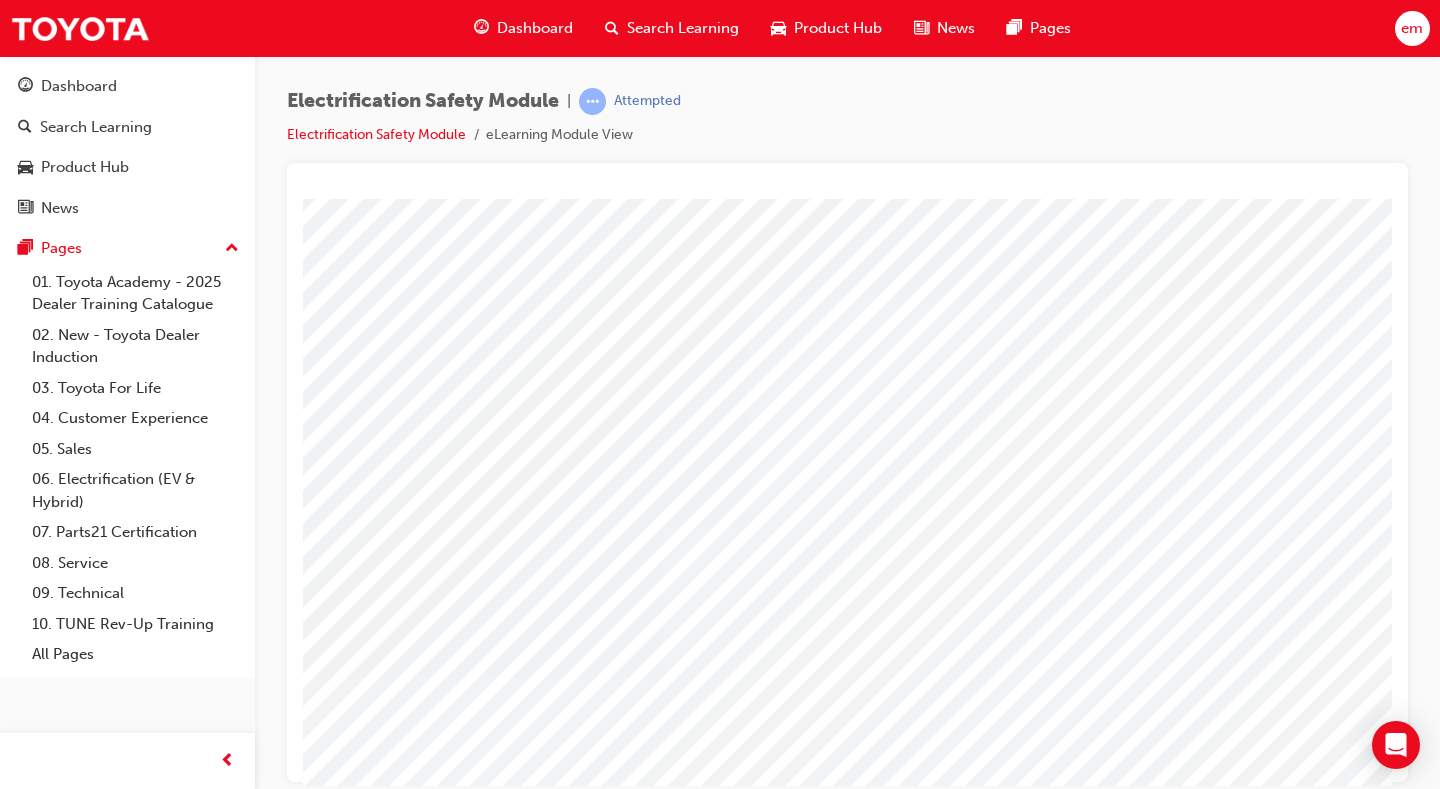 click at bounding box center [95, 3990] 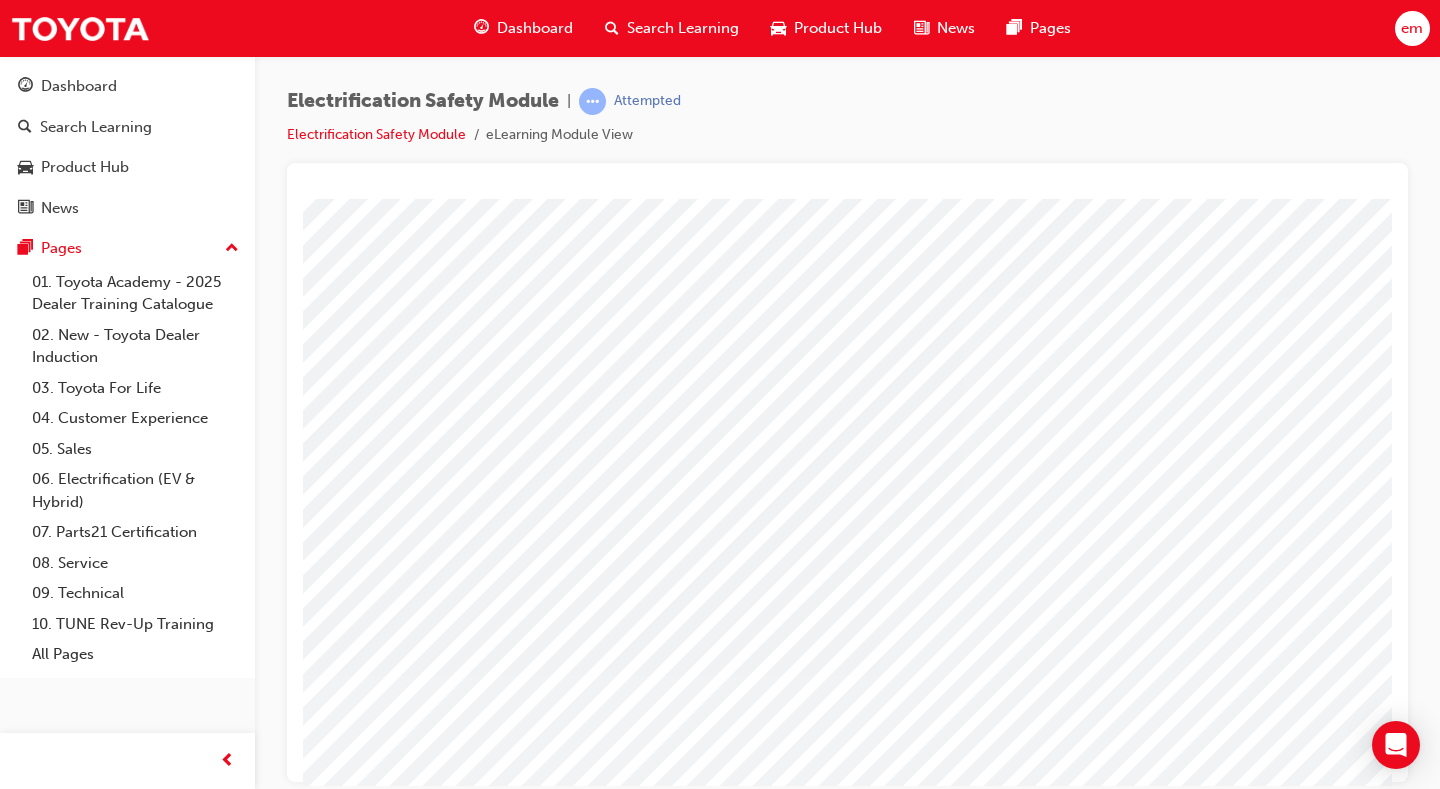 scroll, scrollTop: 0, scrollLeft: 0, axis: both 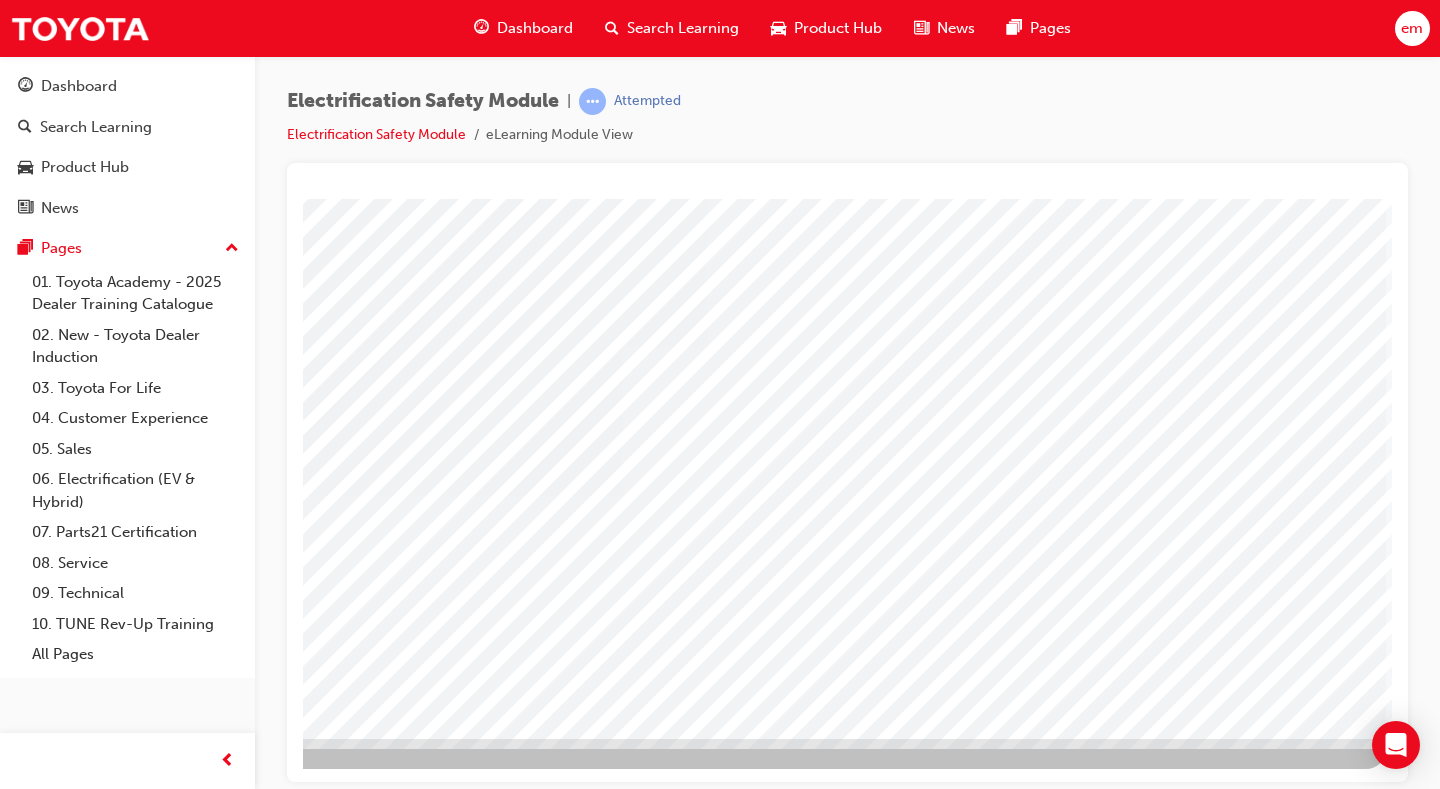 click at bounding box center [89, 2804] 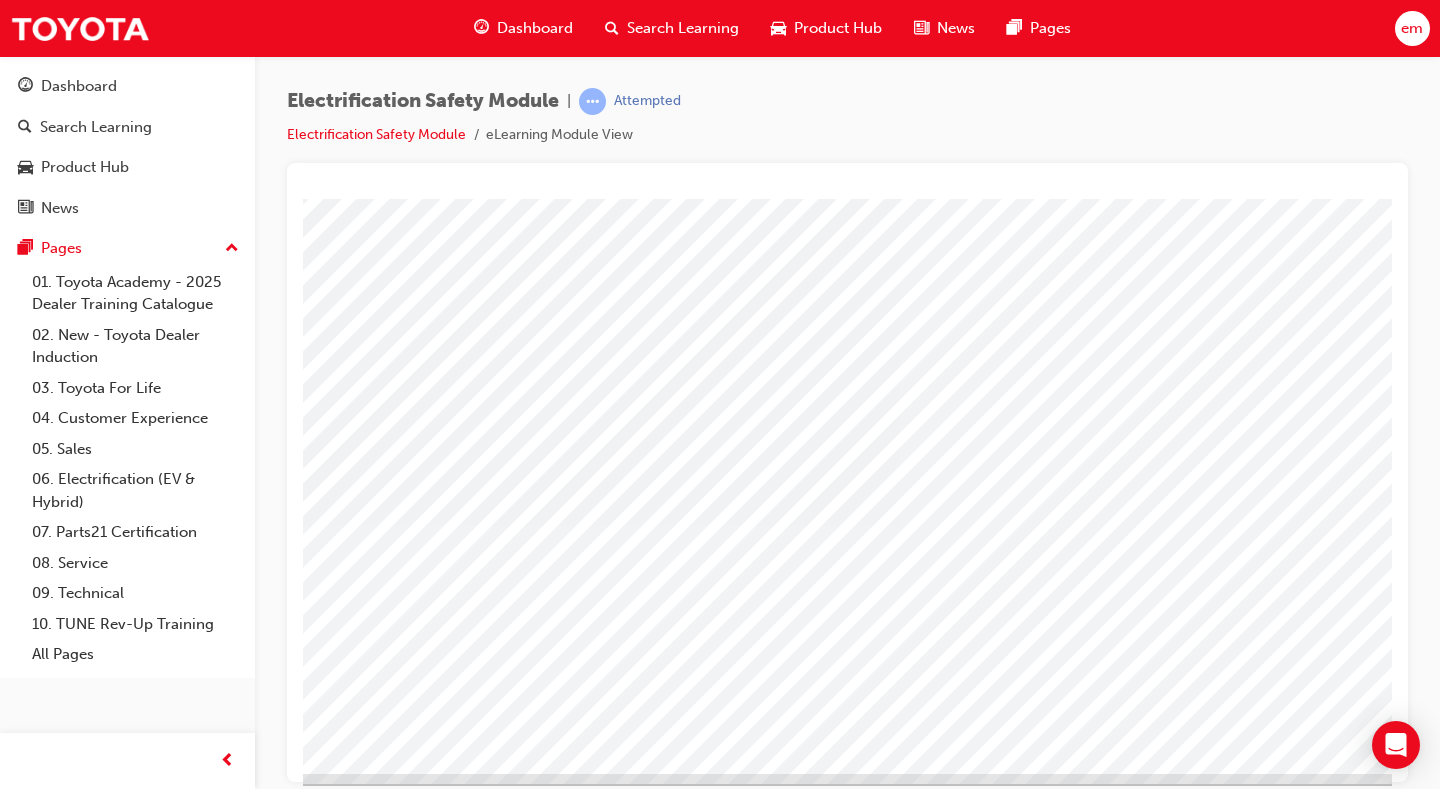 scroll, scrollTop: 180, scrollLeft: 0, axis: vertical 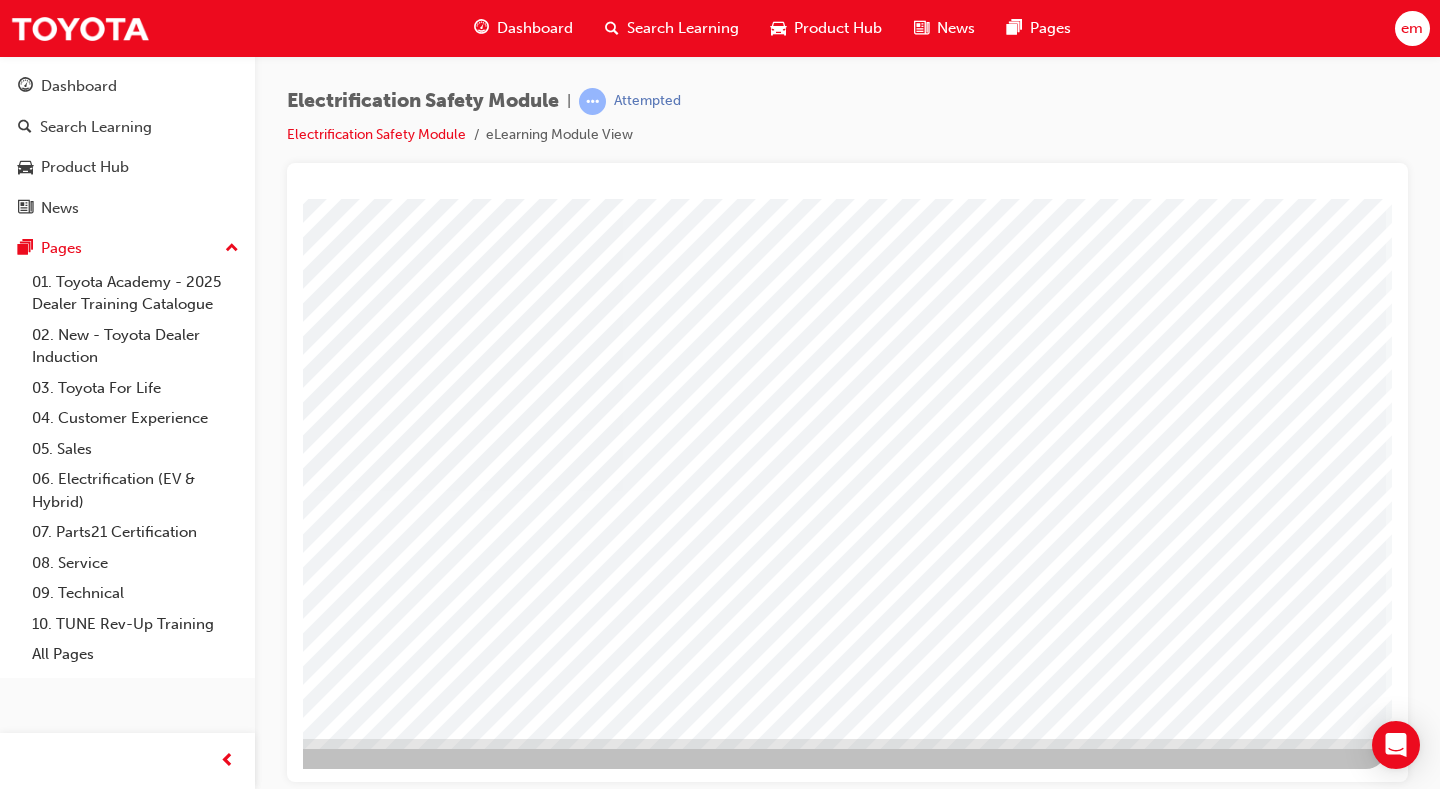 click at bounding box center [89, 3101] 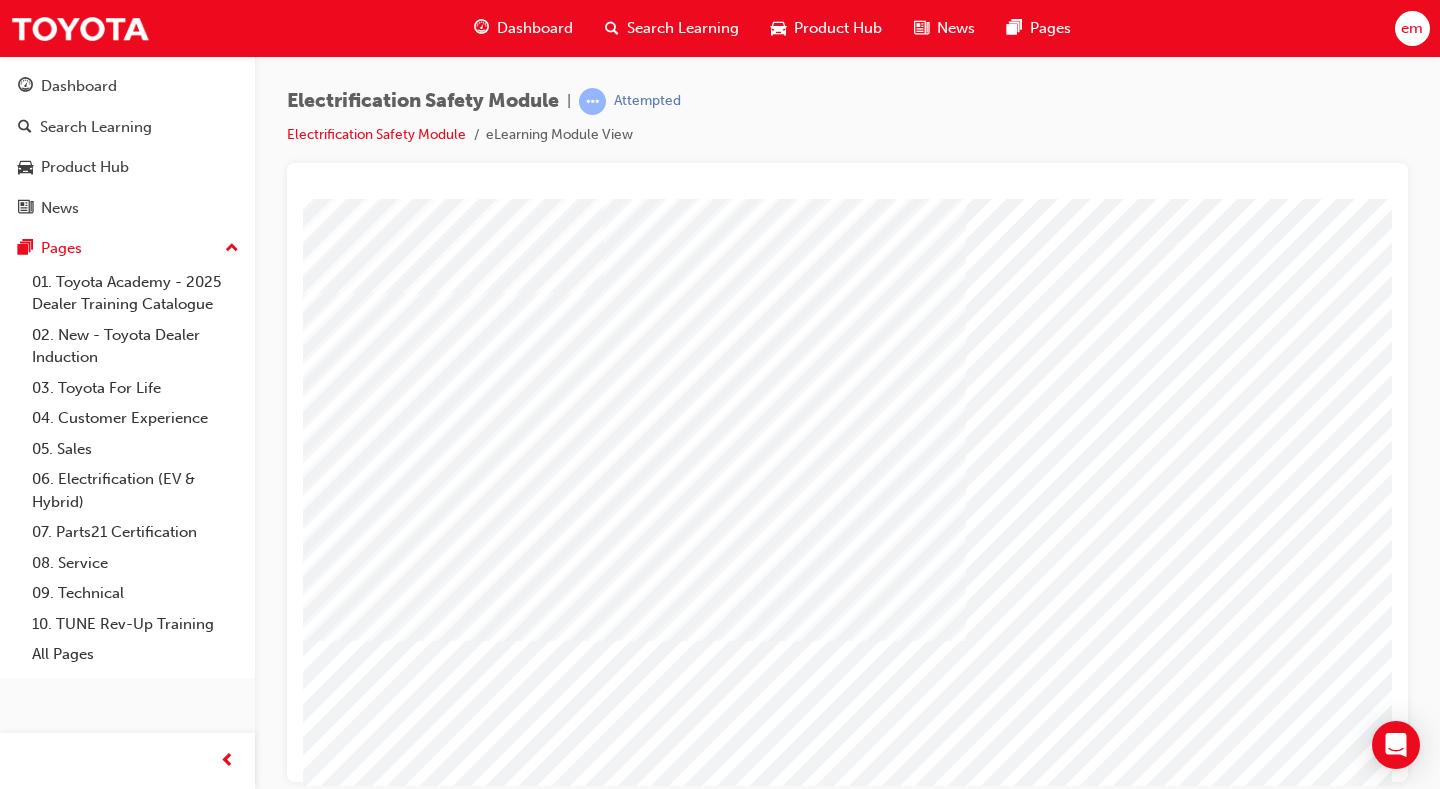 scroll, scrollTop: 100, scrollLeft: 0, axis: vertical 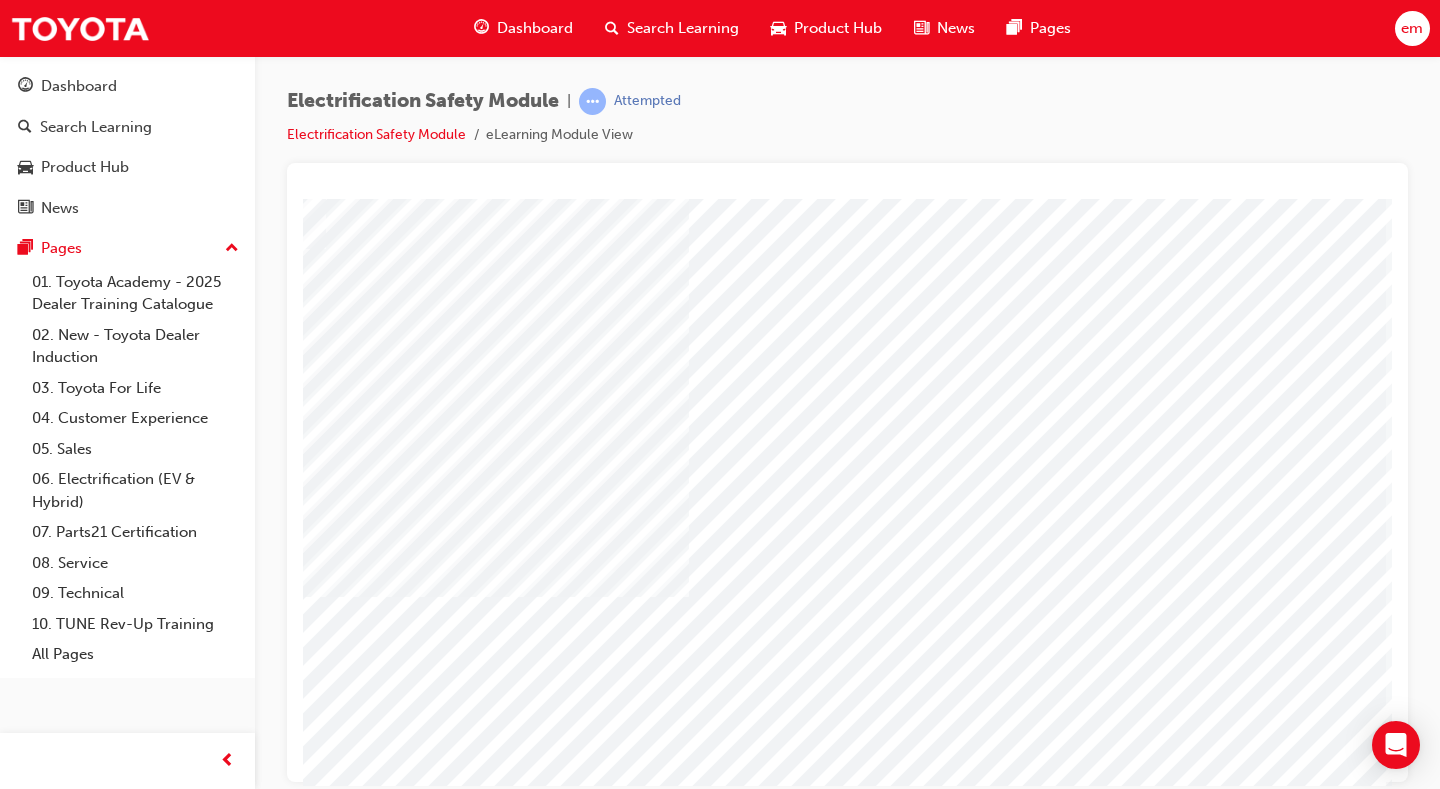 click at bounding box center (89, 3285) 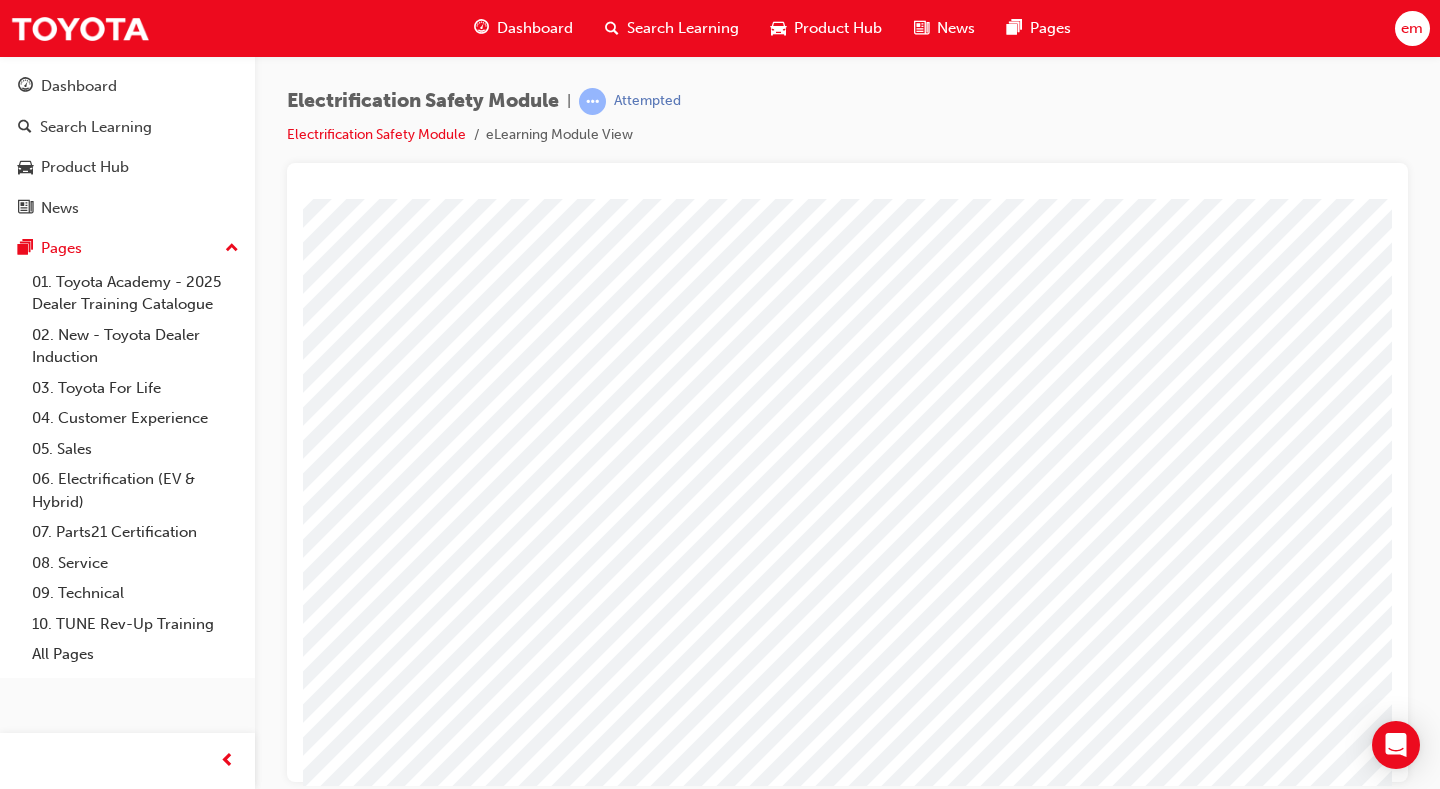 scroll, scrollTop: 100, scrollLeft: 0, axis: vertical 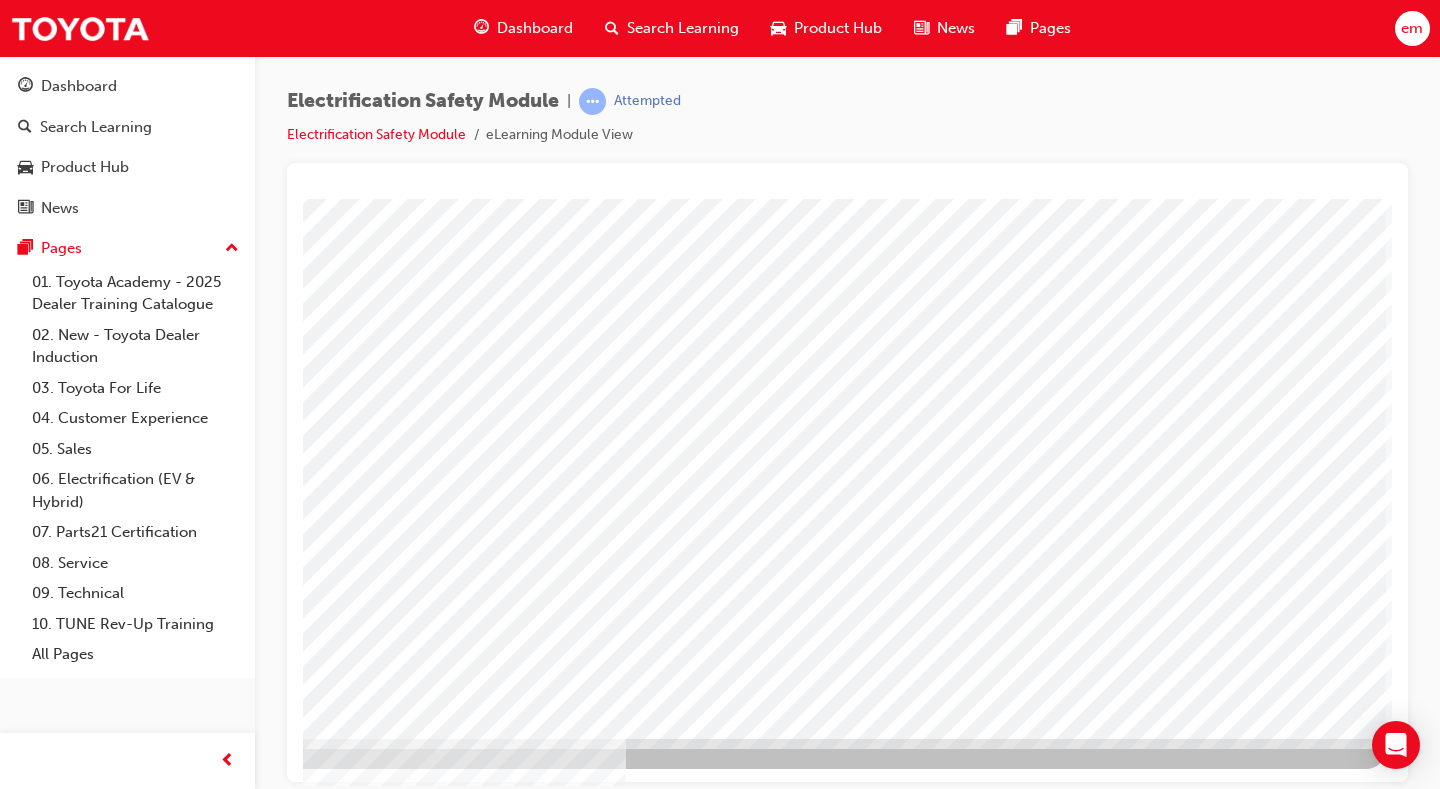 click at bounding box center (89, 3524) 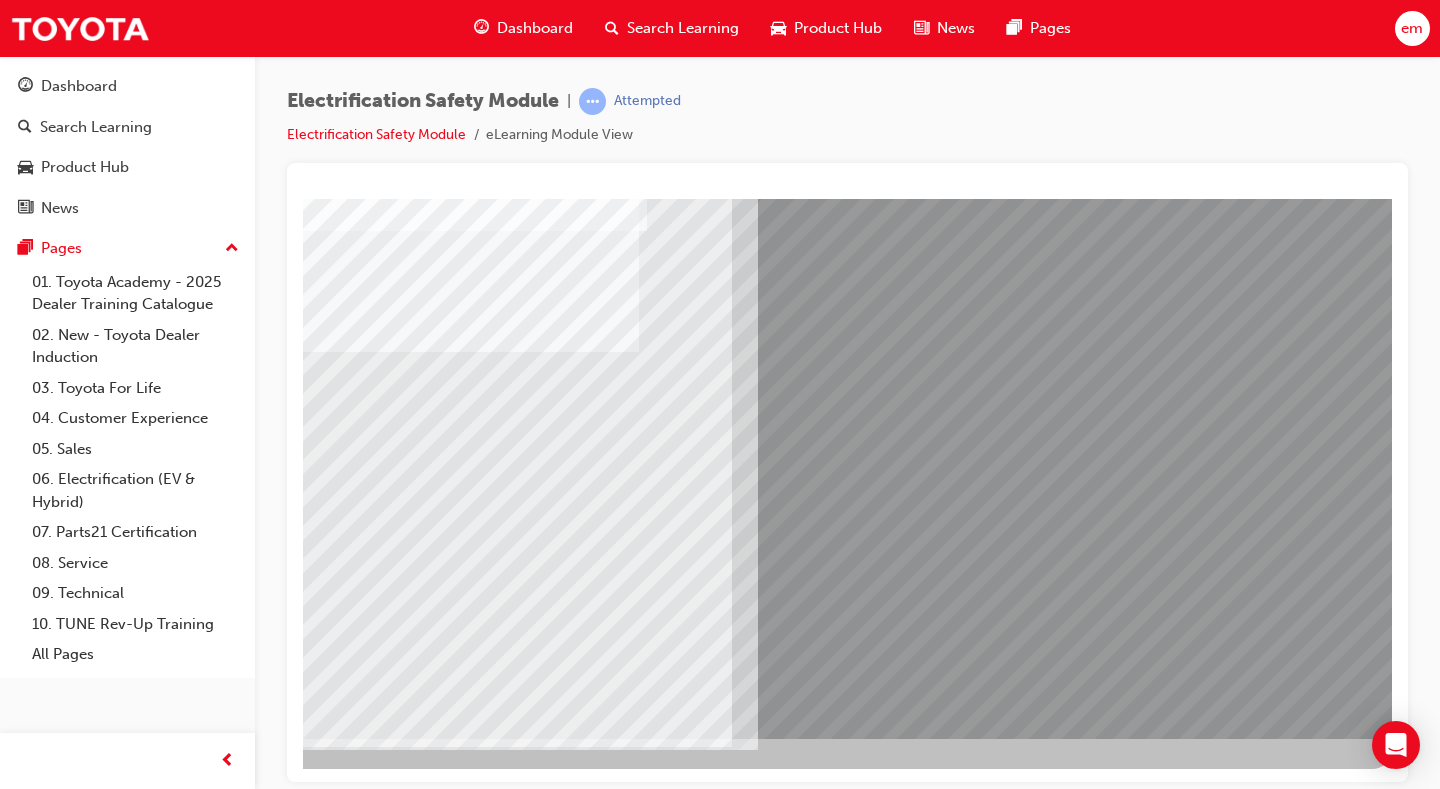 scroll, scrollTop: 0, scrollLeft: 0, axis: both 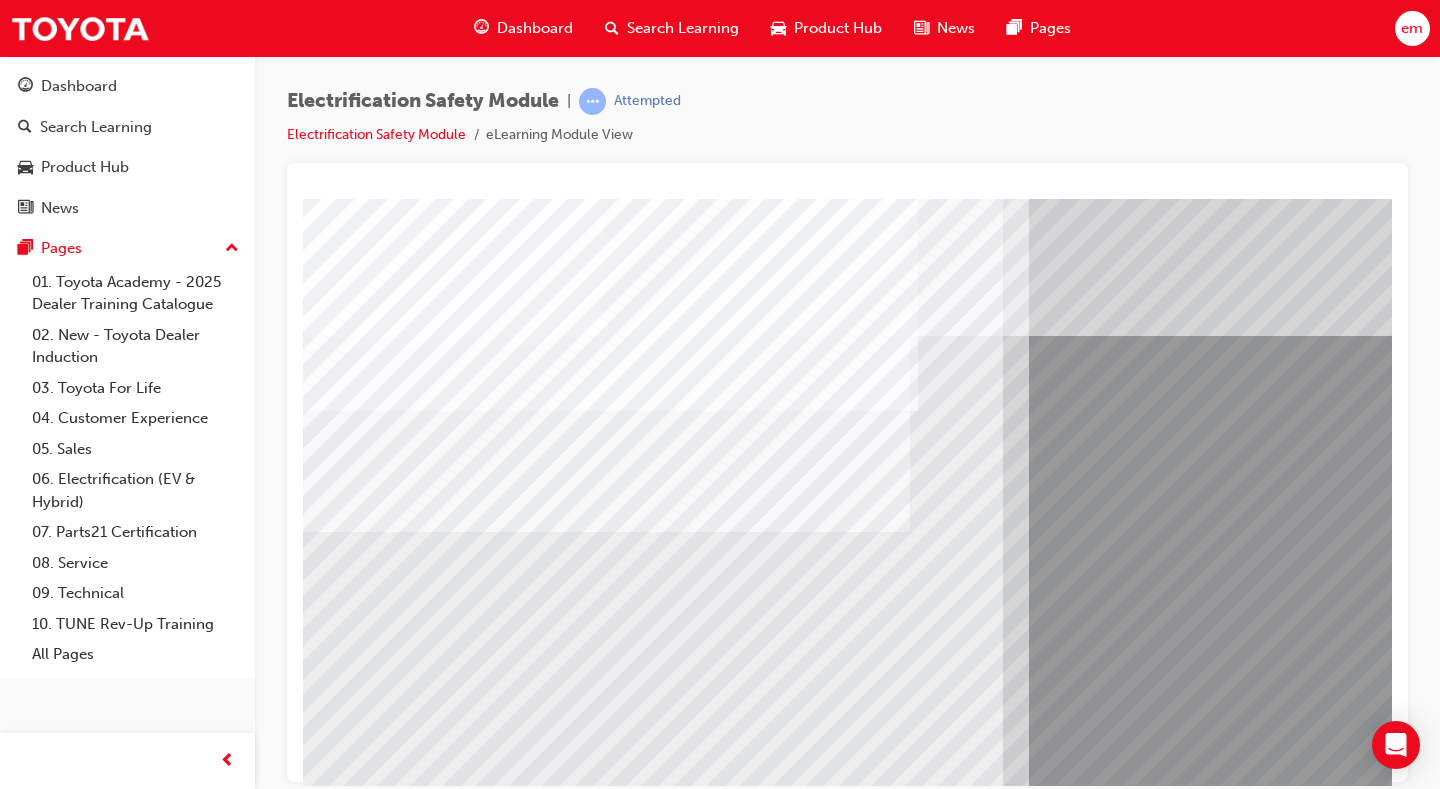 click at bounding box center [368, 8996] 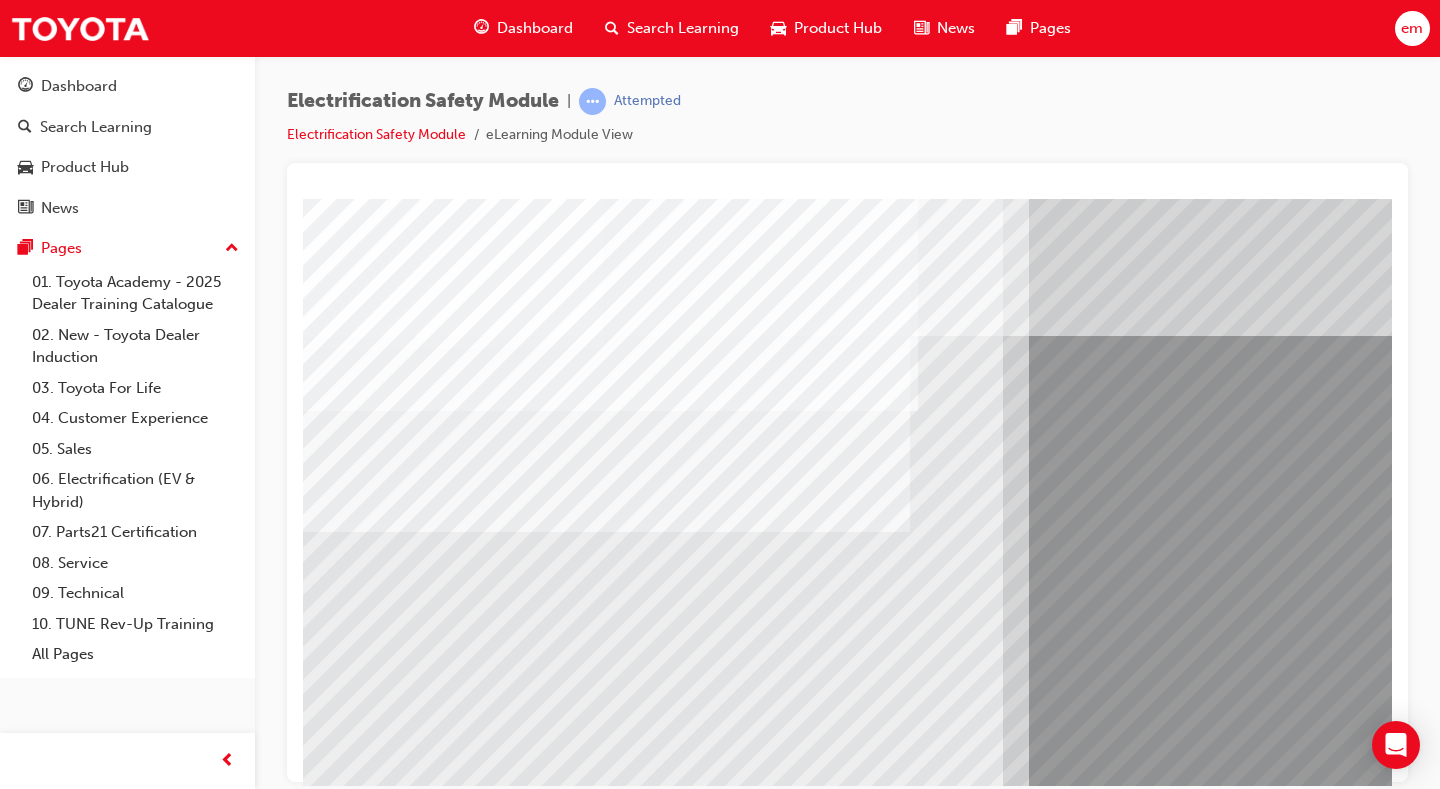click at bounding box center [368, 8996] 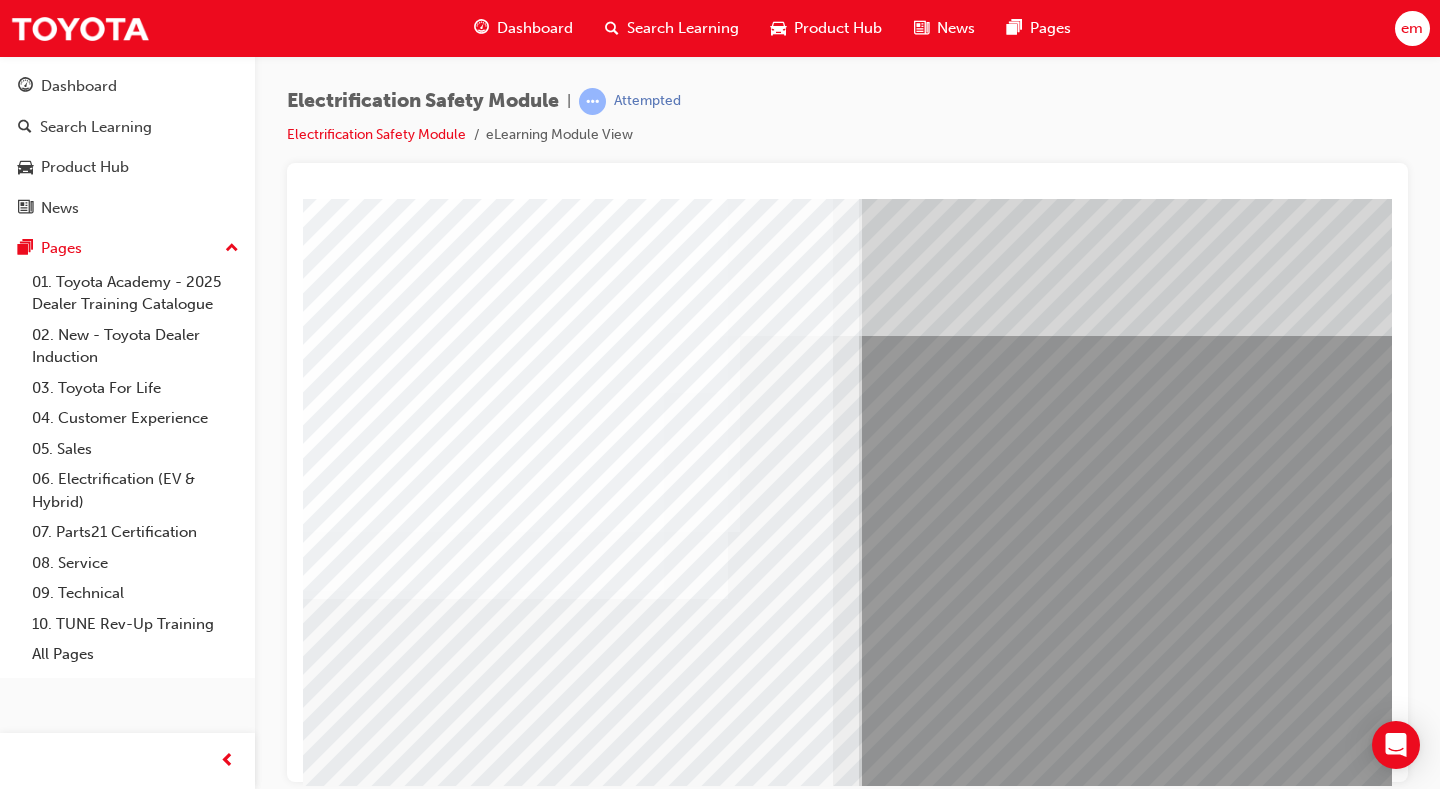 scroll, scrollTop: 0, scrollLeft: 165, axis: horizontal 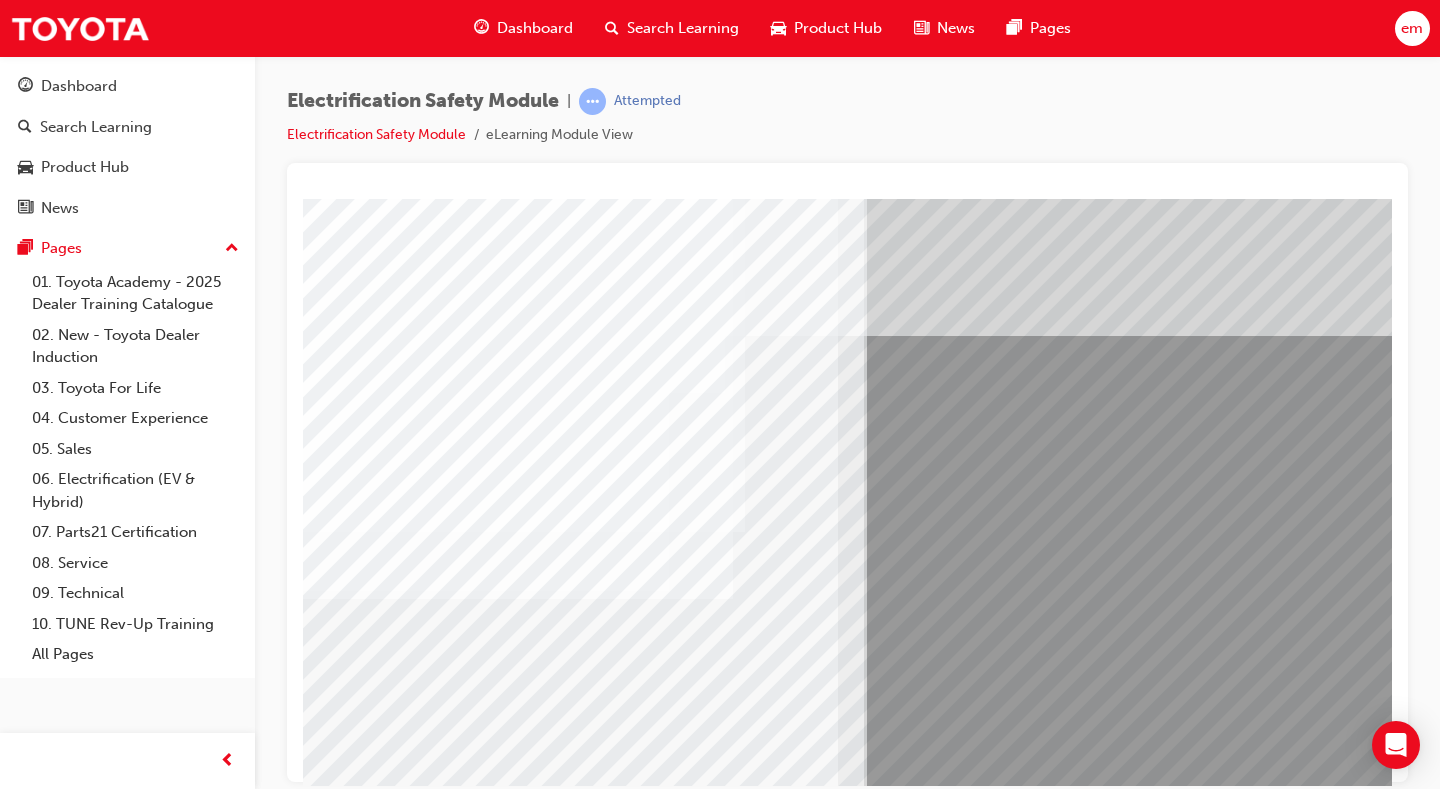 click at bounding box center [203, 9126] 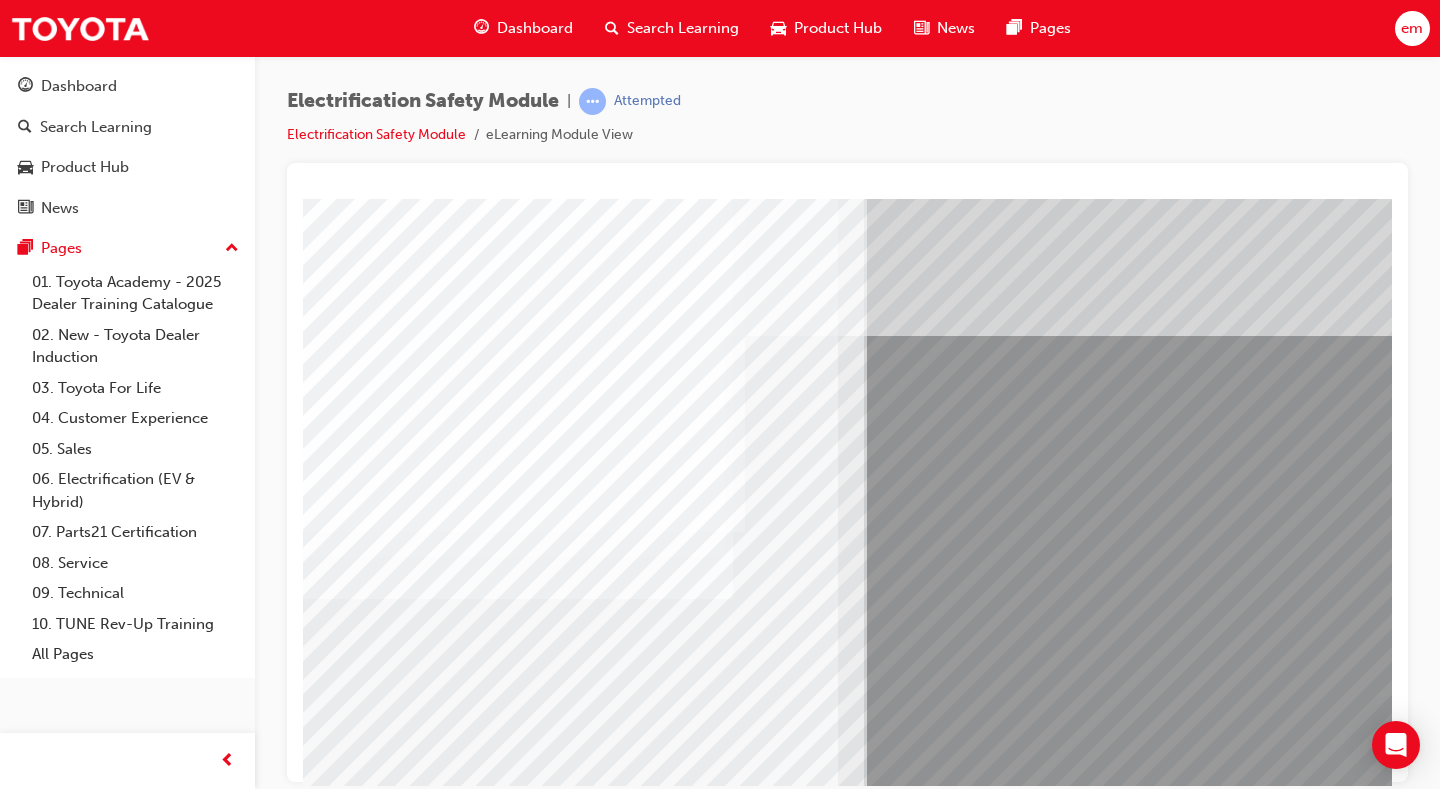 click at bounding box center [203, 9256] 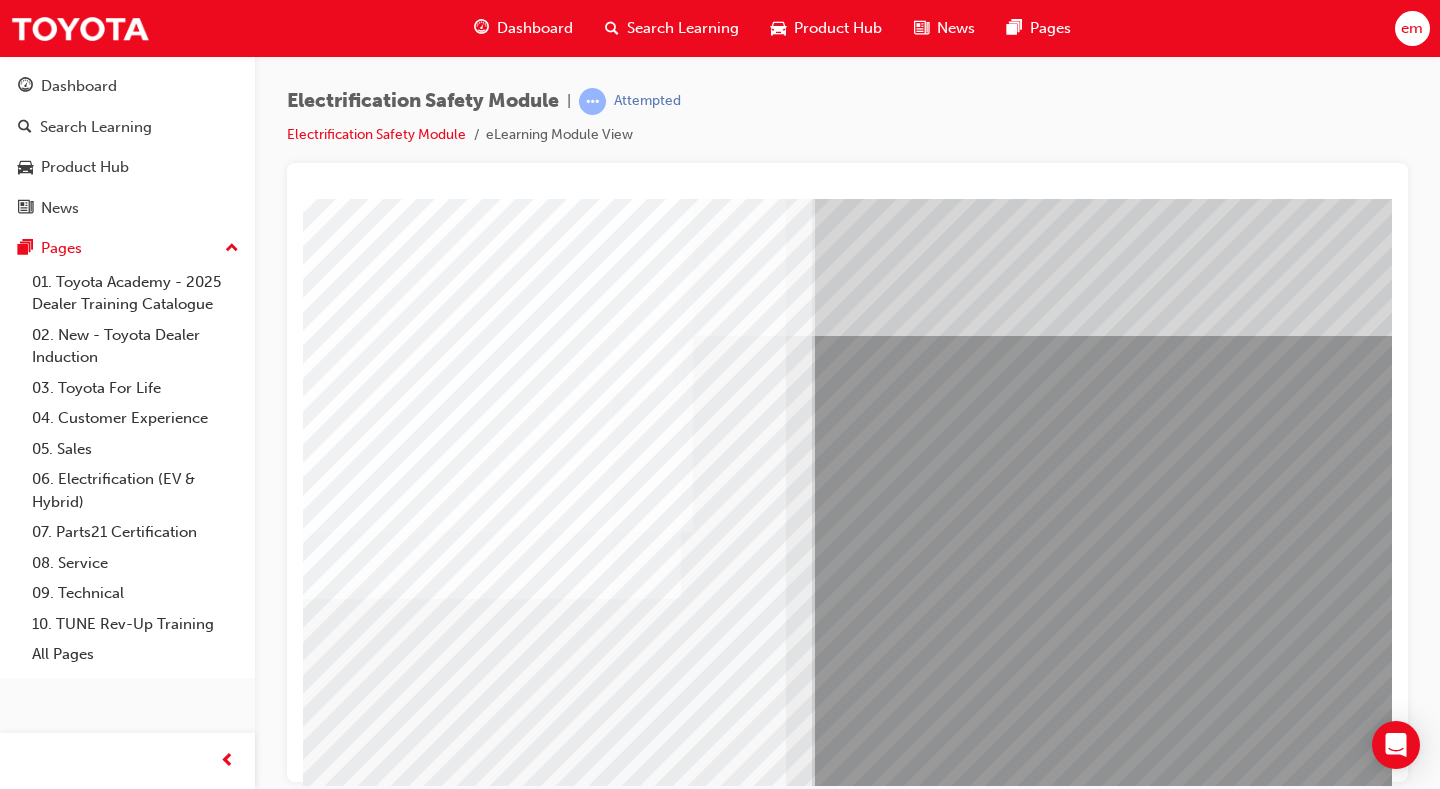 drag, startPoint x: 815, startPoint y: 784, endPoint x: 863, endPoint y: 765, distance: 51.62364 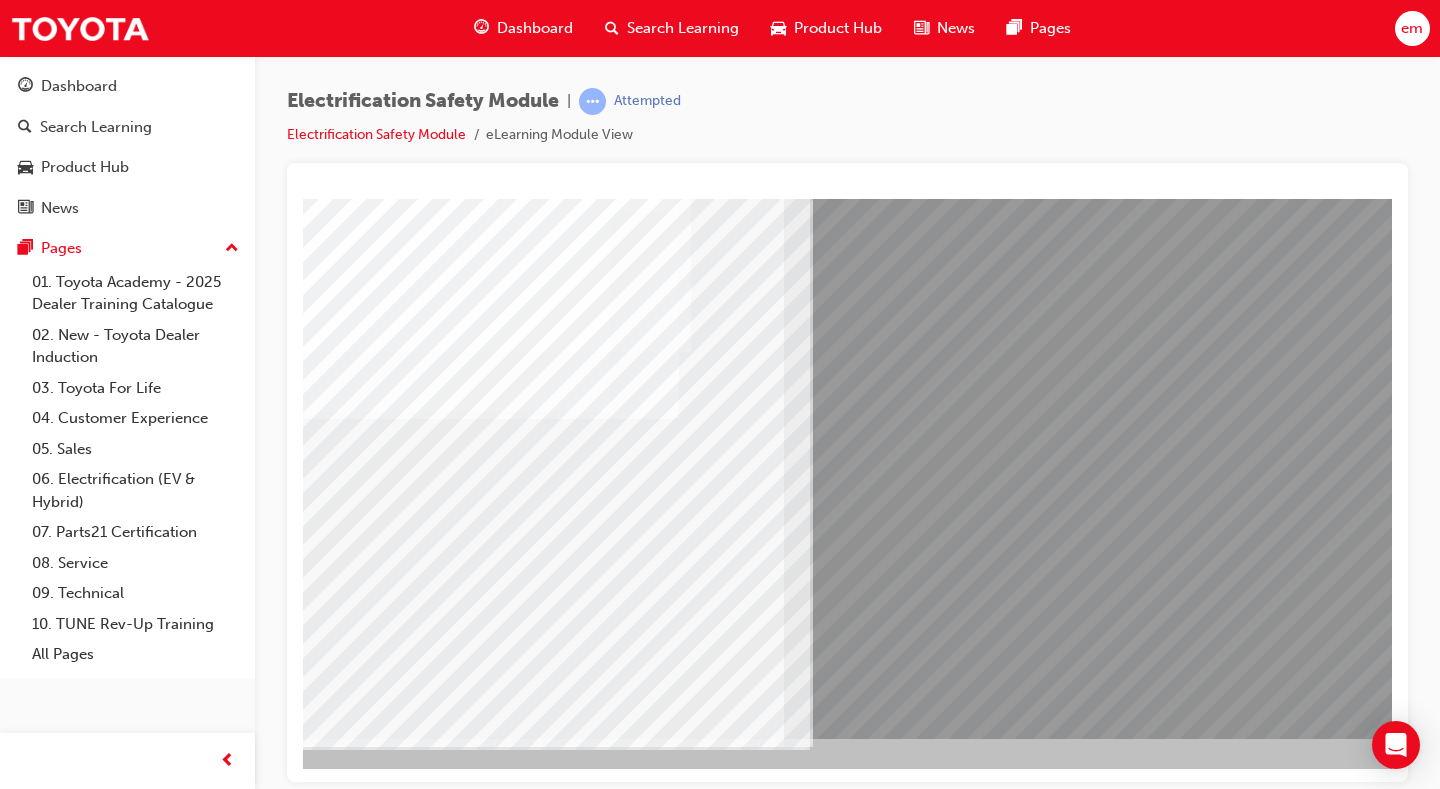 scroll, scrollTop: 0, scrollLeft: 219, axis: horizontal 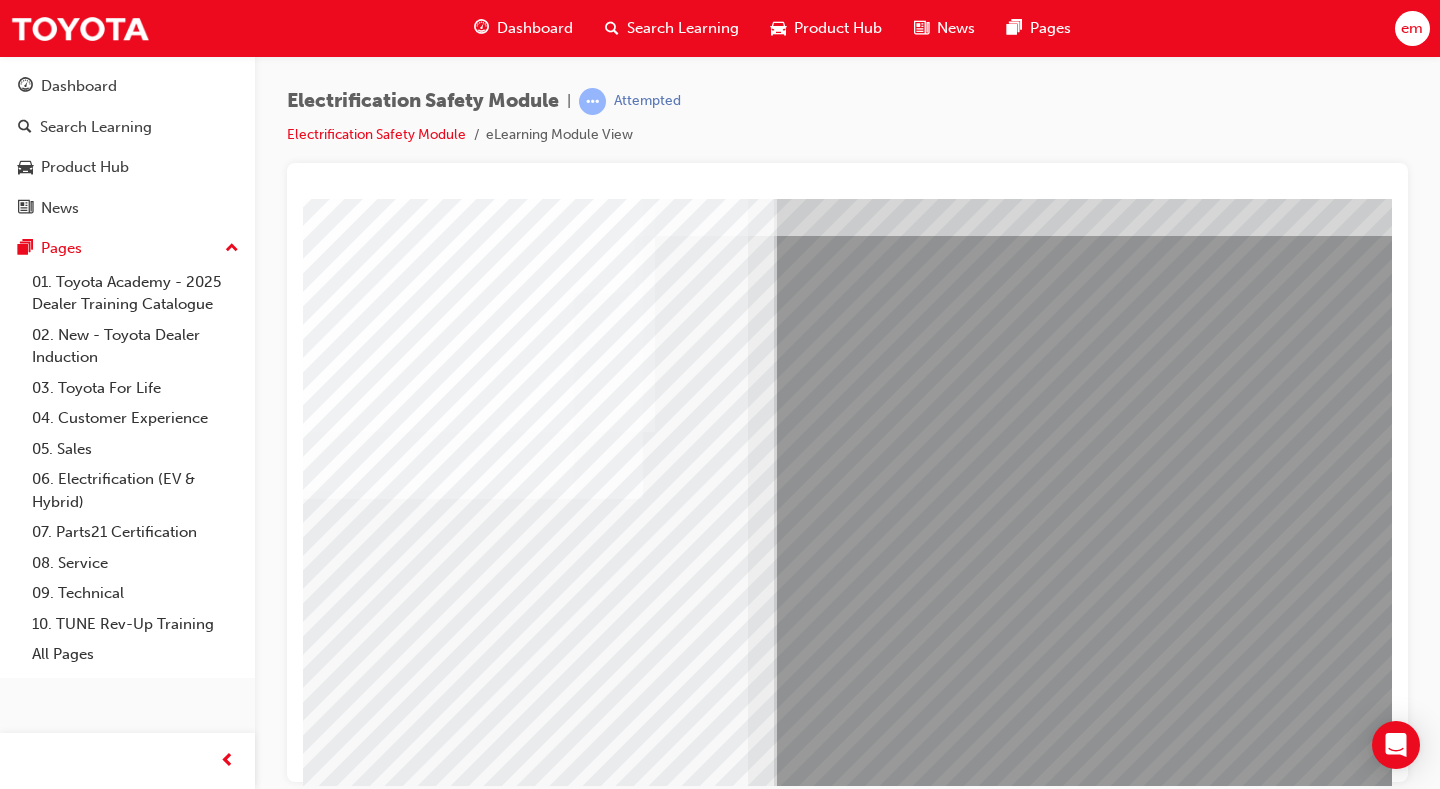 click at bounding box center (111, 8813) 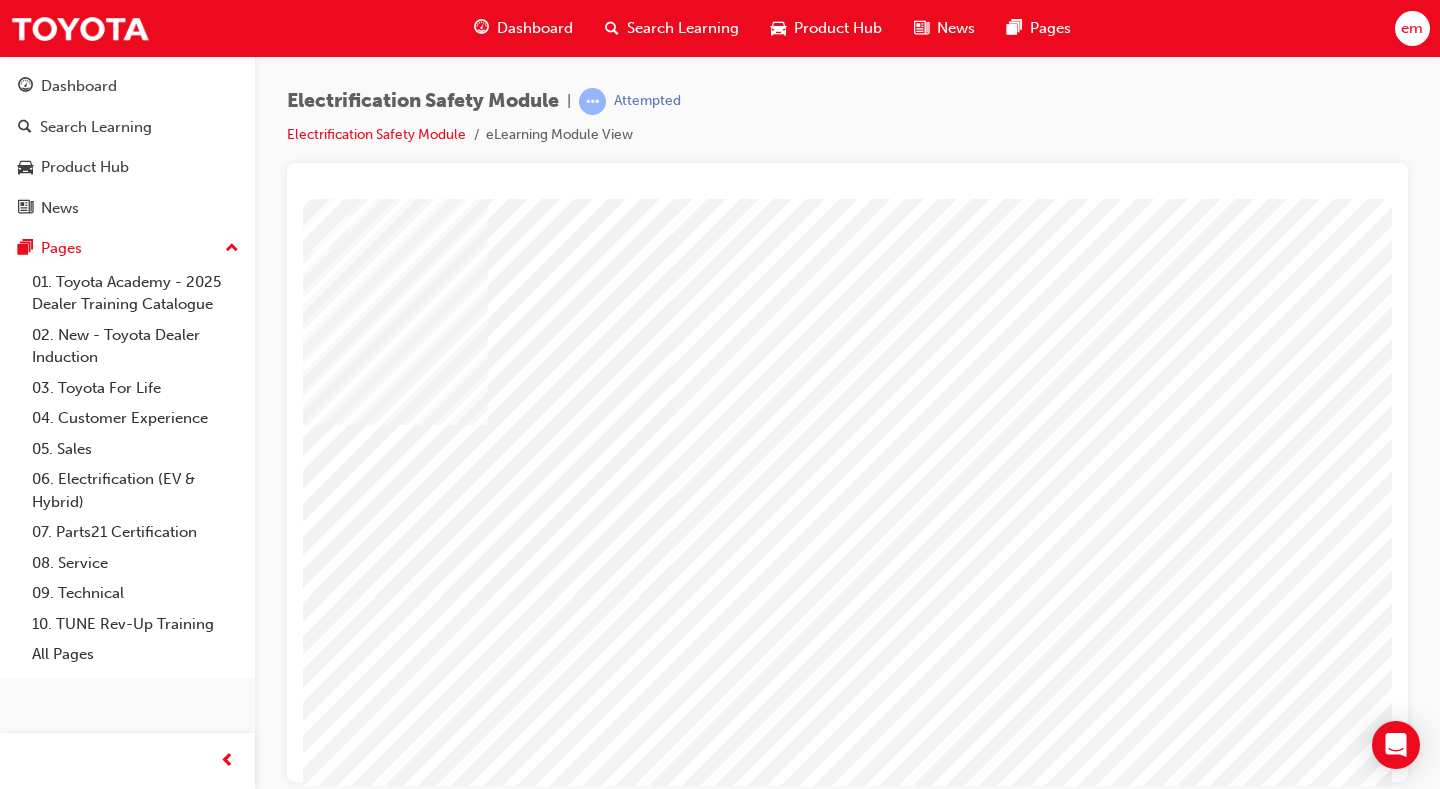 scroll, scrollTop: 0, scrollLeft: 0, axis: both 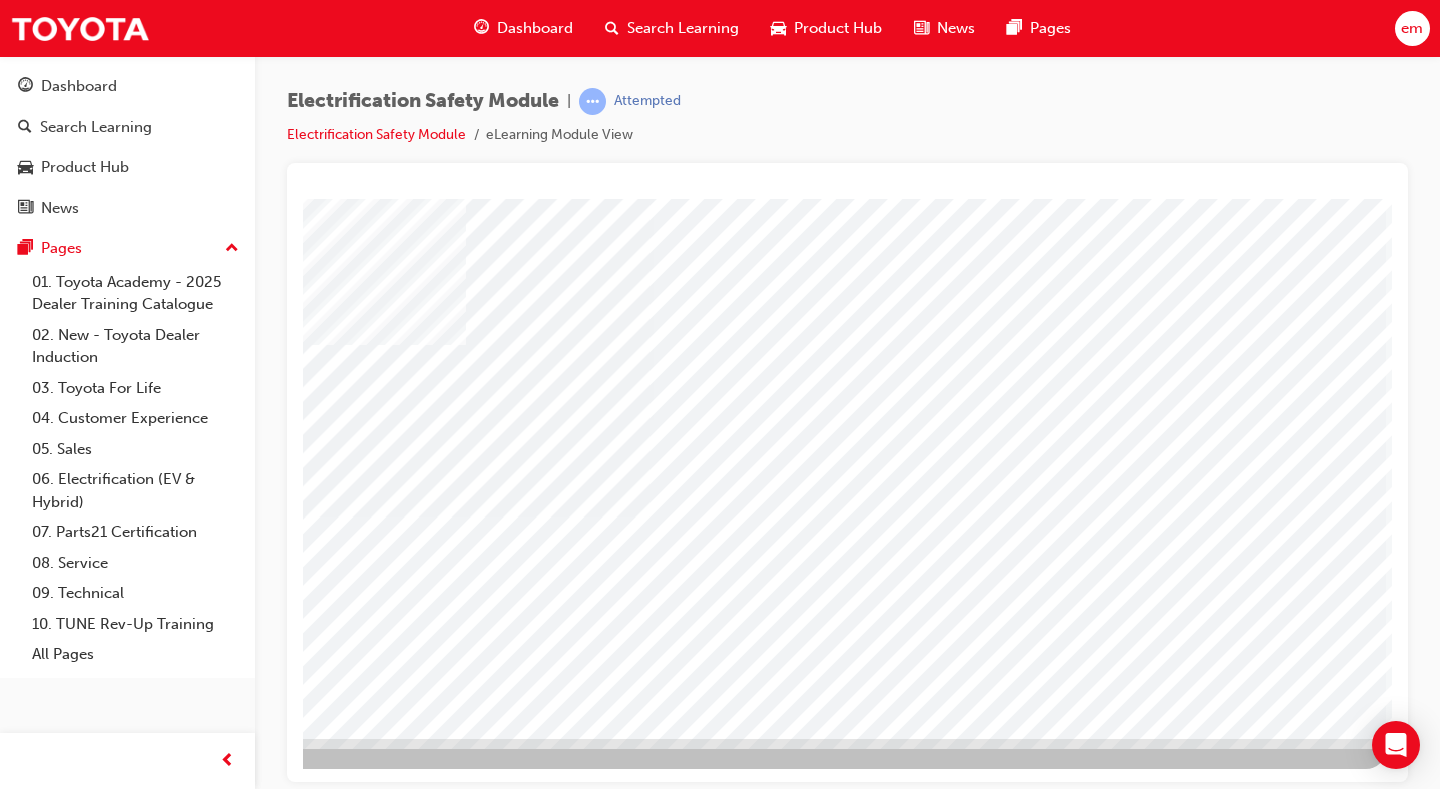 click at bounding box center (89, 3205) 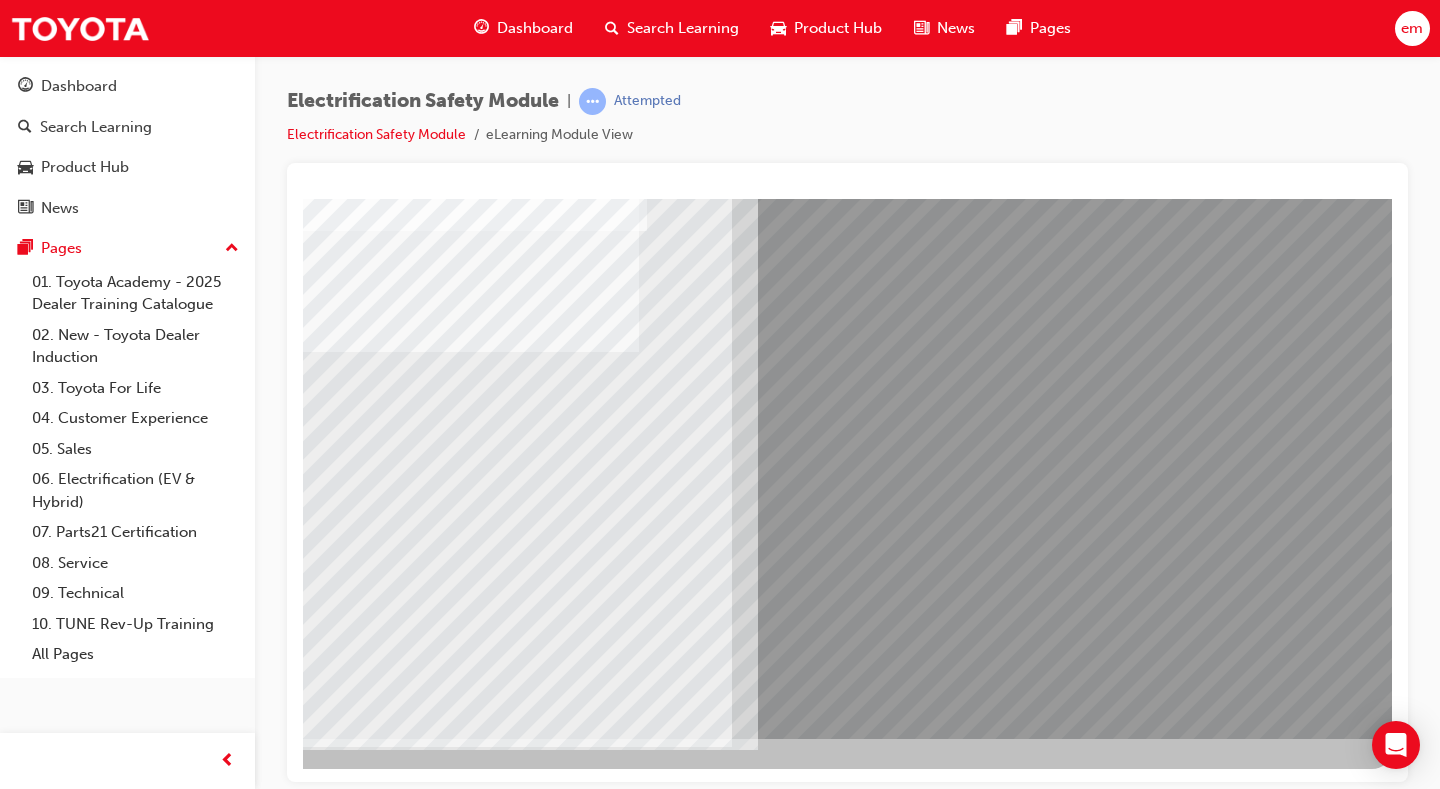 scroll, scrollTop: 0, scrollLeft: 0, axis: both 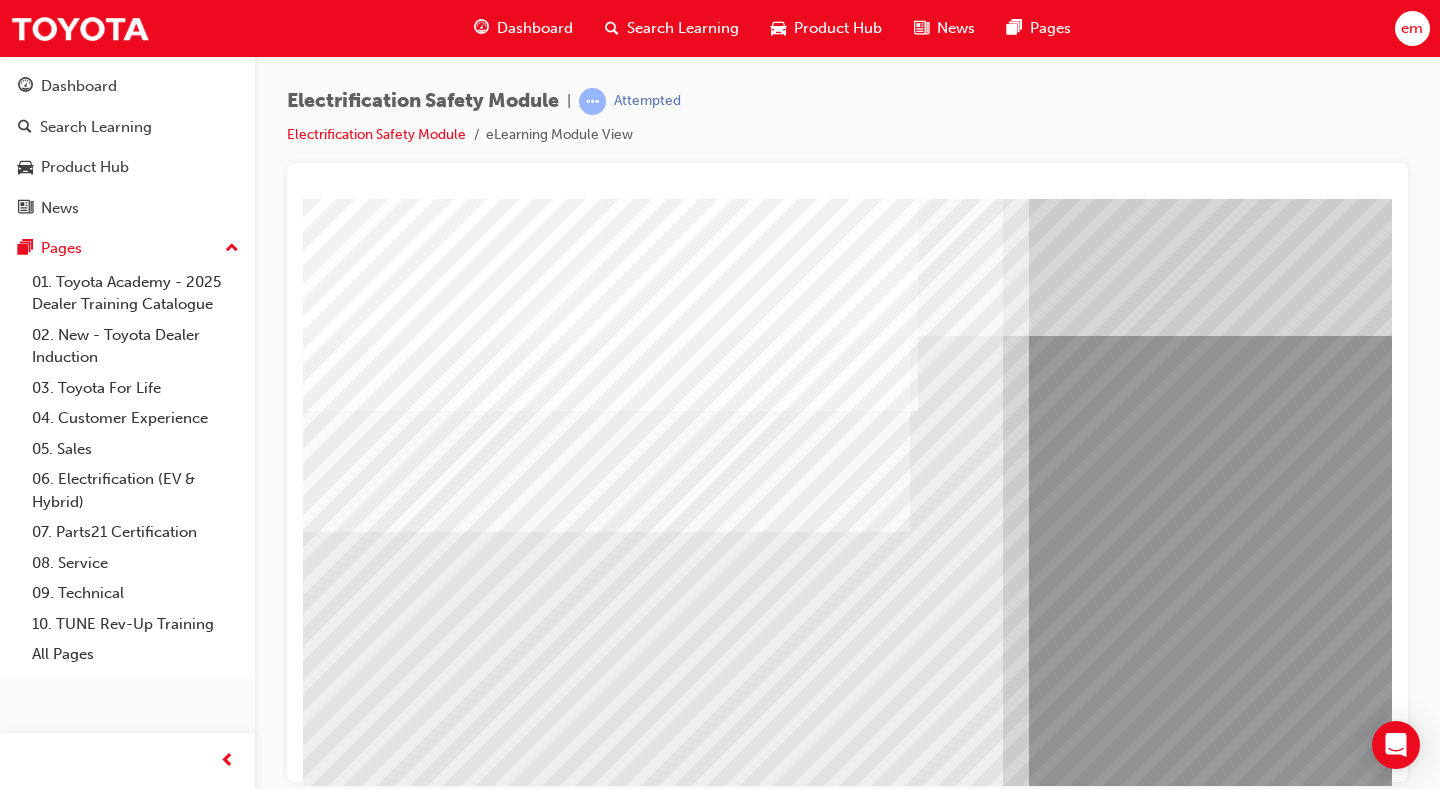click at bounding box center [368, 7354] 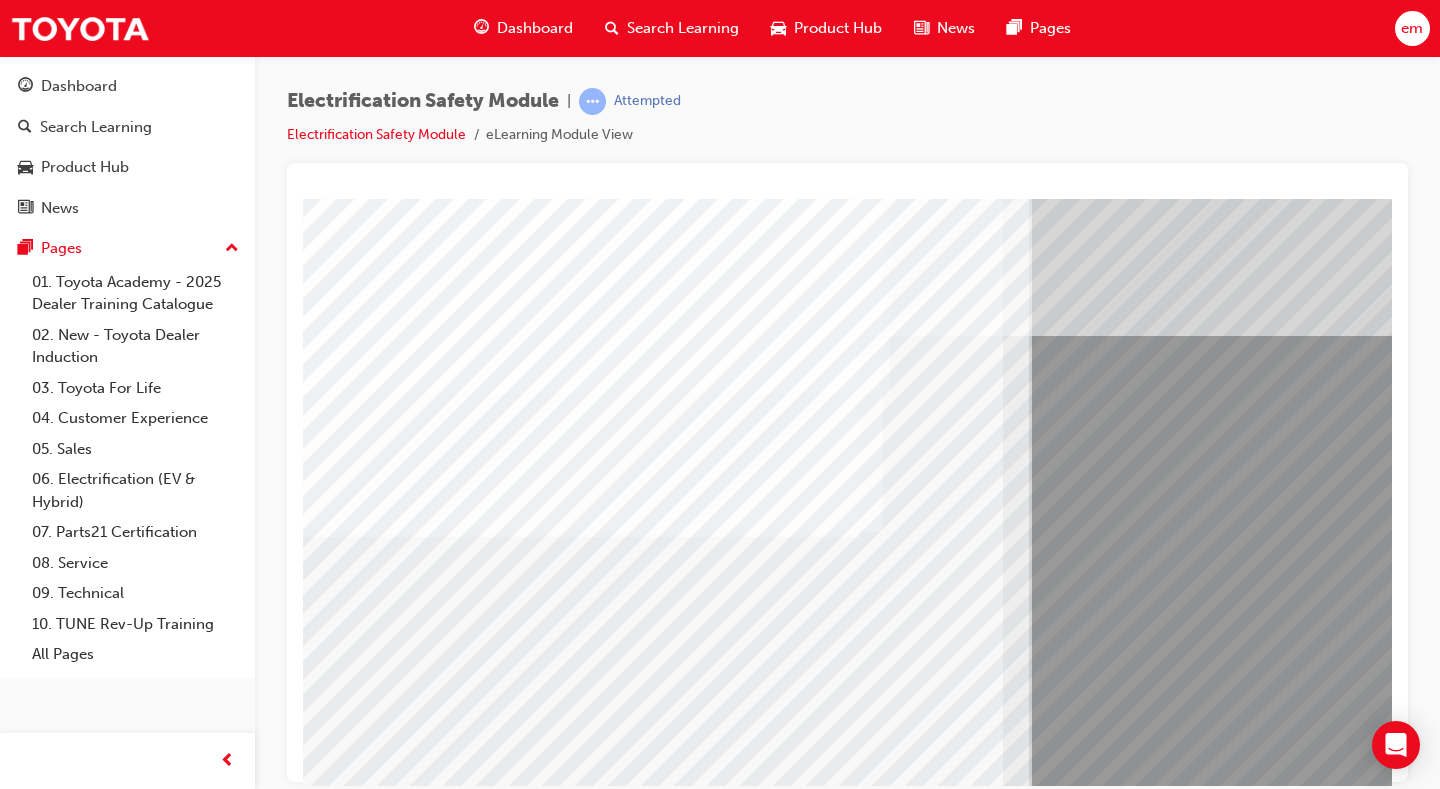 click at bounding box center [368, 7354] 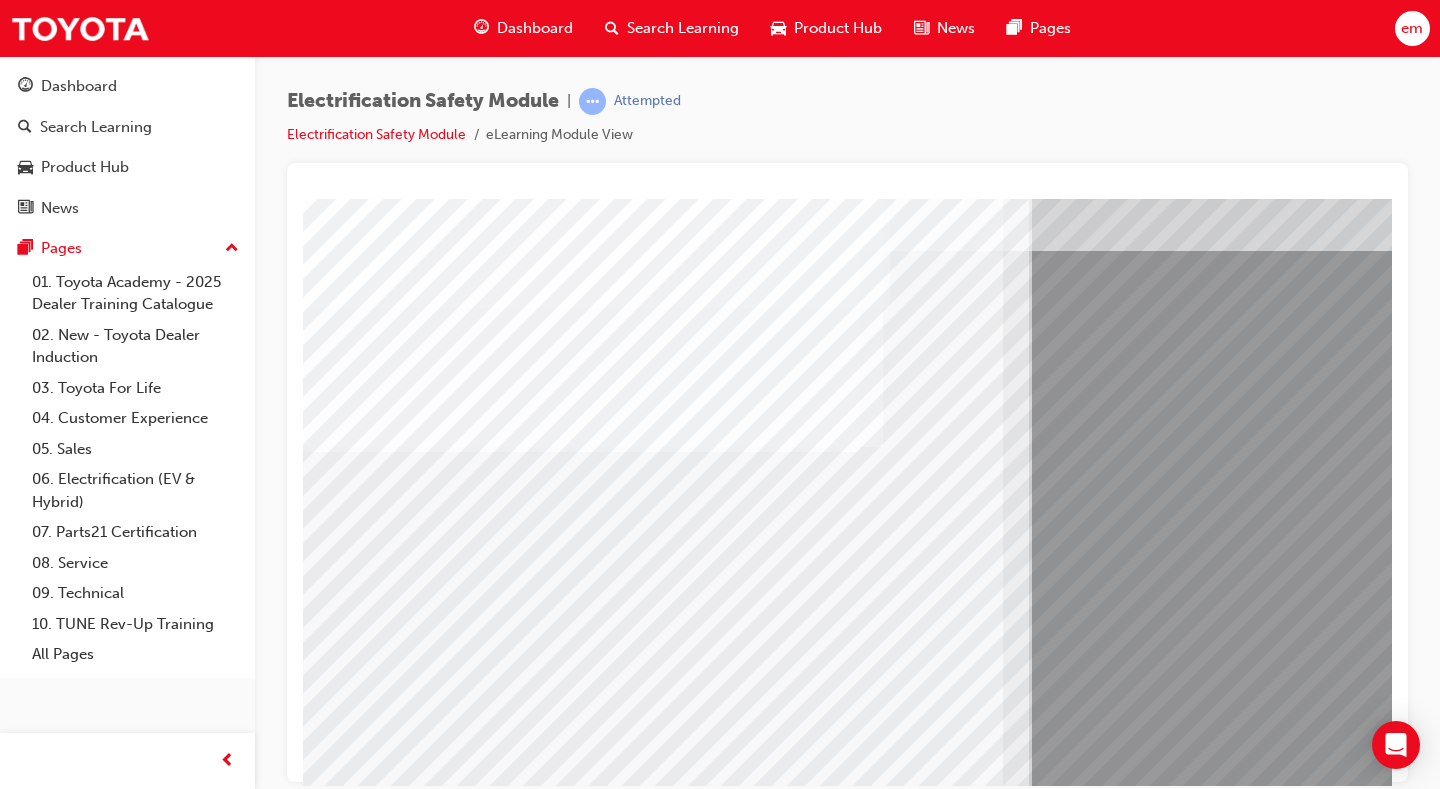 scroll, scrollTop: 100, scrollLeft: 0, axis: vertical 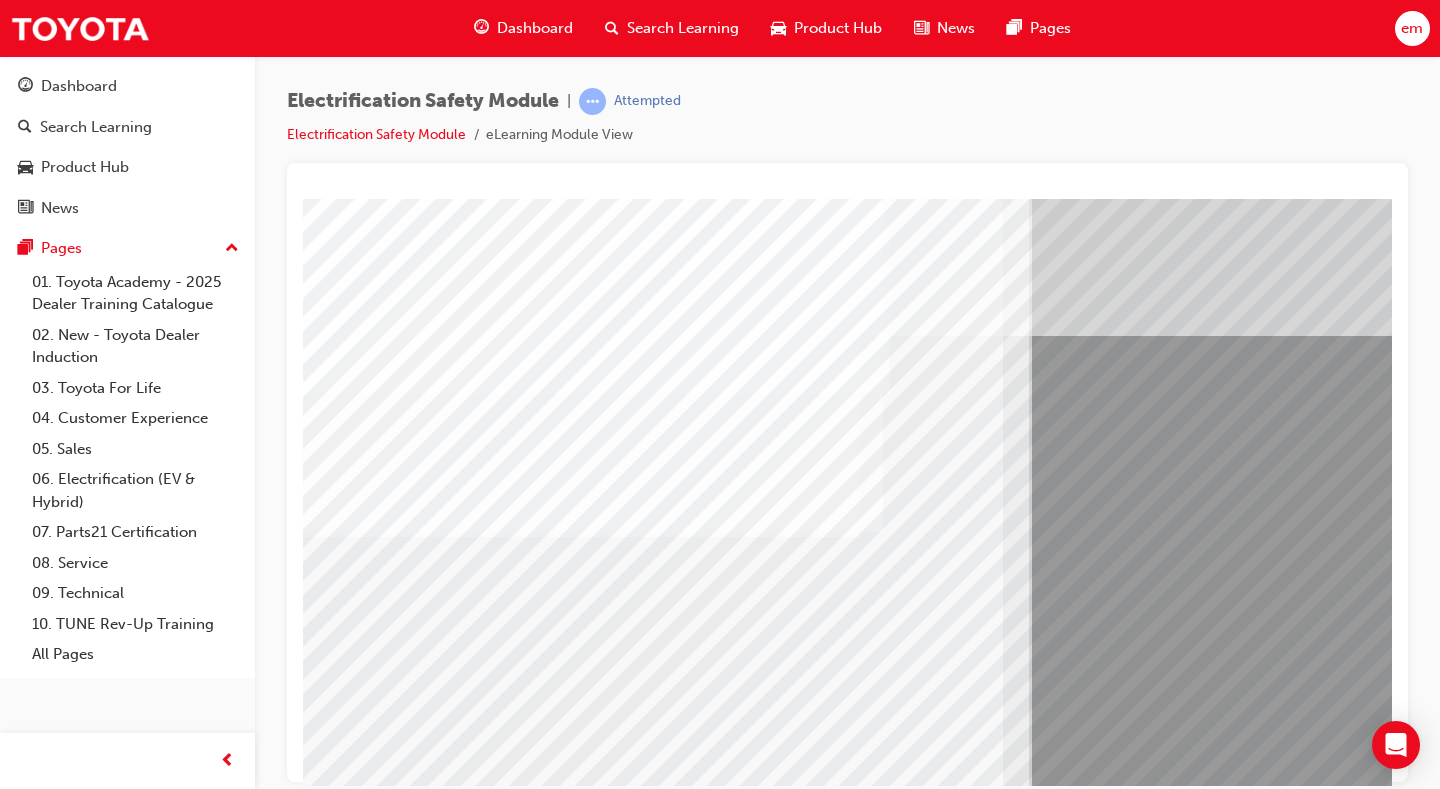 click at bounding box center (368, 7354) 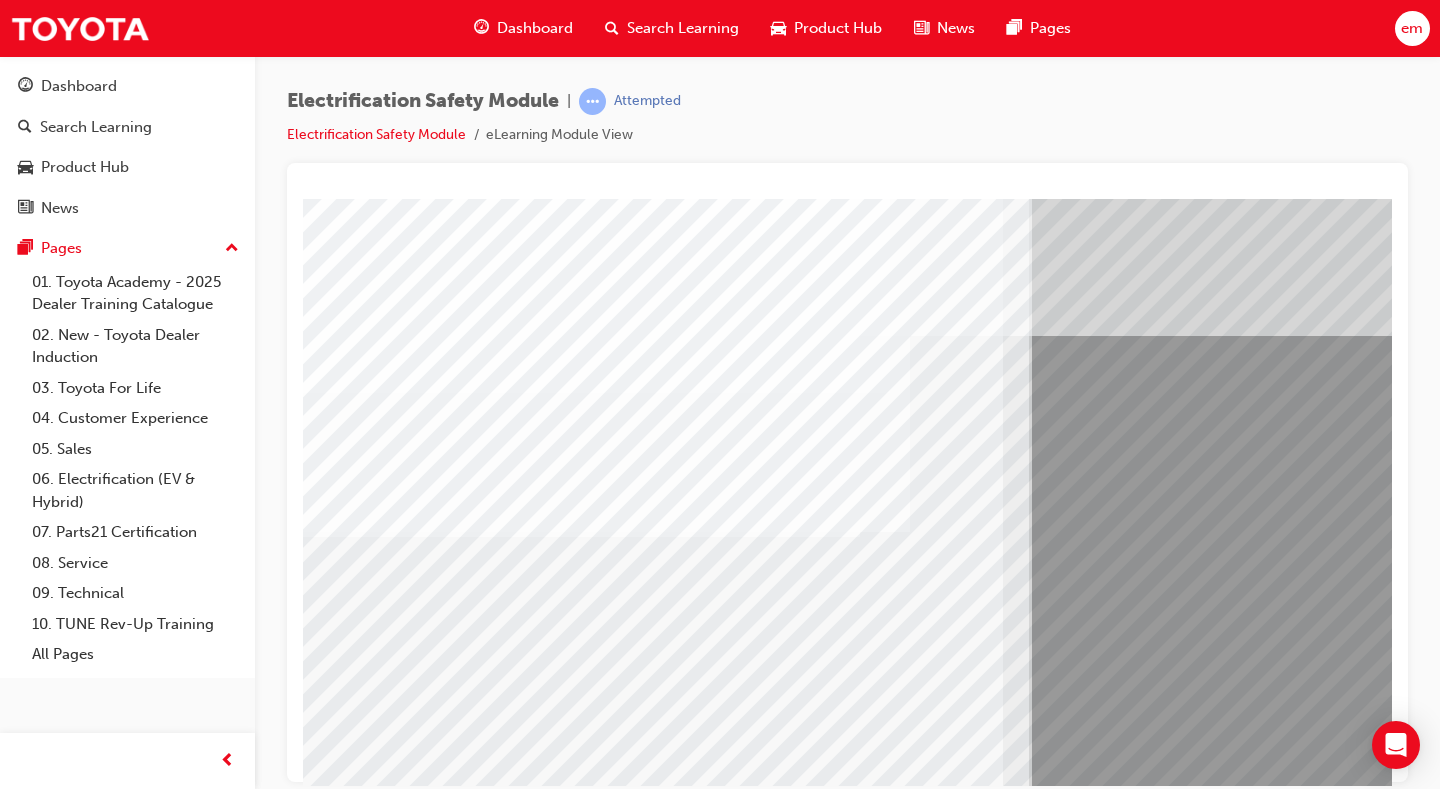 click at bounding box center (368, 7354) 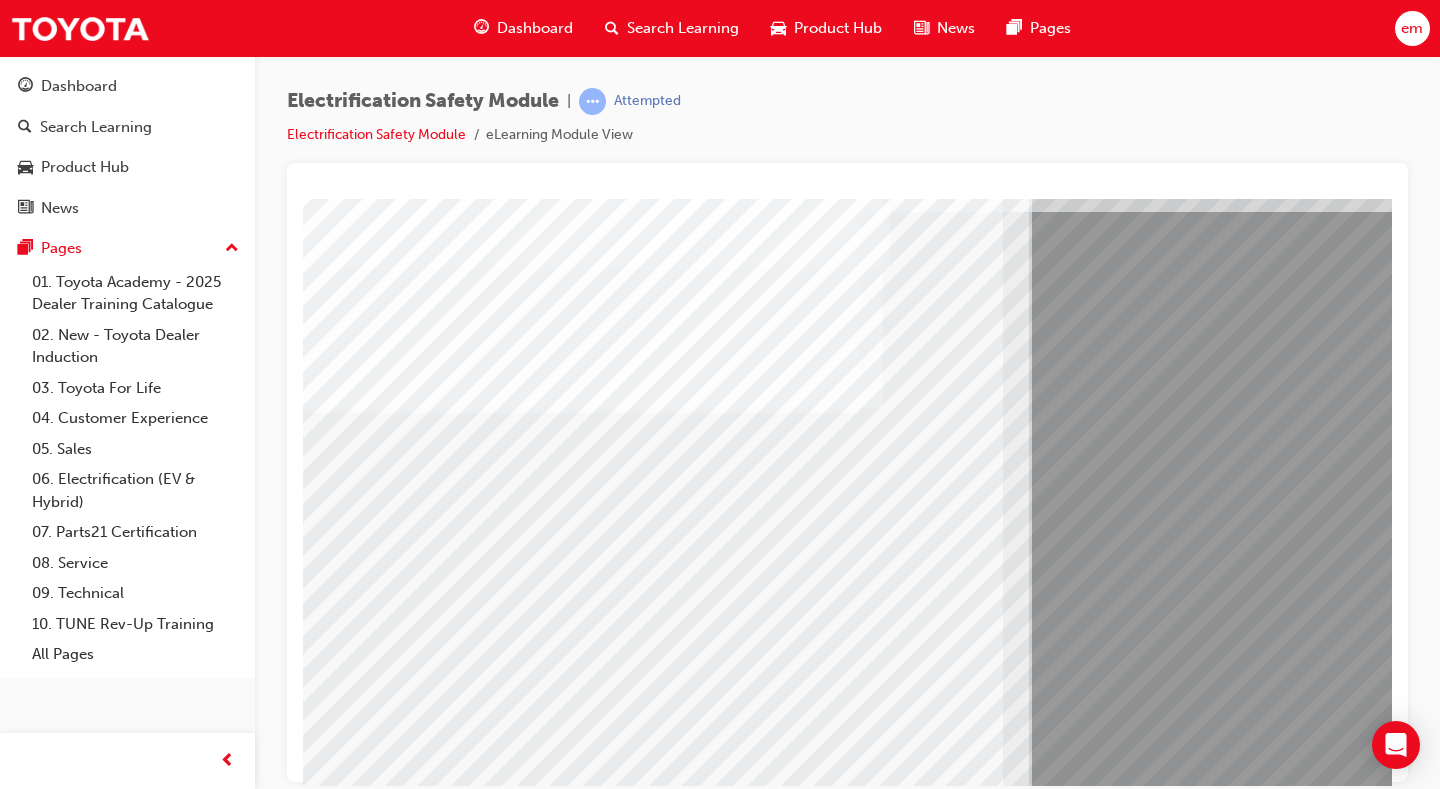 scroll, scrollTop: 80, scrollLeft: 0, axis: vertical 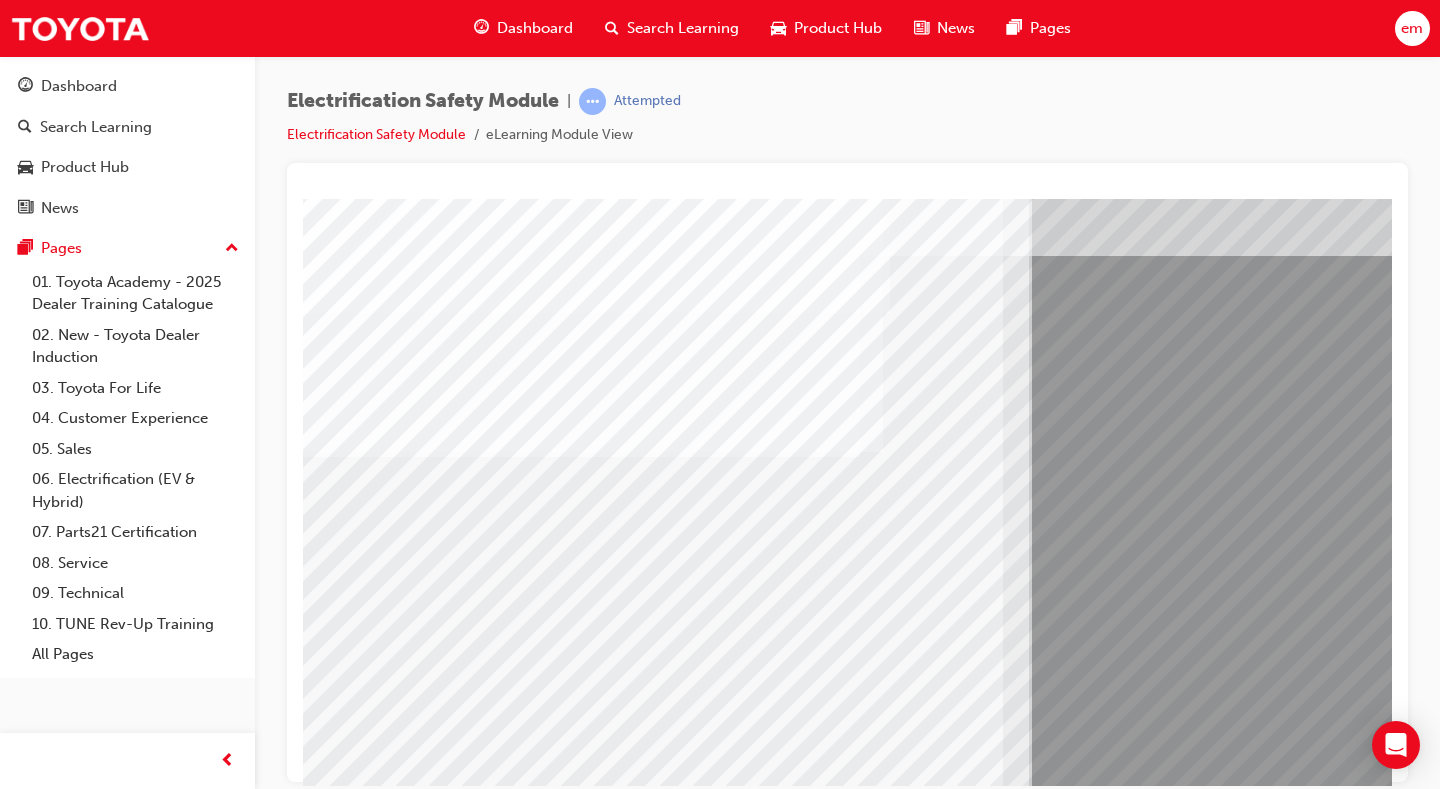 click at bounding box center [368, 7404] 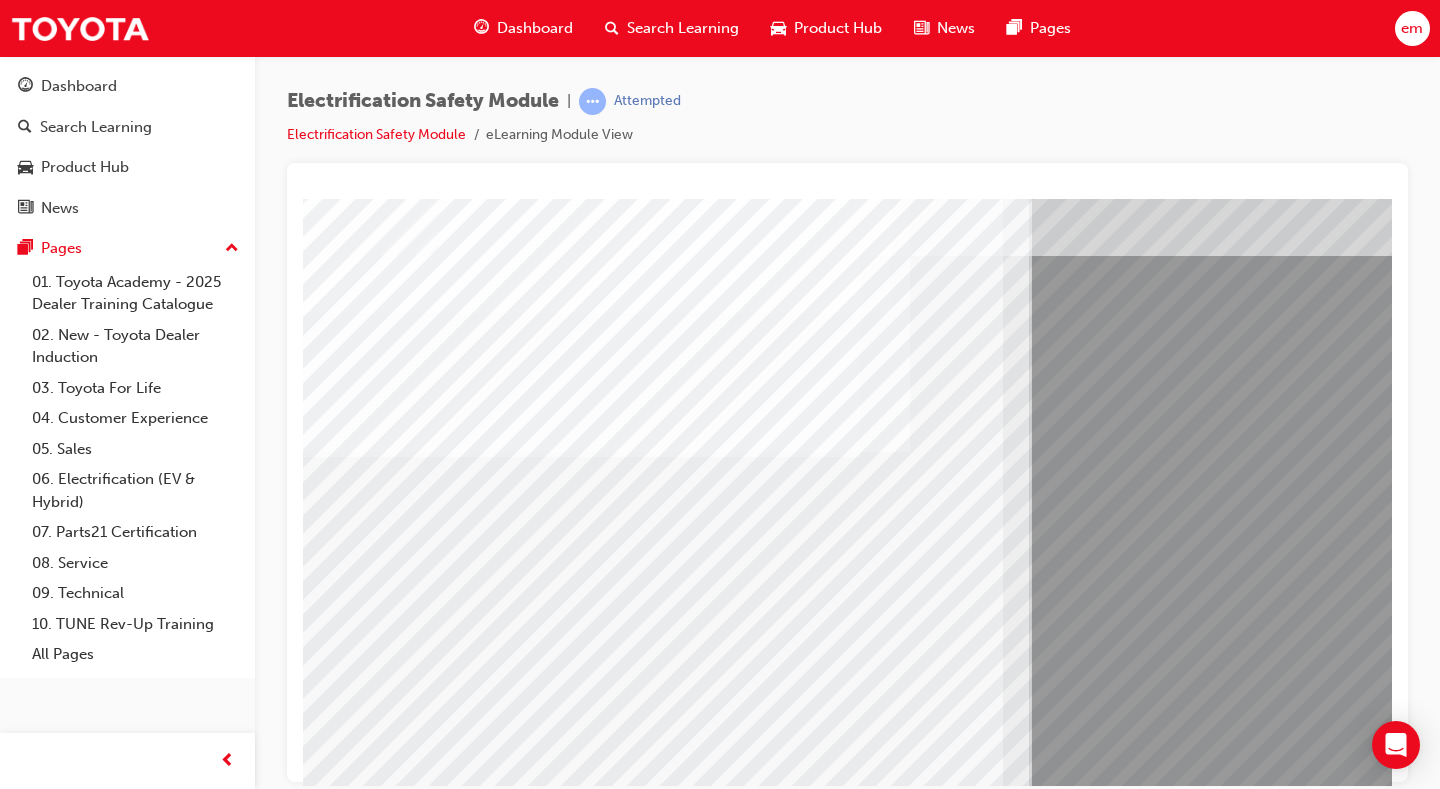 click at bounding box center [368, 7534] 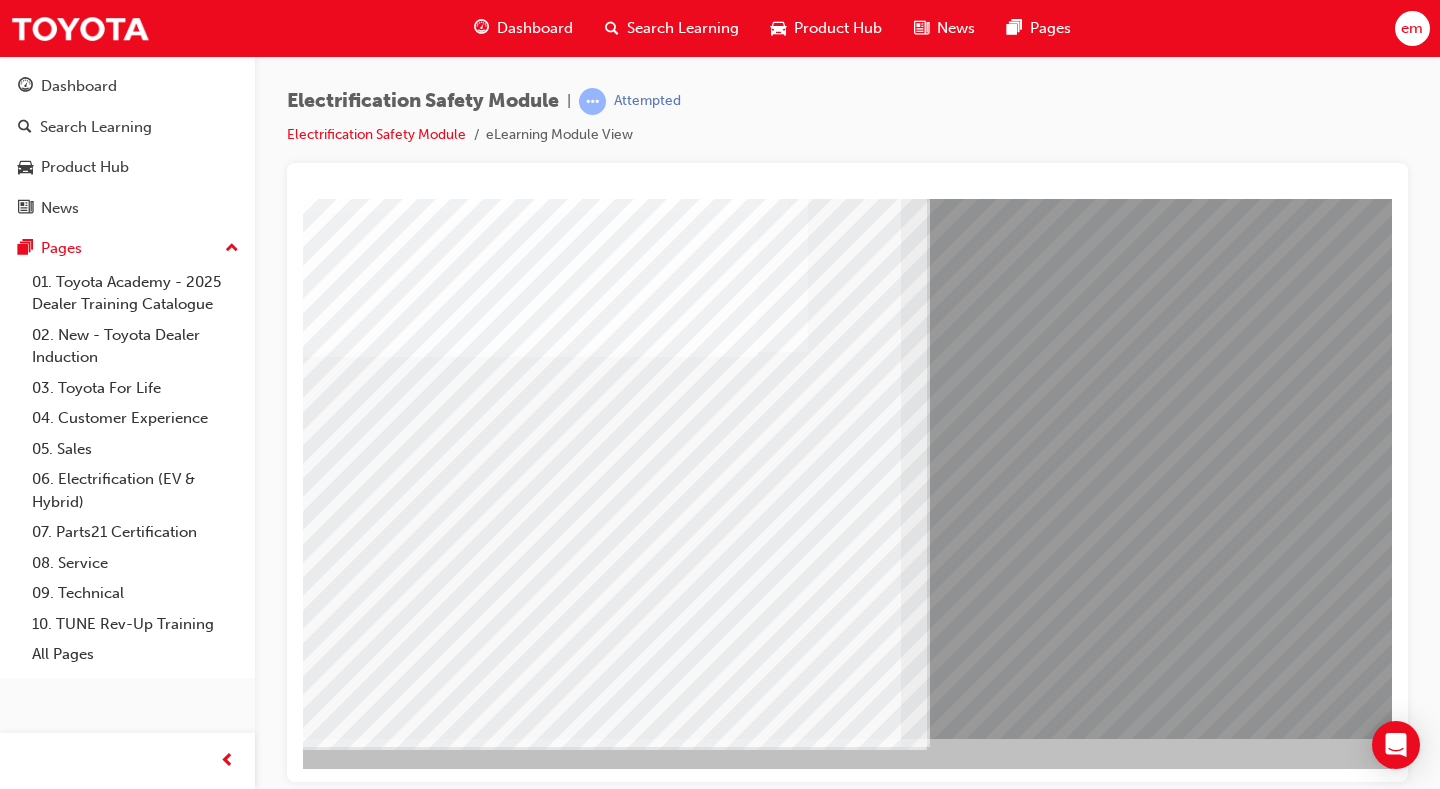 scroll, scrollTop: 180, scrollLeft: 288, axis: both 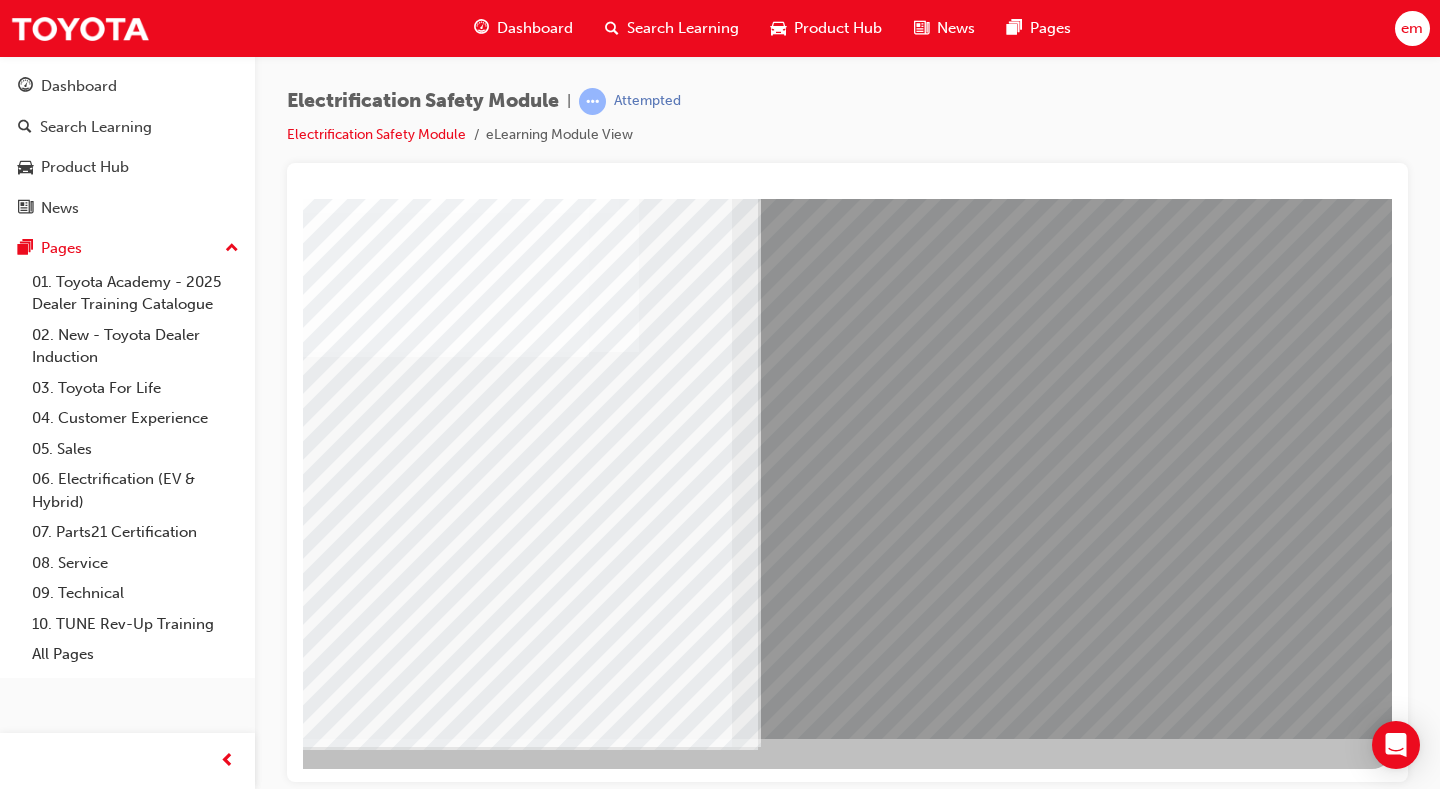click at bounding box center (95, 7091) 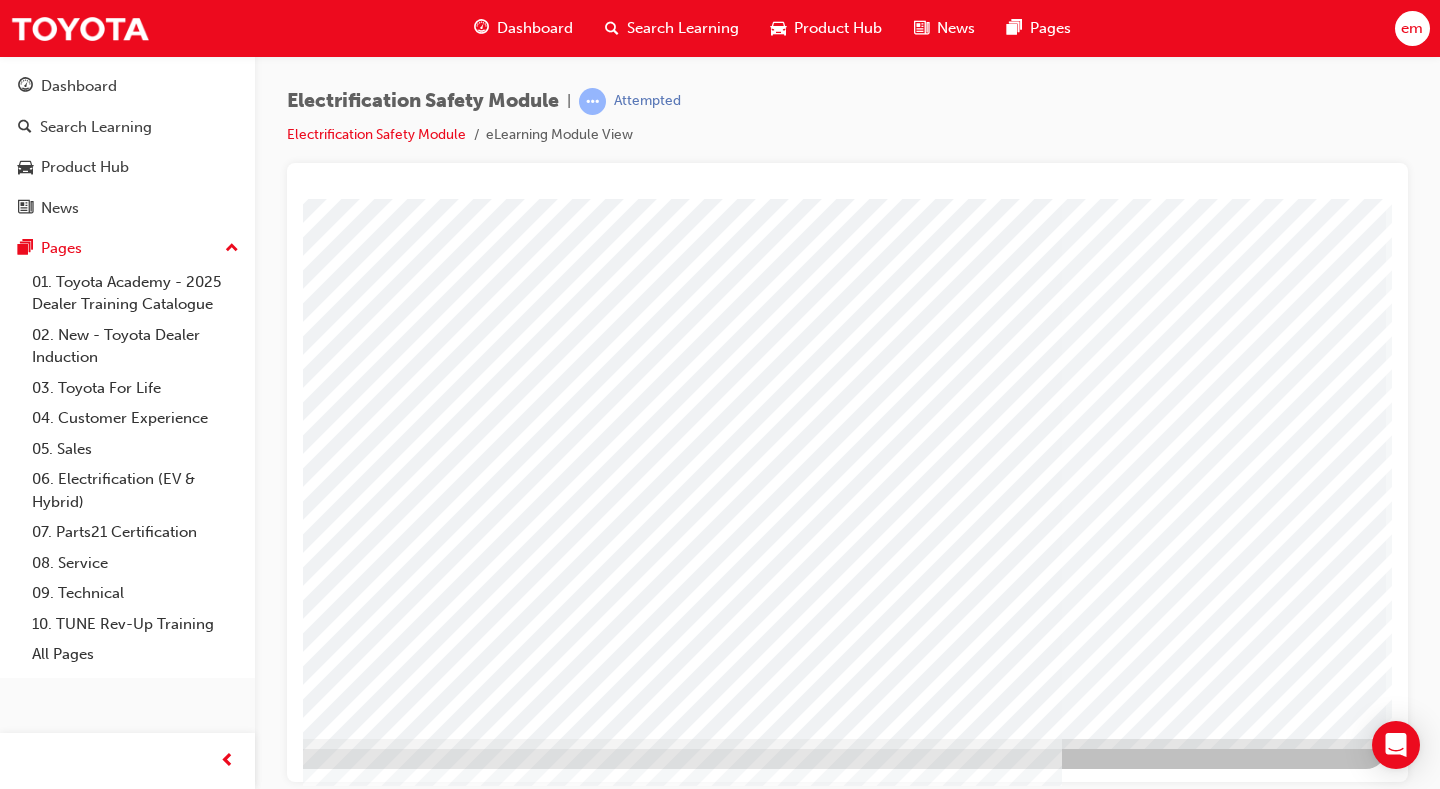 scroll, scrollTop: 0, scrollLeft: 0, axis: both 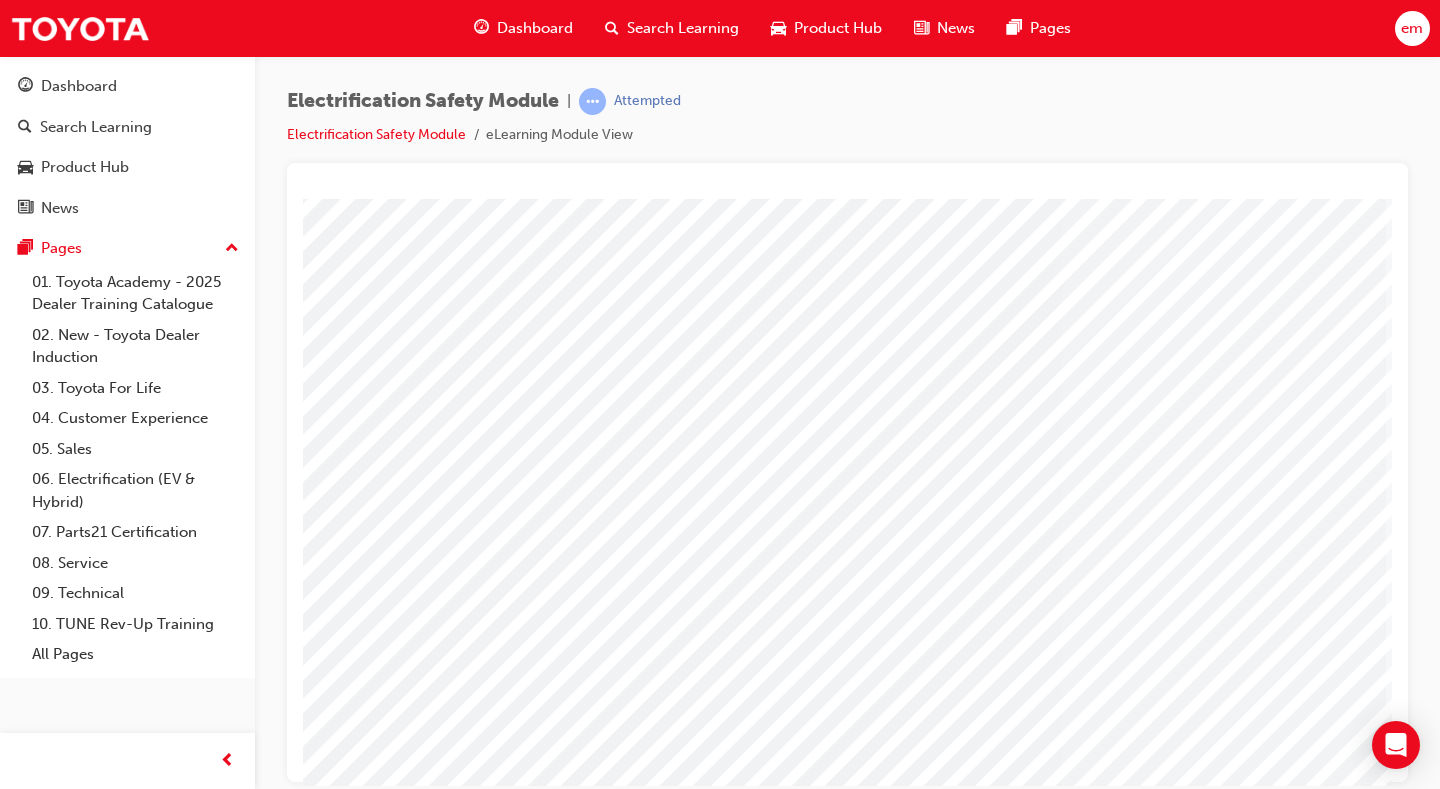 click at bounding box center [89, 3791] 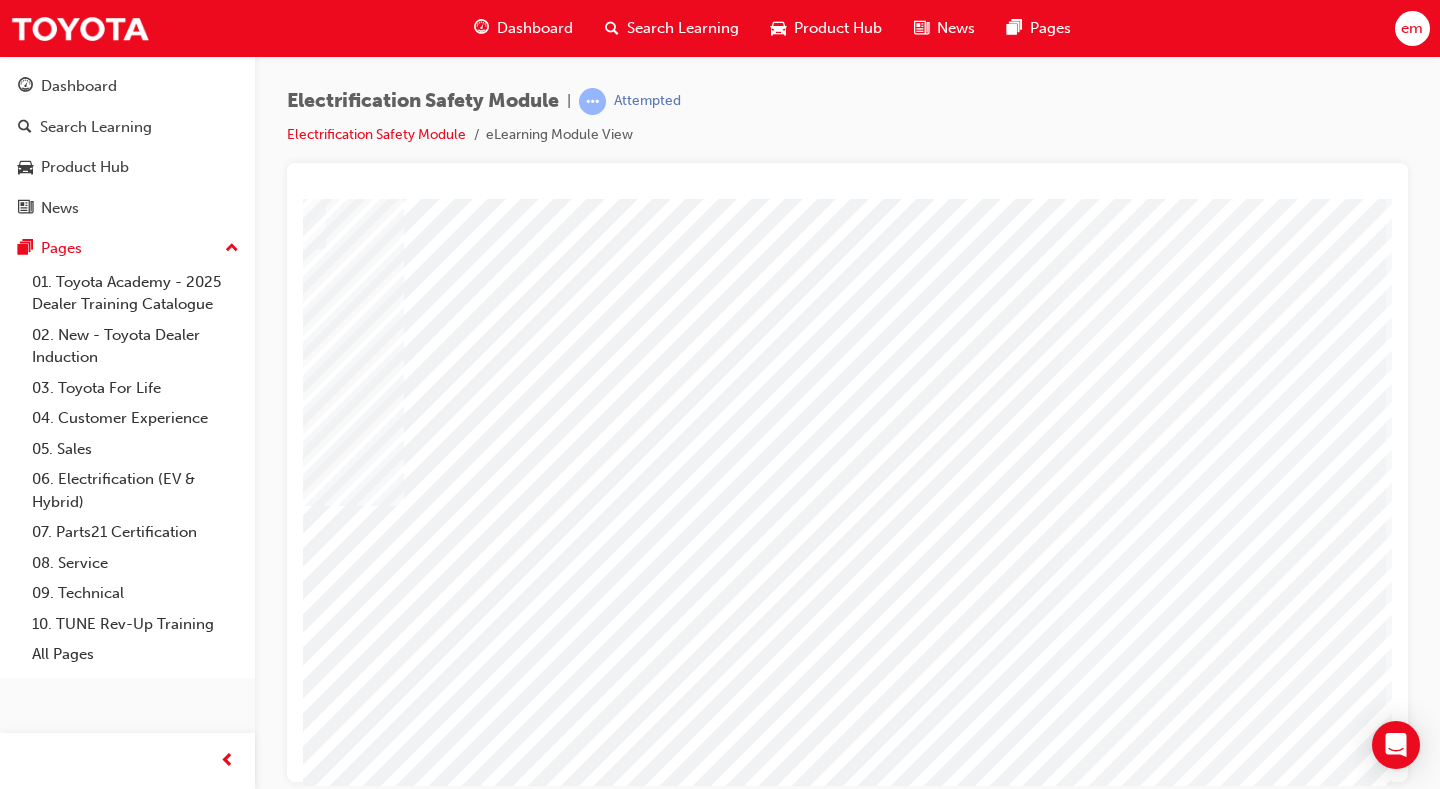 scroll, scrollTop: 0, scrollLeft: 0, axis: both 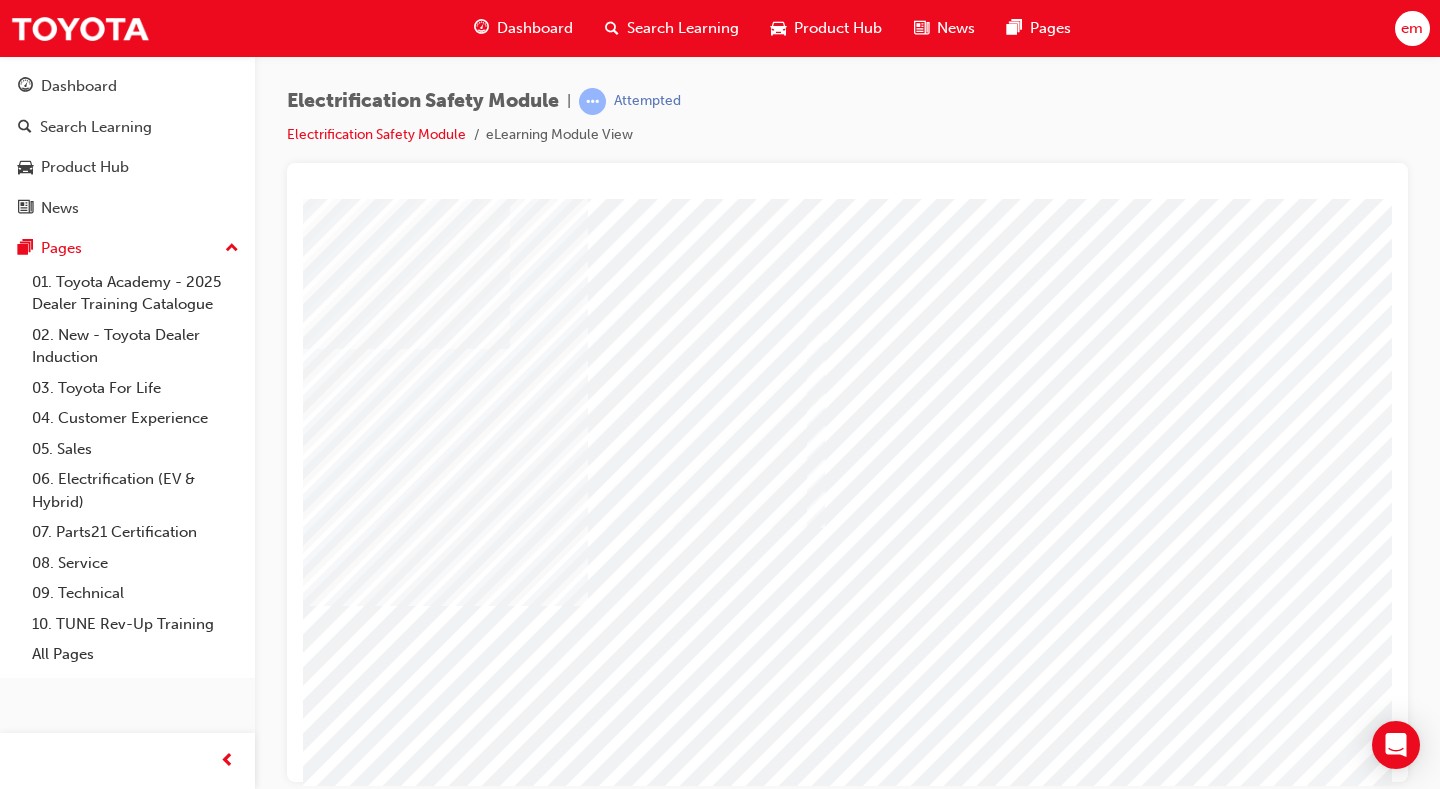 click at bounding box center (518, 3095) 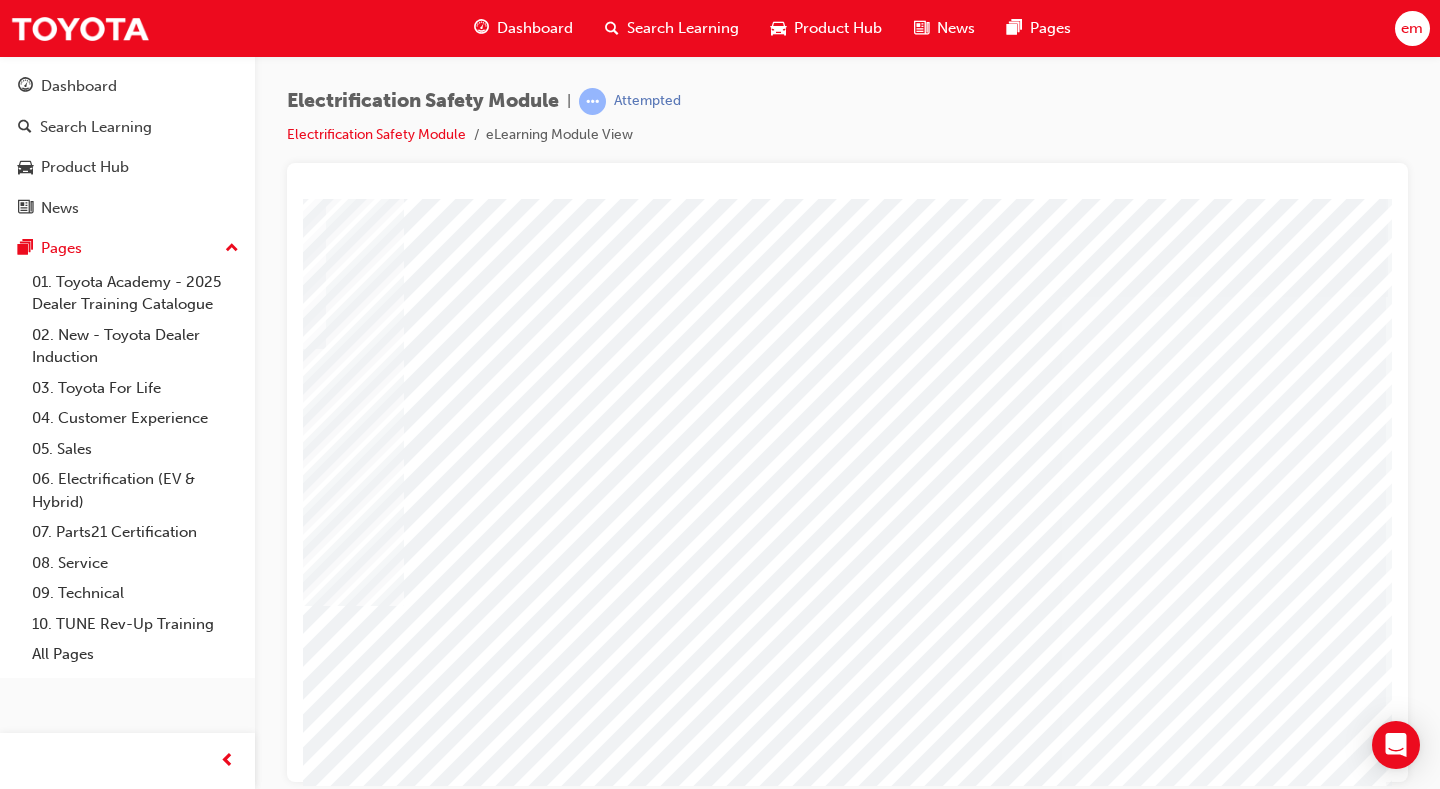 scroll, scrollTop: 0, scrollLeft: 288, axis: horizontal 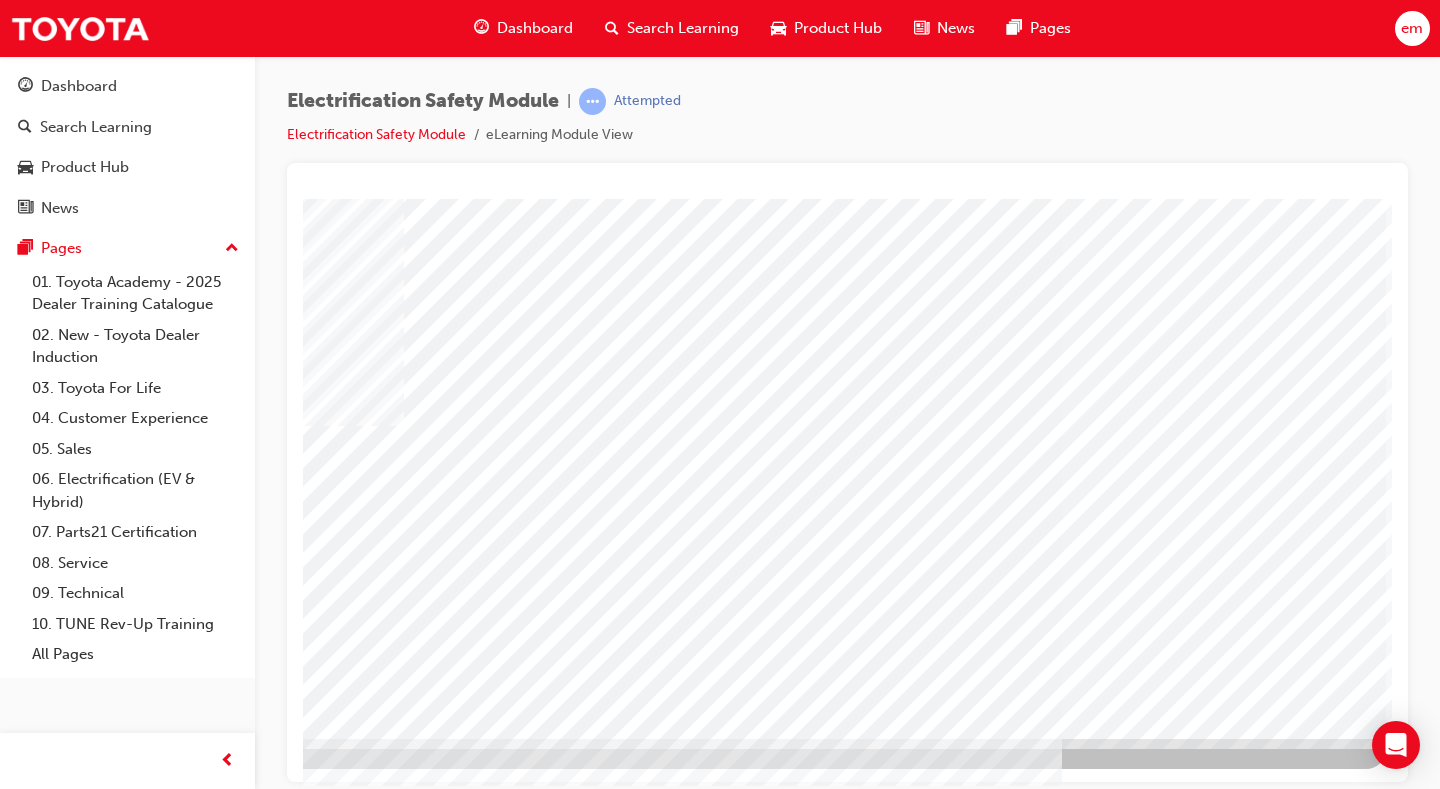 click at bounding box center (89, 3669) 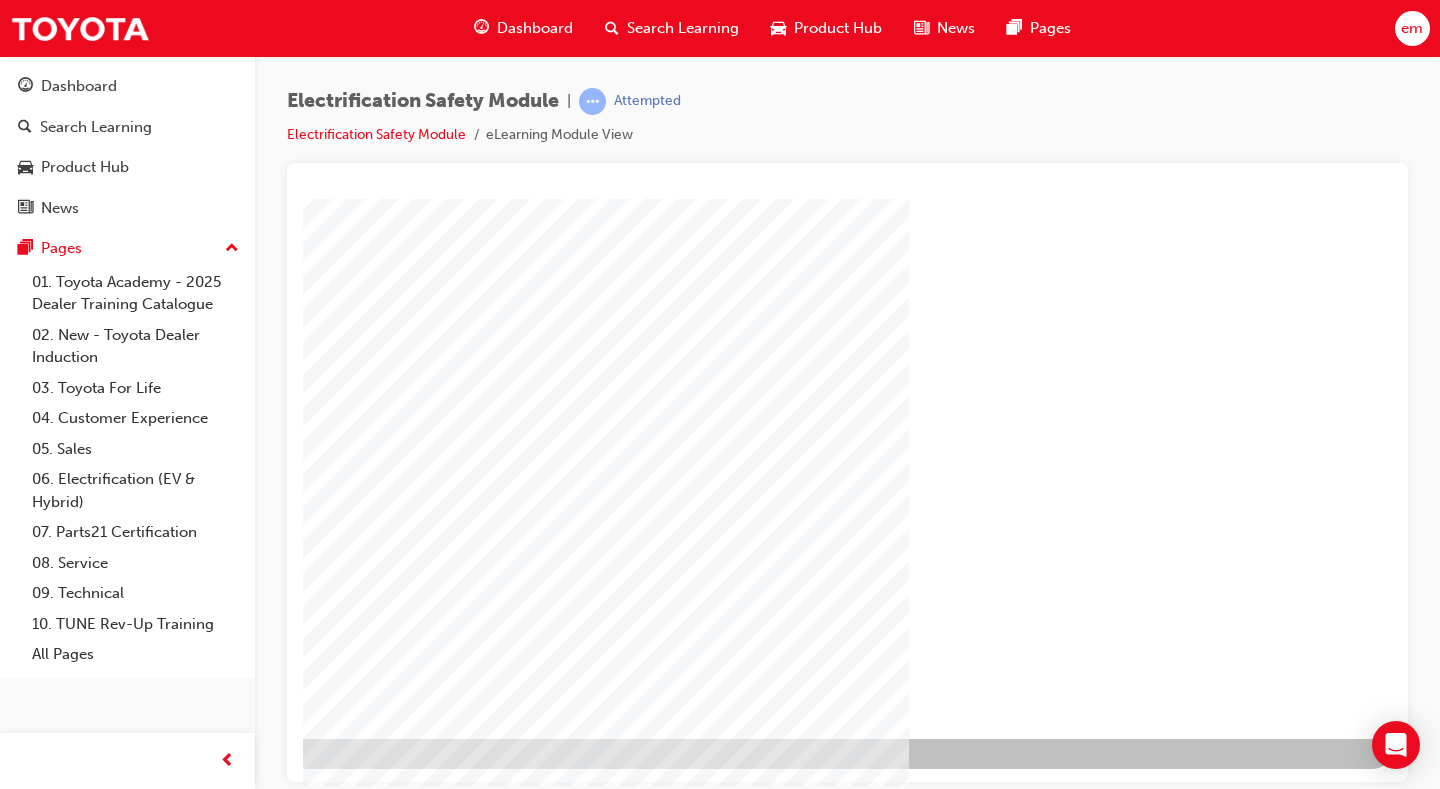 scroll, scrollTop: 0, scrollLeft: 0, axis: both 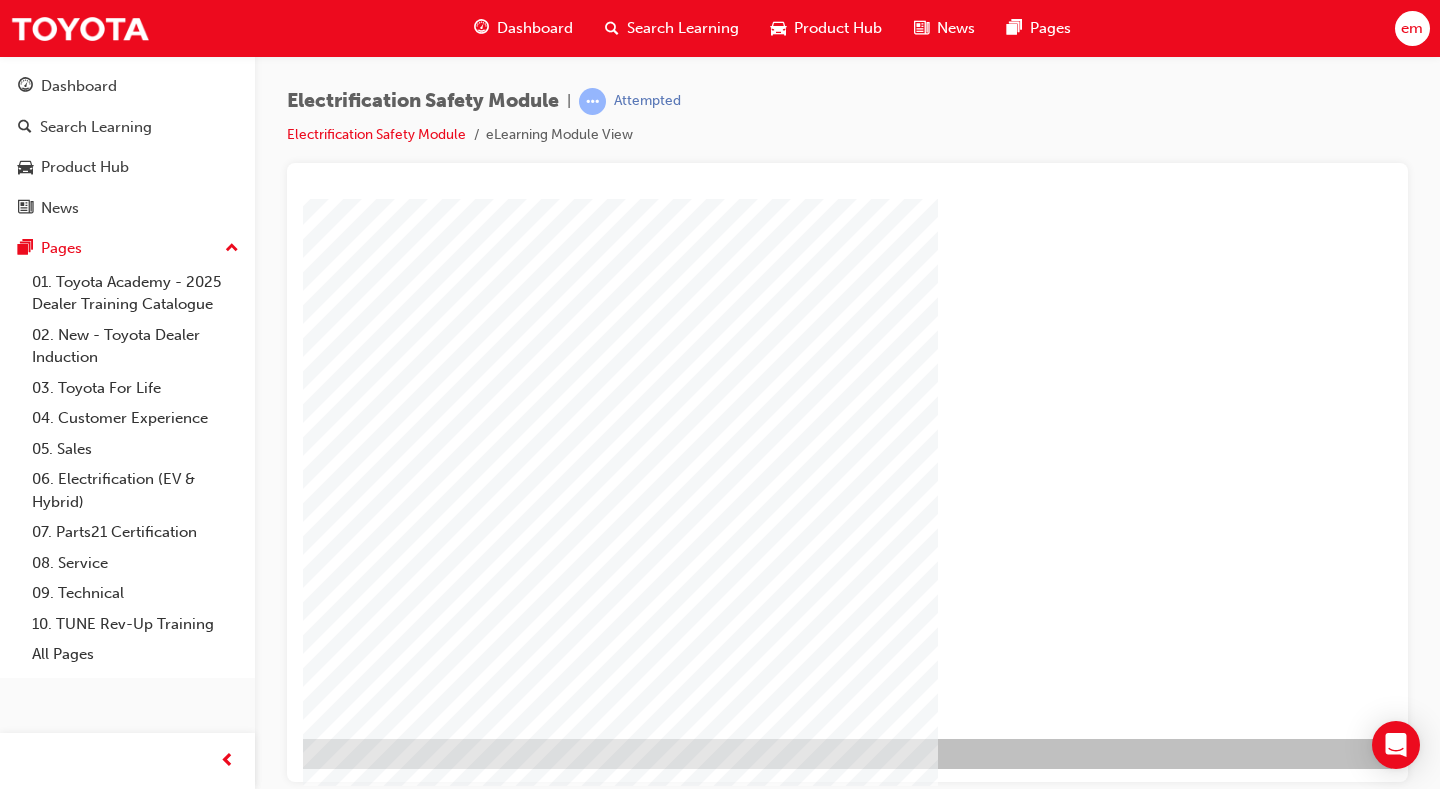click at bounding box center (124, 1370) 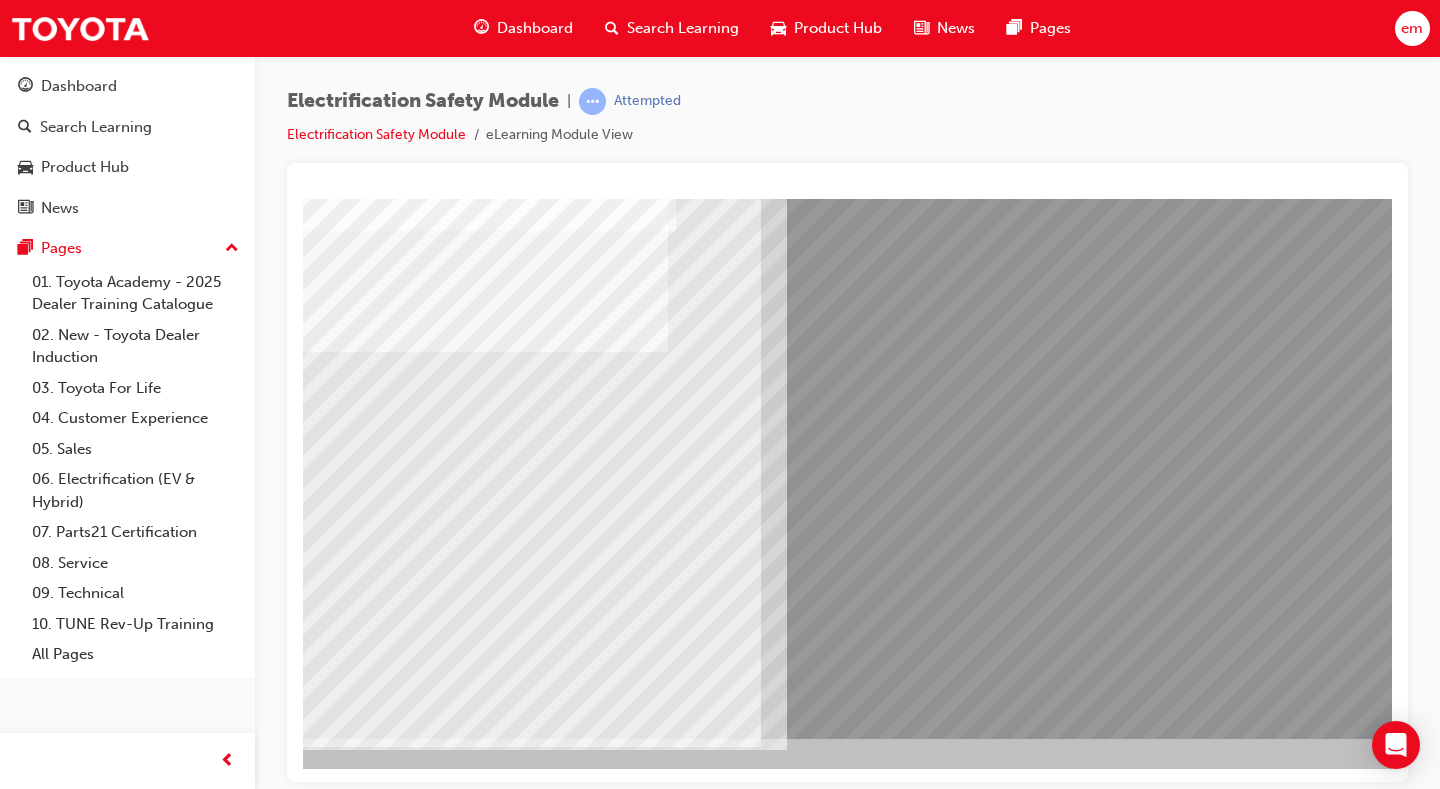 scroll, scrollTop: 0, scrollLeft: 0, axis: both 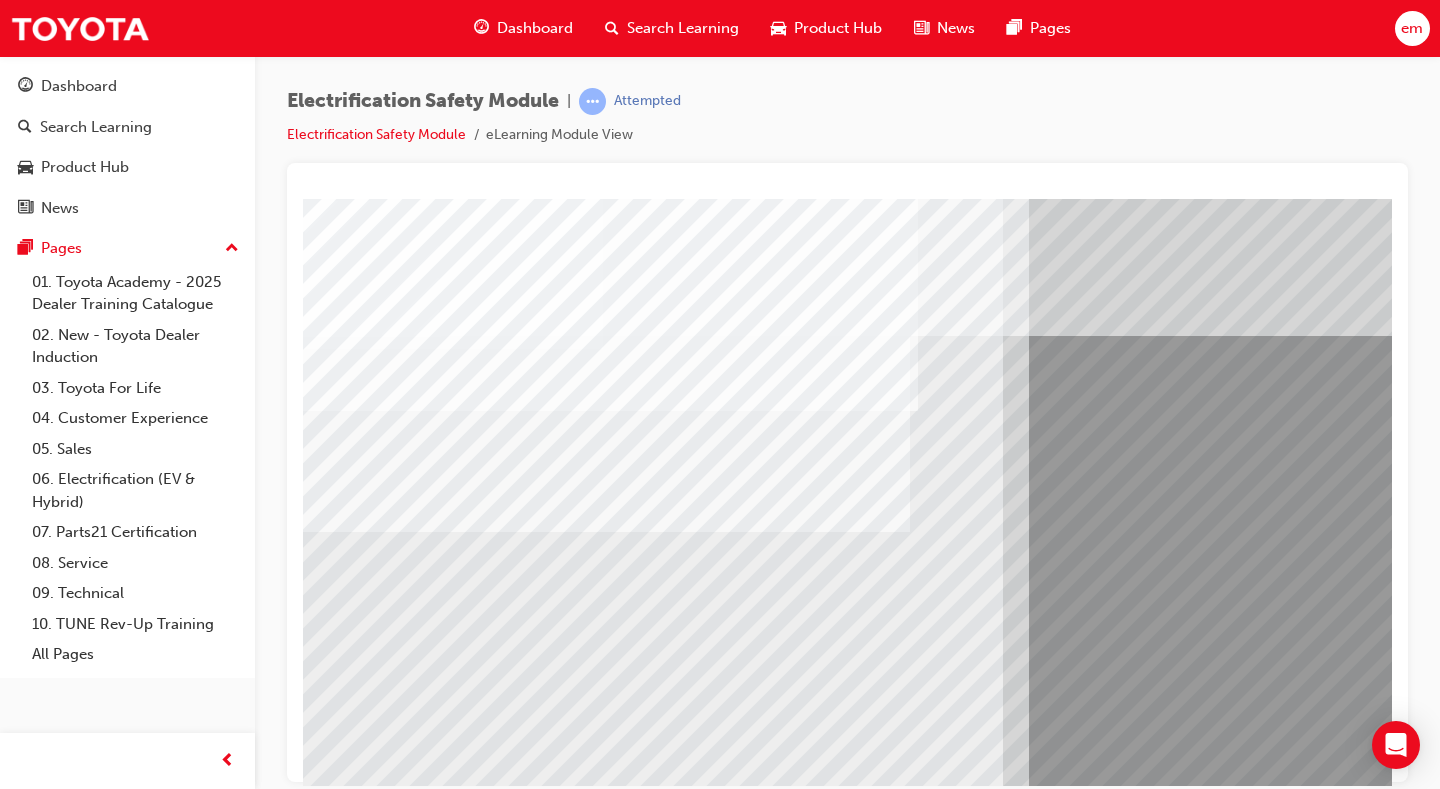 click at bounding box center (368, 8126) 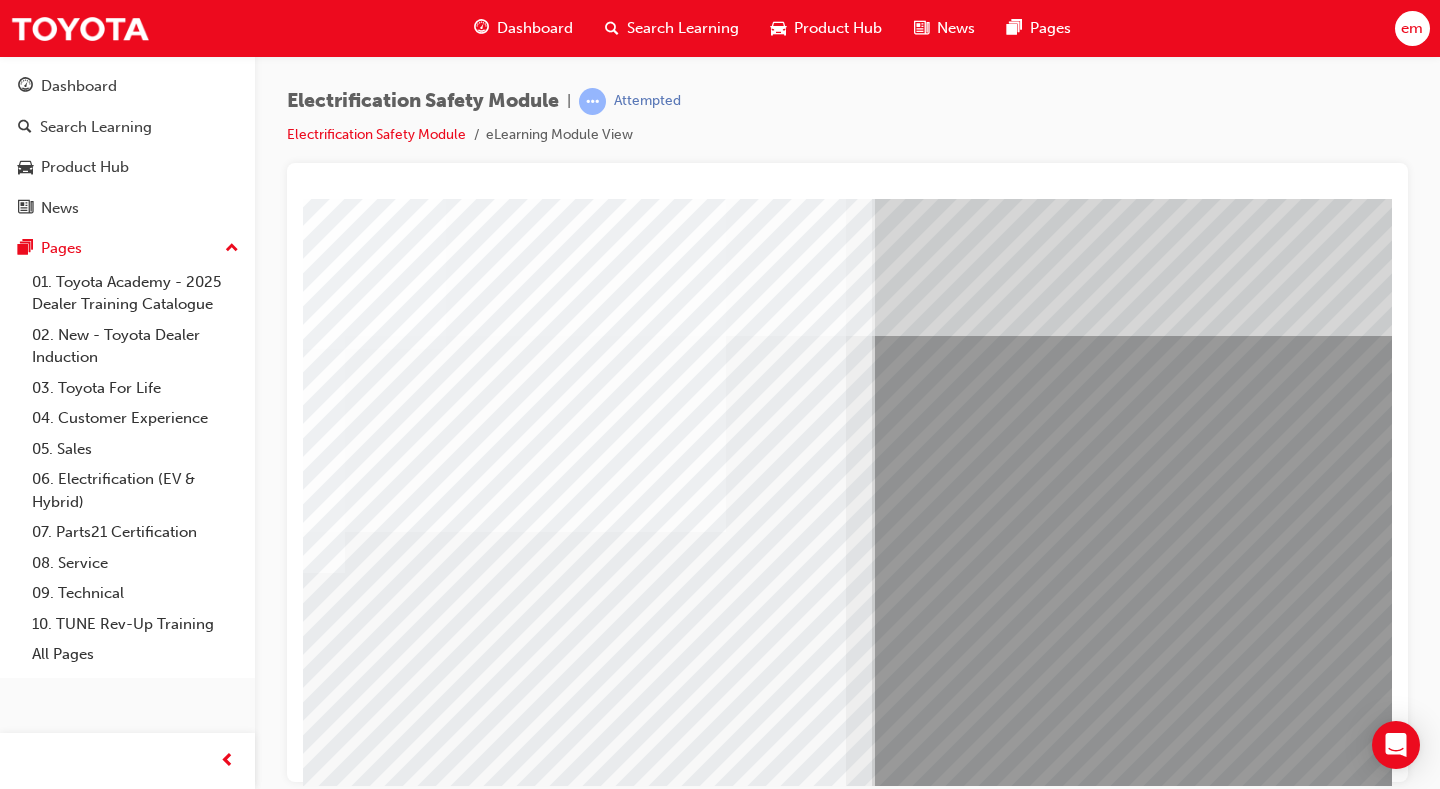 scroll, scrollTop: 0, scrollLeft: 288, axis: horizontal 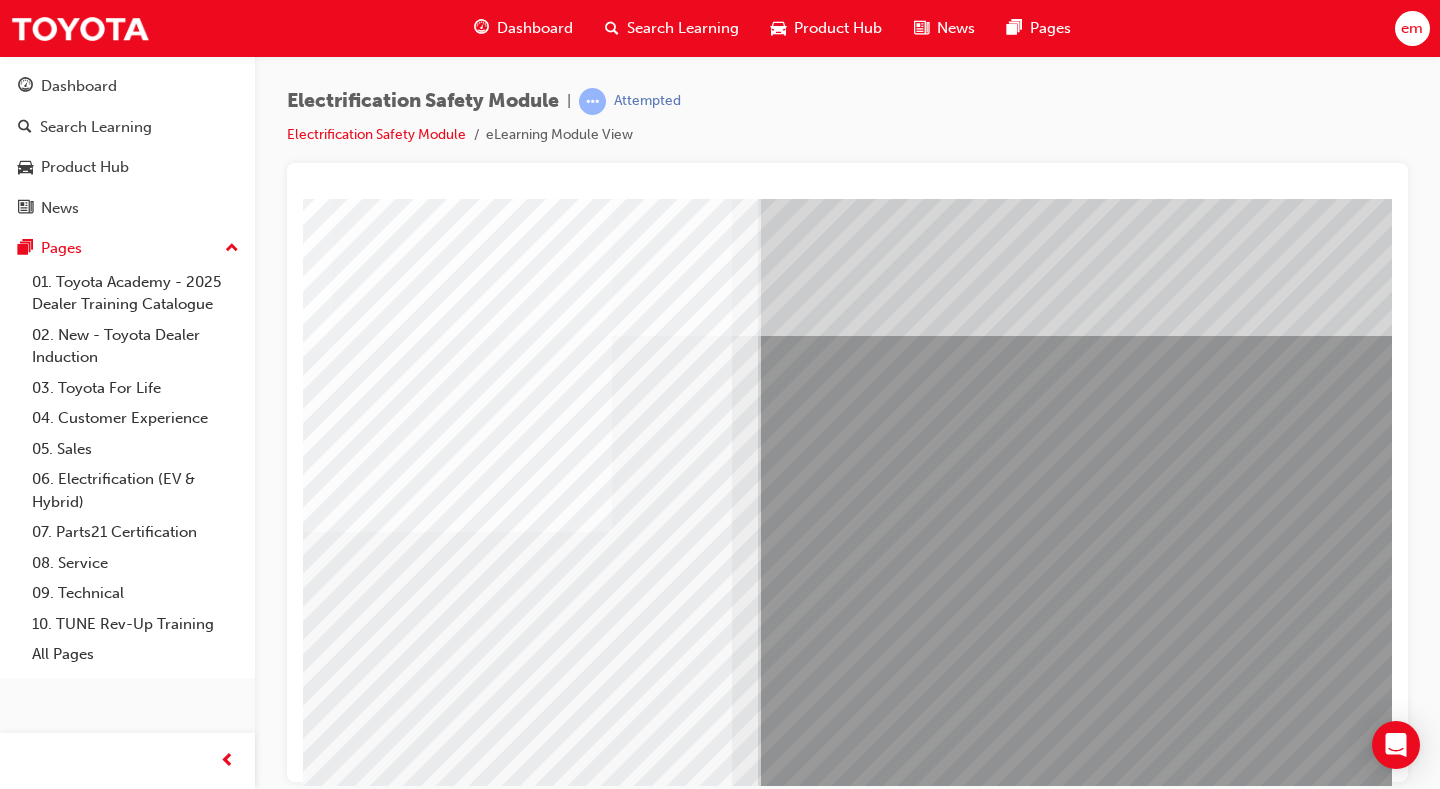 click at bounding box center (97, 8256) 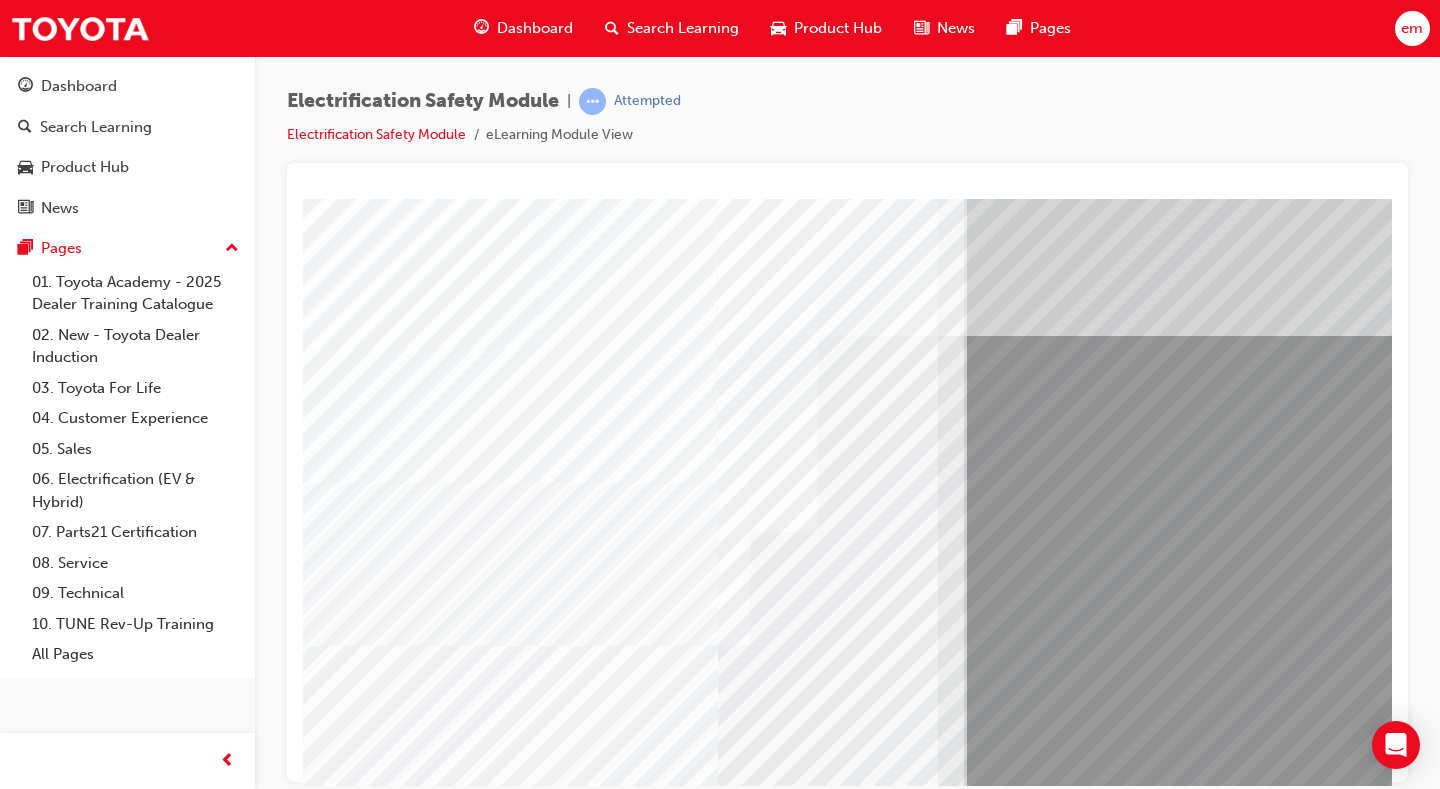scroll, scrollTop: 0, scrollLeft: 46, axis: horizontal 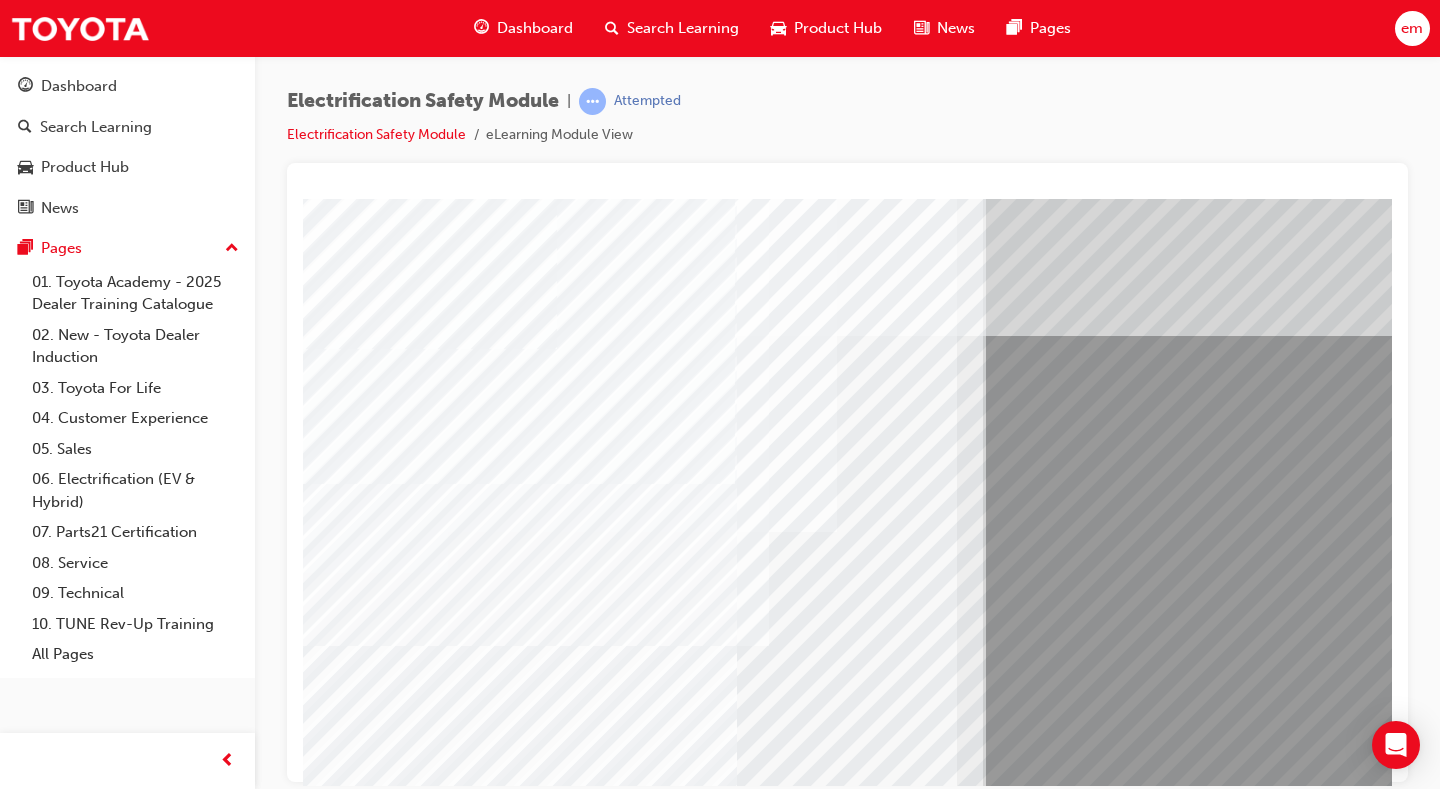 click at bounding box center (322, 8126) 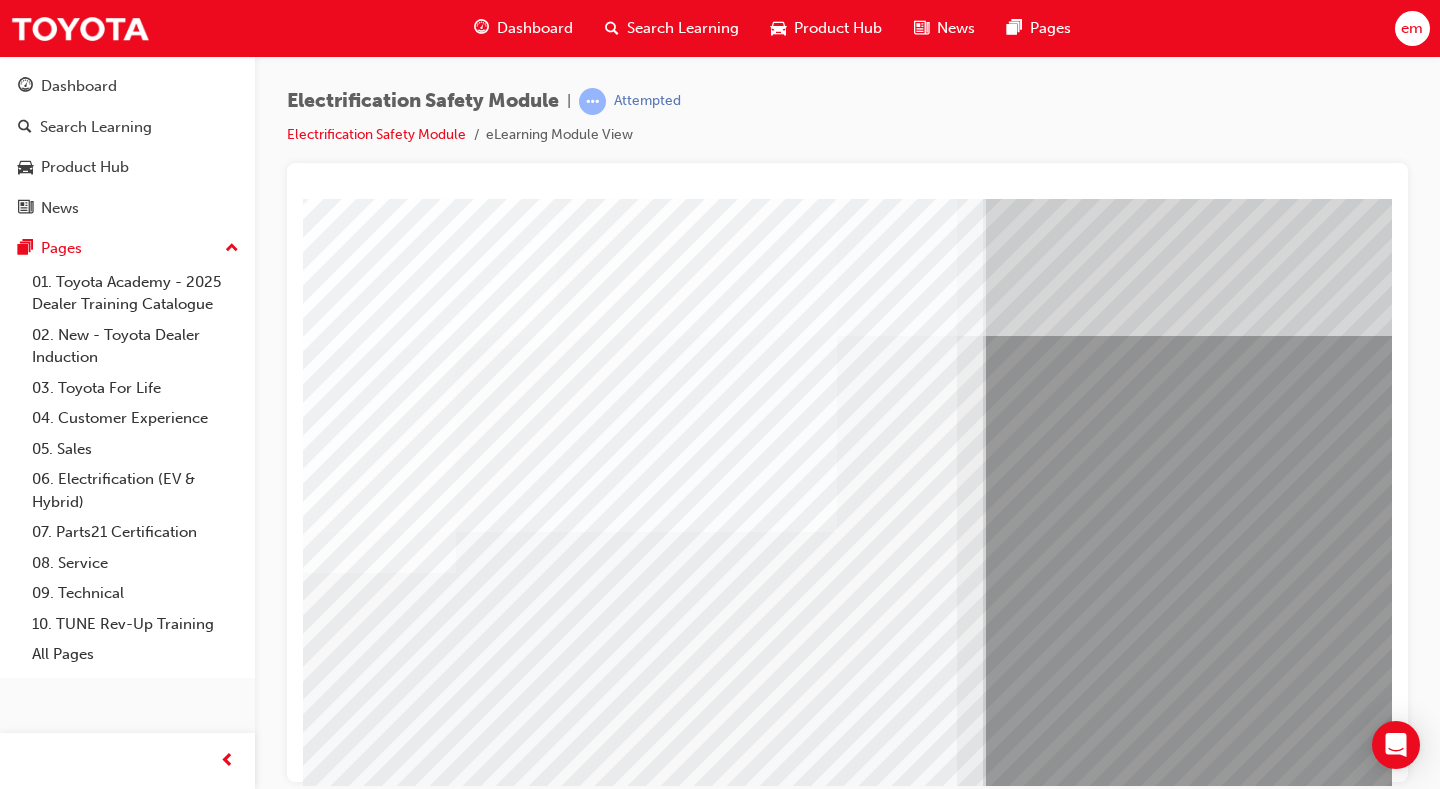 click at bounding box center (322, 8256) 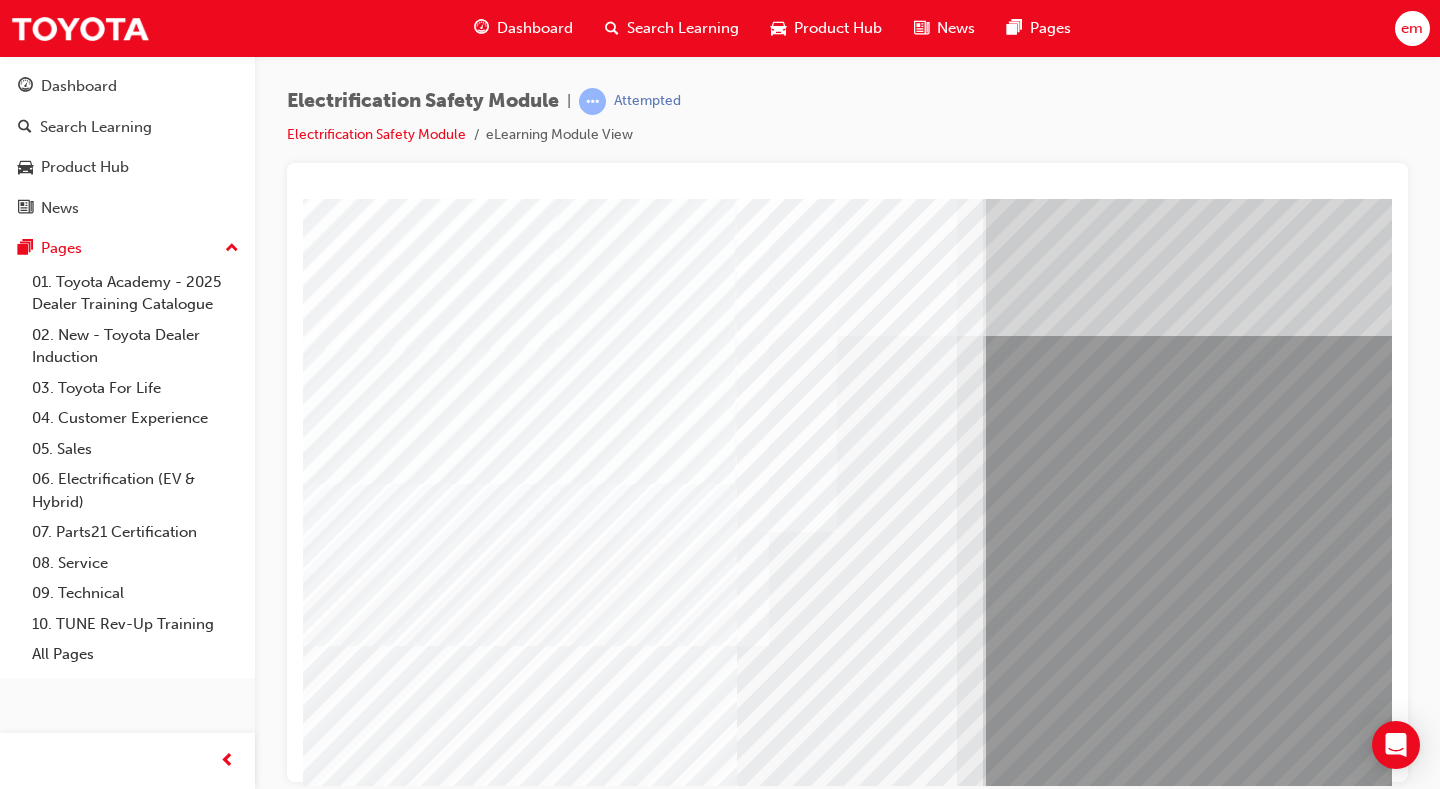 click at bounding box center [603, 2034] 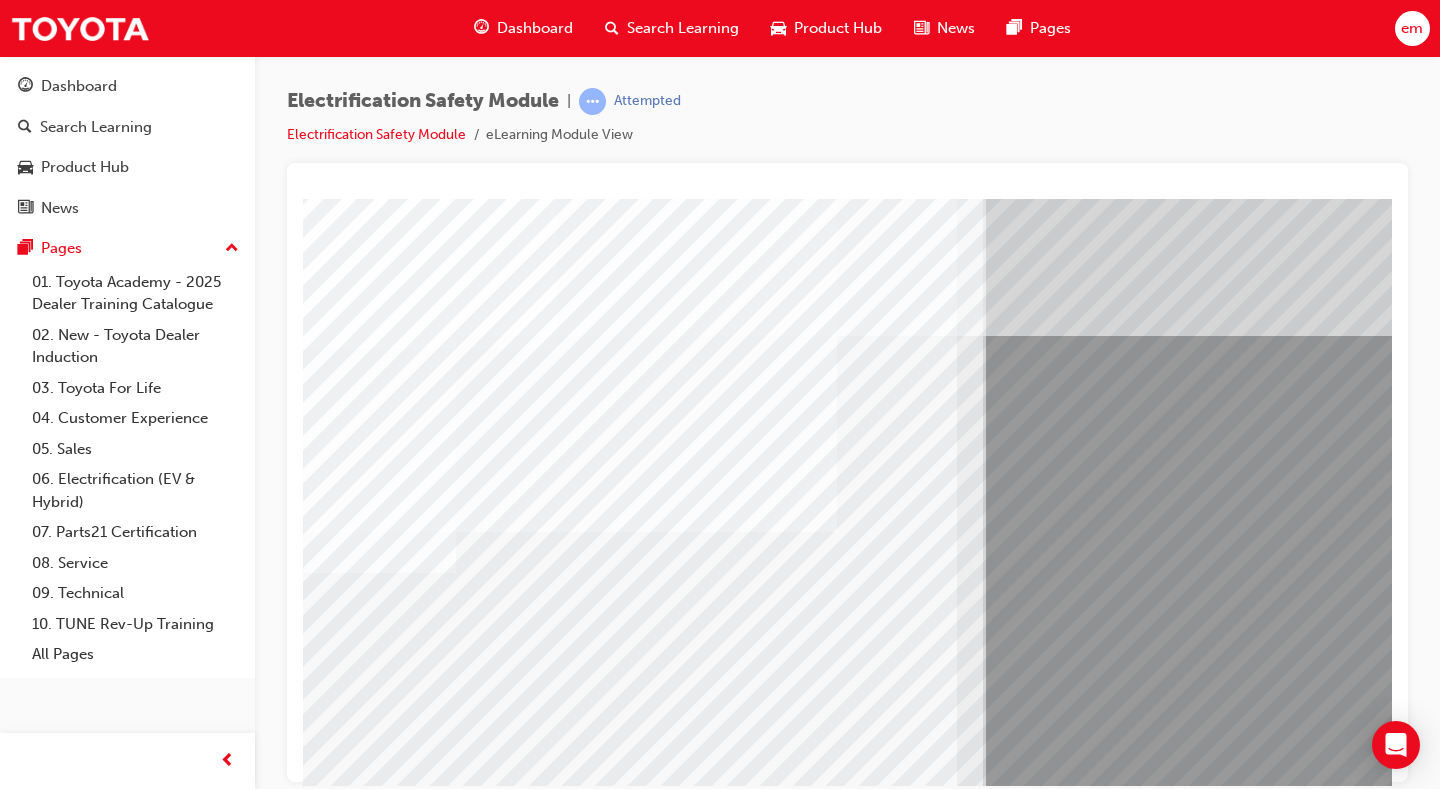 click at bounding box center (322, 8256) 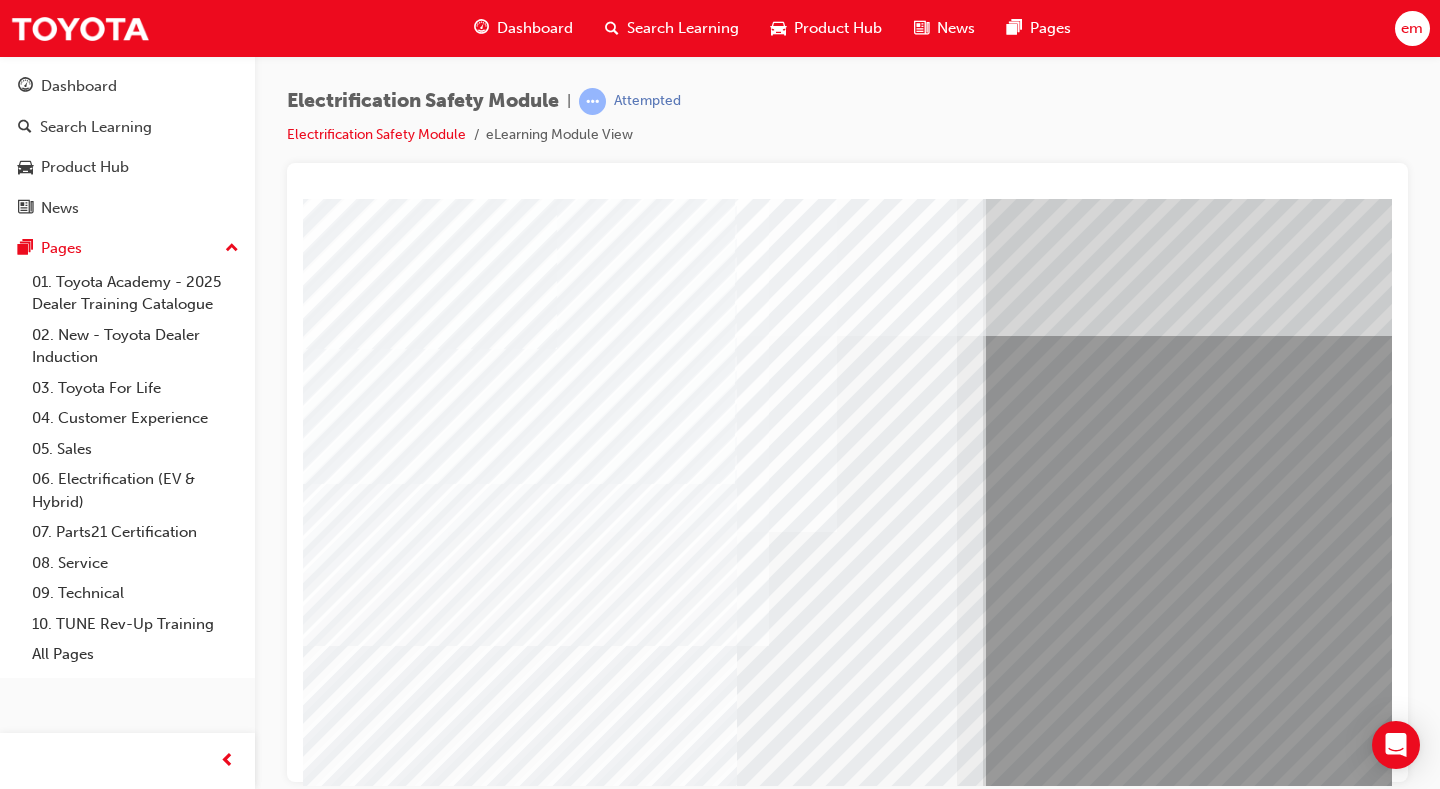 click at bounding box center (322, 8126) 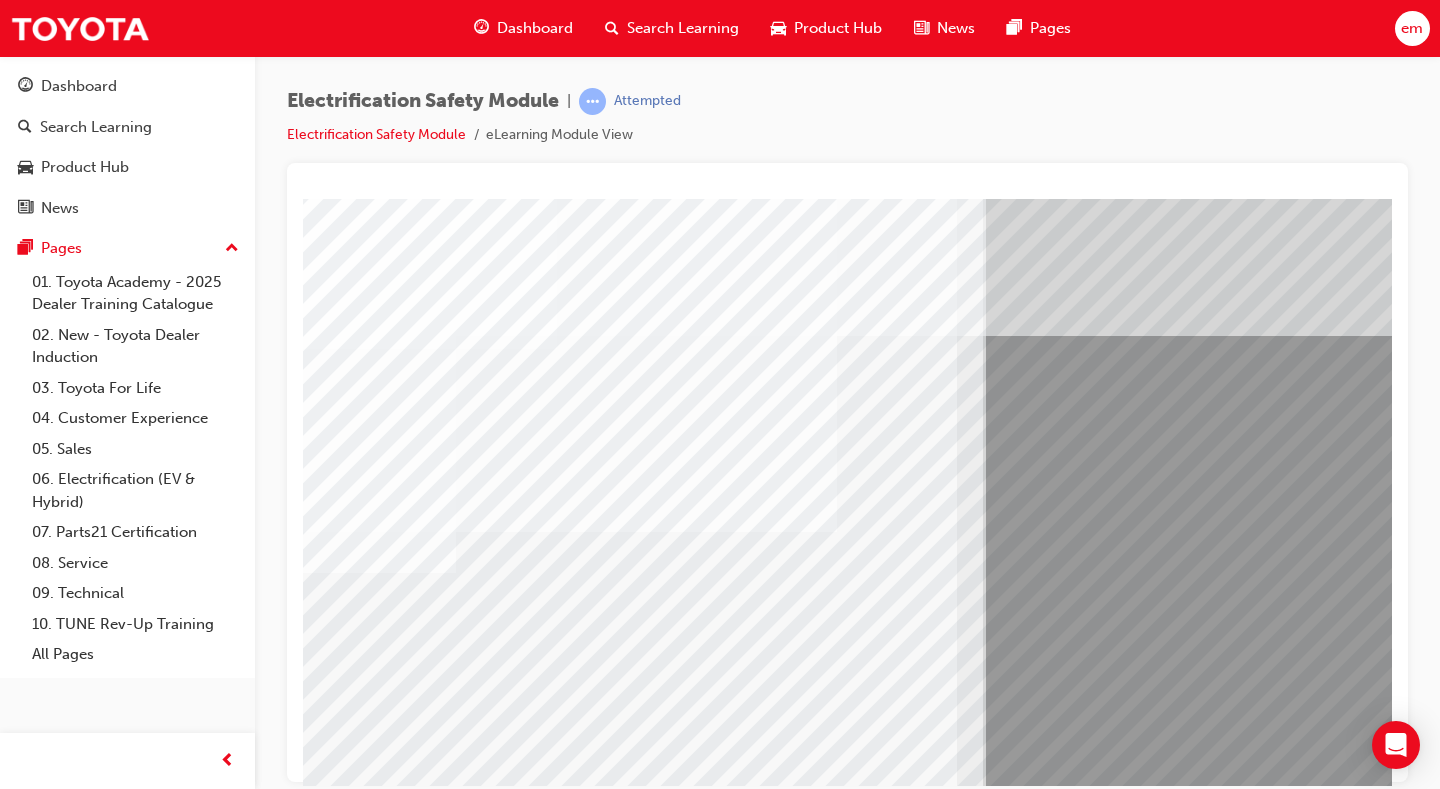 click at bounding box center [322, 8256] 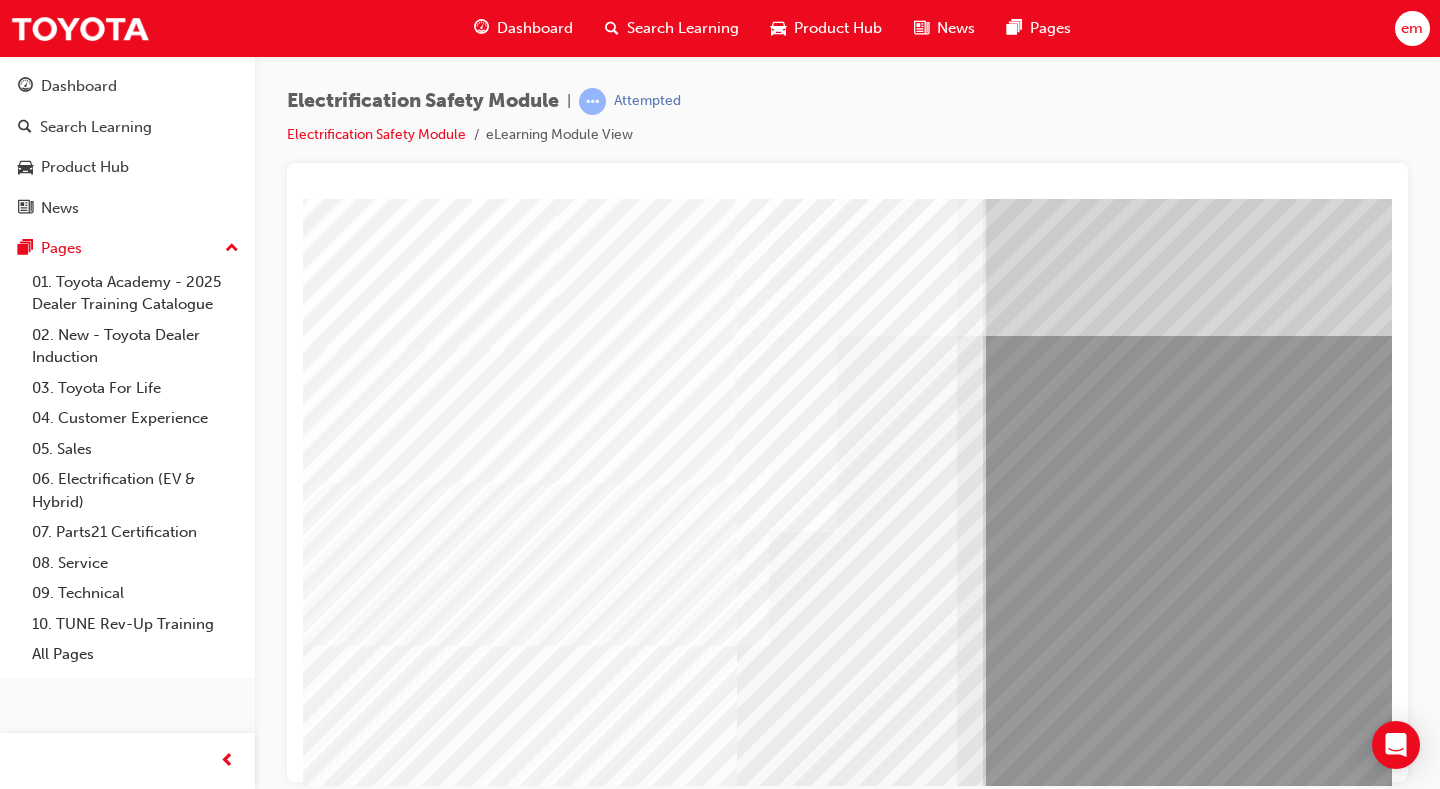 click at bounding box center [322, 8126] 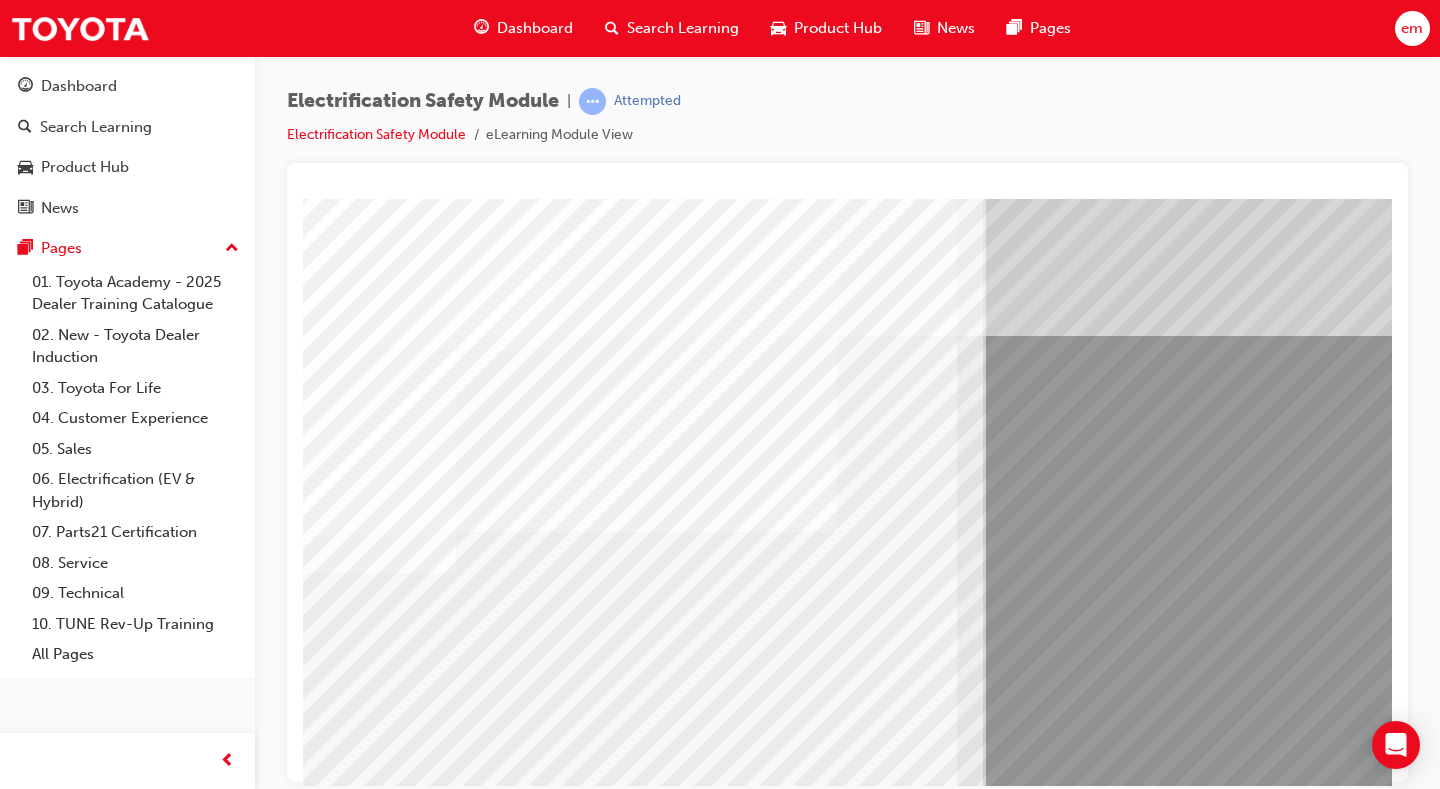 click at bounding box center [322, 8256] 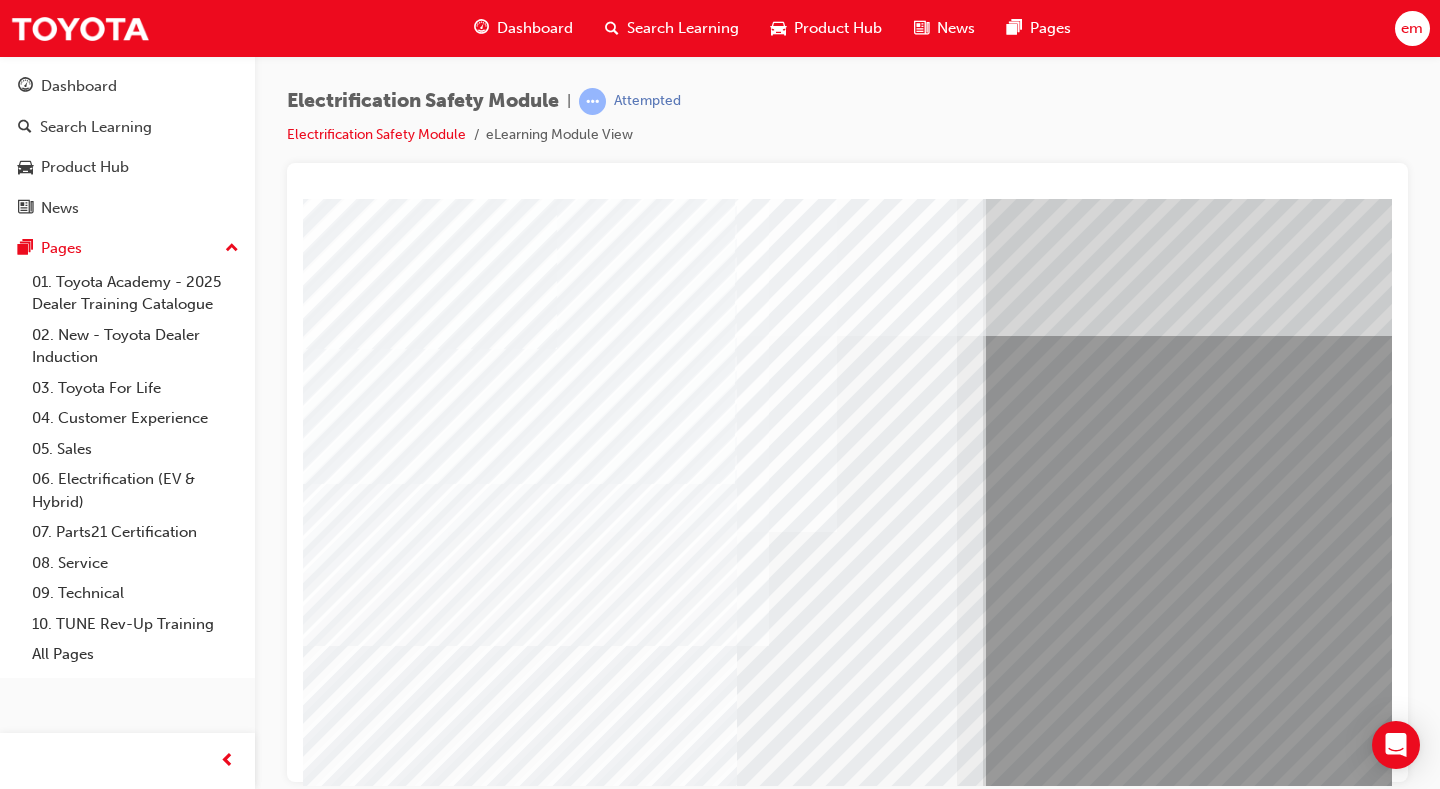 click at bounding box center (322, 8386) 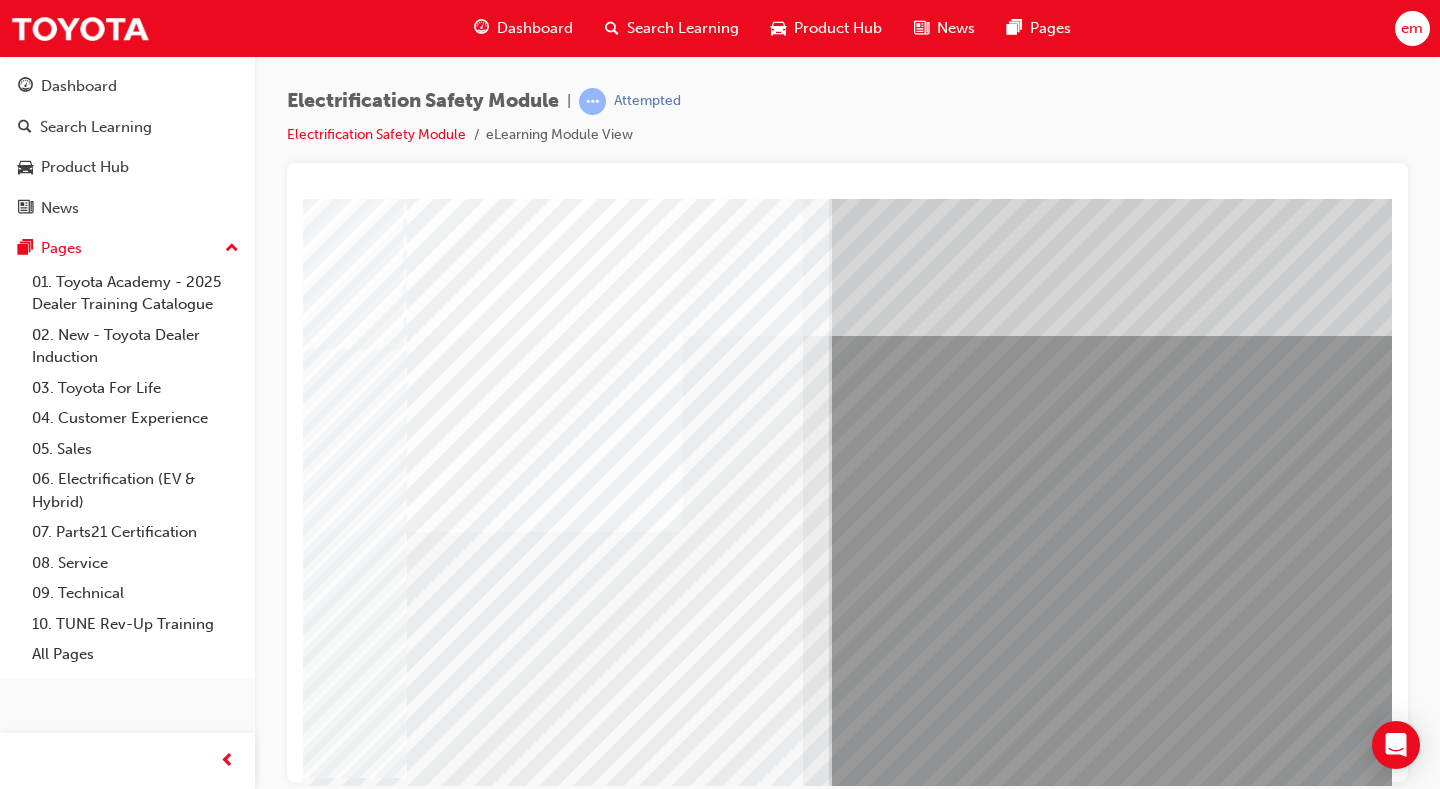 scroll, scrollTop: 0, scrollLeft: 254, axis: horizontal 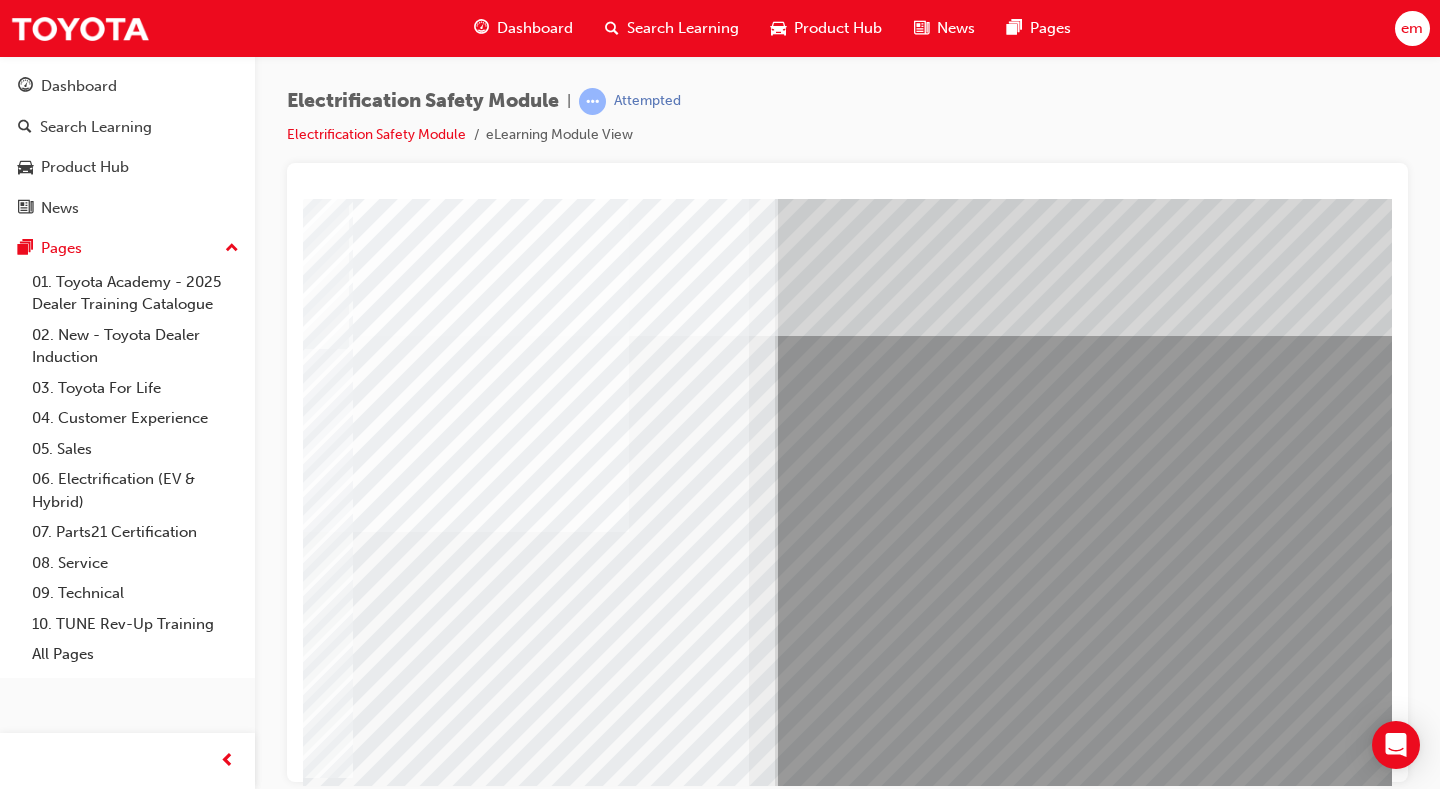 click at bounding box center [409, 7025] 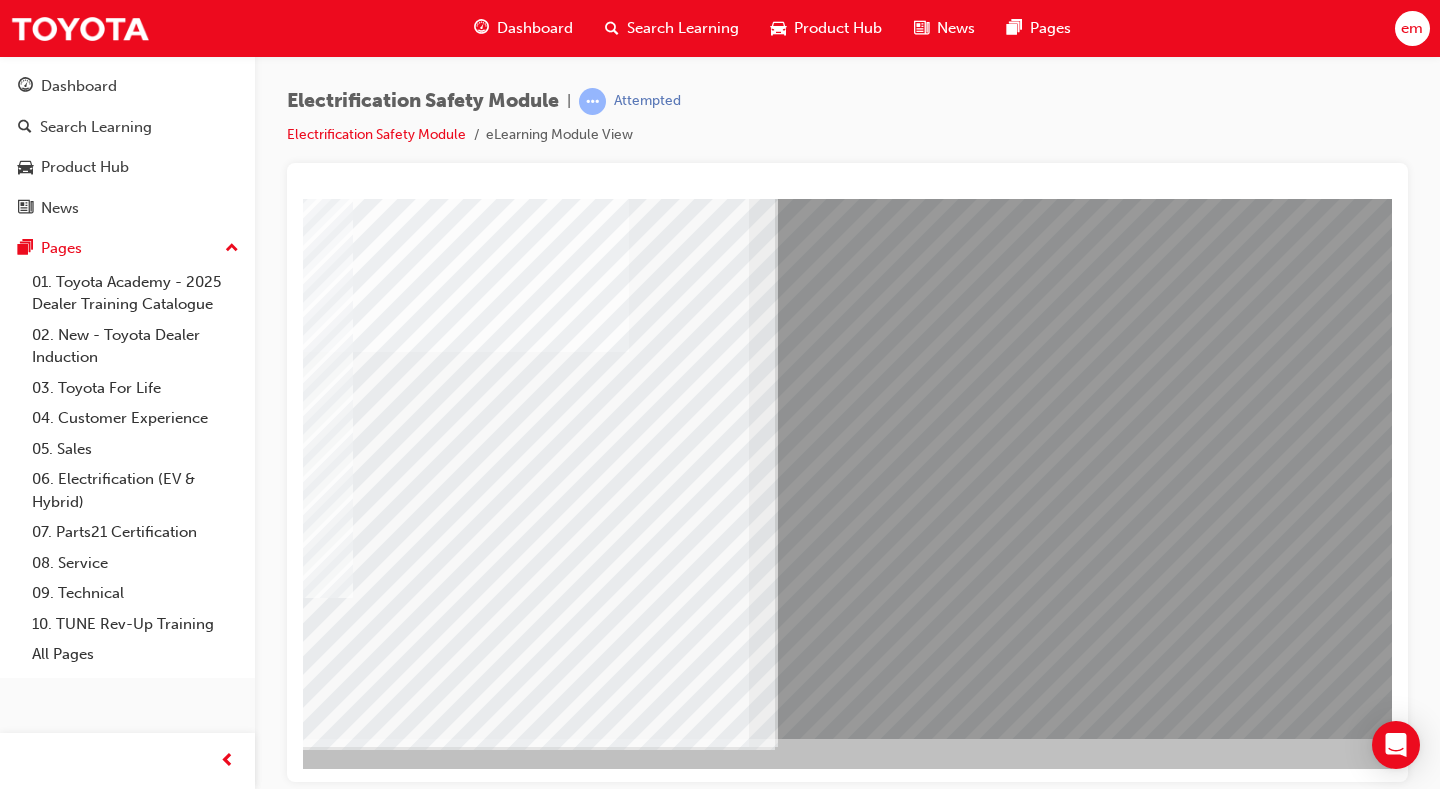 scroll, scrollTop: 180, scrollLeft: 0, axis: vertical 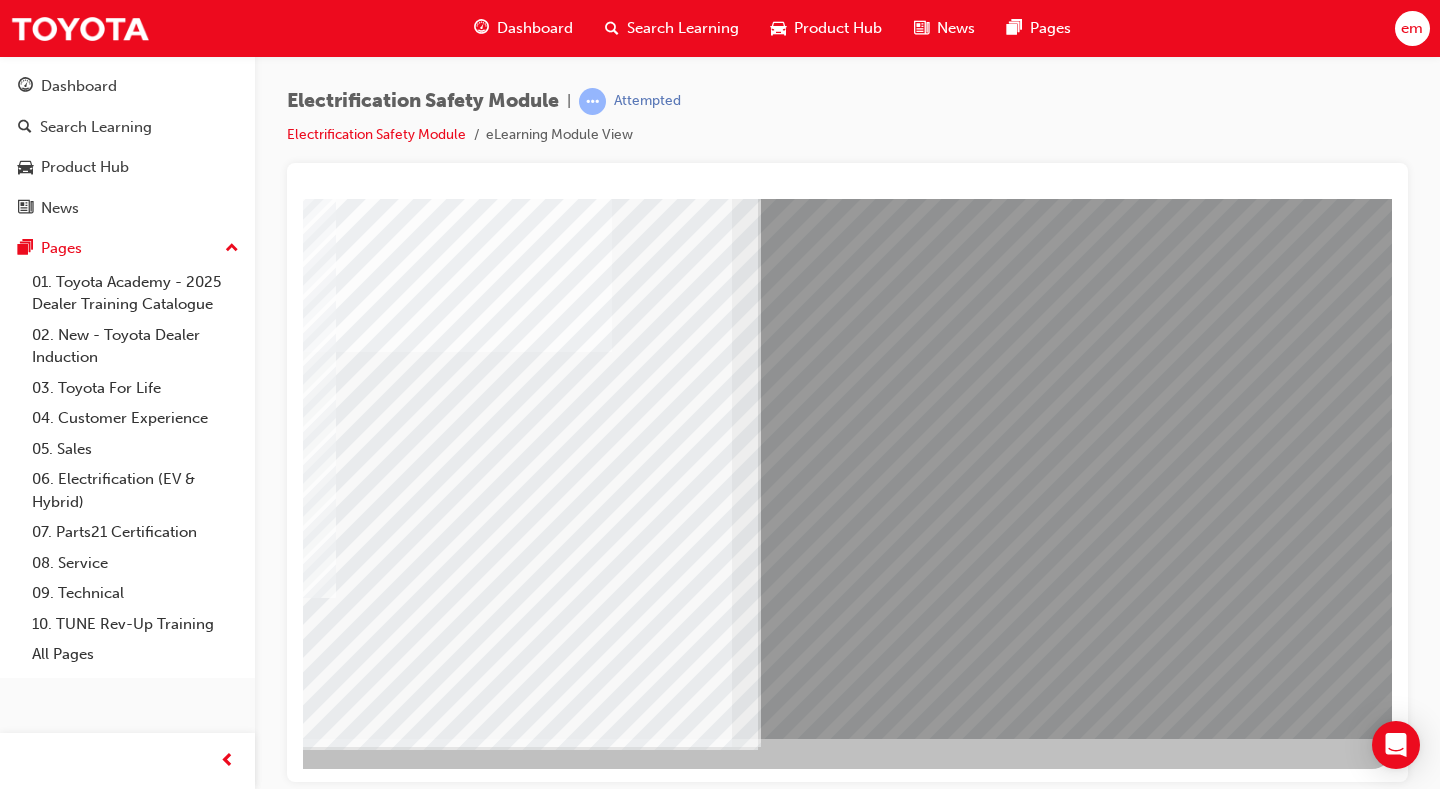 click at bounding box center (95, 7863) 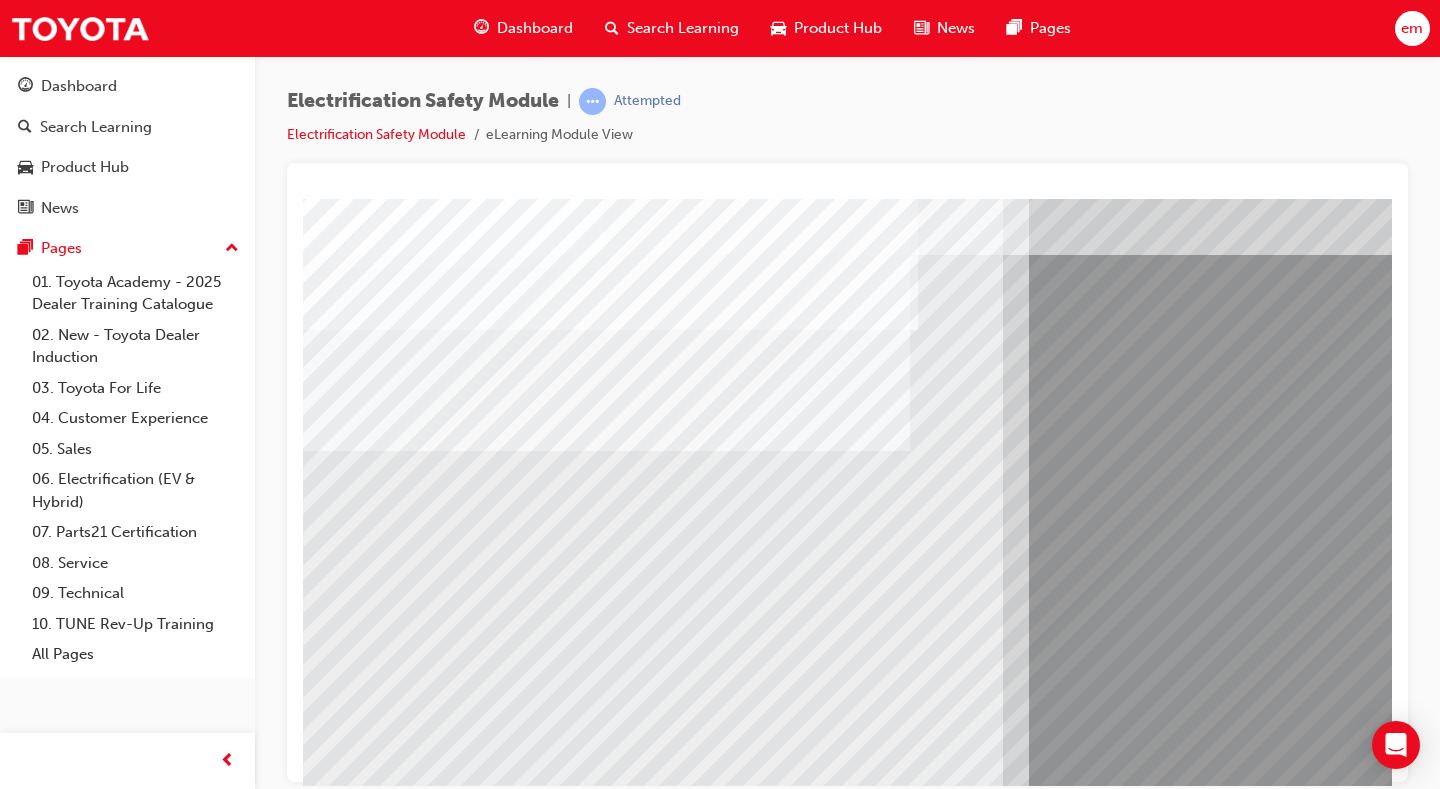 scroll, scrollTop: 0, scrollLeft: 0, axis: both 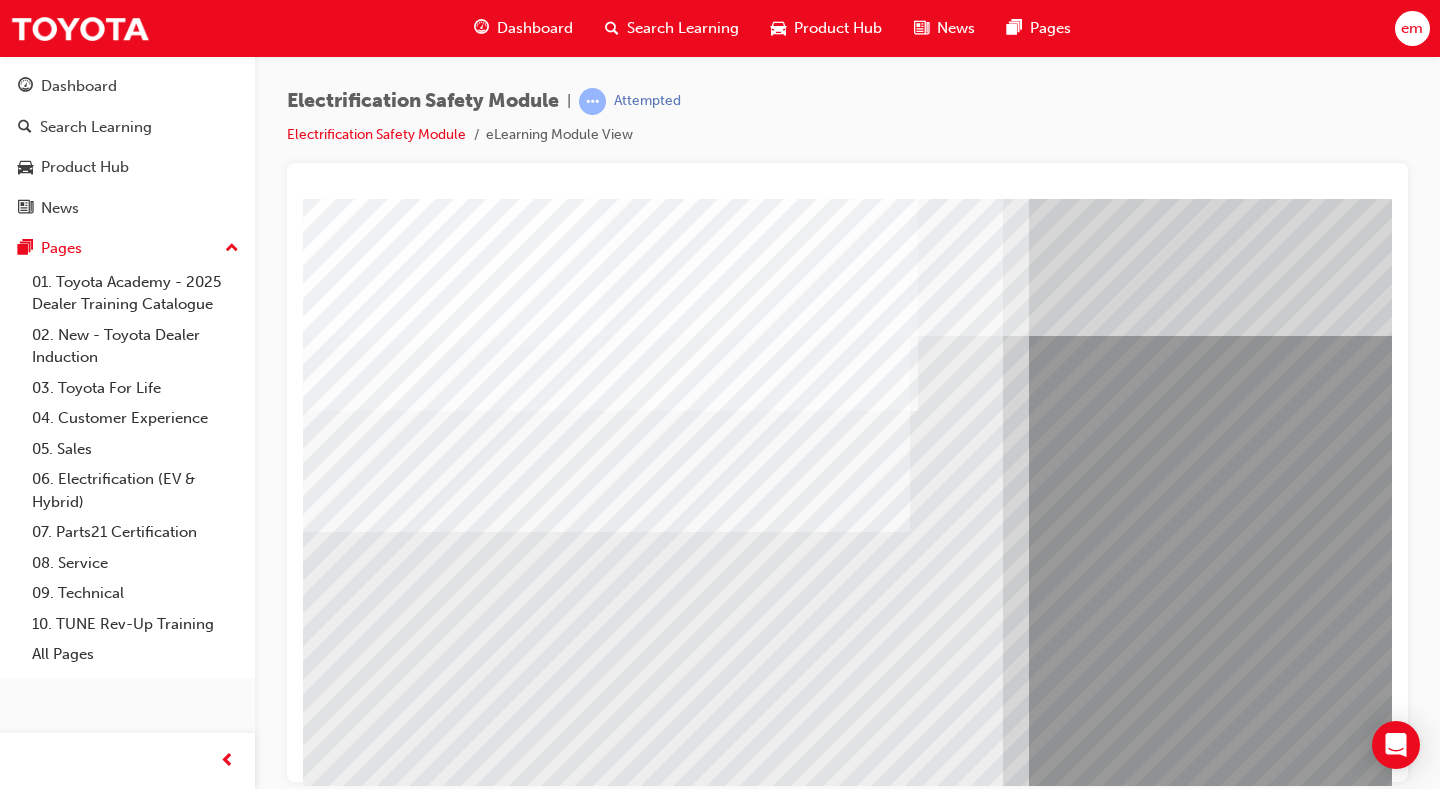 click at bounding box center [368, 7711] 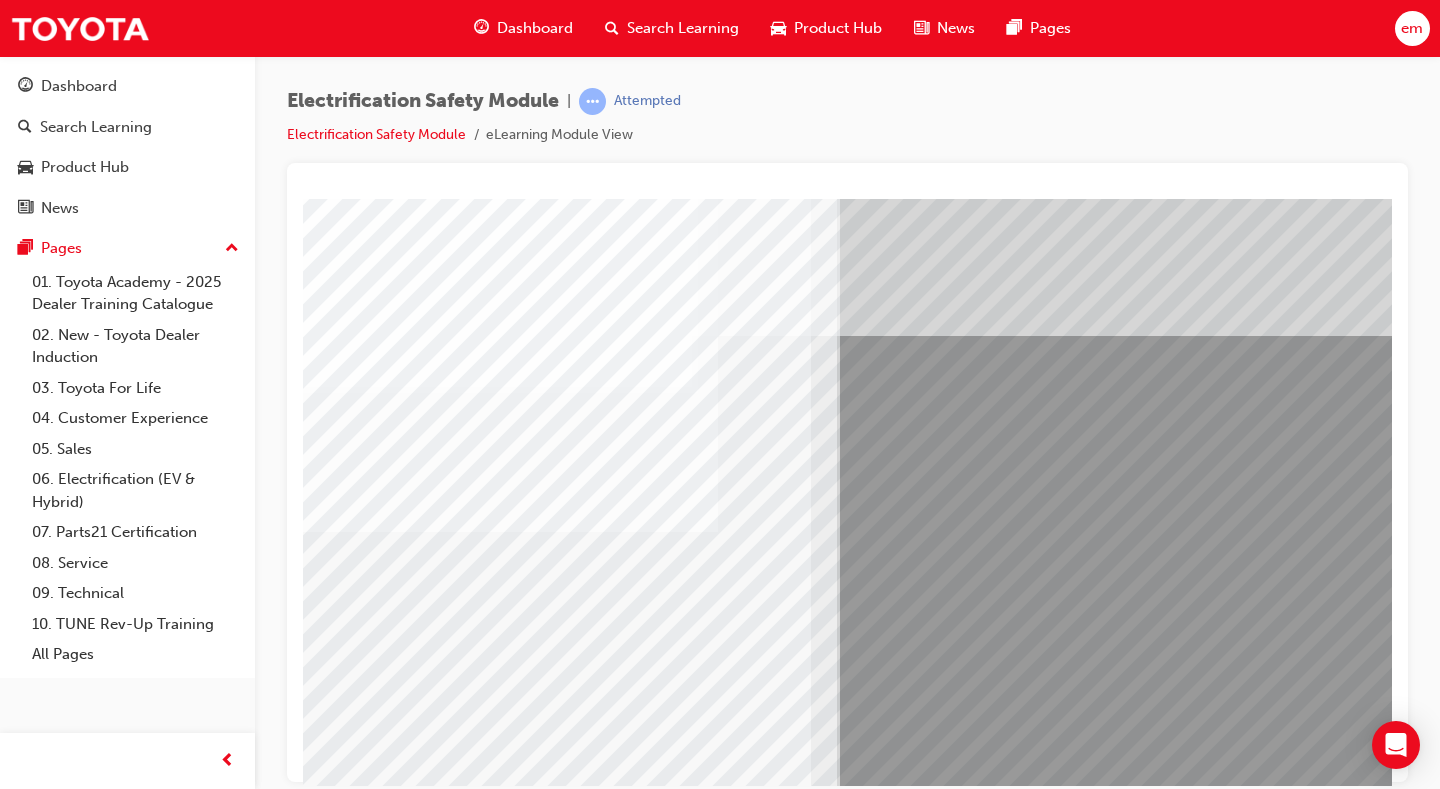 scroll, scrollTop: 0, scrollLeft: 288, axis: horizontal 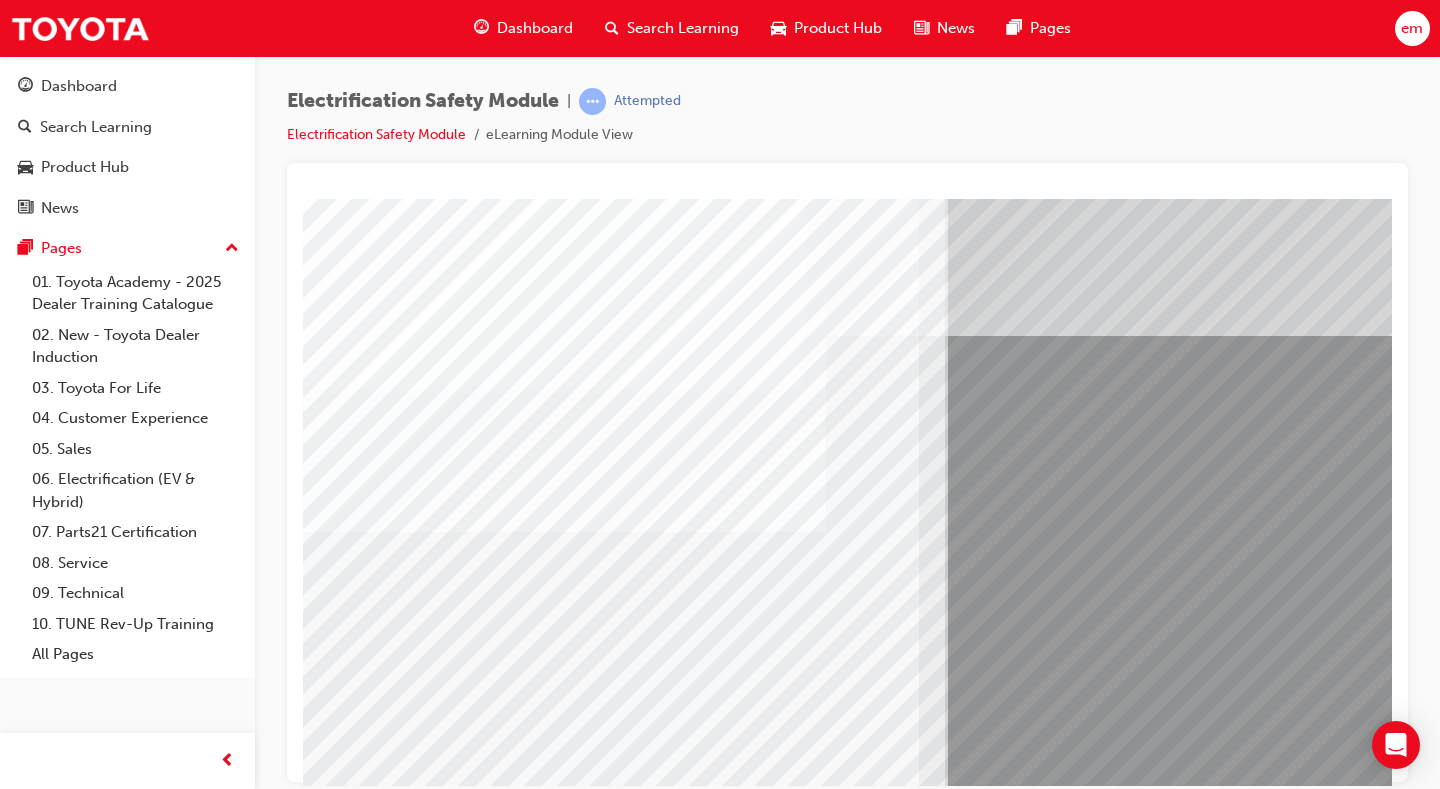 click at bounding box center (284, 7841) 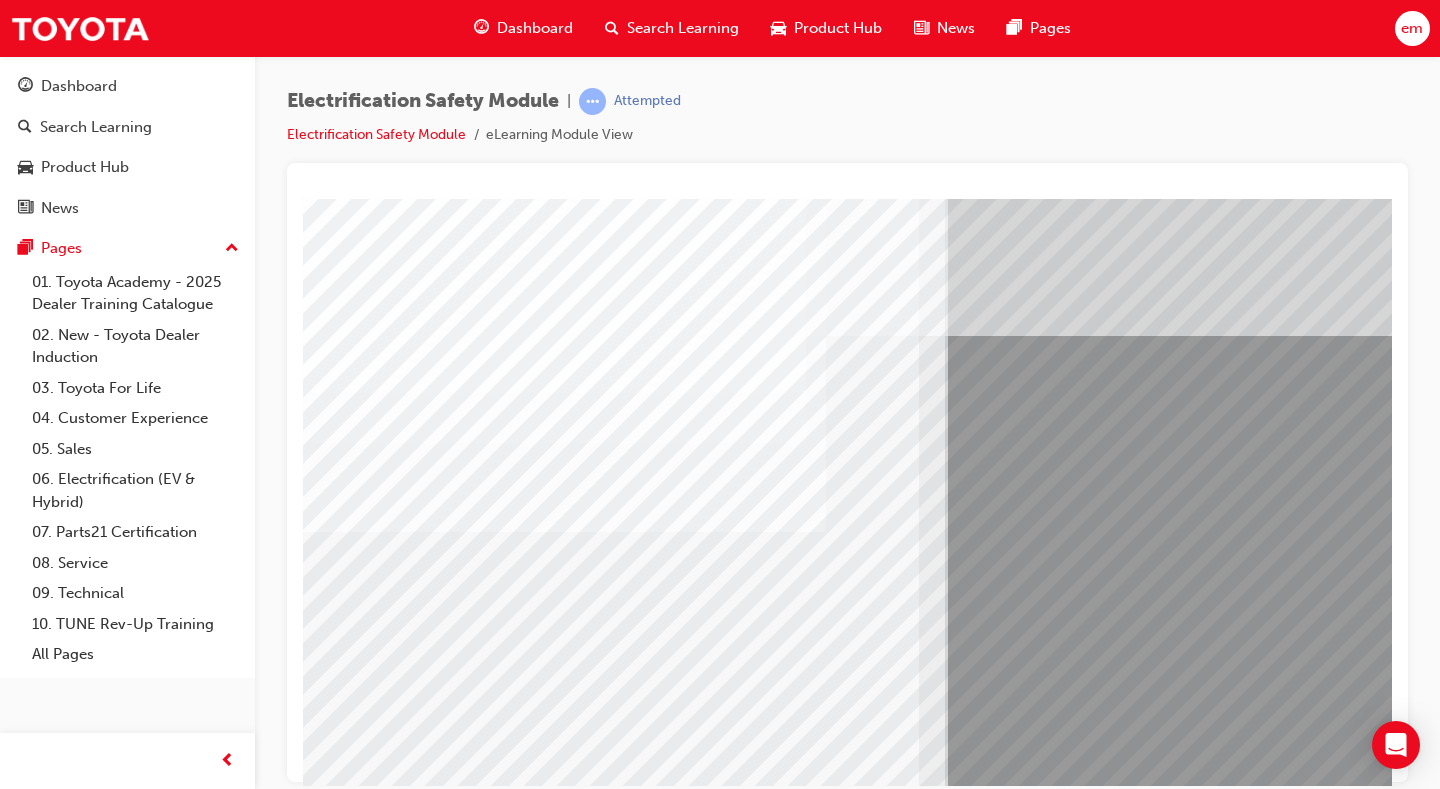 scroll, scrollTop: 0, scrollLeft: 0, axis: both 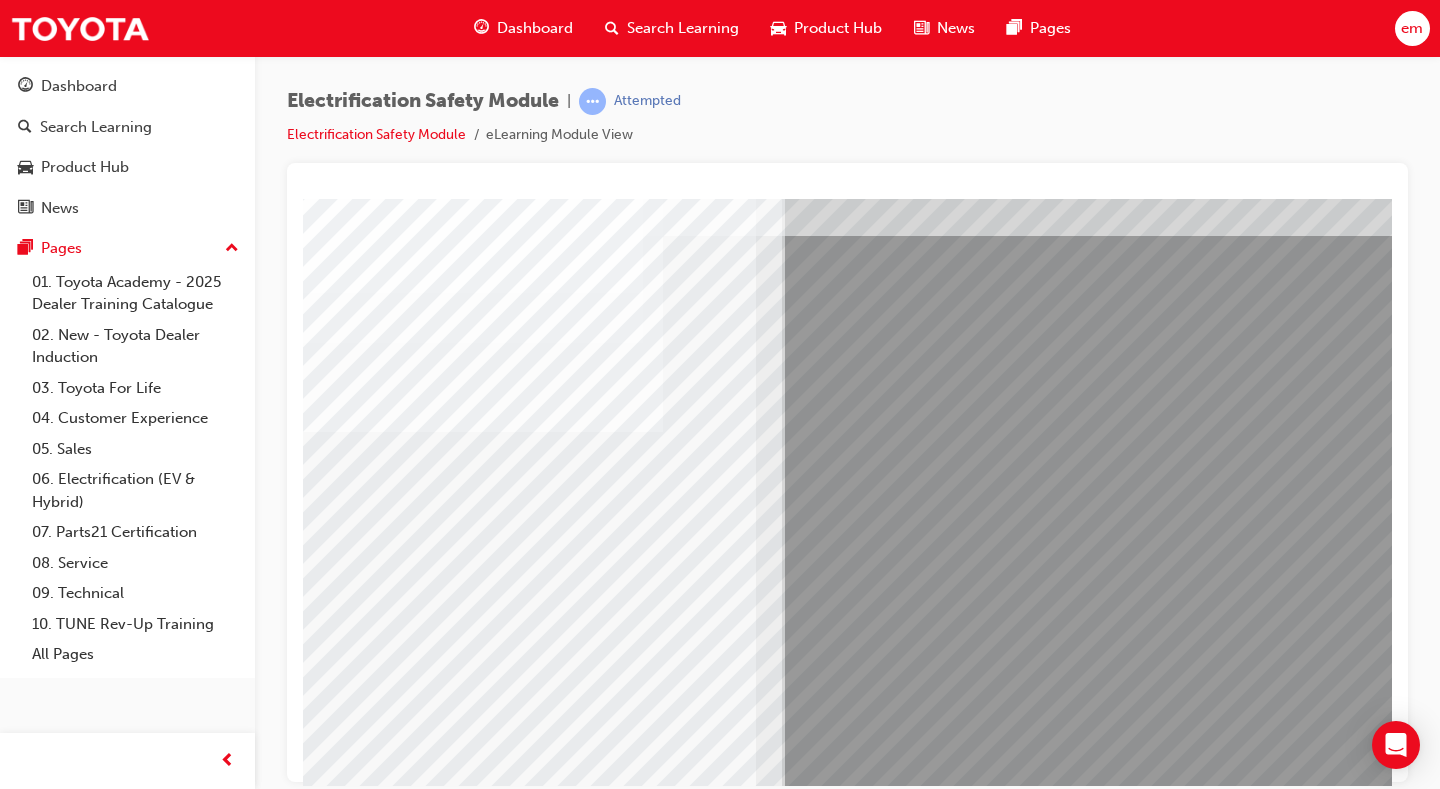 click at bounding box center (121, 7871) 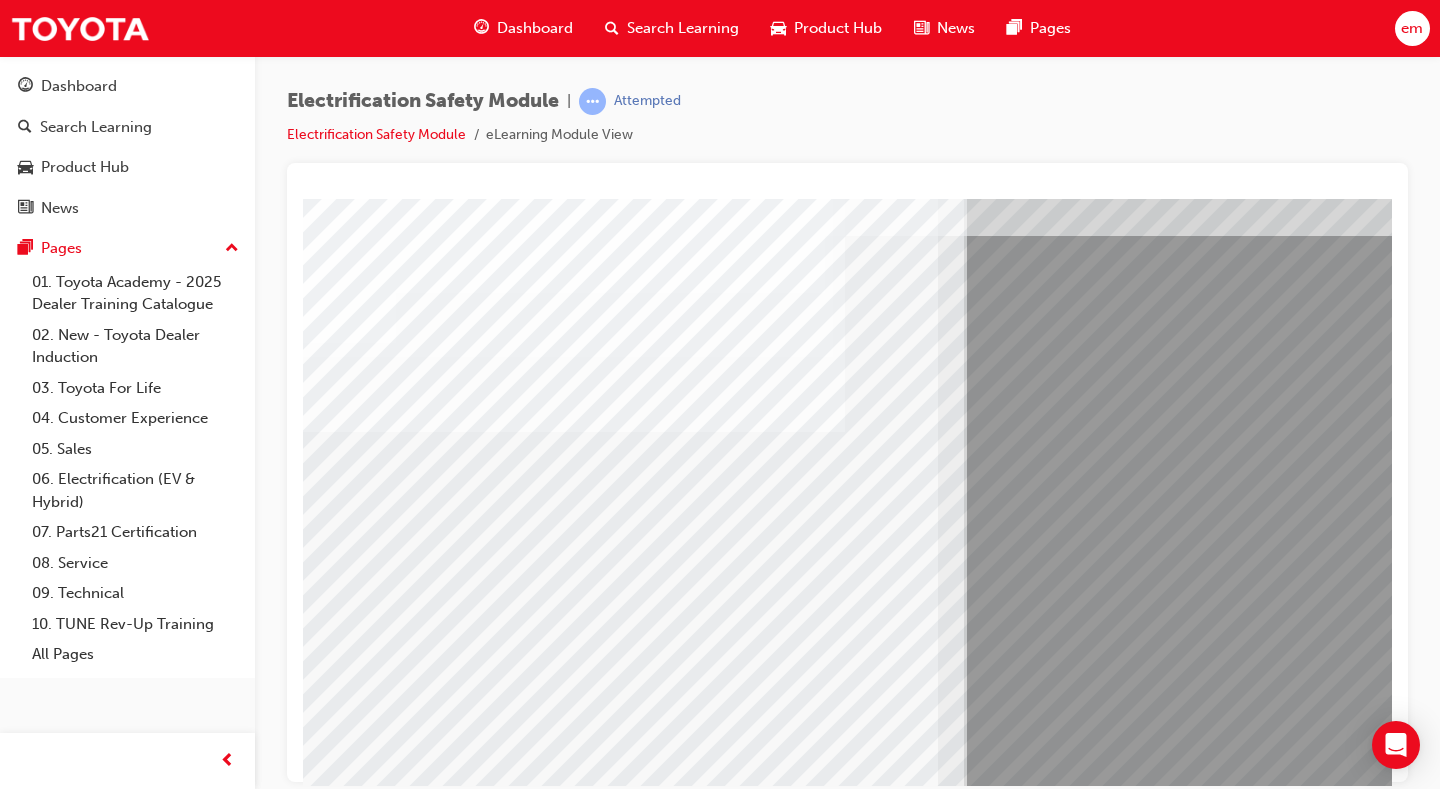 scroll, scrollTop: 100, scrollLeft: 24, axis: both 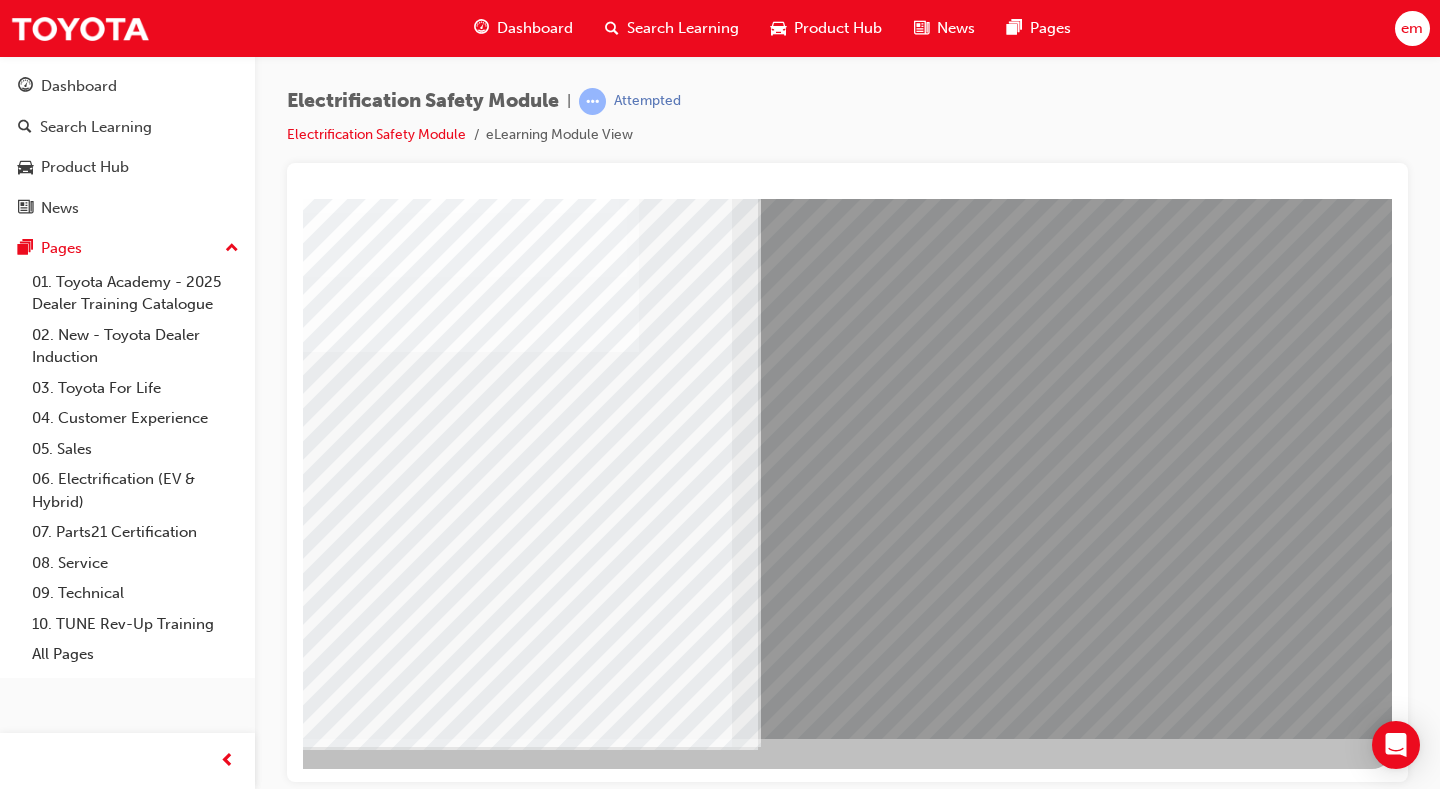click at bounding box center (95, 7448) 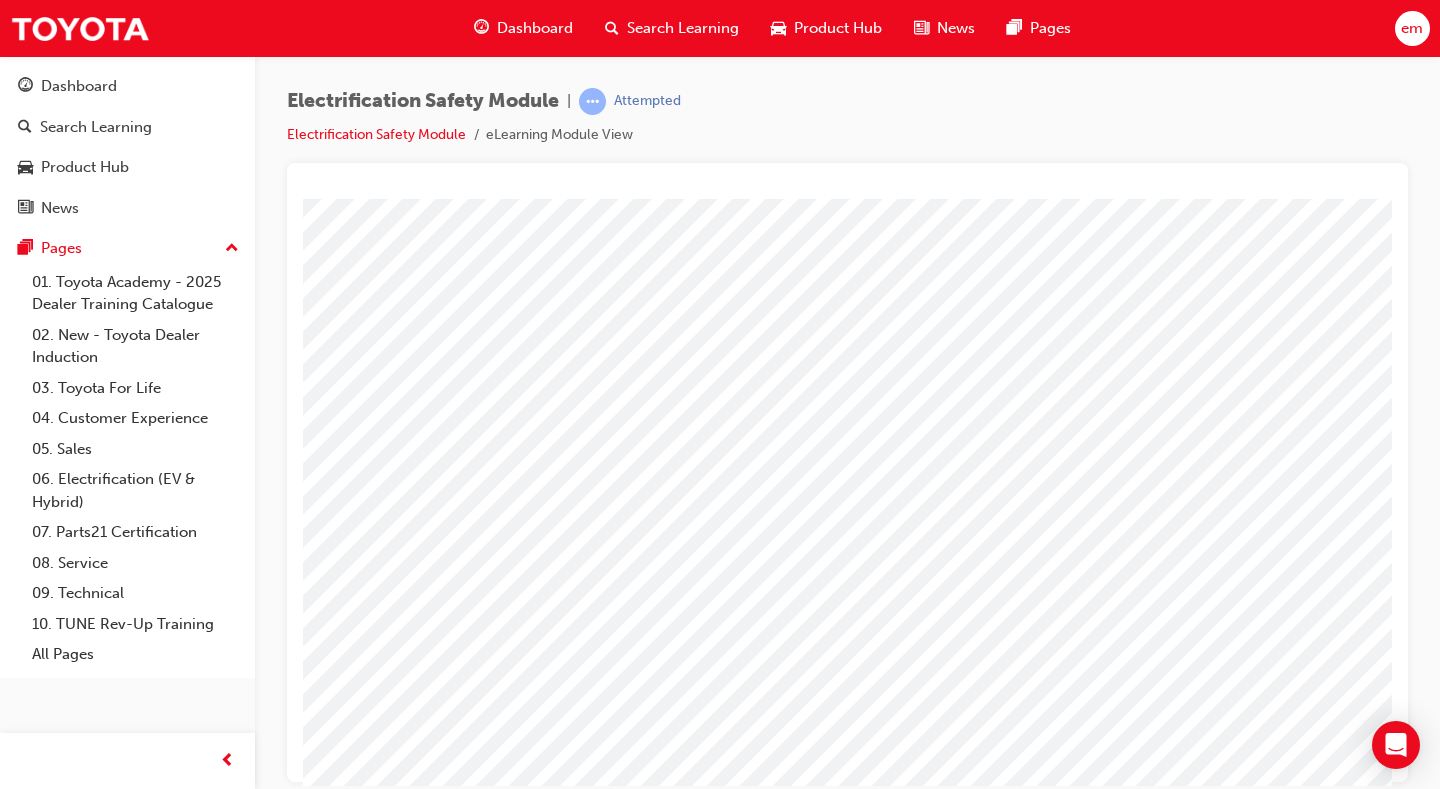 scroll, scrollTop: 0, scrollLeft: 0, axis: both 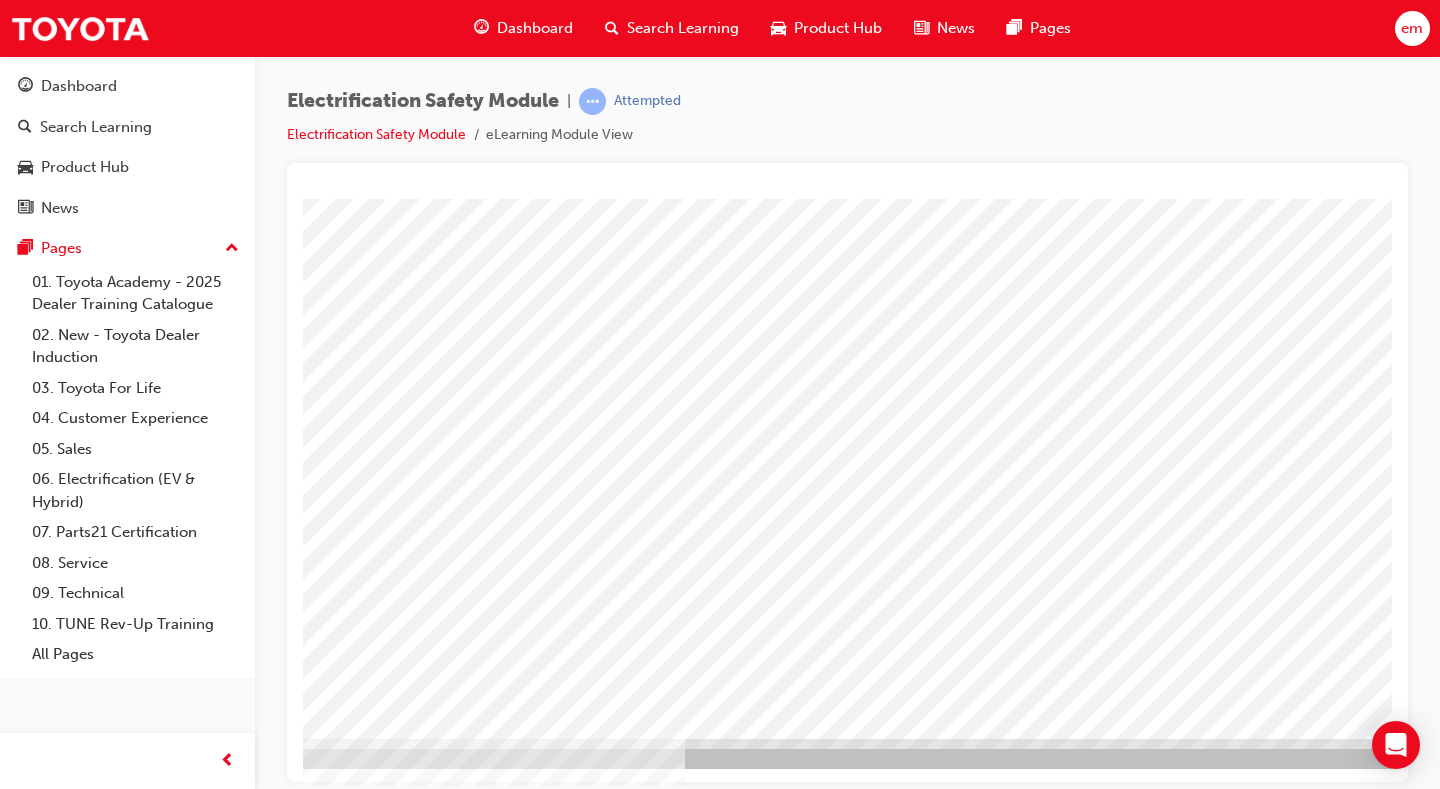click at bounding box center [248, 3052] 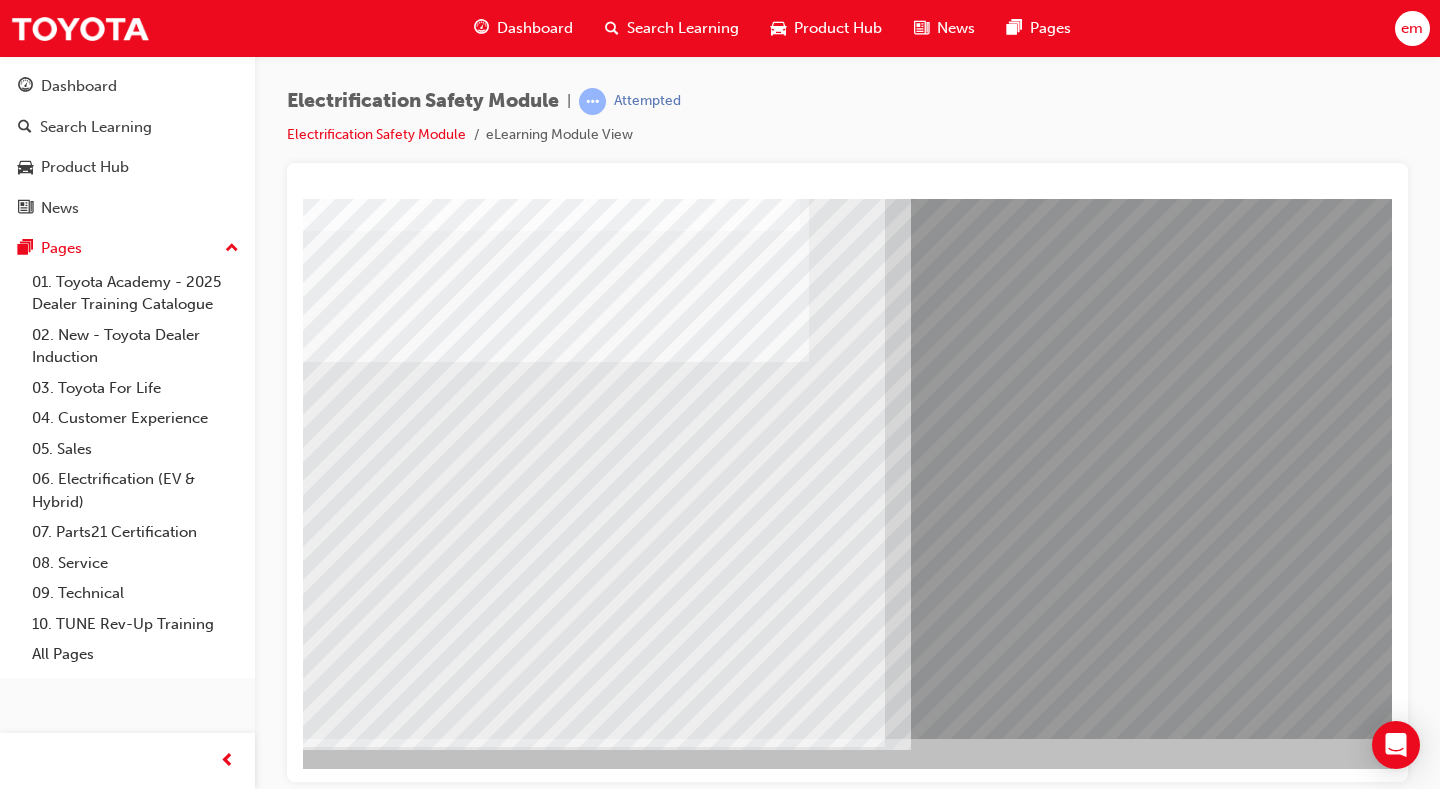 scroll, scrollTop: 0, scrollLeft: 0, axis: both 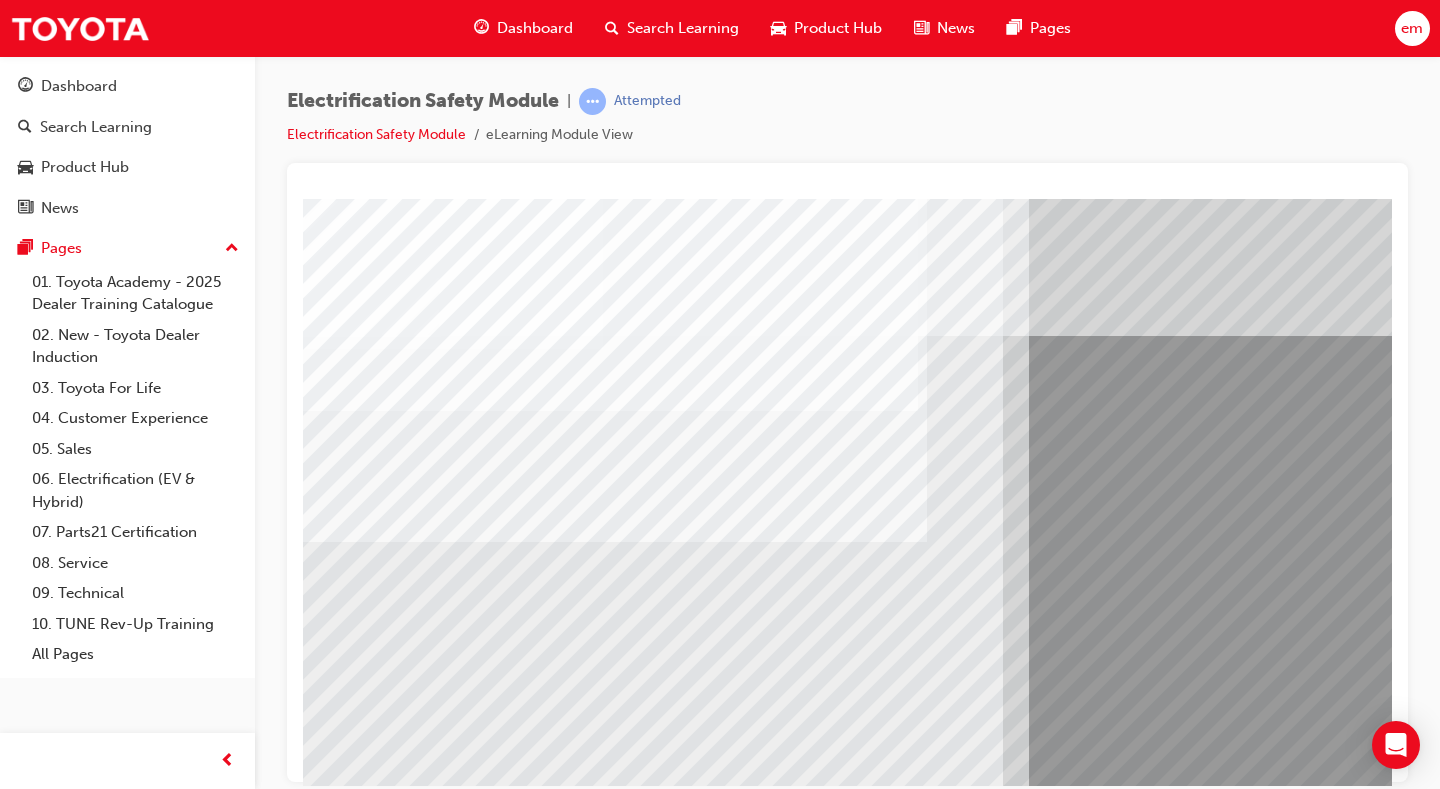 click at bounding box center [368, 6337] 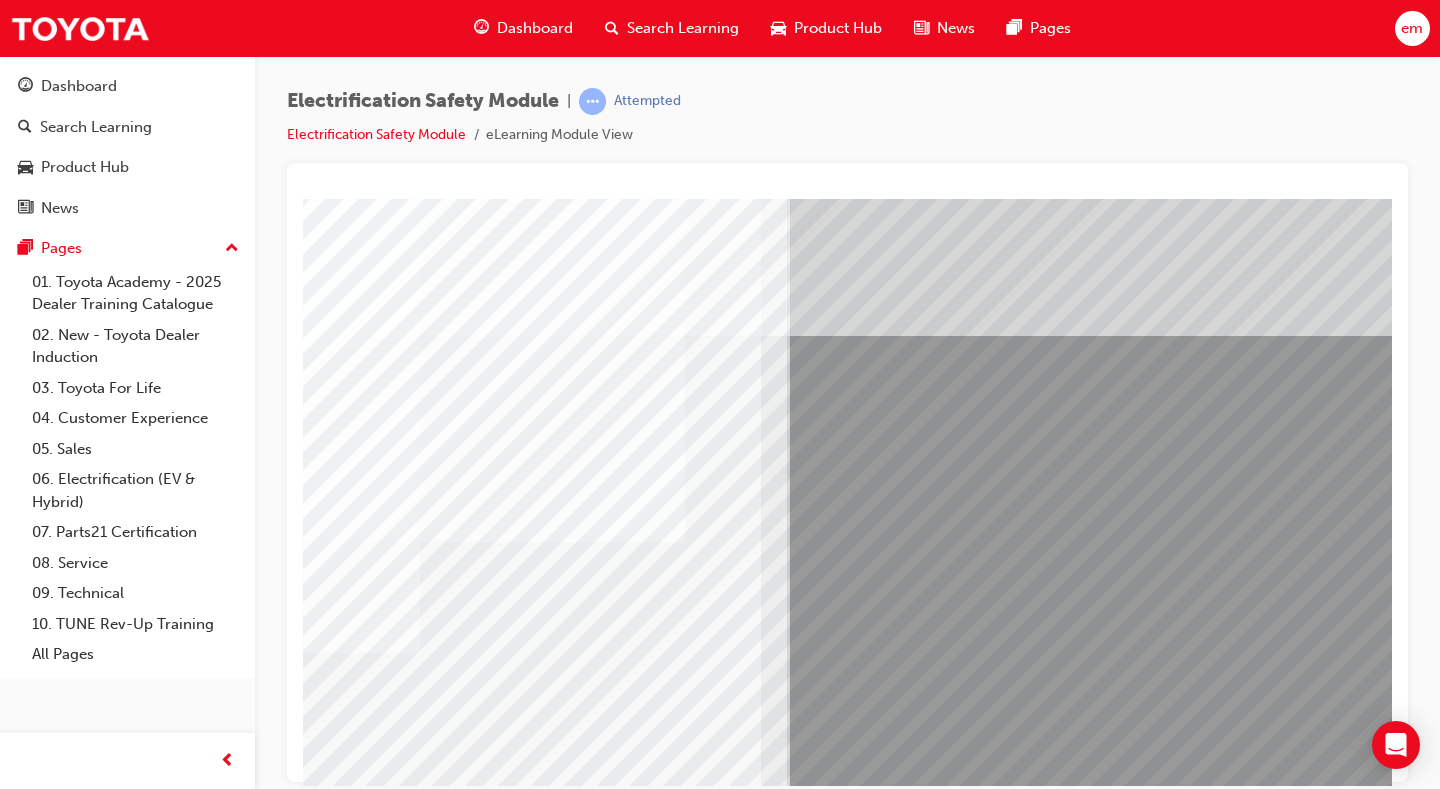 scroll, scrollTop: 0, scrollLeft: 268, axis: horizontal 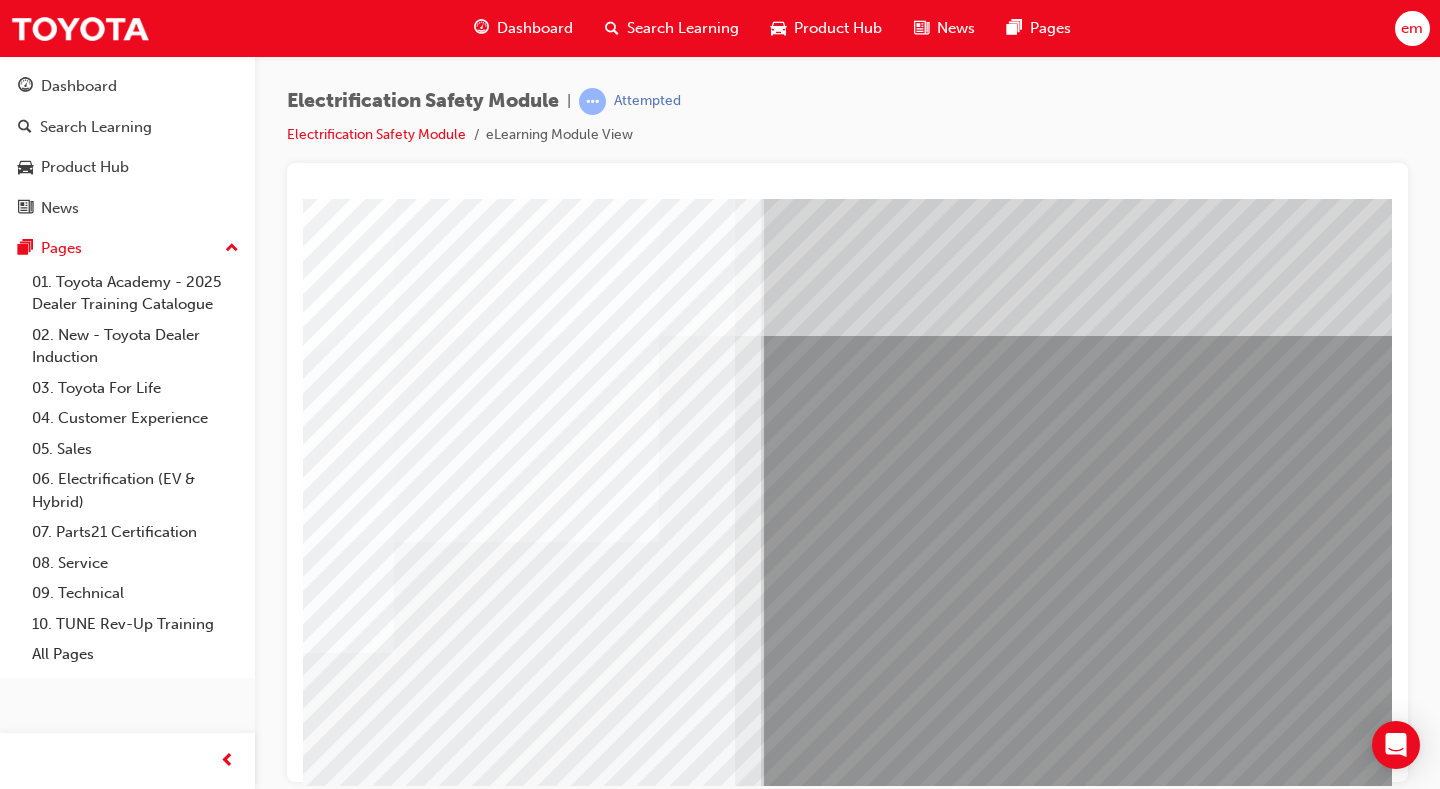 click at bounding box center (100, 6467) 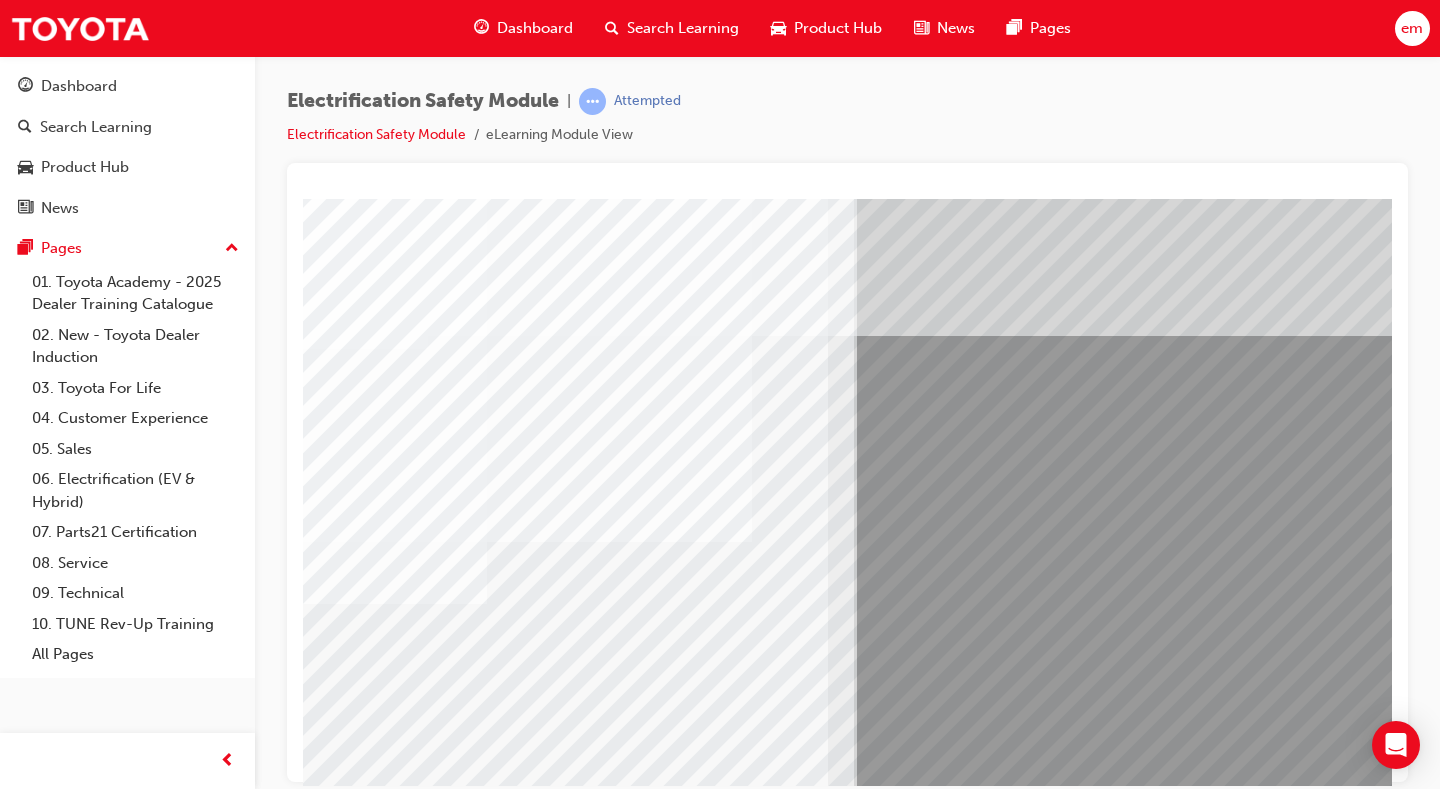 scroll, scrollTop: 0, scrollLeft: 224, axis: horizontal 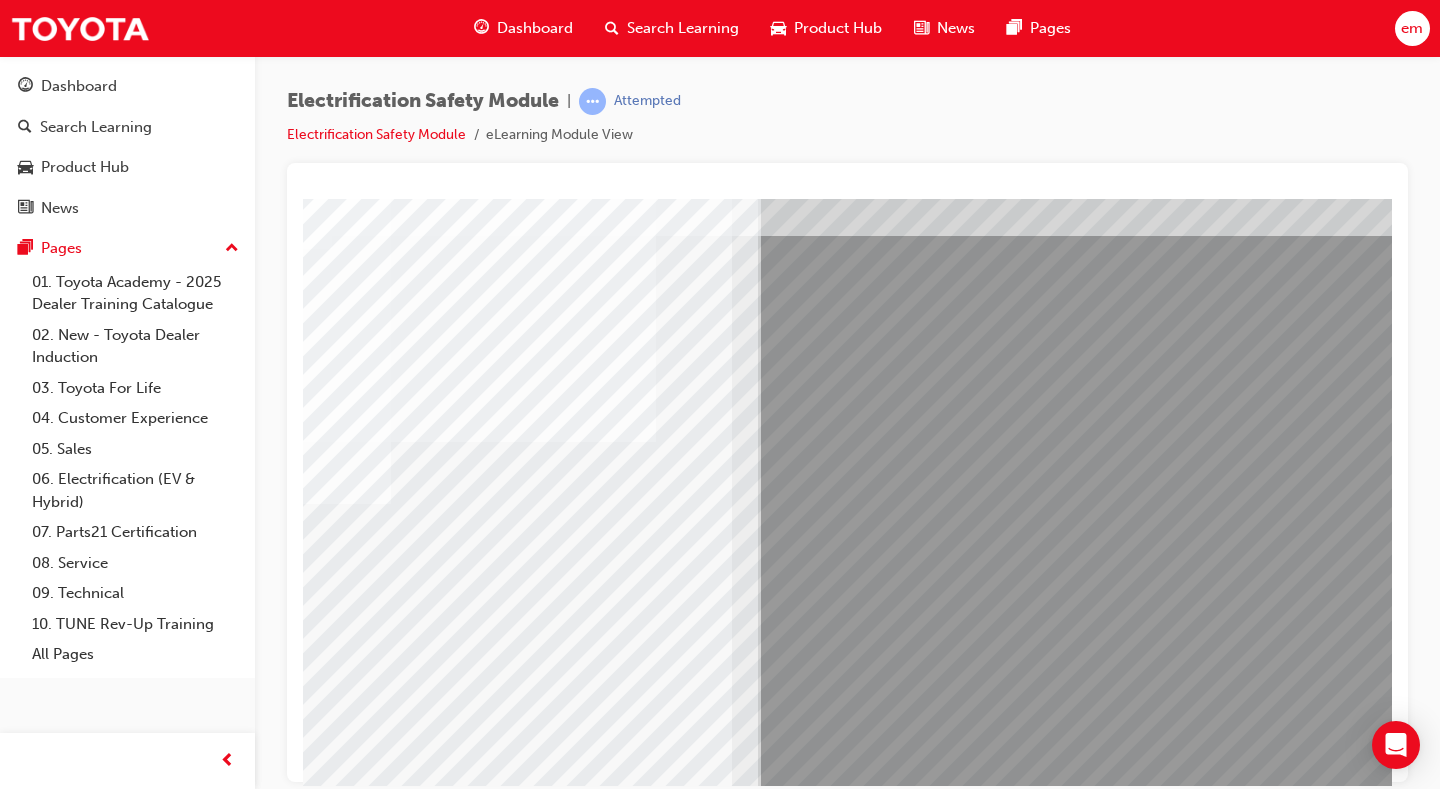 click at bounding box center [95, 6154] 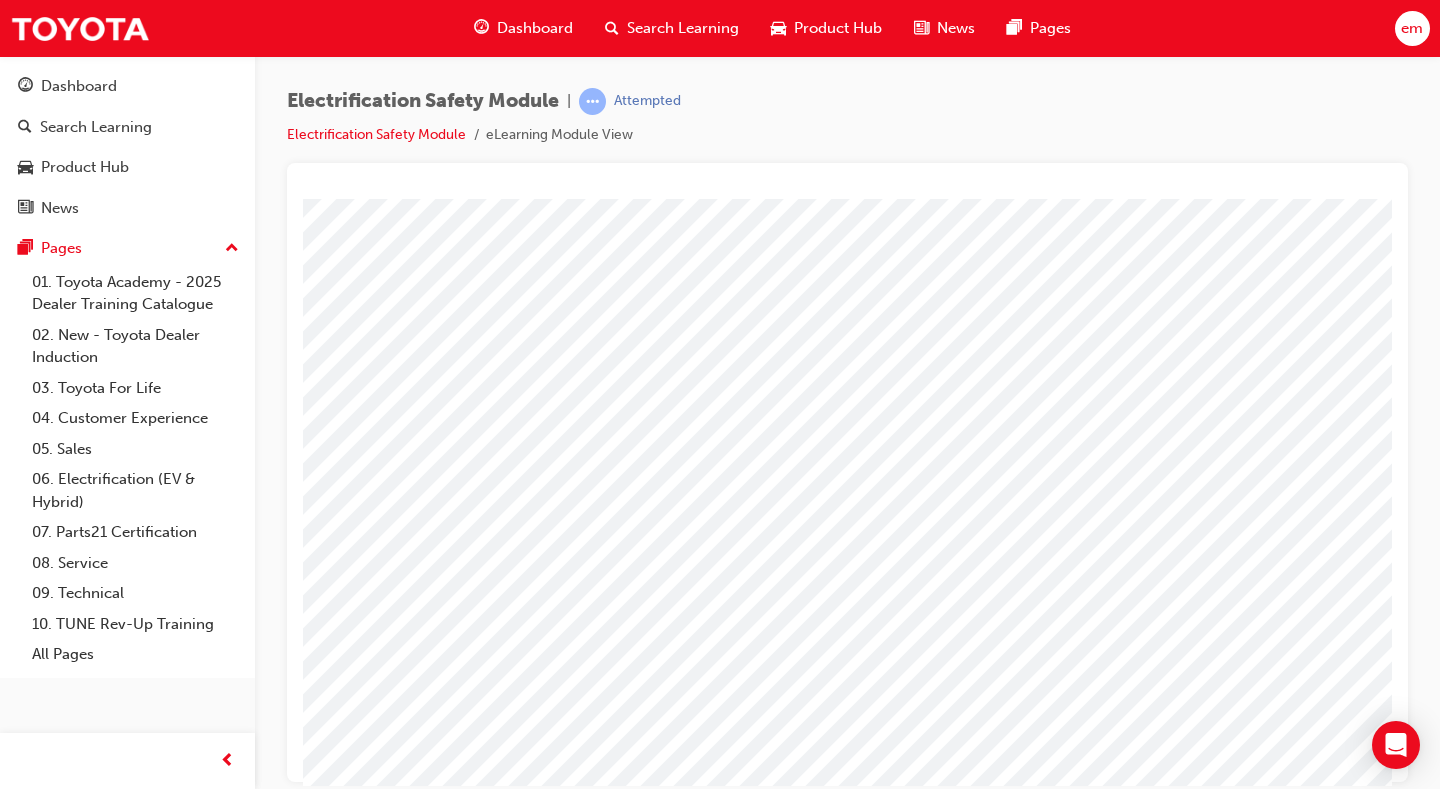 scroll, scrollTop: 0, scrollLeft: 0, axis: both 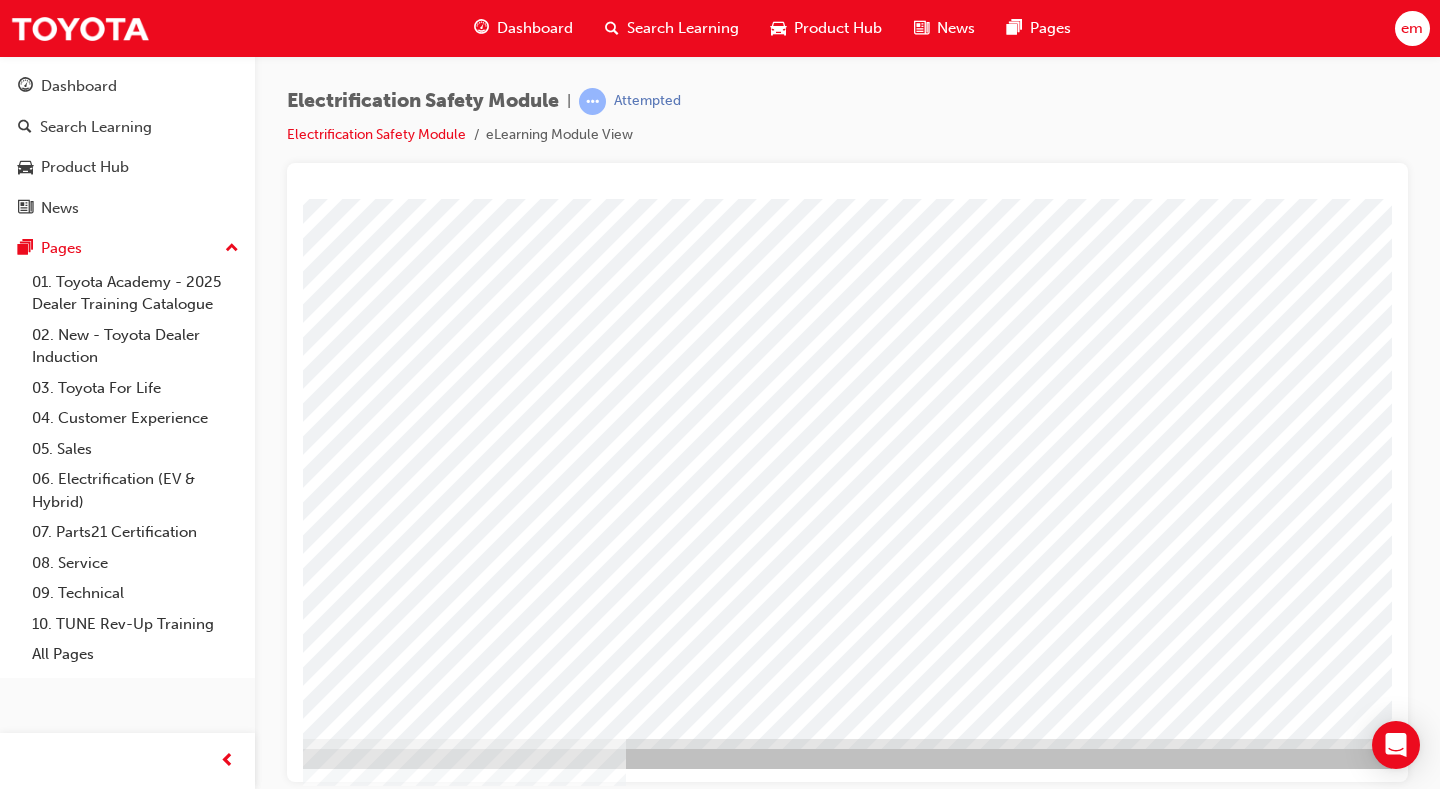 click at bounding box center [189, 3052] 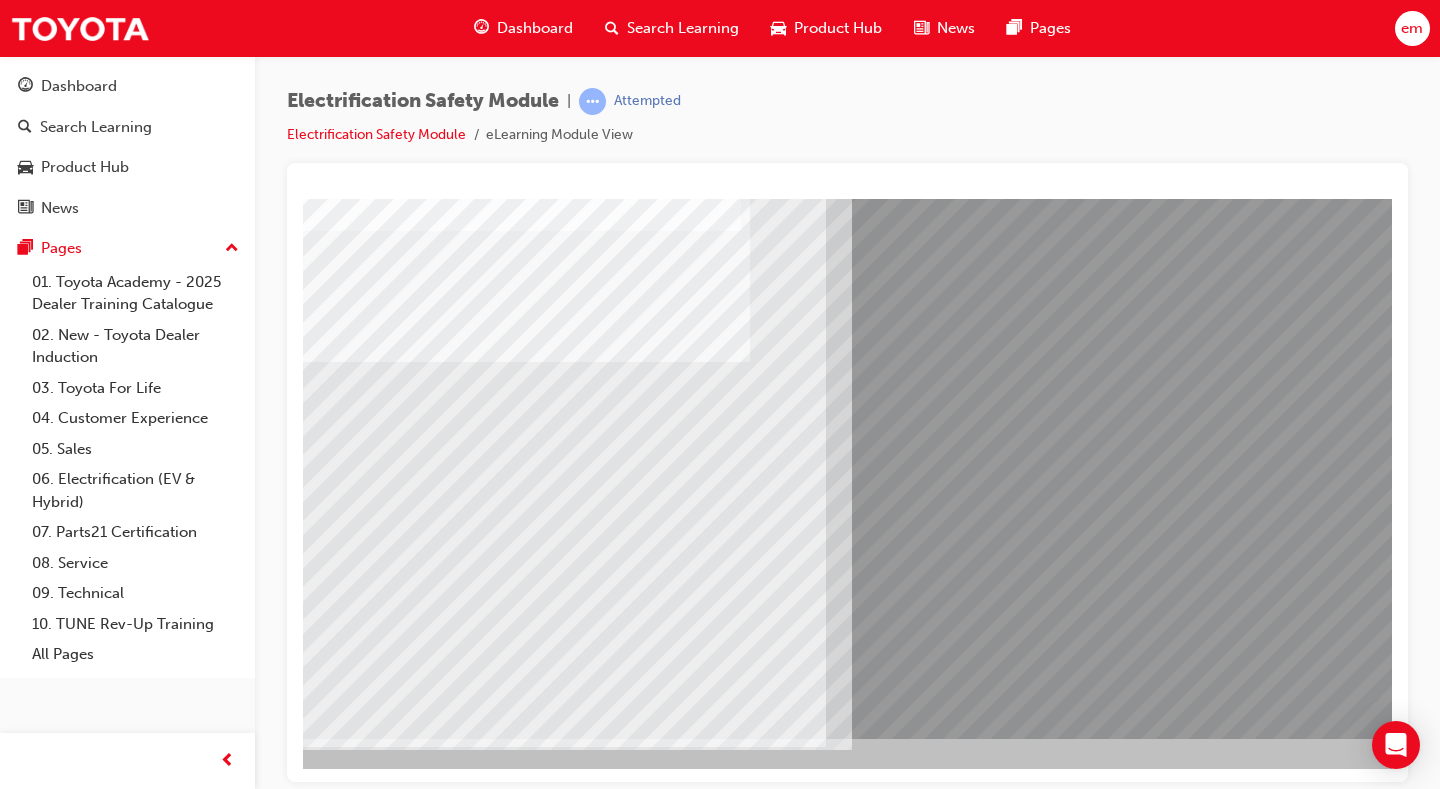 scroll, scrollTop: 0, scrollLeft: 0, axis: both 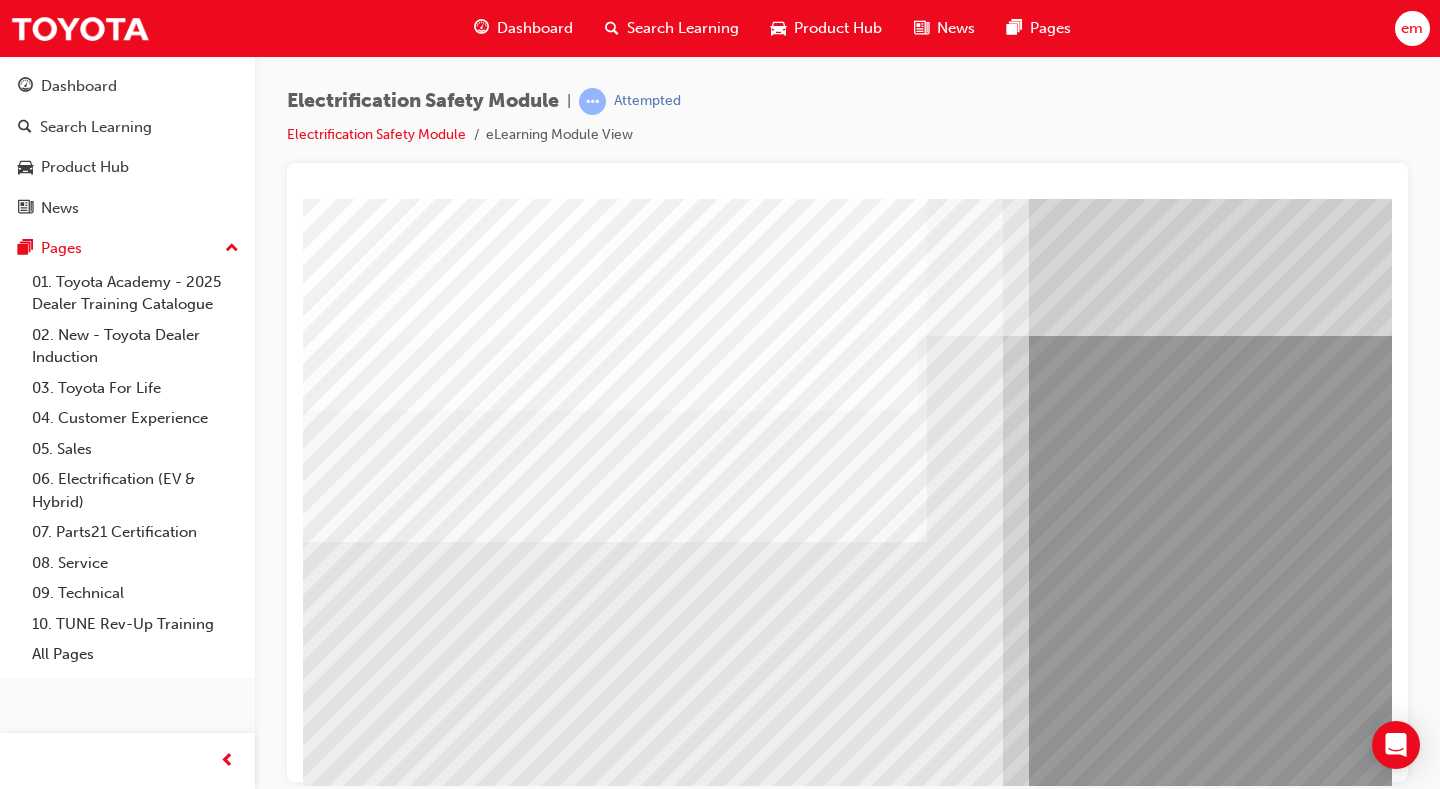 click at bounding box center (368, 6284) 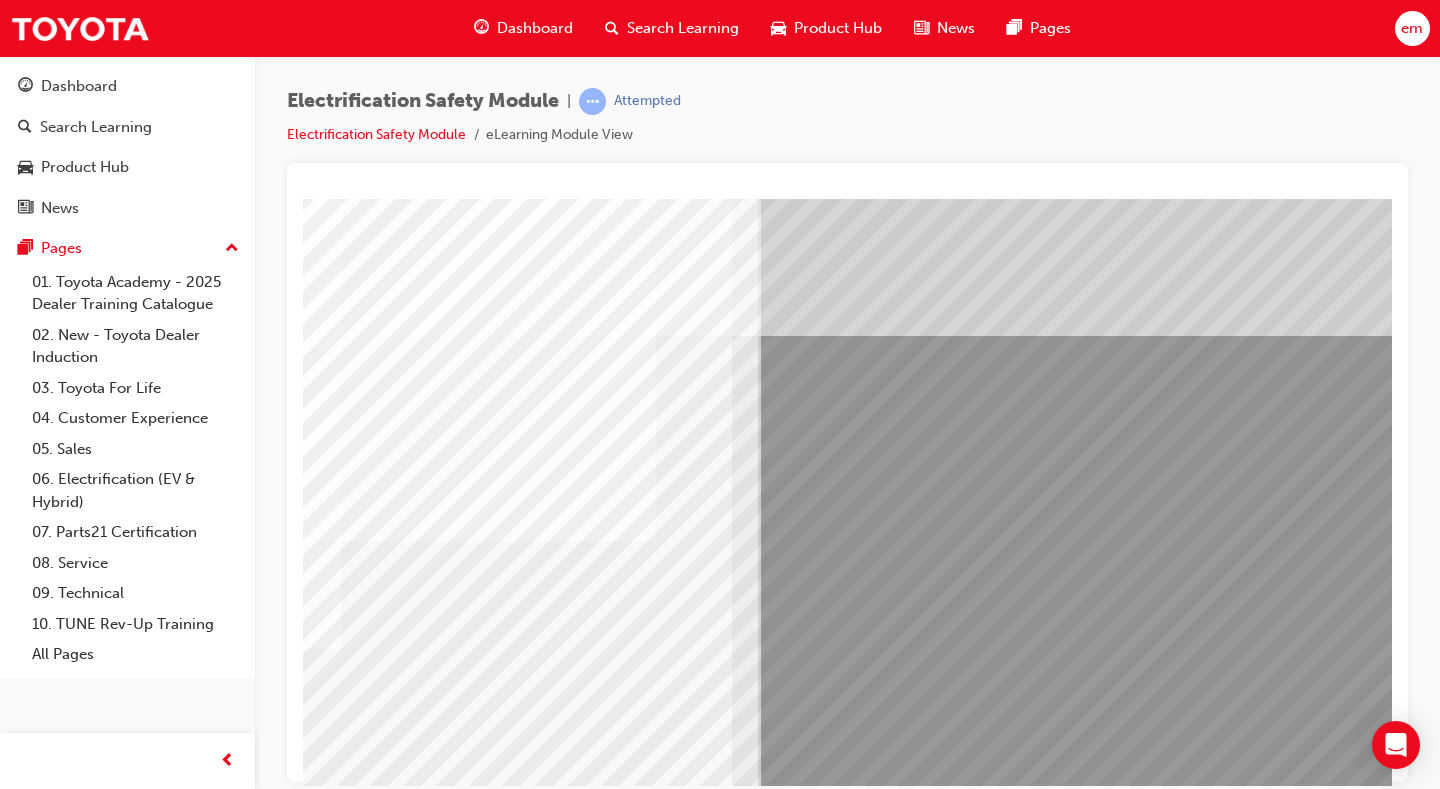scroll, scrollTop: 0, scrollLeft: 275, axis: horizontal 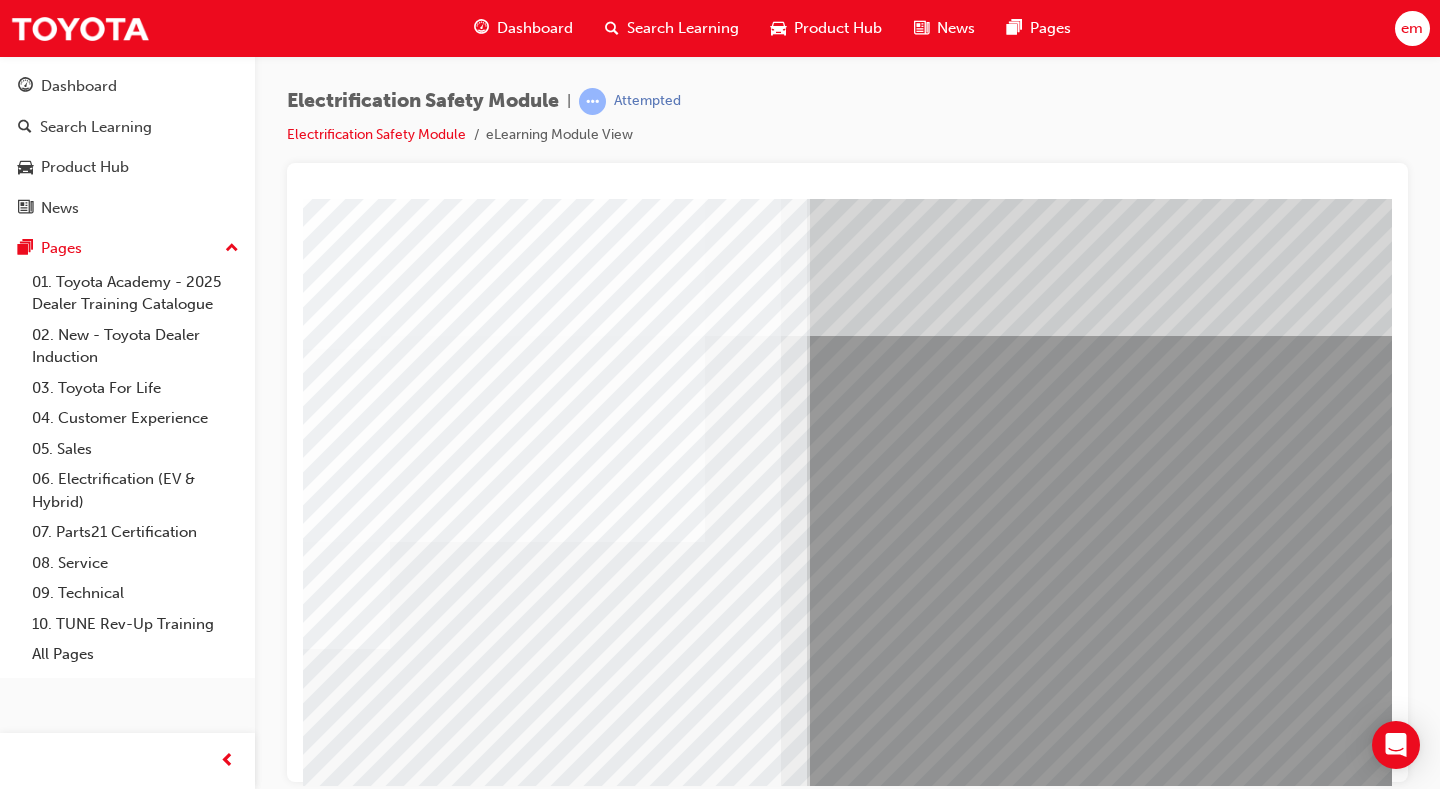 click at bounding box center [146, 6414] 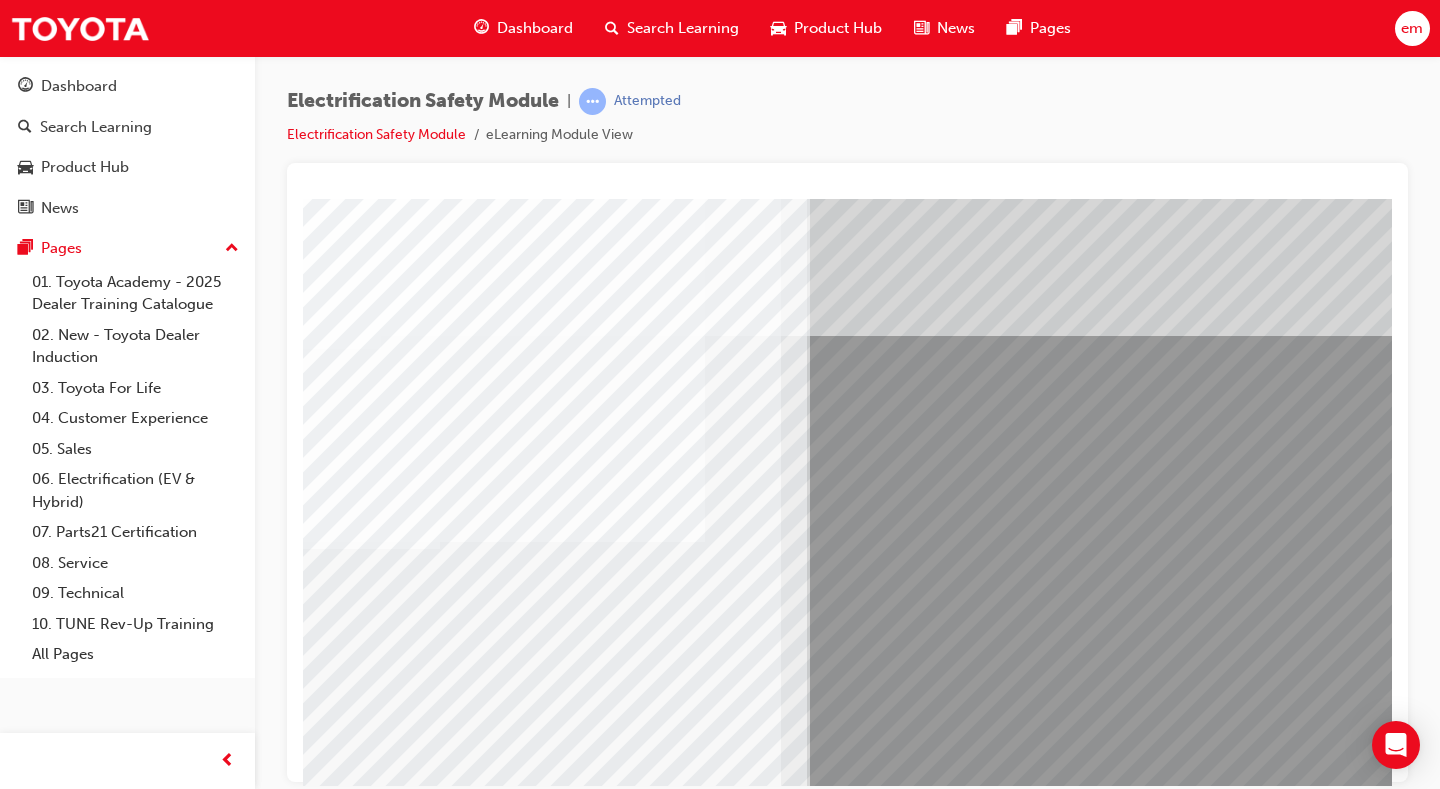 scroll, scrollTop: 0, scrollLeft: 288, axis: horizontal 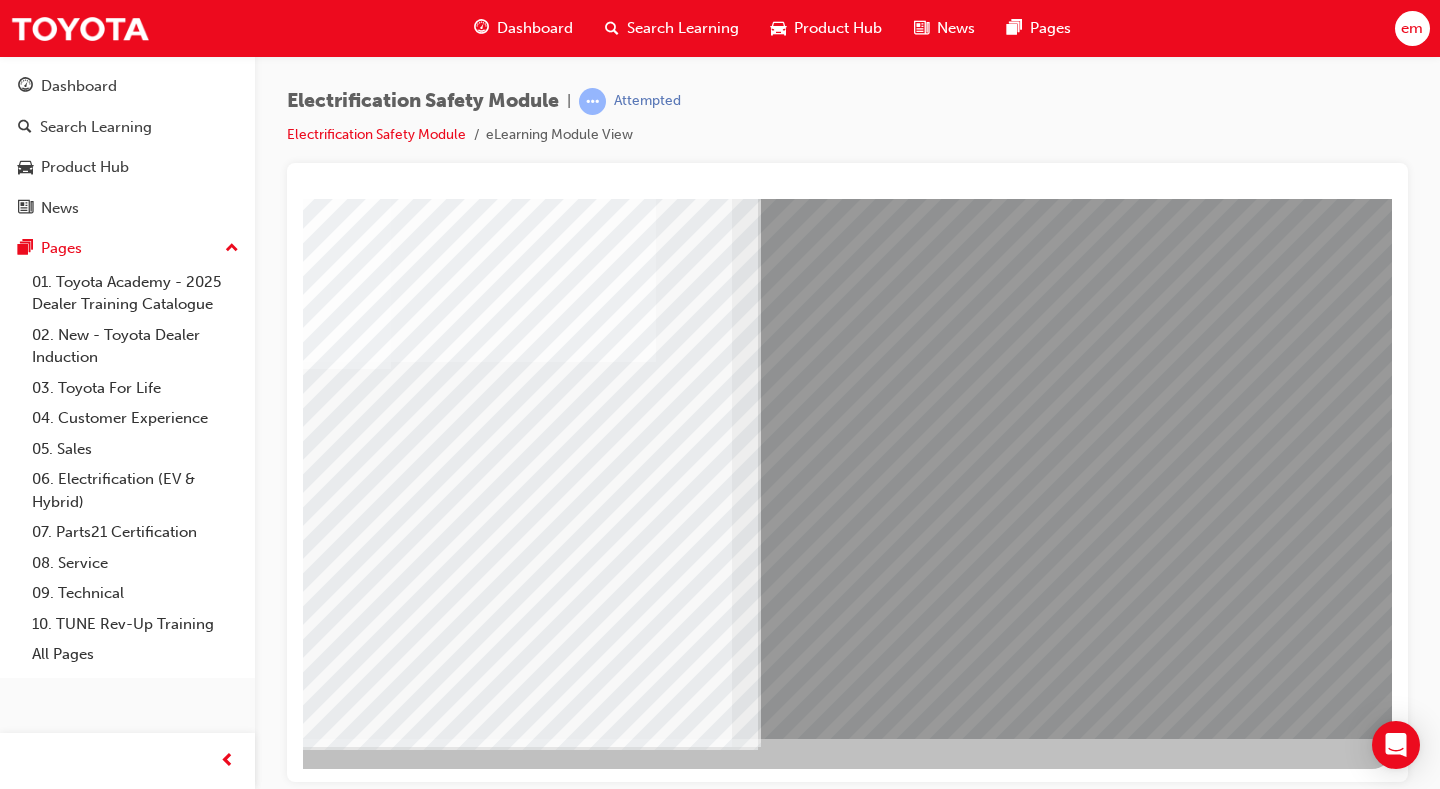 click at bounding box center [95, 6021] 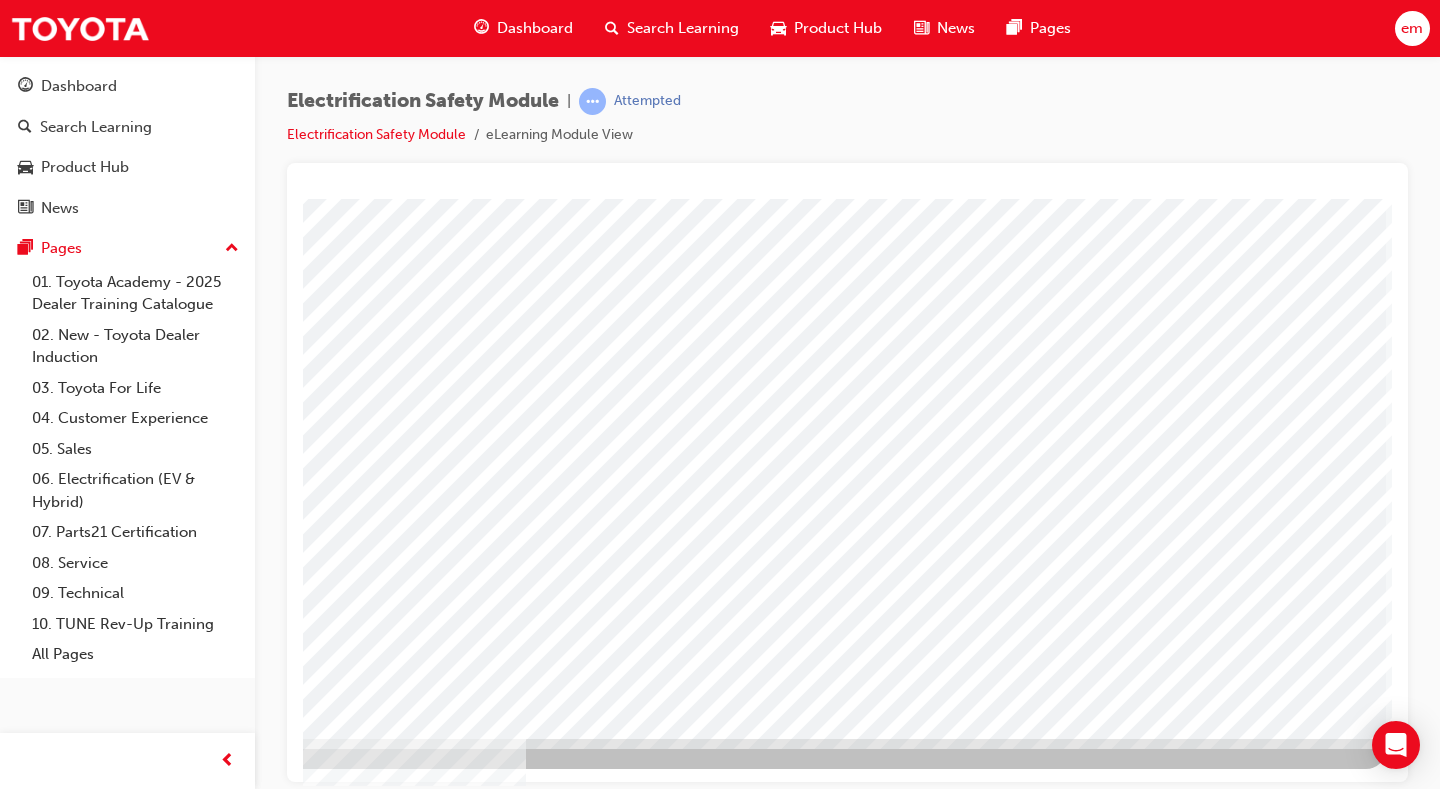 scroll, scrollTop: 0, scrollLeft: 0, axis: both 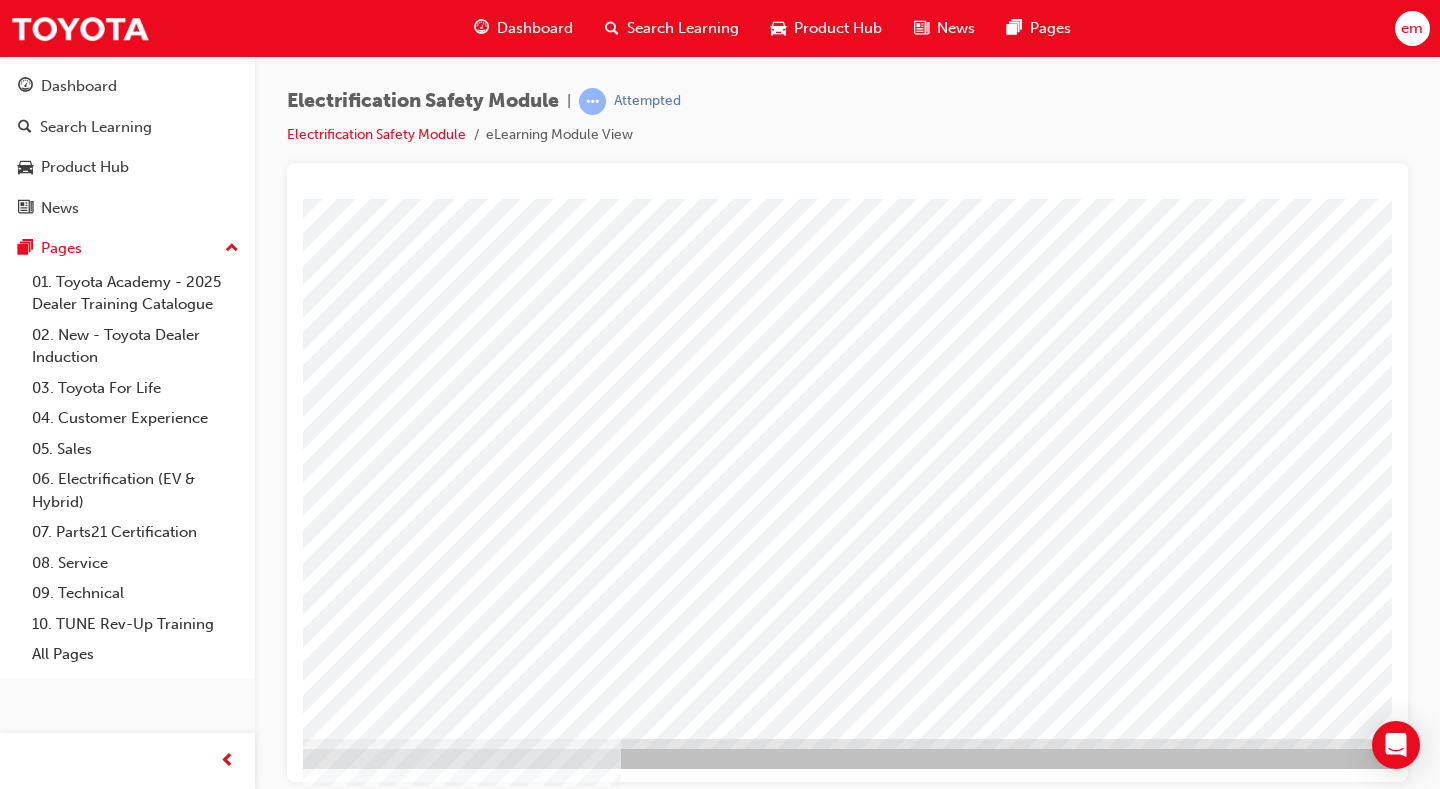 click at bounding box center (184, 3052) 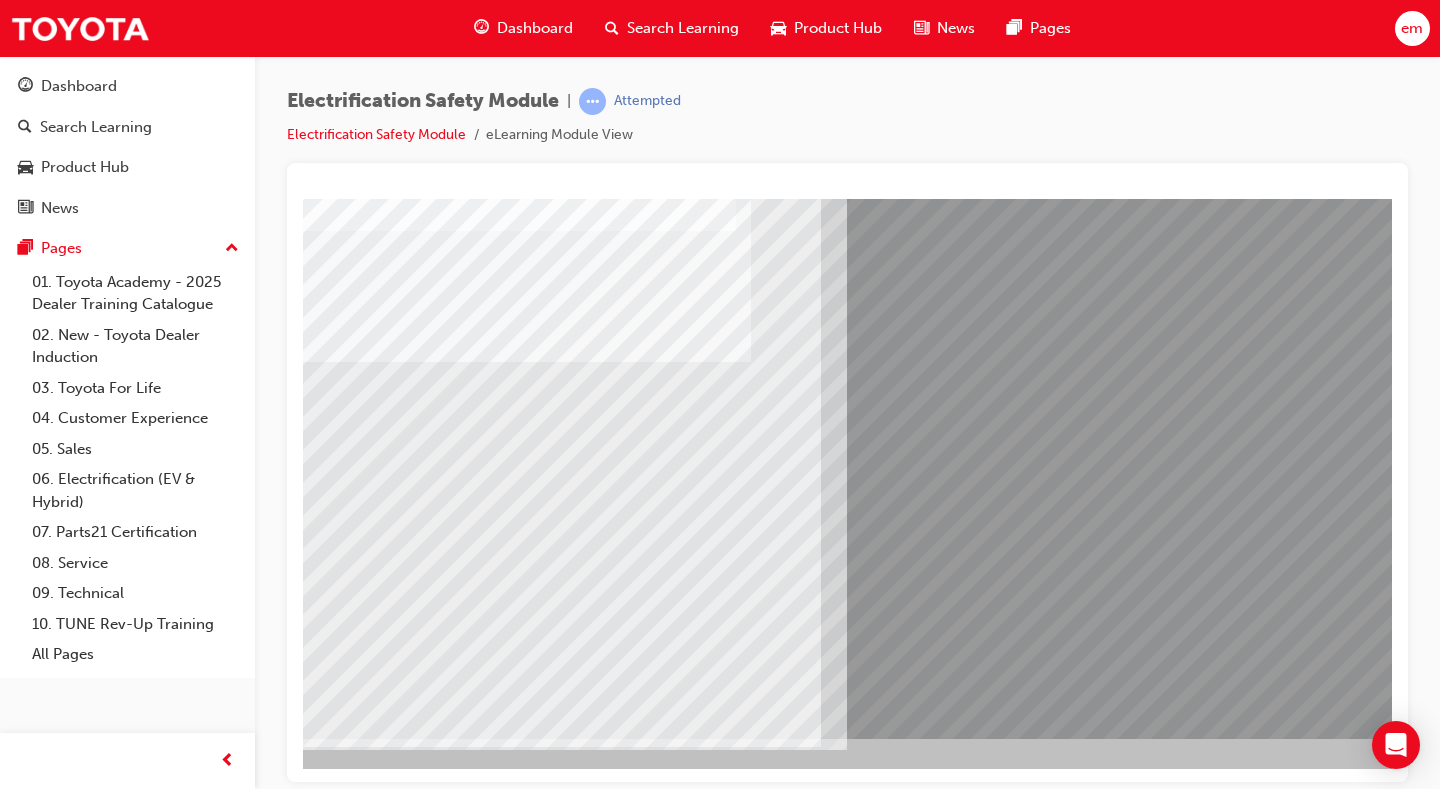 scroll, scrollTop: 0, scrollLeft: 0, axis: both 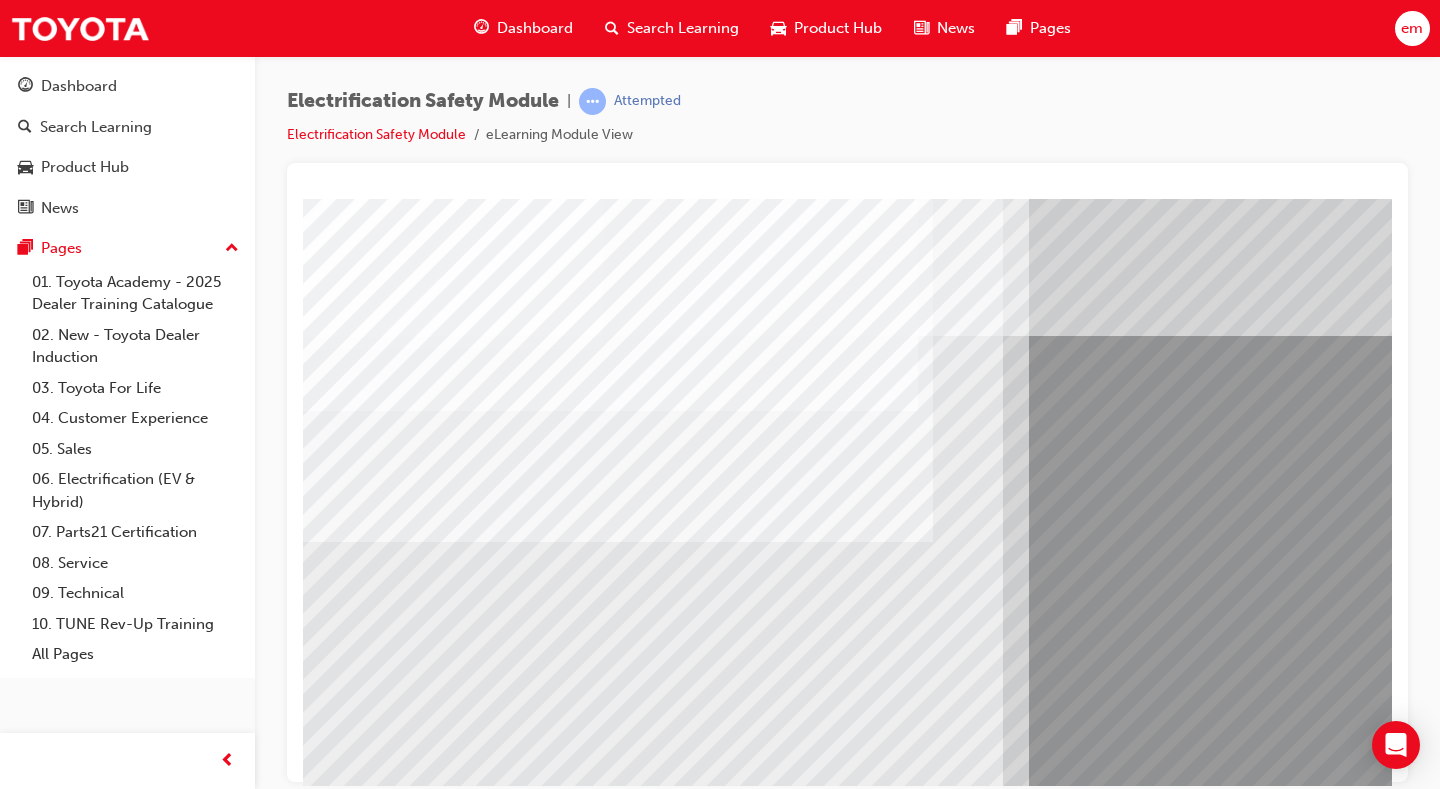 click at bounding box center (368, 6206) 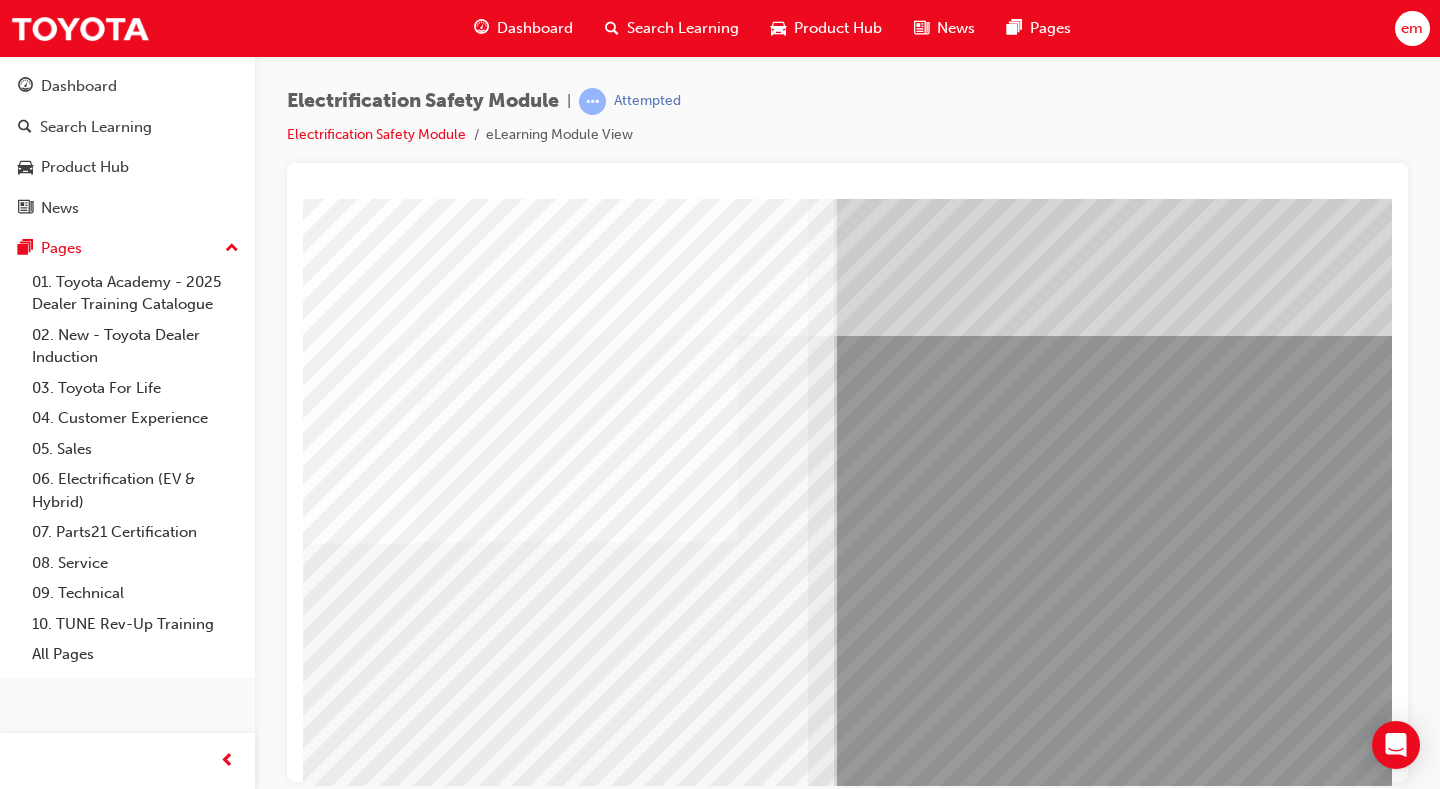 scroll, scrollTop: 0, scrollLeft: 198, axis: horizontal 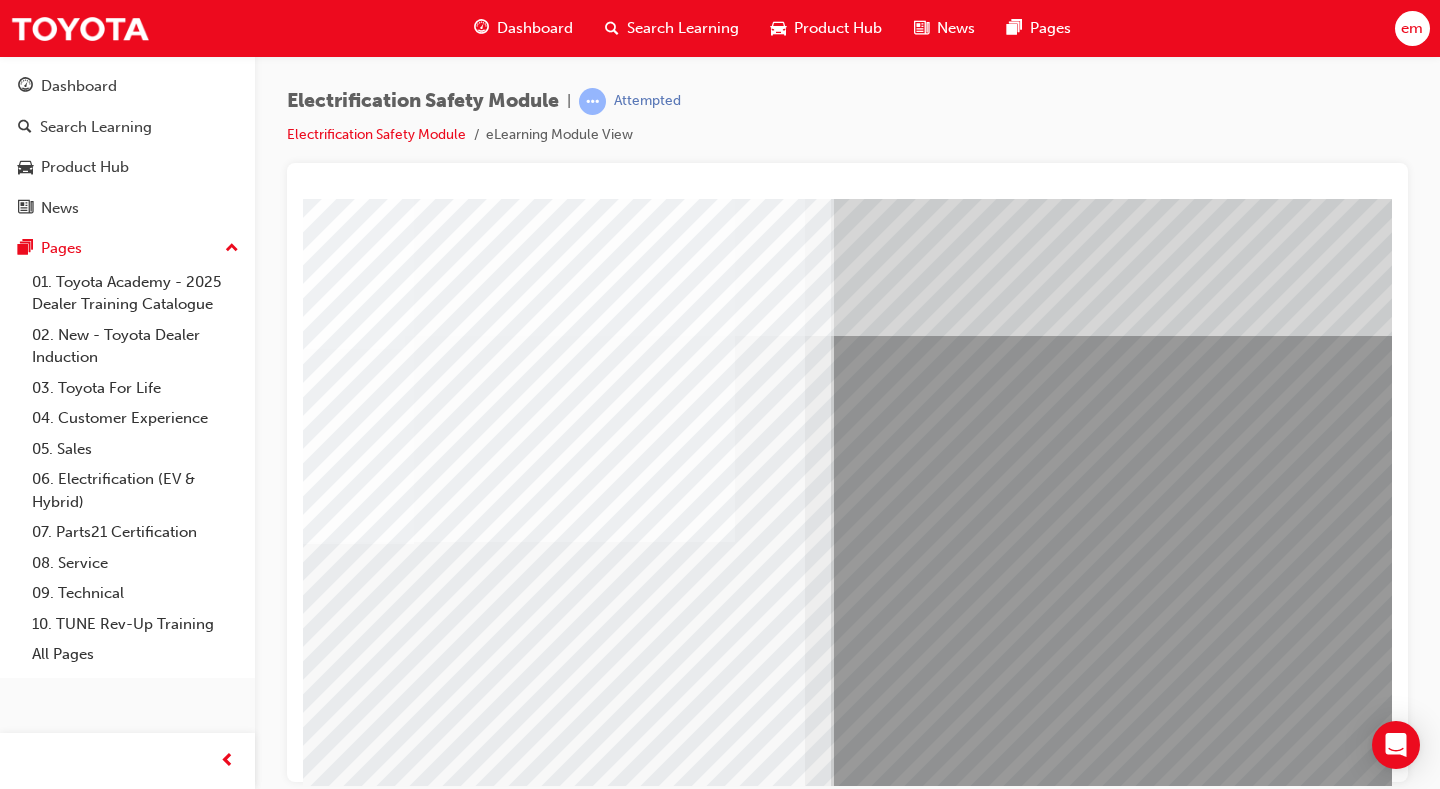 click at bounding box center (170, 6336) 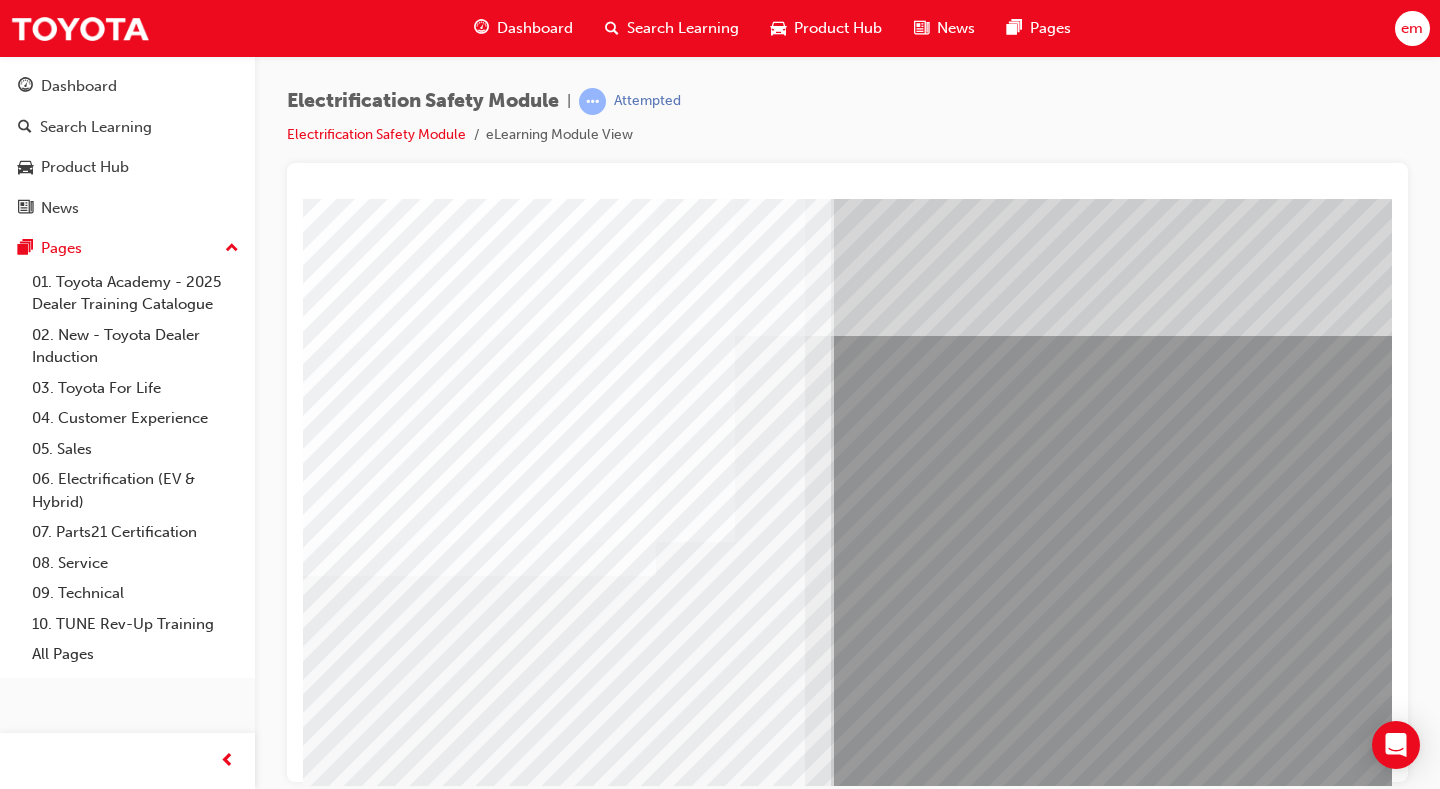 scroll, scrollTop: 0, scrollLeft: 288, axis: horizontal 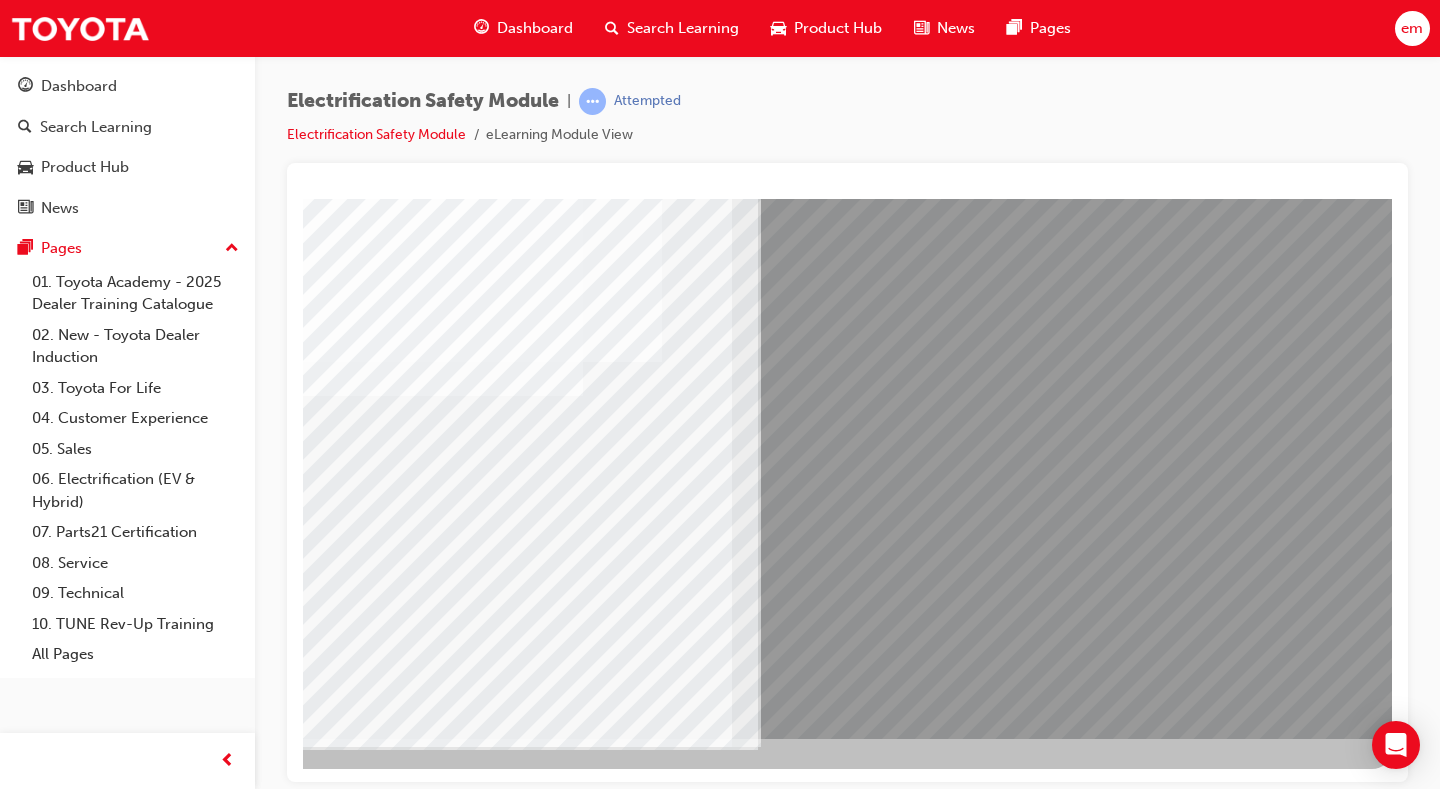 click at bounding box center (95, 5943) 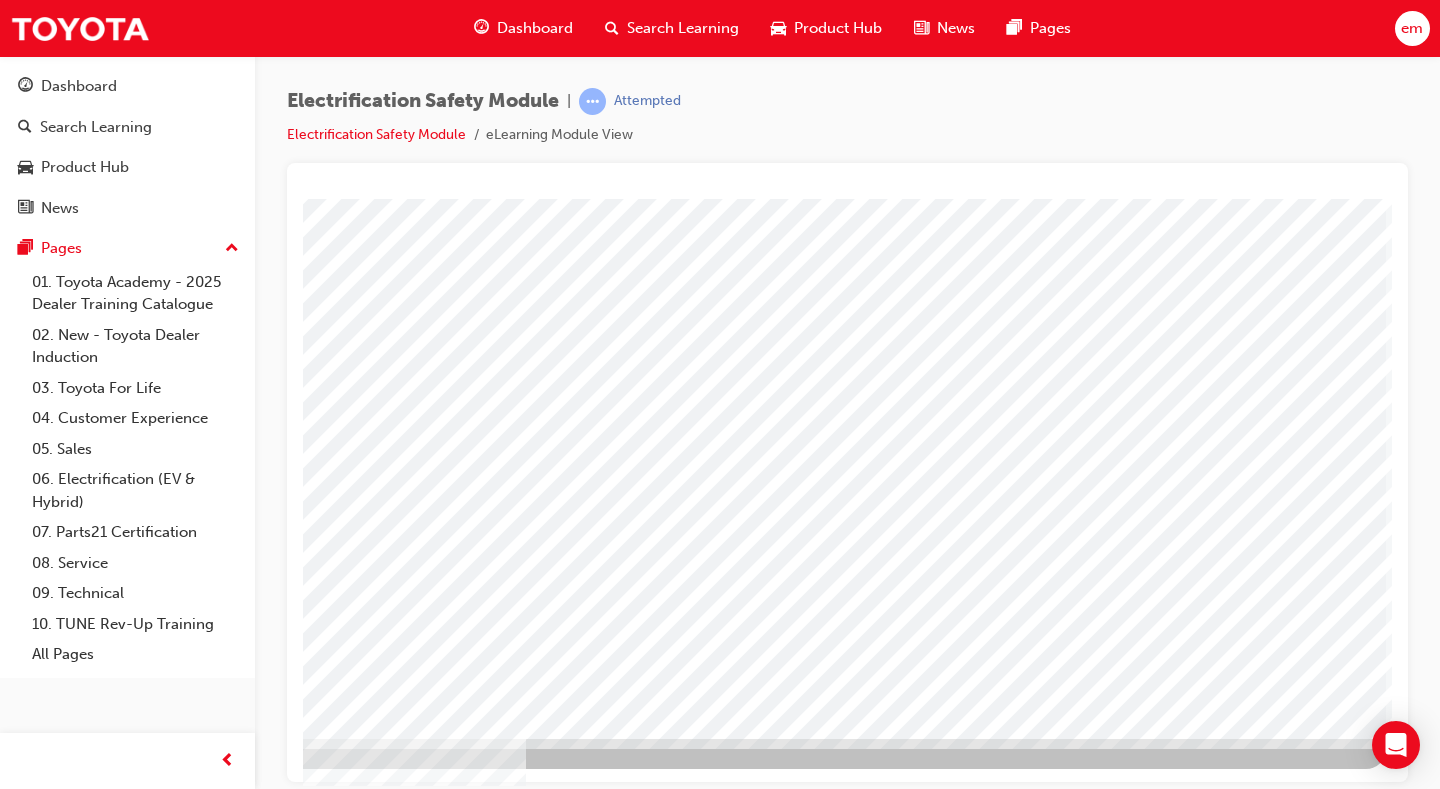 scroll, scrollTop: 0, scrollLeft: 0, axis: both 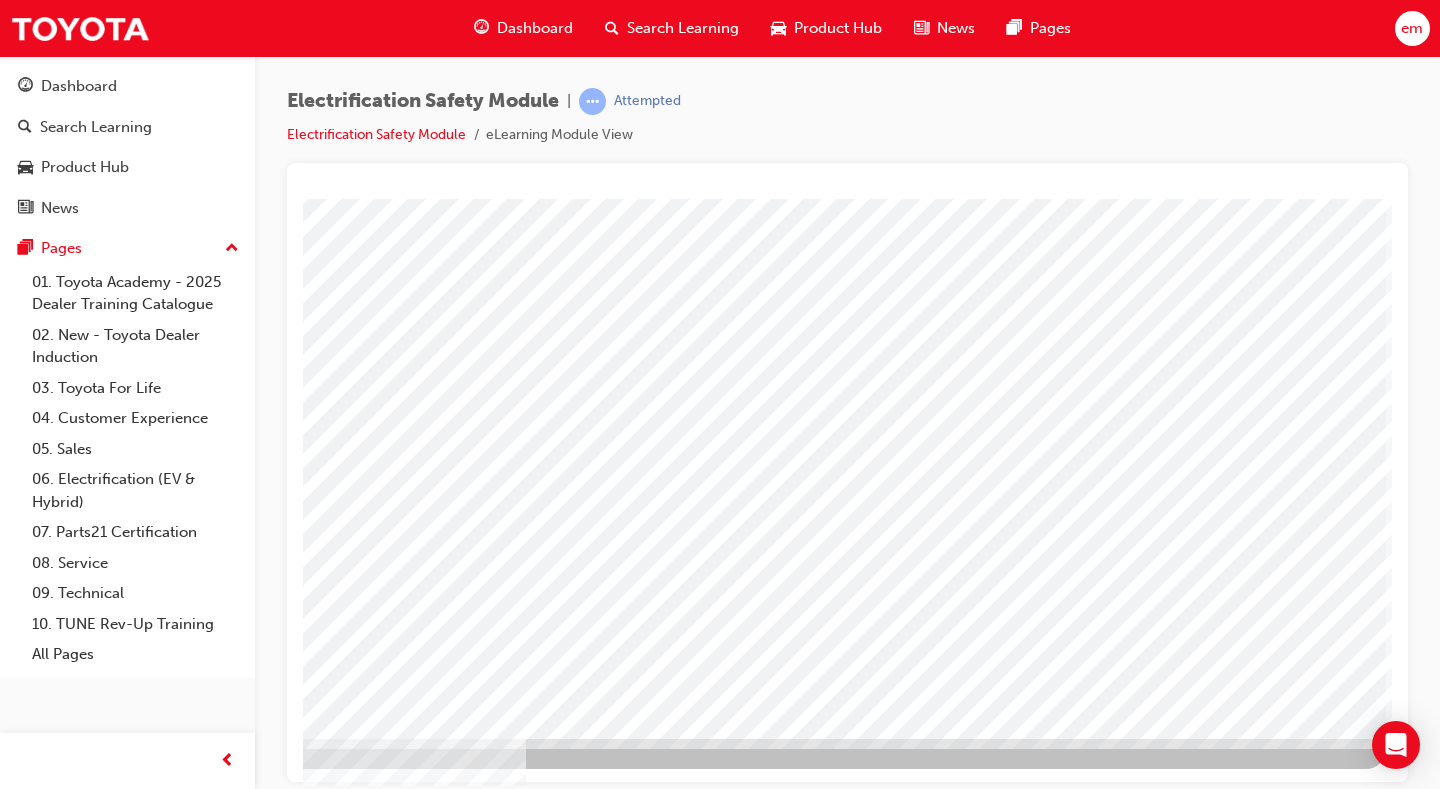 click at bounding box center [89, 3052] 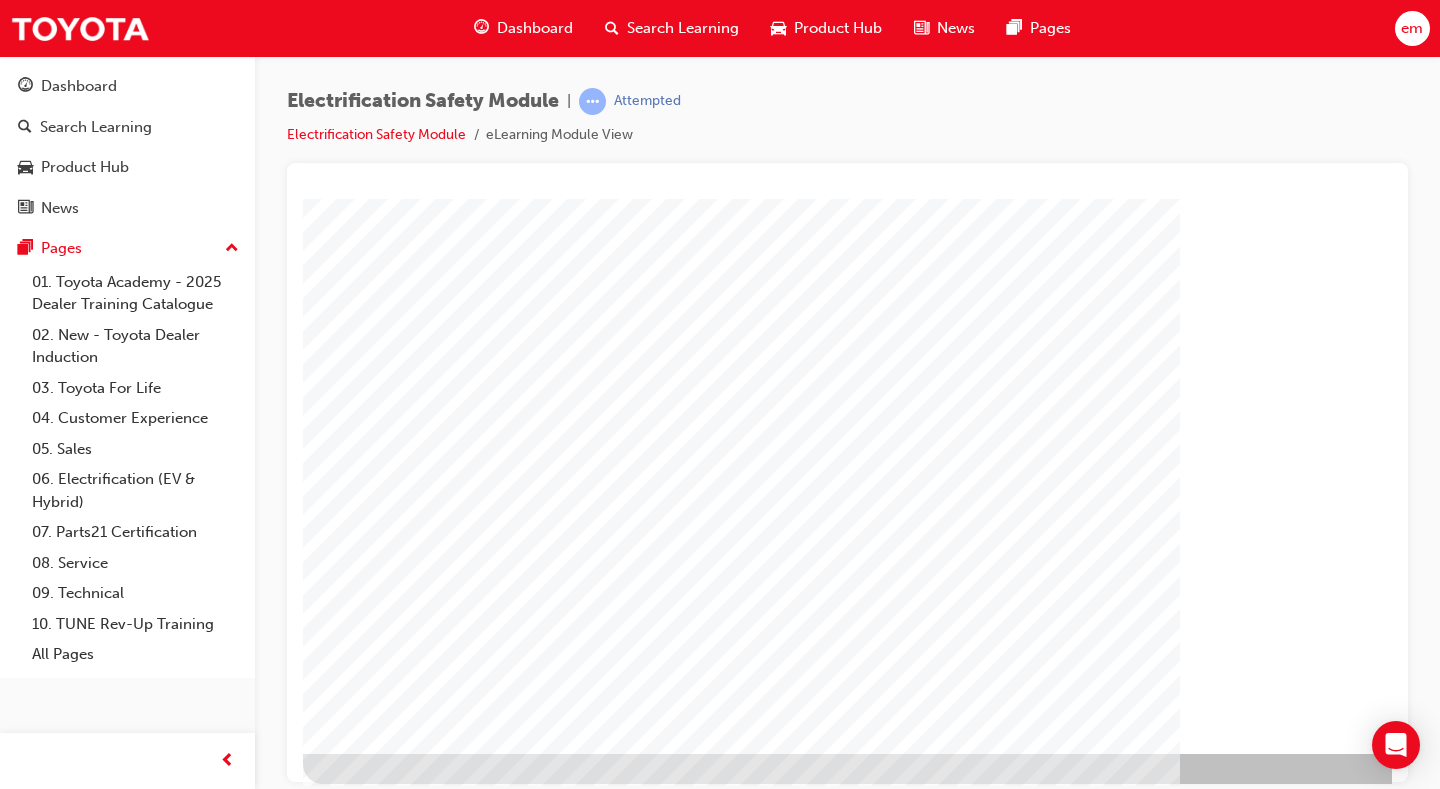 scroll, scrollTop: 180, scrollLeft: 0, axis: vertical 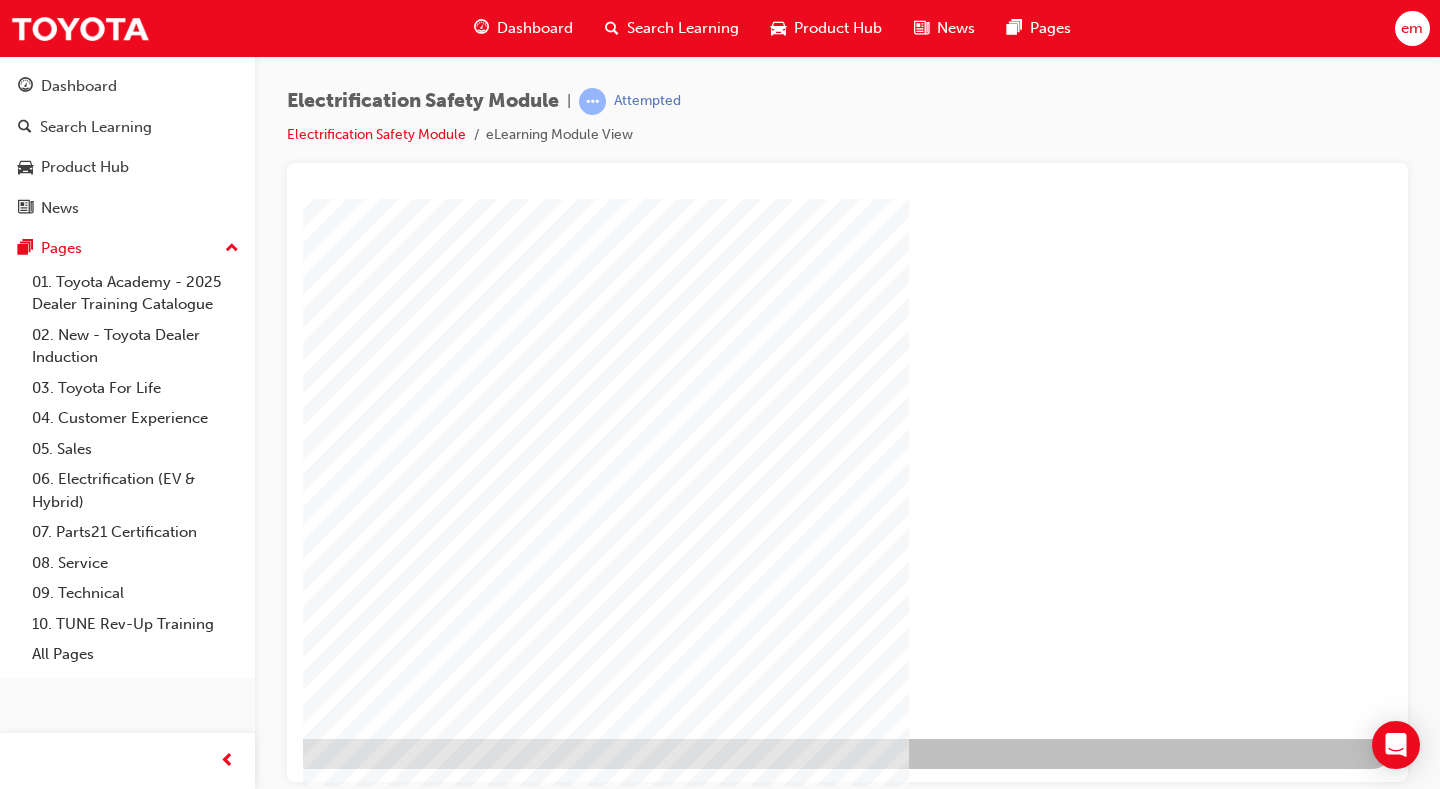 click at bounding box center (95, 1370) 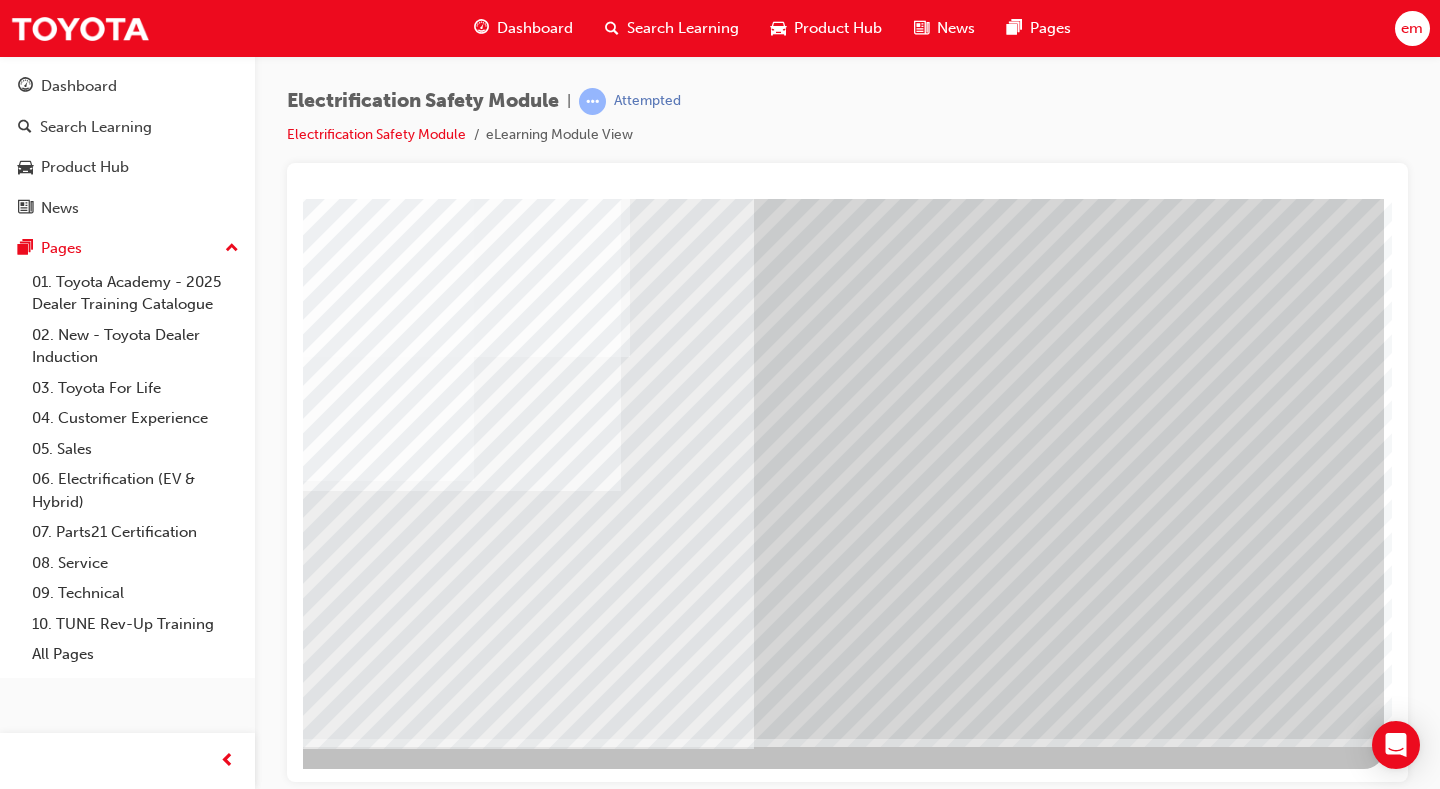 scroll, scrollTop: 0, scrollLeft: 0, axis: both 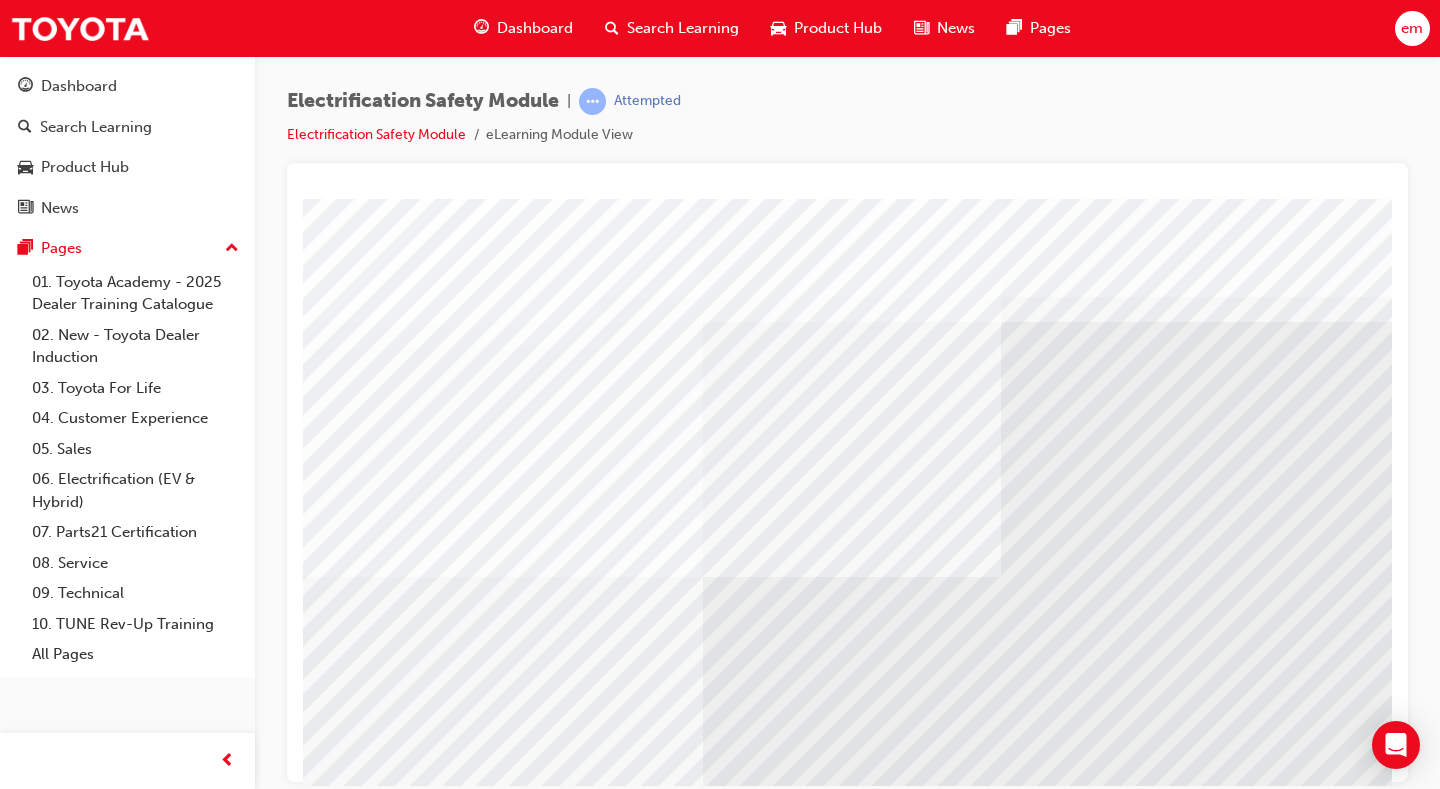 click at bounding box center (383, 5762) 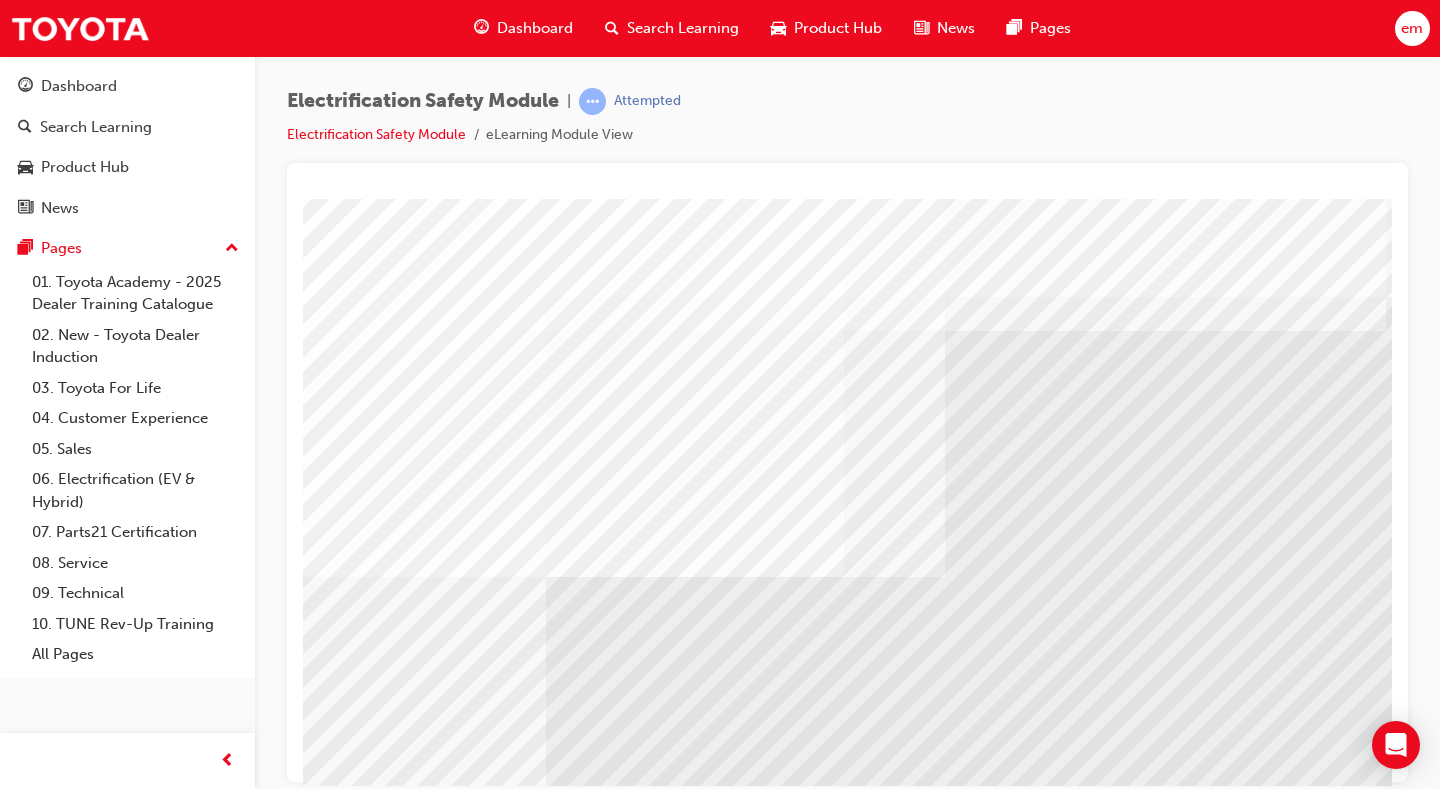 scroll, scrollTop: 0, scrollLeft: 225, axis: horizontal 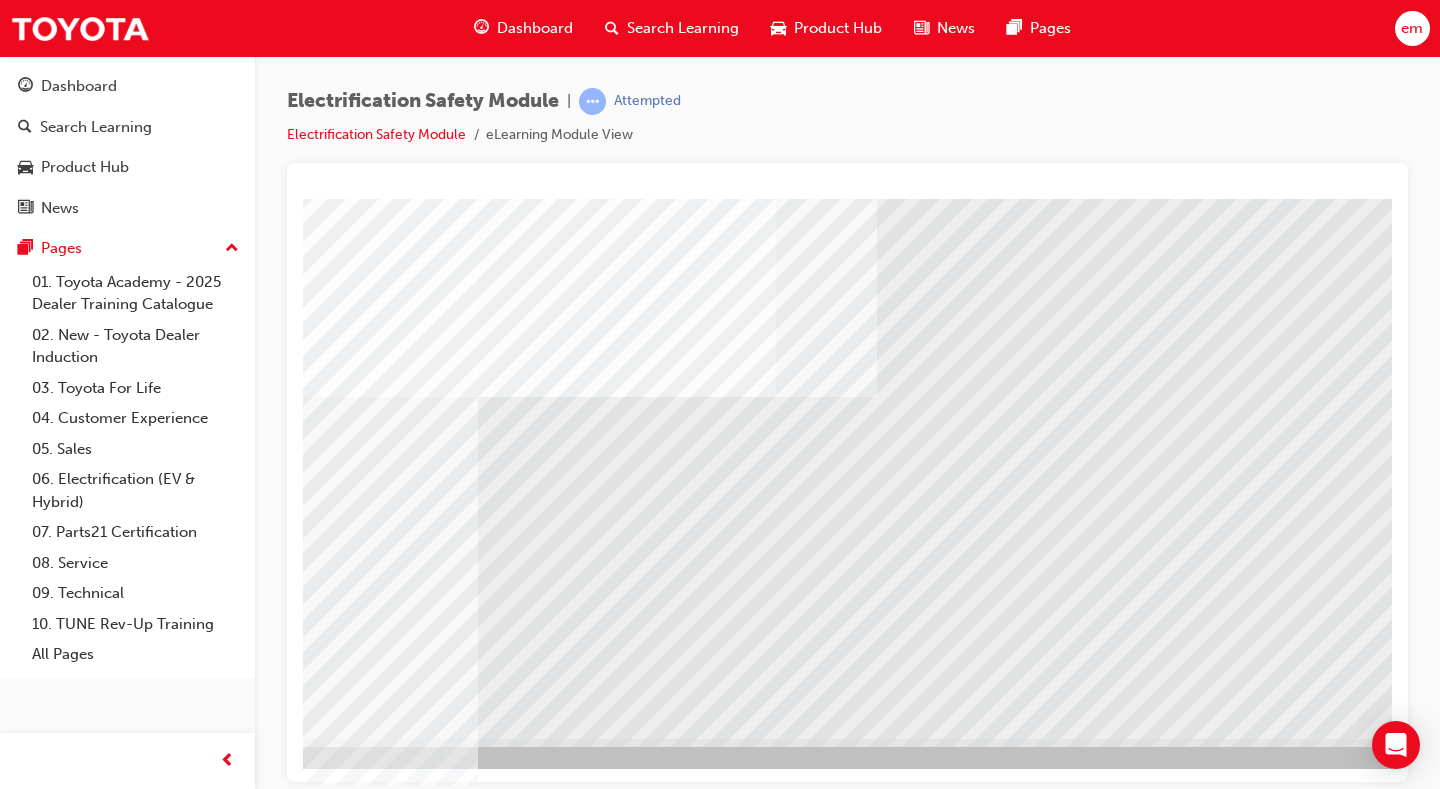 click at bounding box center (141, 5550) 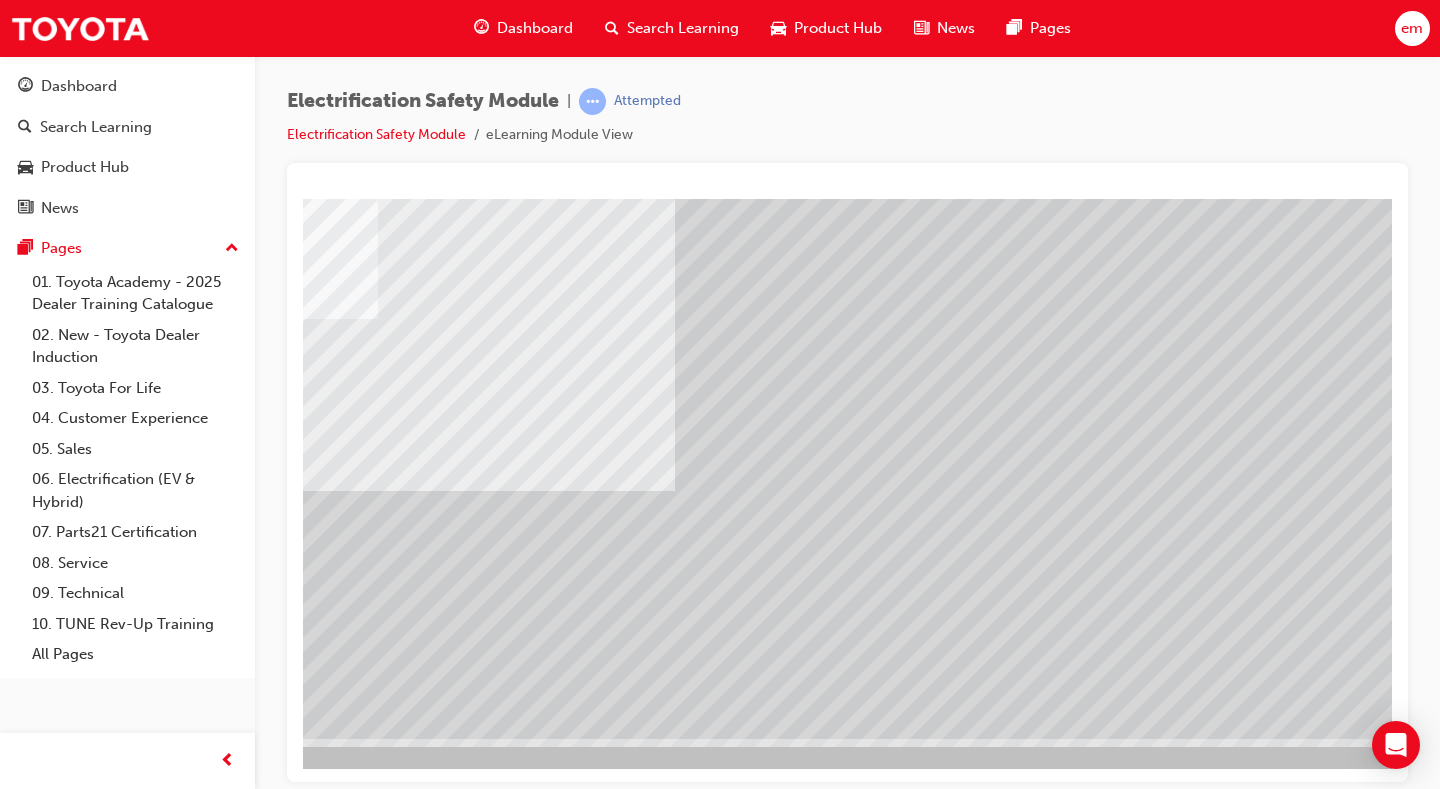 scroll, scrollTop: 0, scrollLeft: 0, axis: both 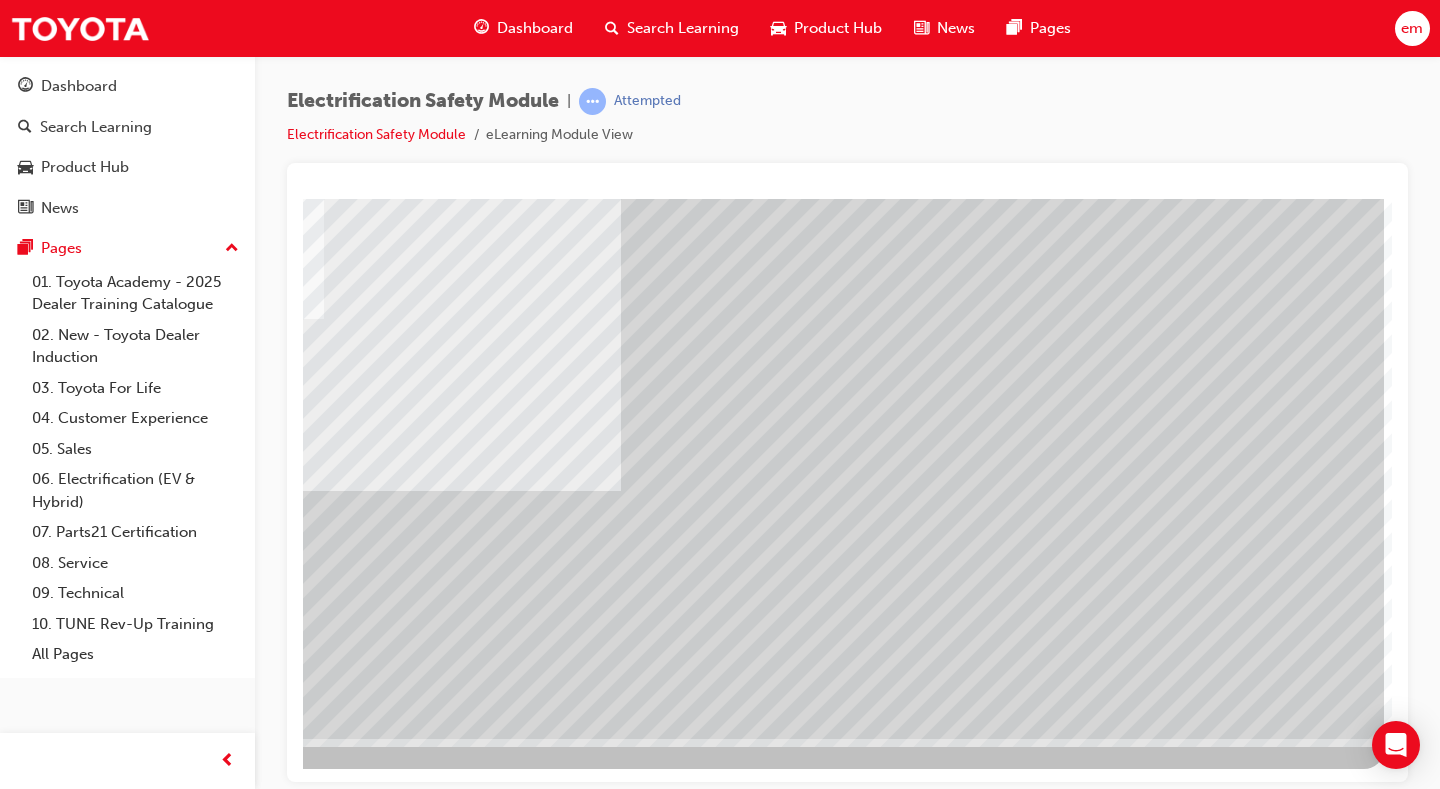 click at bounding box center [87, 2330] 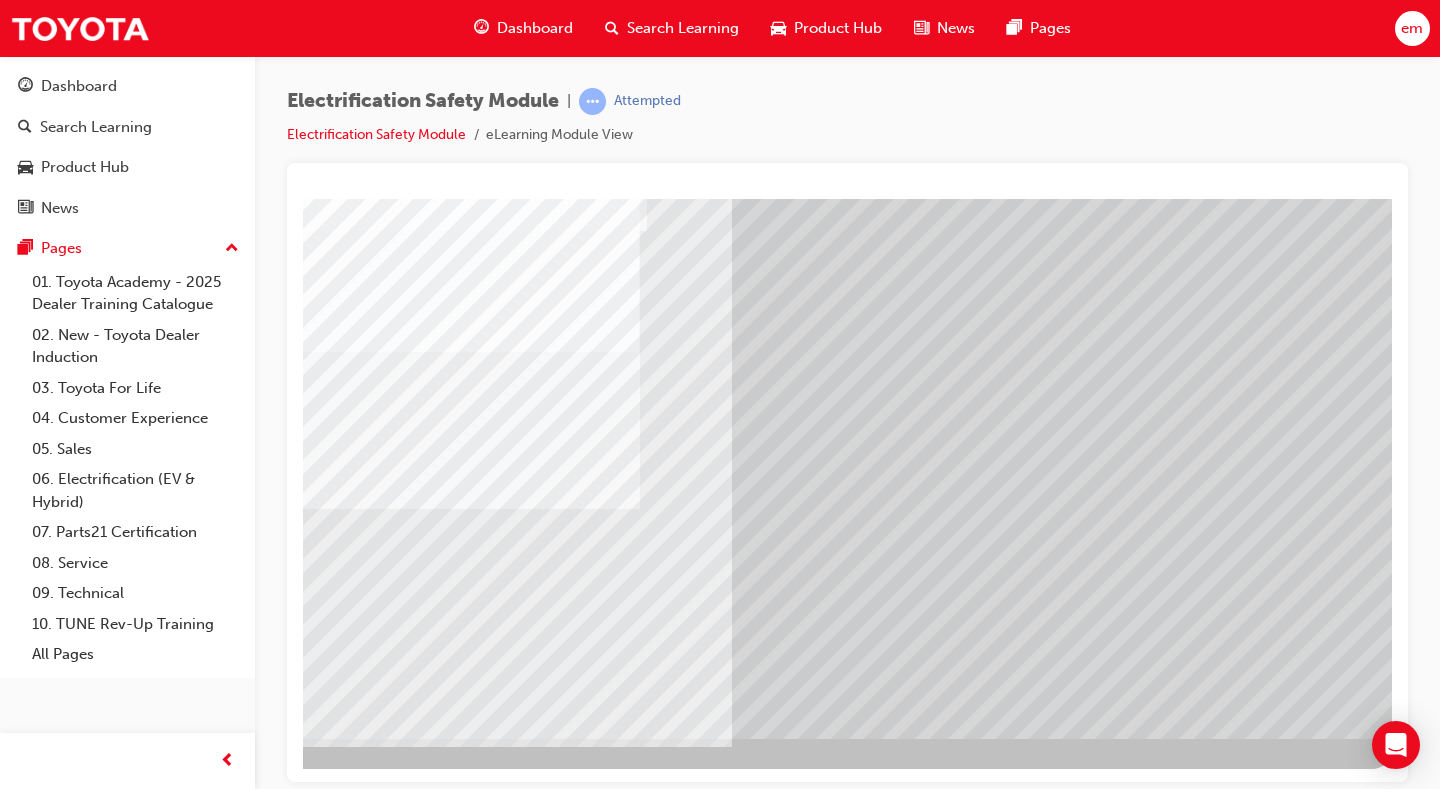 scroll, scrollTop: 0, scrollLeft: 0, axis: both 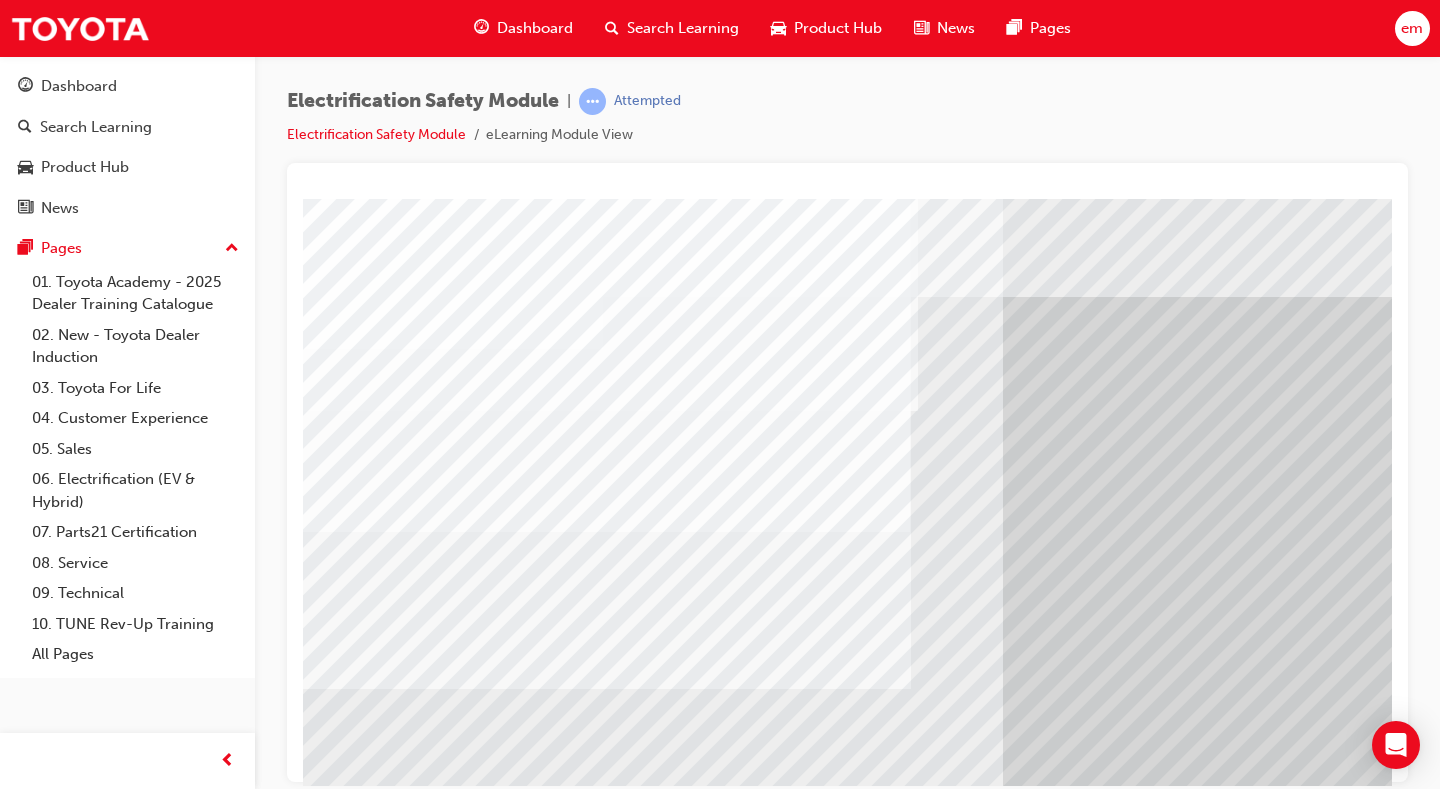 click at bounding box center [368, 6896] 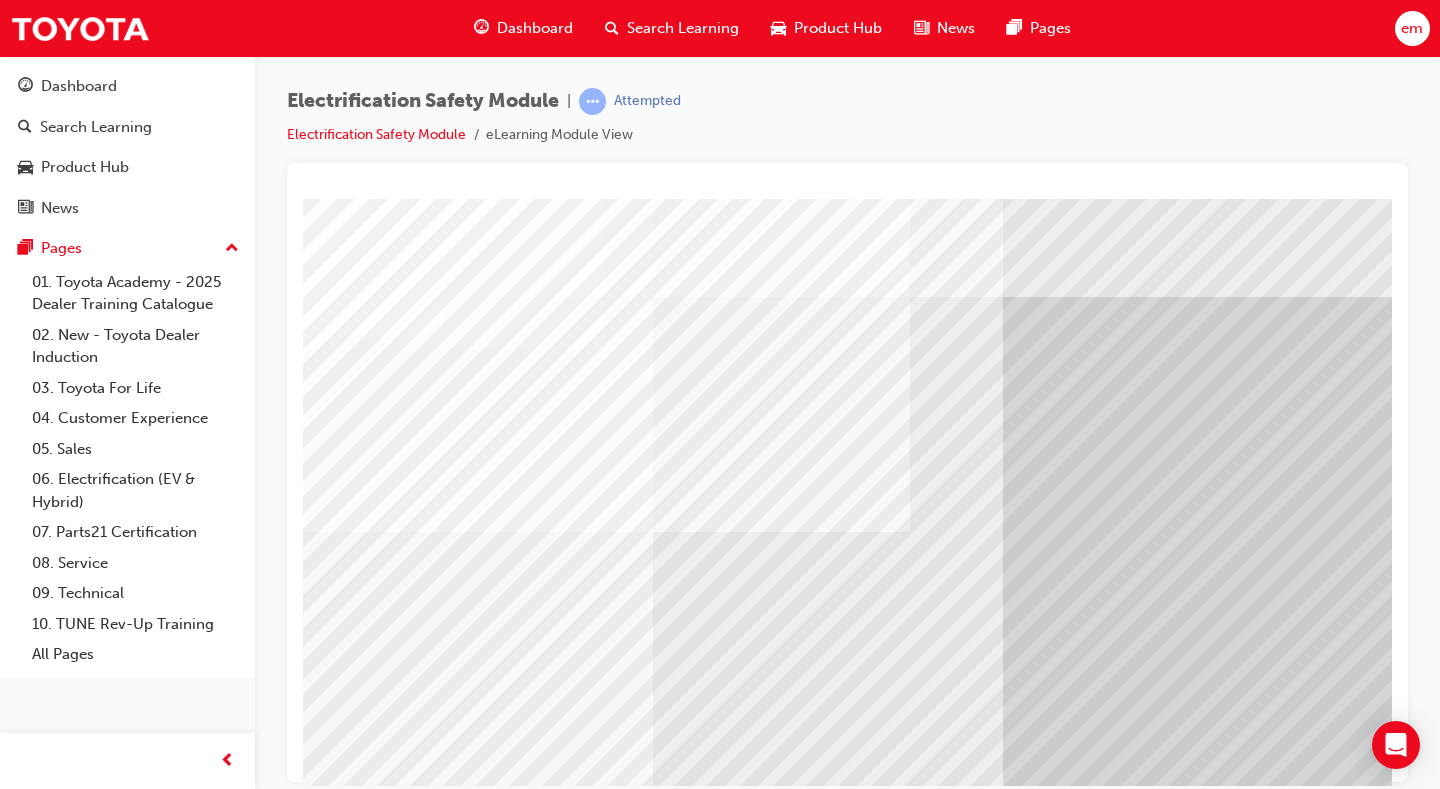 click at bounding box center [368, 7026] 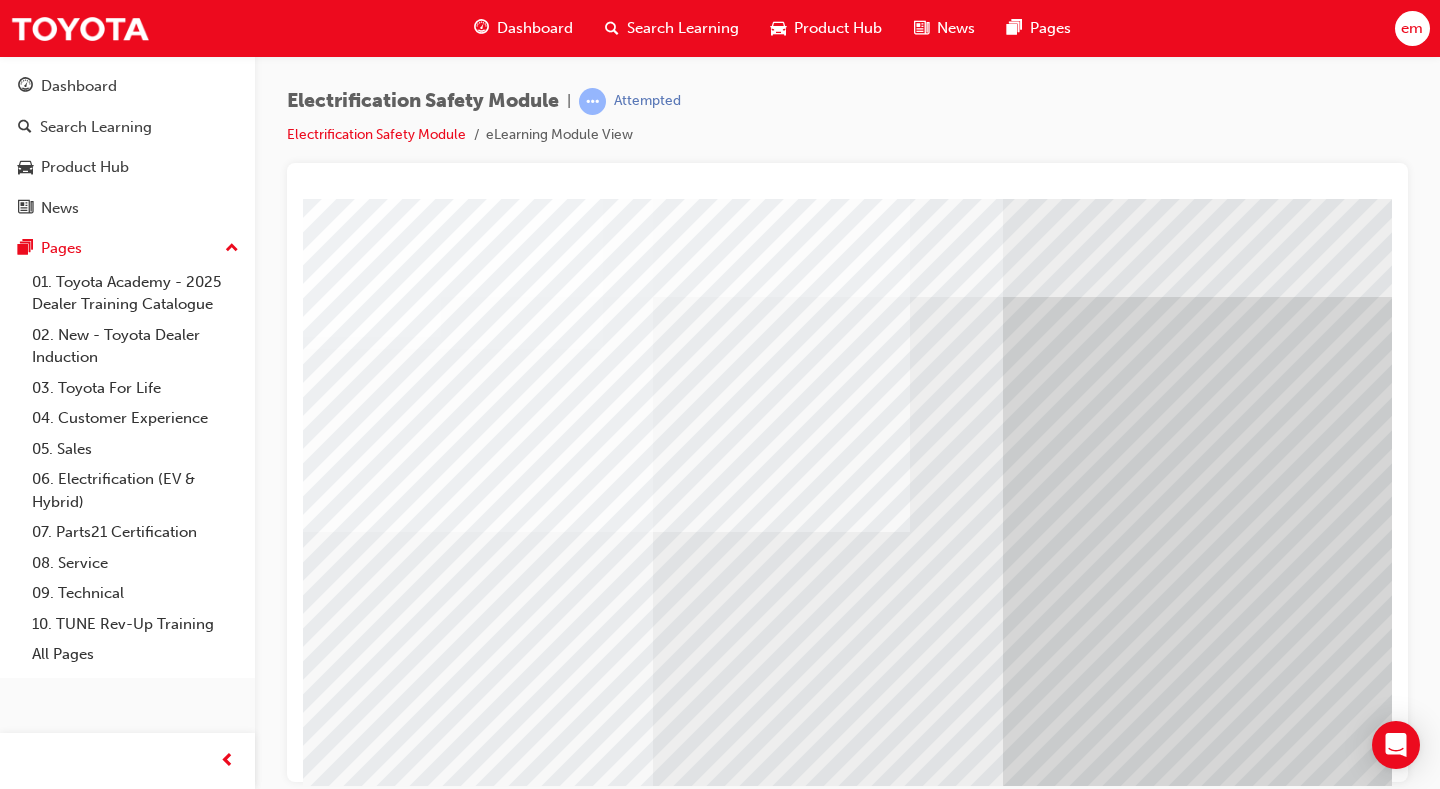 click at bounding box center (368, 7156) 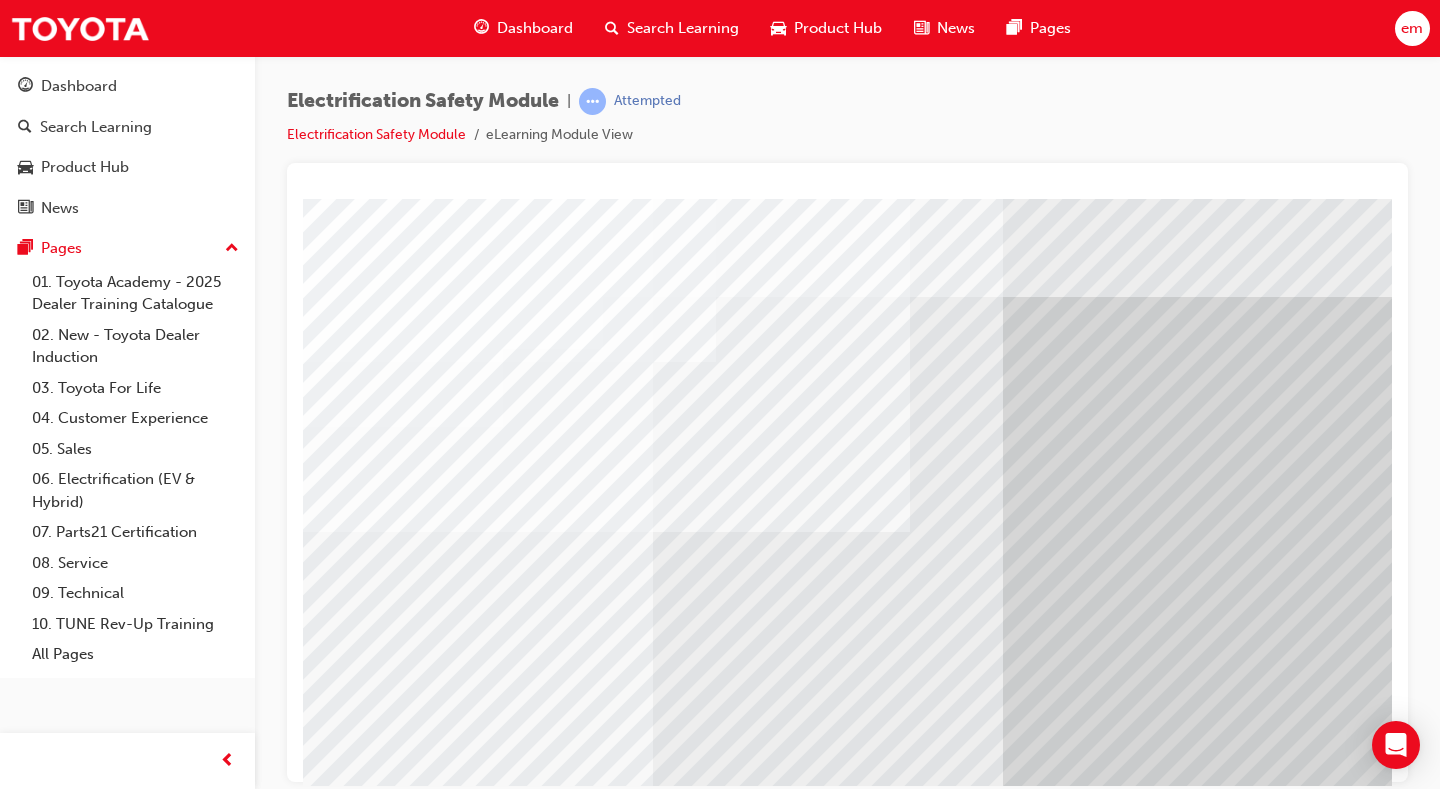 click at bounding box center (368, 6896) 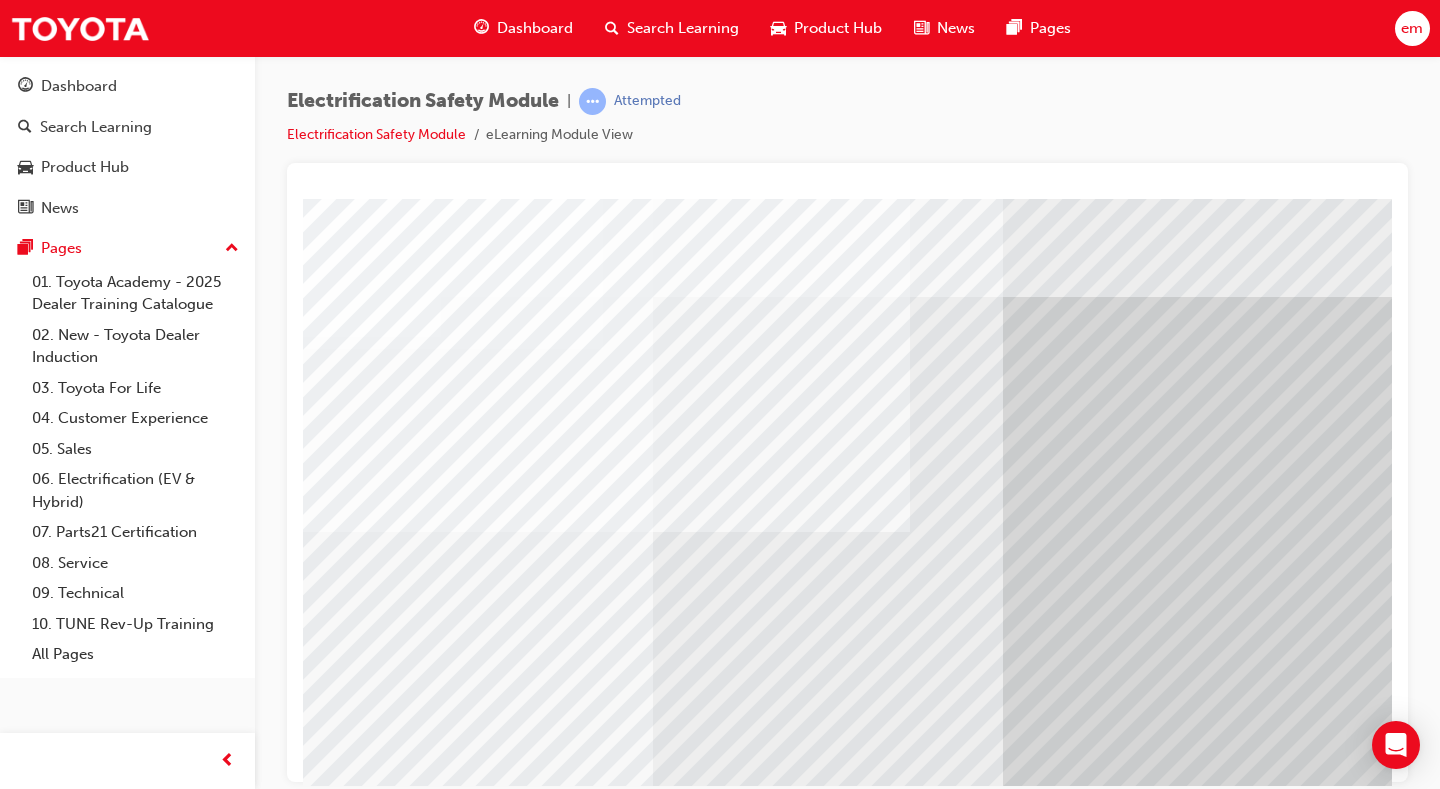 click at bounding box center (368, 7026) 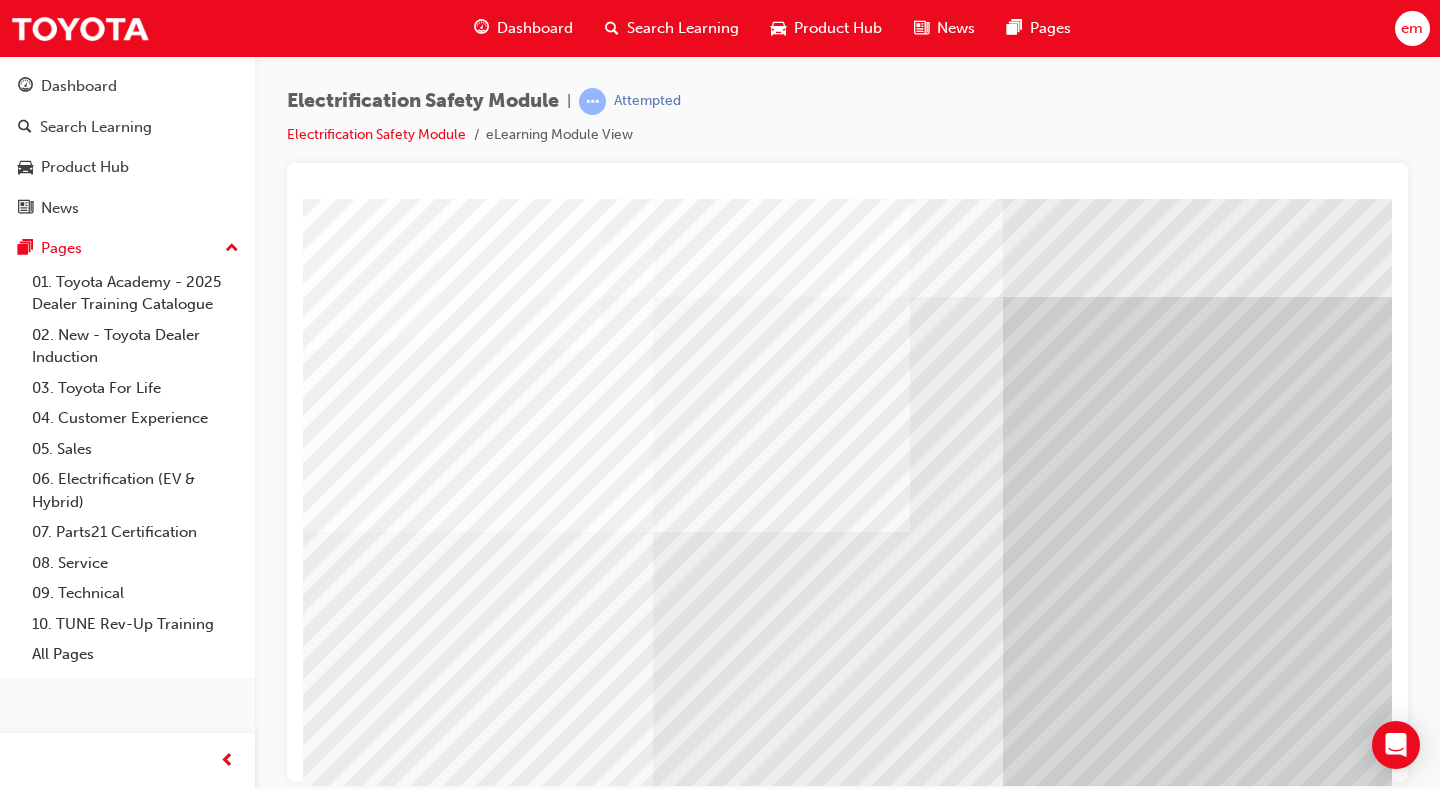 click at bounding box center (368, 7156) 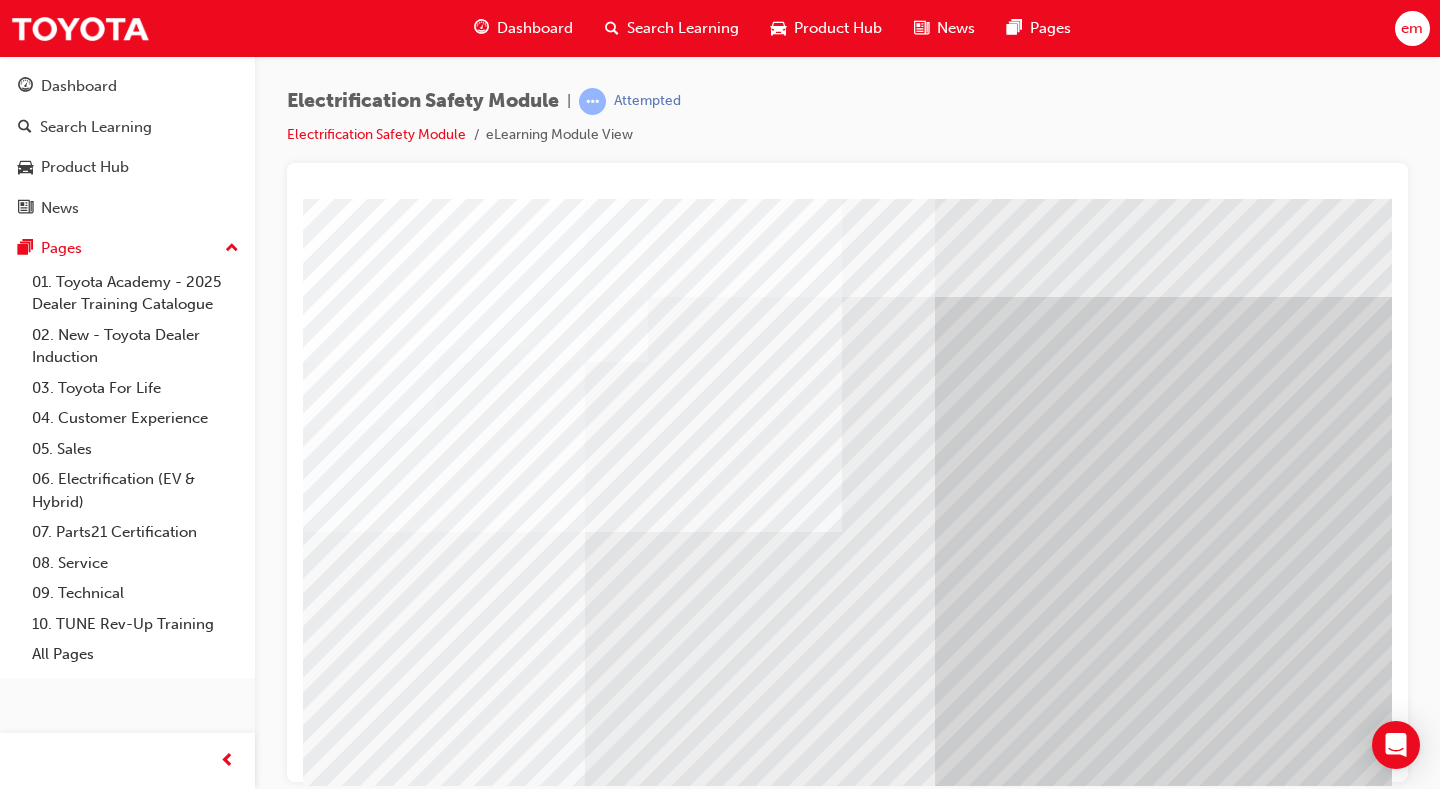 scroll, scrollTop: 0, scrollLeft: 0, axis: both 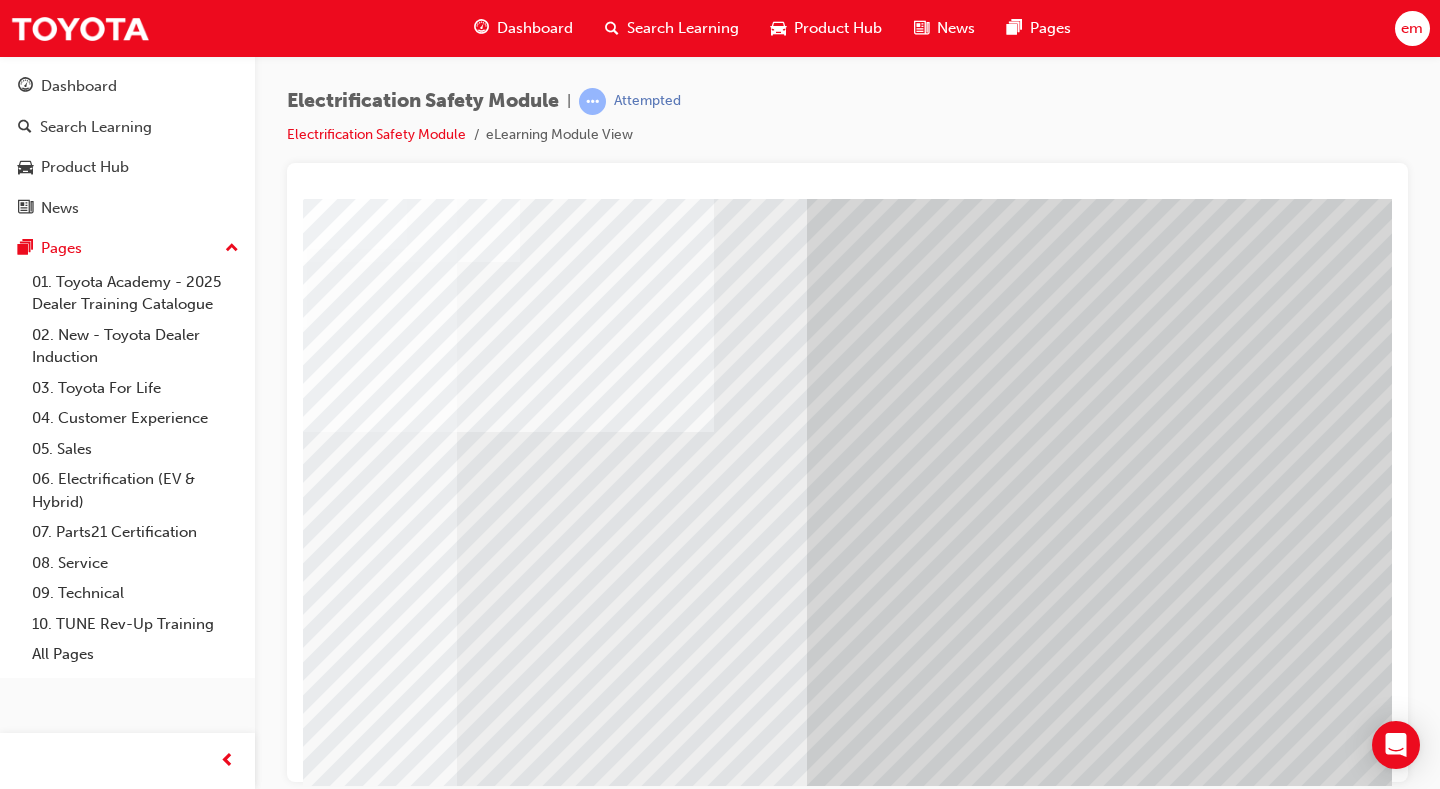 click at bounding box center [170, 6713] 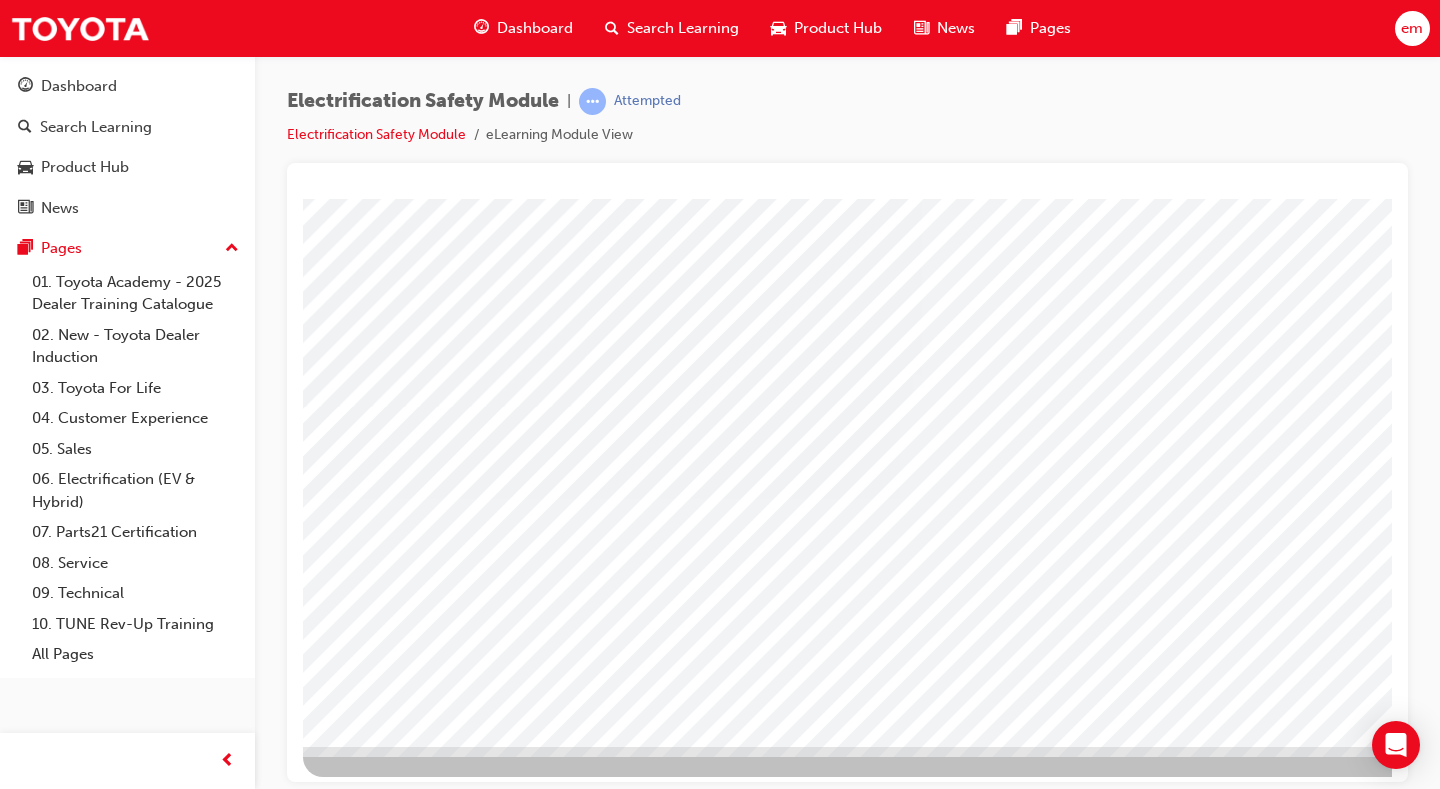 scroll, scrollTop: 180, scrollLeft: 0, axis: vertical 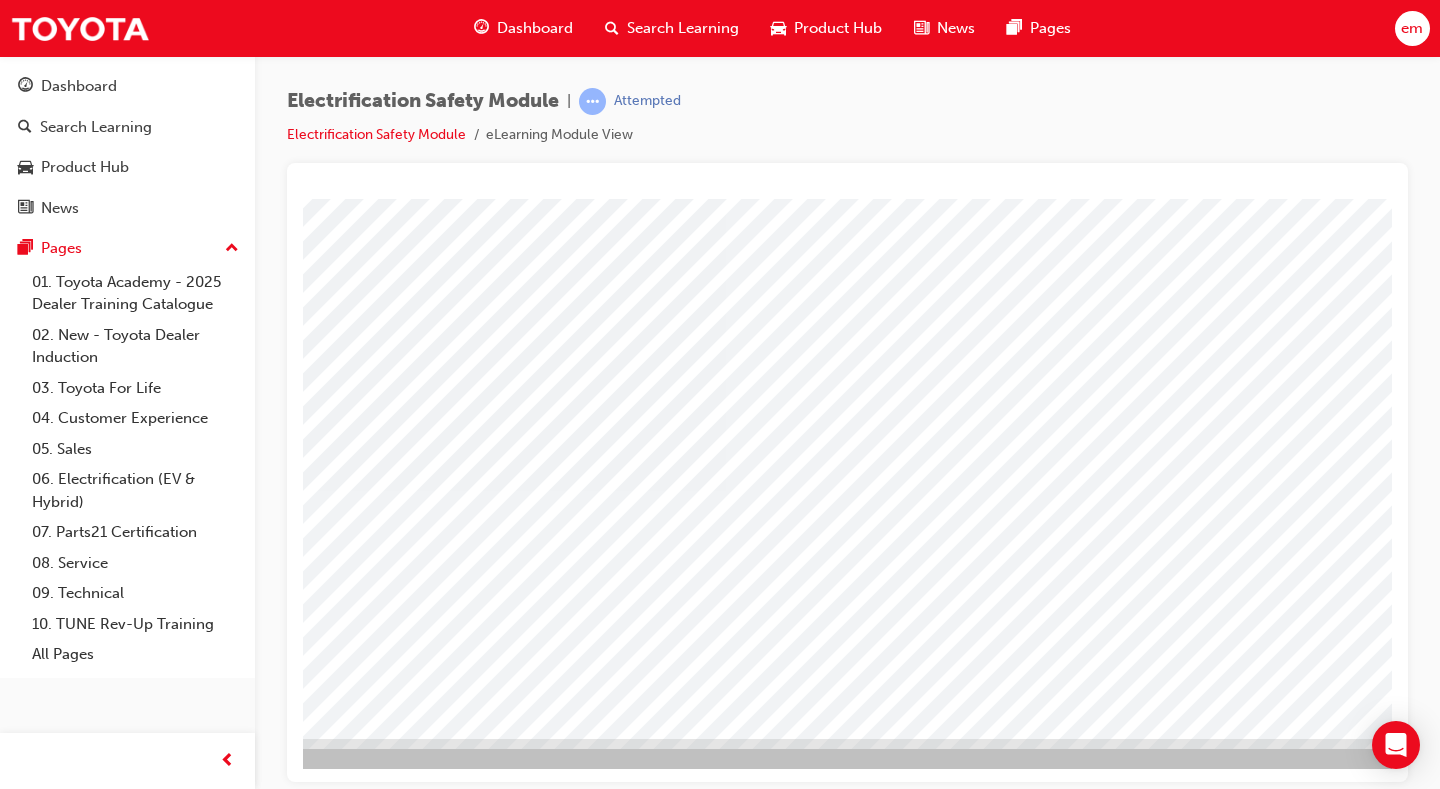 click at bounding box center [192, 2804] 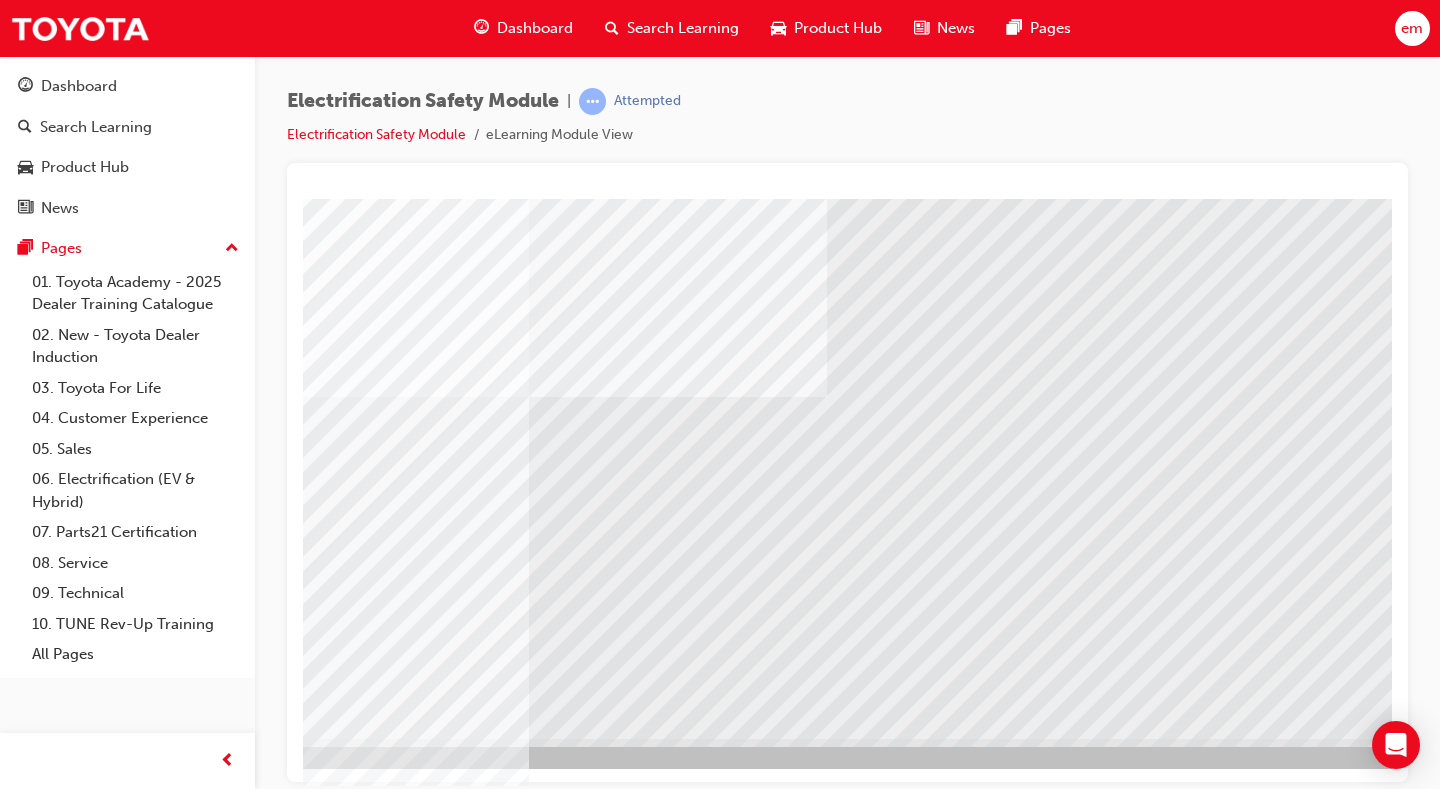 scroll, scrollTop: 0, scrollLeft: 0, axis: both 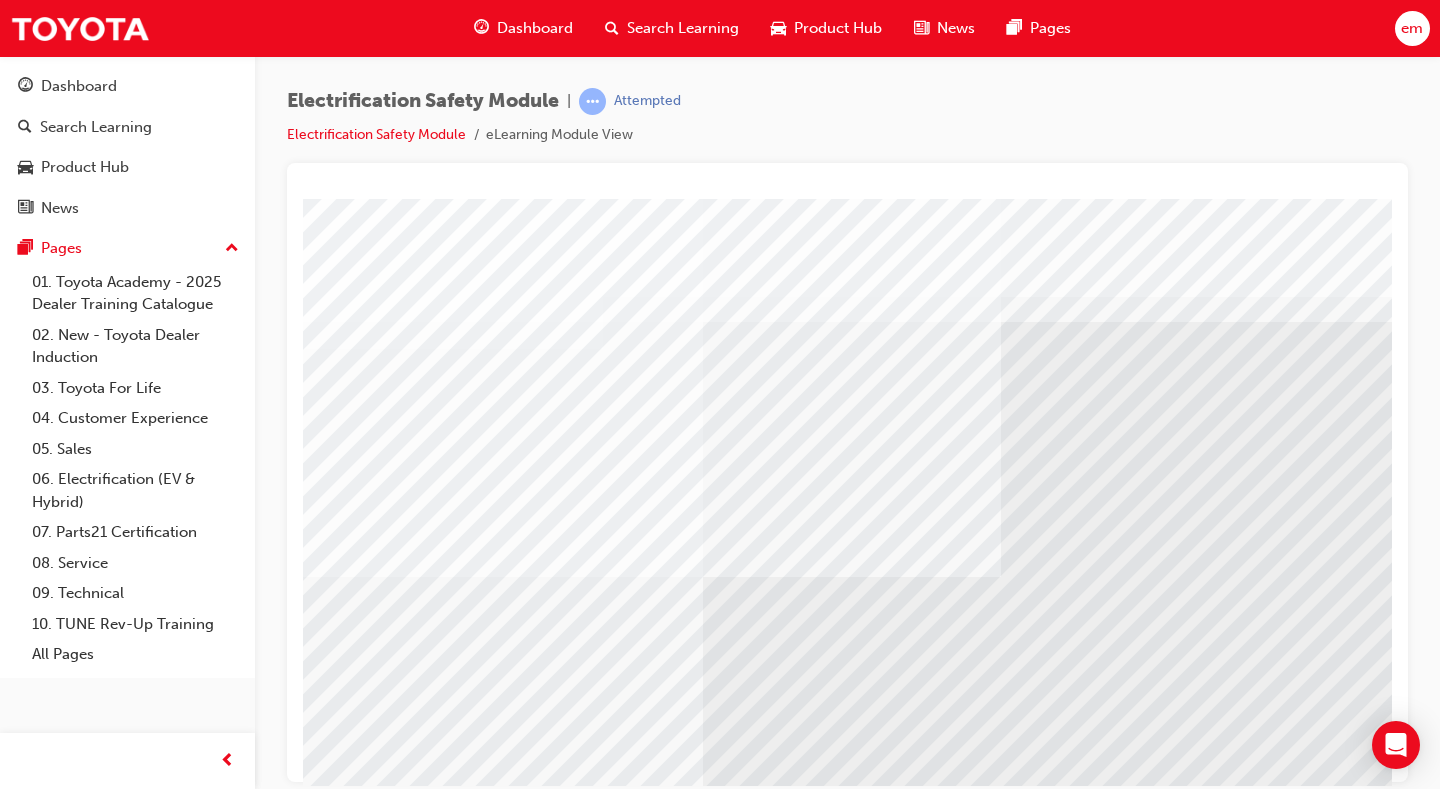 click at bounding box center (390, 5928) 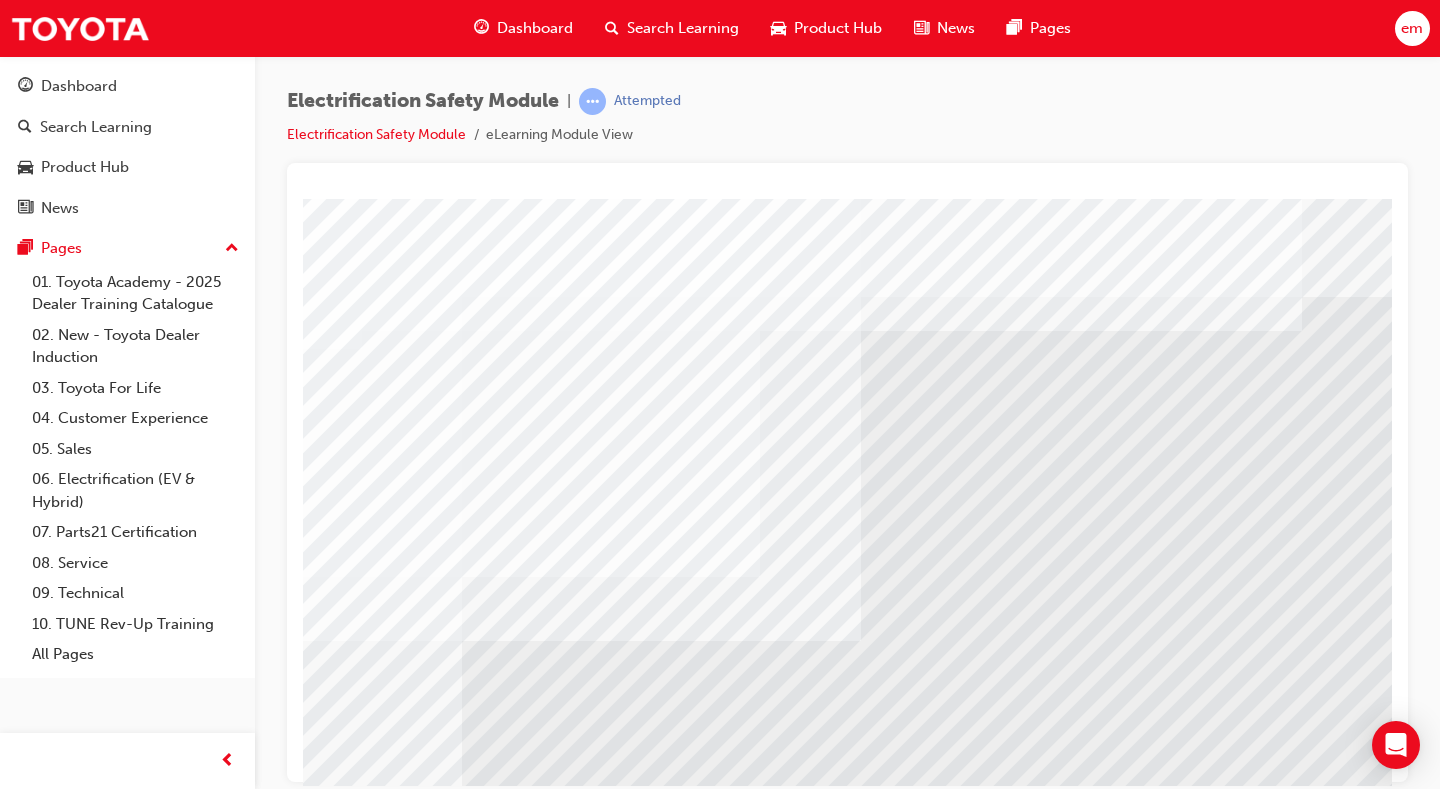 scroll, scrollTop: 0, scrollLeft: 243, axis: horizontal 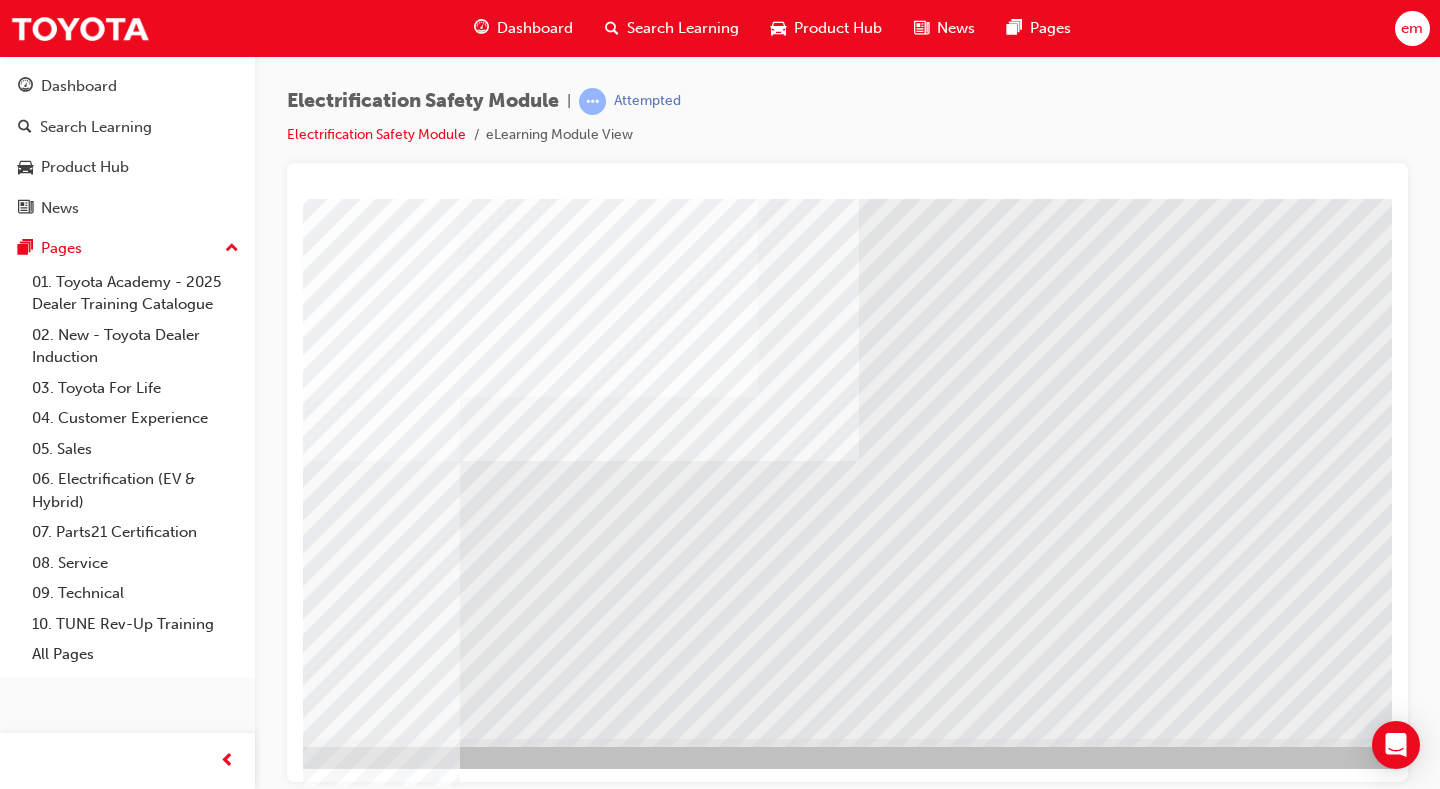 click at bounding box center [123, 5716] 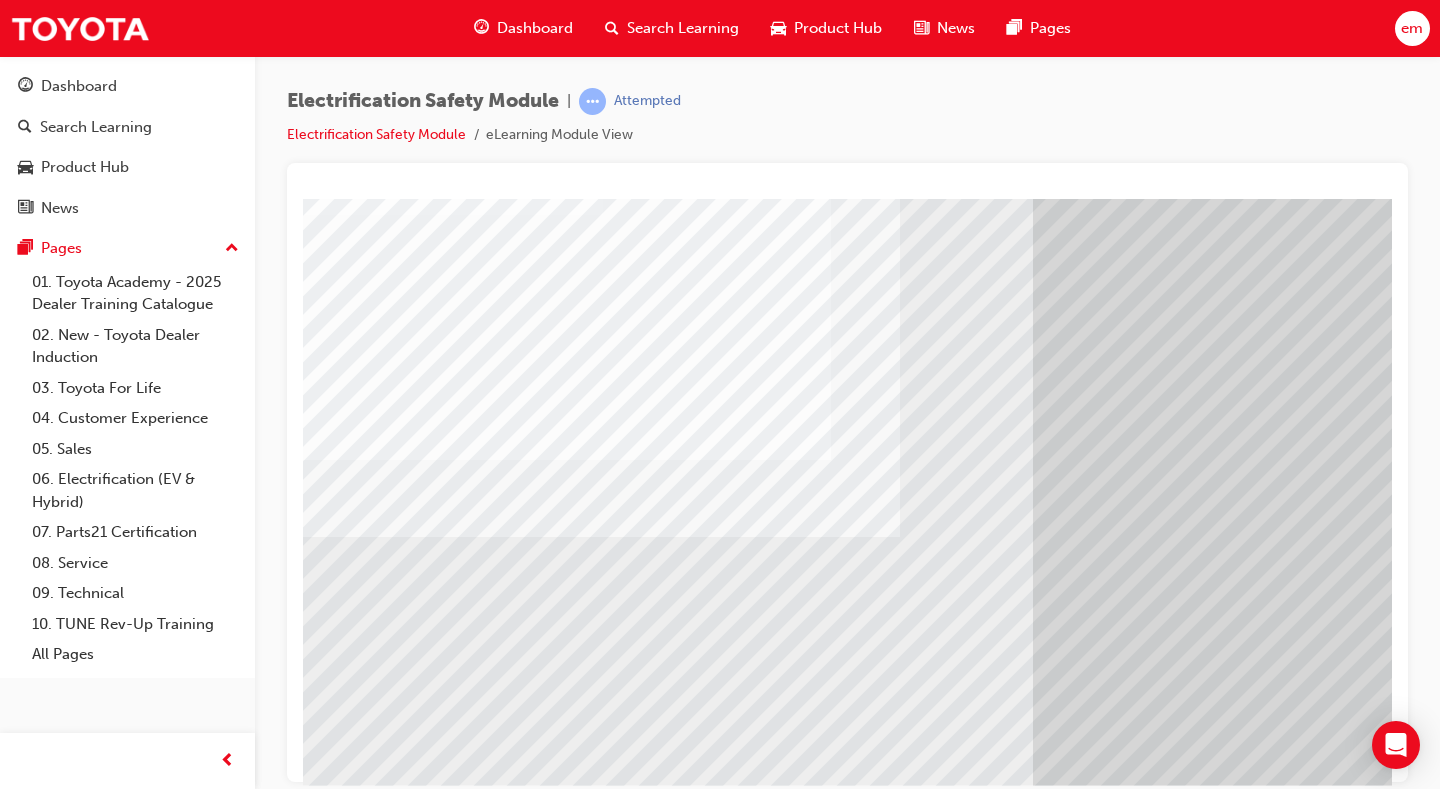 scroll, scrollTop: 180, scrollLeft: 0, axis: vertical 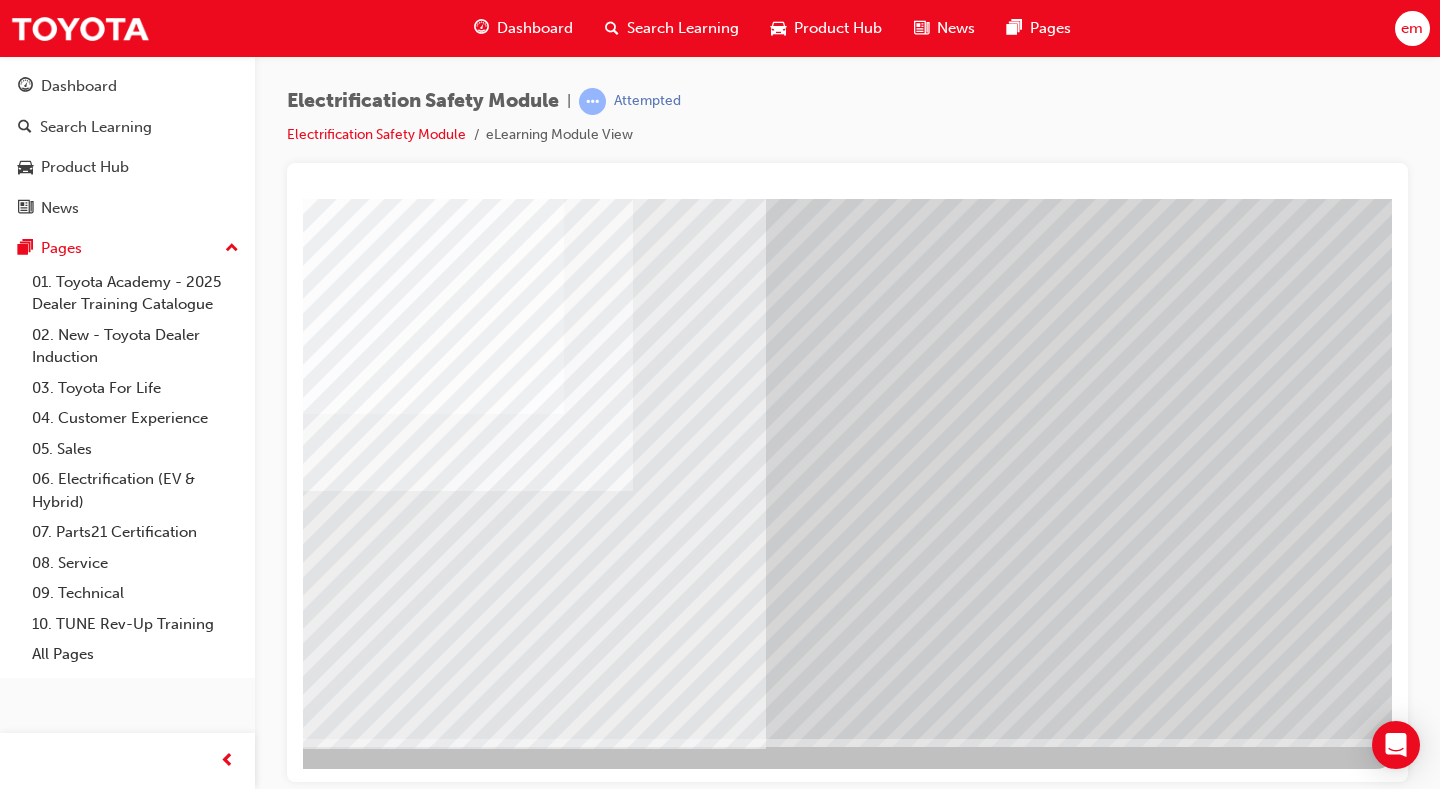 click at bounding box center (99, 3052) 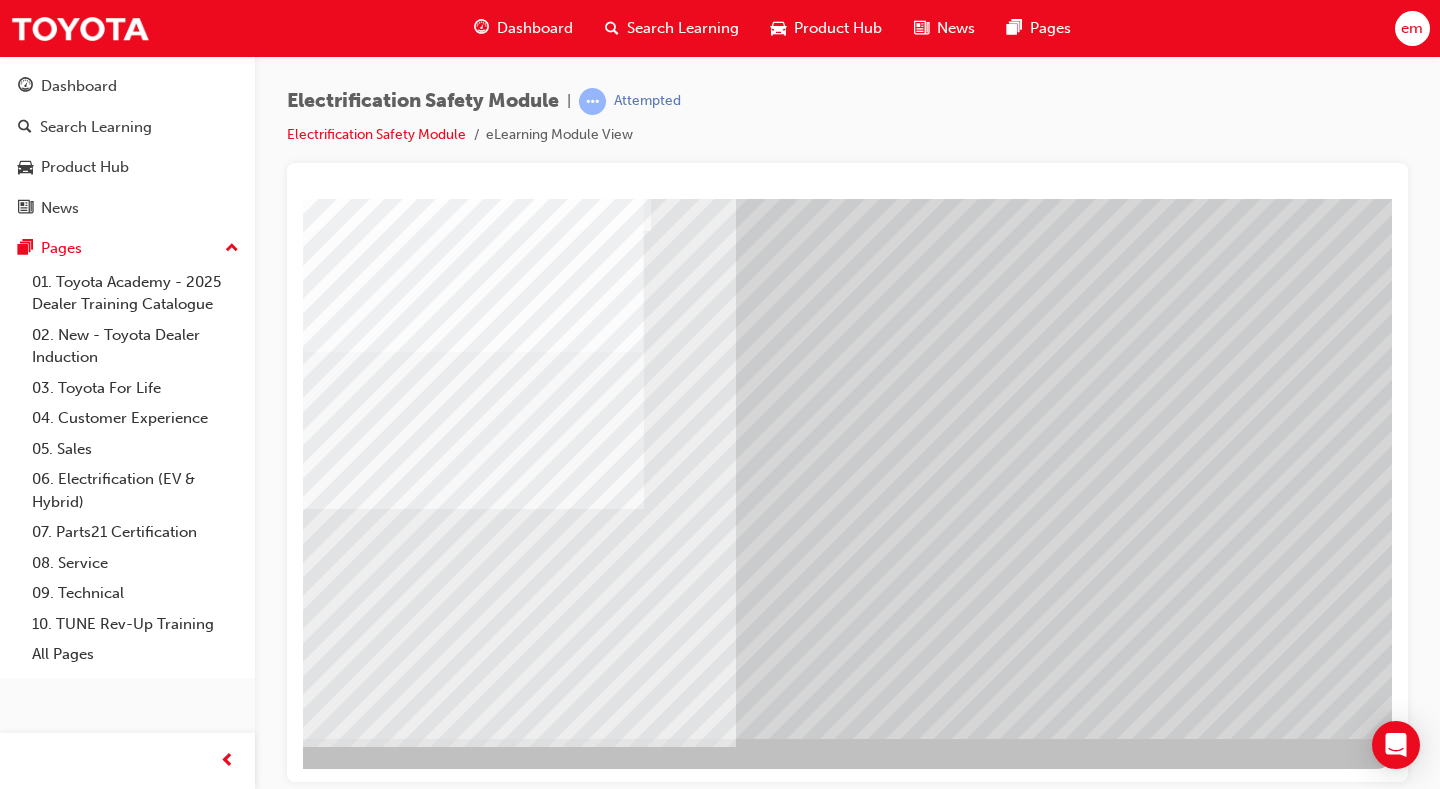 scroll, scrollTop: 0, scrollLeft: 0, axis: both 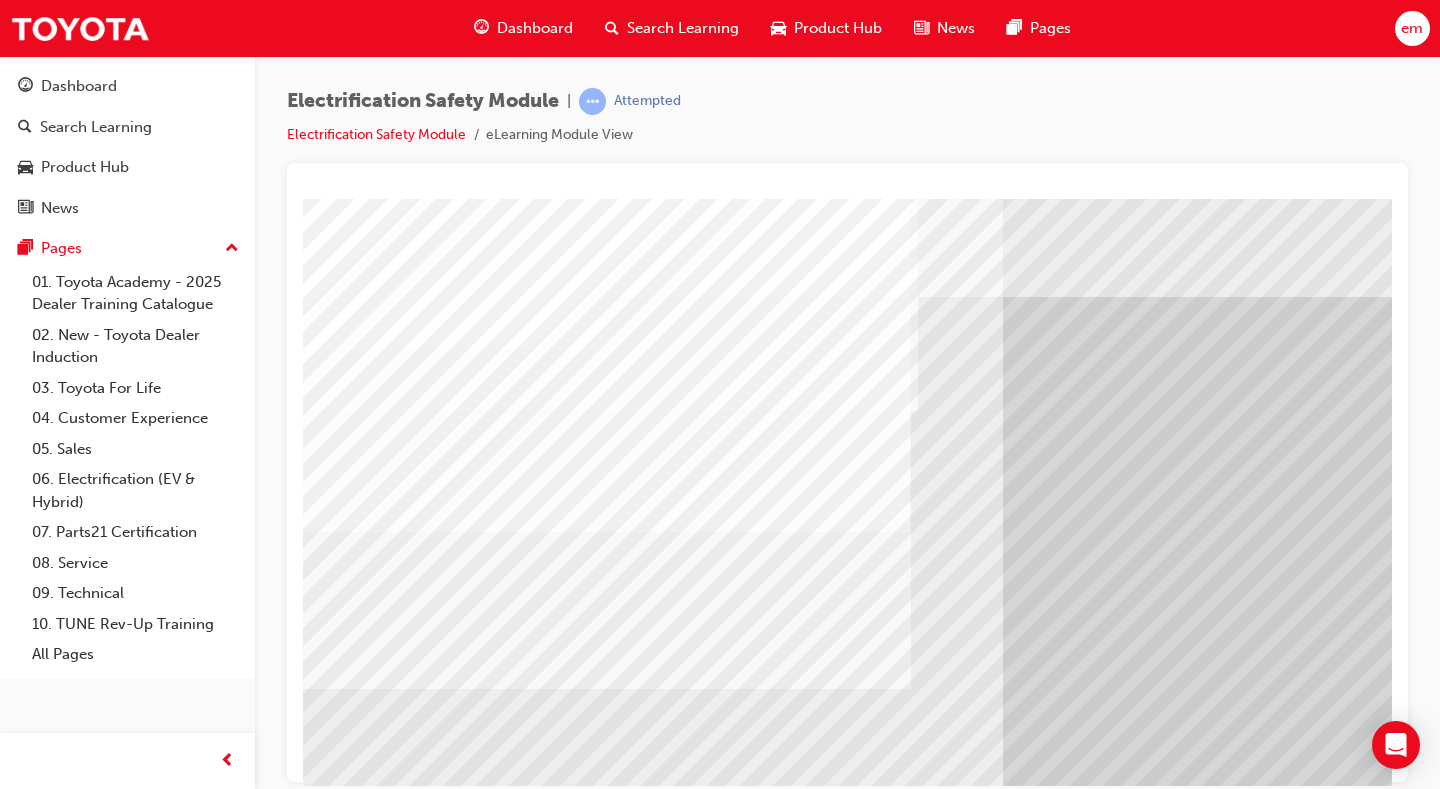 click at bounding box center (368, 6772) 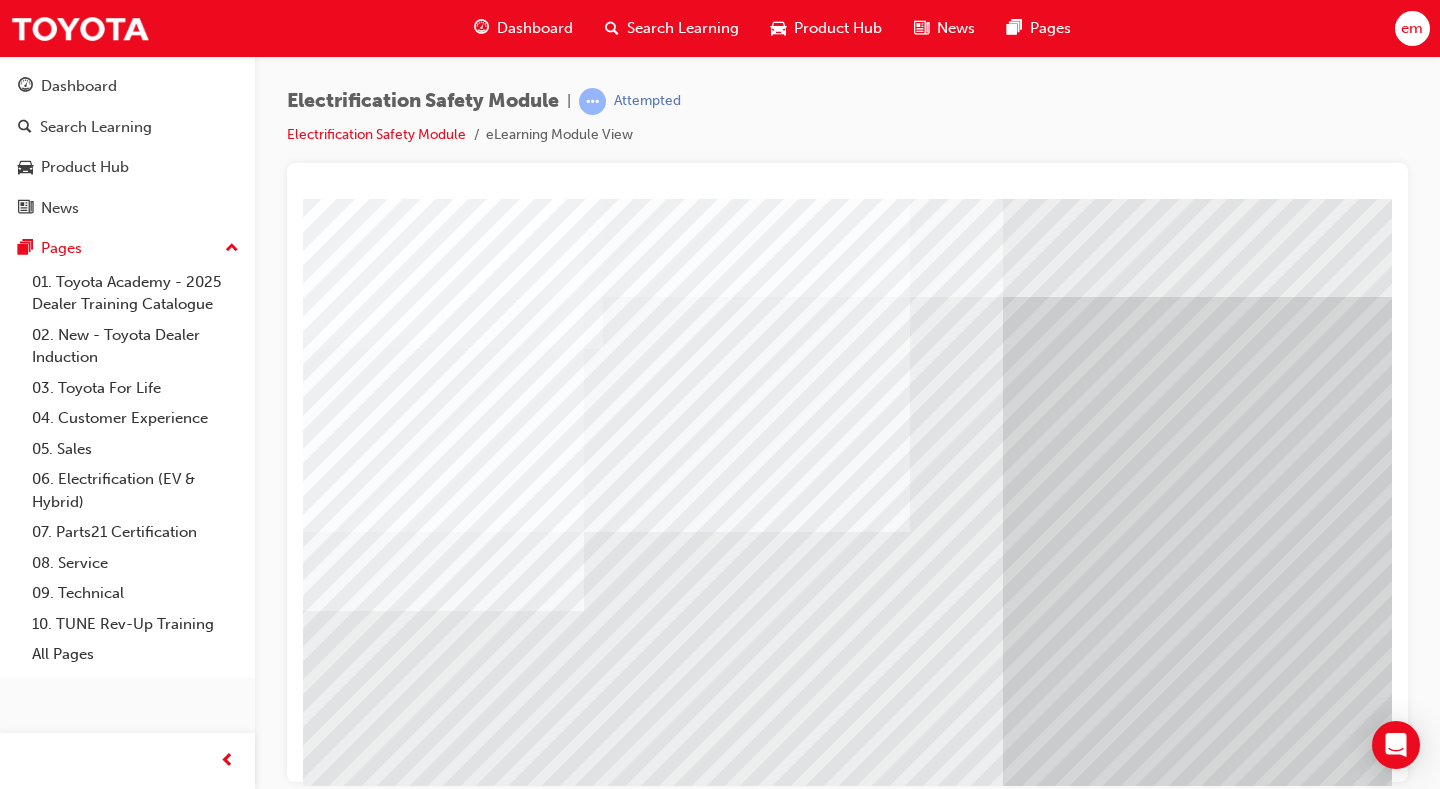 click at bounding box center [368, 6902] 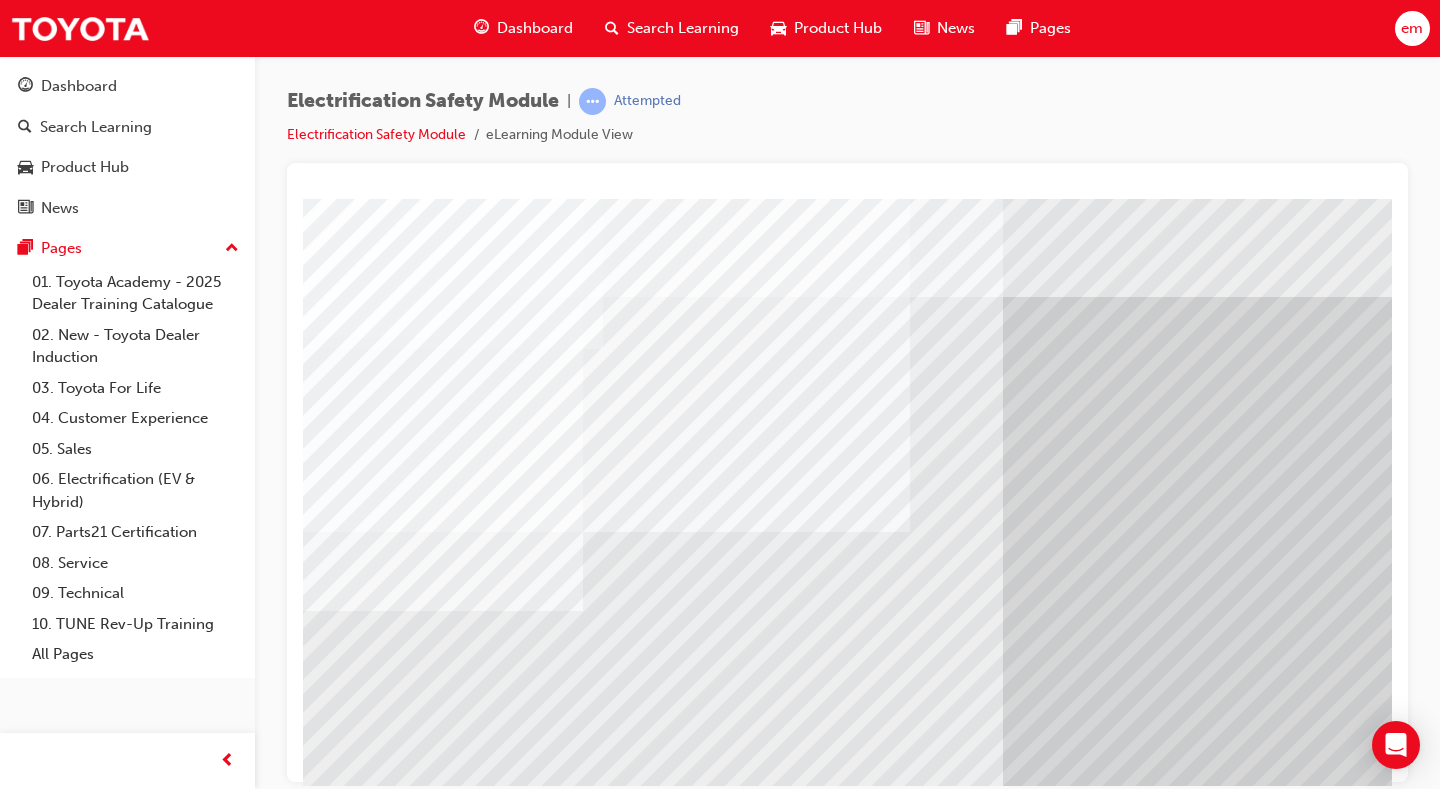 click at bounding box center (368, 7032) 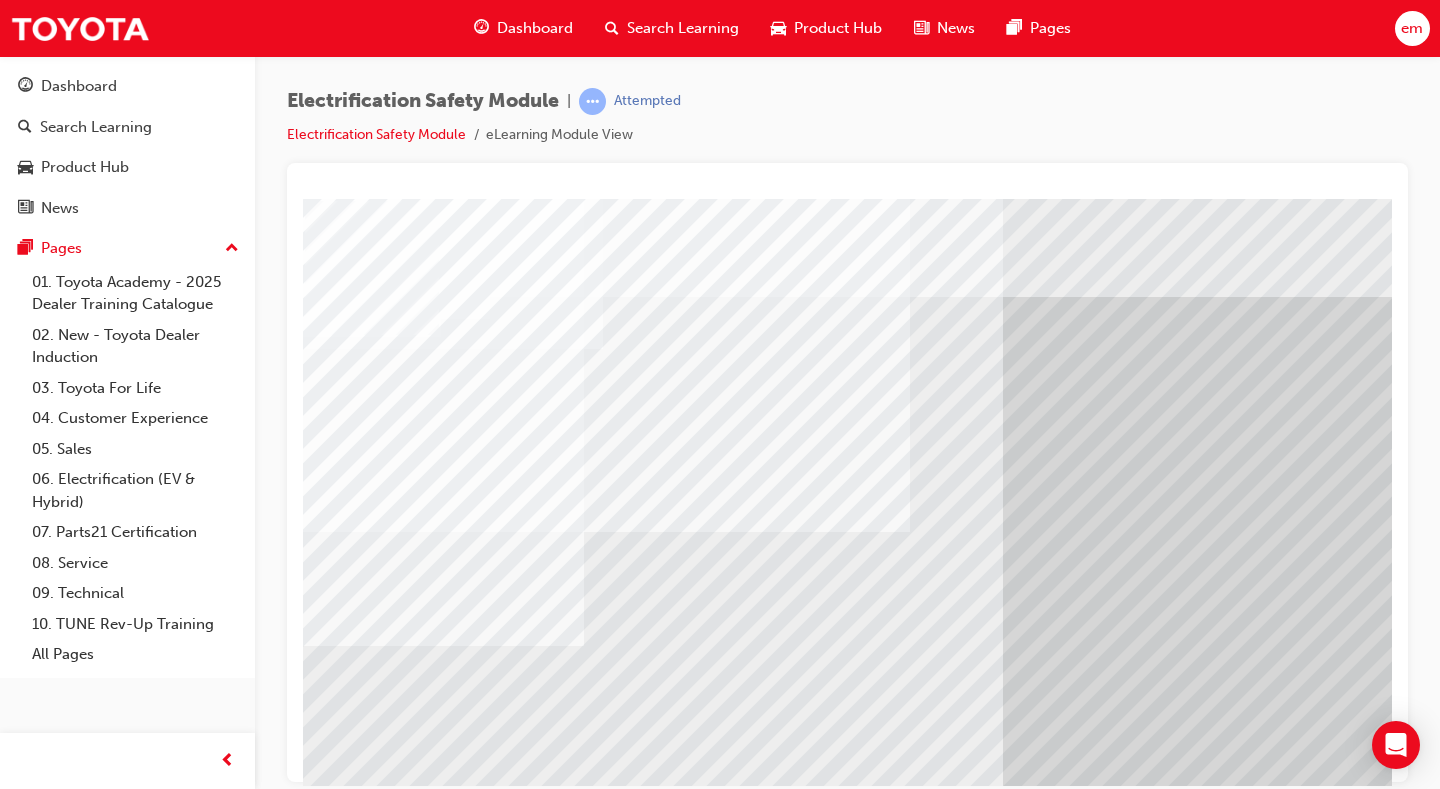 click at bounding box center (368, 7162) 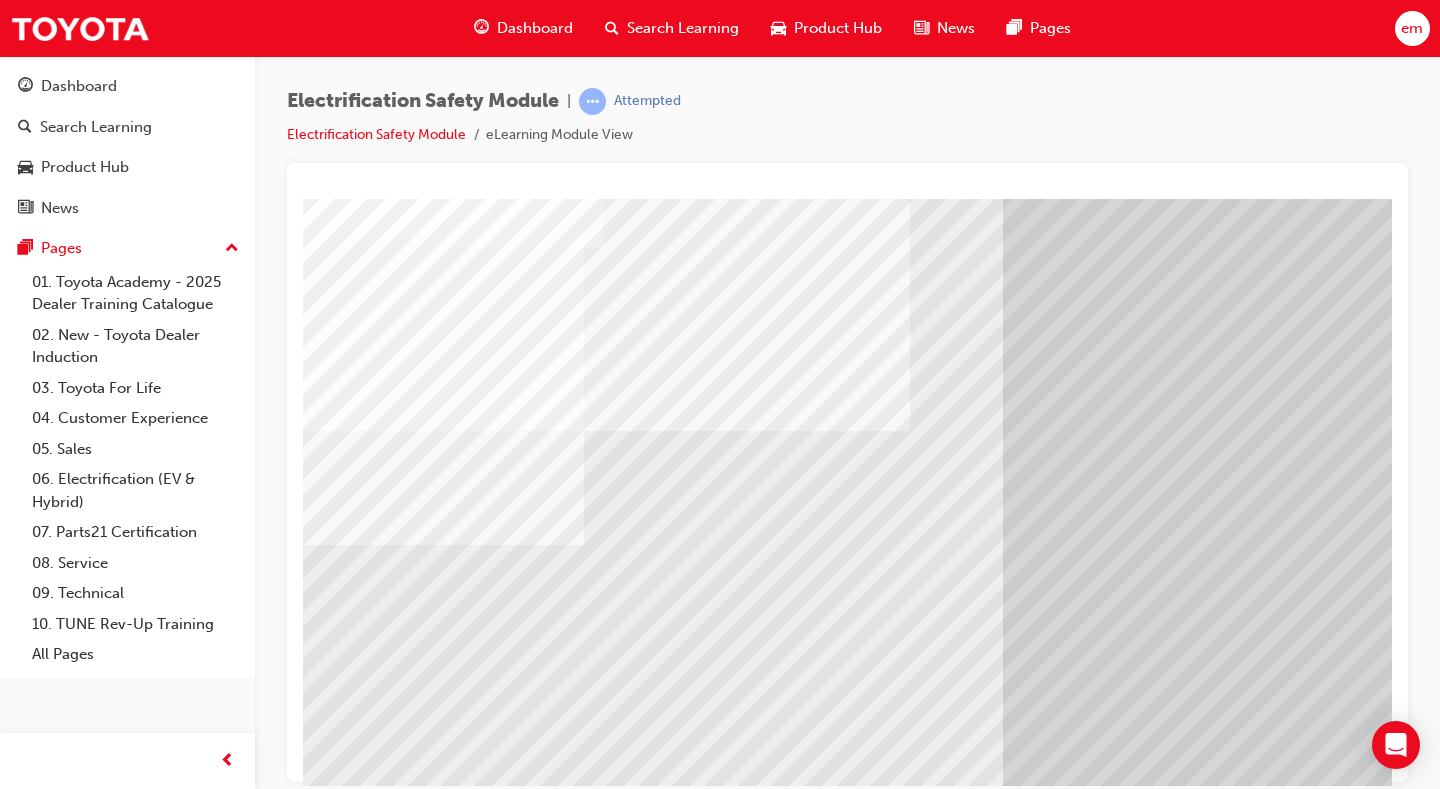 scroll, scrollTop: 180, scrollLeft: 0, axis: vertical 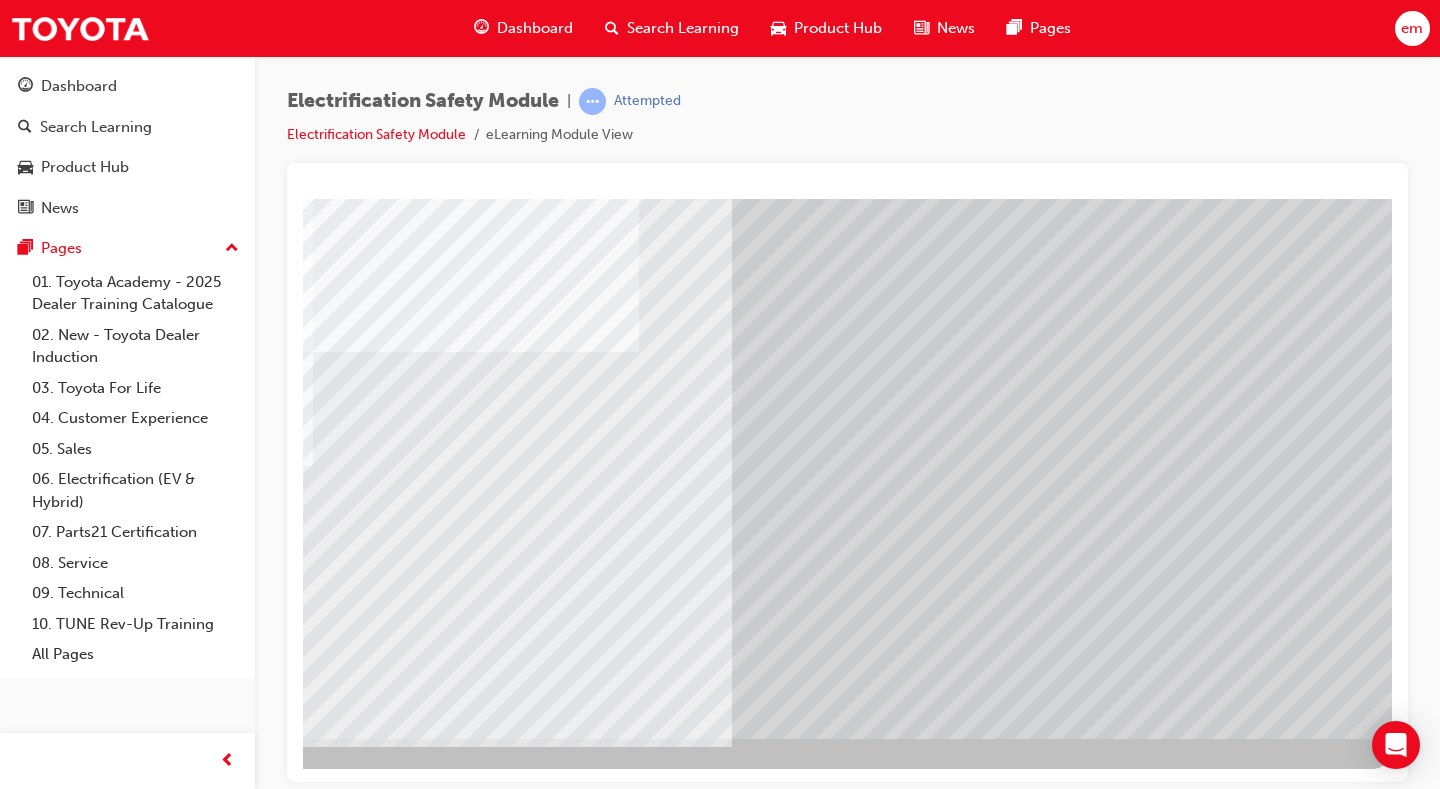 click at bounding box center [95, 6509] 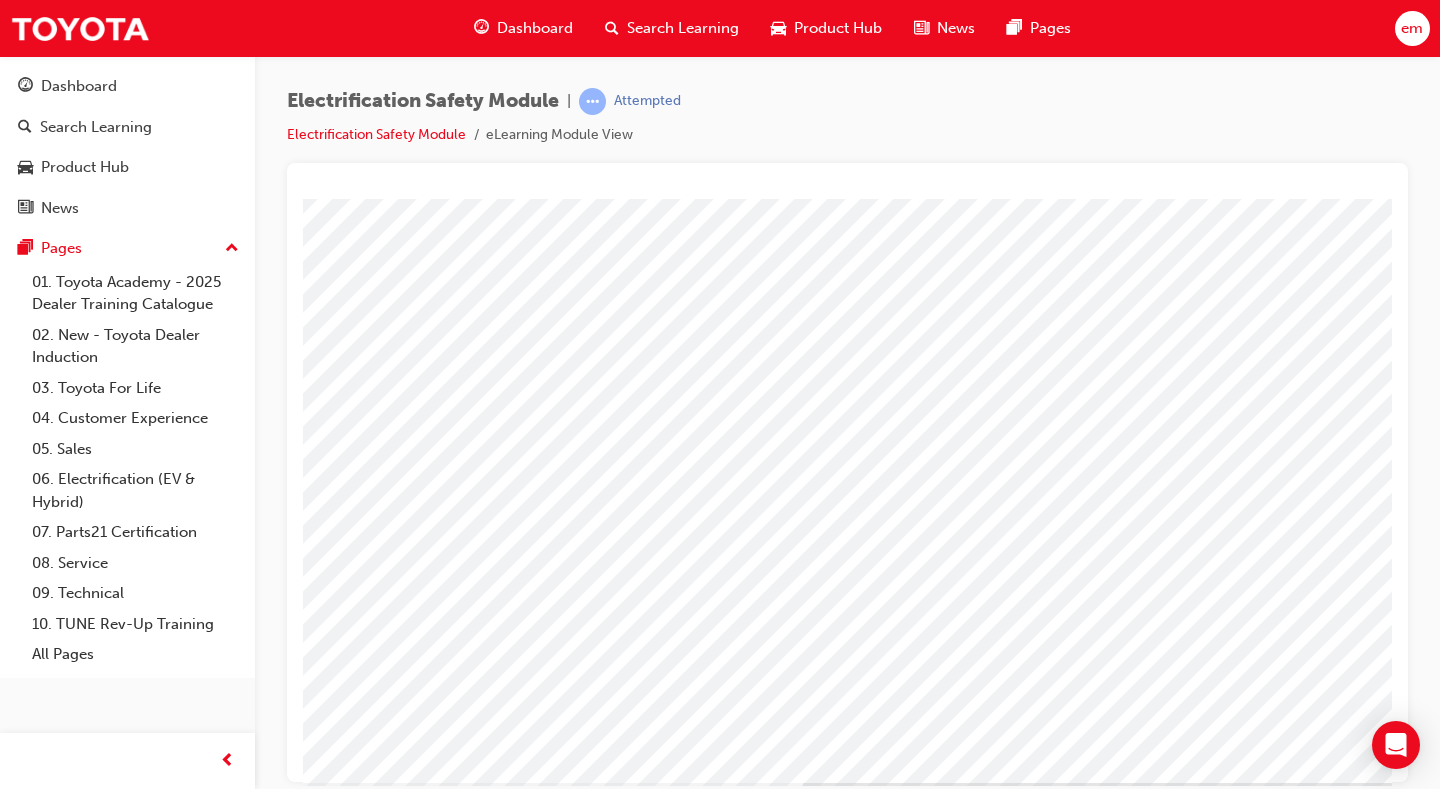 scroll, scrollTop: 180, scrollLeft: 0, axis: vertical 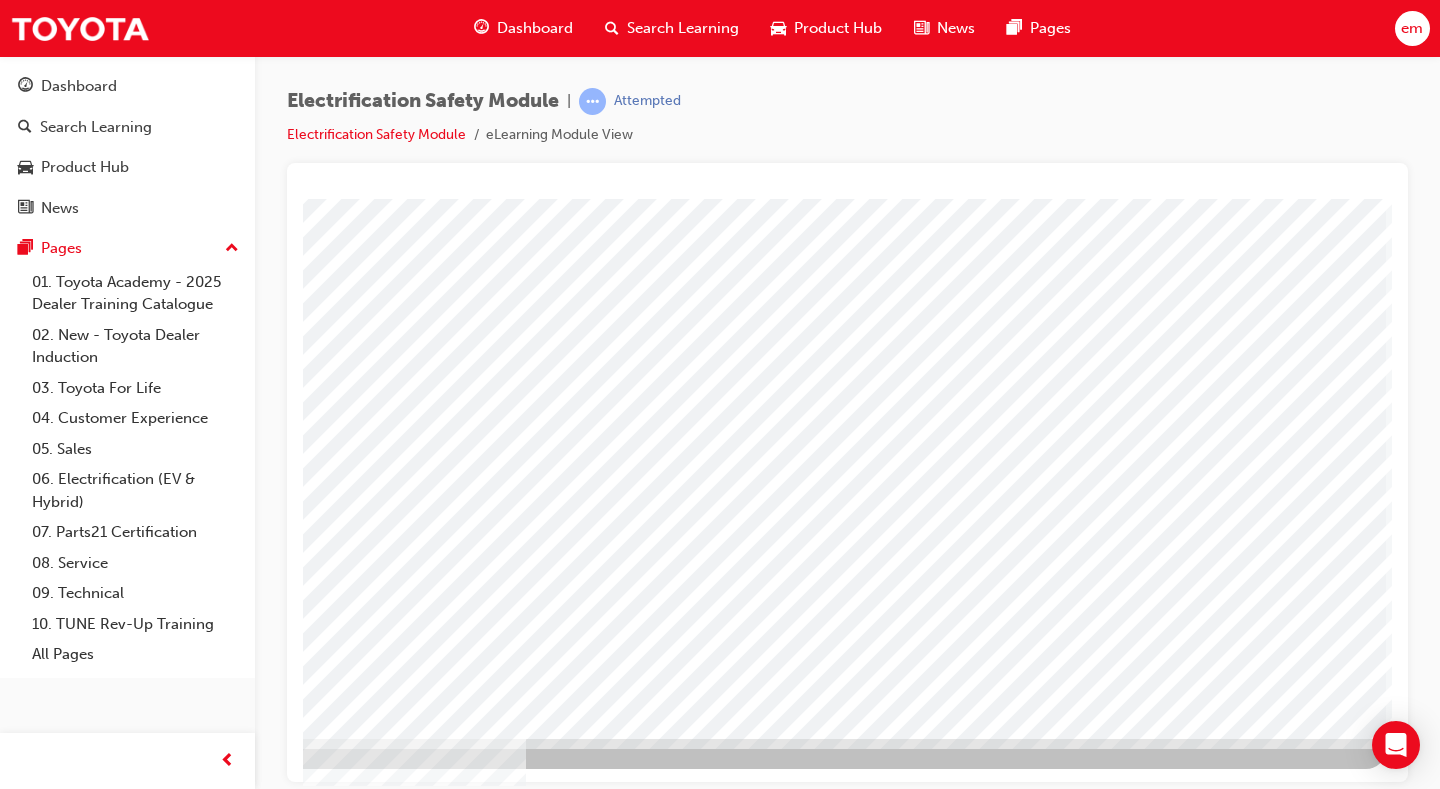 click at bounding box center (89, 3052) 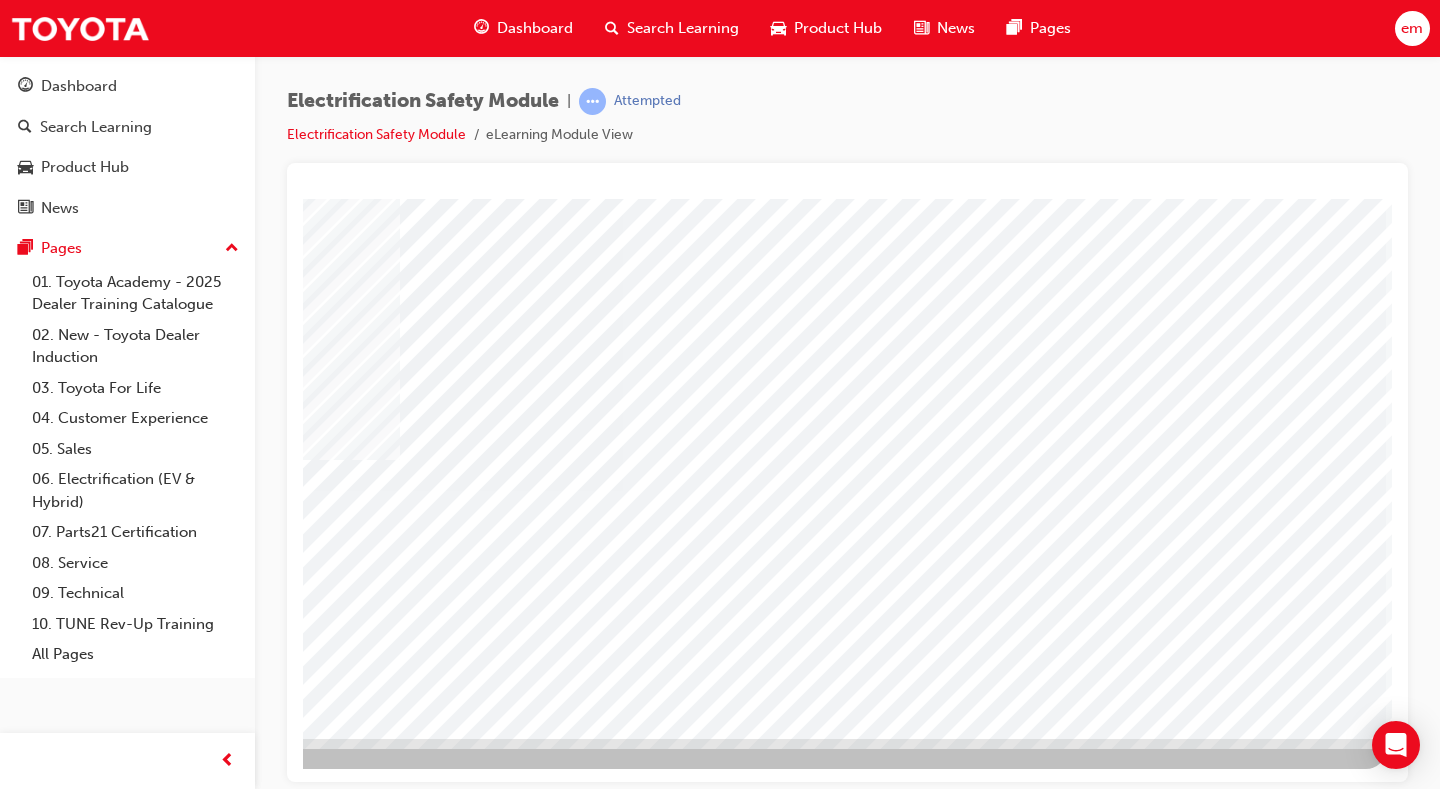 scroll, scrollTop: 0, scrollLeft: 0, axis: both 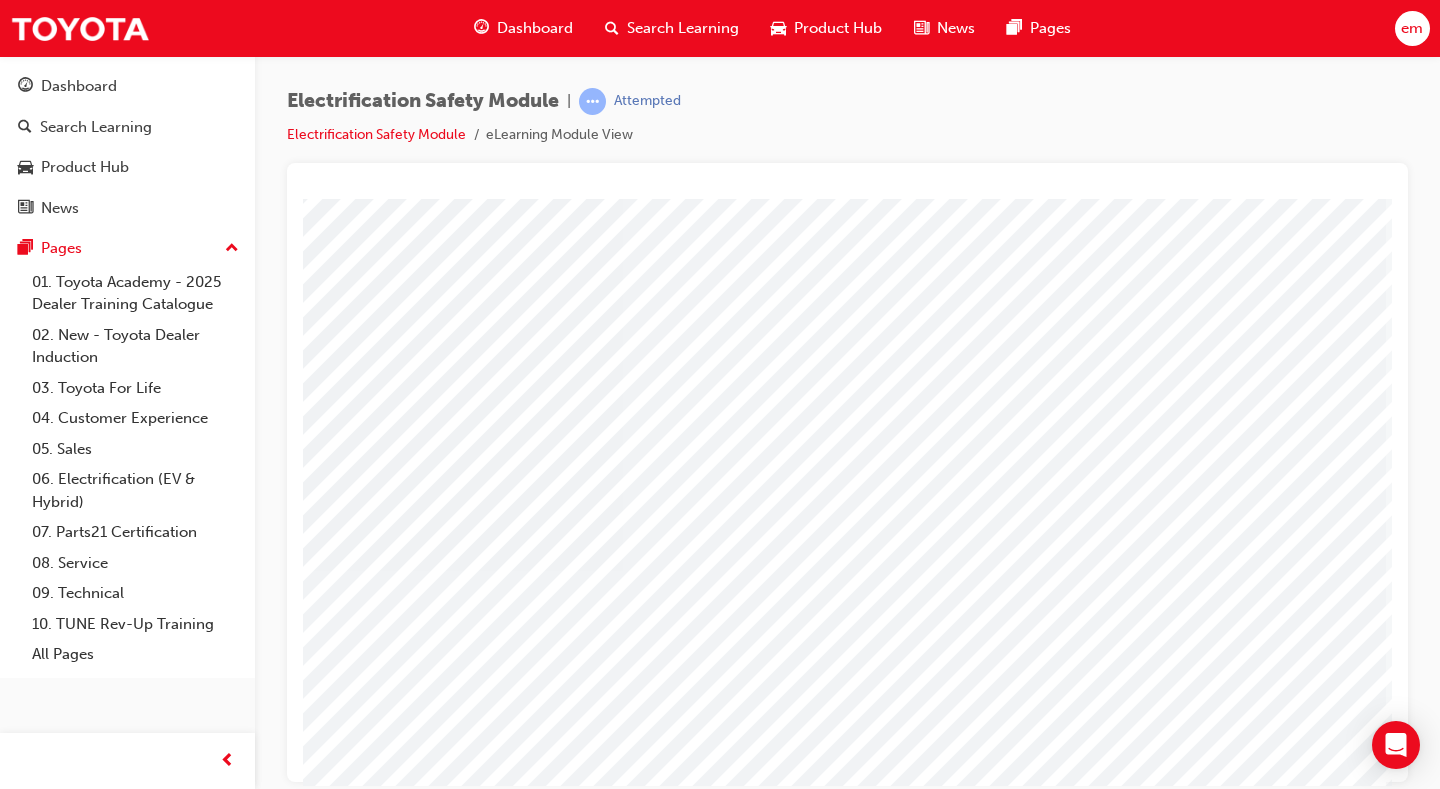 drag, startPoint x: 859, startPoint y: 766, endPoint x: 639, endPoint y: 760, distance: 220.0818 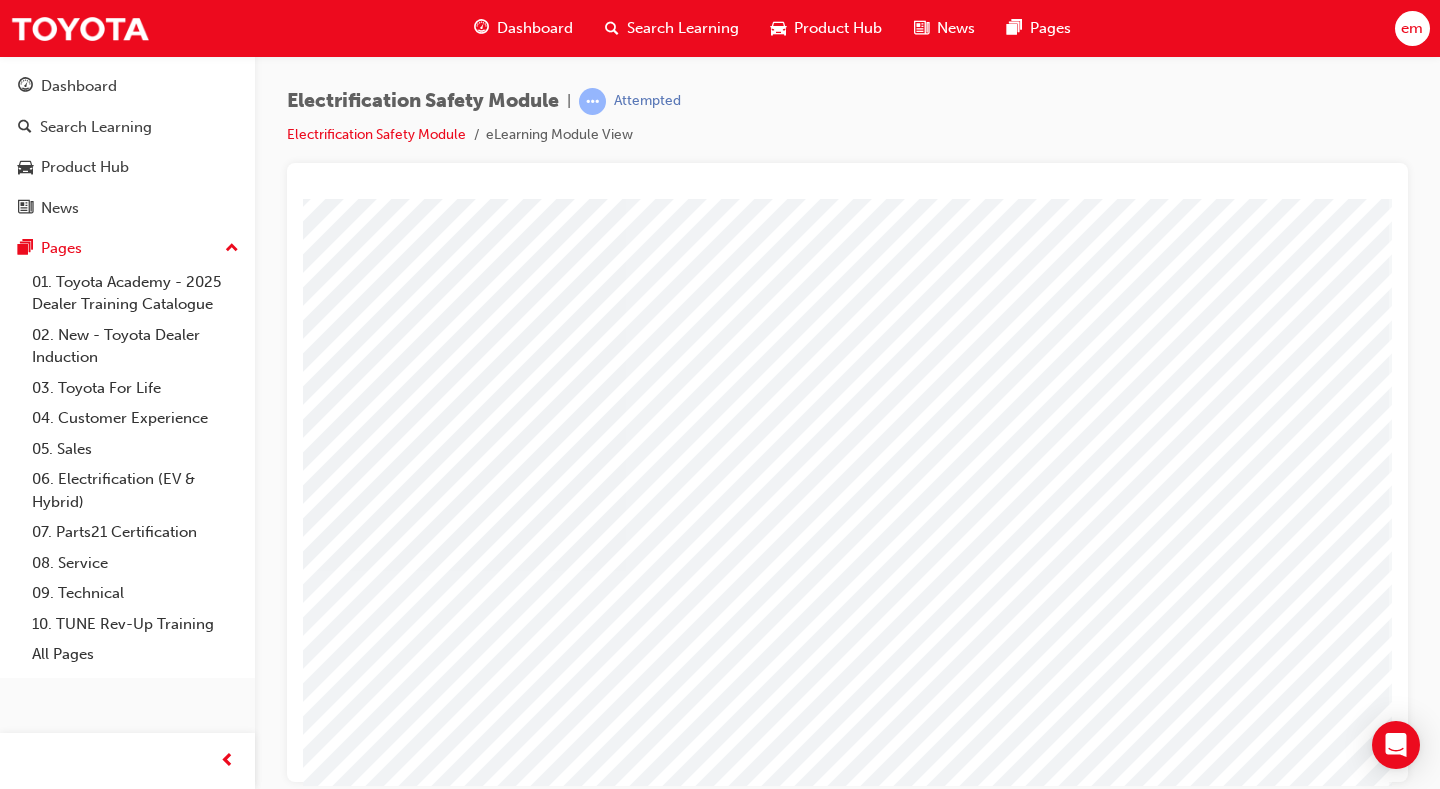 scroll, scrollTop: 100, scrollLeft: 288, axis: both 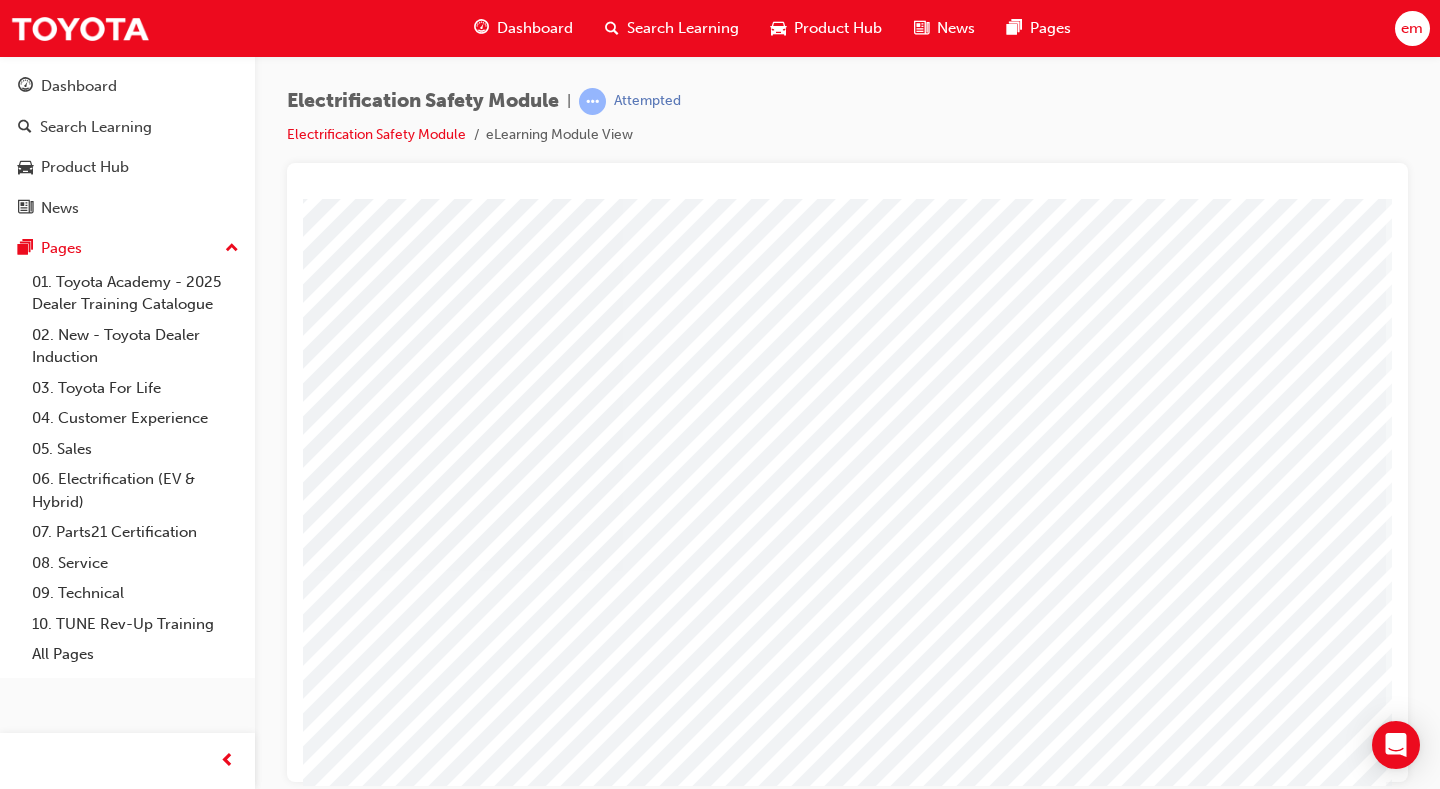 click at bounding box center (89, 2884) 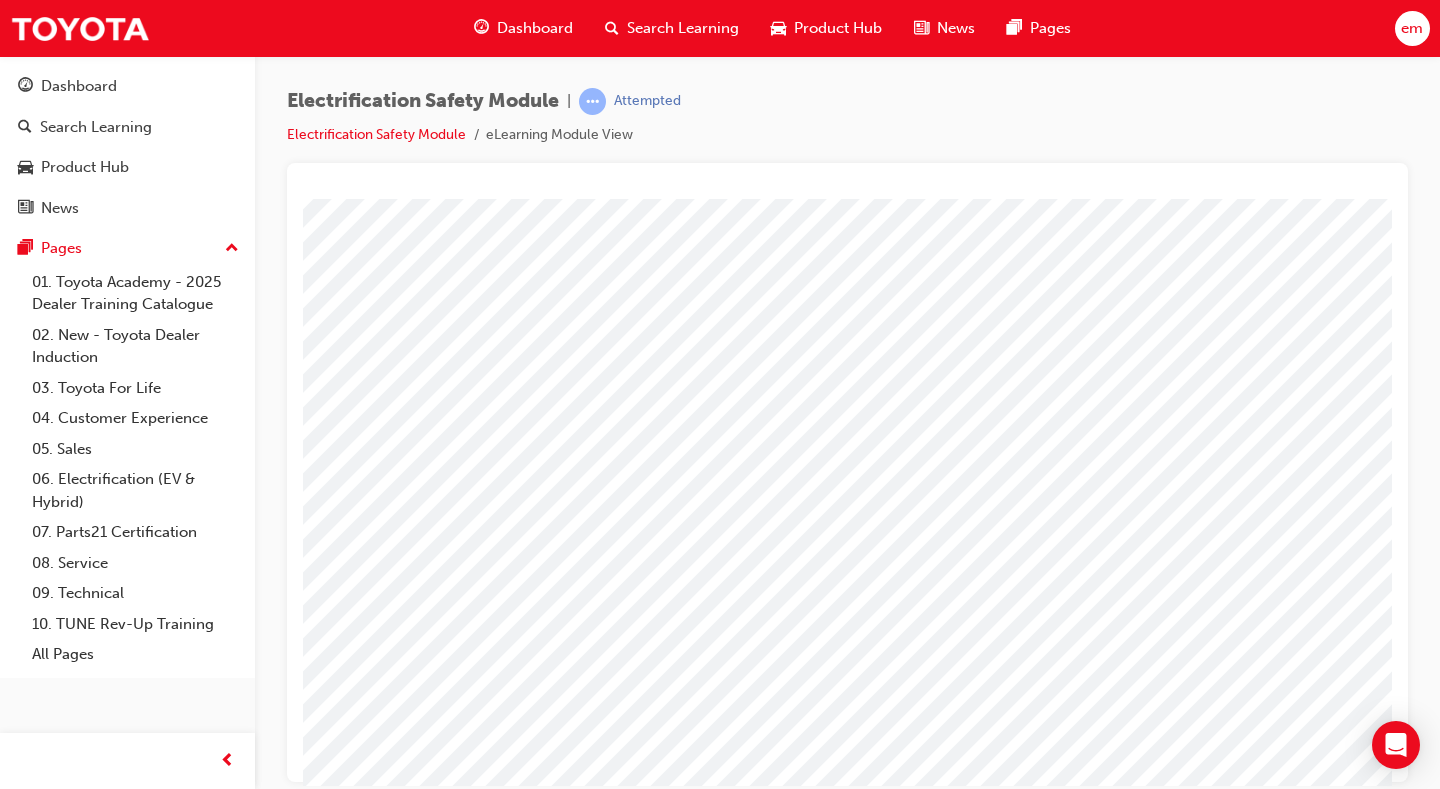 scroll, scrollTop: 100, scrollLeft: 0, axis: vertical 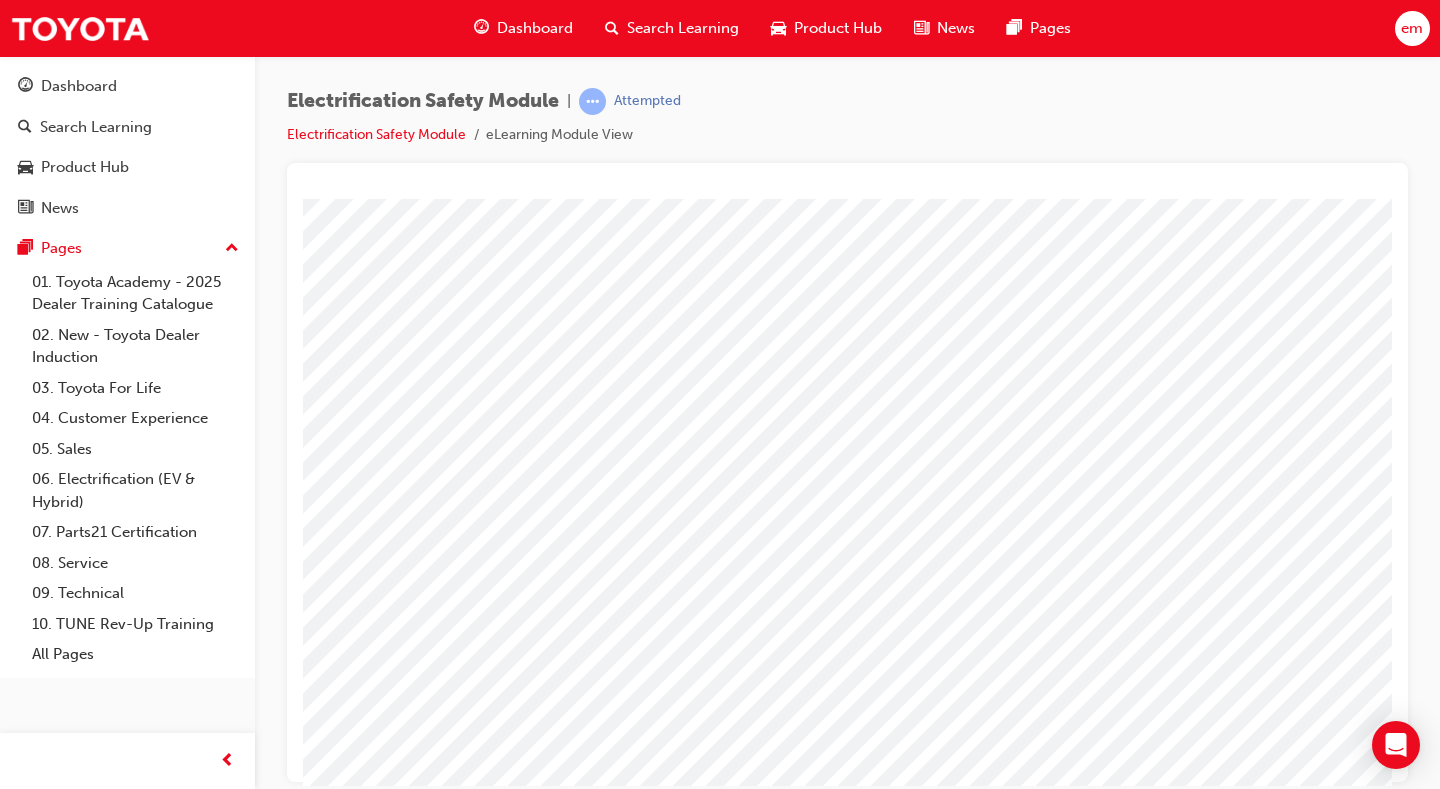 drag, startPoint x: 1098, startPoint y: 984, endPoint x: 908, endPoint y: 769, distance: 286.92334 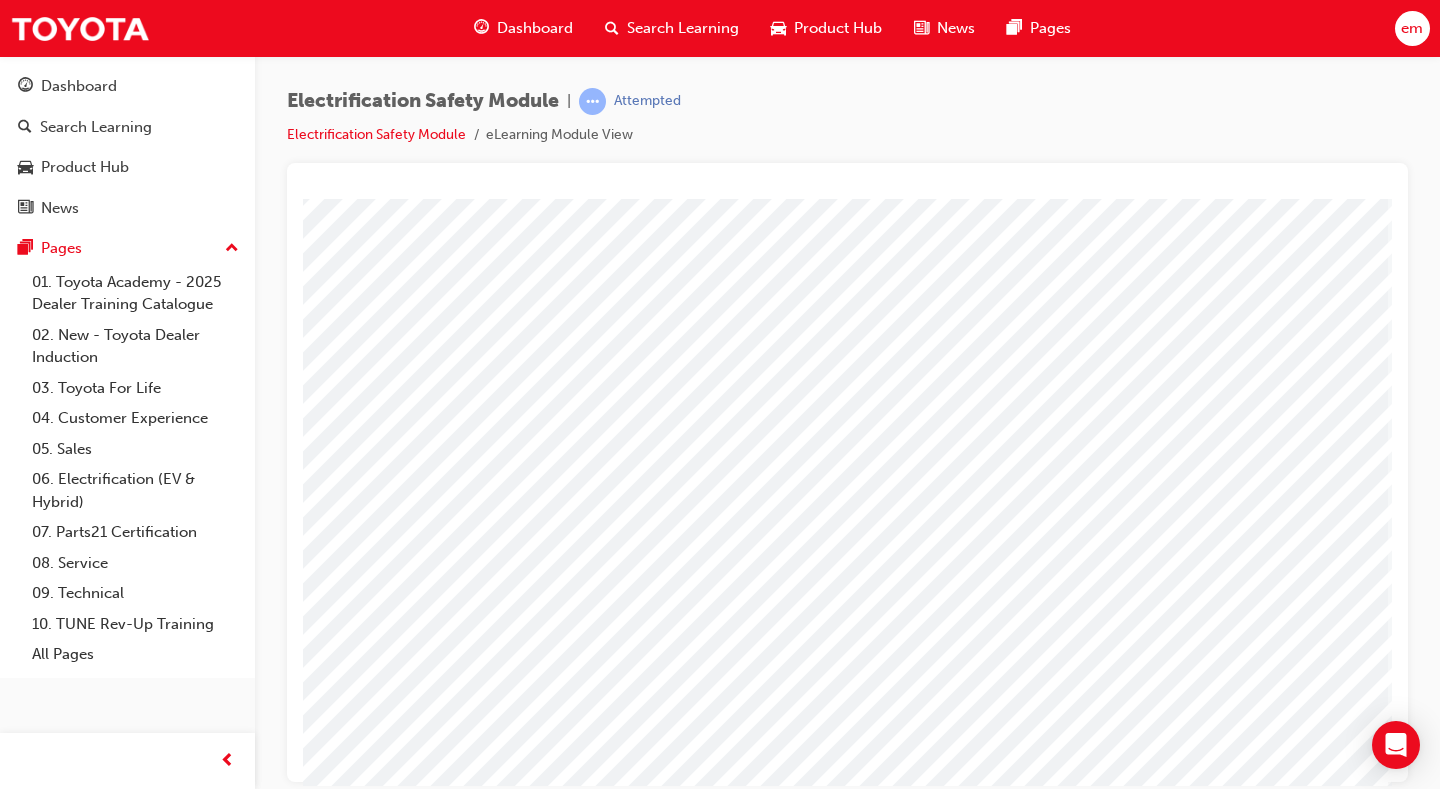 scroll, scrollTop: 100, scrollLeft: 288, axis: both 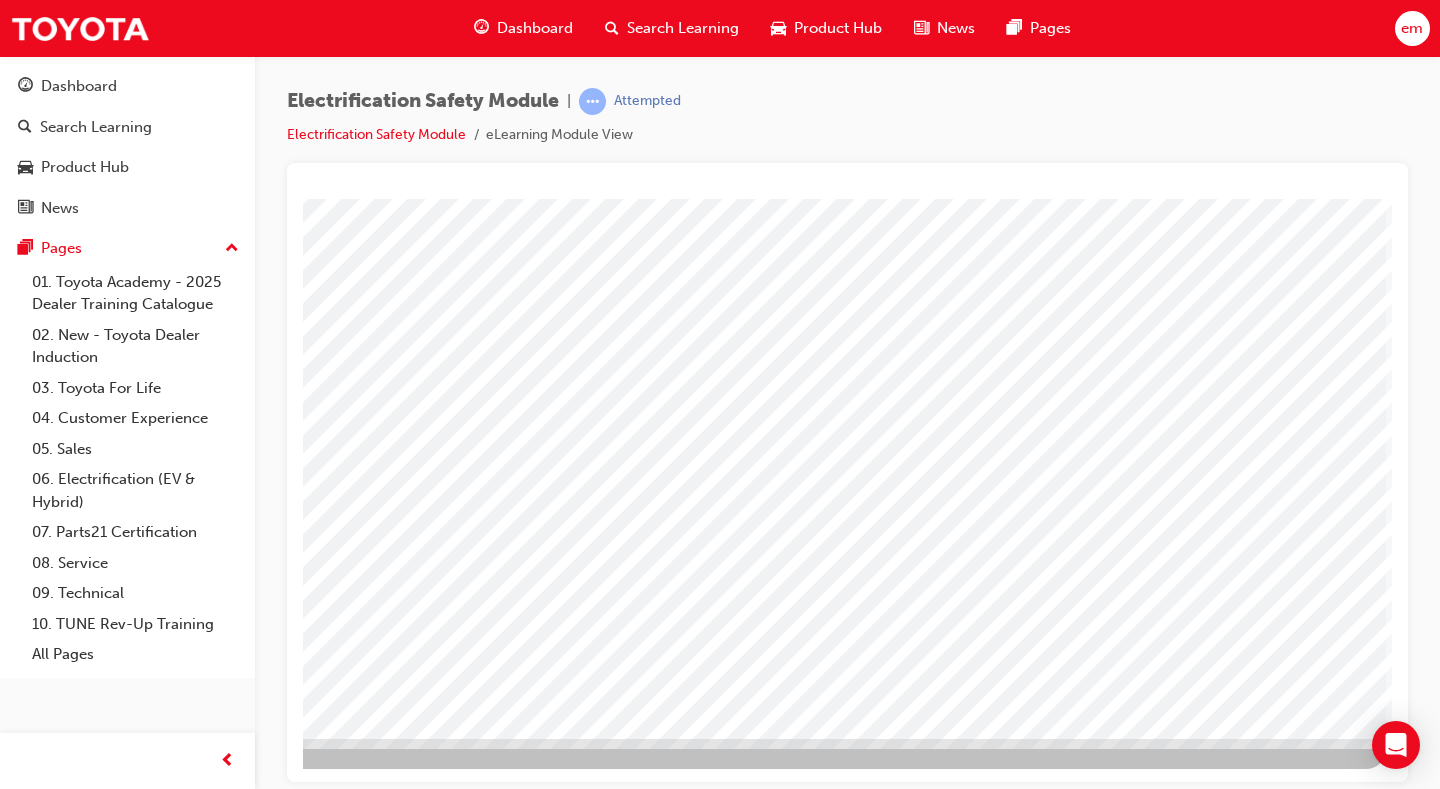click at bounding box center (89, 3524) 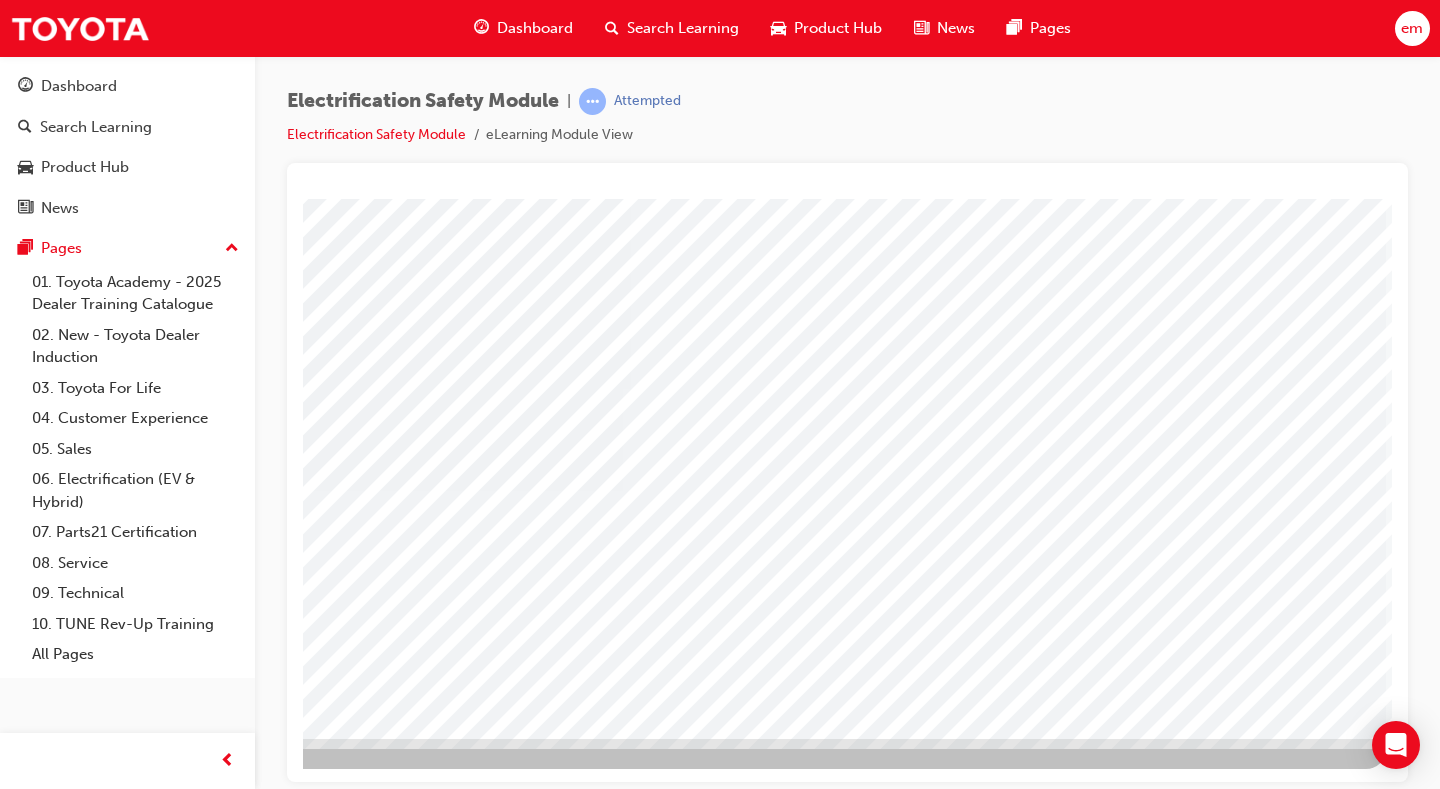 scroll, scrollTop: 0, scrollLeft: 0, axis: both 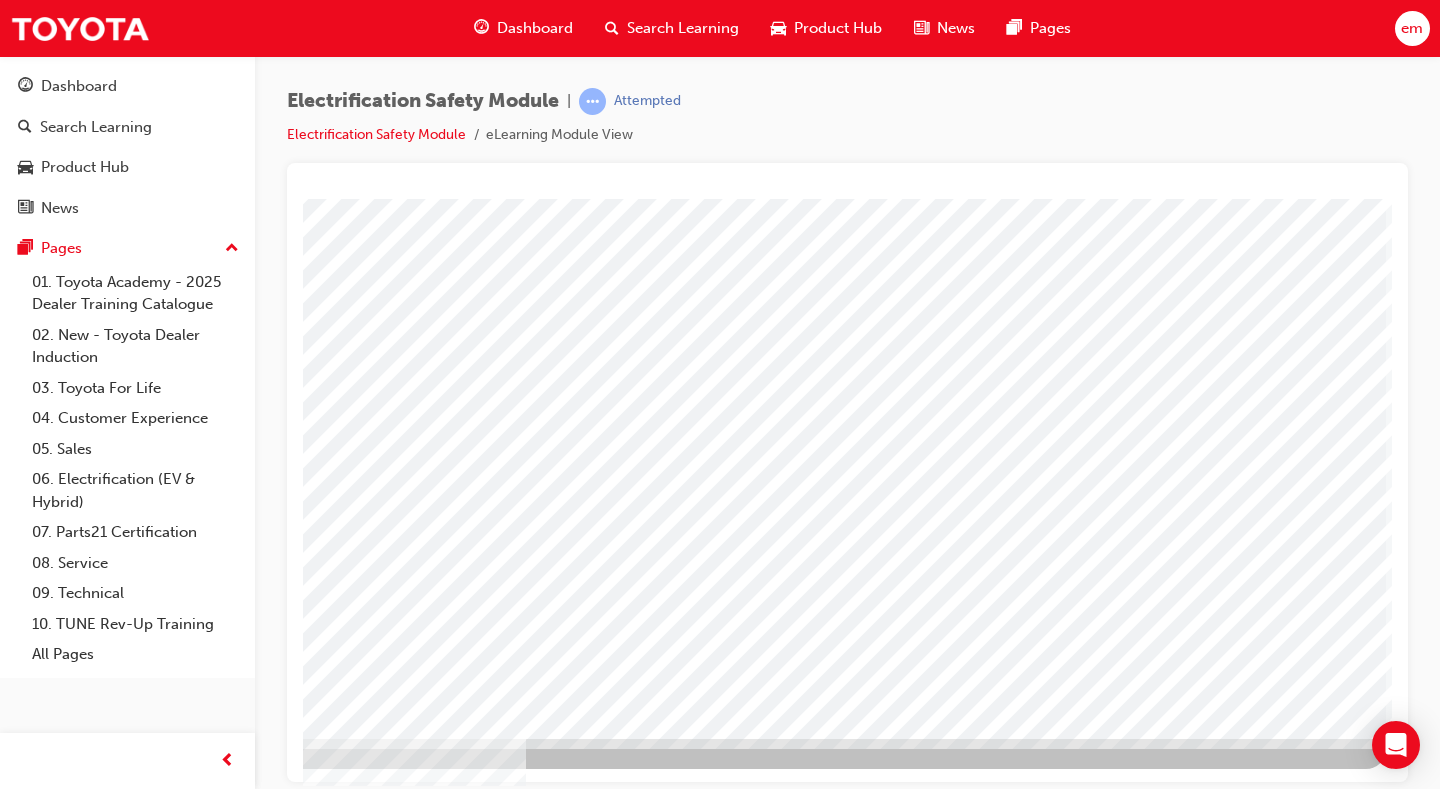 click at bounding box center (89, 3052) 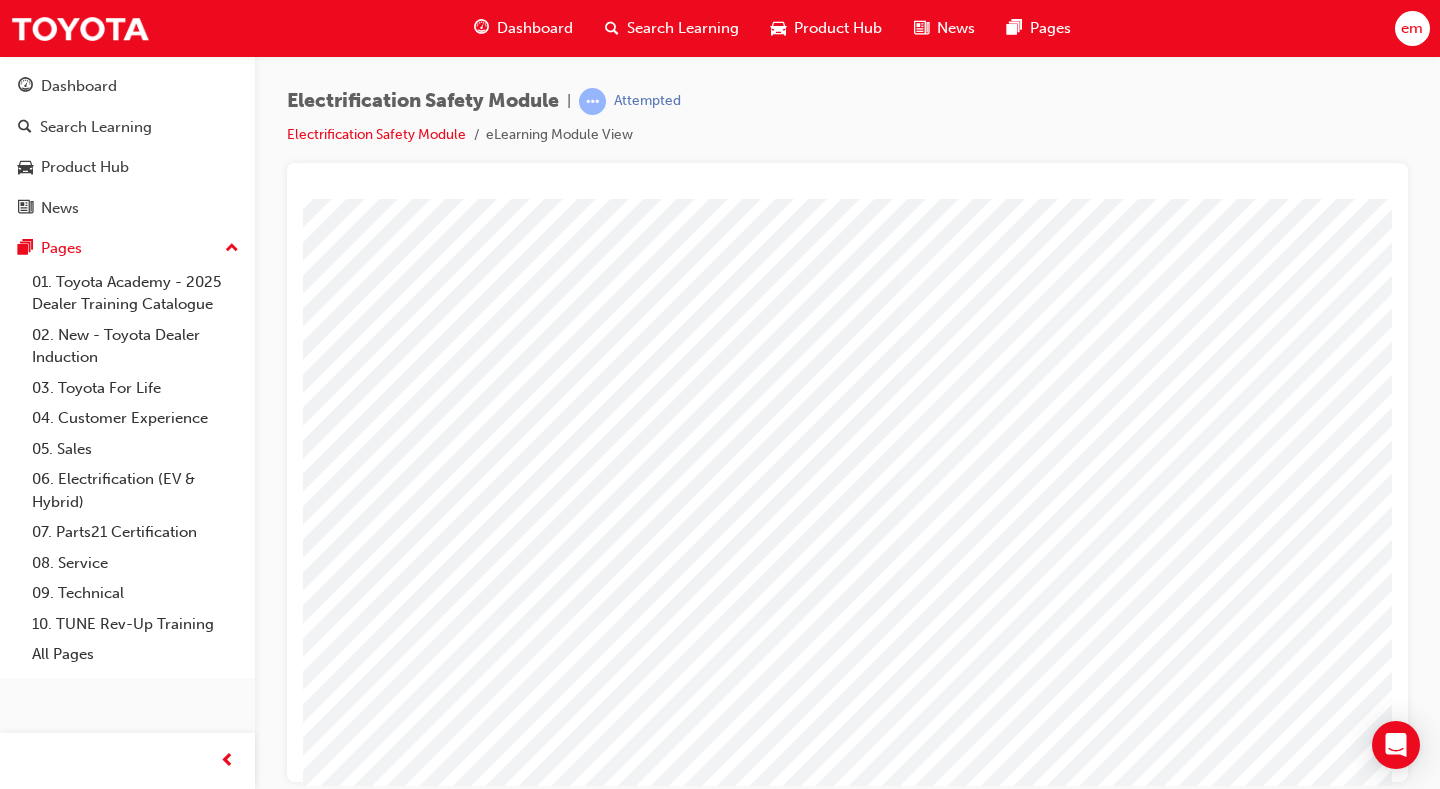 scroll, scrollTop: 180, scrollLeft: 0, axis: vertical 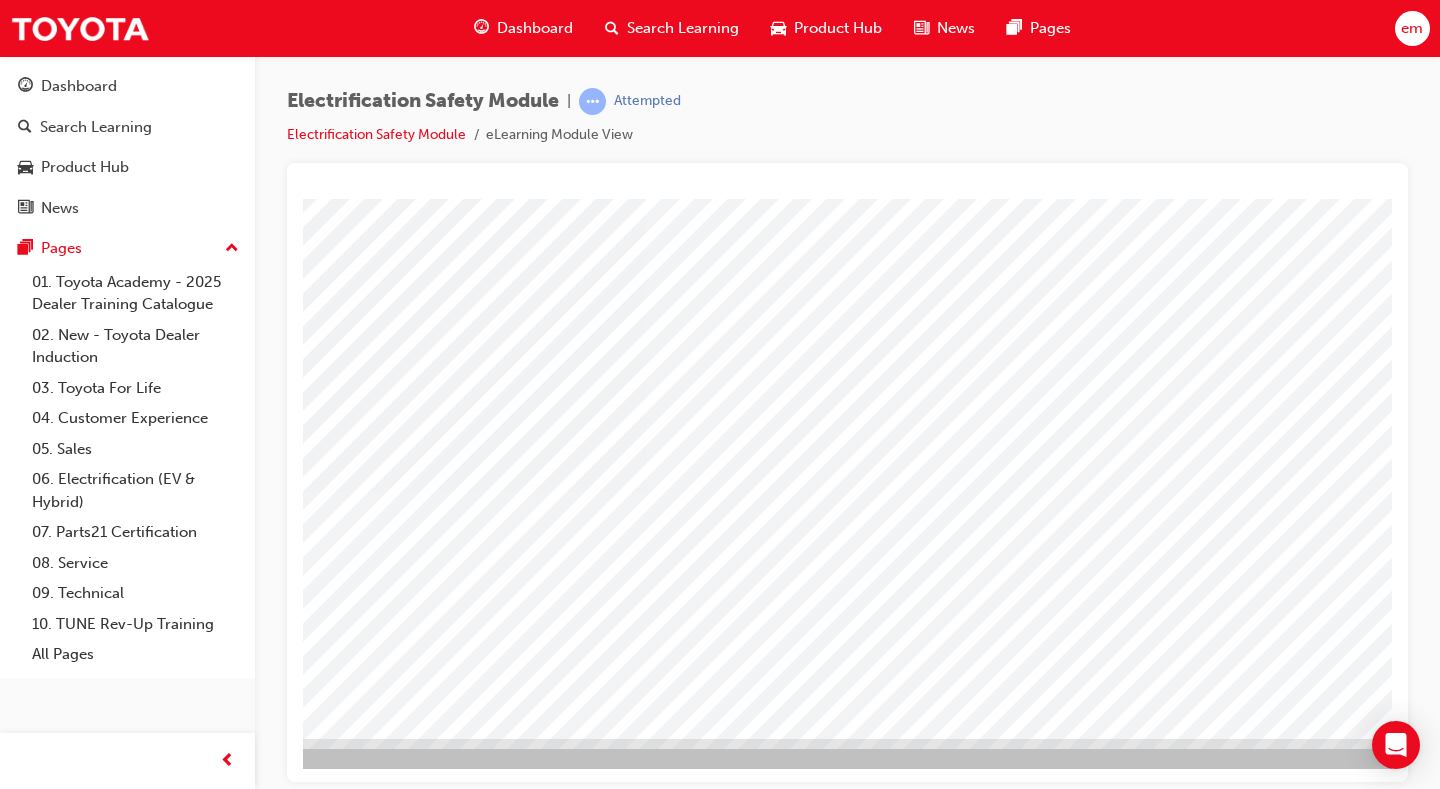 click at bounding box center (112, 2804) 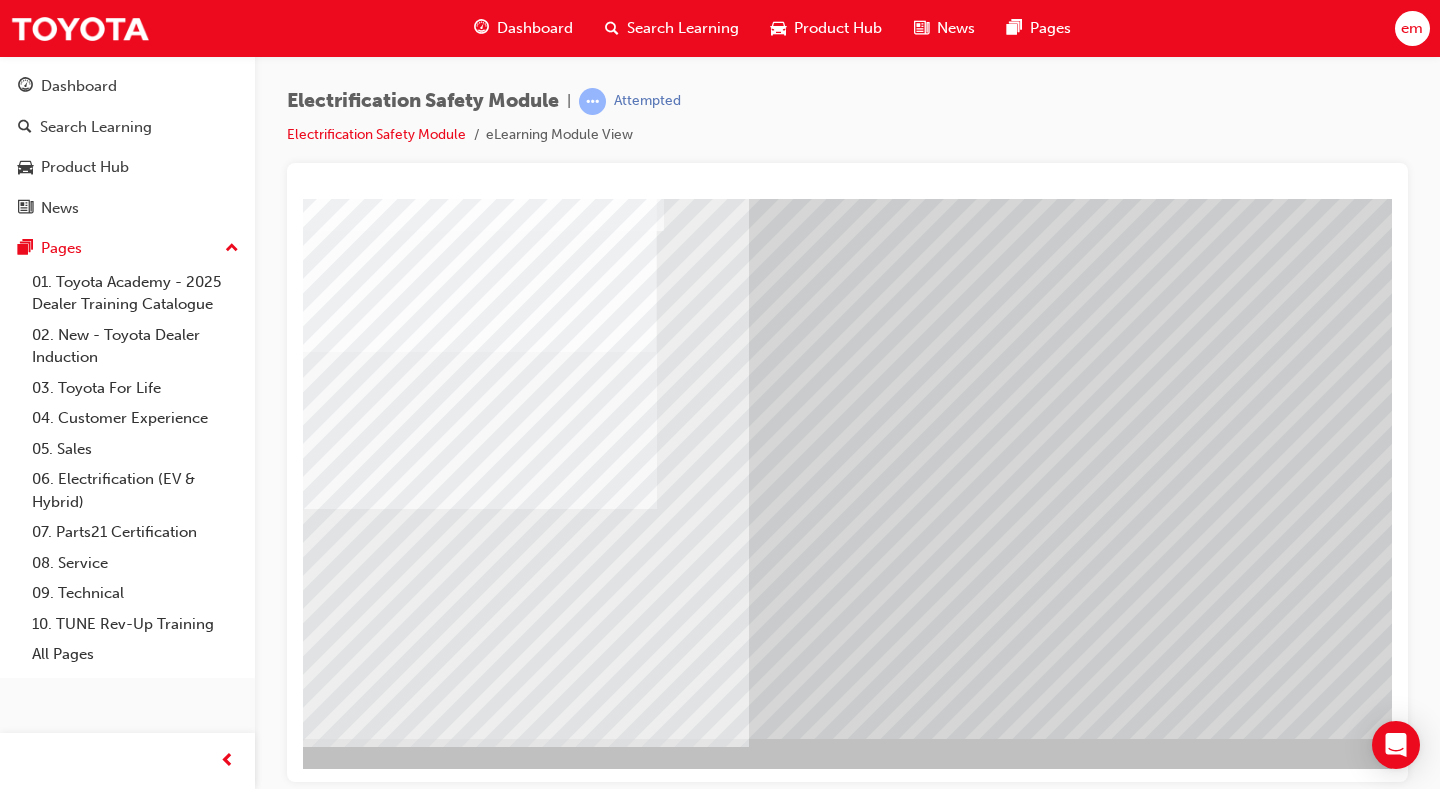 scroll, scrollTop: 0, scrollLeft: 0, axis: both 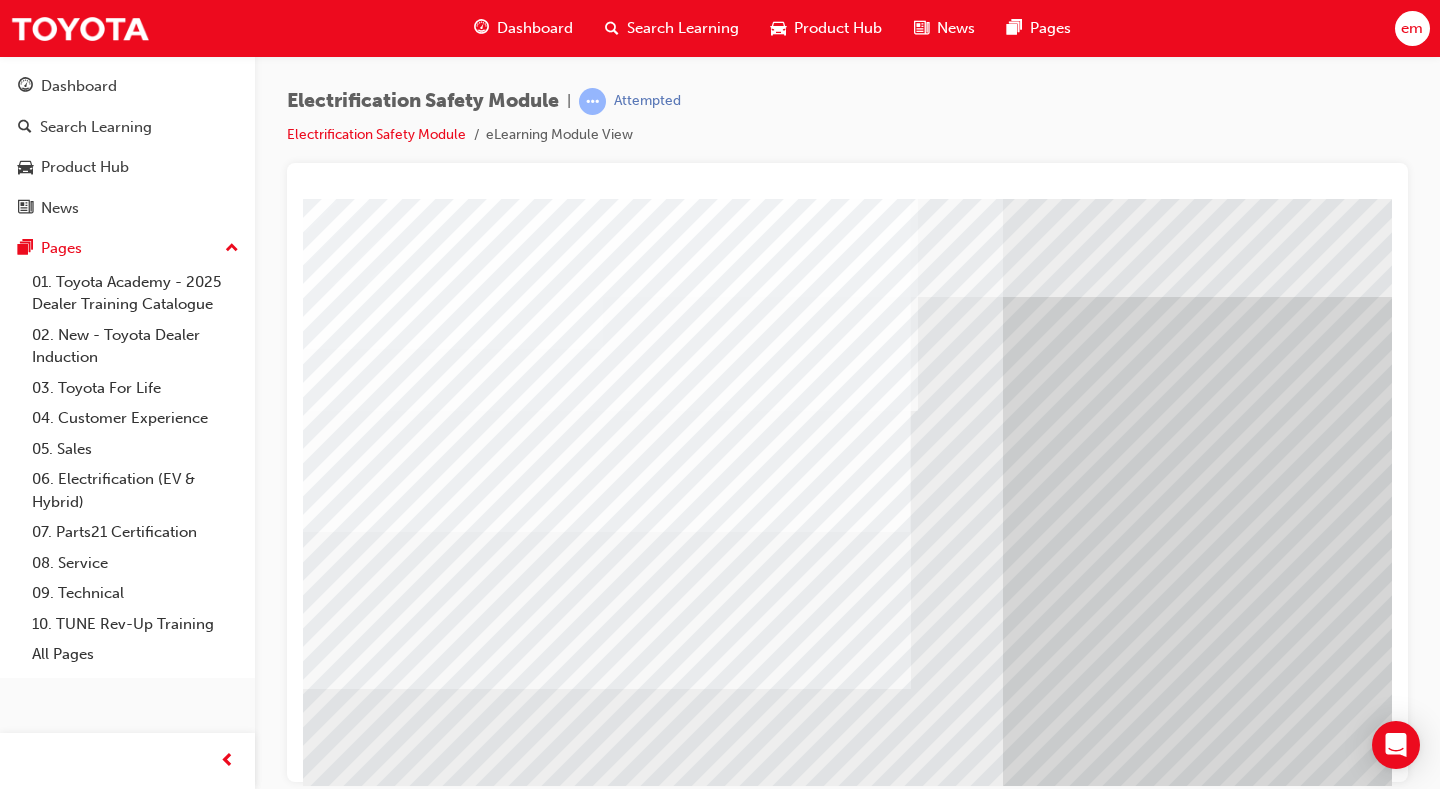 click at bounding box center [343, 9015] 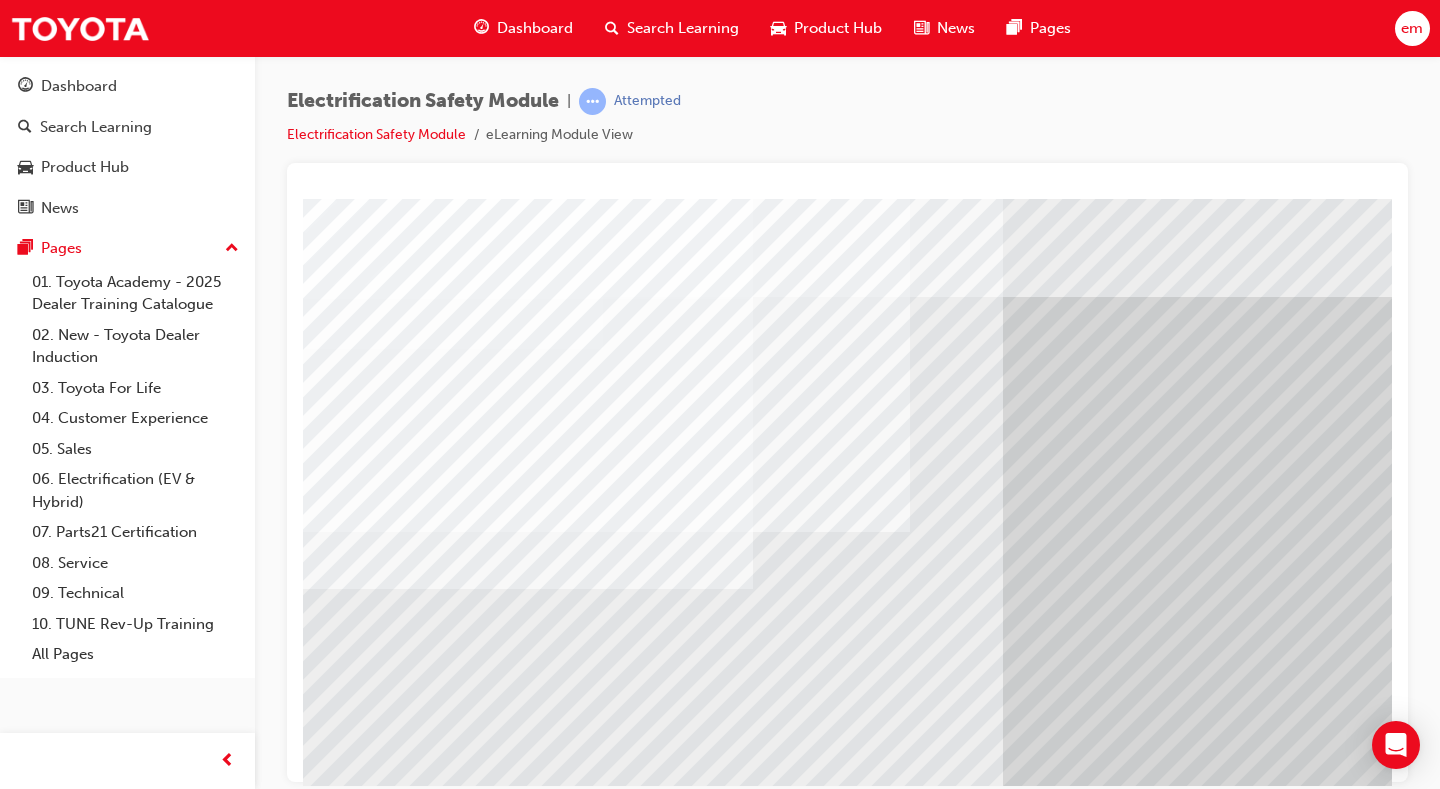 click at bounding box center [343, 9095] 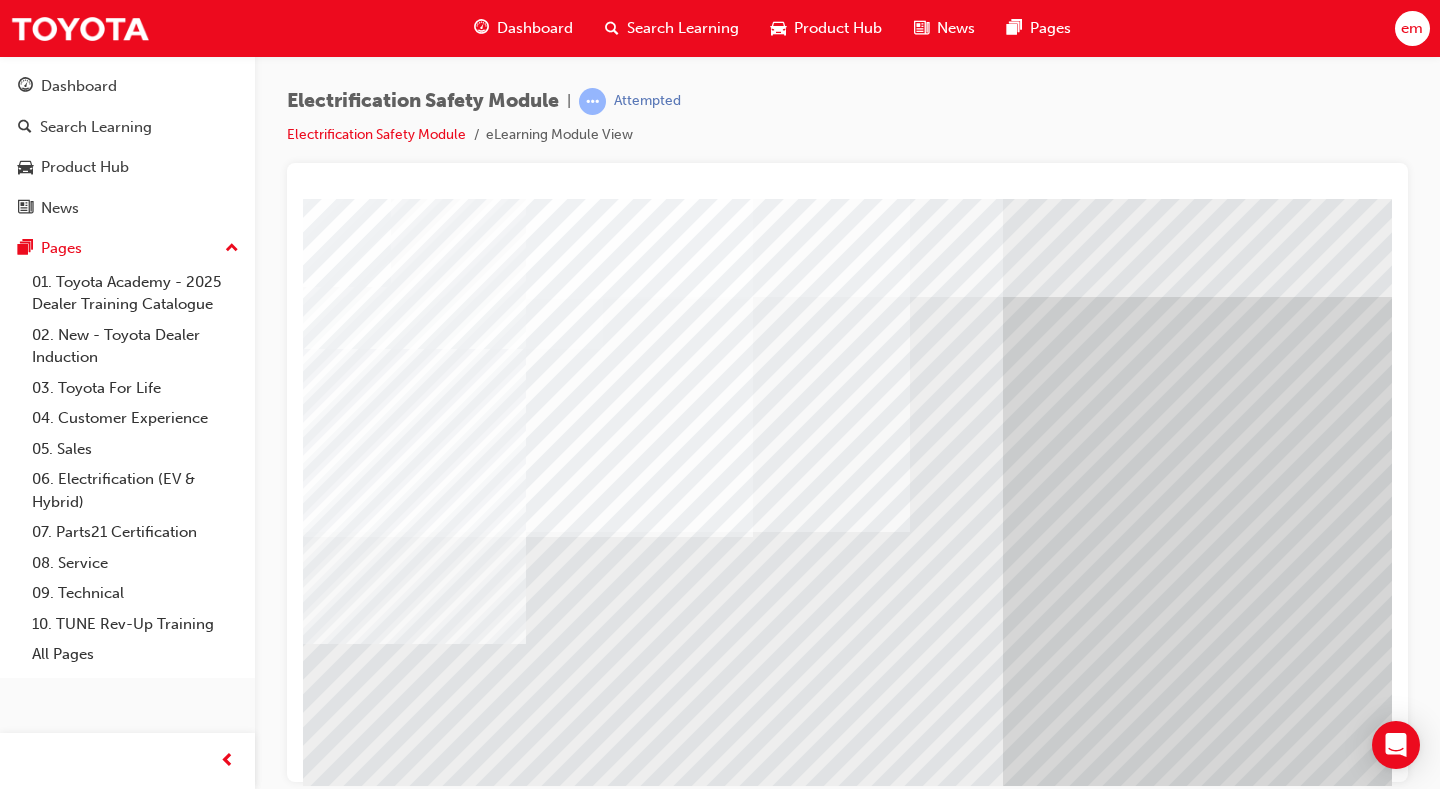 click at bounding box center (343, 9175) 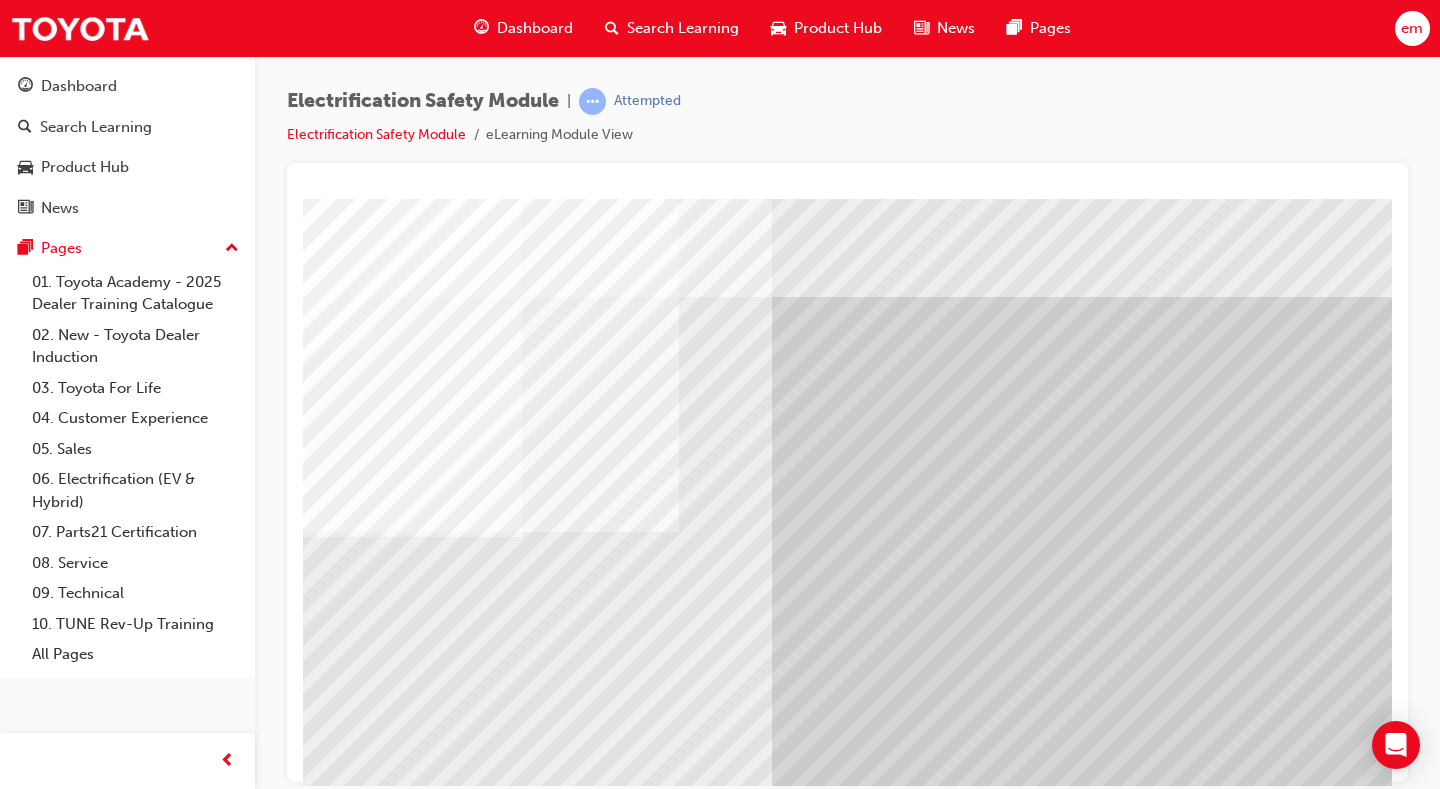 scroll, scrollTop: 0, scrollLeft: 233, axis: horizontal 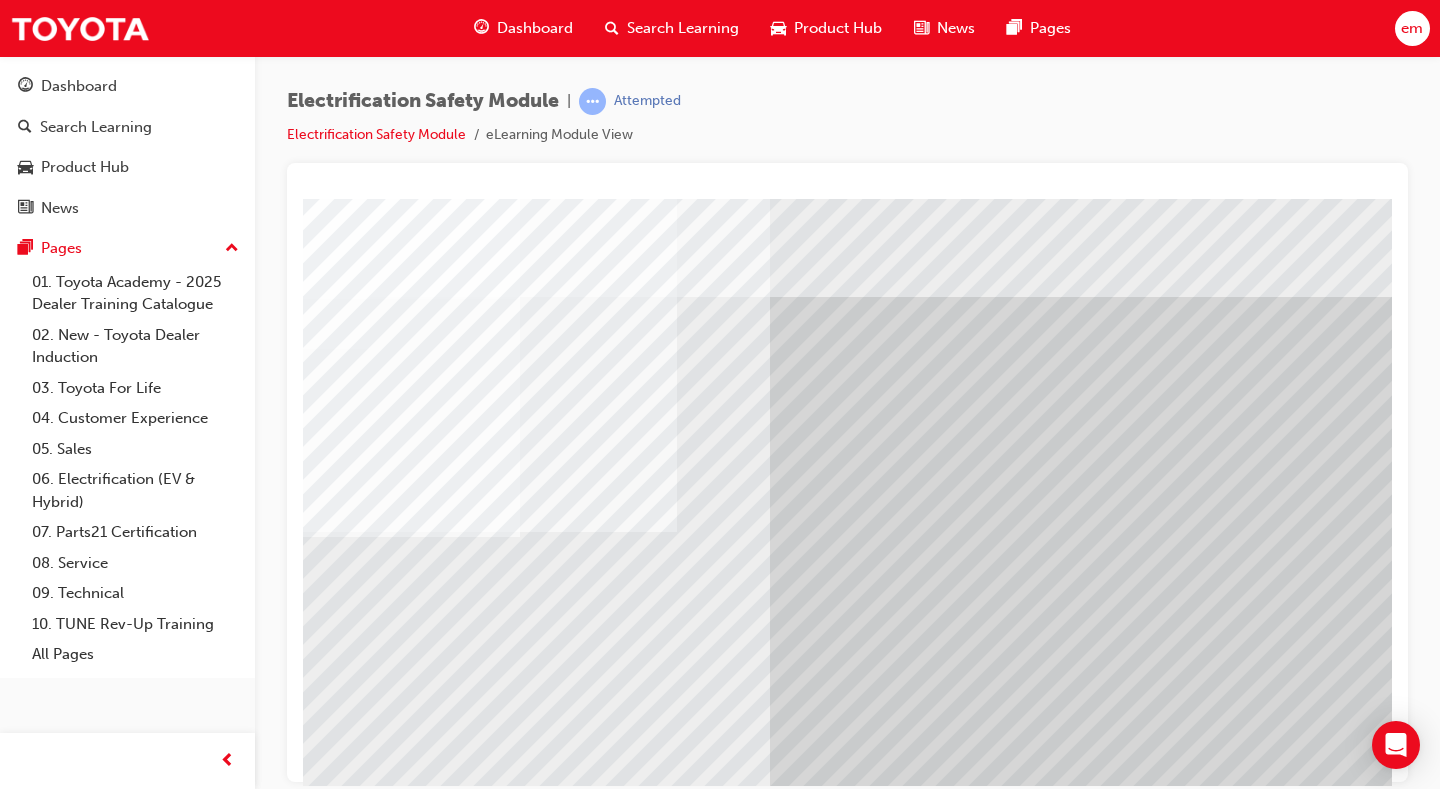 click at bounding box center [110, 9095] 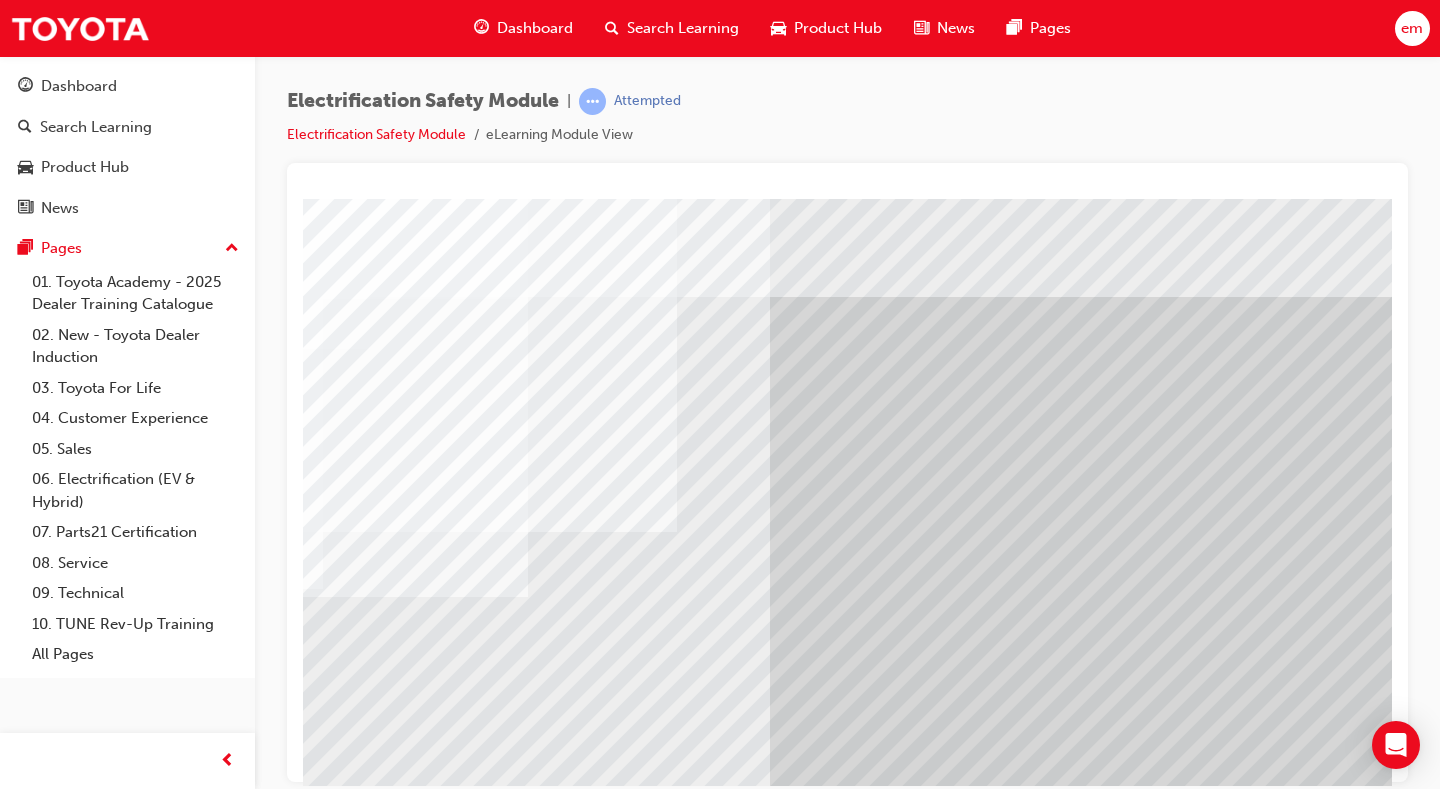 click at bounding box center [110, 9415] 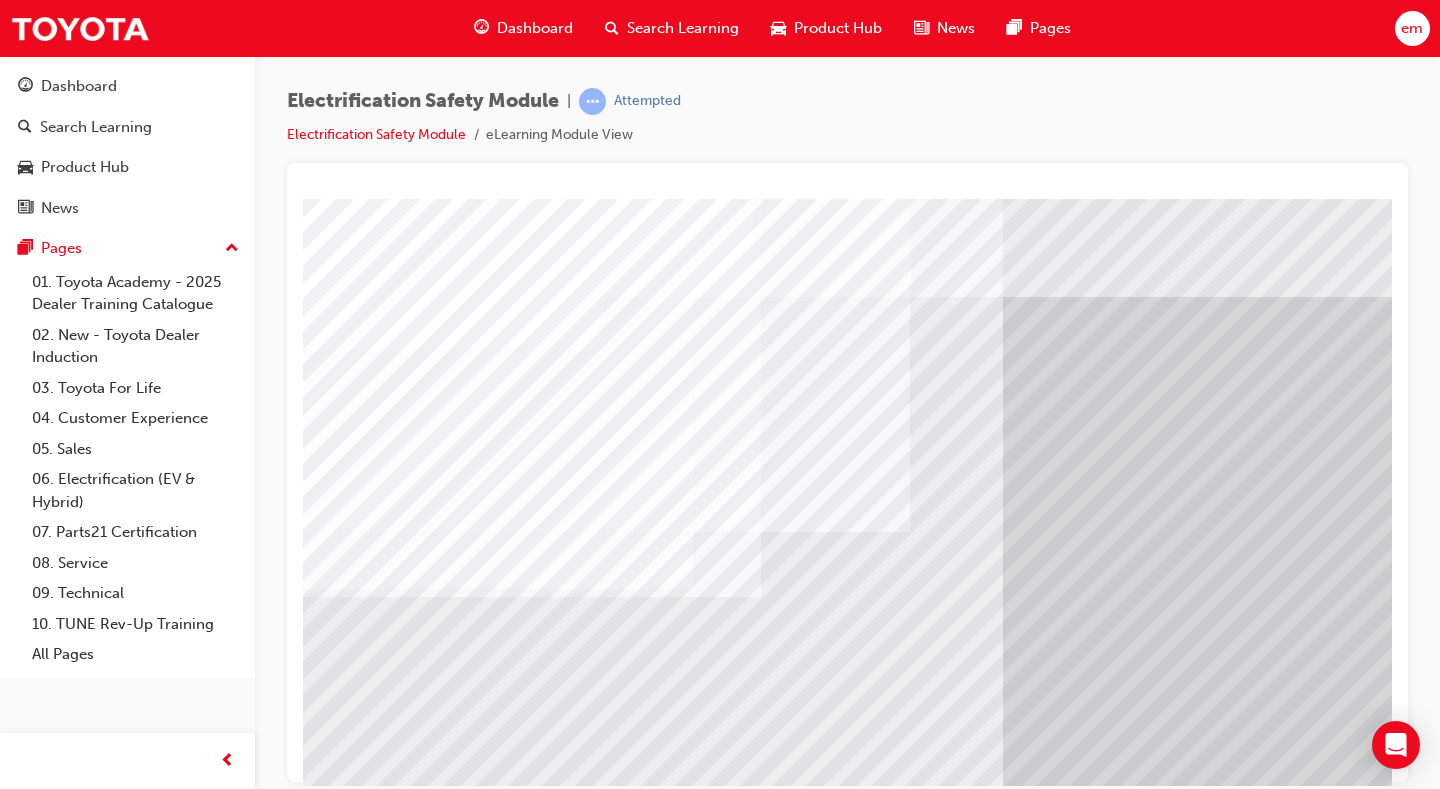 scroll, scrollTop: 0, scrollLeft: 288, axis: horizontal 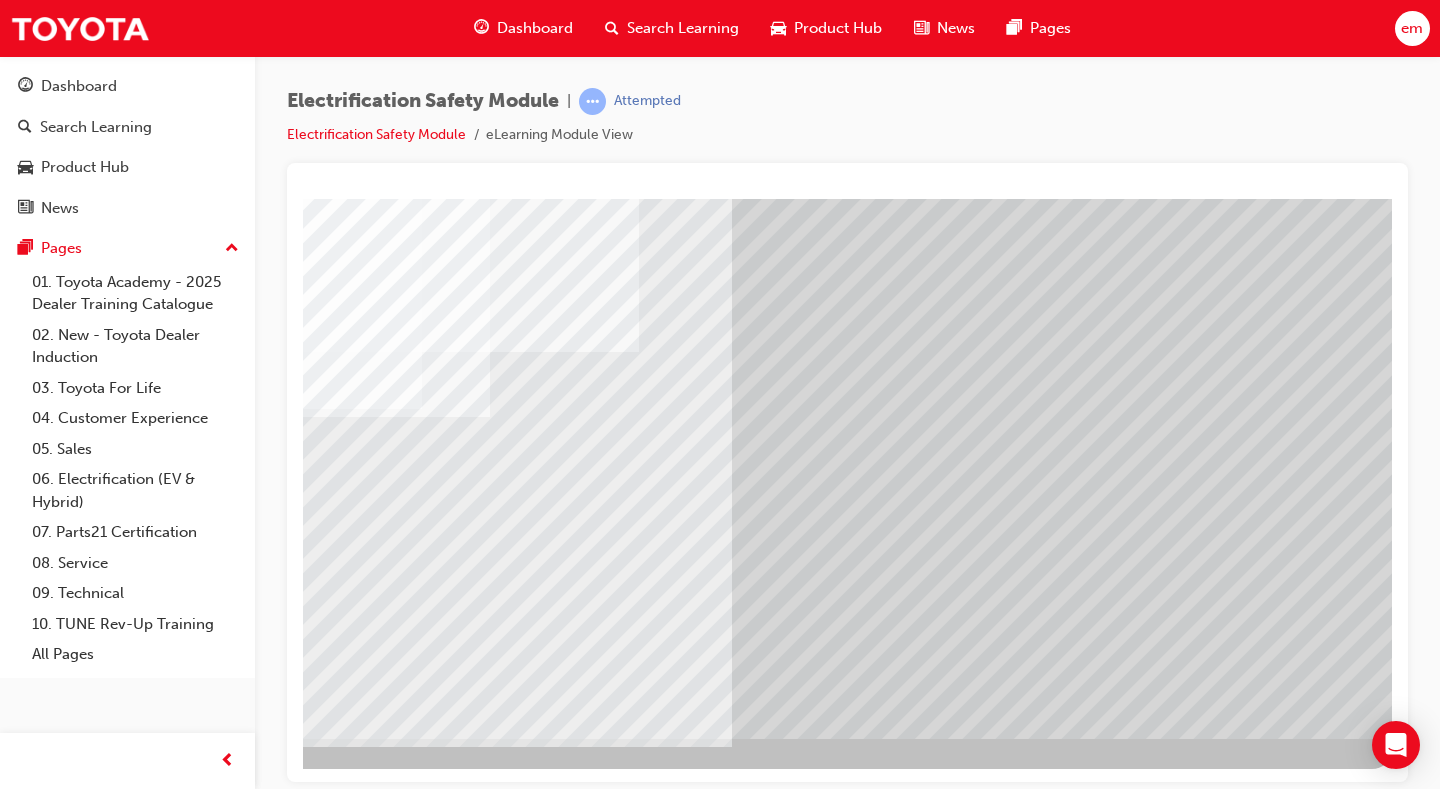 drag, startPoint x: 936, startPoint y: 756, endPoint x: 918, endPoint y: 757, distance: 18.027756 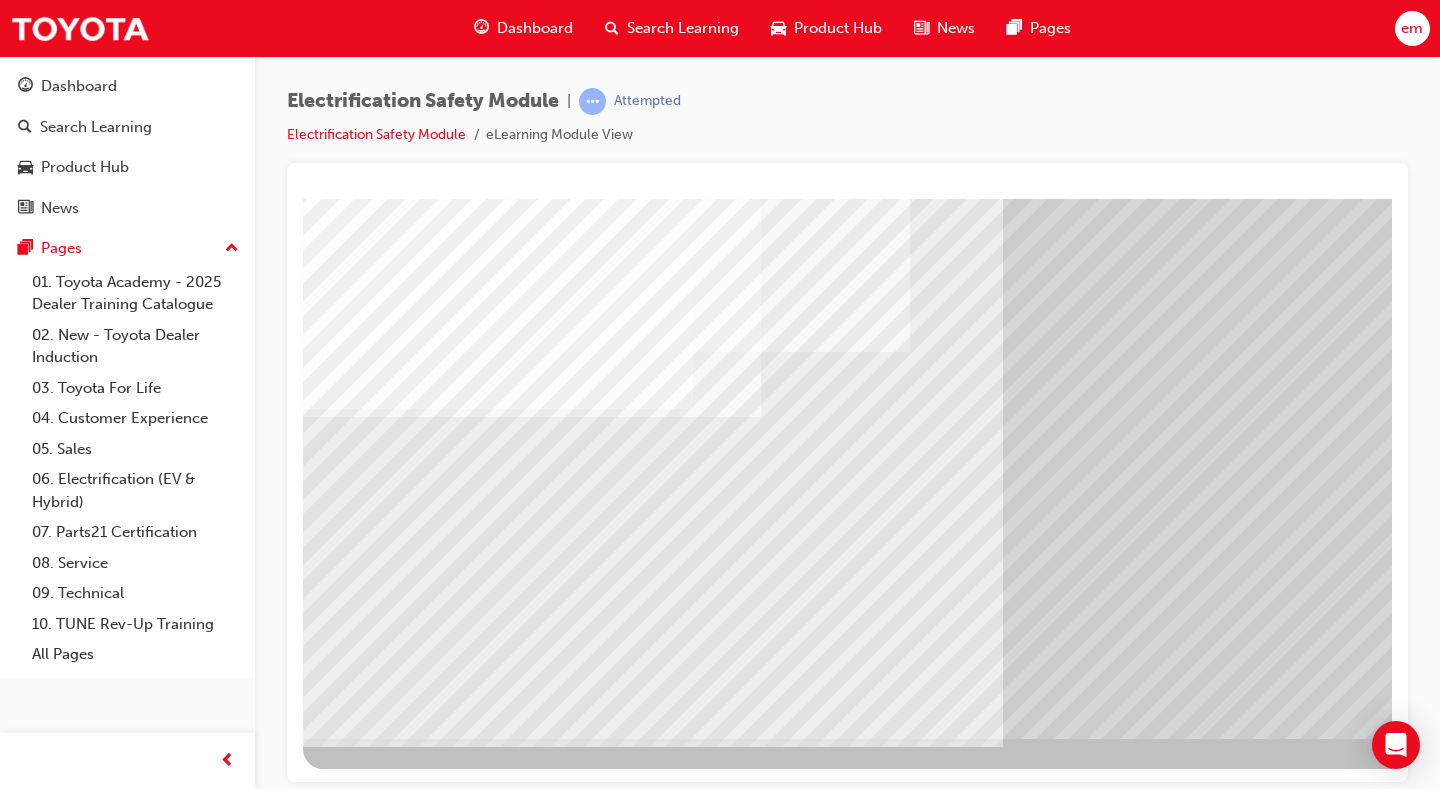 scroll, scrollTop: 180, scrollLeft: 288, axis: both 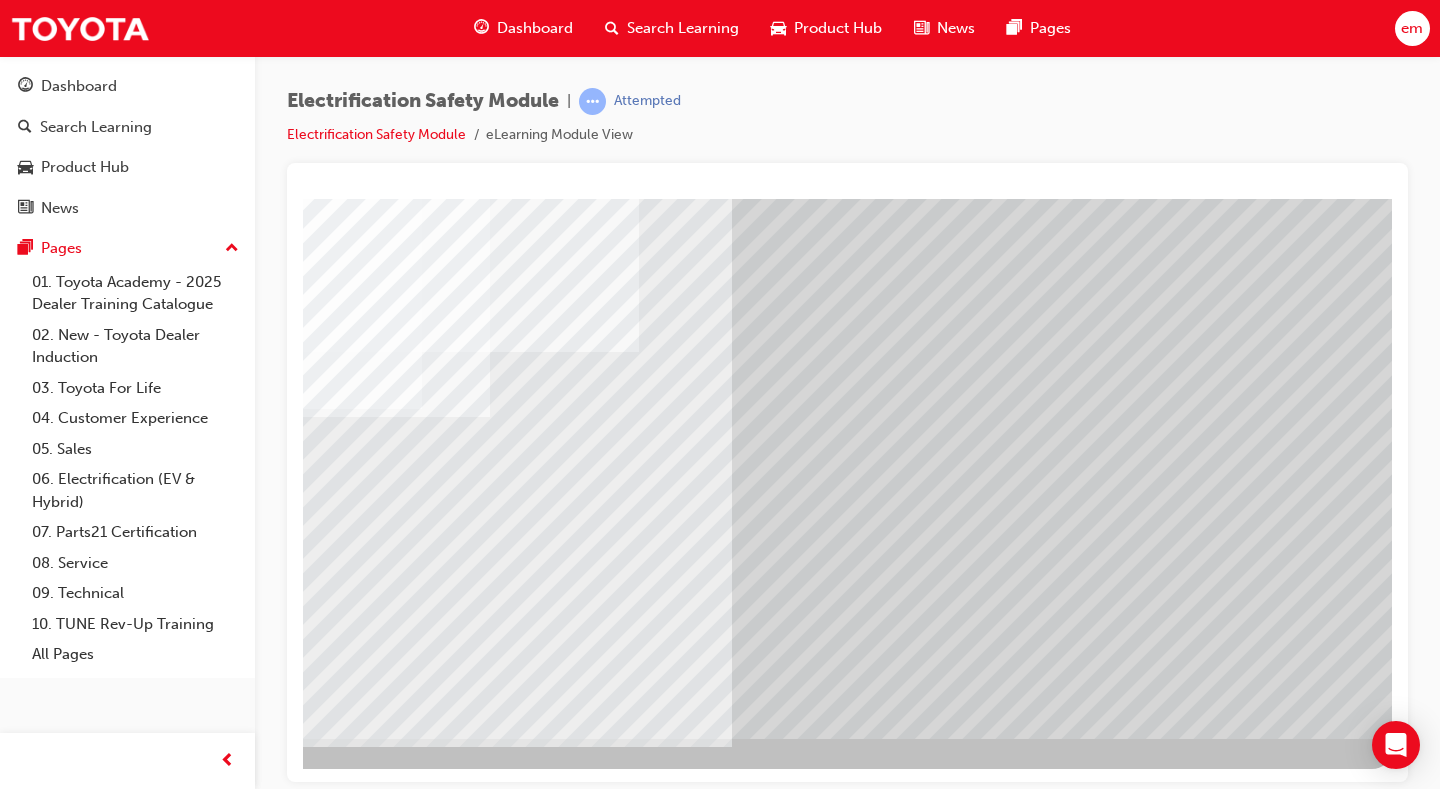 click at bounding box center (95, 8777) 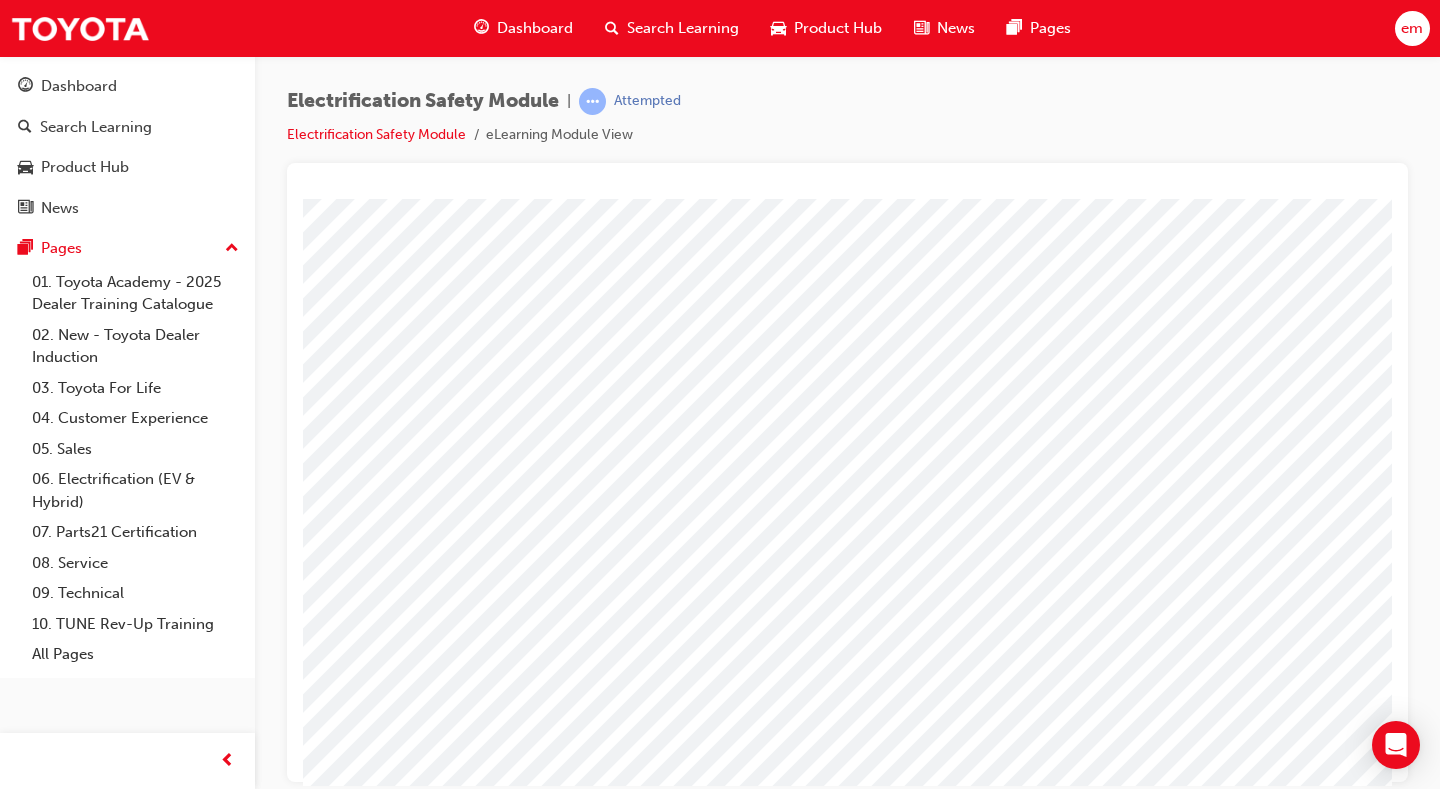 scroll, scrollTop: 0, scrollLeft: 0, axis: both 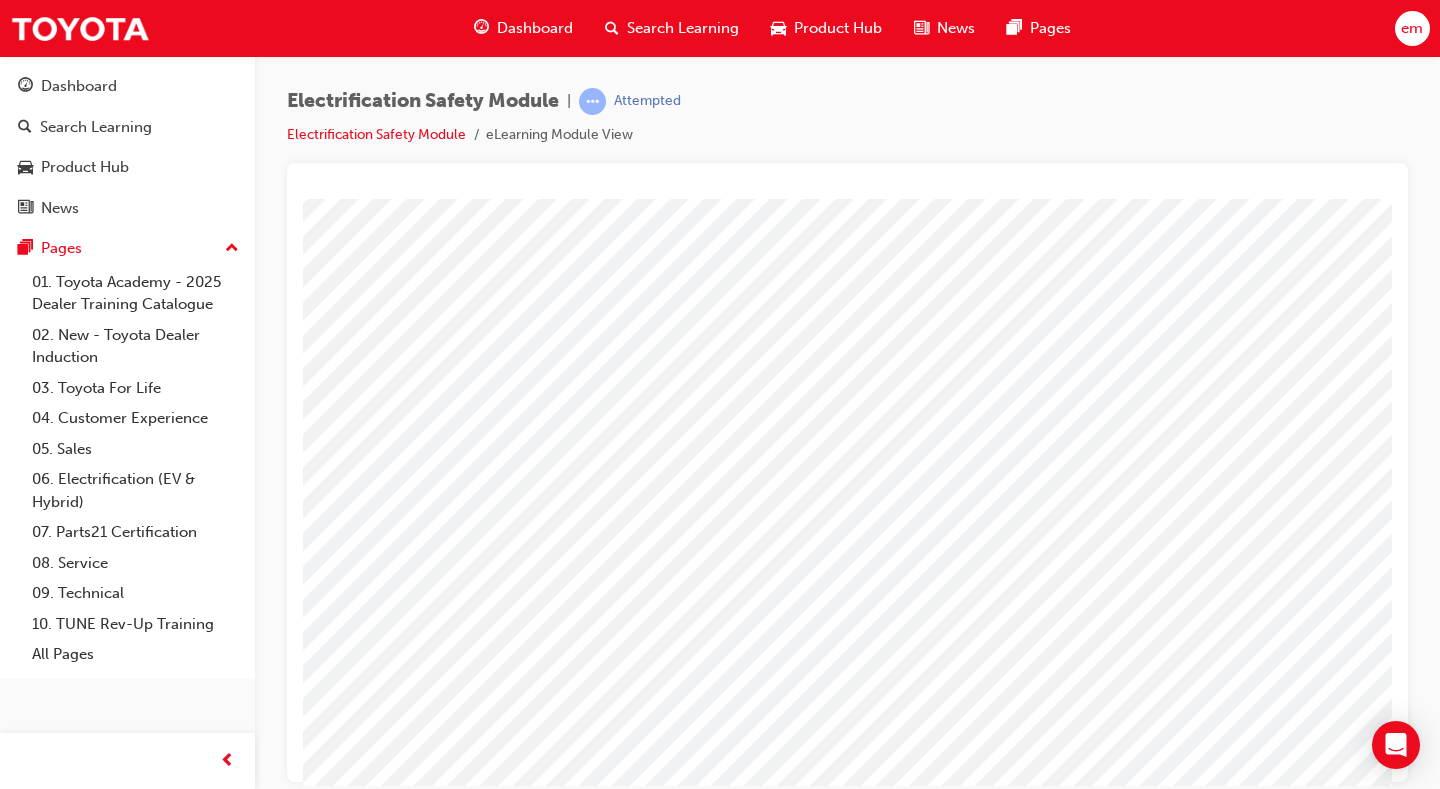 drag, startPoint x: 1048, startPoint y: 767, endPoint x: 501, endPoint y: 602, distance: 571.34406 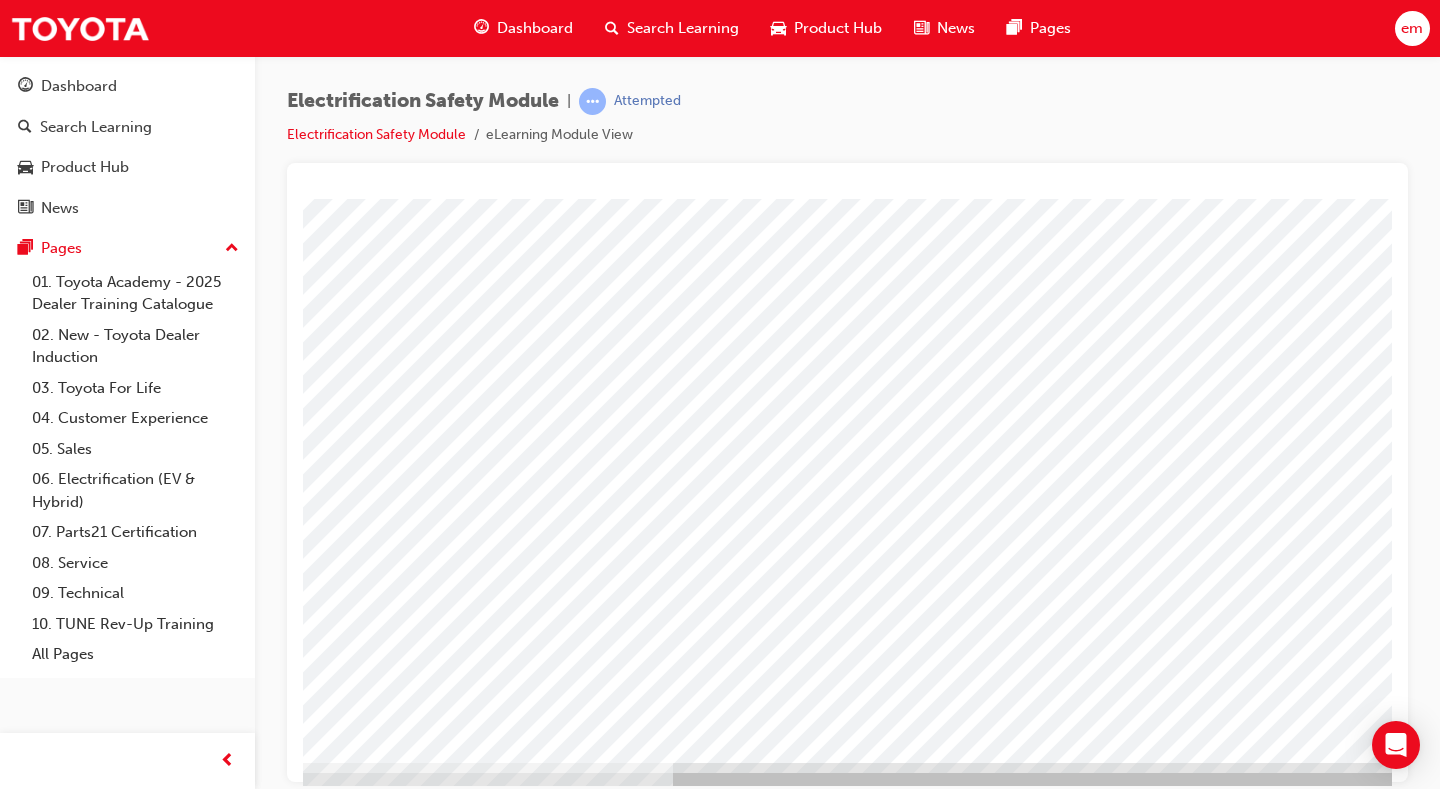 scroll, scrollTop: 180, scrollLeft: 130, axis: both 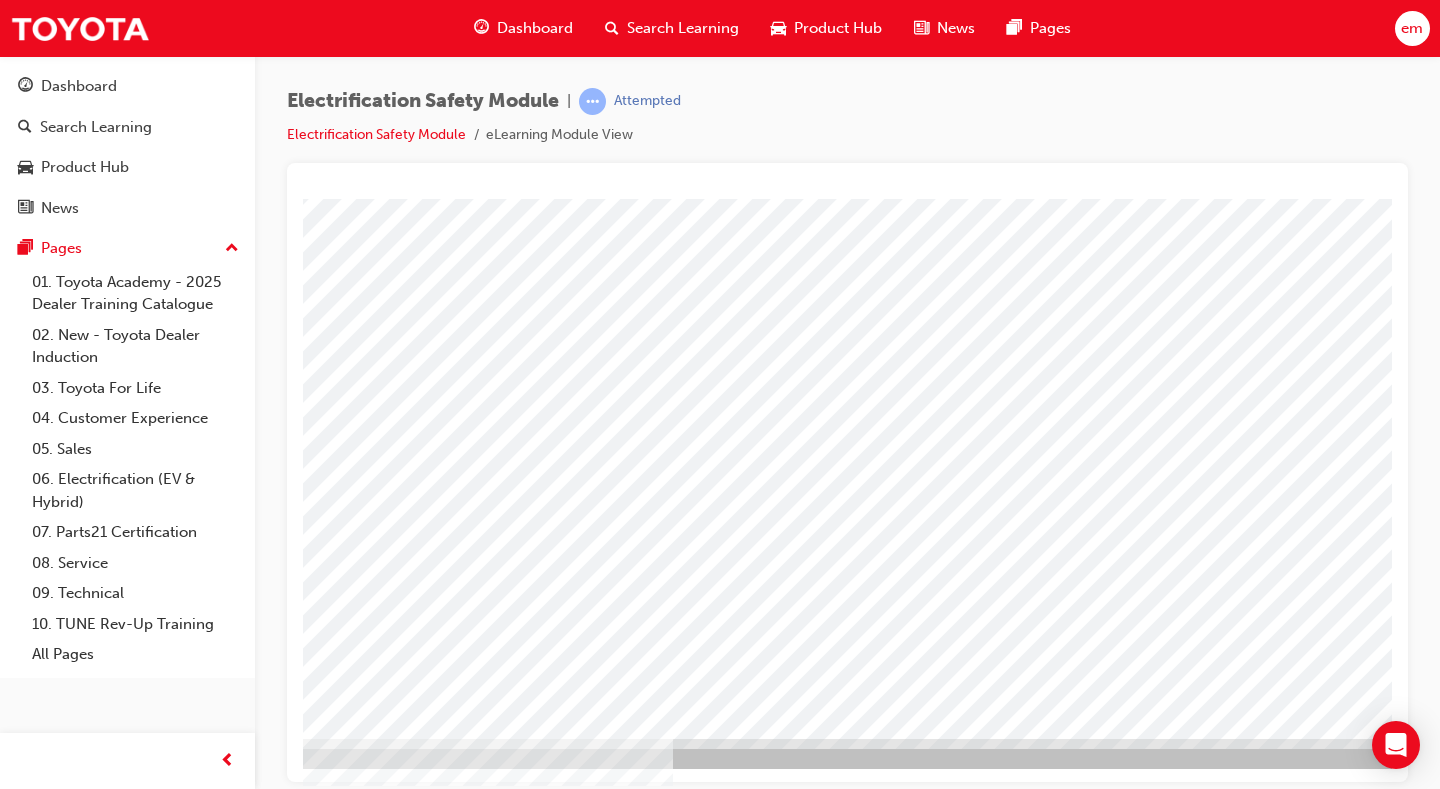 click at bounding box center (236, 3052) 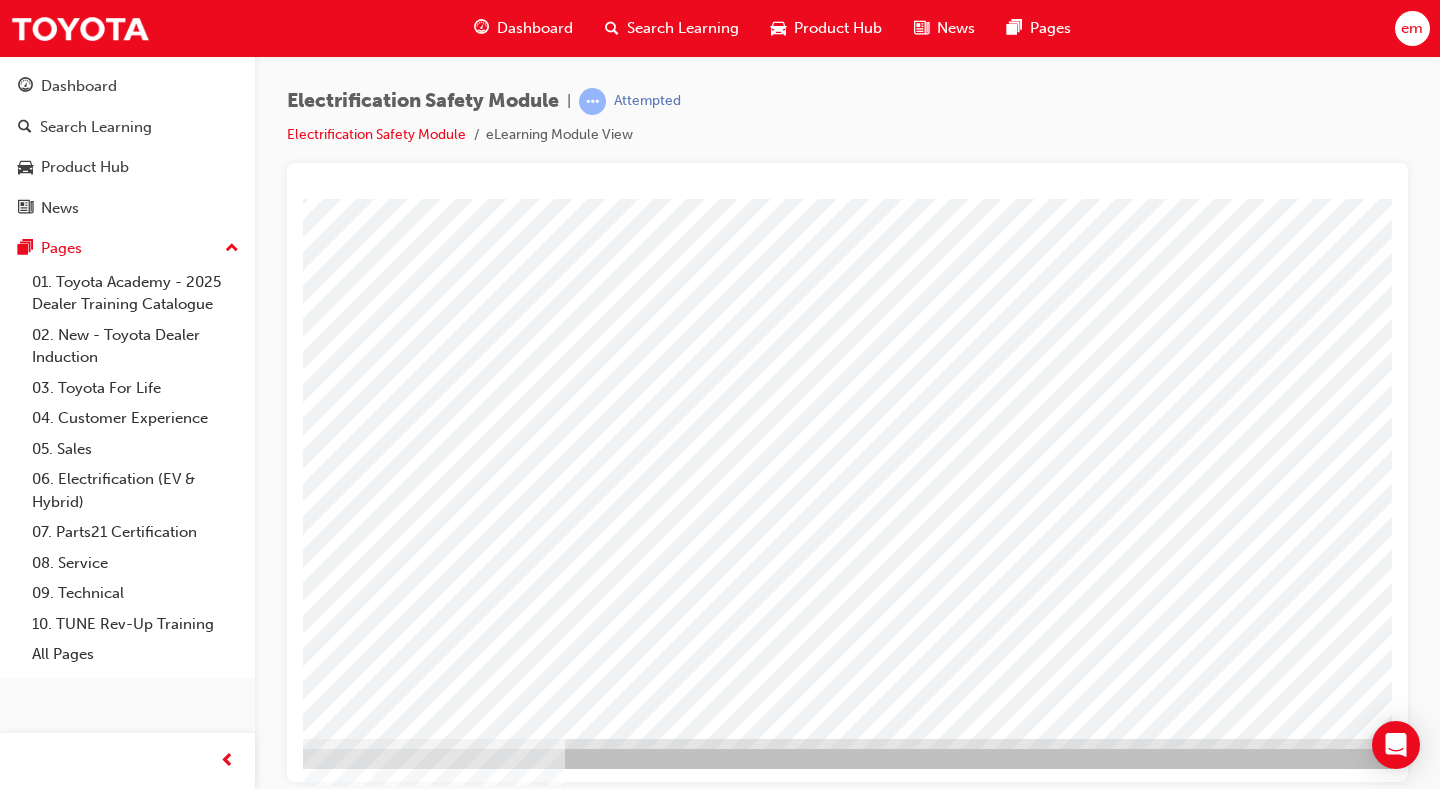 scroll, scrollTop: 0, scrollLeft: 0, axis: both 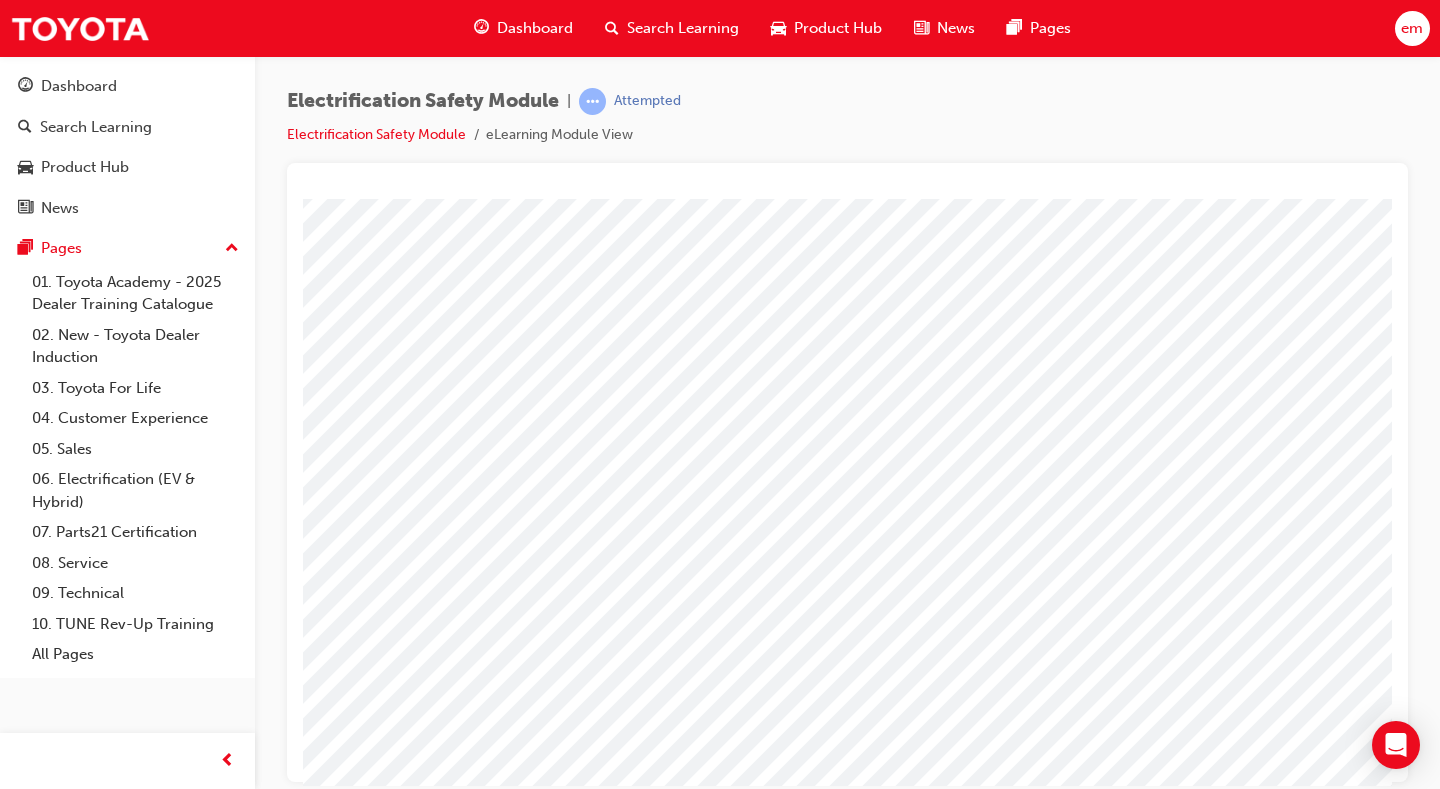 drag, startPoint x: 1173, startPoint y: 776, endPoint x: 1434, endPoint y: 986, distance: 334.99402 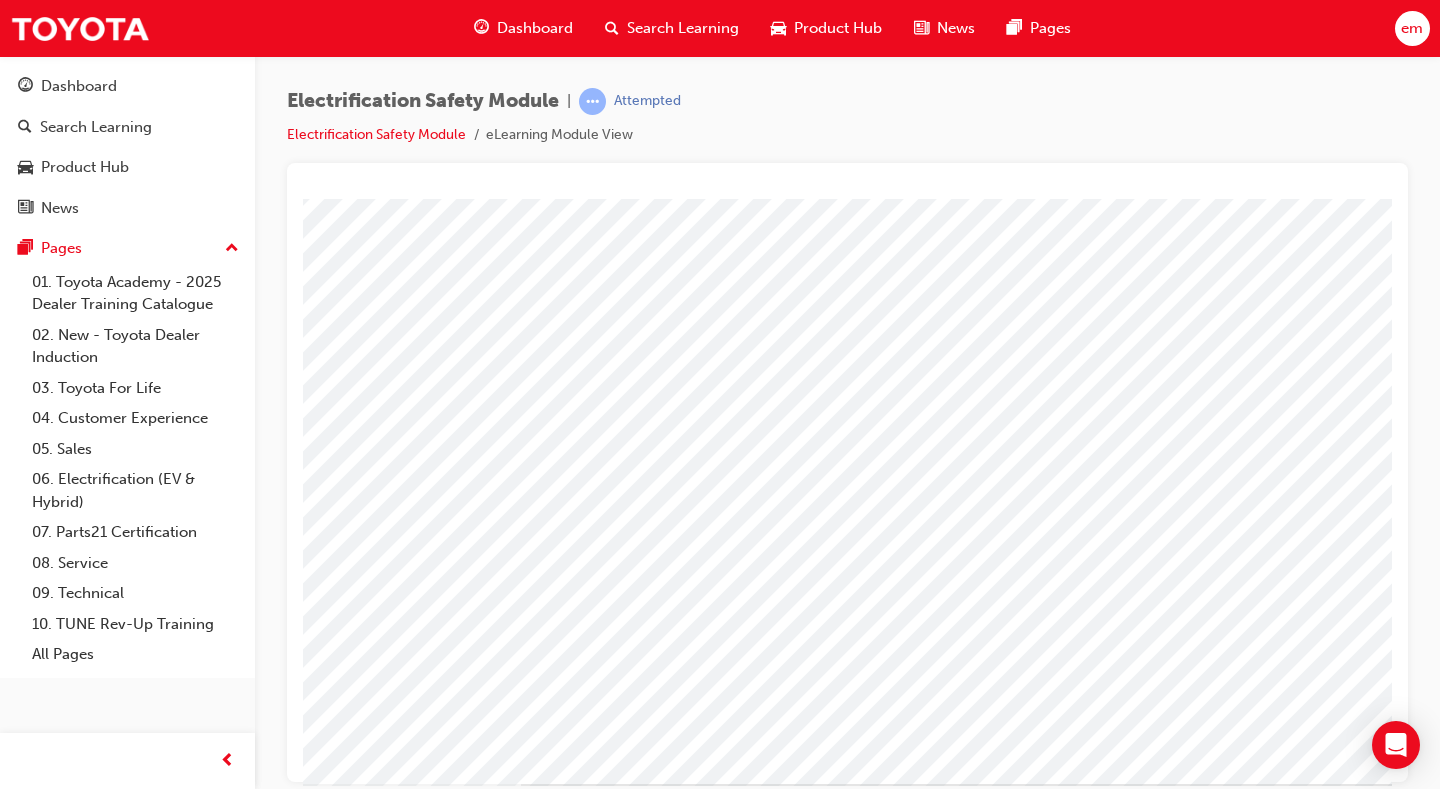 scroll, scrollTop: 180, scrollLeft: 174, axis: both 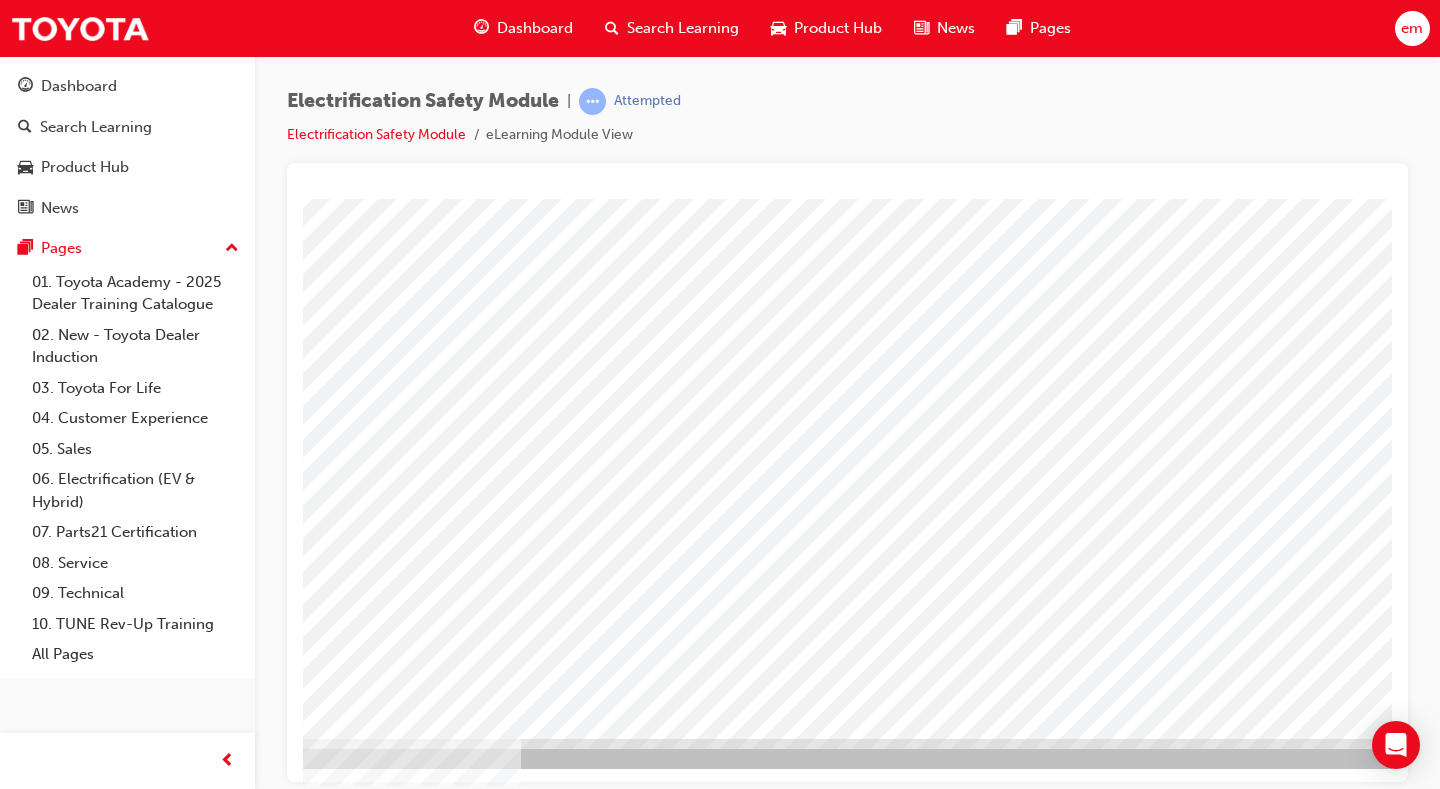 click at bounding box center [192, 3831] 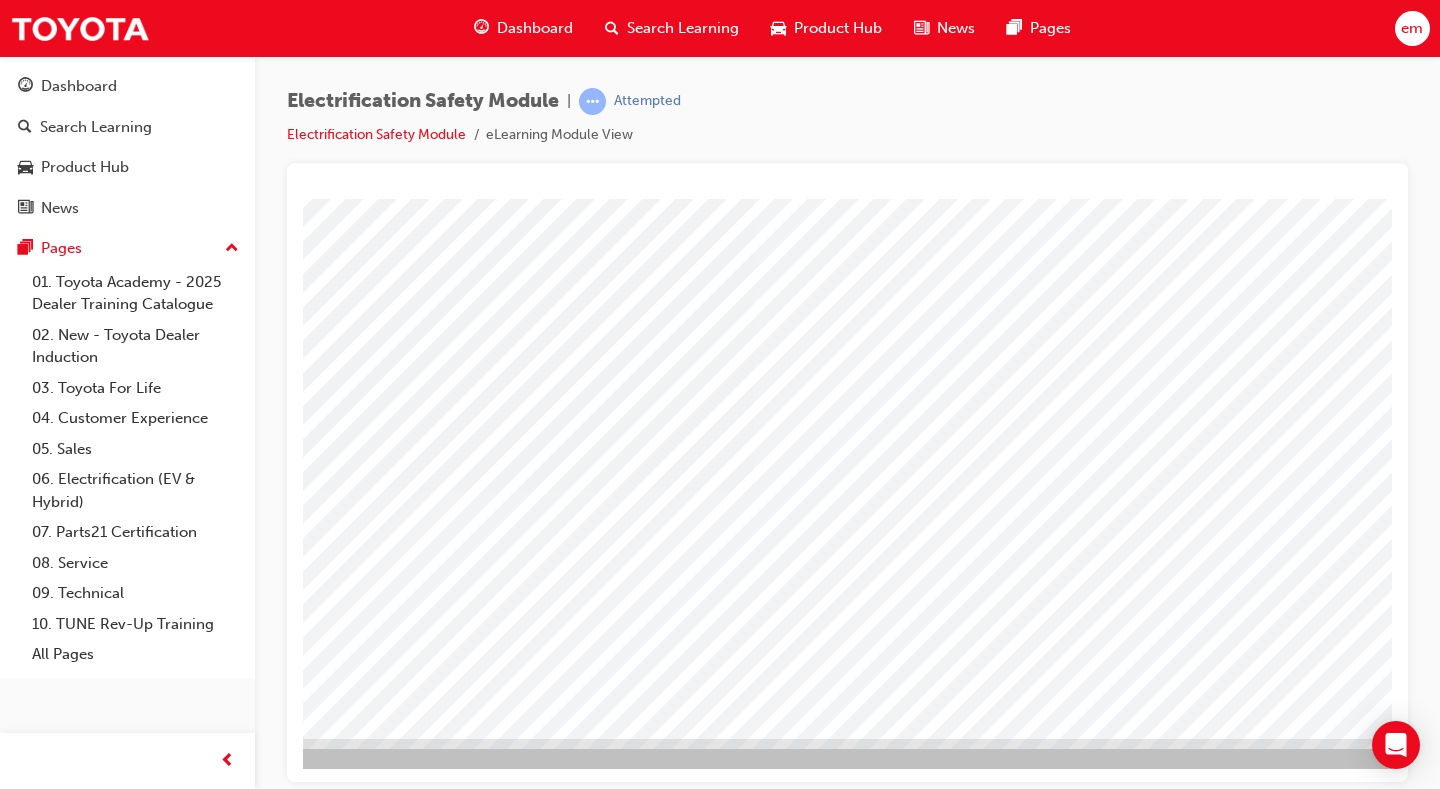 scroll, scrollTop: 0, scrollLeft: 0, axis: both 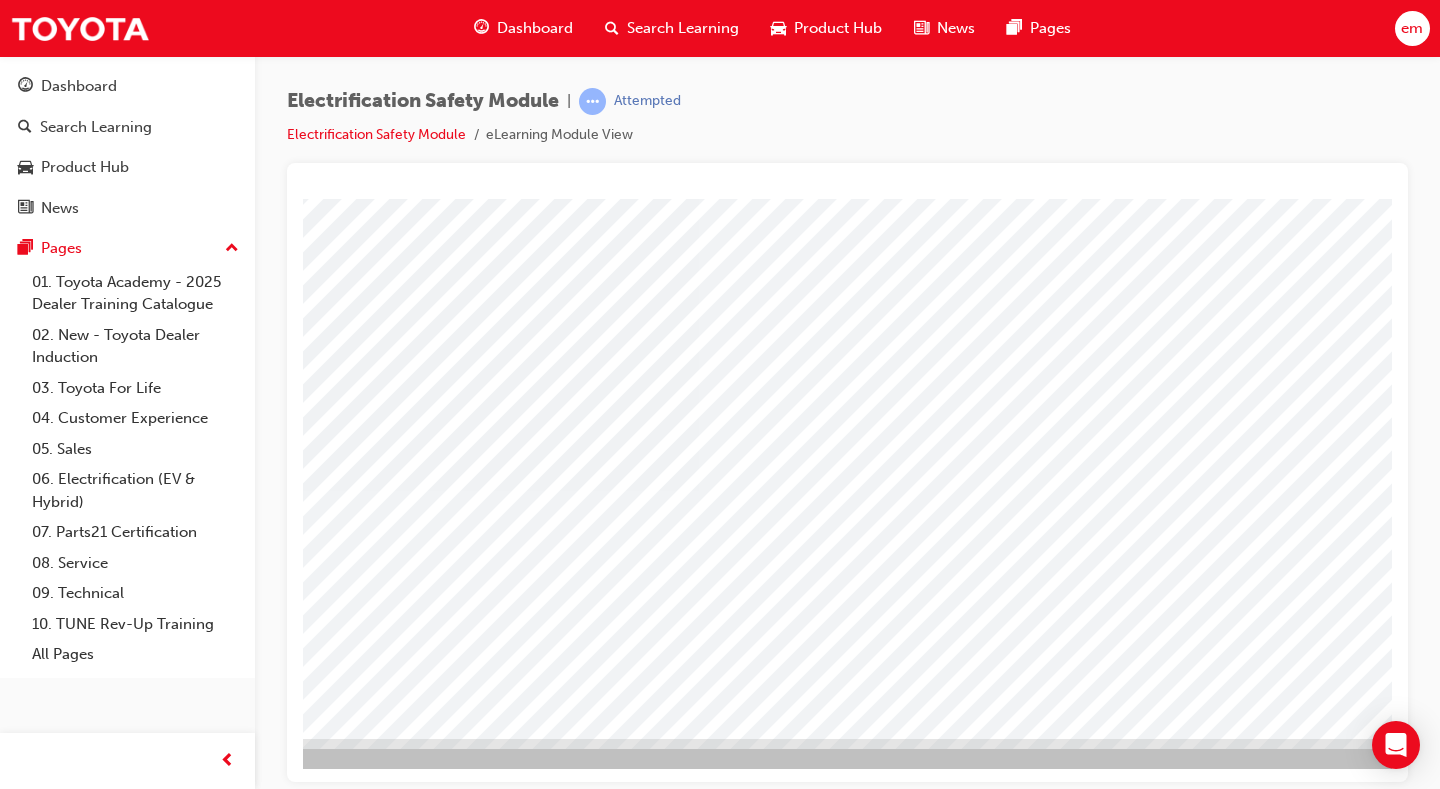 click at bounding box center (137, 2804) 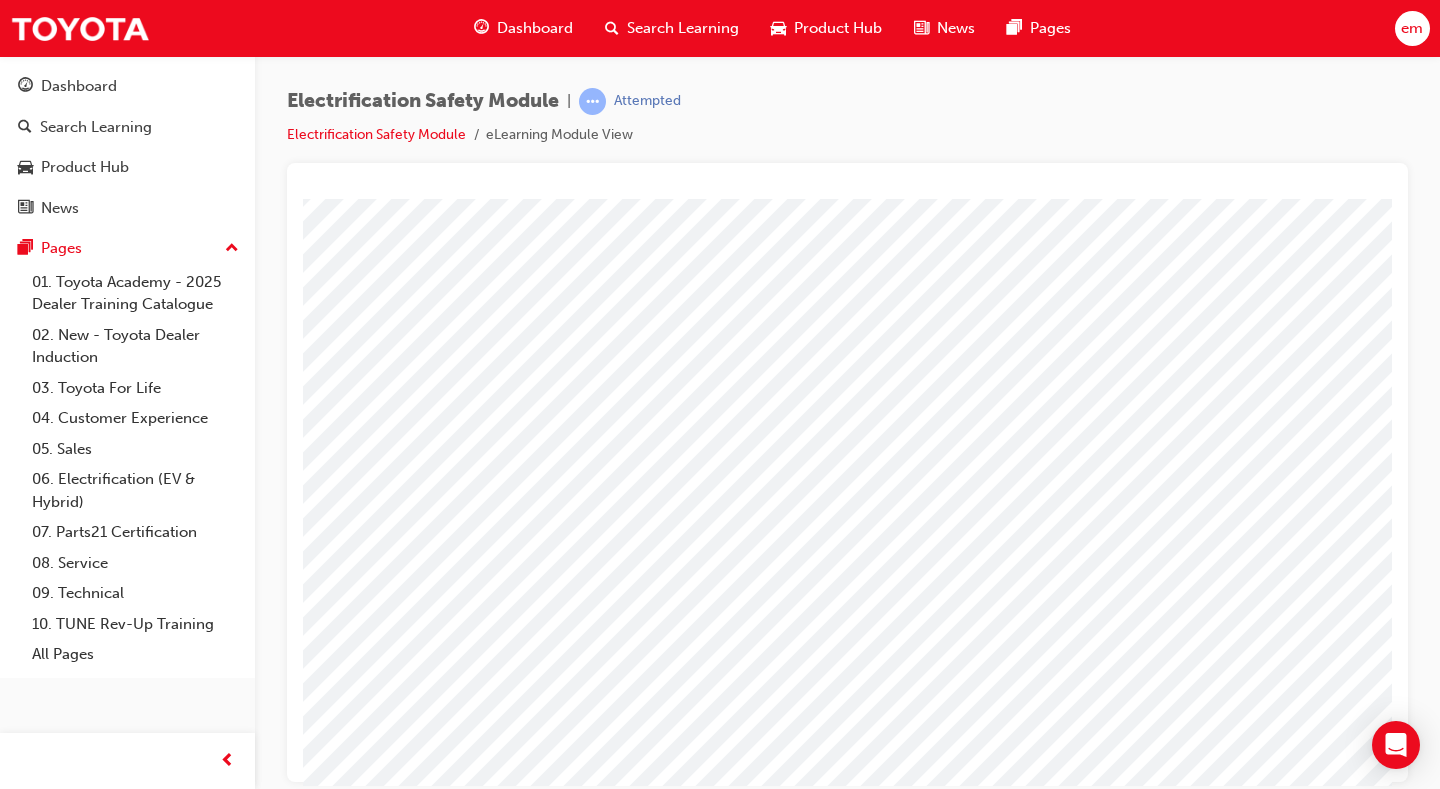 scroll, scrollTop: 100, scrollLeft: 0, axis: vertical 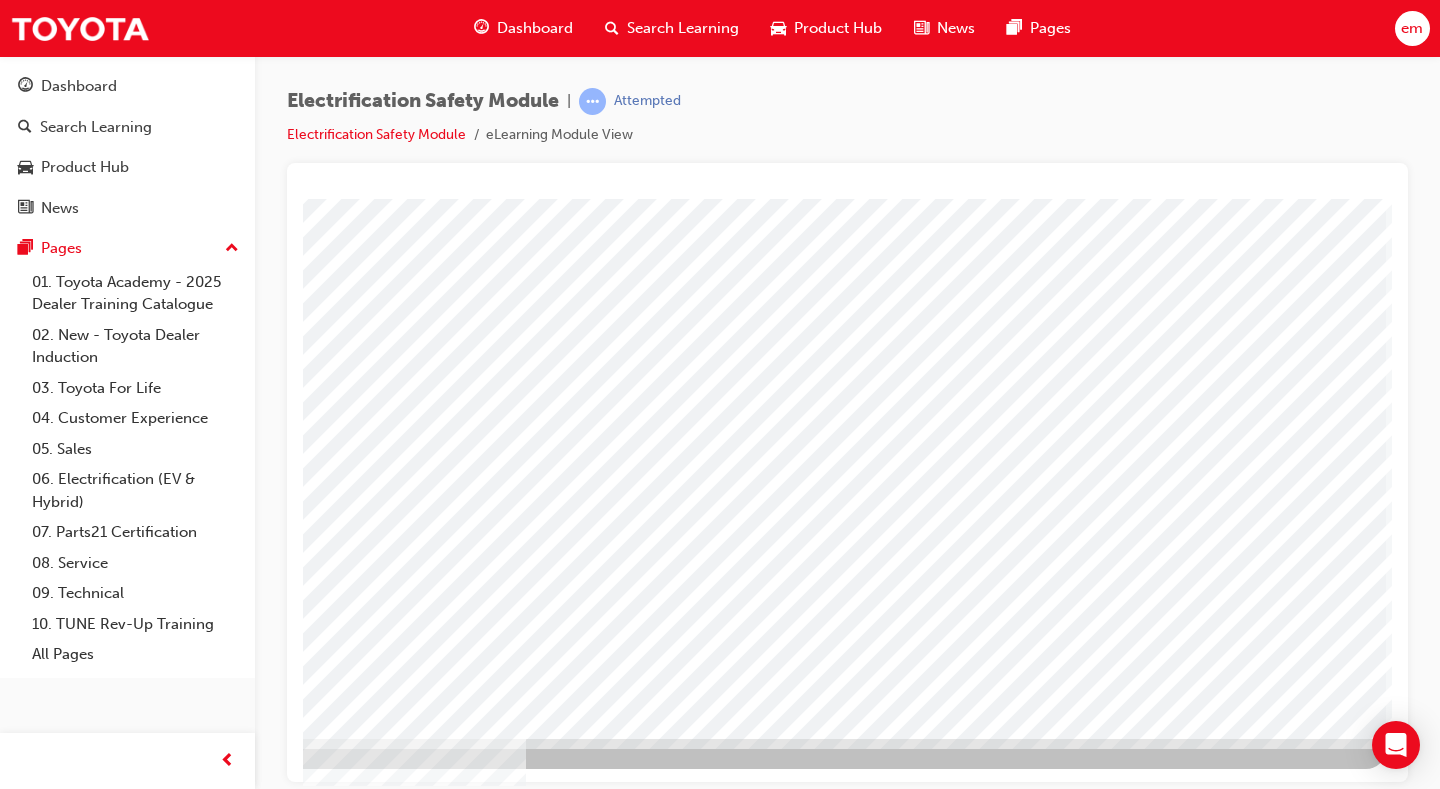 click at bounding box center (89, 3052) 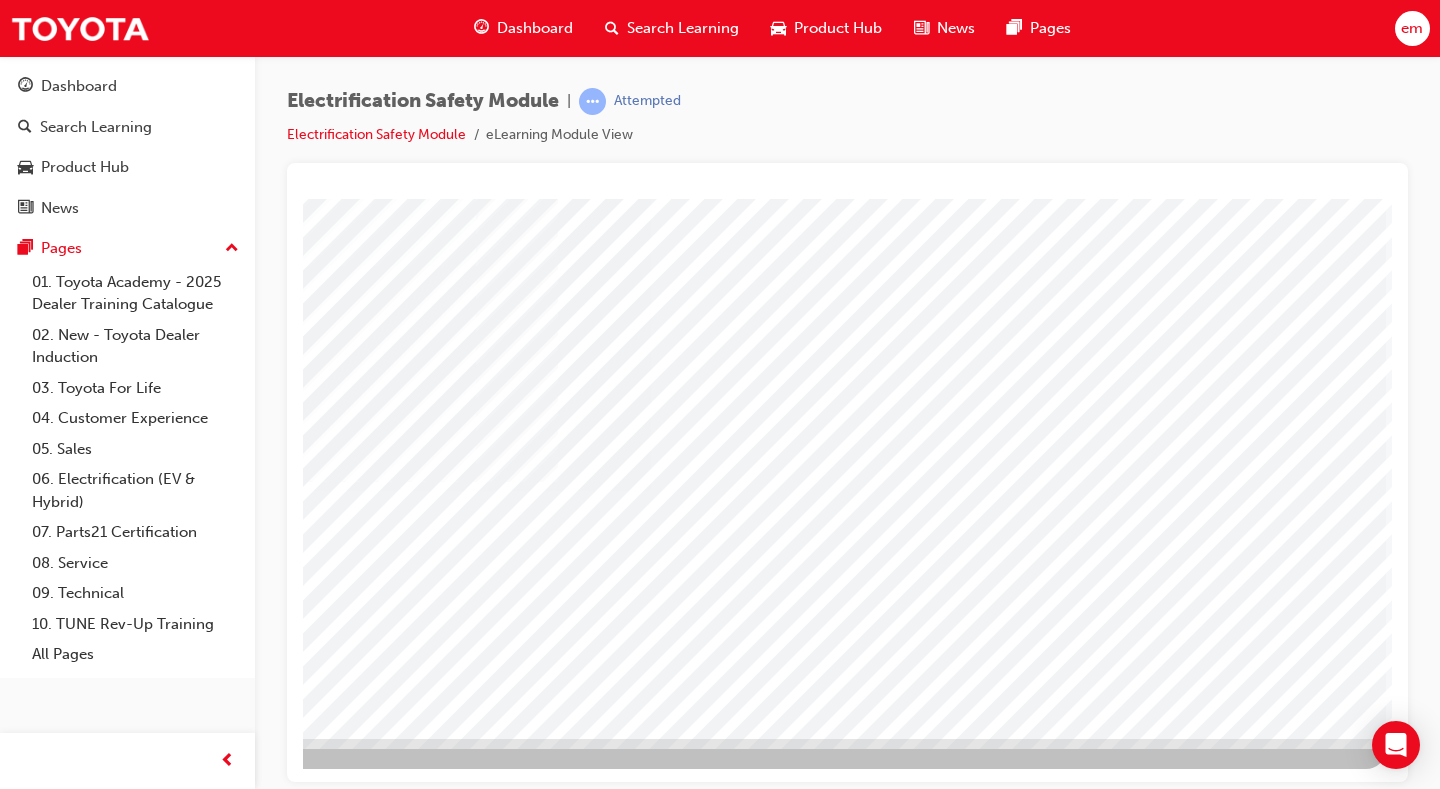 scroll, scrollTop: 0, scrollLeft: 0, axis: both 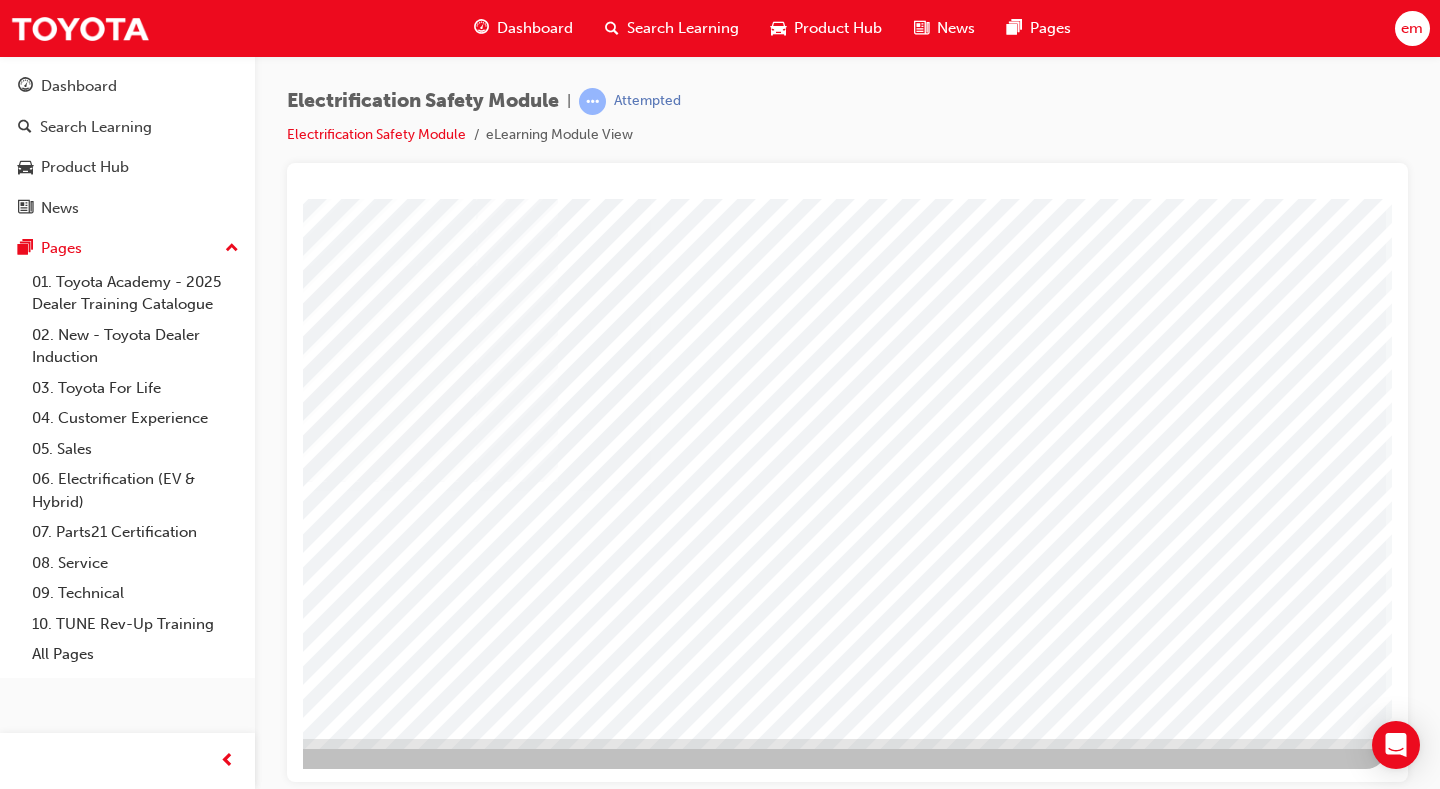 click at bounding box center [89, 2804] 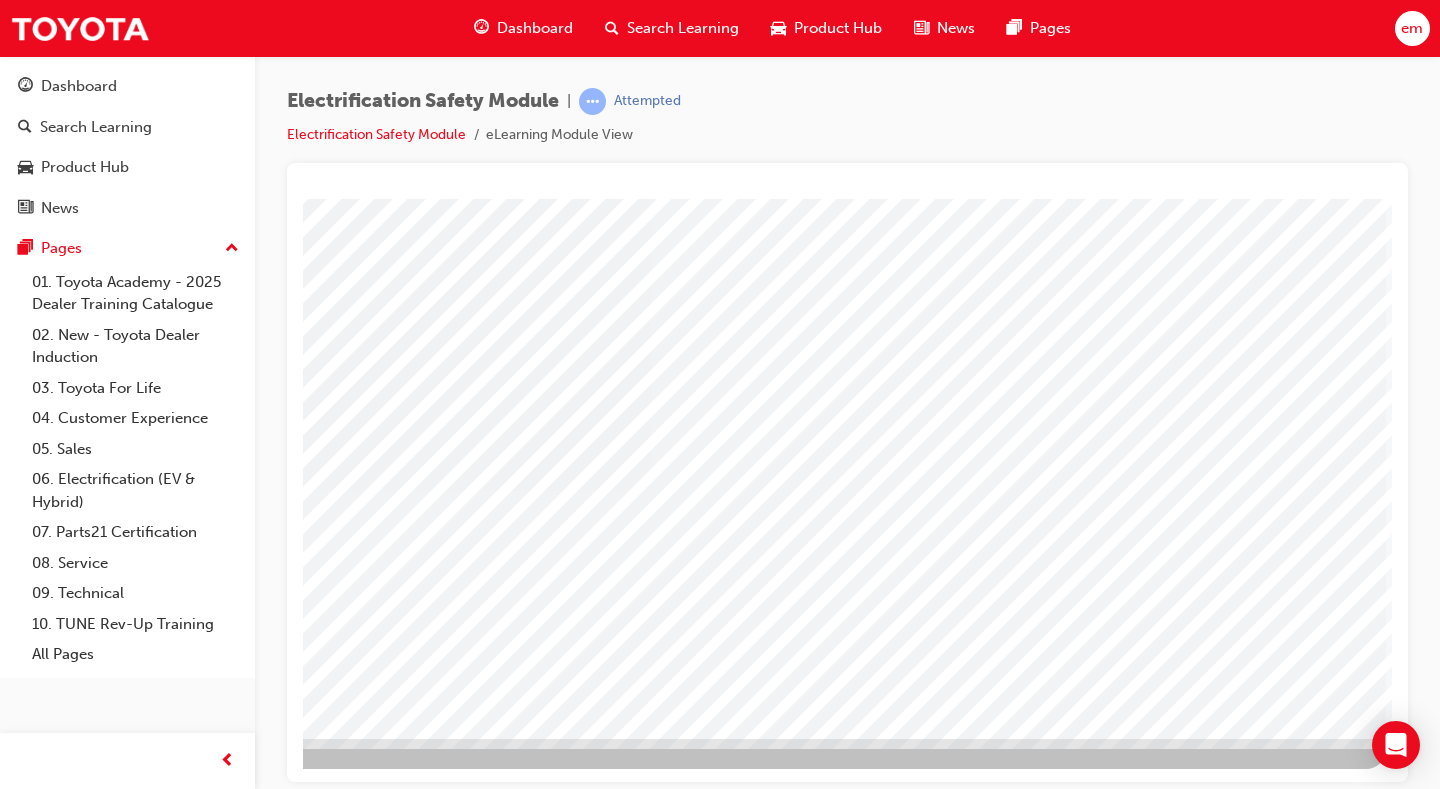 scroll, scrollTop: 0, scrollLeft: 0, axis: both 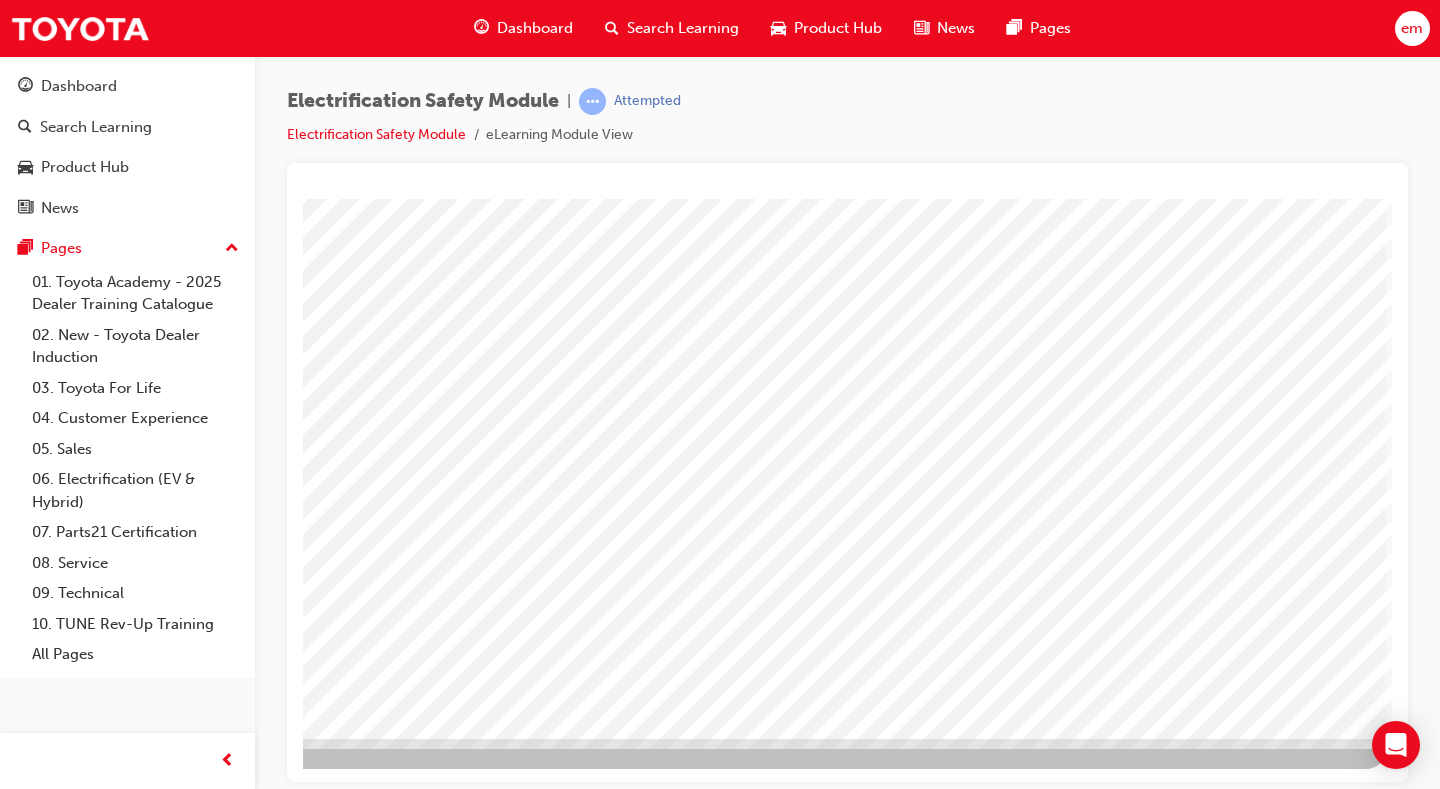 click at bounding box center (89, 2804) 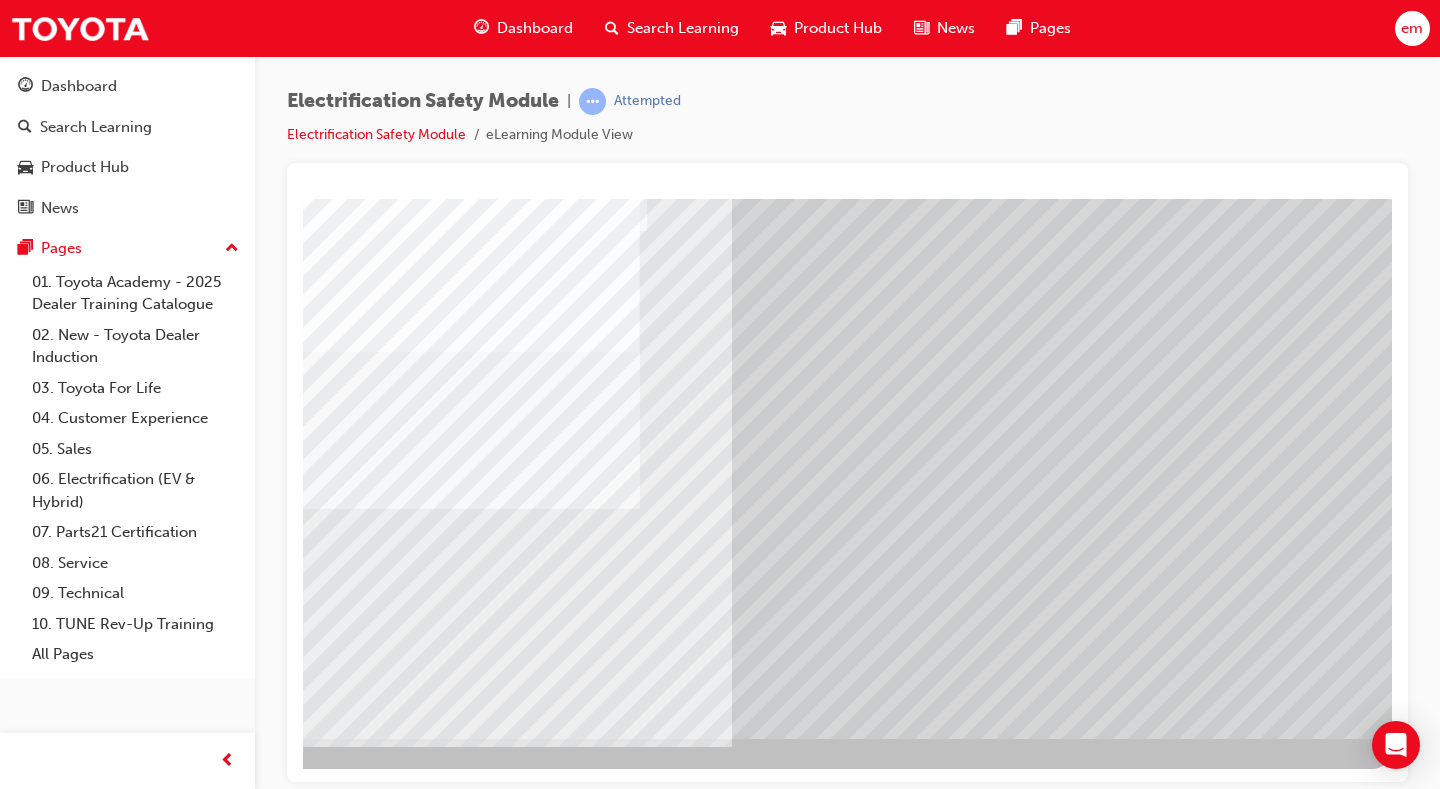 scroll, scrollTop: 0, scrollLeft: 0, axis: both 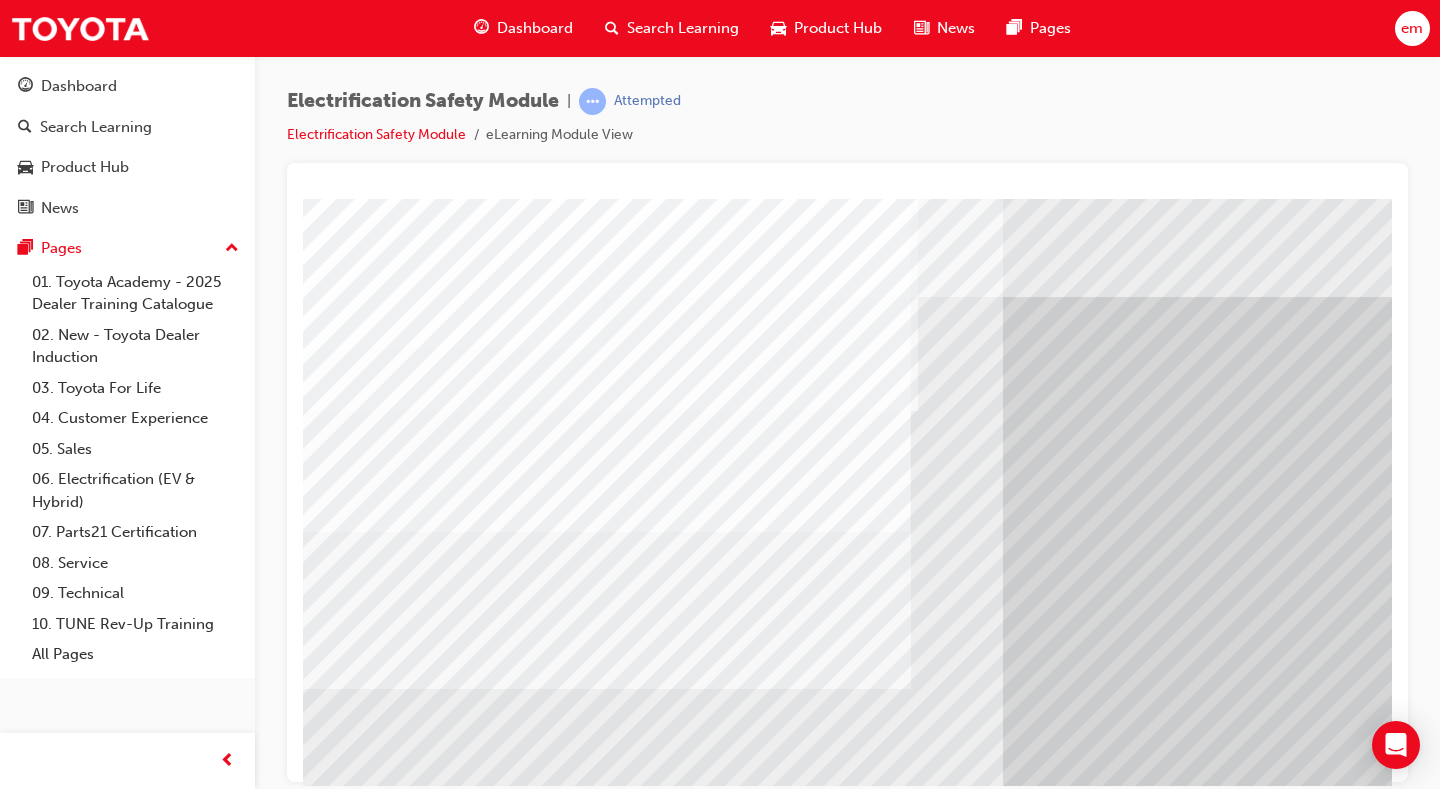 click at bounding box center (368, 6567) 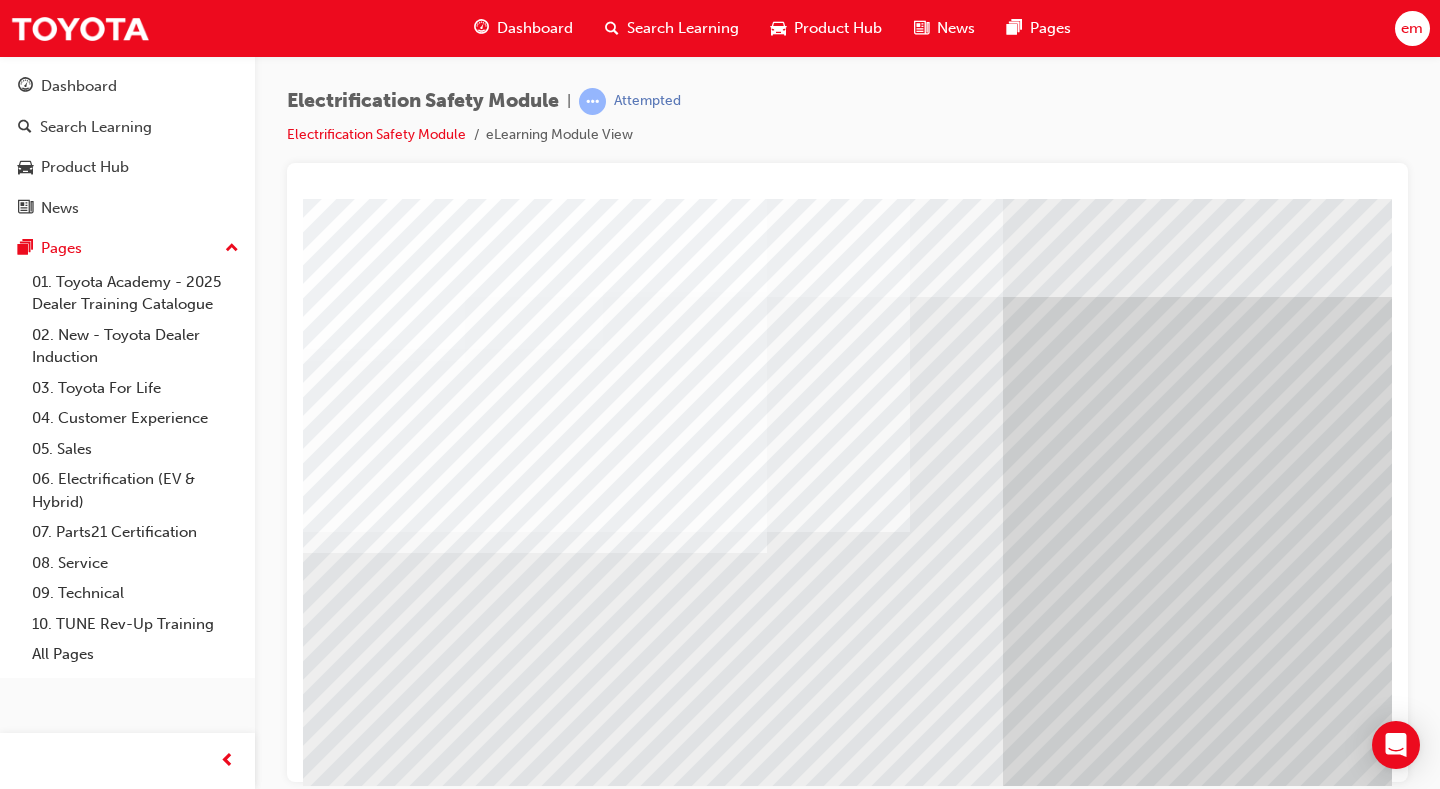 click at bounding box center (368, 6697) 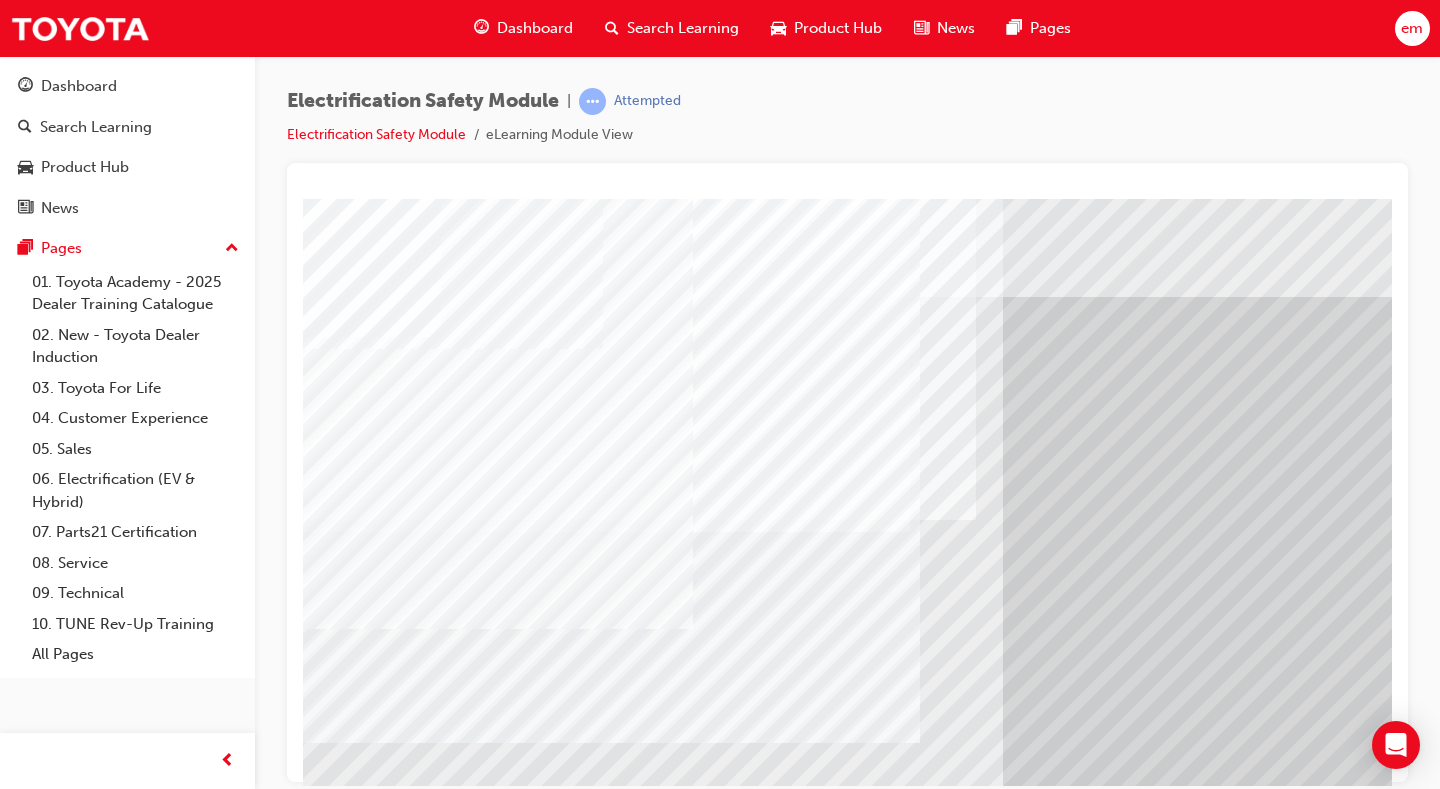 click at bounding box center [368, 6827] 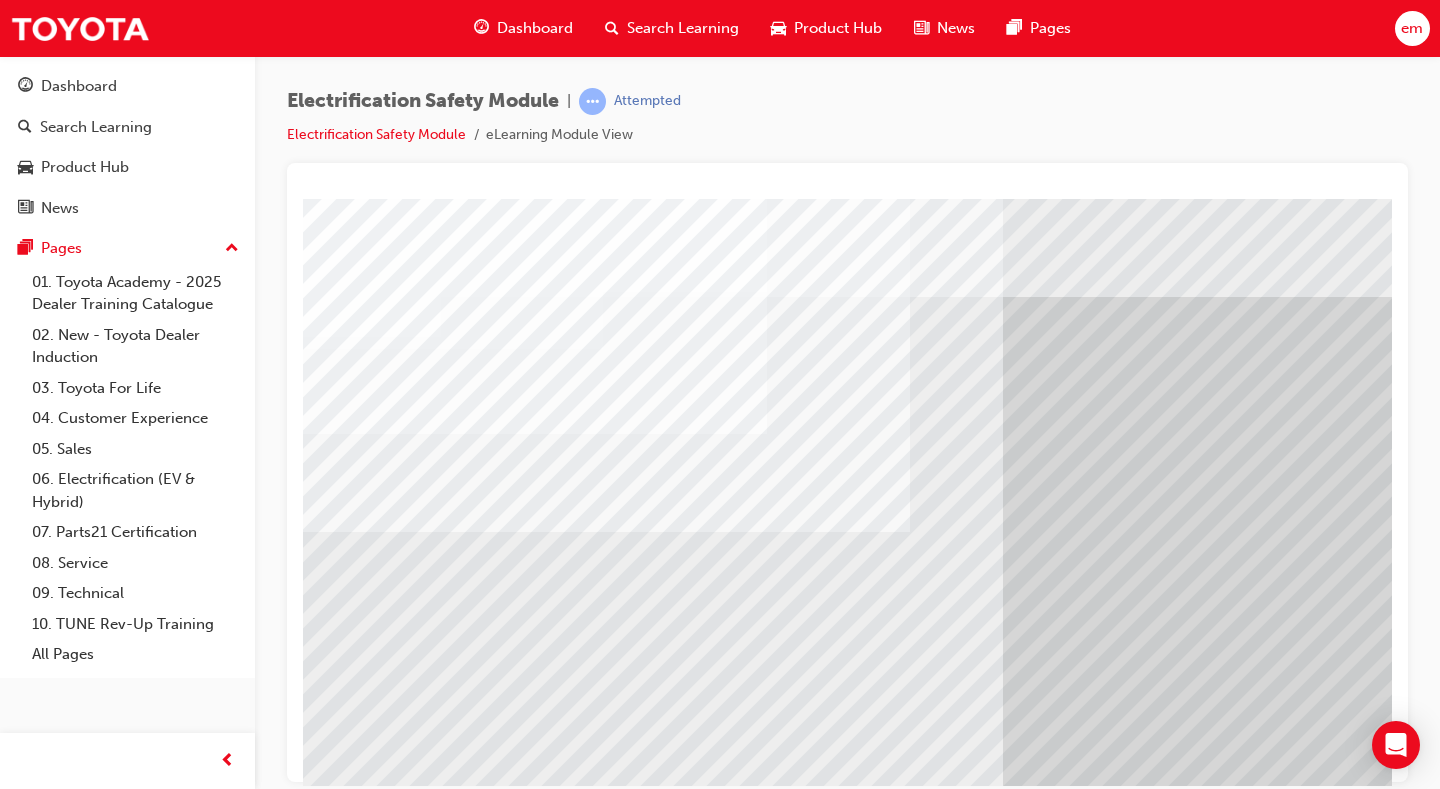 click at bounding box center (368, 6957) 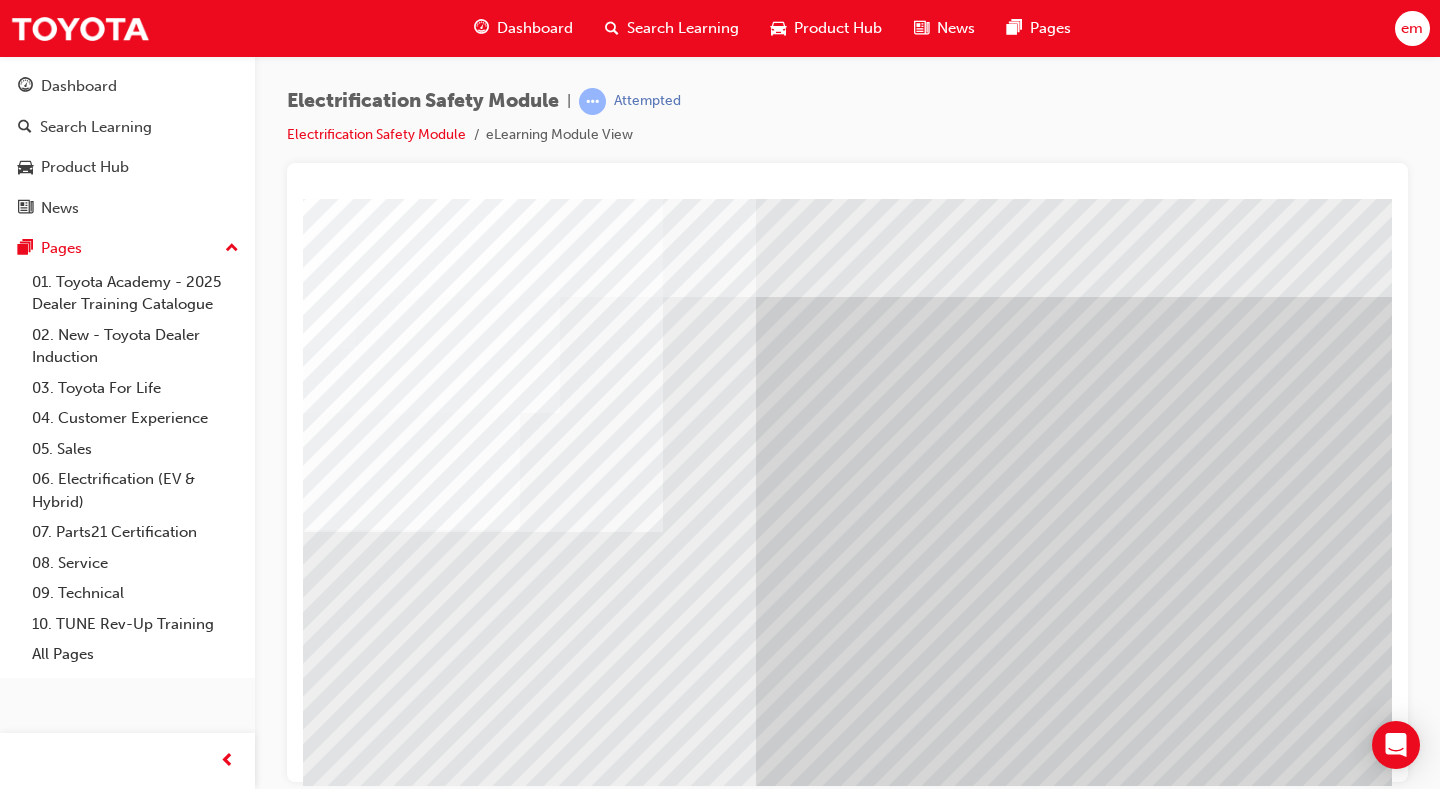 scroll, scrollTop: 0, scrollLeft: 258, axis: horizontal 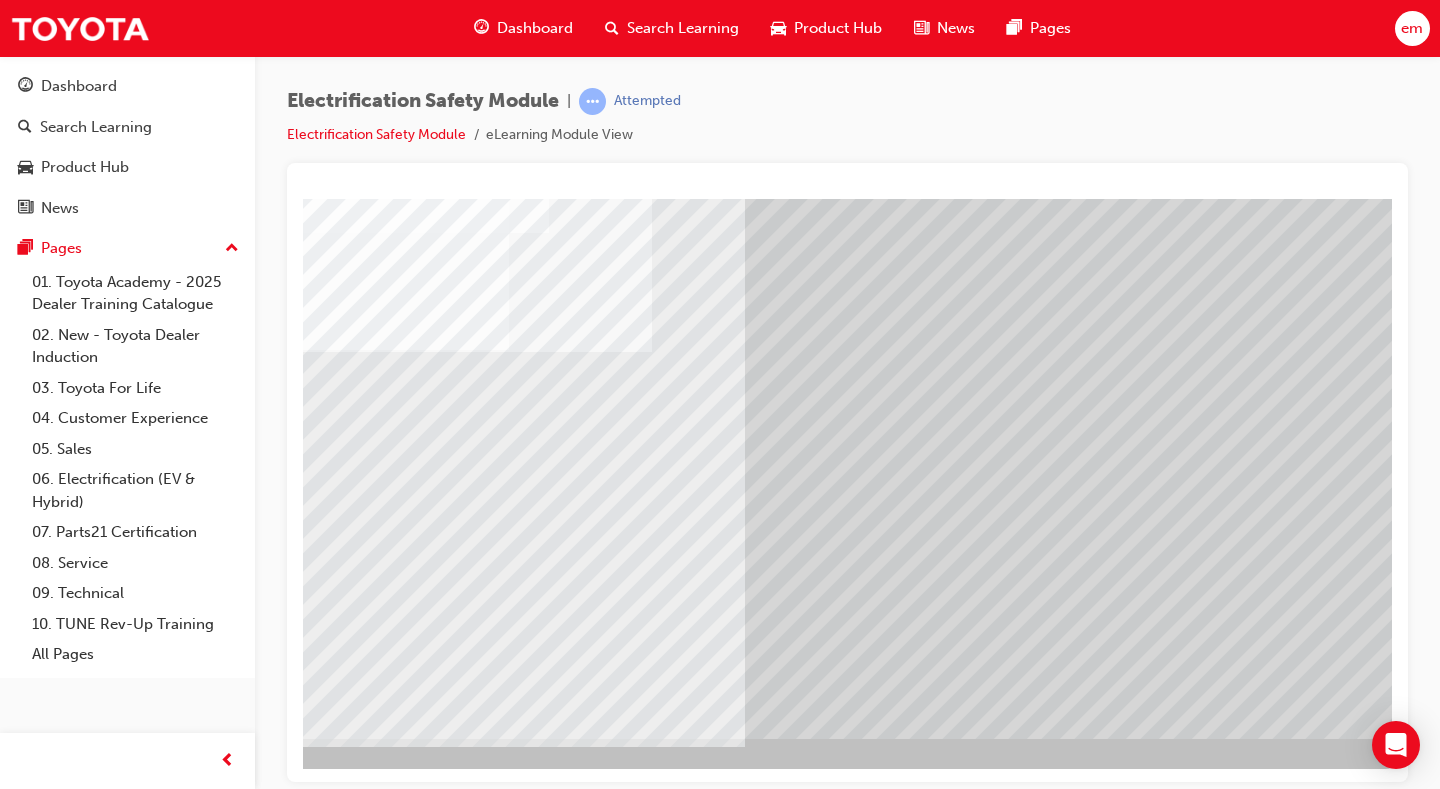 click at bounding box center (108, 6304) 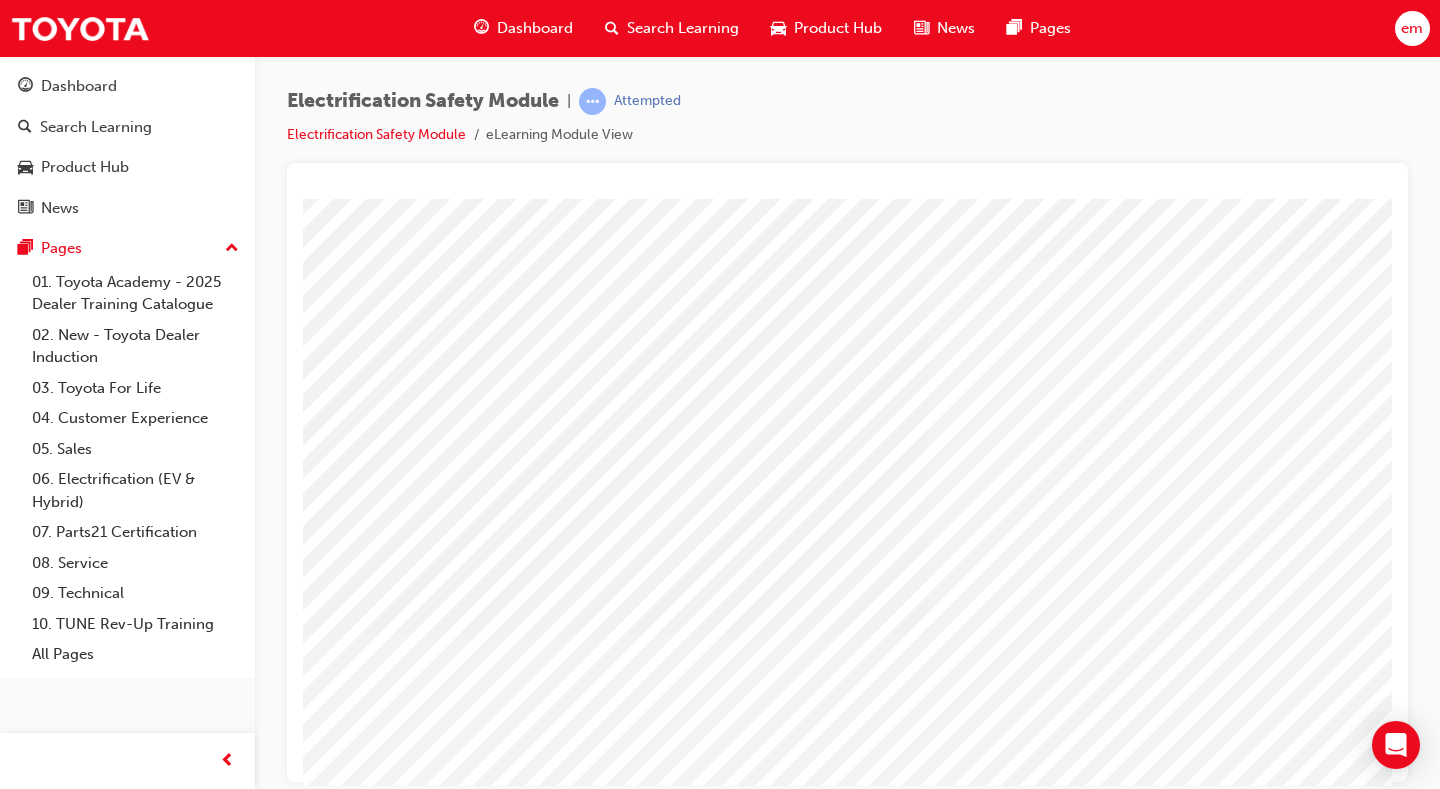 scroll, scrollTop: 180, scrollLeft: 0, axis: vertical 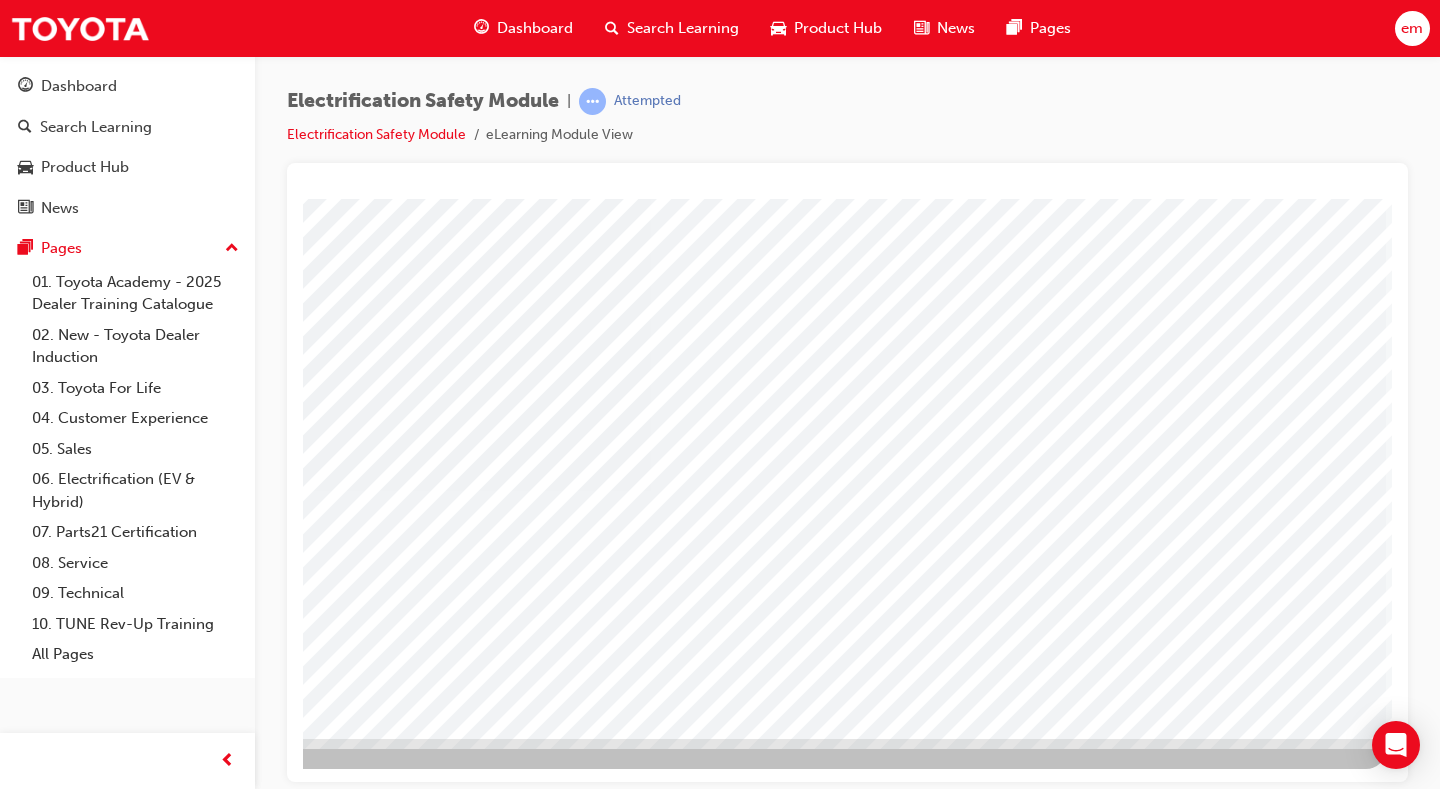 click at bounding box center (89, 2804) 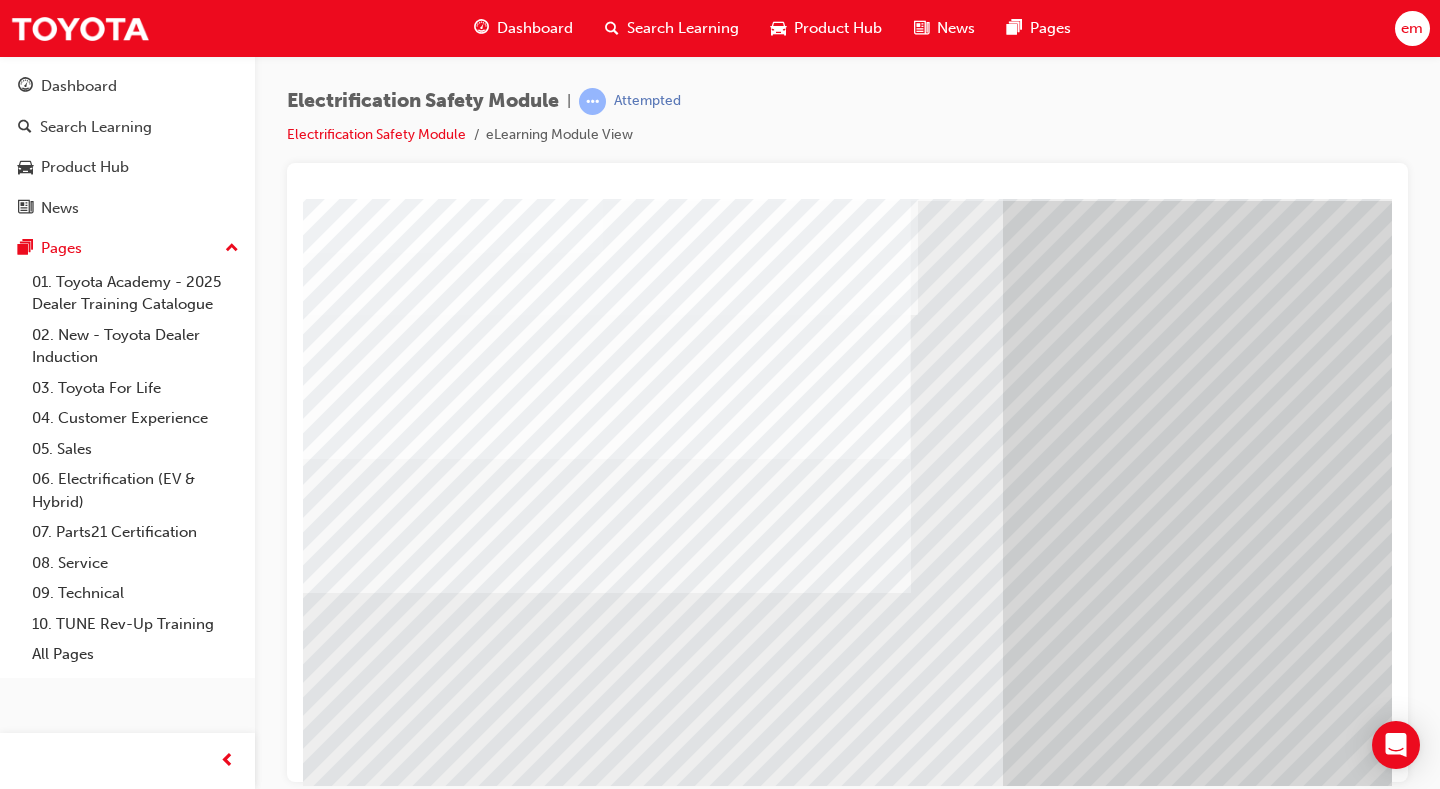 scroll, scrollTop: 100, scrollLeft: 0, axis: vertical 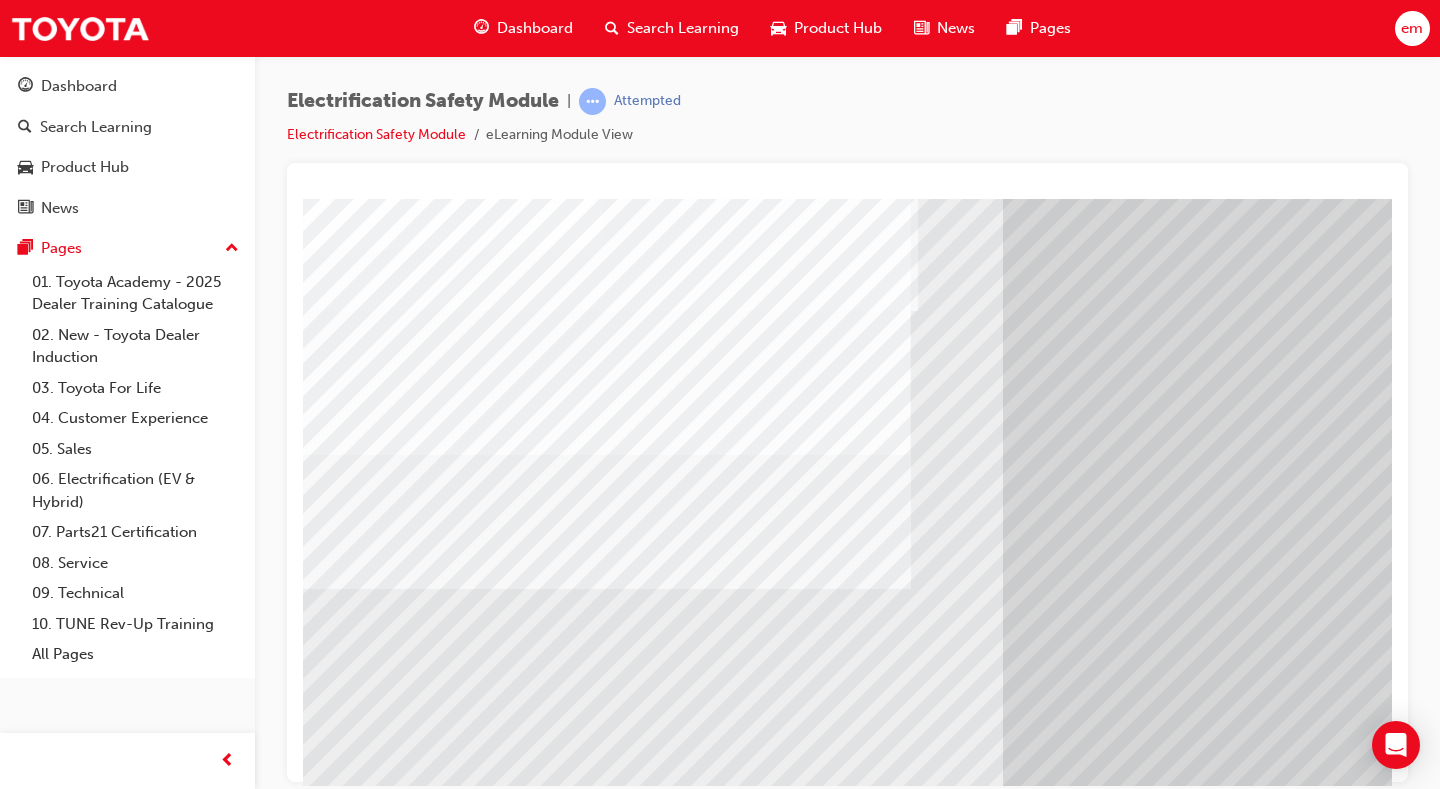 click at bounding box center (368, 5502) 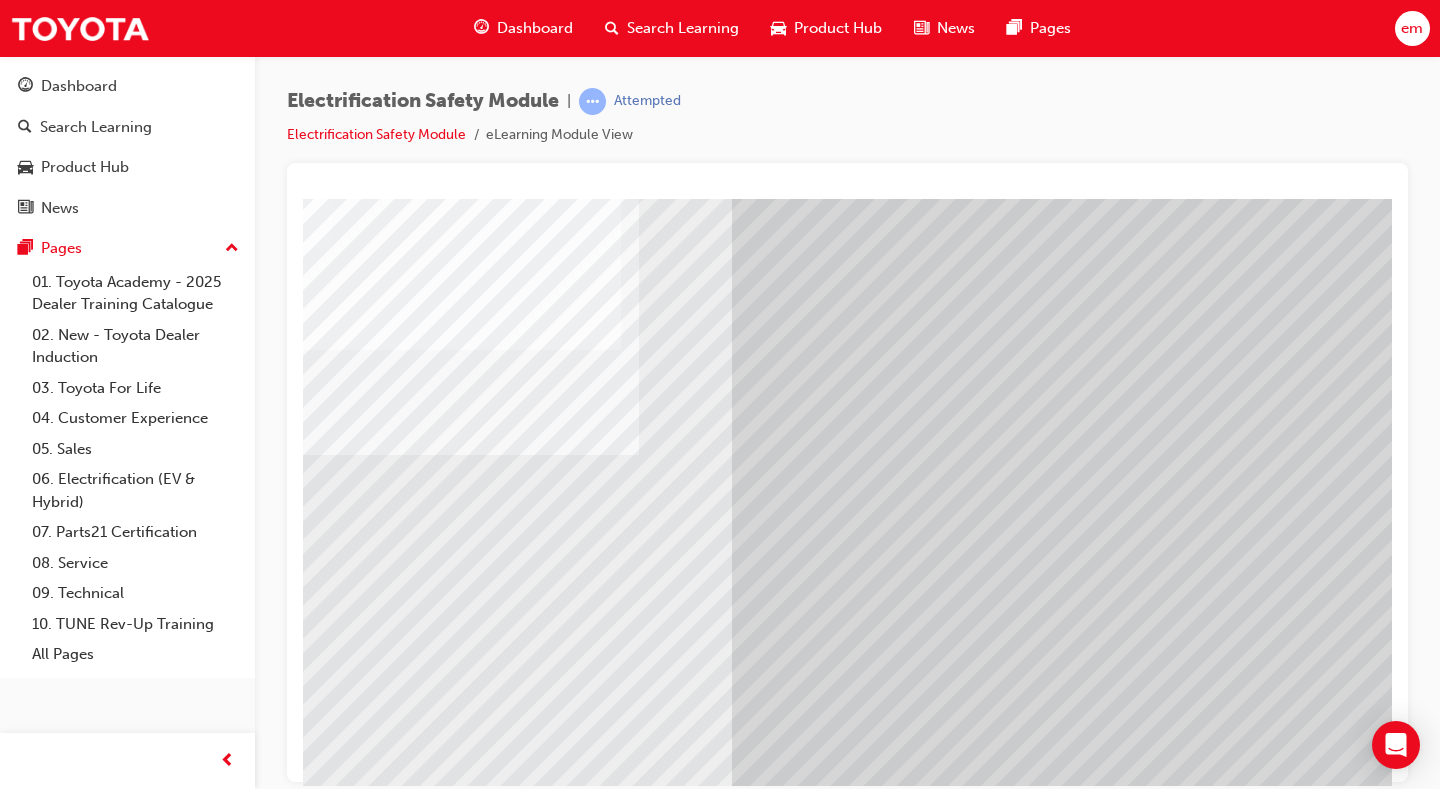 scroll, scrollTop: 100, scrollLeft: 287, axis: both 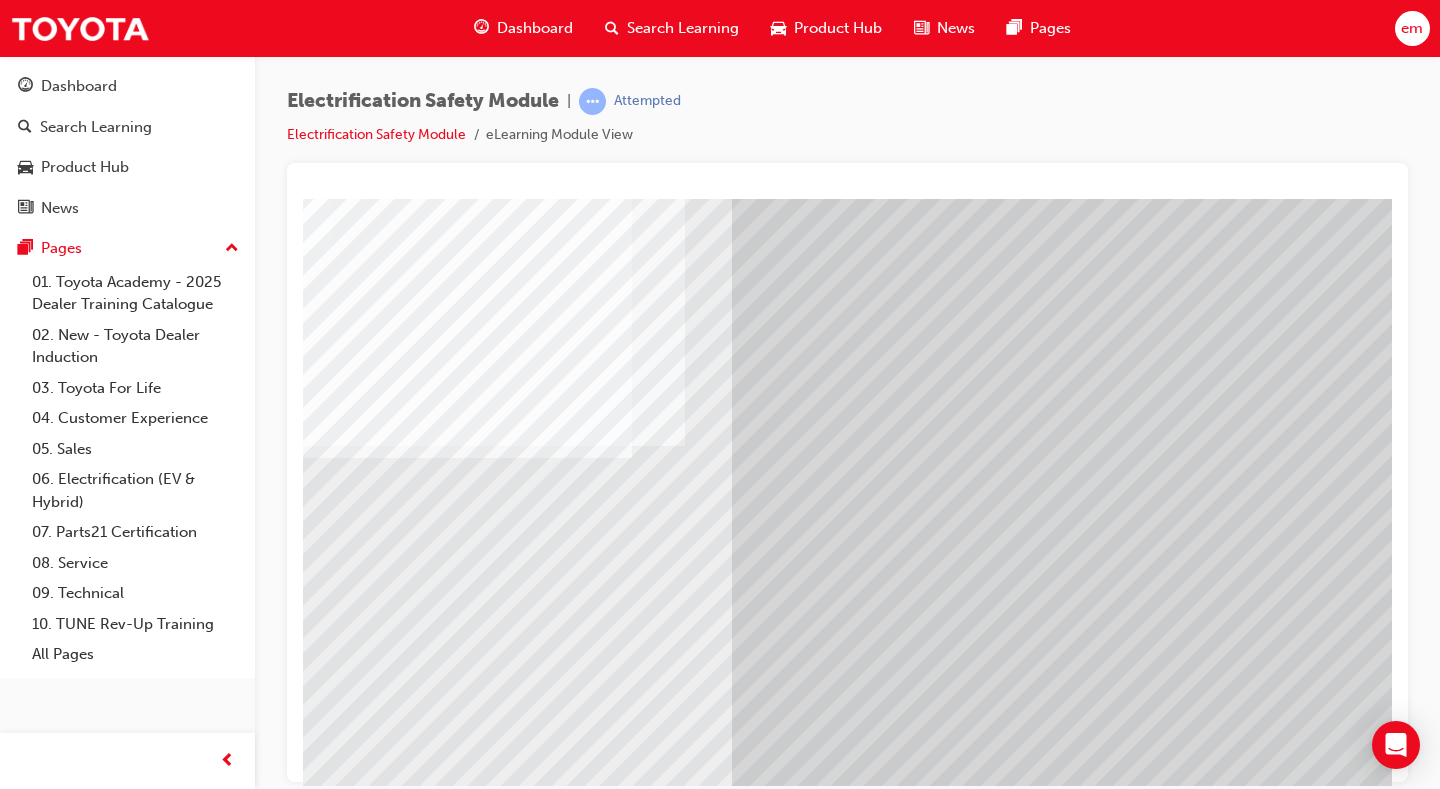 click at bounding box center (97, 5753) 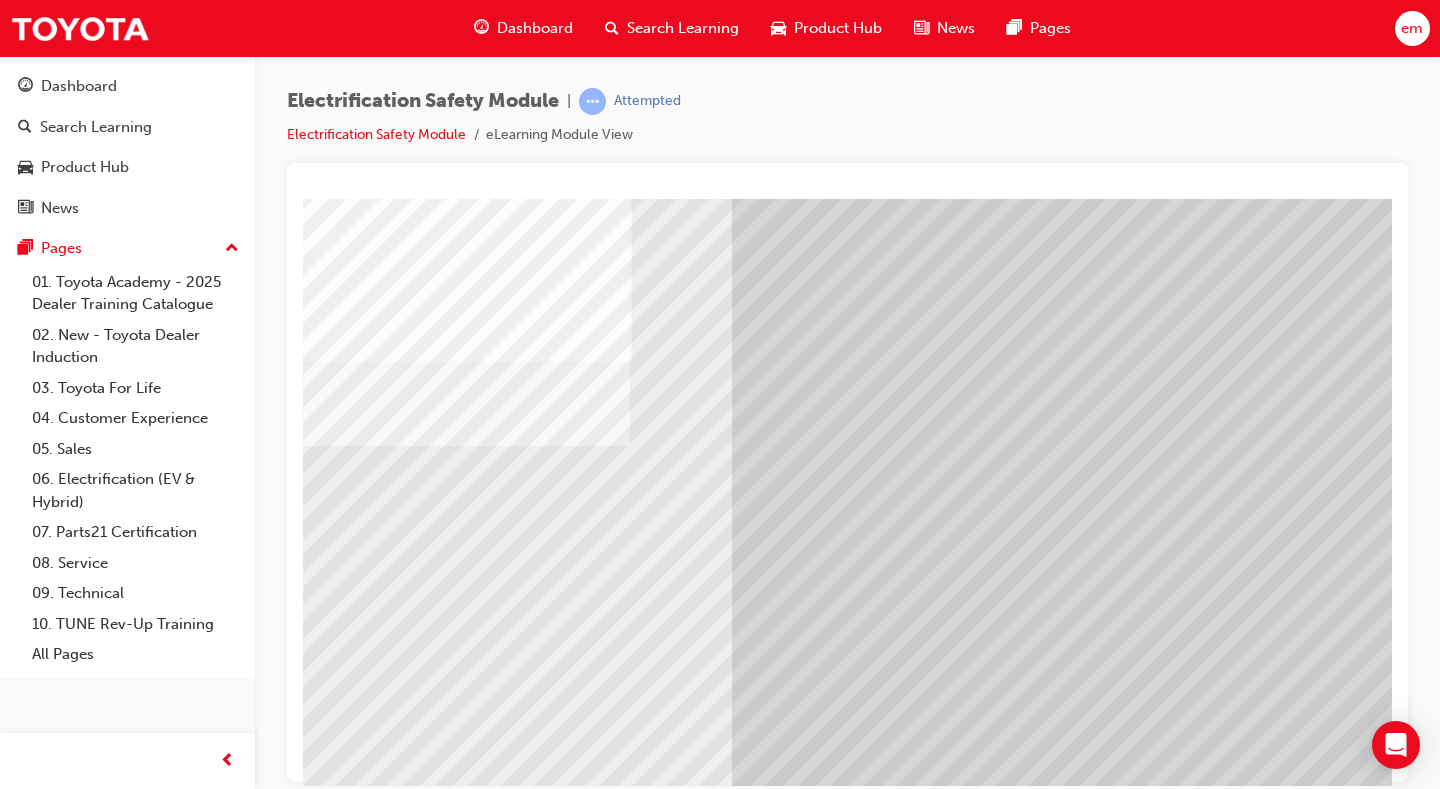 click at bounding box center [97, 5883] 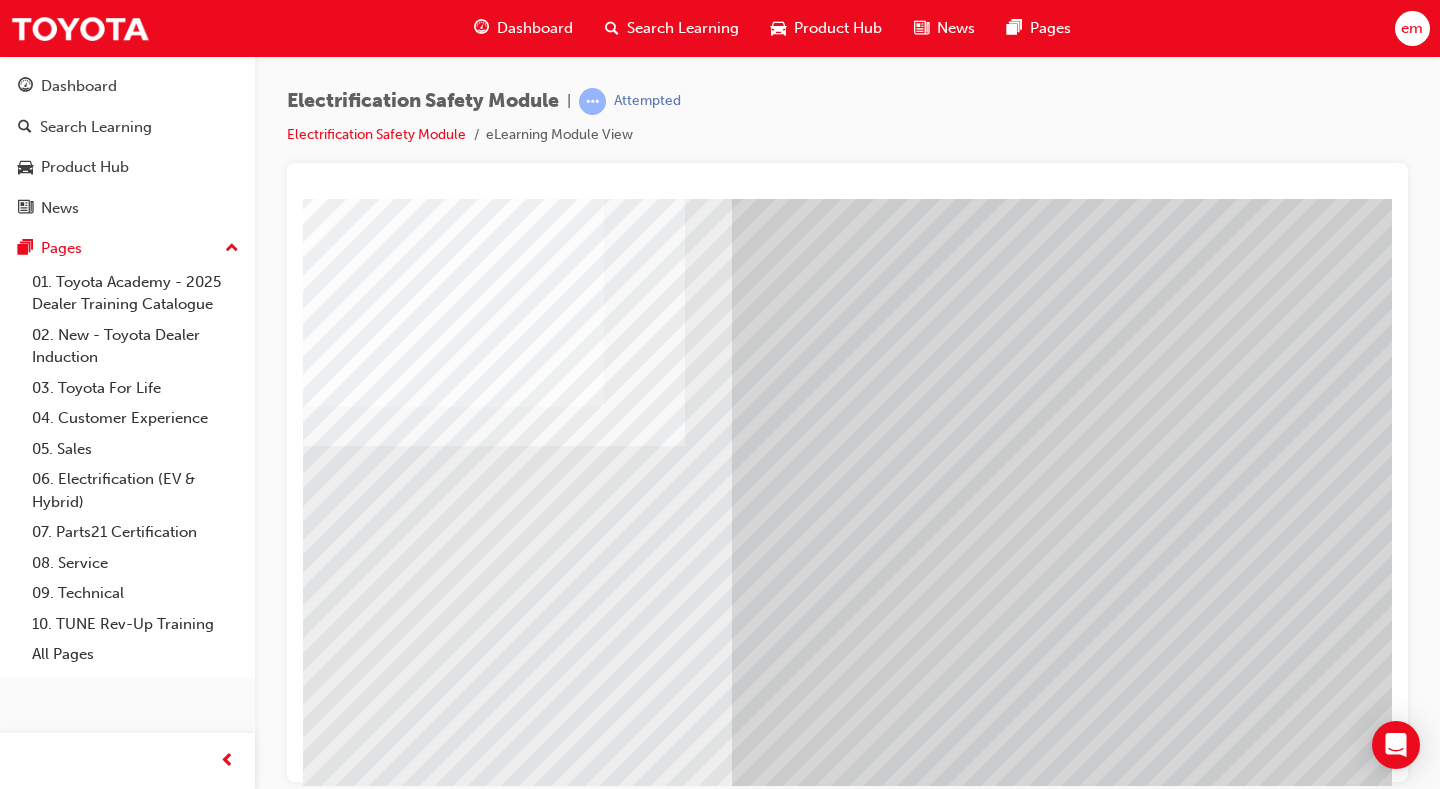 scroll, scrollTop: 180, scrollLeft: 287, axis: both 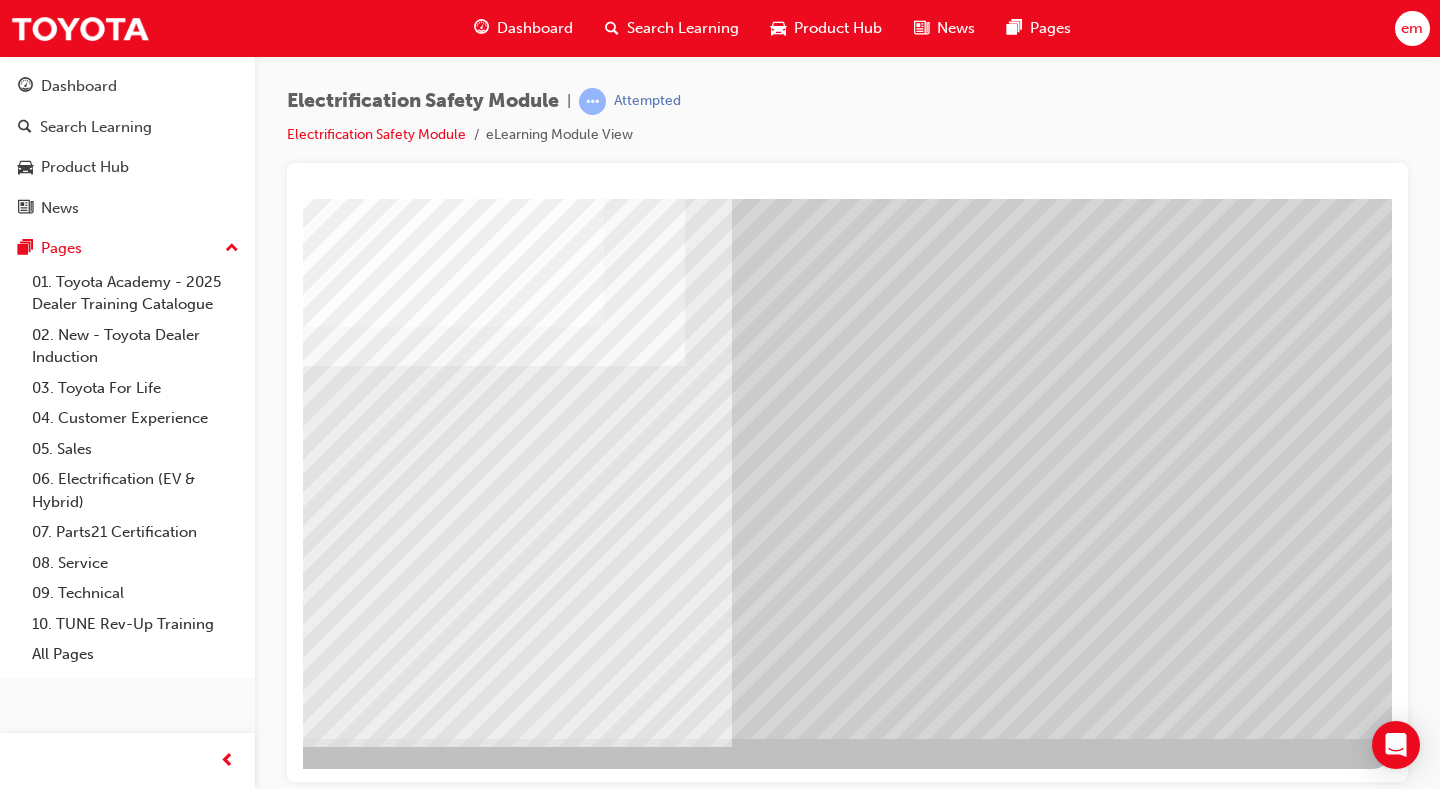 click at bounding box center (95, 5330) 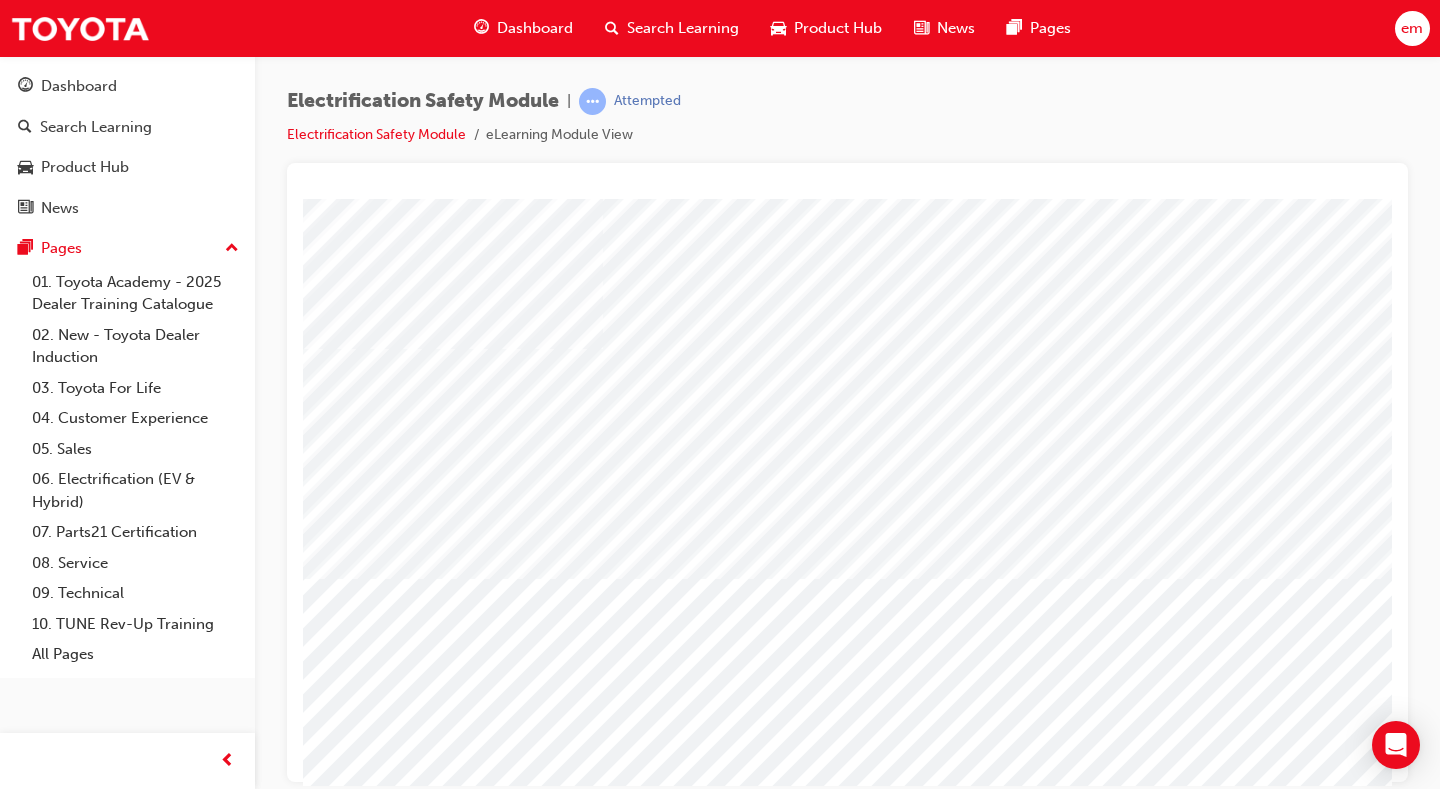 scroll, scrollTop: 0, scrollLeft: 0, axis: both 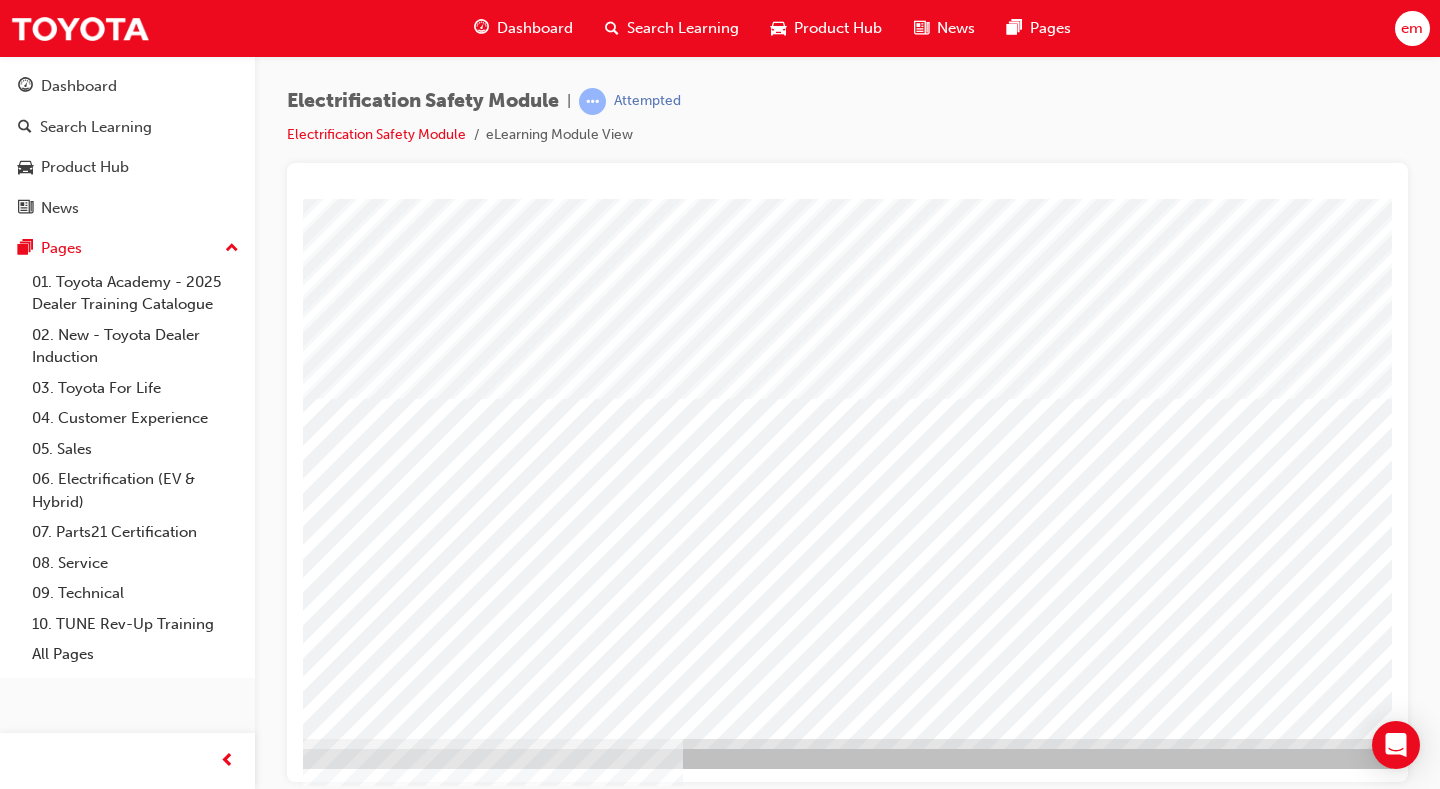 click at bounding box center (246, 3052) 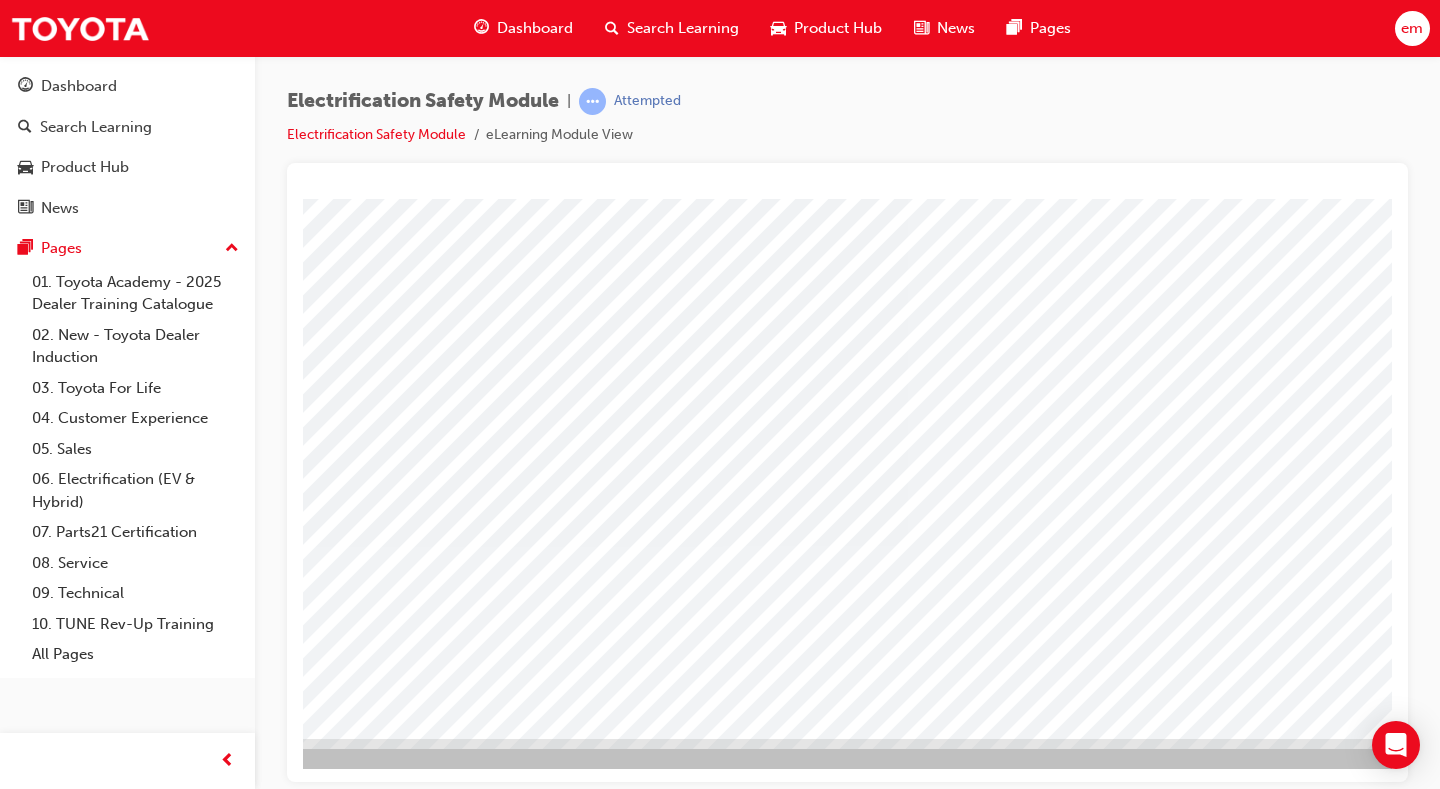 scroll, scrollTop: 0, scrollLeft: 0, axis: both 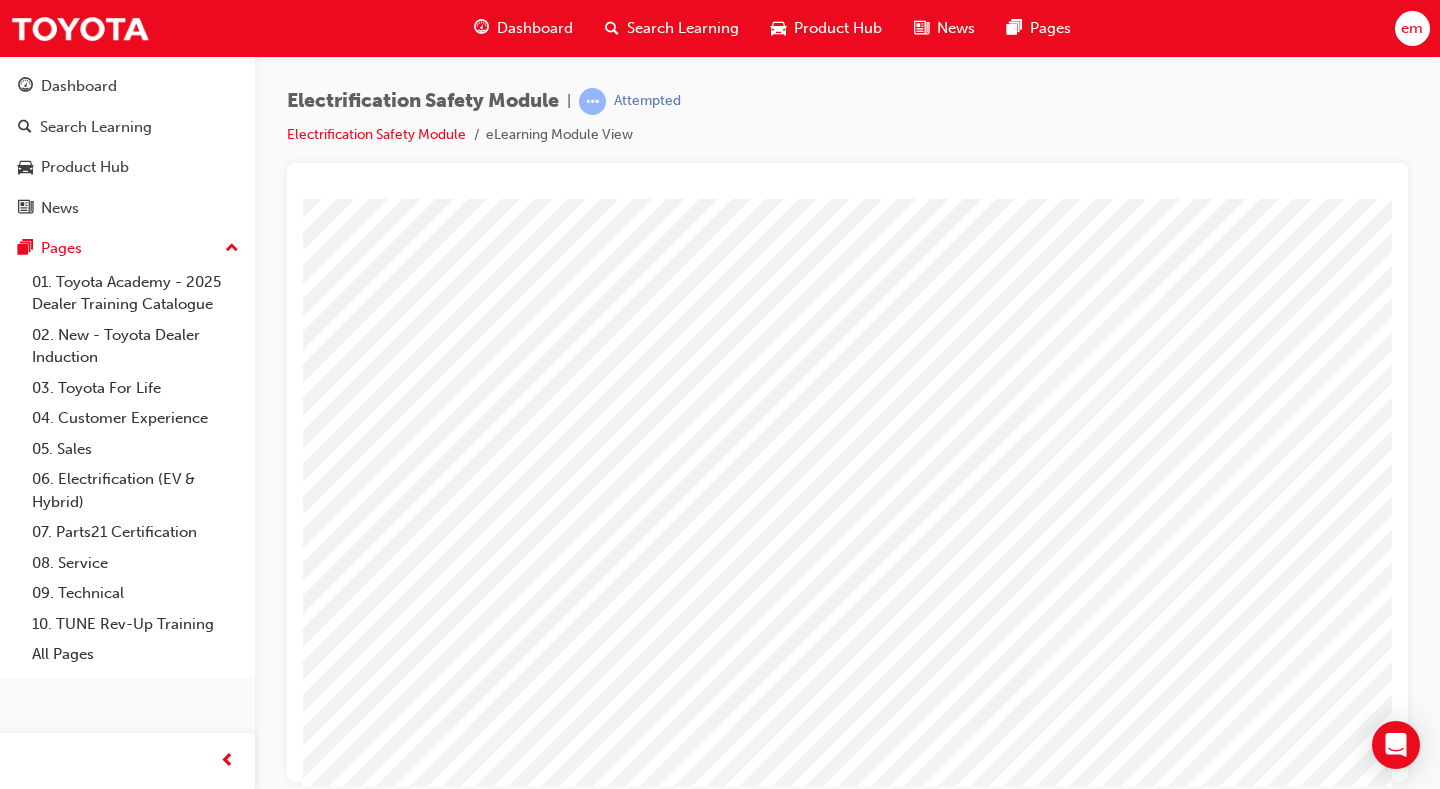 click at bounding box center [383, 5355] 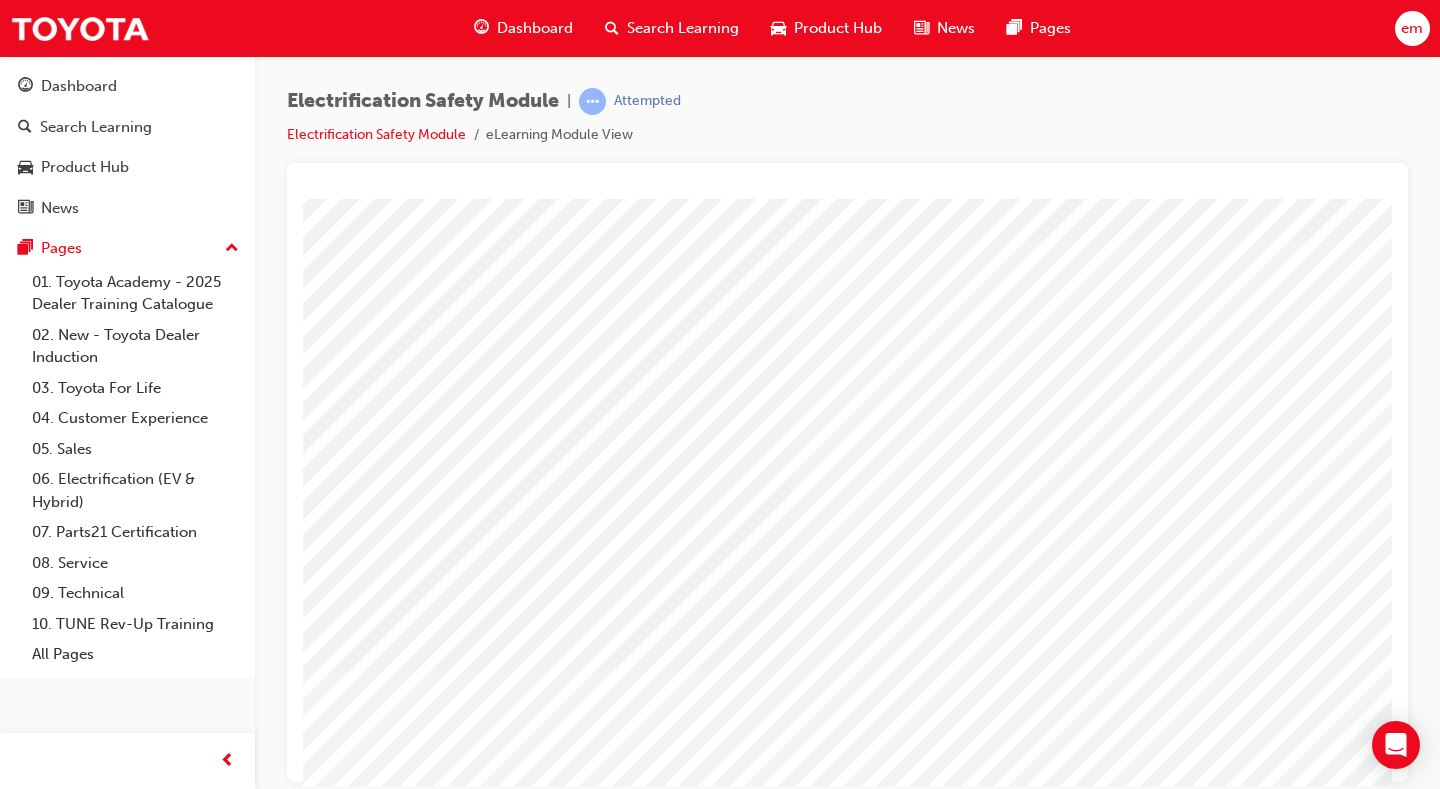 scroll, scrollTop: 100, scrollLeft: 236, axis: both 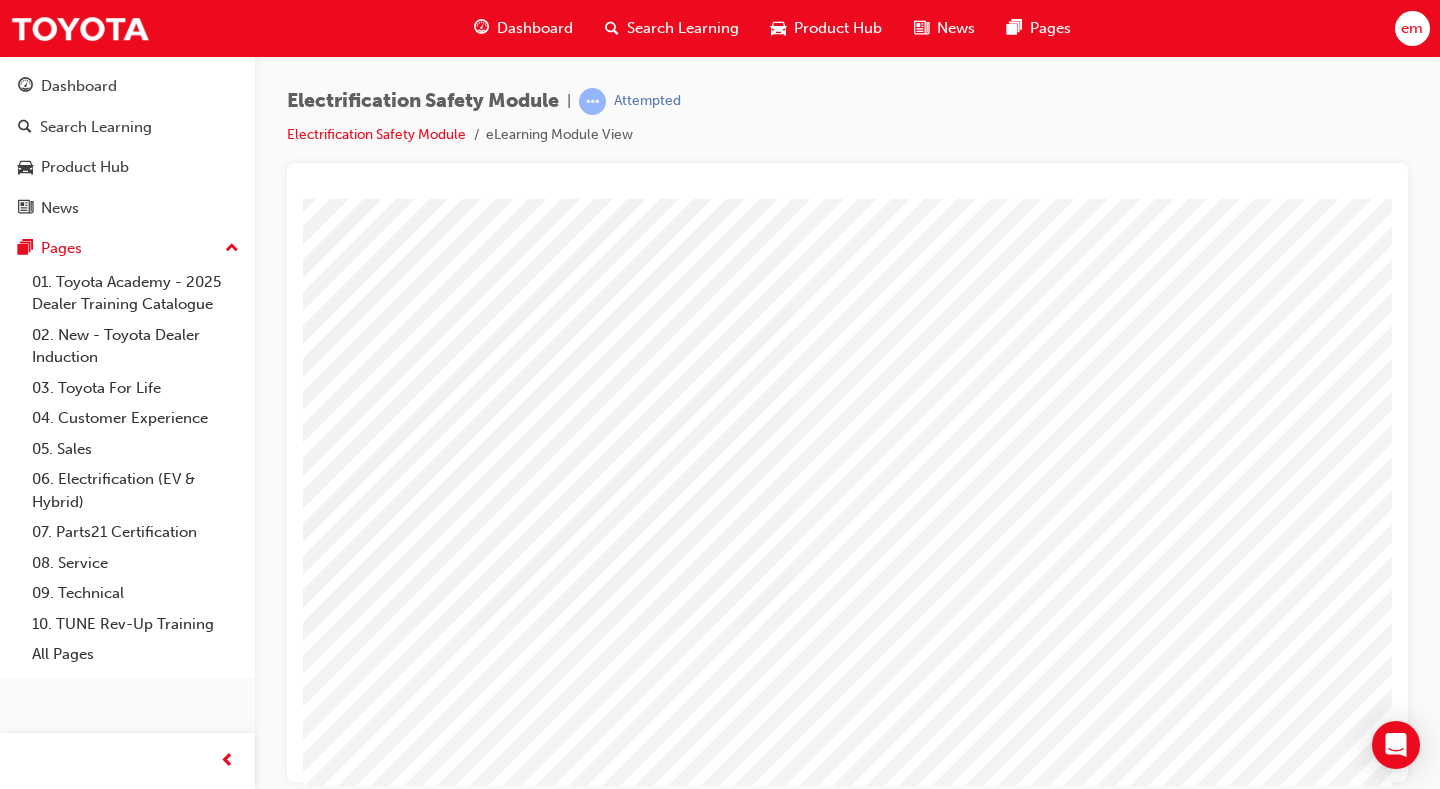 click at bounding box center (147, 5301) 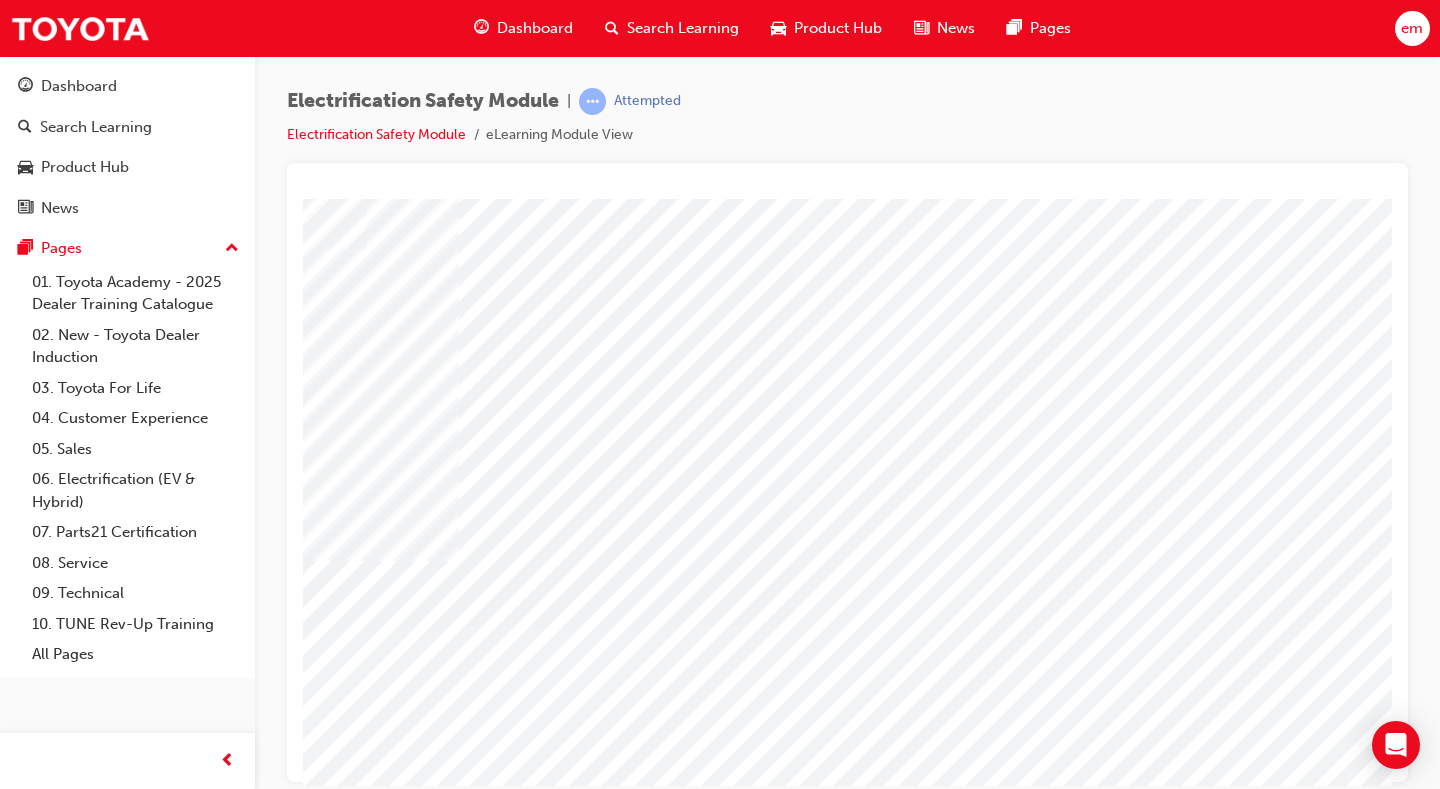 click at bounding box center [147, 5347] 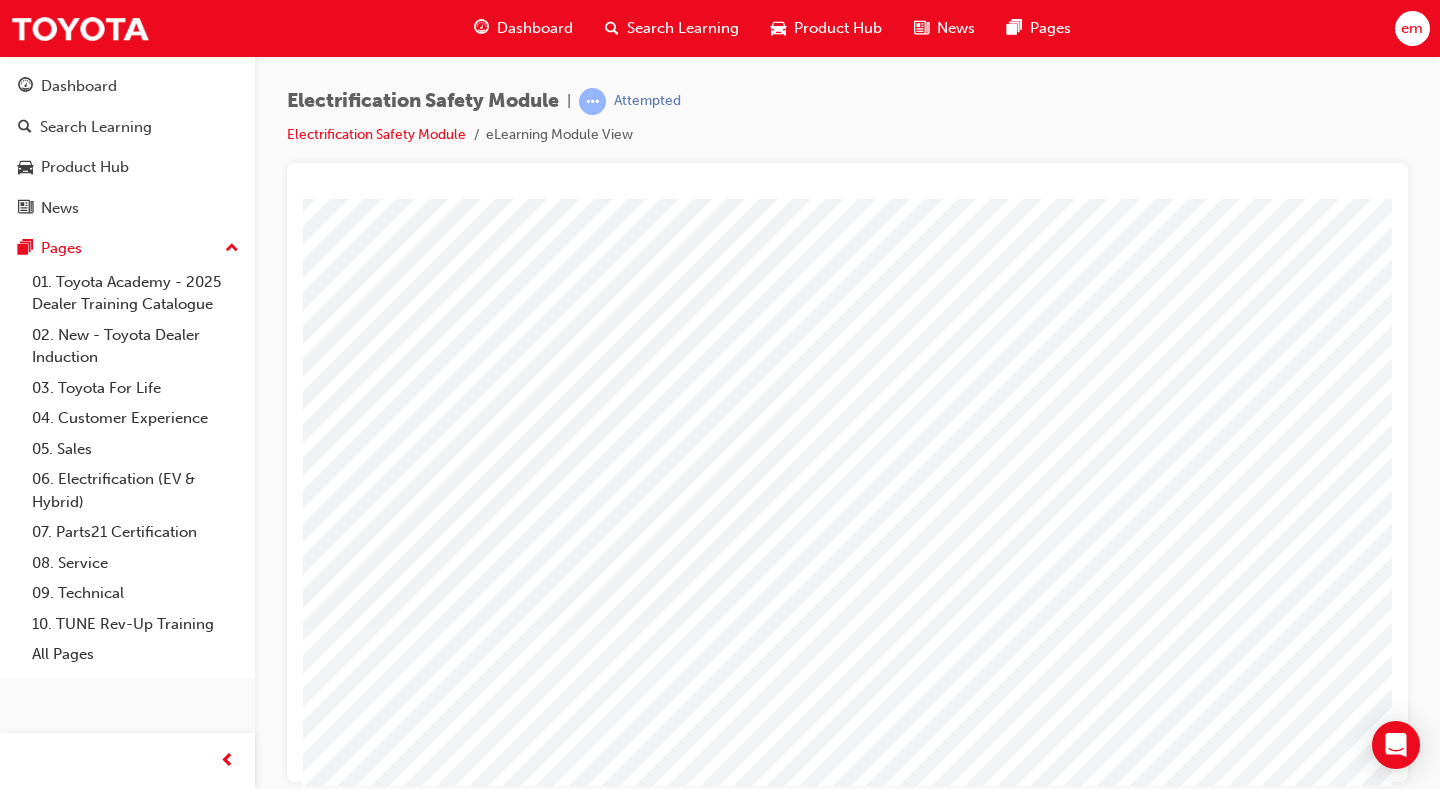 click at bounding box center (147, 5255) 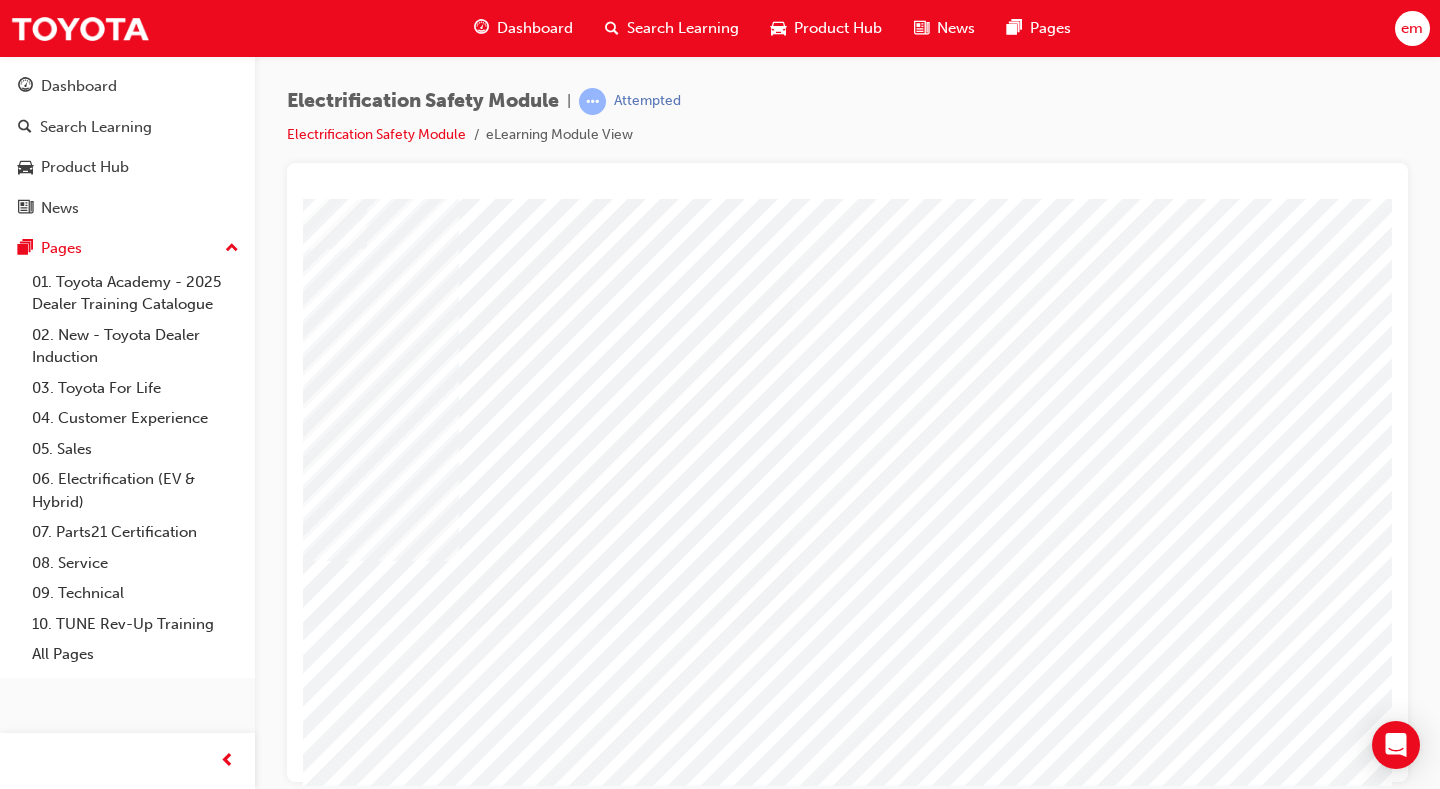 click at bounding box center [147, 5347] 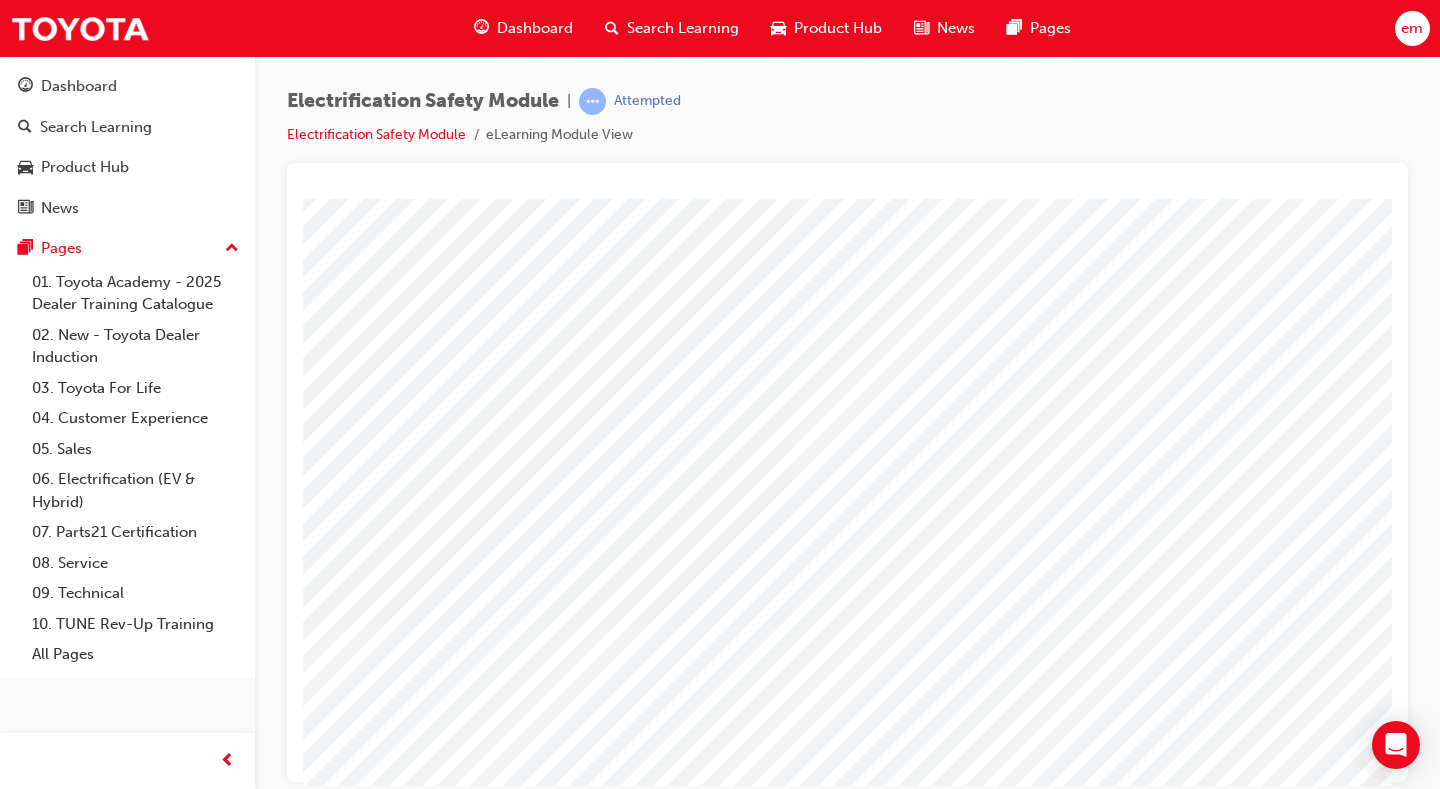 click at bounding box center [147, 5393] 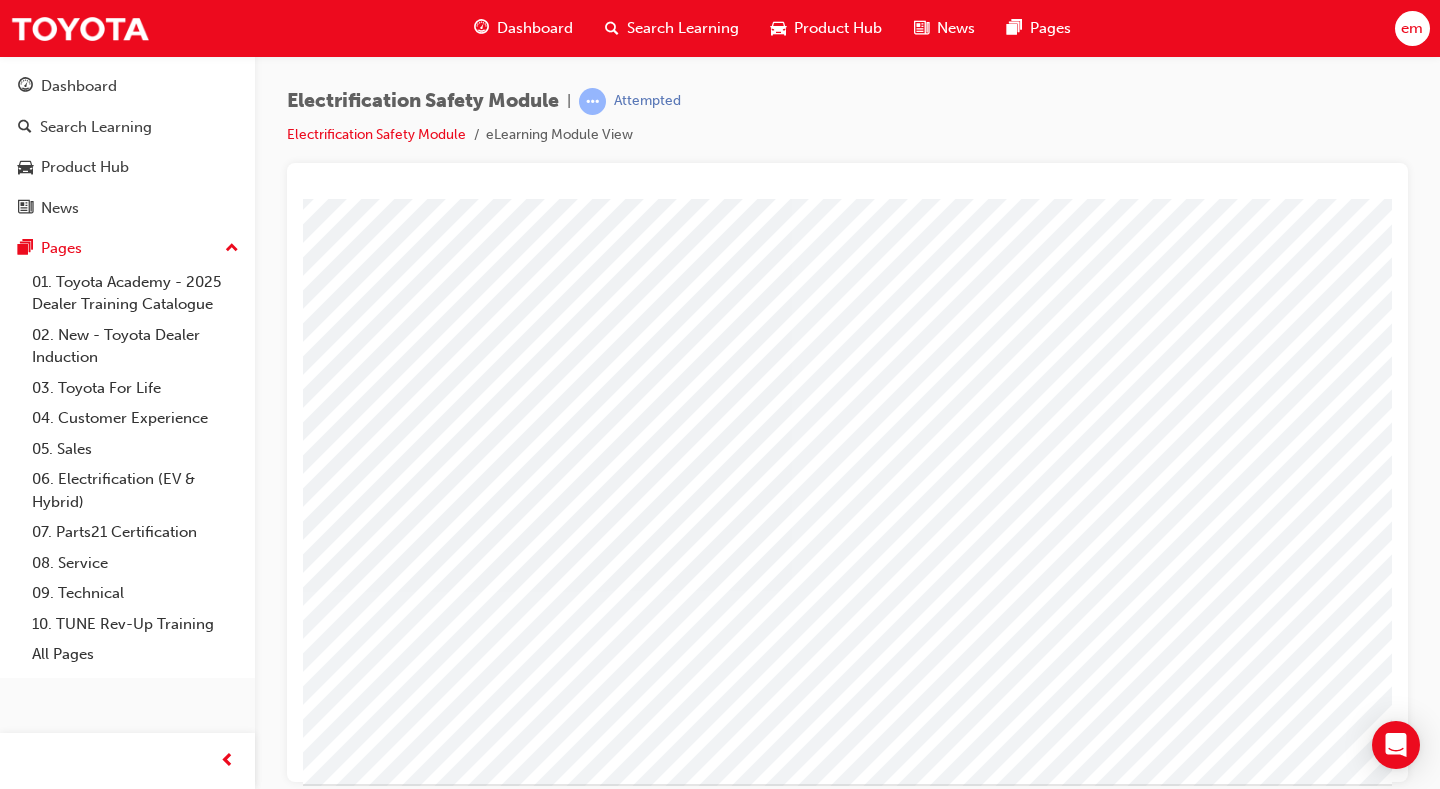 scroll, scrollTop: 180, scrollLeft: 236, axis: both 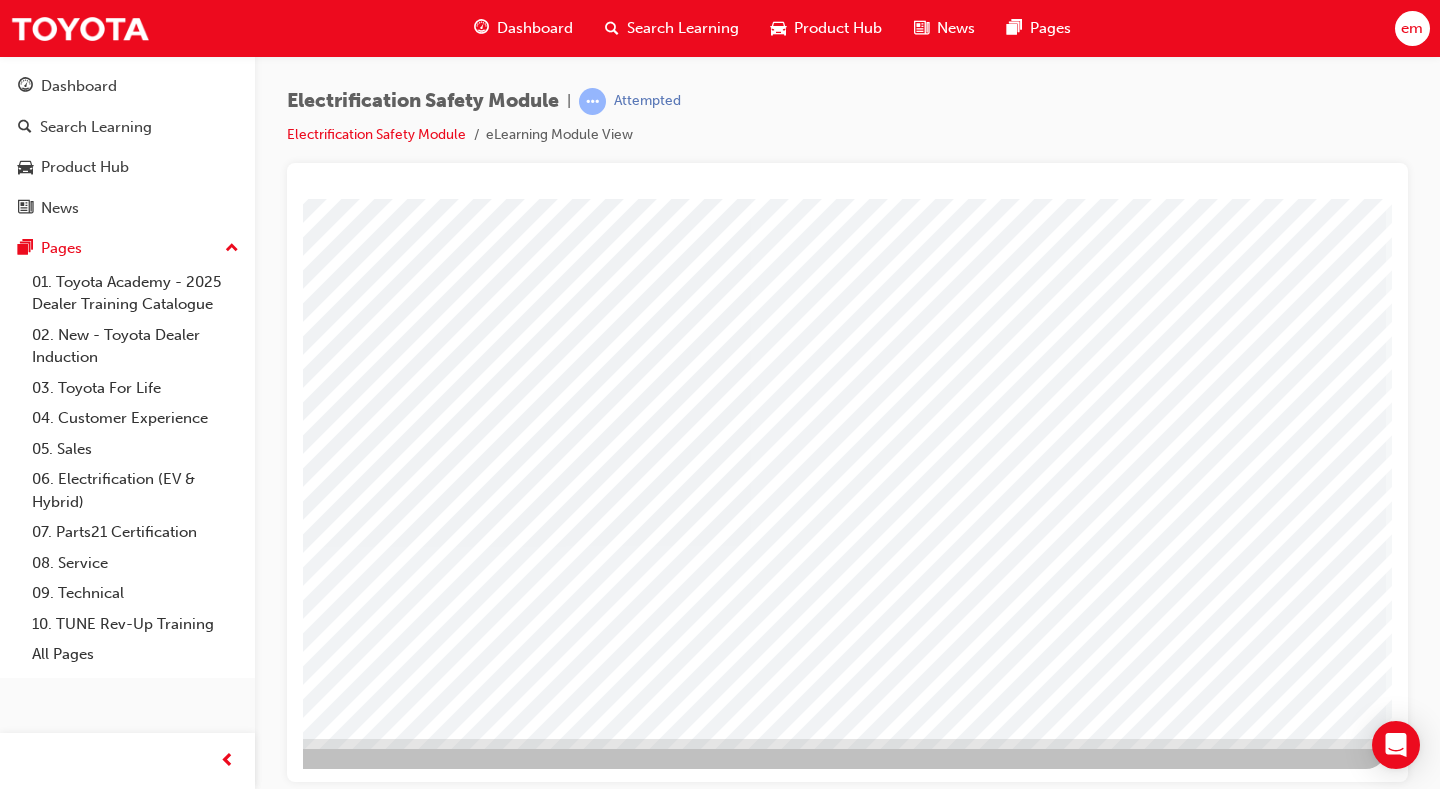 click at bounding box center [89, 3628] 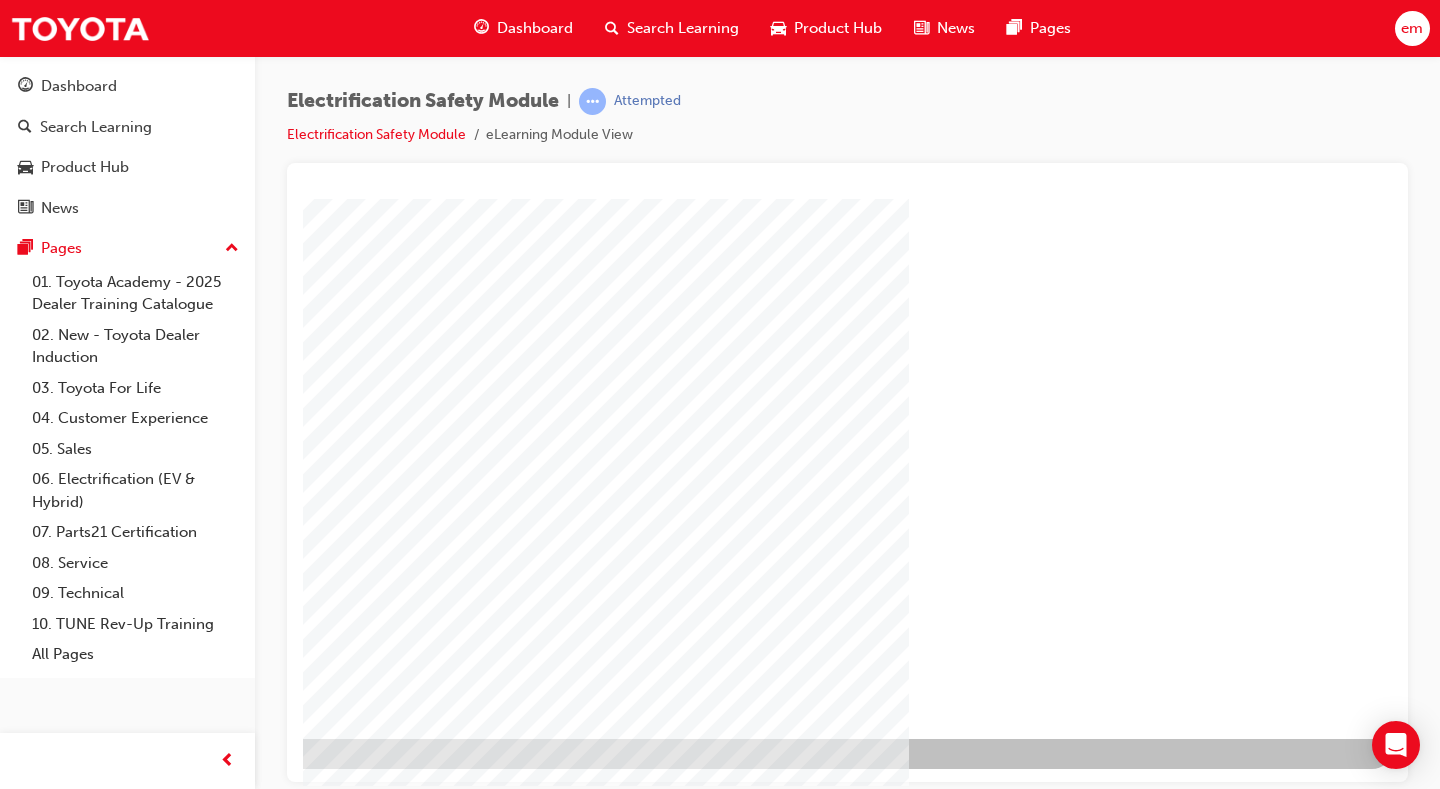 scroll, scrollTop: 0, scrollLeft: 0, axis: both 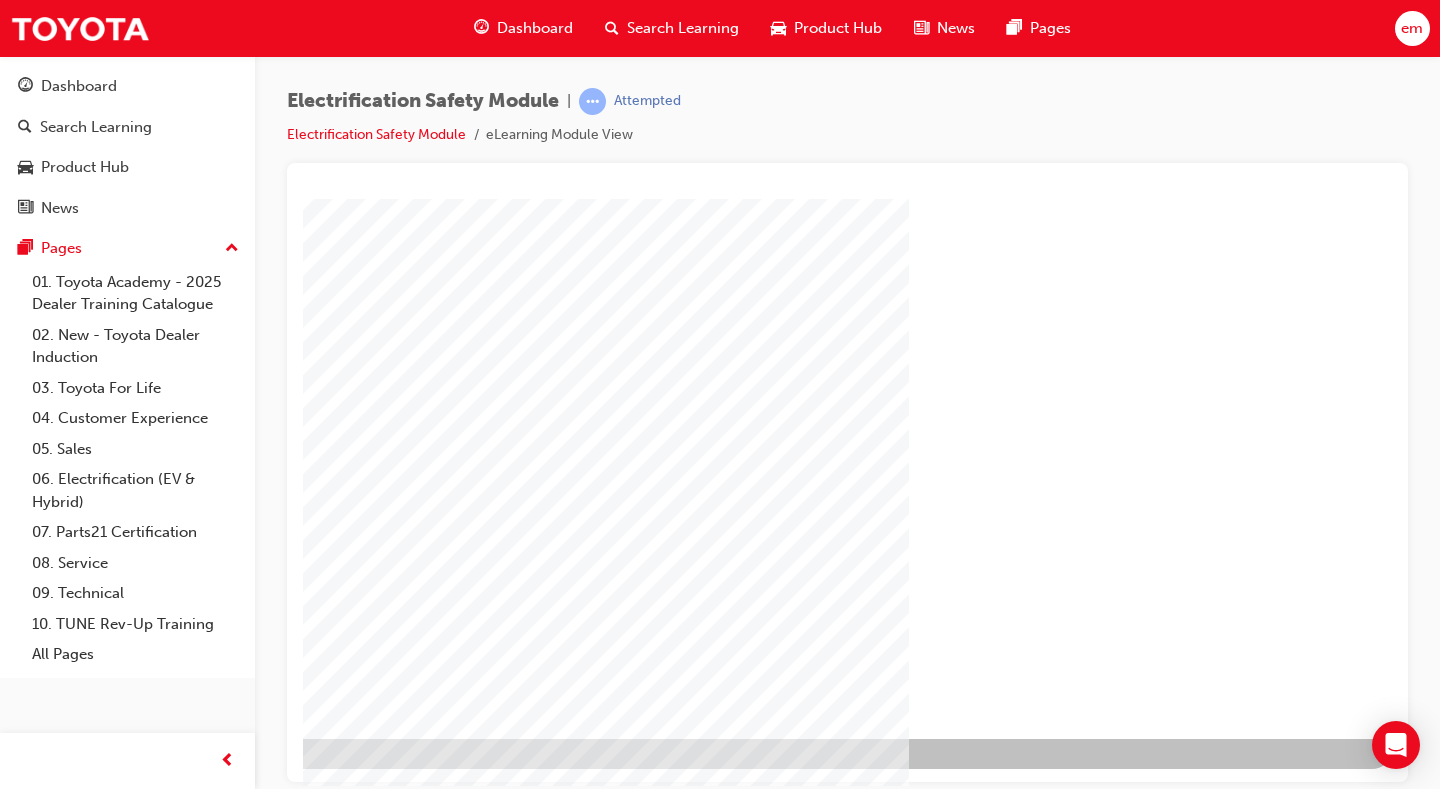 click at bounding box center (95, 1370) 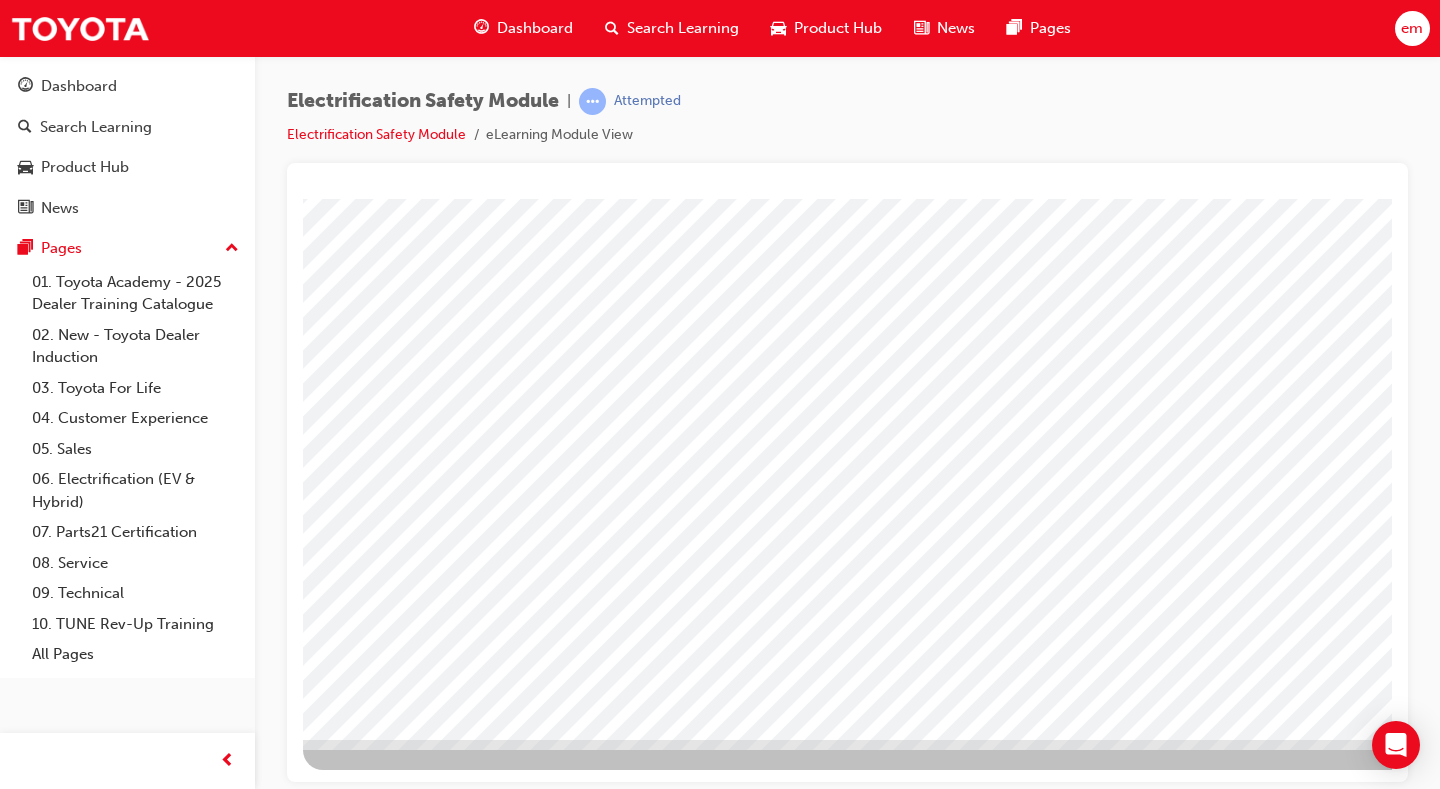 scroll, scrollTop: 180, scrollLeft: 0, axis: vertical 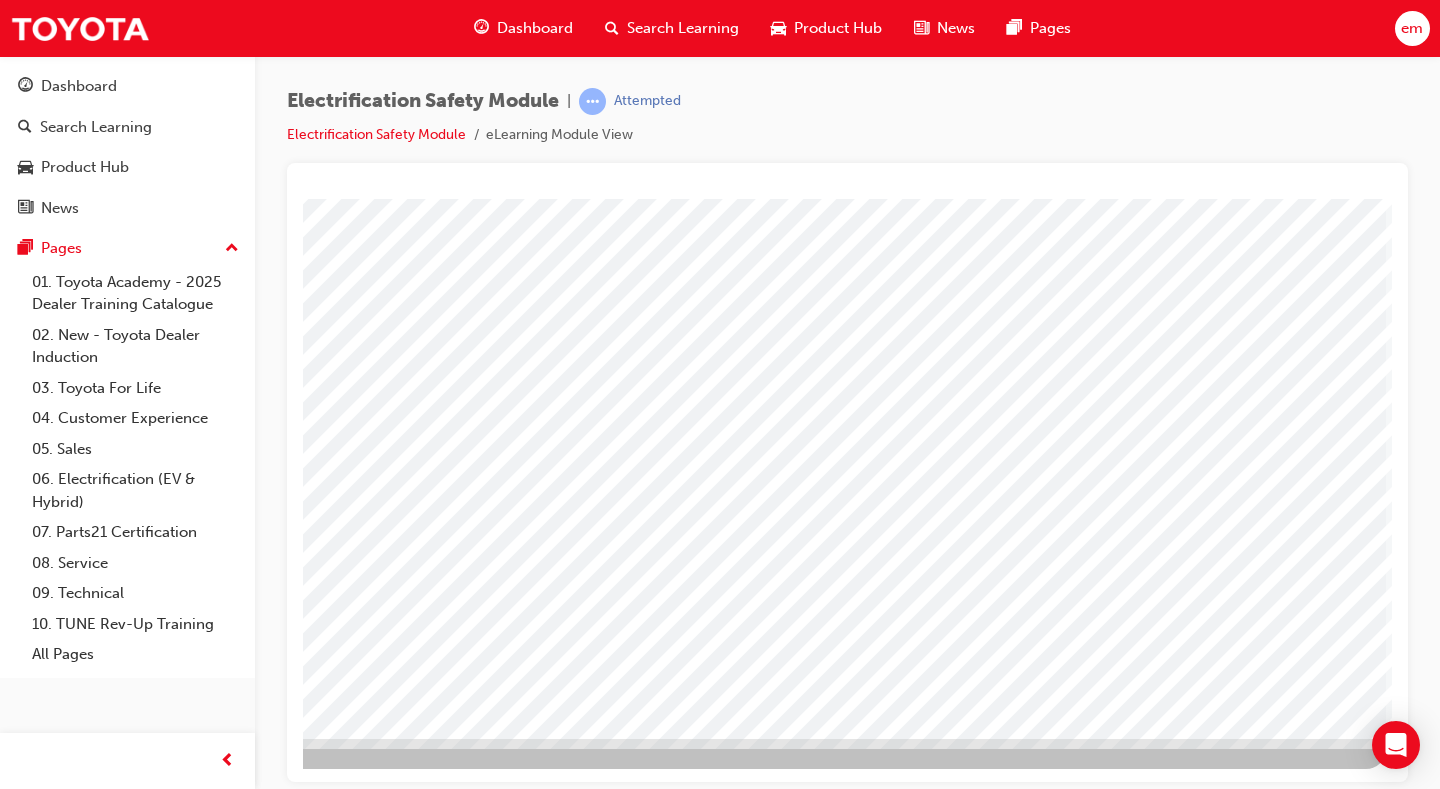 click at bounding box center (89, 3524) 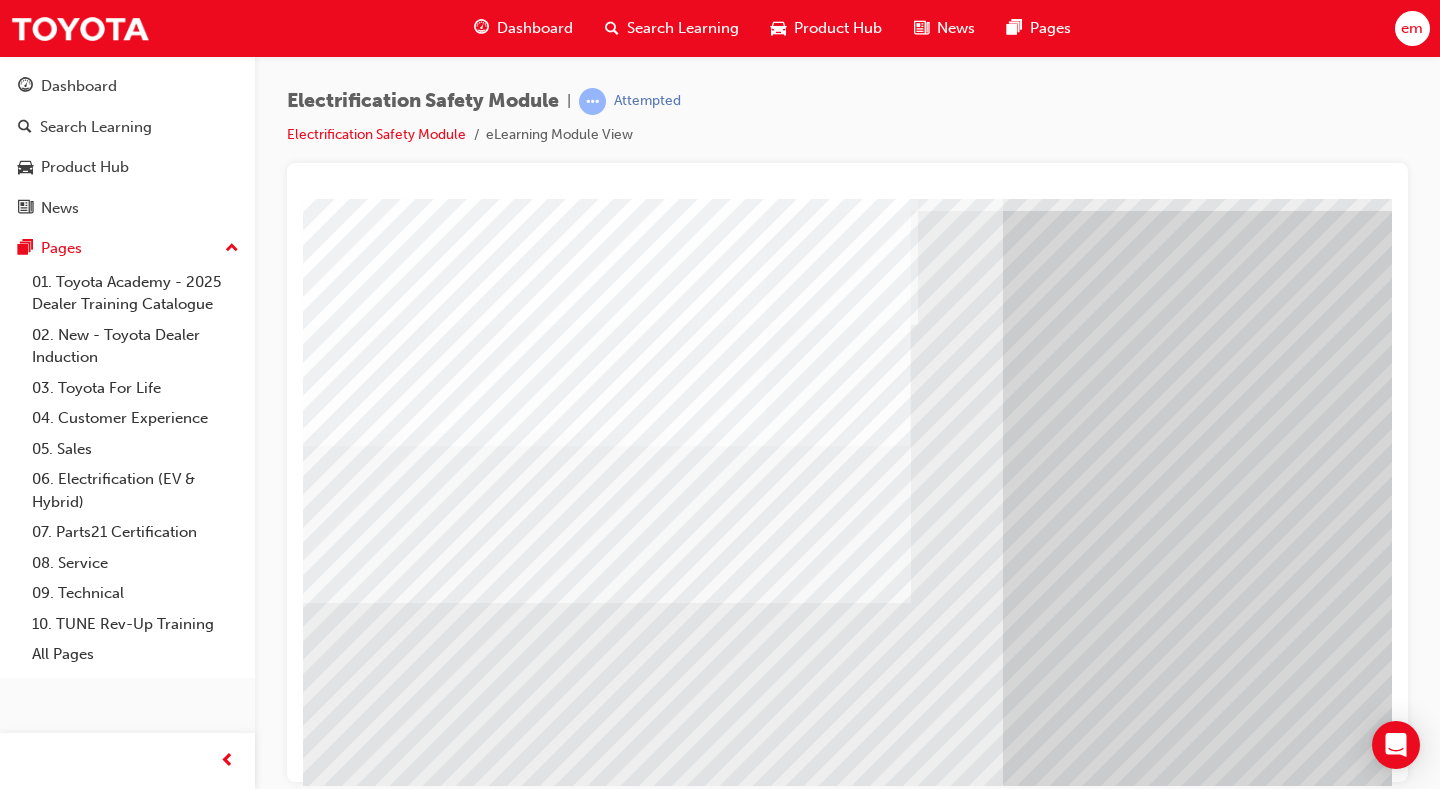 scroll, scrollTop: 100, scrollLeft: 0, axis: vertical 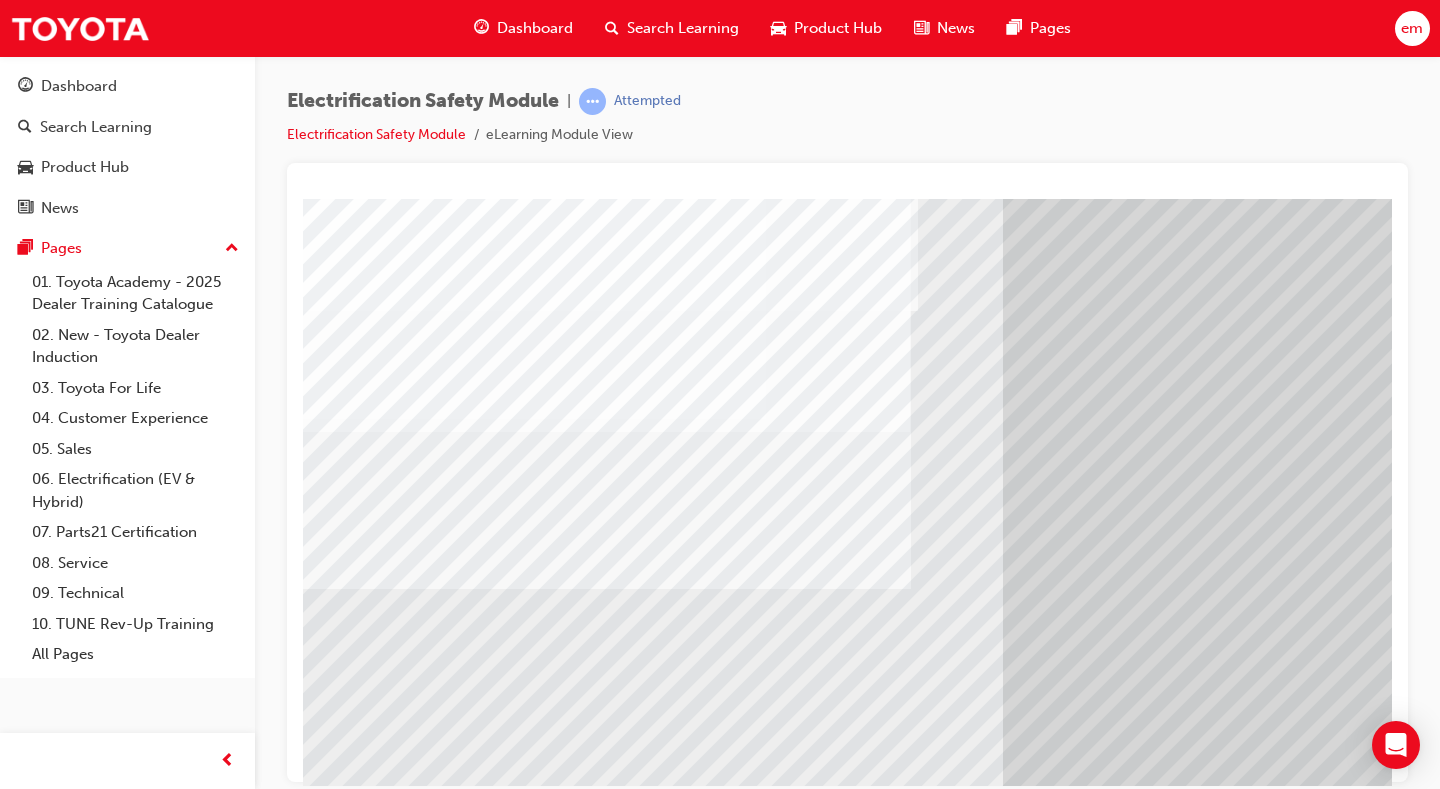 click at bounding box center [323, 7352] 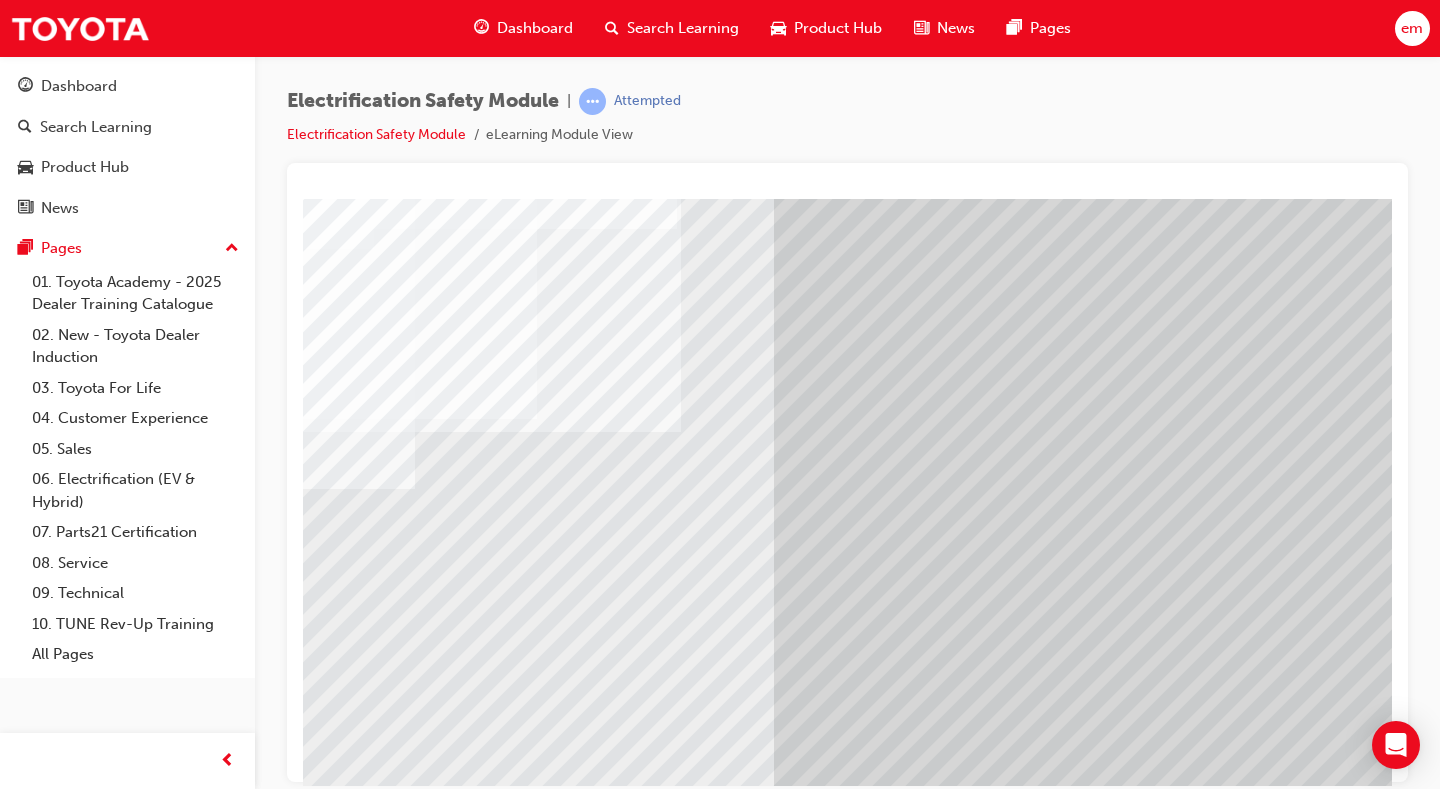 scroll, scrollTop: 100, scrollLeft: 202, axis: both 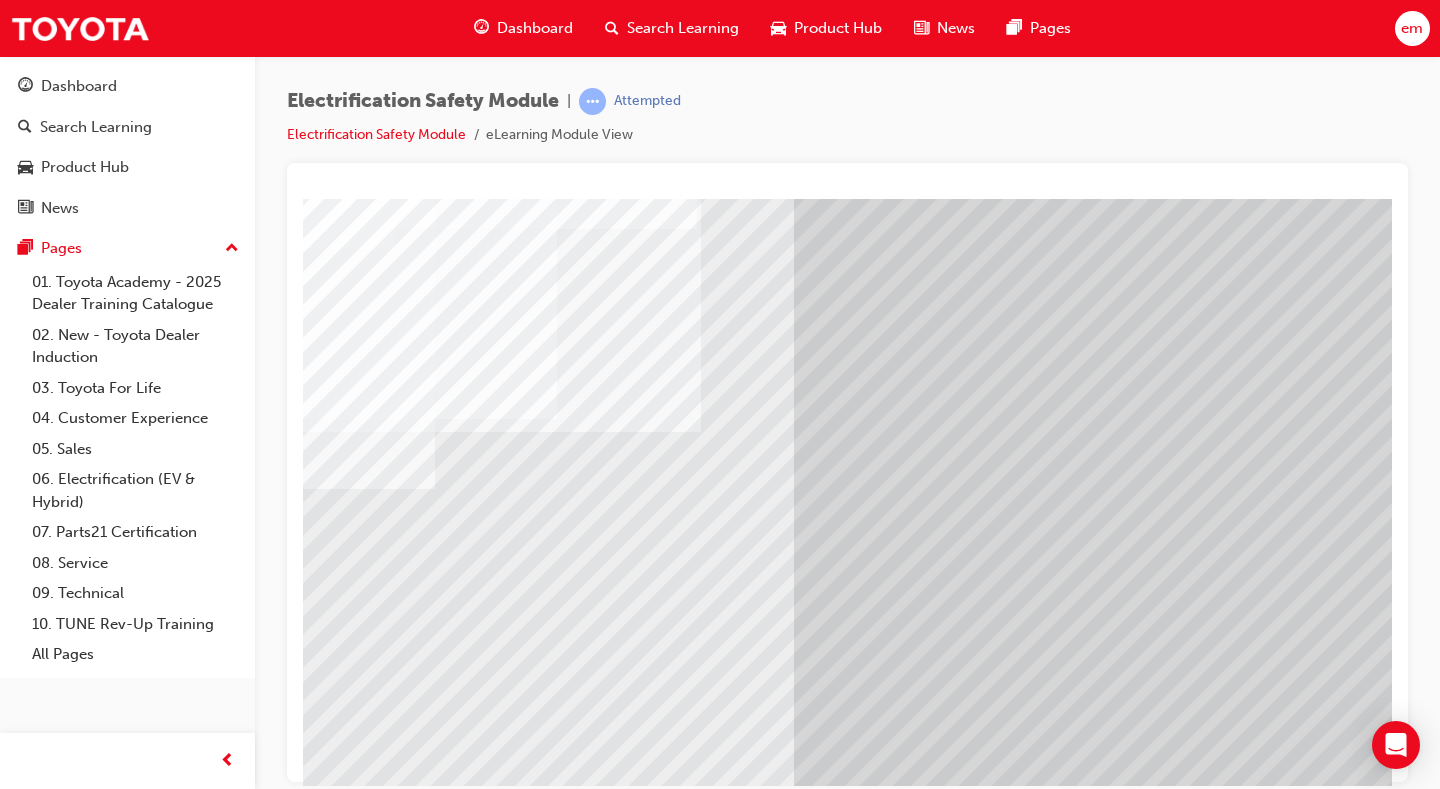 drag, startPoint x: 576, startPoint y: 788, endPoint x: 525, endPoint y: 786, distance: 51.0392 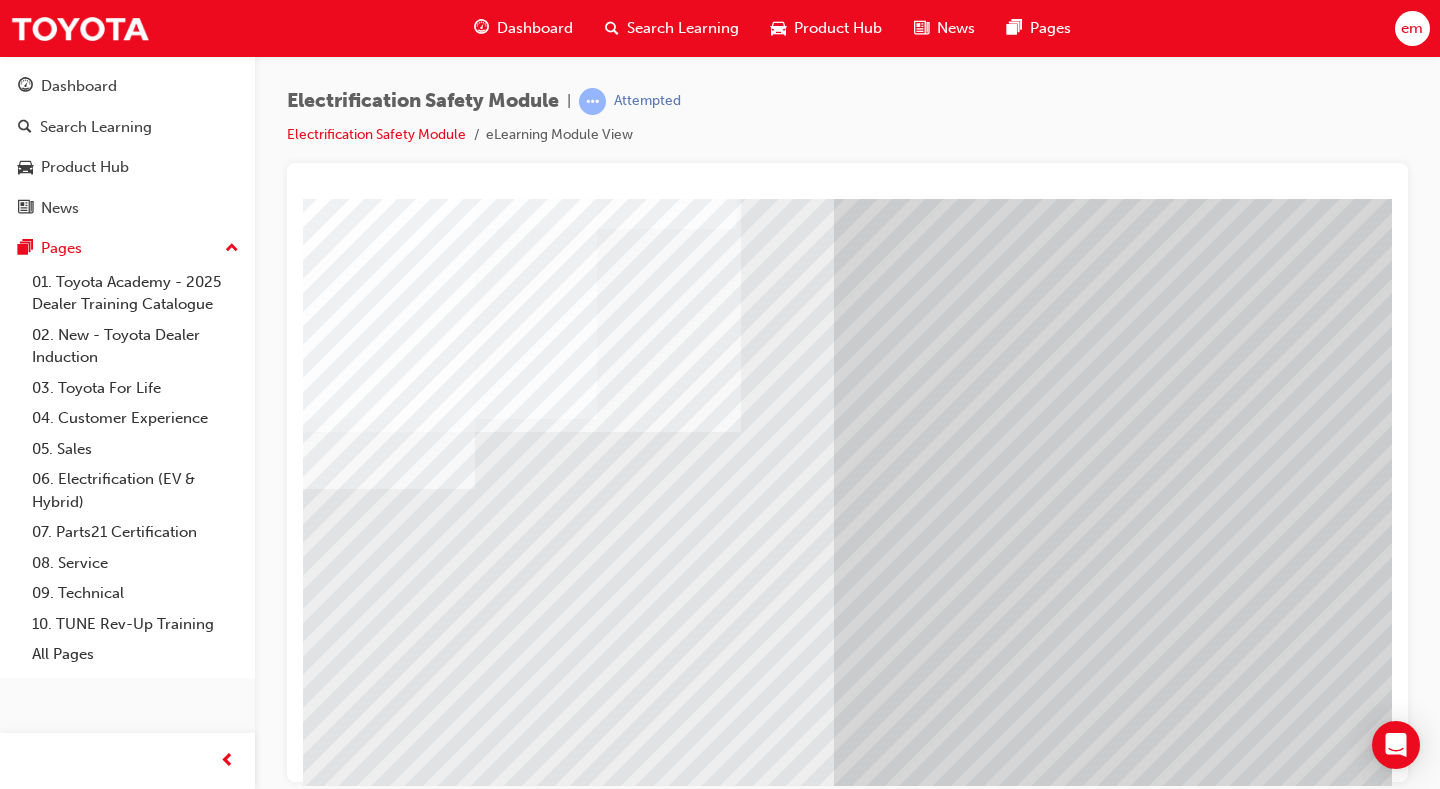 scroll, scrollTop: 100, scrollLeft: 164, axis: both 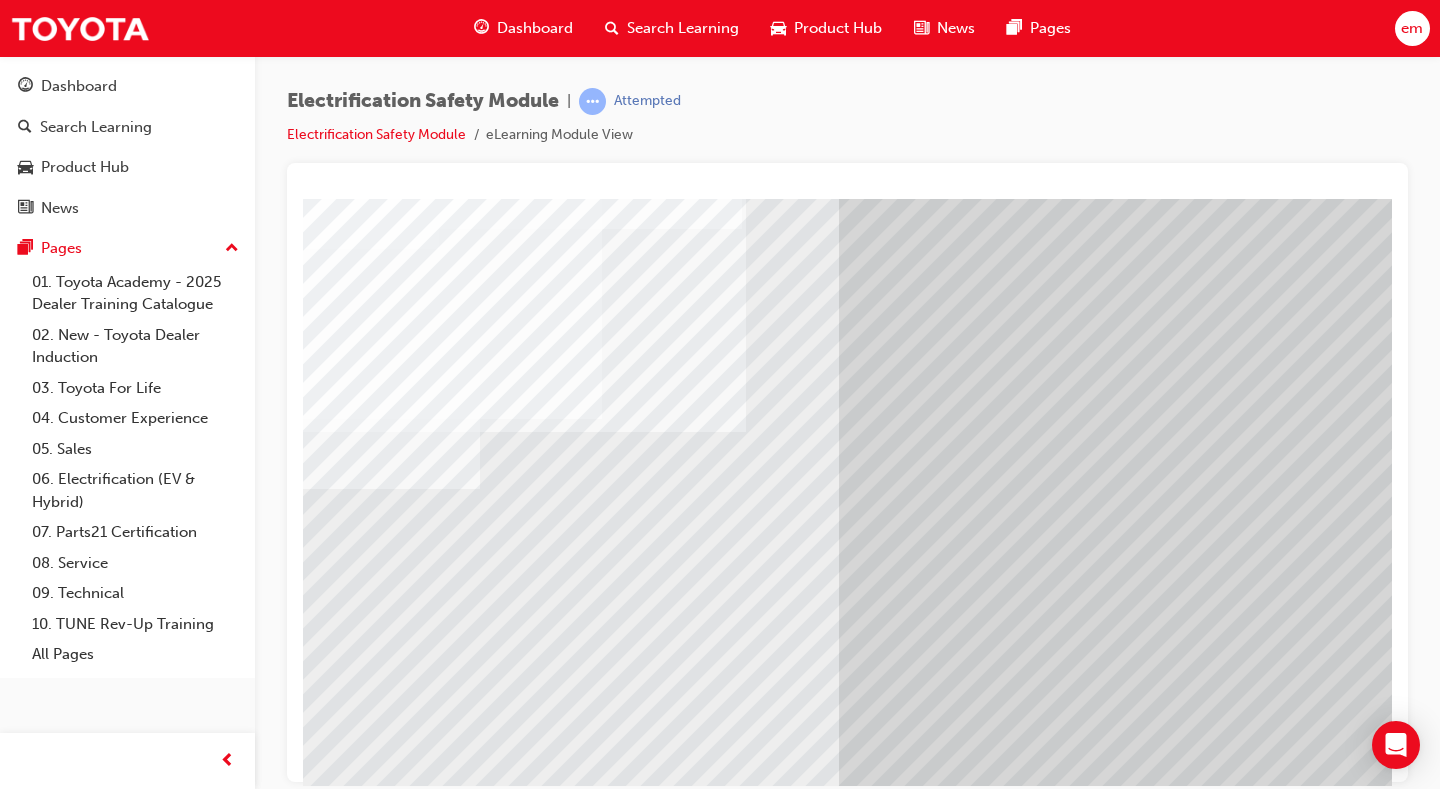 click at bounding box center (159, 7392) 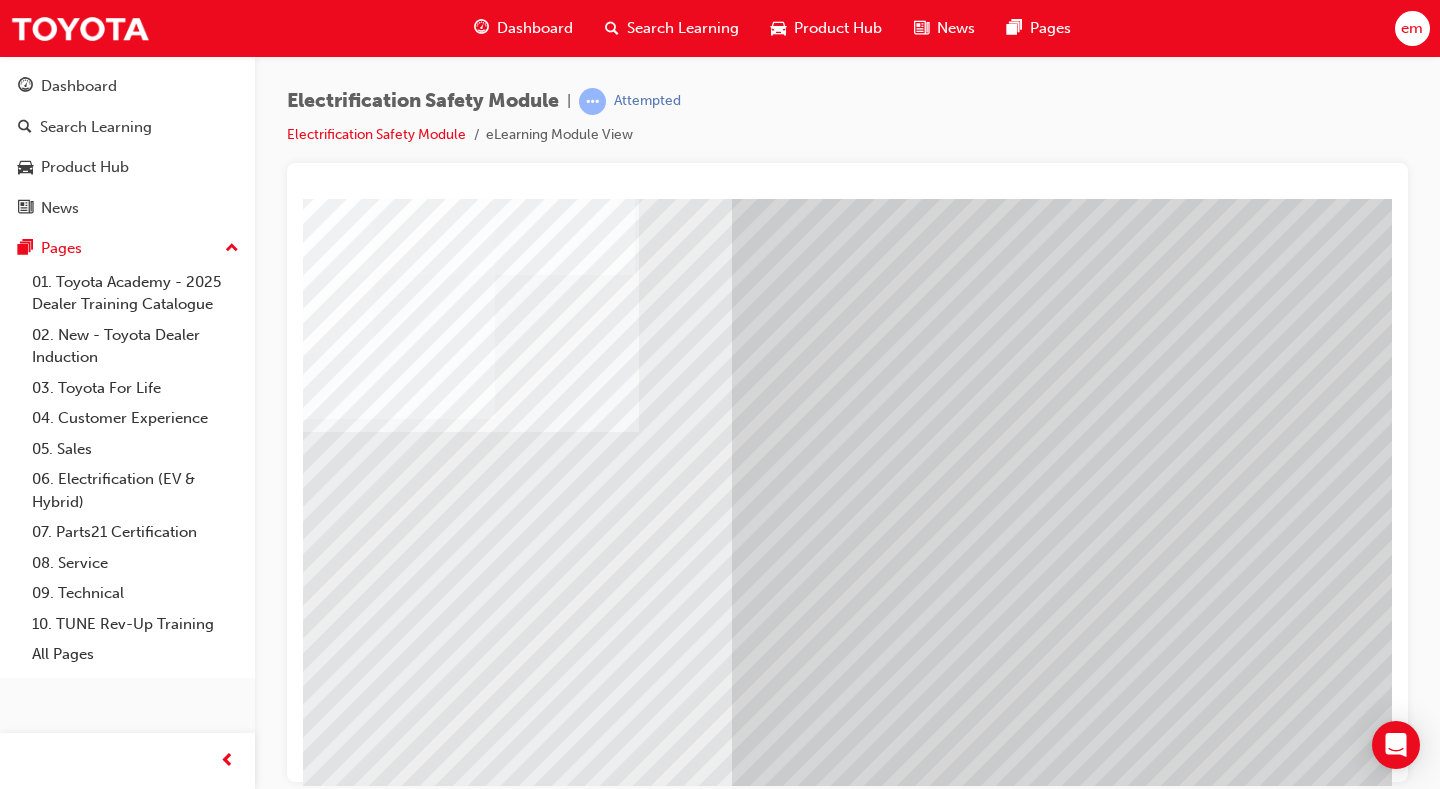 scroll, scrollTop: 100, scrollLeft: 288, axis: both 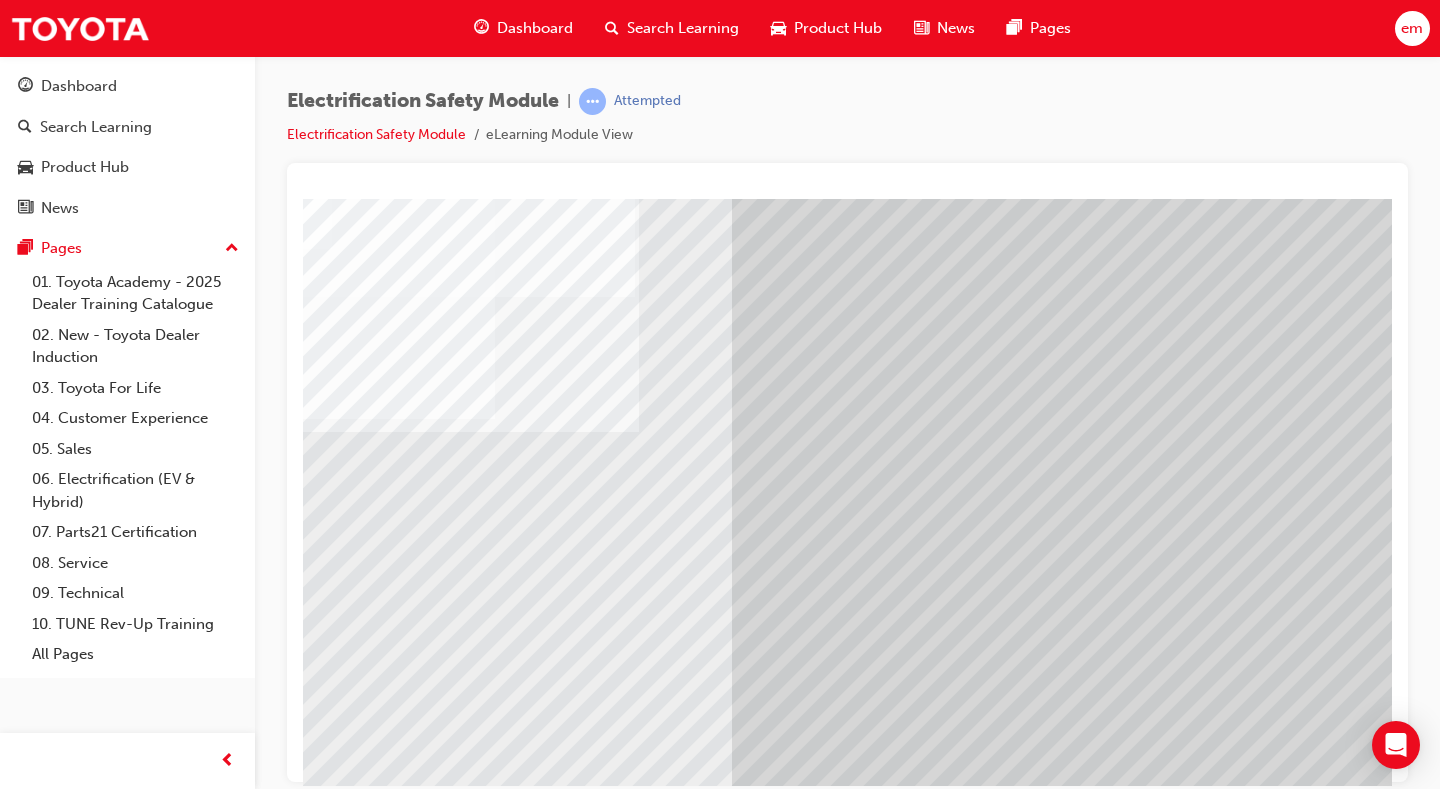 click at bounding box center (52, 7472) 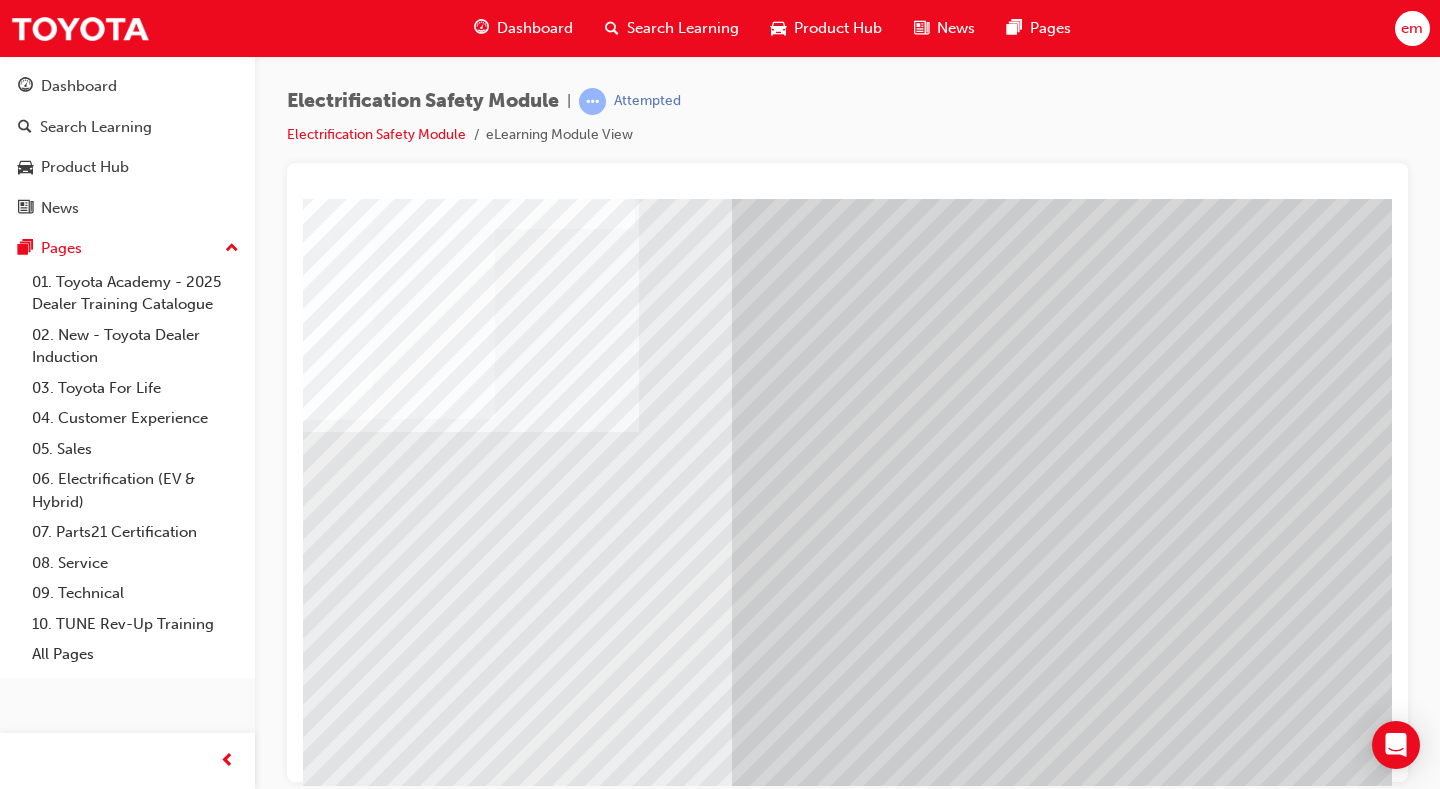 click at bounding box center [263, 3174] 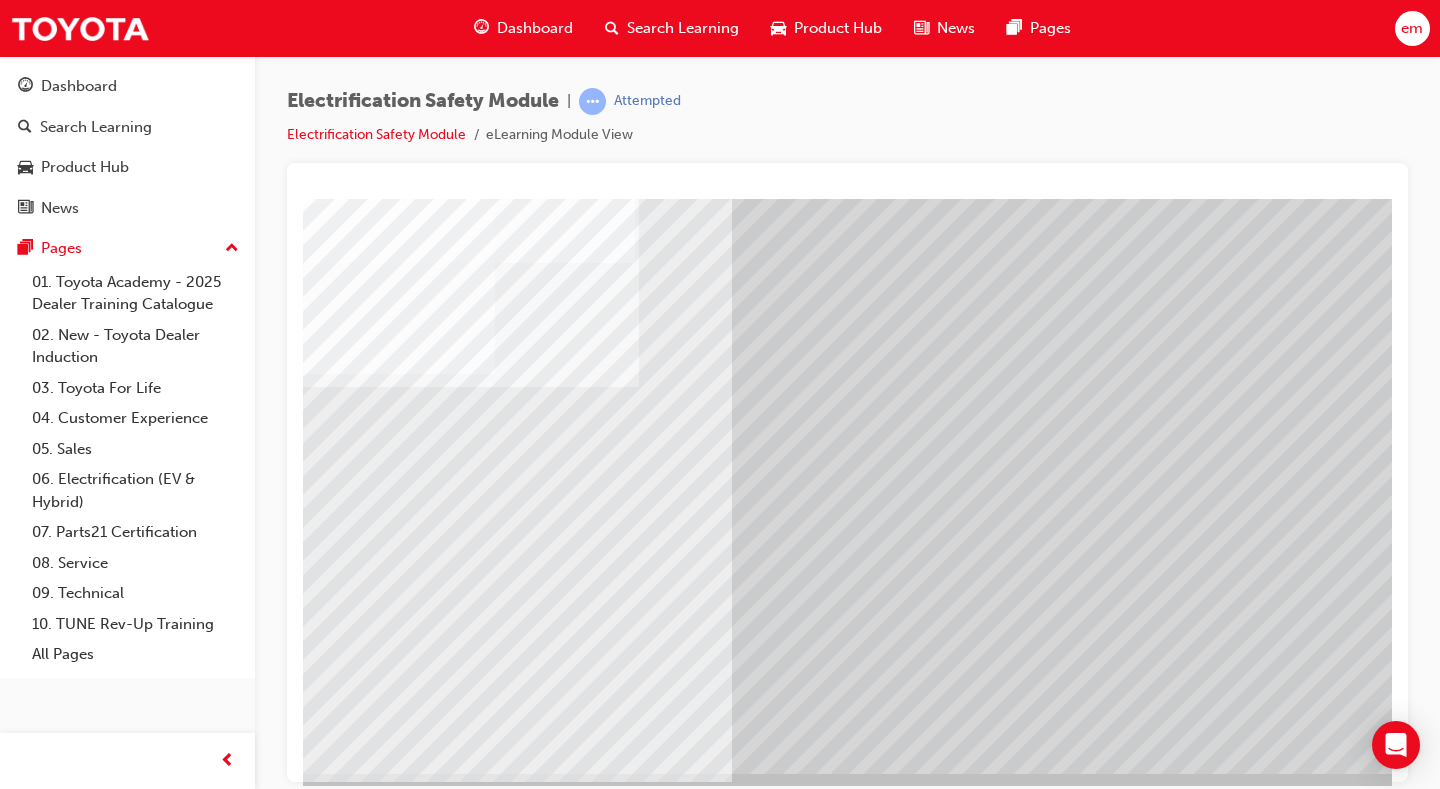 scroll, scrollTop: 180, scrollLeft: 288, axis: both 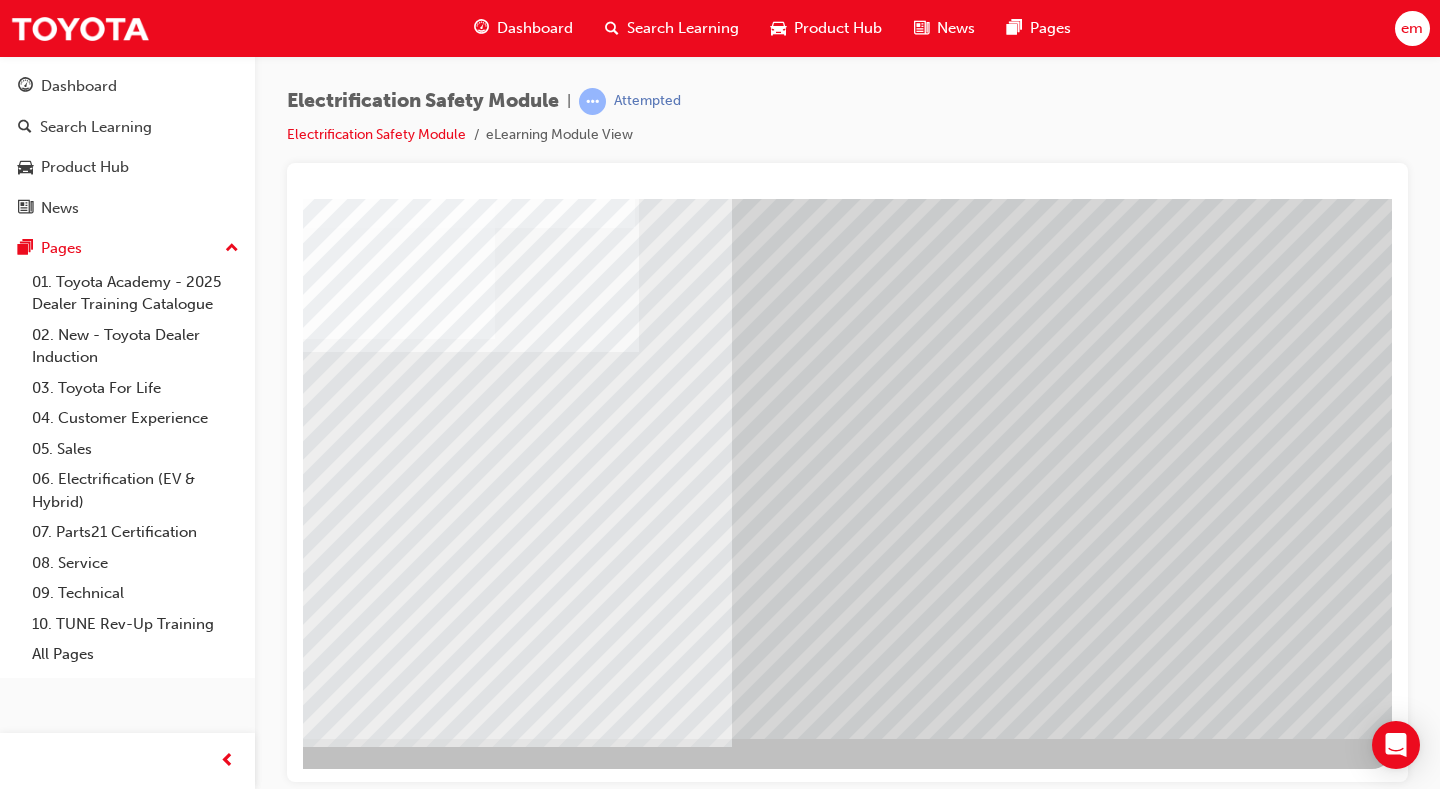 click at bounding box center [95, 7470] 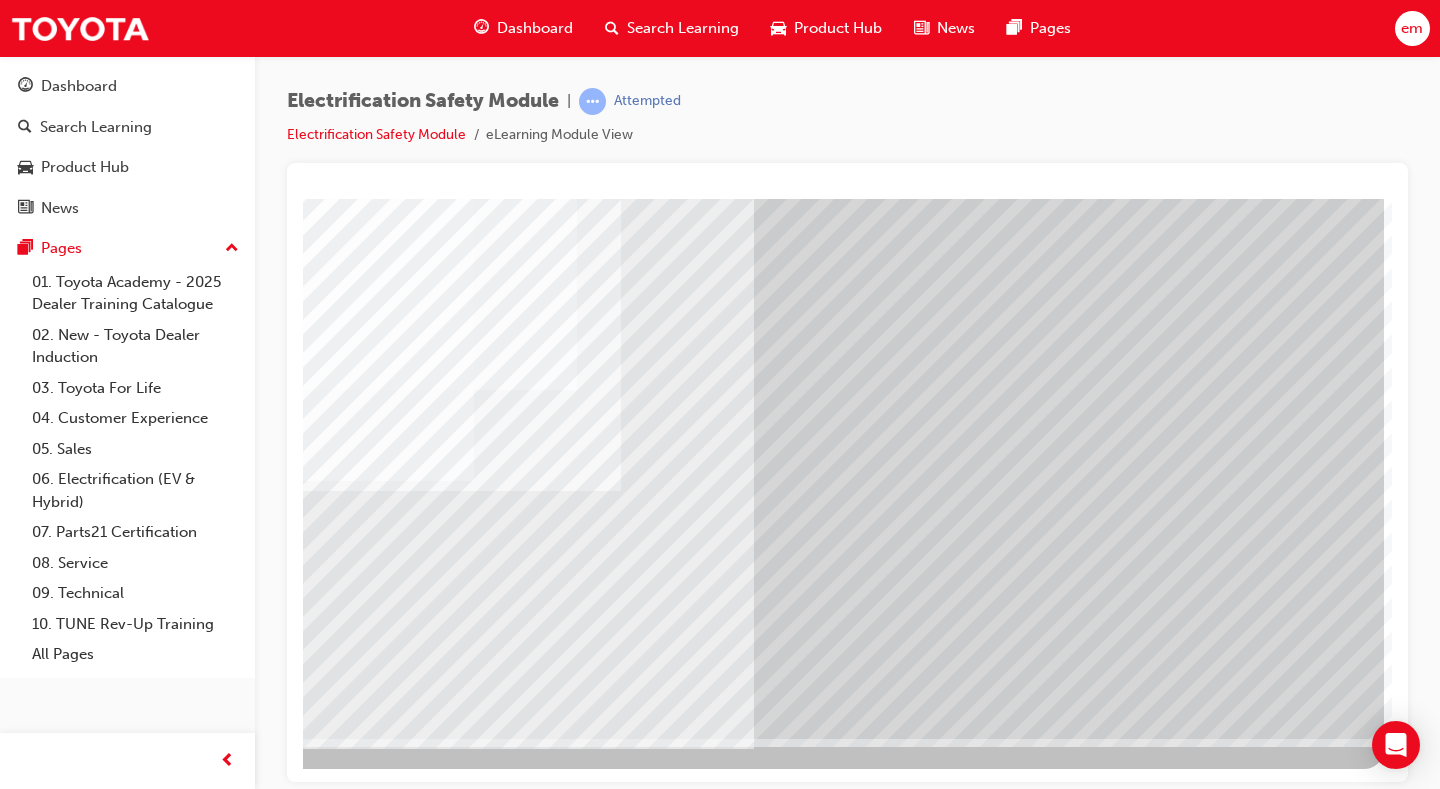 scroll, scrollTop: 0, scrollLeft: 0, axis: both 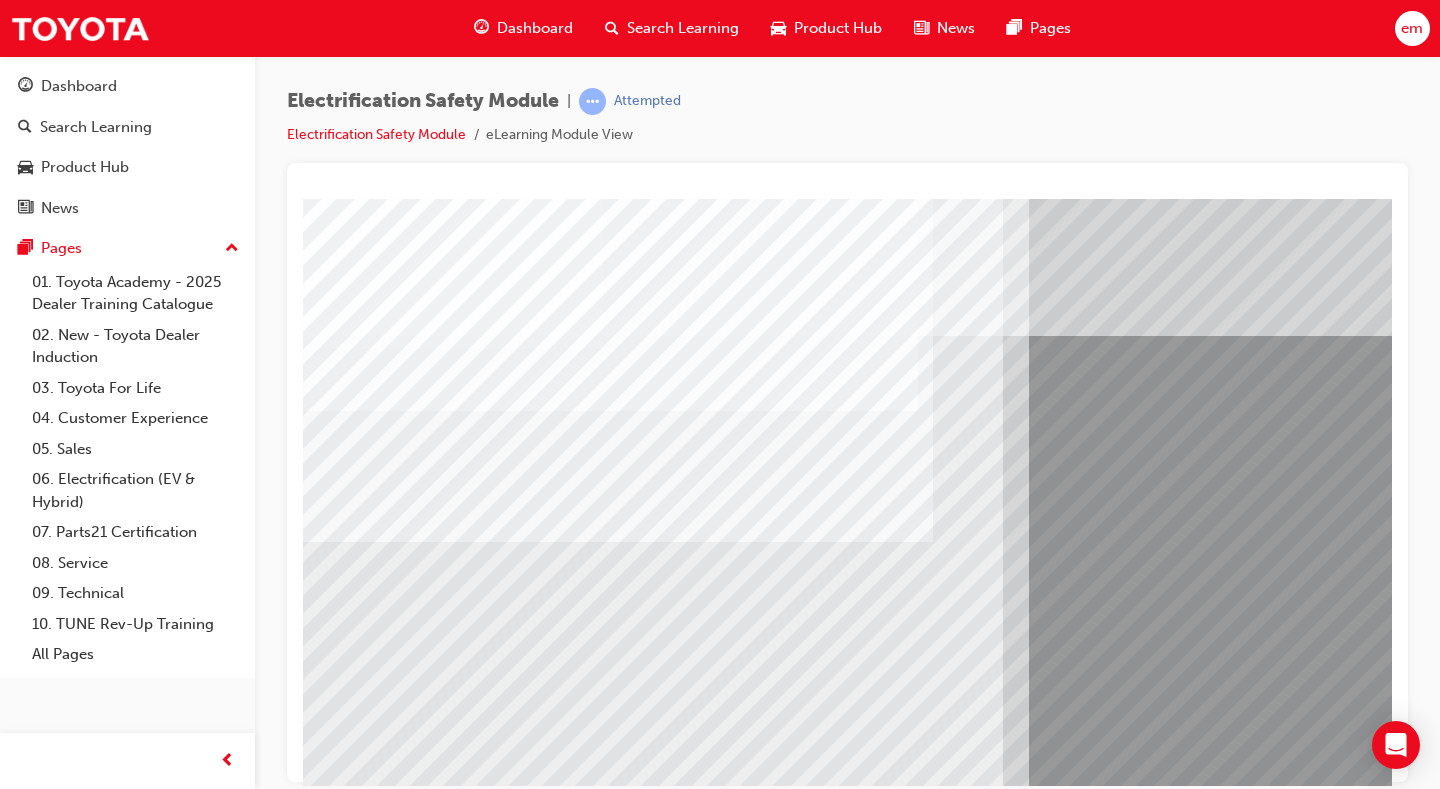 click at bounding box center (343, 10869) 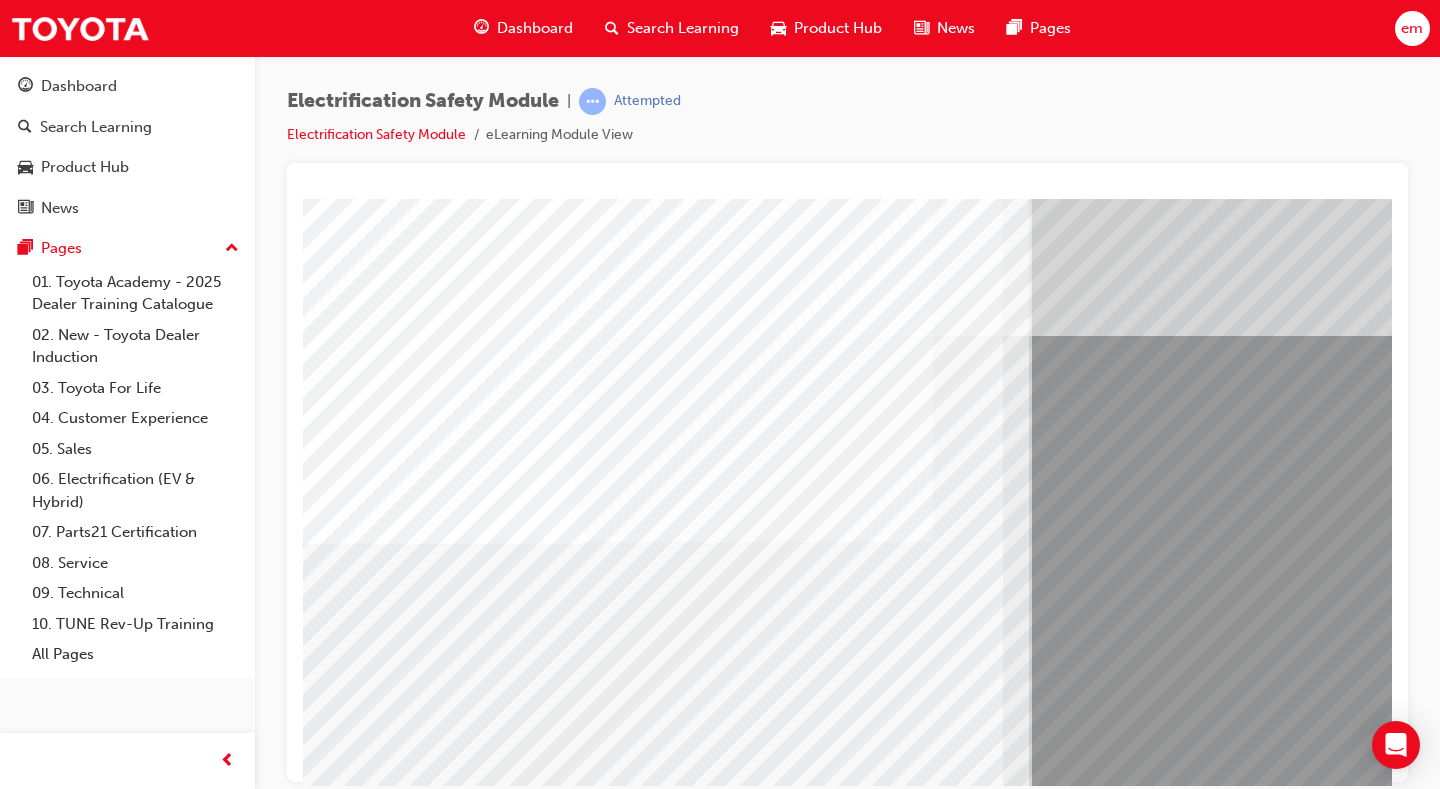 click on "Electrification Safety Module | Attempted Electrification Safety Module eLearning Module View" at bounding box center [720, 394] 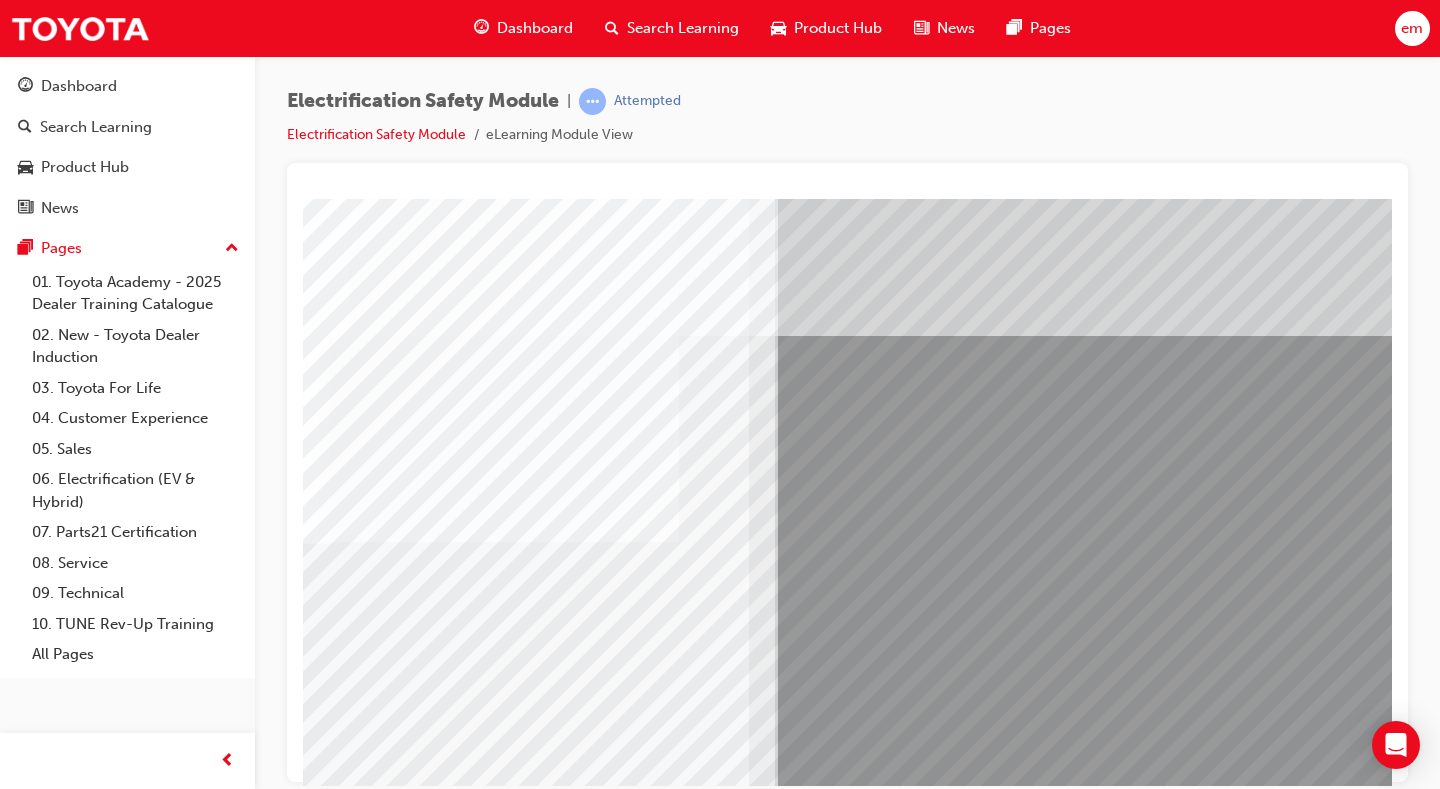 scroll, scrollTop: 0, scrollLeft: 259, axis: horizontal 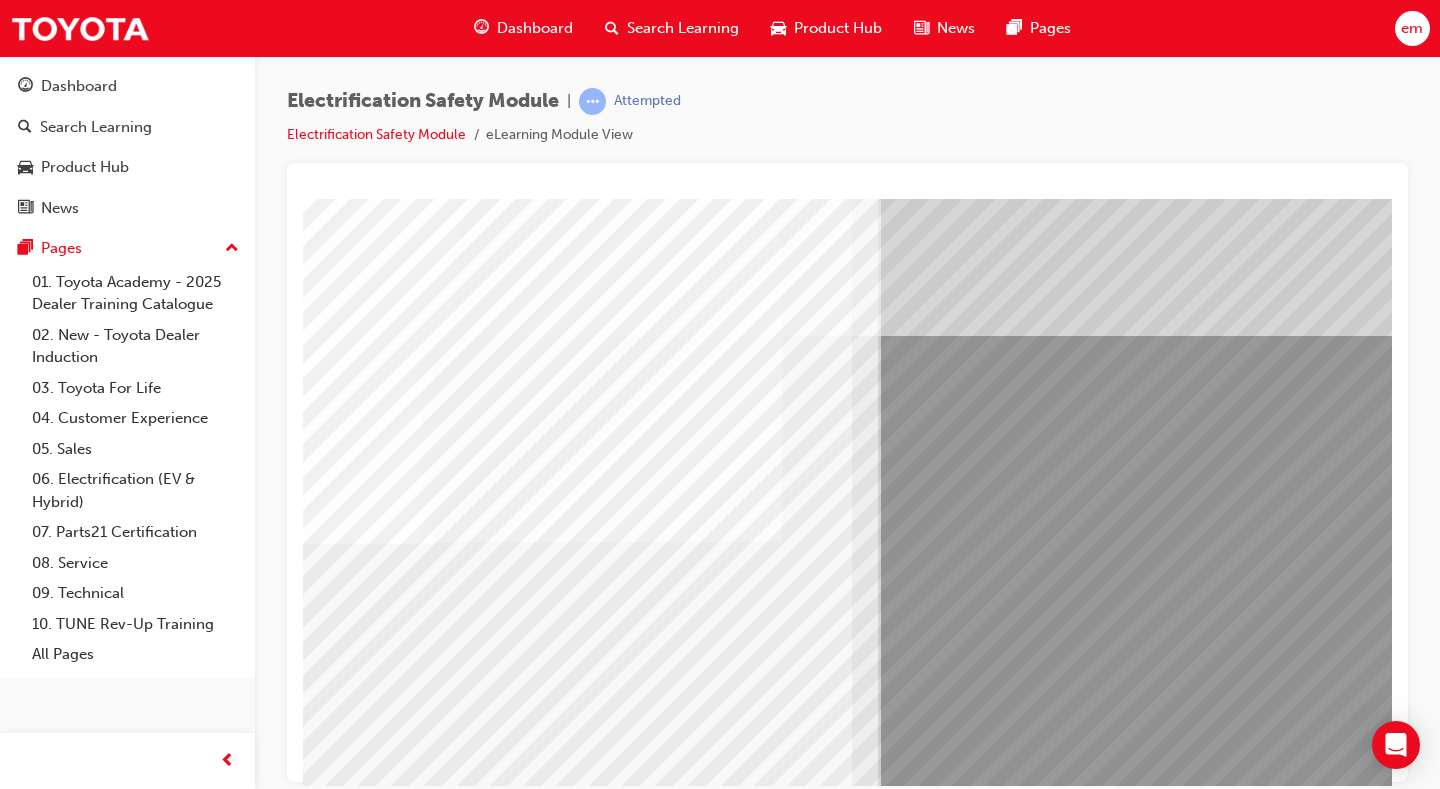 click at bounding box center [192, 10949] 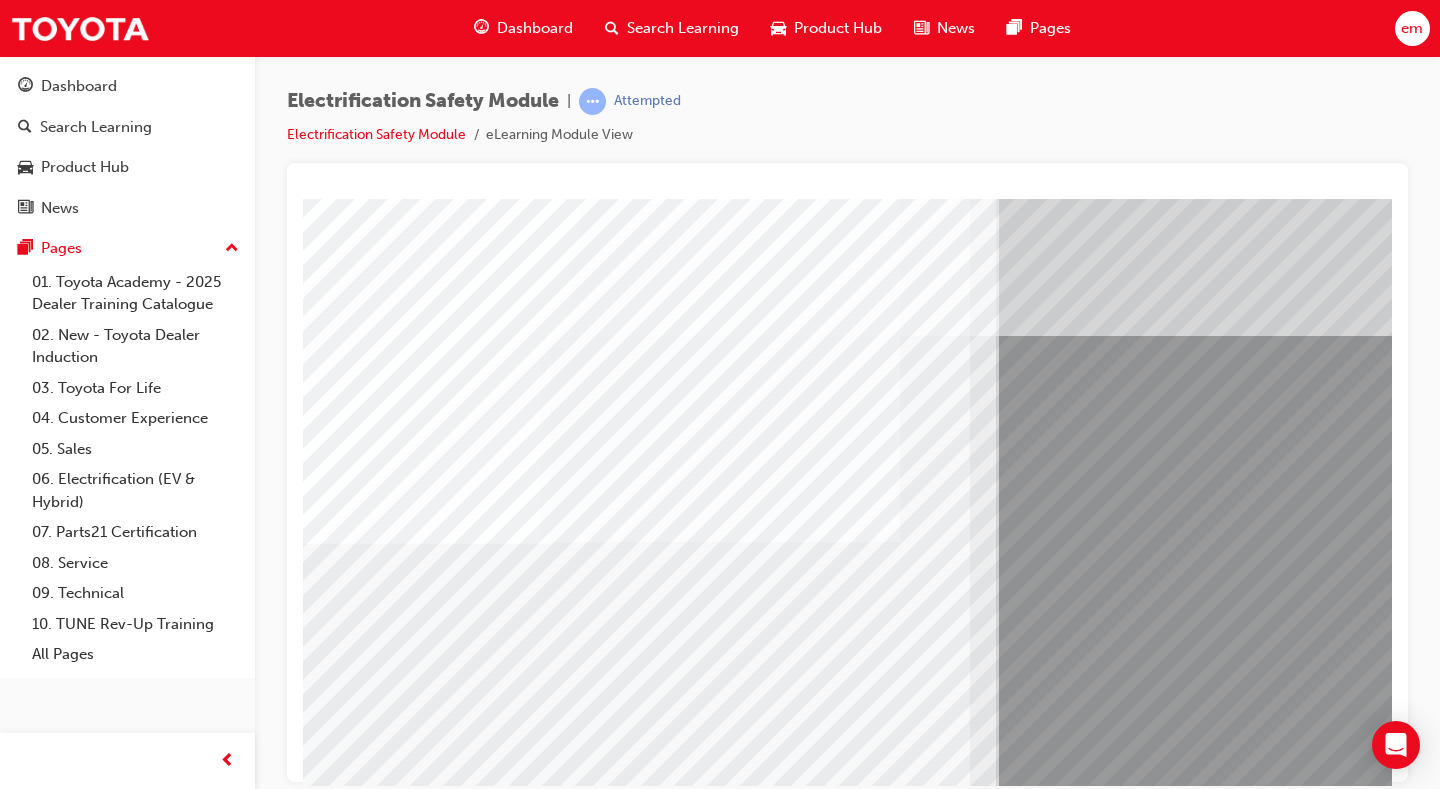 scroll, scrollTop: 0, scrollLeft: 17, axis: horizontal 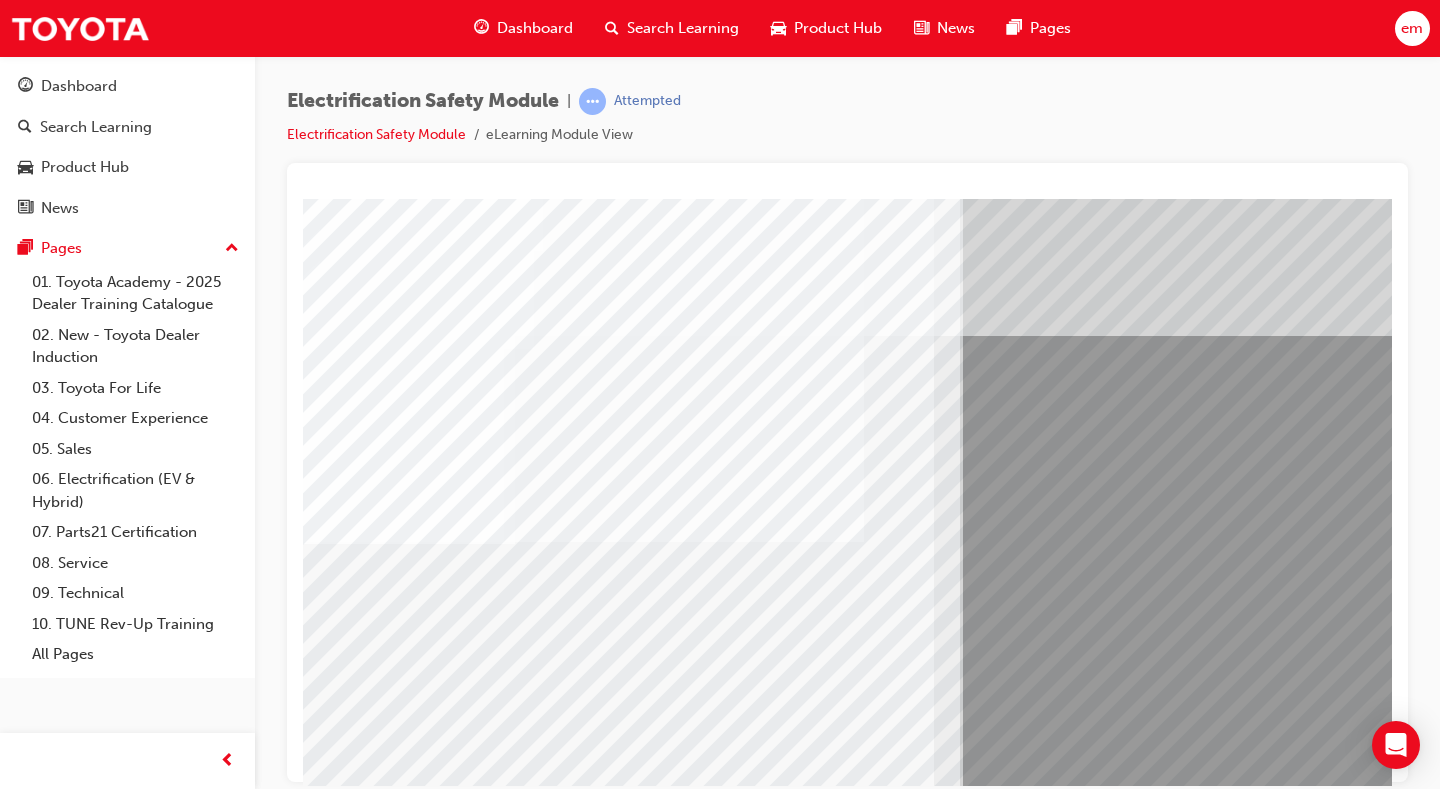 click at bounding box center (274, 11029) 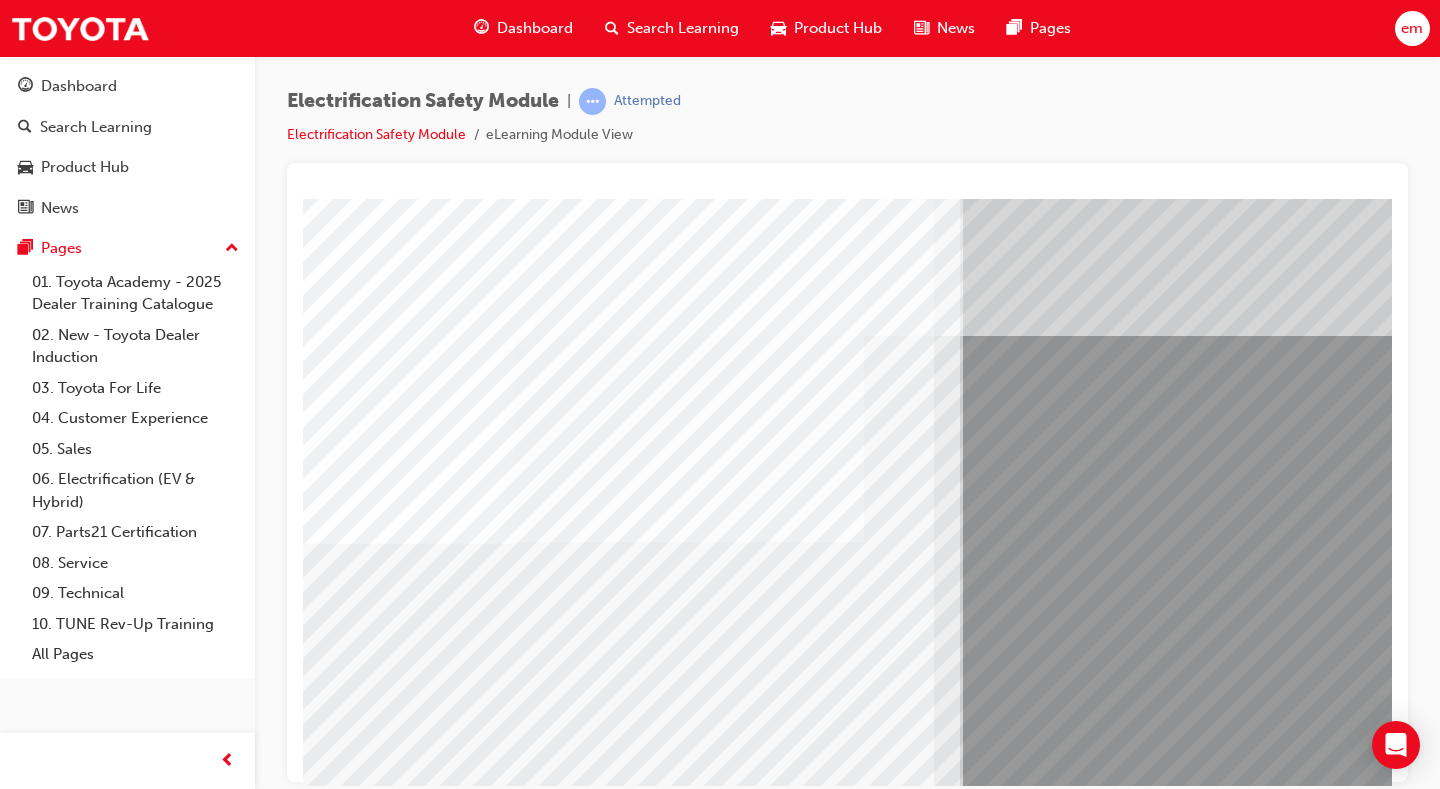 scroll, scrollTop: 0, scrollLeft: 37, axis: horizontal 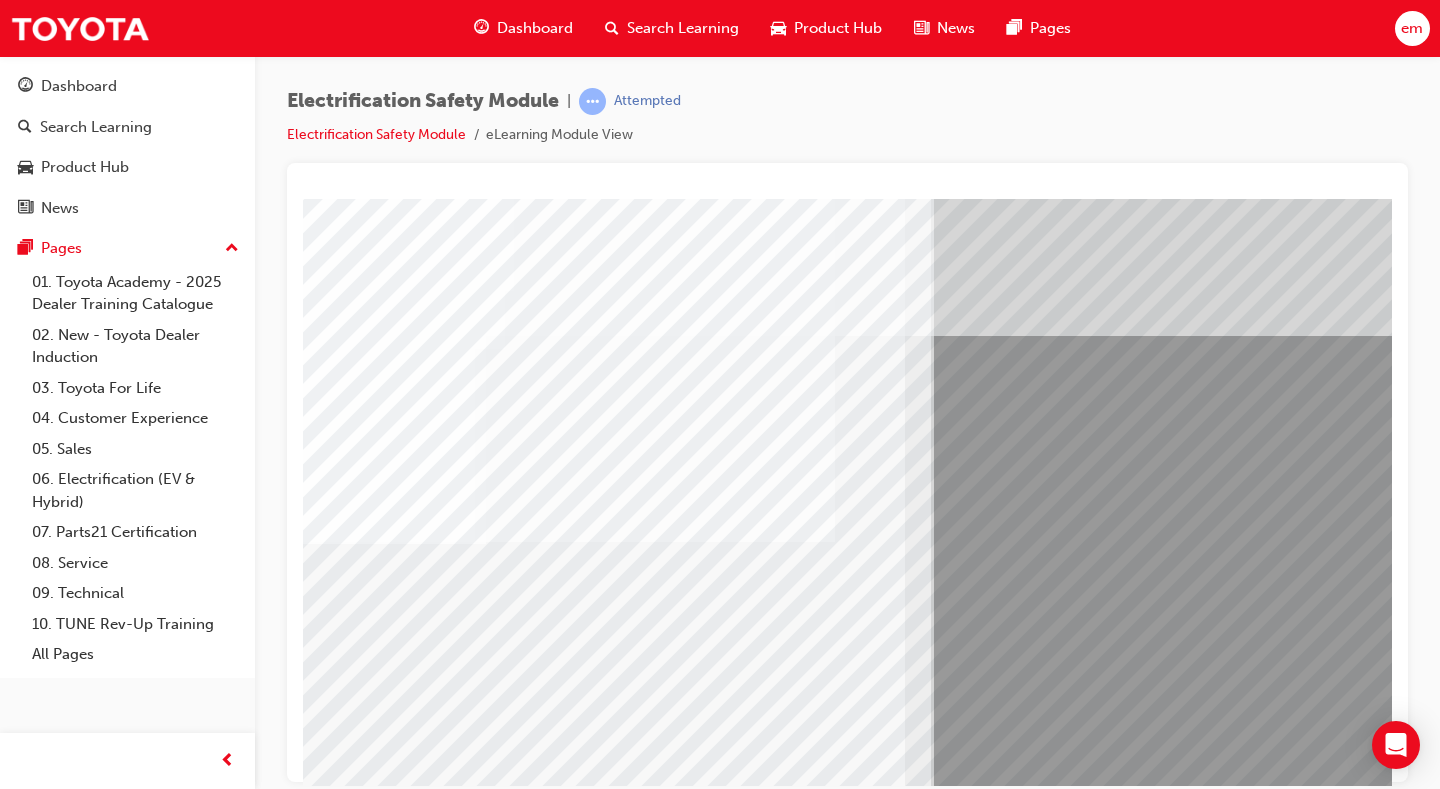 click at bounding box center [245, 11109] 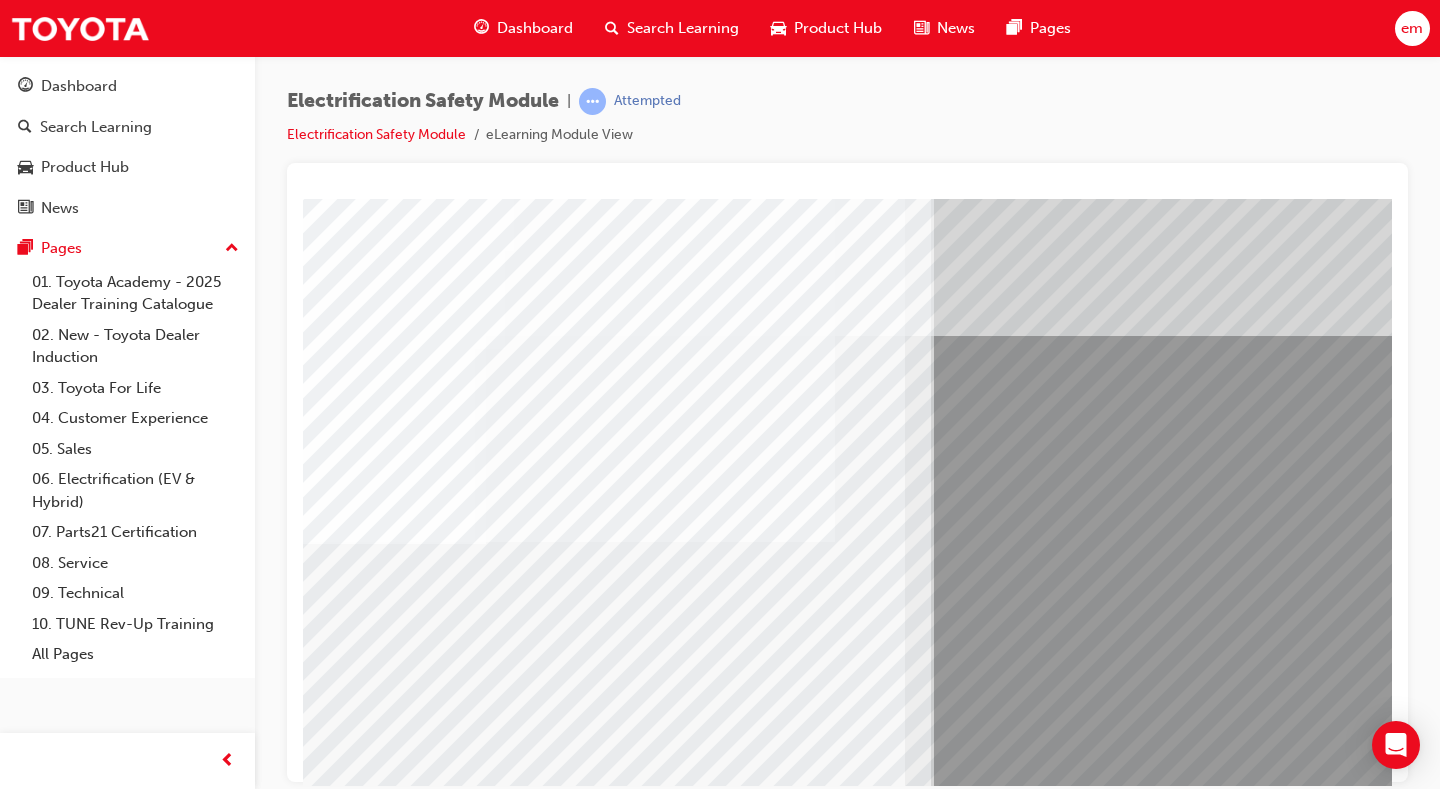 scroll, scrollTop: 0, scrollLeft: 56, axis: horizontal 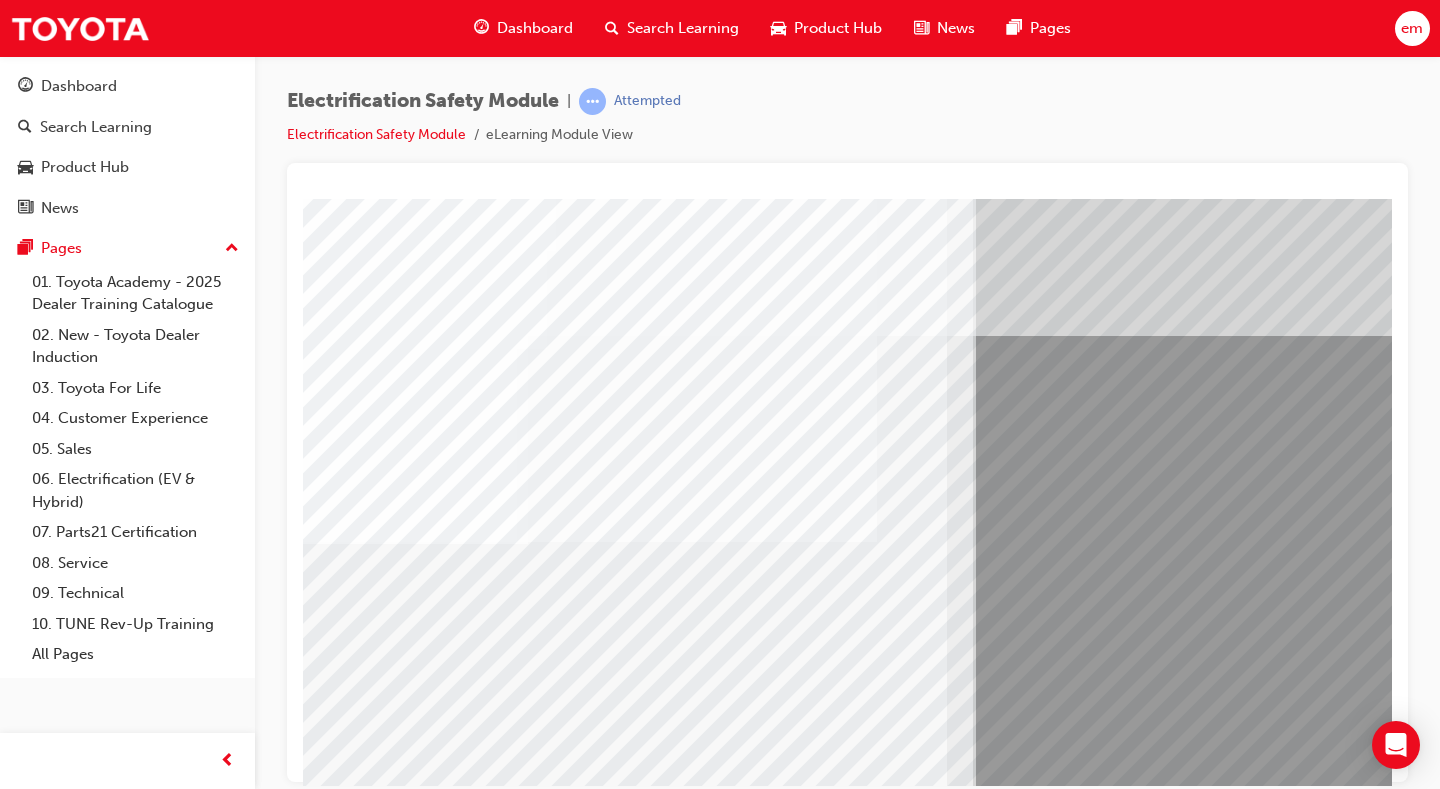 click at bounding box center [287, 11189] 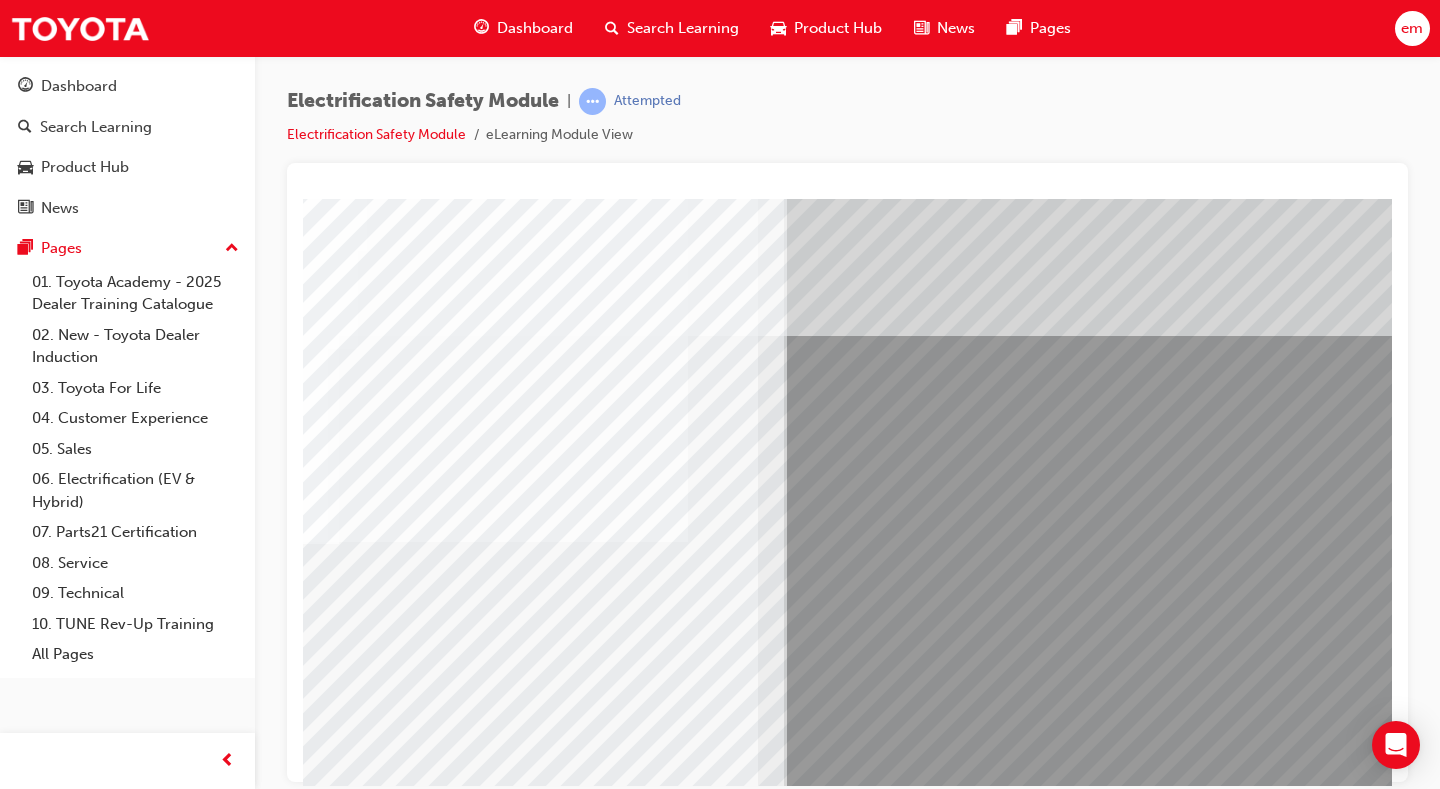 scroll, scrollTop: 0, scrollLeft: 237, axis: horizontal 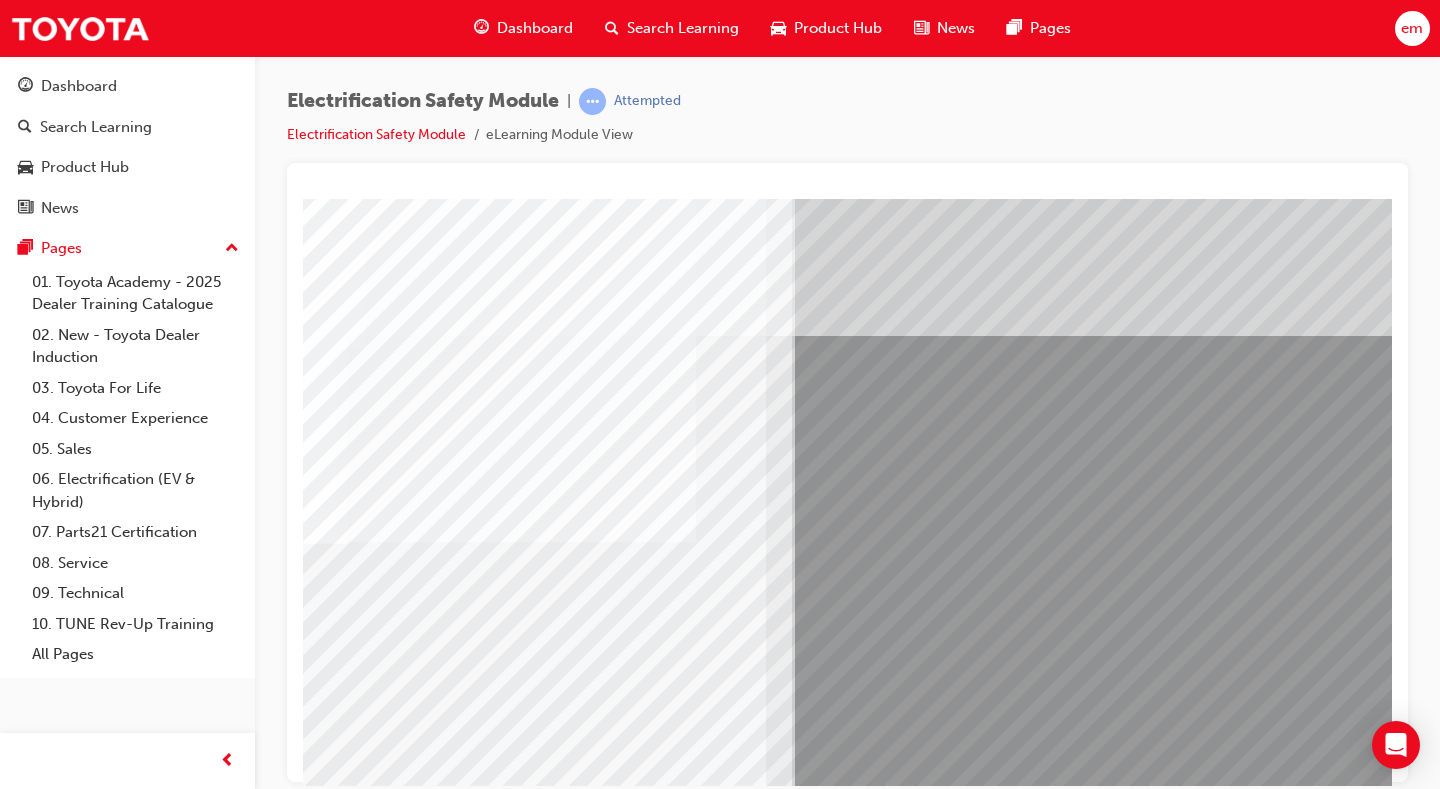 click at bounding box center (106, 11269) 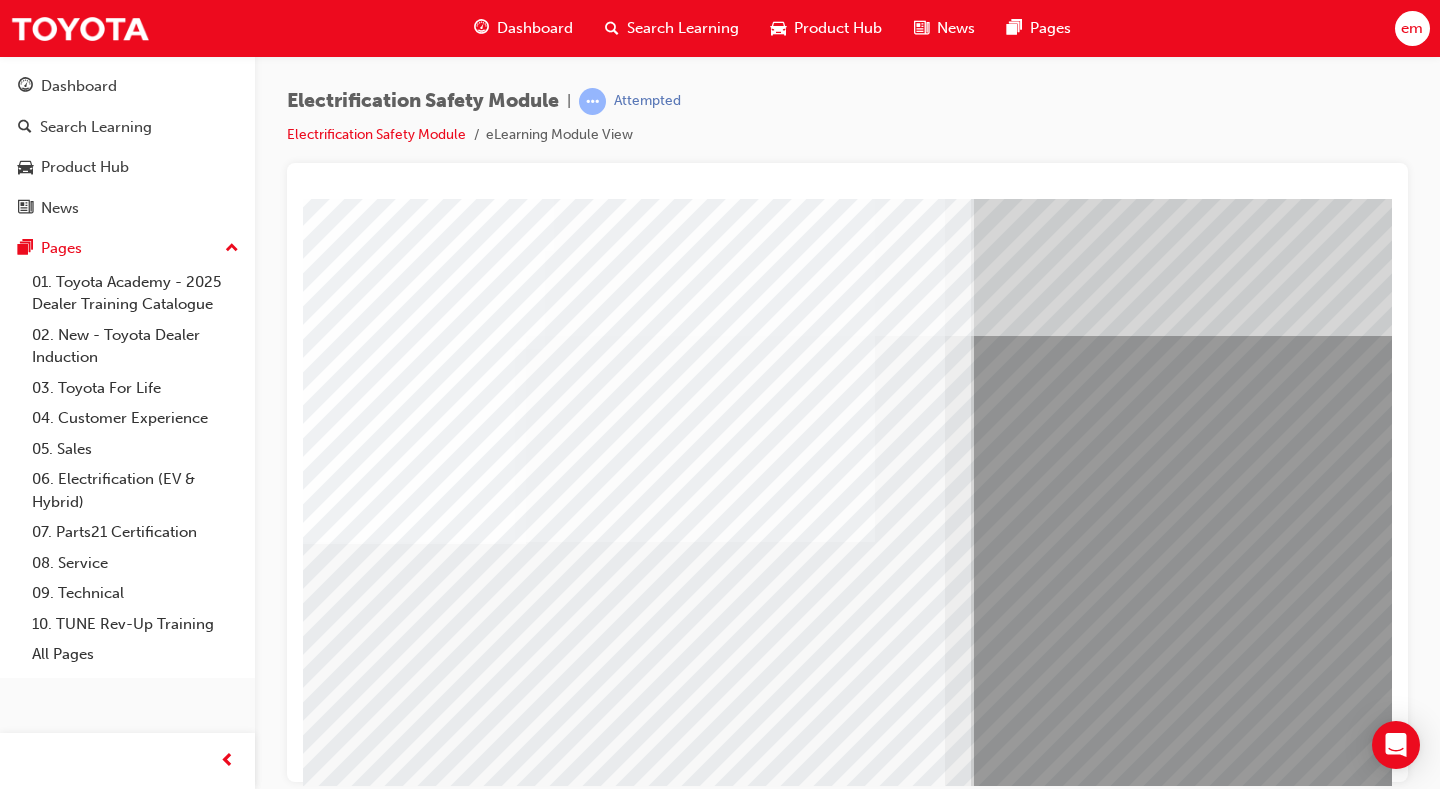 scroll, scrollTop: 0, scrollLeft: 0, axis: both 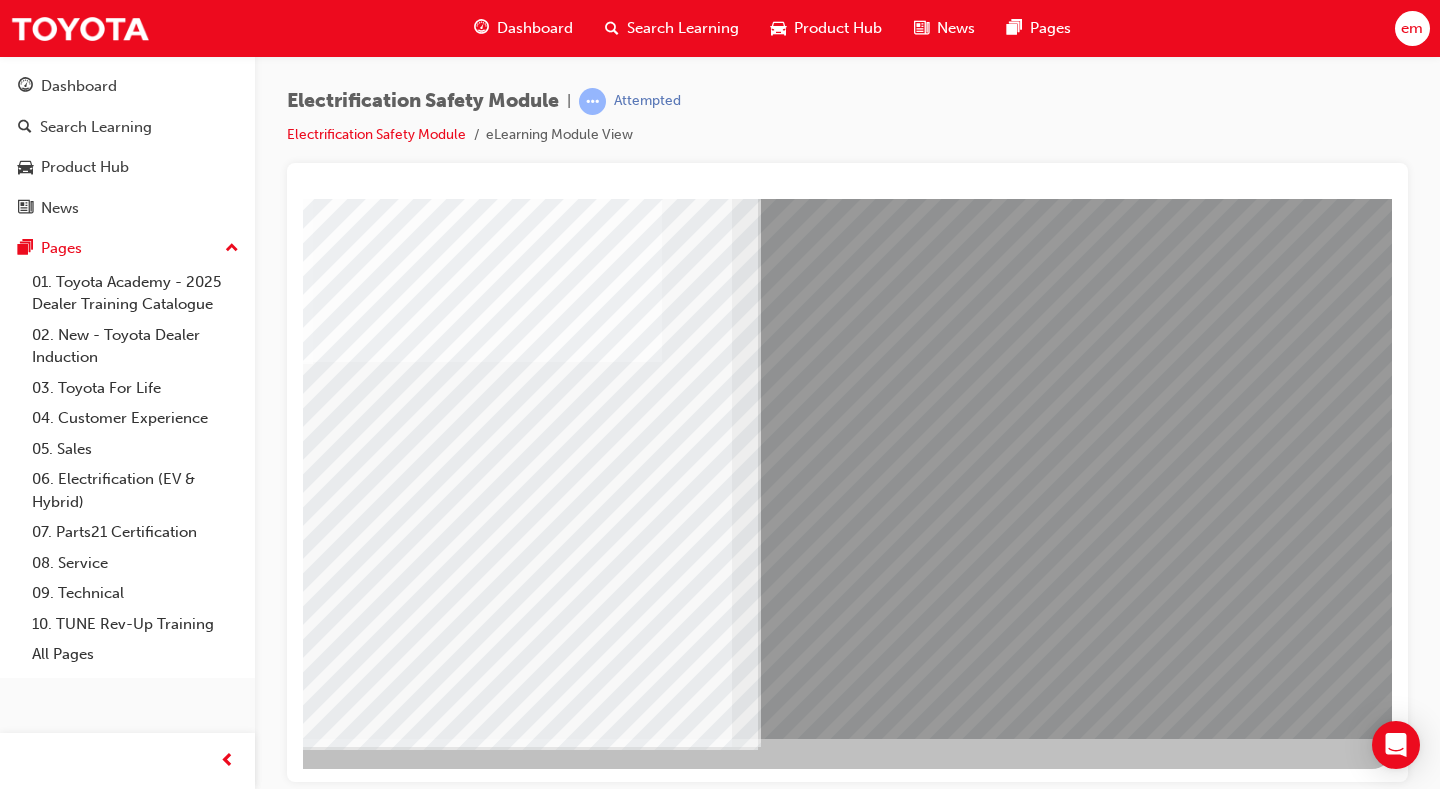 click at bounding box center (95, 11147) 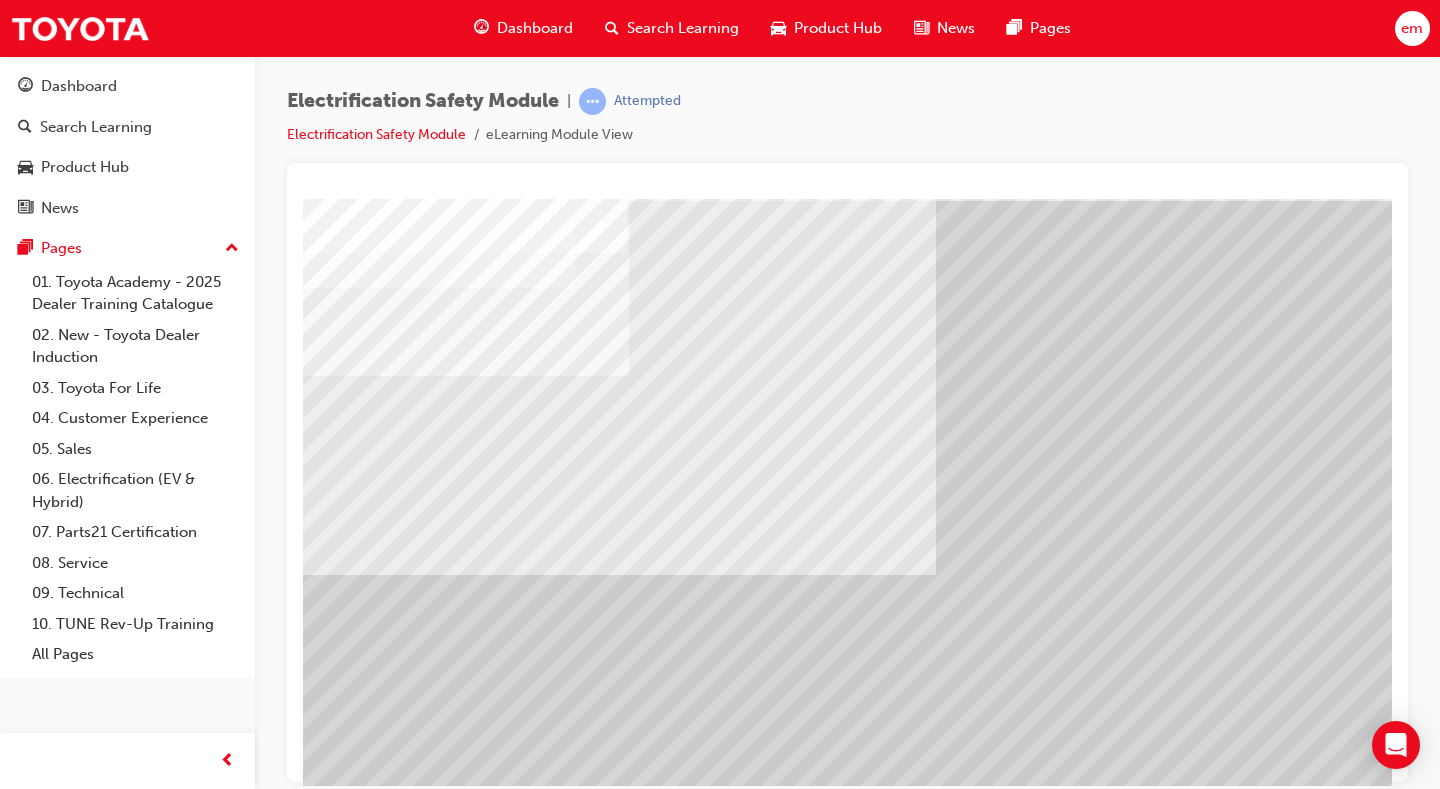 scroll, scrollTop: 100, scrollLeft: 0, axis: vertical 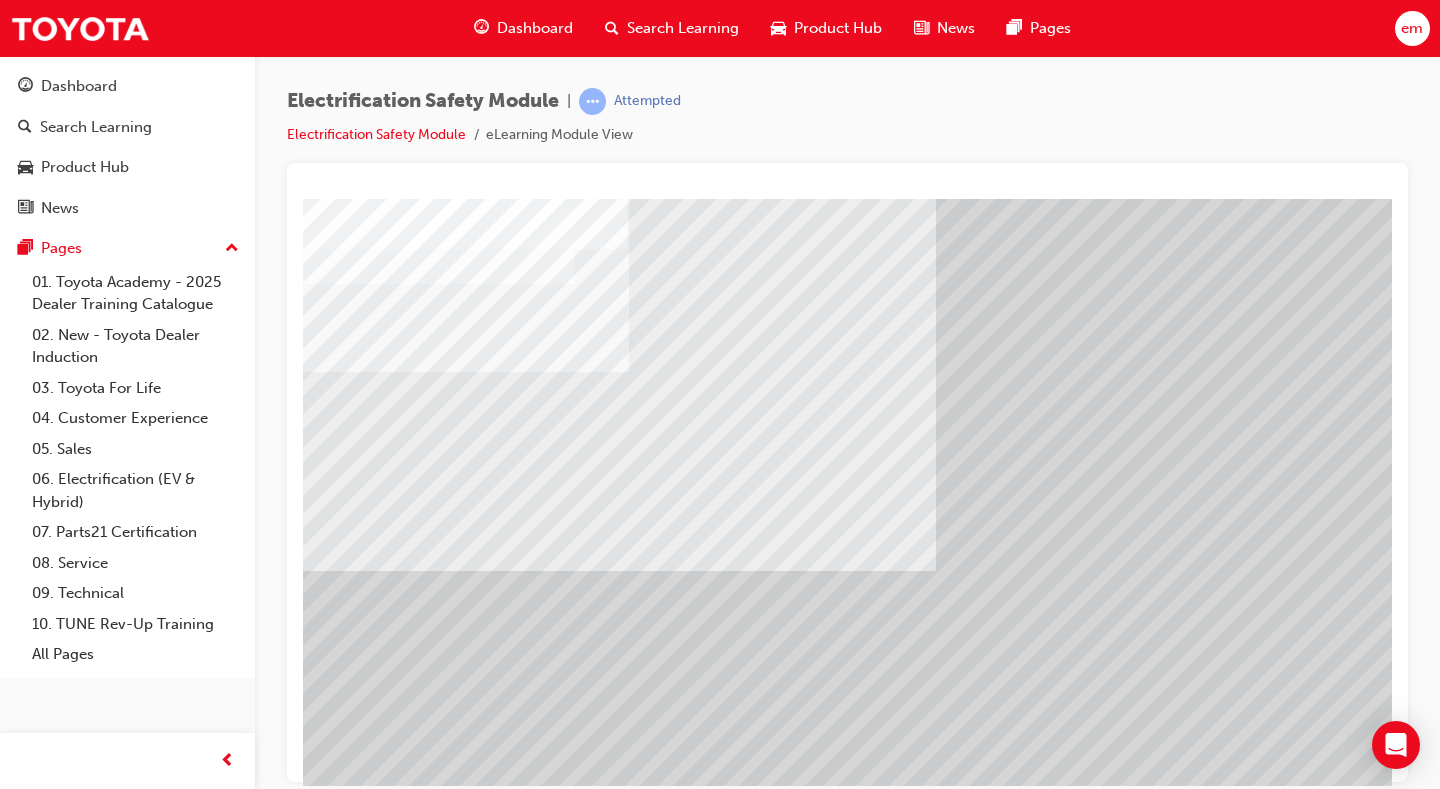 click at bounding box center (366, 2446) 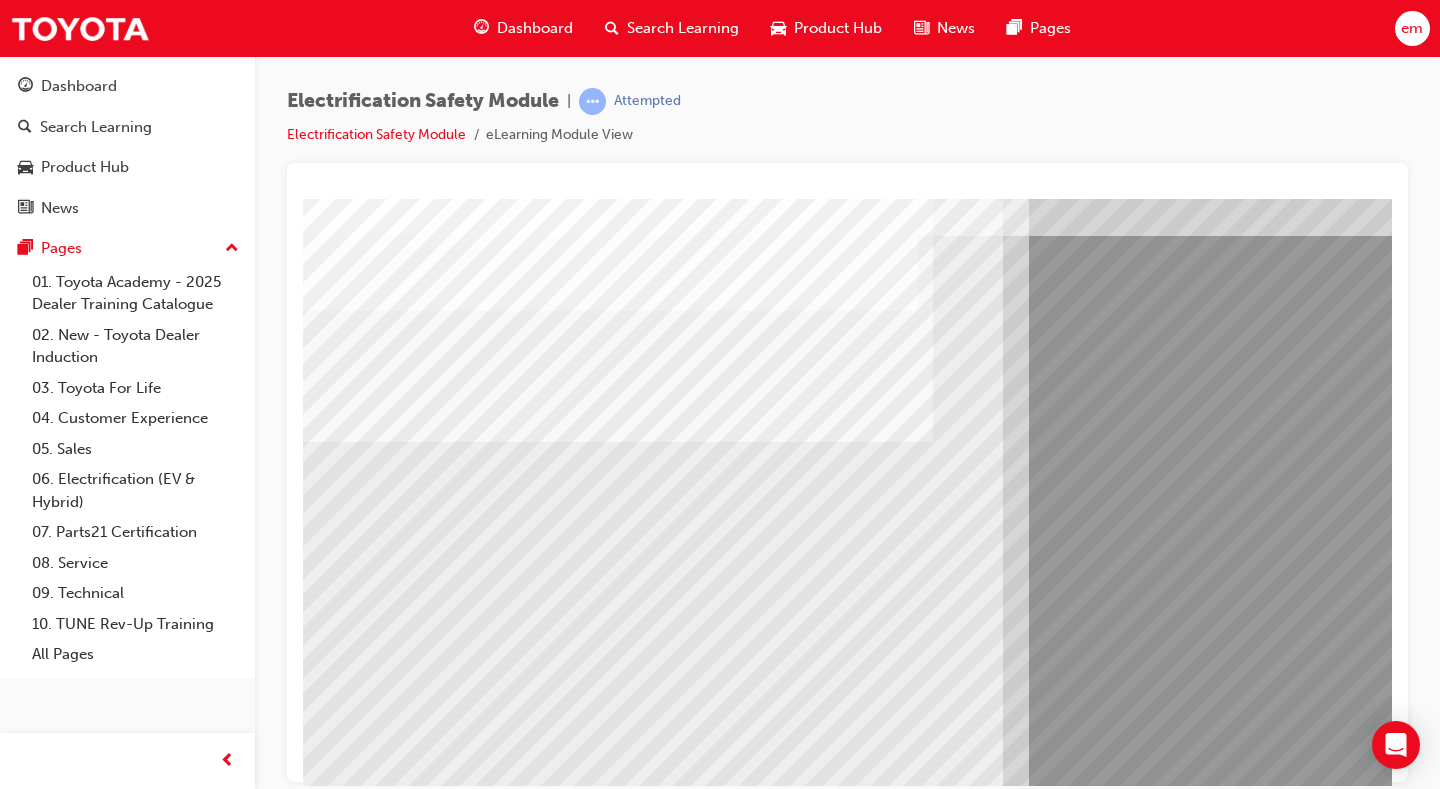 scroll, scrollTop: 0, scrollLeft: 0, axis: both 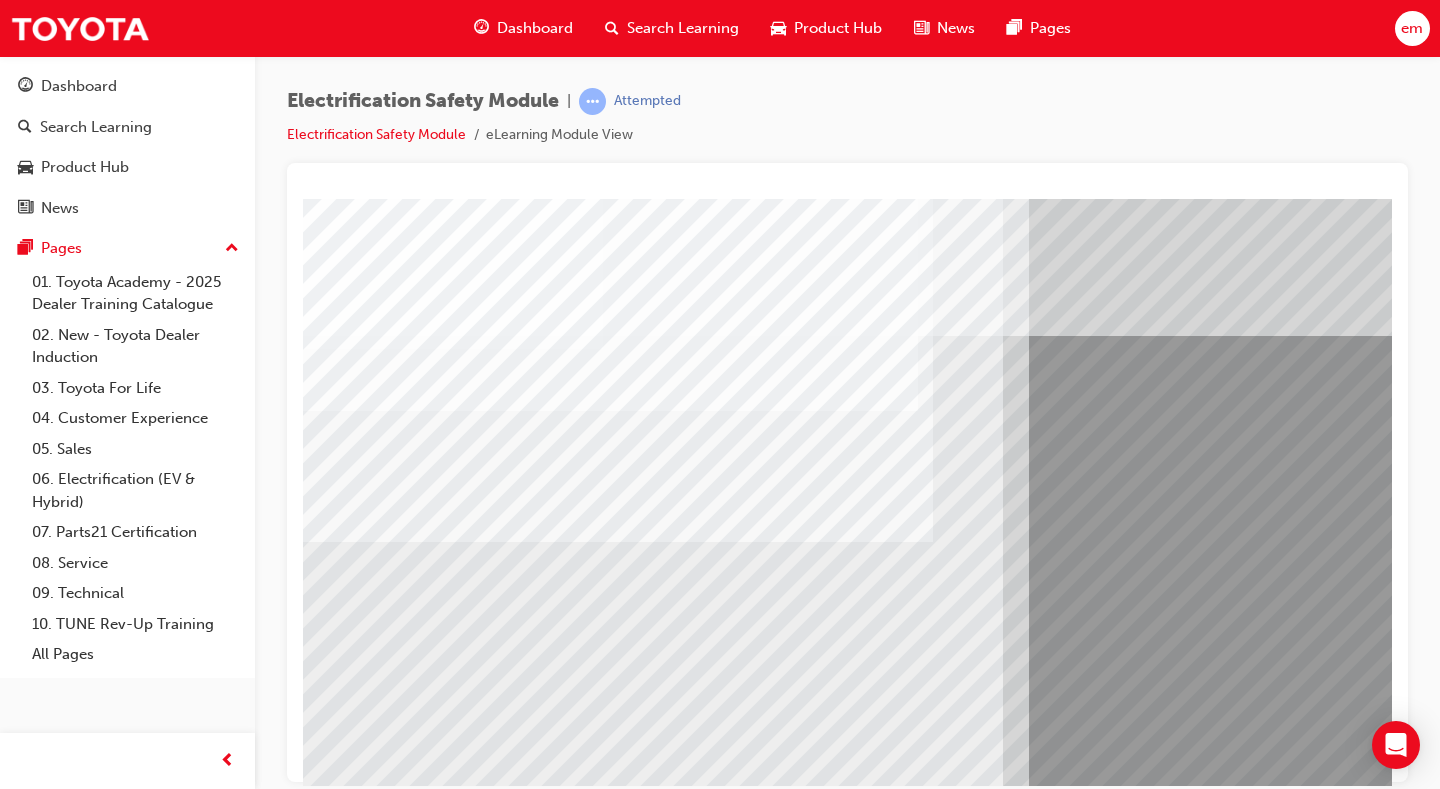 click at bounding box center (343, 10949) 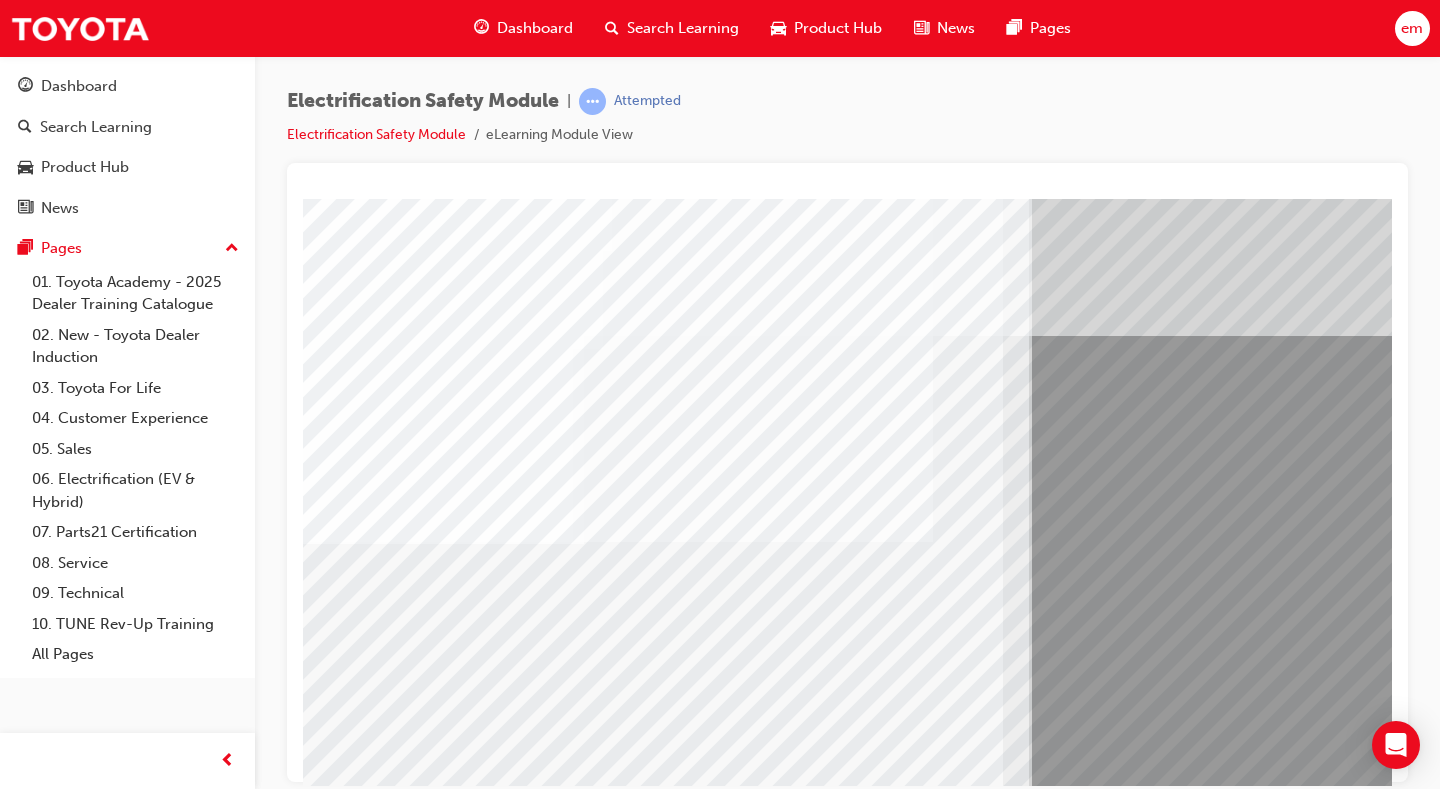 click at bounding box center [343, 11029] 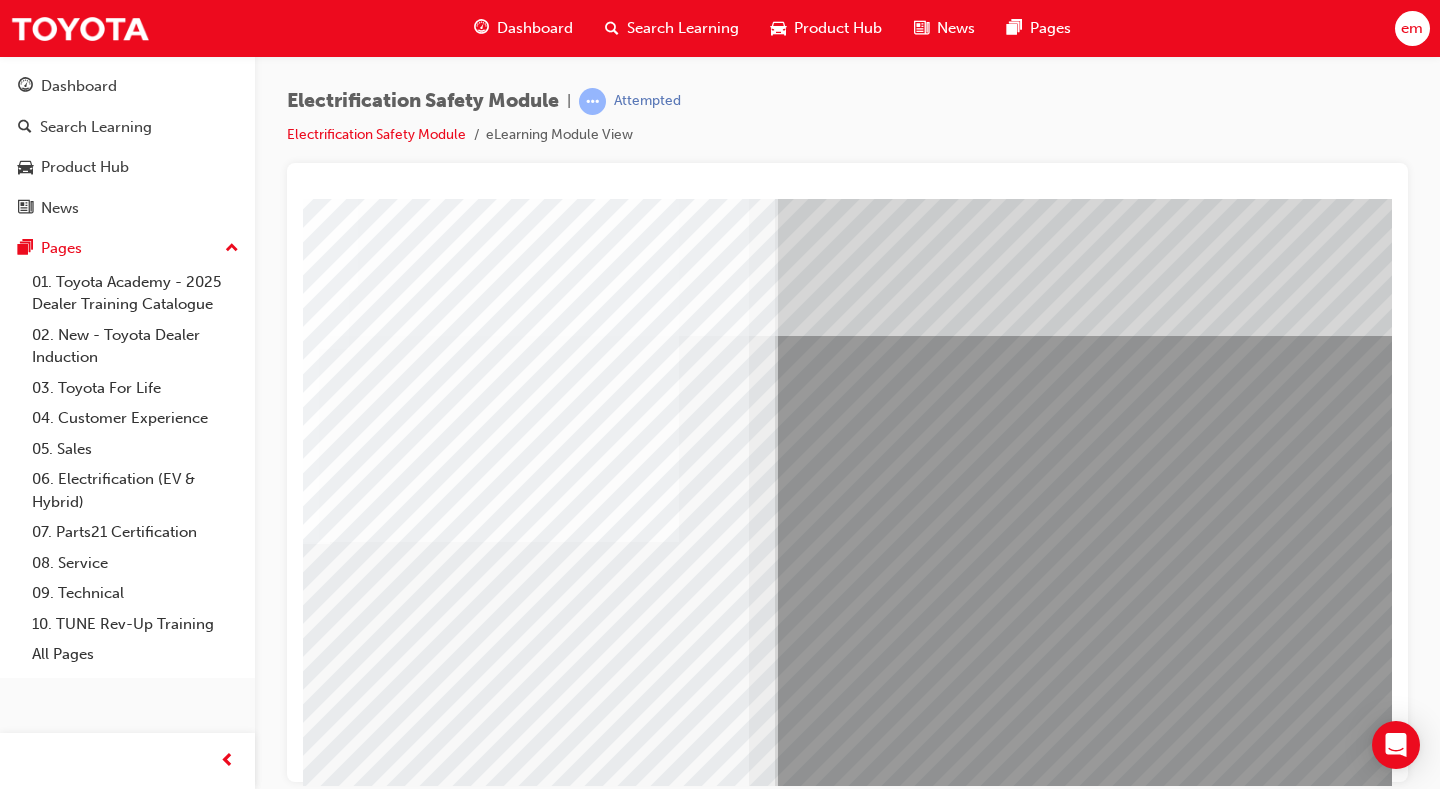 scroll, scrollTop: 0, scrollLeft: 259, axis: horizontal 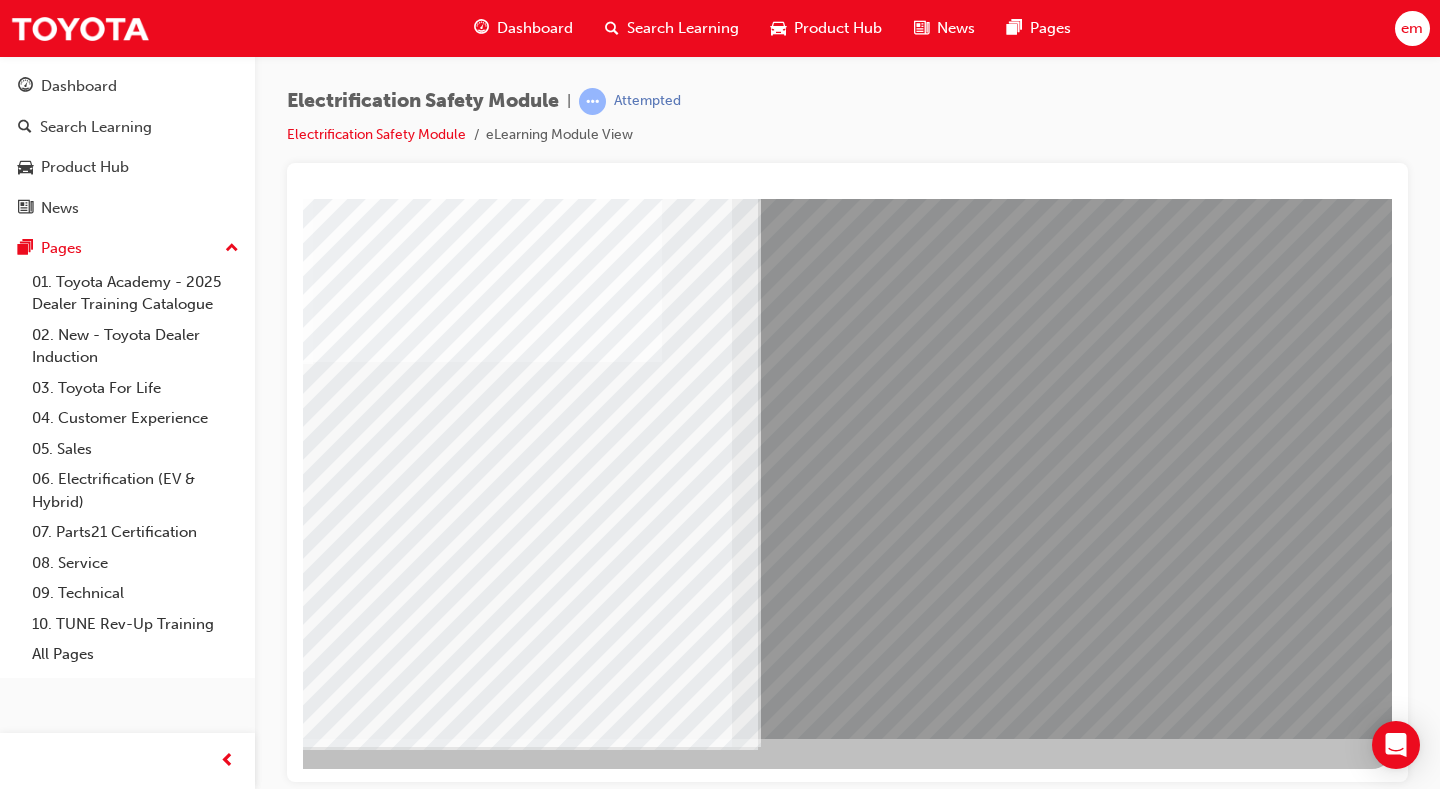 drag, startPoint x: 1297, startPoint y: 776, endPoint x: 1712, endPoint y: 965, distance: 456.01096 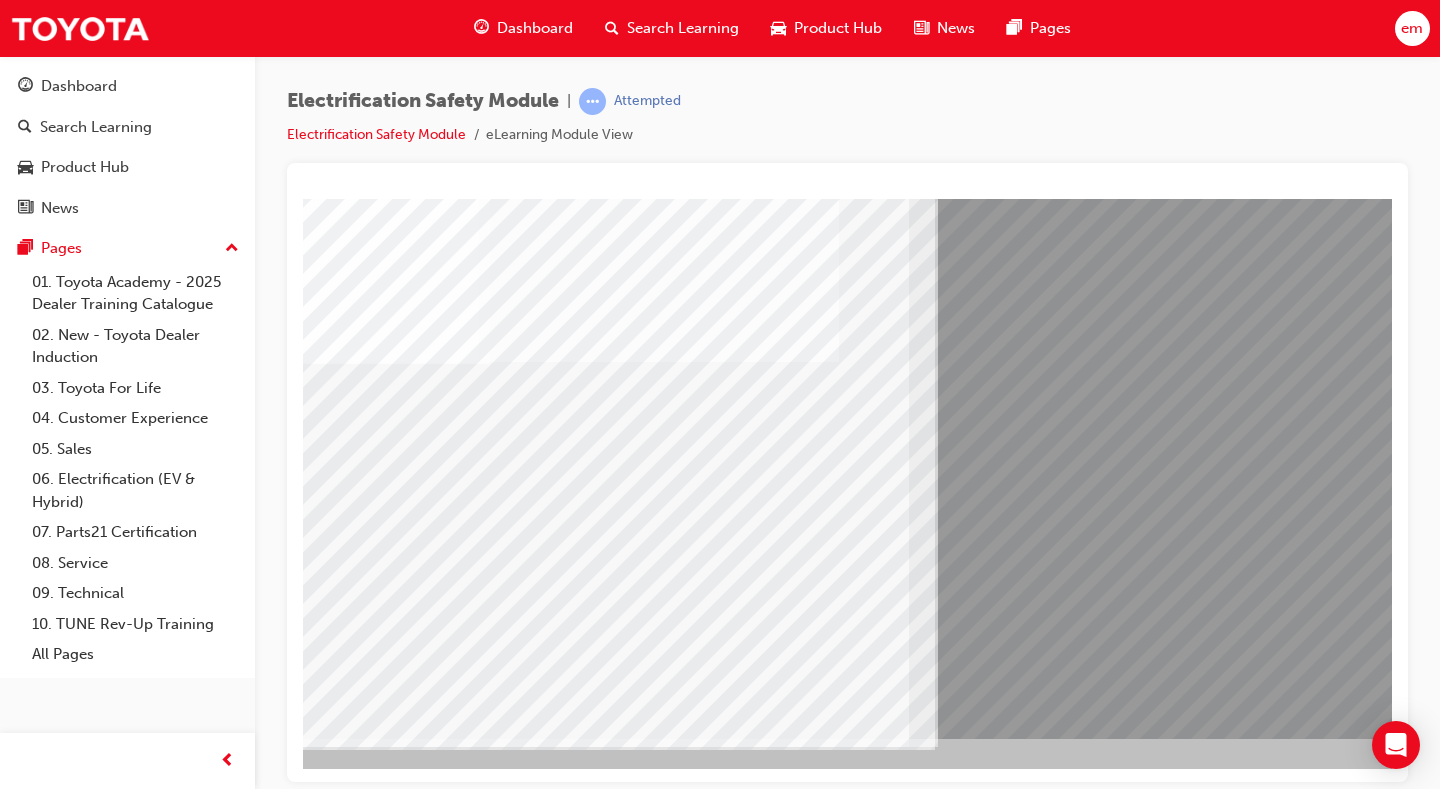 scroll, scrollTop: 180, scrollLeft: 76, axis: both 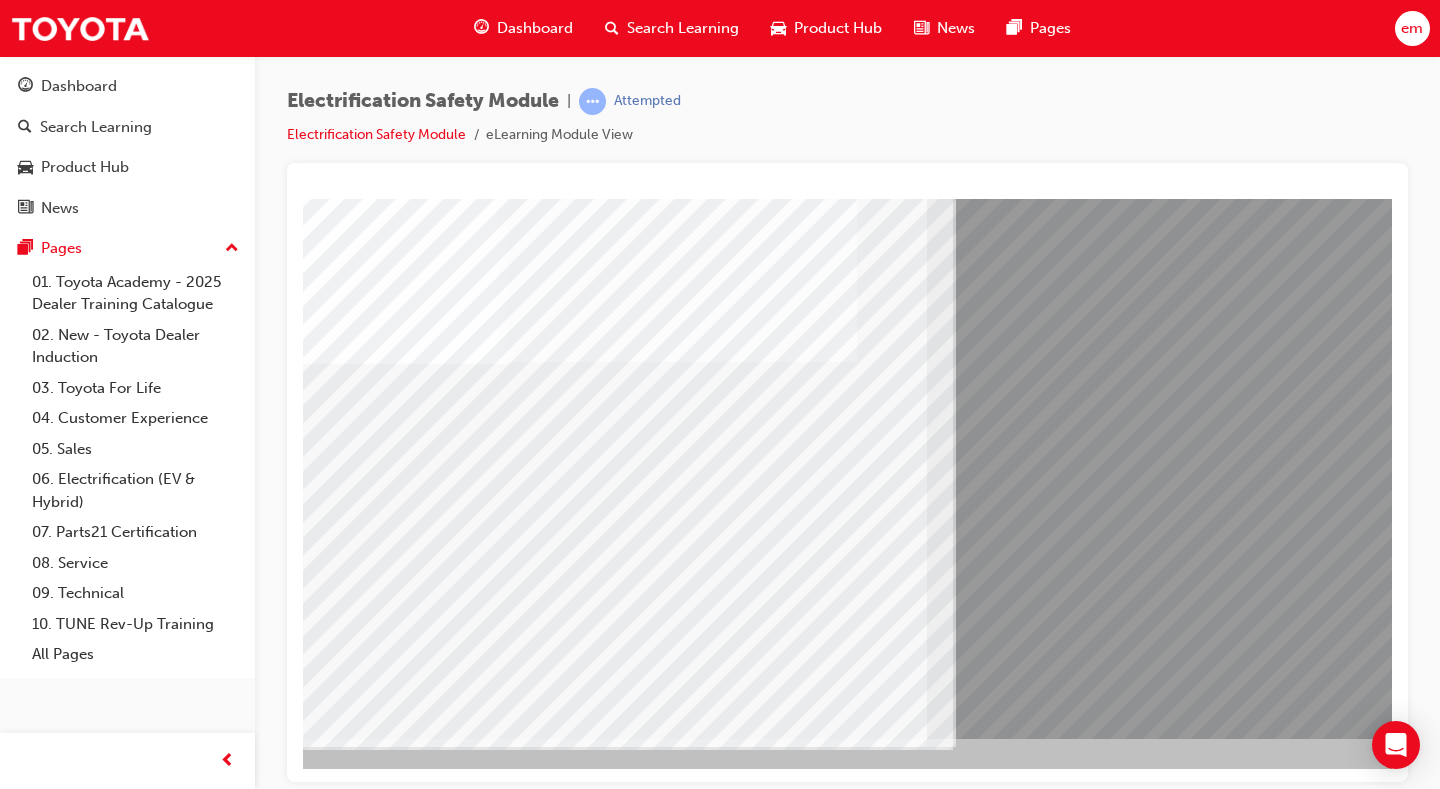 drag, startPoint x: 353, startPoint y: 558, endPoint x: 626, endPoint y: 589, distance: 274.75443 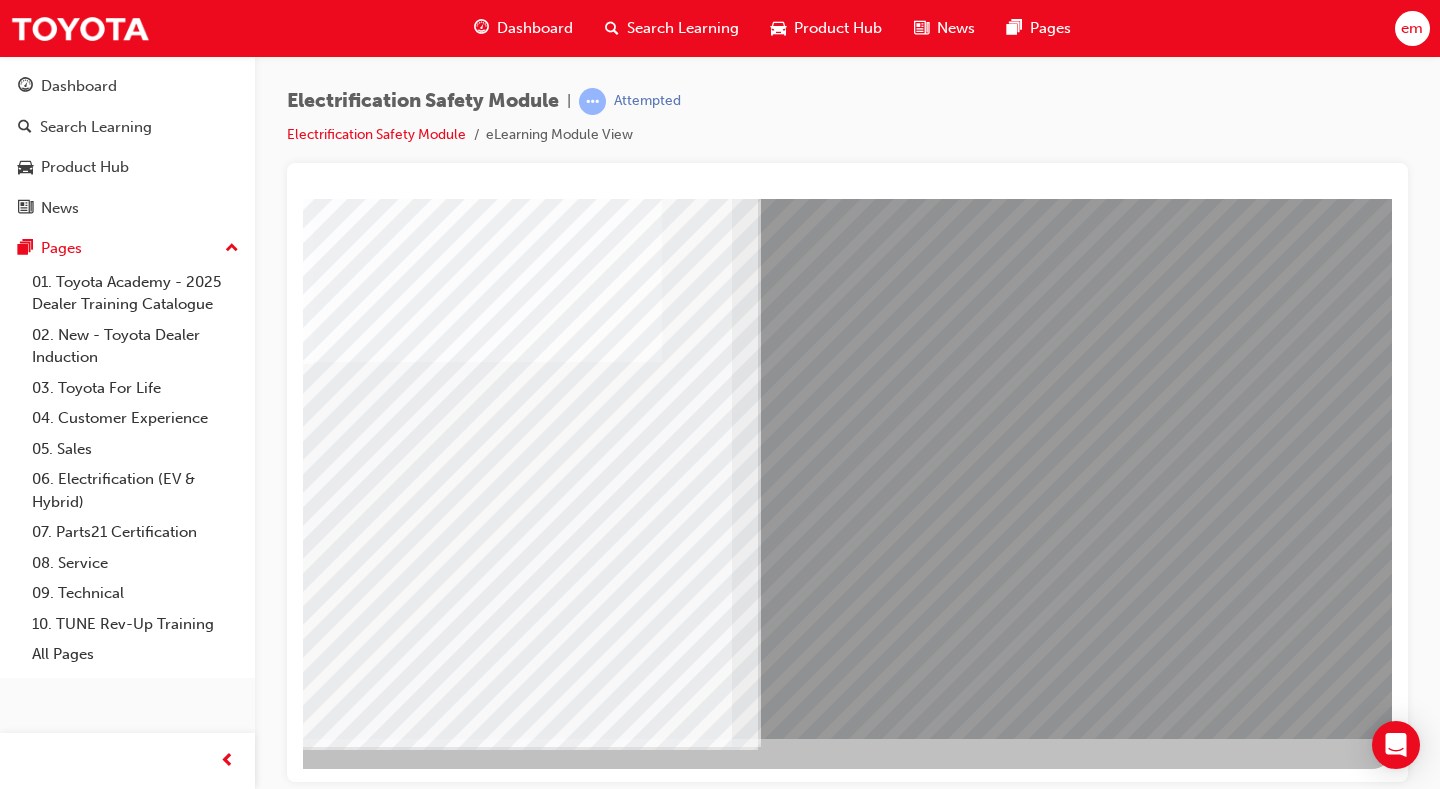 click at bounding box center [95, 11147] 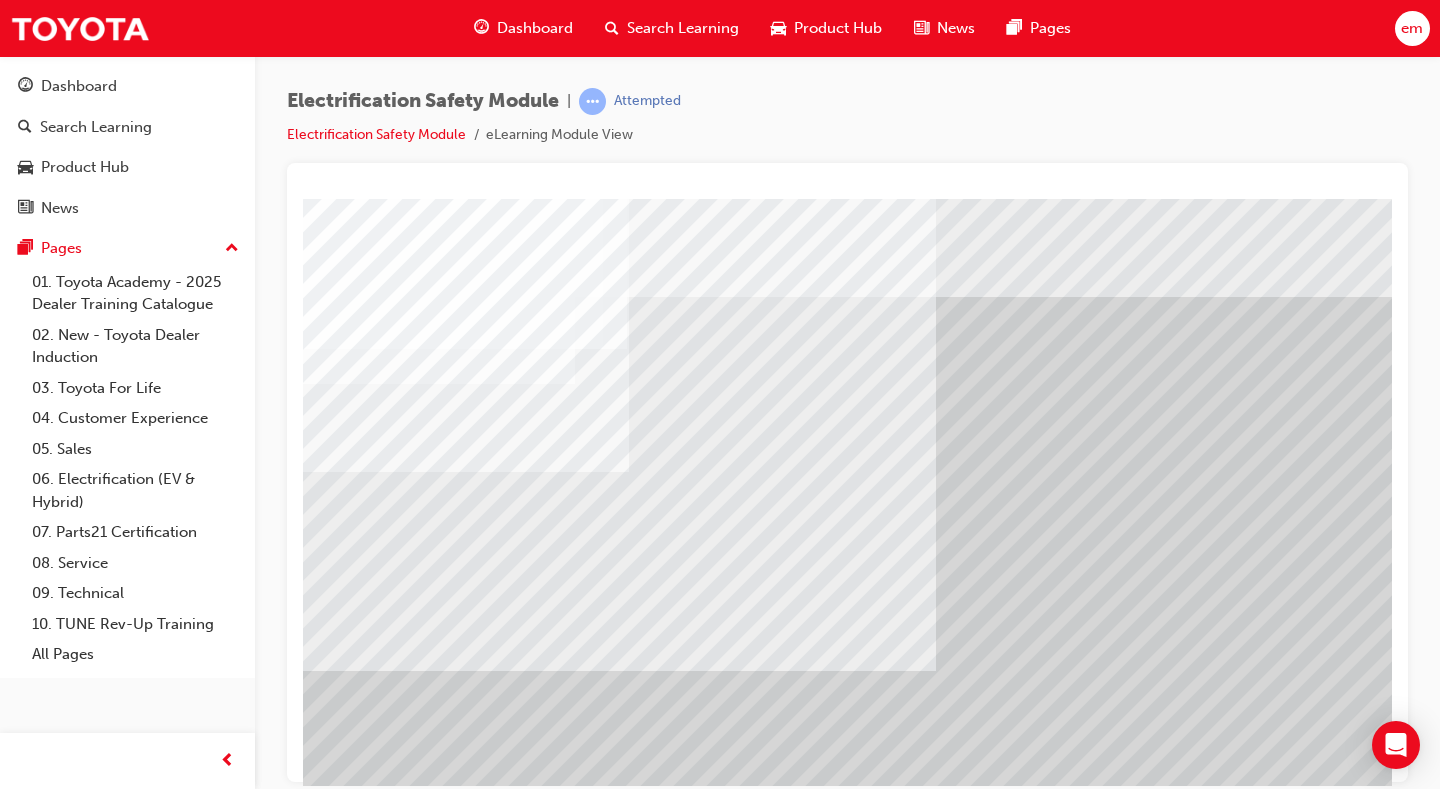 scroll, scrollTop: 100, scrollLeft: 0, axis: vertical 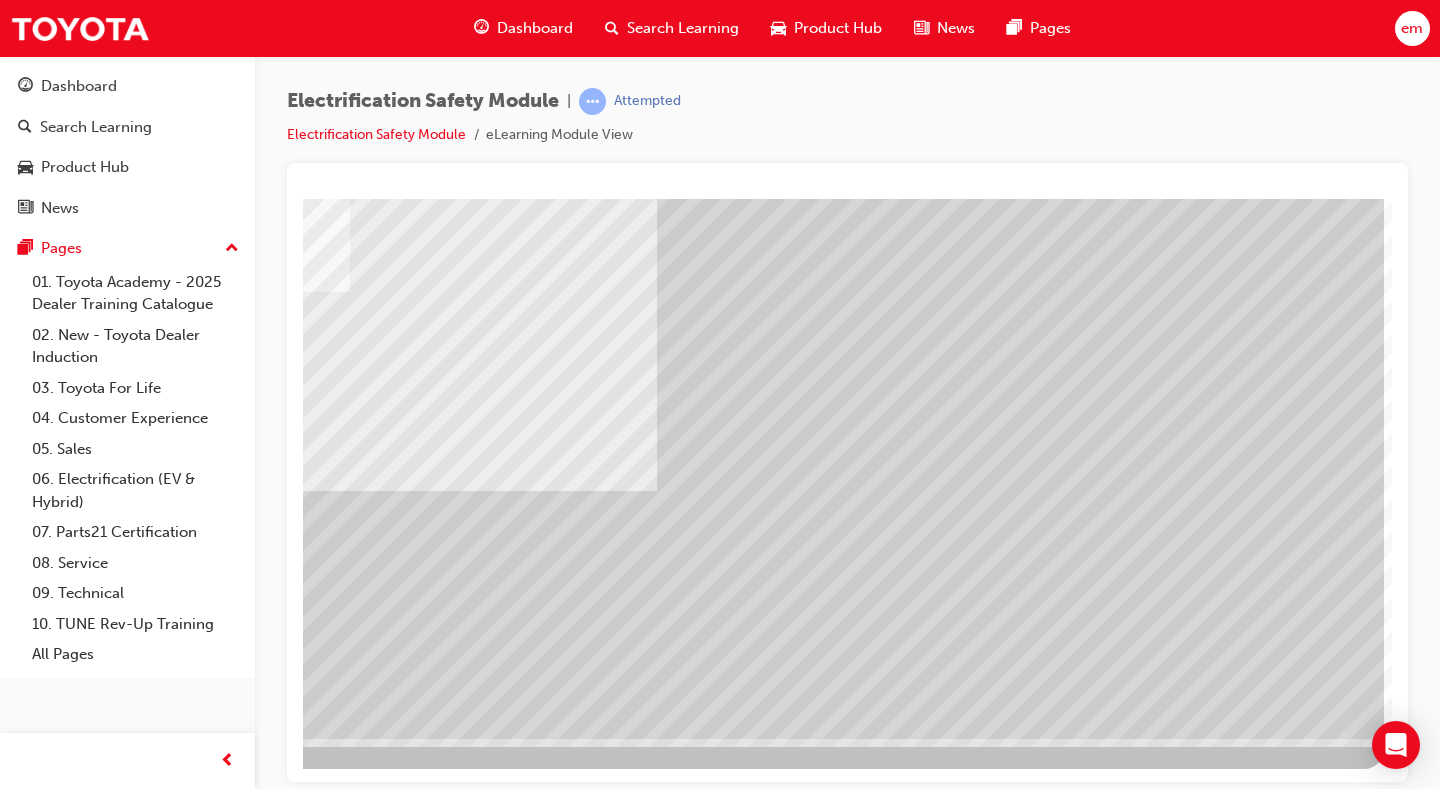 click at bounding box center (87, 2330) 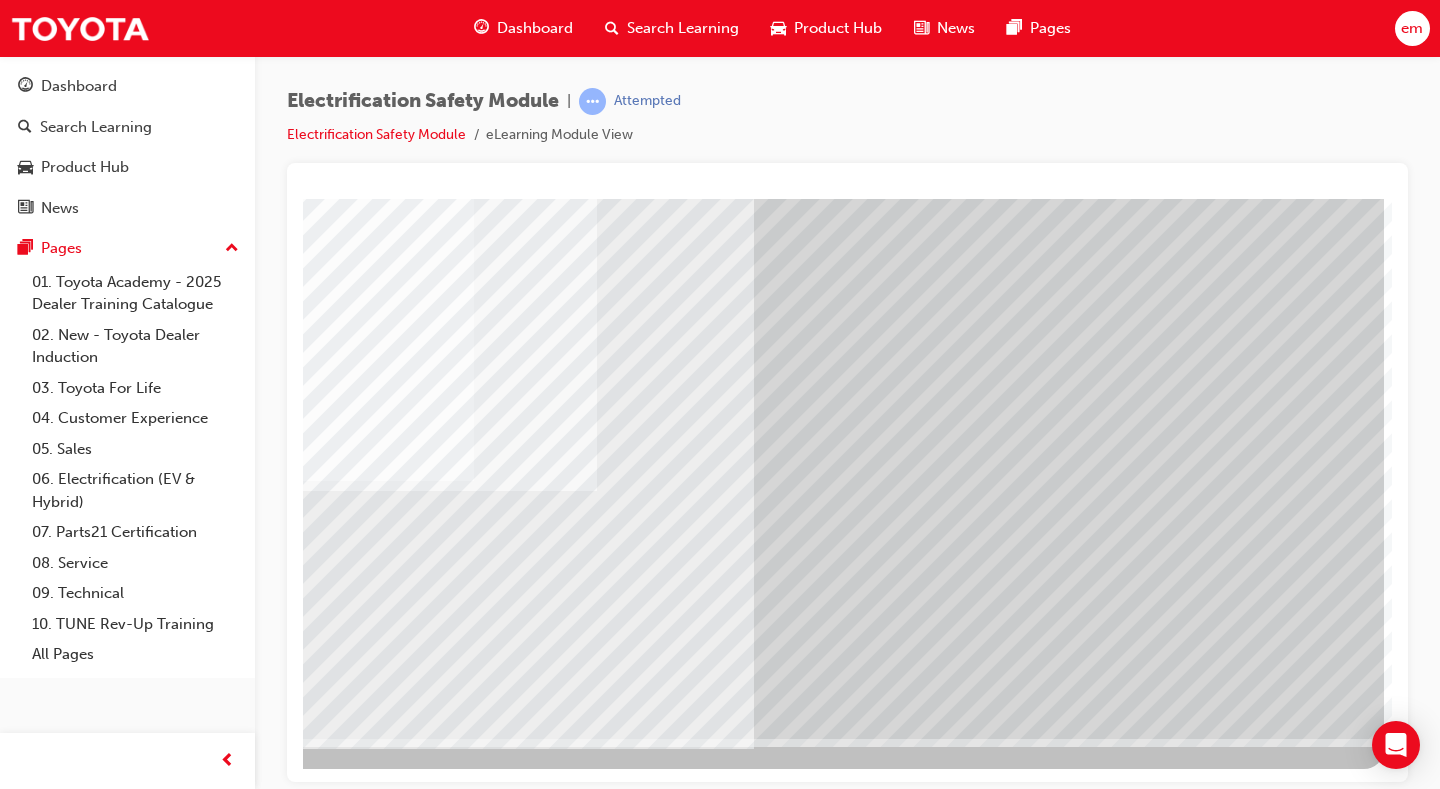 scroll, scrollTop: 0, scrollLeft: 0, axis: both 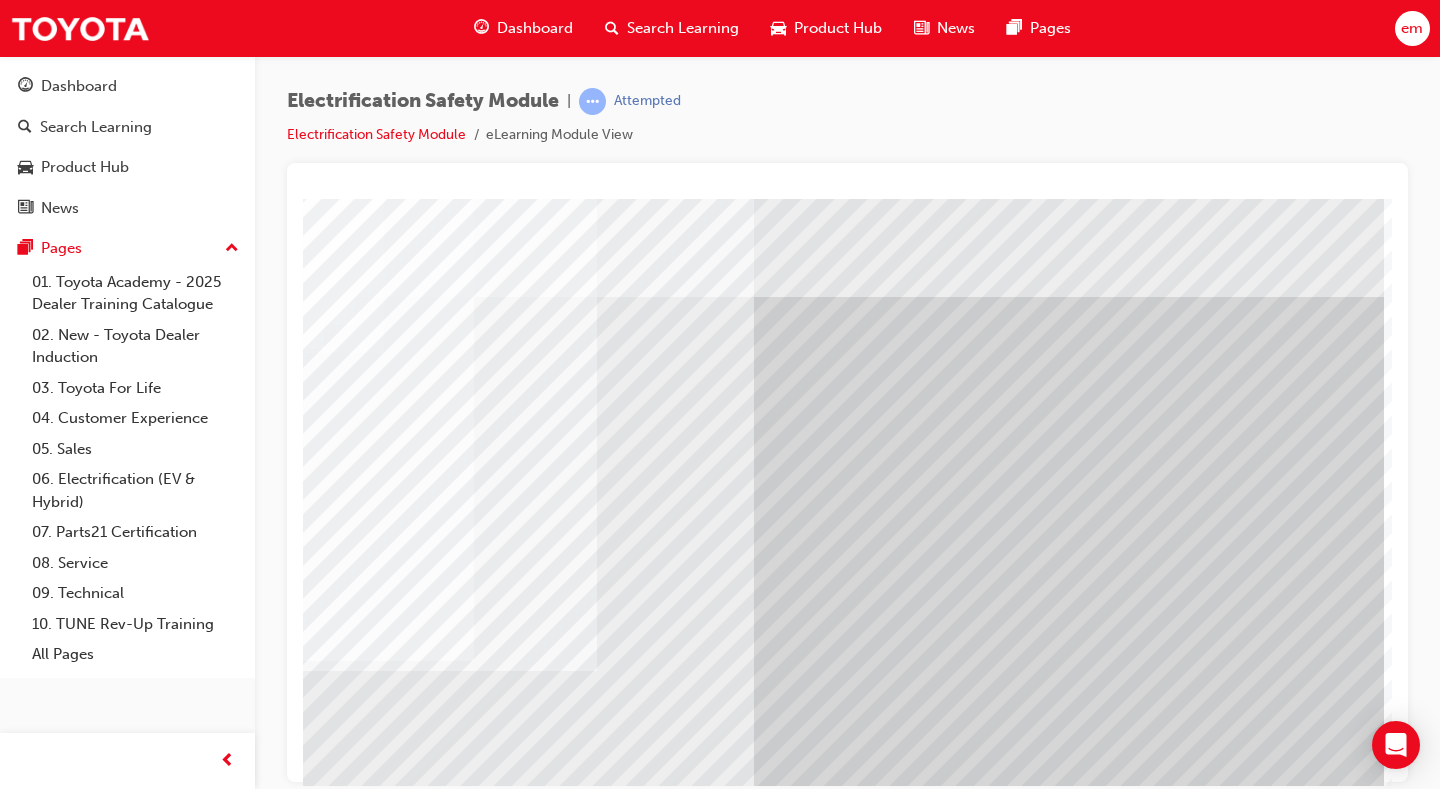 drag, startPoint x: 855, startPoint y: 775, endPoint x: 1381, endPoint y: 985, distance: 566.3709 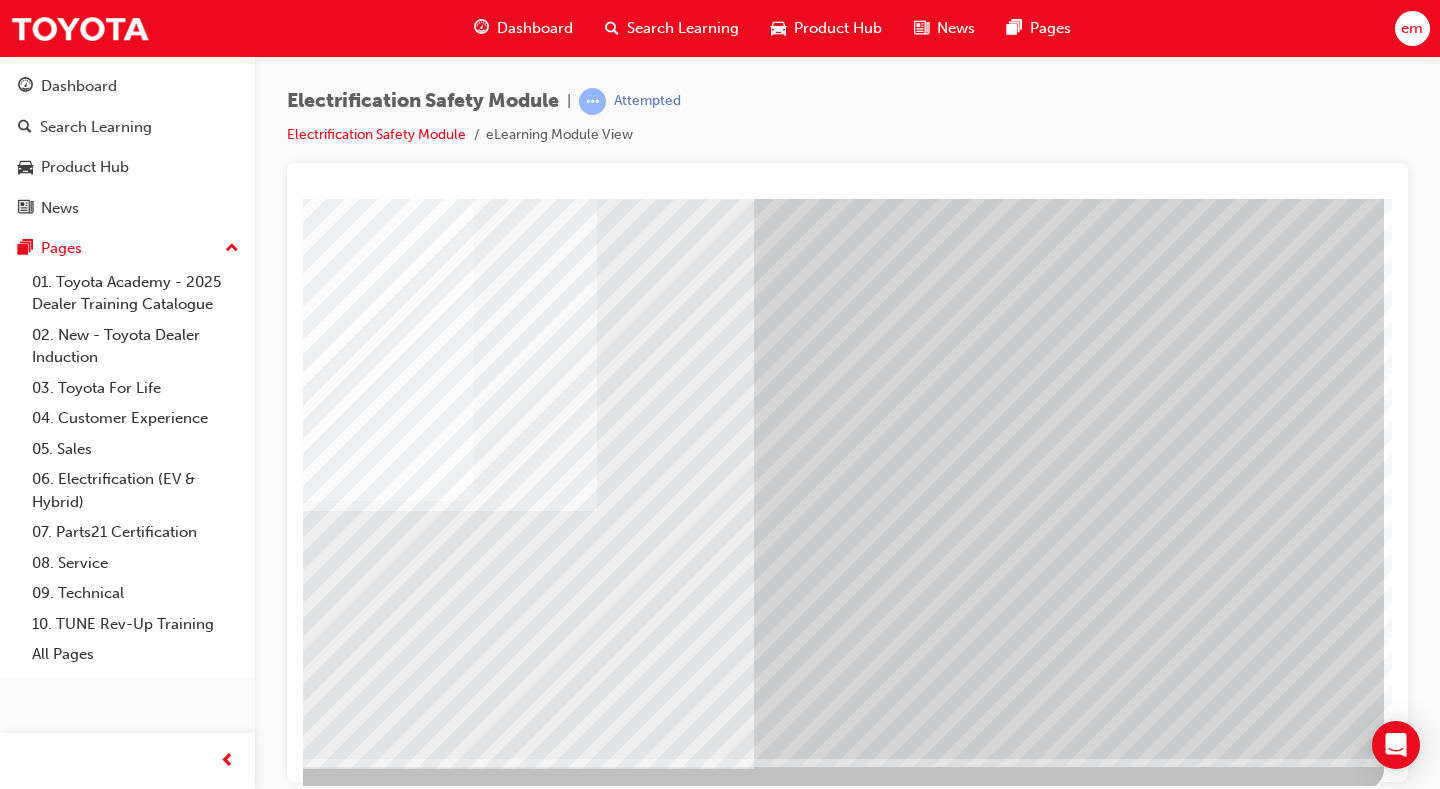 scroll, scrollTop: 180, scrollLeft: 288, axis: both 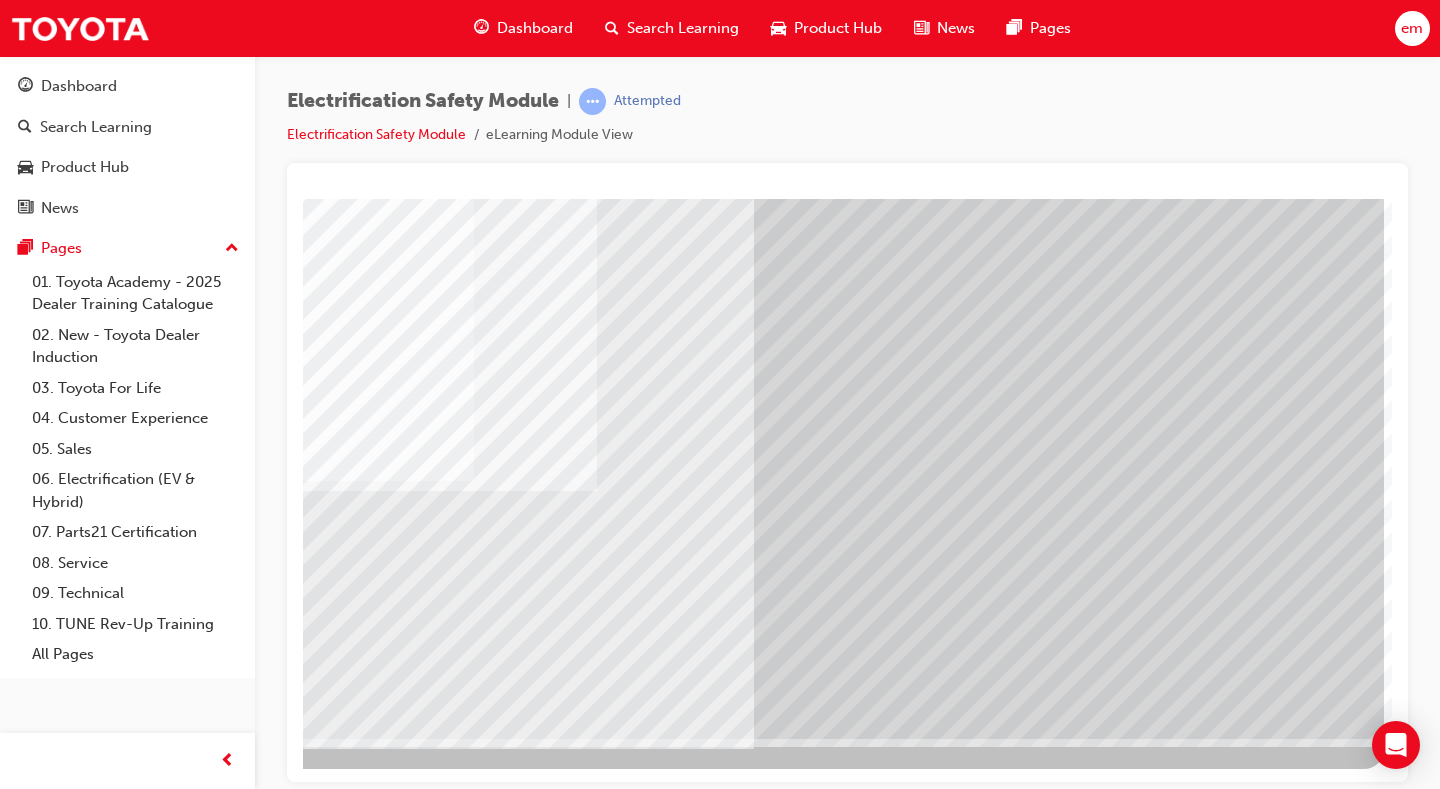 click at bounding box center [87, 3052] 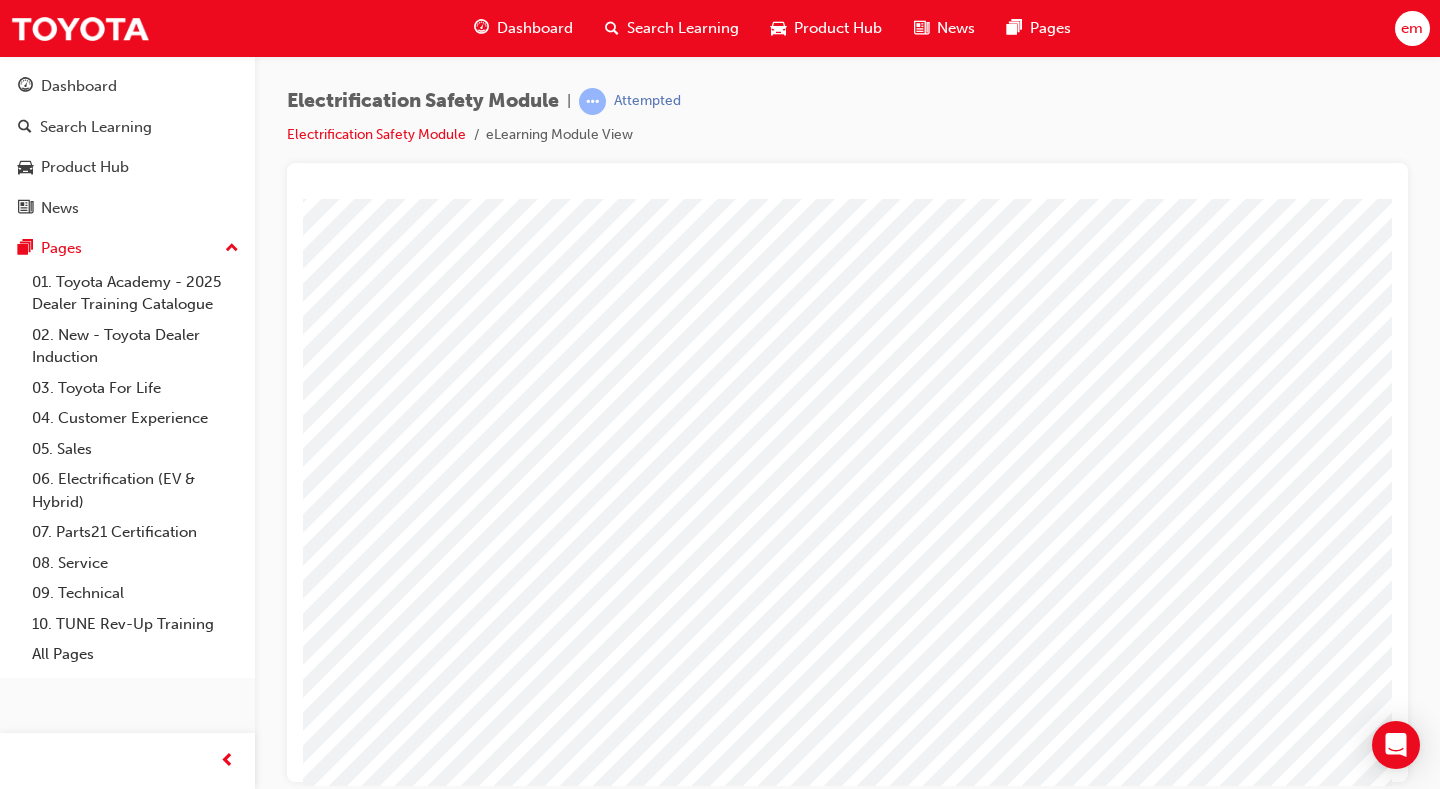 scroll, scrollTop: 80, scrollLeft: 0, axis: vertical 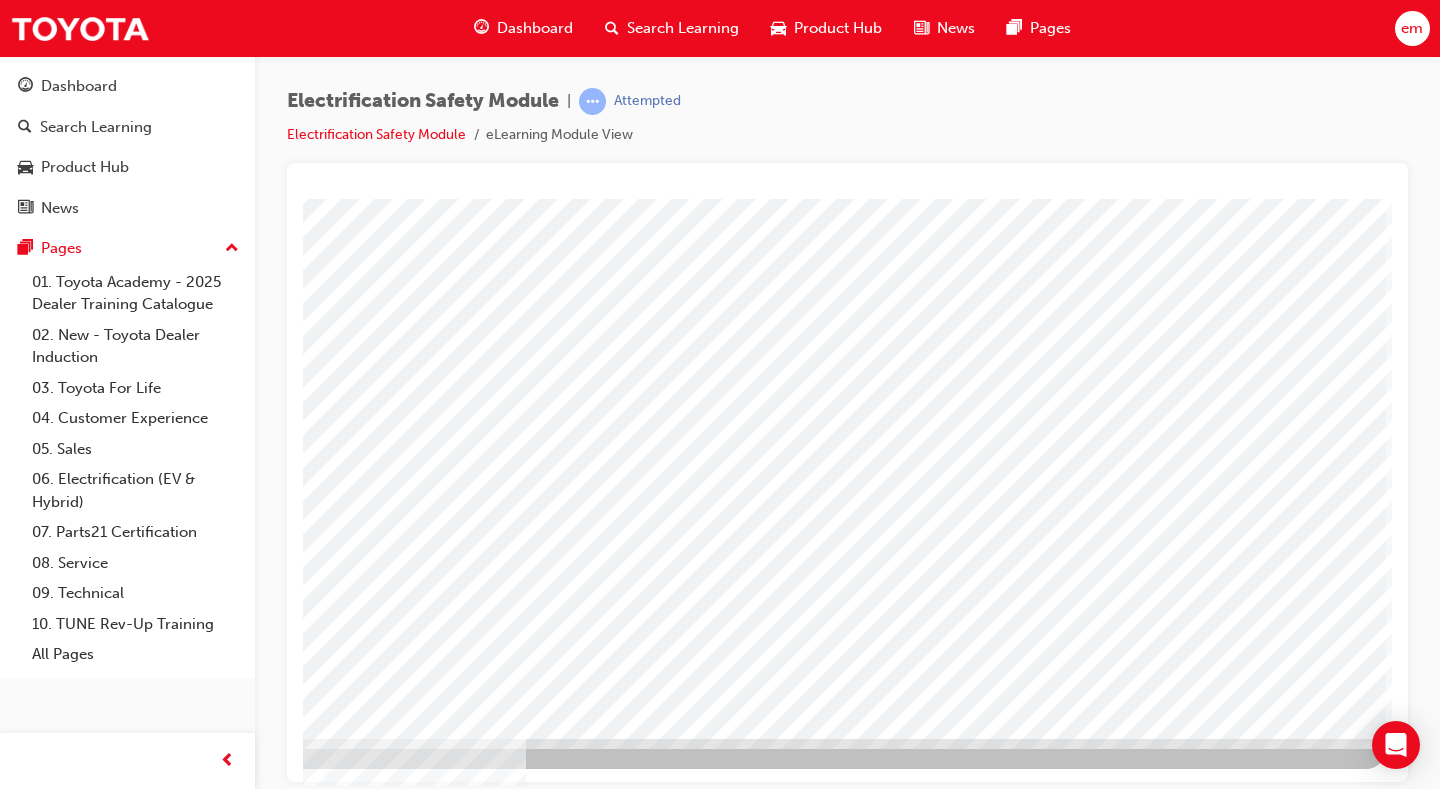 click at bounding box center [89, 3052] 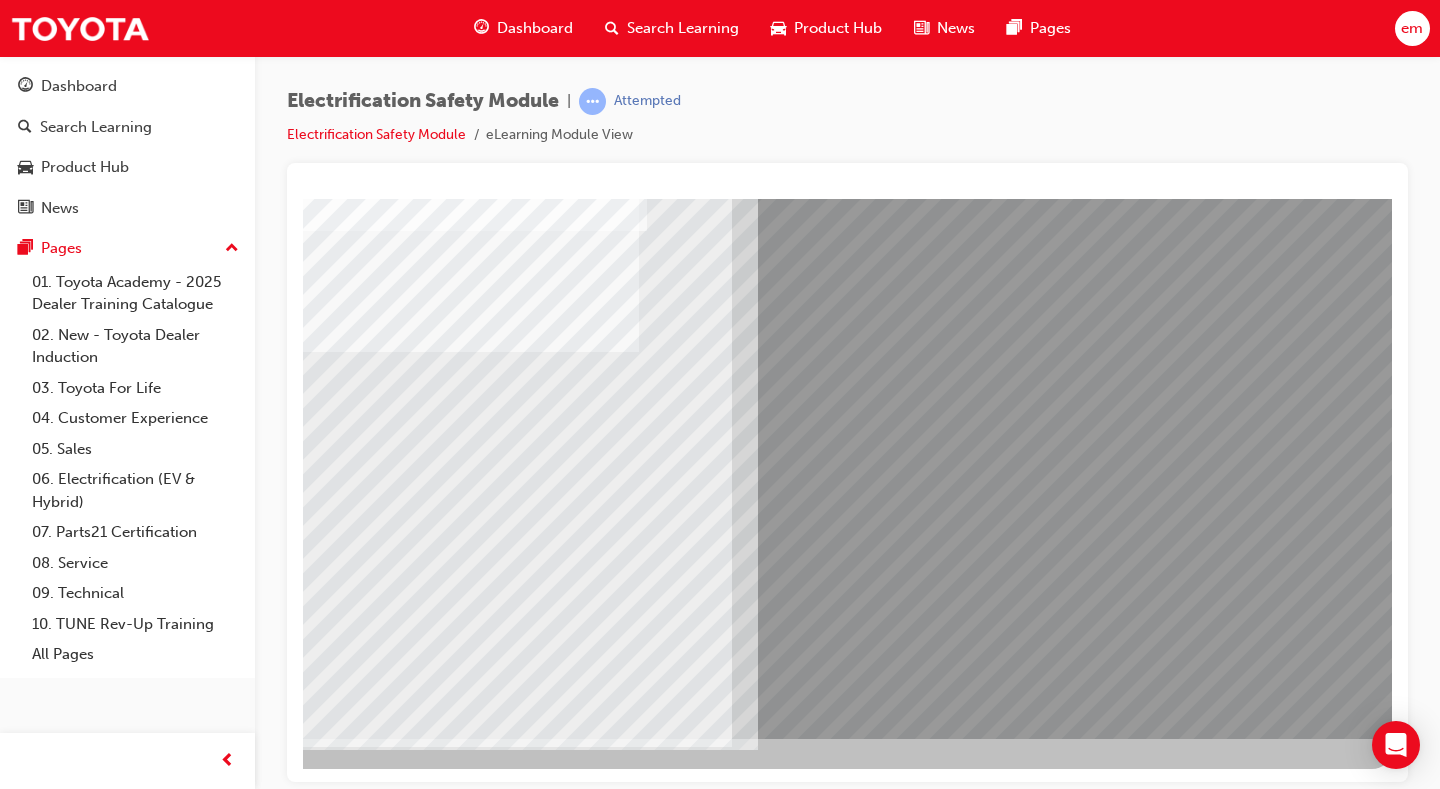 scroll, scrollTop: 0, scrollLeft: 0, axis: both 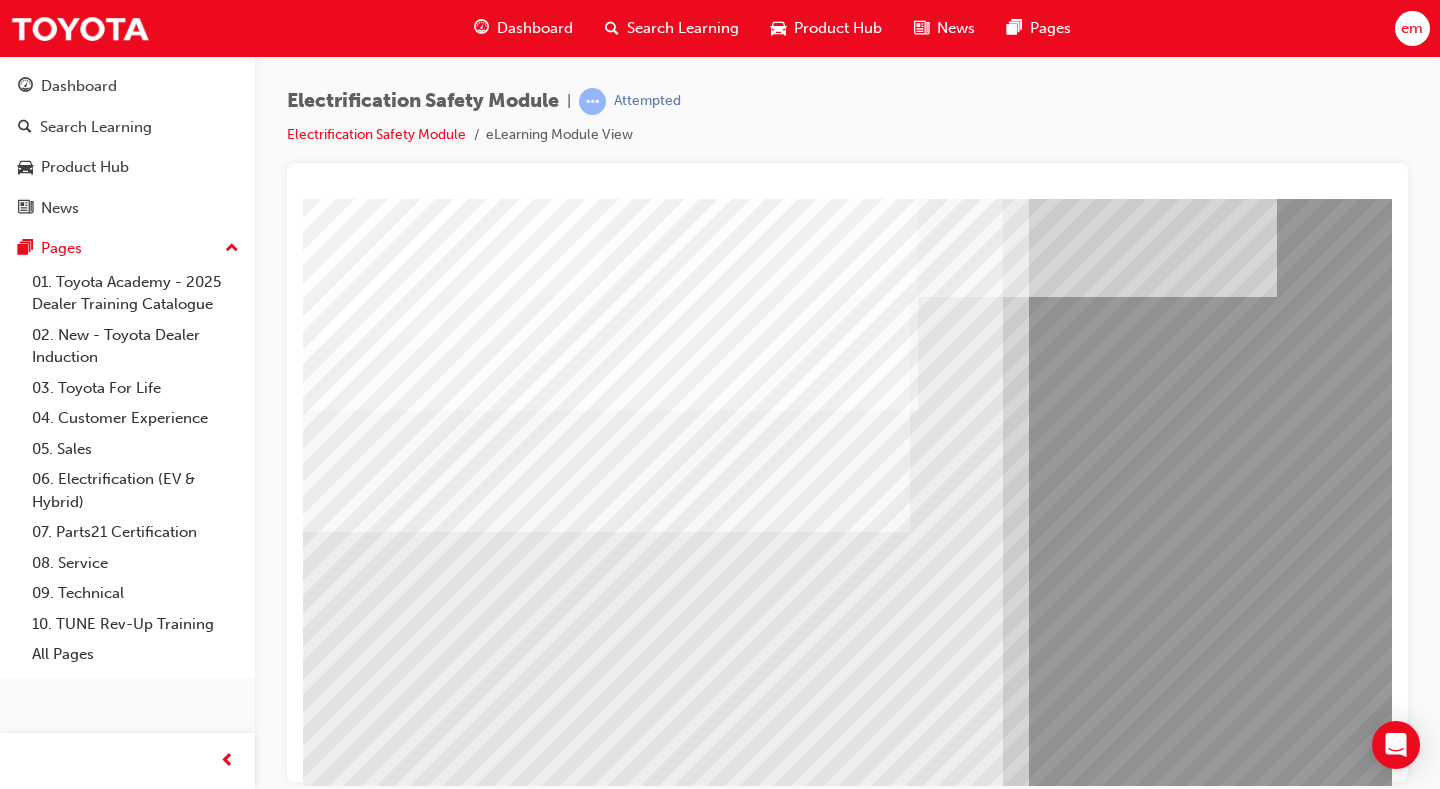click at bounding box center [368, 8149] 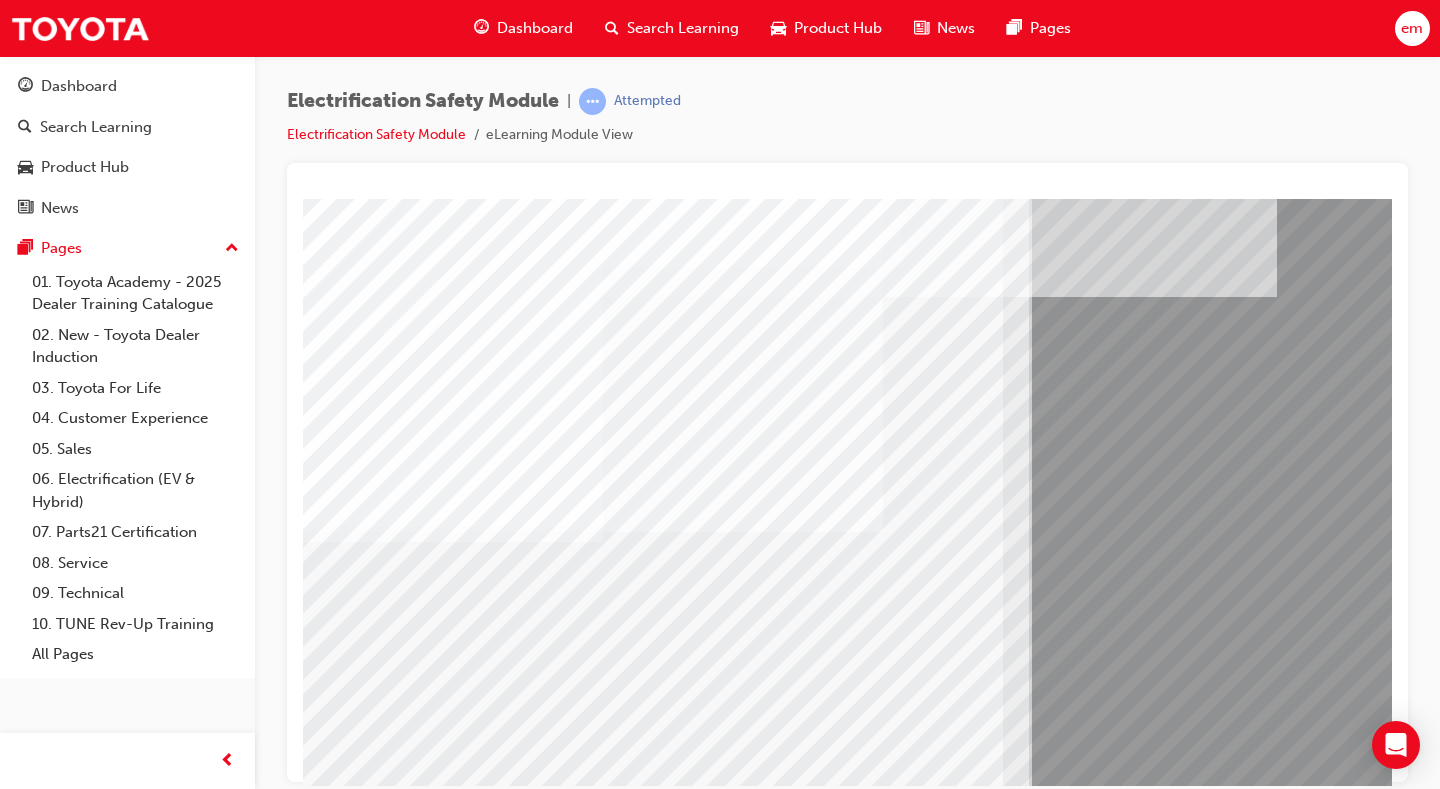 click at bounding box center (368, 8279) 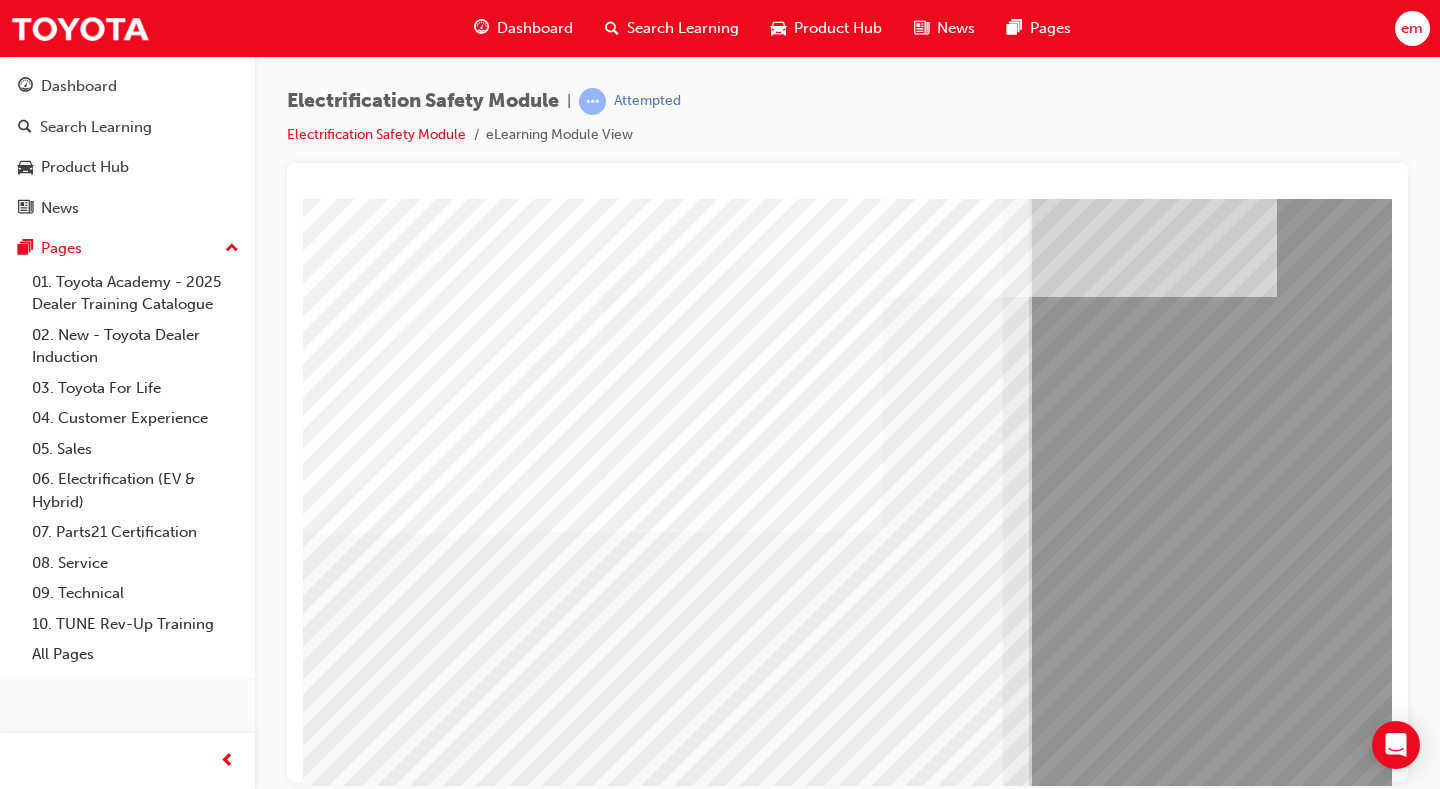 click at bounding box center [368, 8409] 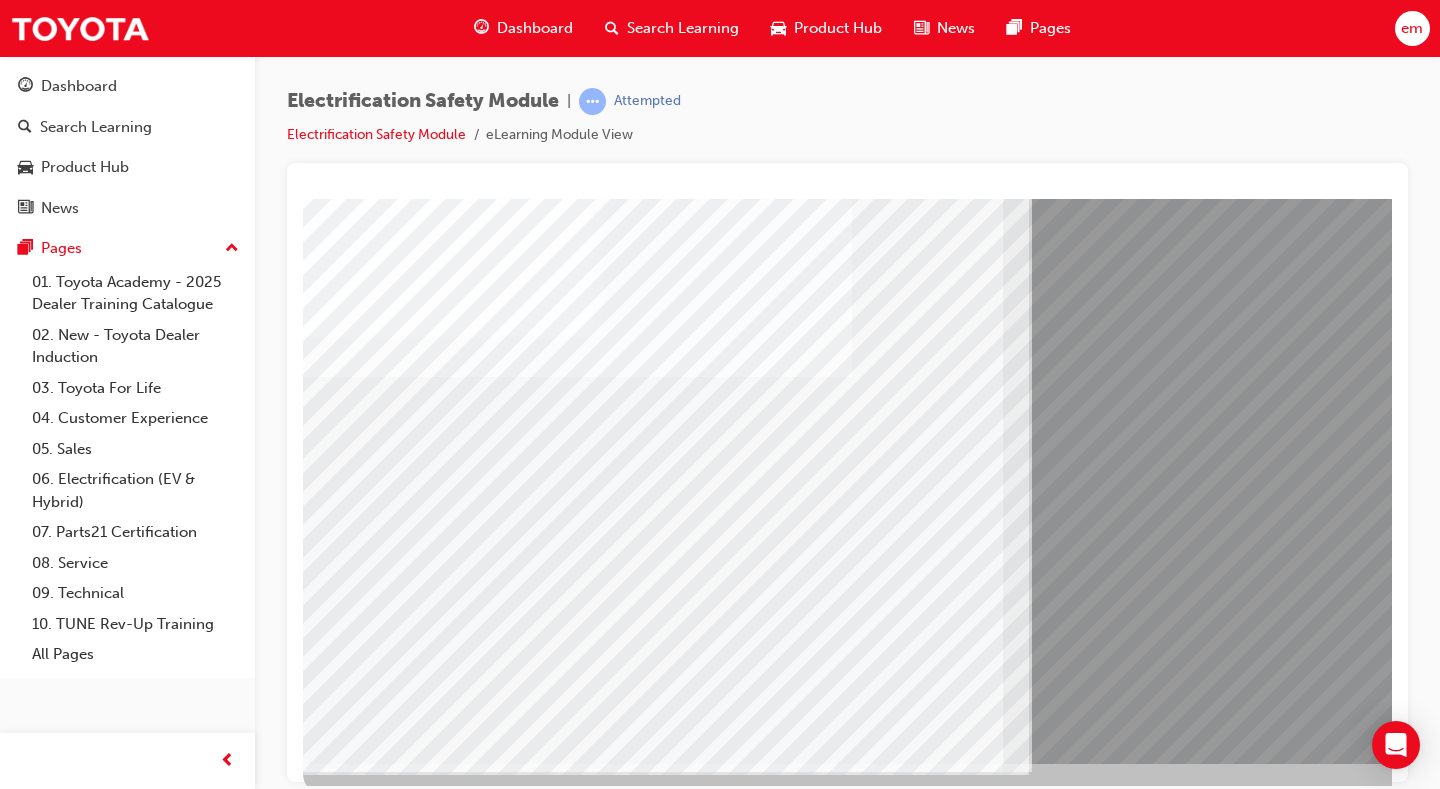 scroll, scrollTop: 180, scrollLeft: 0, axis: vertical 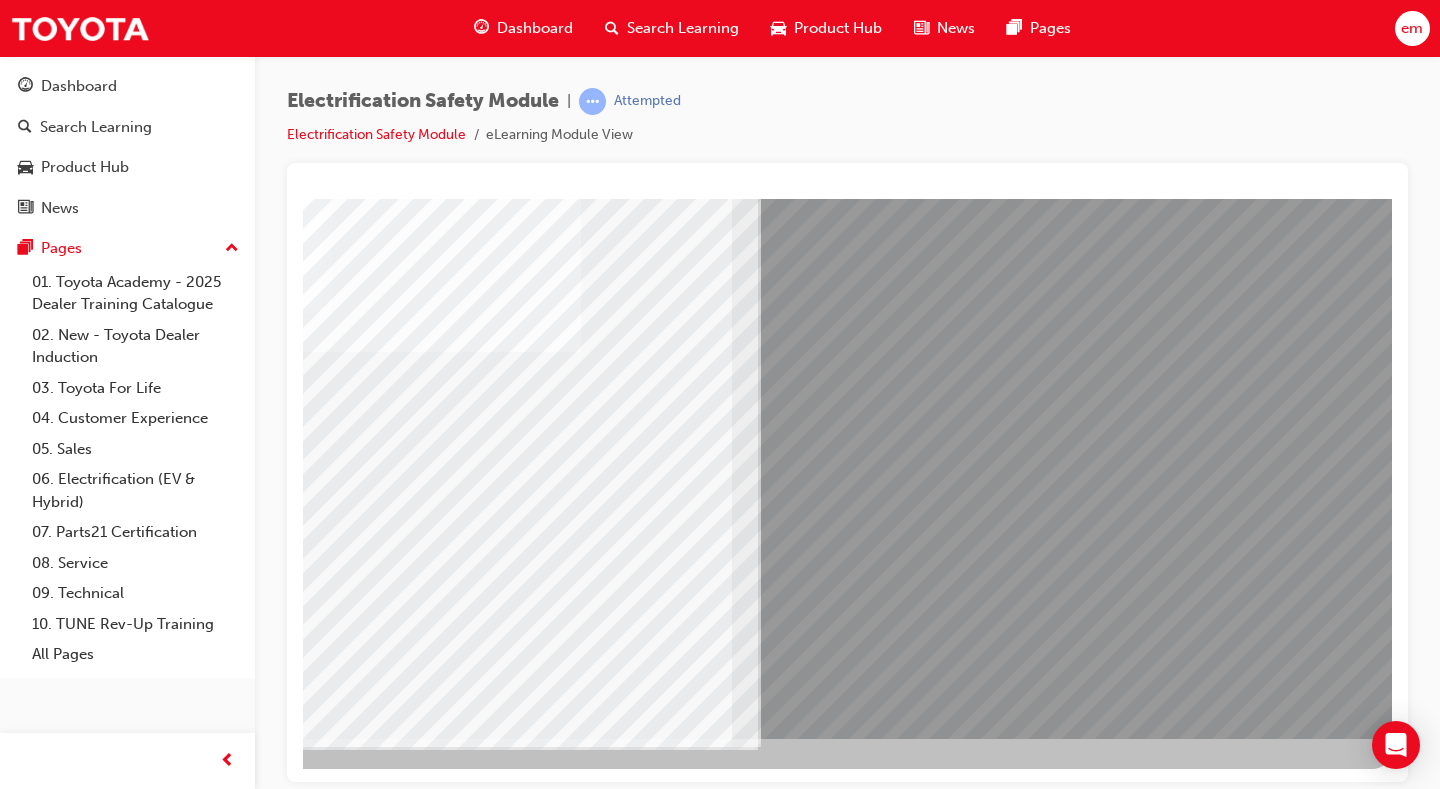 click at bounding box center (95, 7886) 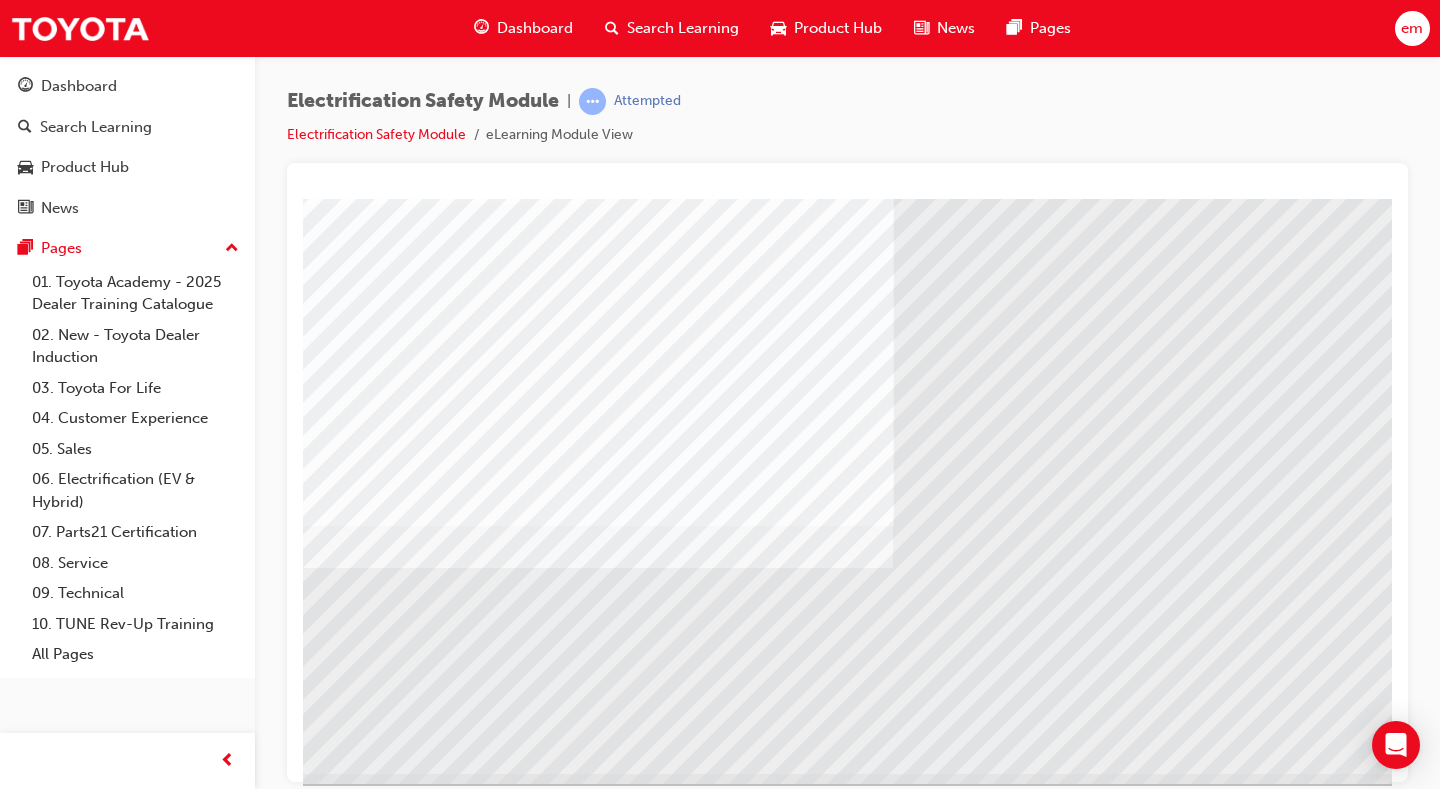 scroll, scrollTop: 180, scrollLeft: 0, axis: vertical 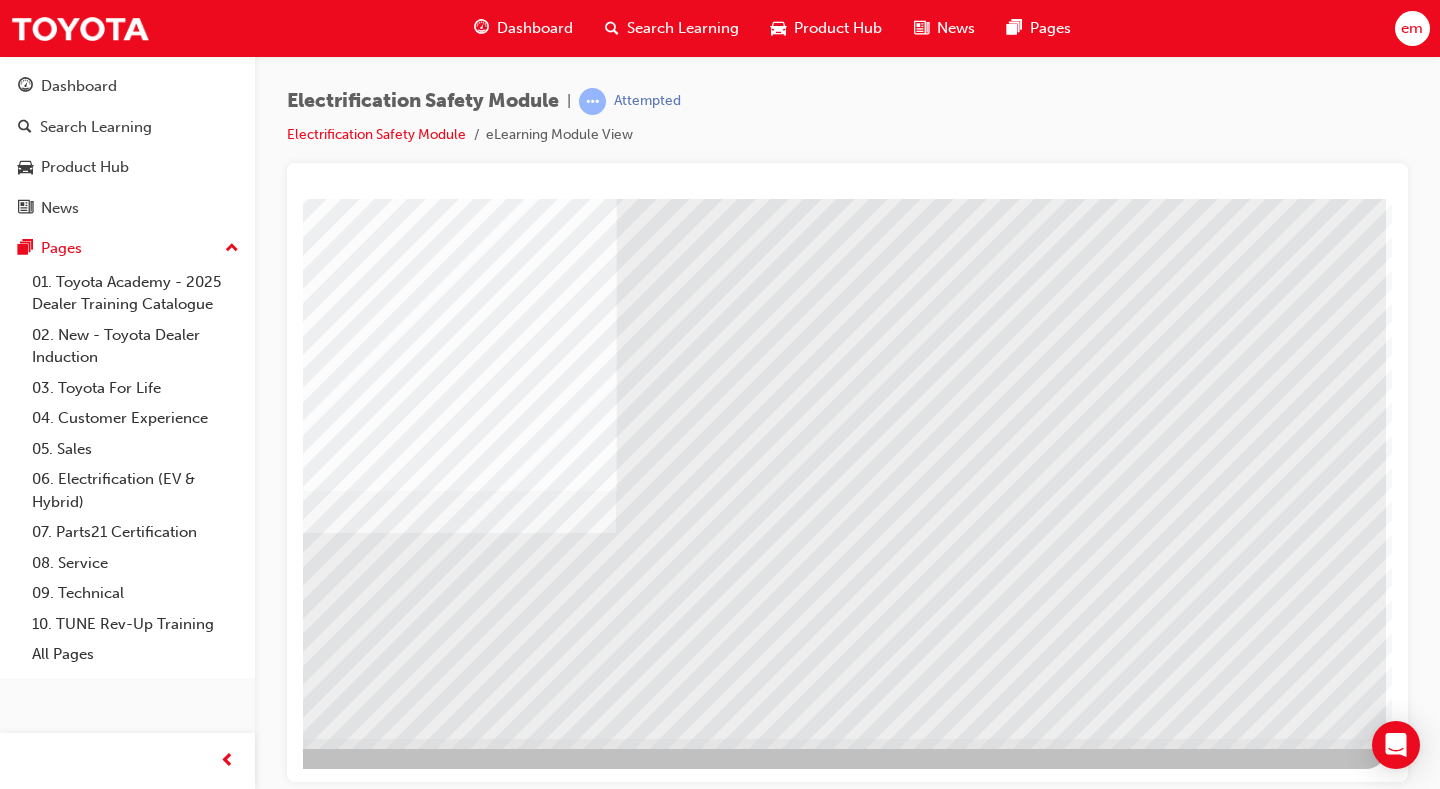 click at bounding box center [89, 4038] 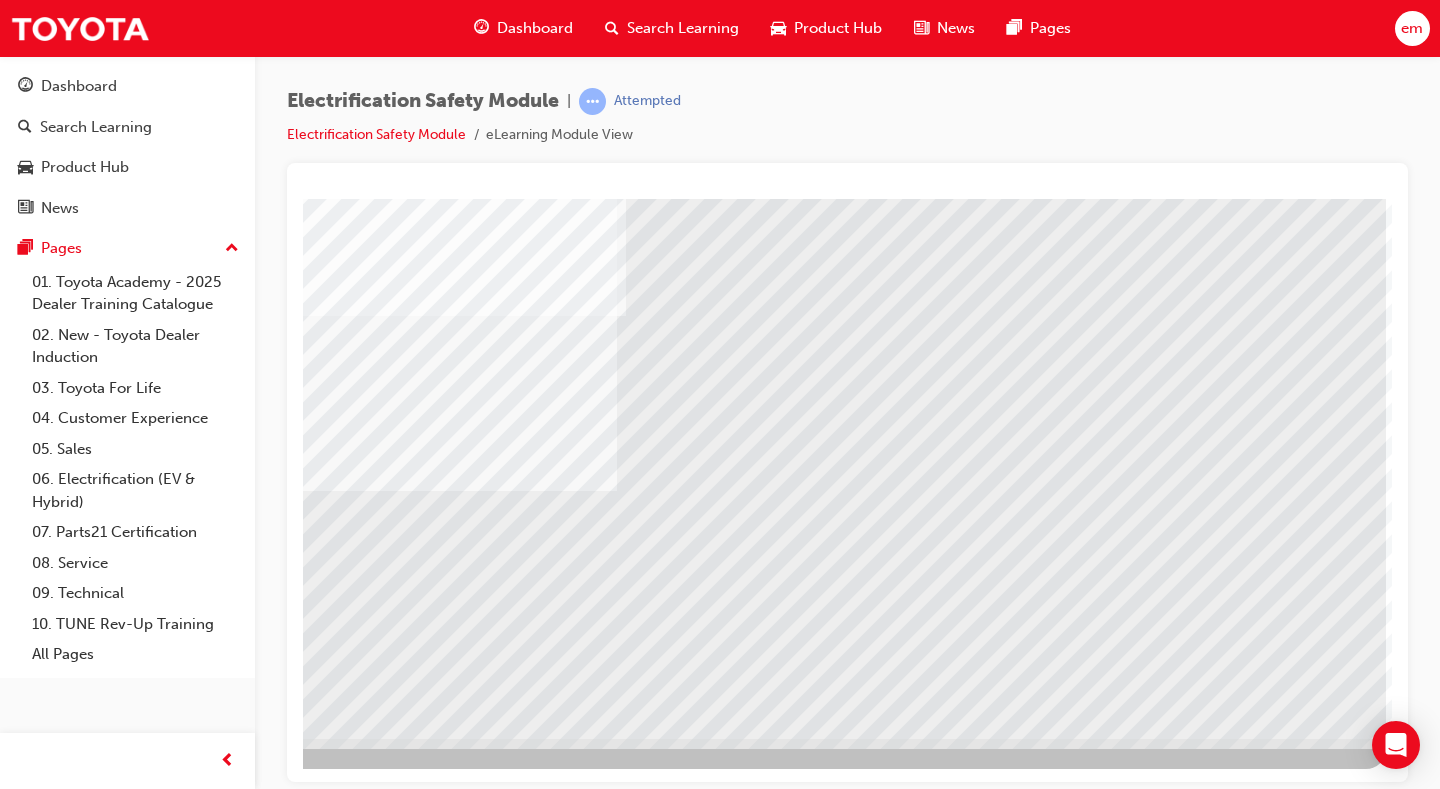 scroll, scrollTop: 0, scrollLeft: 0, axis: both 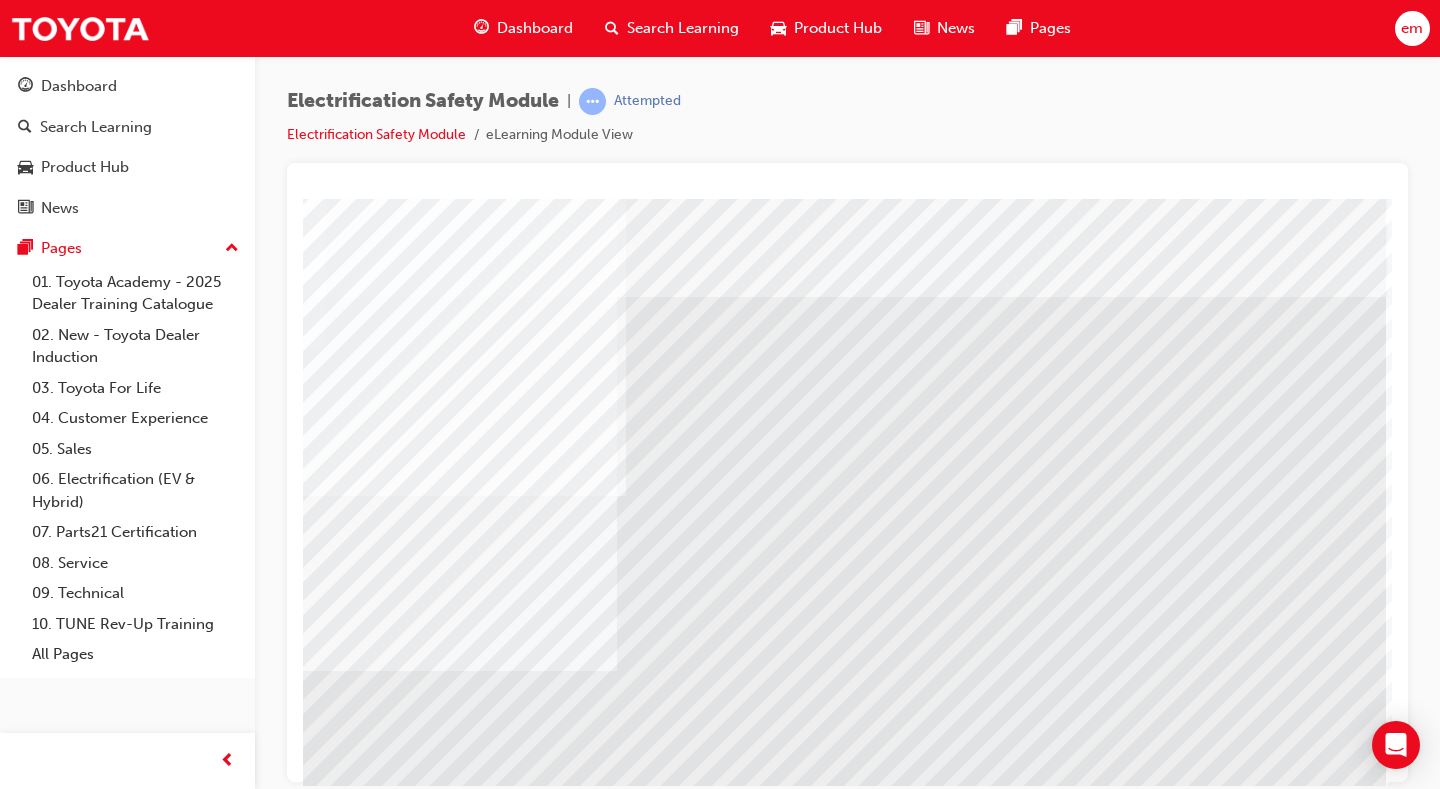 drag, startPoint x: 797, startPoint y: 766, endPoint x: 779, endPoint y: 769, distance: 18.248287 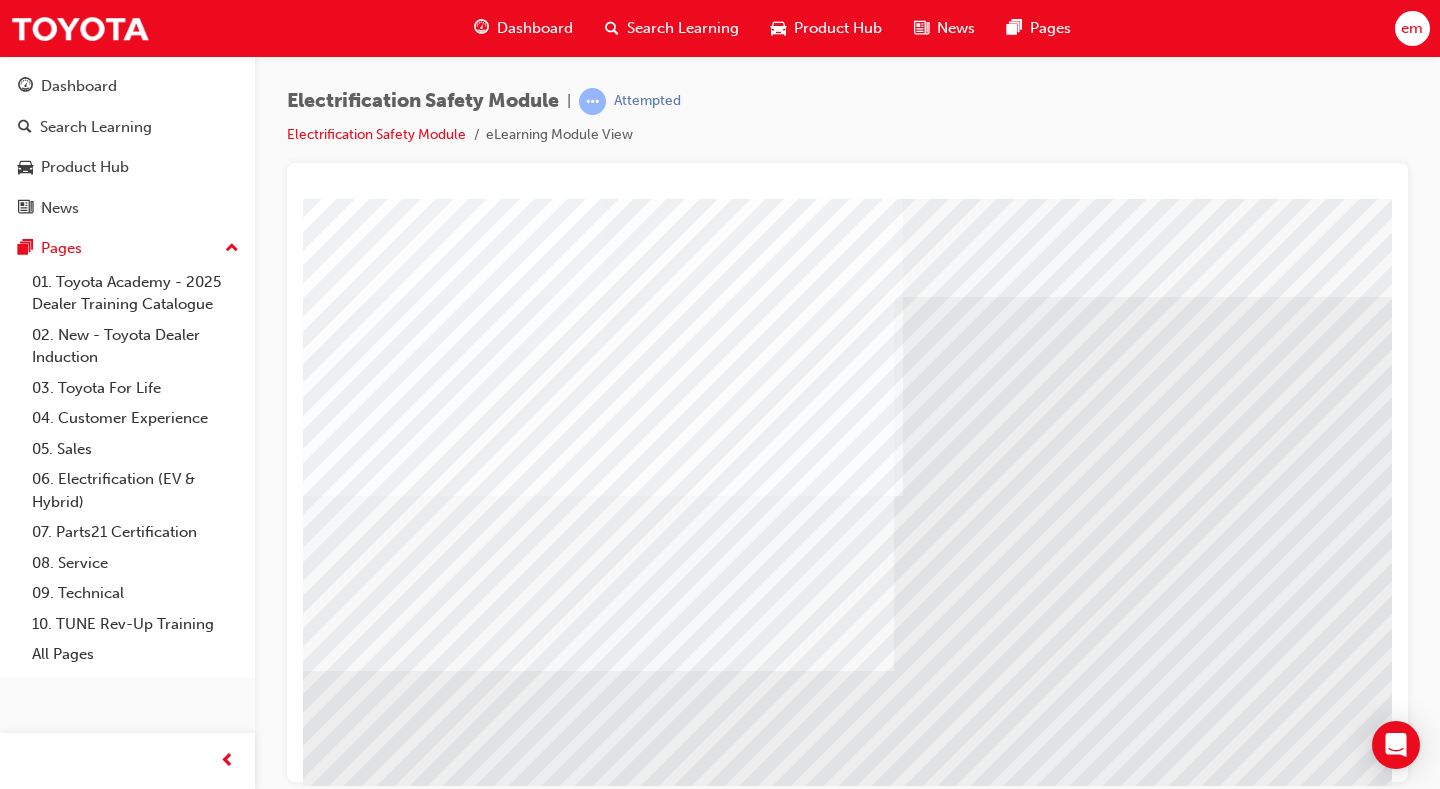 scroll, scrollTop: 0, scrollLeft: 288, axis: horizontal 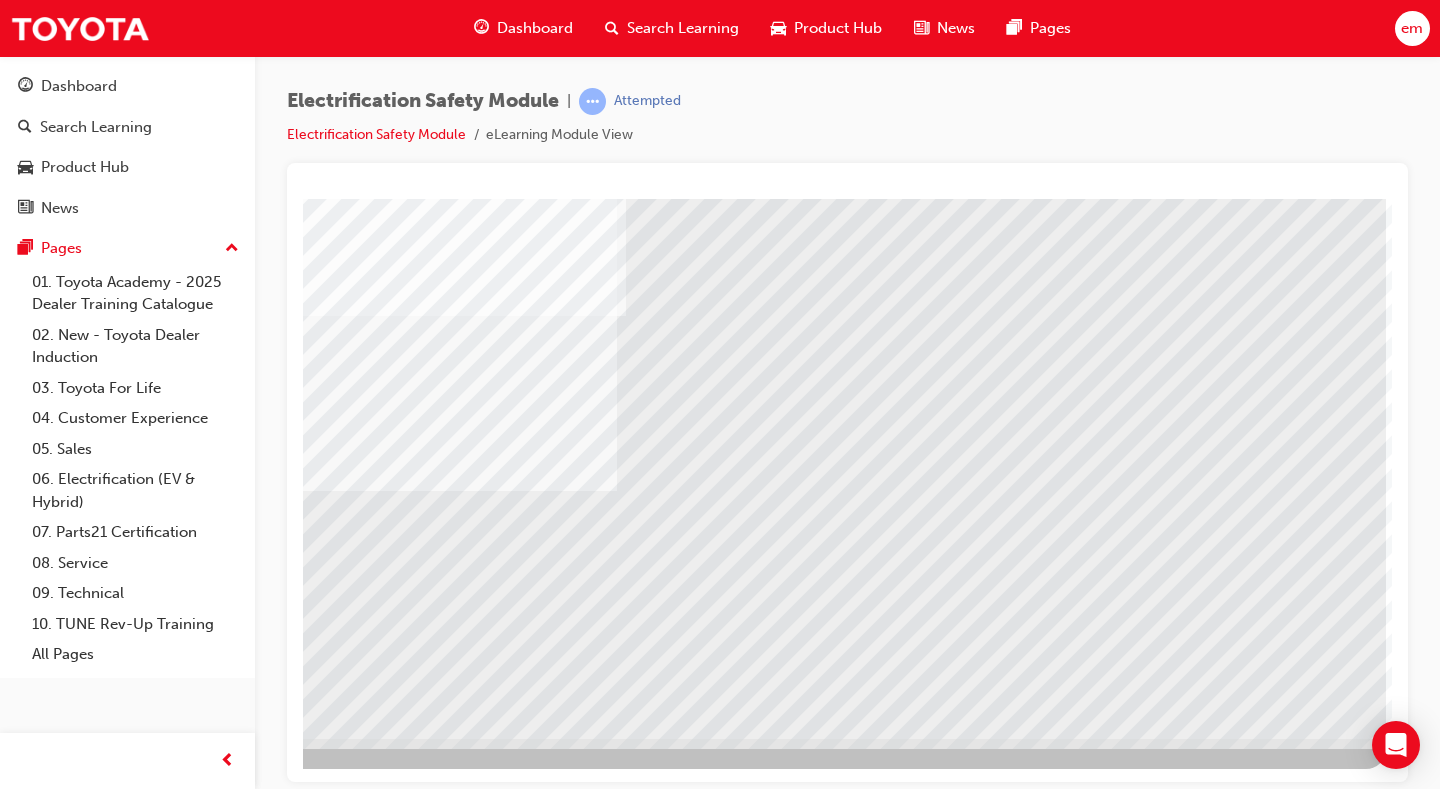 click at bounding box center (89, 3821) 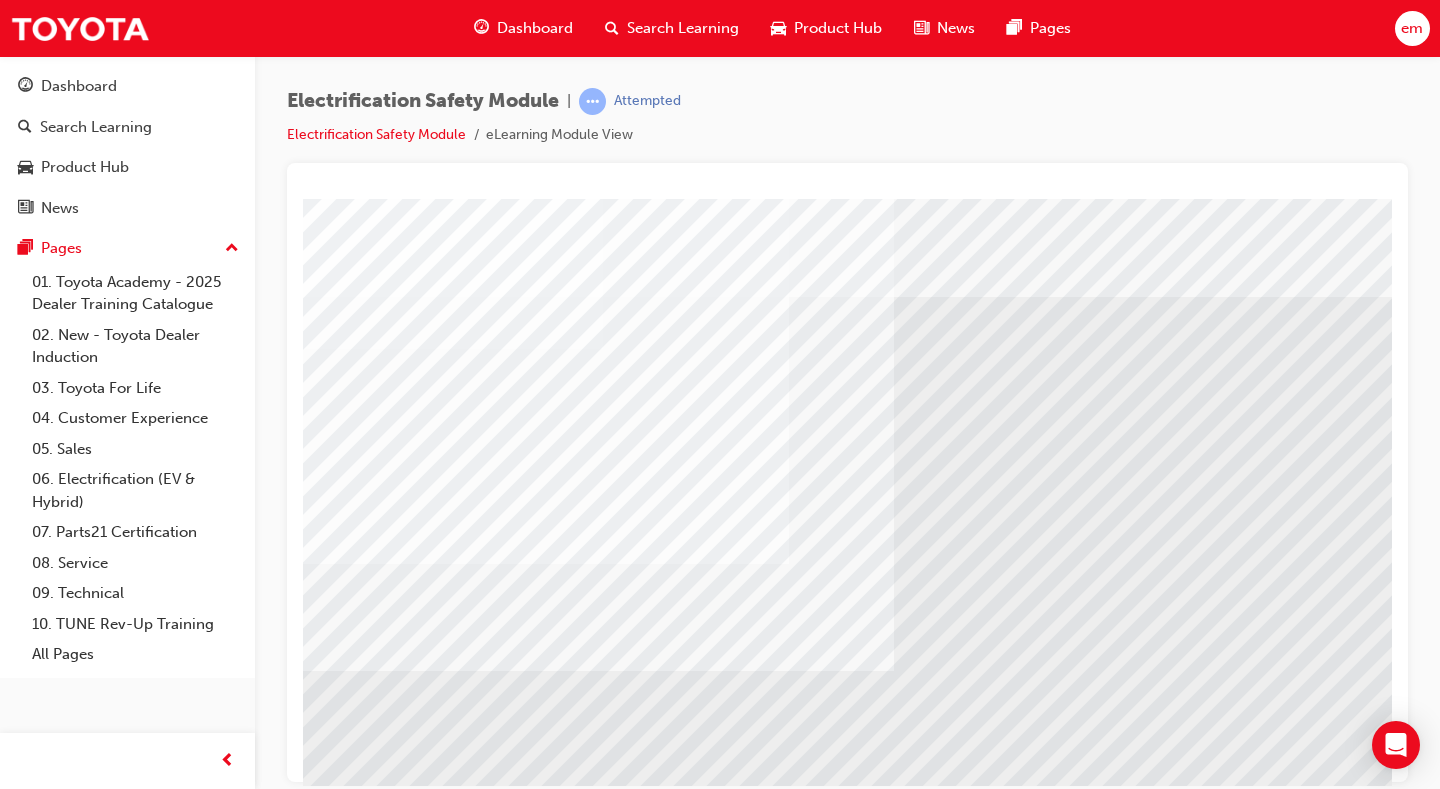 scroll, scrollTop: 0, scrollLeft: 288, axis: horizontal 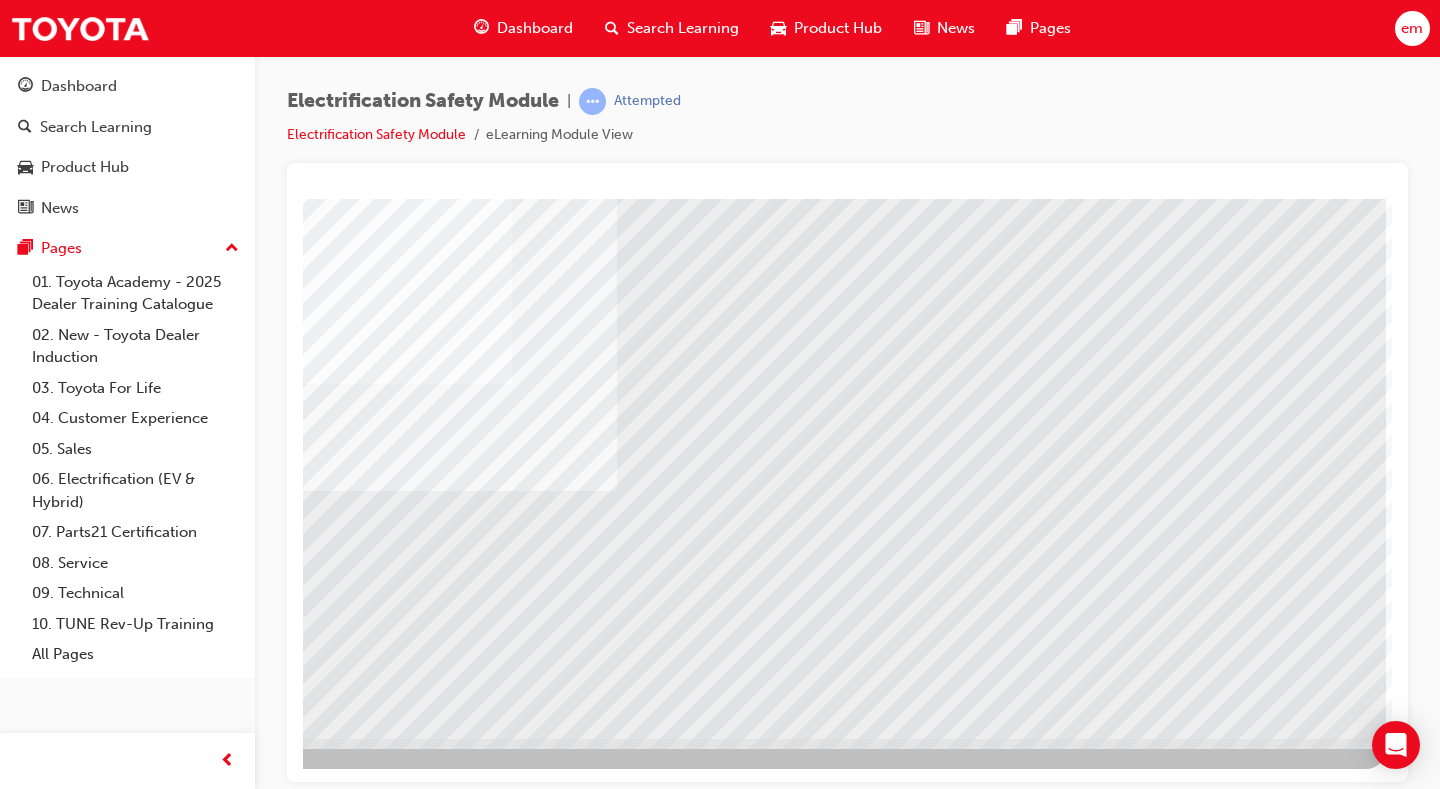 drag, startPoint x: 969, startPoint y: 765, endPoint x: 909, endPoint y: 774, distance: 60.671246 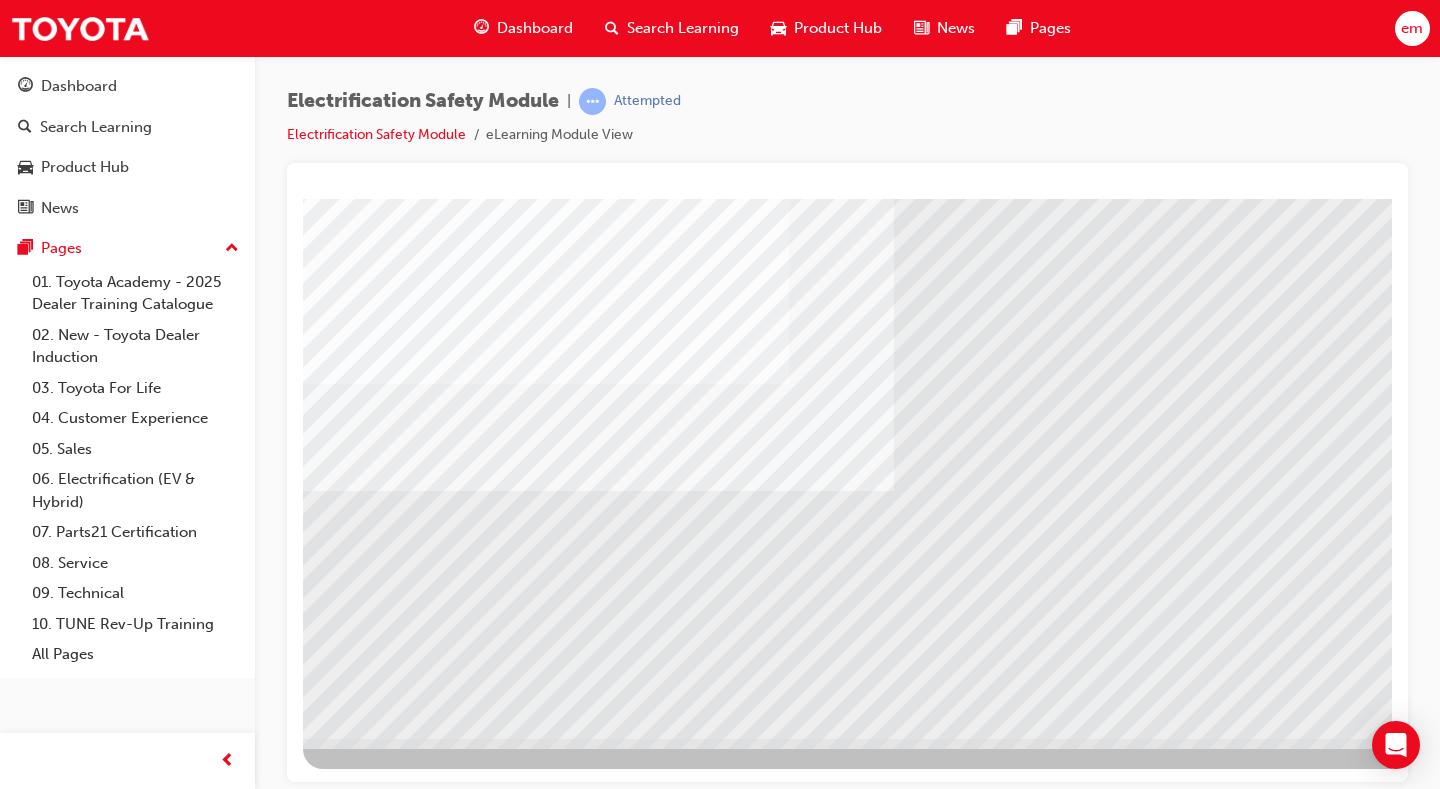 scroll, scrollTop: 180, scrollLeft: 288, axis: both 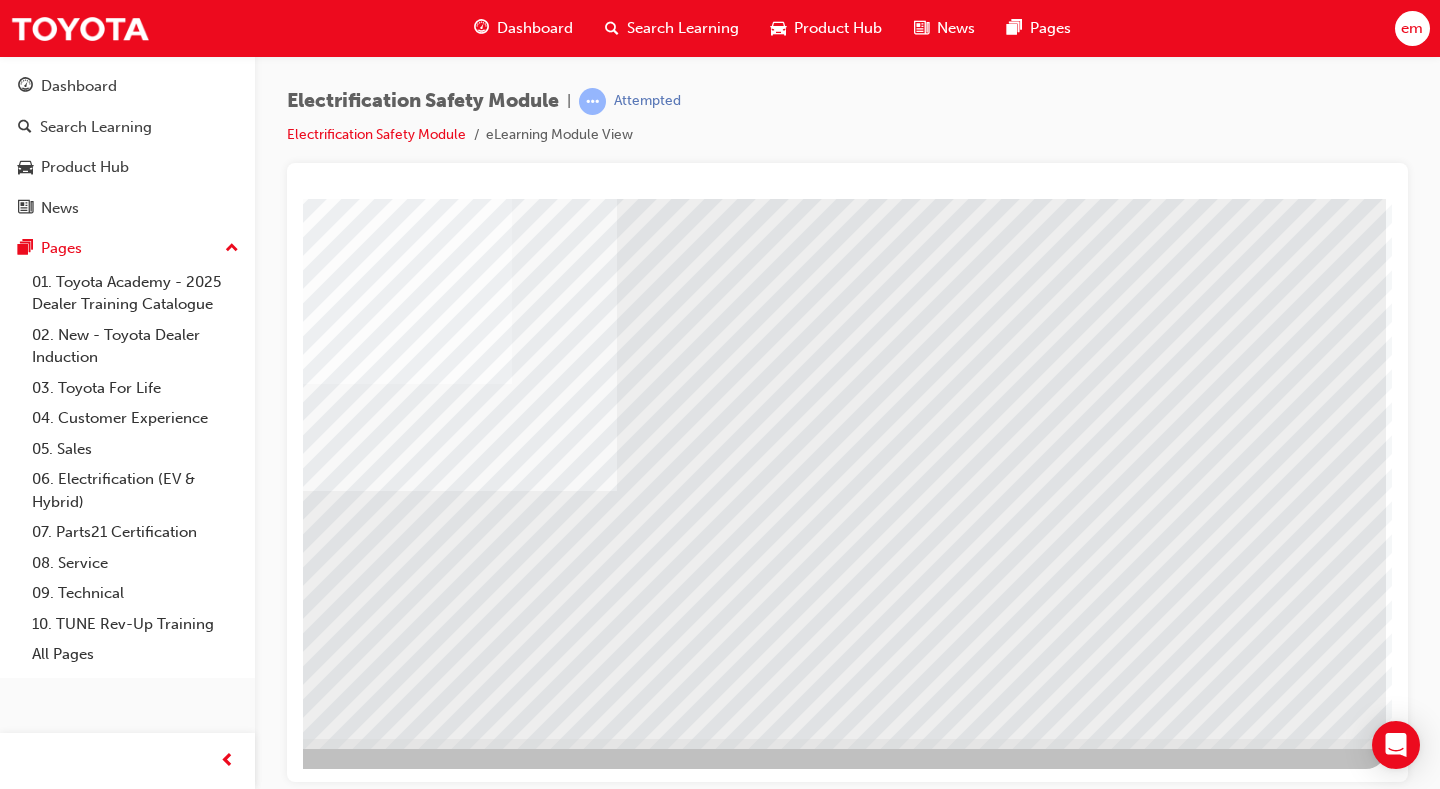 click at bounding box center [89, 3889] 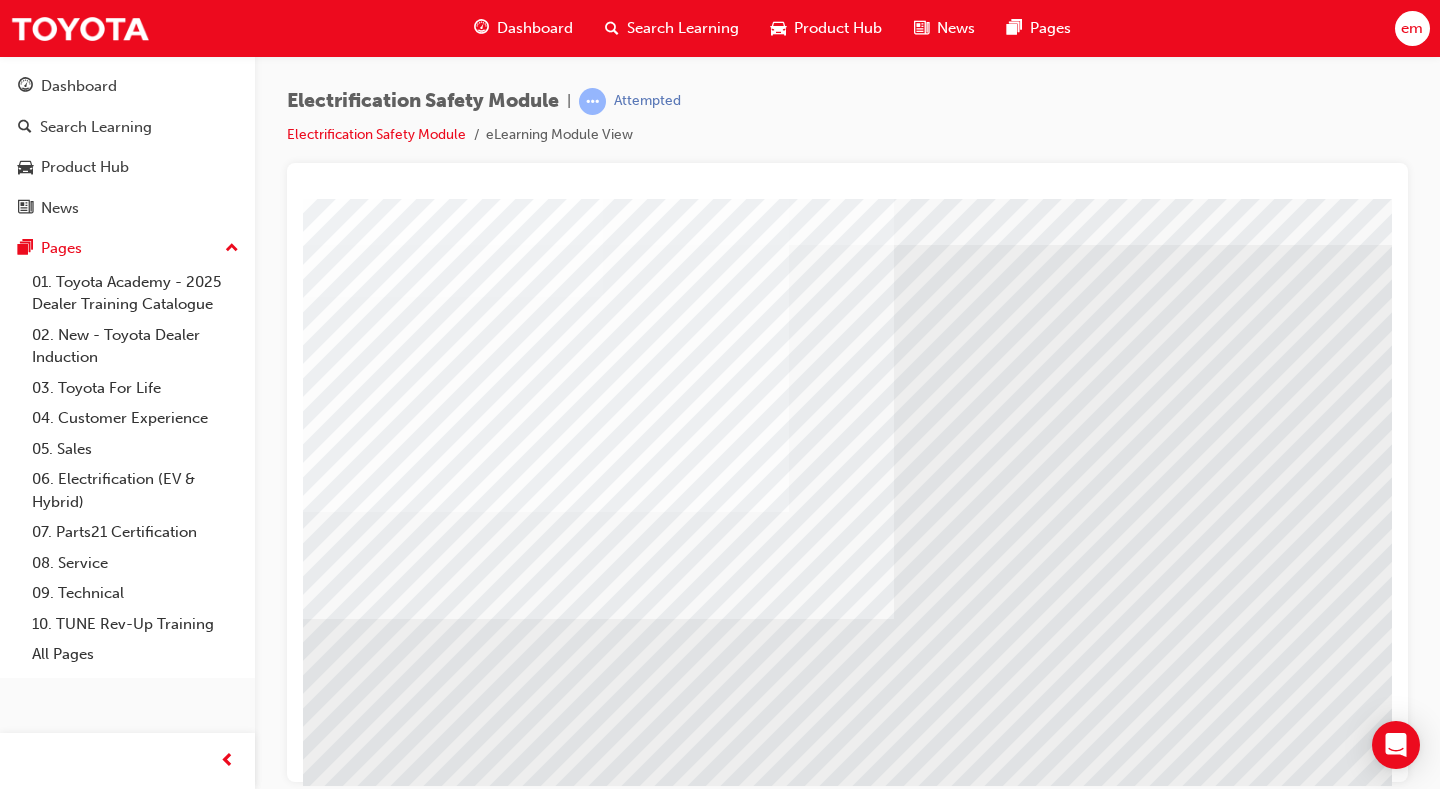 scroll, scrollTop: 180, scrollLeft: 0, axis: vertical 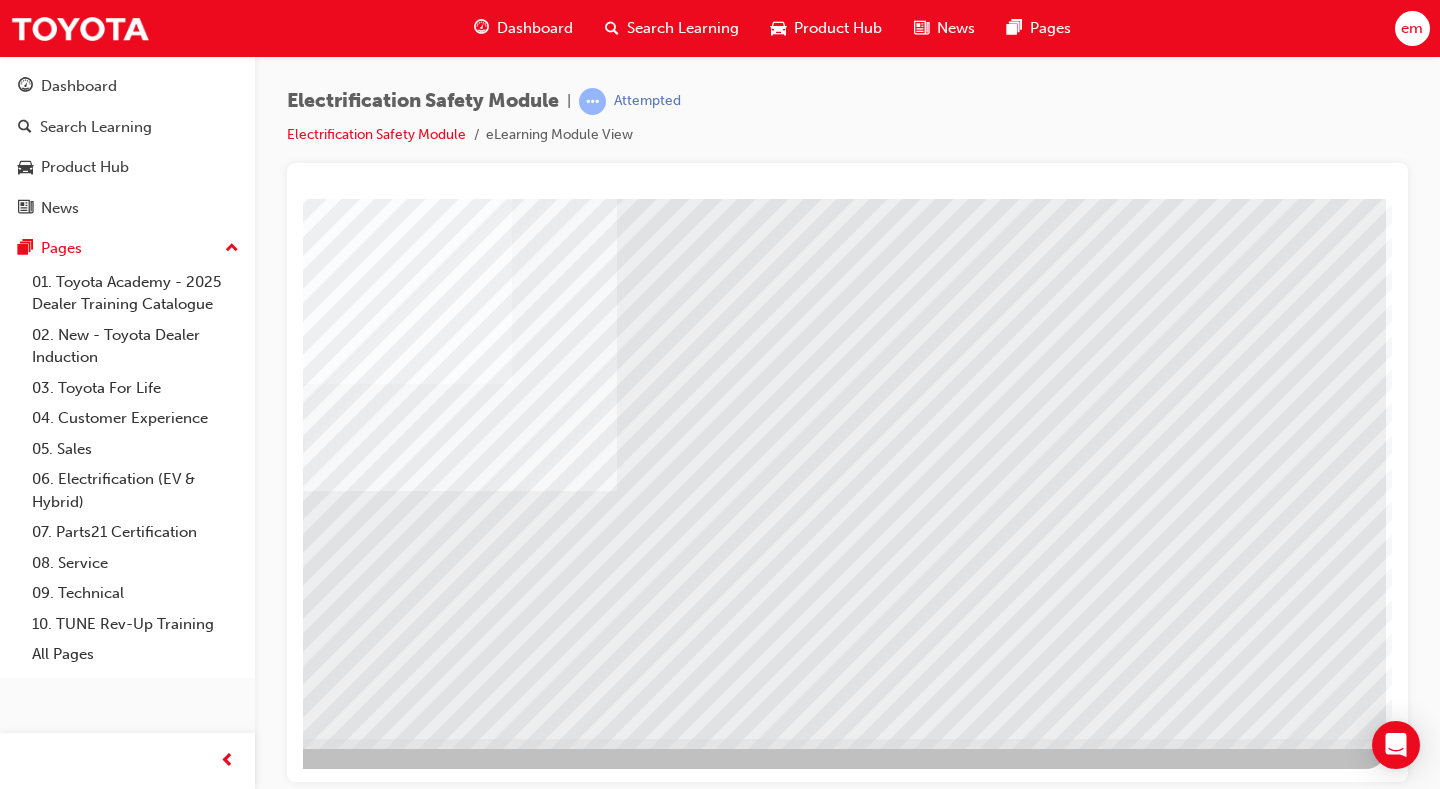 click at bounding box center (89, 3889) 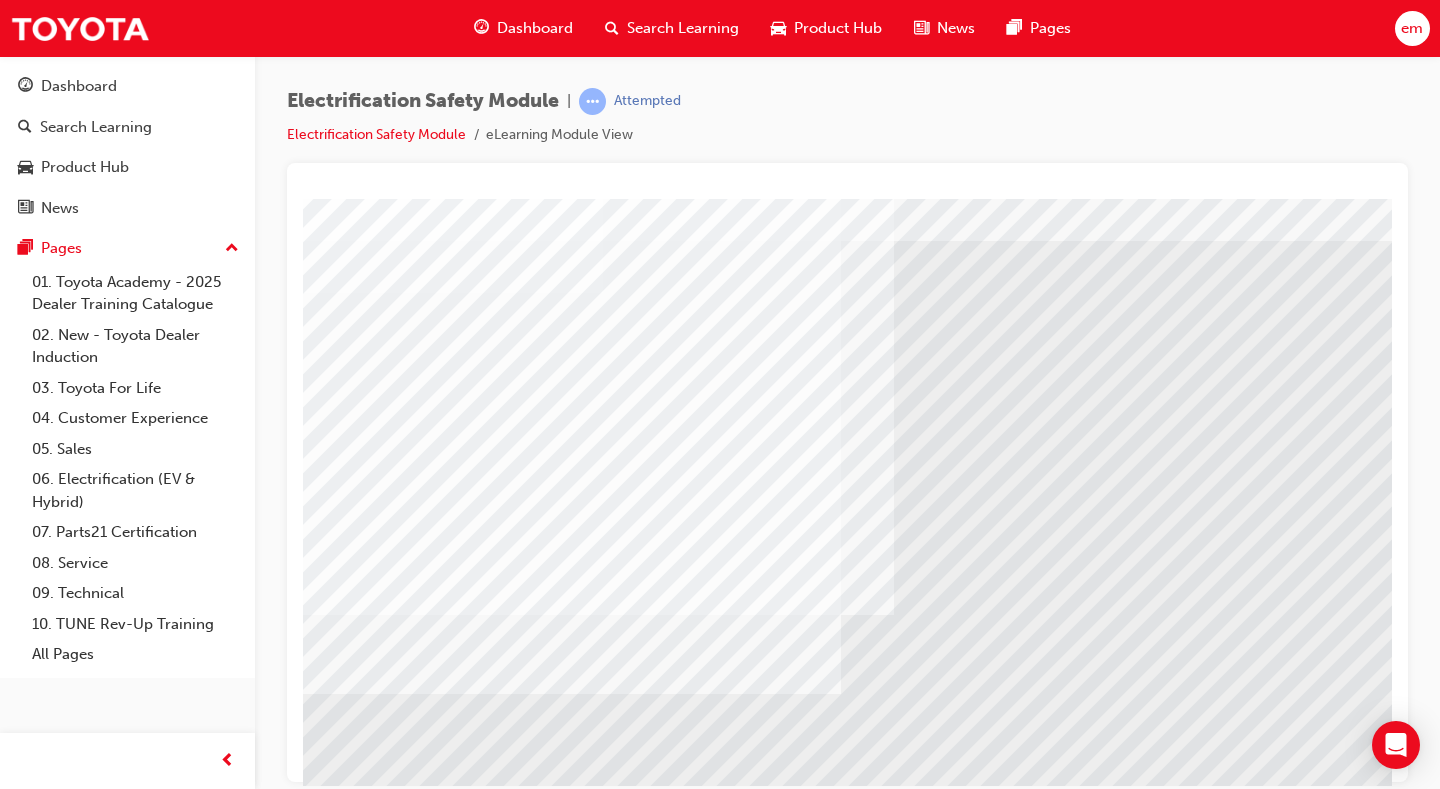 scroll, scrollTop: 100, scrollLeft: 0, axis: vertical 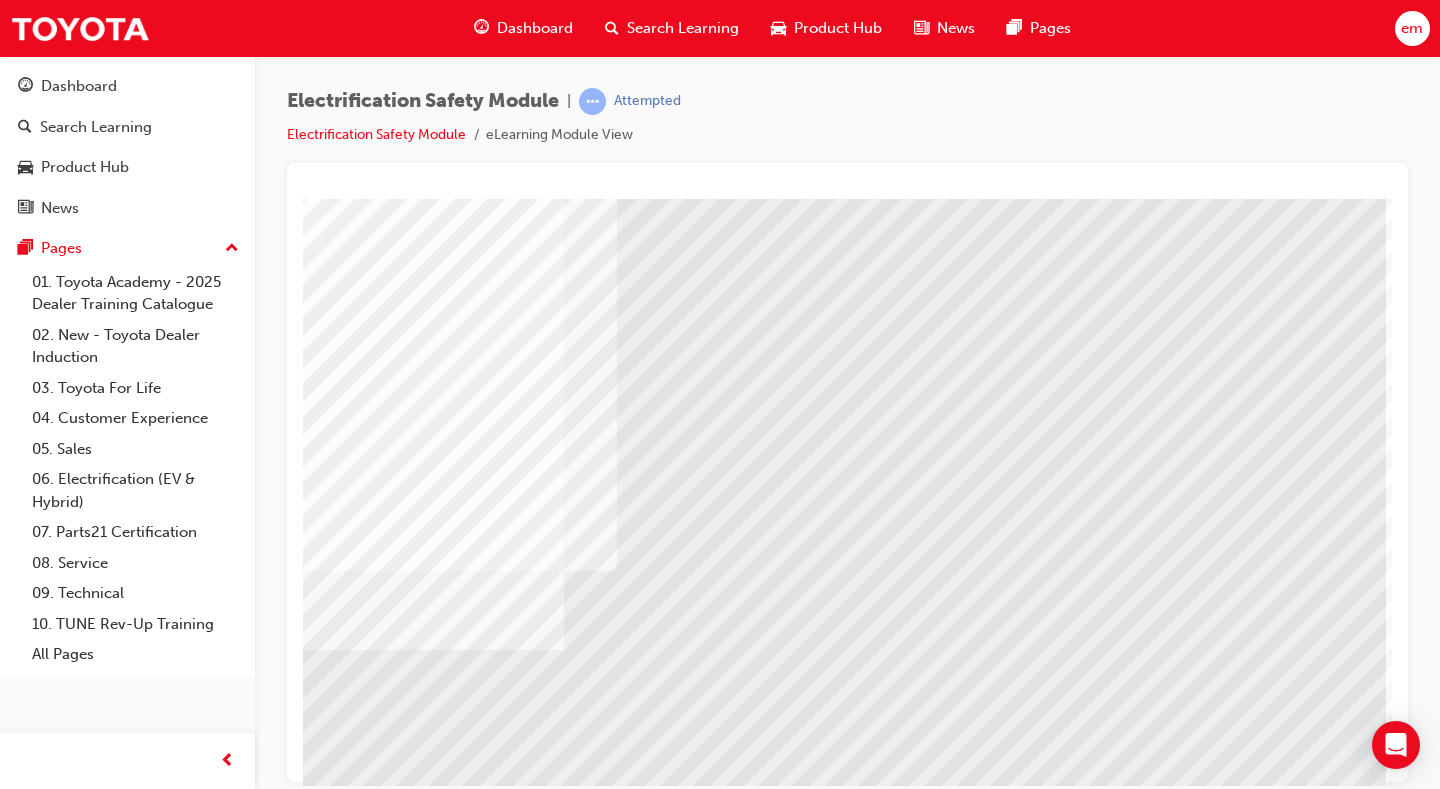 click at bounding box center (295, 3933) 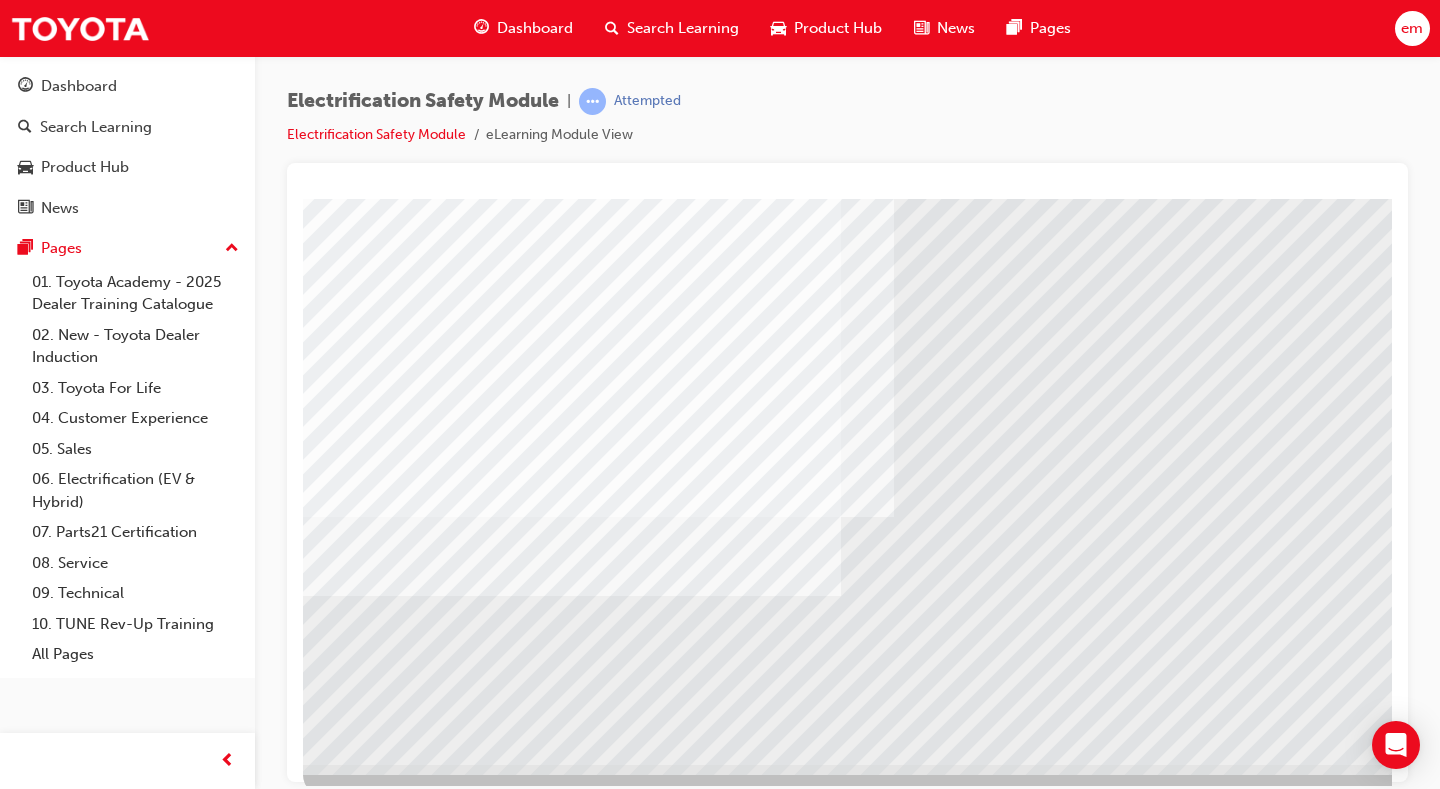 scroll, scrollTop: 180, scrollLeft: 0, axis: vertical 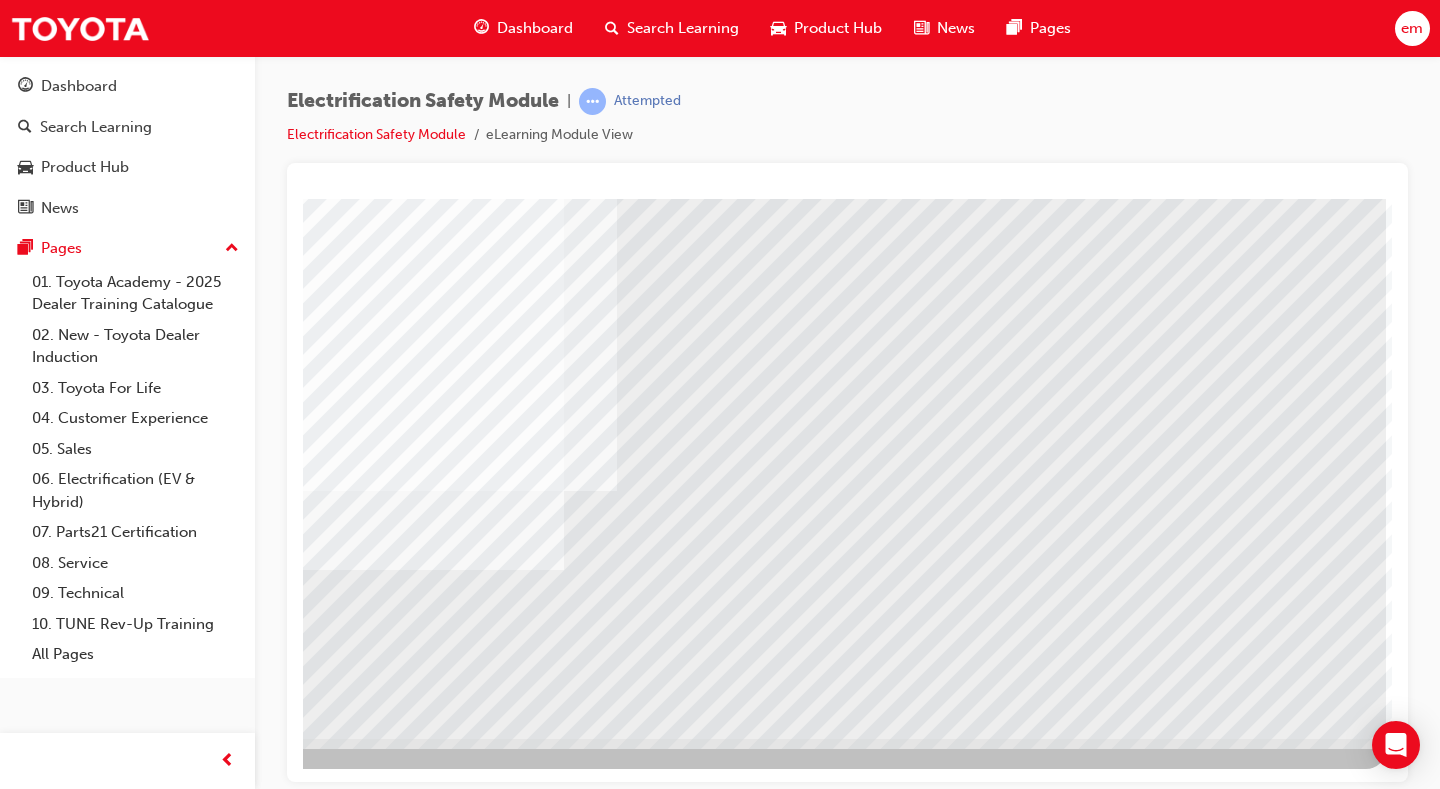 click at bounding box center [295, 3853] 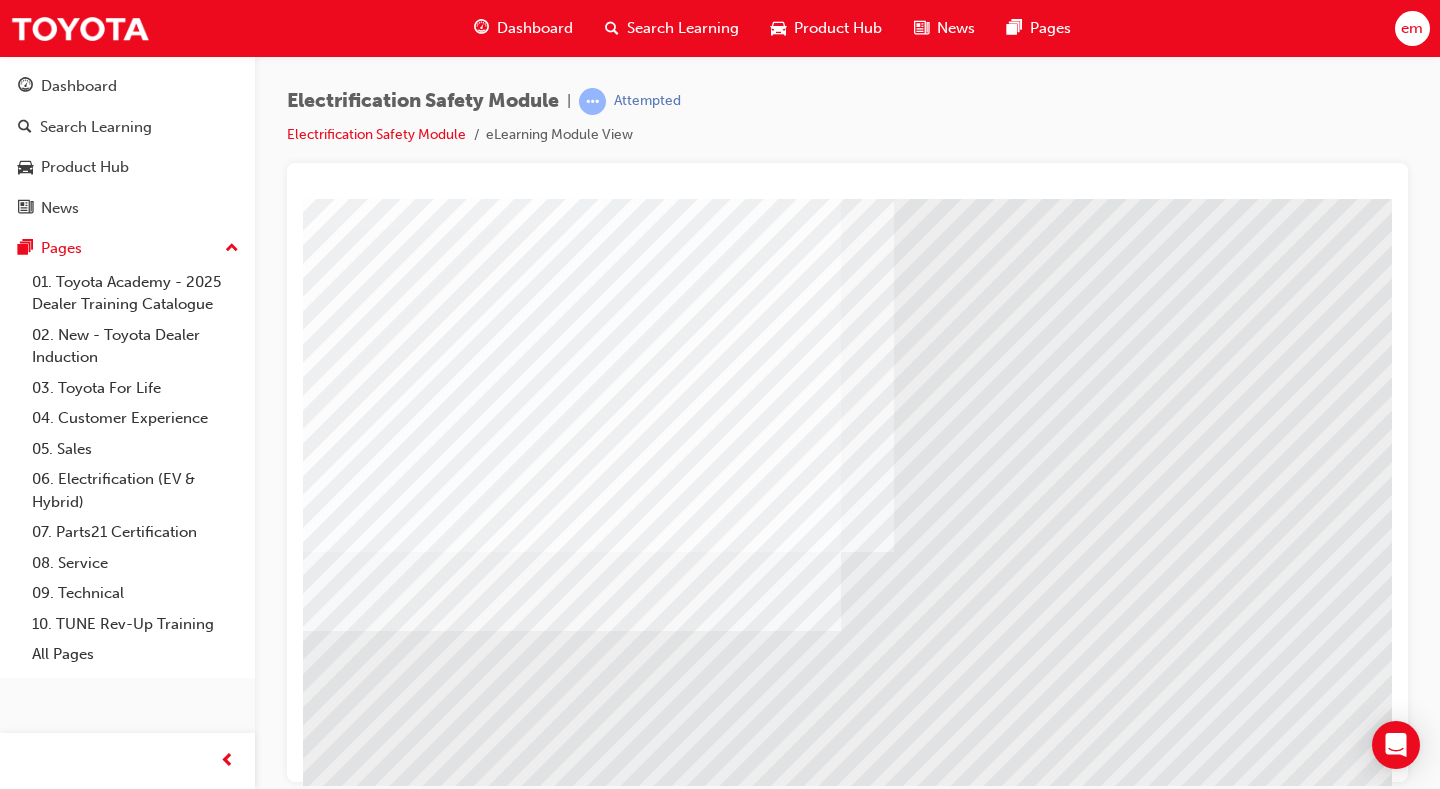 scroll, scrollTop: 180, scrollLeft: 0, axis: vertical 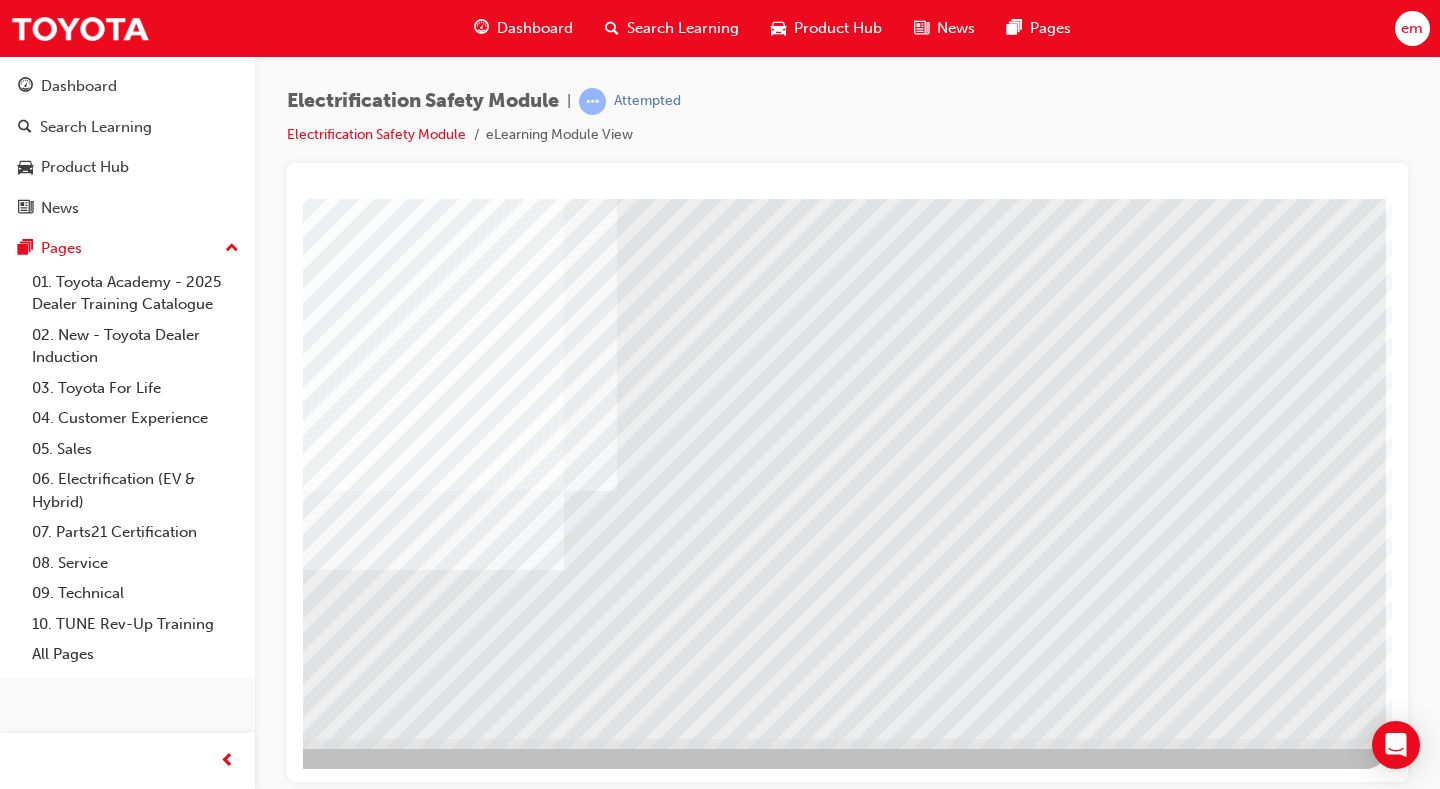 click at bounding box center (295, 3853) 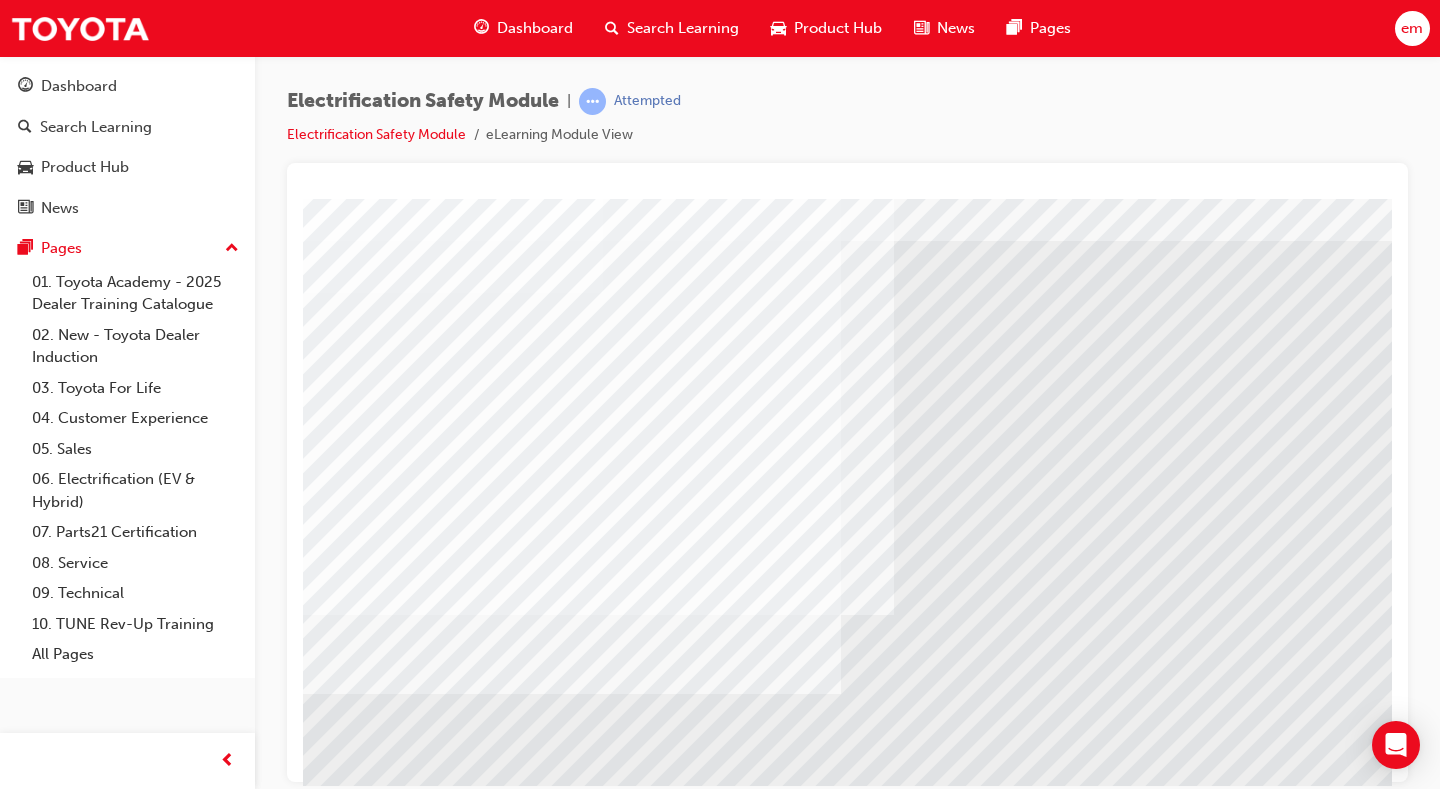 scroll, scrollTop: 100, scrollLeft: 0, axis: vertical 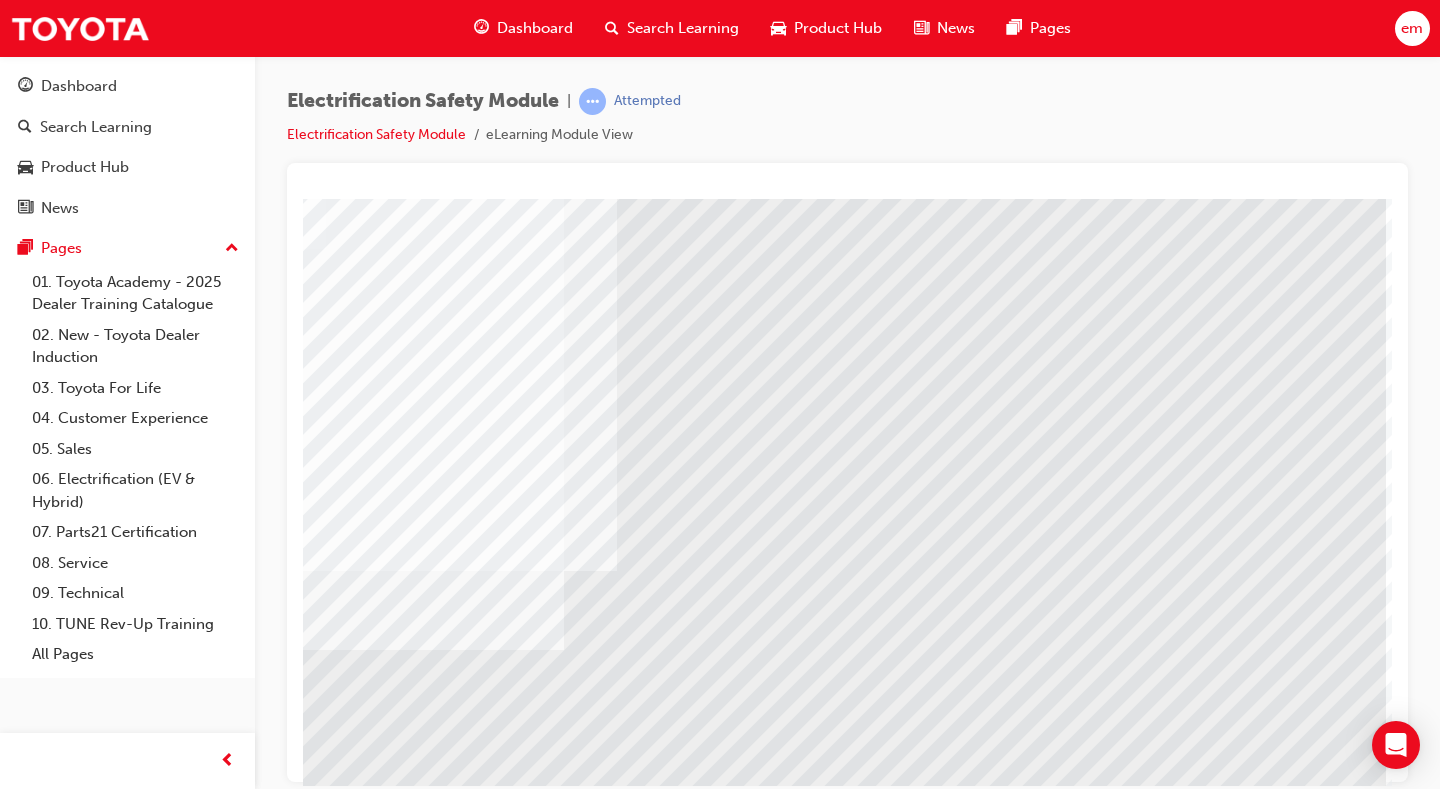 click at bounding box center (295, 3933) 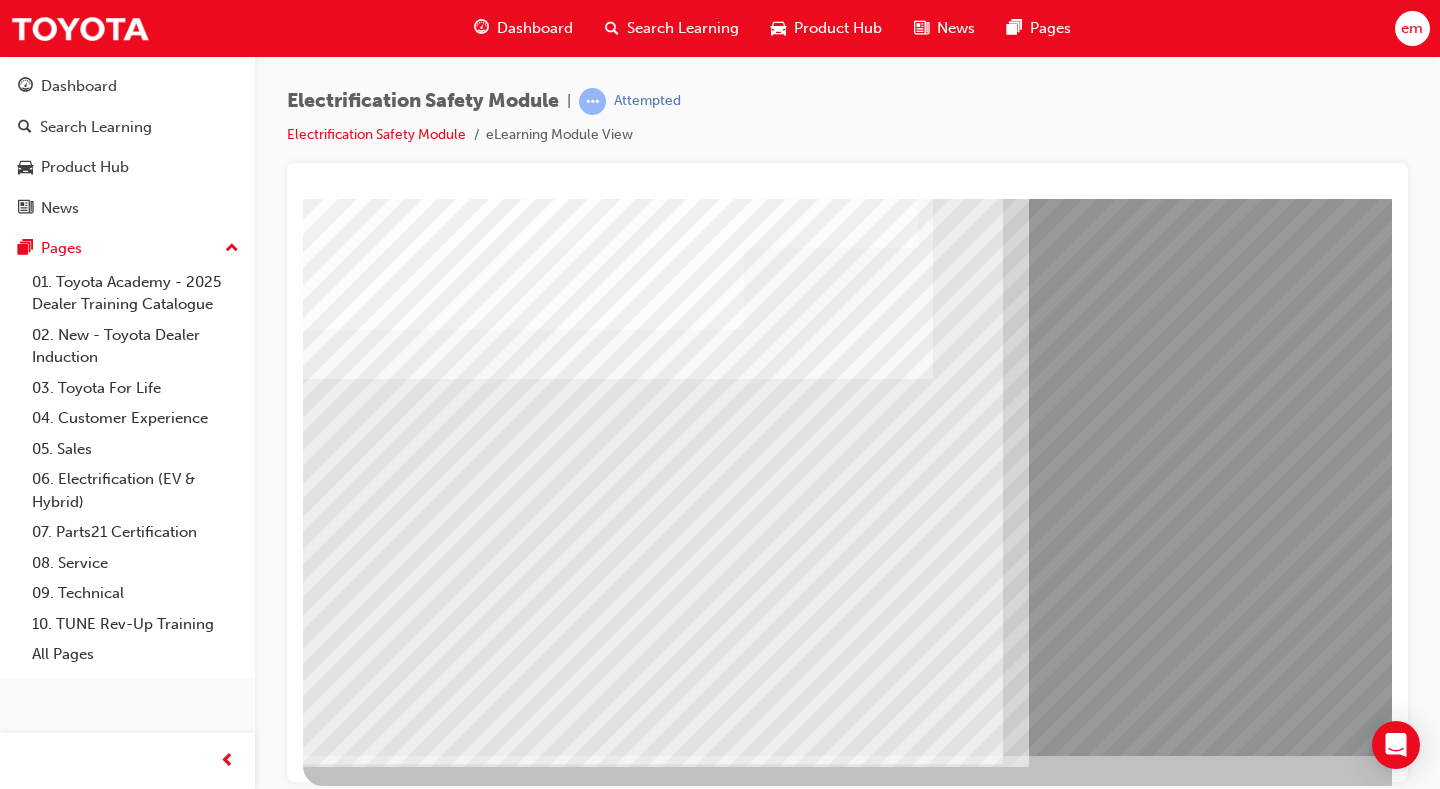 scroll, scrollTop: 180, scrollLeft: 0, axis: vertical 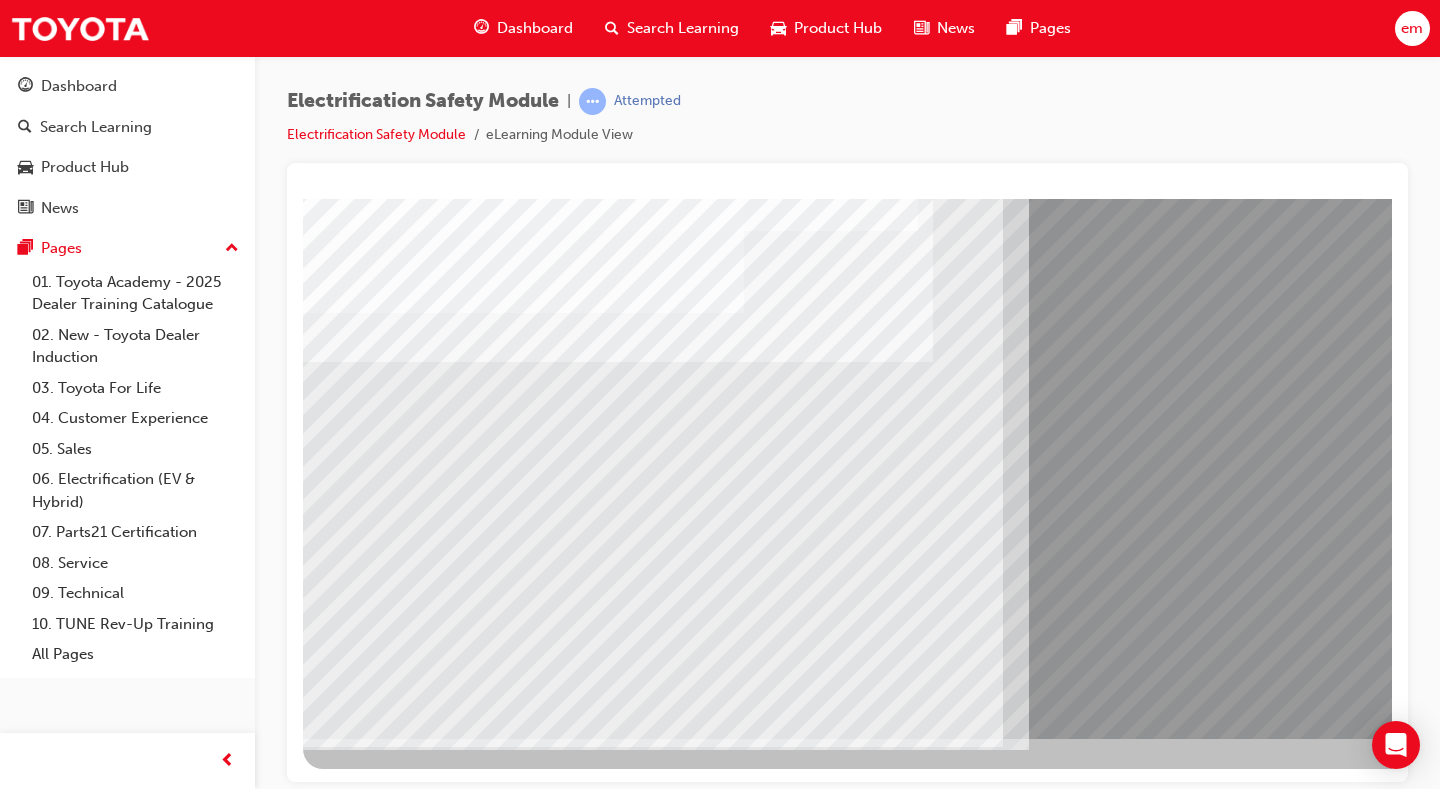click at bounding box center [383, 7340] 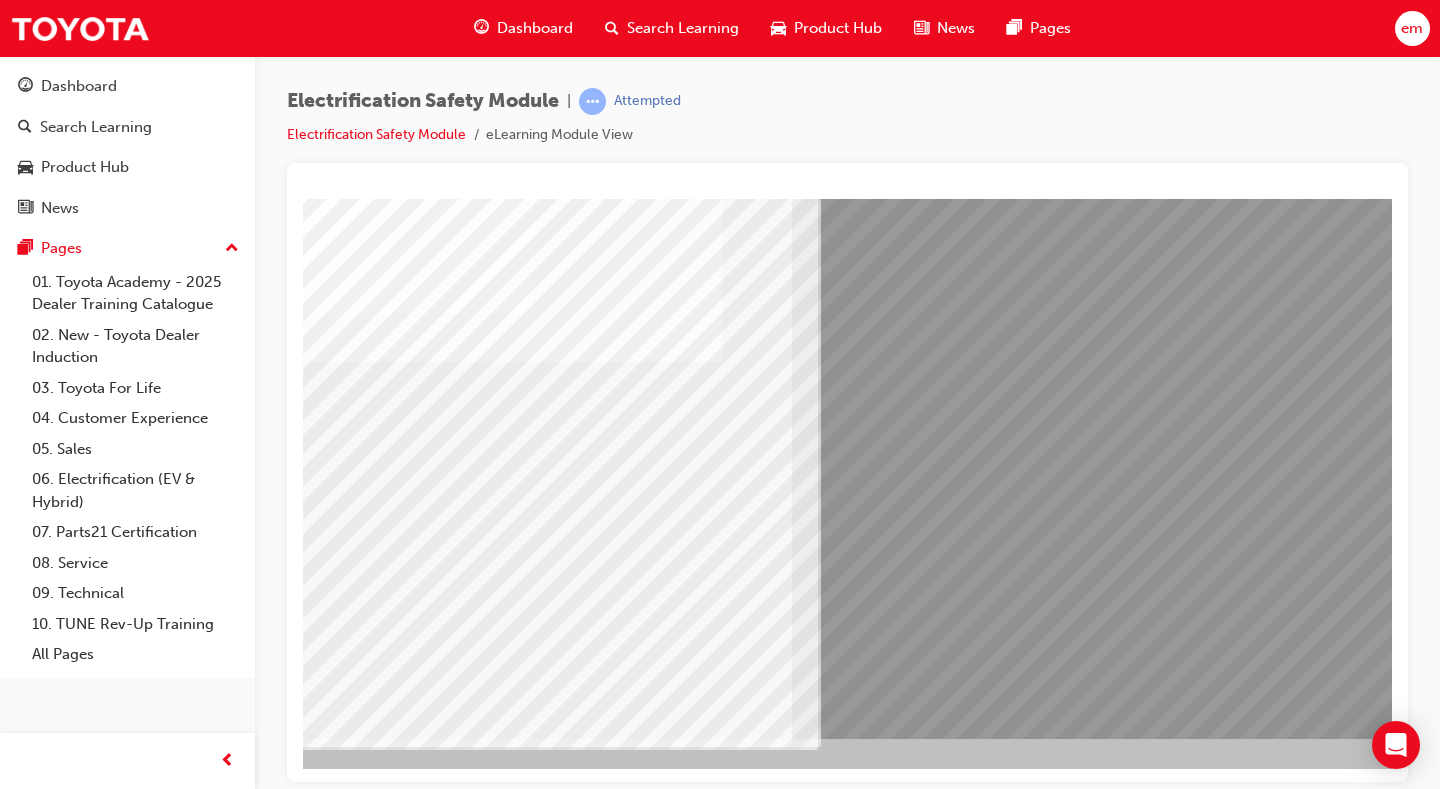 scroll, scrollTop: 180, scrollLeft: 223, axis: both 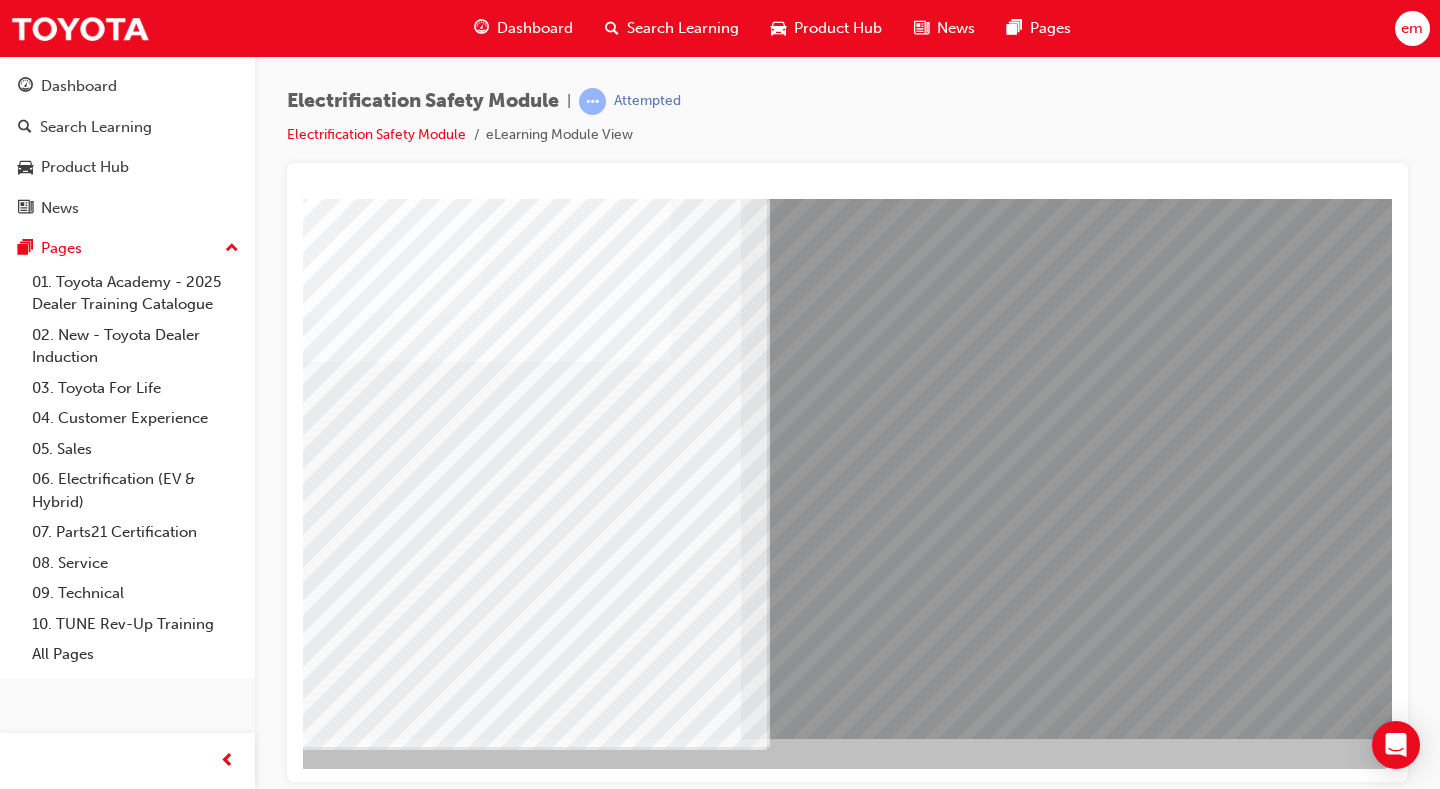 click at bounding box center (121, 7386) 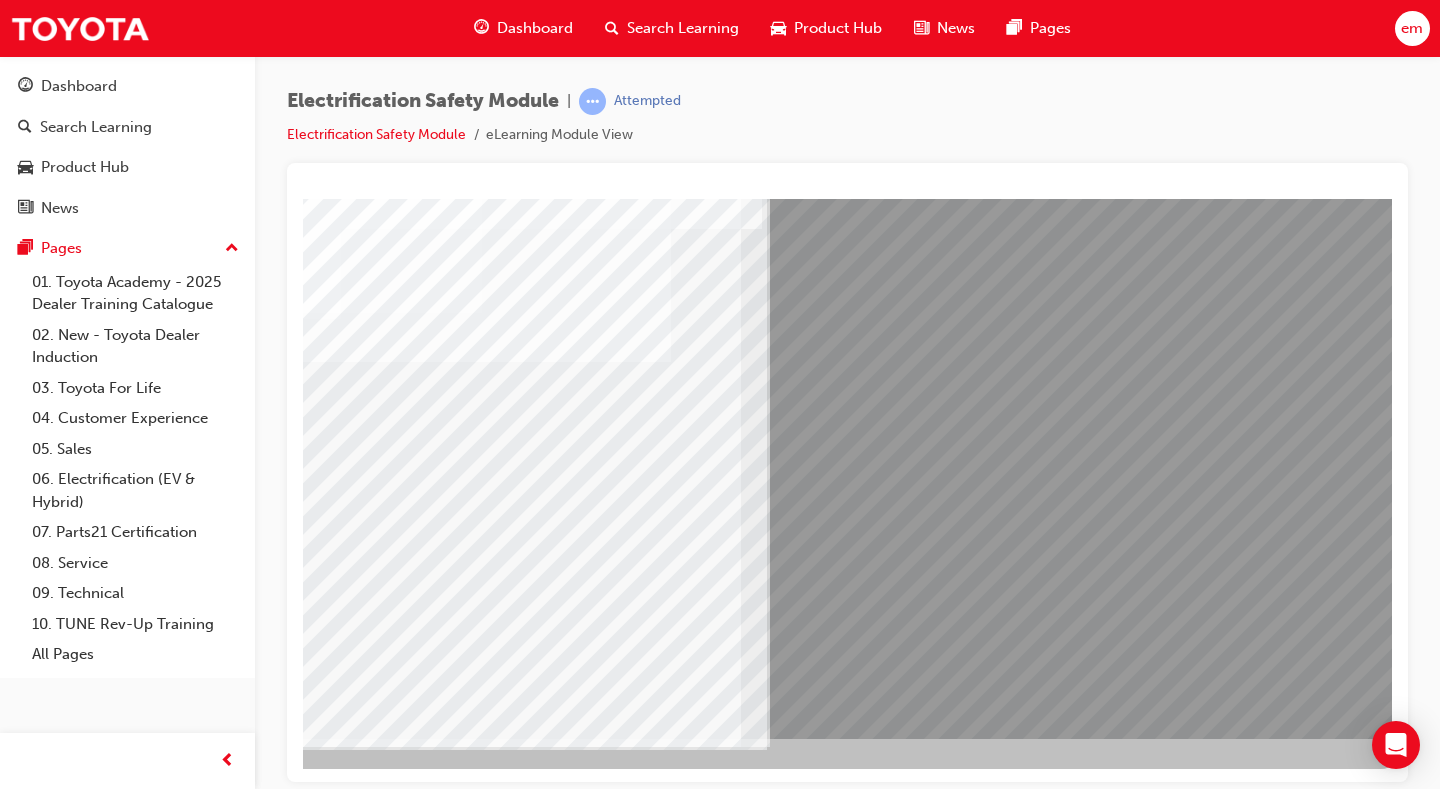 click at bounding box center (121, 7432) 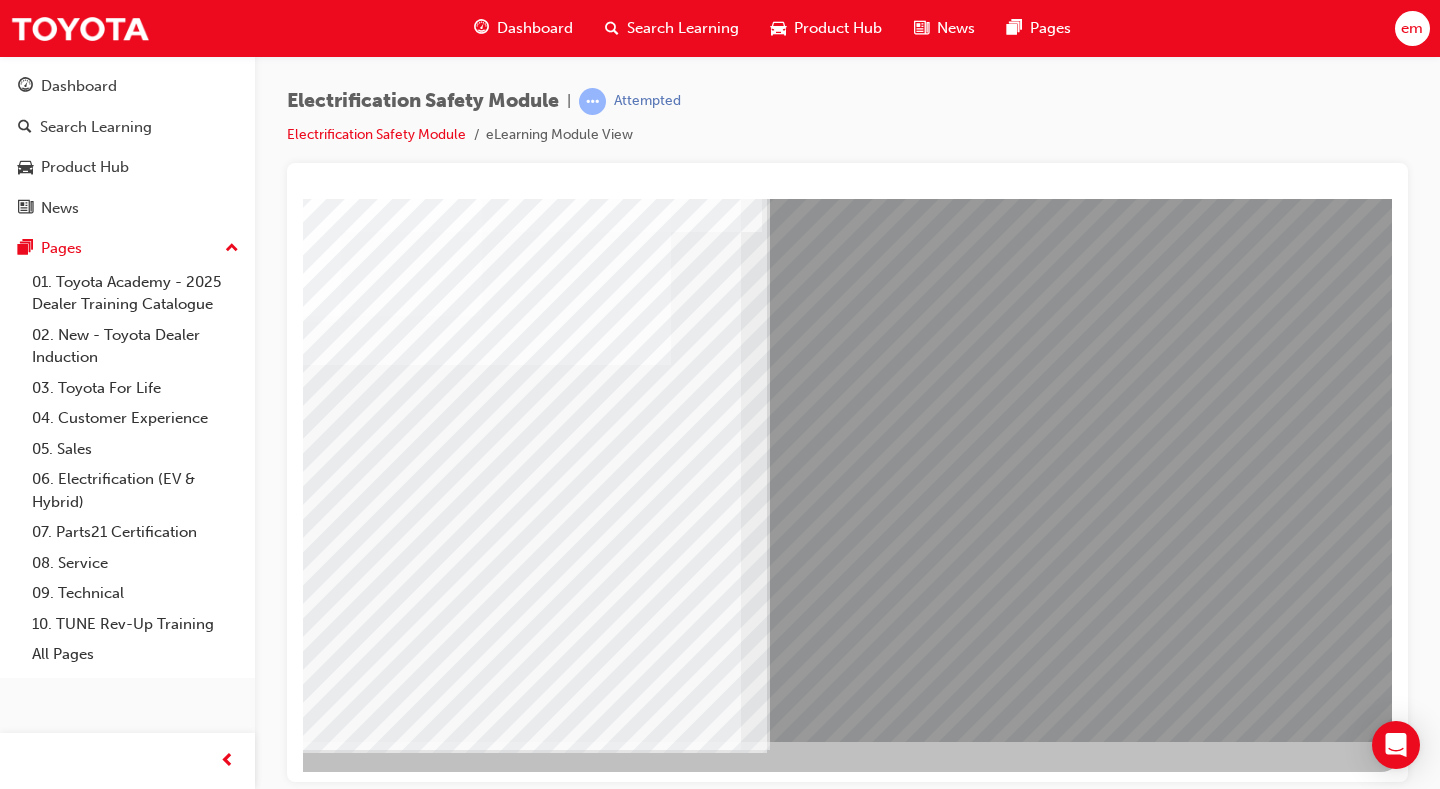 scroll, scrollTop: 180, scrollLeft: 262, axis: both 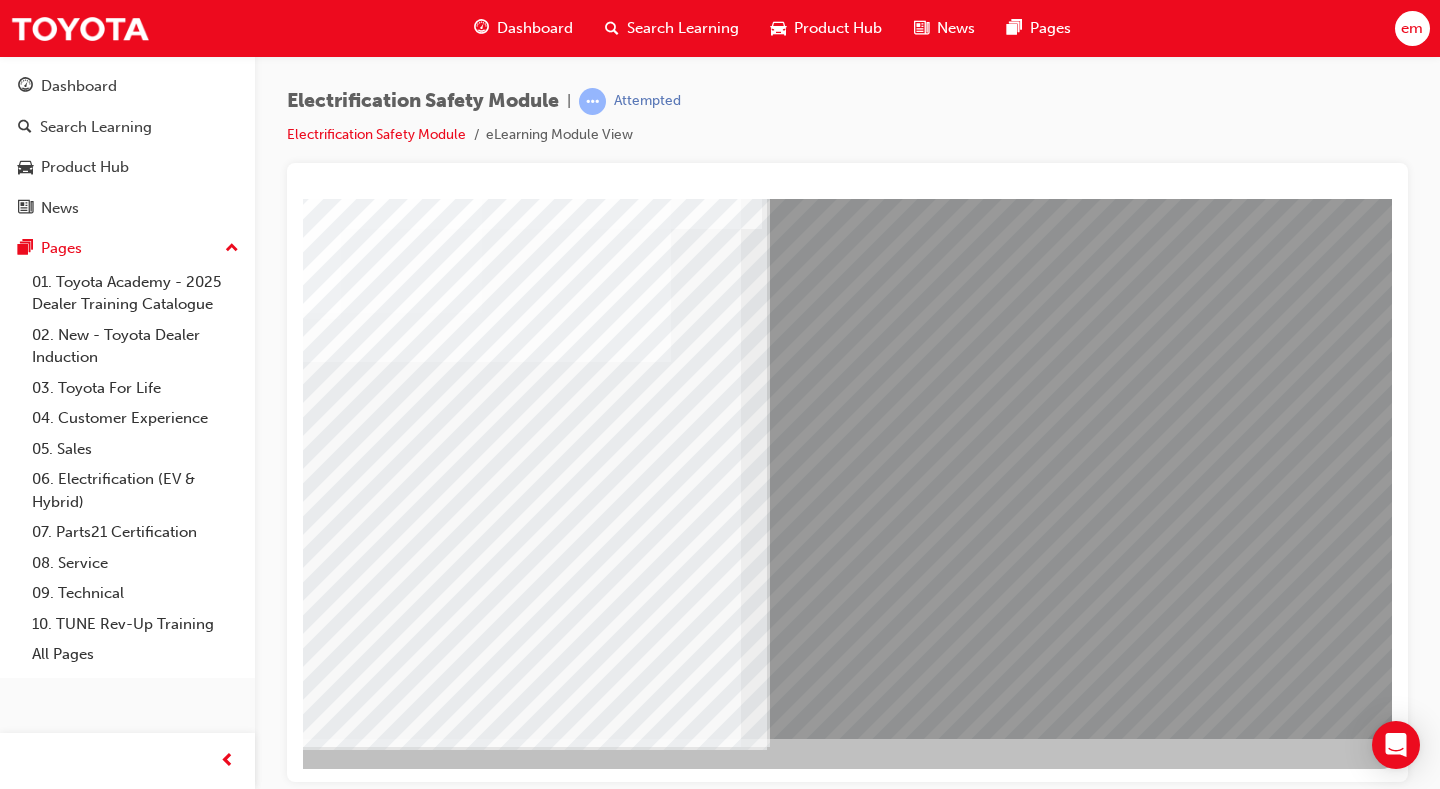 click at bounding box center (104, 7299) 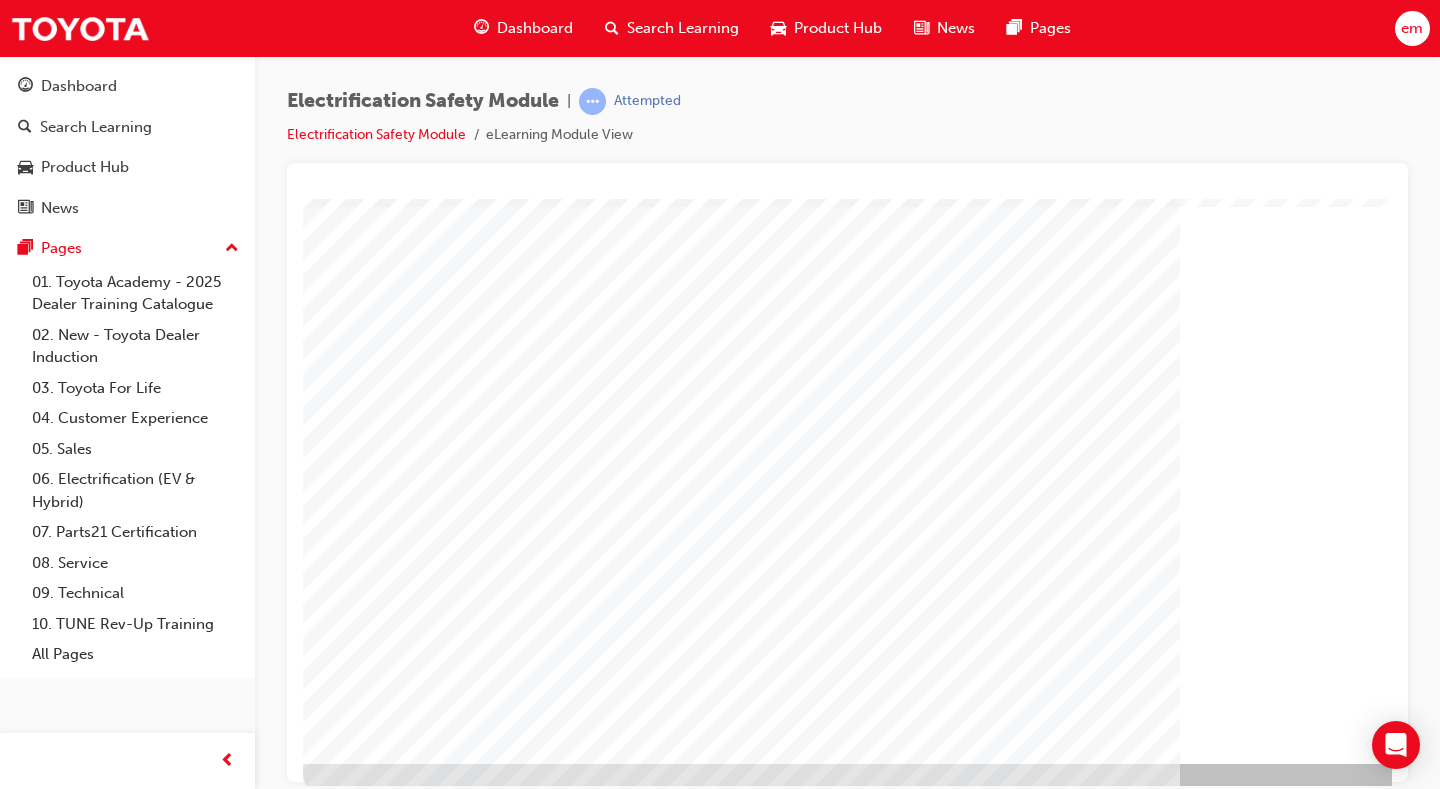 scroll, scrollTop: 180, scrollLeft: 0, axis: vertical 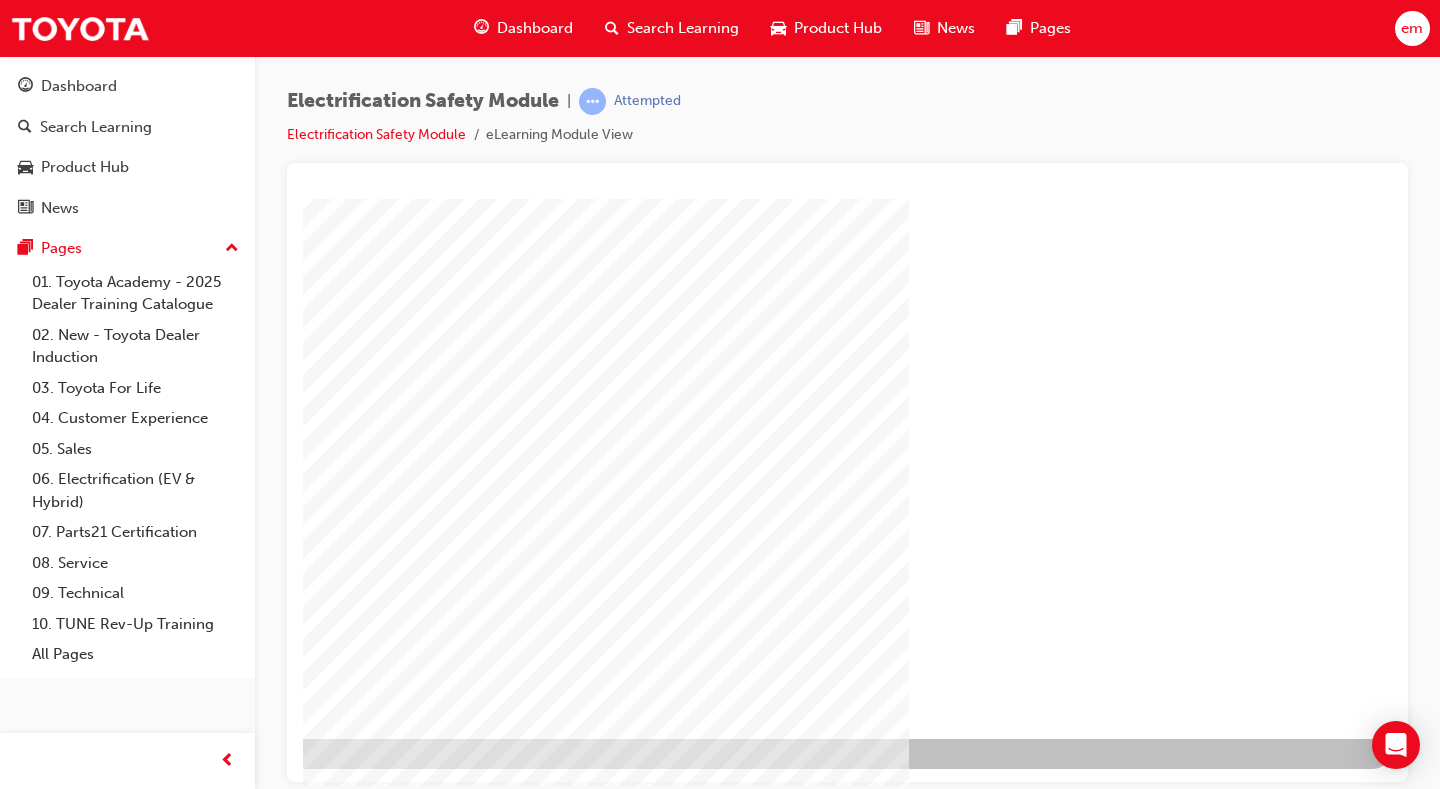 click at bounding box center [95, 1370] 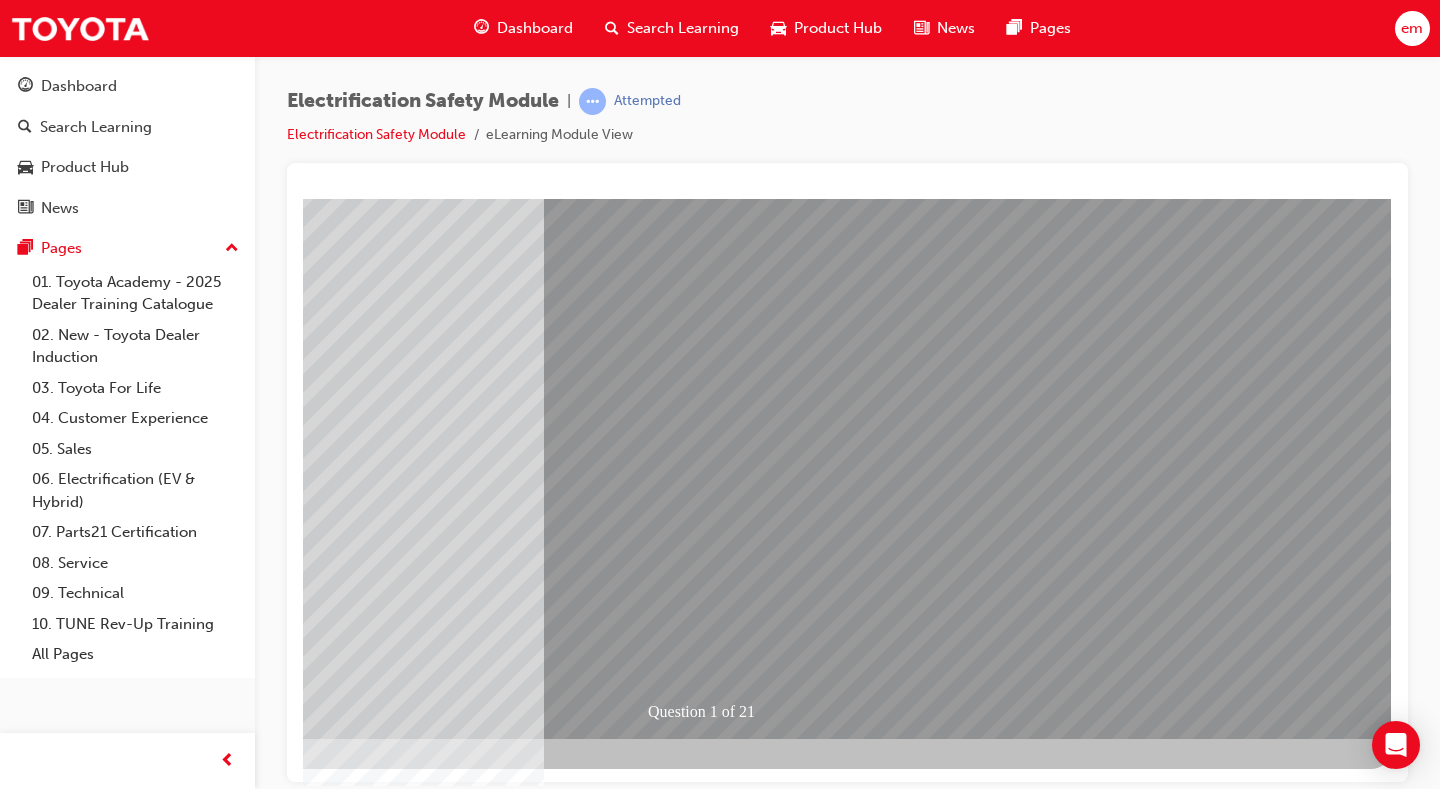 scroll, scrollTop: 0, scrollLeft: 0, axis: both 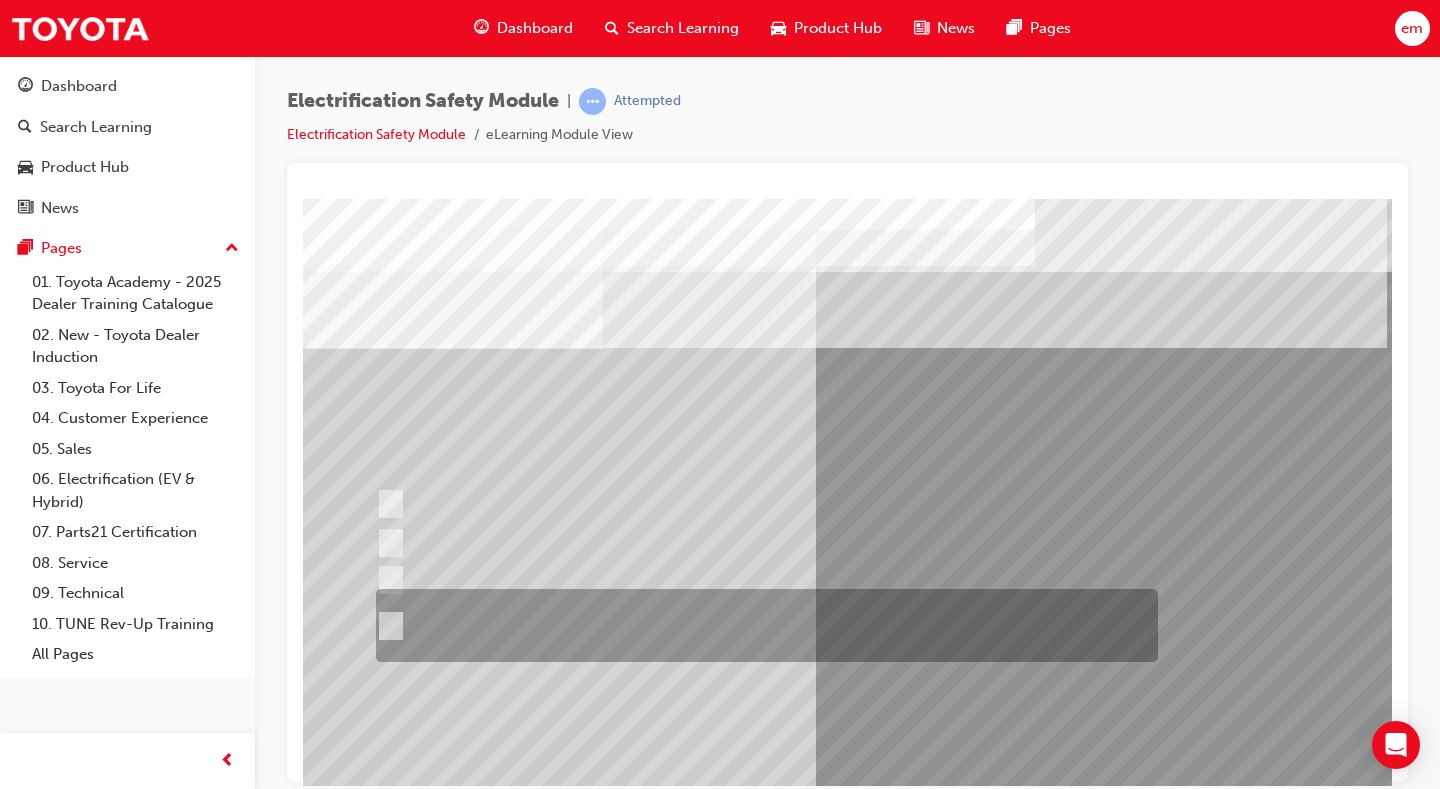 click at bounding box center (762, 625) 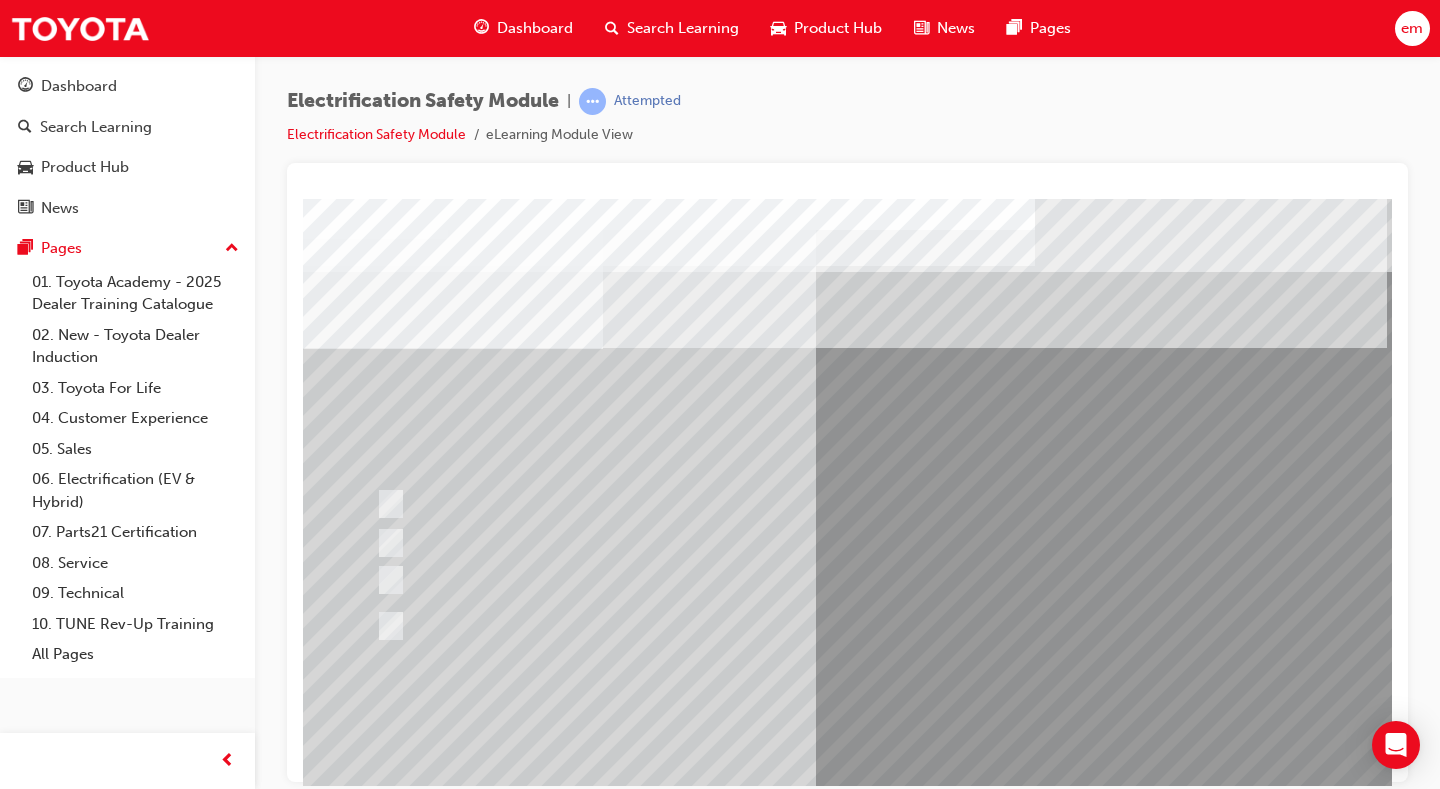 scroll, scrollTop: 0, scrollLeft: 288, axis: horizontal 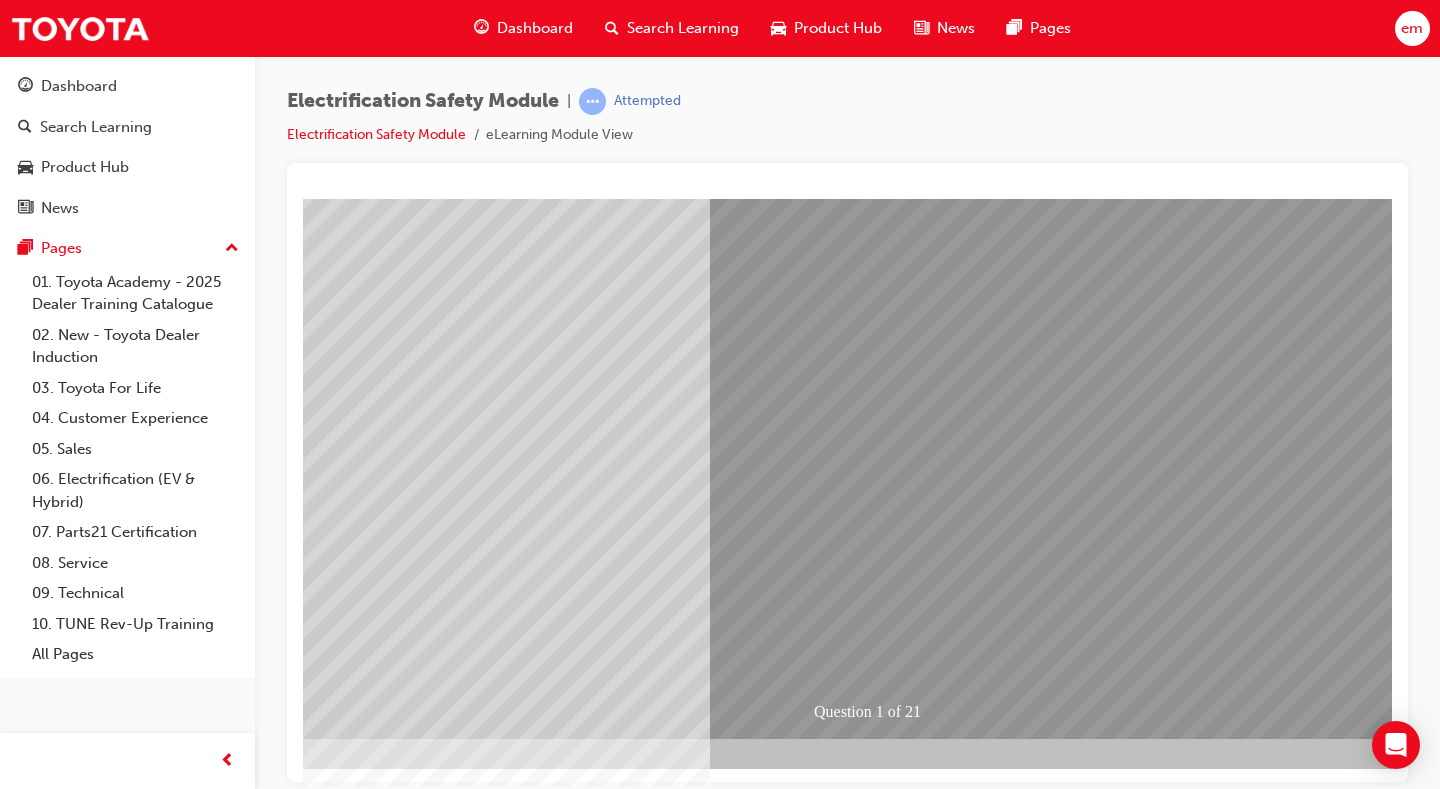 click at bounding box center (269, 2807) 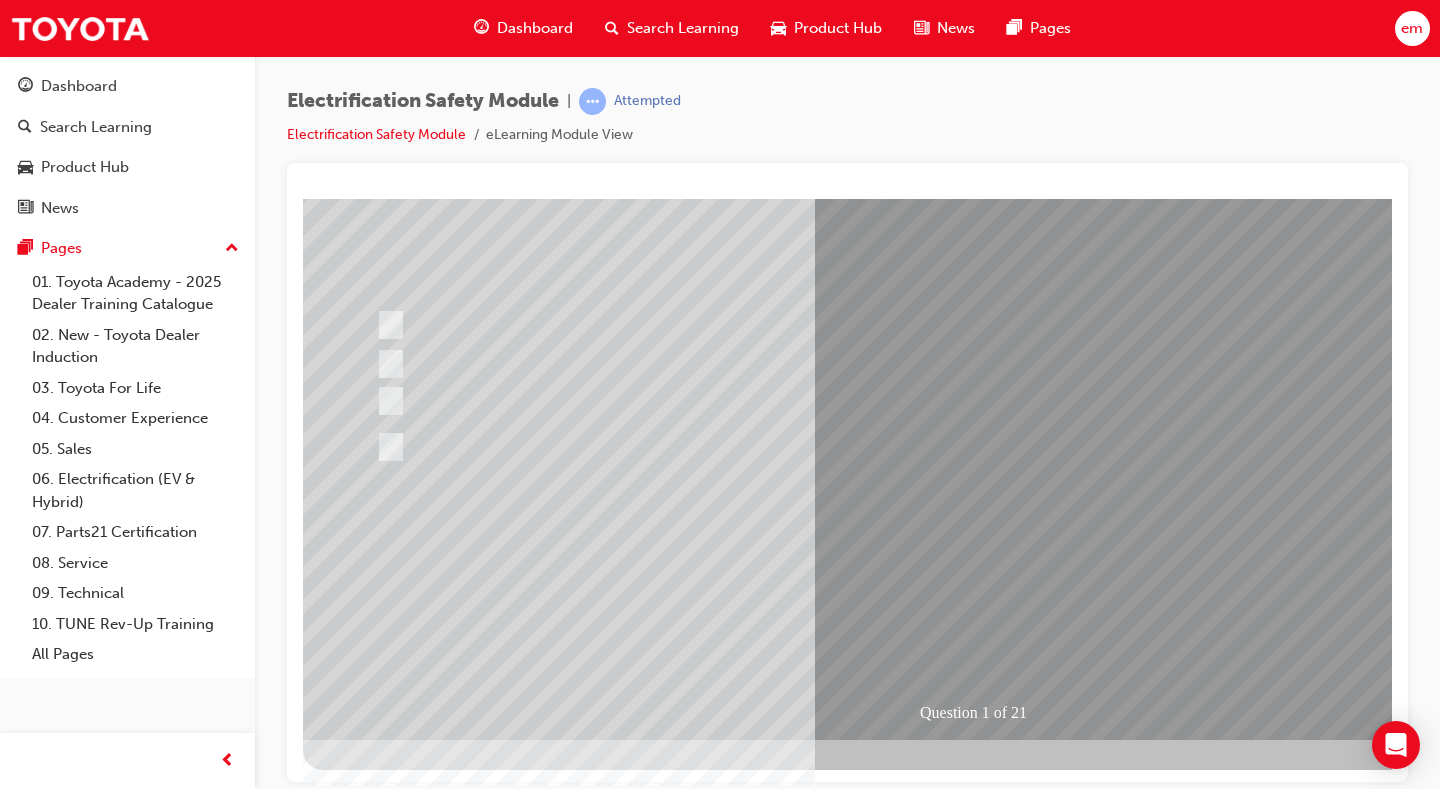 scroll, scrollTop: 180, scrollLeft: 0, axis: vertical 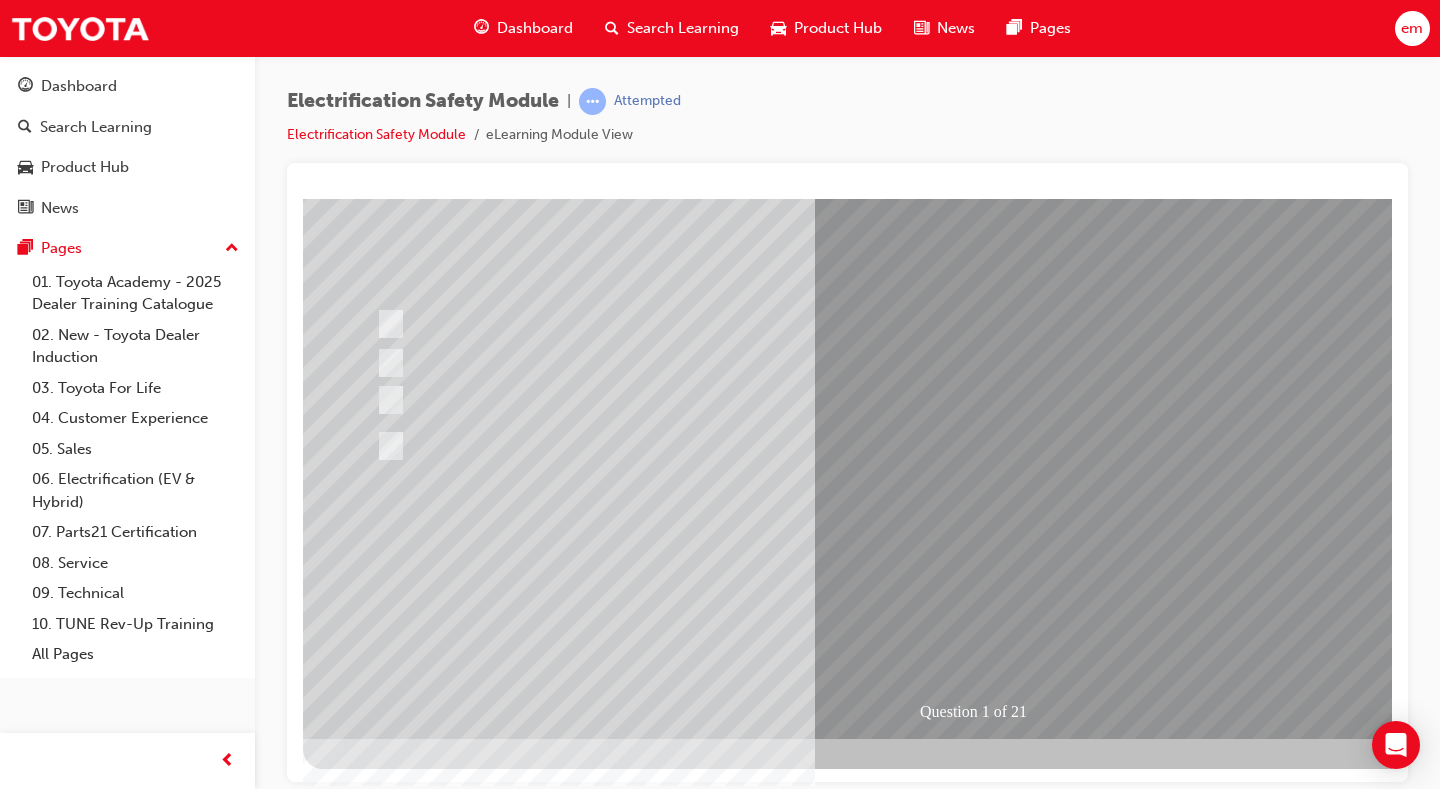 click at bounding box center (375, 2807) 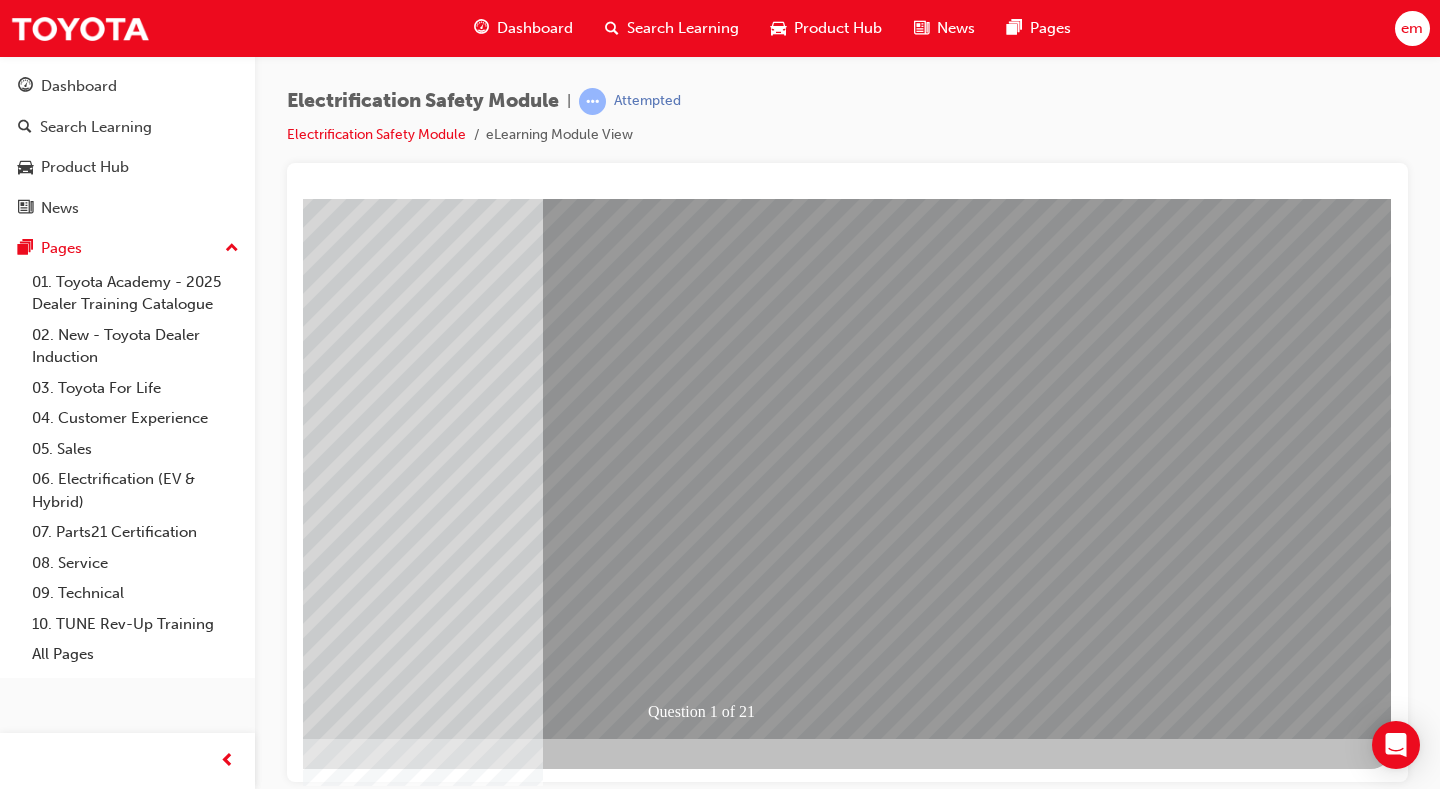 scroll, scrollTop: 180, scrollLeft: 0, axis: vertical 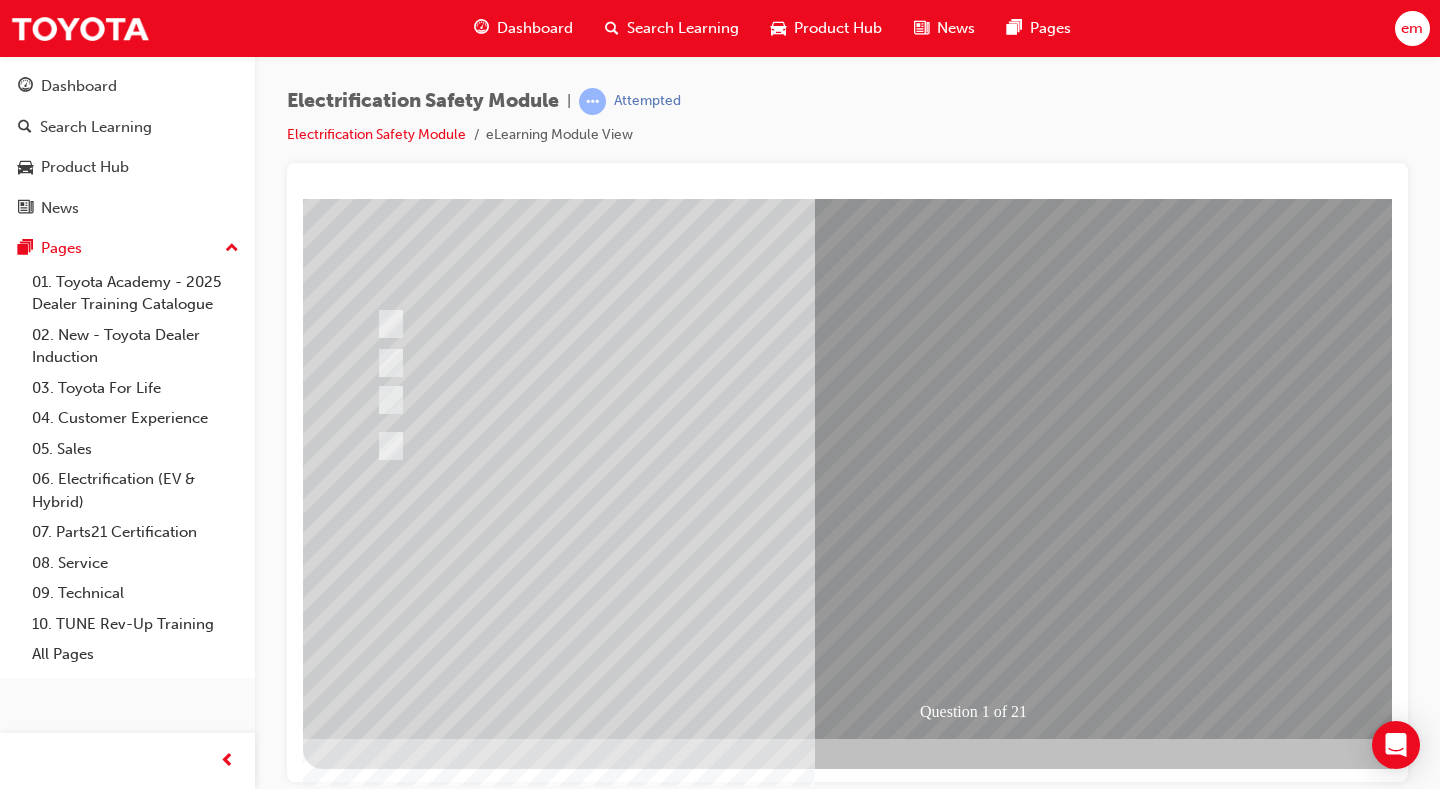 click at bounding box center [635, 2514] 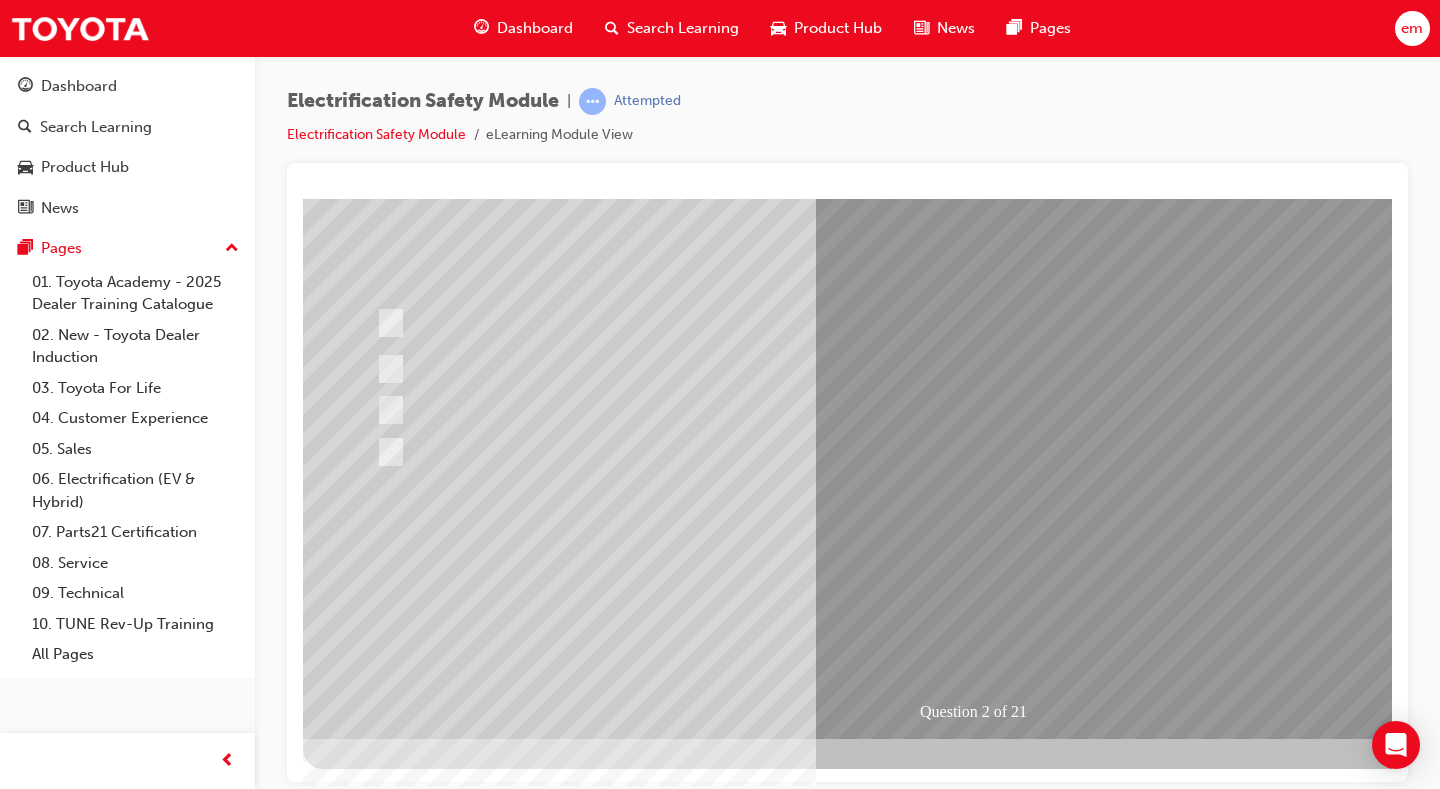scroll, scrollTop: 0, scrollLeft: 0, axis: both 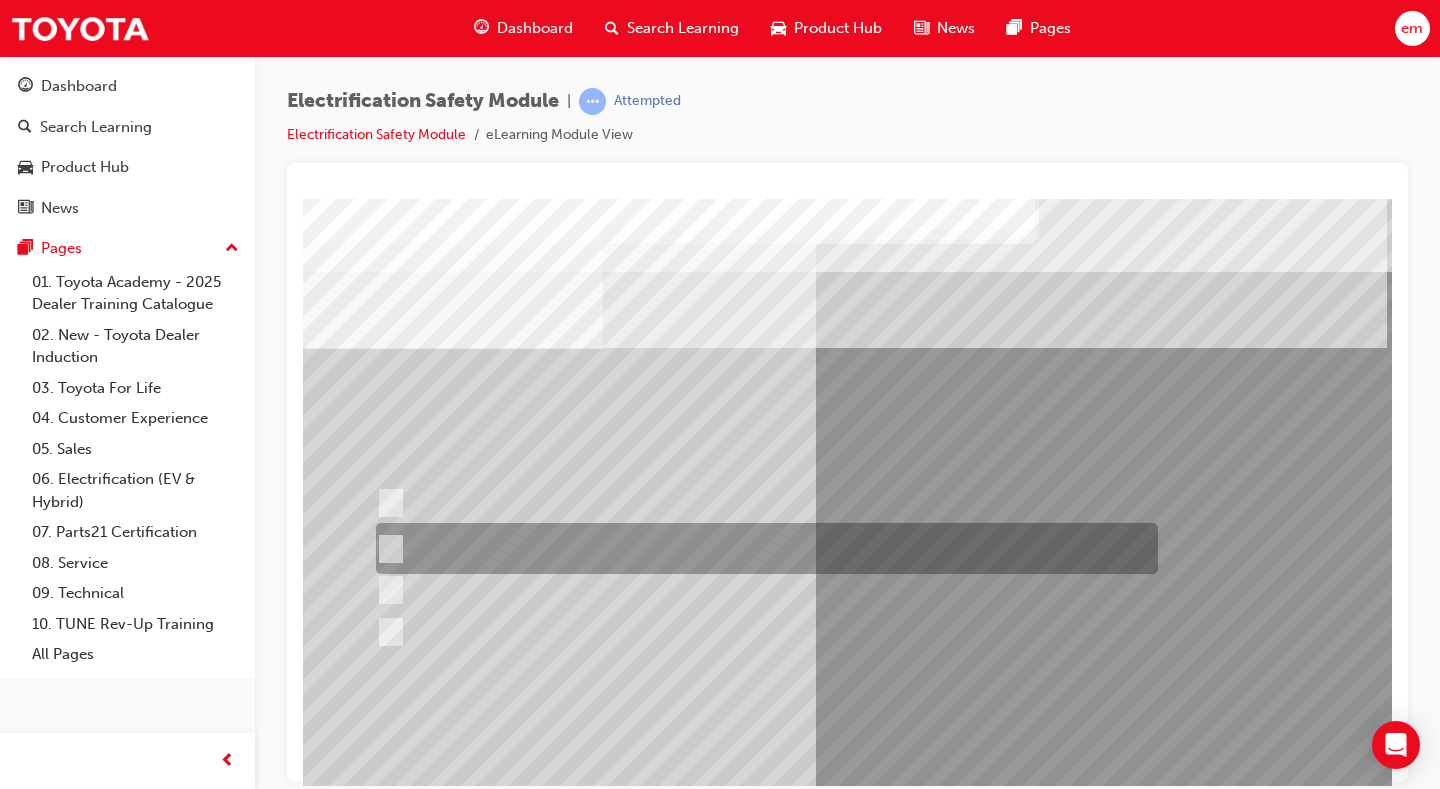 click at bounding box center (762, 548) 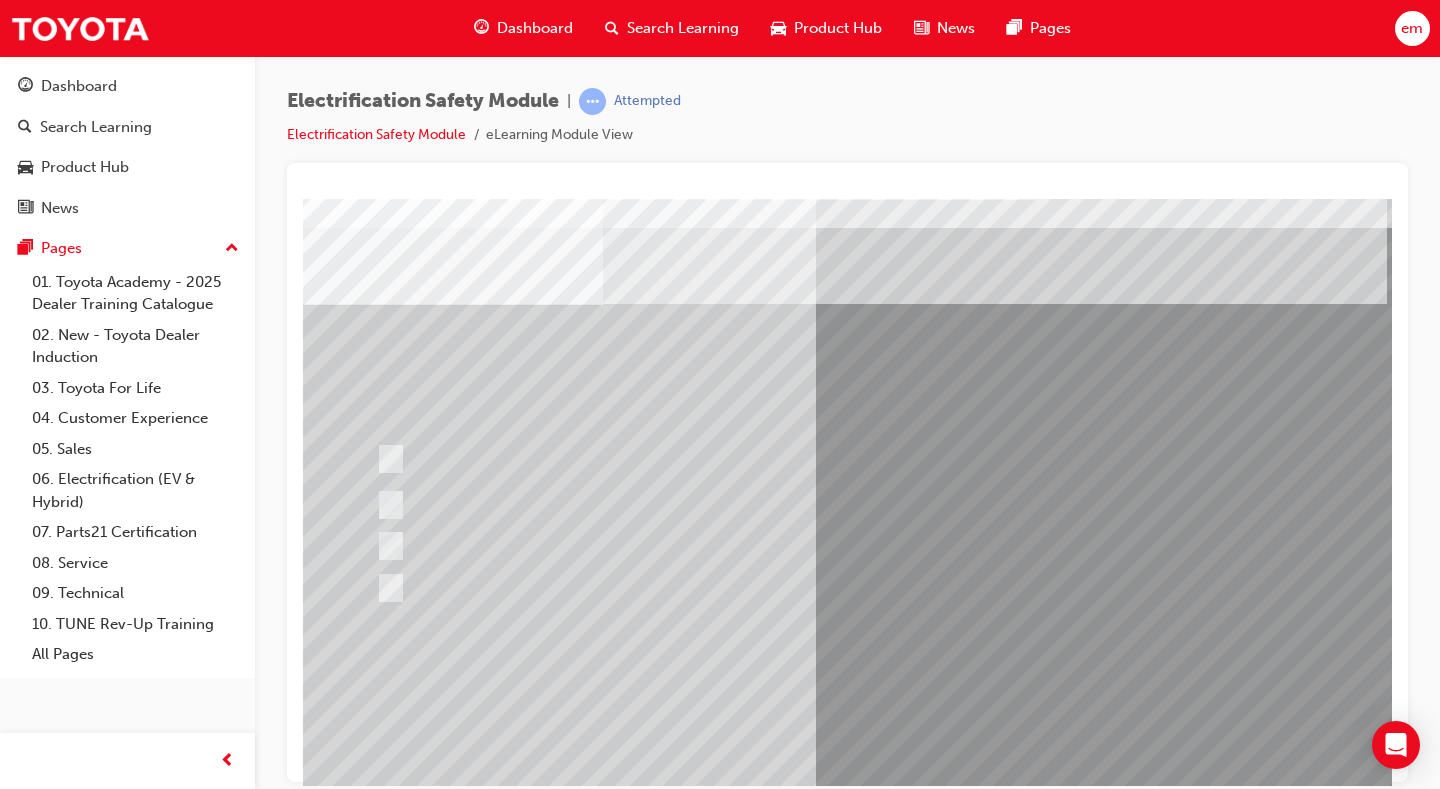 scroll, scrollTop: 100, scrollLeft: 0, axis: vertical 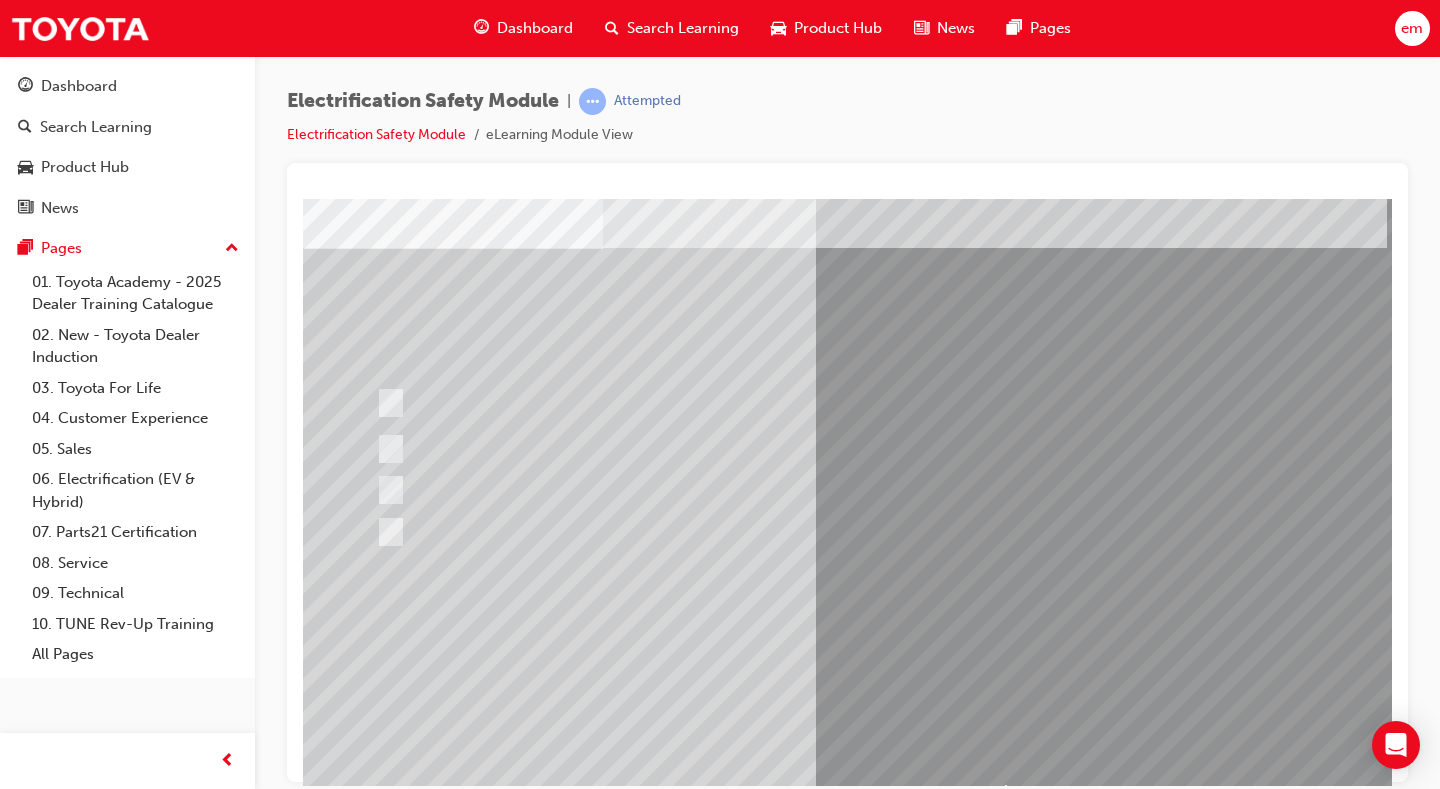 click at bounding box center (375, 2887) 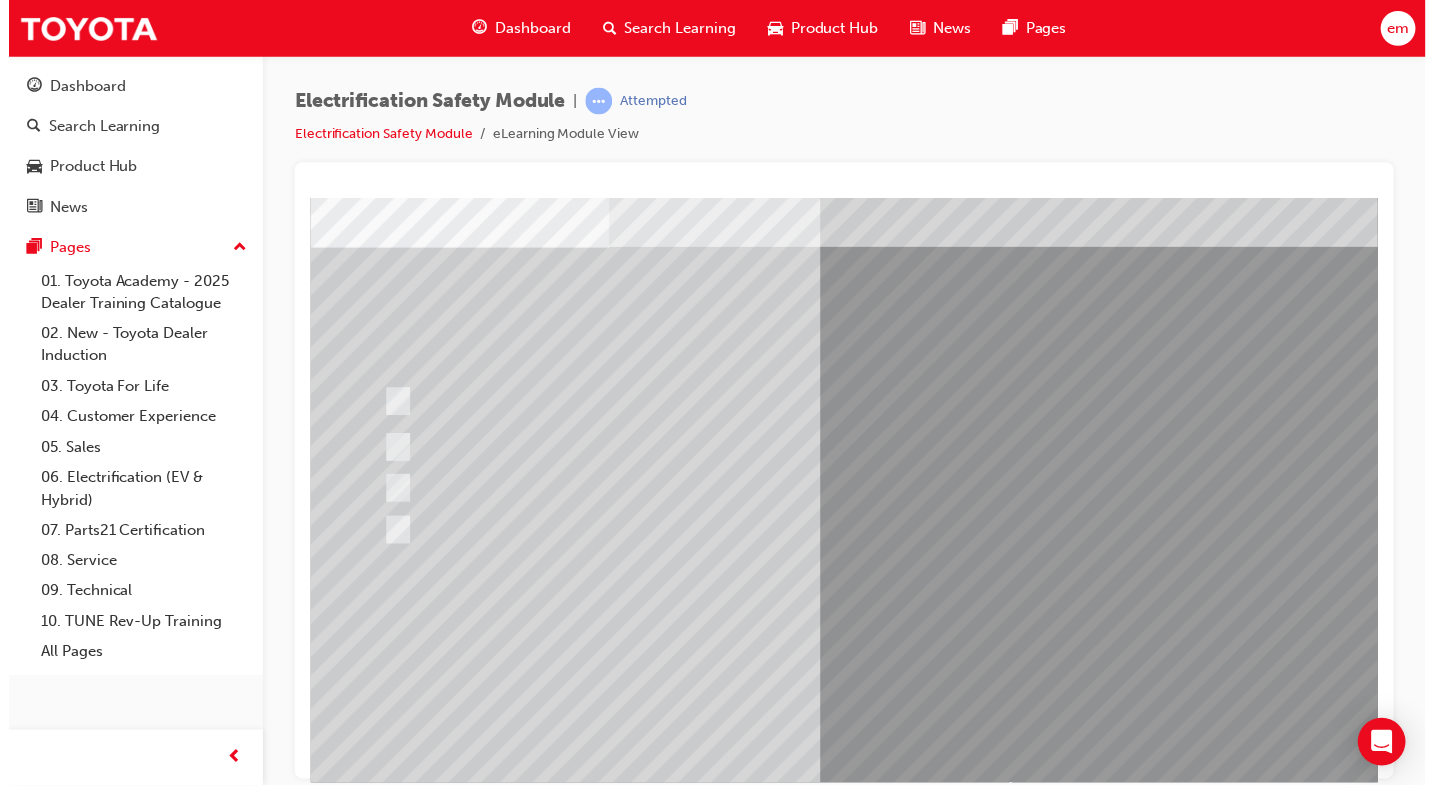 scroll, scrollTop: 0, scrollLeft: 0, axis: both 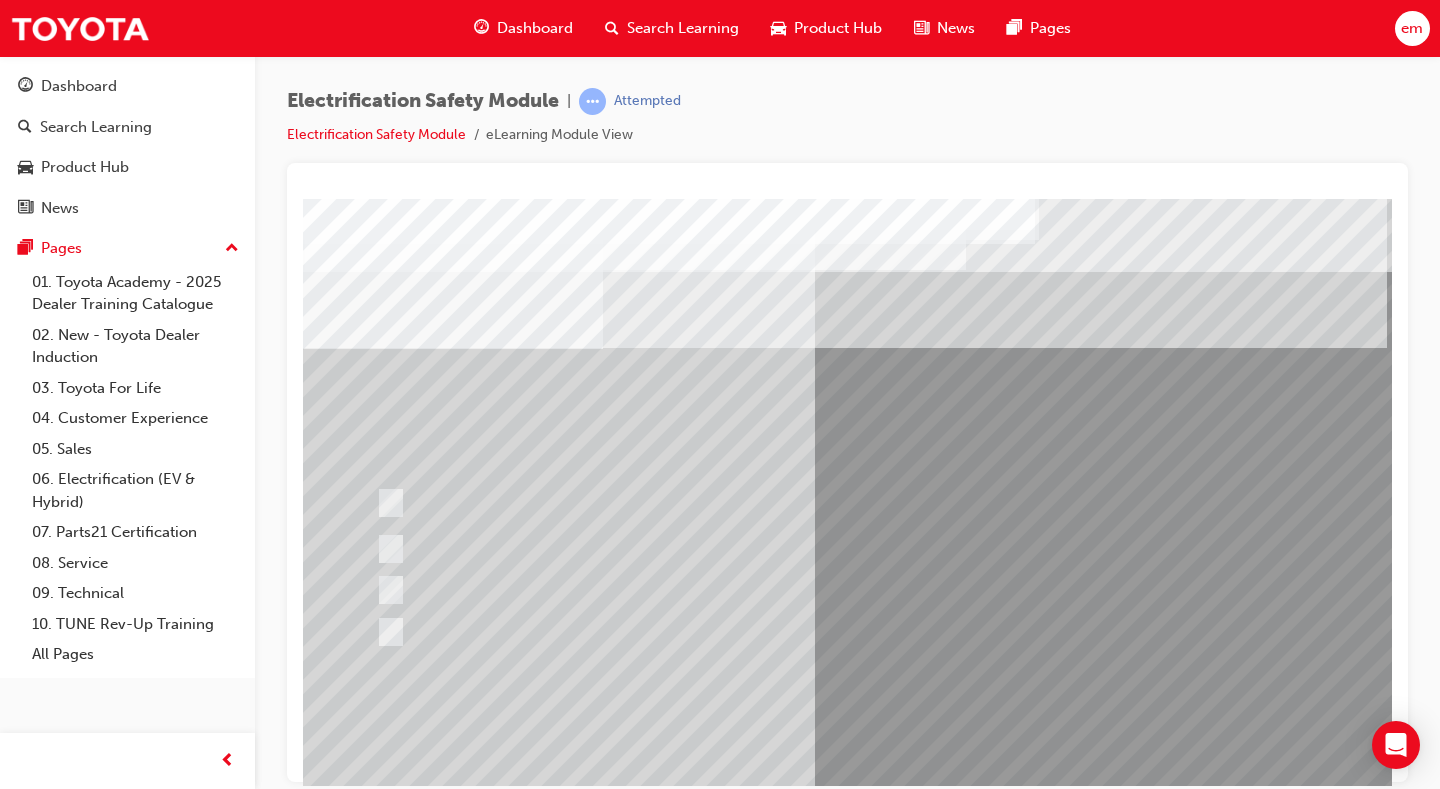 click at bounding box center (635, 2694) 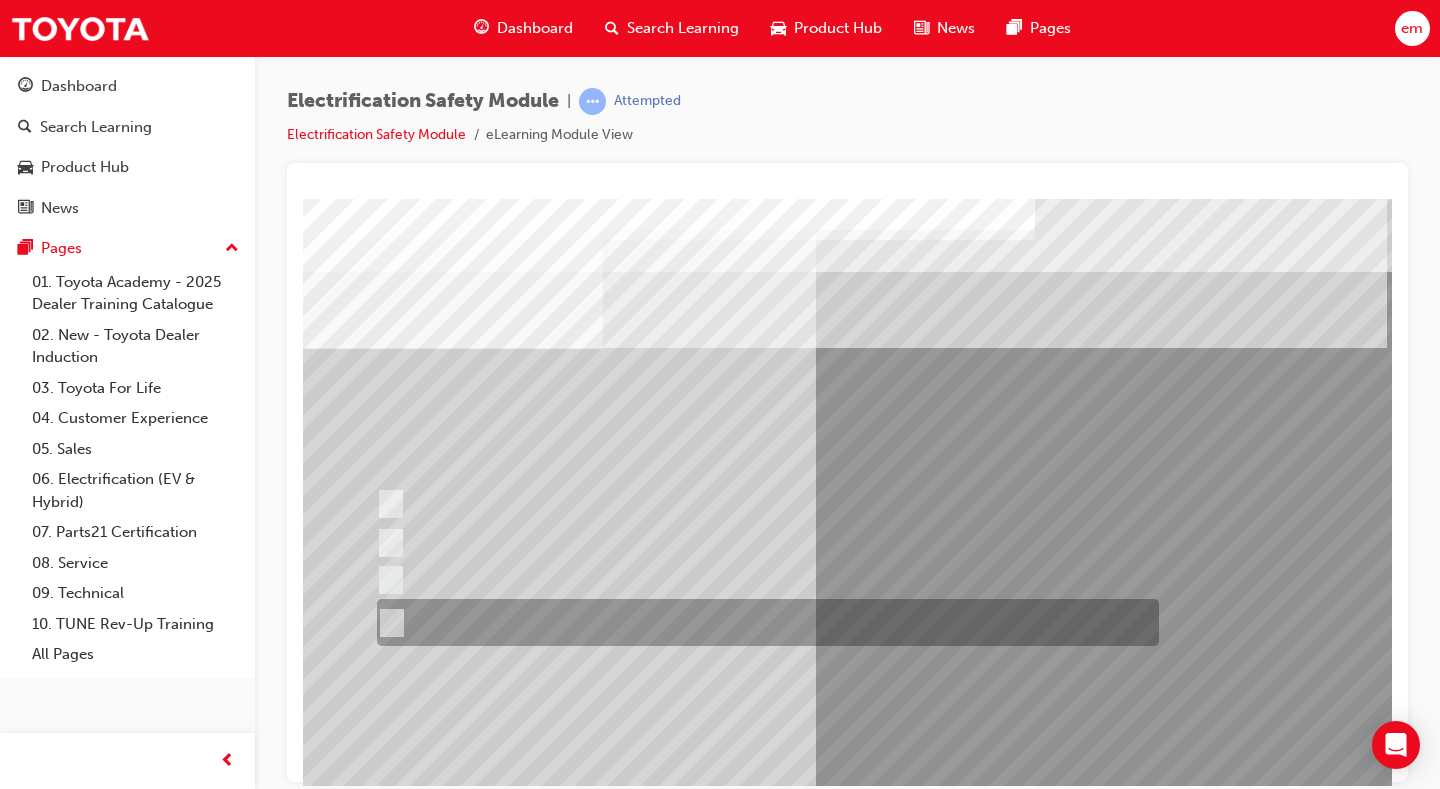 click at bounding box center (763, 622) 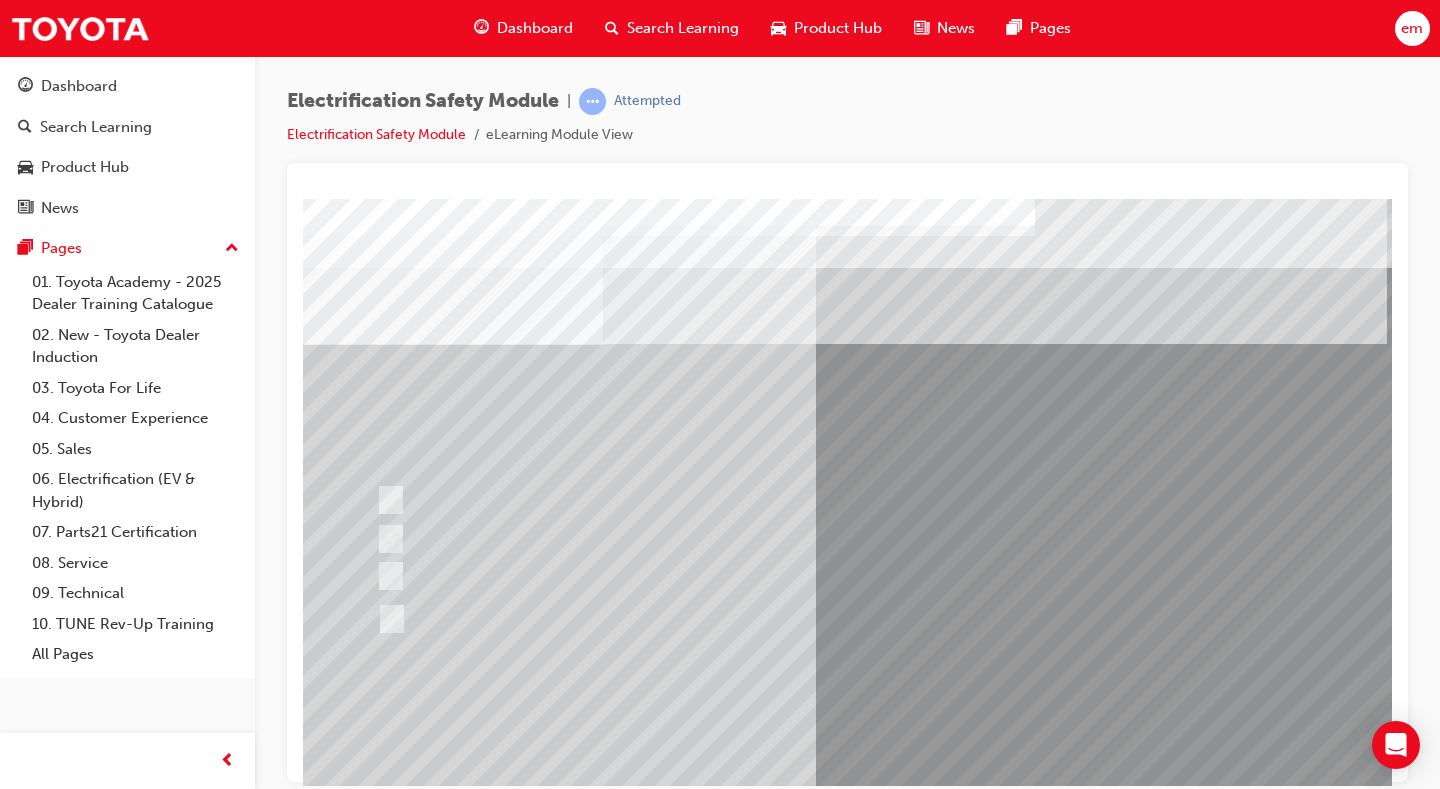 scroll, scrollTop: 100, scrollLeft: 0, axis: vertical 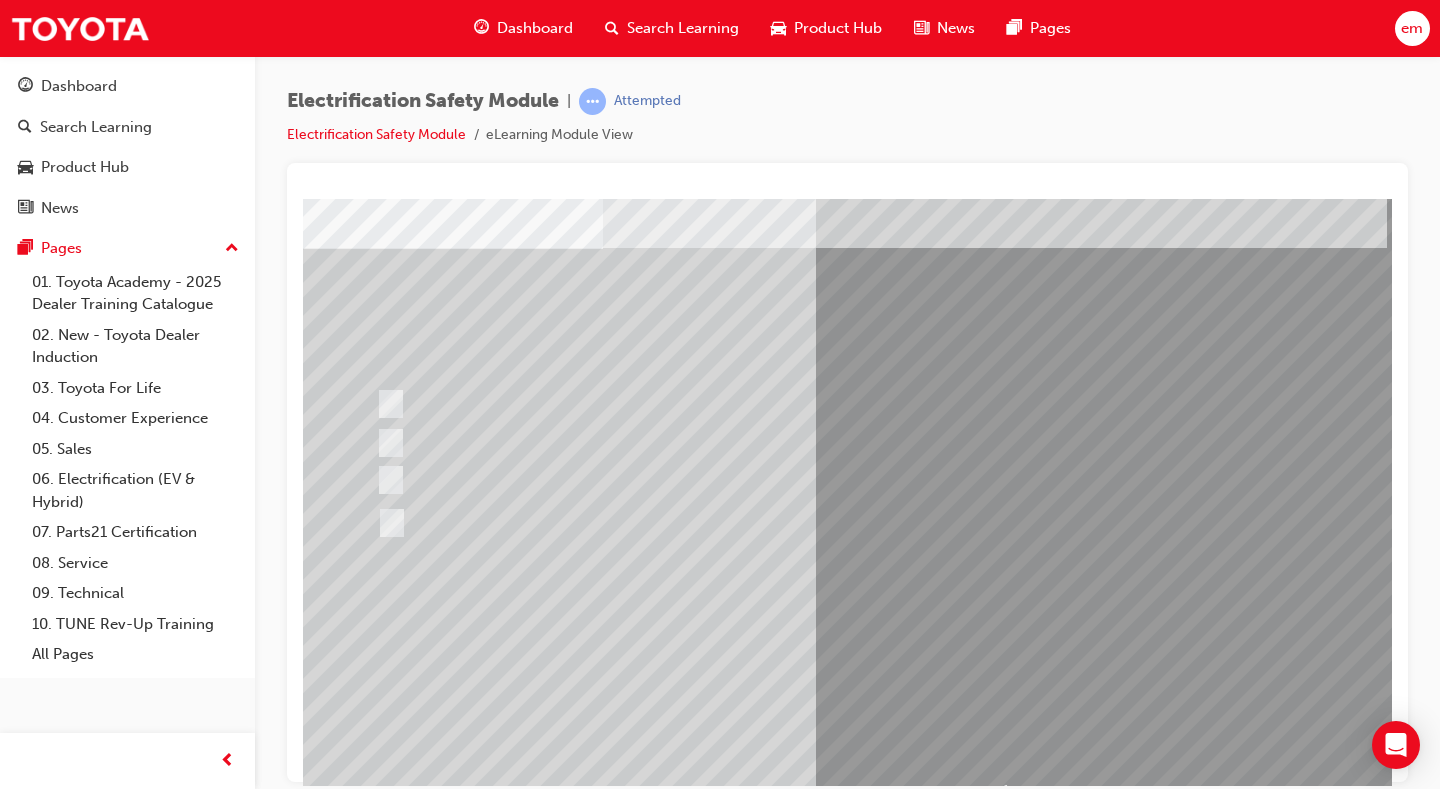 click at bounding box center (375, 2887) 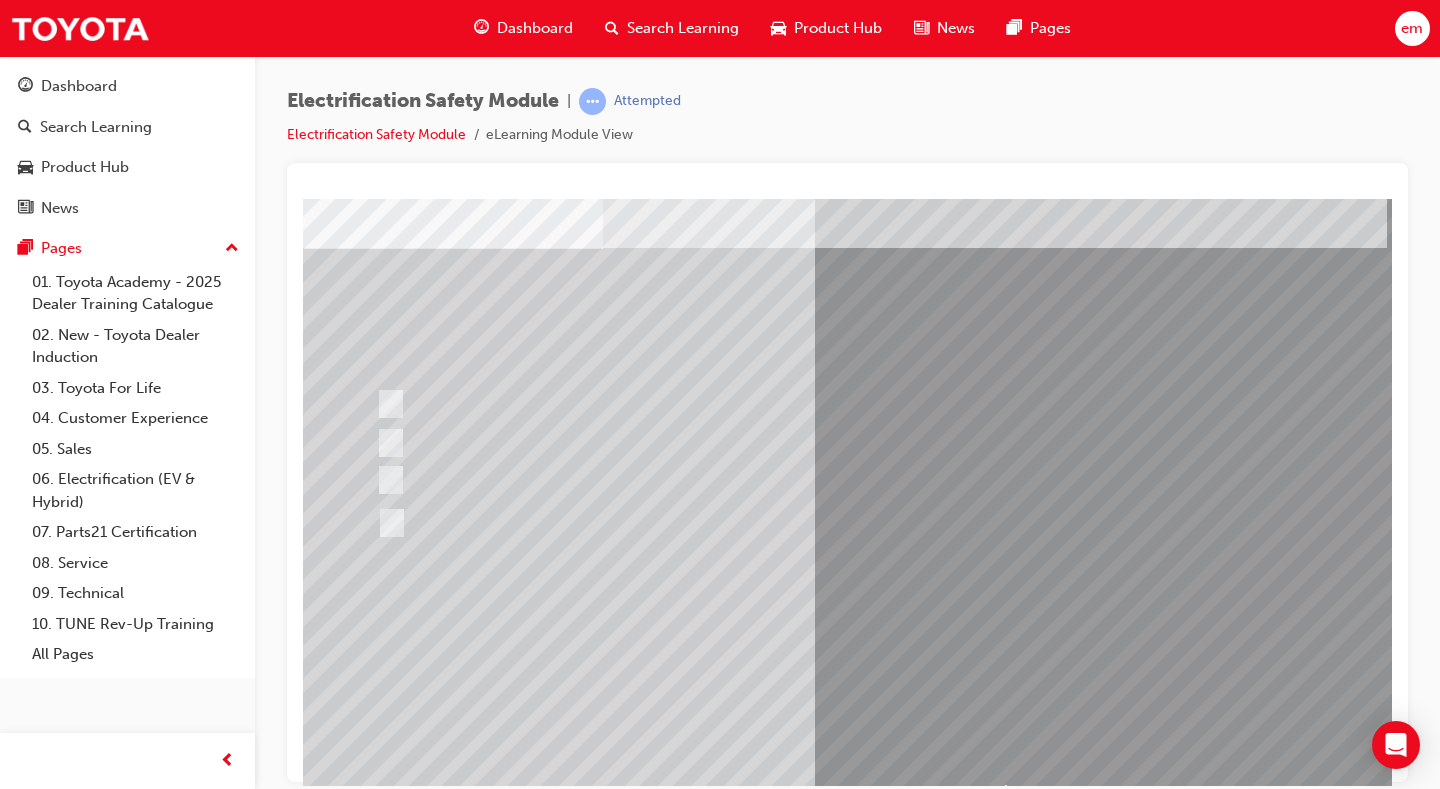 click at bounding box center [983, 1178] 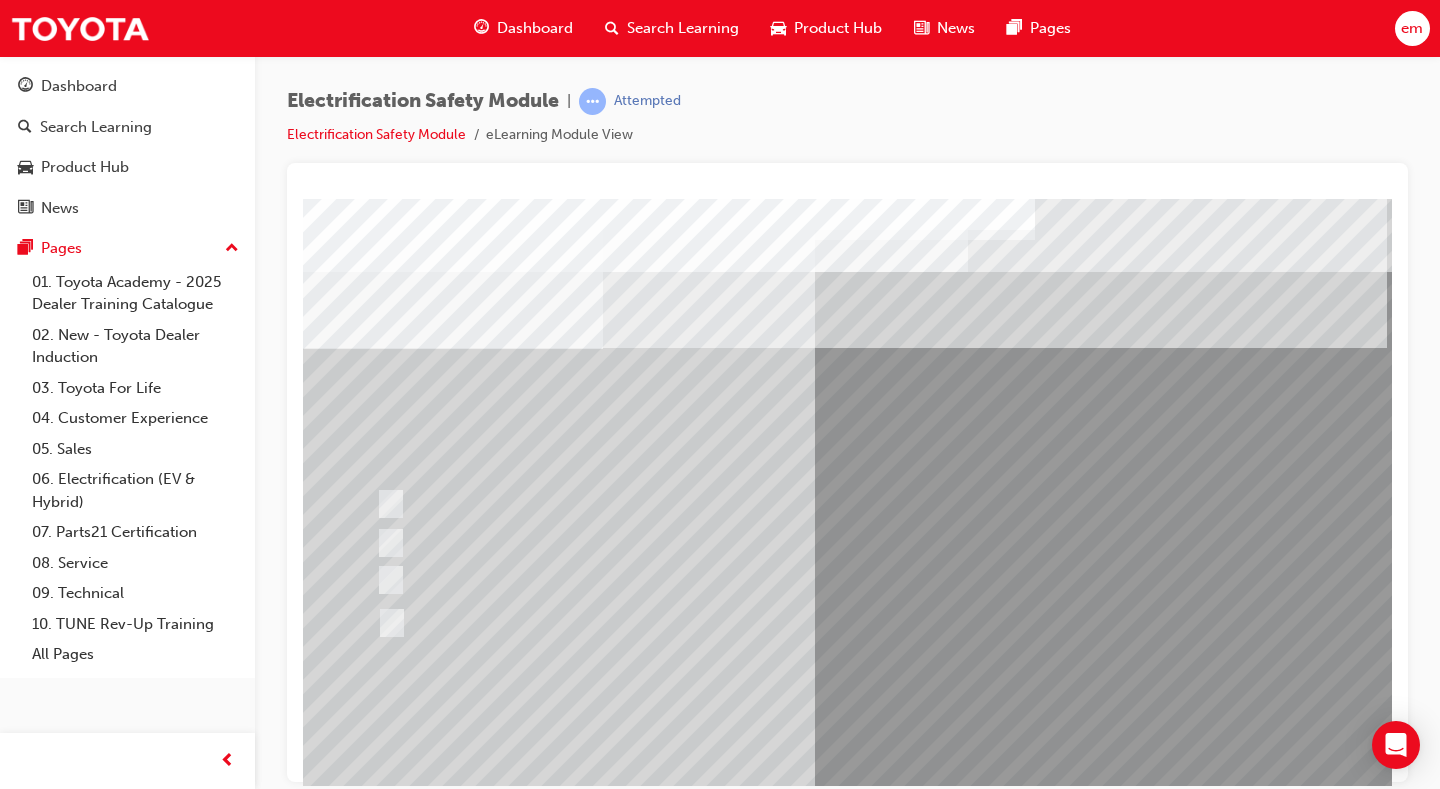 click at bounding box center [763, 622] 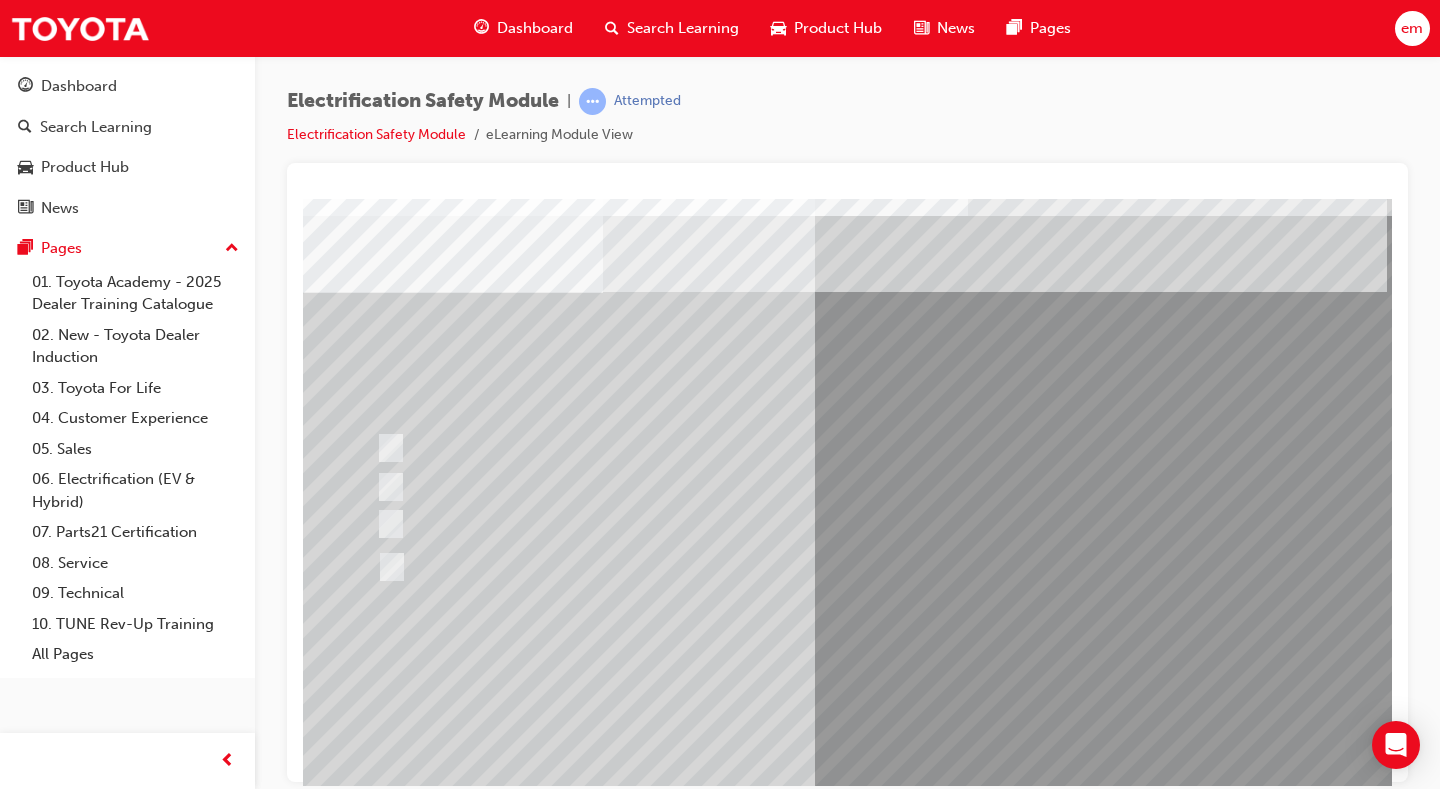 scroll, scrollTop: 100, scrollLeft: 0, axis: vertical 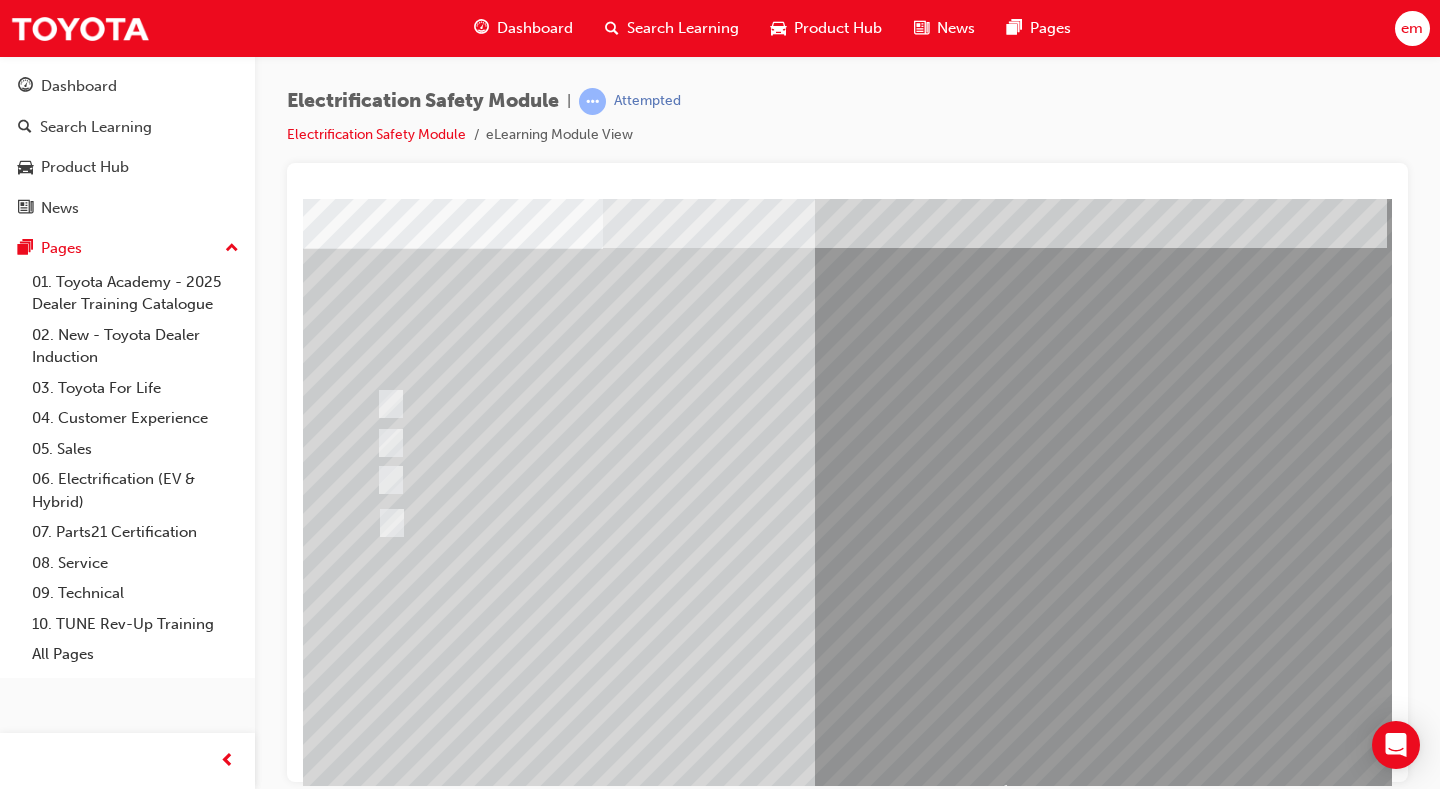 click at bounding box center (375, 2887) 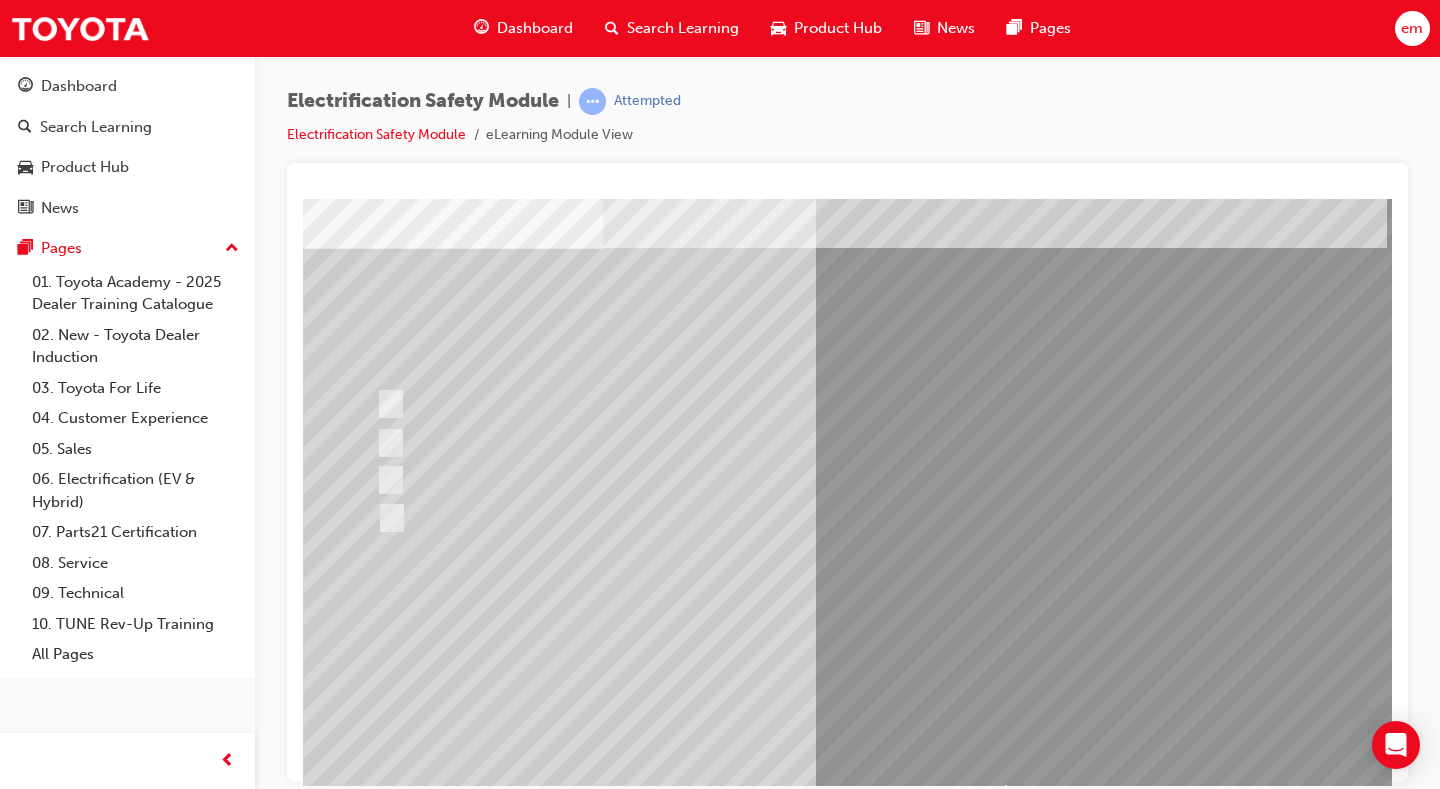scroll, scrollTop: 0, scrollLeft: 0, axis: both 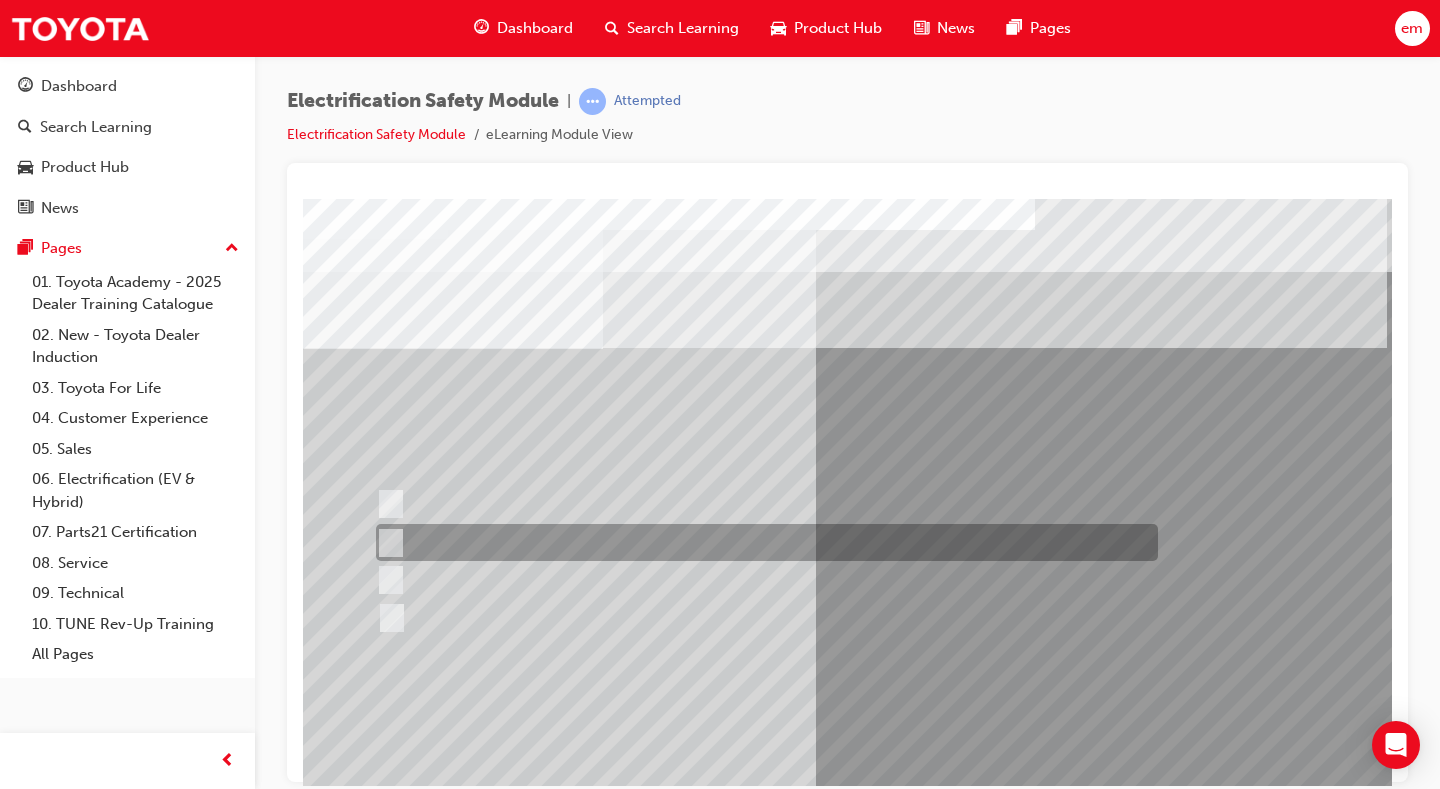 click at bounding box center [762, 542] 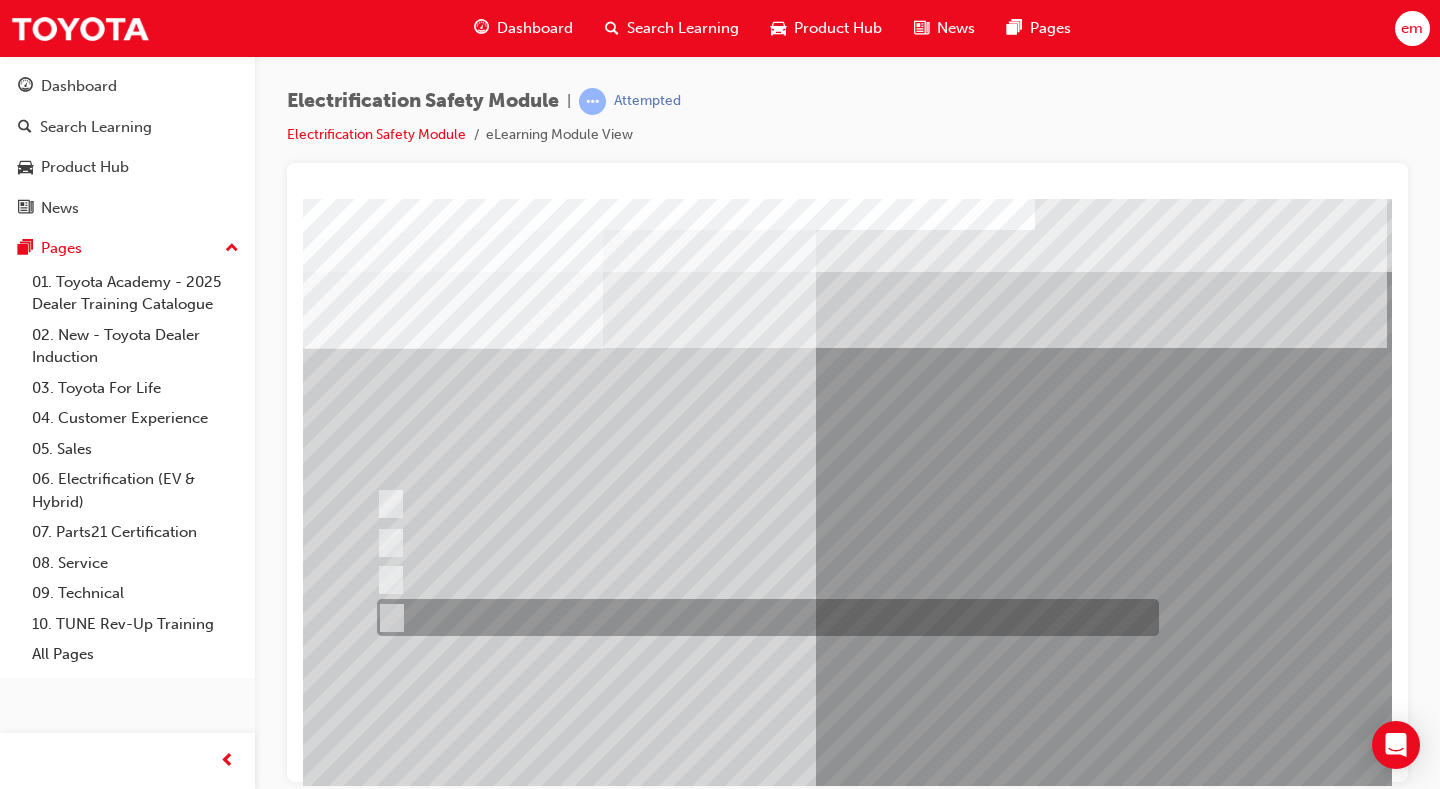 click at bounding box center (763, 617) 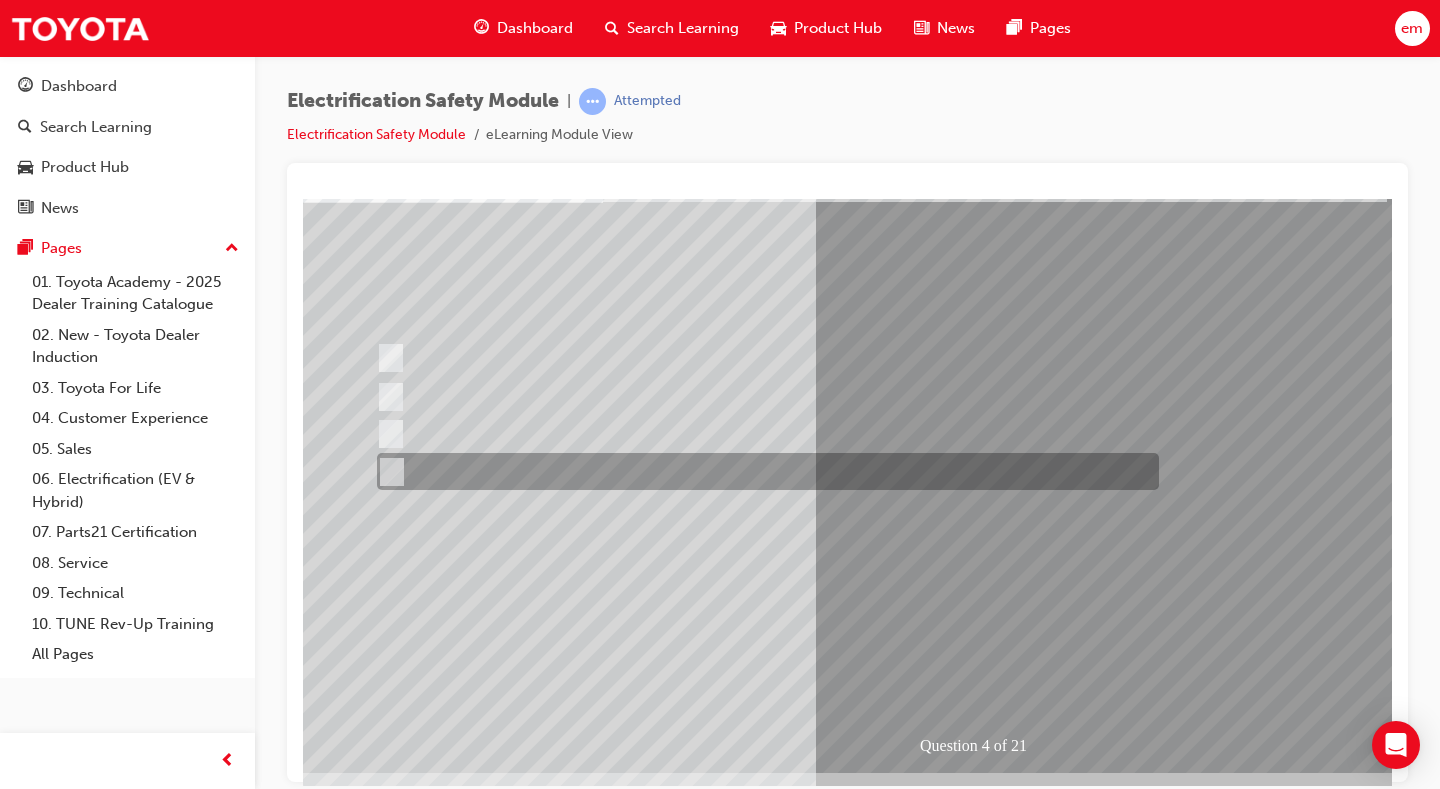 scroll, scrollTop: 180, scrollLeft: 0, axis: vertical 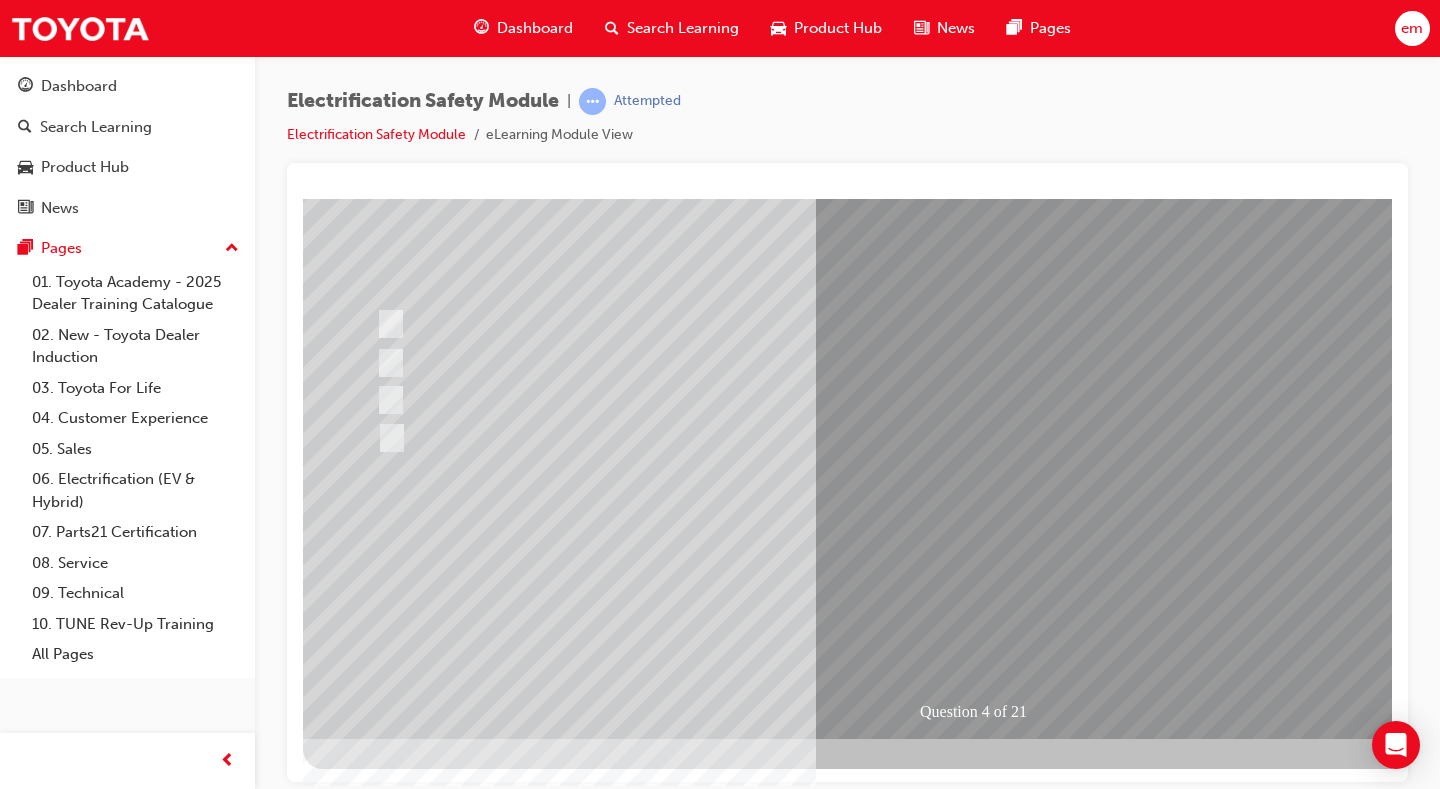 click at bounding box center [375, 2807] 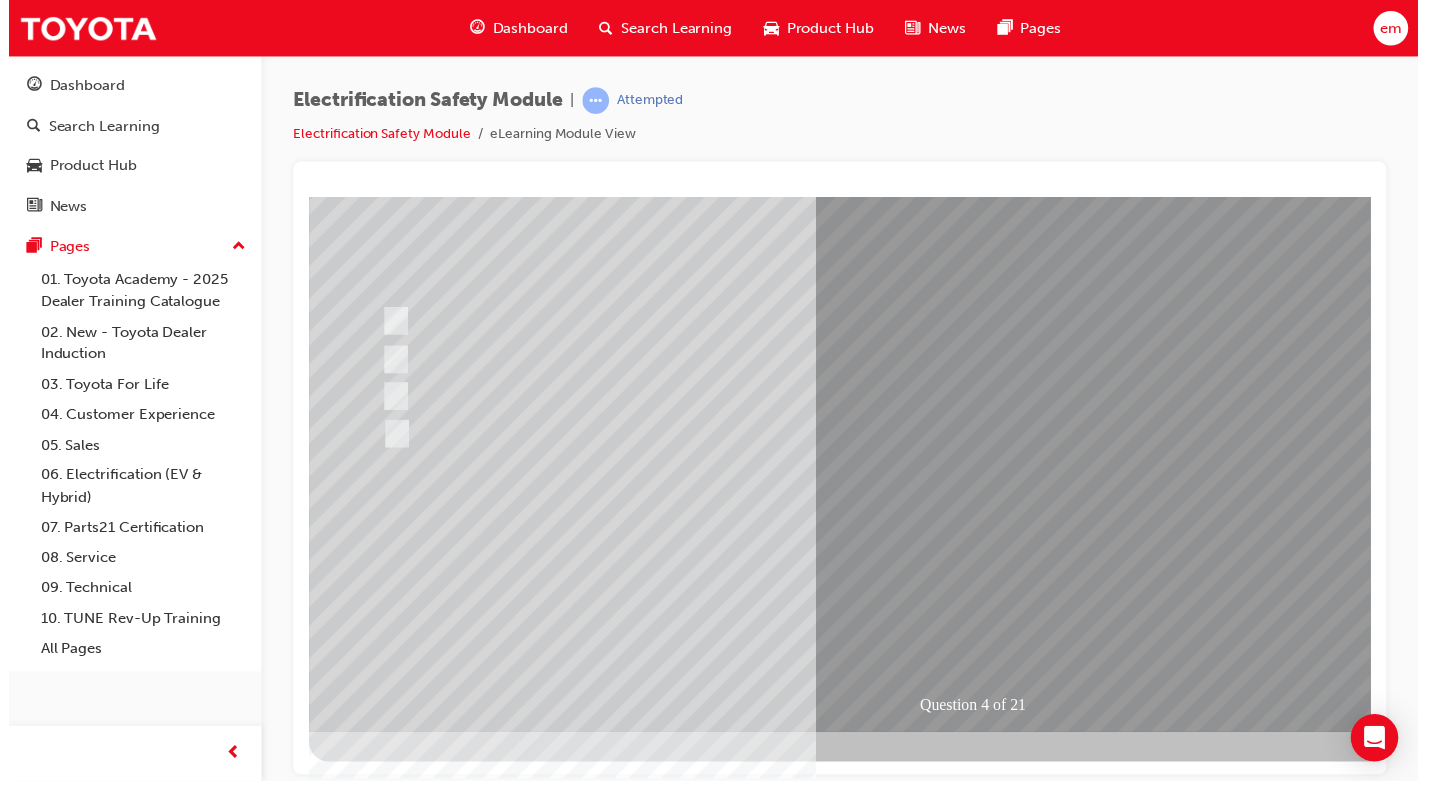 scroll, scrollTop: 0, scrollLeft: 0, axis: both 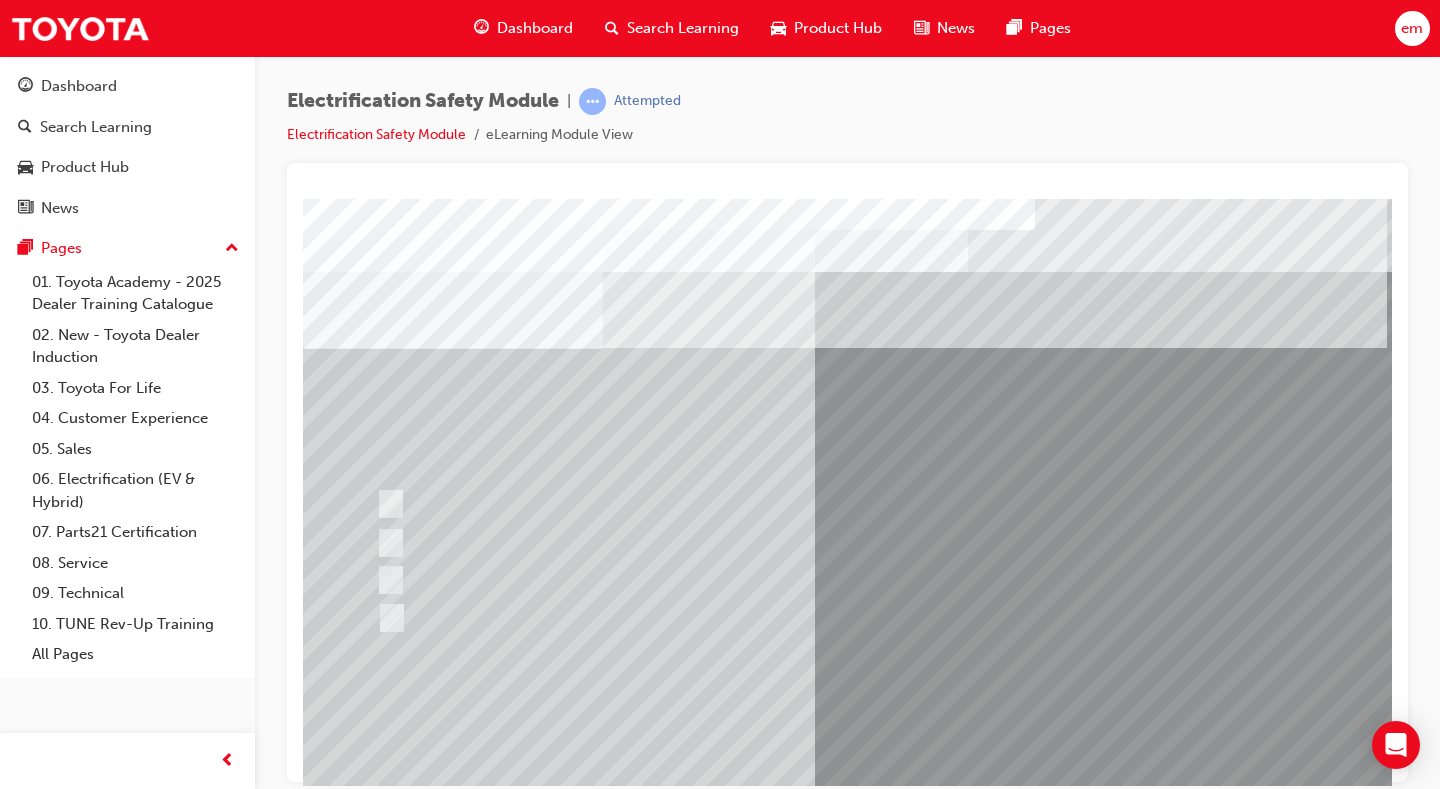 click at bounding box center [635, 2694] 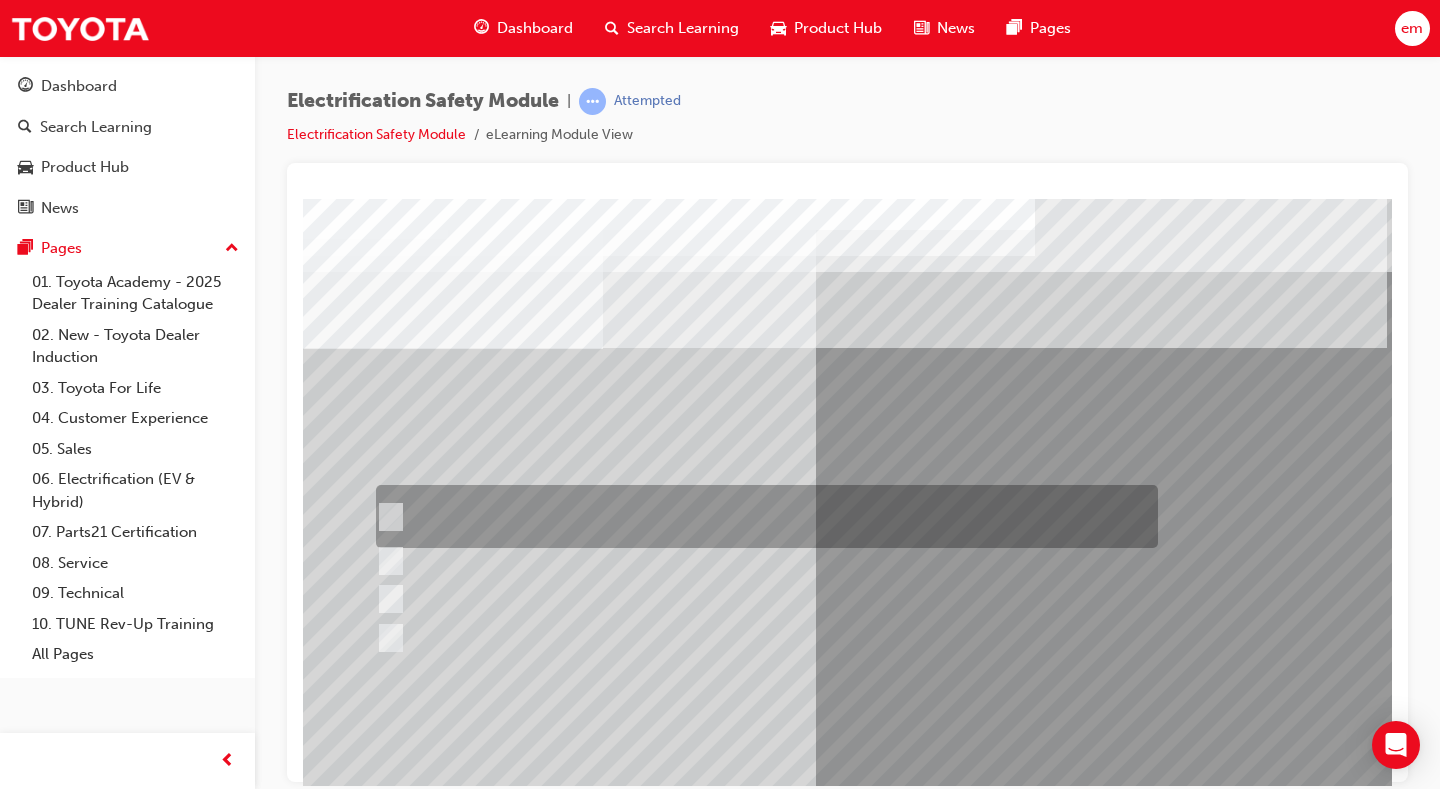 click at bounding box center (762, 516) 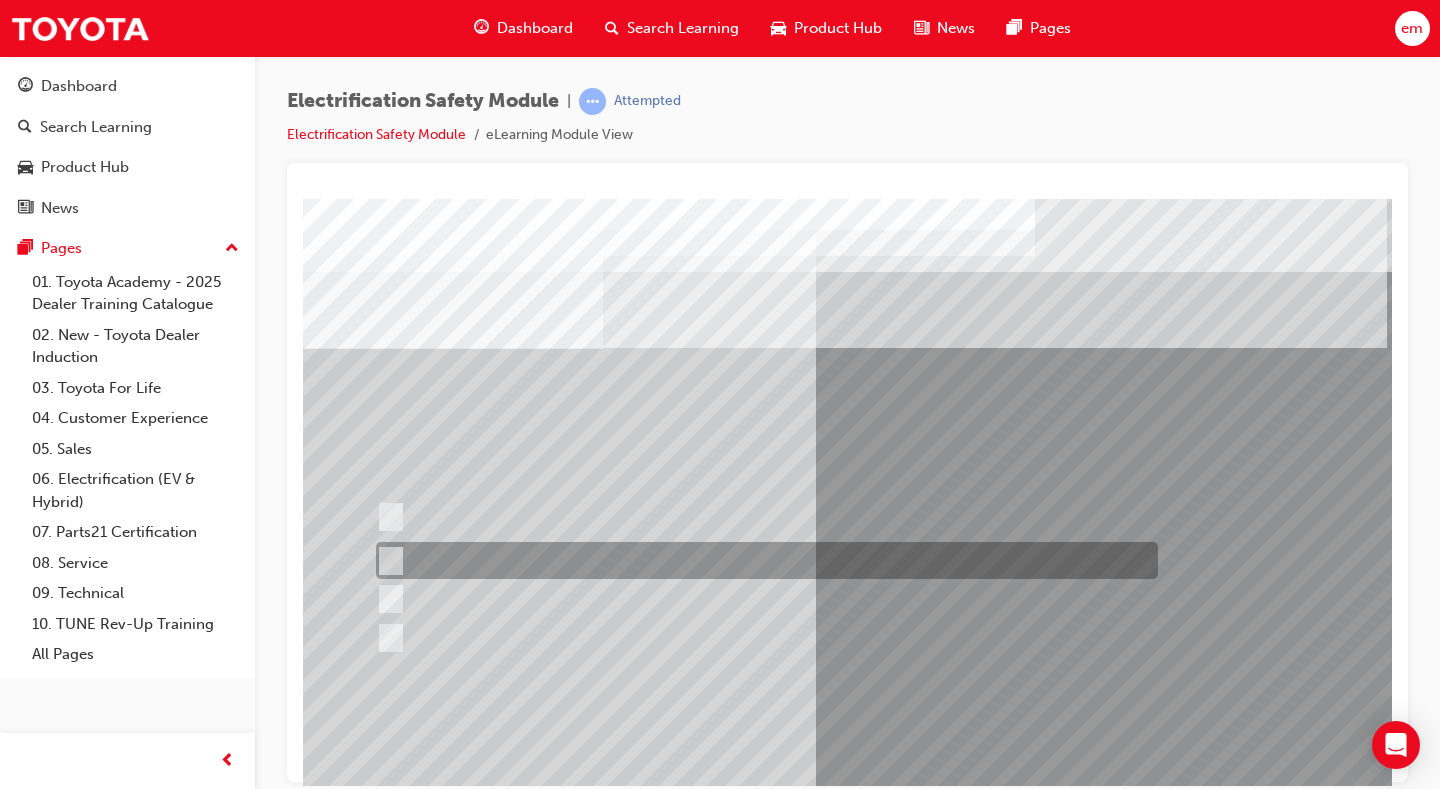 click at bounding box center [762, 560] 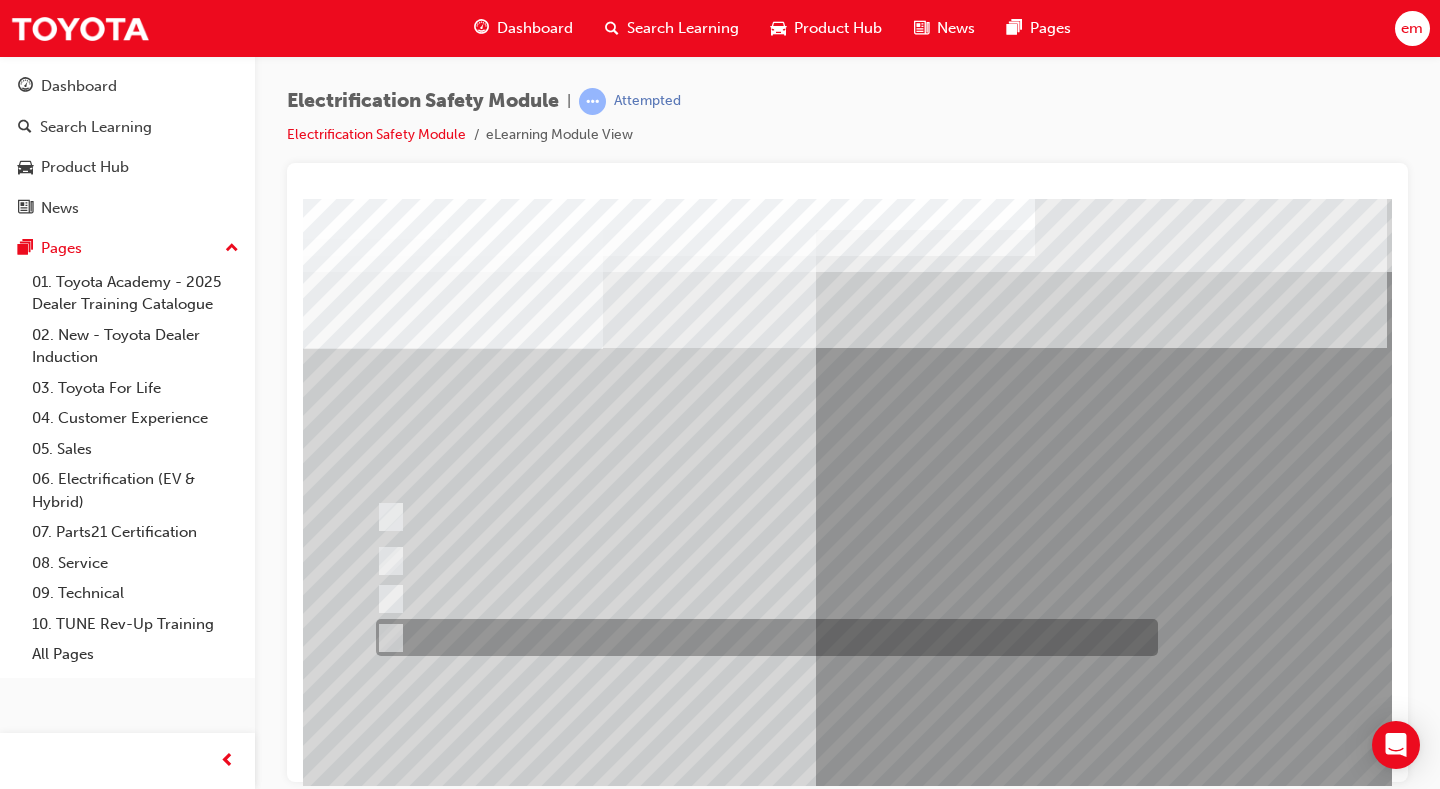 click at bounding box center [762, 637] 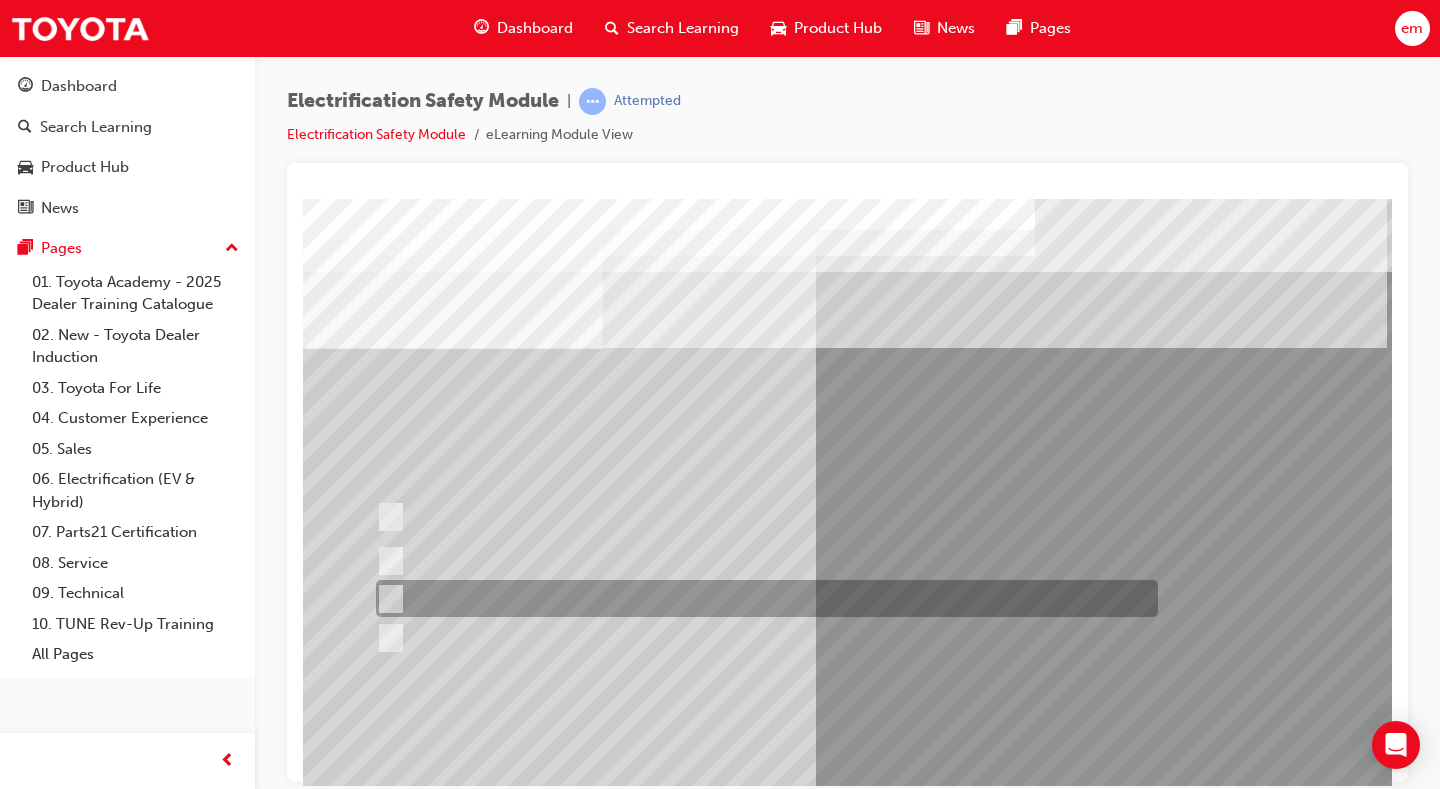click at bounding box center (762, 598) 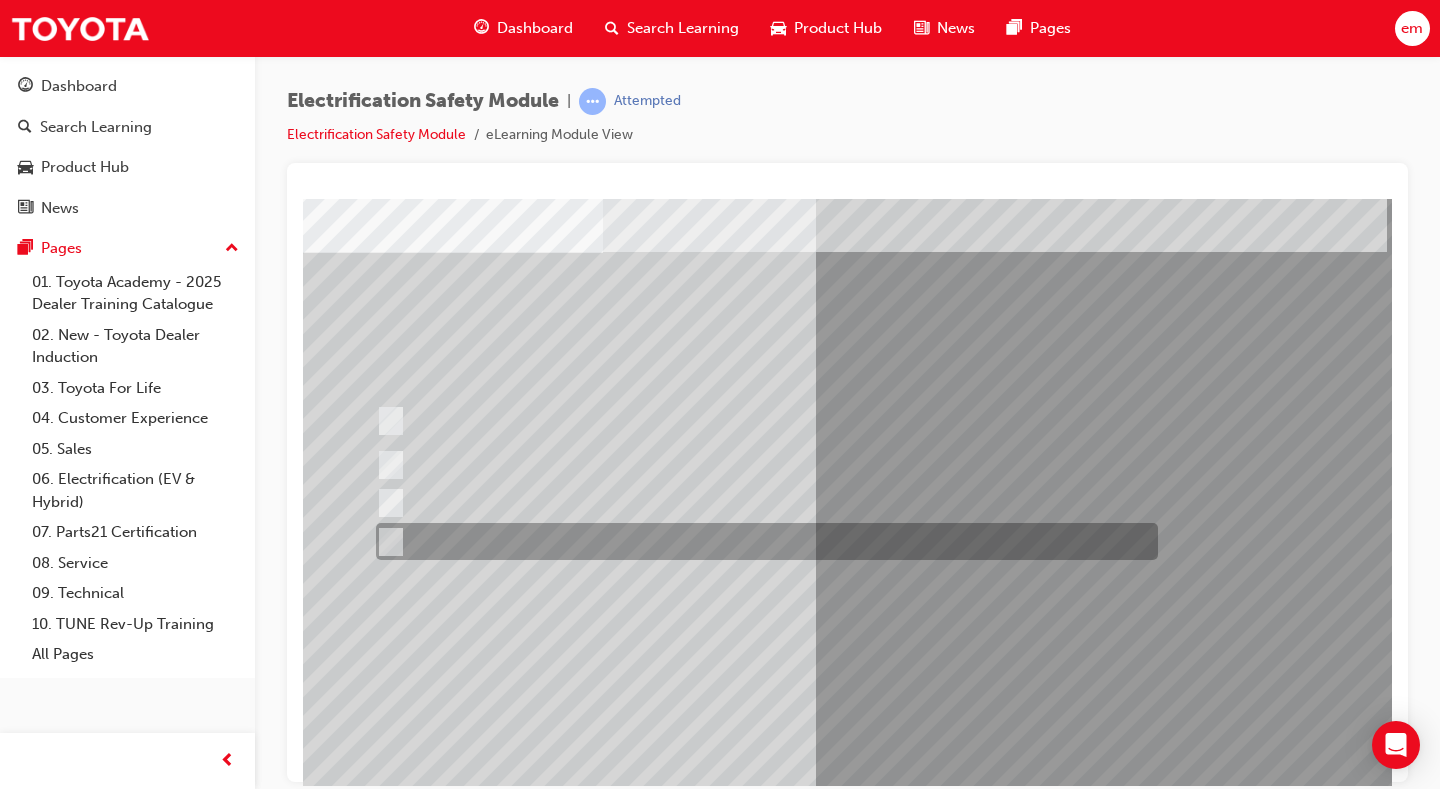 scroll, scrollTop: 100, scrollLeft: 0, axis: vertical 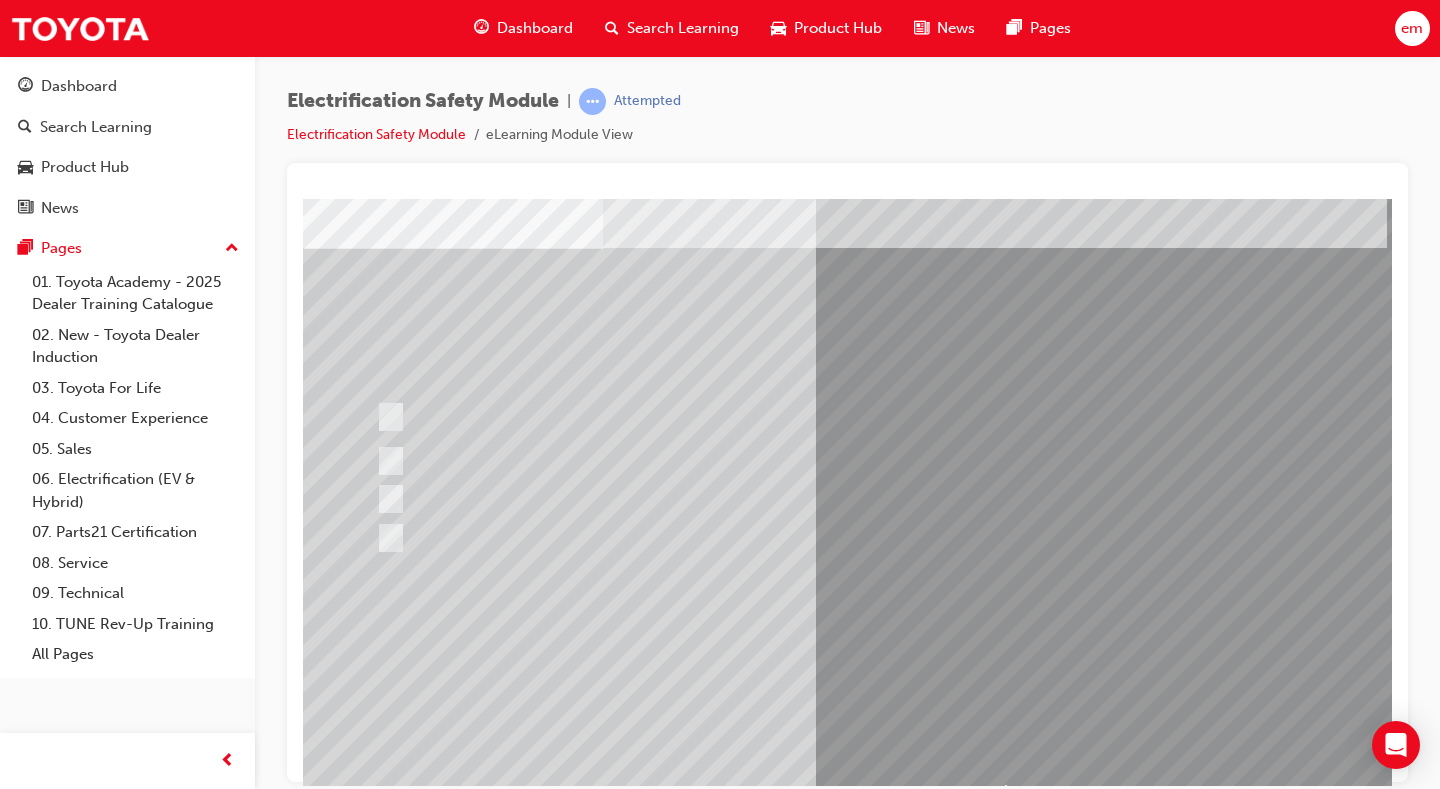click at bounding box center (375, 2887) 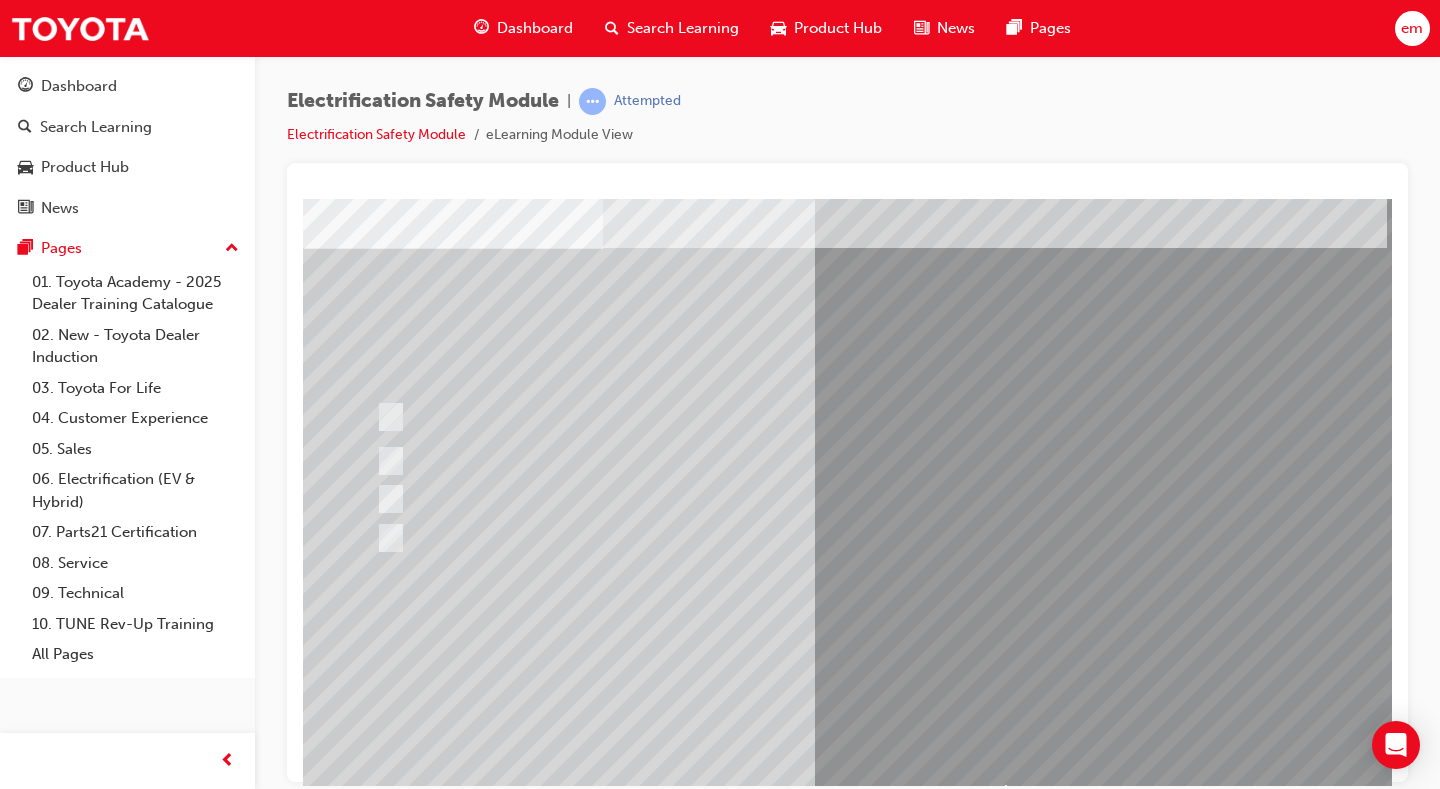scroll, scrollTop: 0, scrollLeft: 0, axis: both 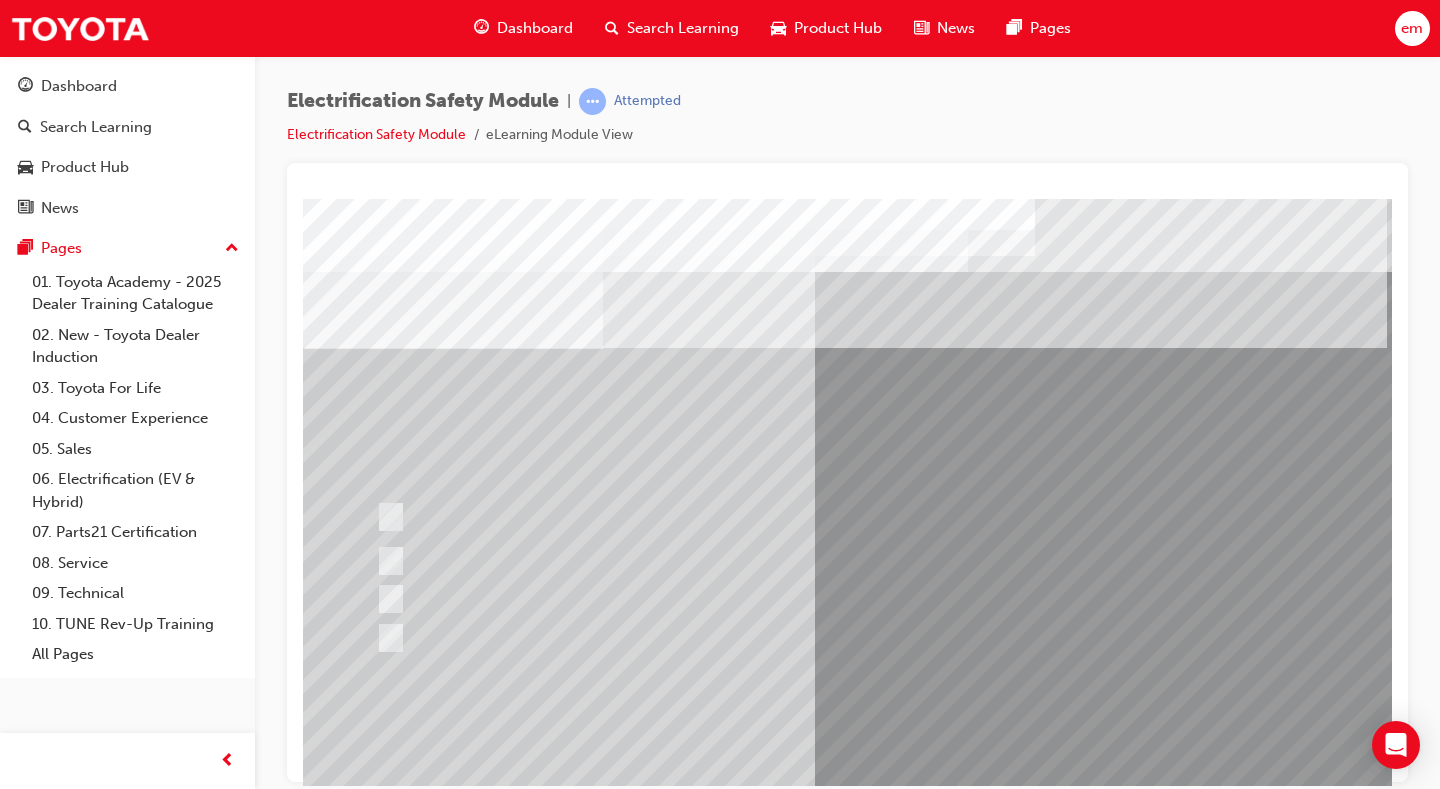 click at bounding box center [635, 2694] 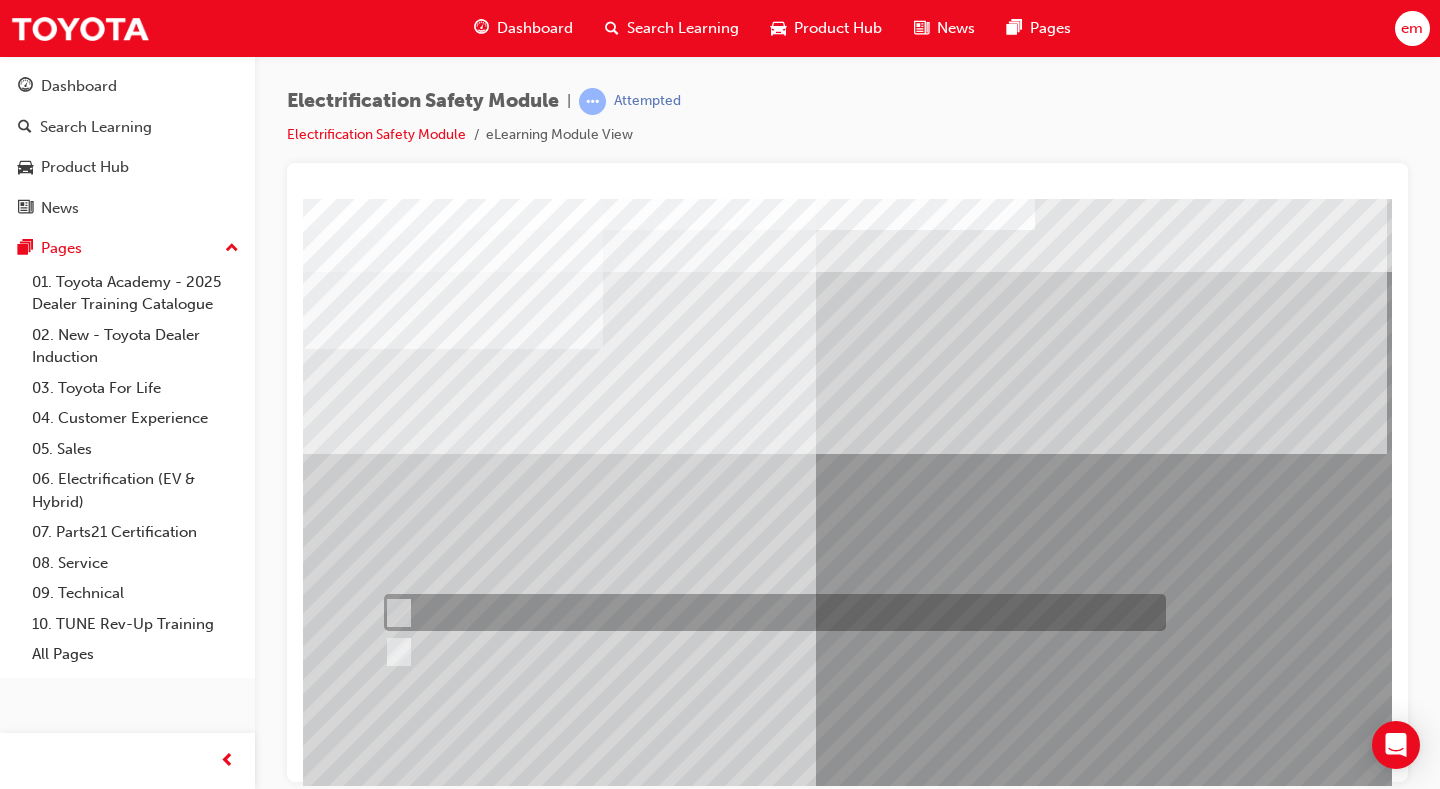click at bounding box center (770, 612) 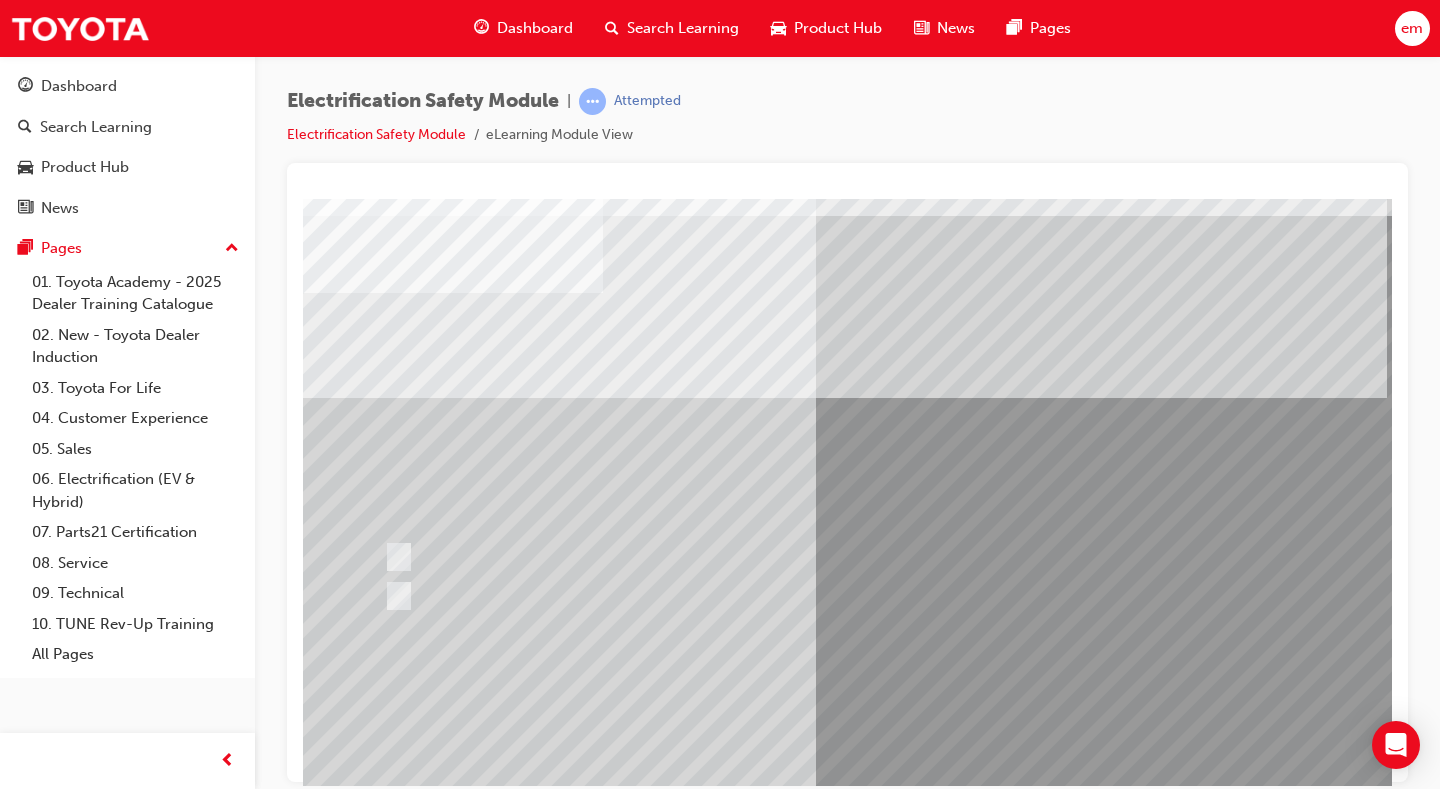 scroll, scrollTop: 100, scrollLeft: 0, axis: vertical 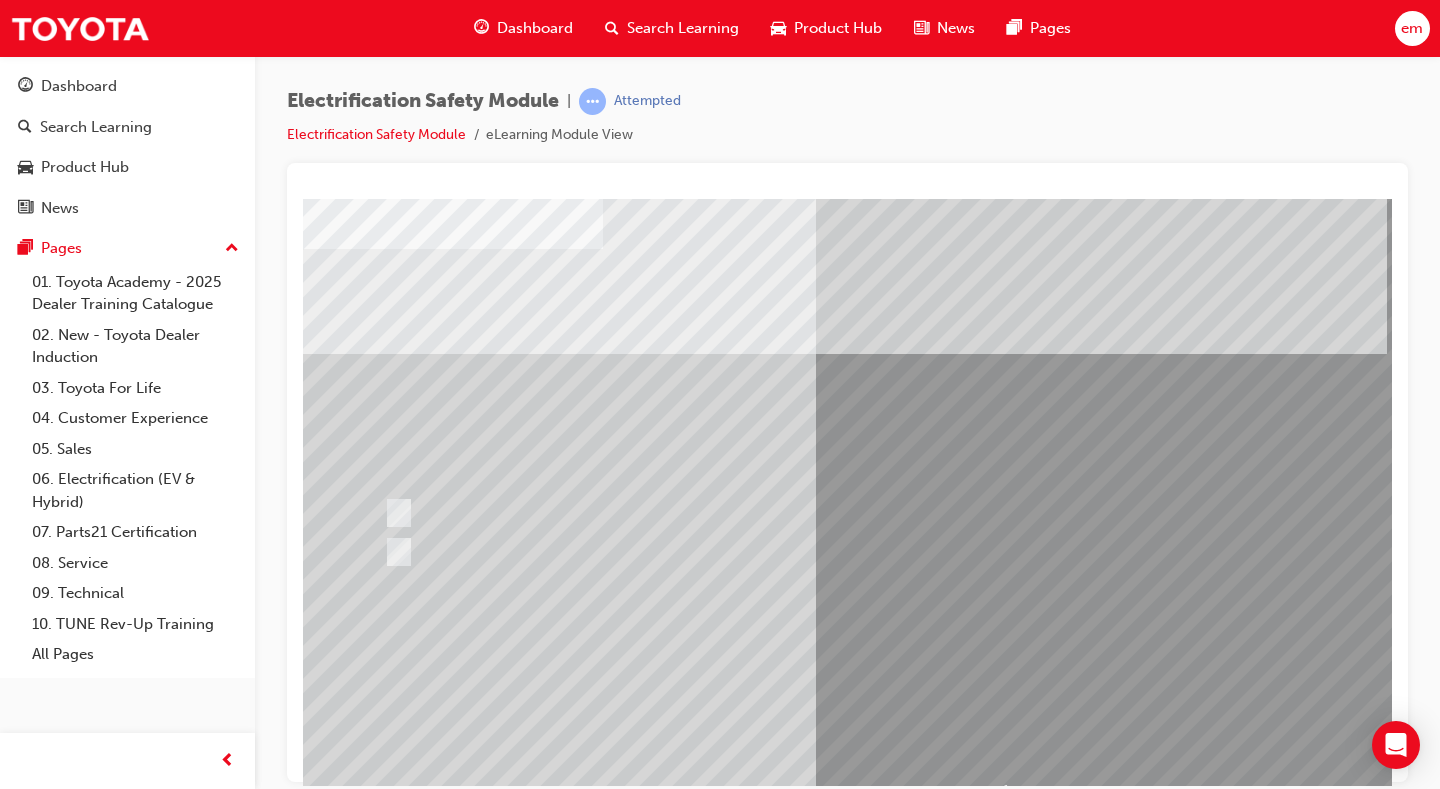 click at bounding box center [375, 2949] 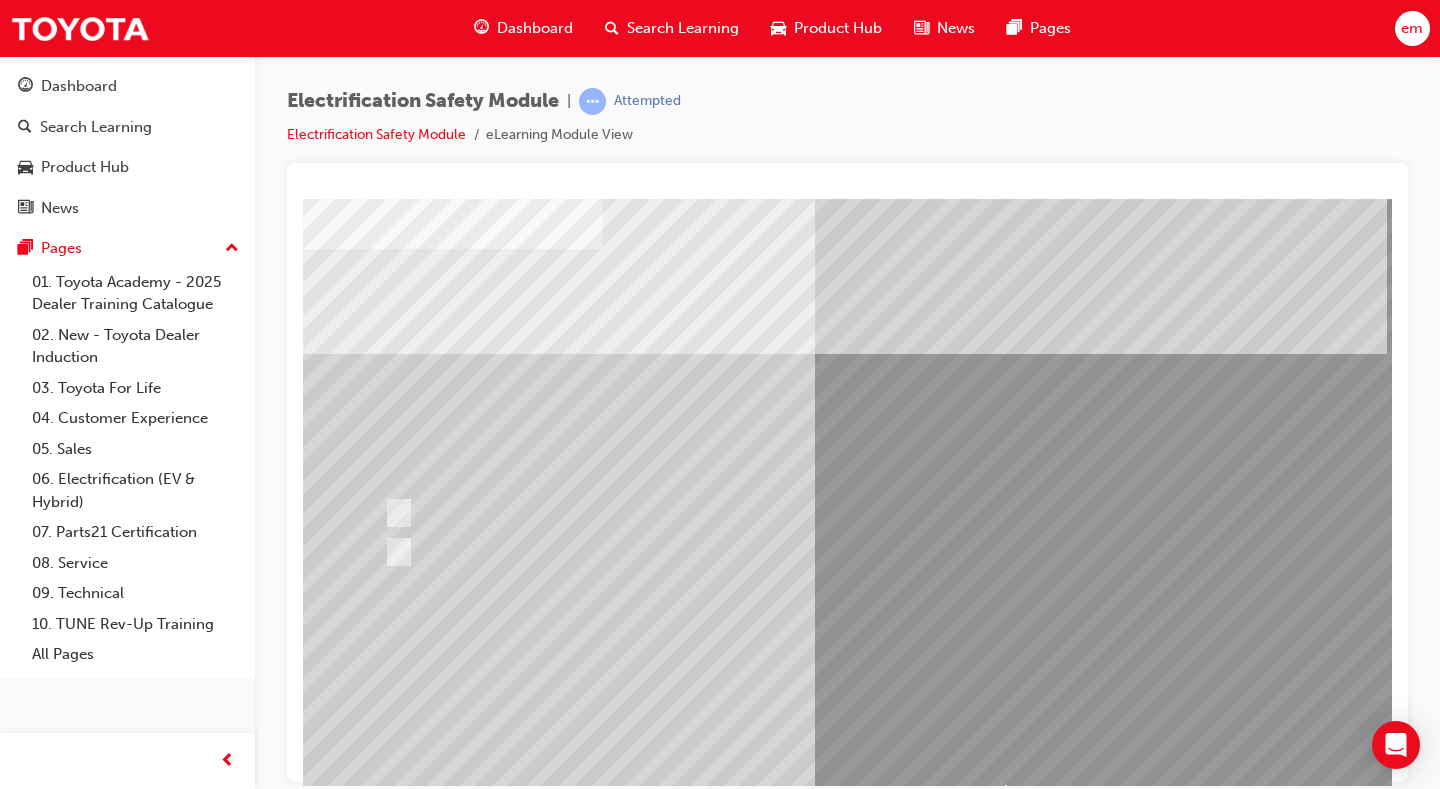 scroll, scrollTop: 0, scrollLeft: 0, axis: both 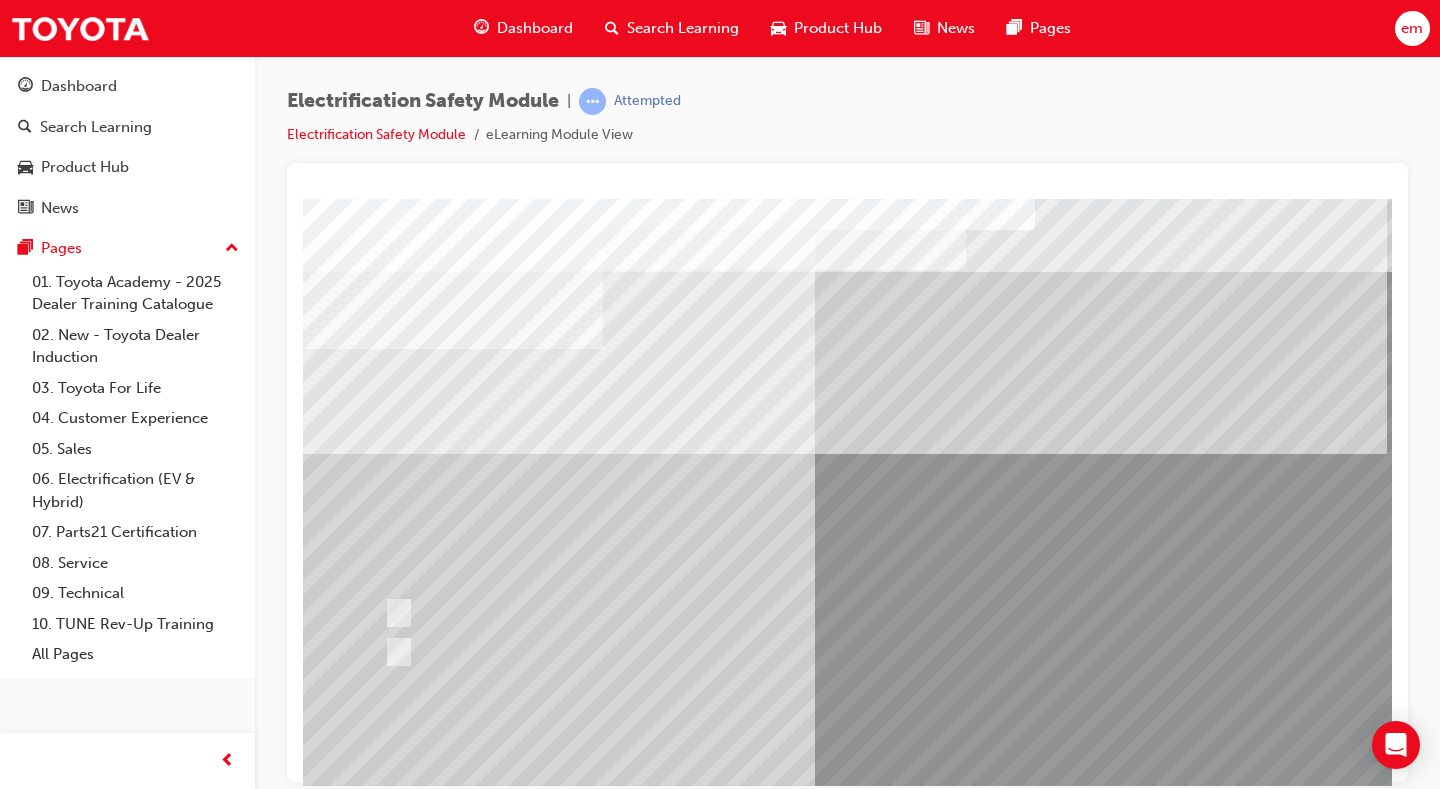 click at bounding box center (635, 2694) 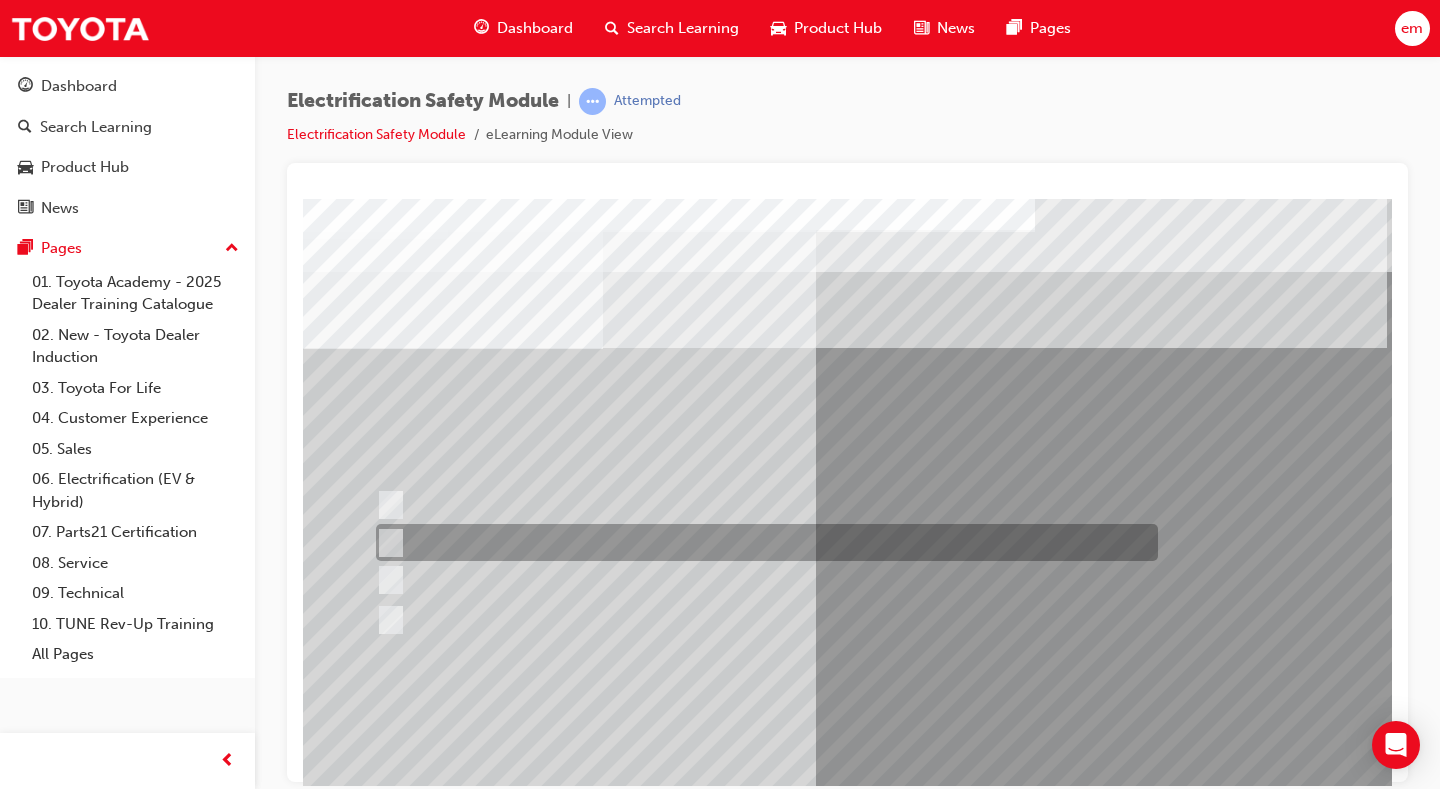 click at bounding box center [762, 542] 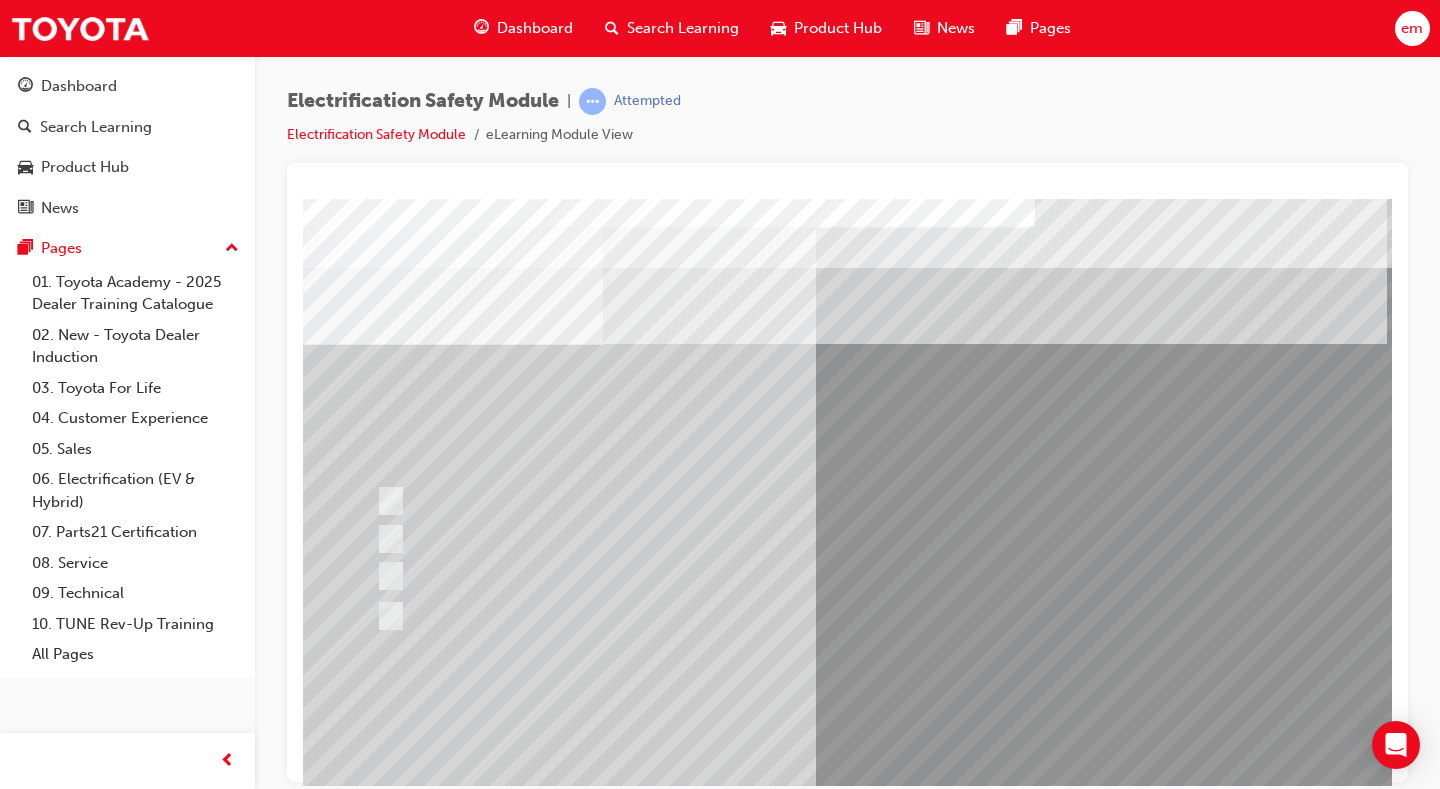 scroll, scrollTop: 100, scrollLeft: 0, axis: vertical 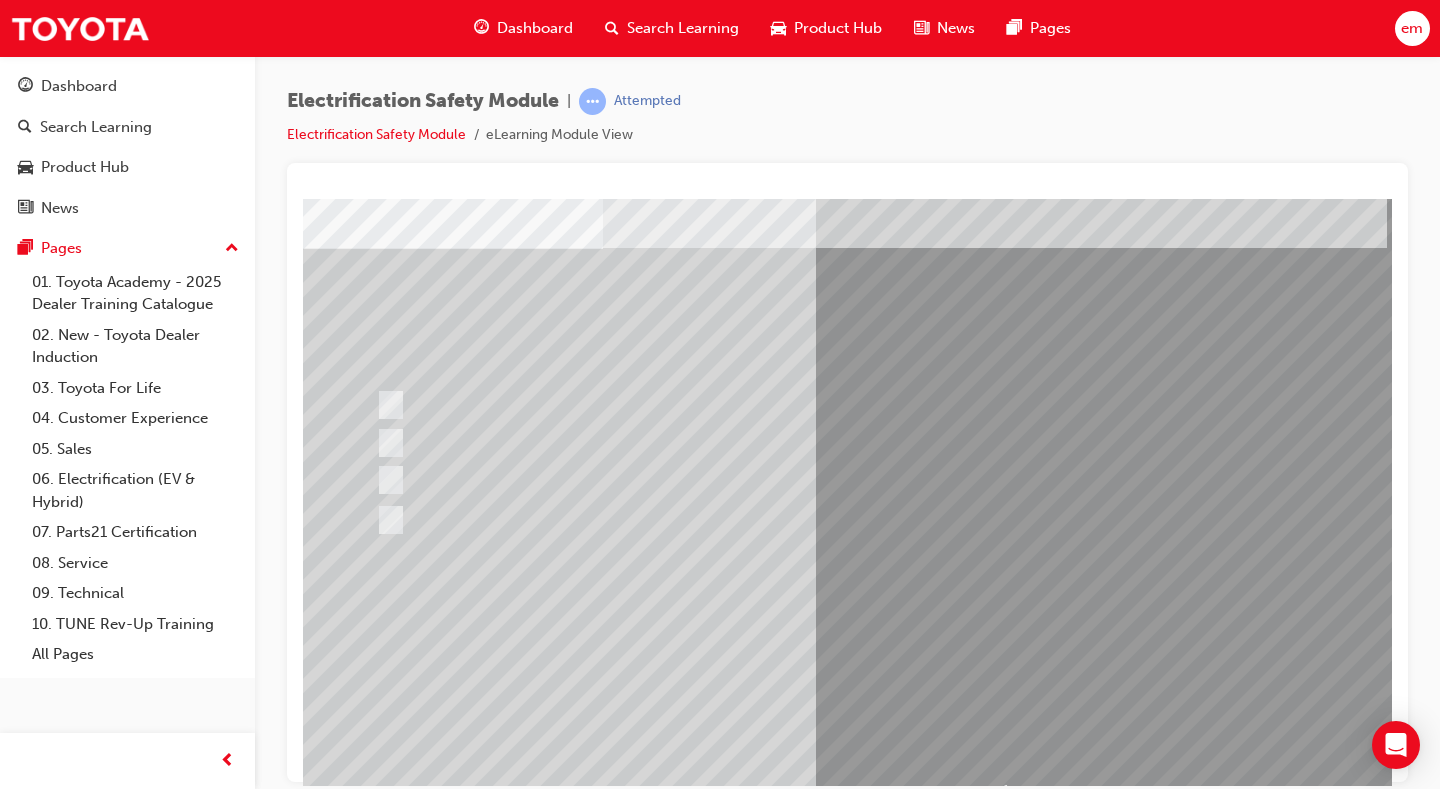 click at bounding box center (375, 2887) 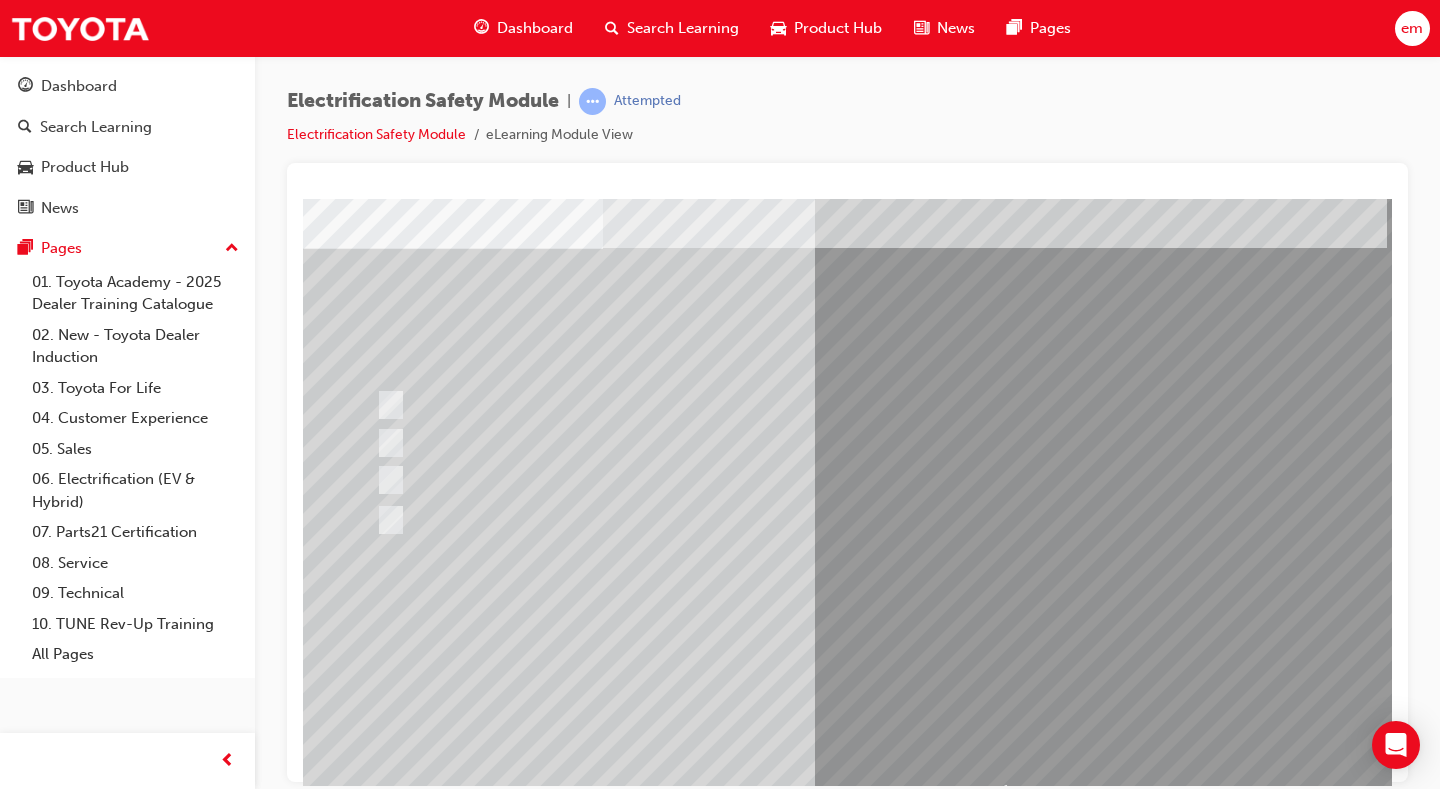 scroll, scrollTop: 0, scrollLeft: 0, axis: both 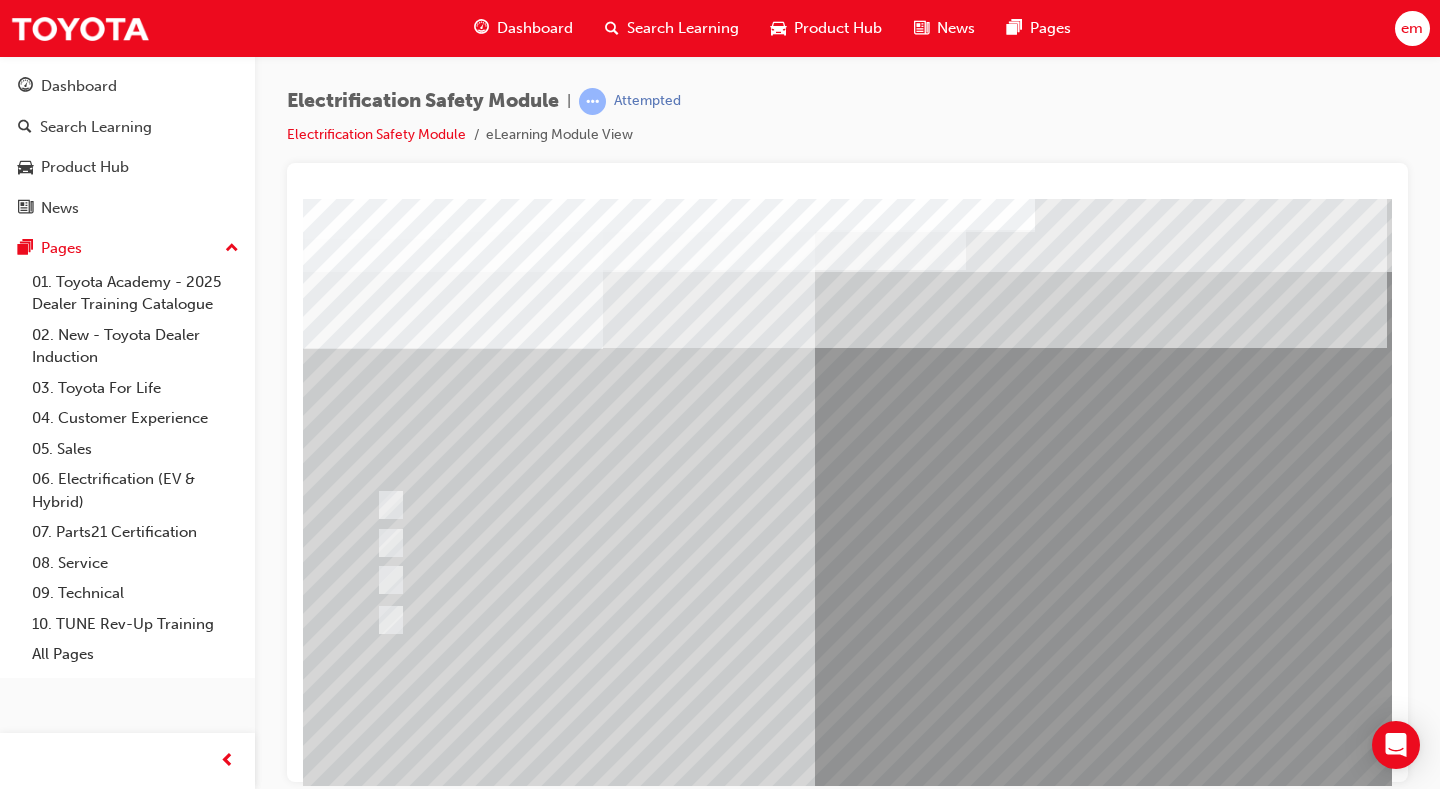 click at bounding box center (635, 2694) 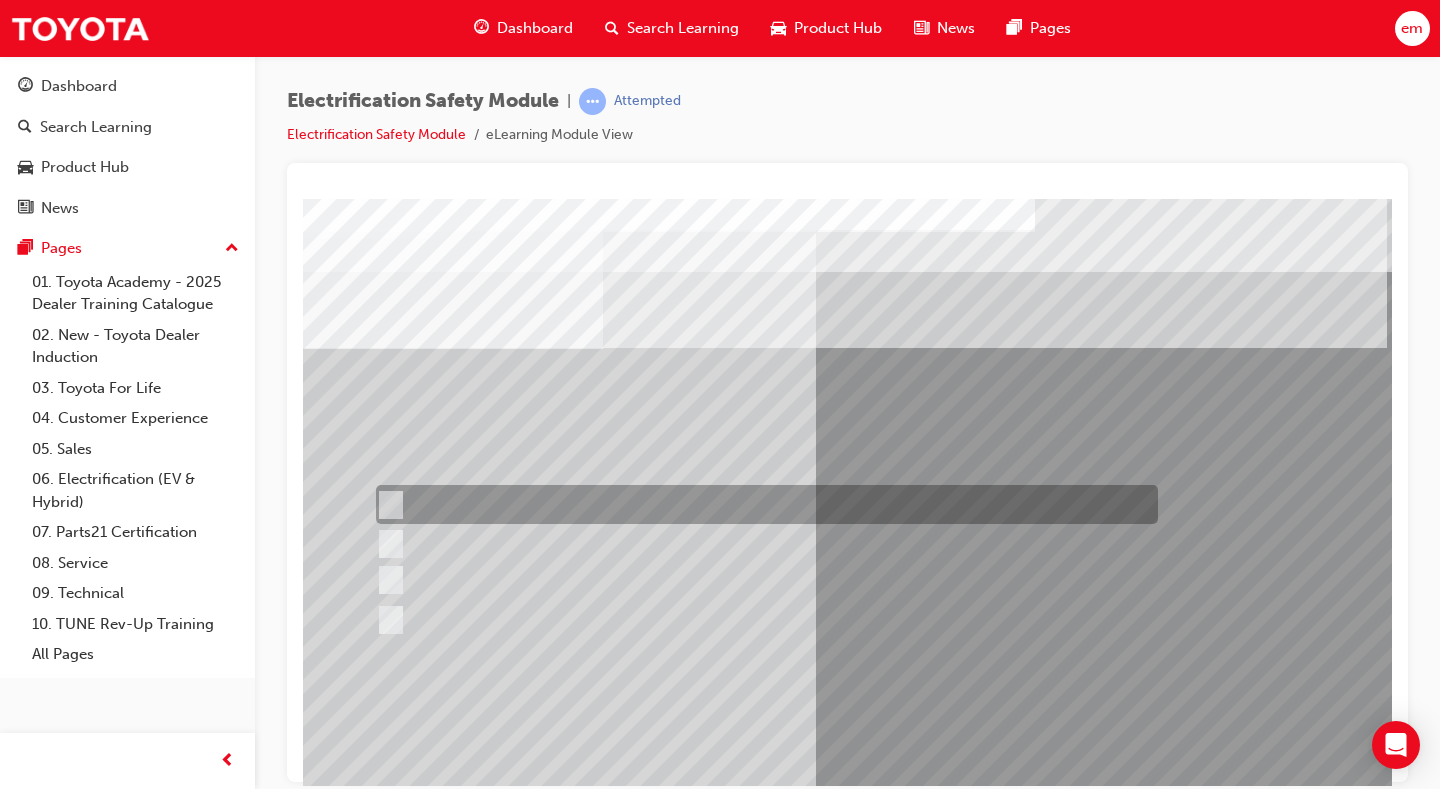 click at bounding box center [762, 504] 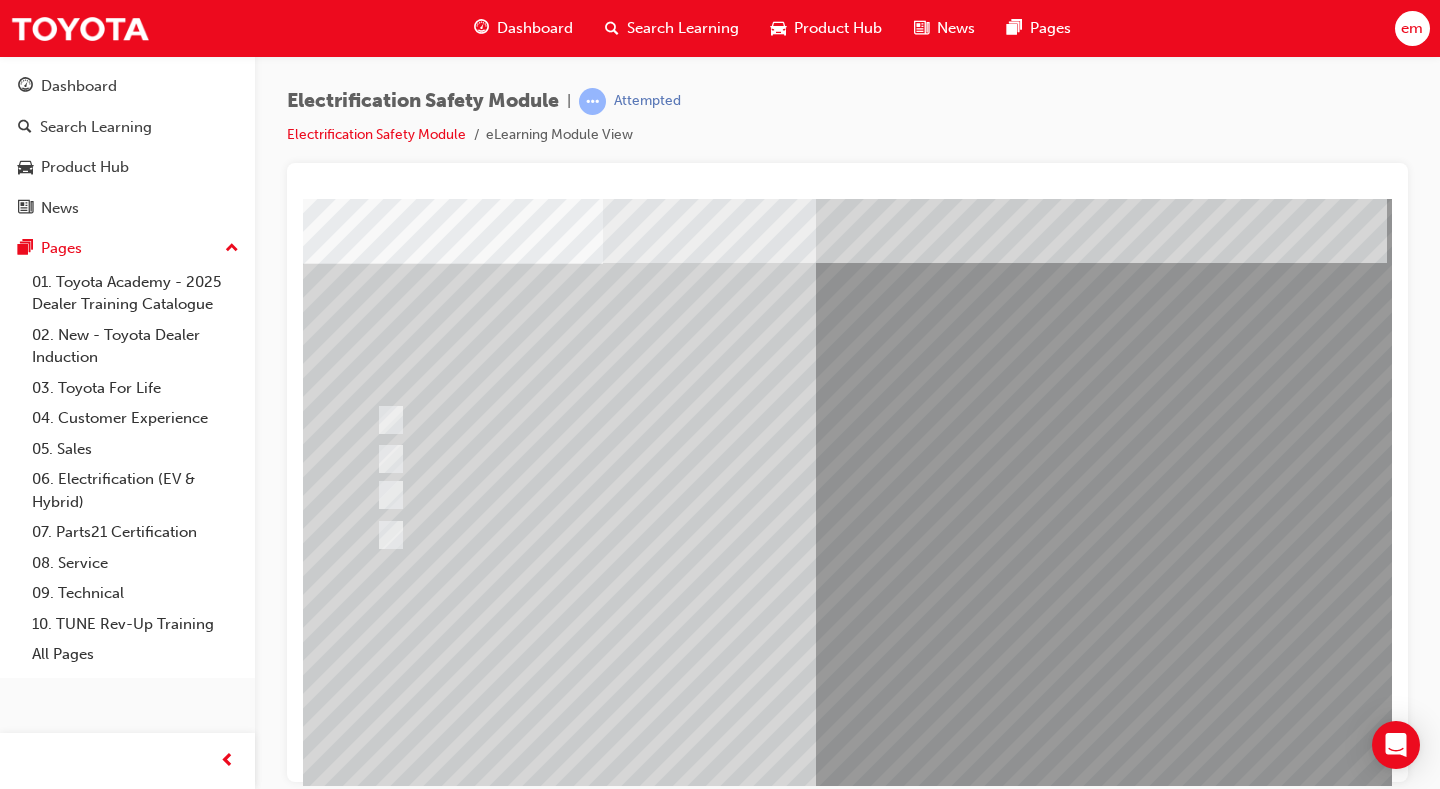 scroll, scrollTop: 100, scrollLeft: 0, axis: vertical 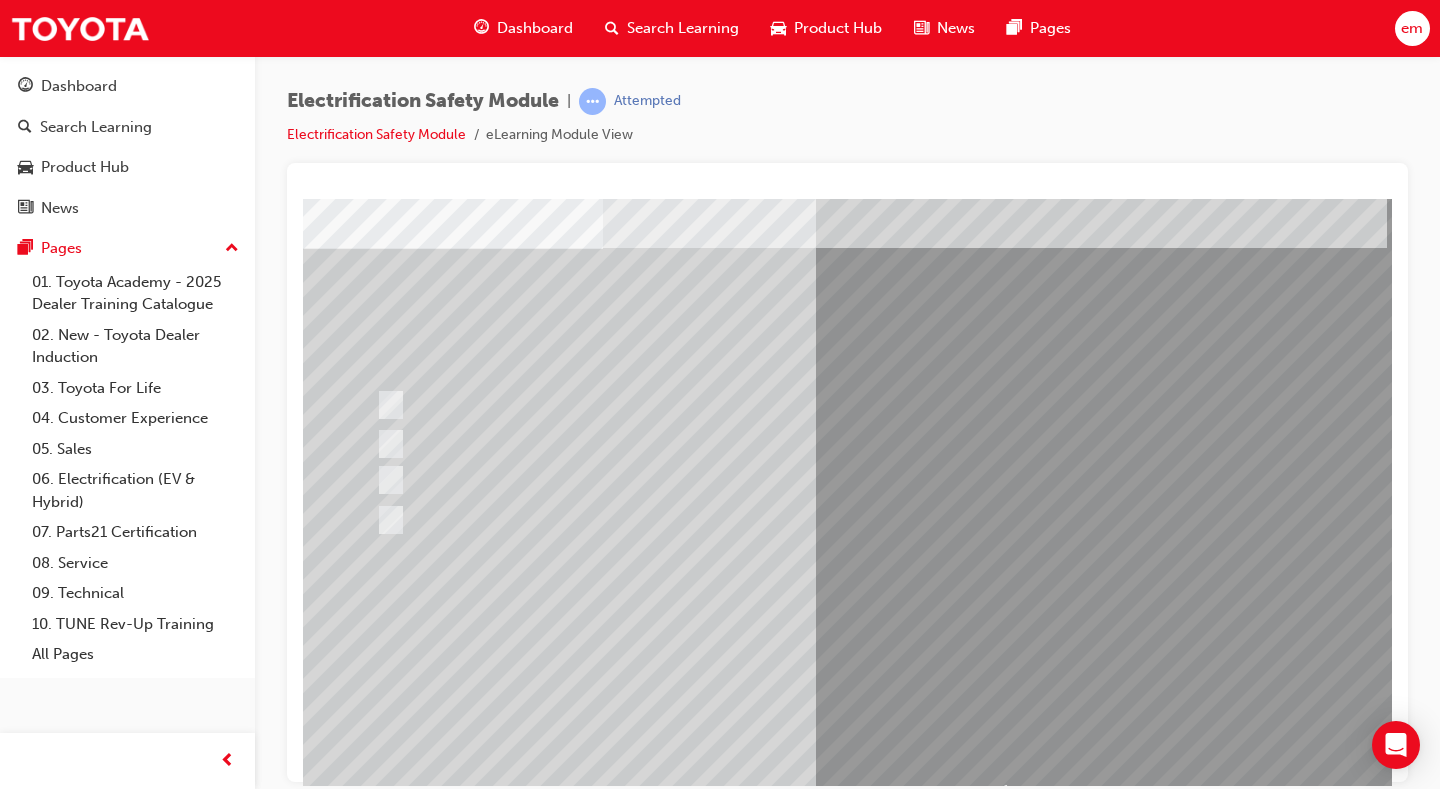 click at bounding box center (375, 2887) 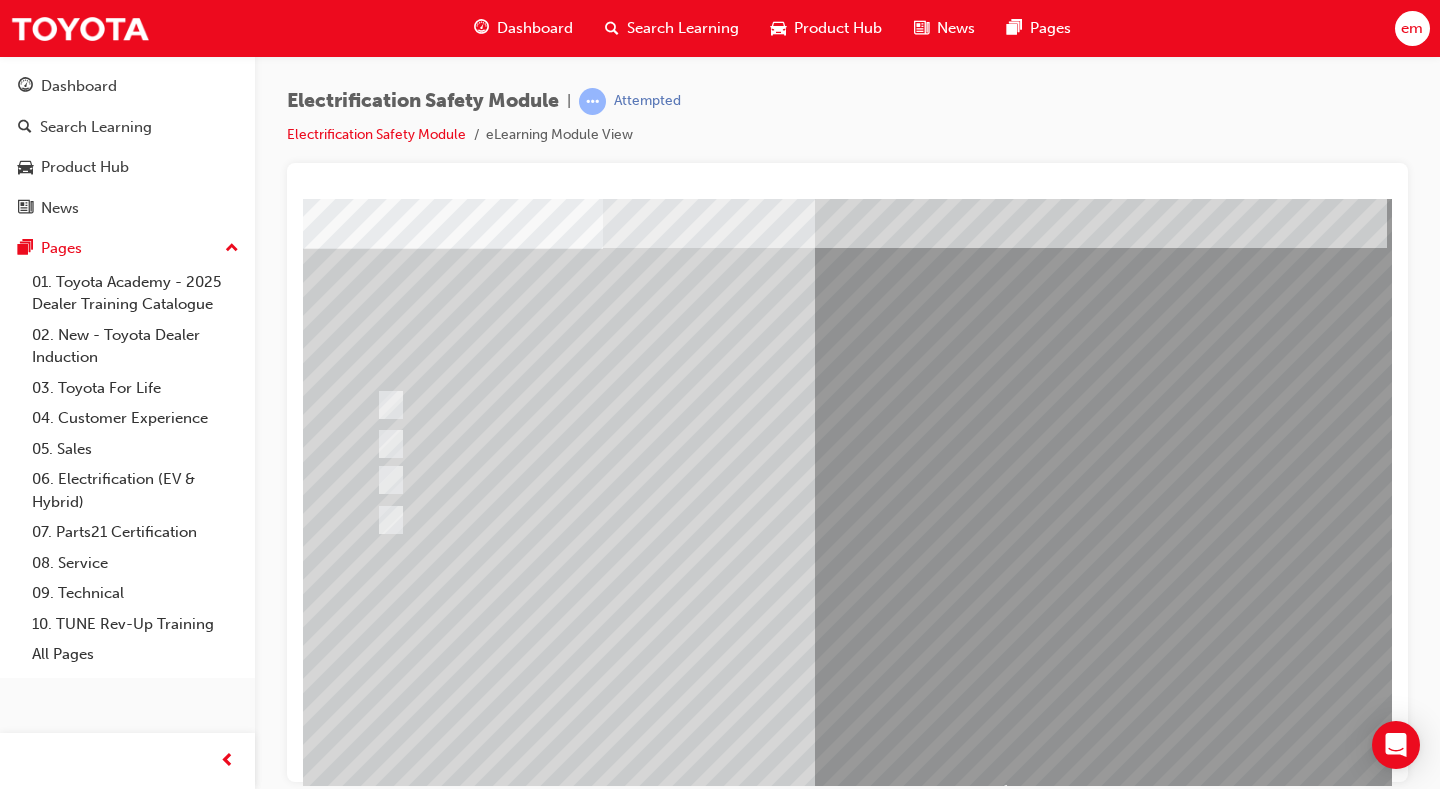 scroll, scrollTop: 0, scrollLeft: 0, axis: both 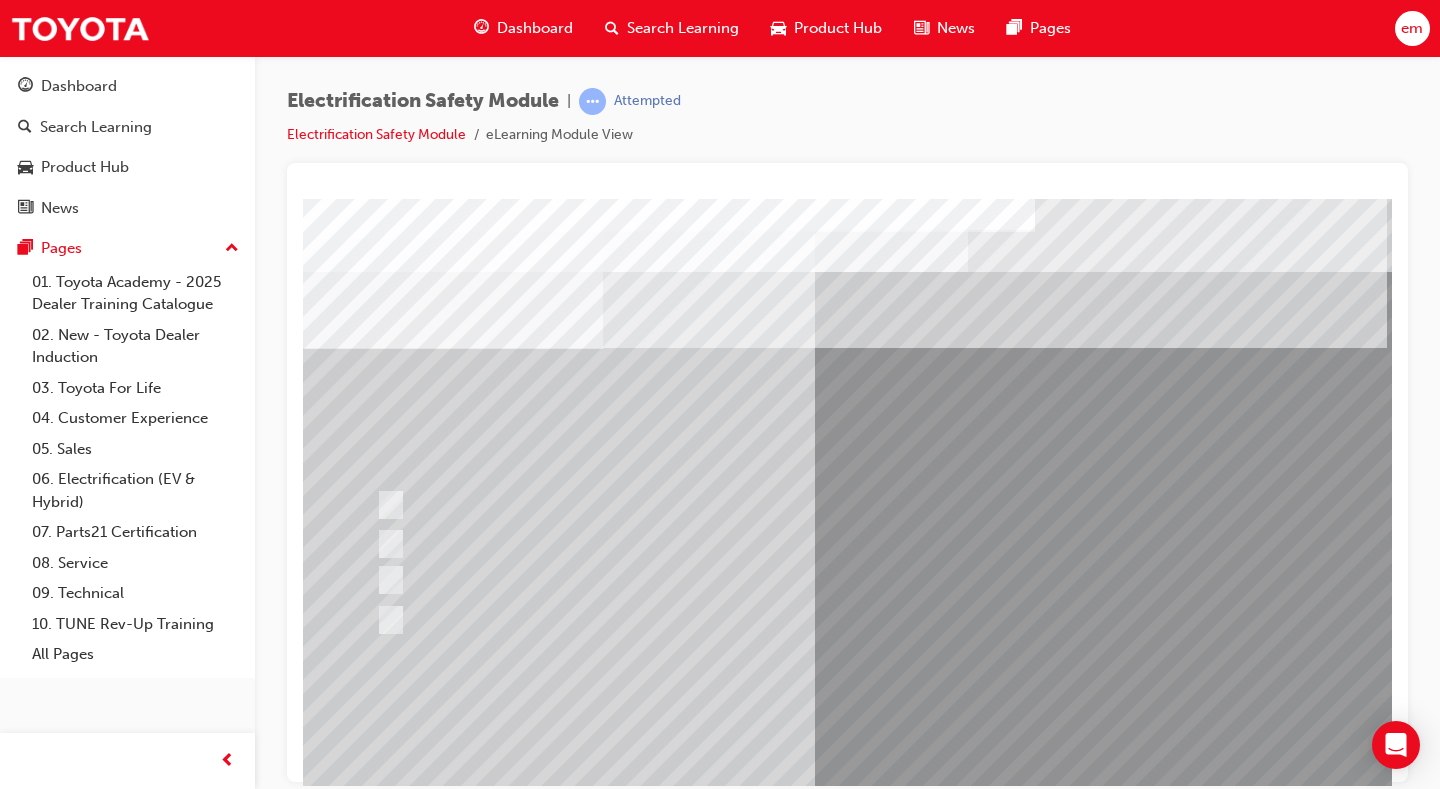 click at bounding box center [635, 2694] 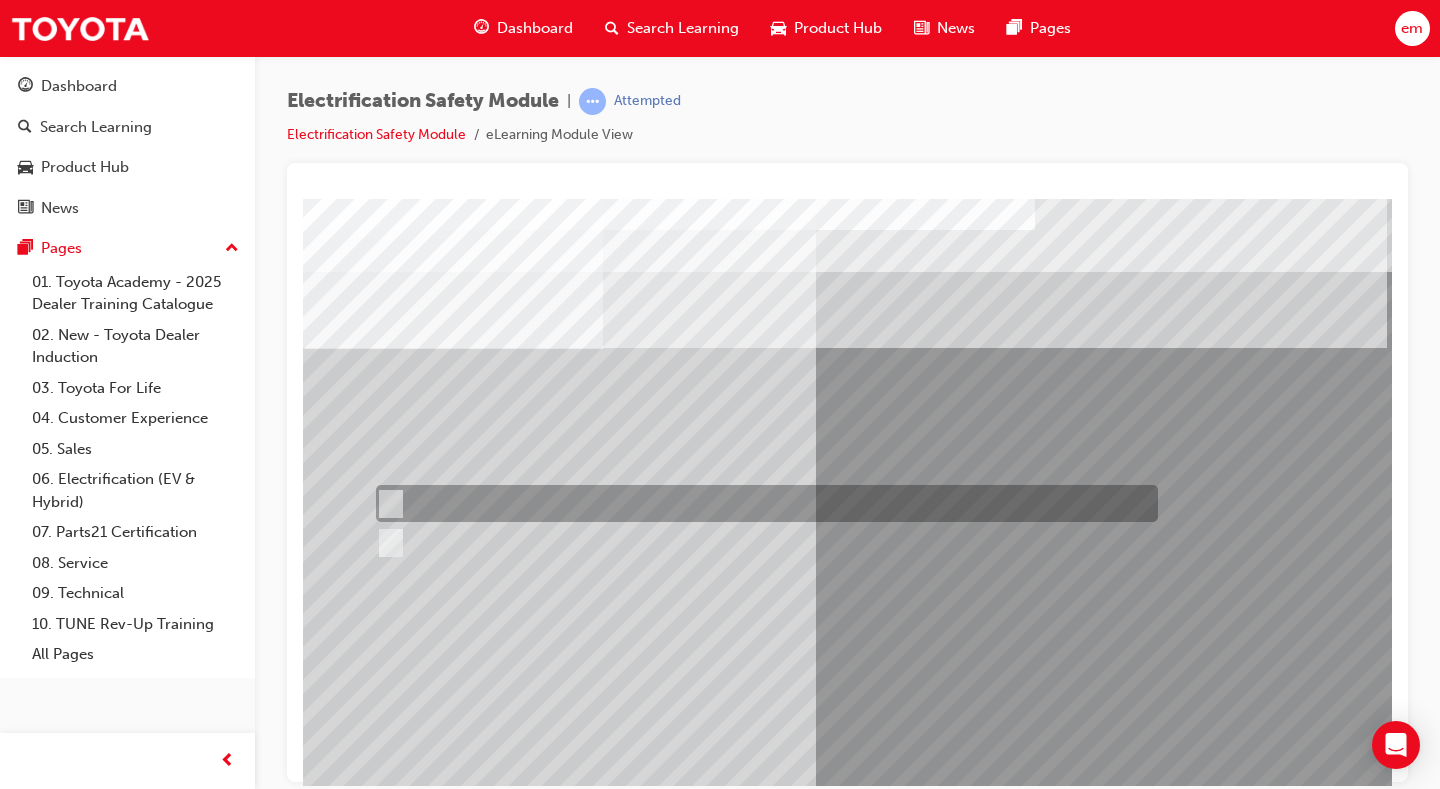 click at bounding box center [762, 503] 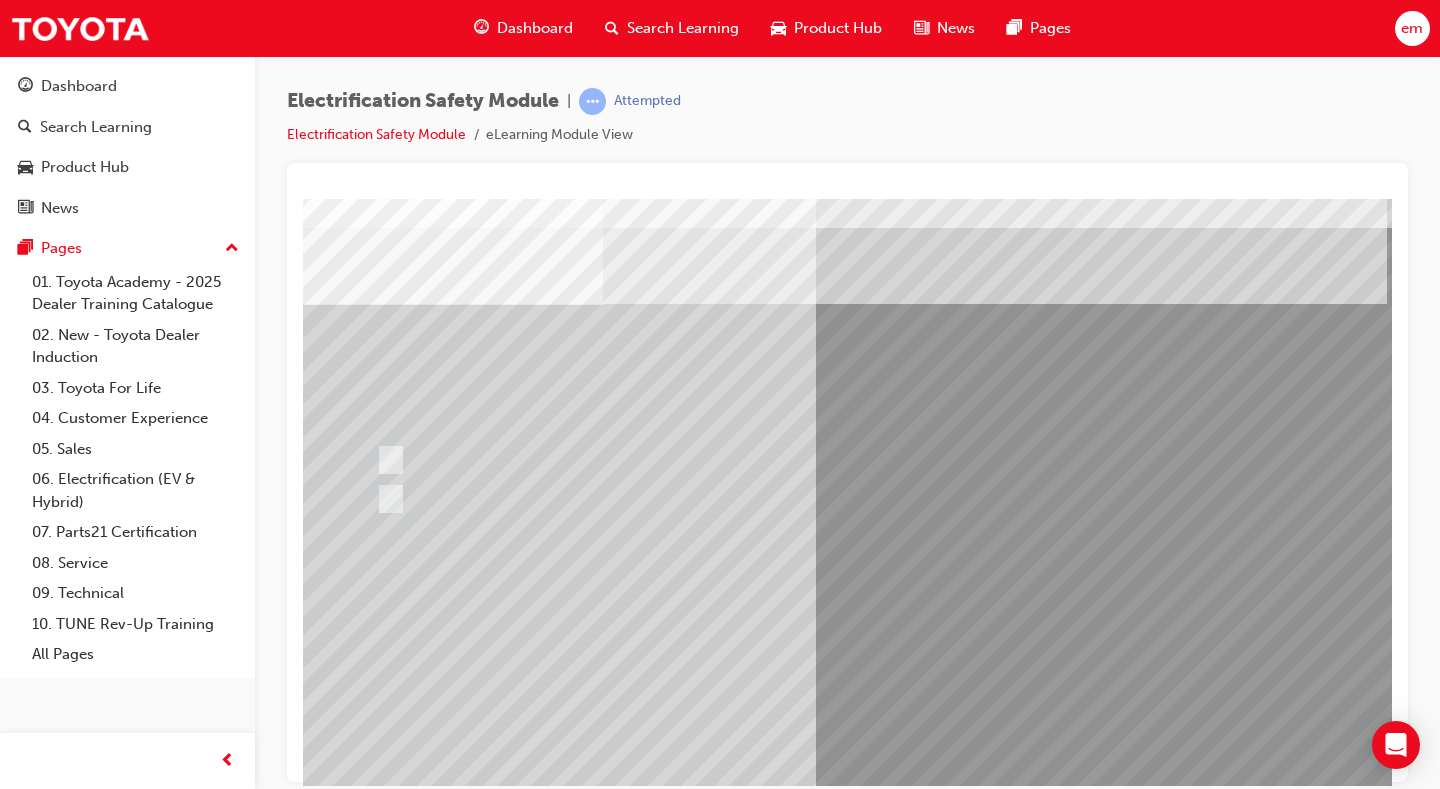 scroll, scrollTop: 100, scrollLeft: 0, axis: vertical 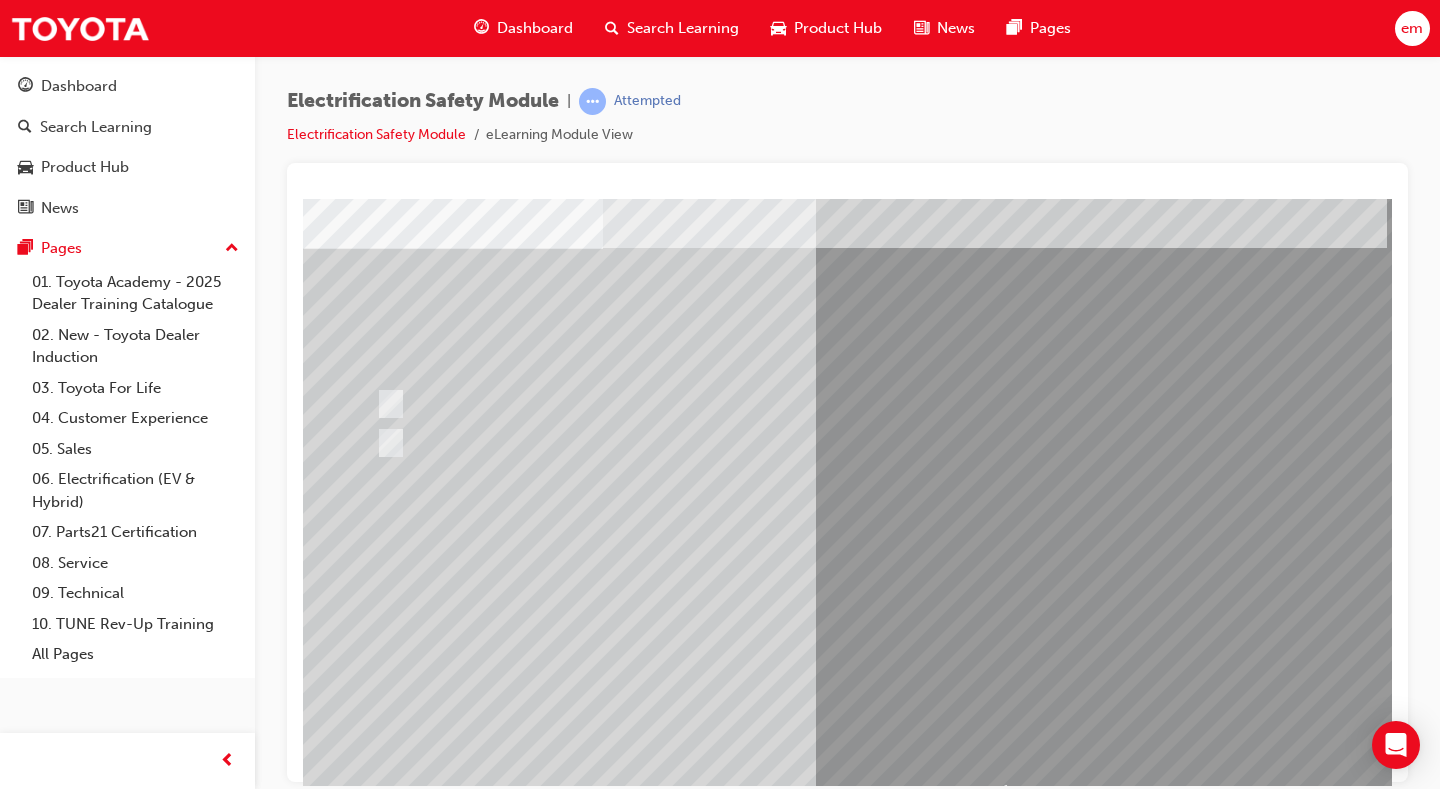click at bounding box center [375, 2843] 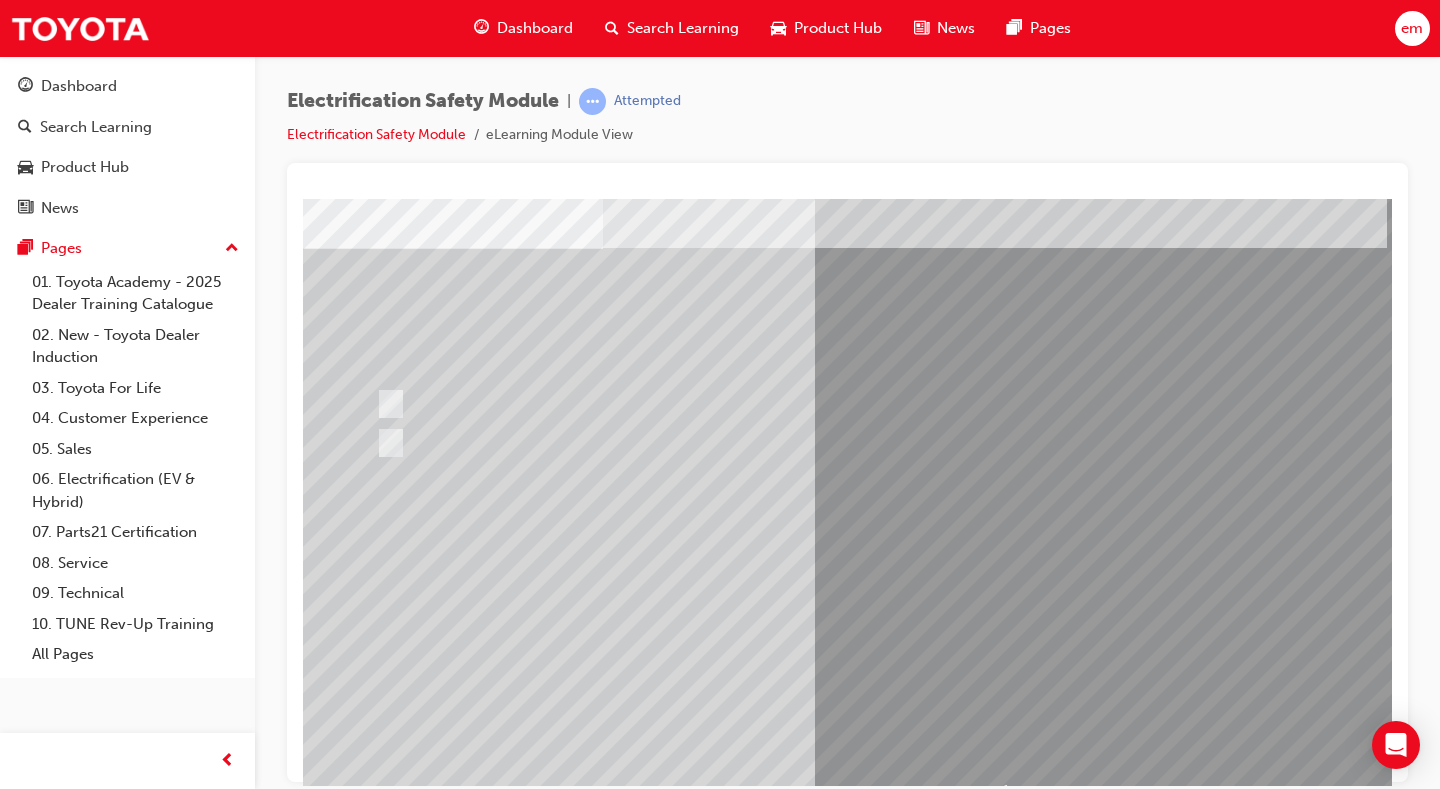 scroll, scrollTop: 0, scrollLeft: 0, axis: both 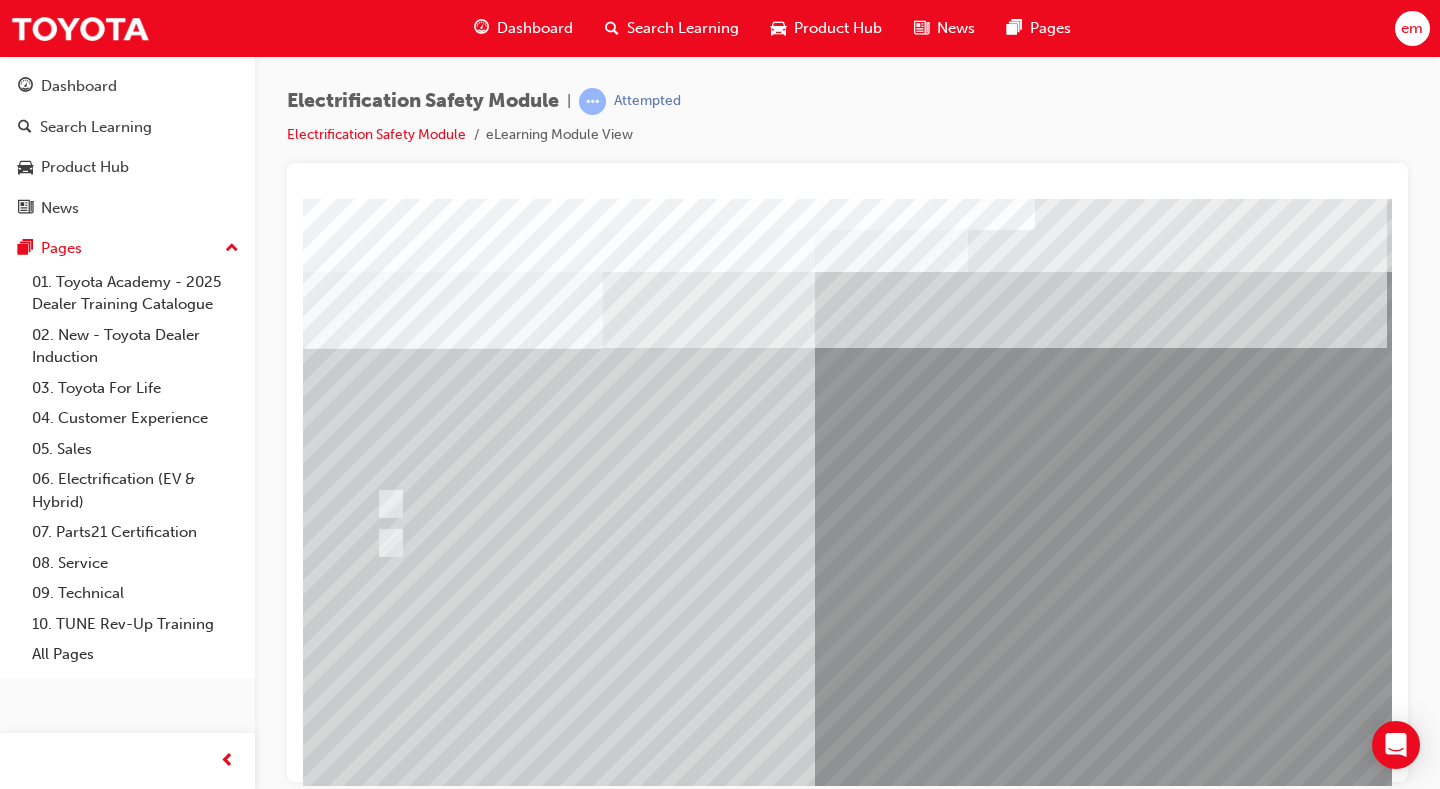 click at bounding box center (635, 2694) 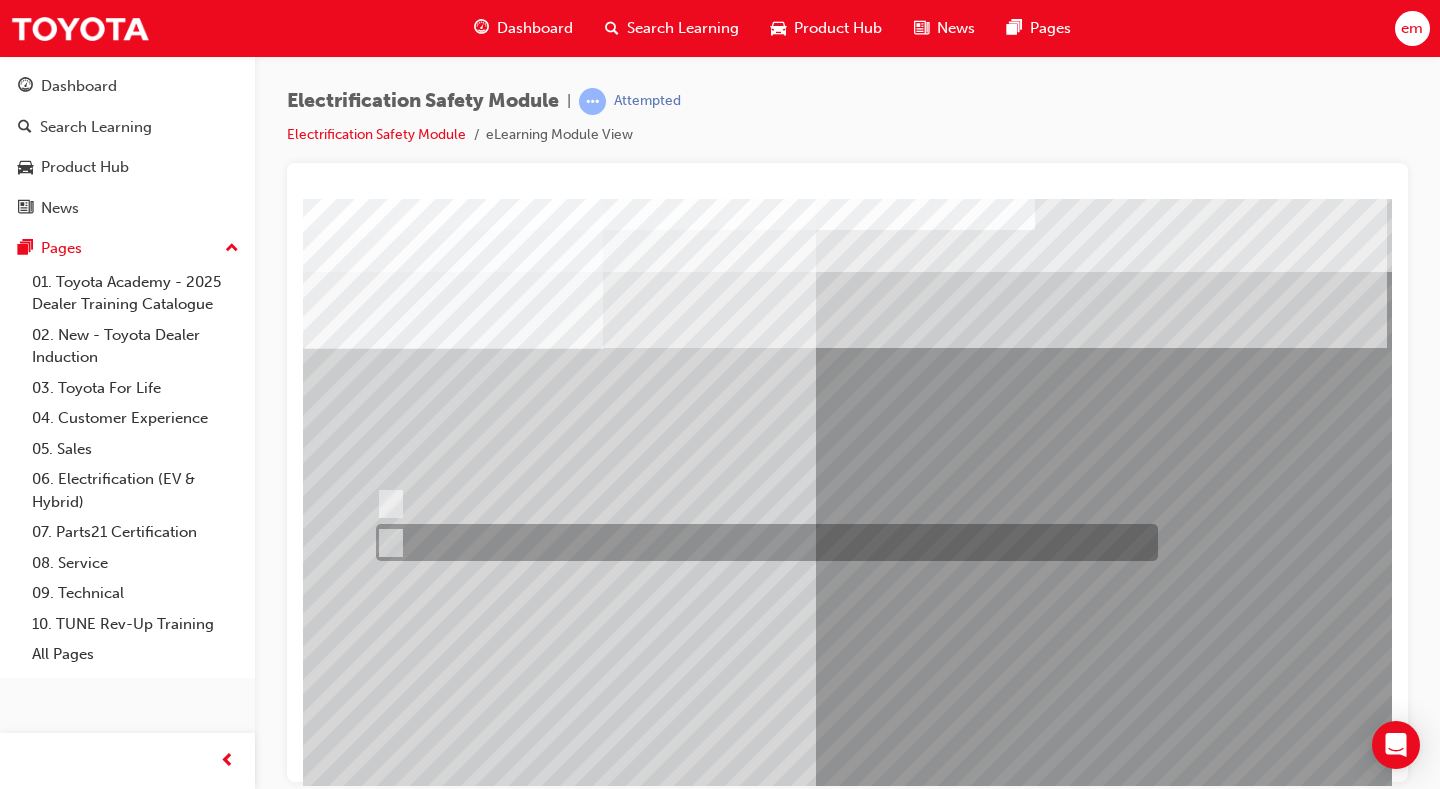 click at bounding box center [762, 542] 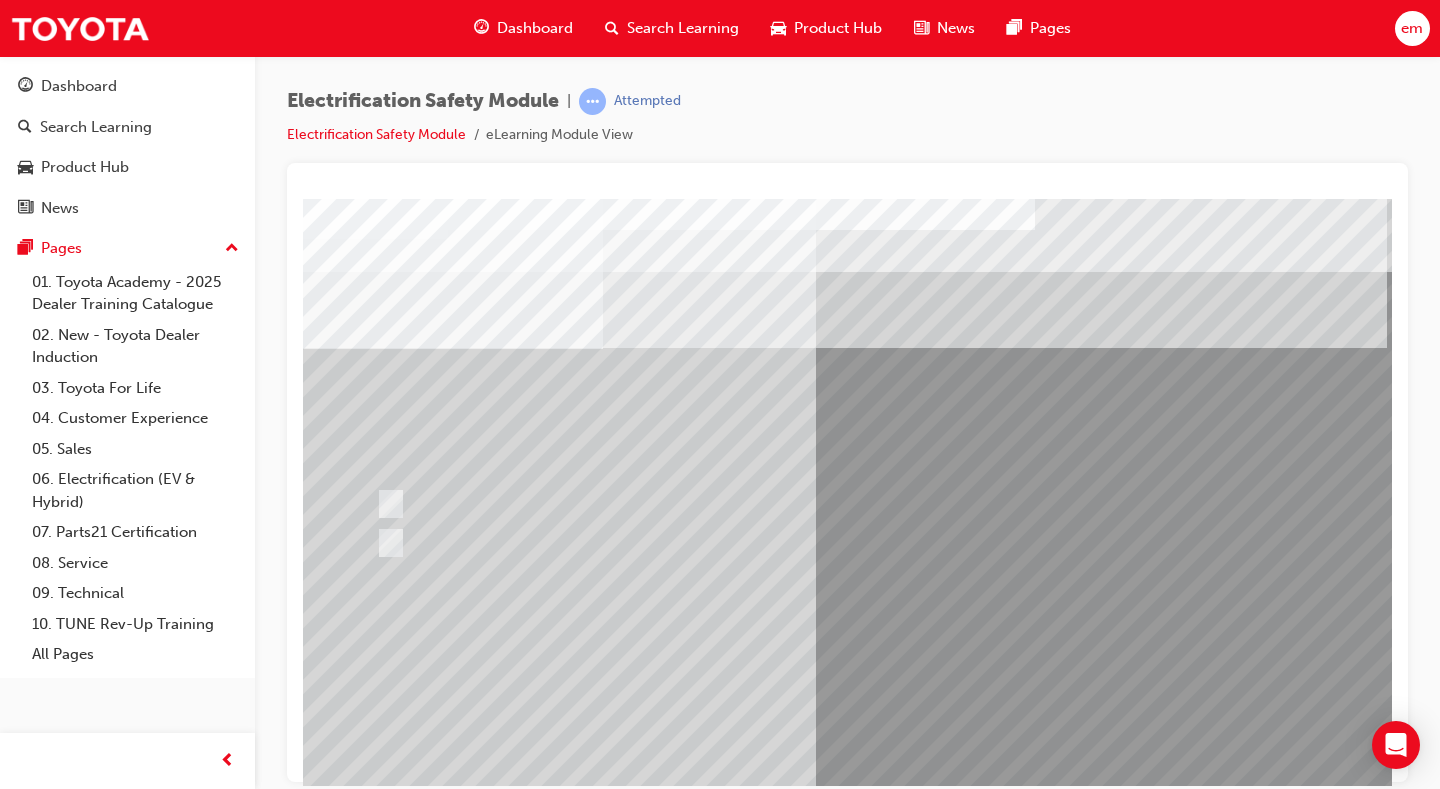 scroll, scrollTop: 100, scrollLeft: 0, axis: vertical 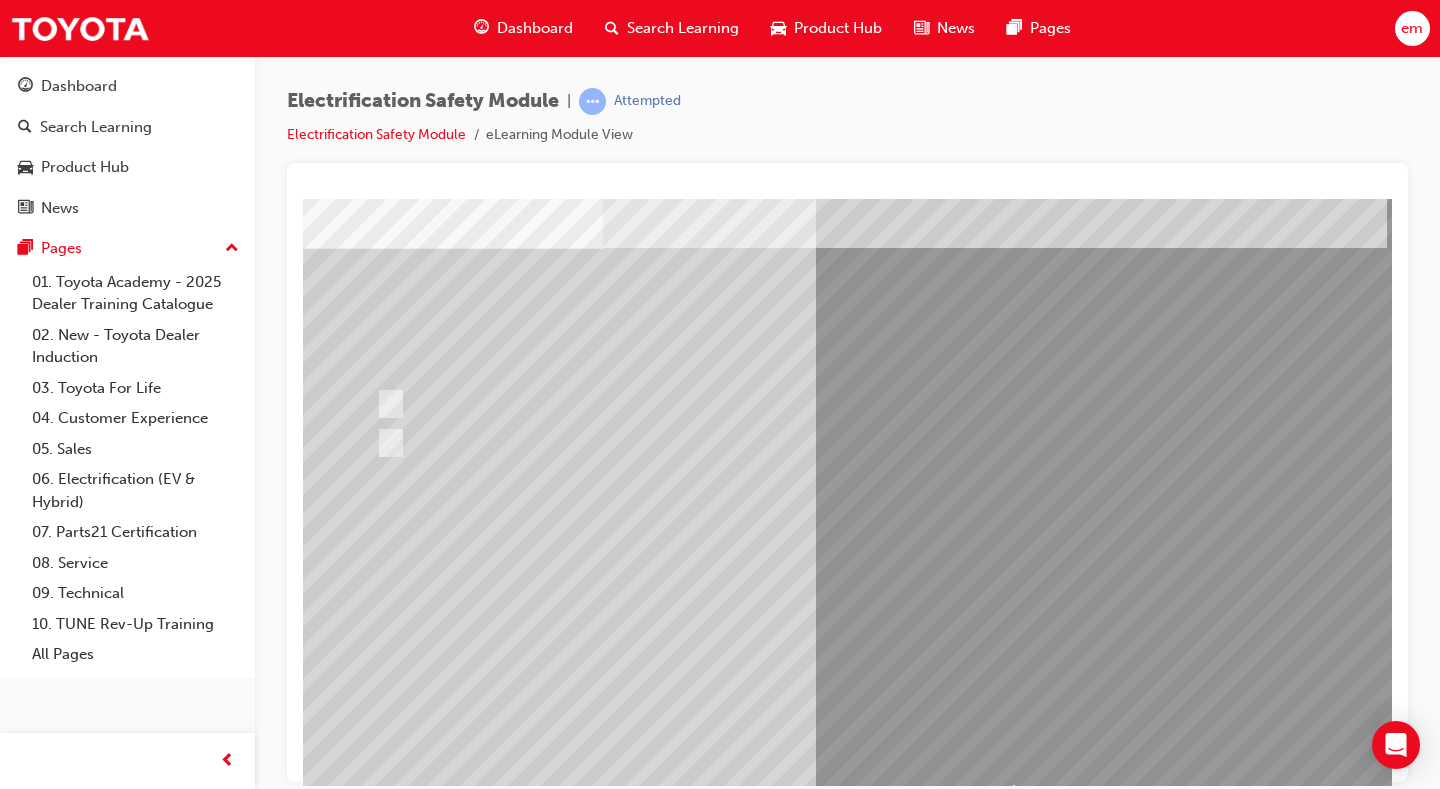 click at bounding box center [375, 2843] 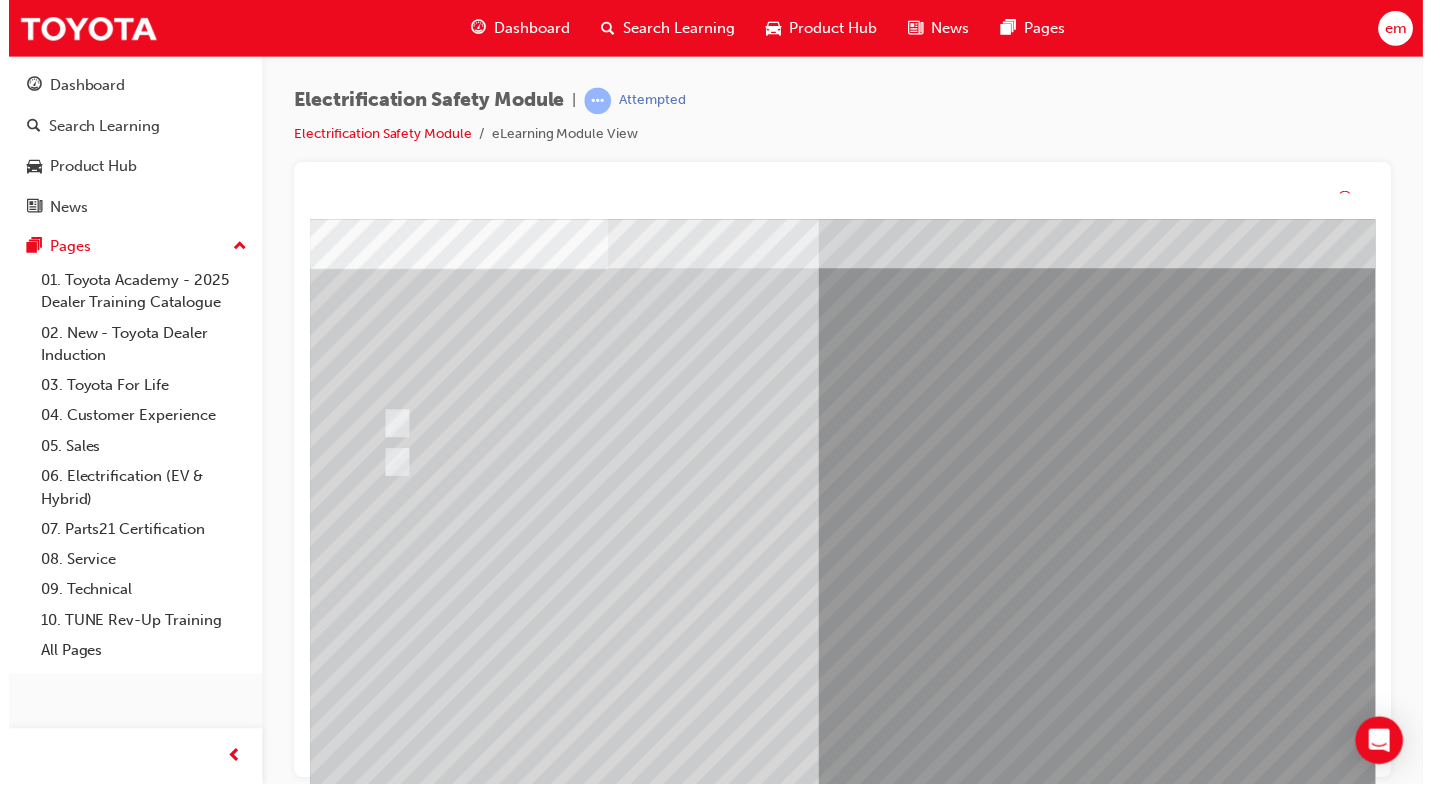 scroll, scrollTop: 0, scrollLeft: 0, axis: both 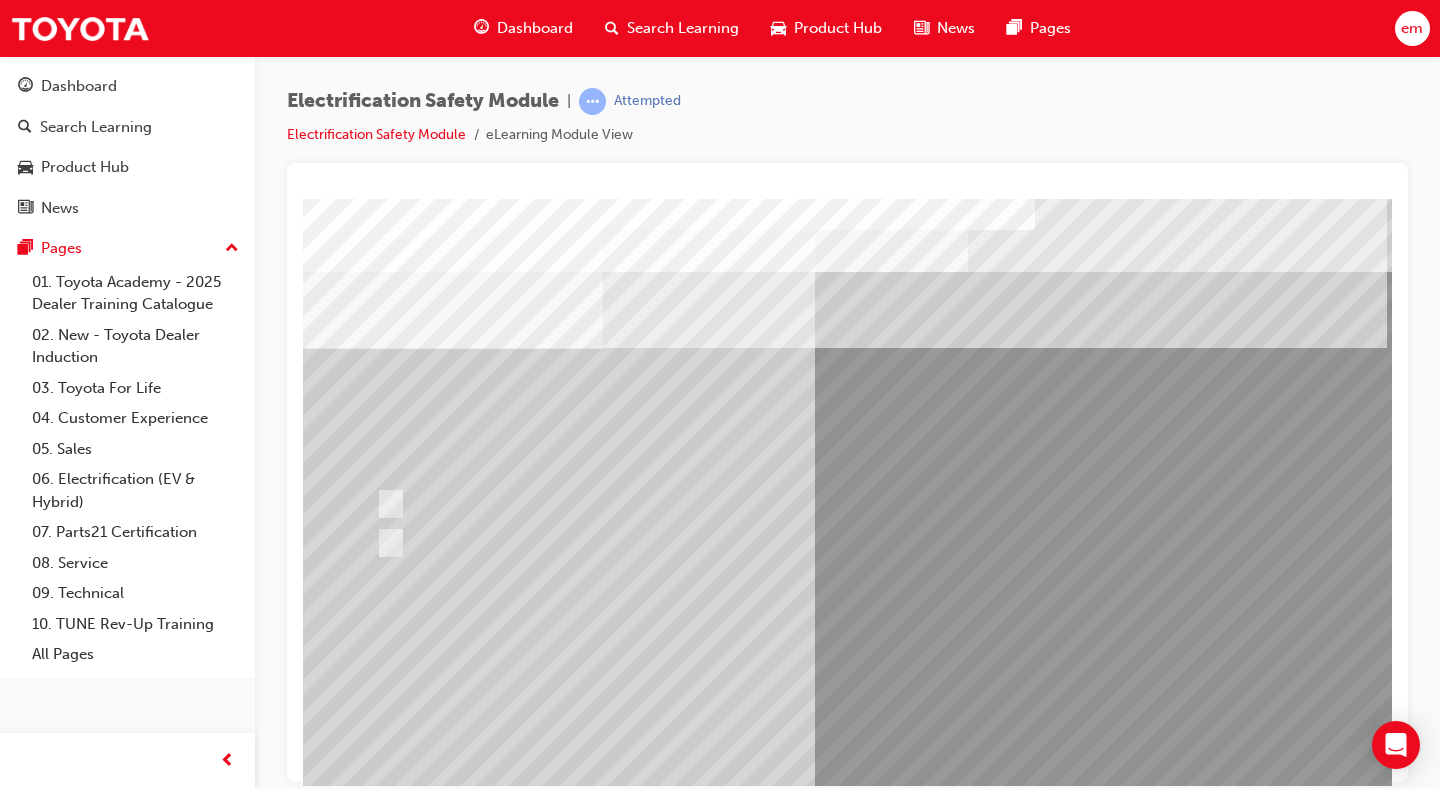 click at bounding box center [635, 2694] 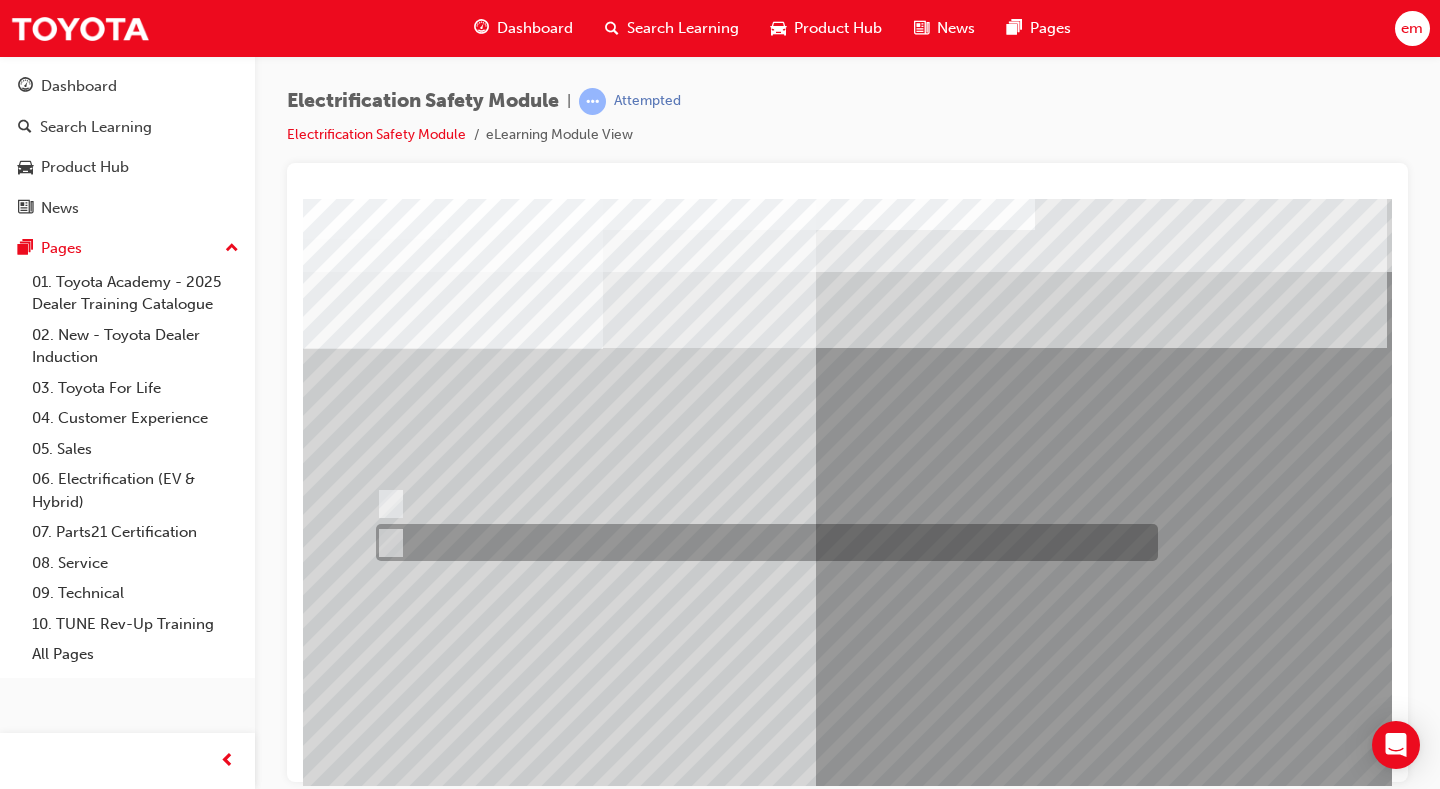 click at bounding box center [762, 542] 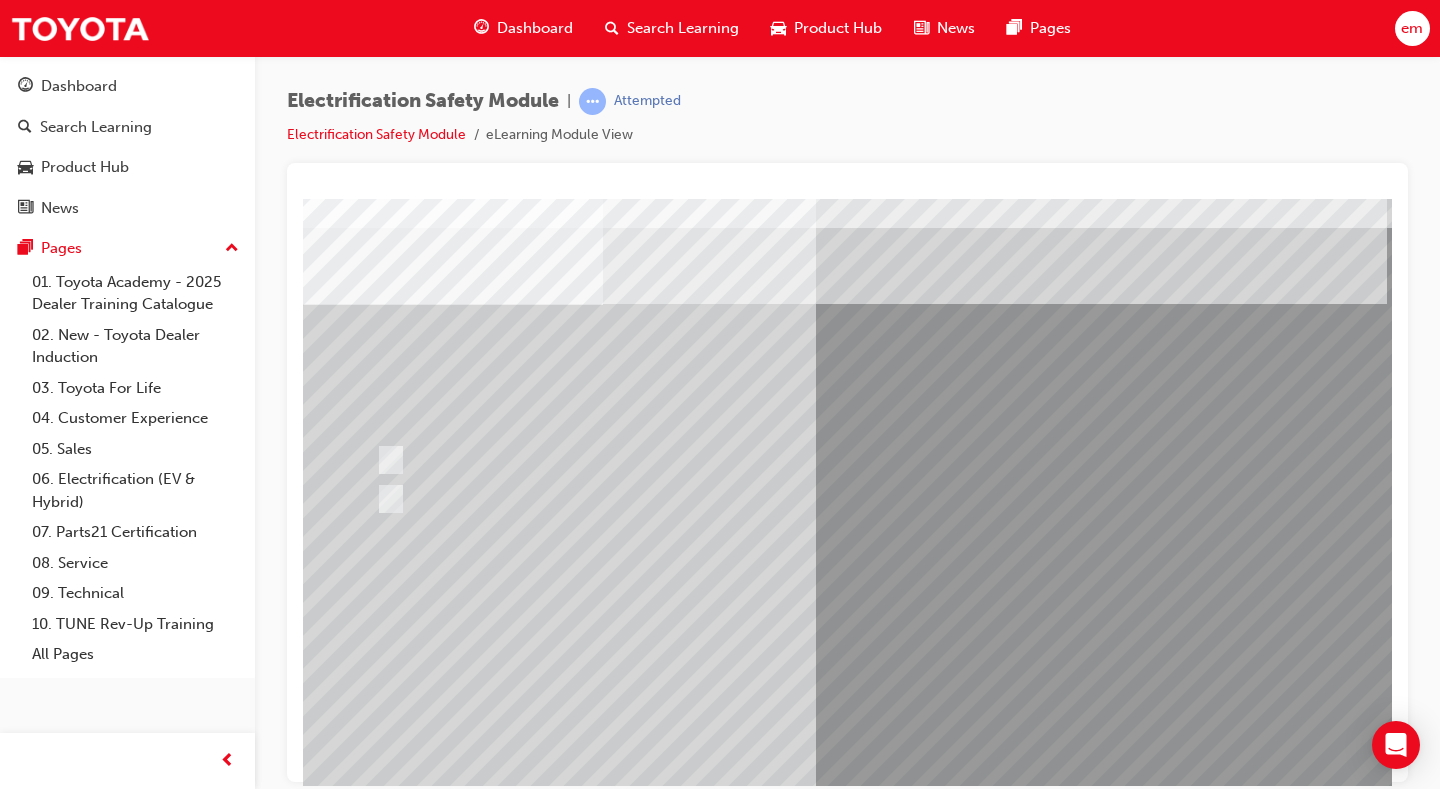 scroll, scrollTop: 100, scrollLeft: 0, axis: vertical 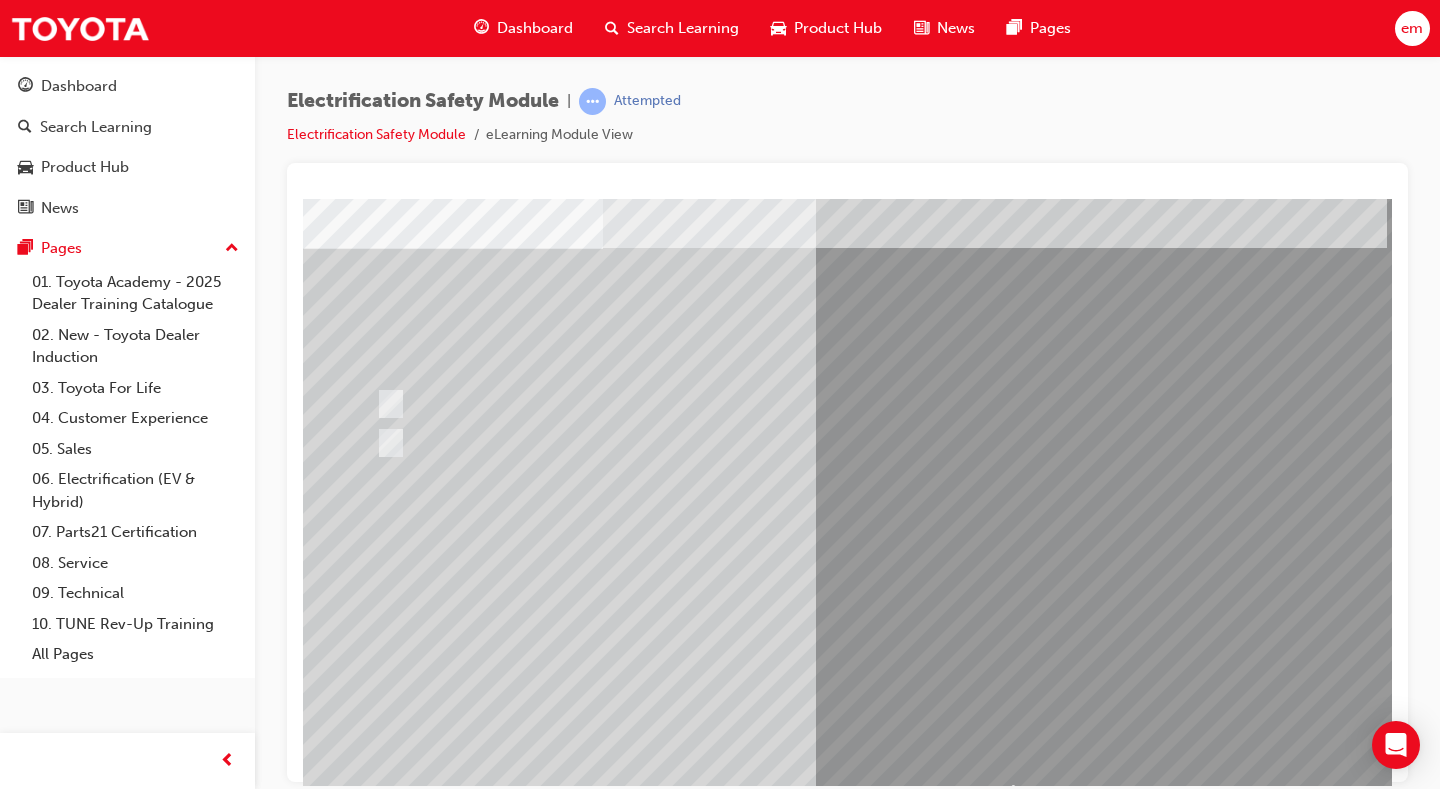 click at bounding box center (375, 2843) 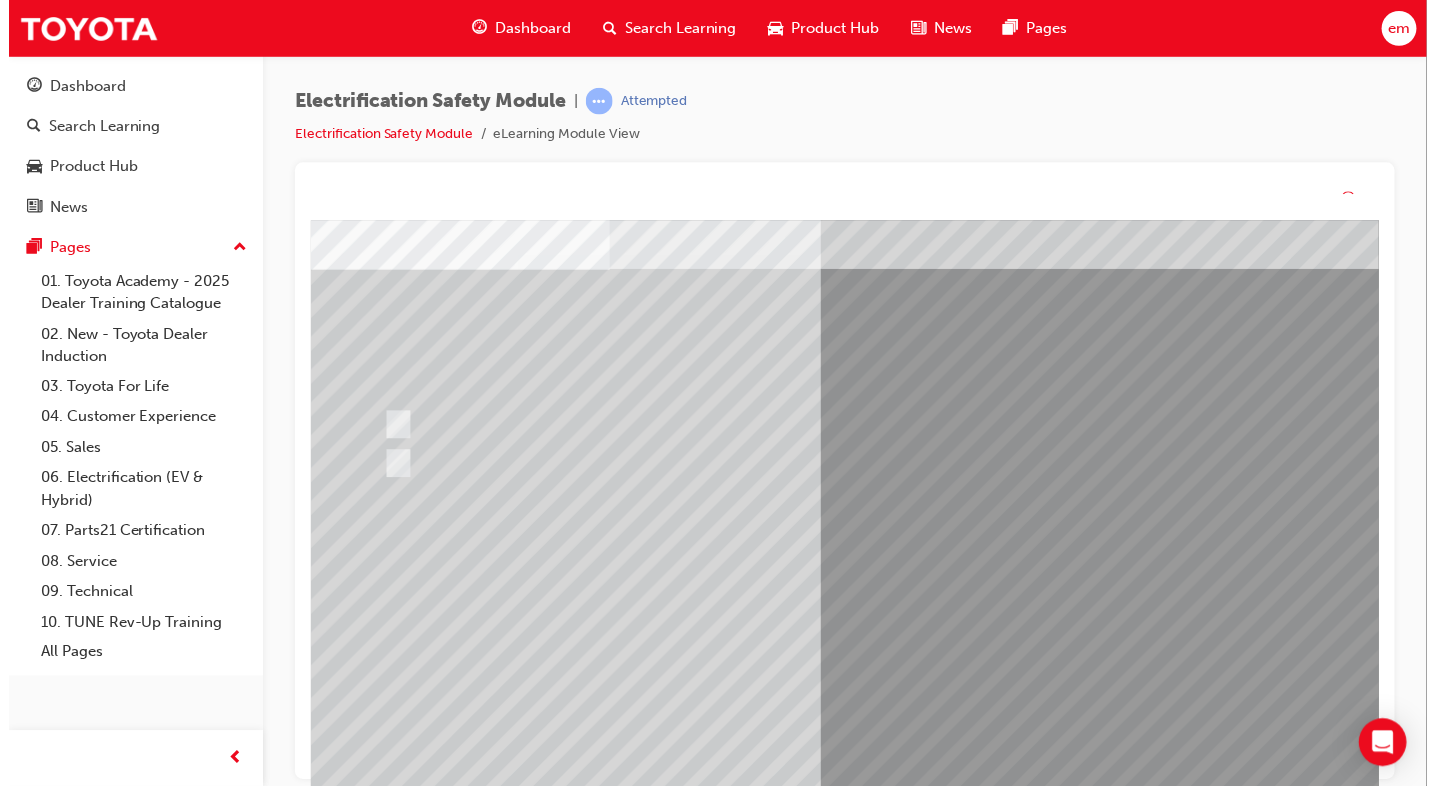 scroll, scrollTop: 0, scrollLeft: 0, axis: both 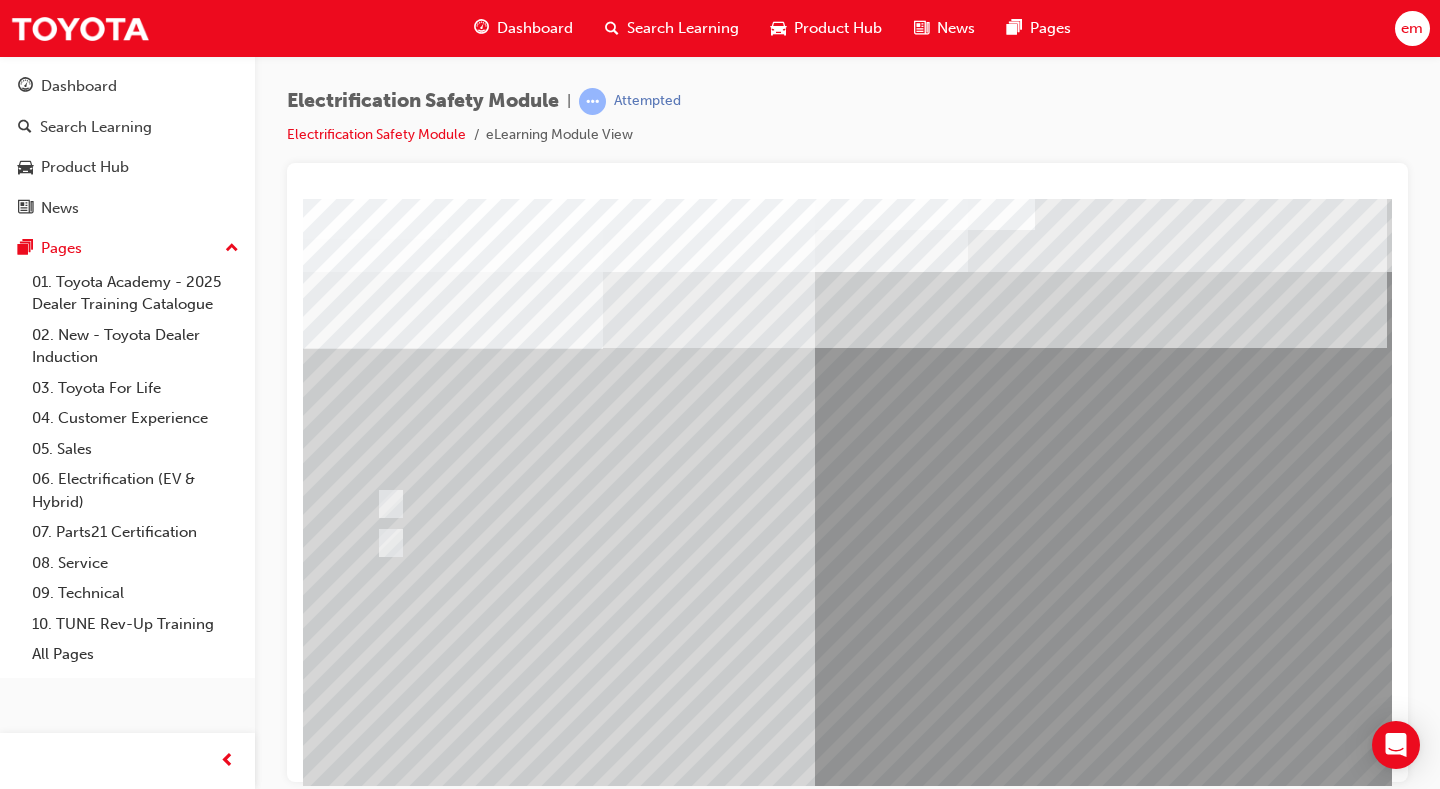 click at bounding box center [635, 2694] 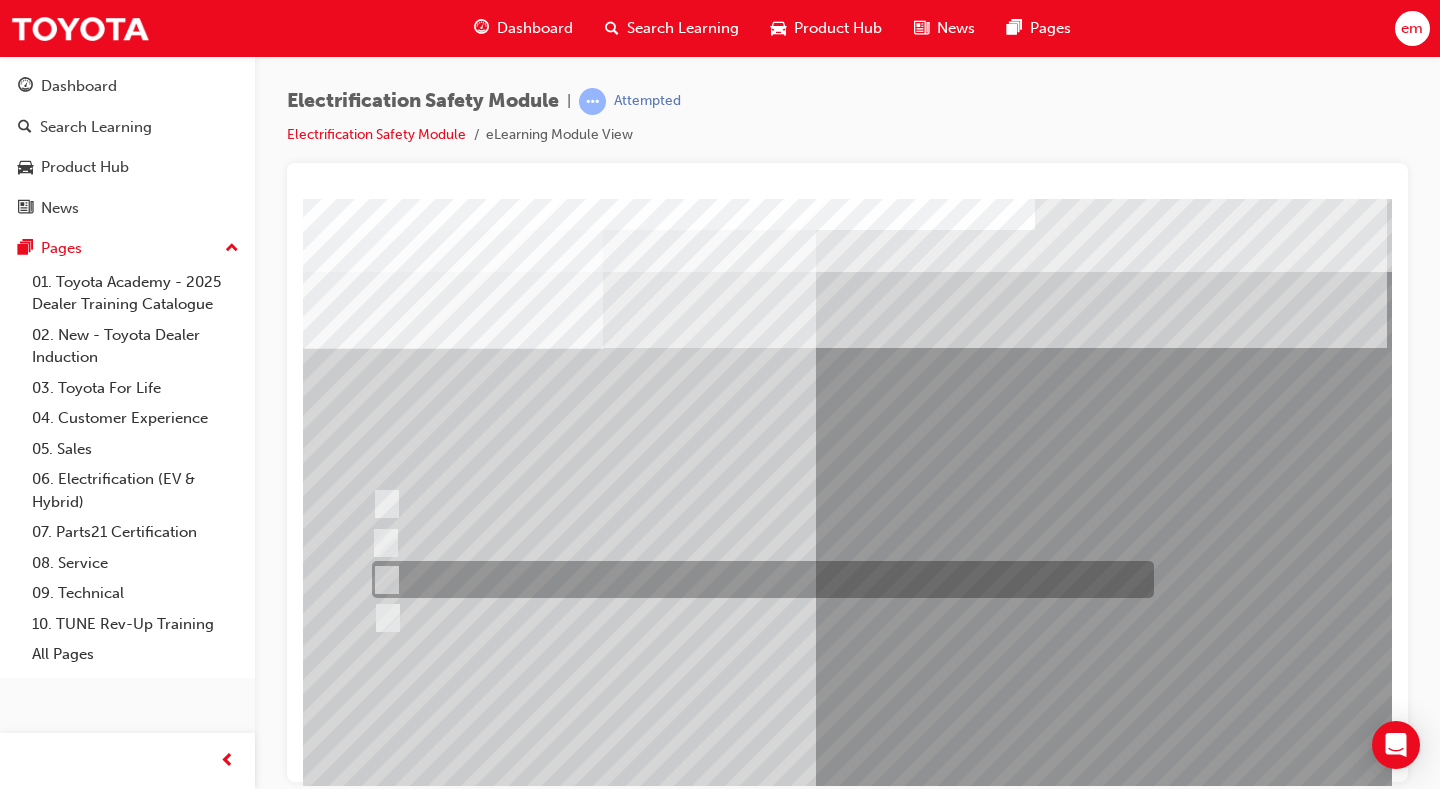 click at bounding box center [758, 579] 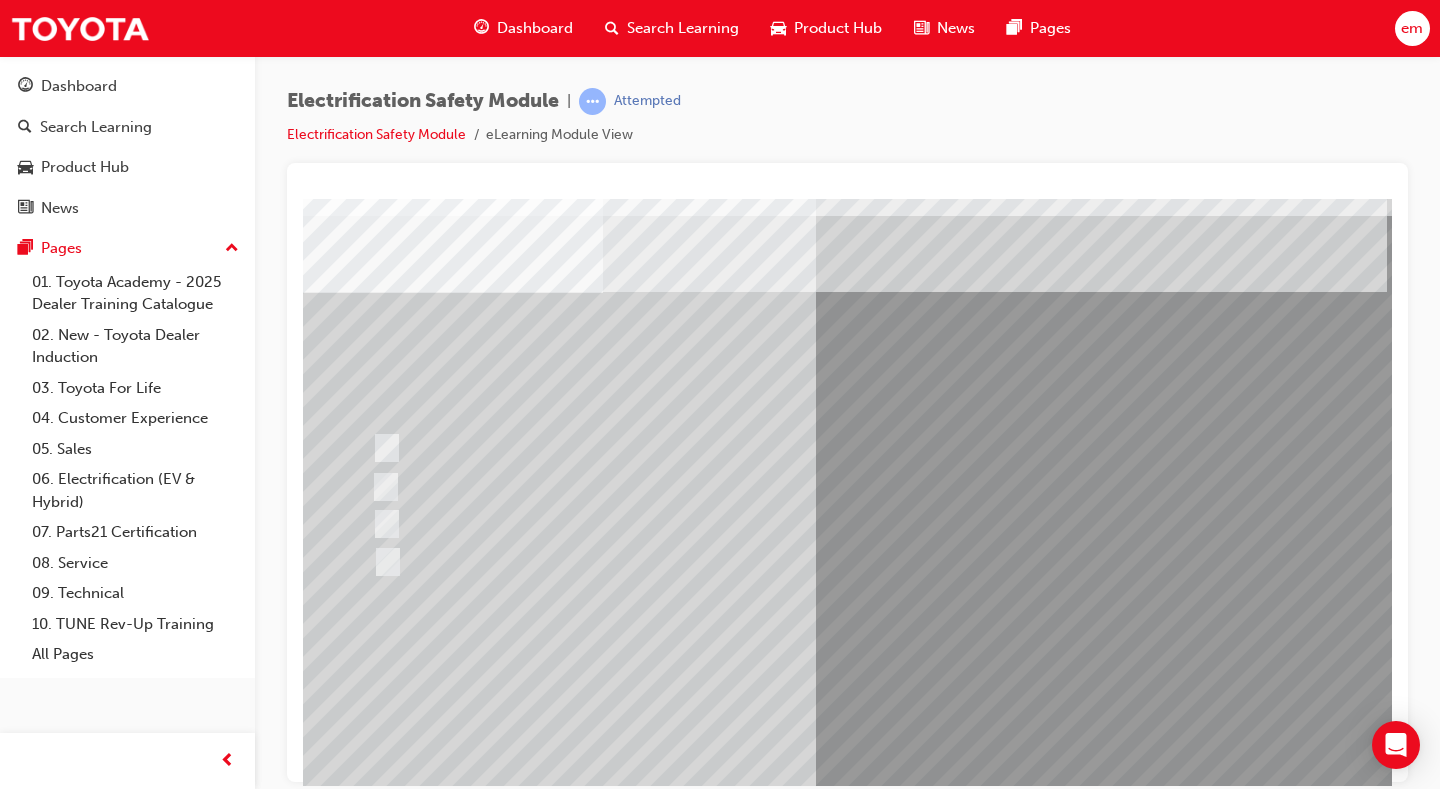 scroll, scrollTop: 100, scrollLeft: 0, axis: vertical 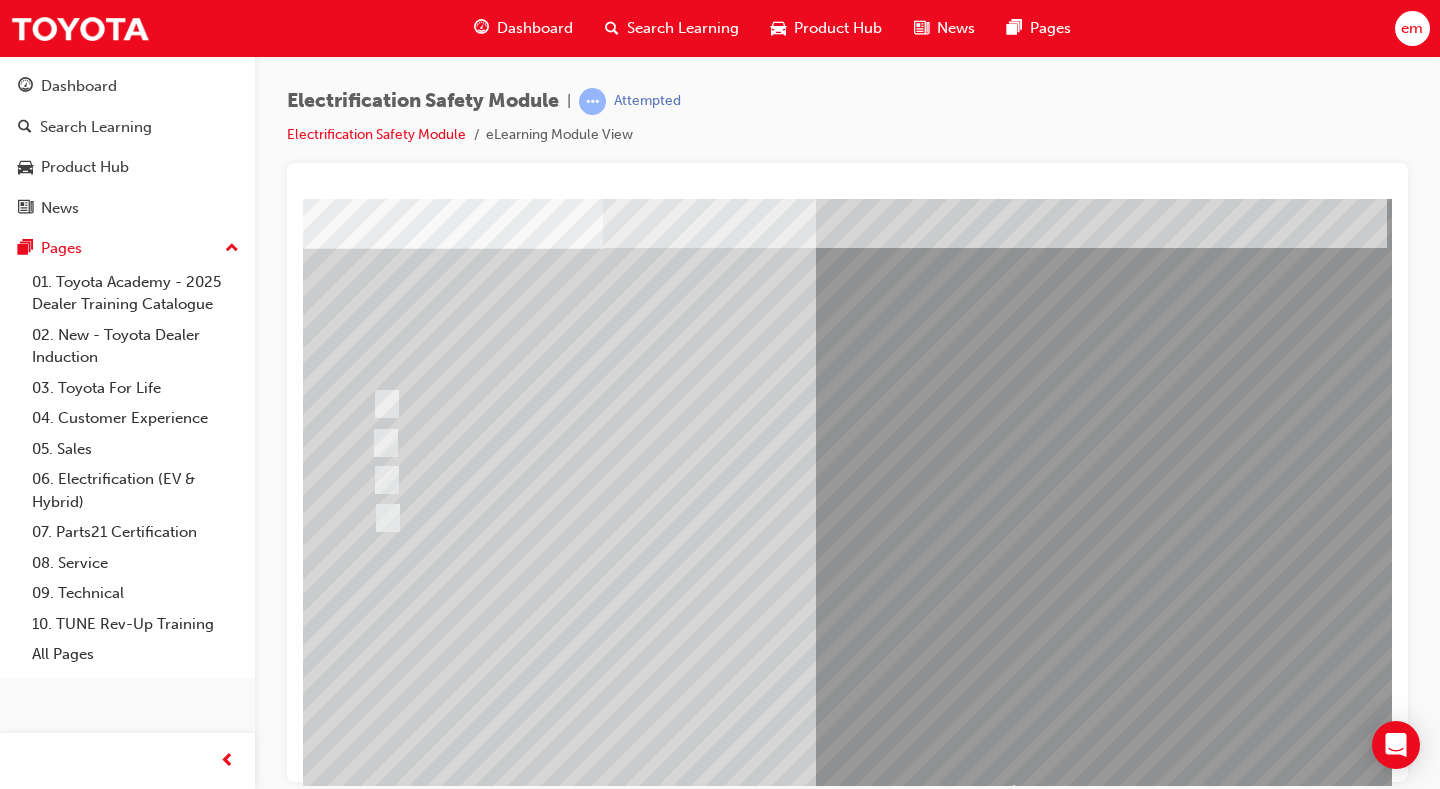 click at bounding box center [375, 2887] 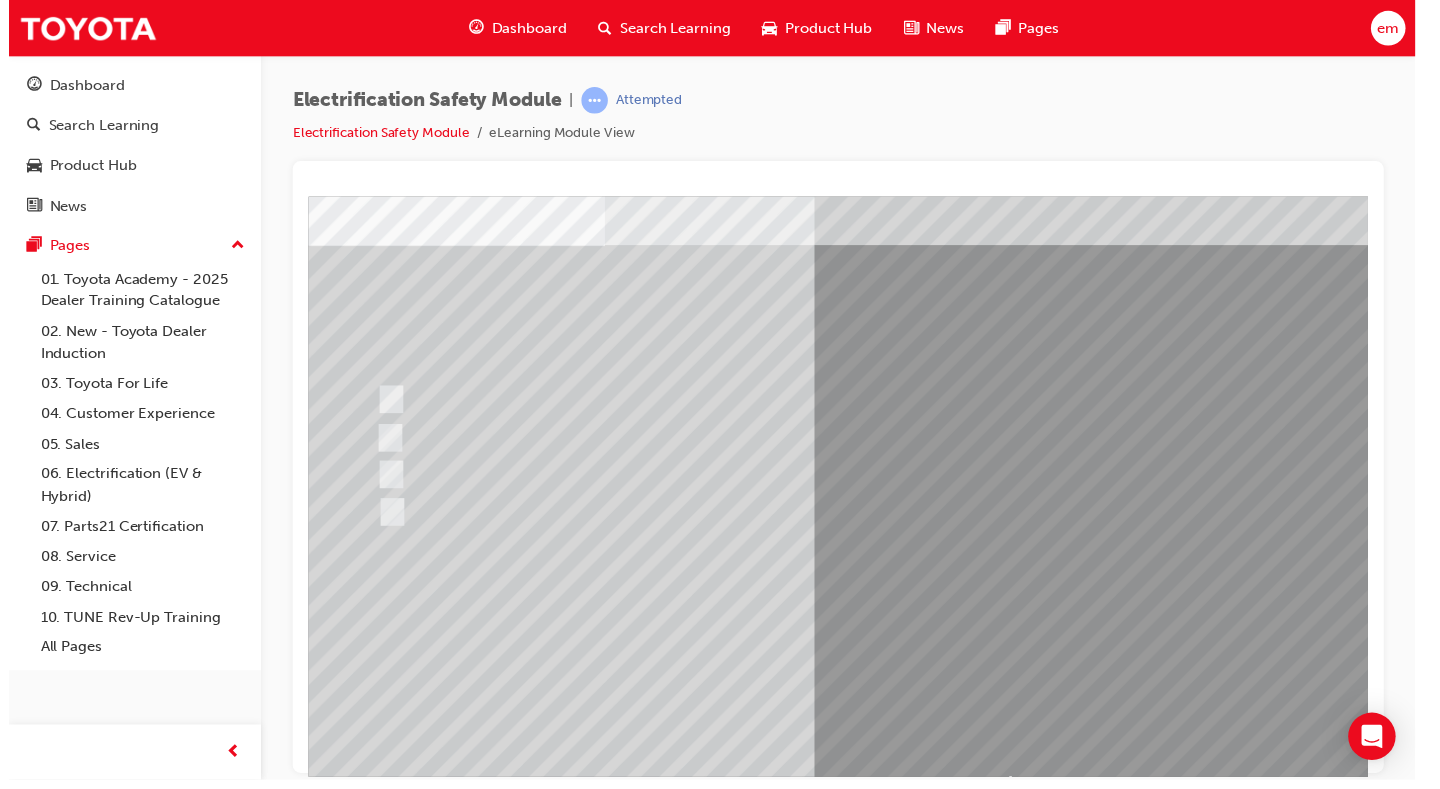scroll, scrollTop: 0, scrollLeft: 0, axis: both 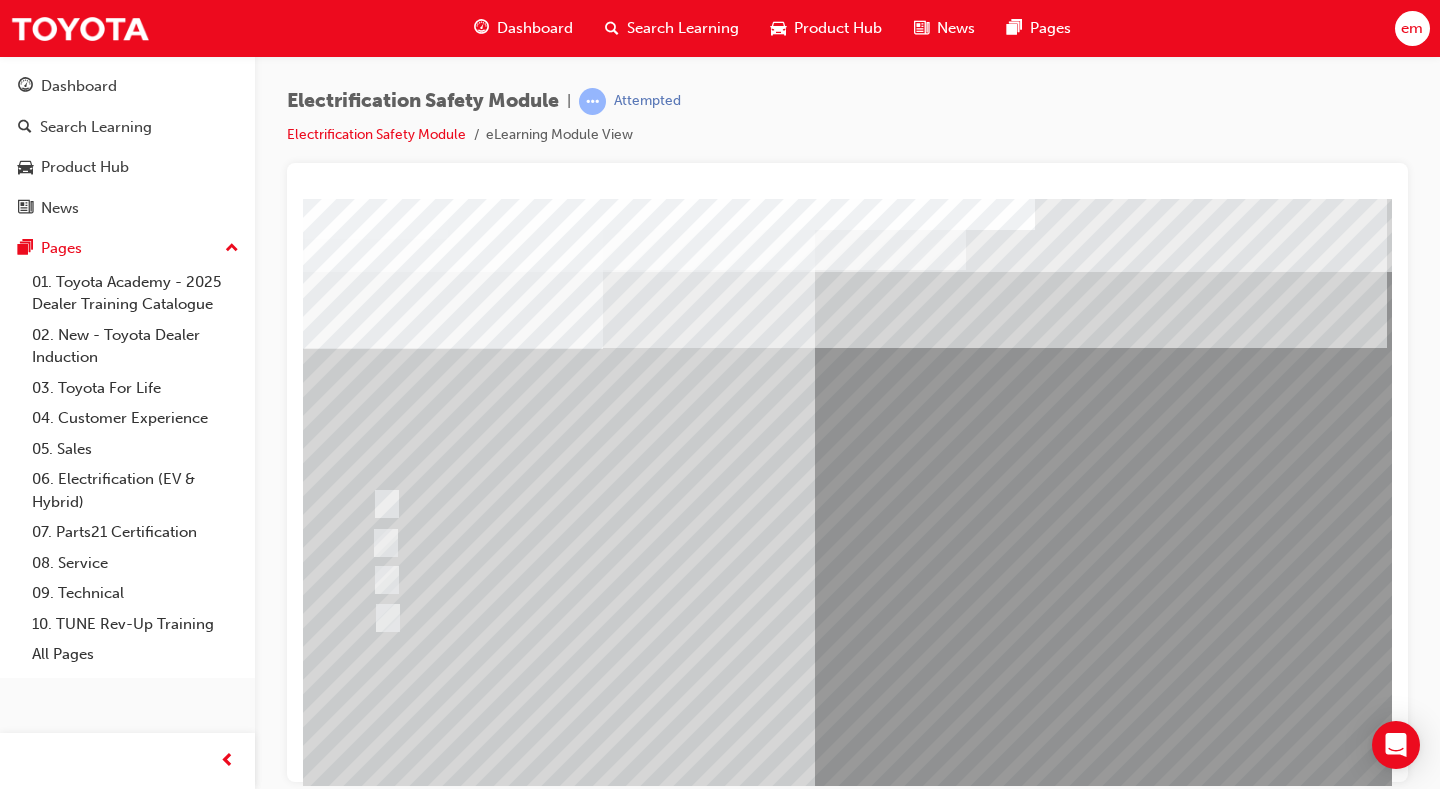 click at bounding box center (635, 2694) 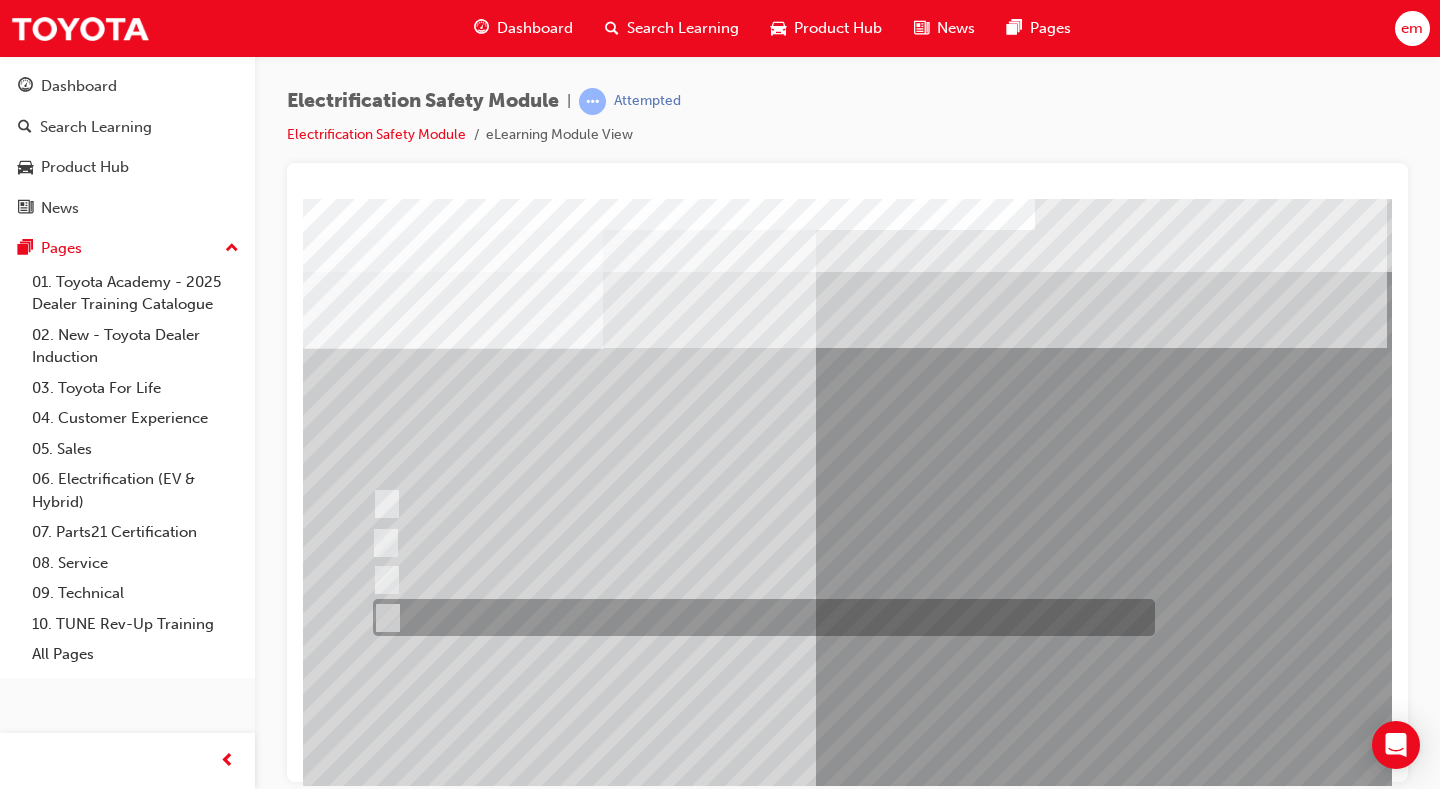 click at bounding box center [759, 617] 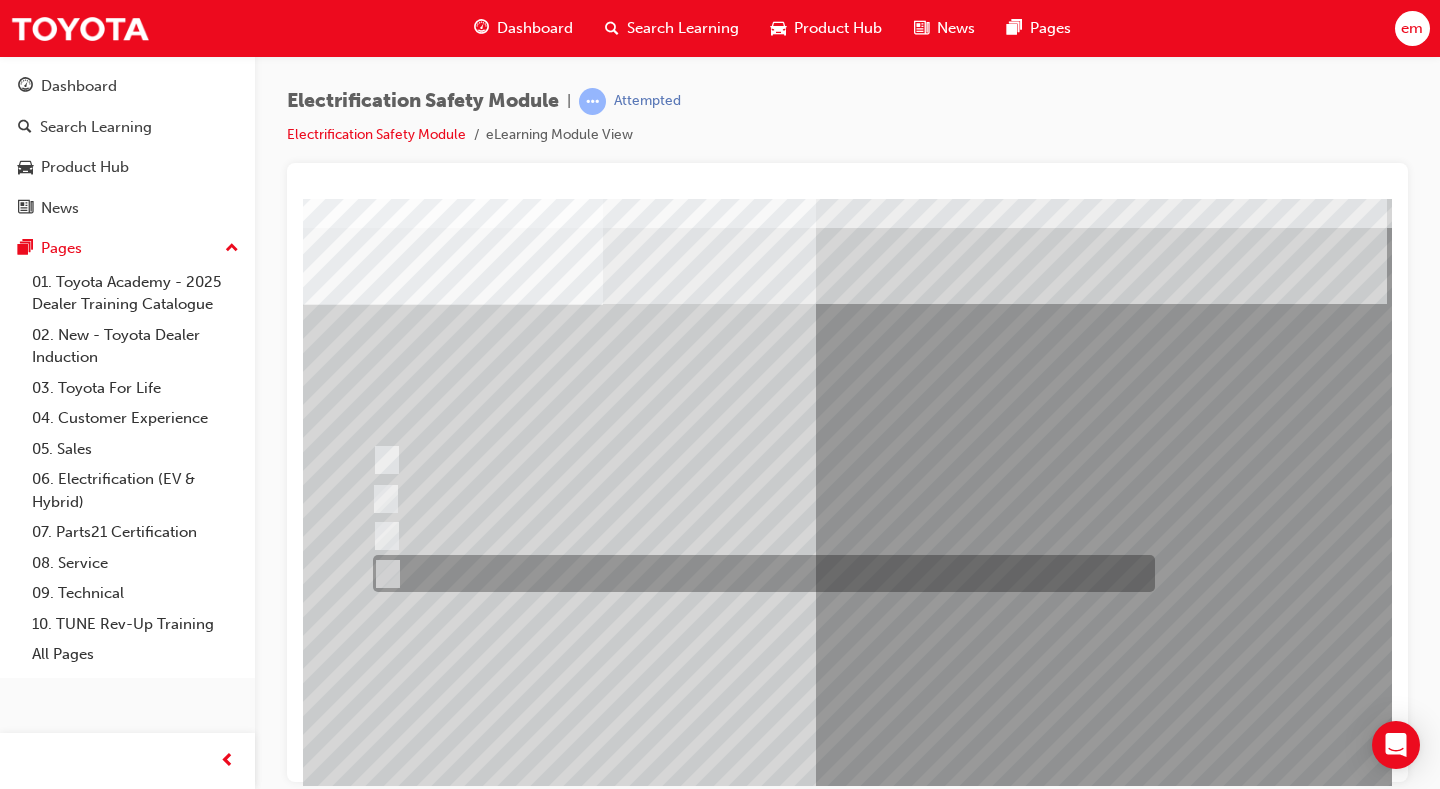 scroll, scrollTop: 100, scrollLeft: 0, axis: vertical 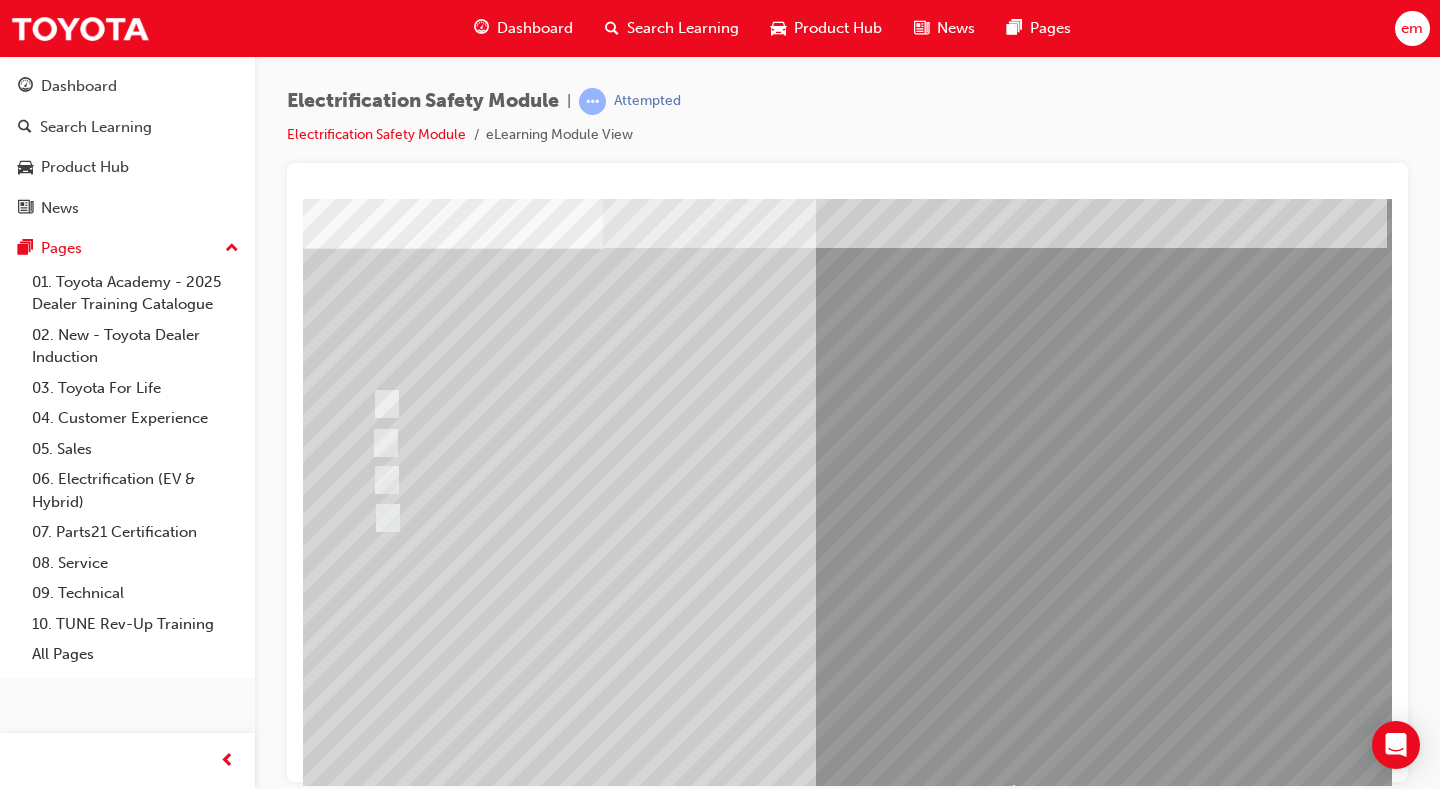 click at bounding box center [375, 2887] 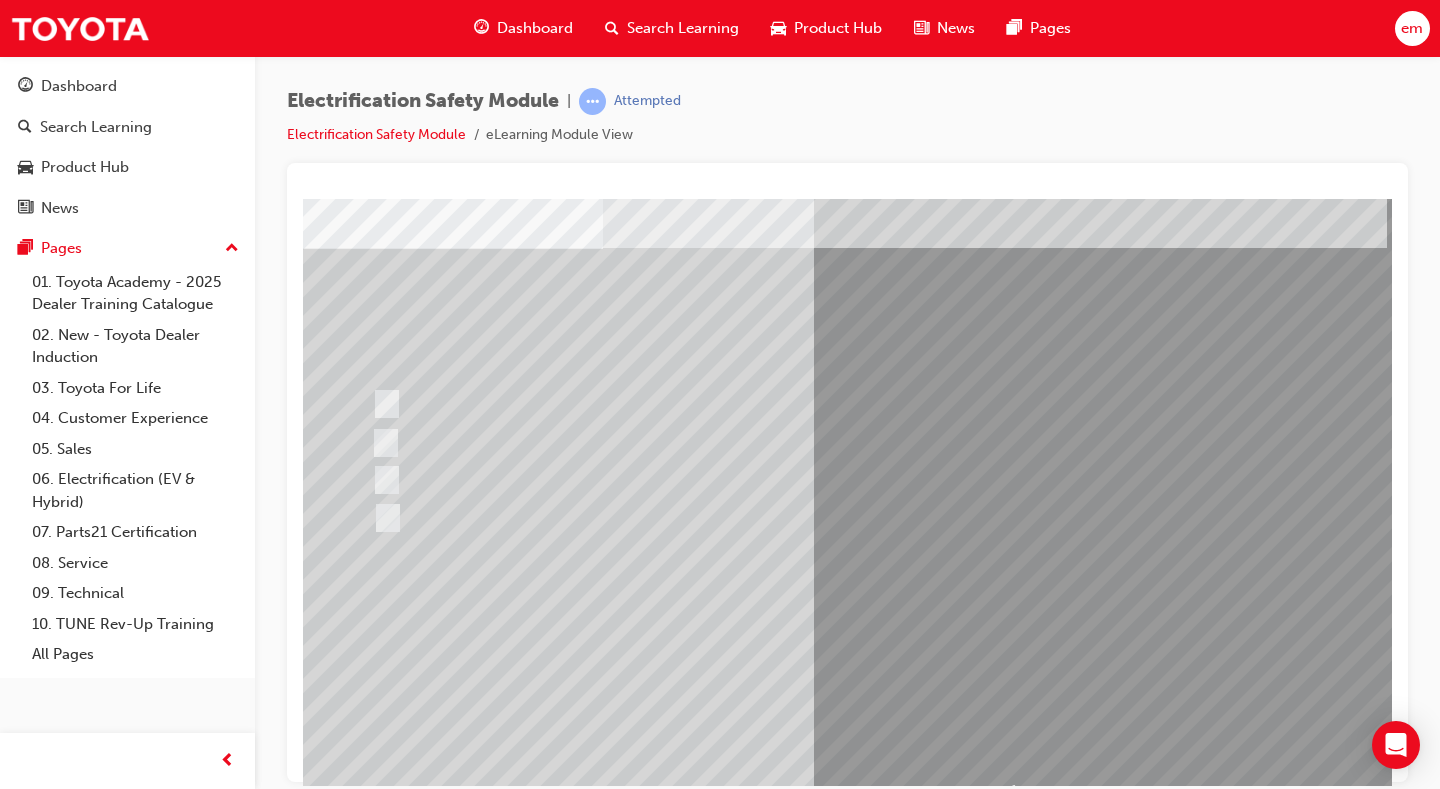 scroll, scrollTop: 0, scrollLeft: 0, axis: both 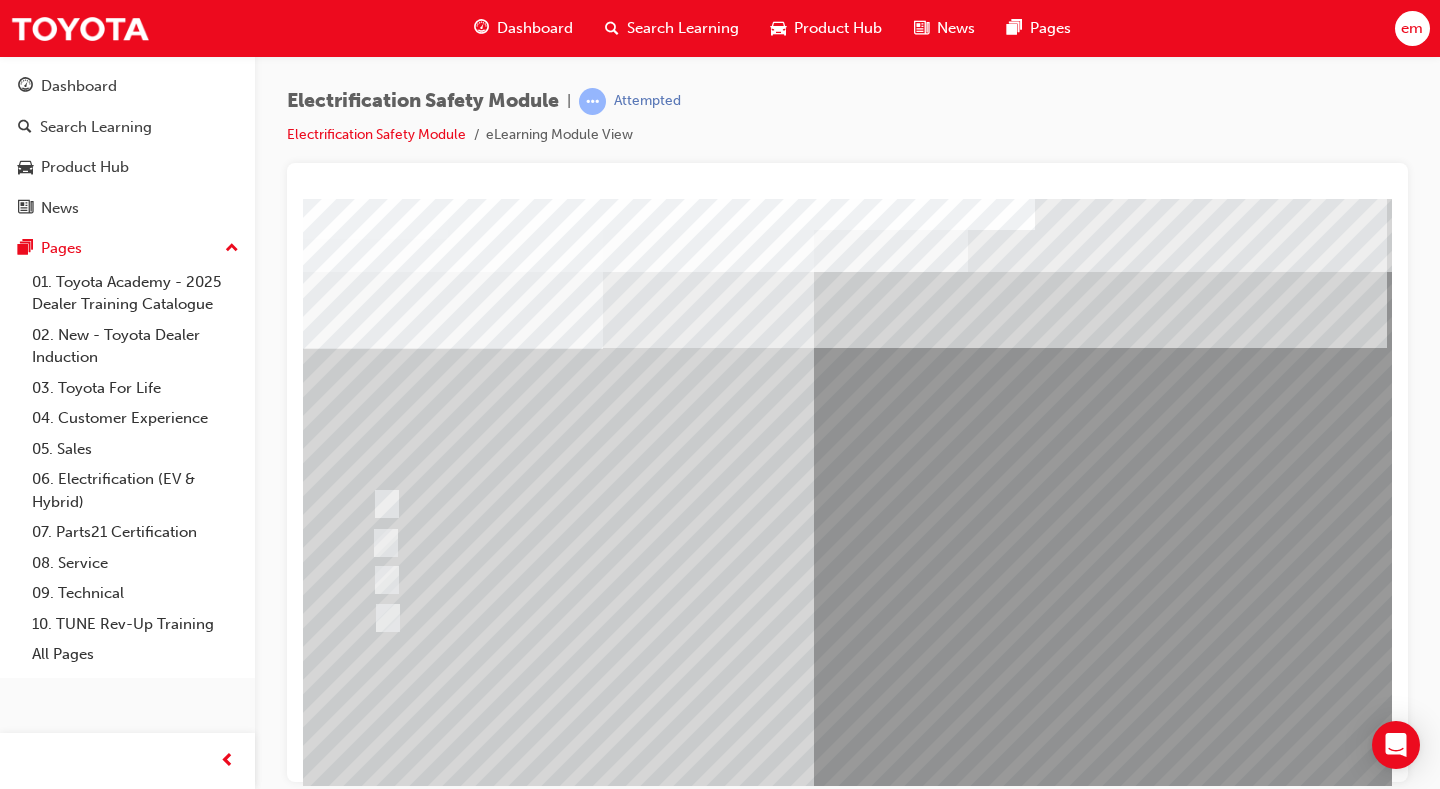 click at bounding box center [763, 504] 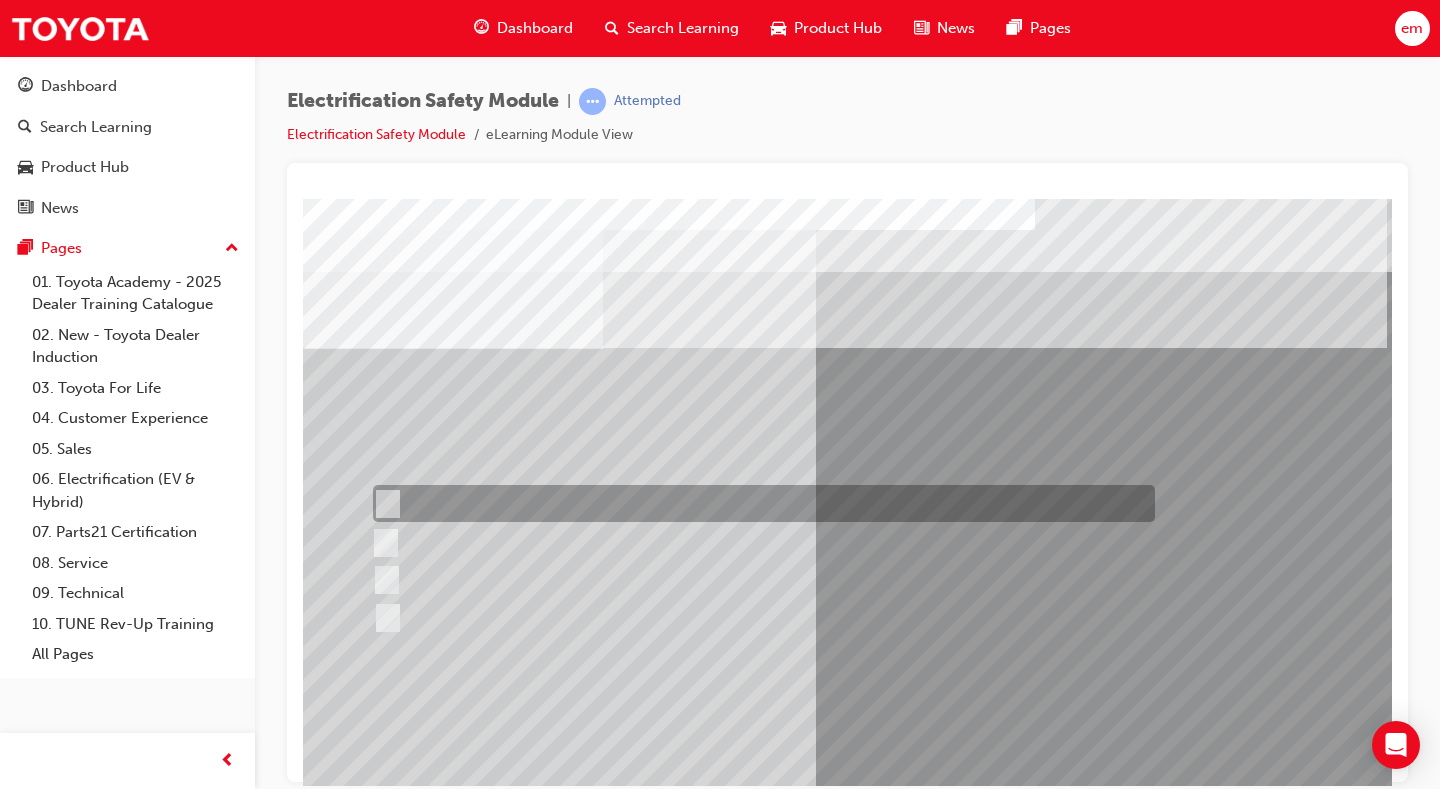 click at bounding box center [759, 503] 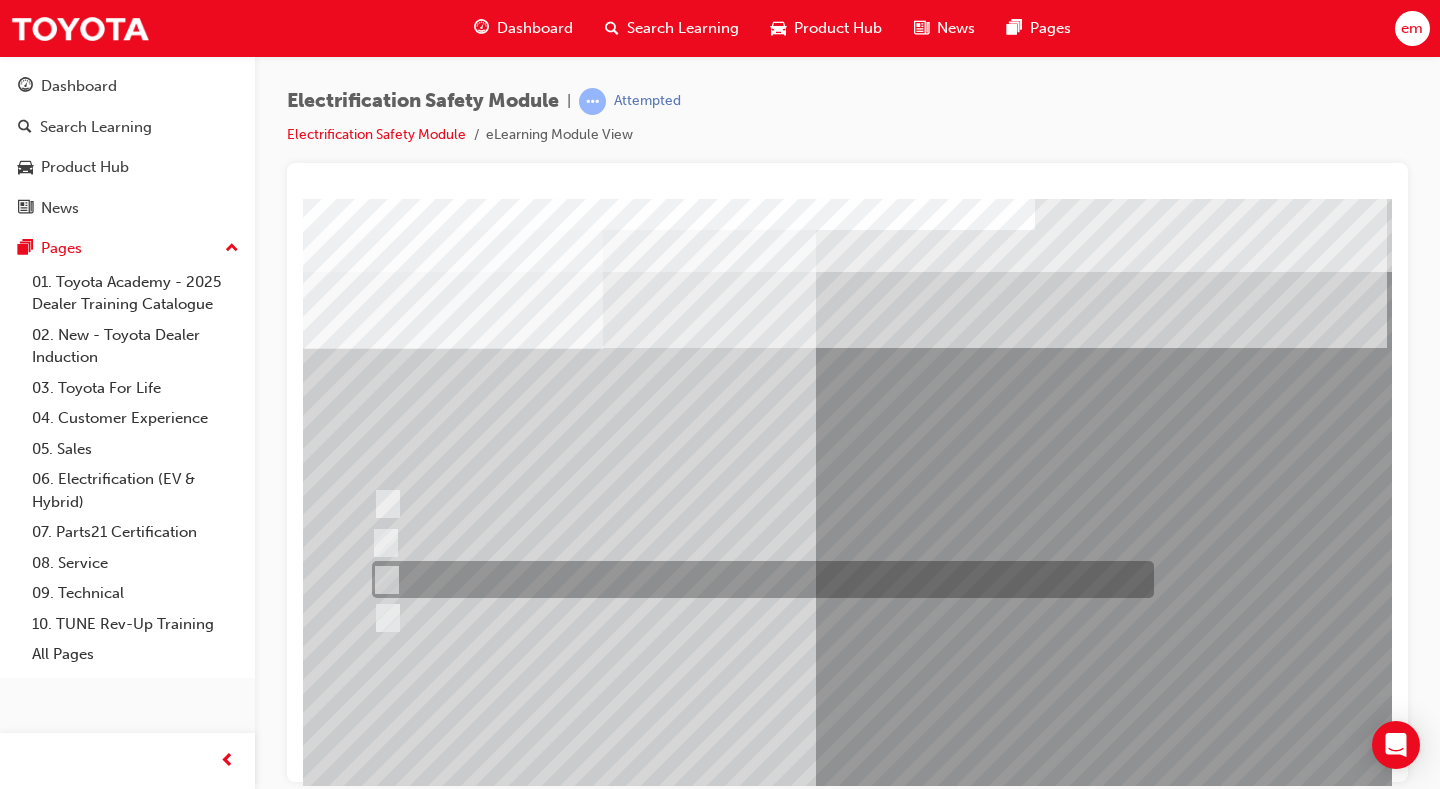 click at bounding box center [758, 579] 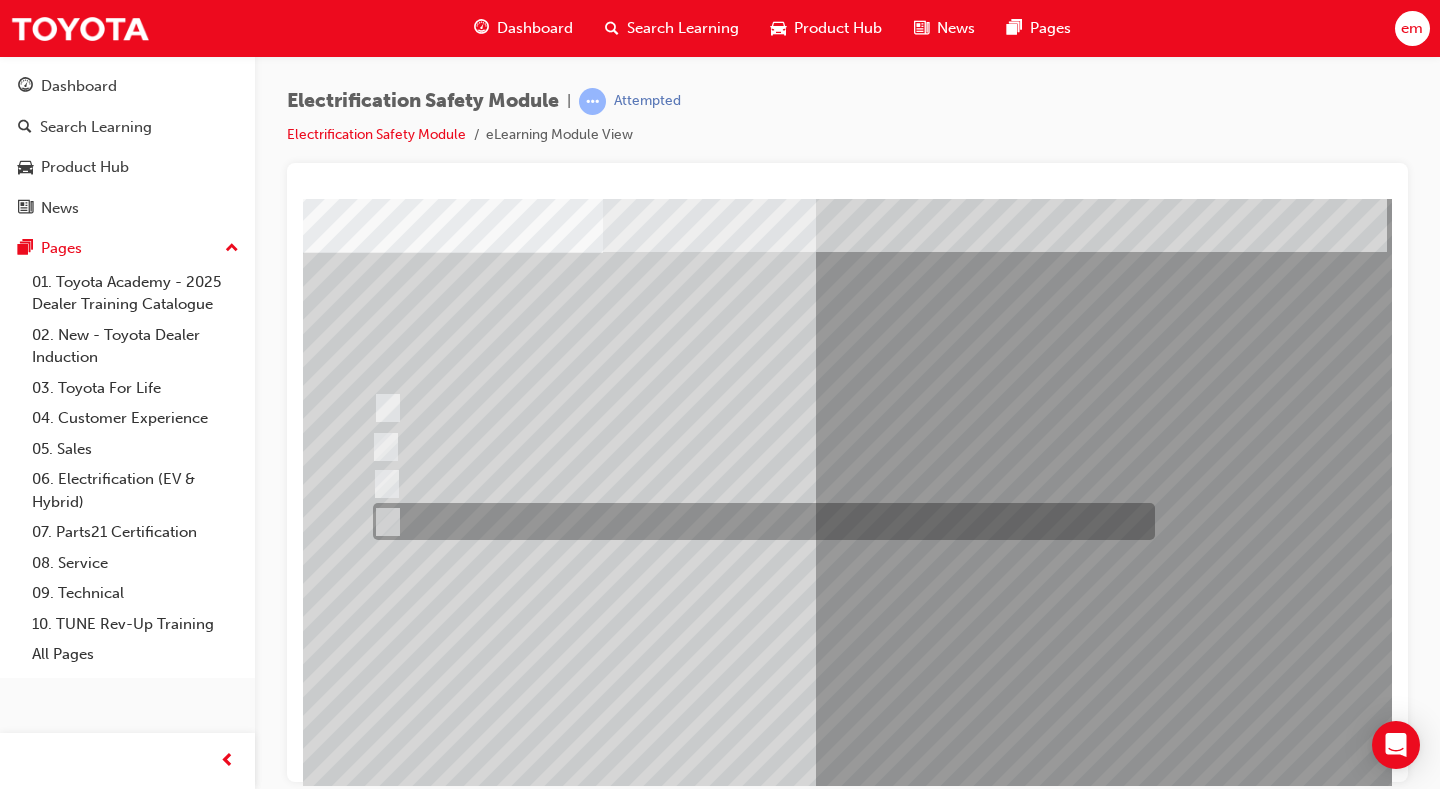 scroll, scrollTop: 100, scrollLeft: 0, axis: vertical 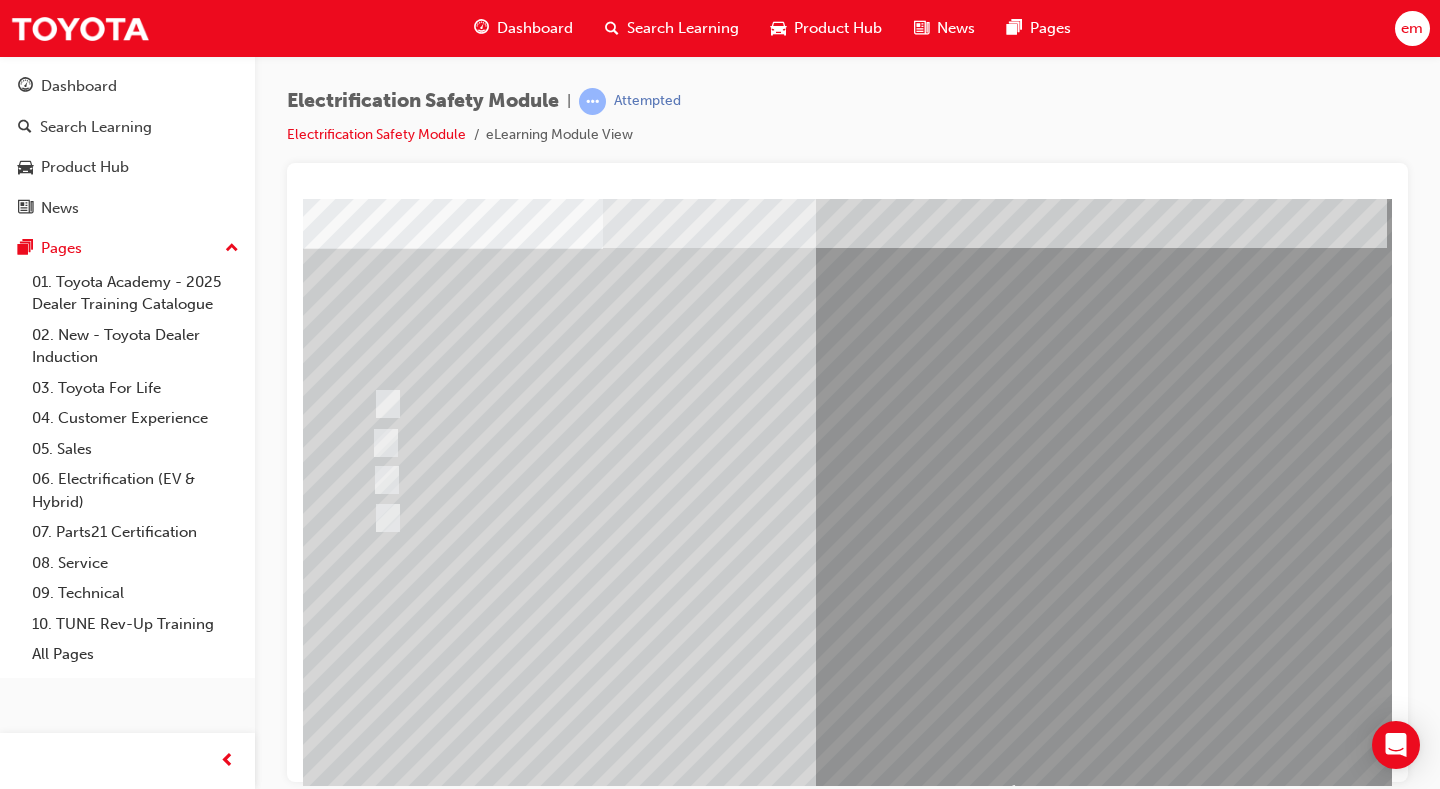 click at bounding box center (375, 2887) 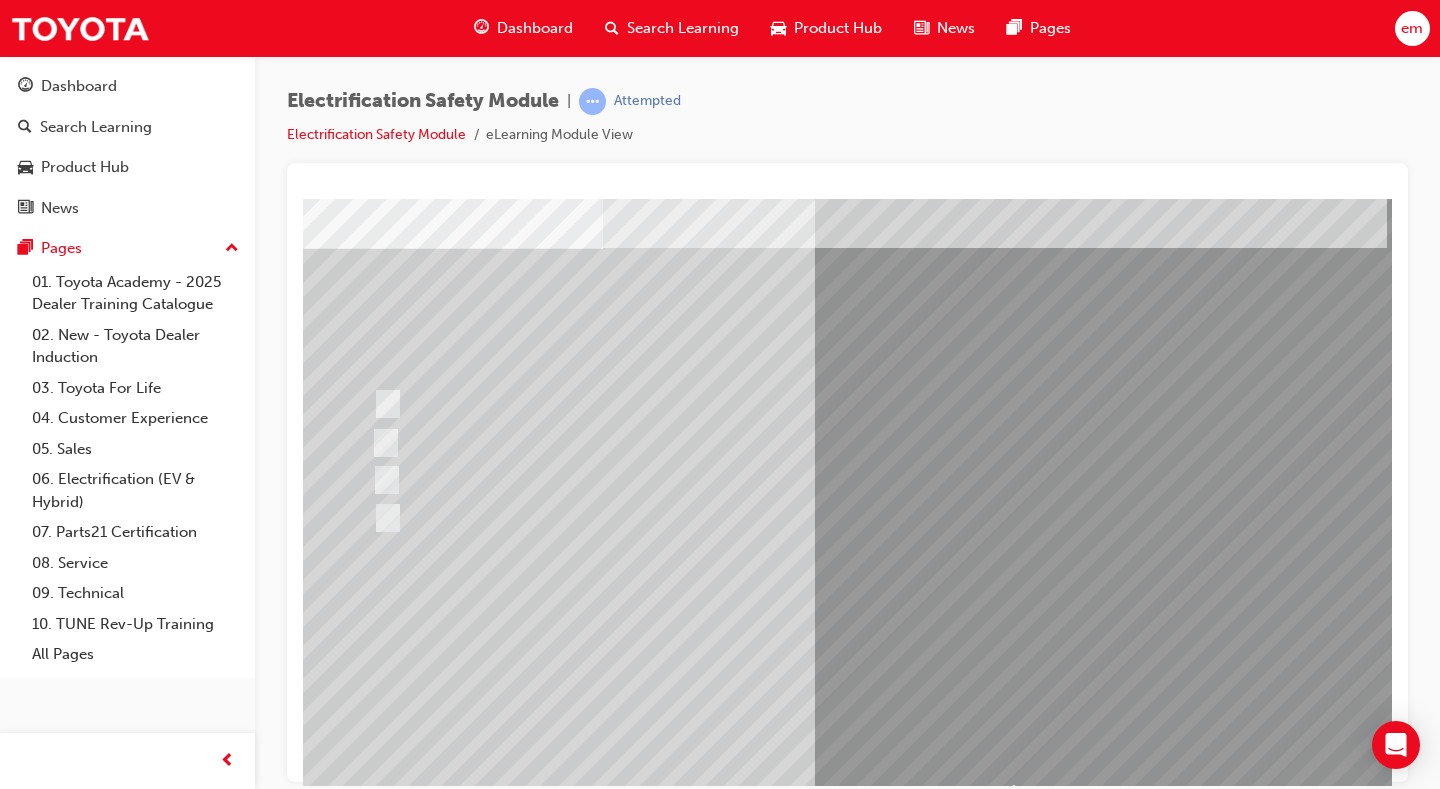 click on "Question 14 of 21" at bounding box center [983, 458] 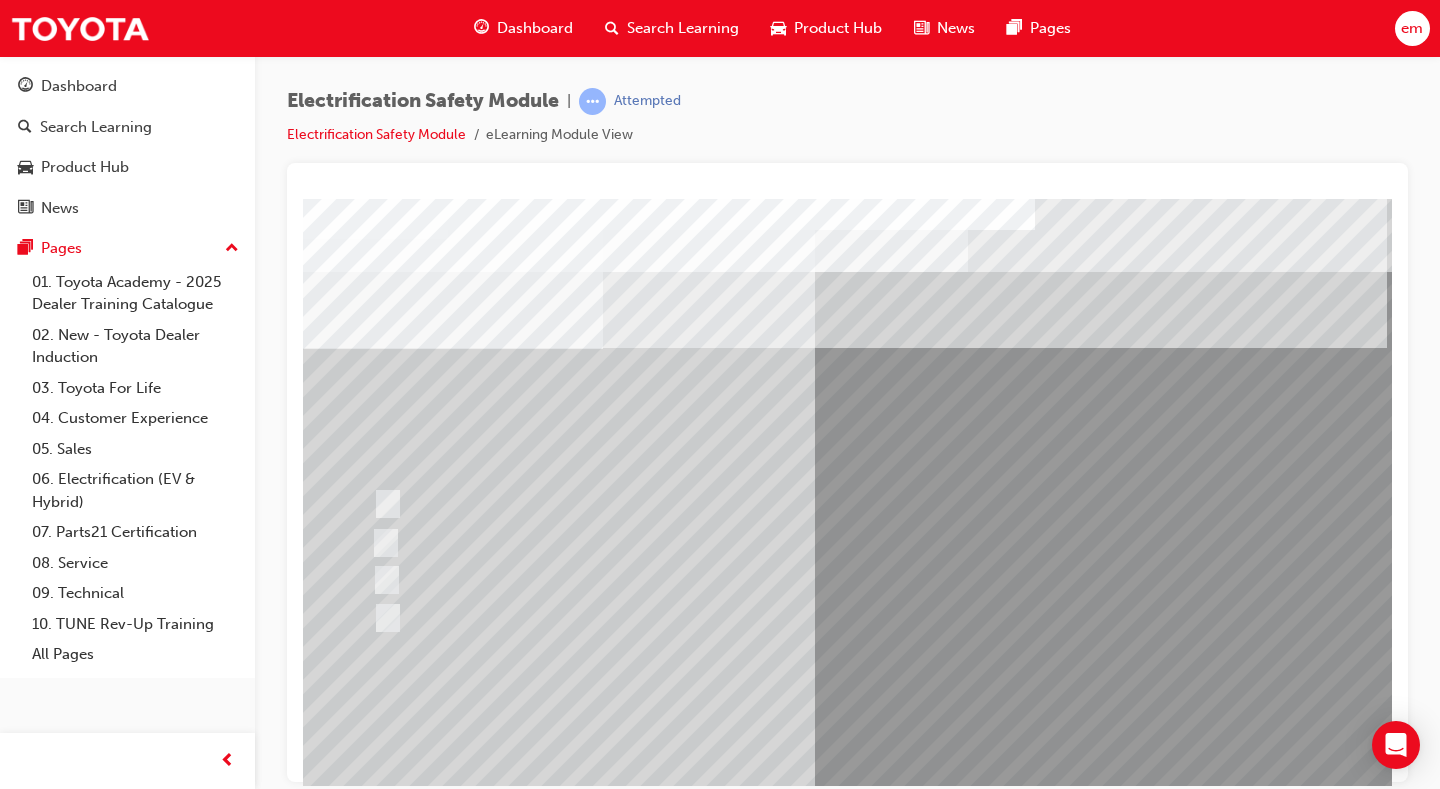click at bounding box center (635, 2694) 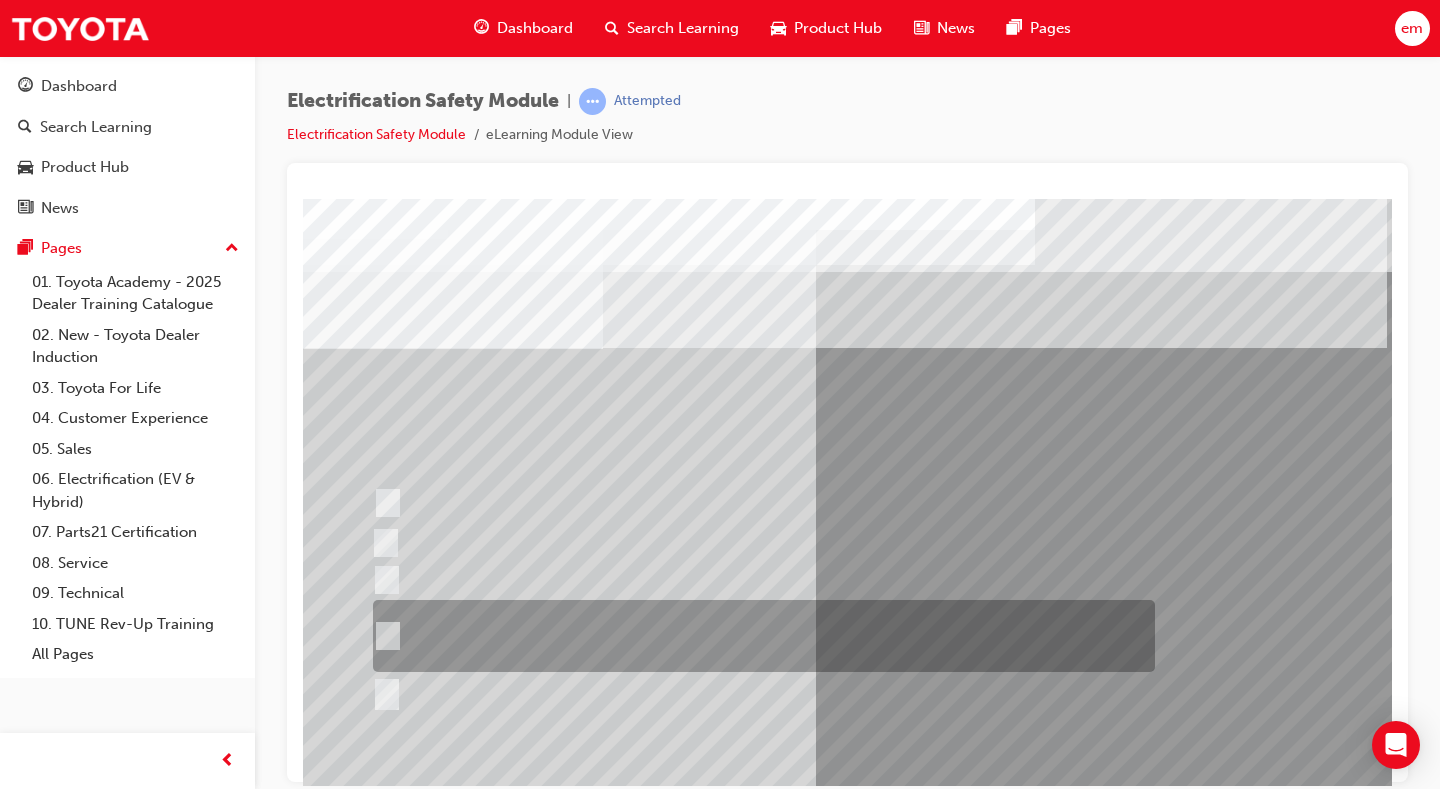 click at bounding box center [759, 636] 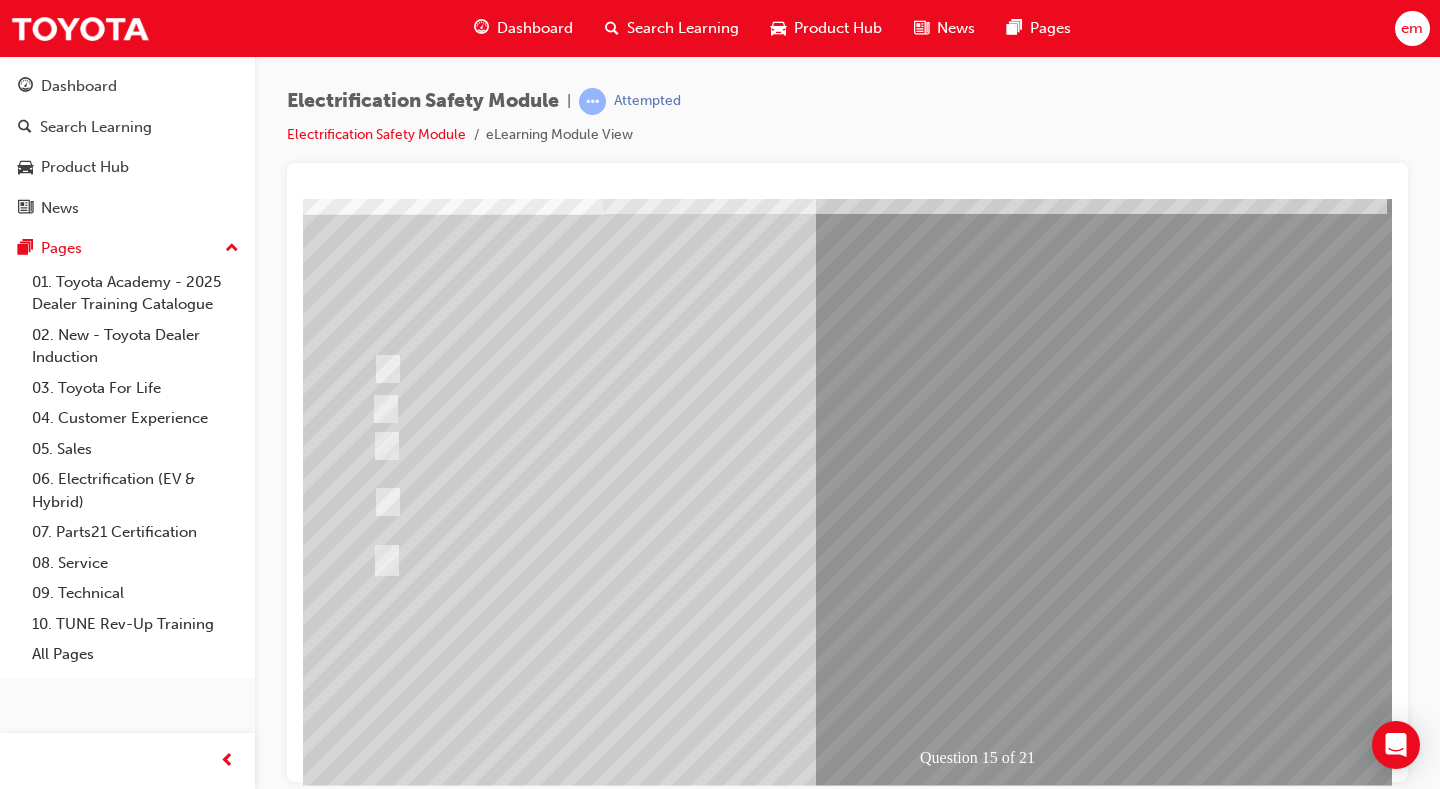 scroll, scrollTop: 180, scrollLeft: 0, axis: vertical 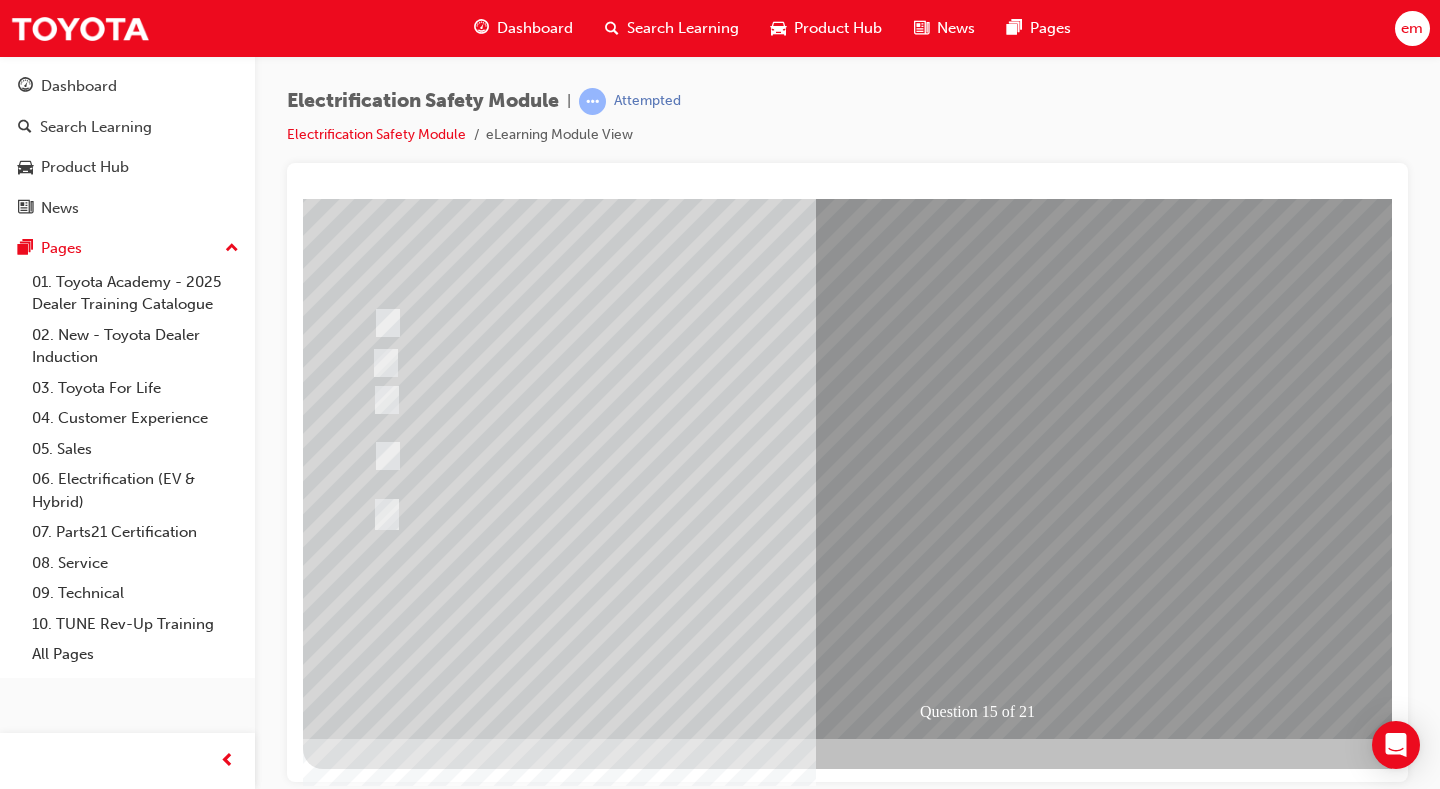 click at bounding box center (375, 2834) 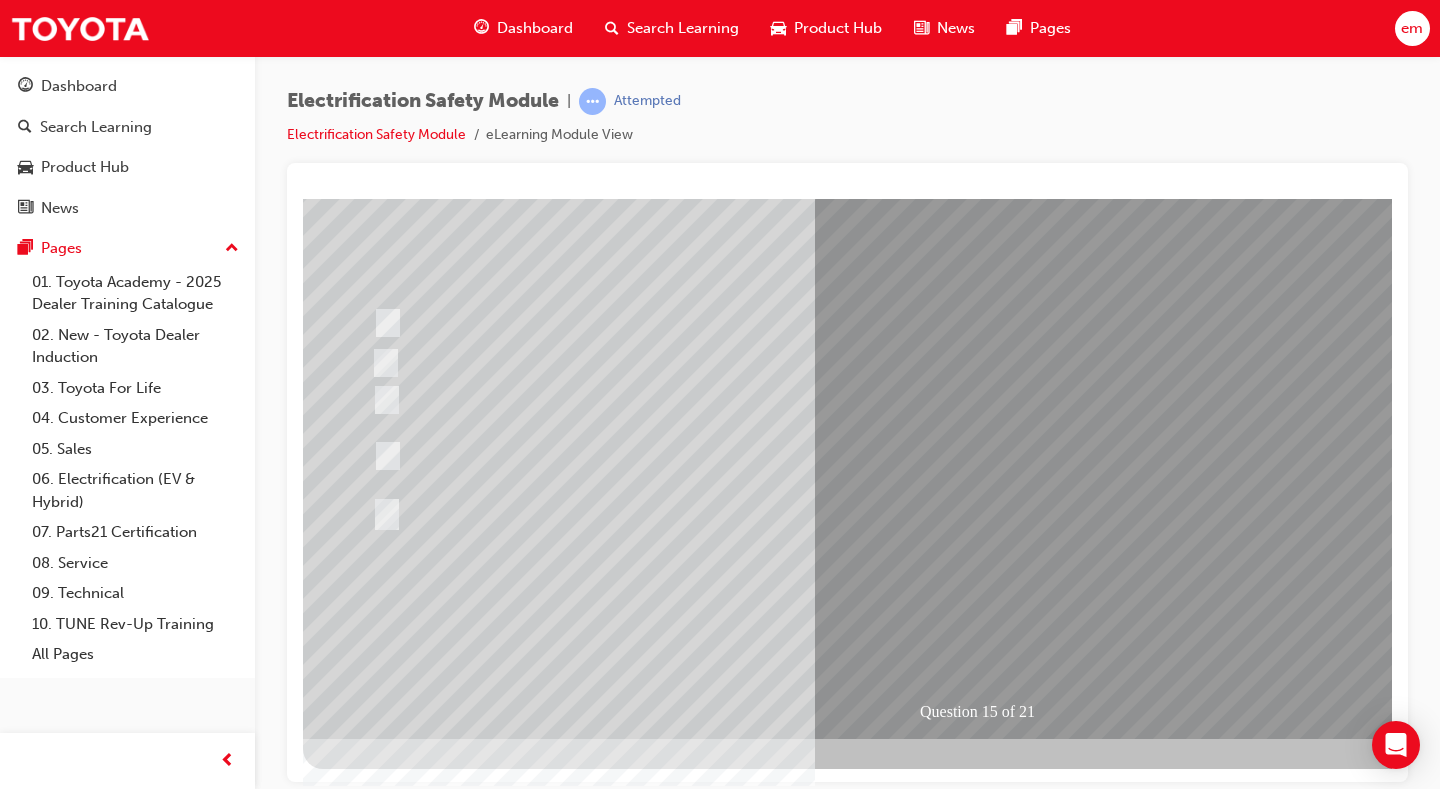 scroll, scrollTop: 0, scrollLeft: 0, axis: both 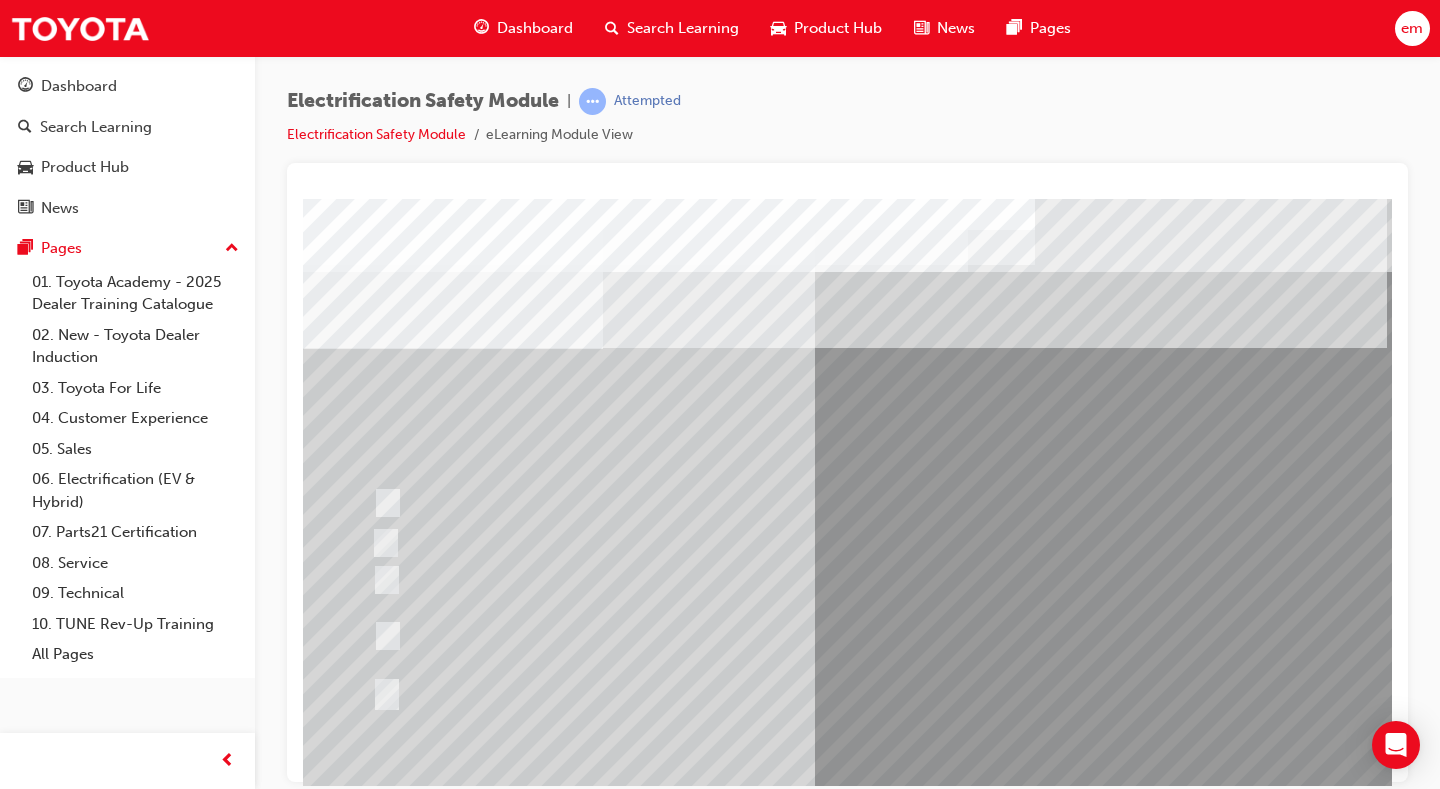 click at bounding box center [635, 2694] 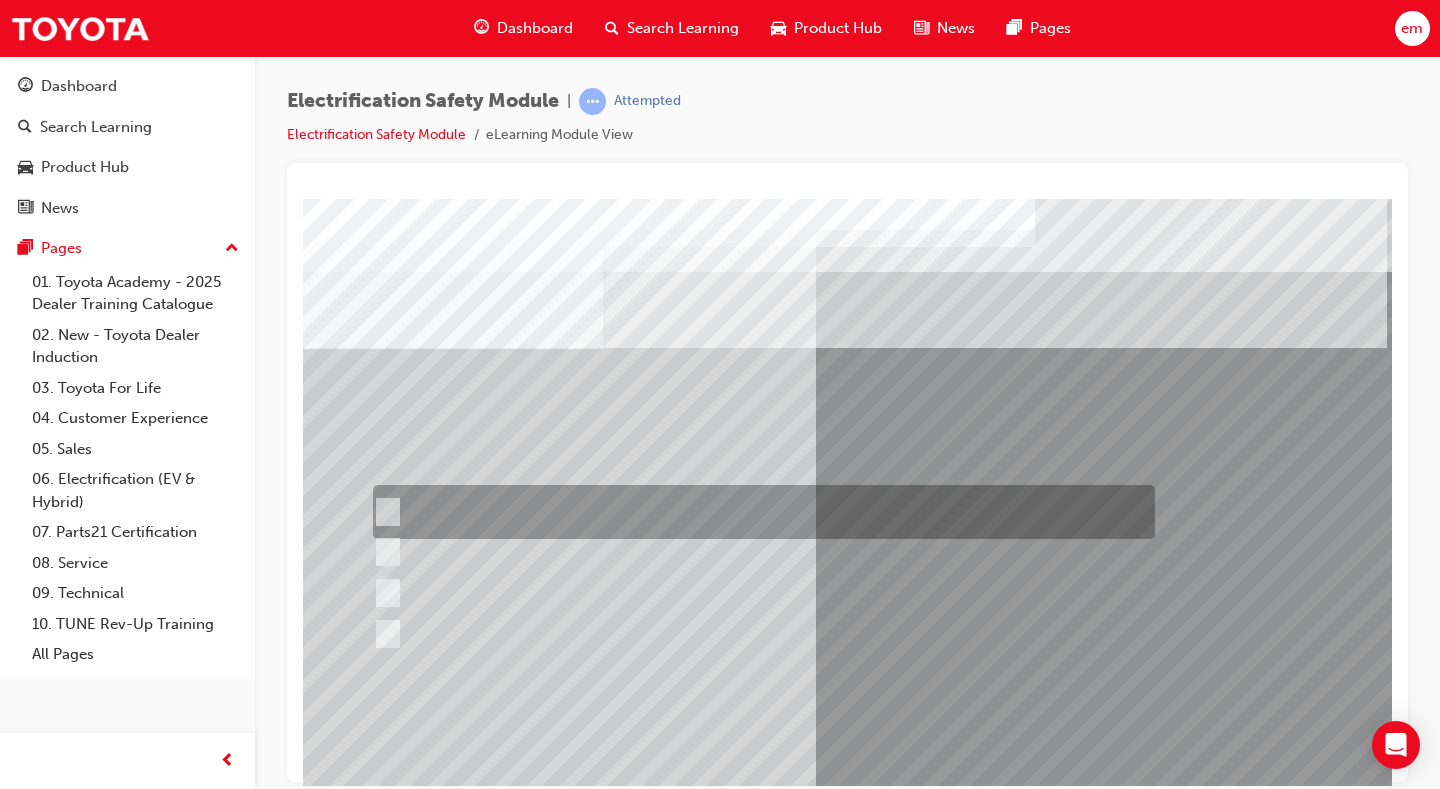 click at bounding box center [759, 512] 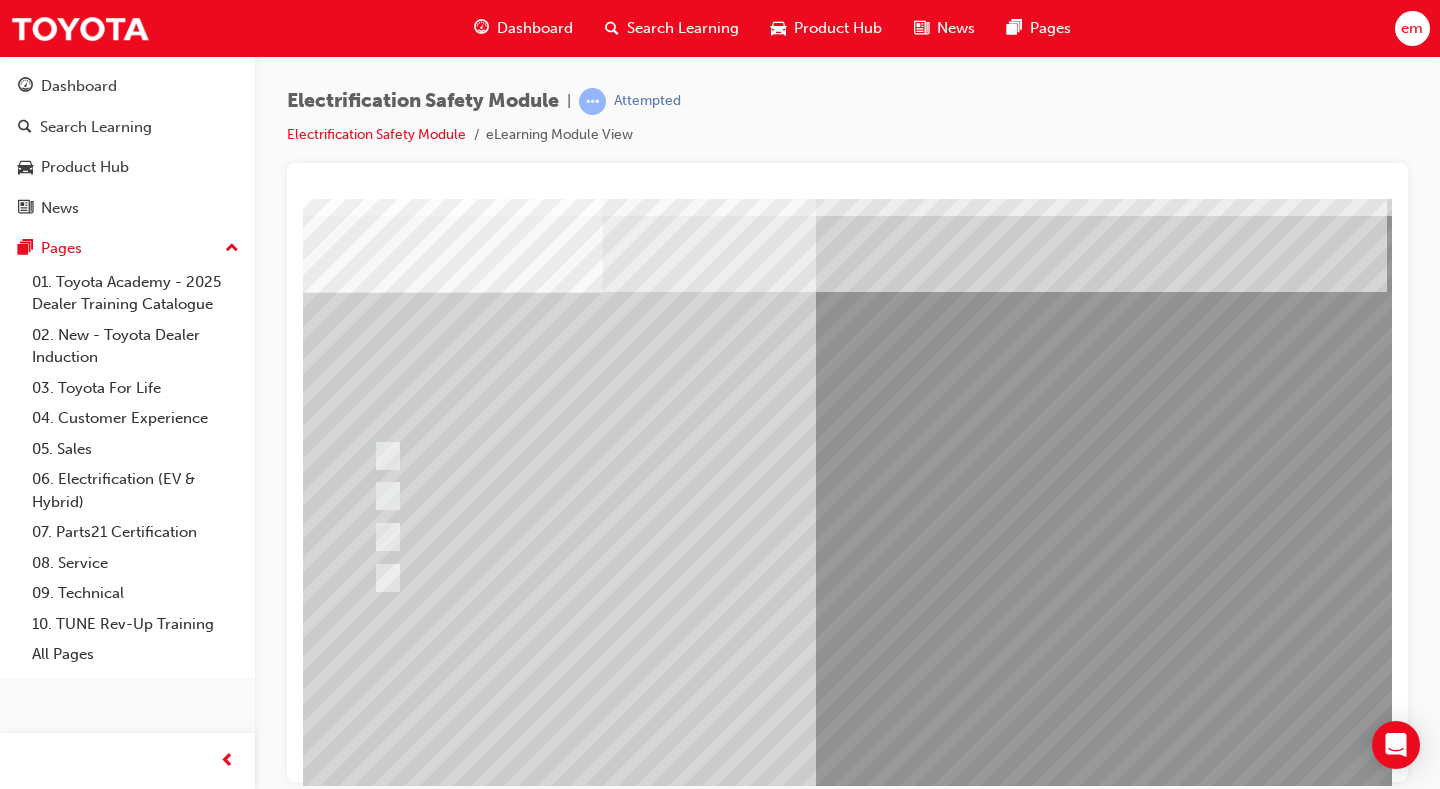 scroll, scrollTop: 100, scrollLeft: 0, axis: vertical 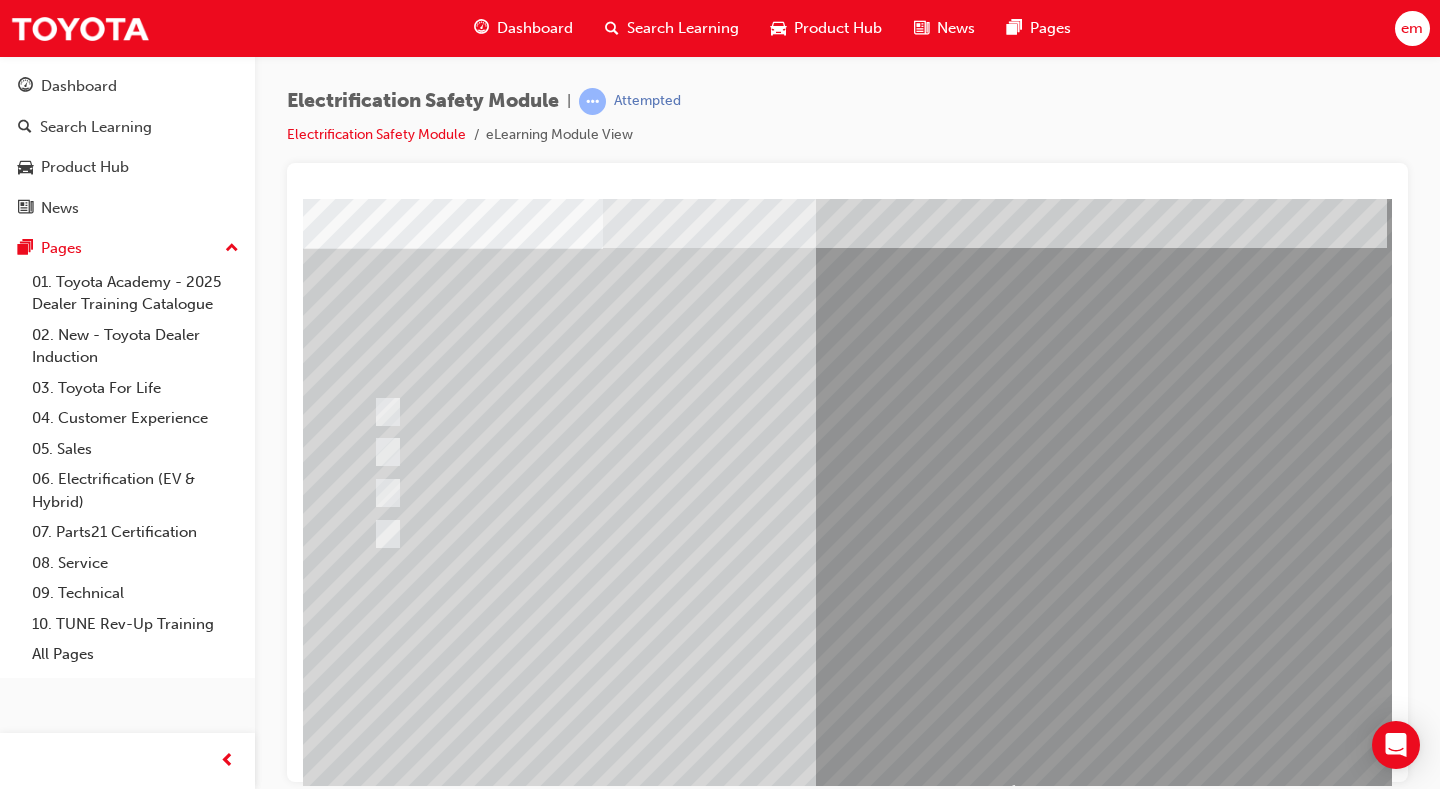 click at bounding box center [375, 2887] 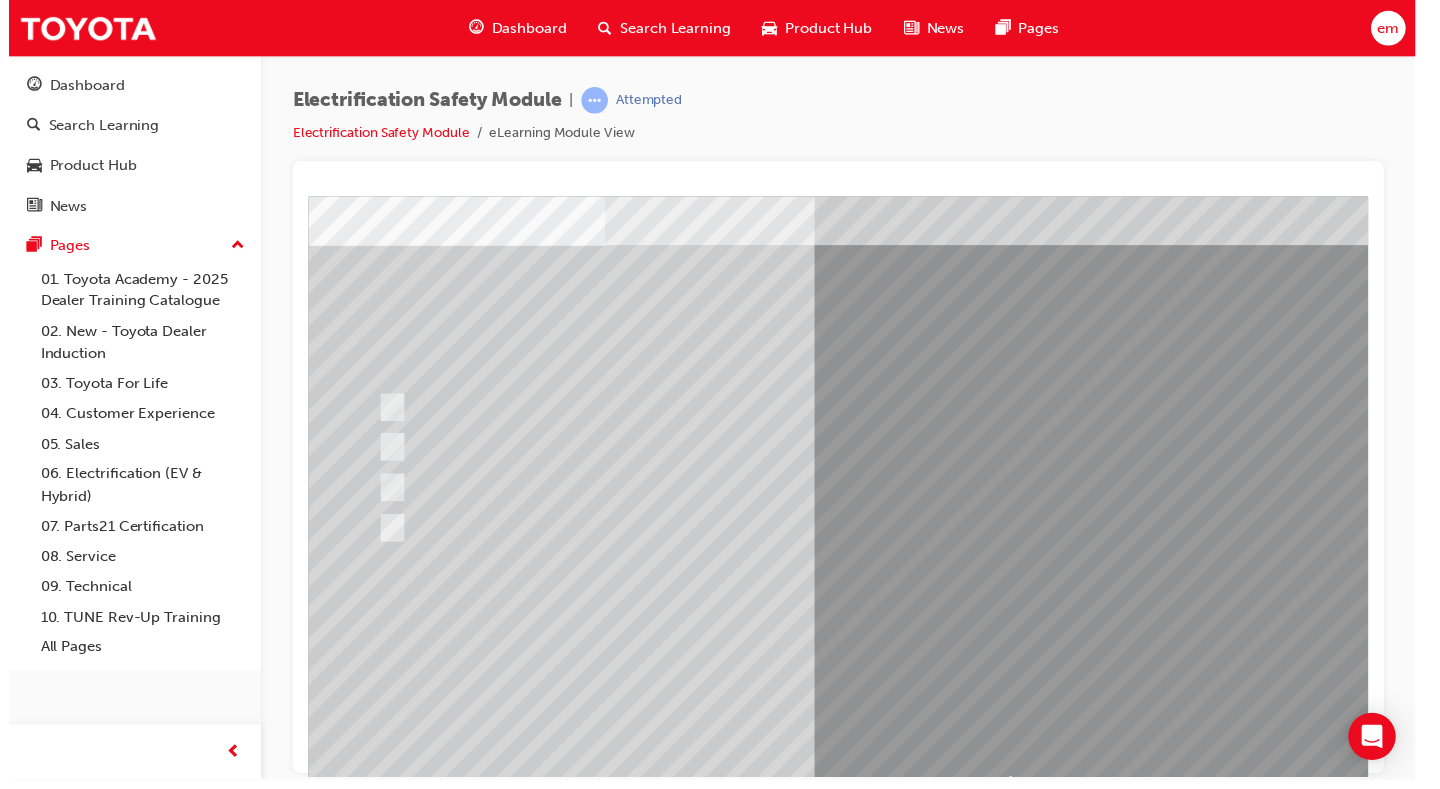 scroll, scrollTop: 0, scrollLeft: 0, axis: both 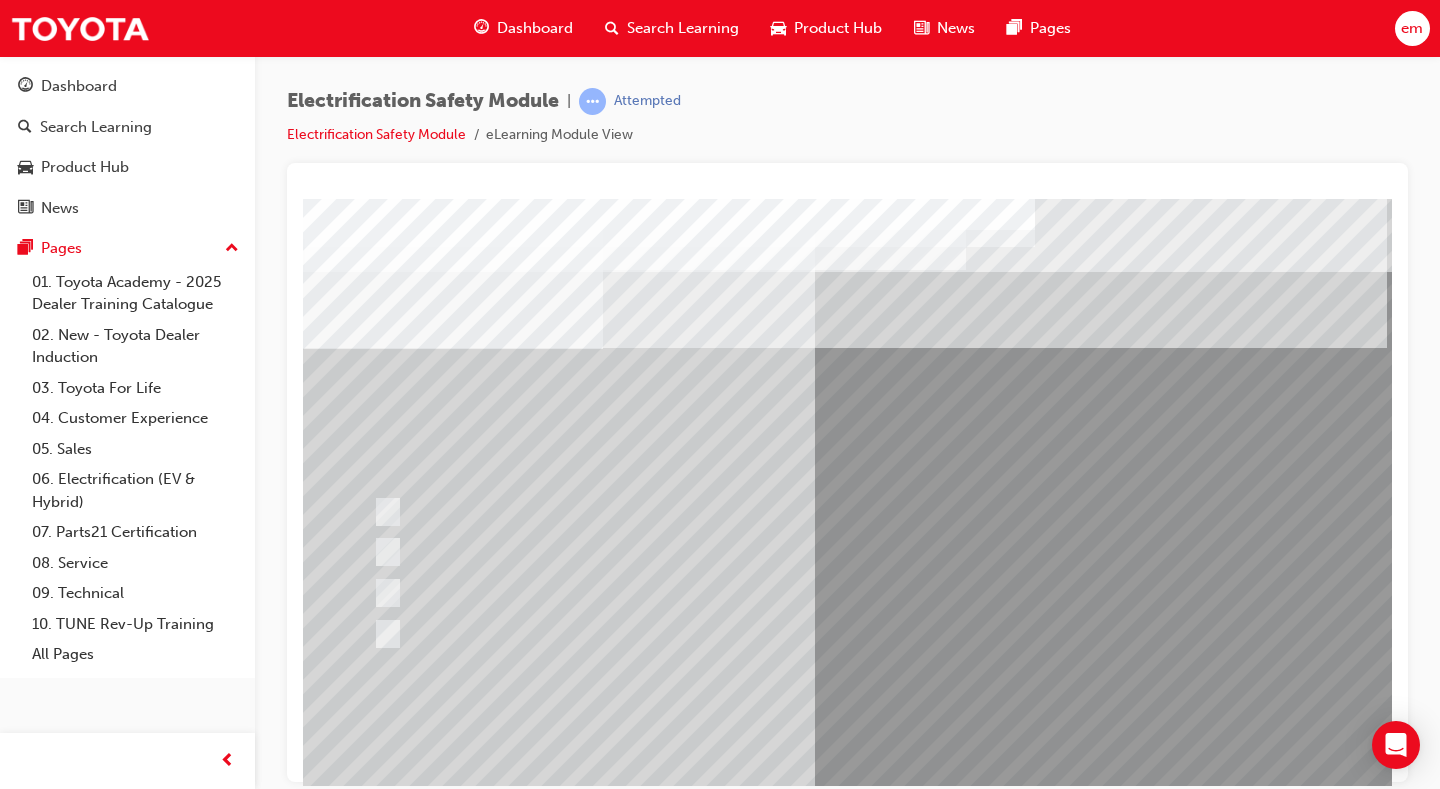 click at bounding box center [635, 2694] 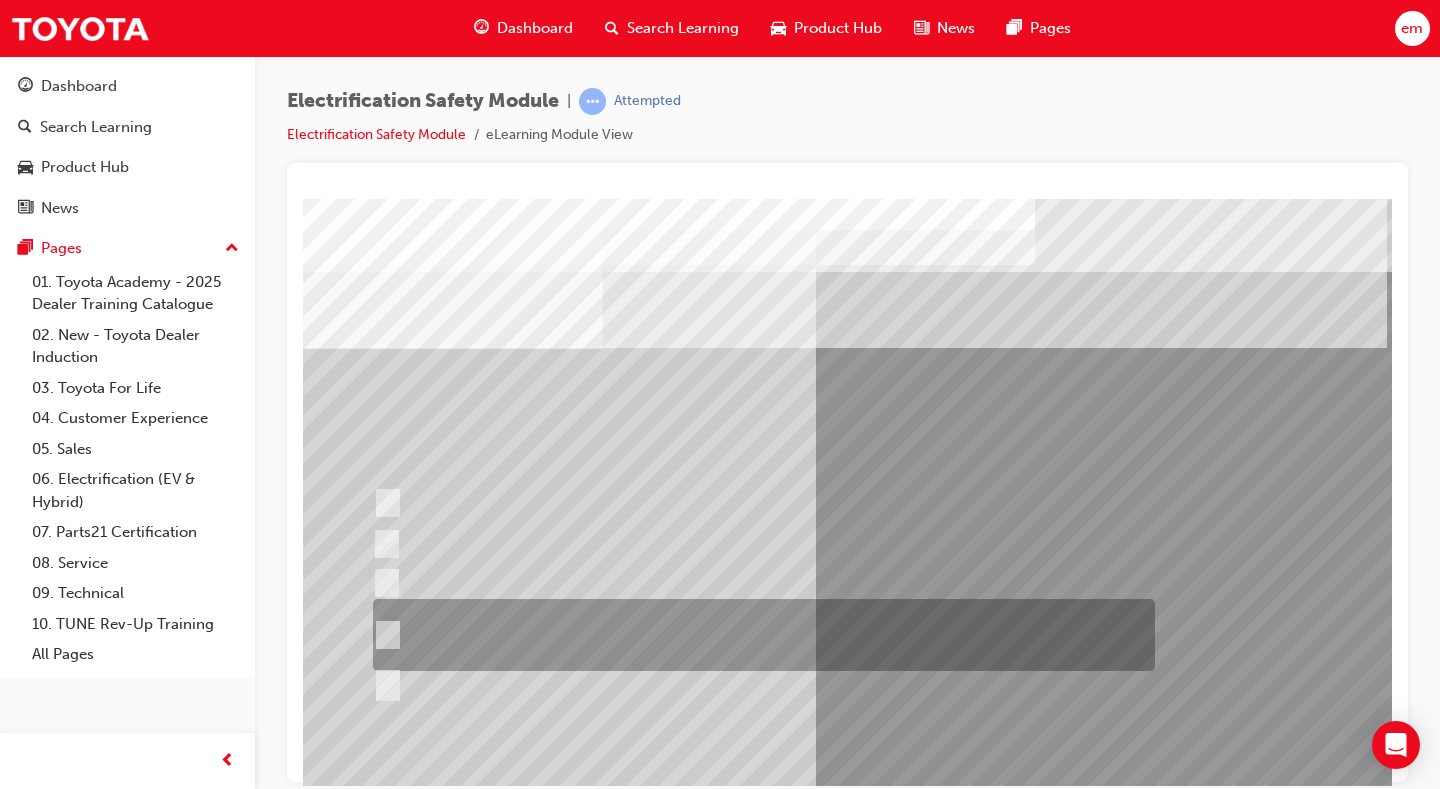 click at bounding box center [759, 635] 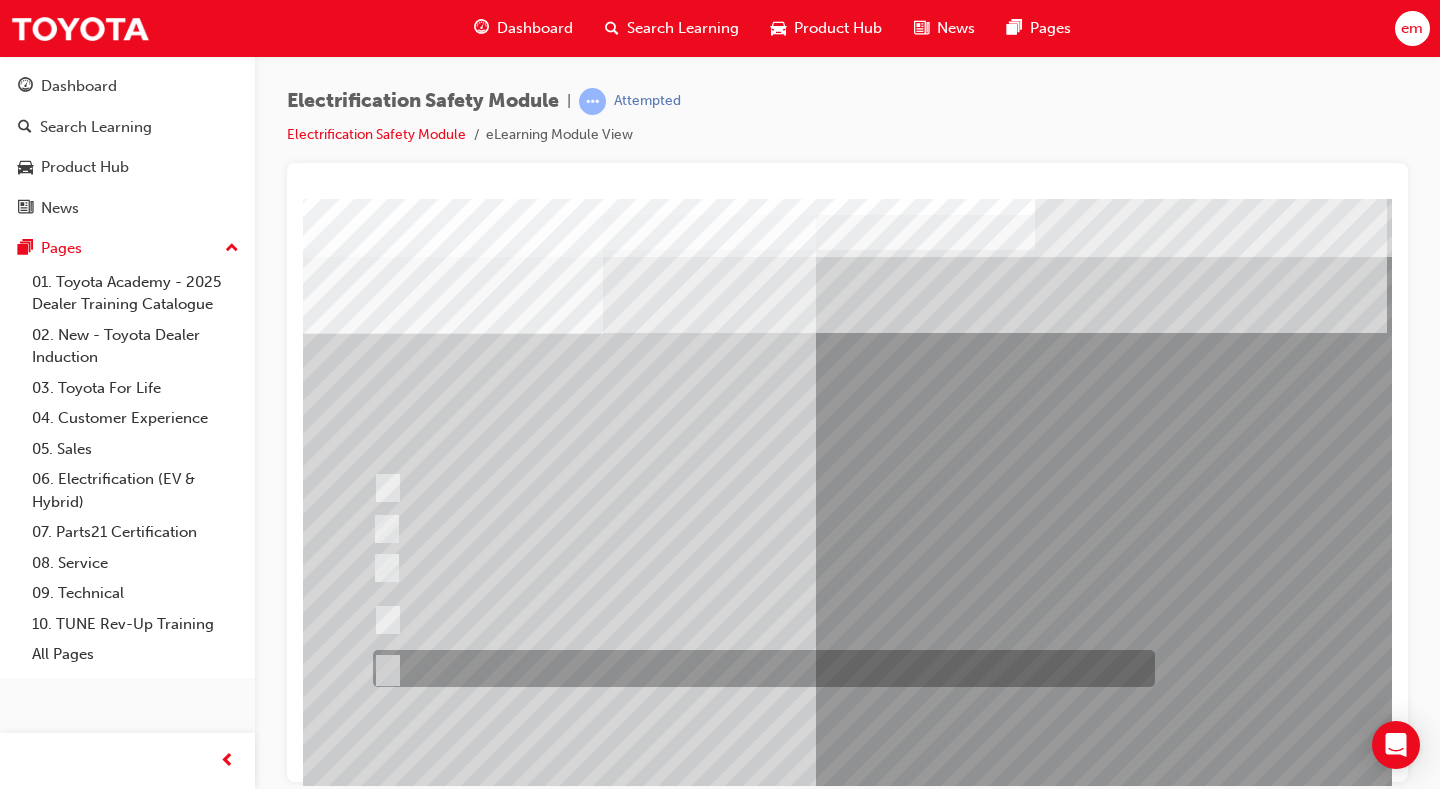 scroll, scrollTop: 100, scrollLeft: 0, axis: vertical 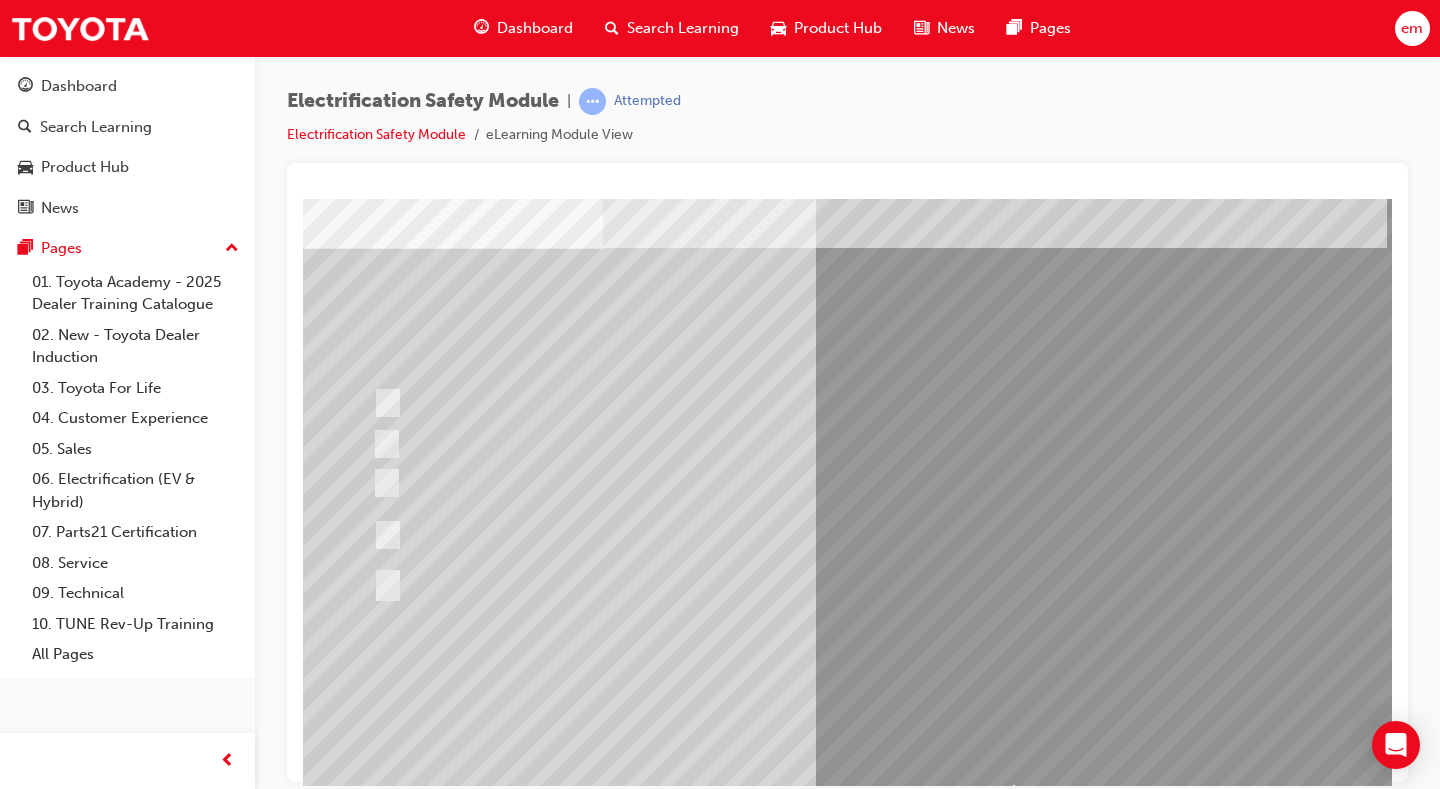click at bounding box center [375, 2914] 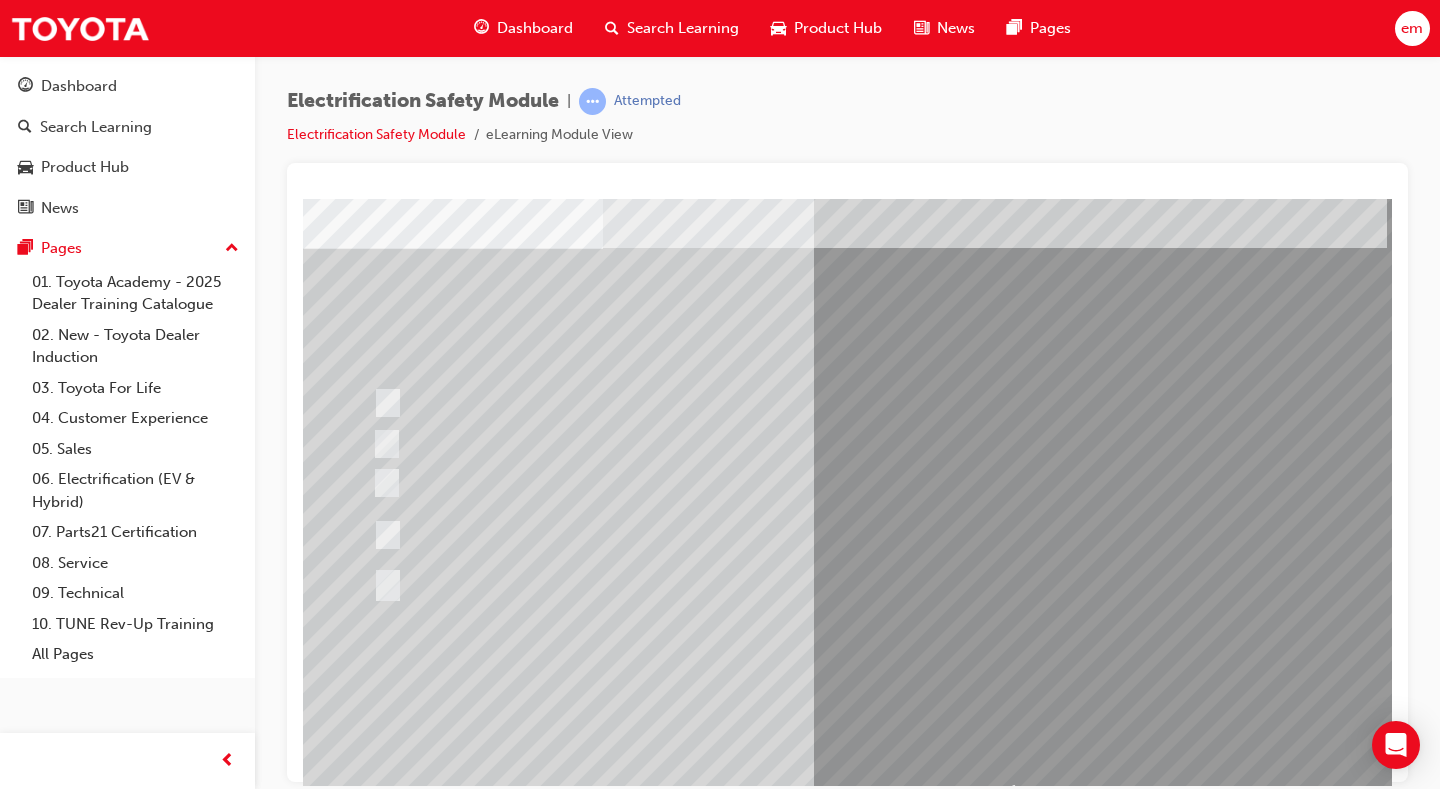 scroll, scrollTop: 0, scrollLeft: 0, axis: both 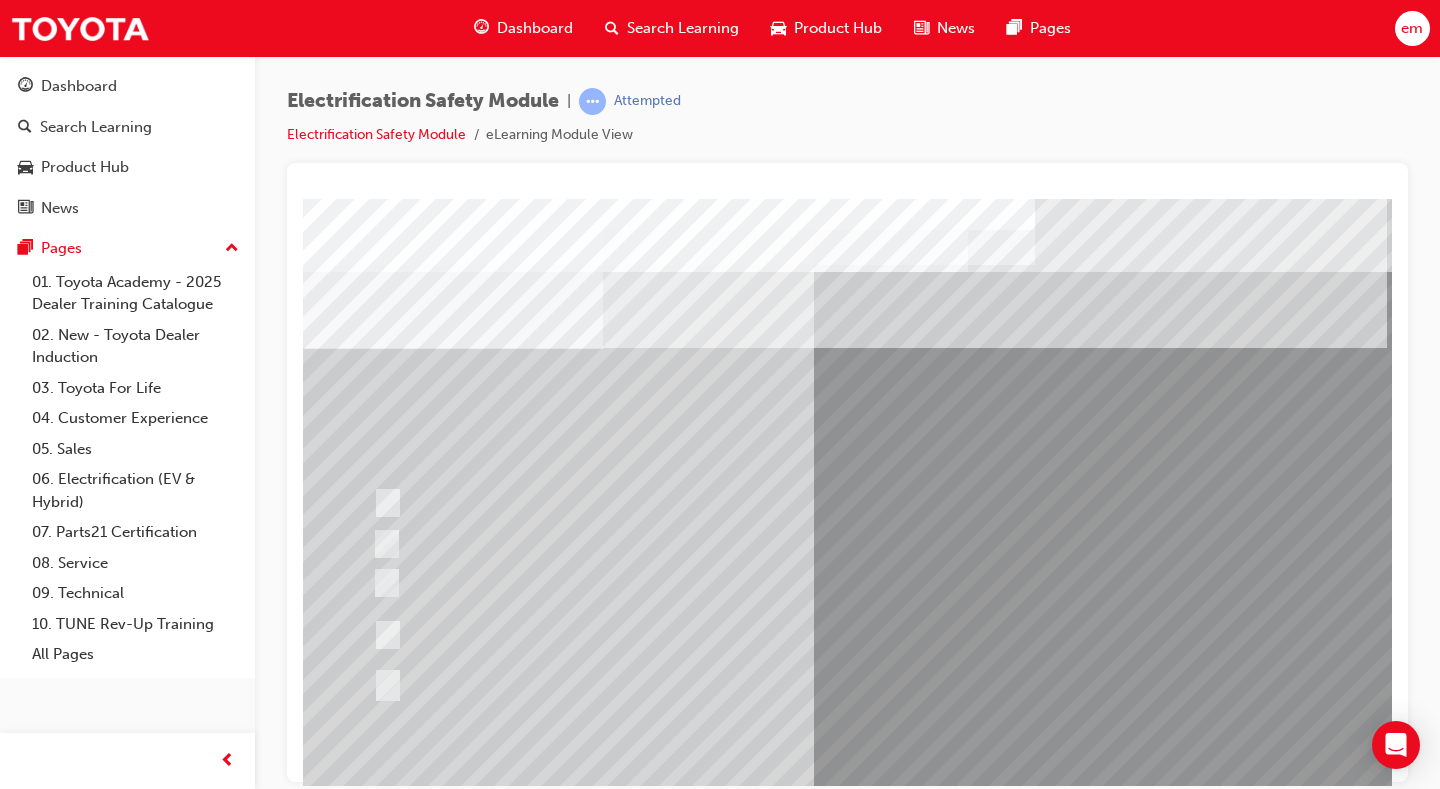 click at bounding box center (983, 1278) 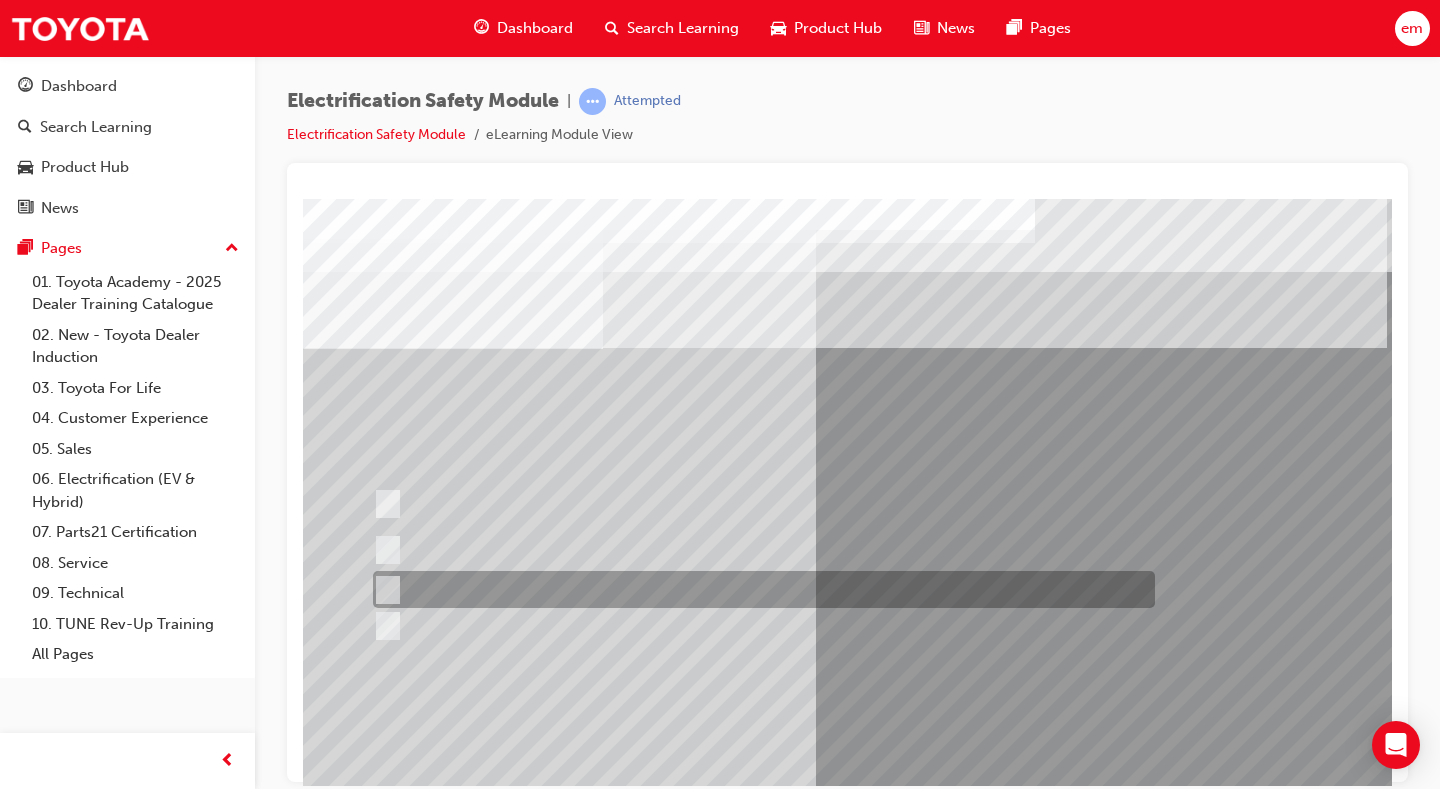 click at bounding box center (759, 589) 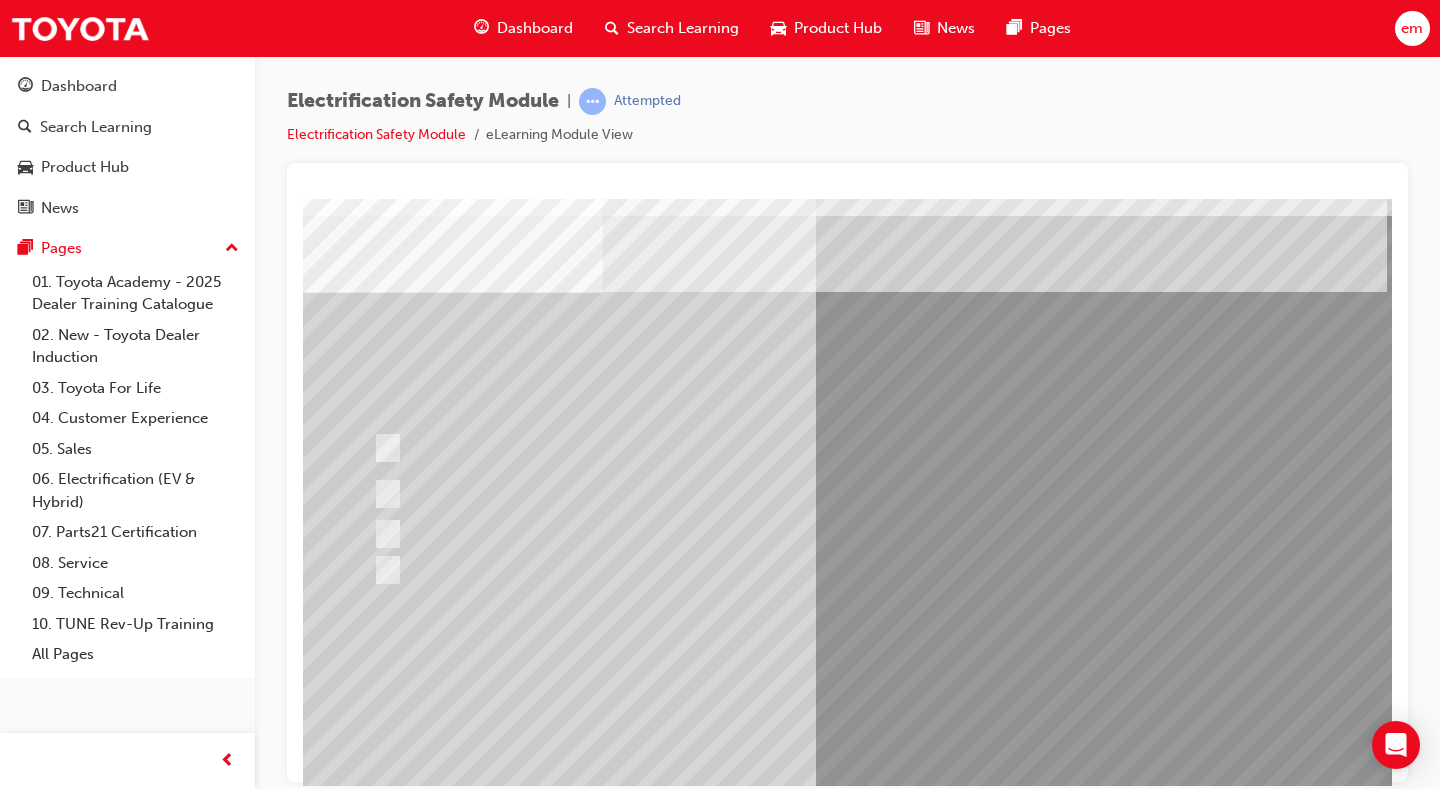 scroll, scrollTop: 100, scrollLeft: 0, axis: vertical 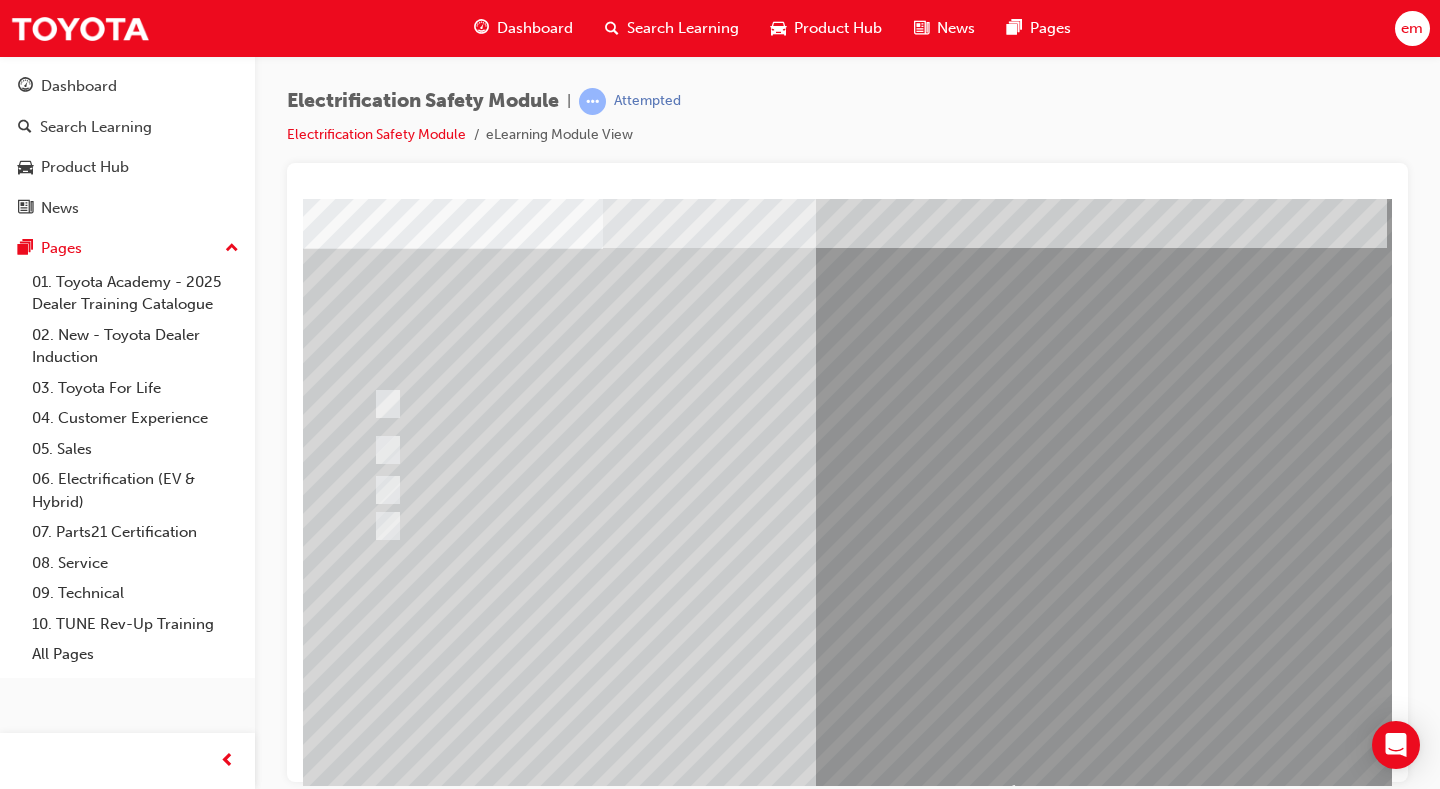 click at bounding box center [375, 2887] 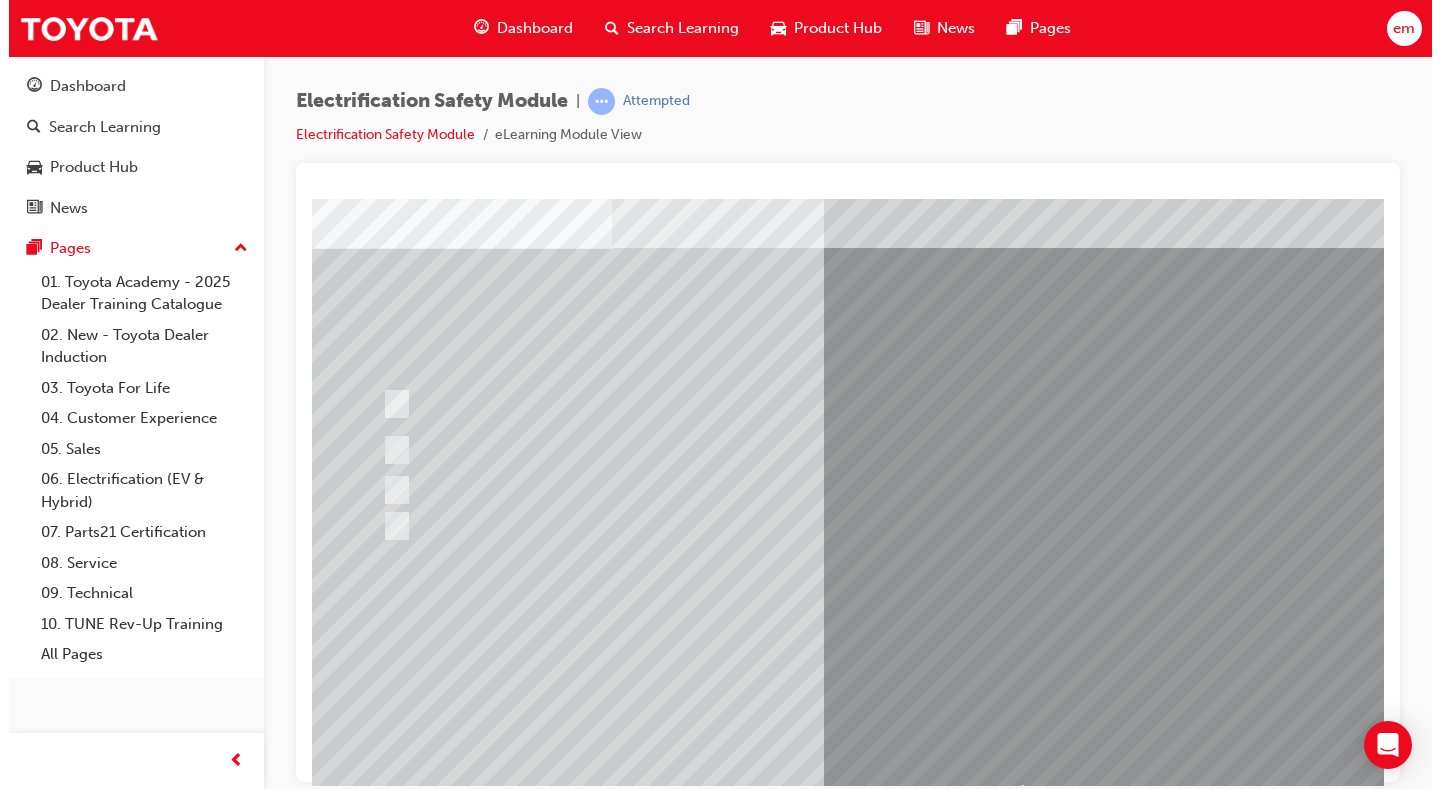 scroll, scrollTop: 0, scrollLeft: 0, axis: both 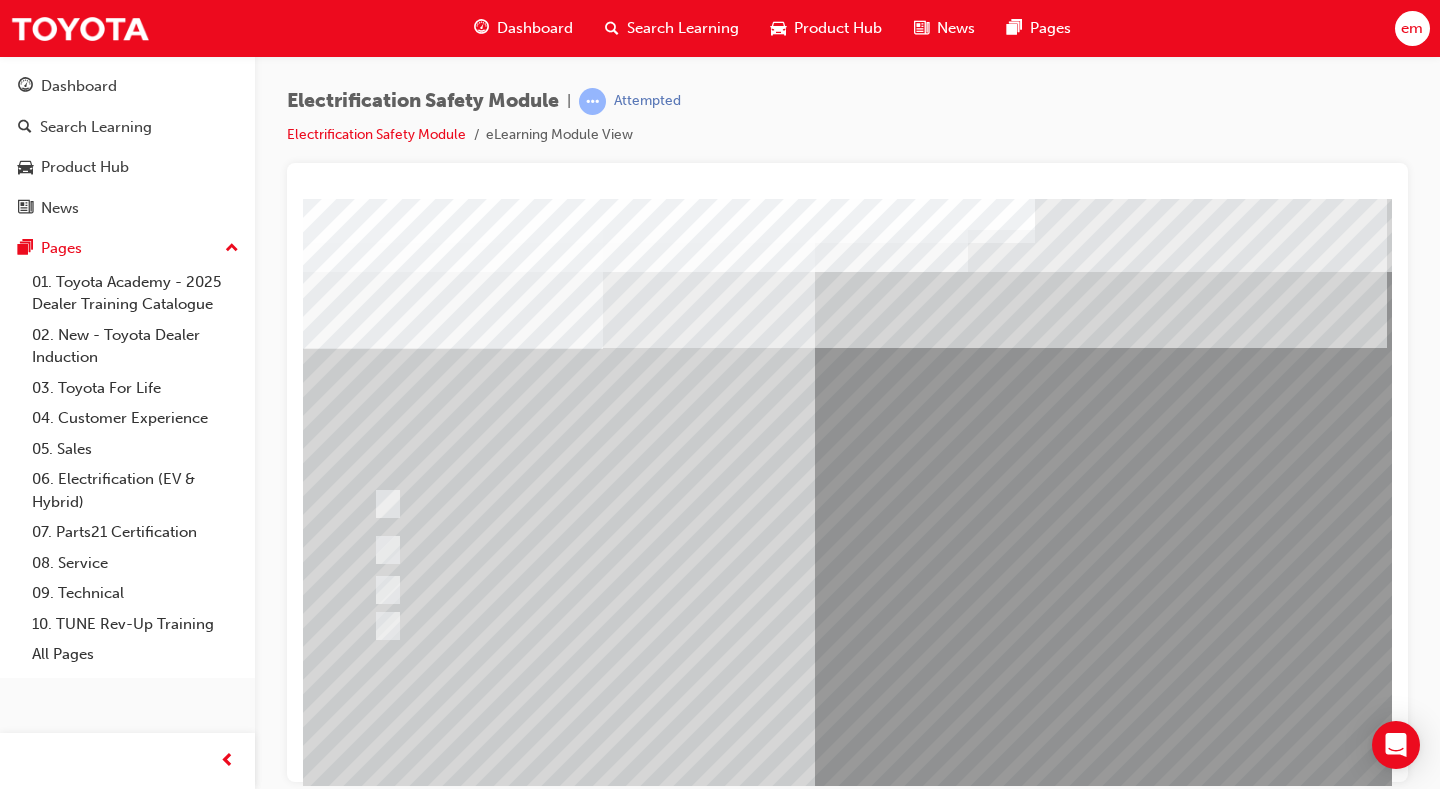 click at bounding box center [635, 2694] 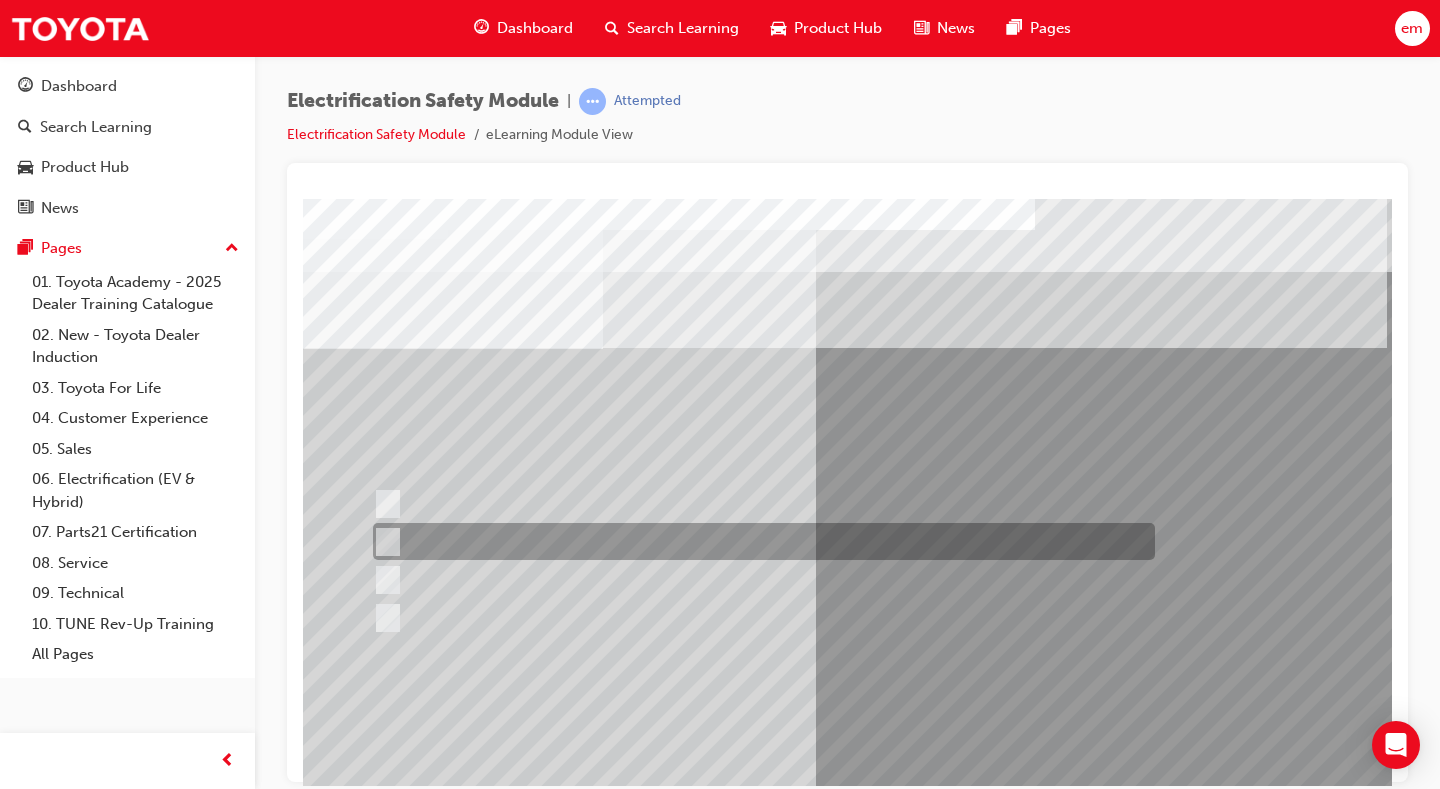 click at bounding box center (759, 541) 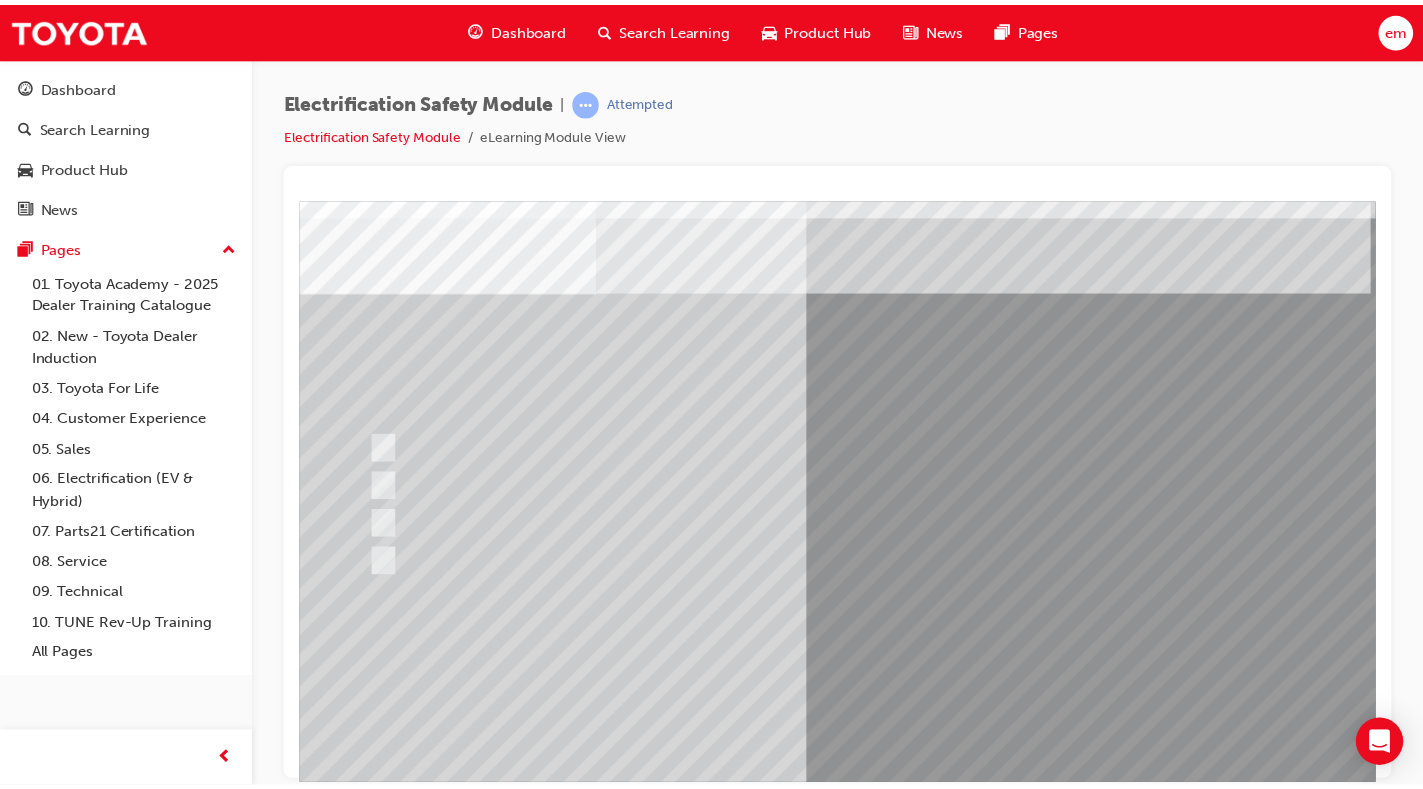 scroll, scrollTop: 100, scrollLeft: 0, axis: vertical 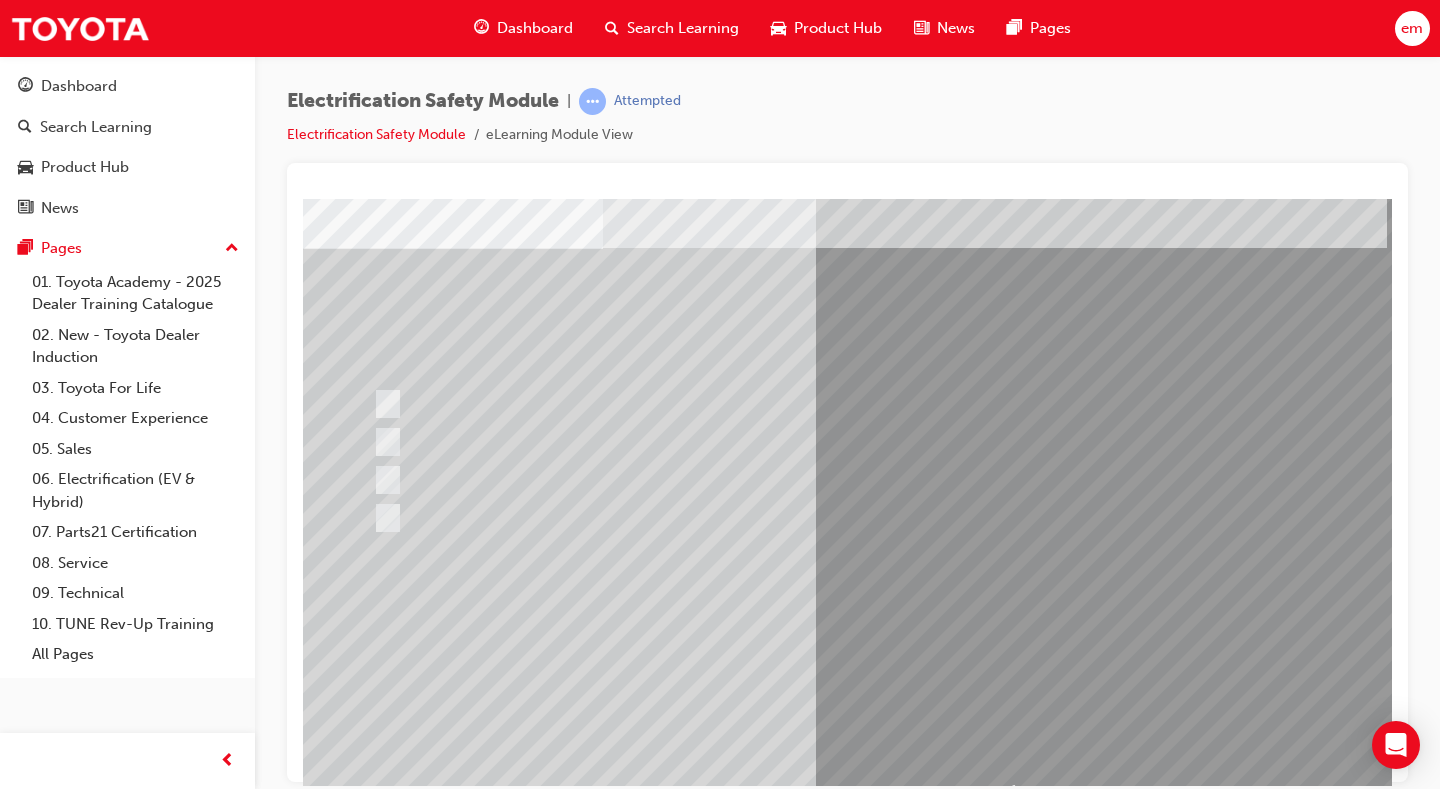 click at bounding box center [375, 2887] 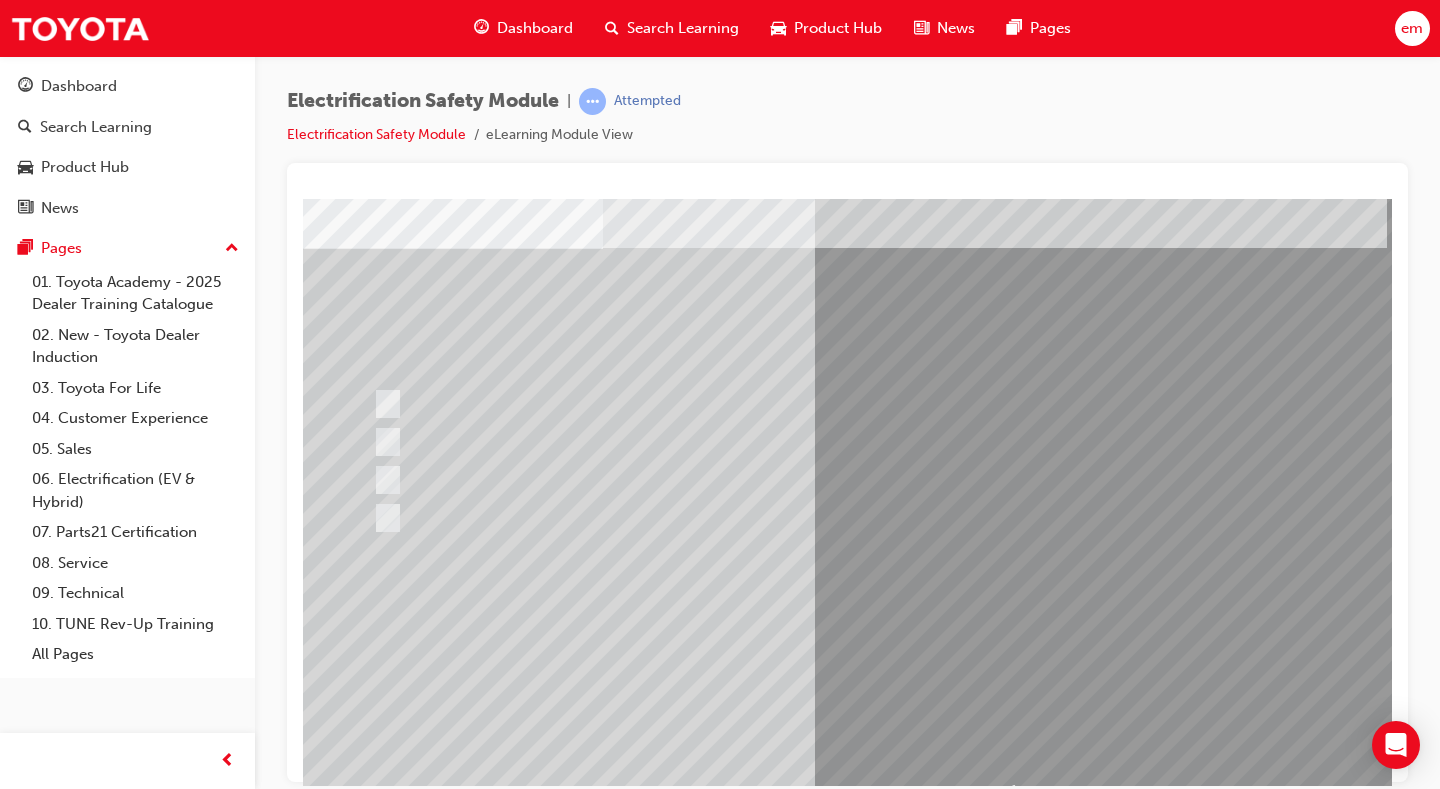 scroll, scrollTop: 0, scrollLeft: 0, axis: both 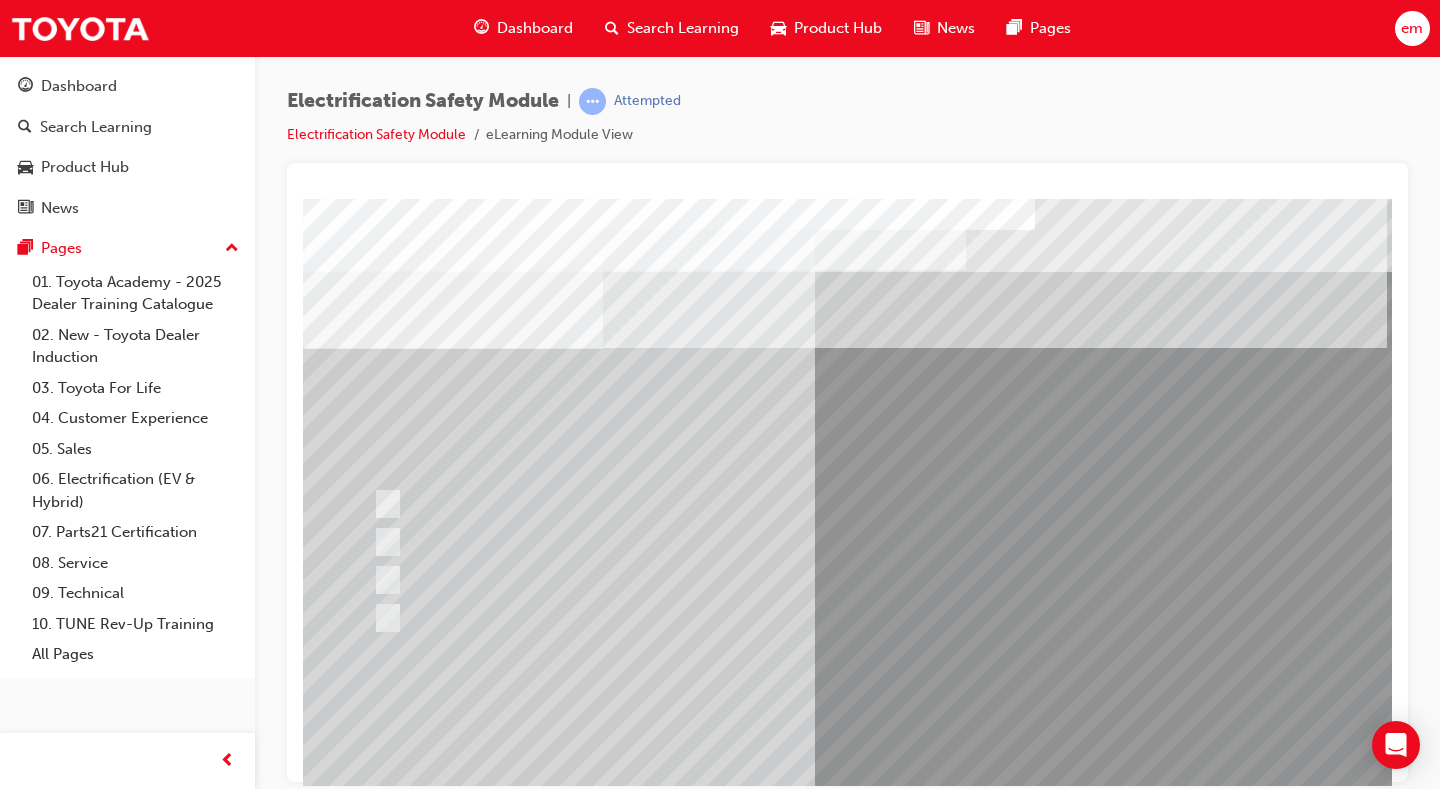 click at bounding box center [635, 2694] 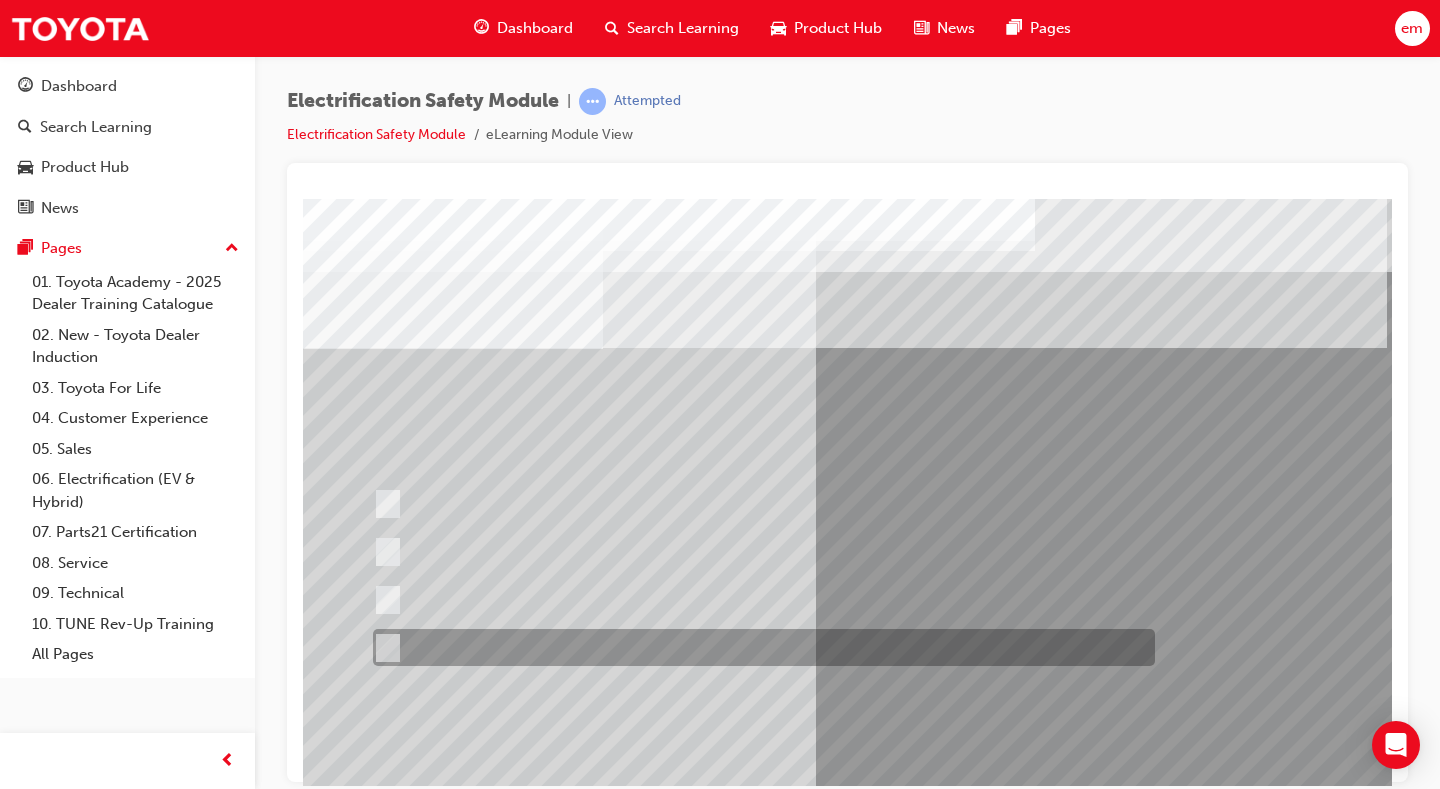 click at bounding box center [759, 647] 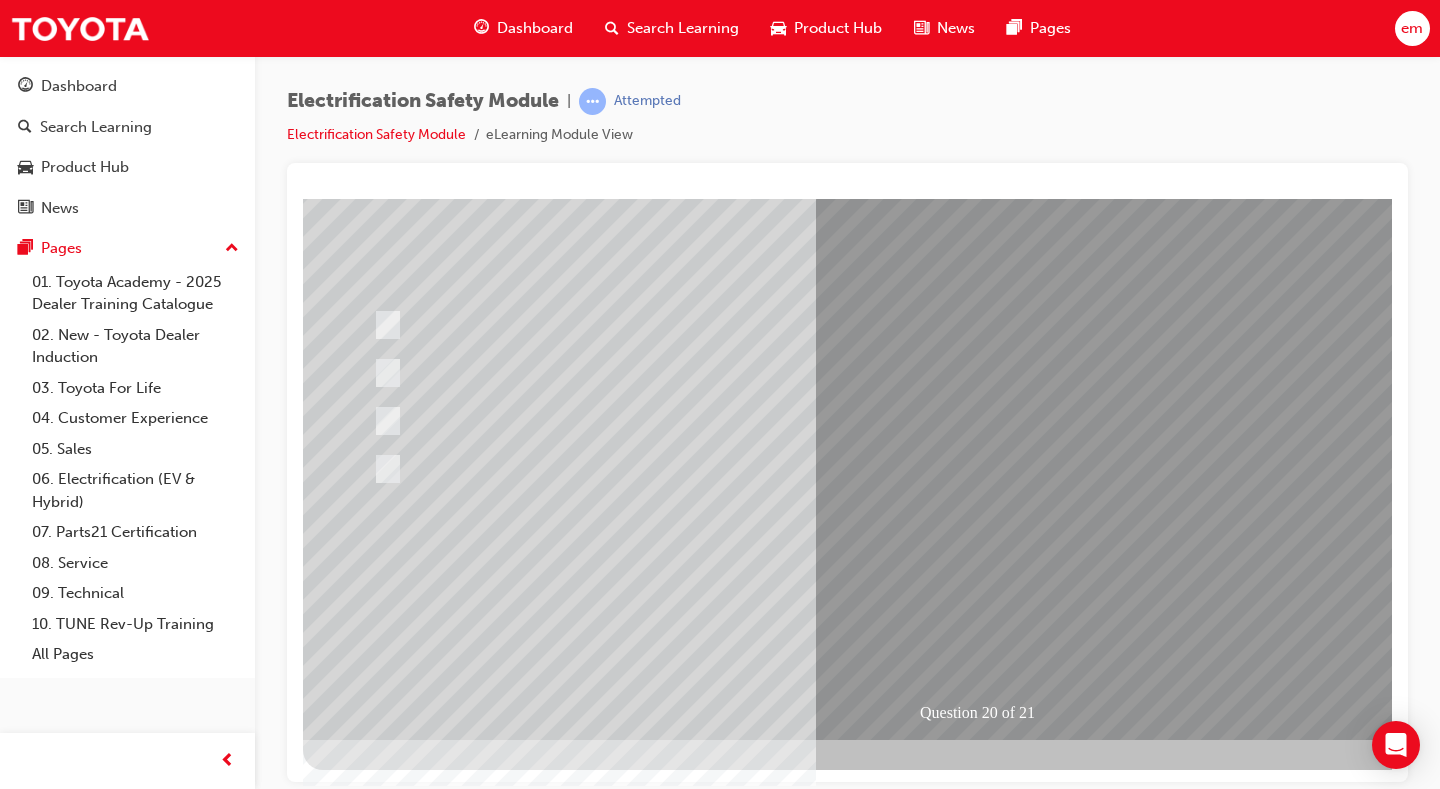 scroll, scrollTop: 180, scrollLeft: 0, axis: vertical 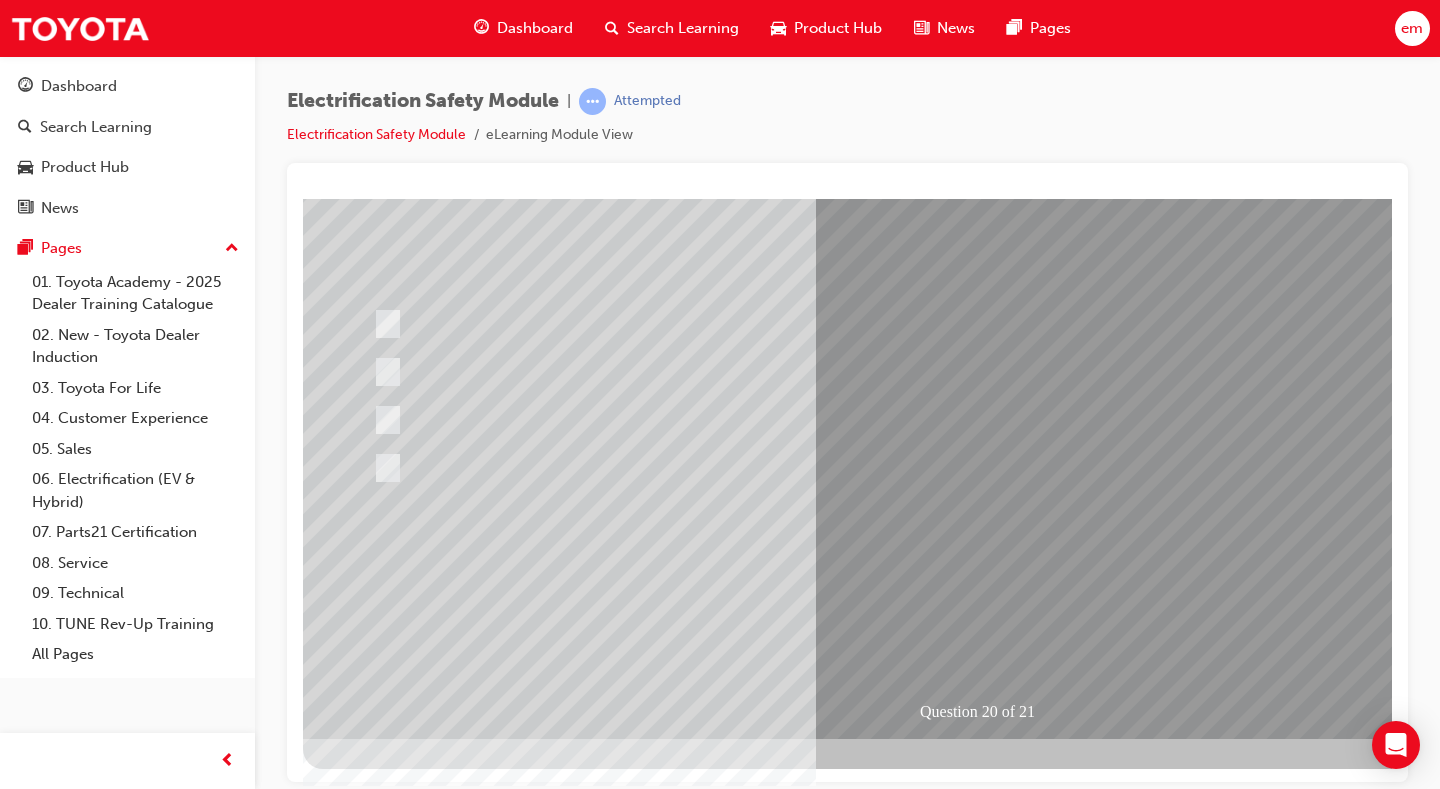 click at bounding box center (375, 2807) 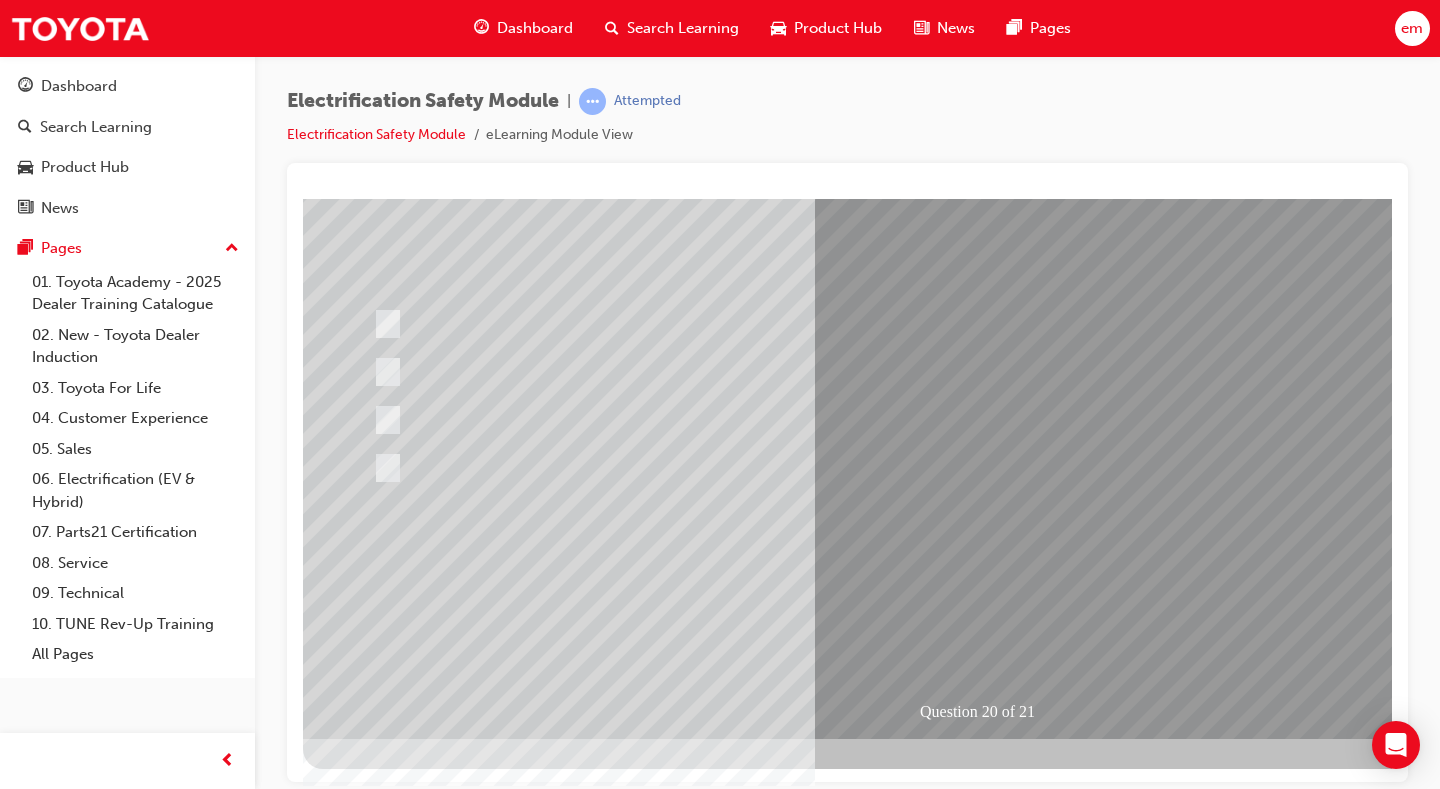 scroll, scrollTop: 0, scrollLeft: 0, axis: both 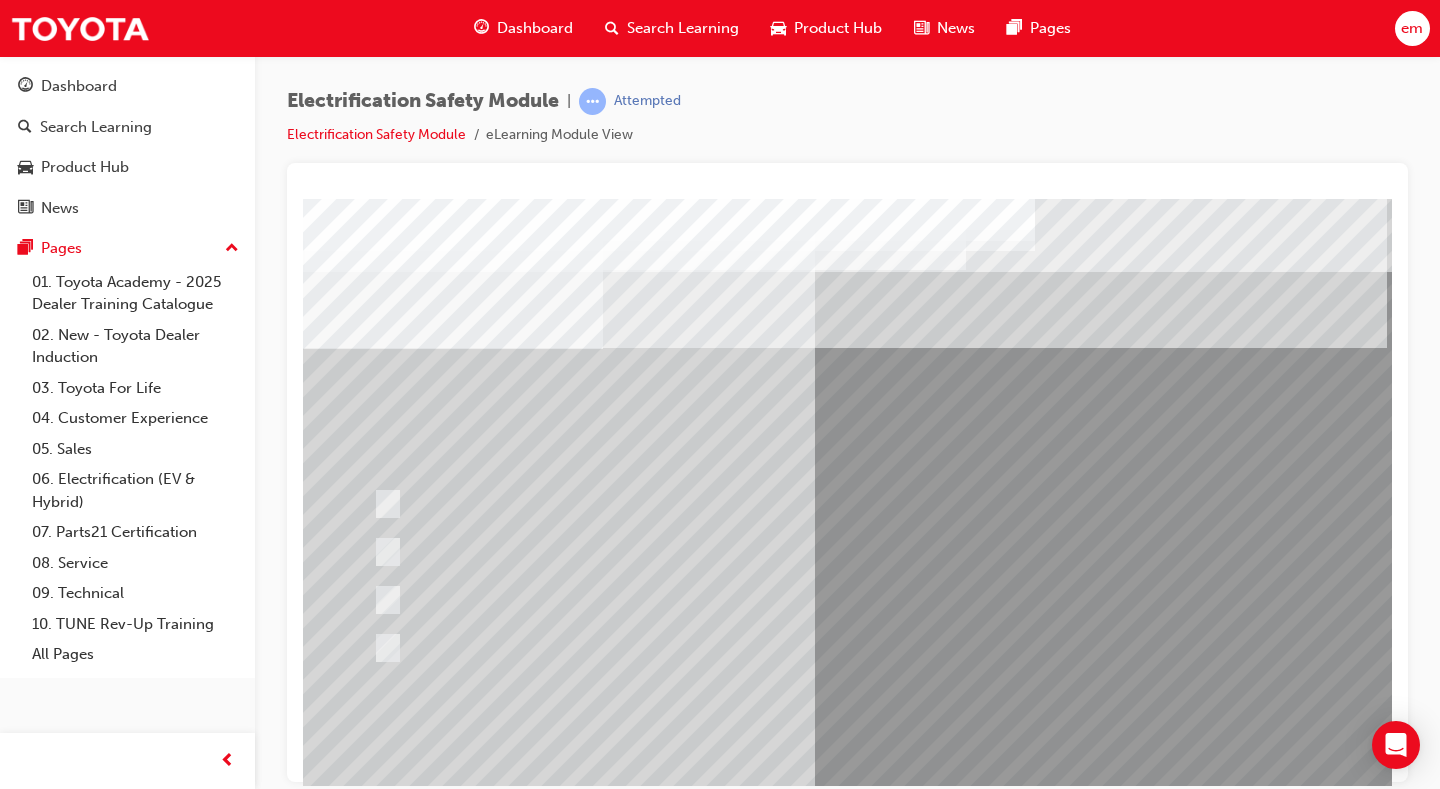 click at bounding box center (635, 2694) 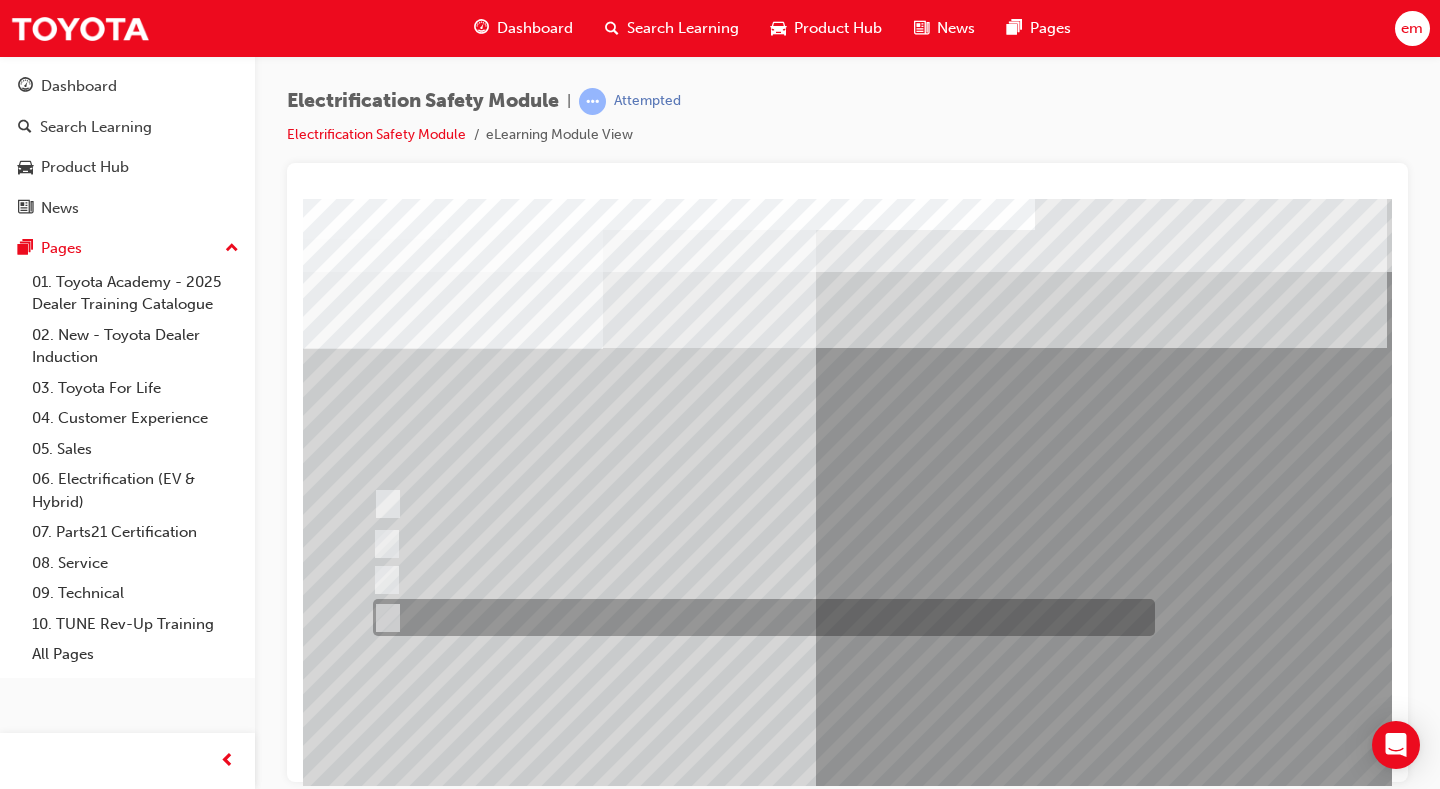 click at bounding box center [759, 617] 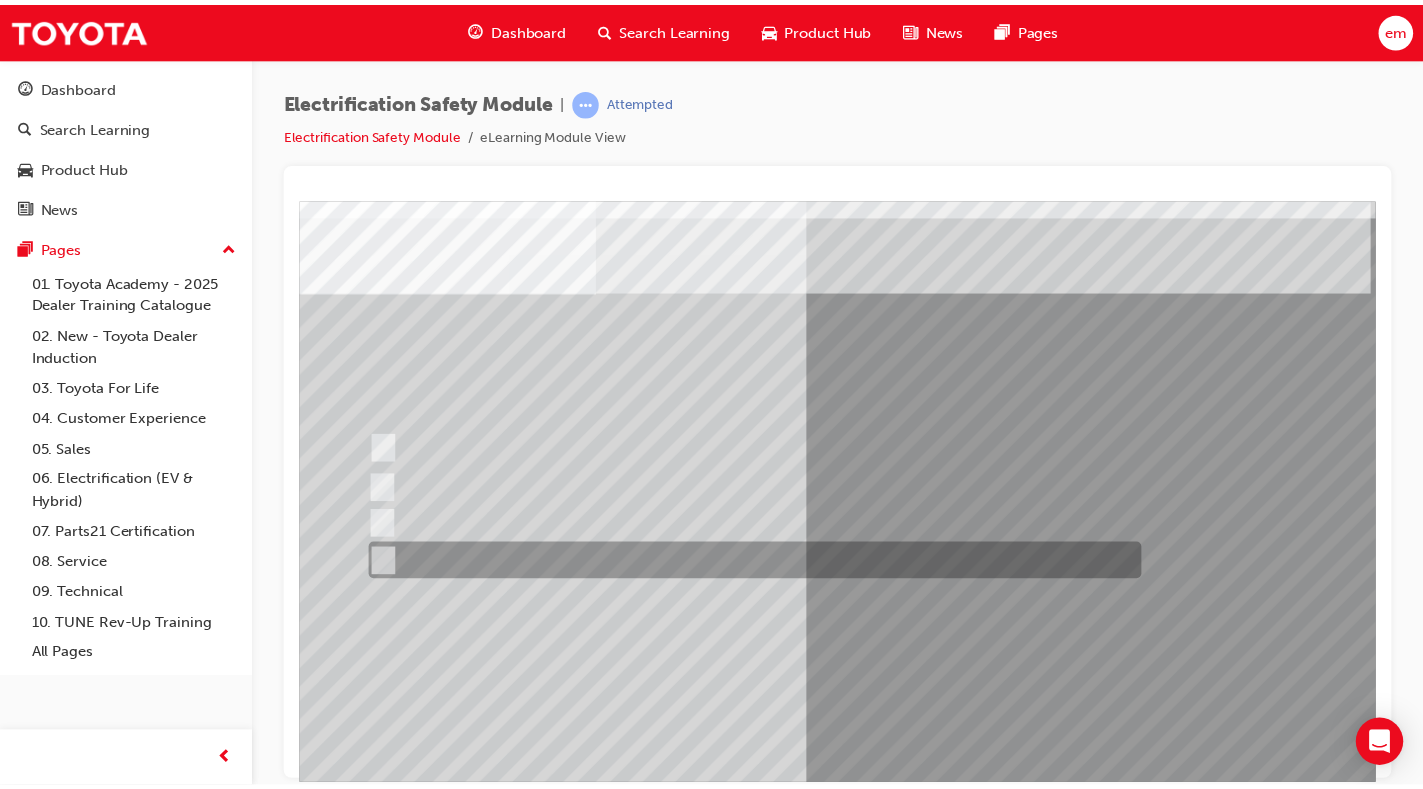 scroll, scrollTop: 100, scrollLeft: 0, axis: vertical 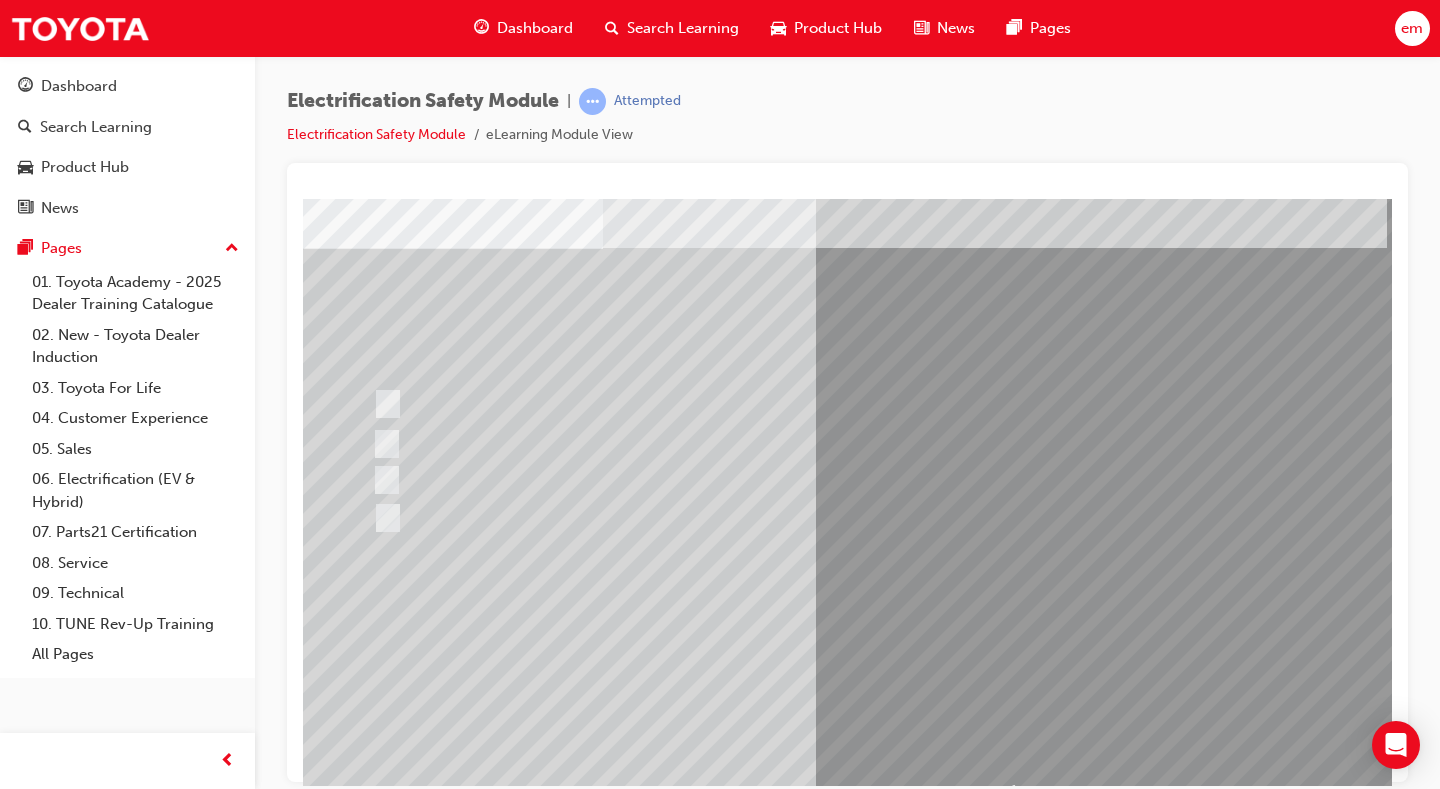 click at bounding box center (375, 2887) 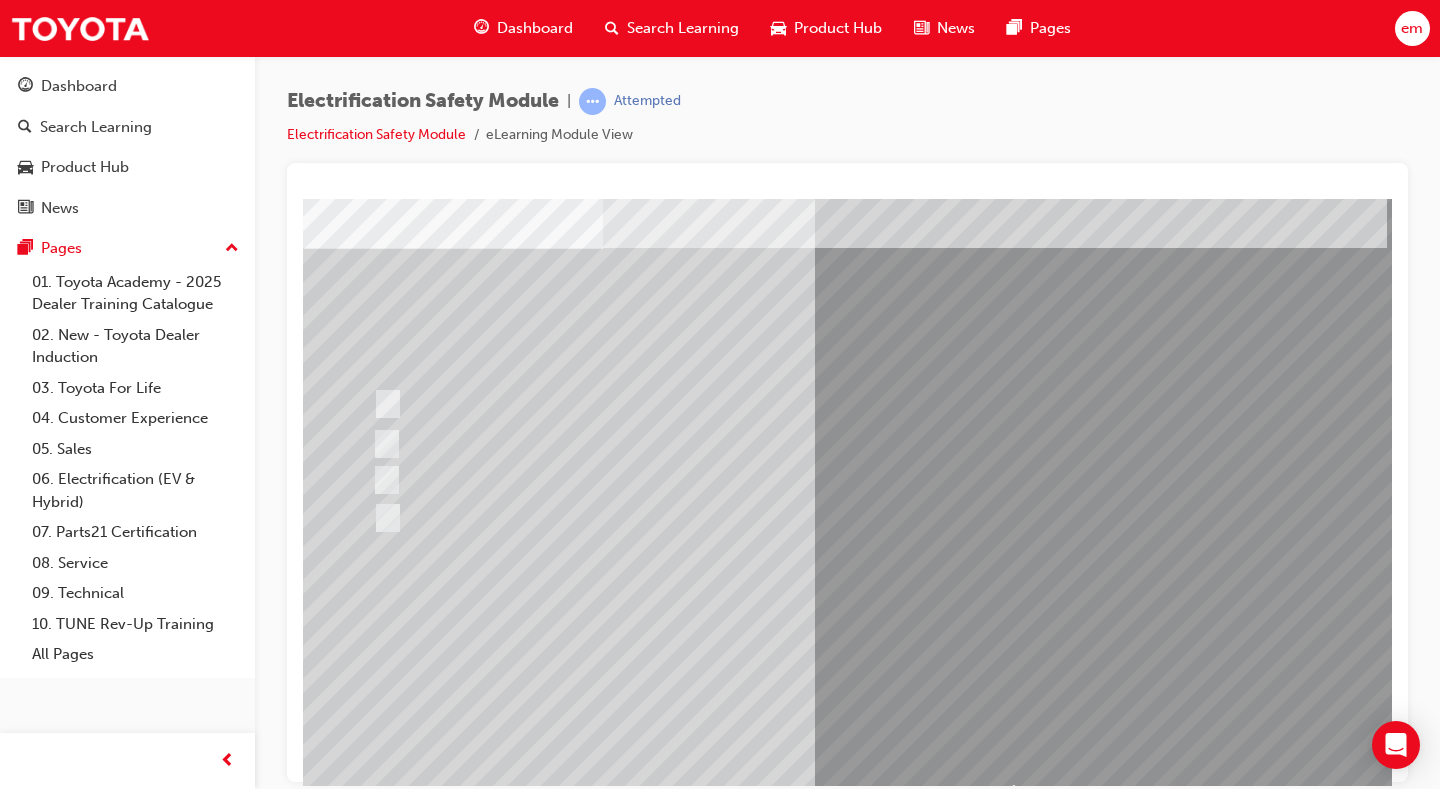 scroll, scrollTop: 0, scrollLeft: 0, axis: both 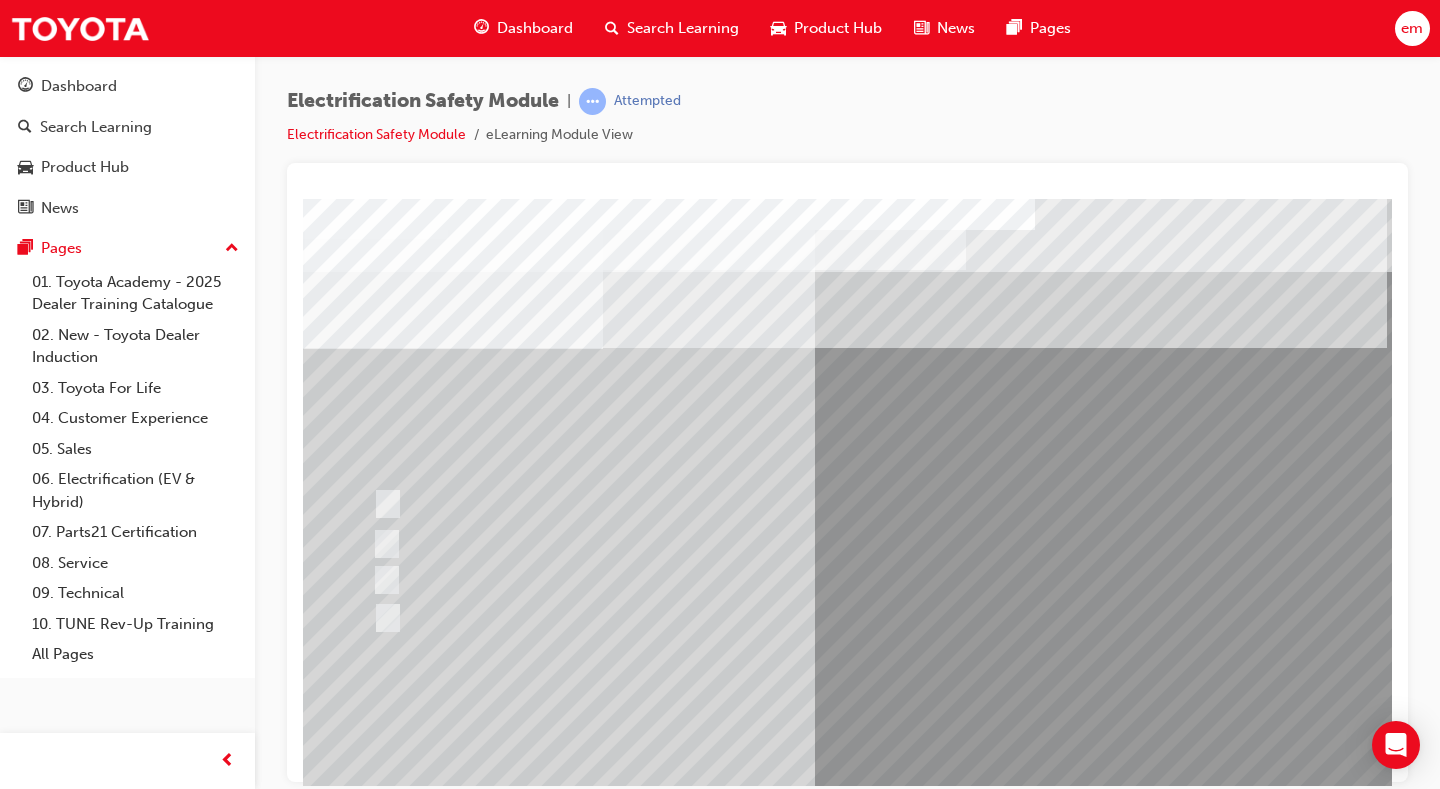 click at bounding box center (635, 2694) 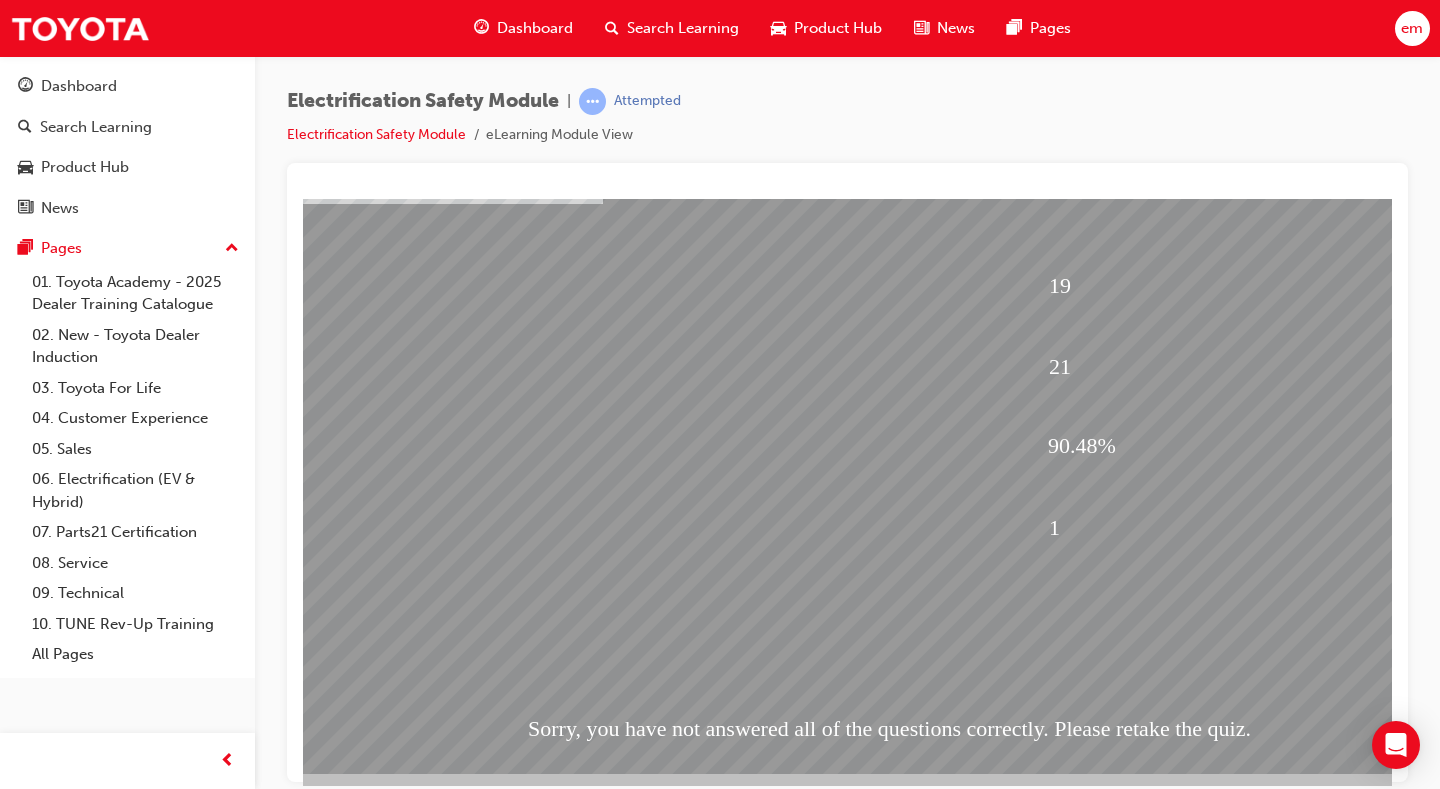 scroll, scrollTop: 180, scrollLeft: 0, axis: vertical 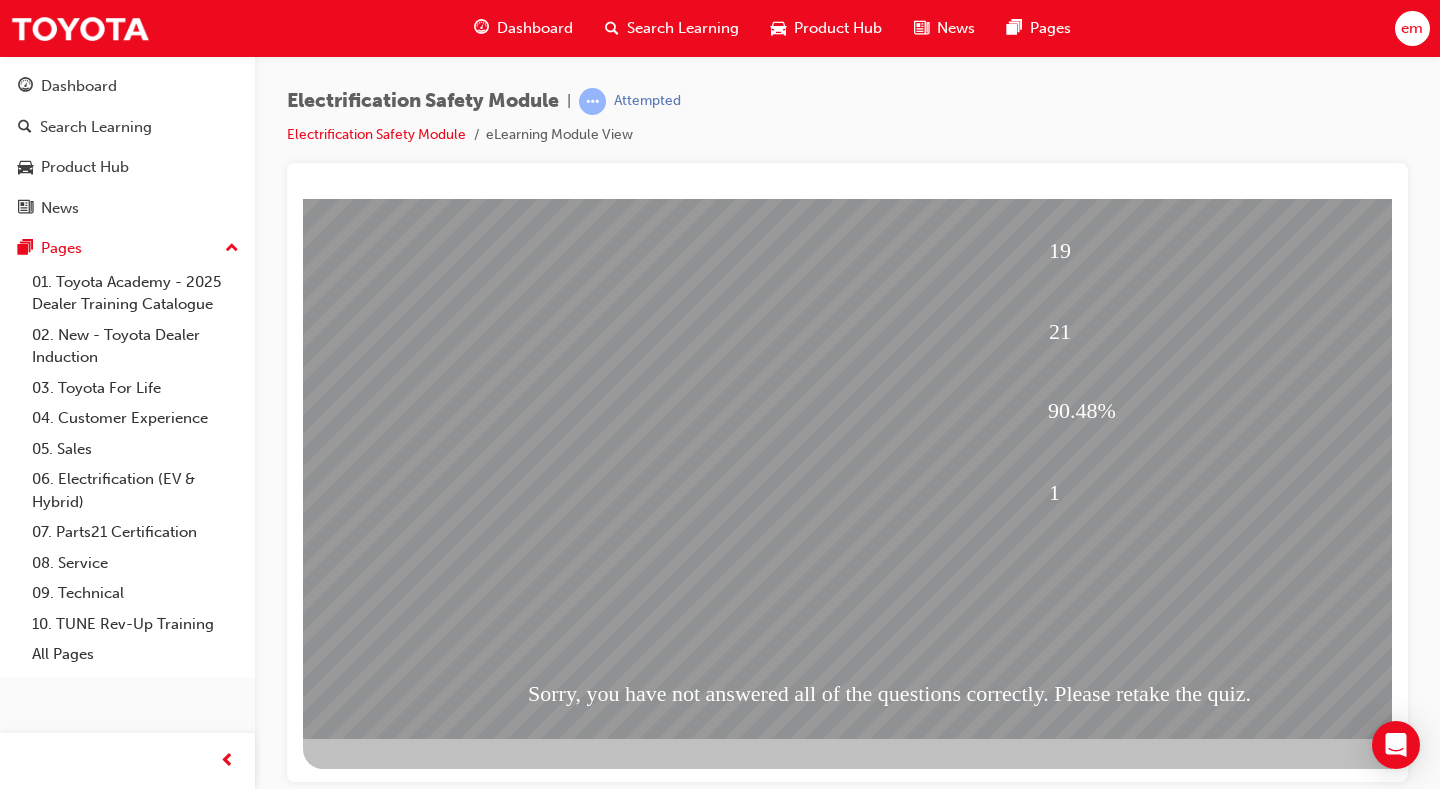 click at bounding box center [375, 1833] 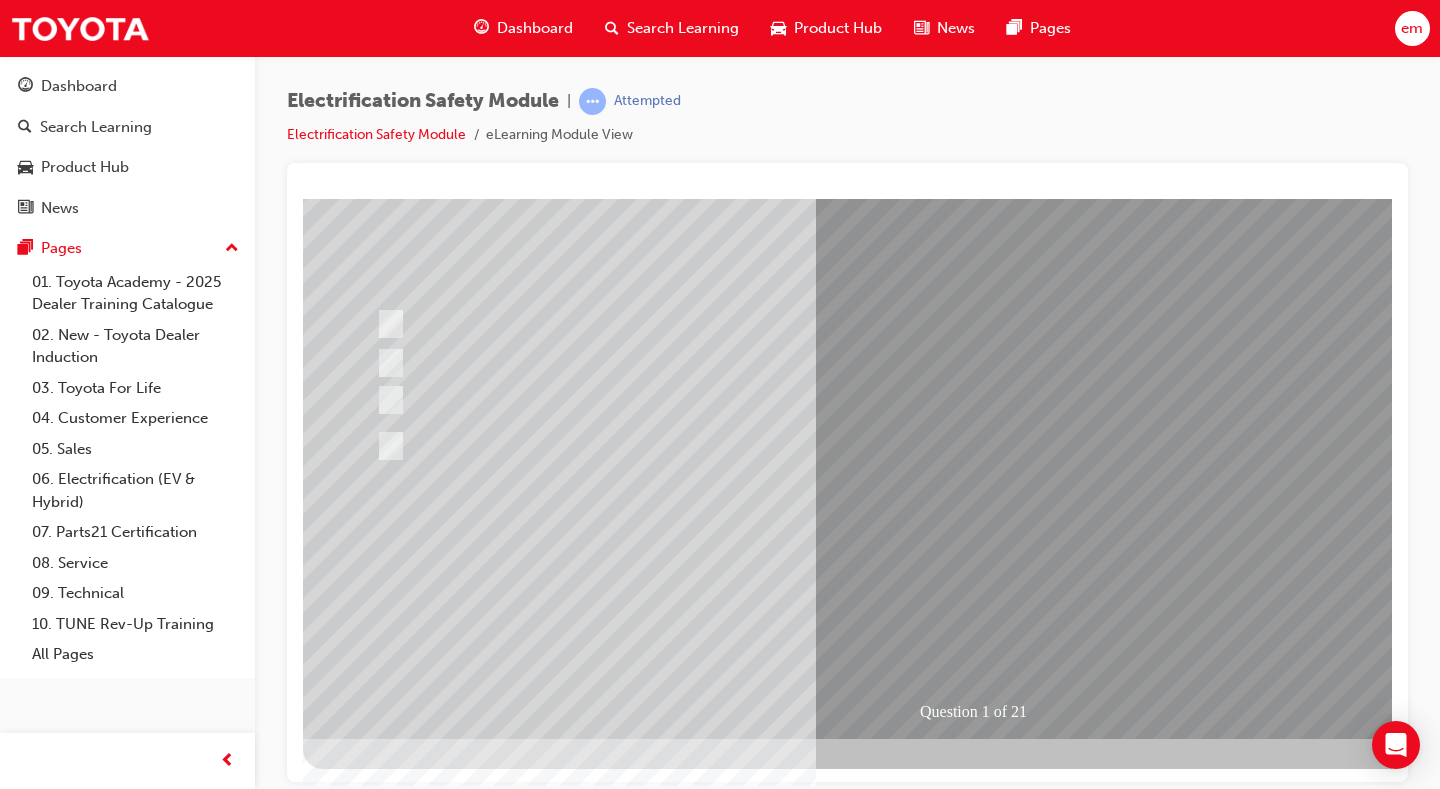 scroll, scrollTop: 0, scrollLeft: 0, axis: both 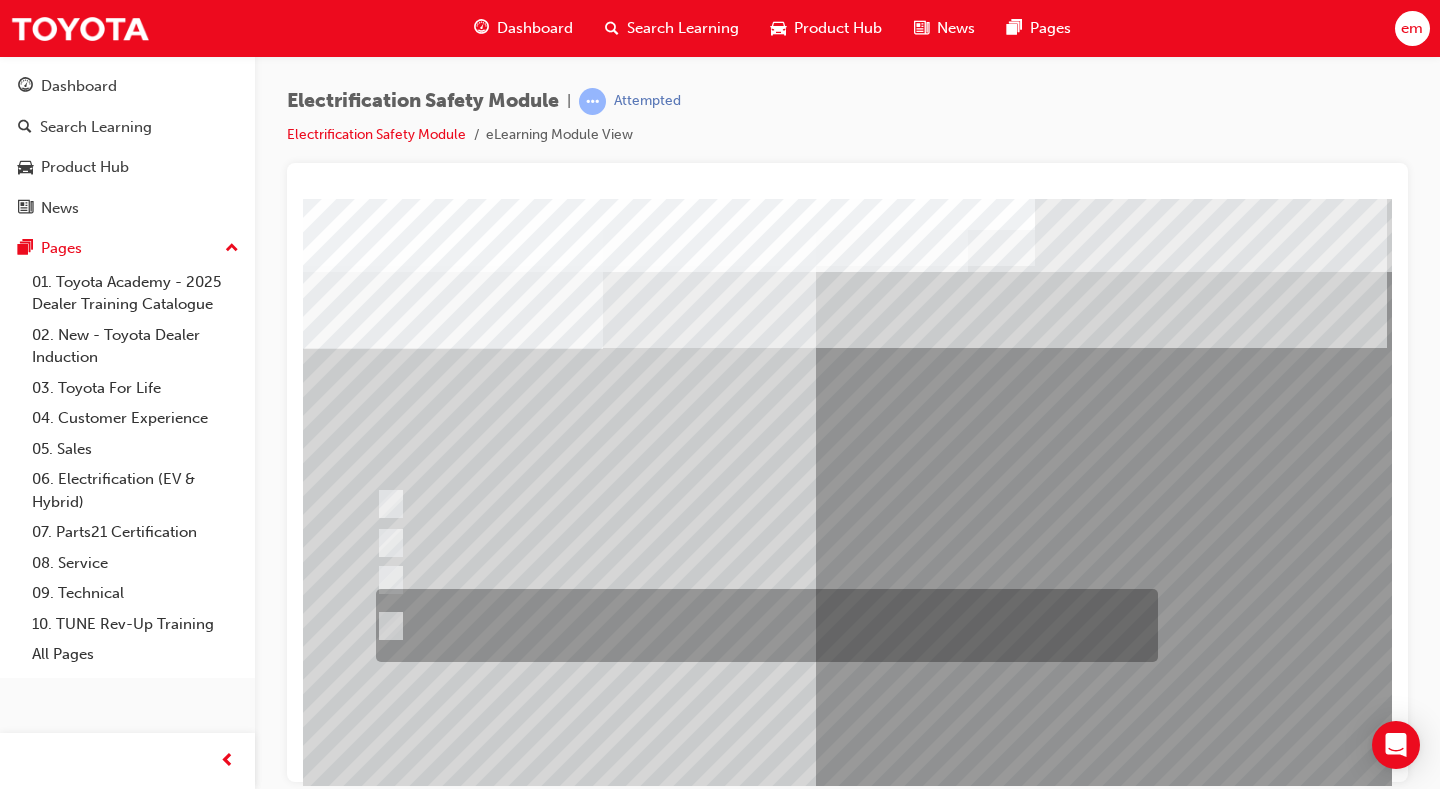 click at bounding box center (762, 625) 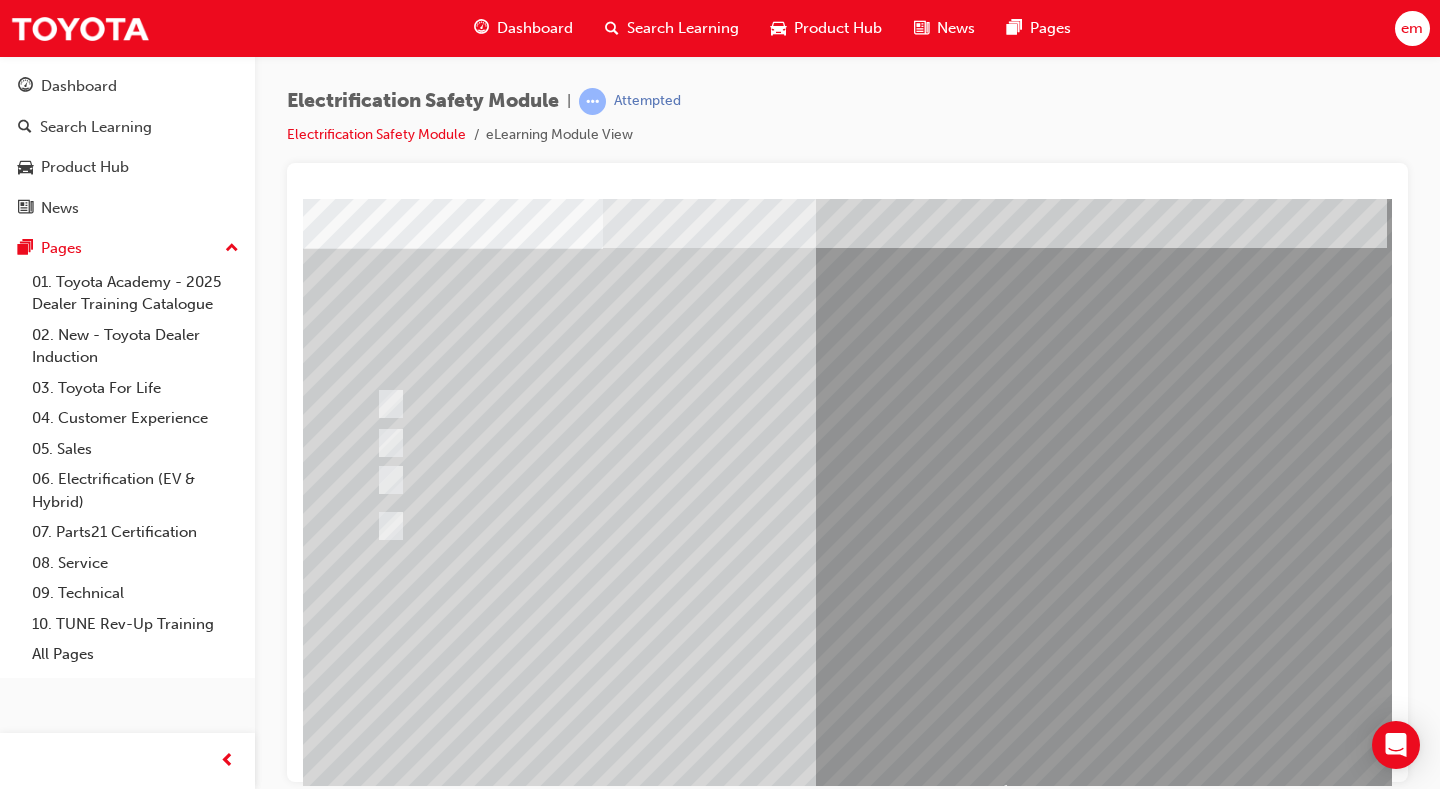 click at bounding box center (375, 2887) 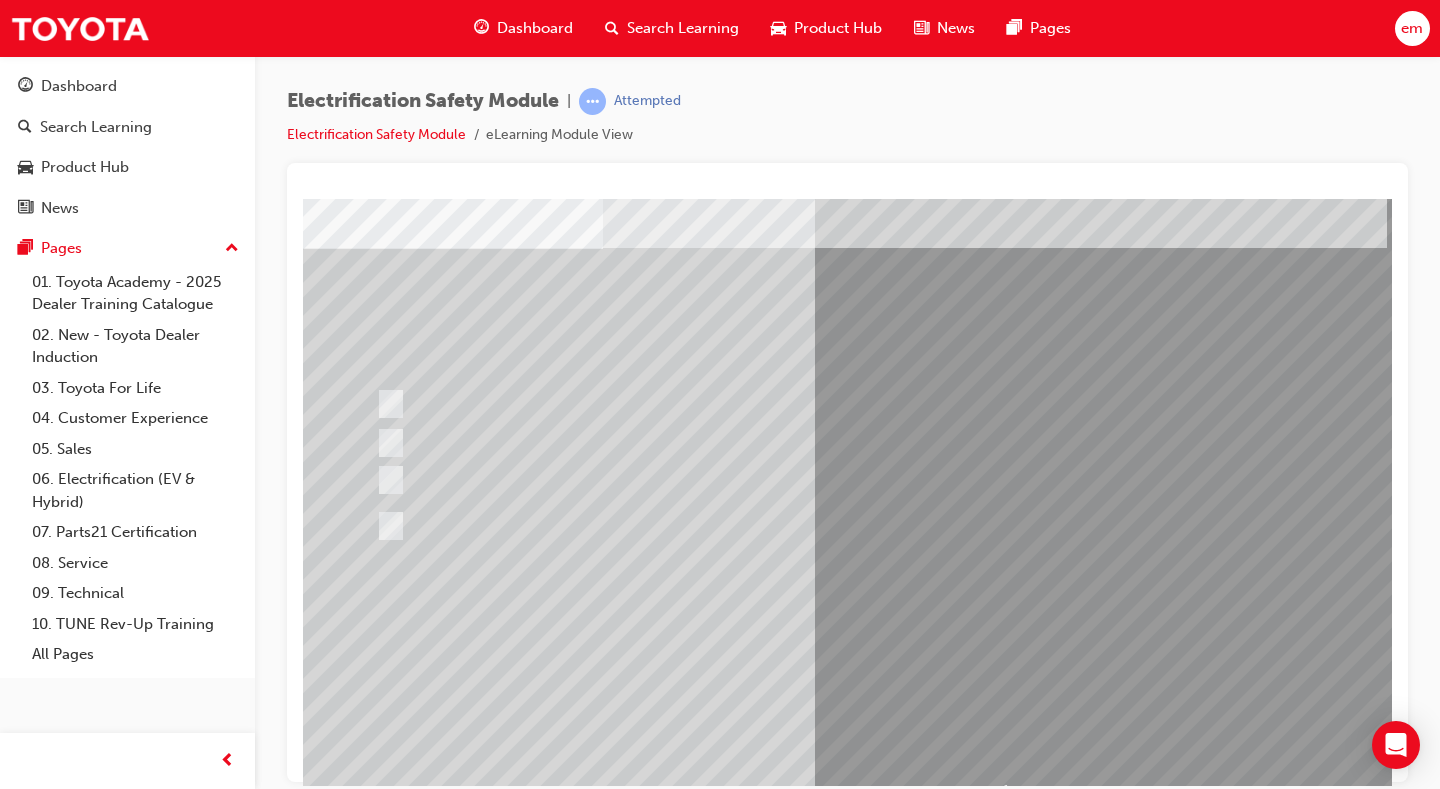 click at bounding box center (762, 525) 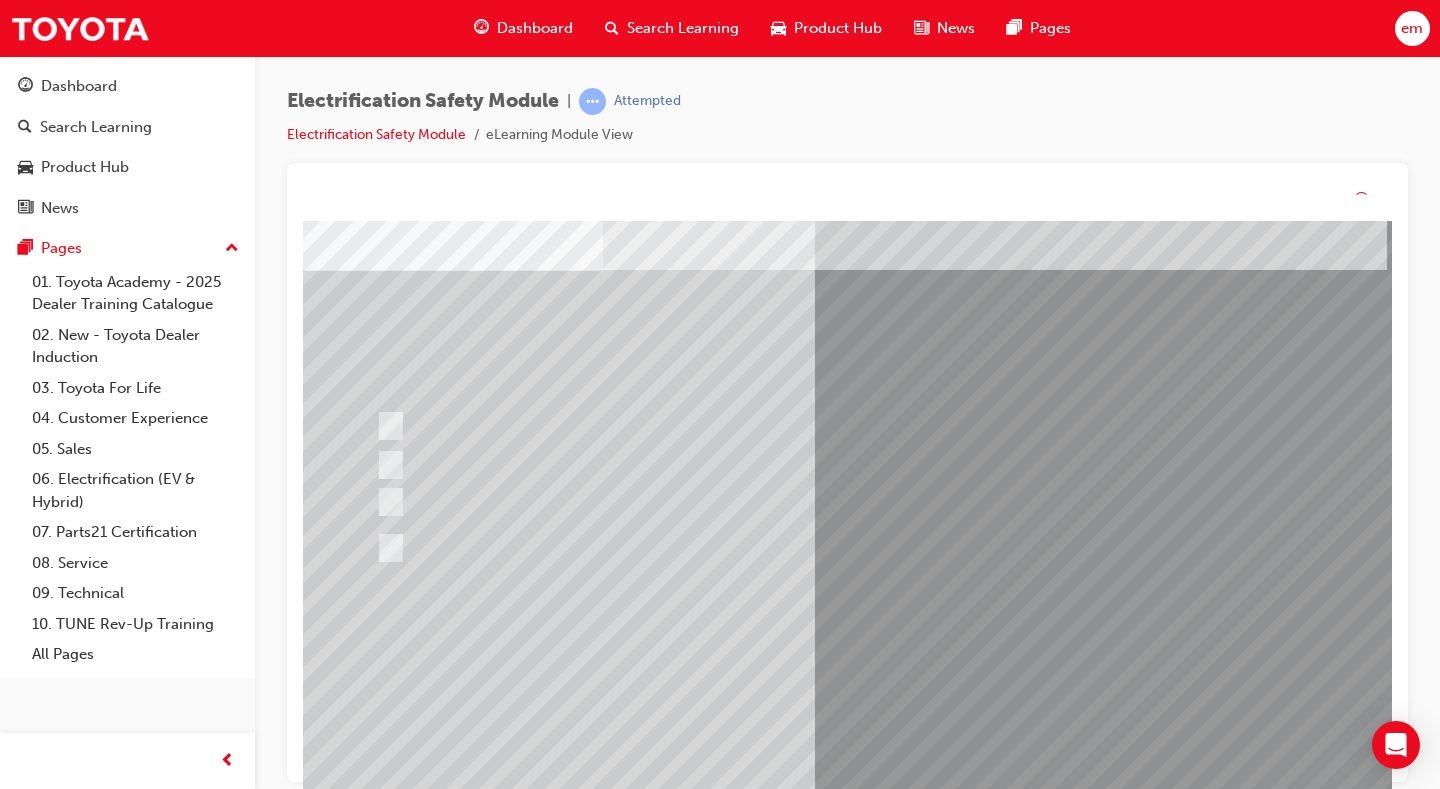scroll, scrollTop: 0, scrollLeft: 0, axis: both 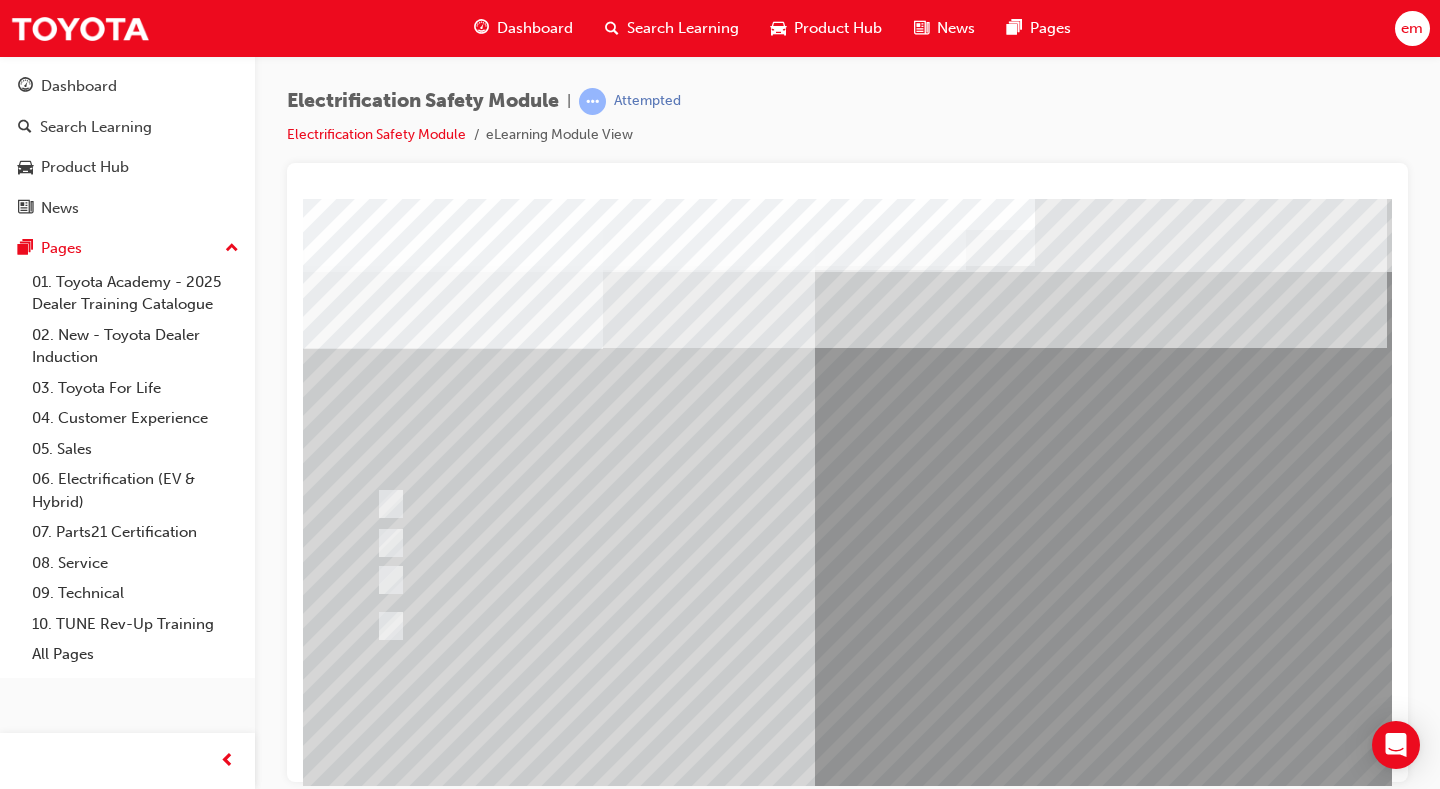 click at bounding box center (635, 2694) 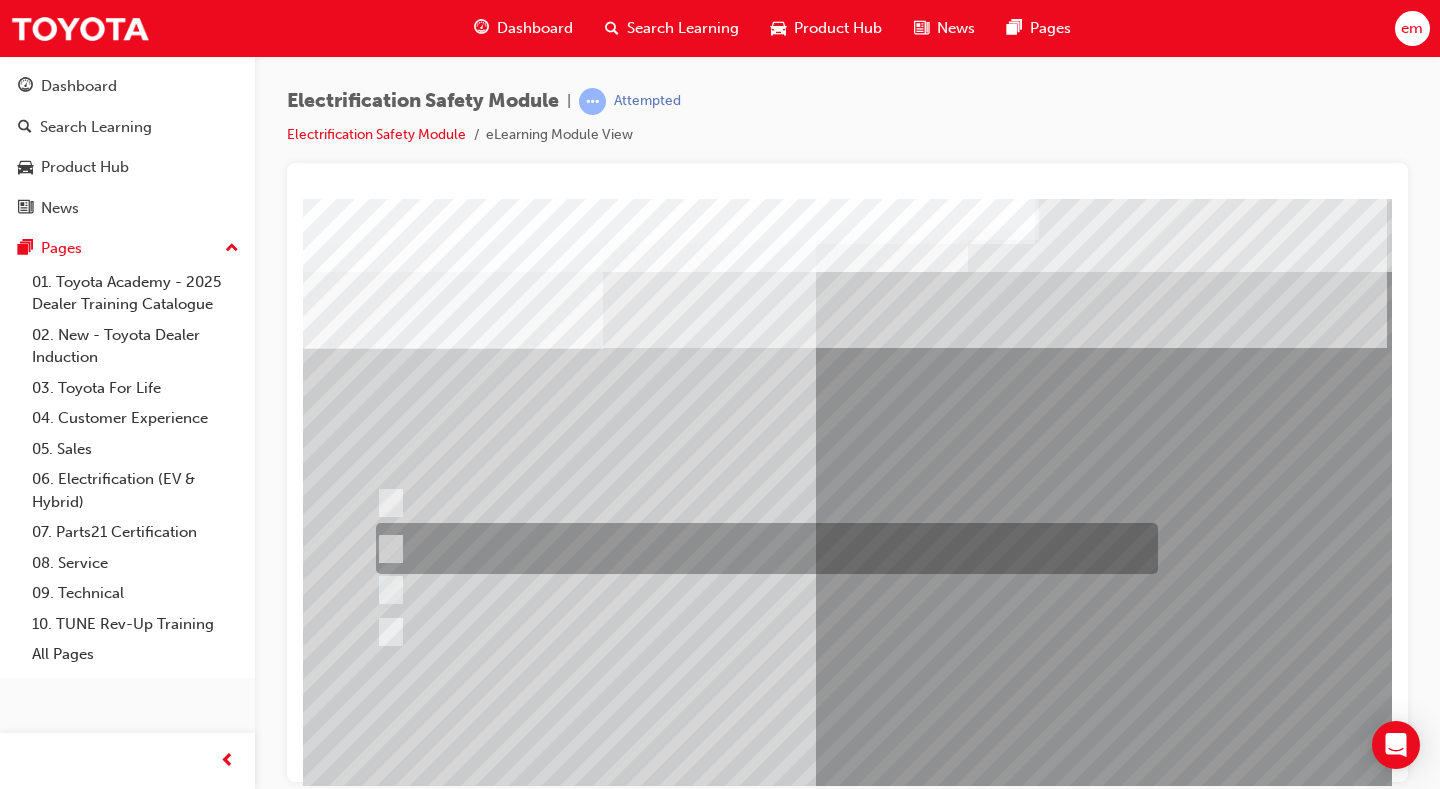 click at bounding box center (762, 548) 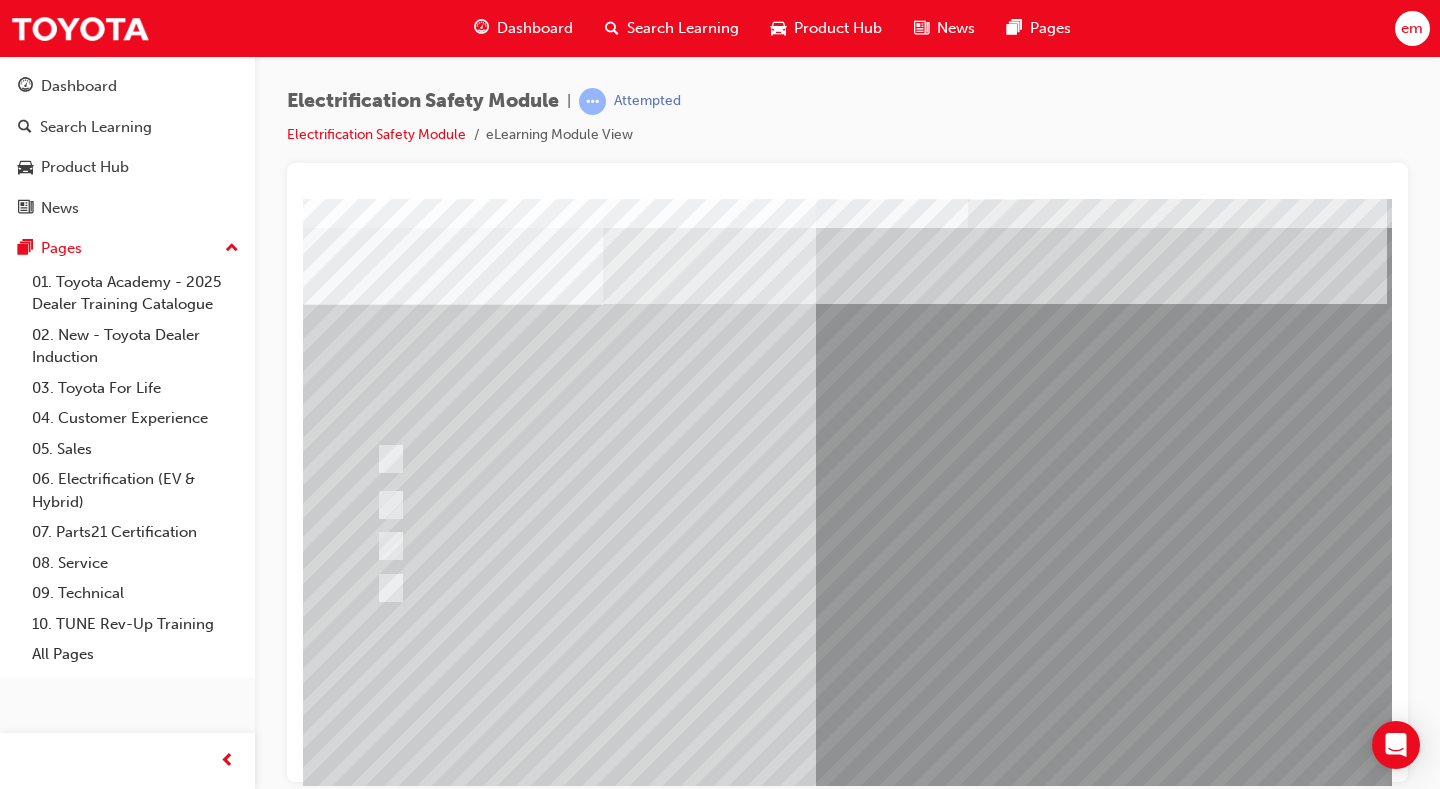 scroll, scrollTop: 100, scrollLeft: 0, axis: vertical 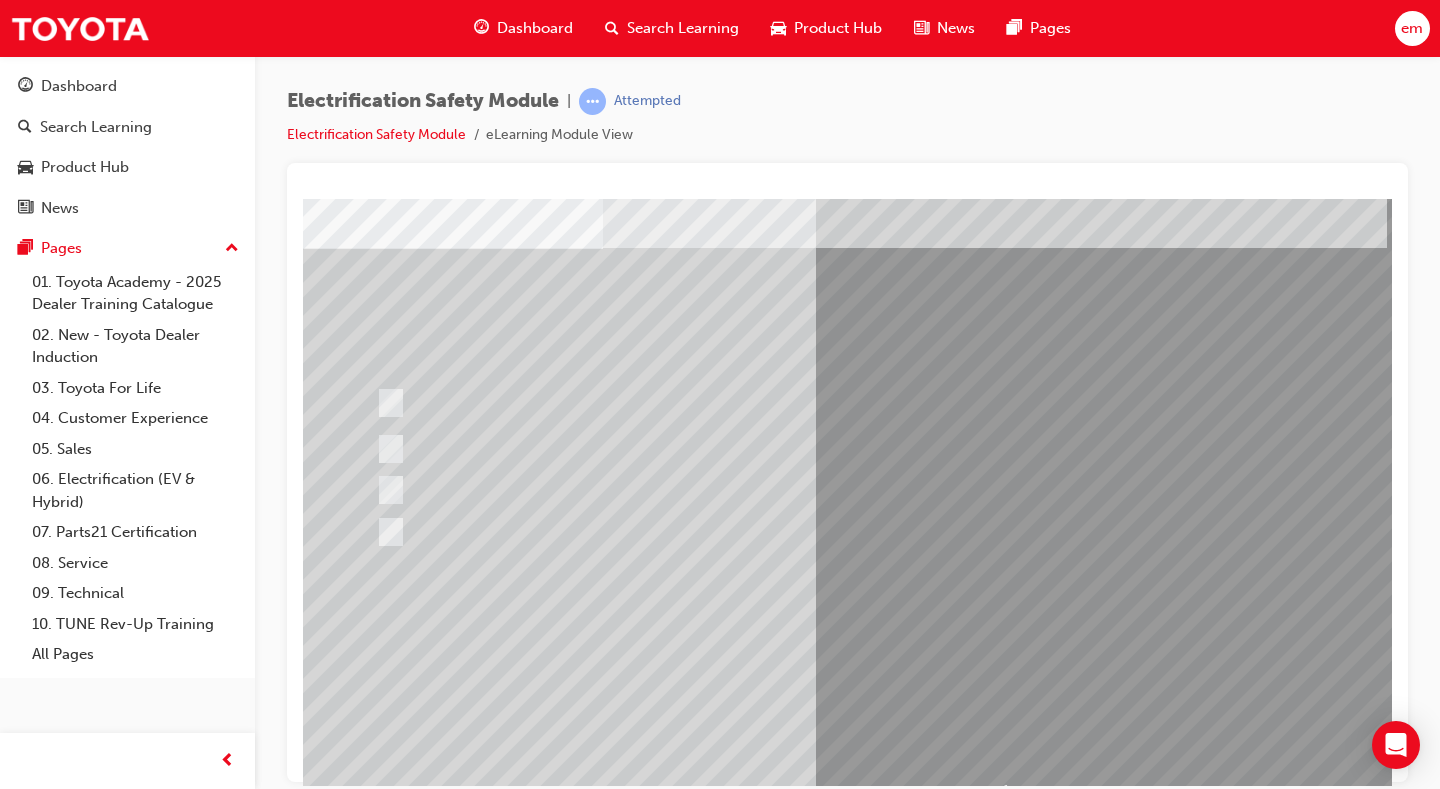 click at bounding box center [375, 2887] 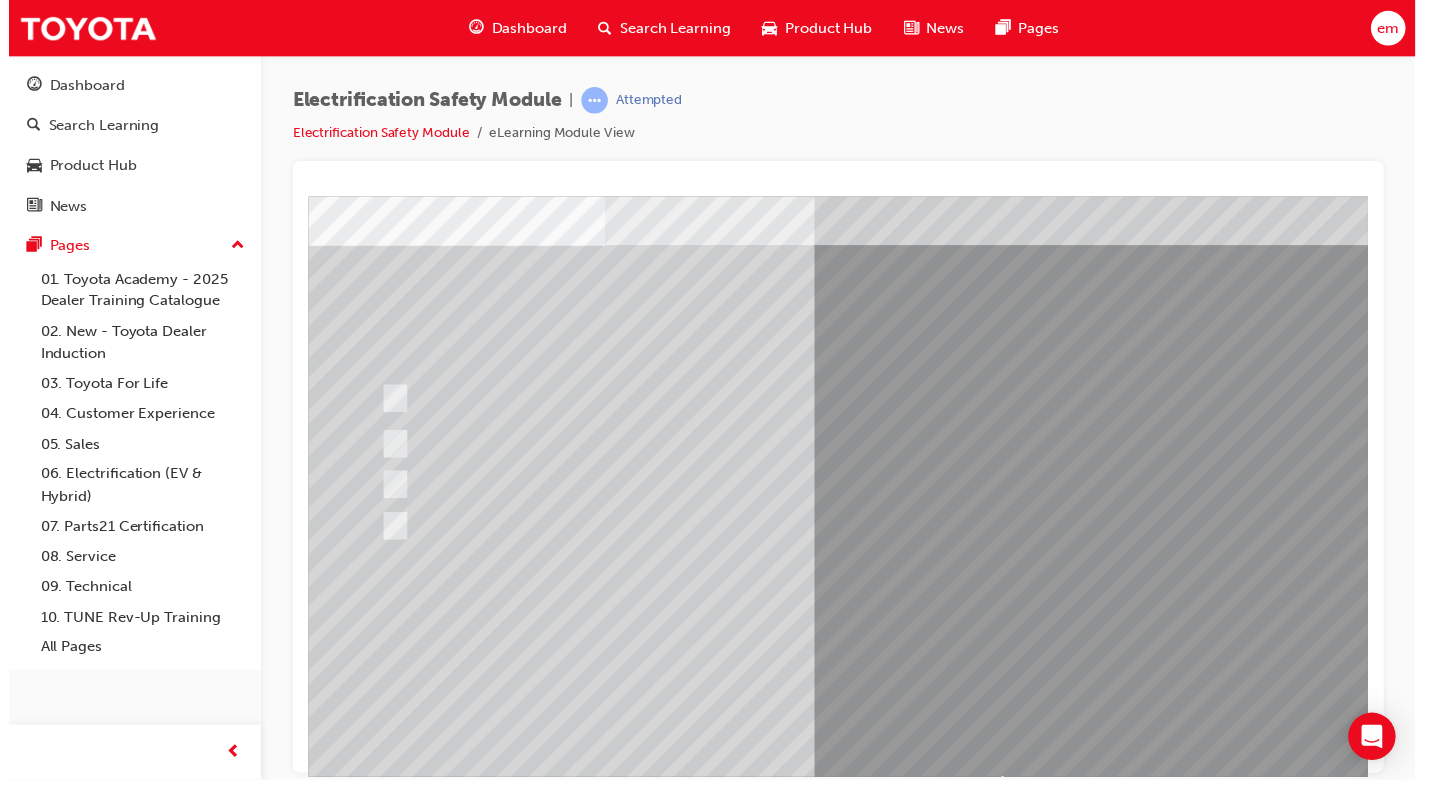 scroll, scrollTop: 0, scrollLeft: 0, axis: both 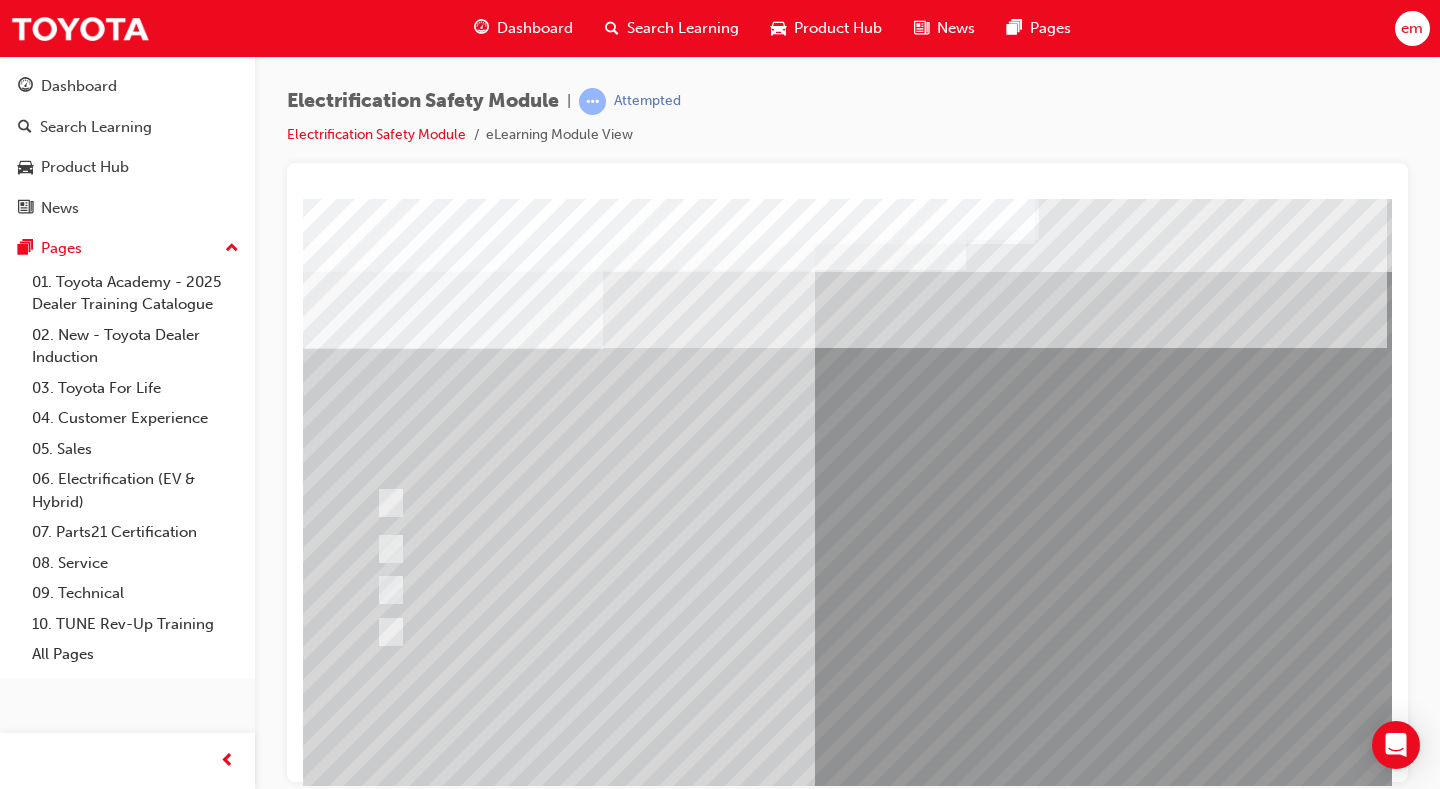 click at bounding box center (635, 2694) 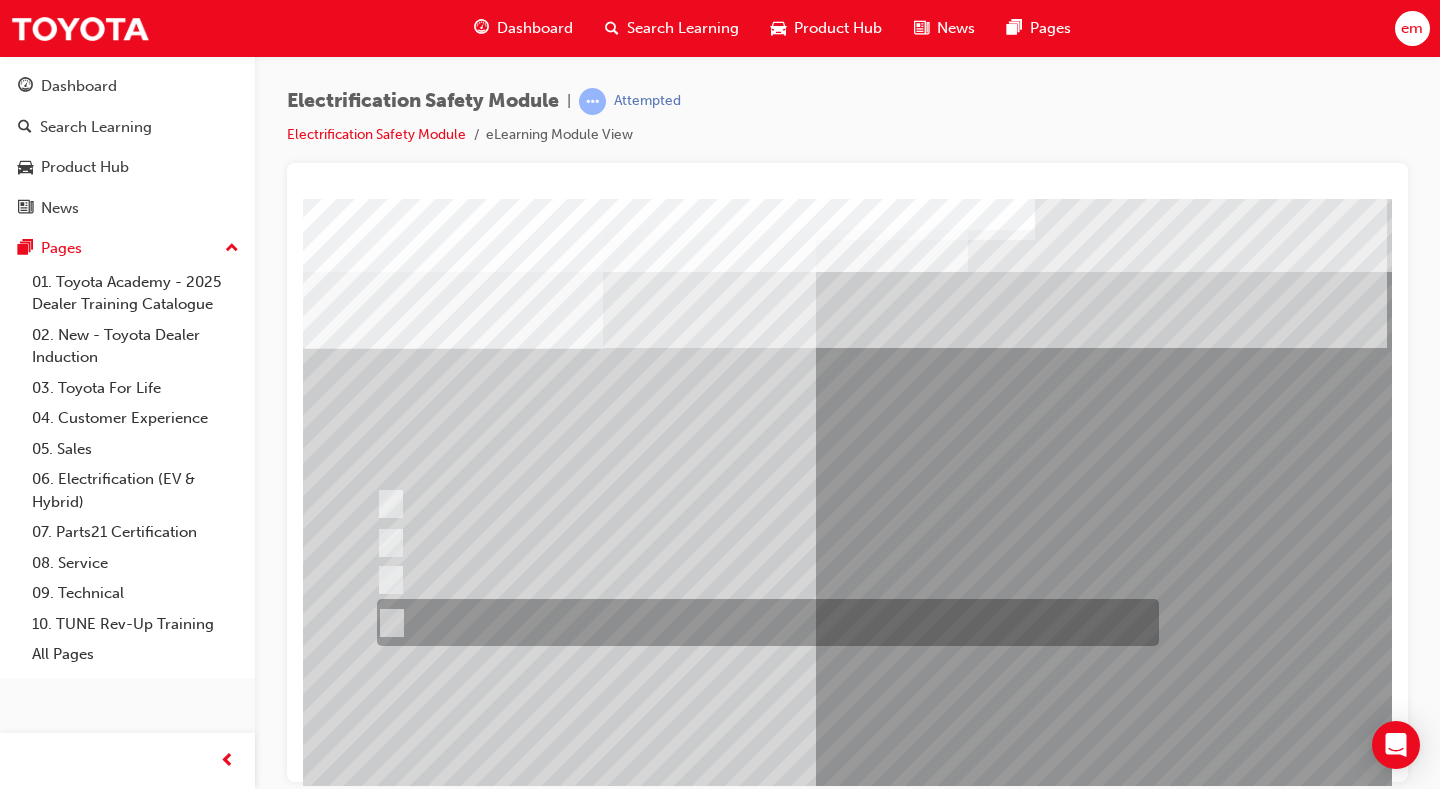 click at bounding box center [763, 622] 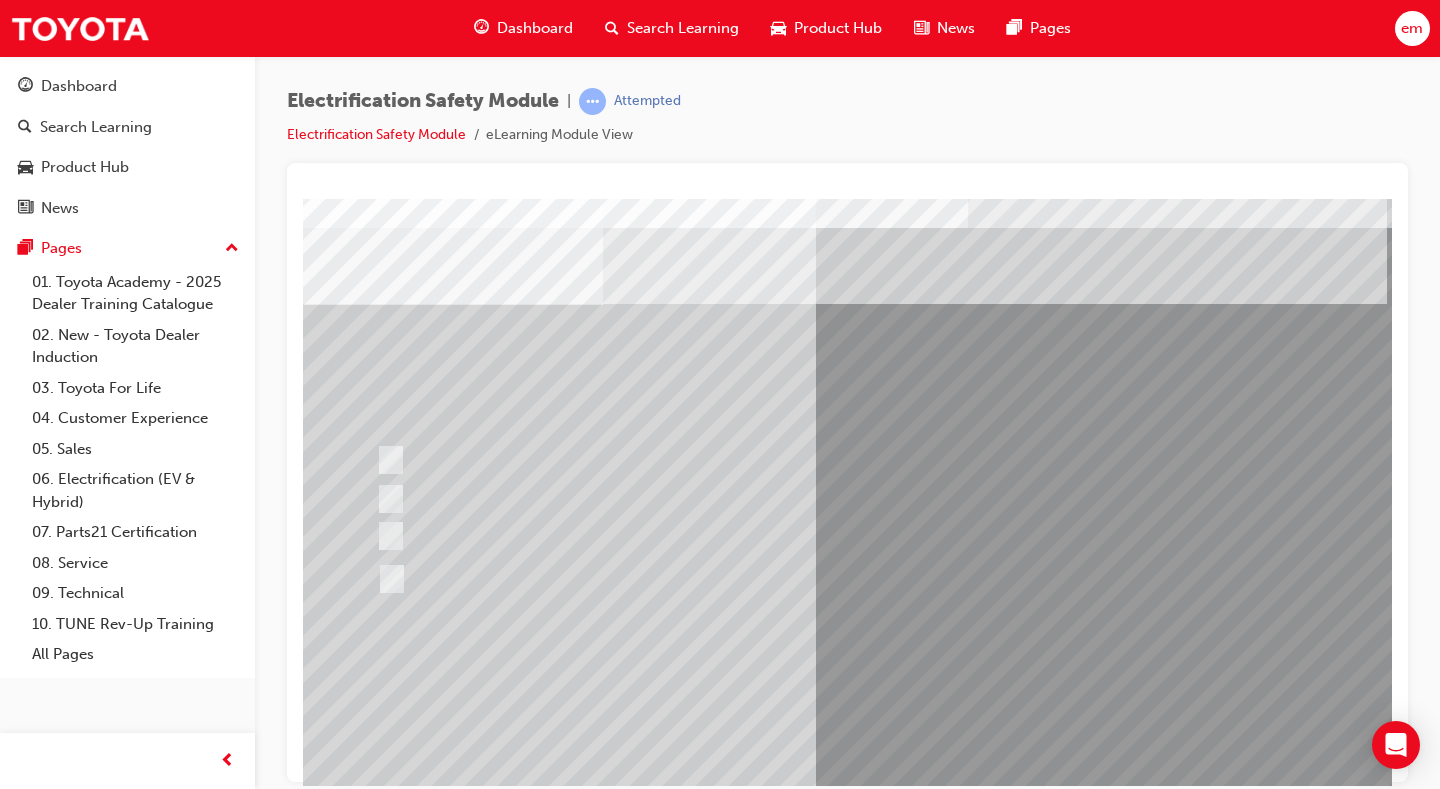 scroll, scrollTop: 100, scrollLeft: 0, axis: vertical 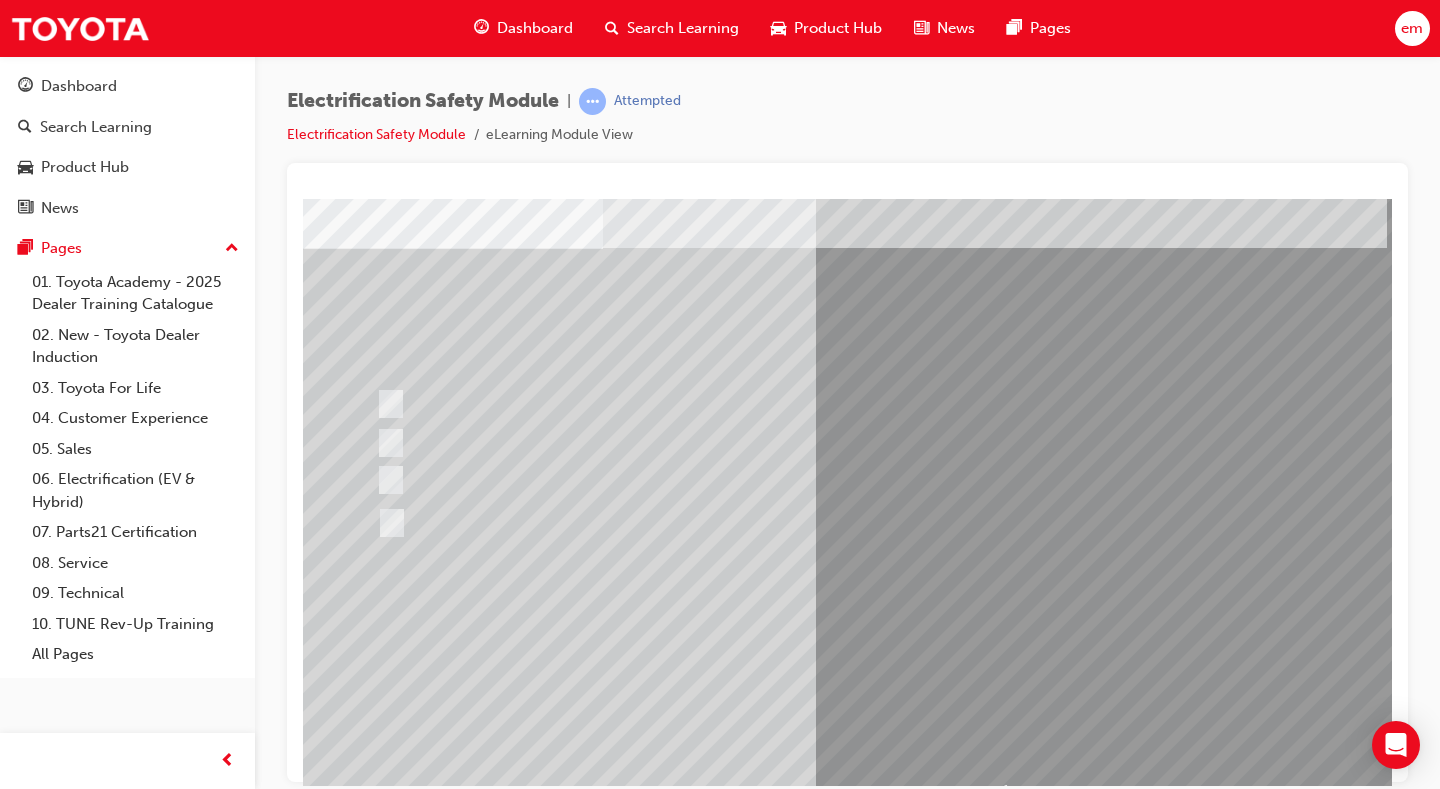 click at bounding box center (375, 2887) 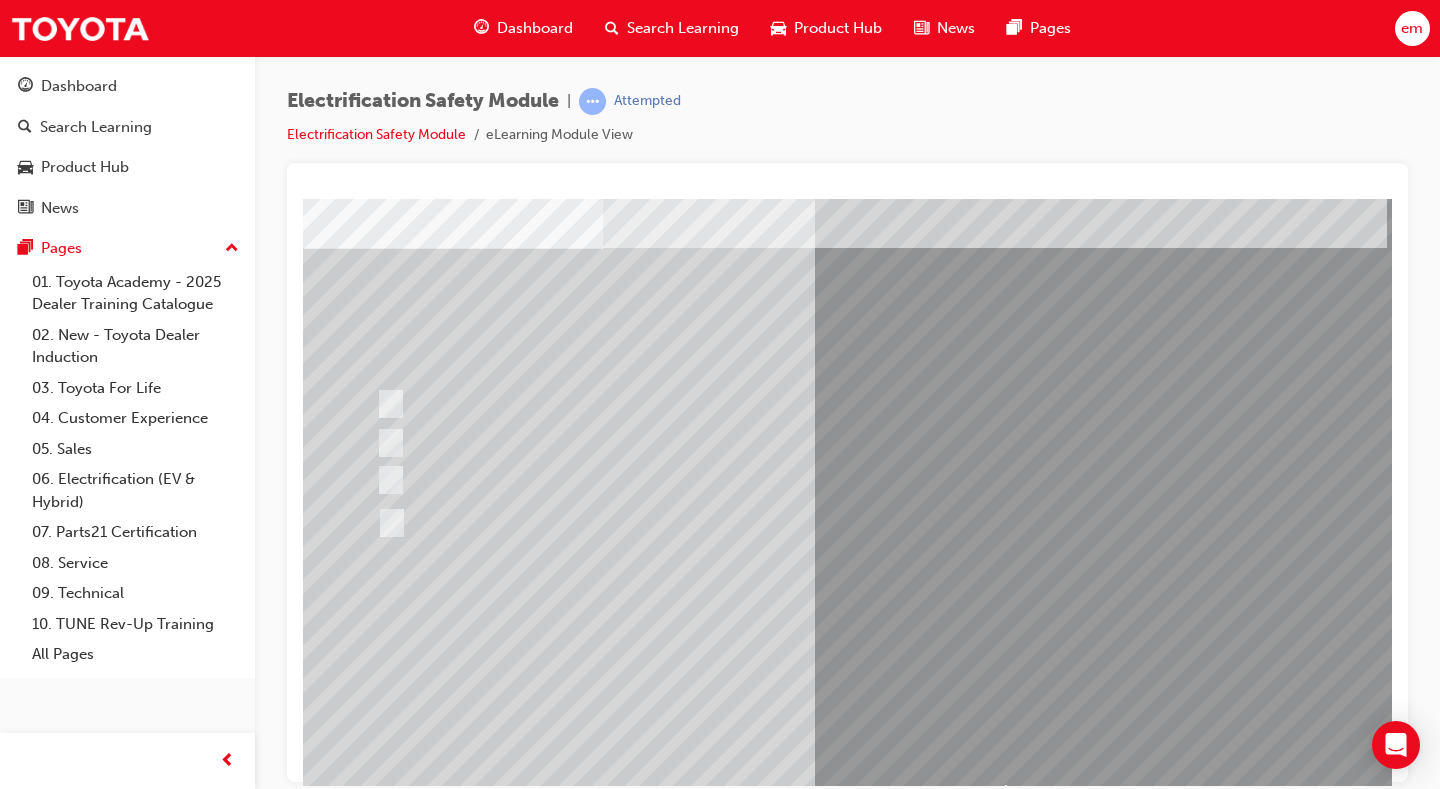 scroll, scrollTop: 0, scrollLeft: 0, axis: both 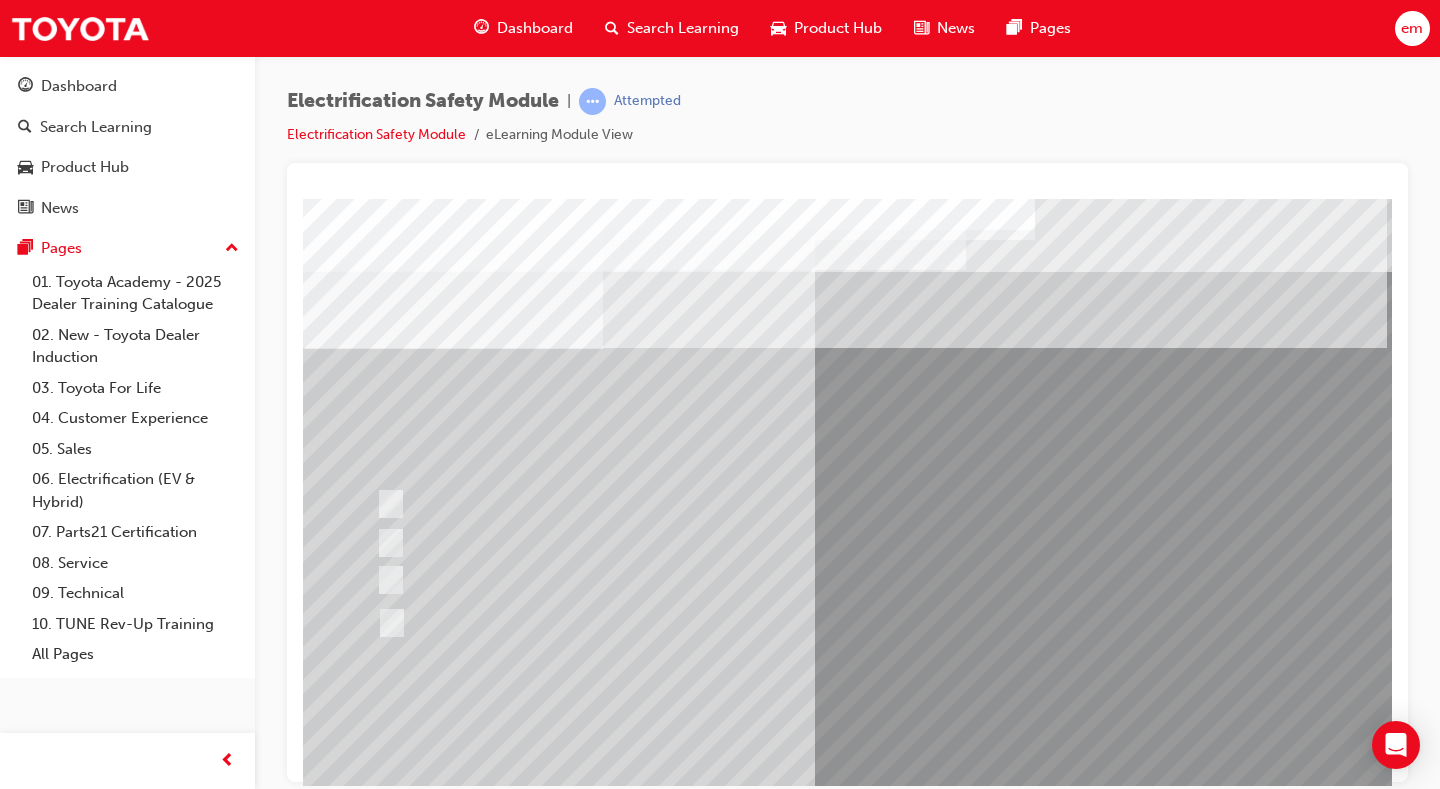 click at bounding box center [635, 2694] 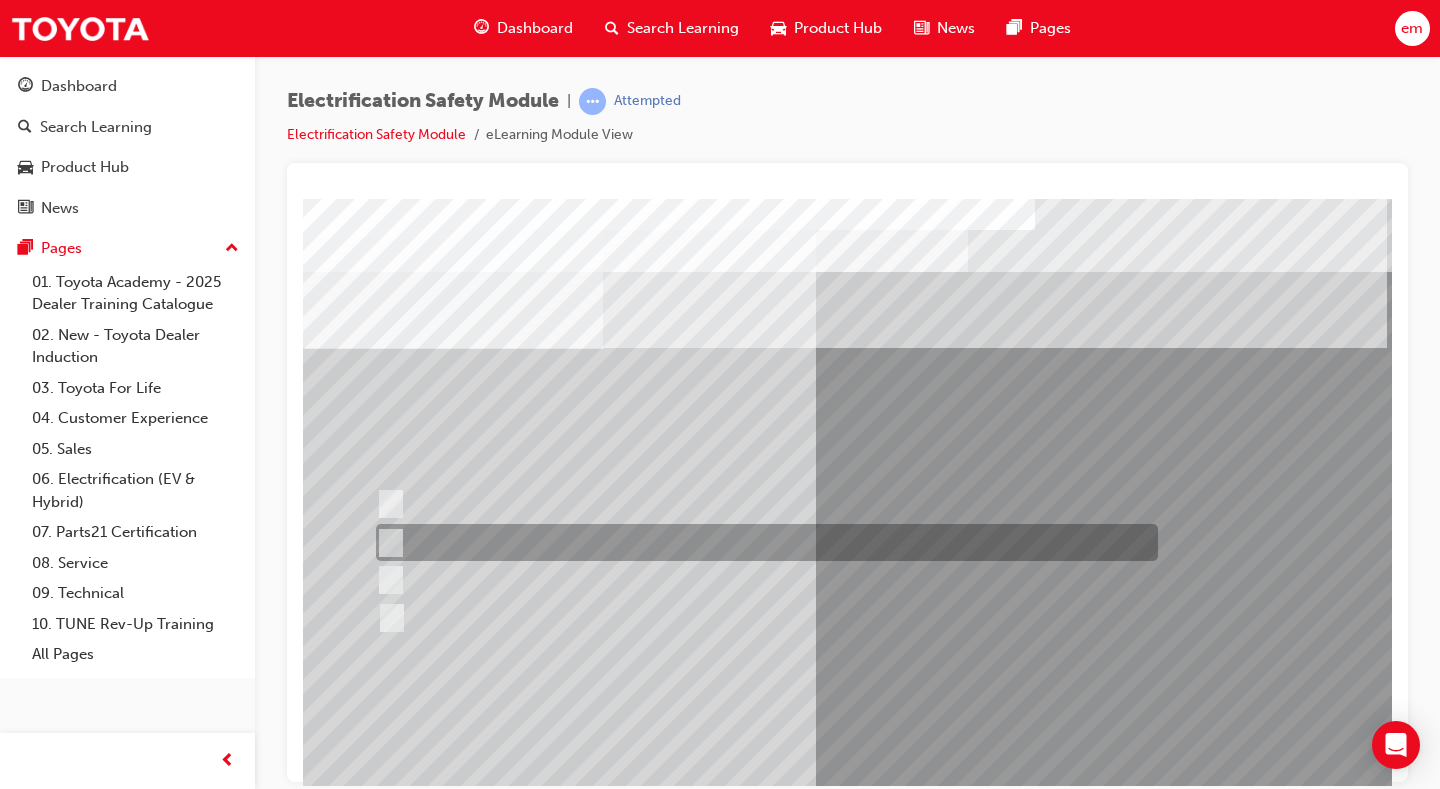 click at bounding box center (762, 542) 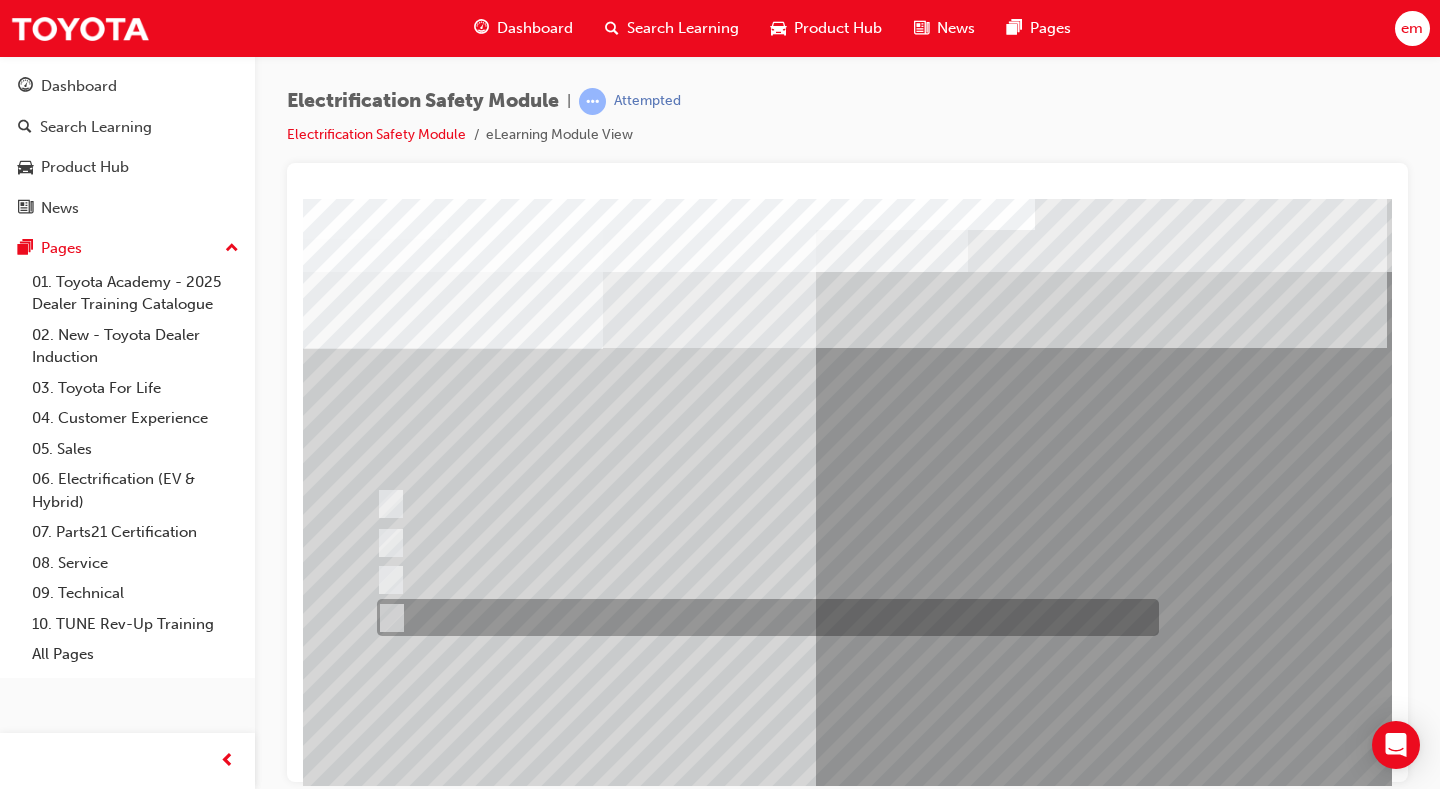 click at bounding box center [763, 617] 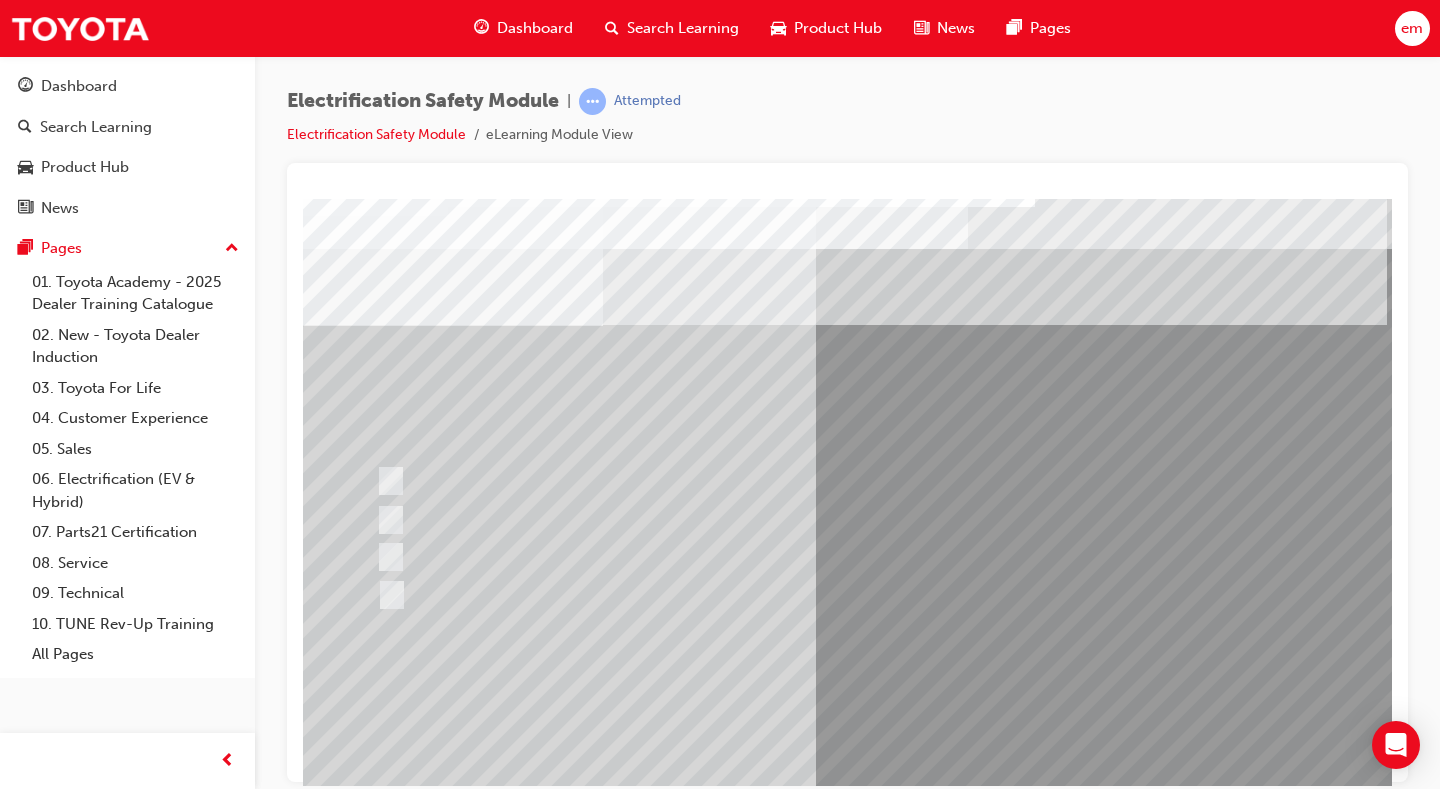scroll, scrollTop: 100, scrollLeft: 0, axis: vertical 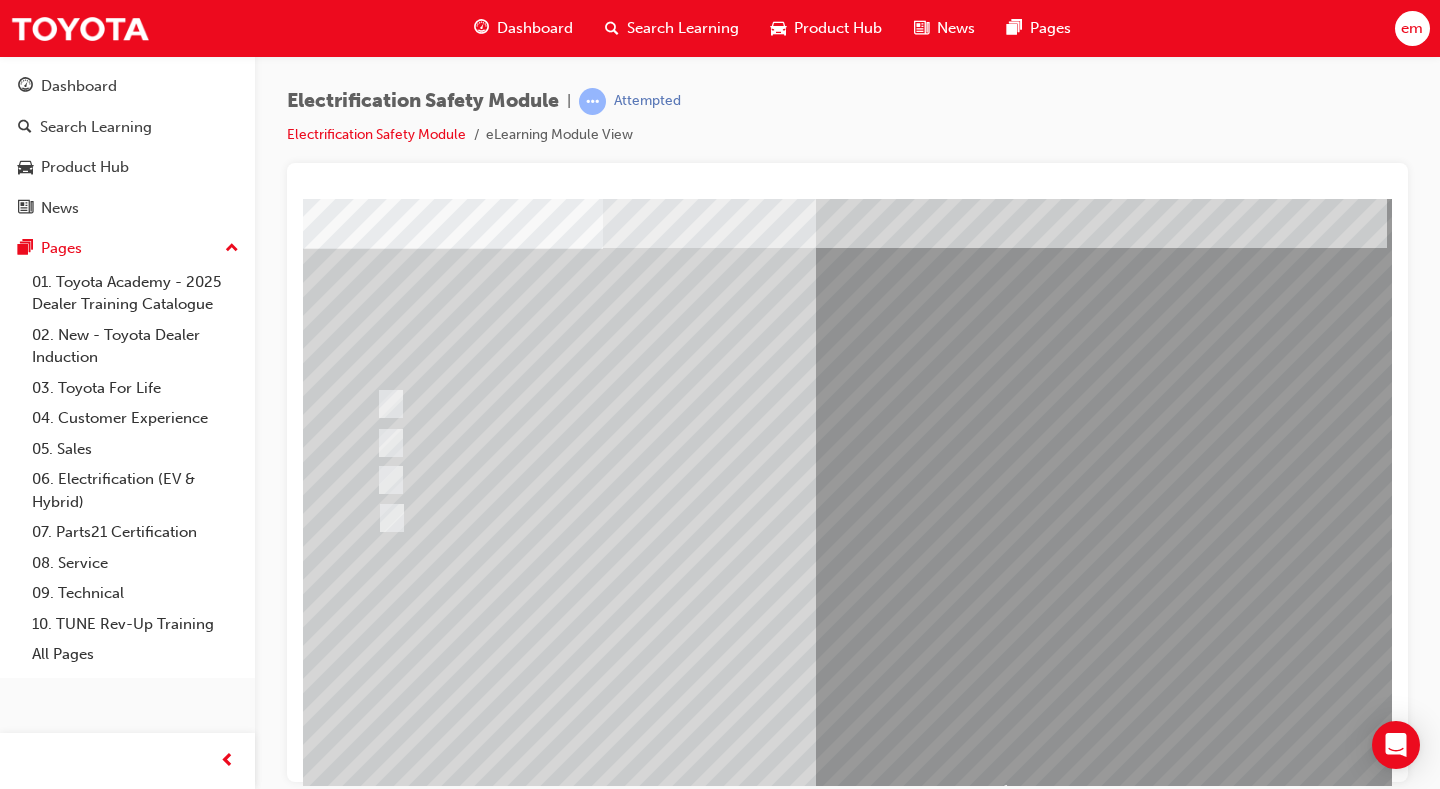 drag, startPoint x: 960, startPoint y: 702, endPoint x: 945, endPoint y: 703, distance: 15.033297 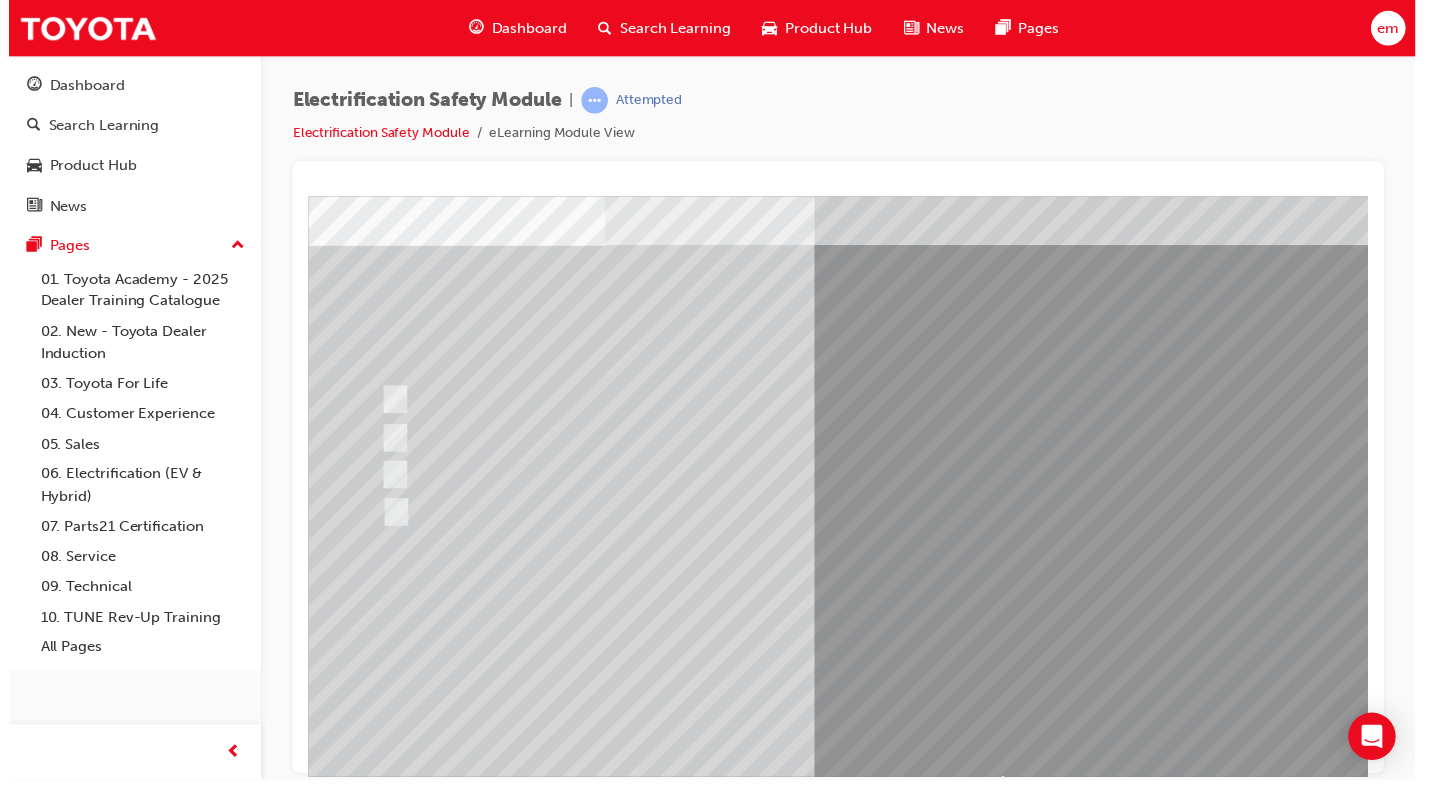 scroll, scrollTop: 0, scrollLeft: 0, axis: both 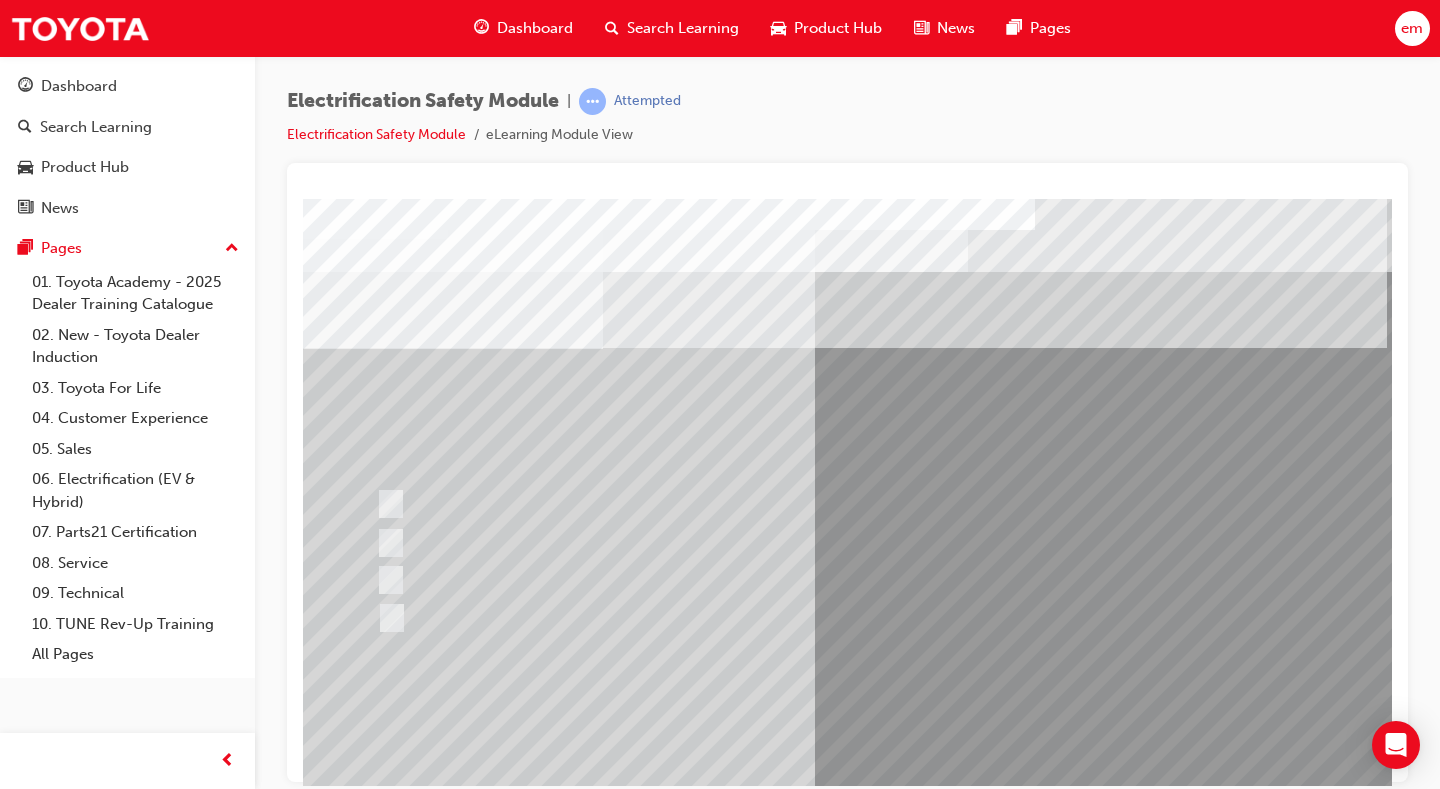 click at bounding box center (983, 1278) 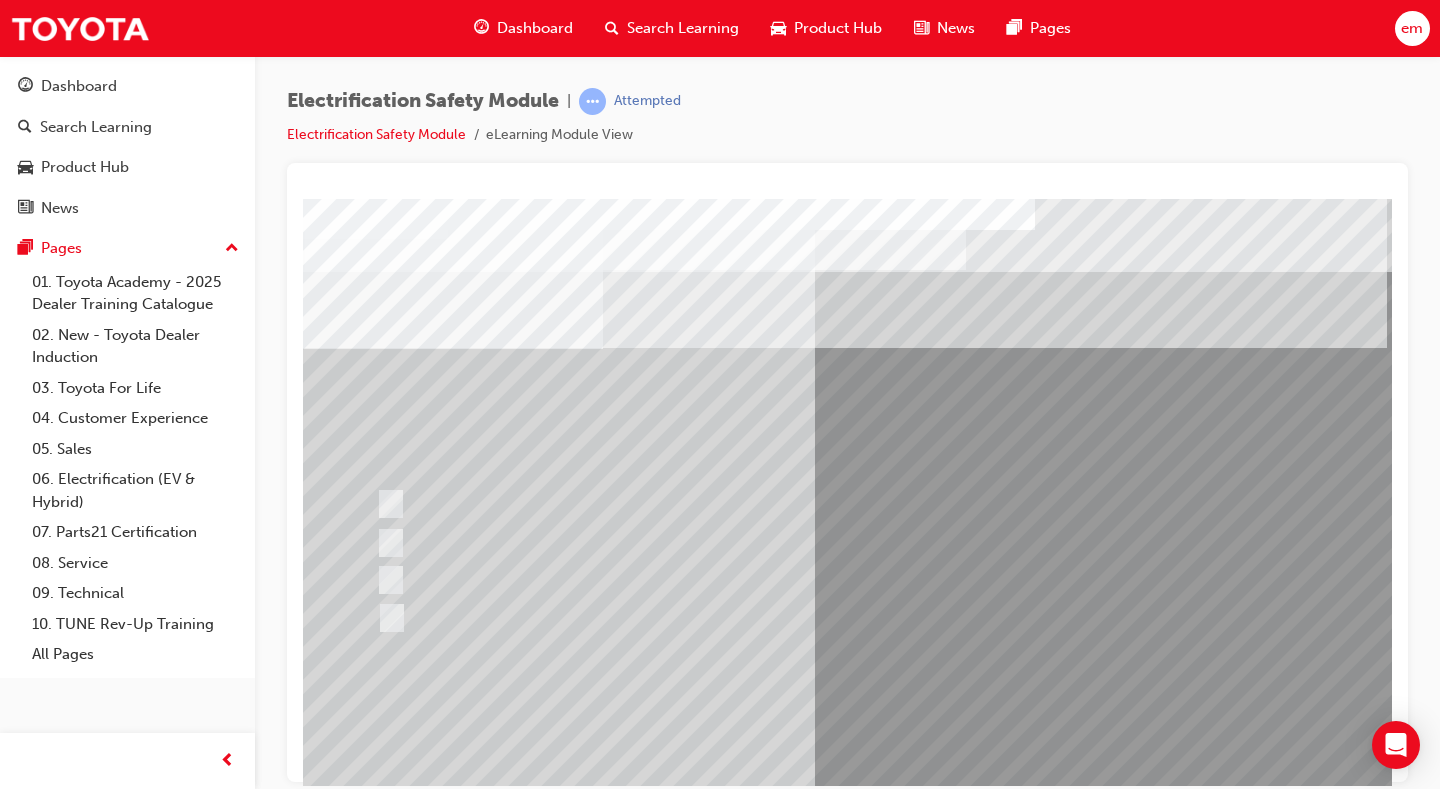 click at bounding box center (635, 2694) 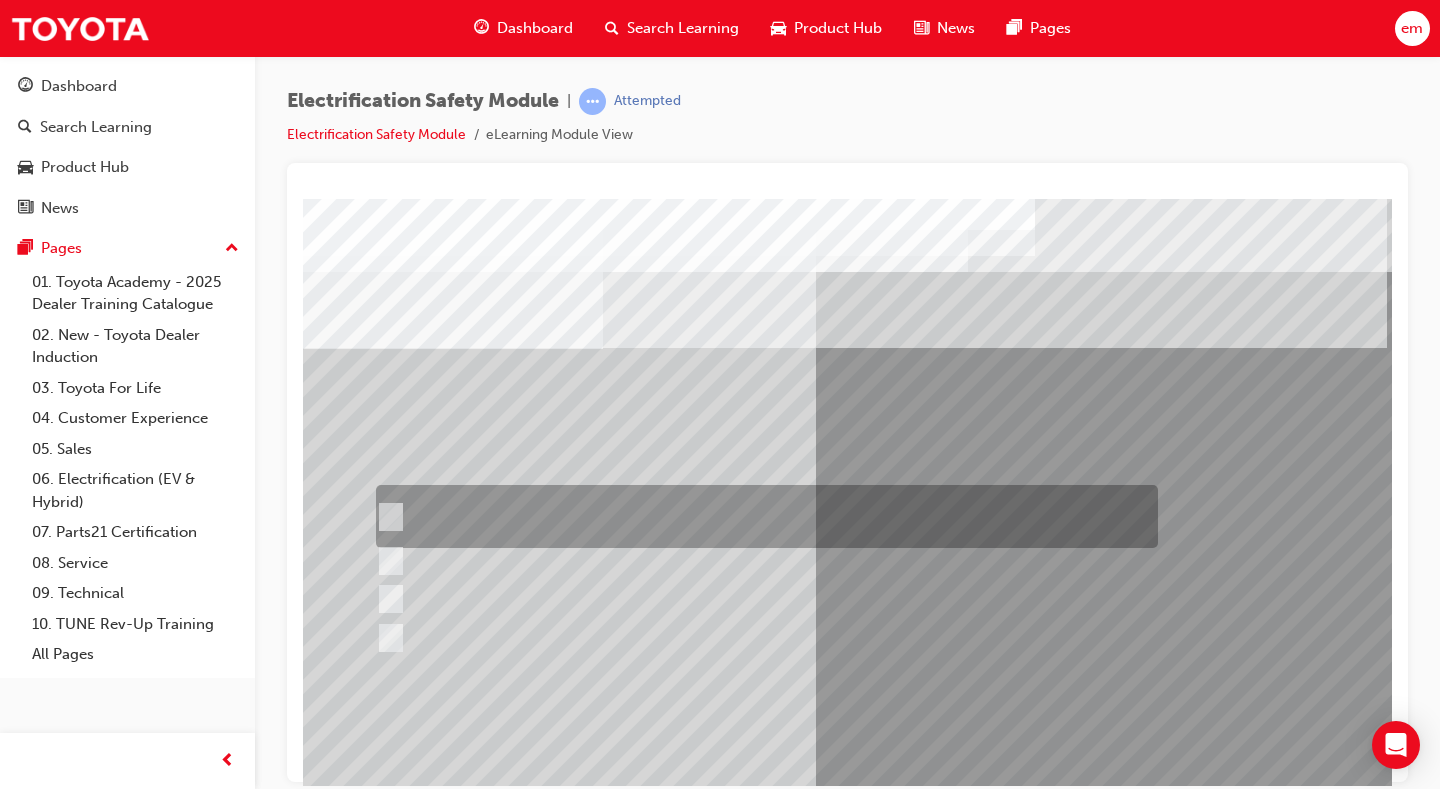 click at bounding box center (762, 516) 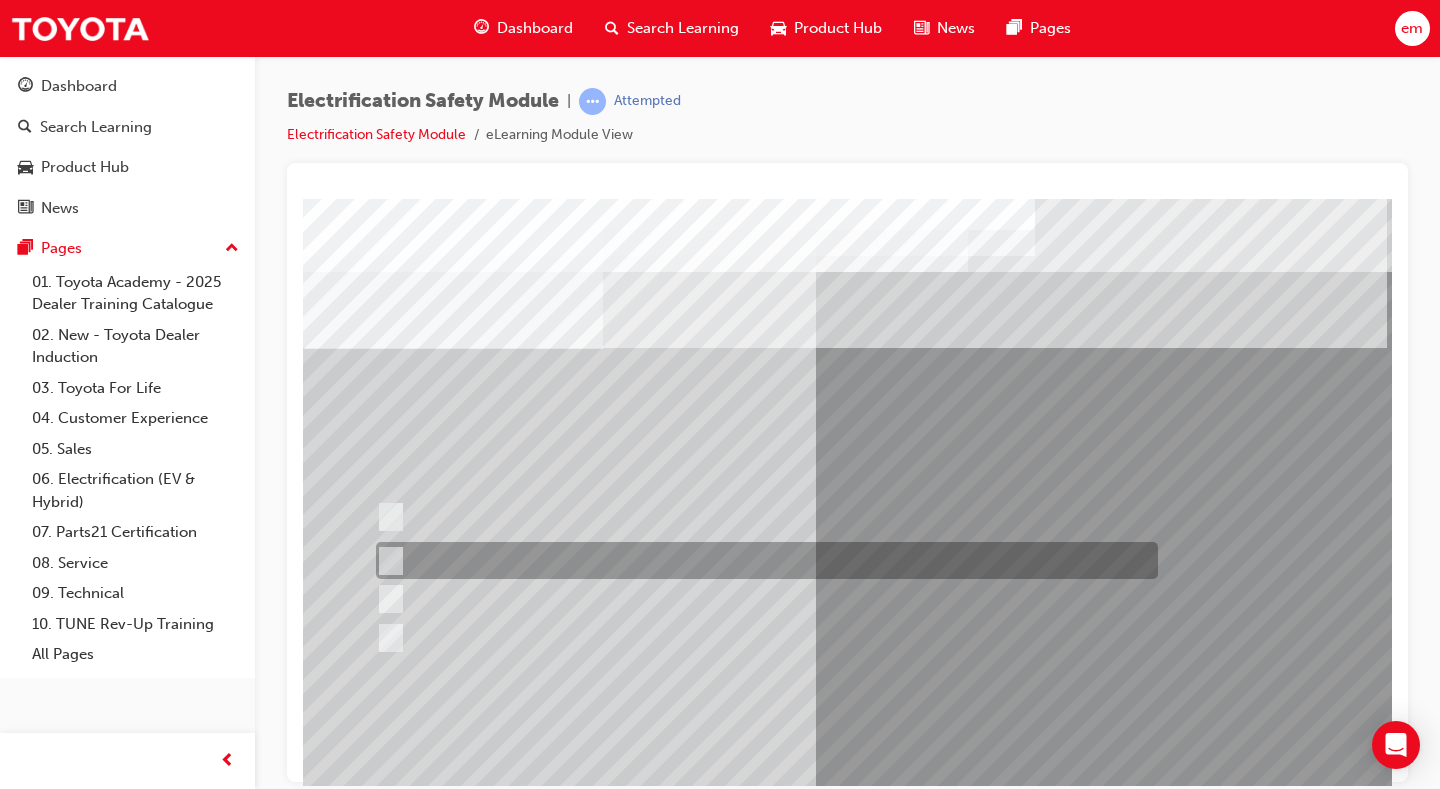 click at bounding box center (762, 560) 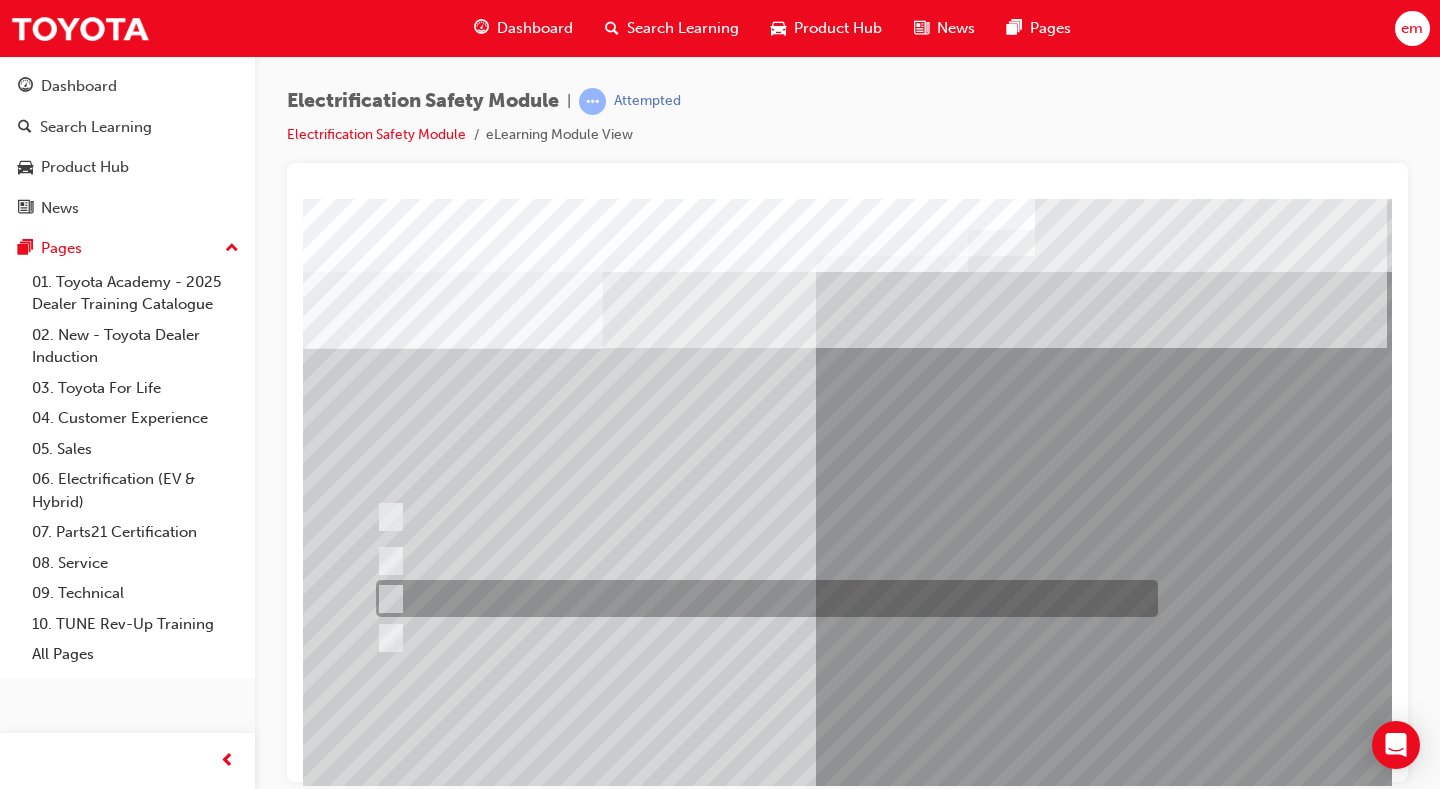 drag, startPoint x: 541, startPoint y: 589, endPoint x: 564, endPoint y: 599, distance: 25.079872 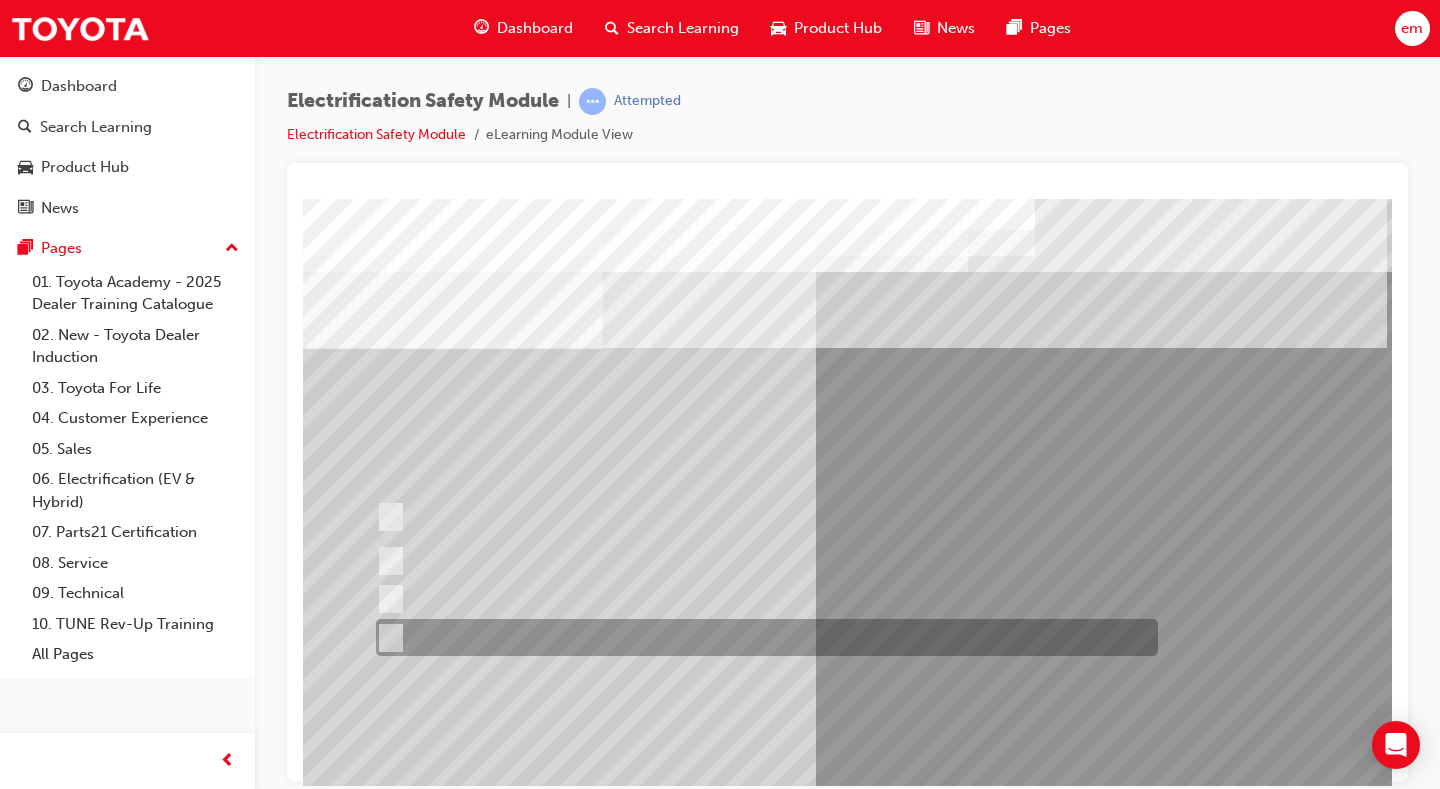 click at bounding box center (762, 637) 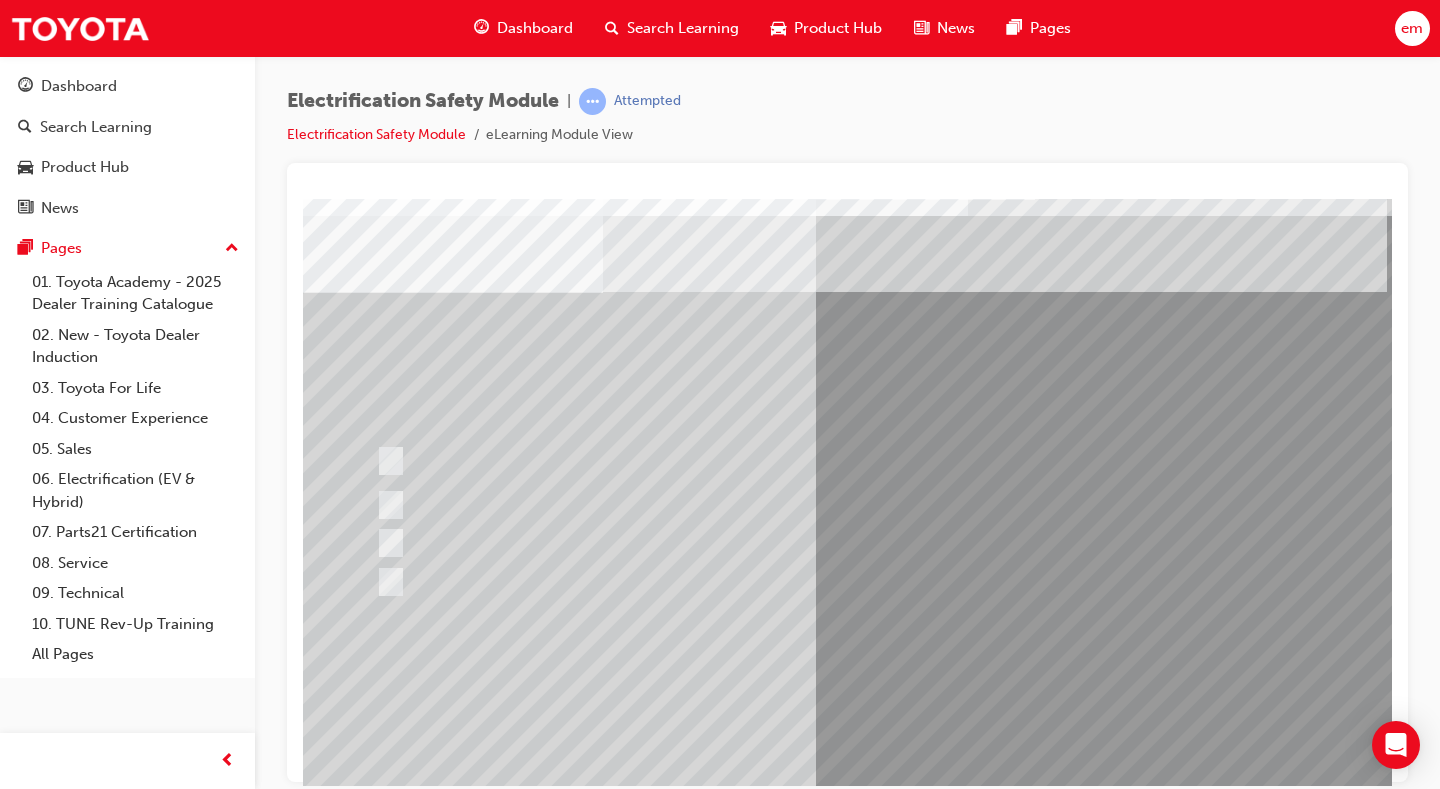 scroll, scrollTop: 100, scrollLeft: 0, axis: vertical 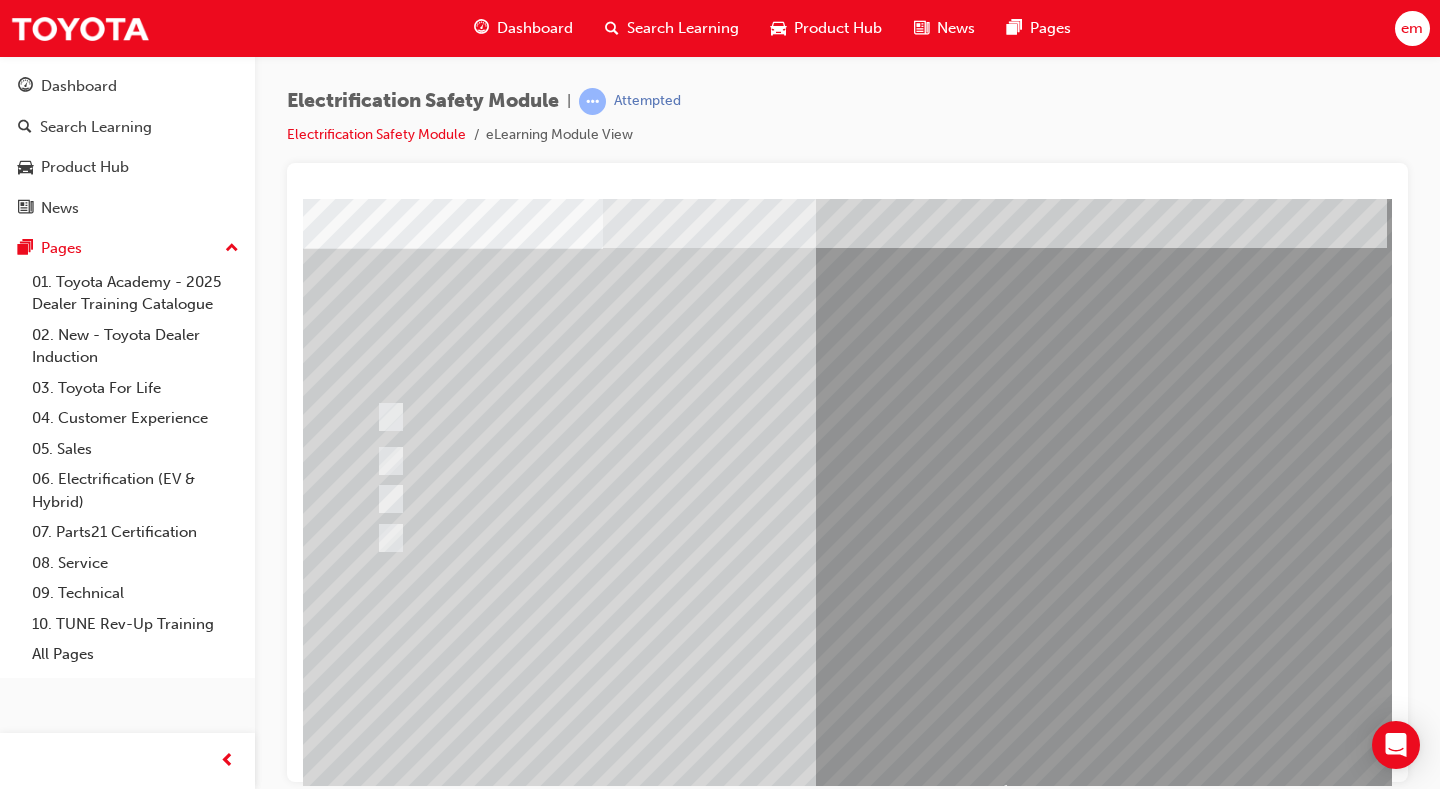 click at bounding box center (375, 2887) 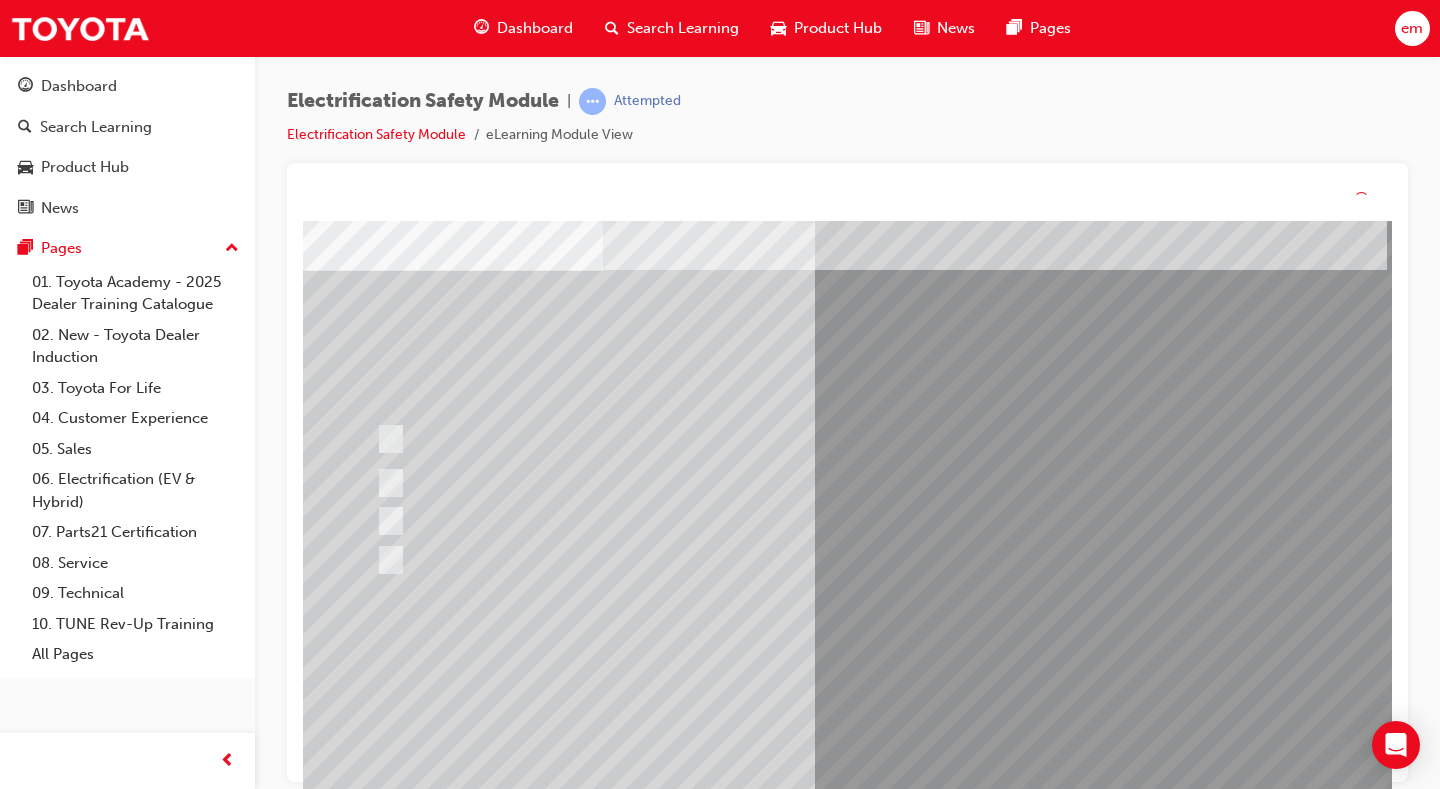 click at bounding box center (983, 1201) 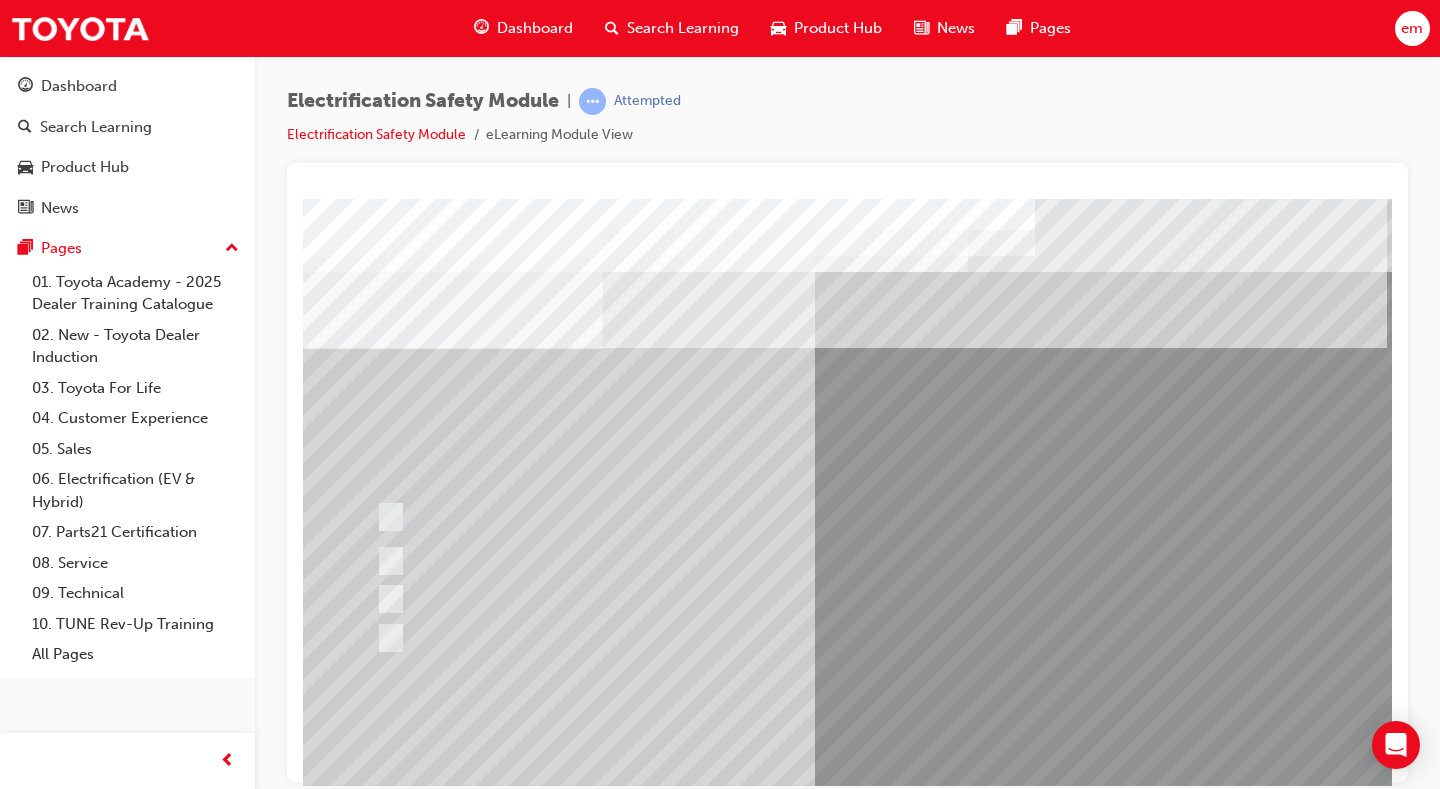 click at bounding box center [635, 2694] 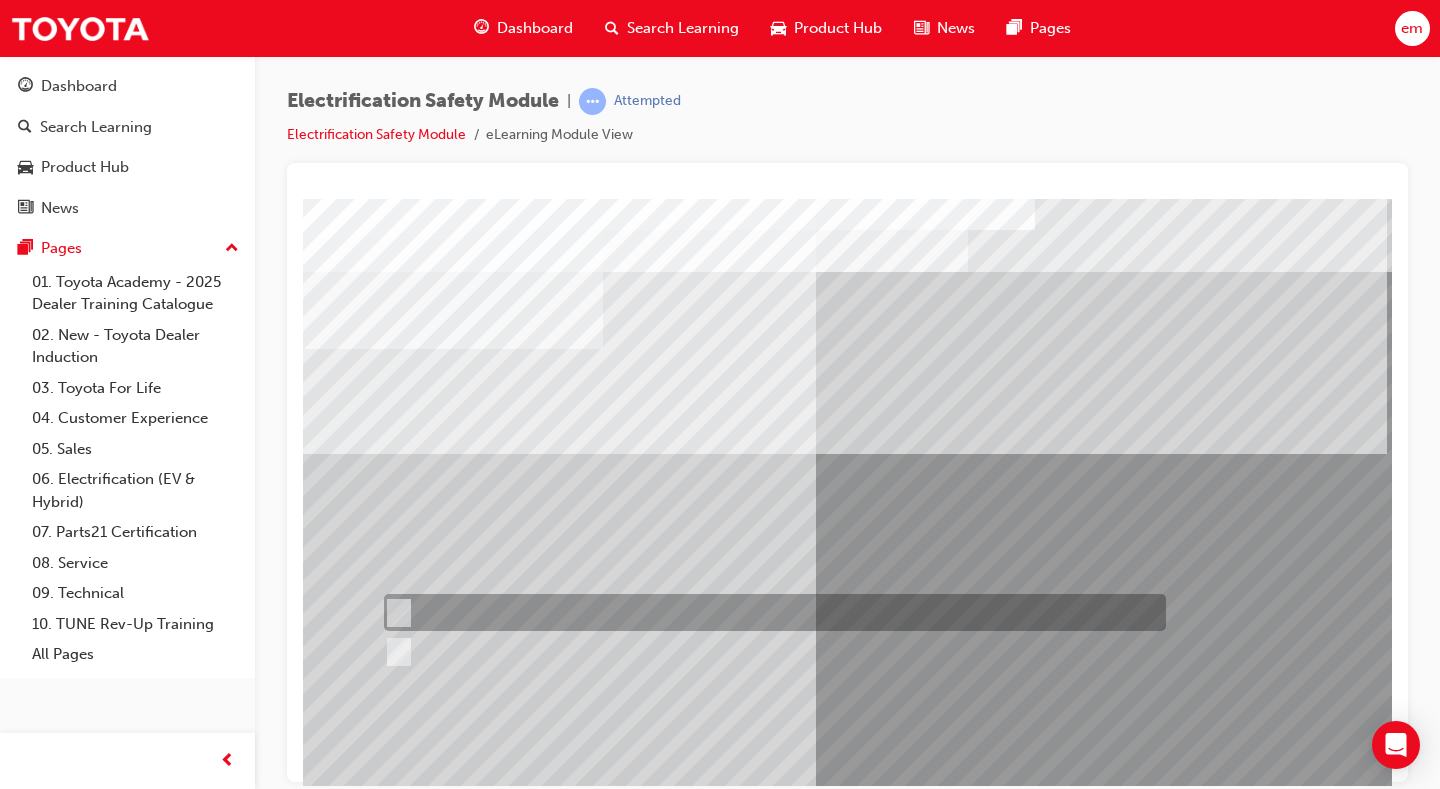 drag, startPoint x: 473, startPoint y: 608, endPoint x: 524, endPoint y: 601, distance: 51.47815 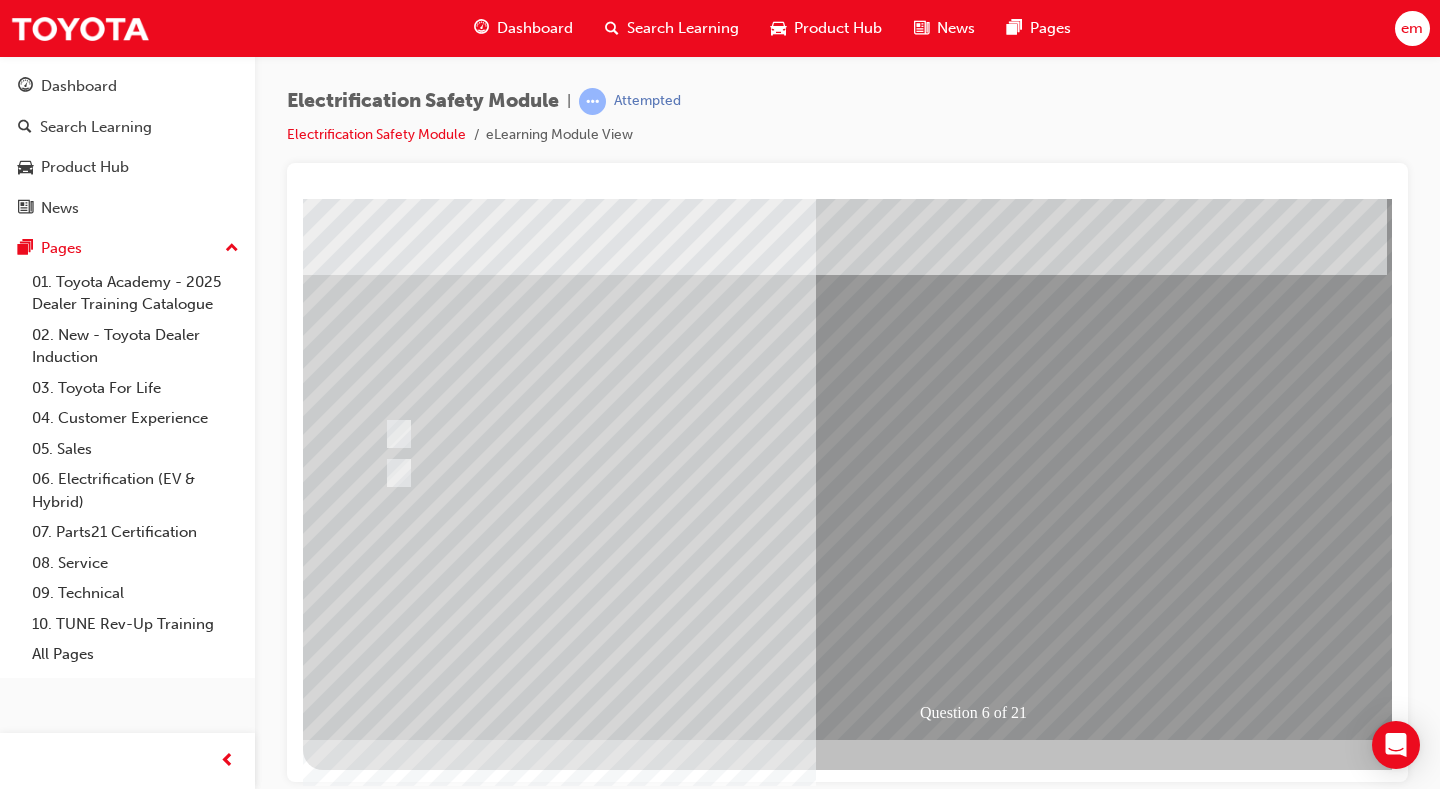 scroll, scrollTop: 180, scrollLeft: 0, axis: vertical 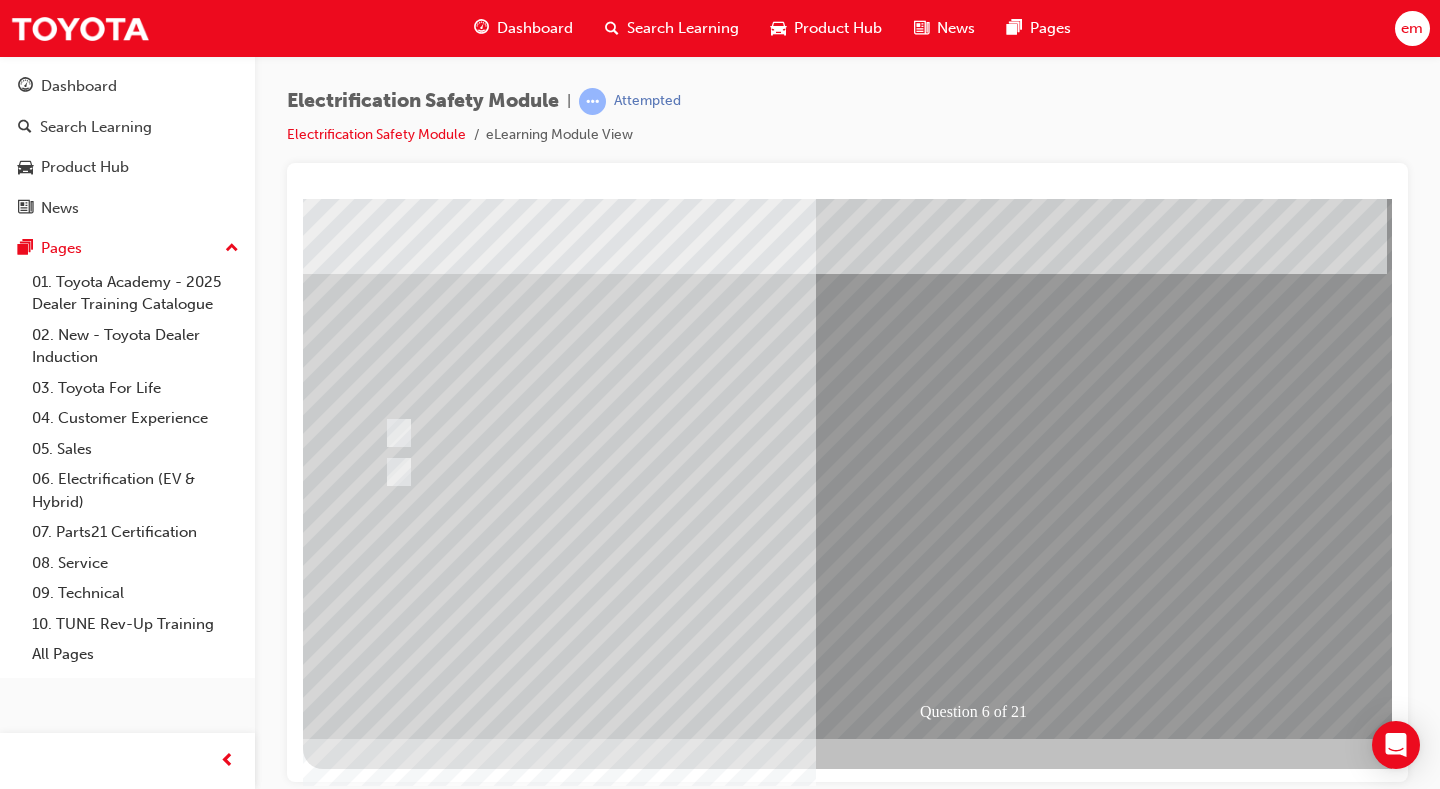 click at bounding box center [375, 2869] 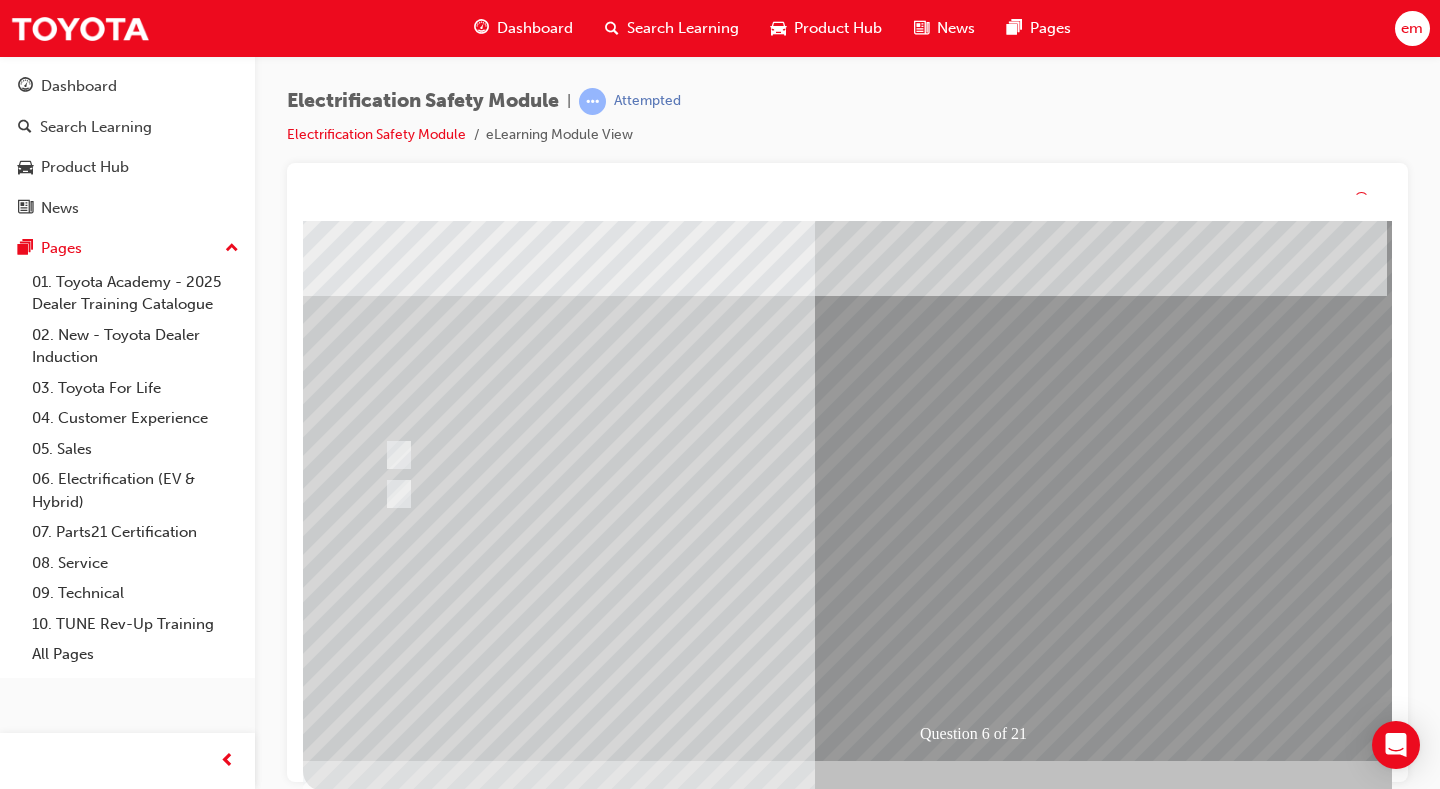 scroll, scrollTop: 0, scrollLeft: 0, axis: both 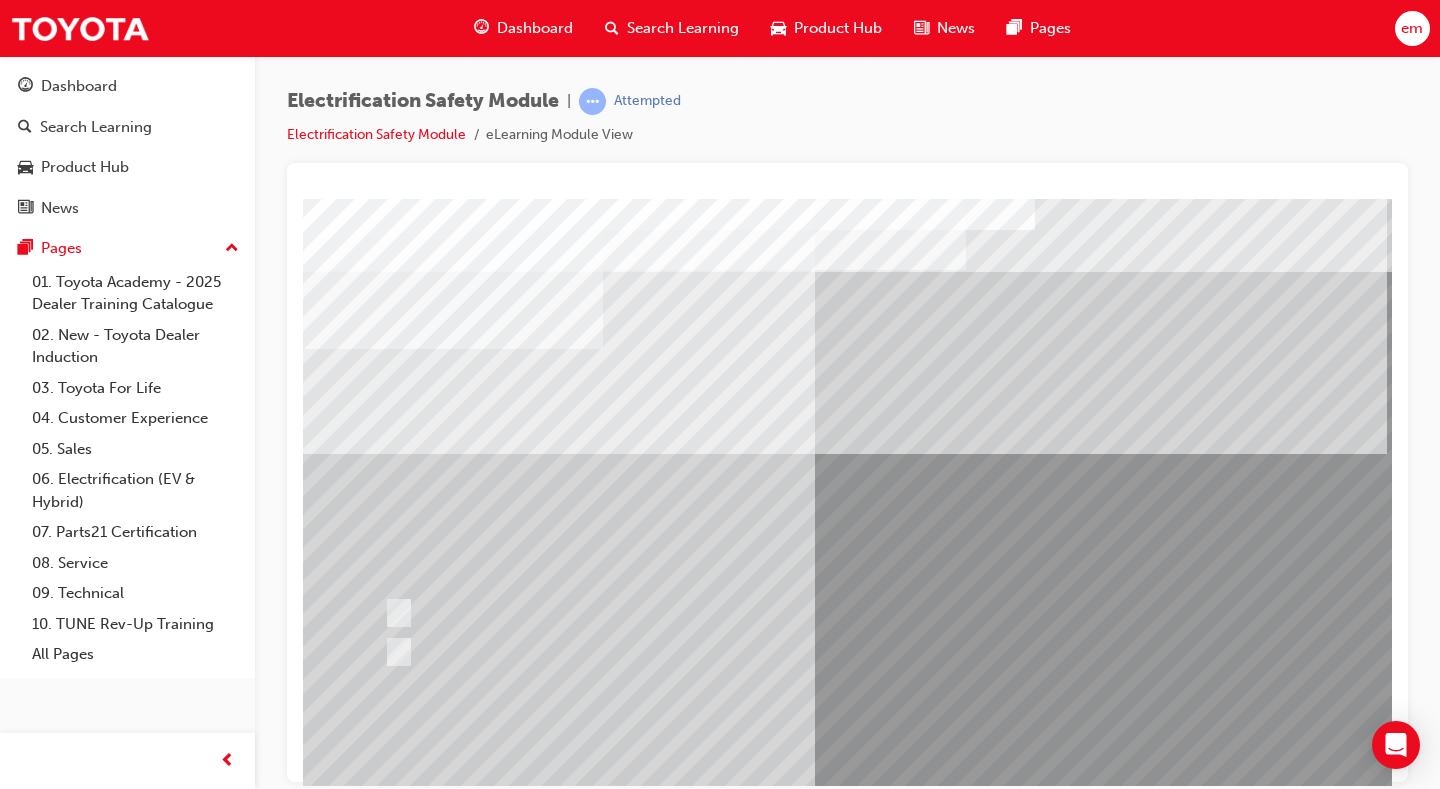 click at bounding box center [635, 2694] 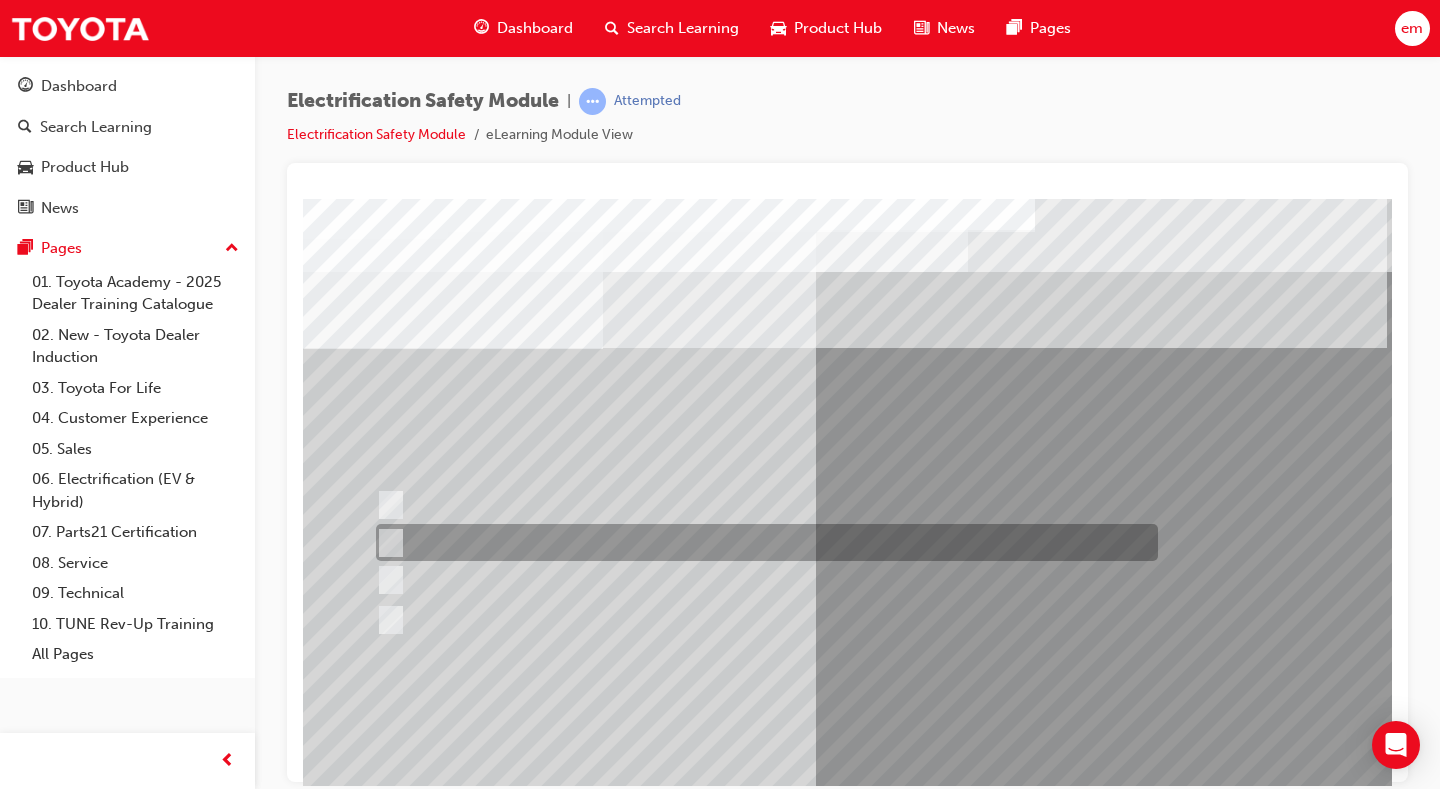 click at bounding box center (762, 542) 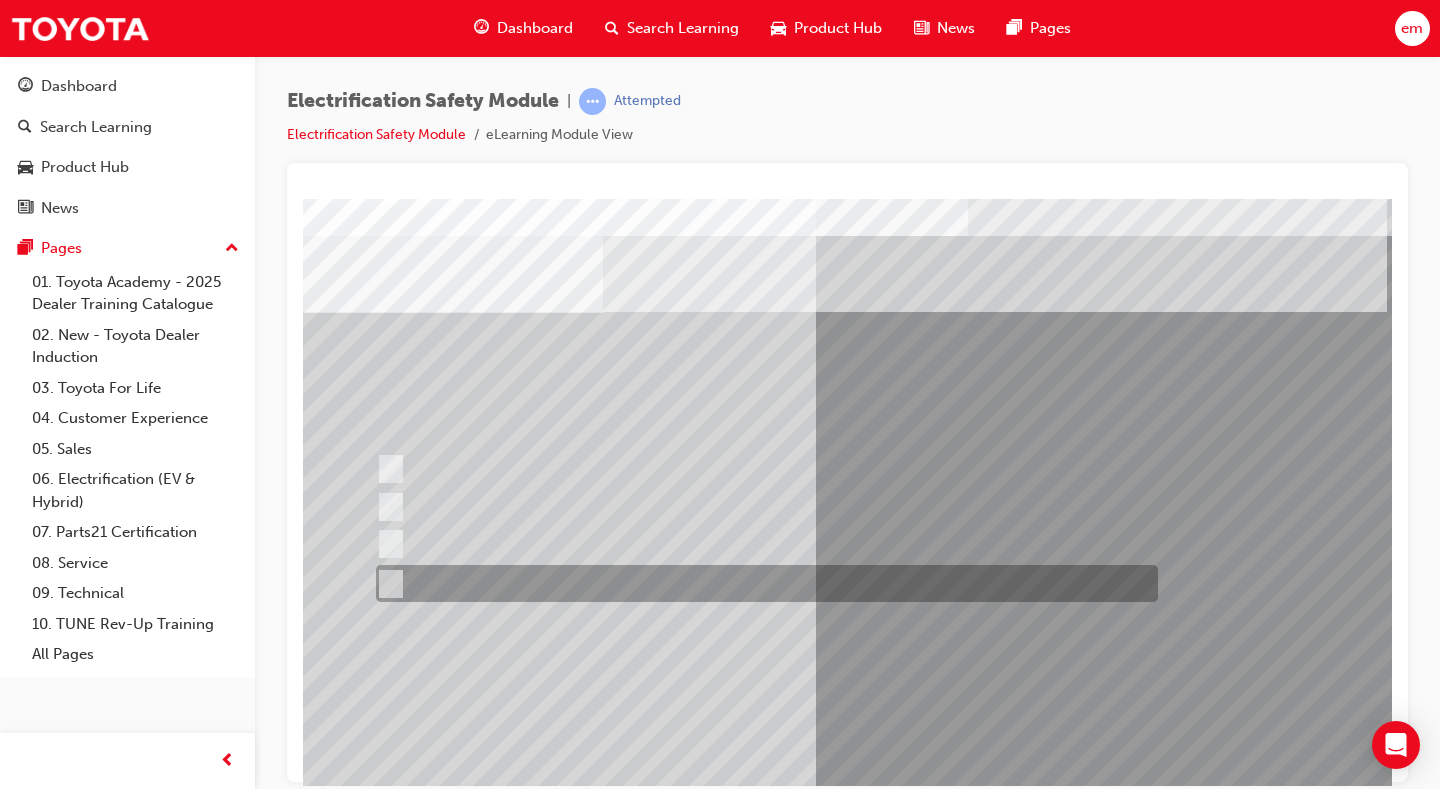 scroll, scrollTop: 180, scrollLeft: 0, axis: vertical 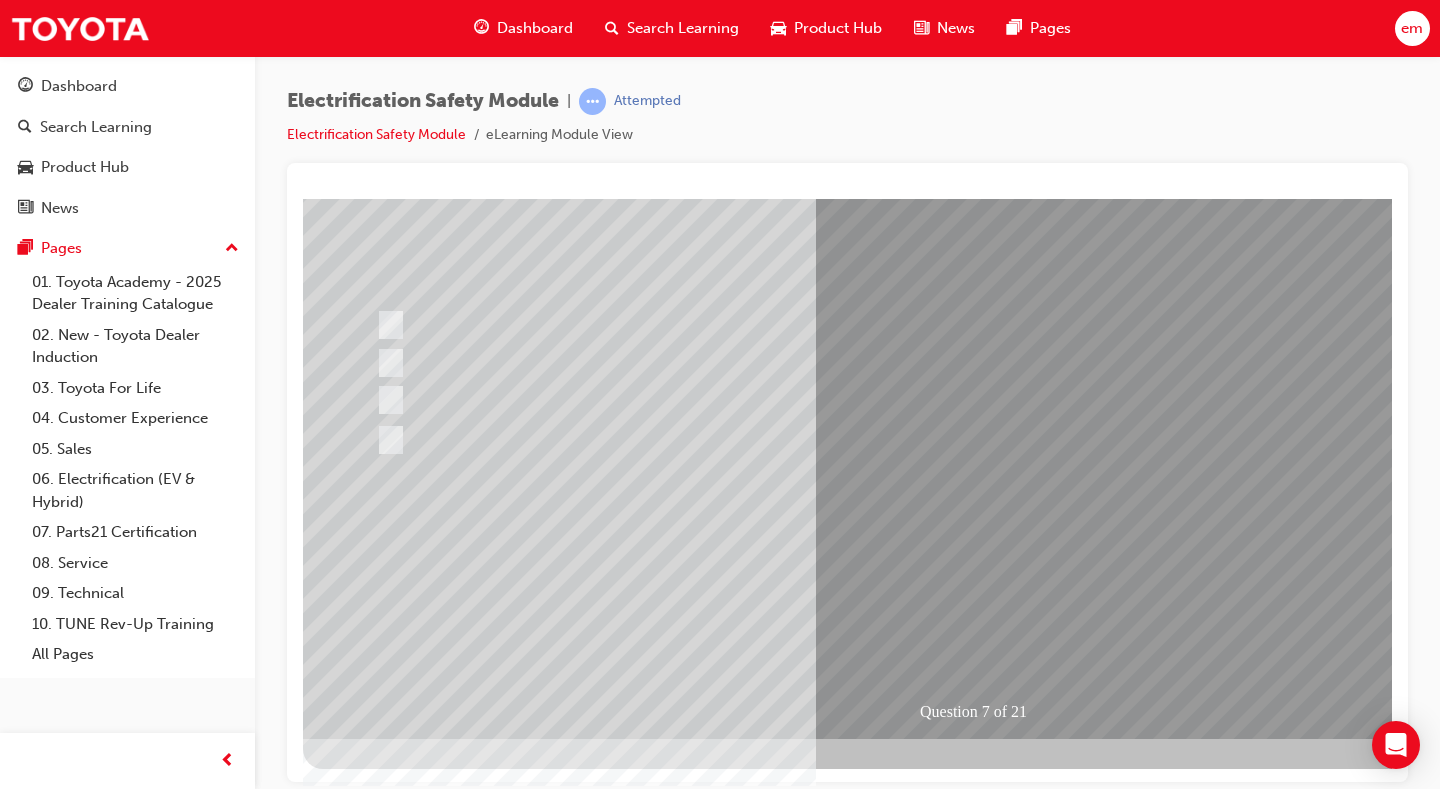 click at bounding box center (375, 2807) 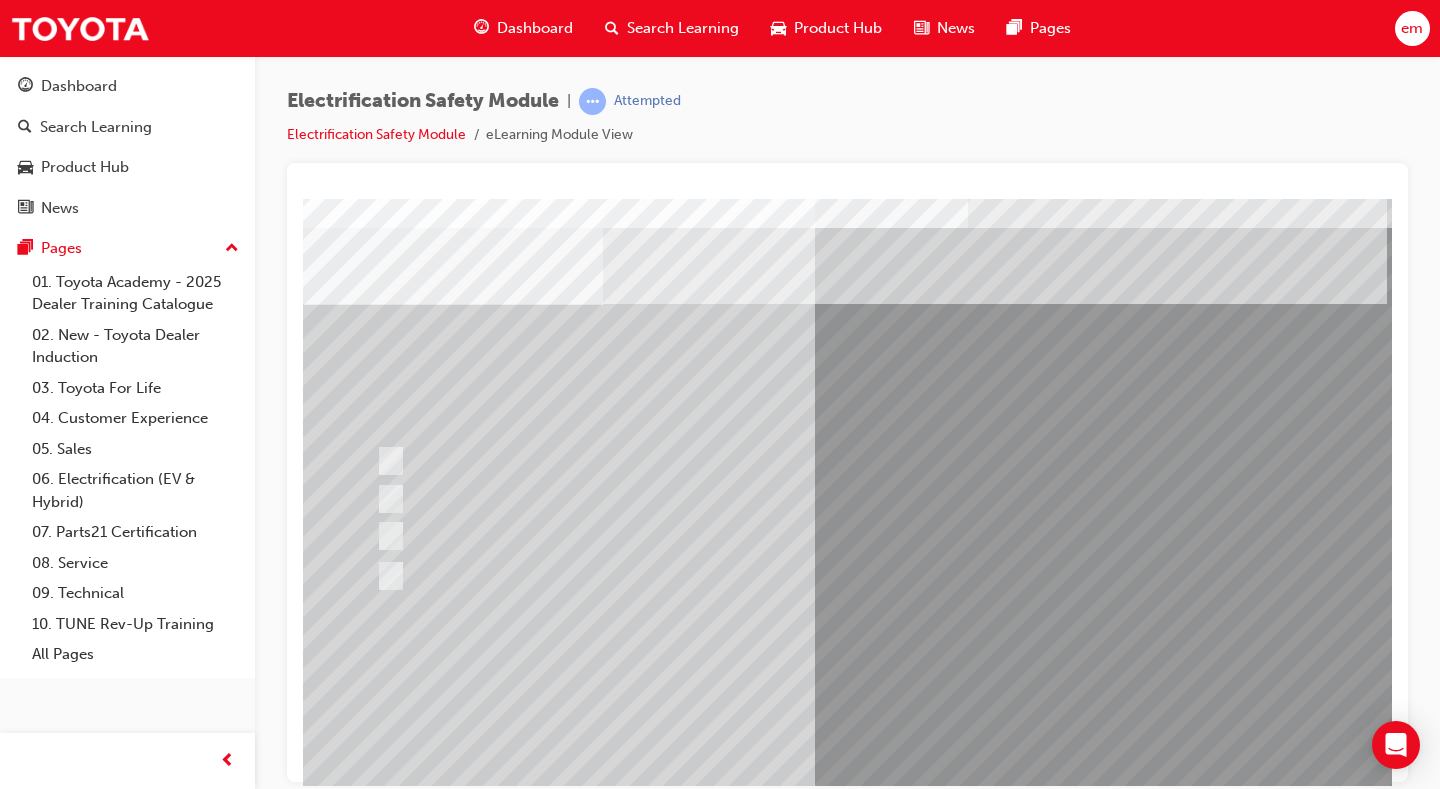scroll, scrollTop: 100, scrollLeft: 0, axis: vertical 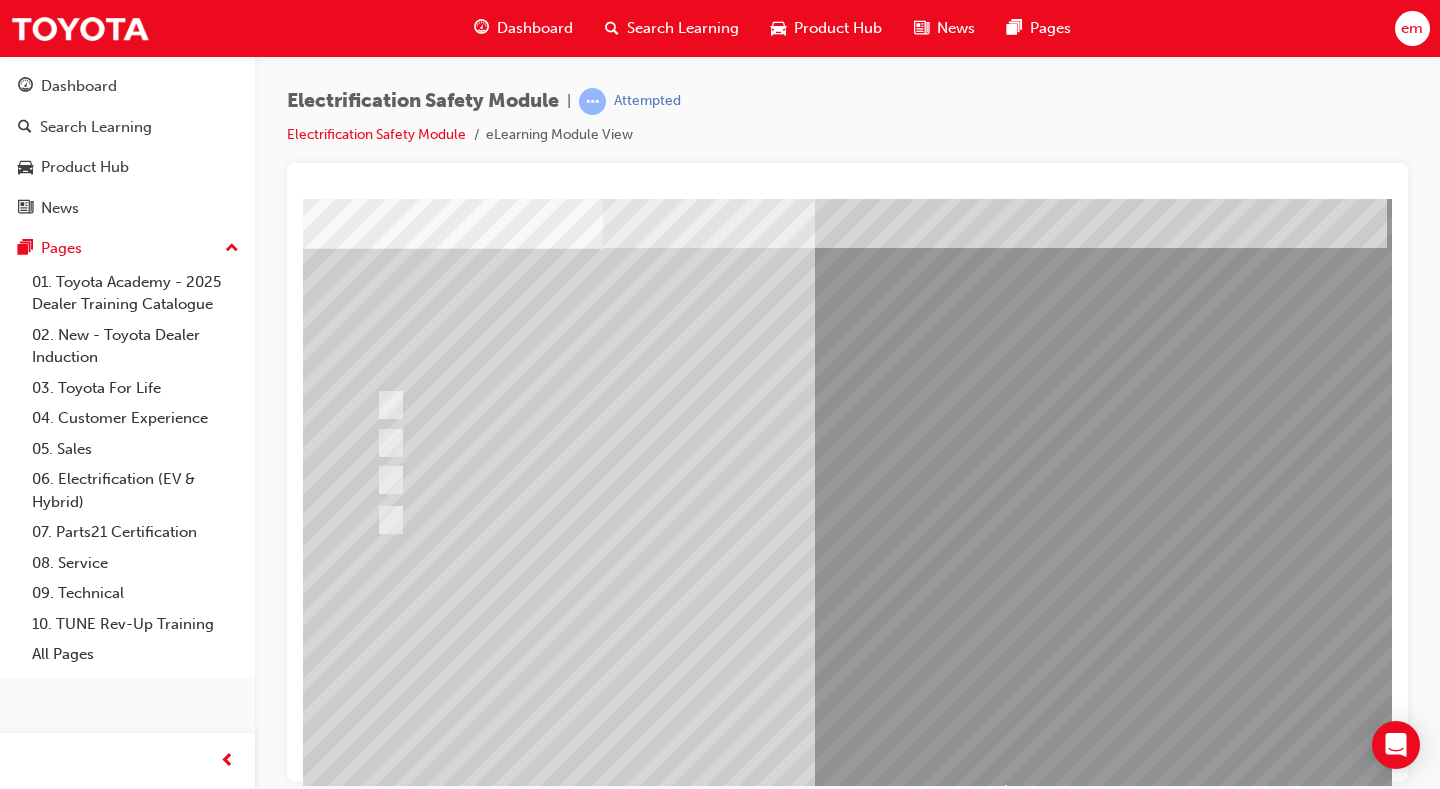 click at bounding box center (635, 2594) 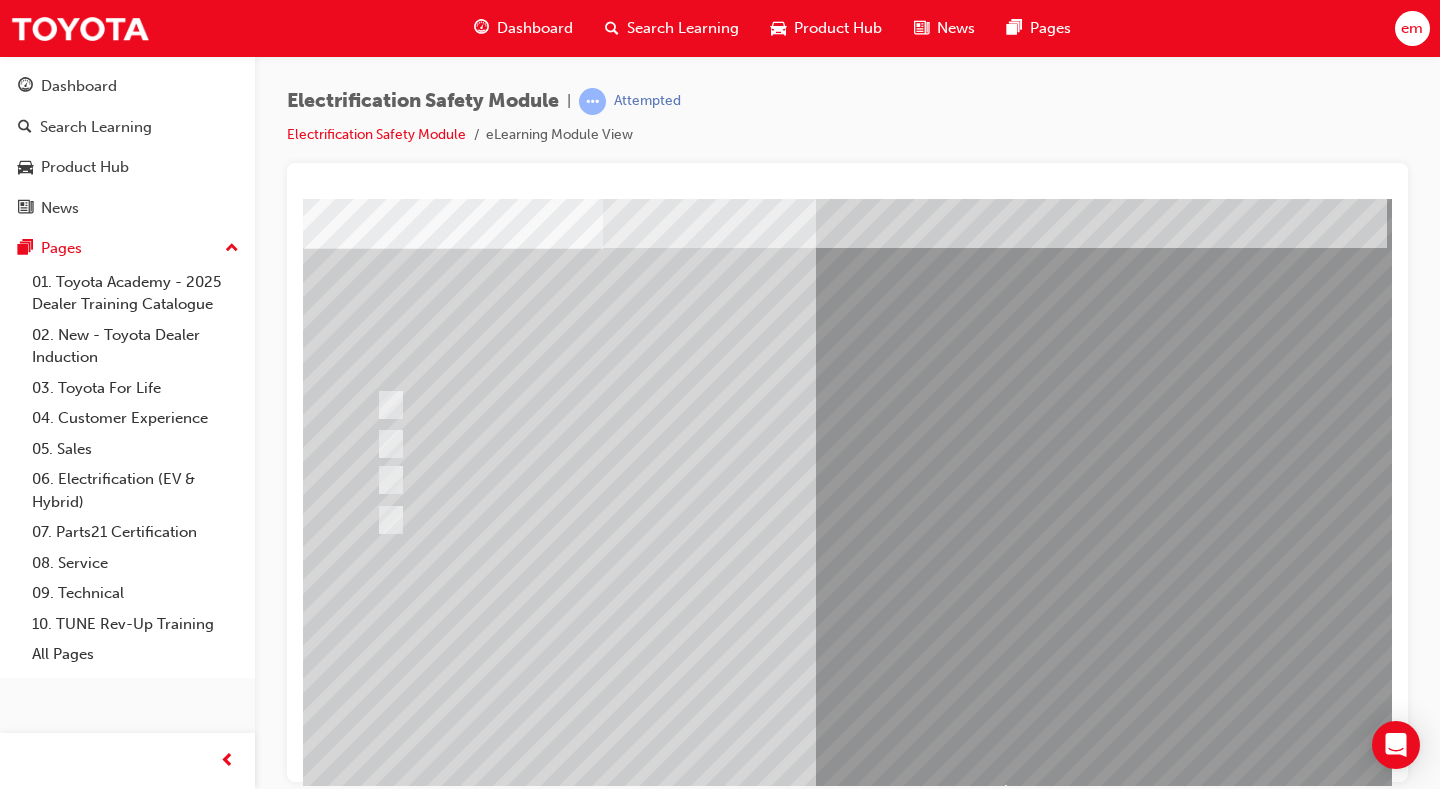 scroll, scrollTop: 0, scrollLeft: 0, axis: both 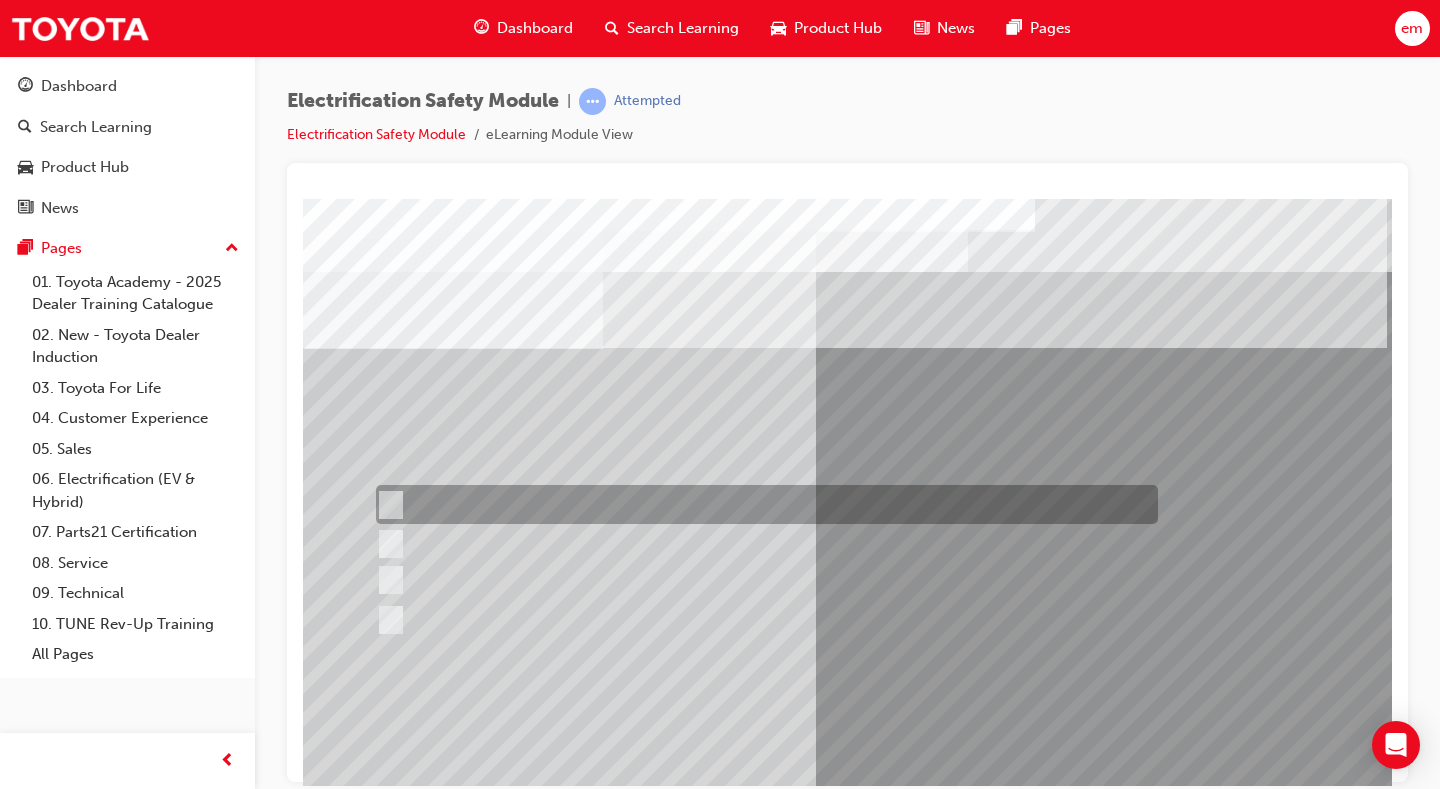 click at bounding box center (762, 504) 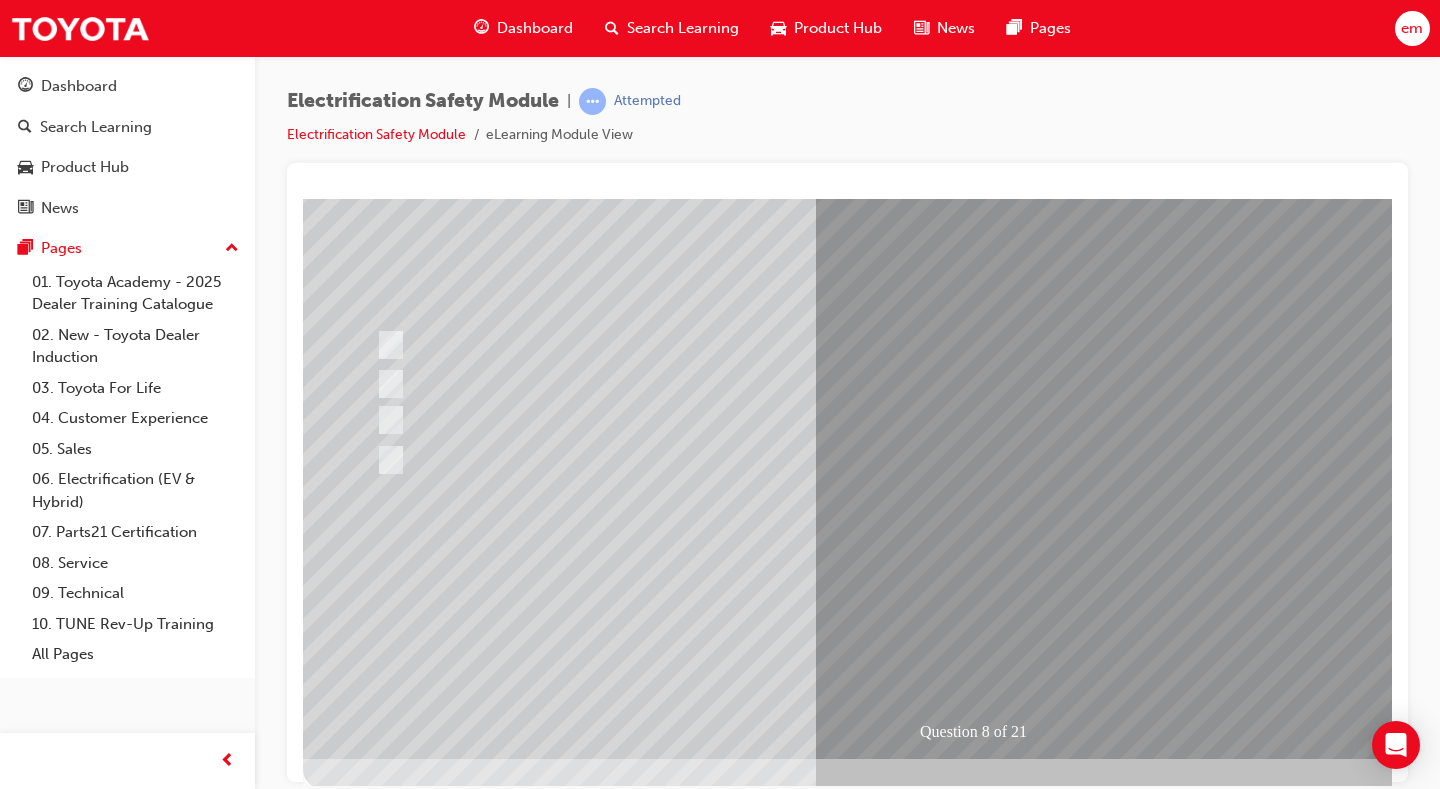 scroll, scrollTop: 180, scrollLeft: 0, axis: vertical 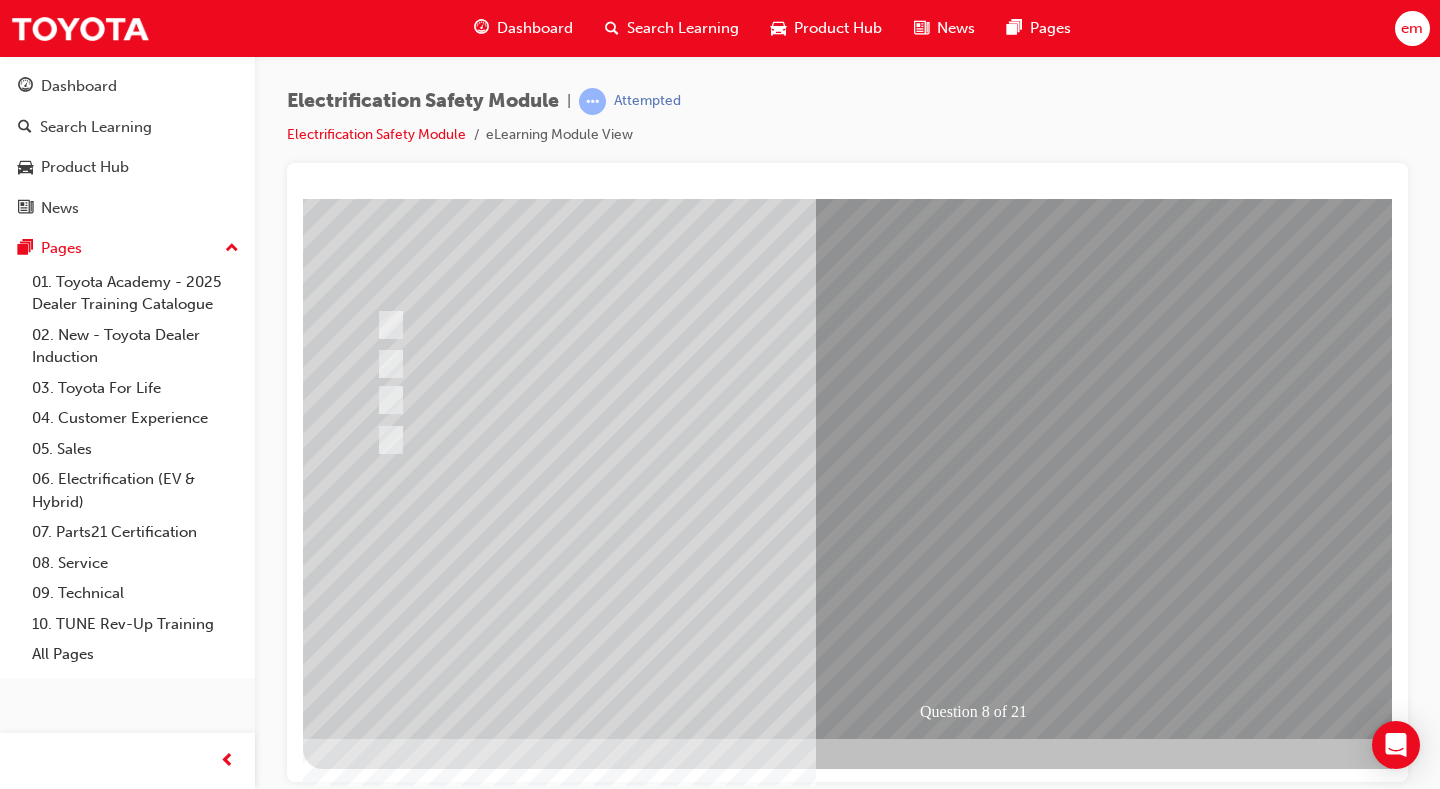 click at bounding box center [375, 2807] 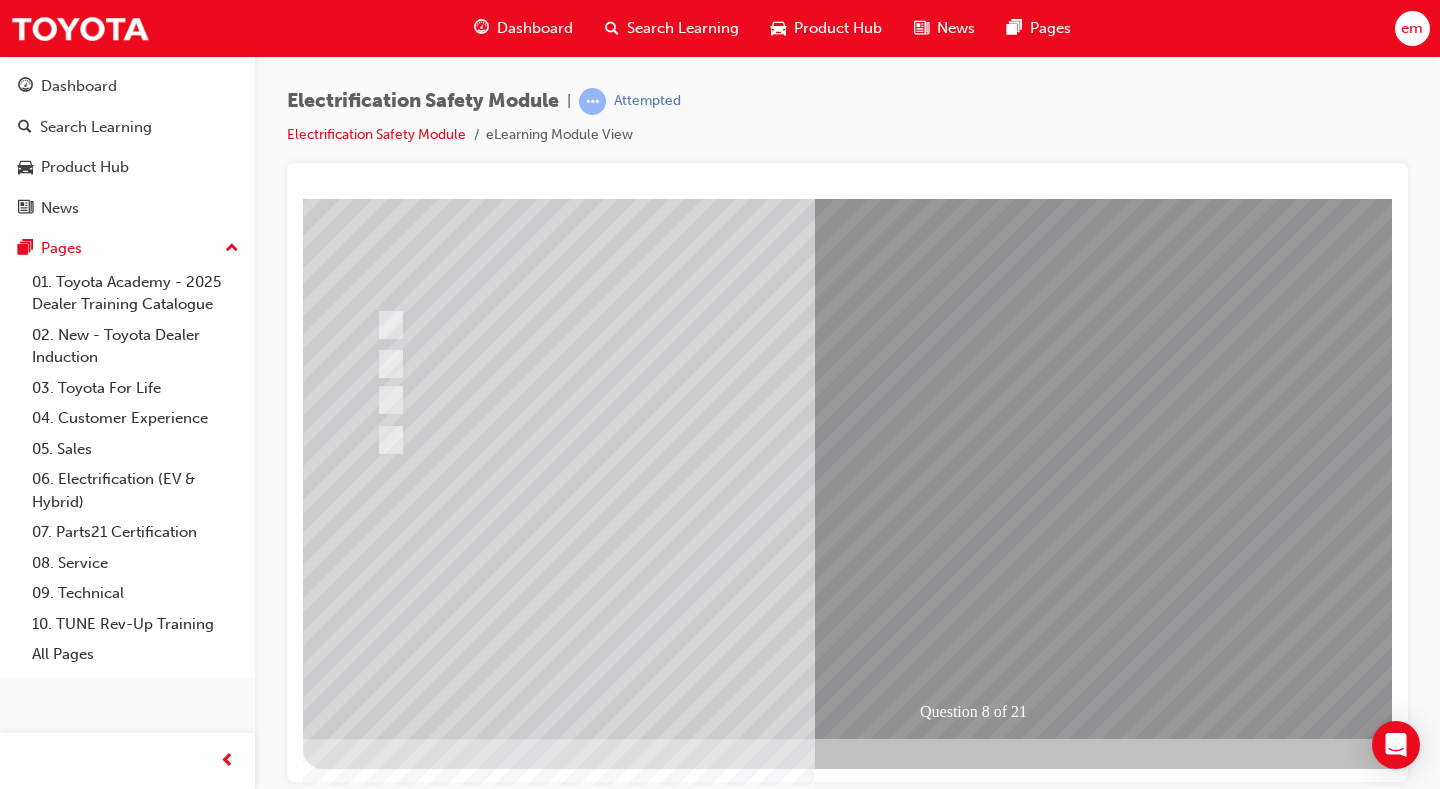 scroll, scrollTop: 0, scrollLeft: 0, axis: both 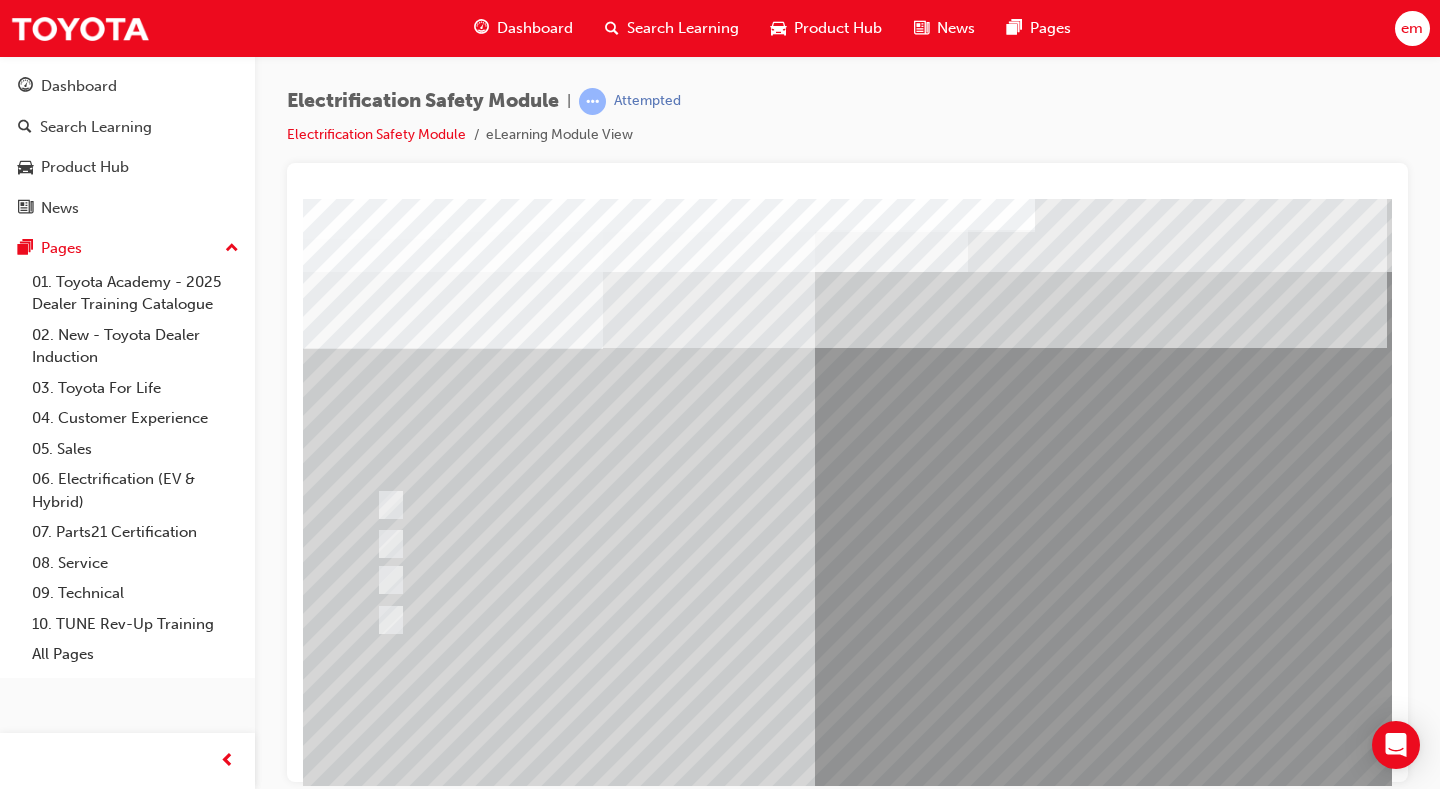 click at bounding box center [635, 2694] 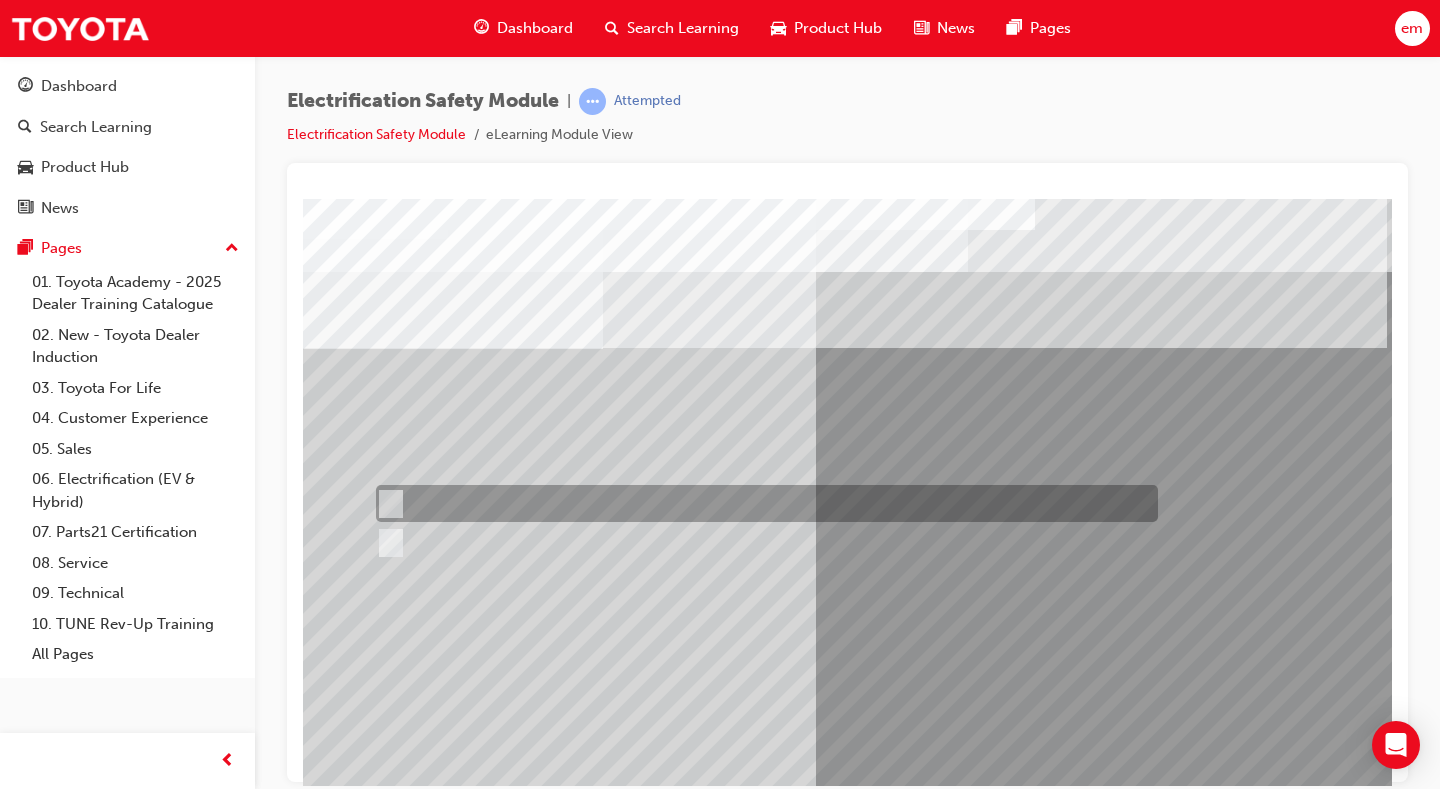 click at bounding box center (762, 503) 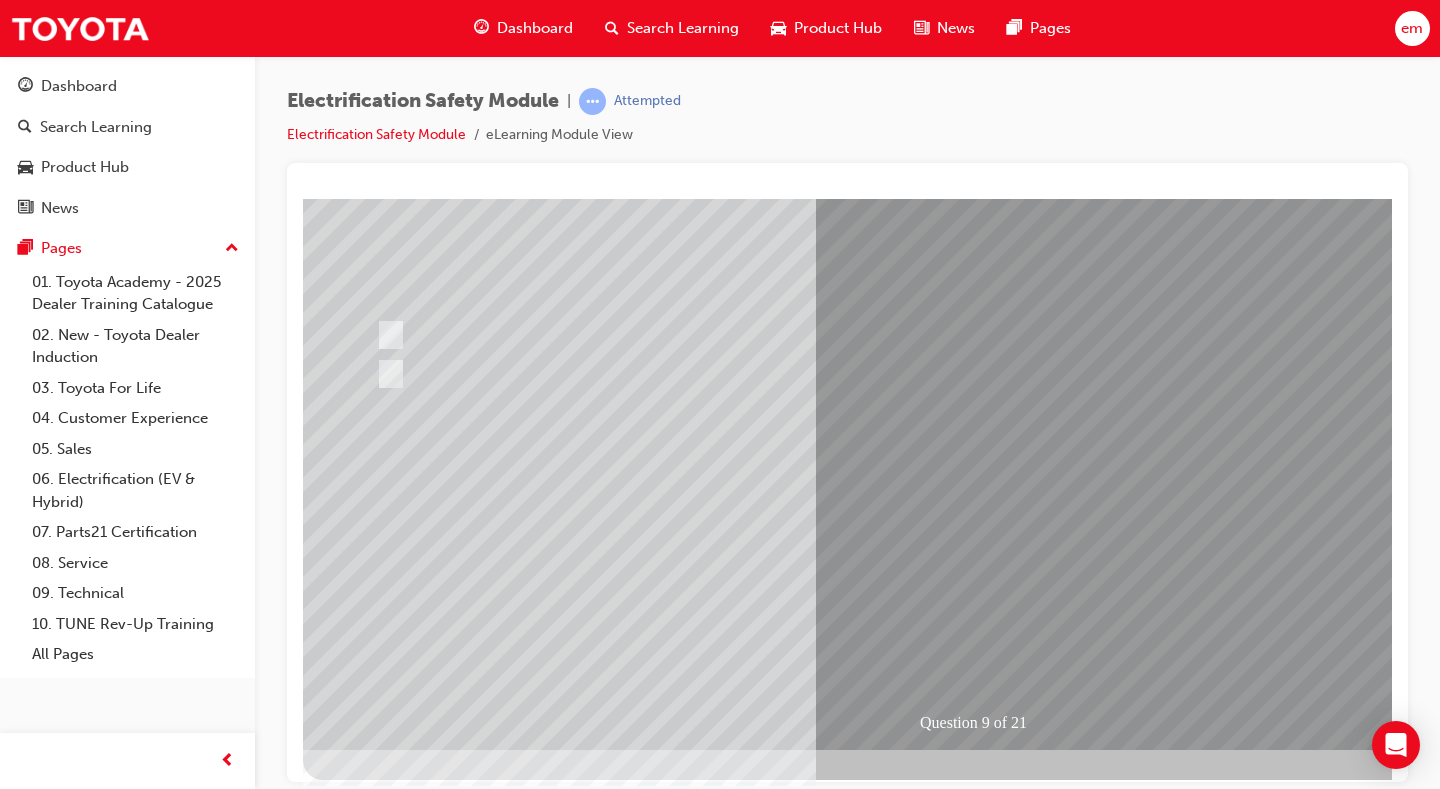 scroll, scrollTop: 180, scrollLeft: 0, axis: vertical 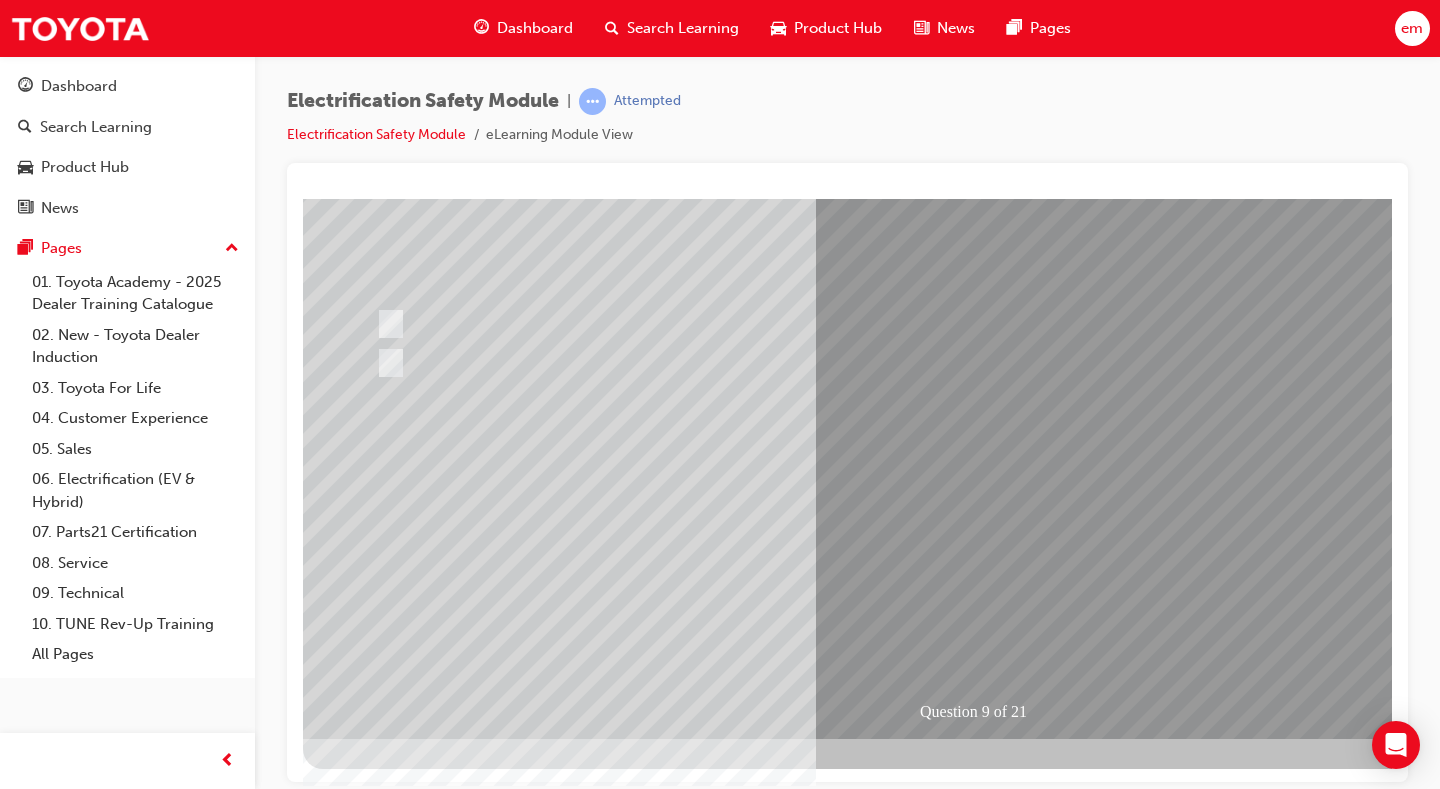 click at bounding box center (375, 2763) 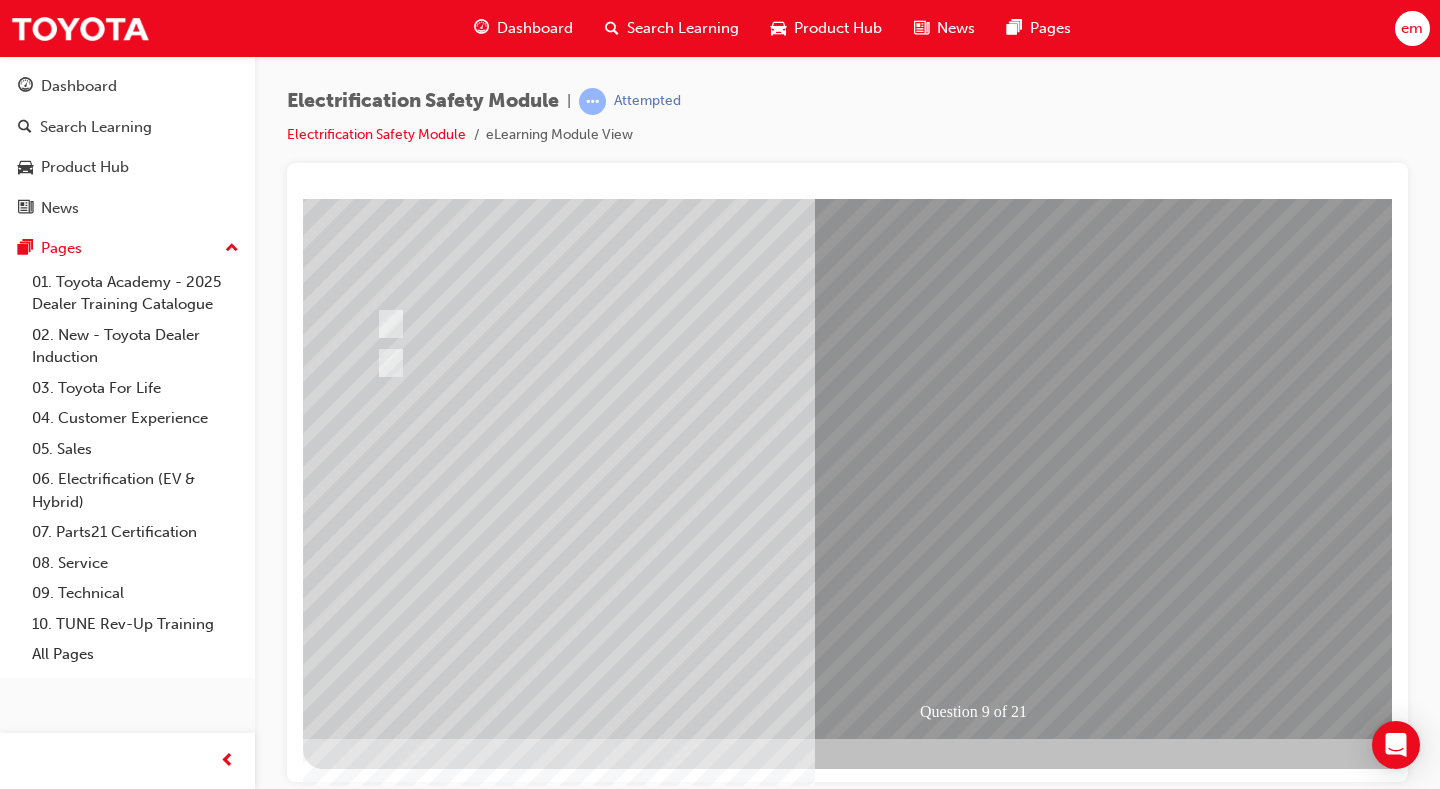 scroll, scrollTop: 0, scrollLeft: 0, axis: both 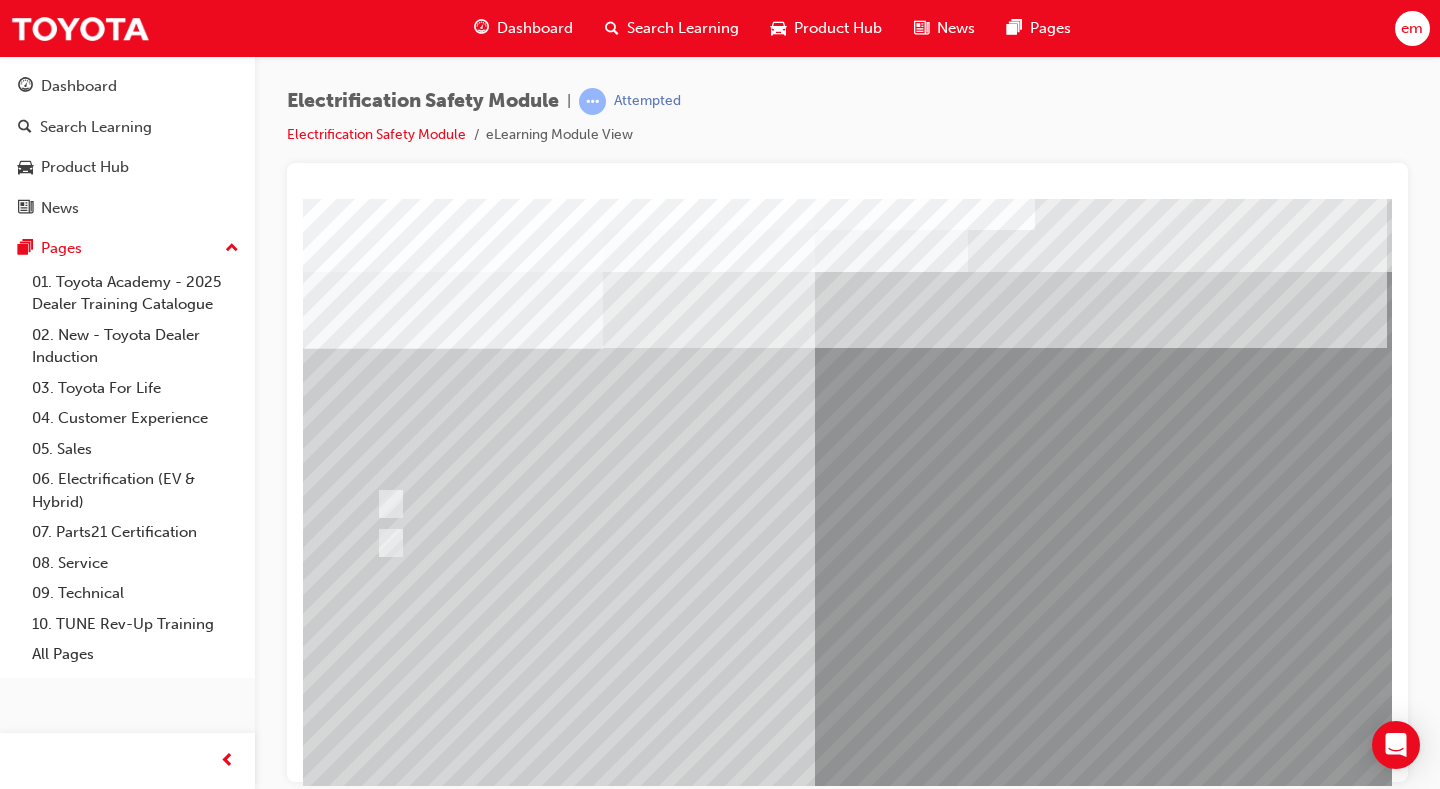click at bounding box center (635, 2694) 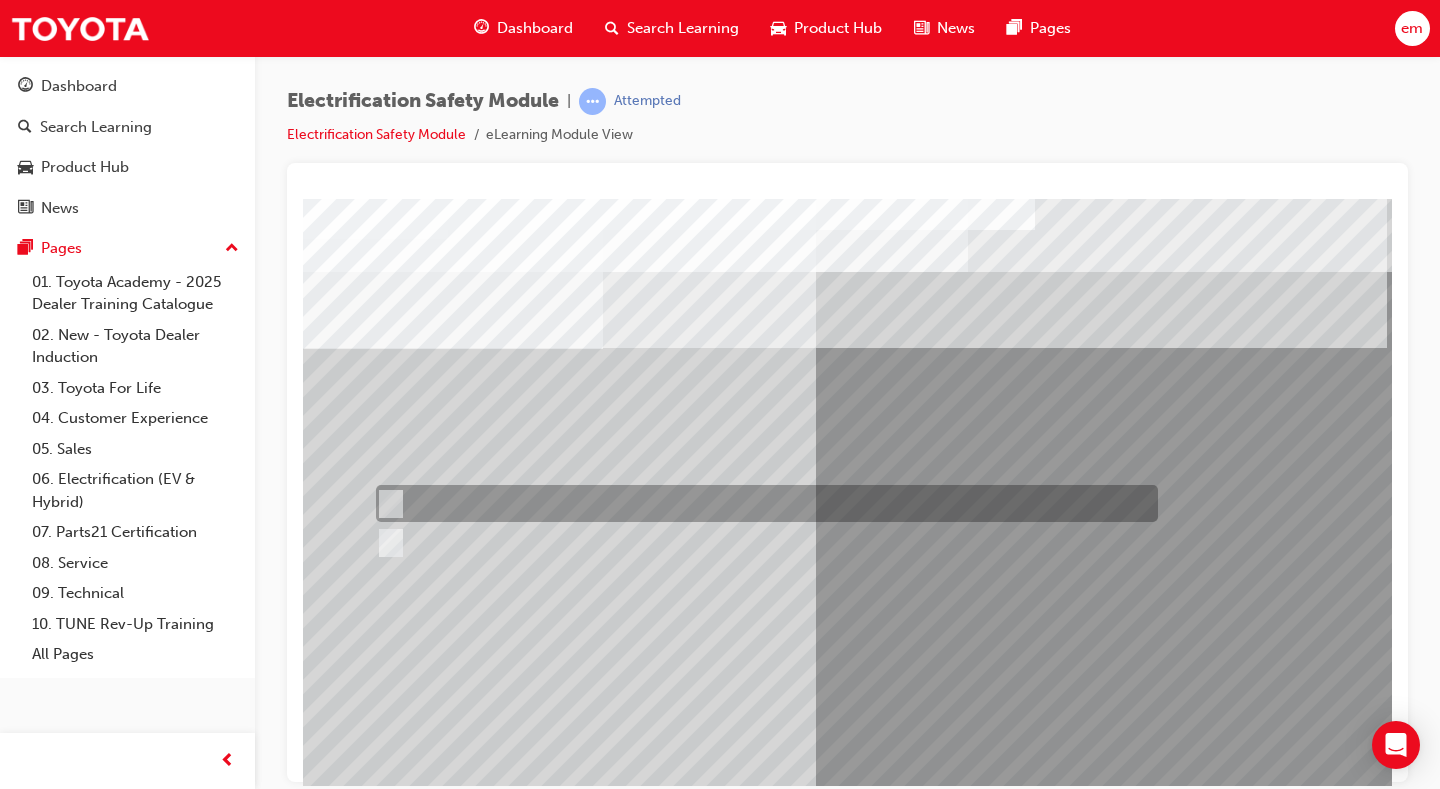 click at bounding box center (762, 503) 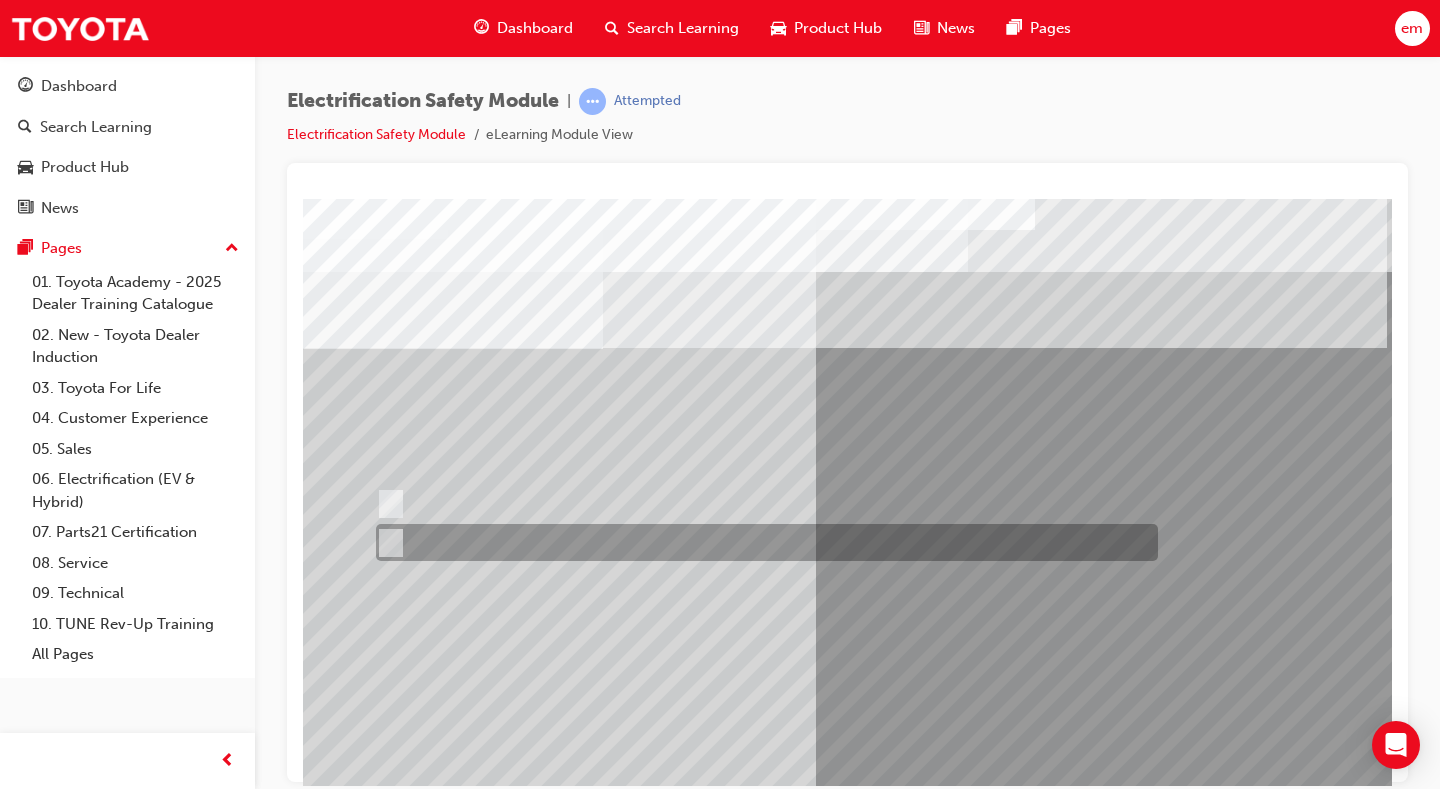 click at bounding box center (762, 542) 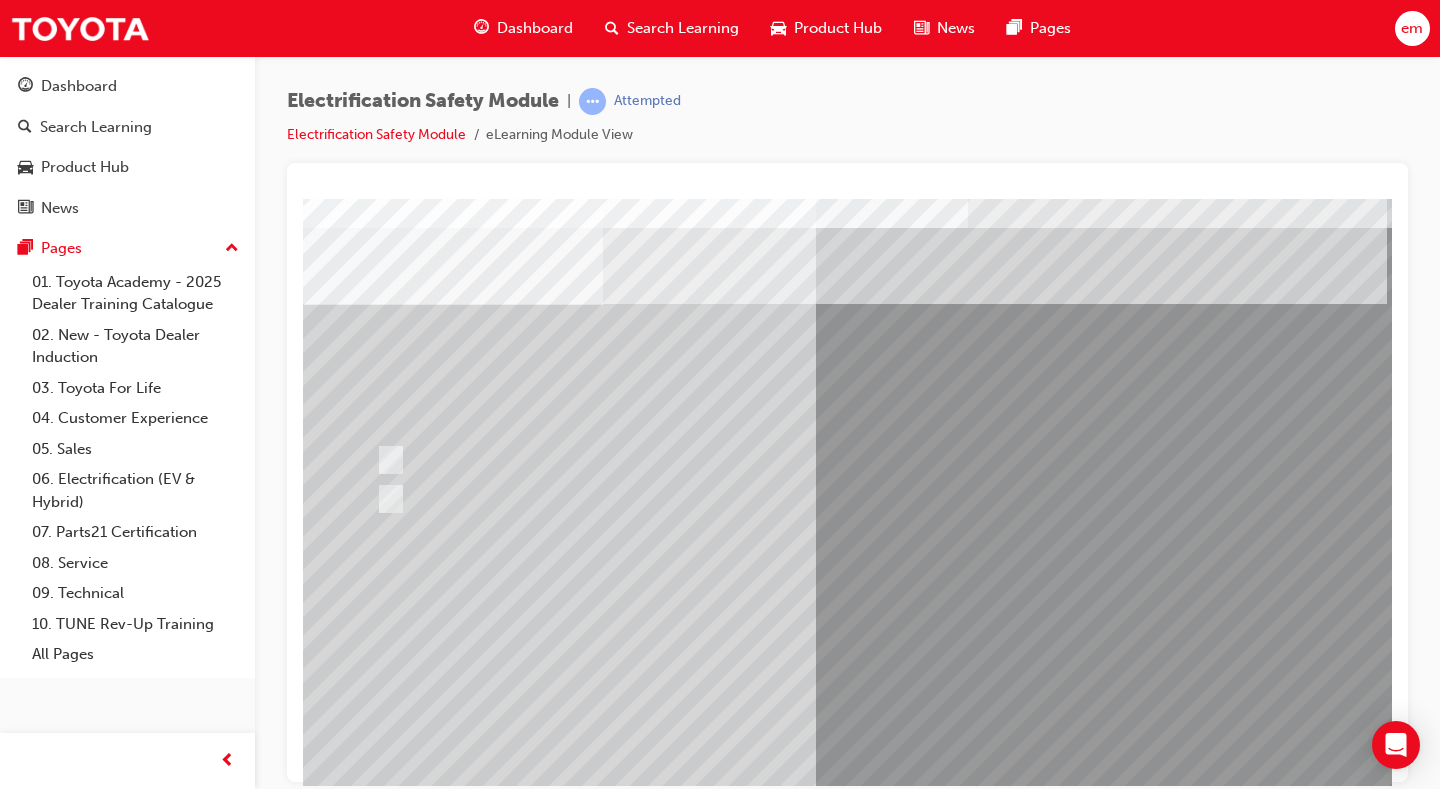 scroll, scrollTop: 100, scrollLeft: 0, axis: vertical 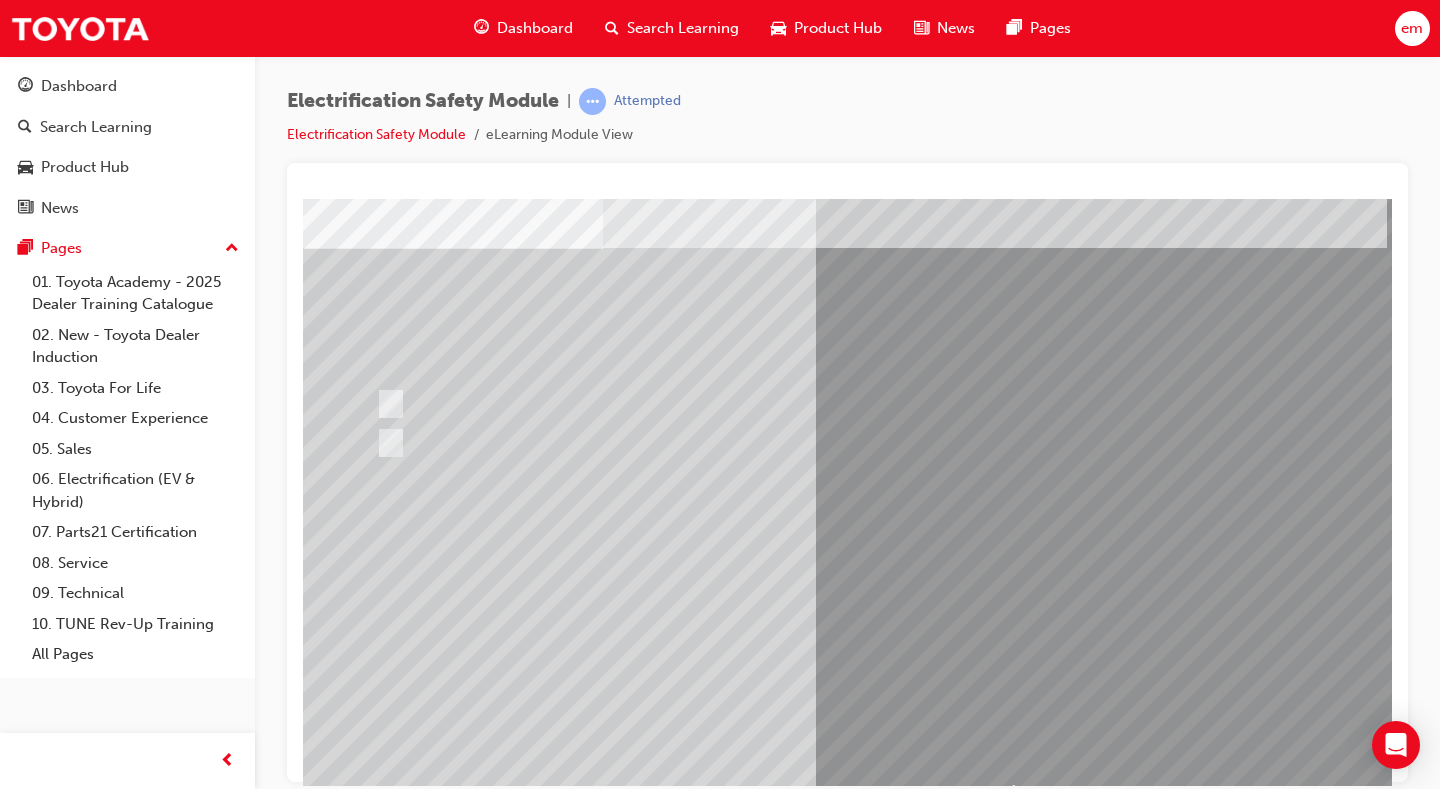 click at bounding box center [375, 2843] 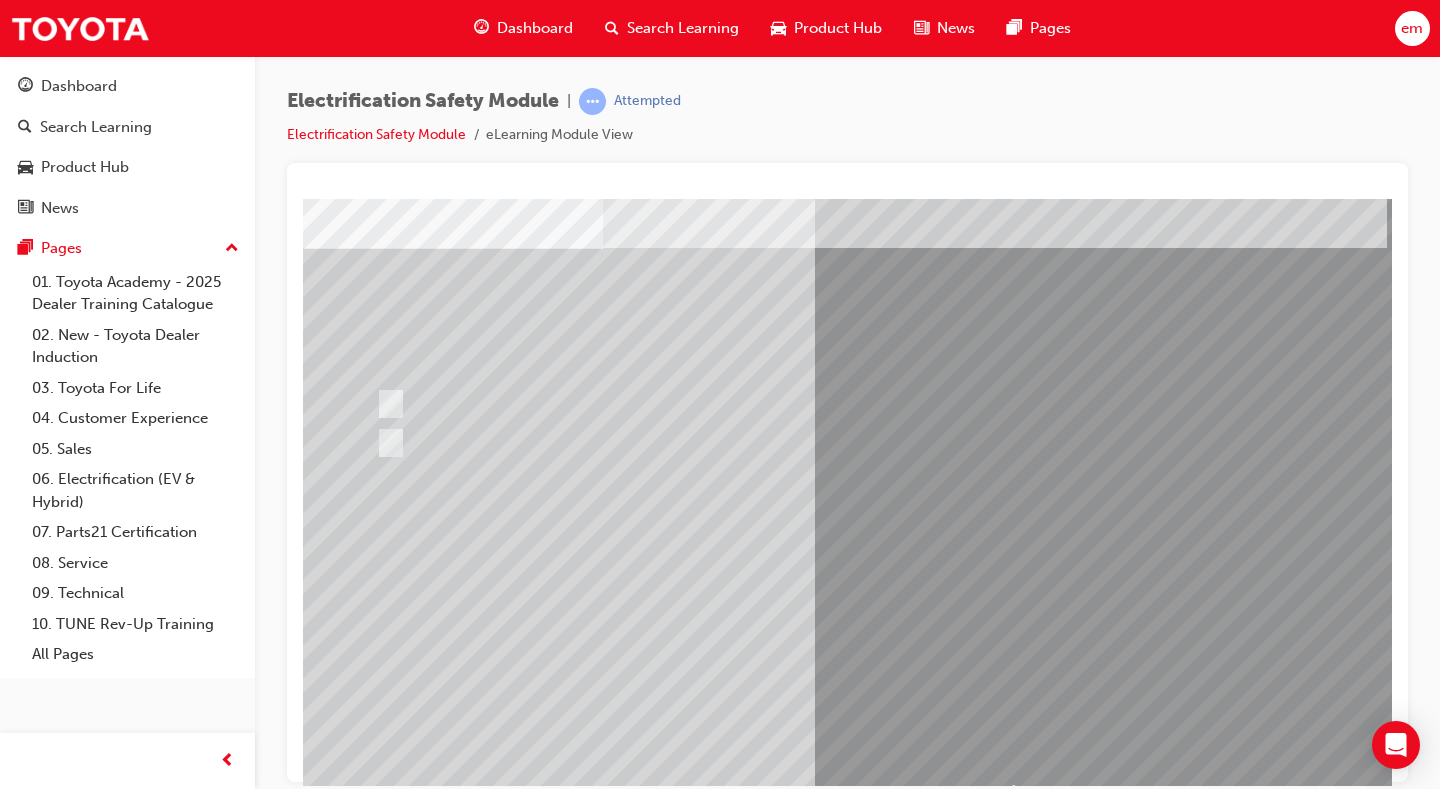 scroll, scrollTop: 0, scrollLeft: 0, axis: both 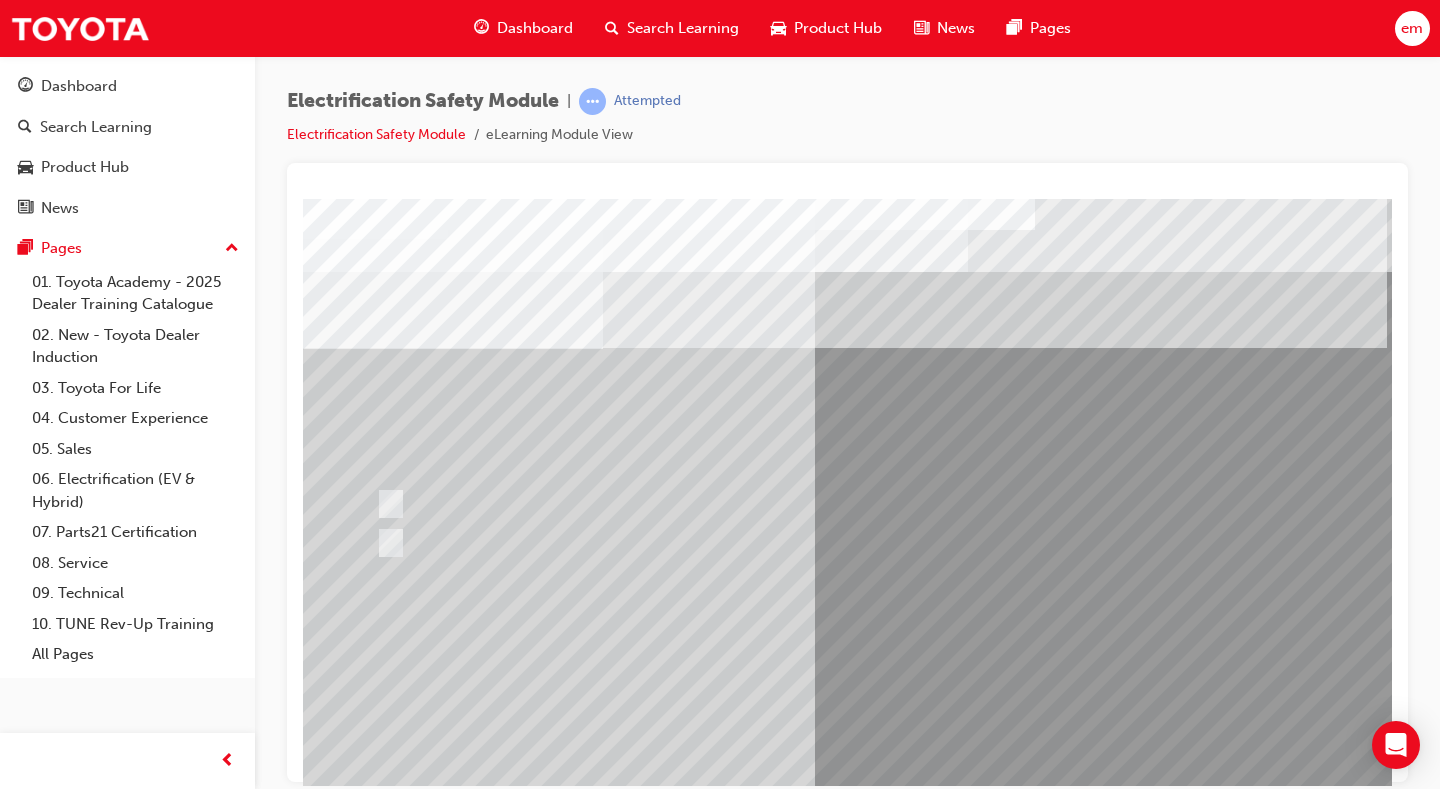 click at bounding box center (635, 2694) 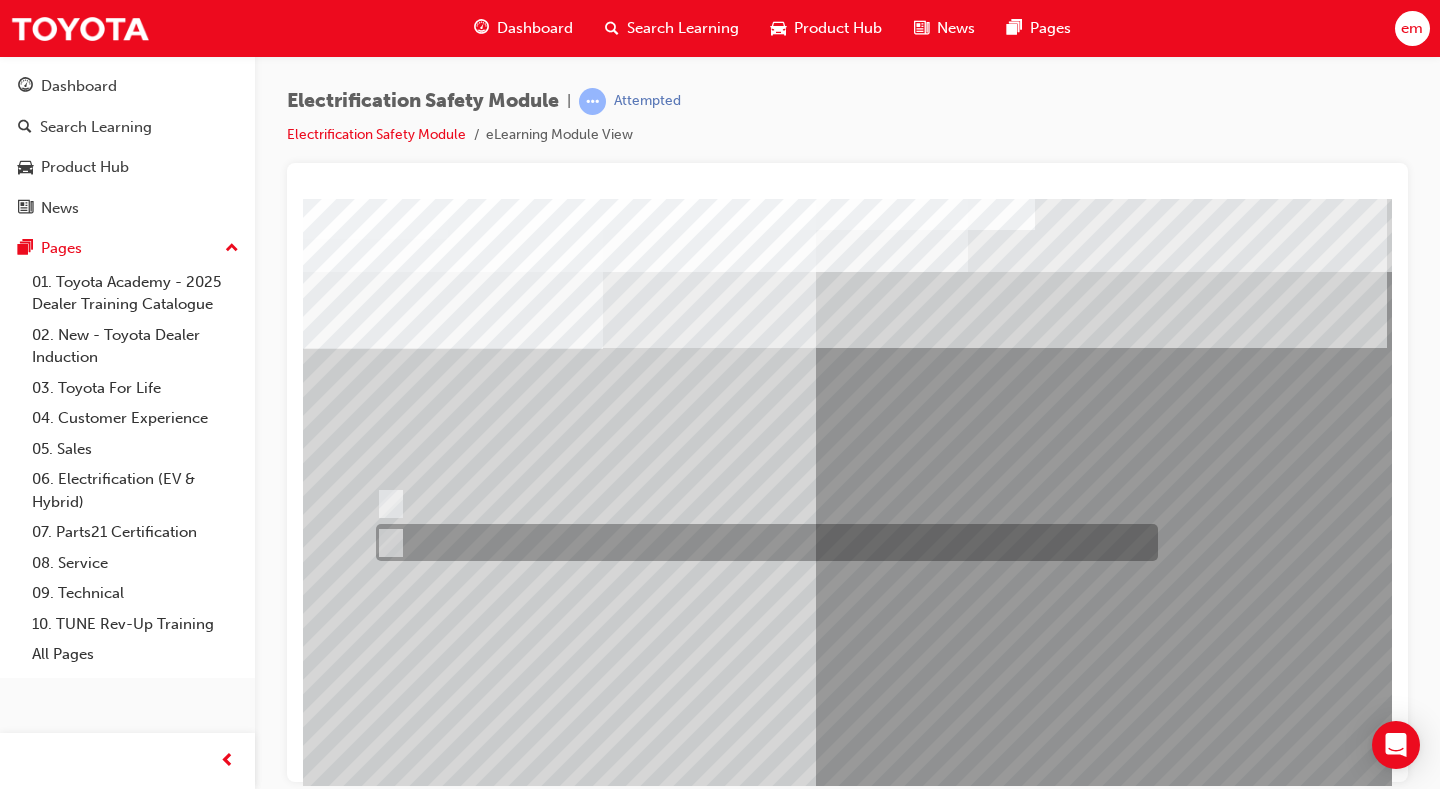 click at bounding box center [762, 542] 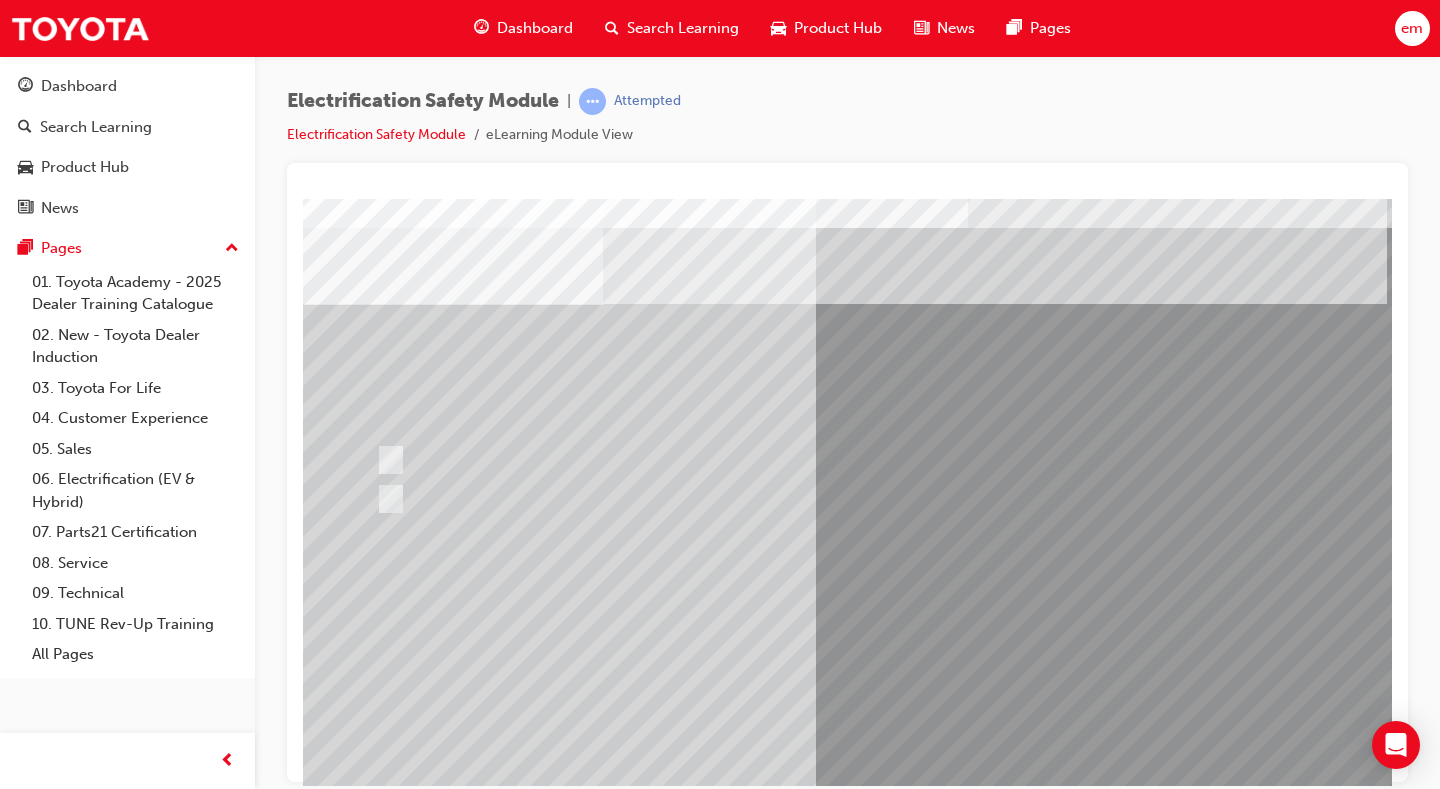 scroll, scrollTop: 100, scrollLeft: 0, axis: vertical 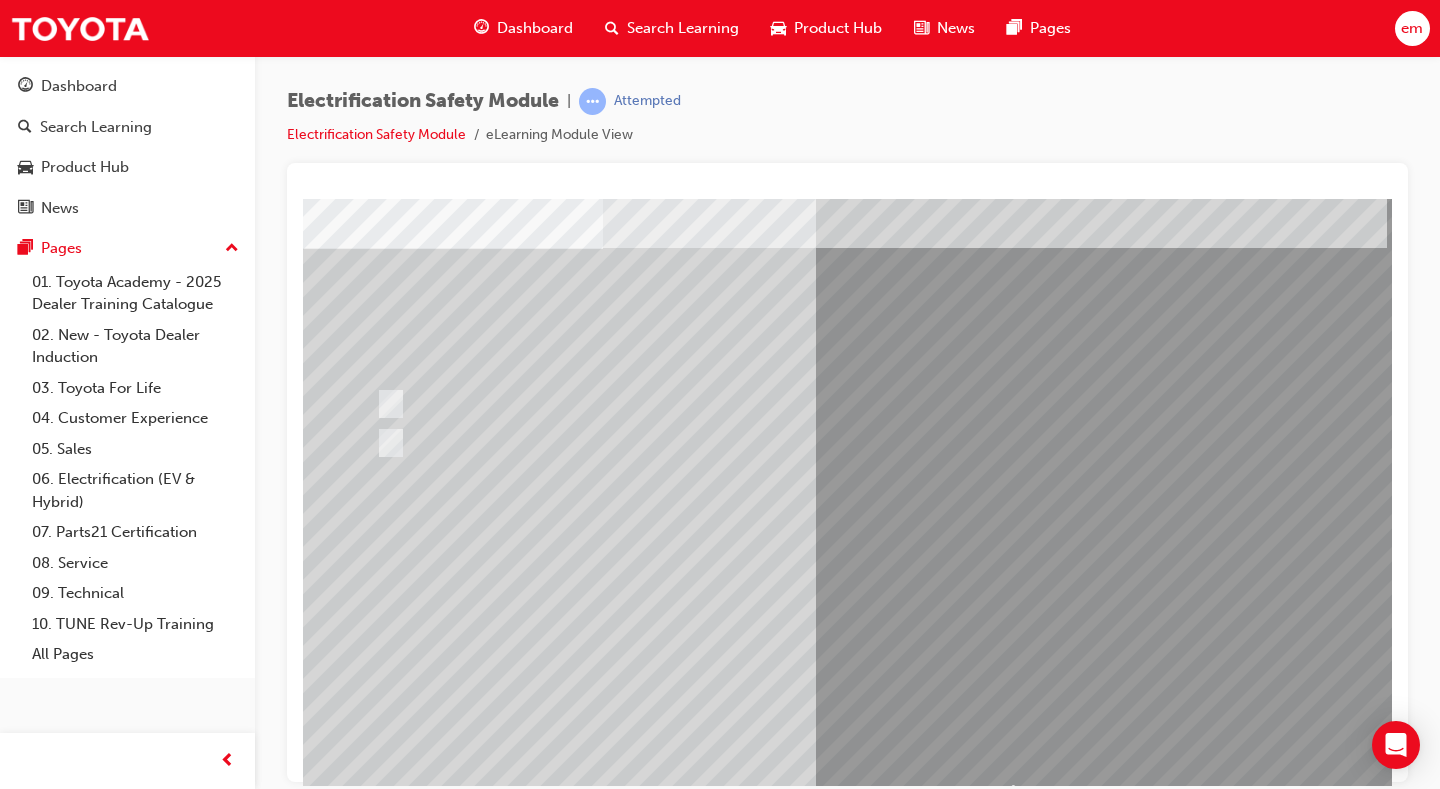 click at bounding box center [375, 2843] 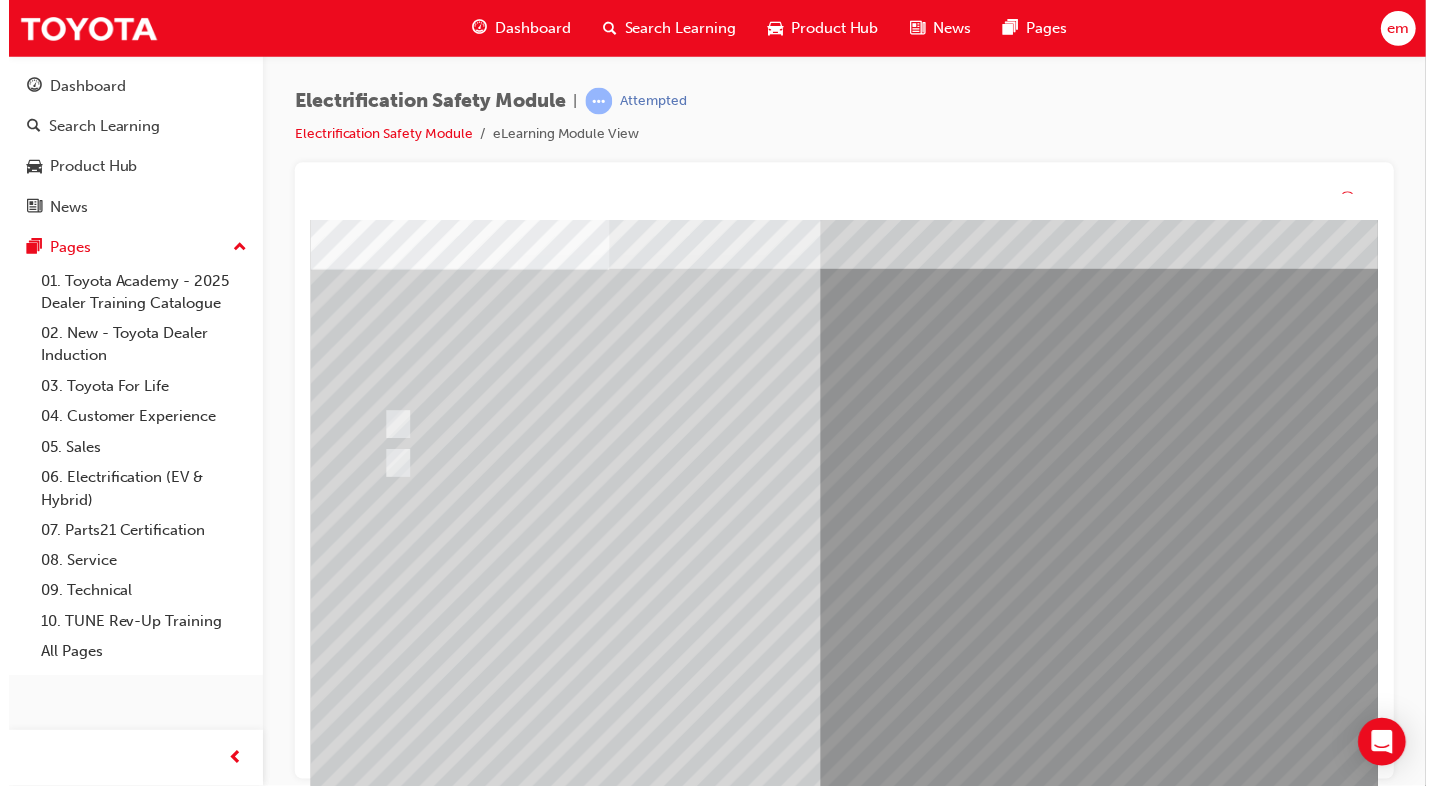 scroll, scrollTop: 0, scrollLeft: 0, axis: both 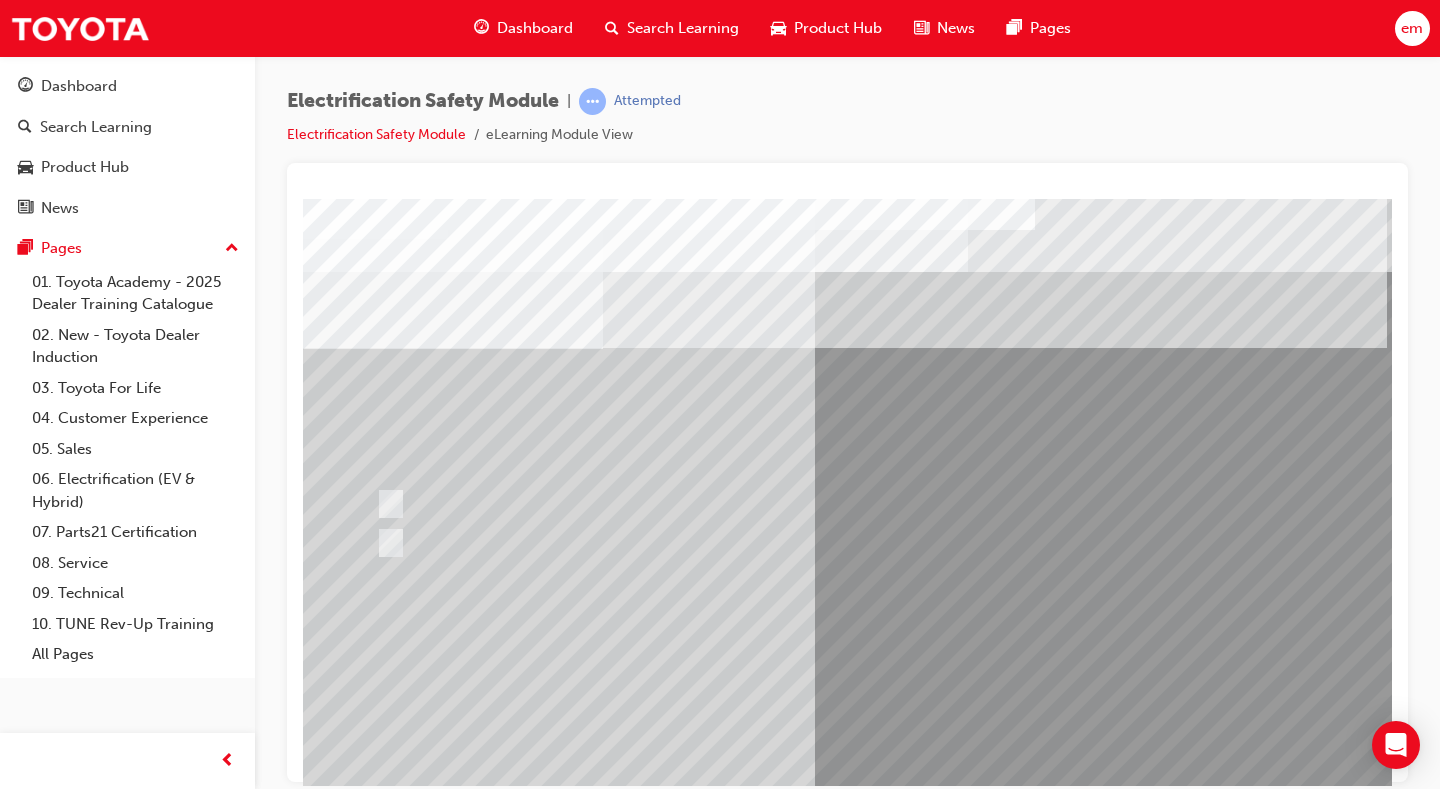 click at bounding box center (635, 2694) 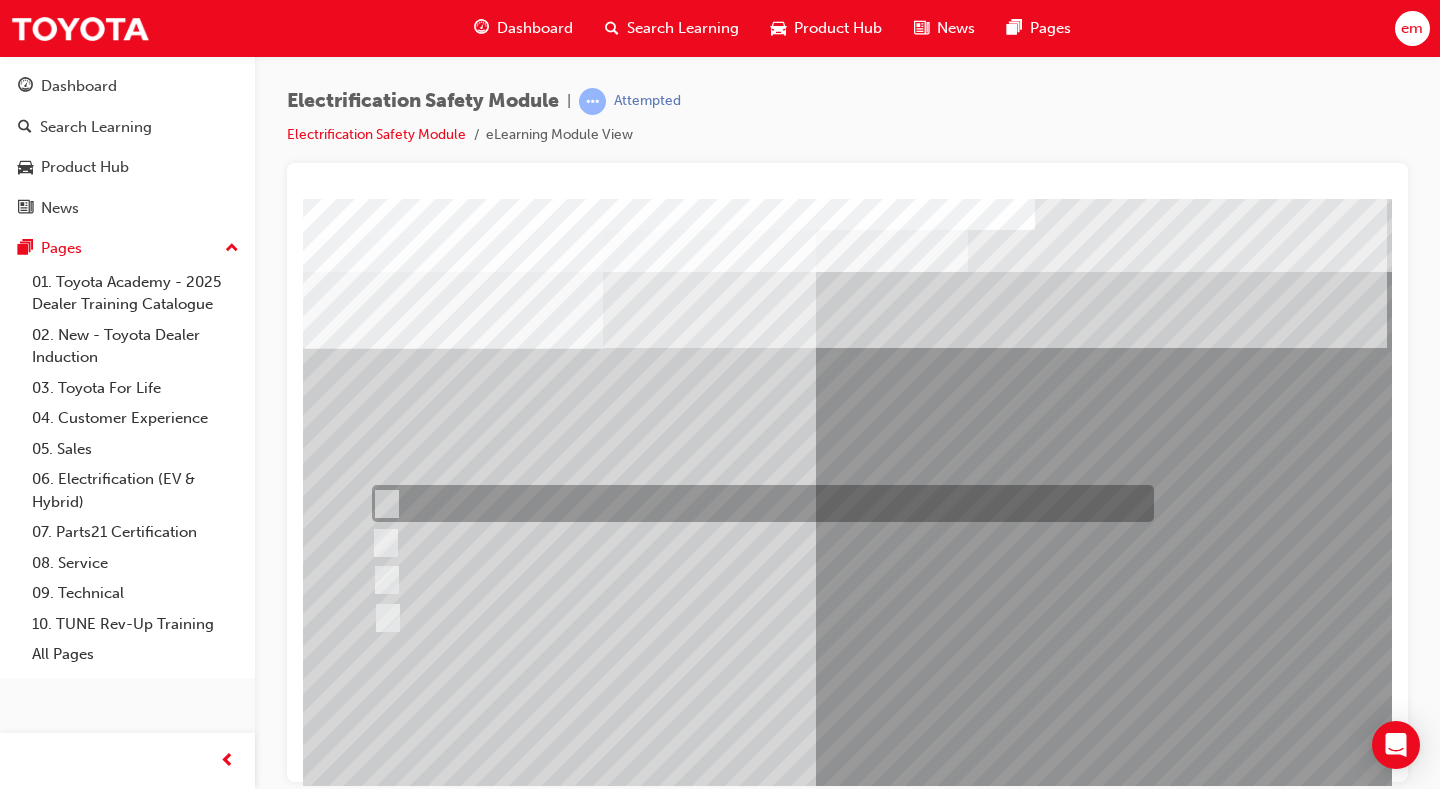 click at bounding box center (758, 503) 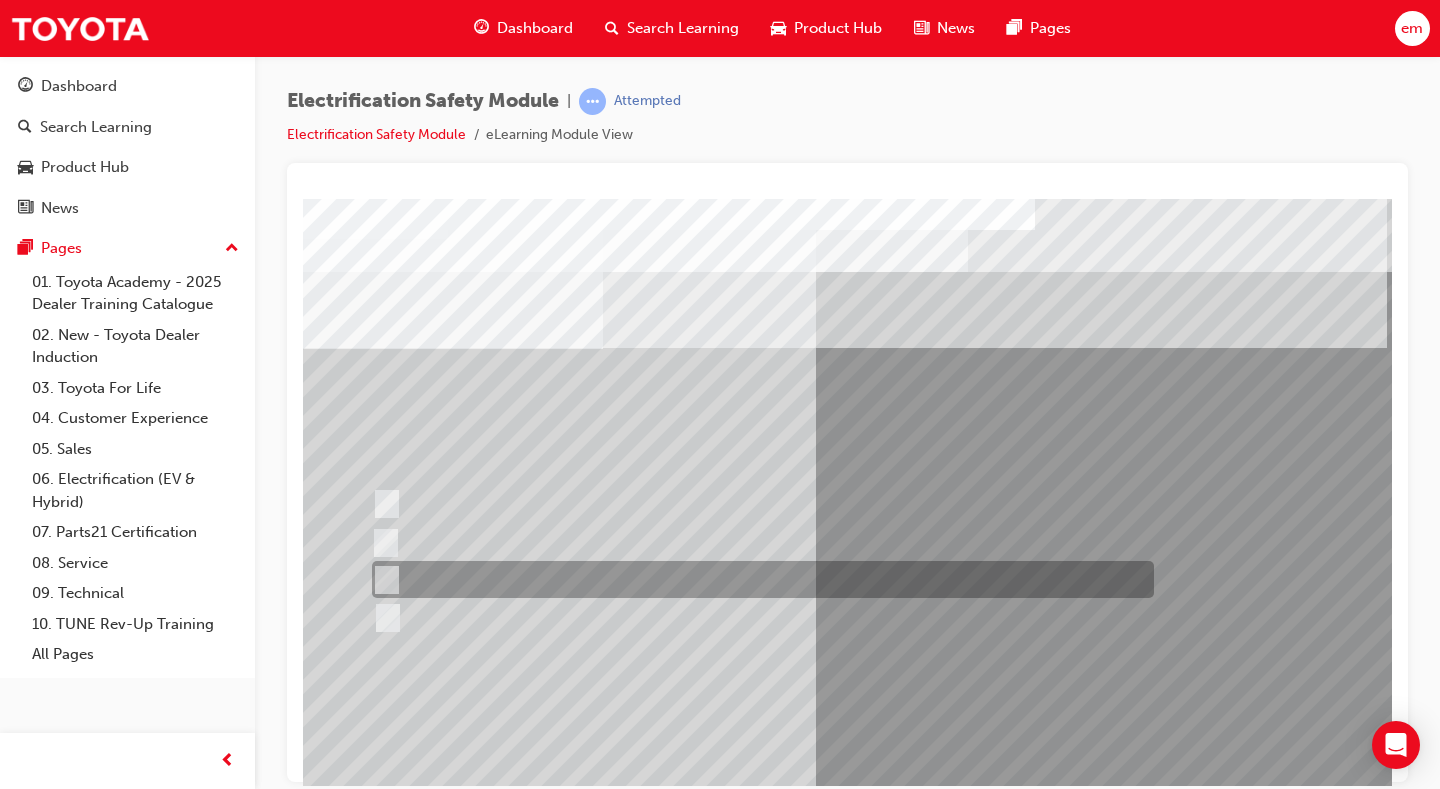 click at bounding box center [758, 579] 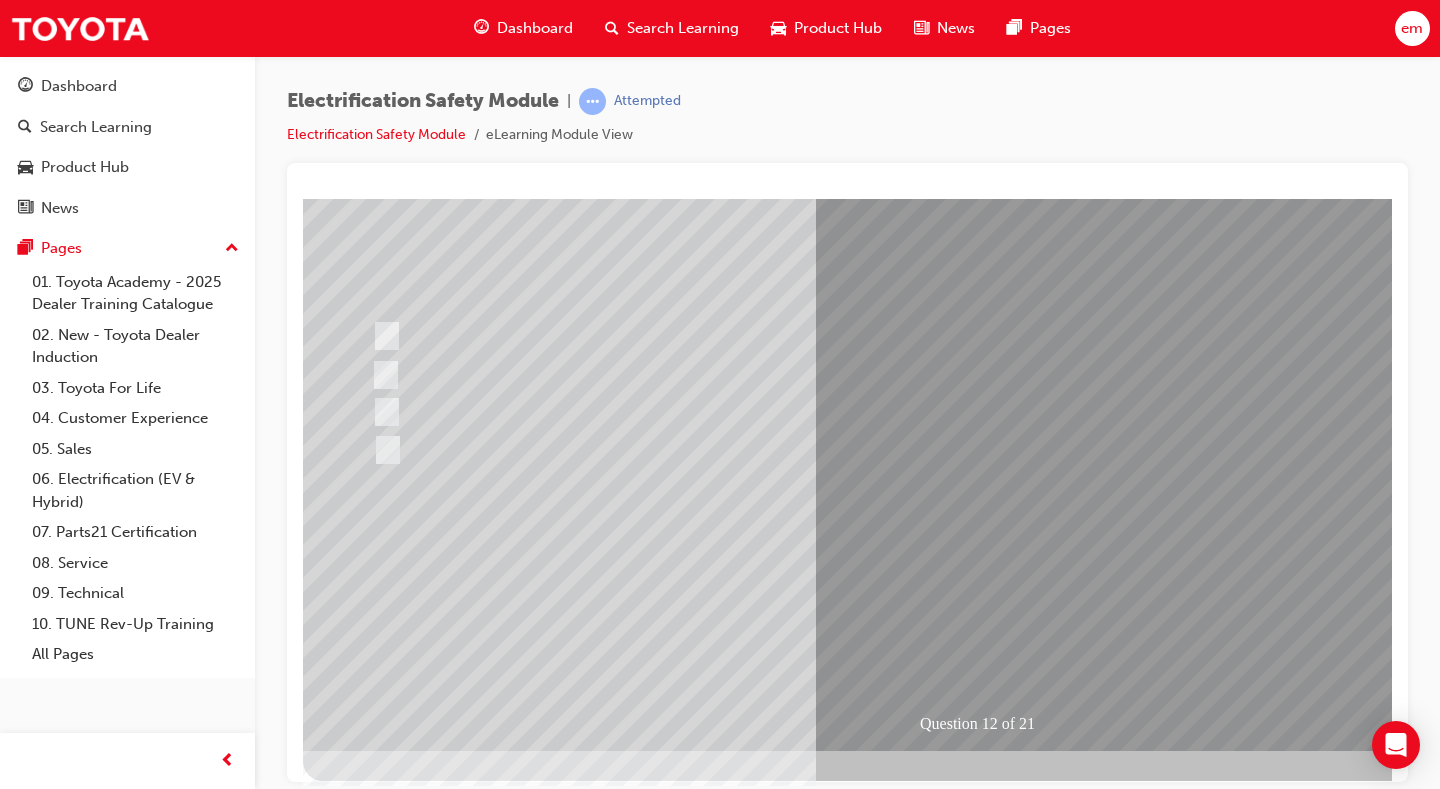 scroll, scrollTop: 180, scrollLeft: 0, axis: vertical 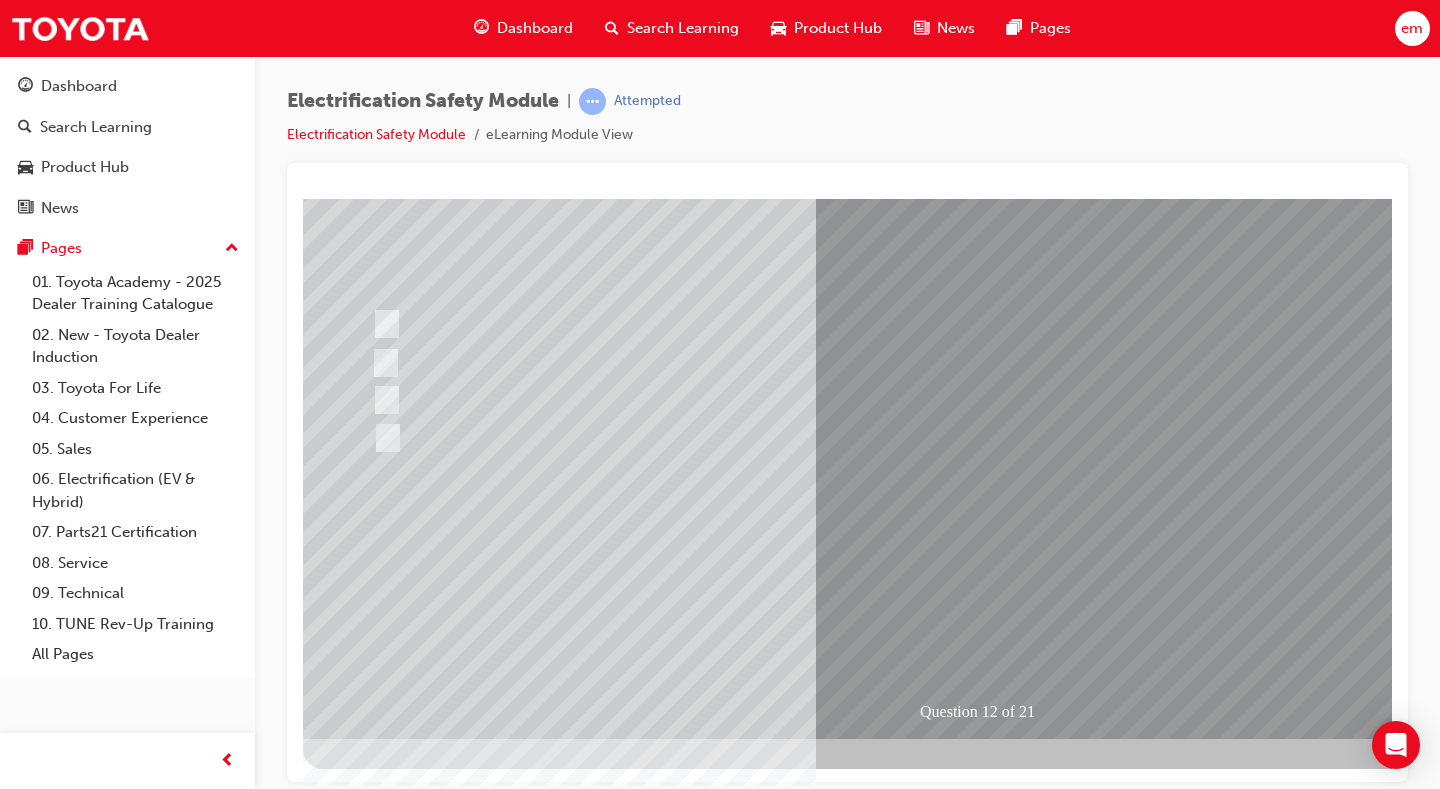 click at bounding box center [375, 2807] 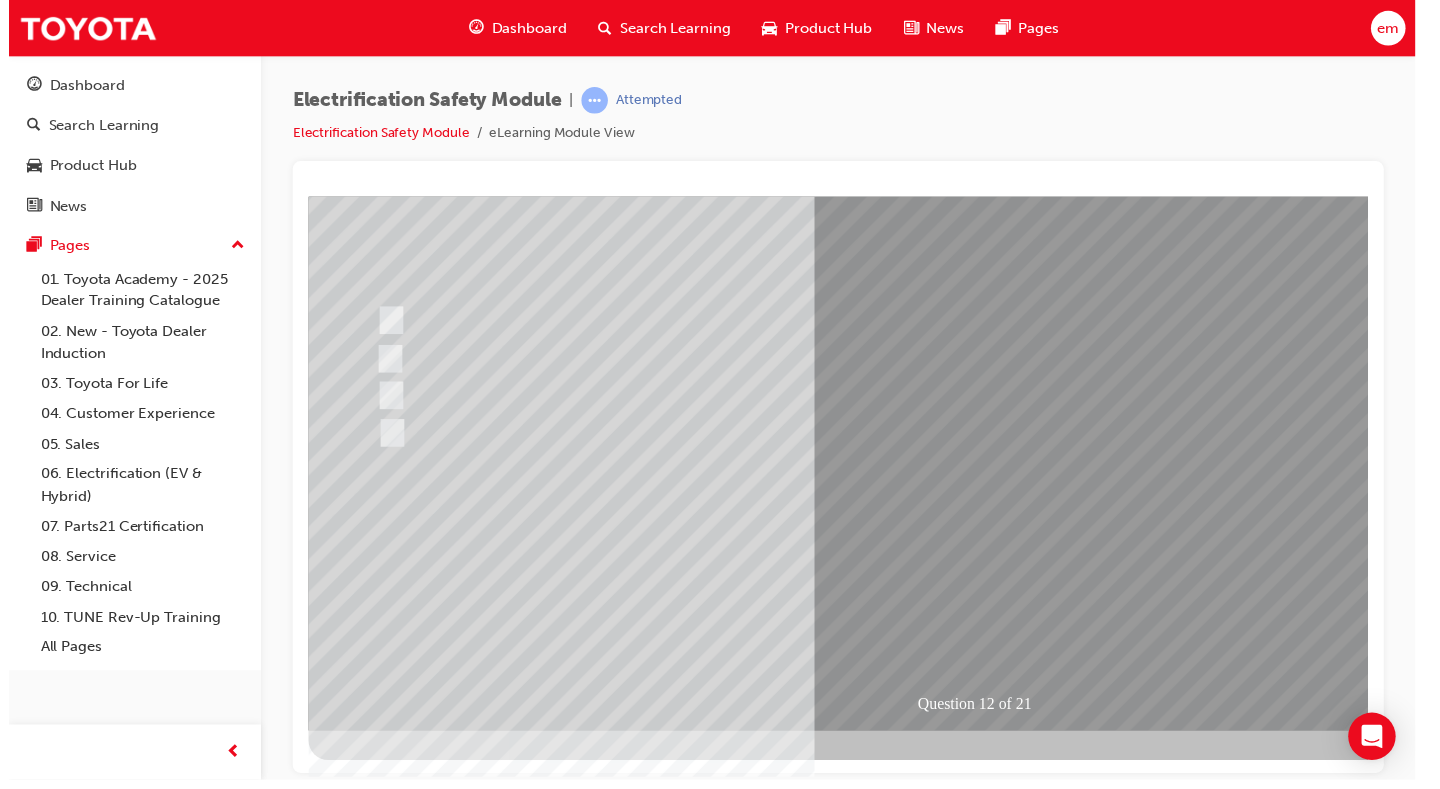 scroll, scrollTop: 0, scrollLeft: 0, axis: both 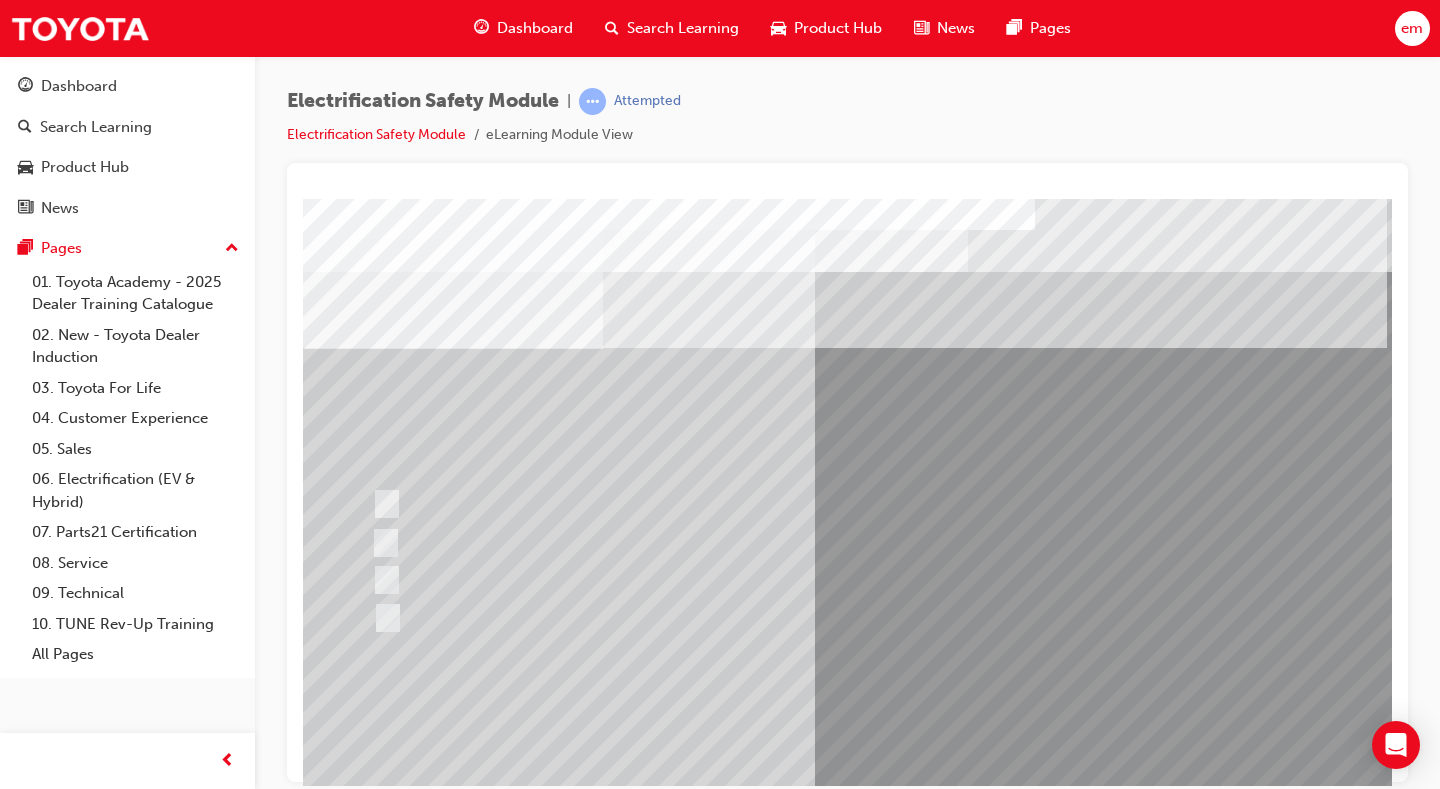 click at bounding box center [635, 2694] 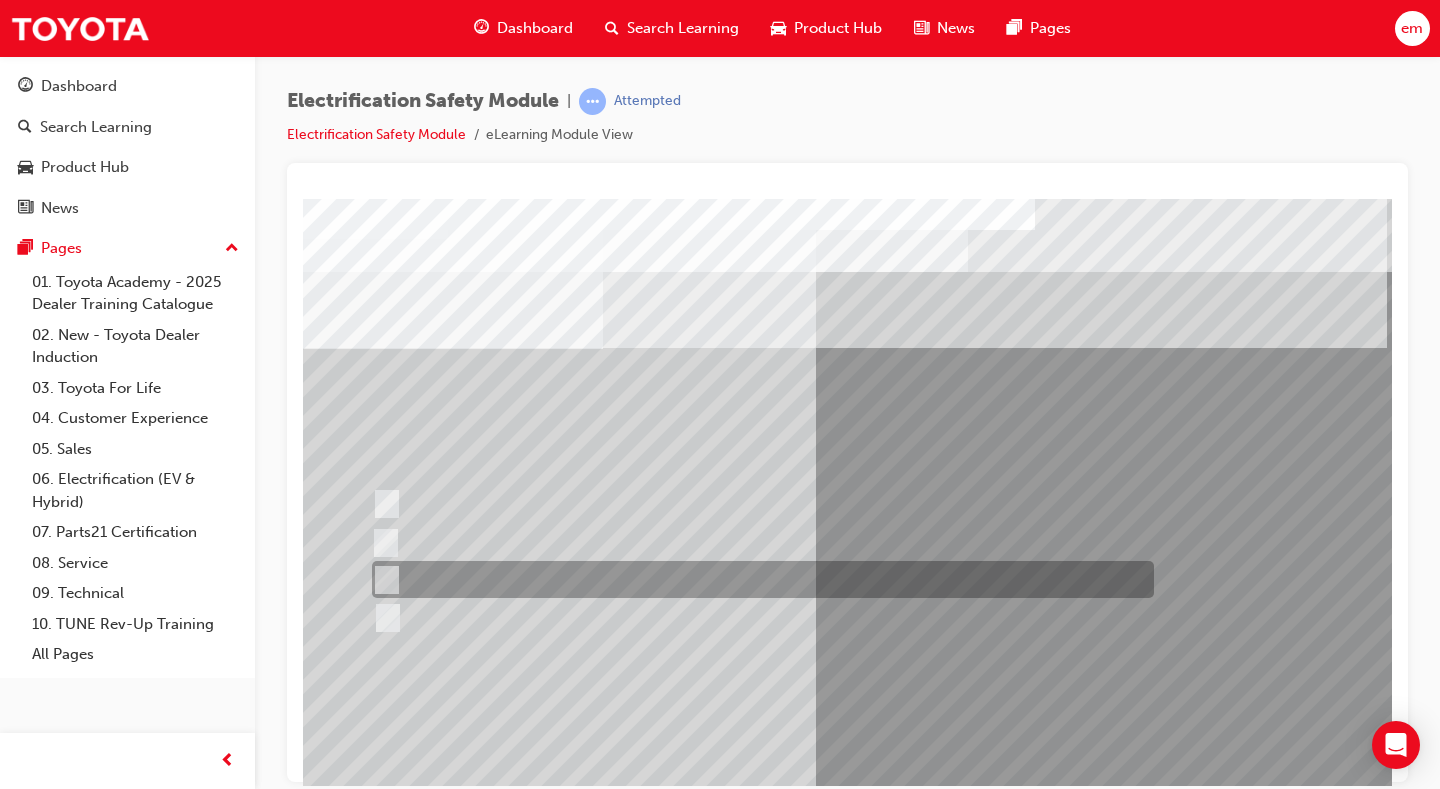 click at bounding box center (758, 579) 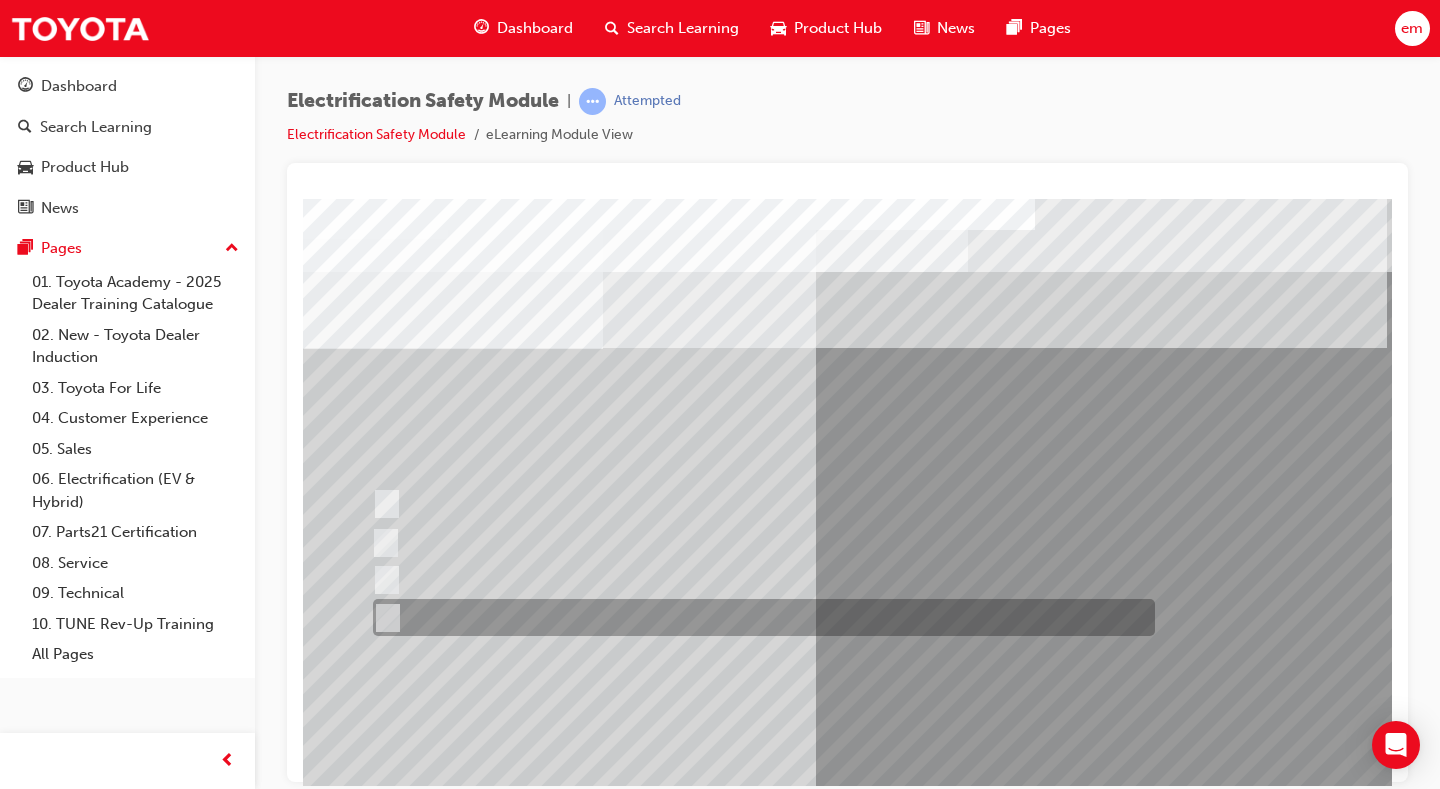 click at bounding box center [759, 617] 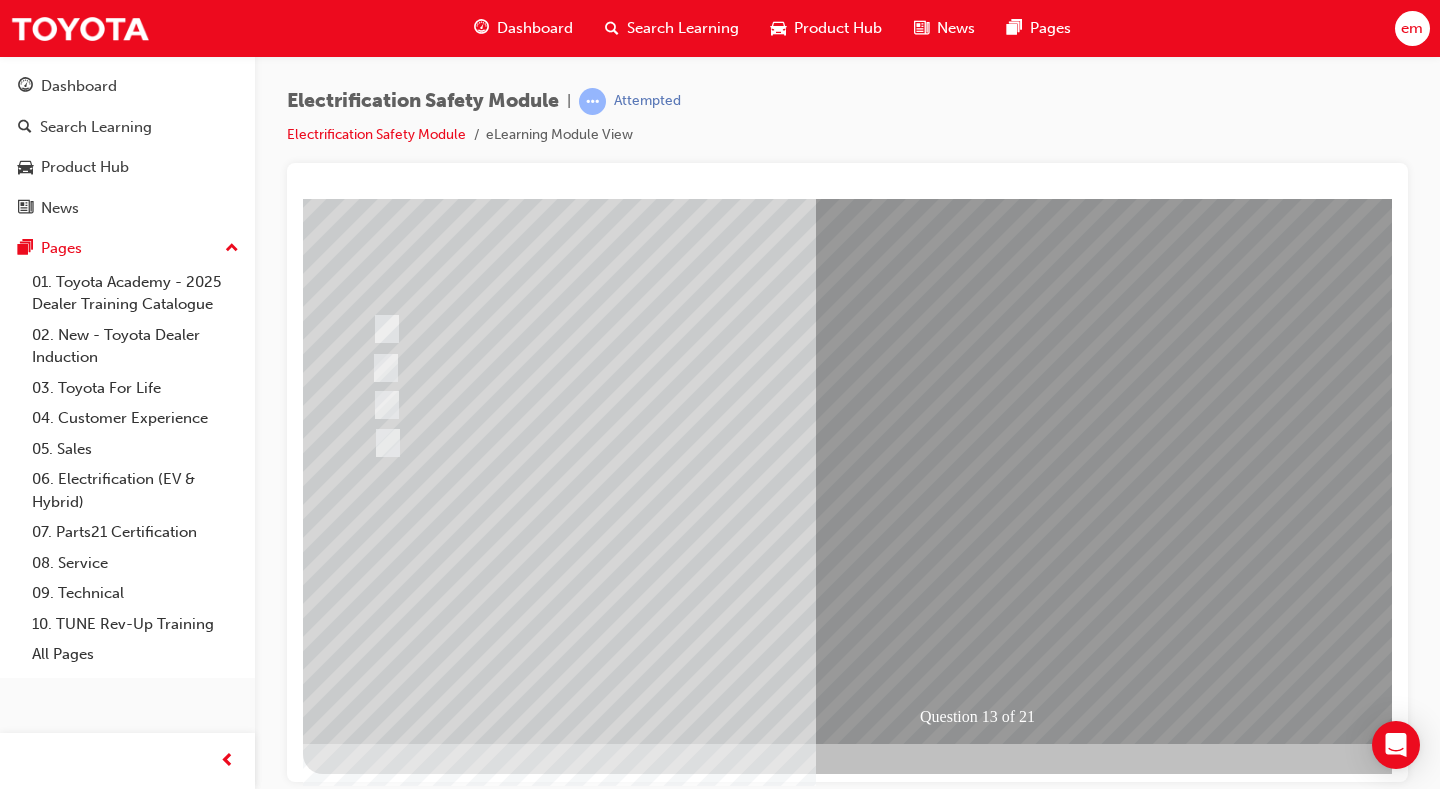scroll, scrollTop: 180, scrollLeft: 0, axis: vertical 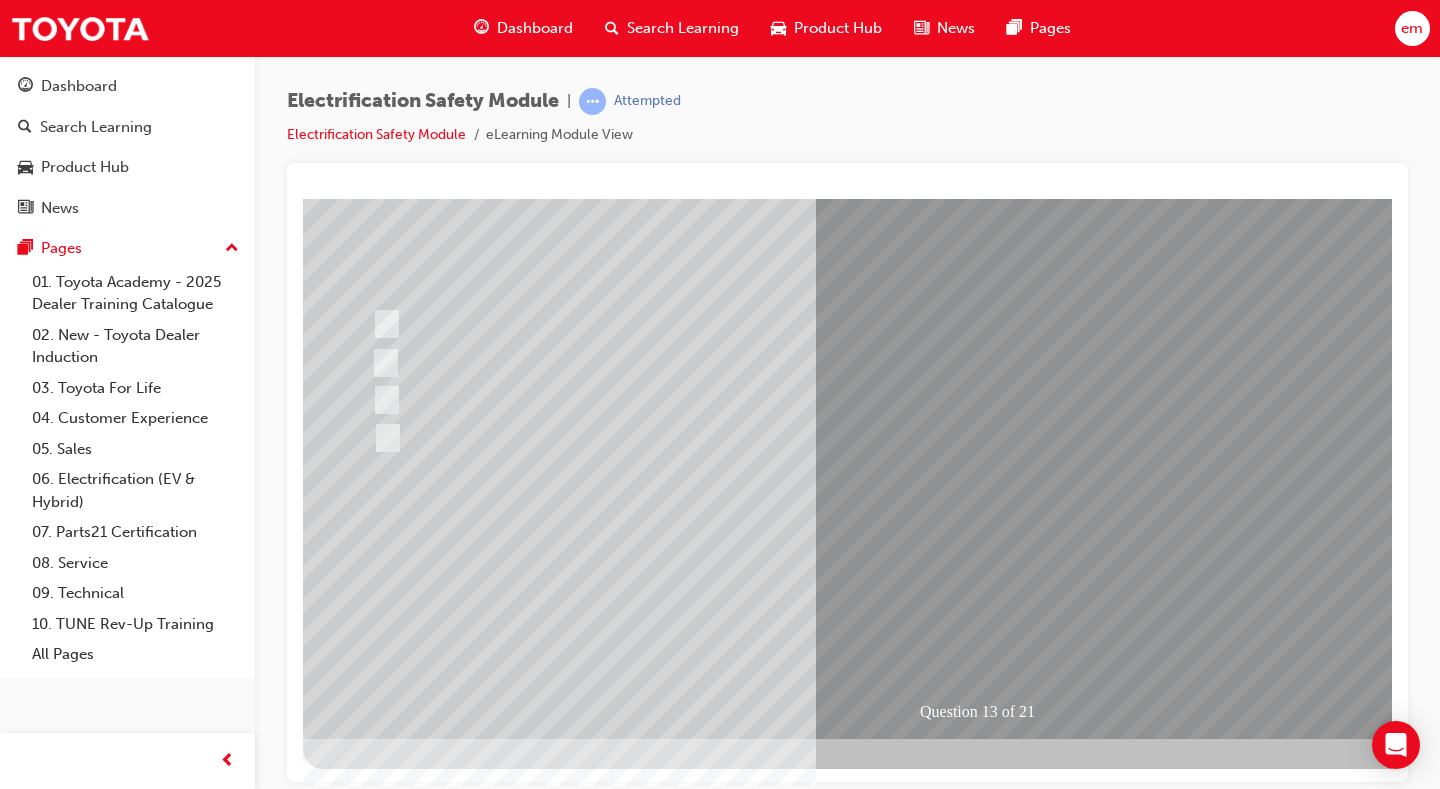 click at bounding box center [375, 2807] 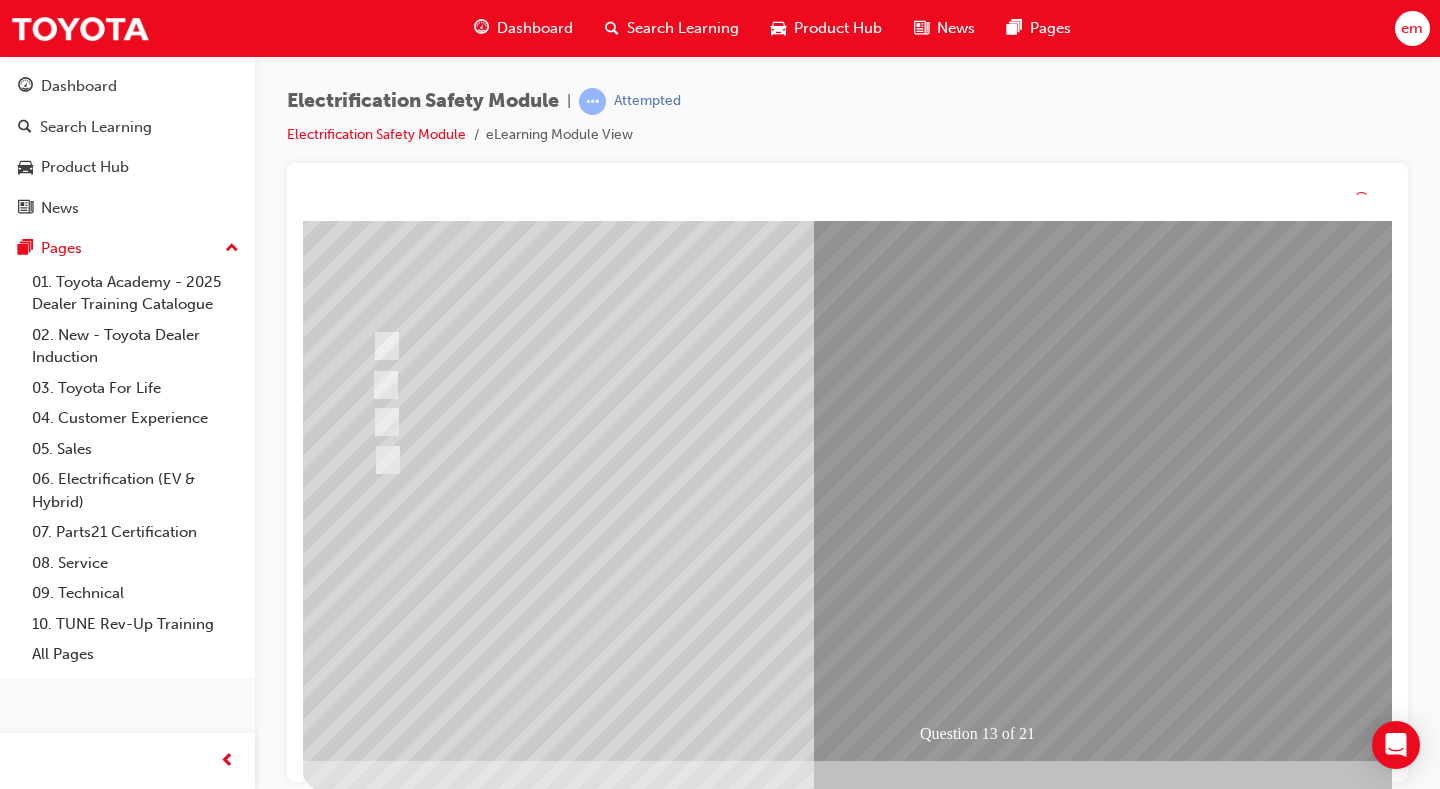 scroll, scrollTop: 0, scrollLeft: 0, axis: both 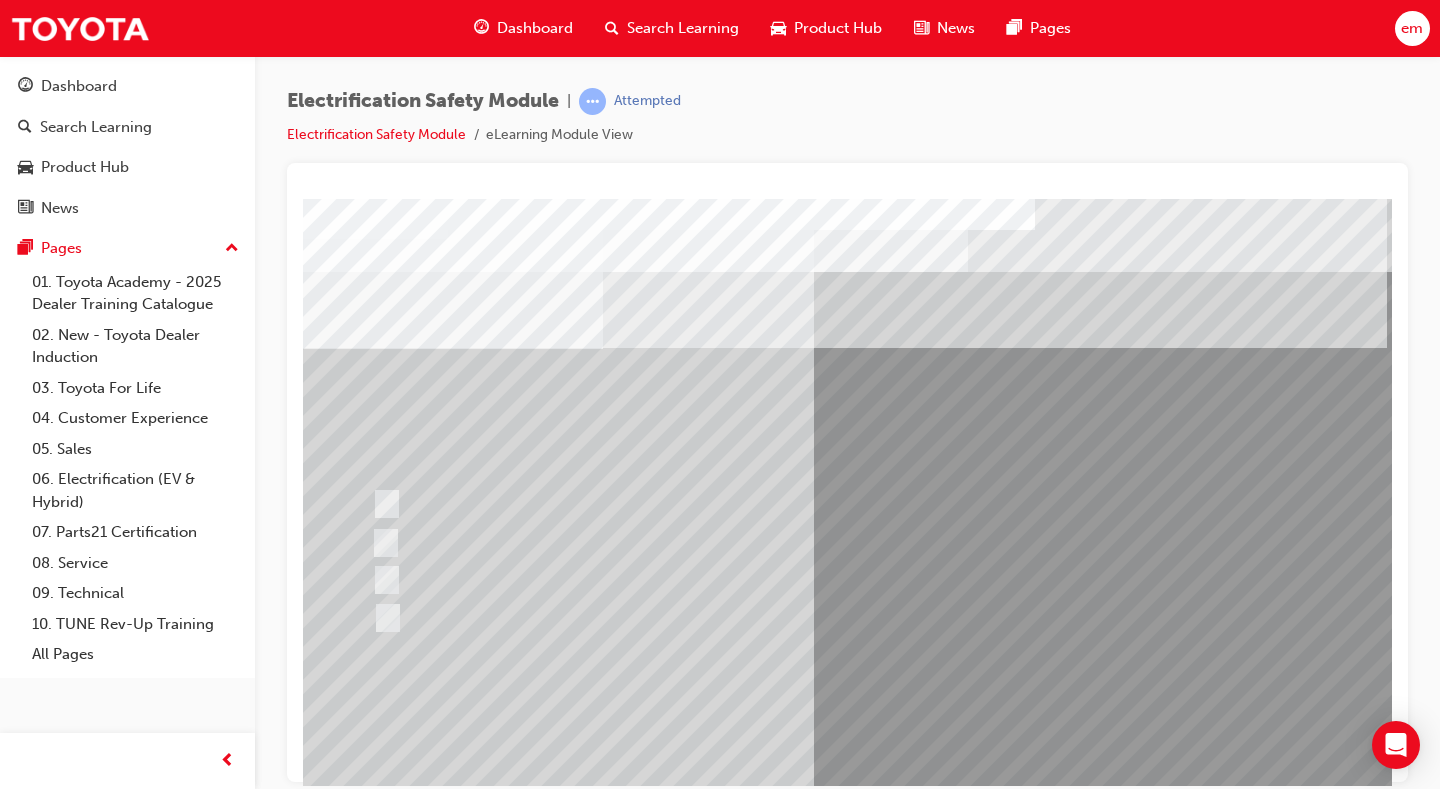 click at bounding box center [983, 1278] 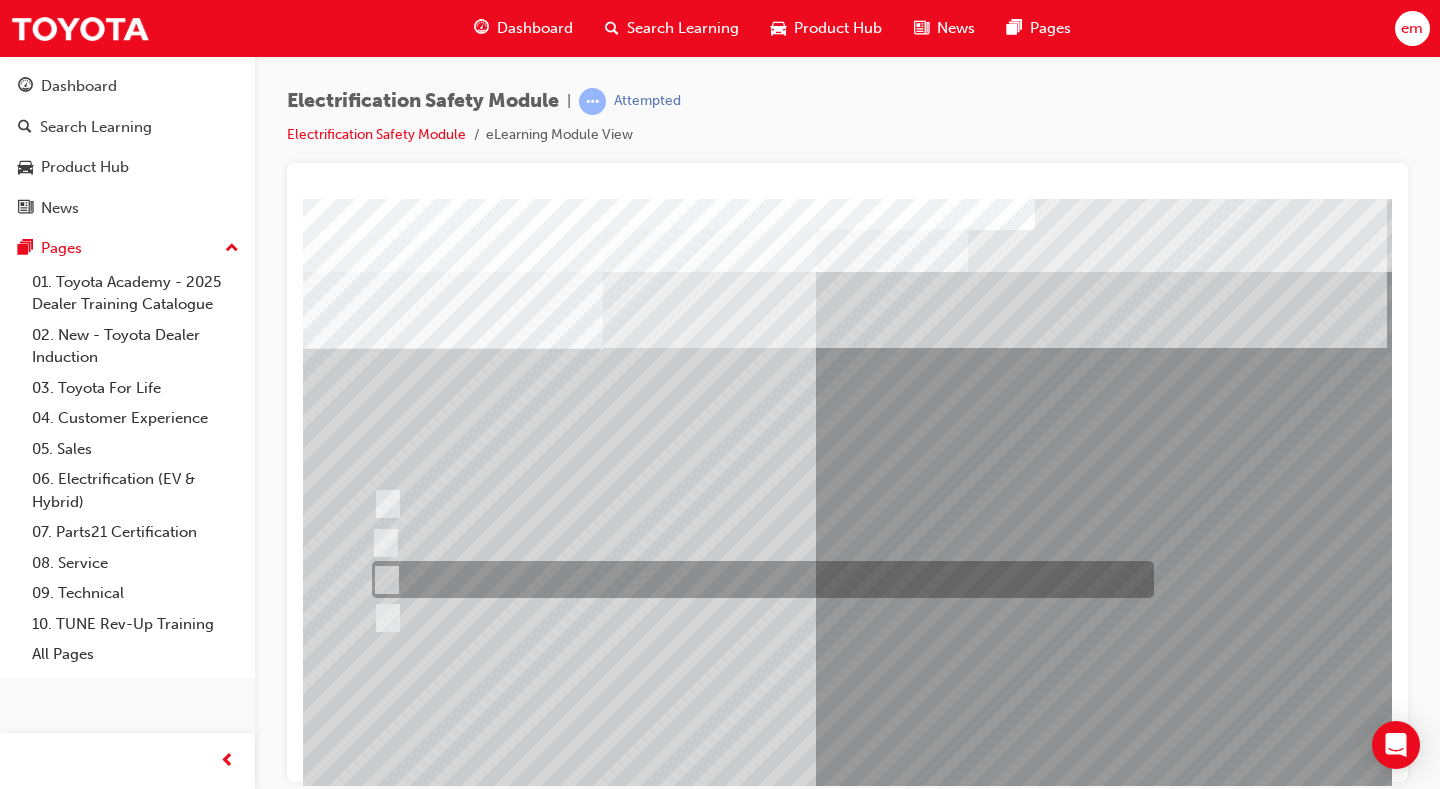 click at bounding box center [758, 579] 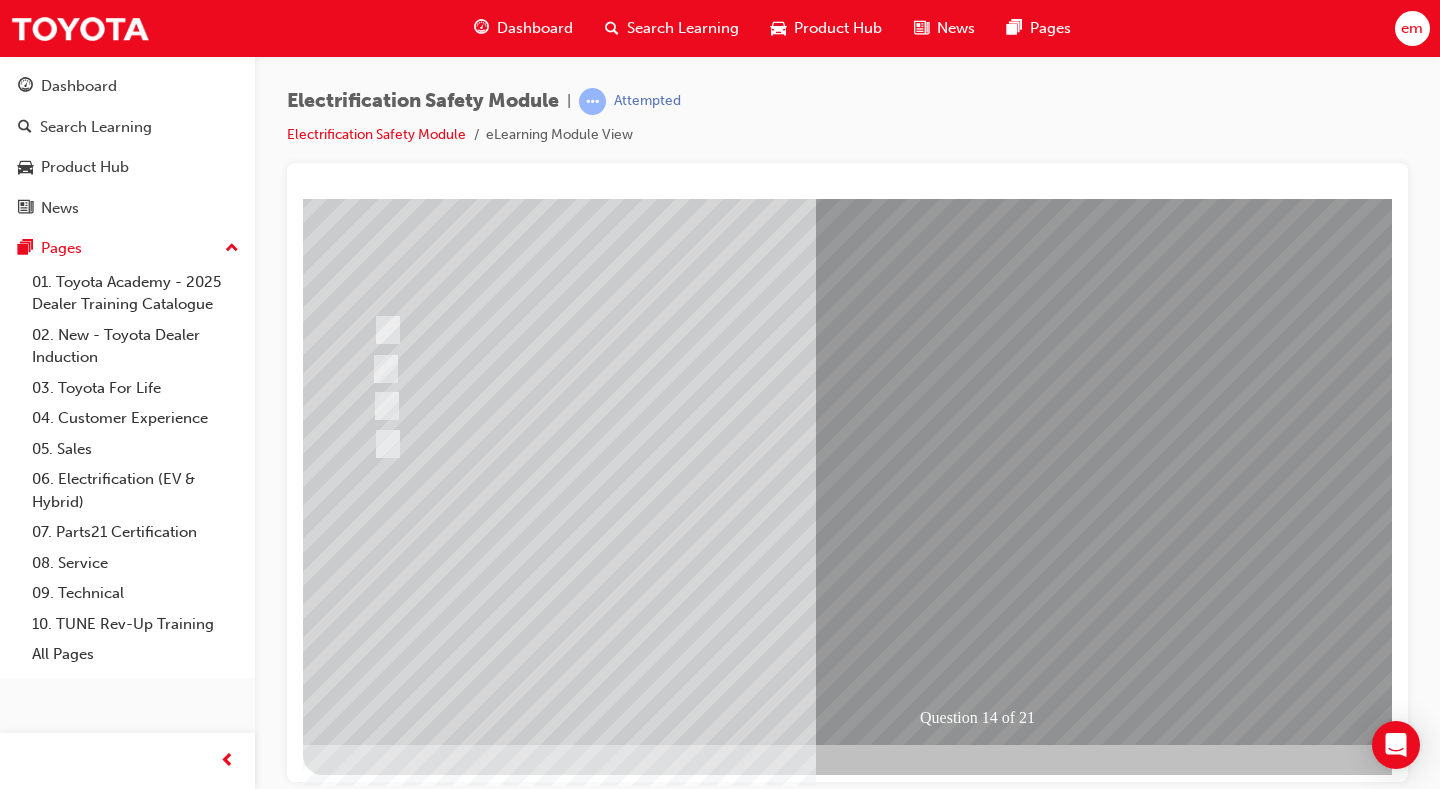 scroll, scrollTop: 180, scrollLeft: 0, axis: vertical 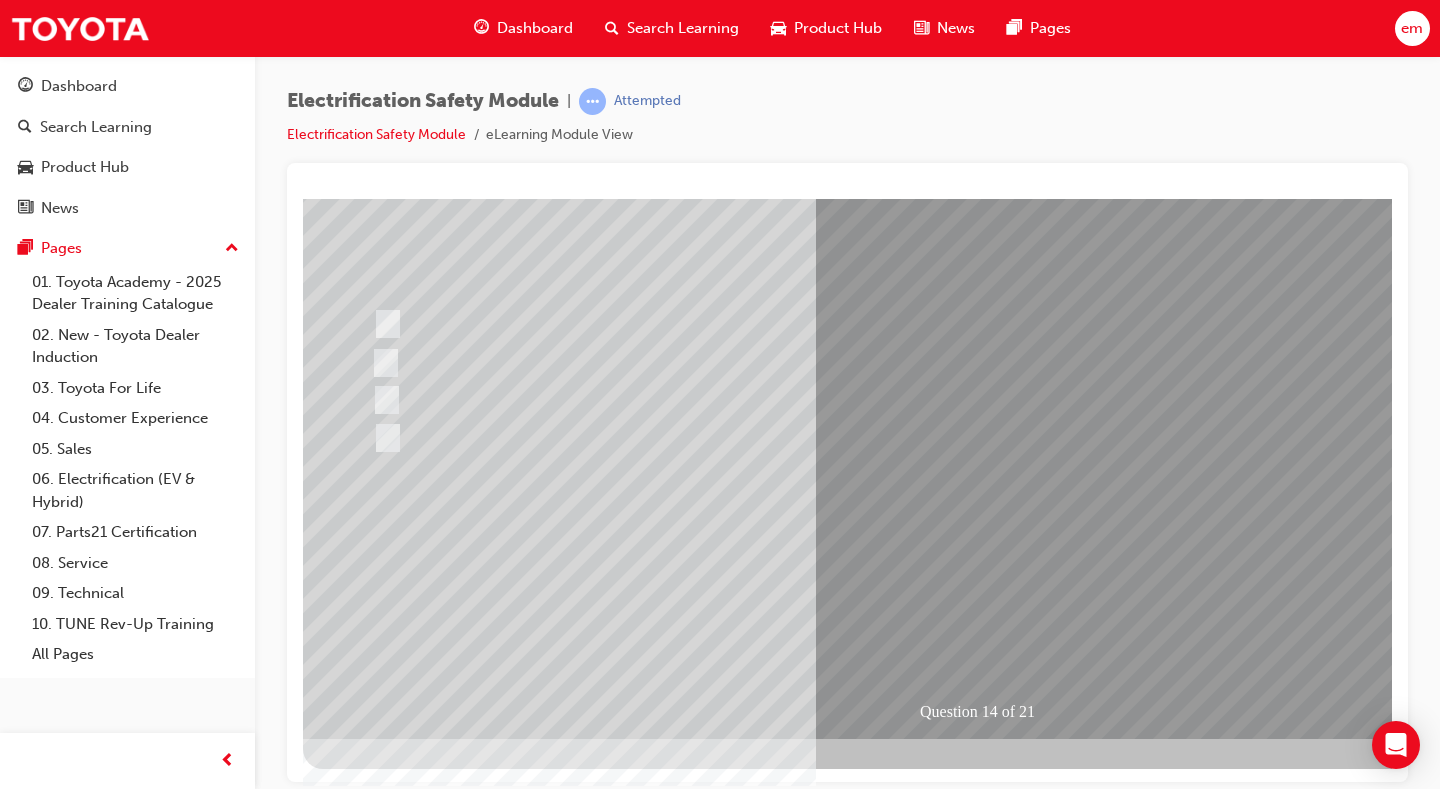 click at bounding box center (375, 2807) 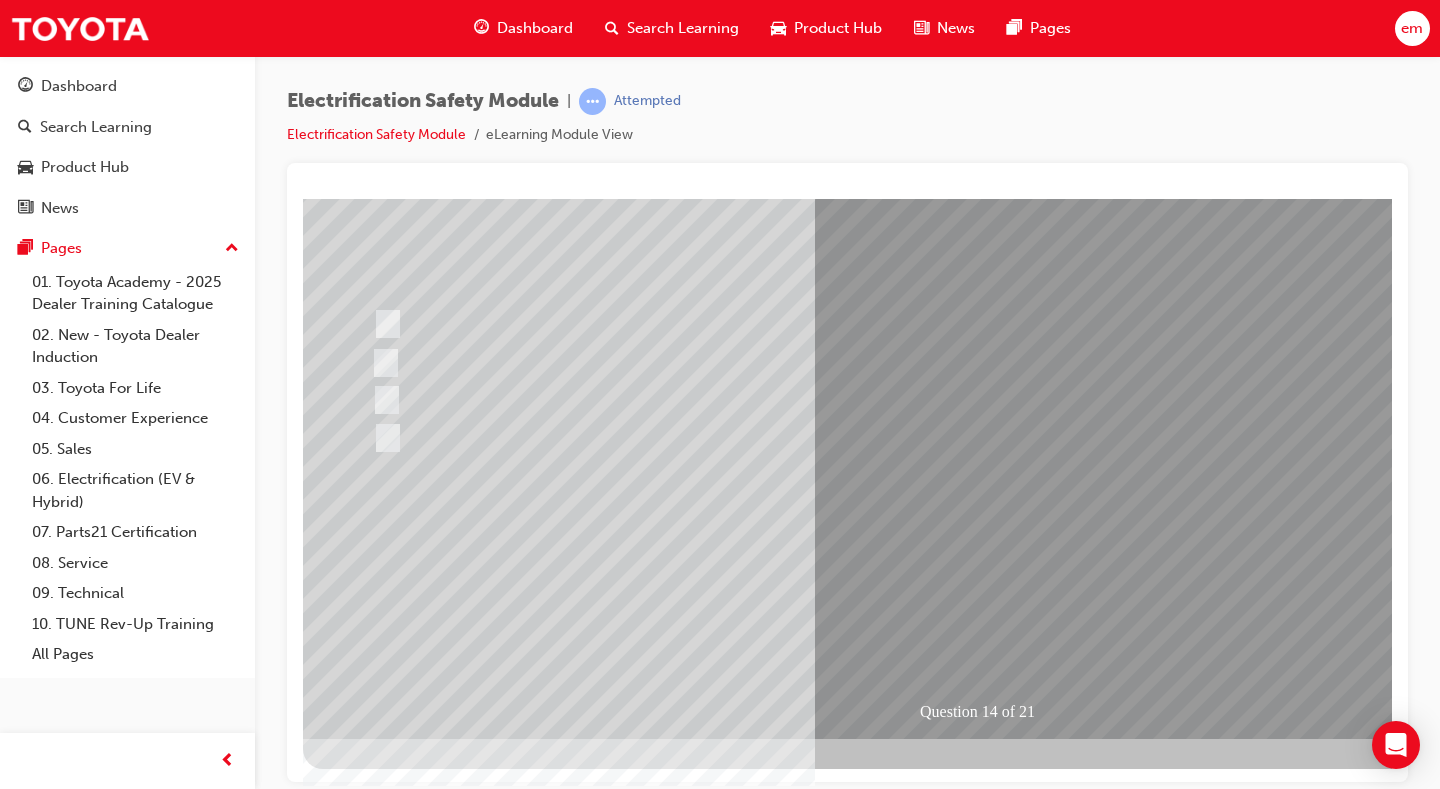 click at bounding box center (375, 2807) 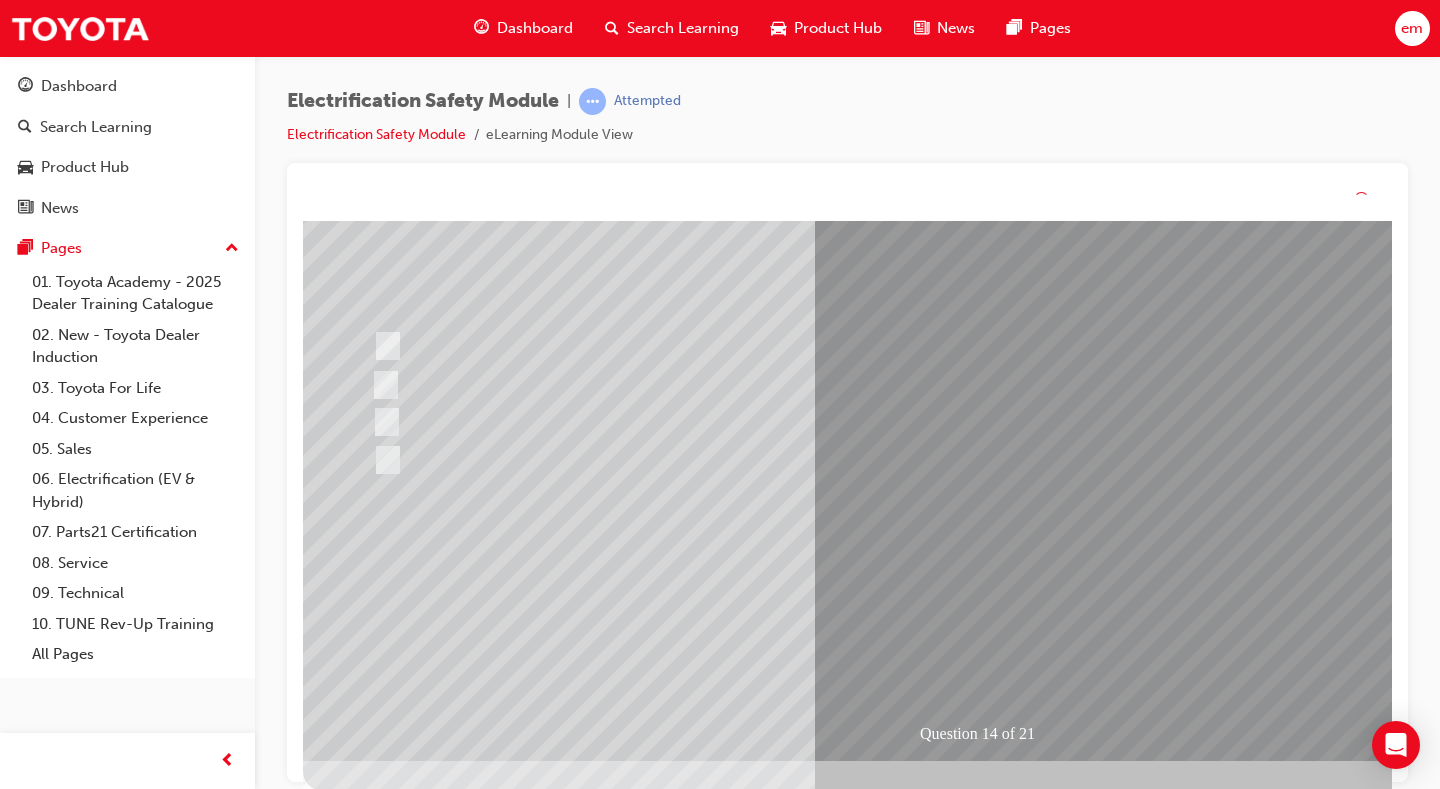 scroll, scrollTop: 0, scrollLeft: 0, axis: both 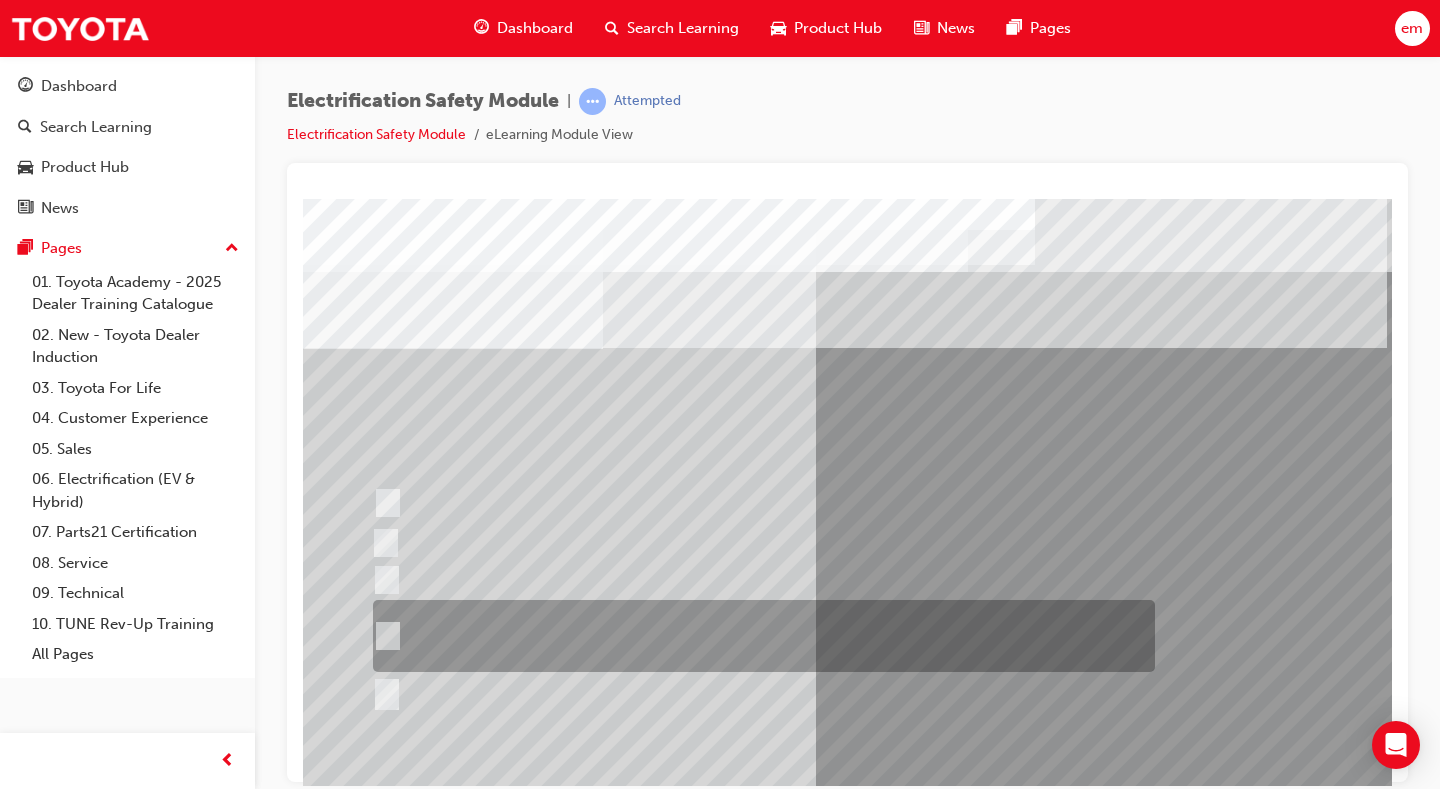 click at bounding box center (759, 636) 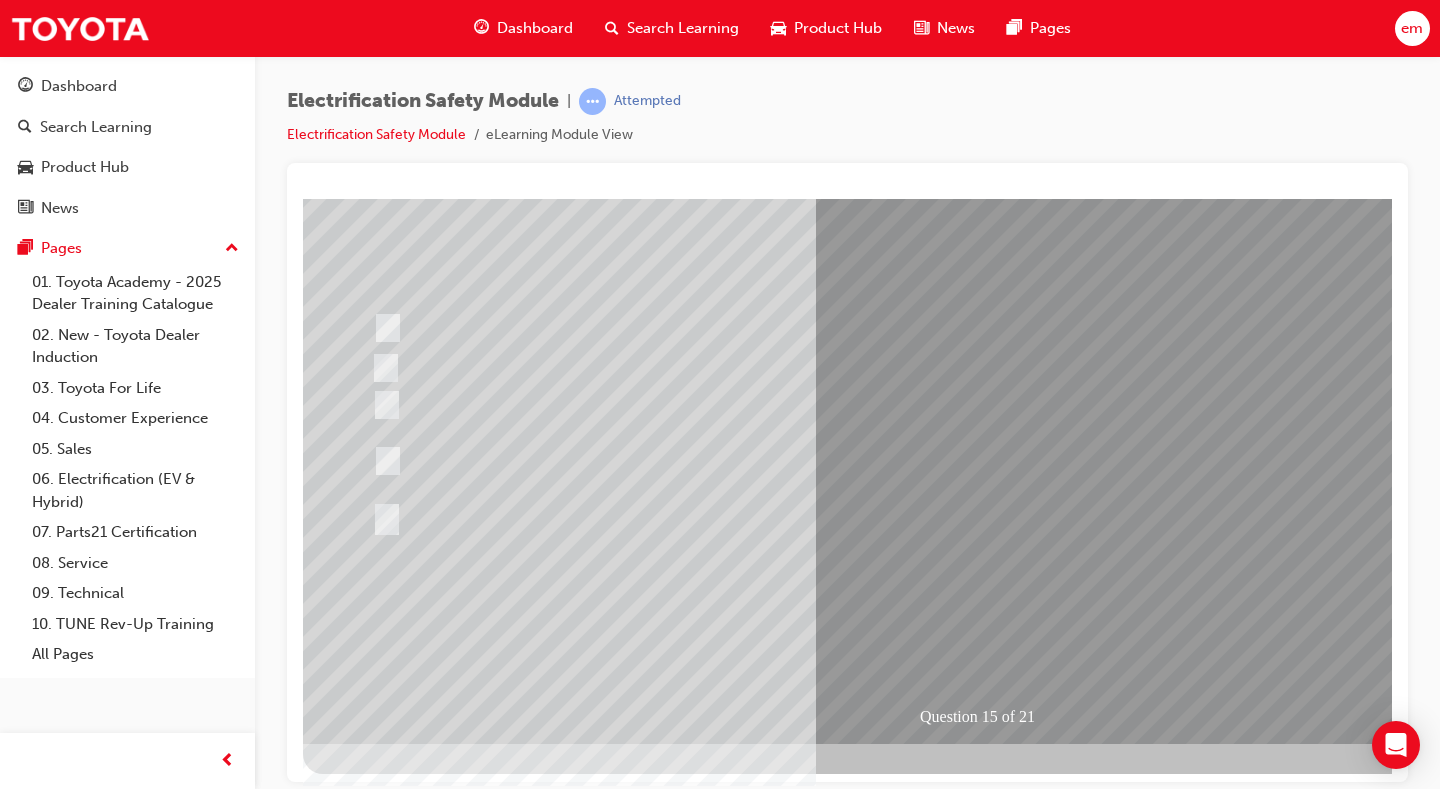scroll, scrollTop: 180, scrollLeft: 0, axis: vertical 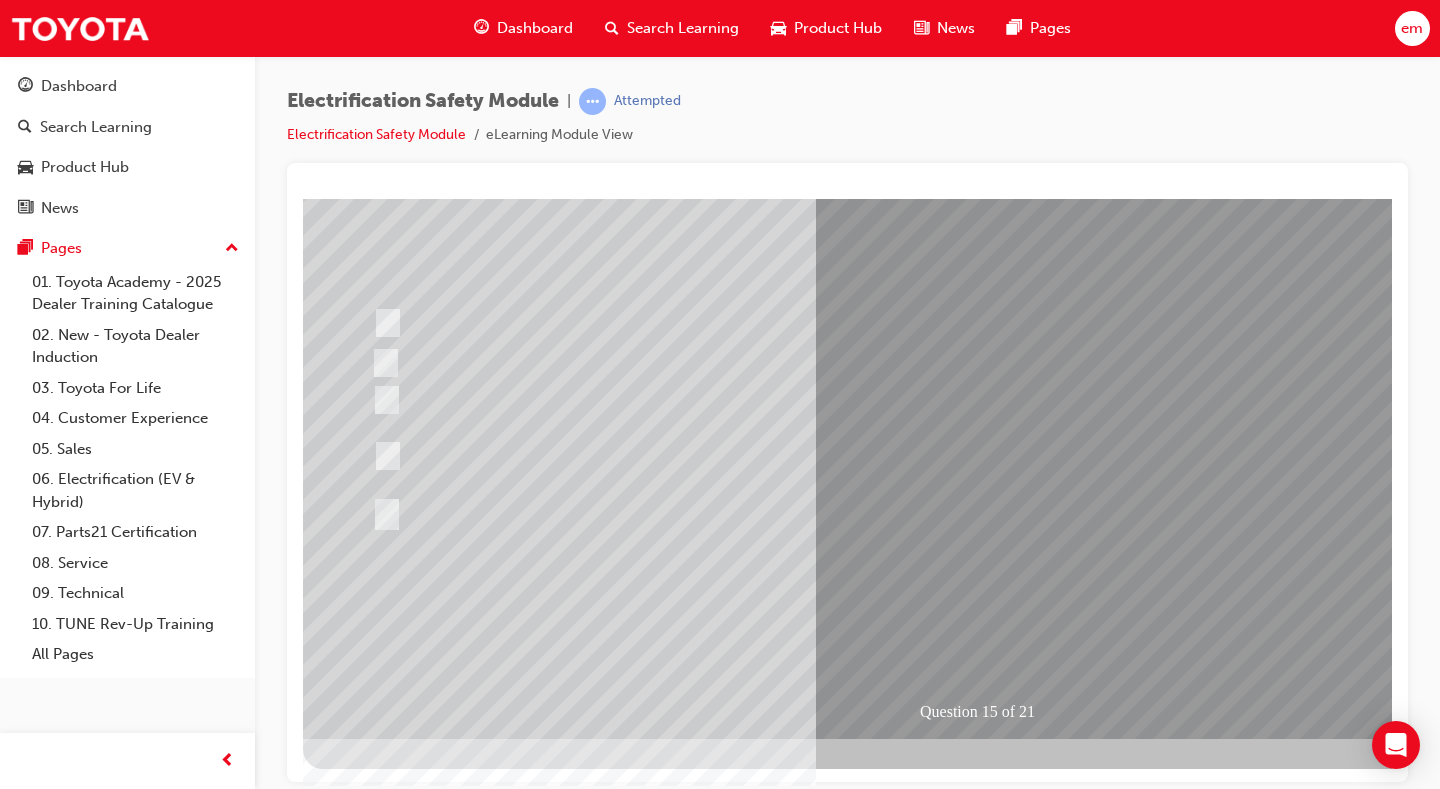 click at bounding box center (375, 2834) 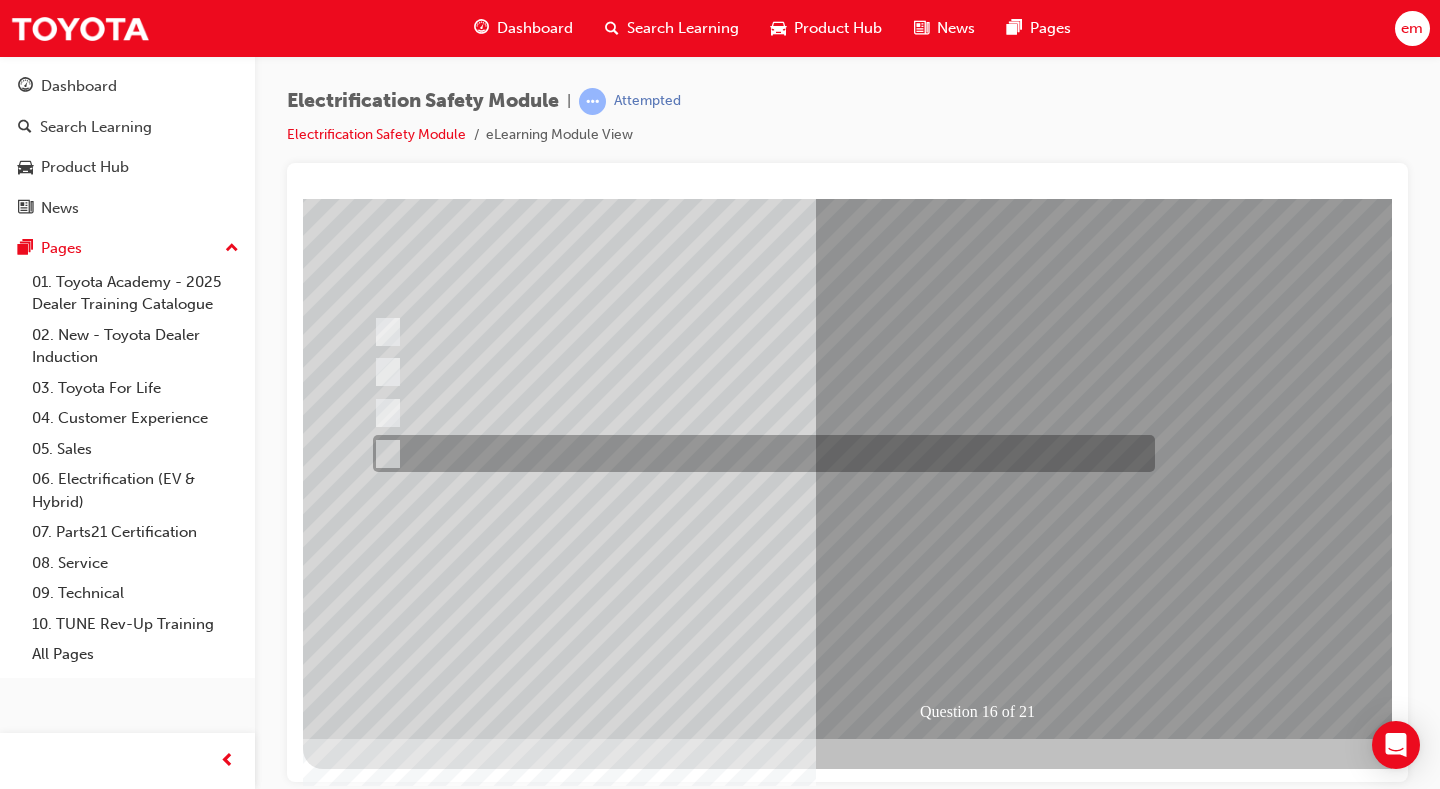 scroll, scrollTop: 0, scrollLeft: 0, axis: both 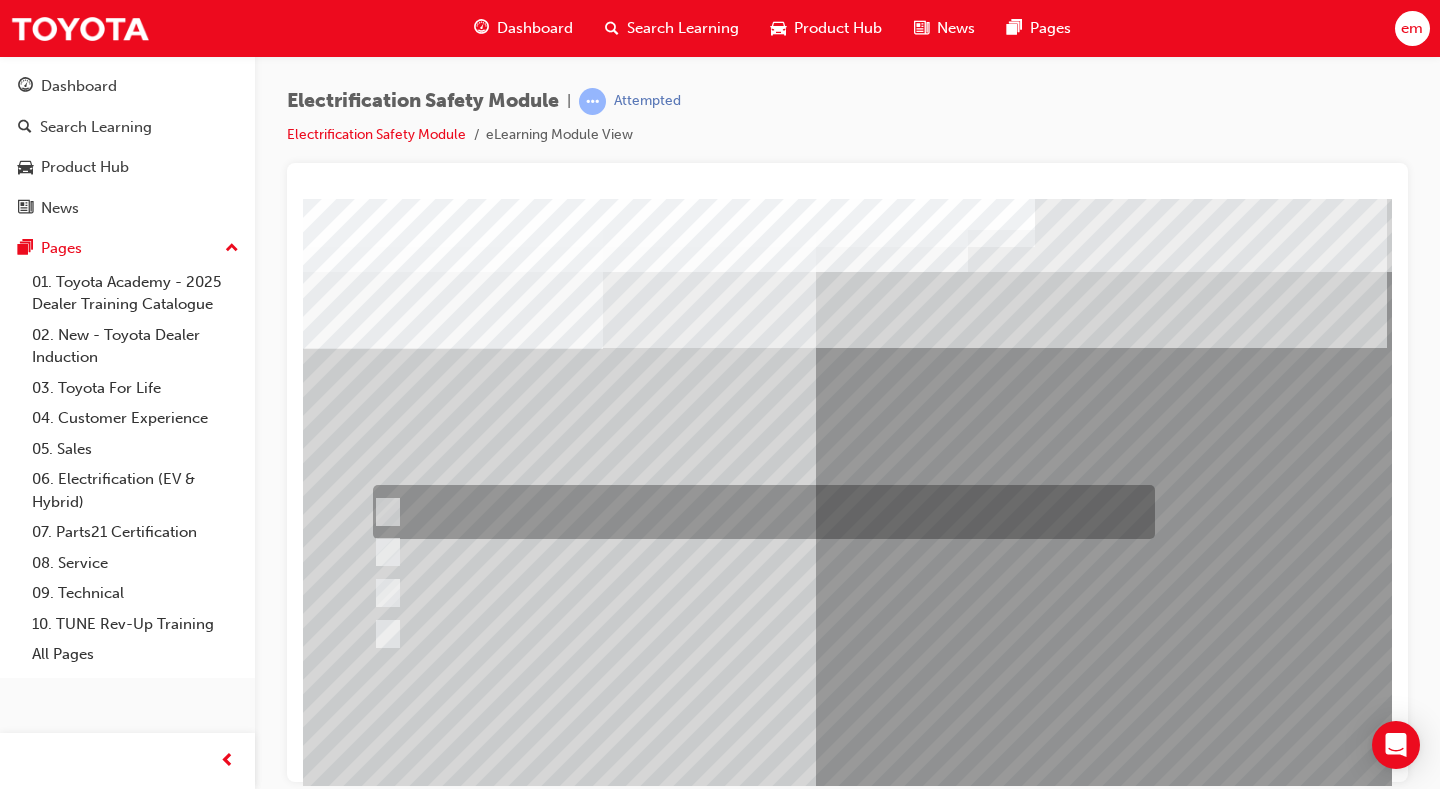 click at bounding box center (759, 512) 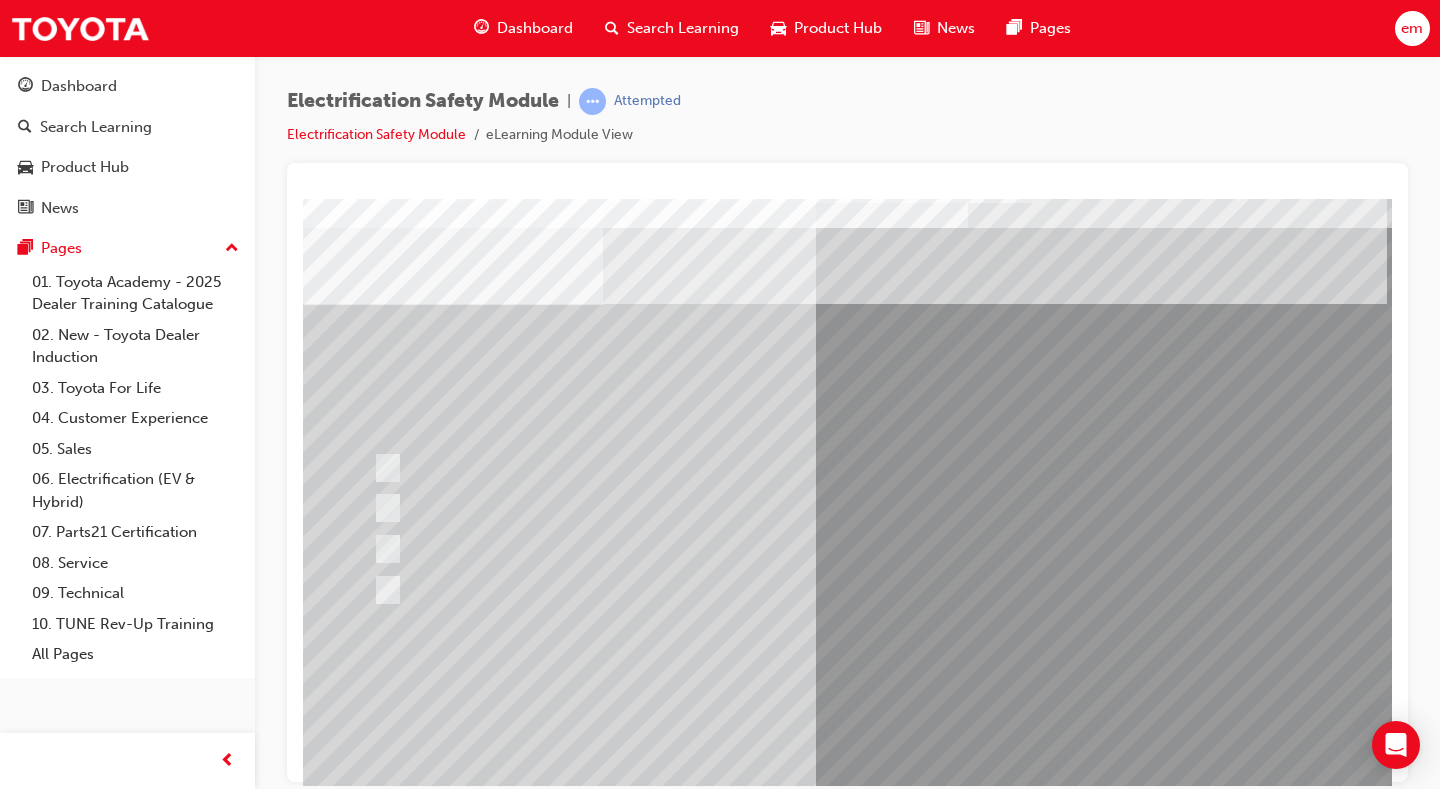 scroll, scrollTop: 100, scrollLeft: 0, axis: vertical 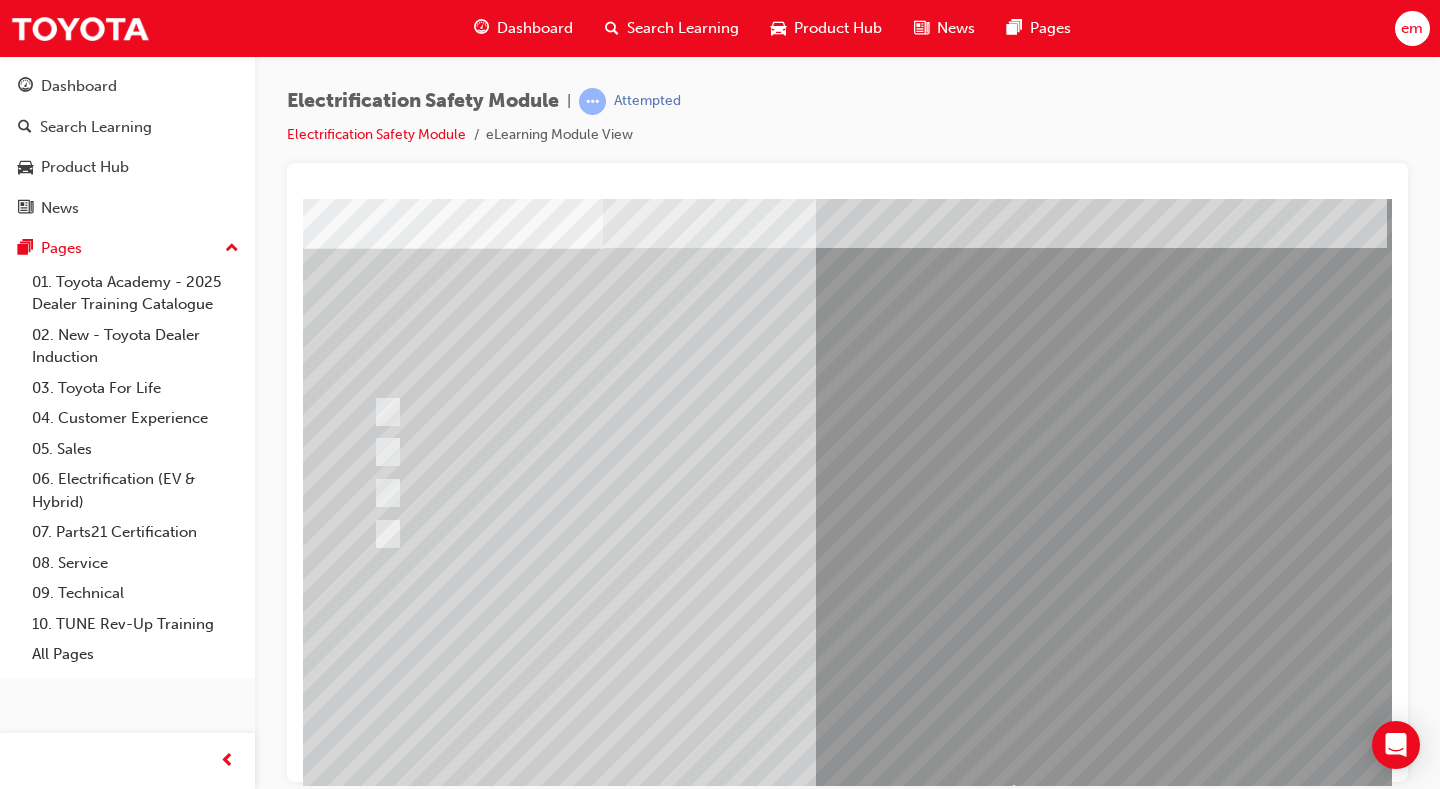 click at bounding box center [375, 2887] 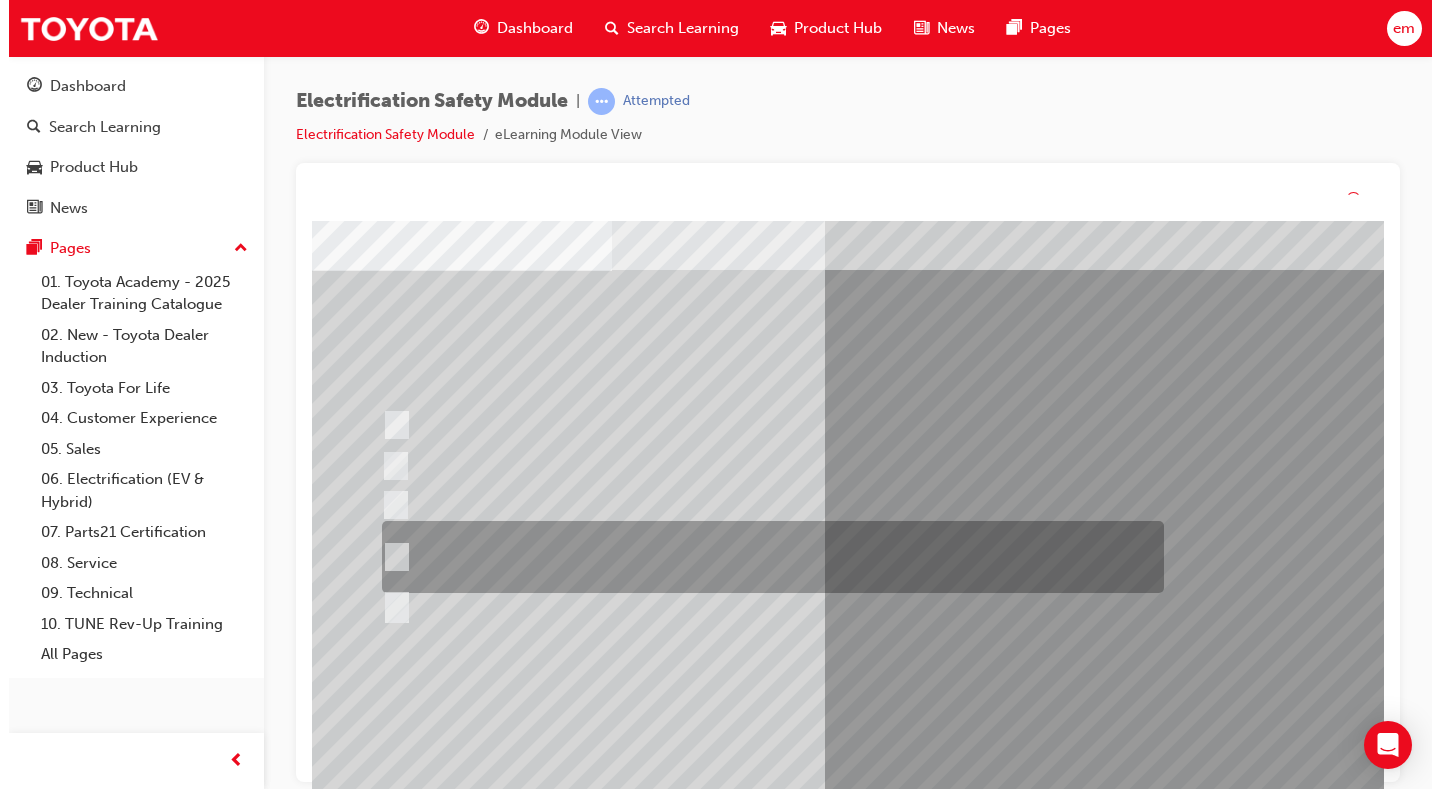 scroll, scrollTop: 0, scrollLeft: 0, axis: both 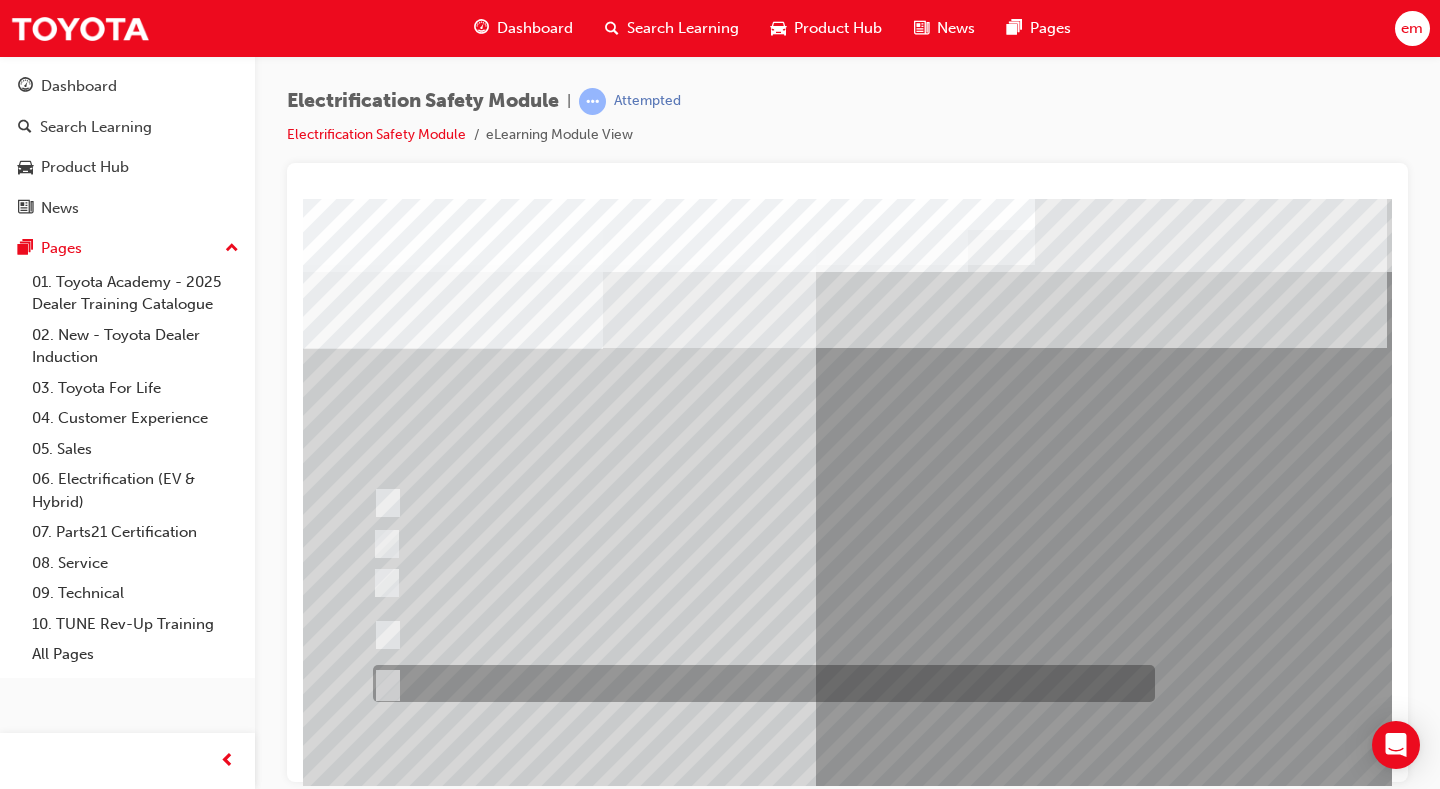 click at bounding box center [759, 683] 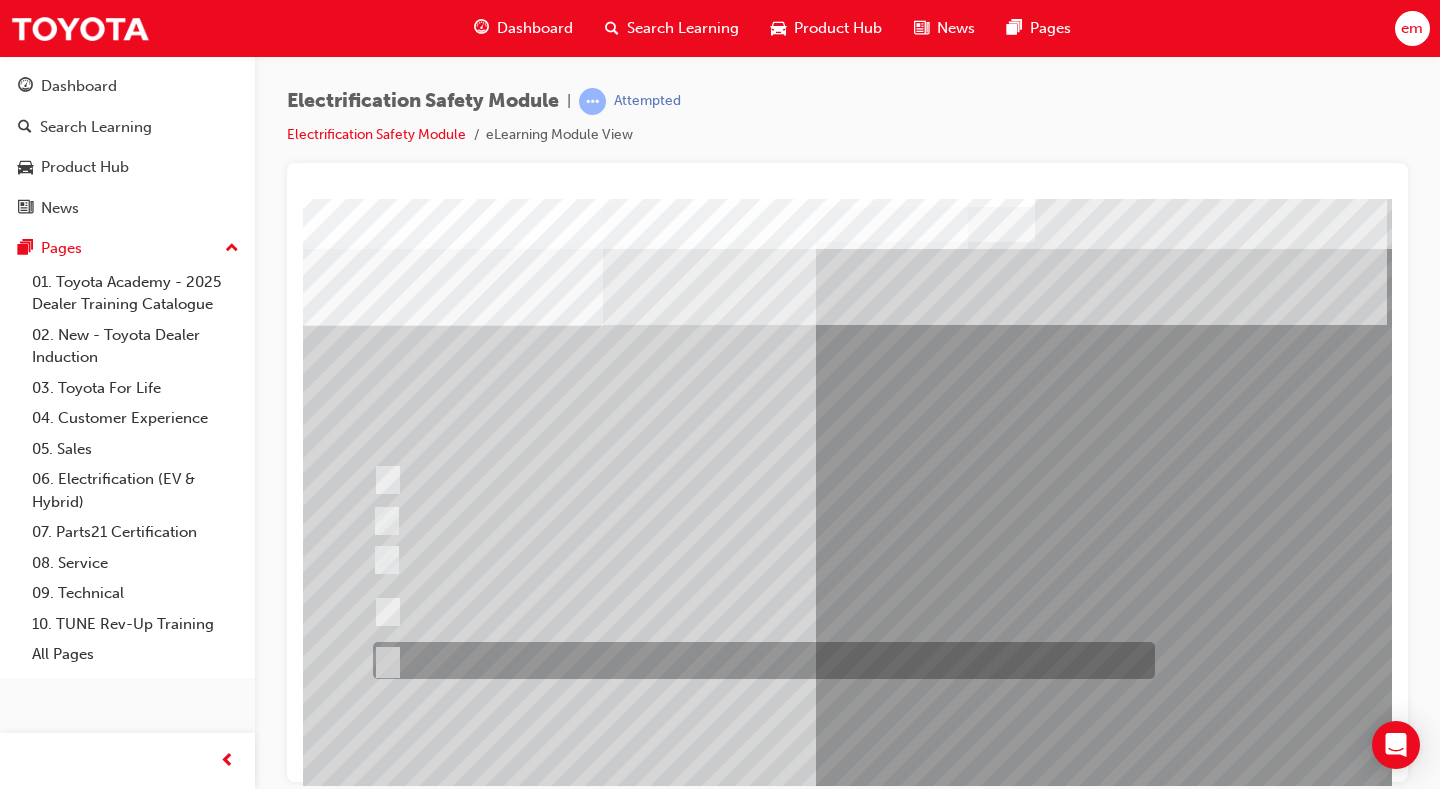 scroll, scrollTop: 100, scrollLeft: 0, axis: vertical 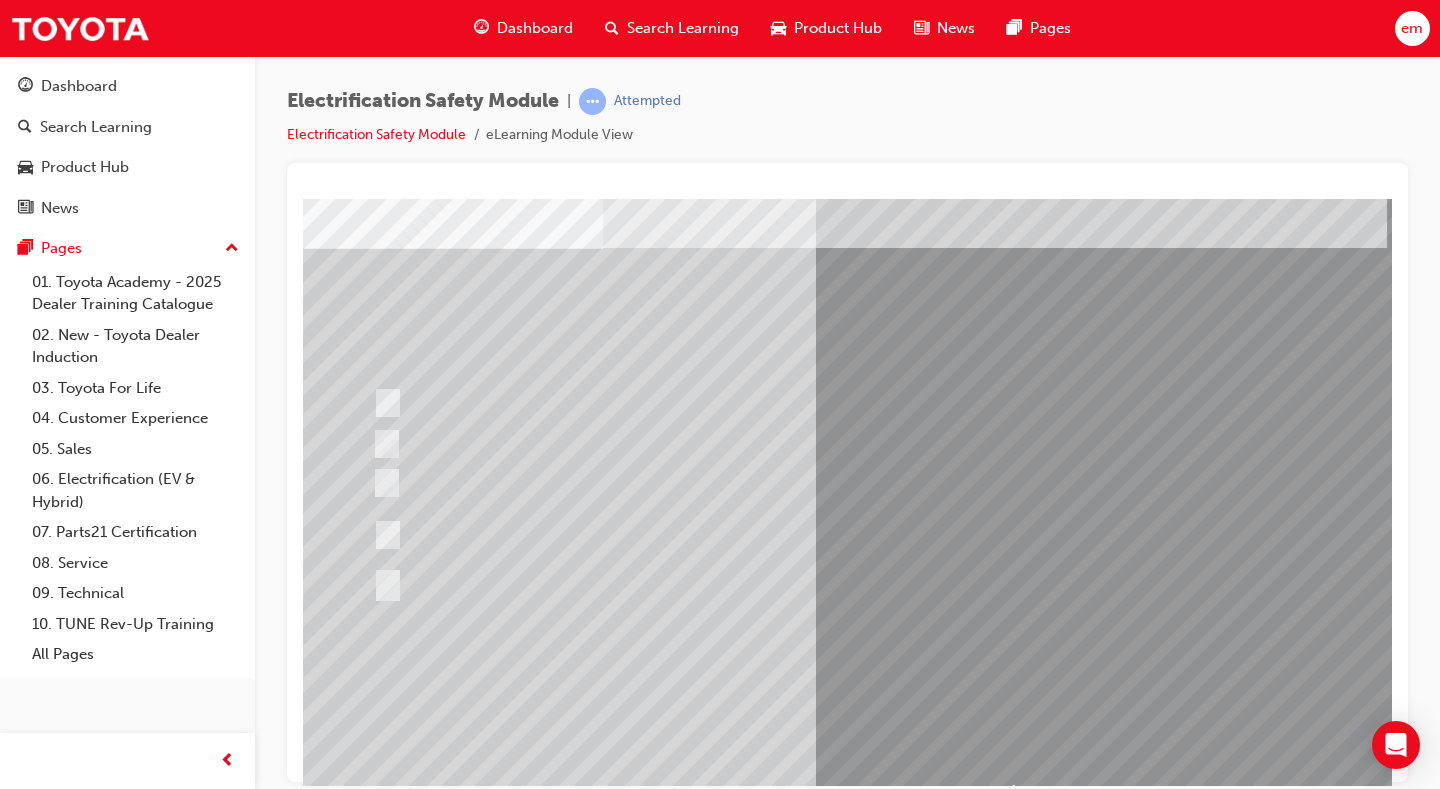 click at bounding box center [375, 2914] 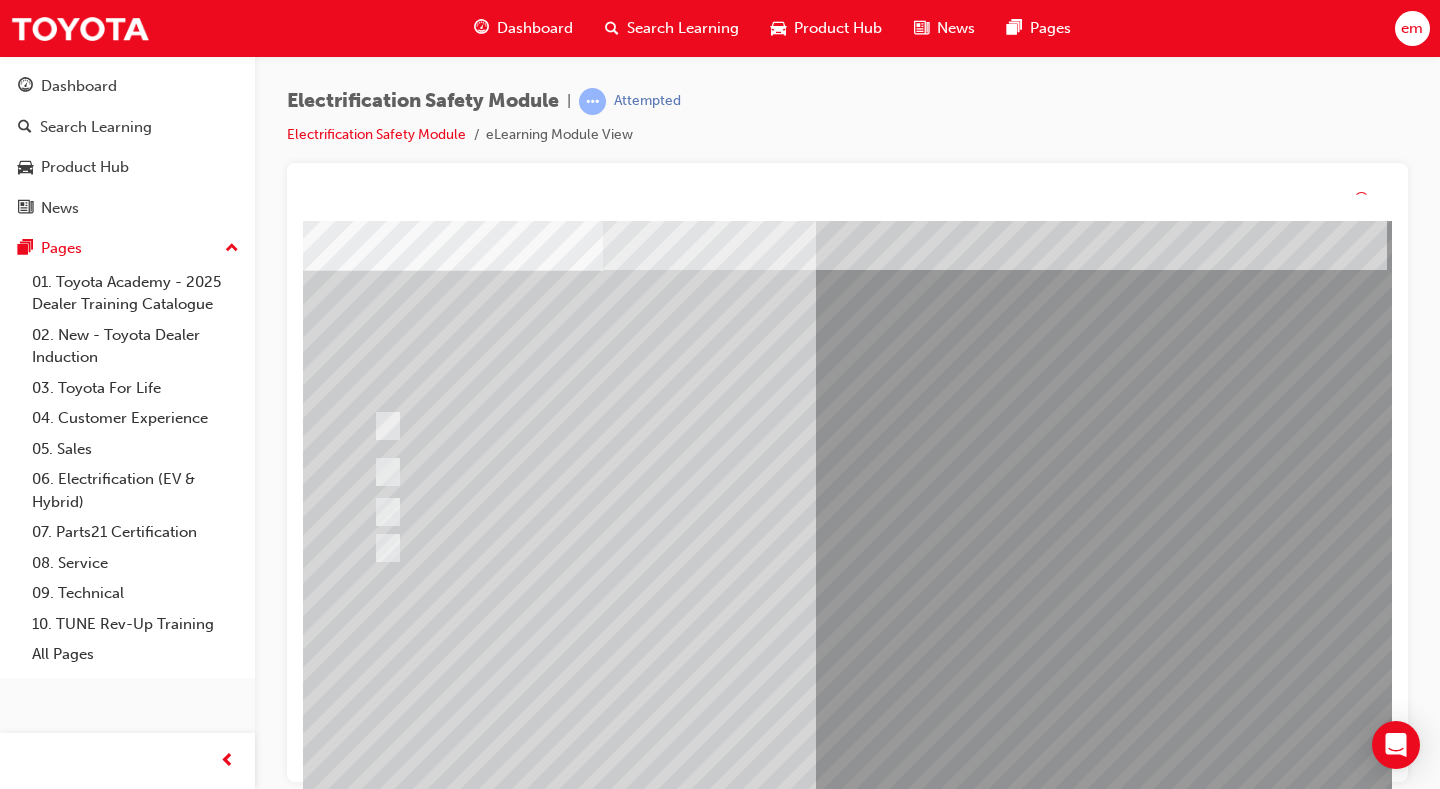 scroll, scrollTop: 0, scrollLeft: 0, axis: both 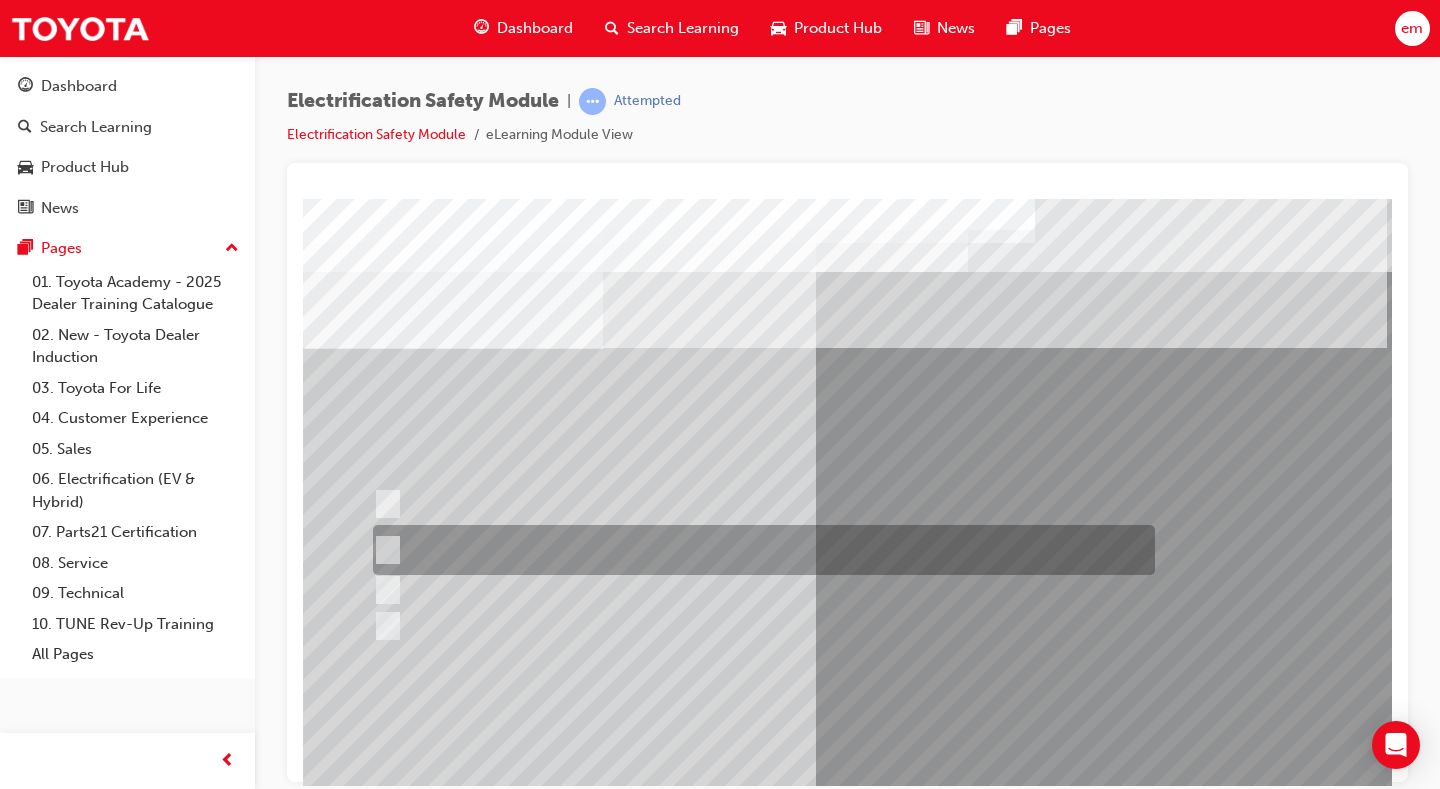 click at bounding box center [759, 550] 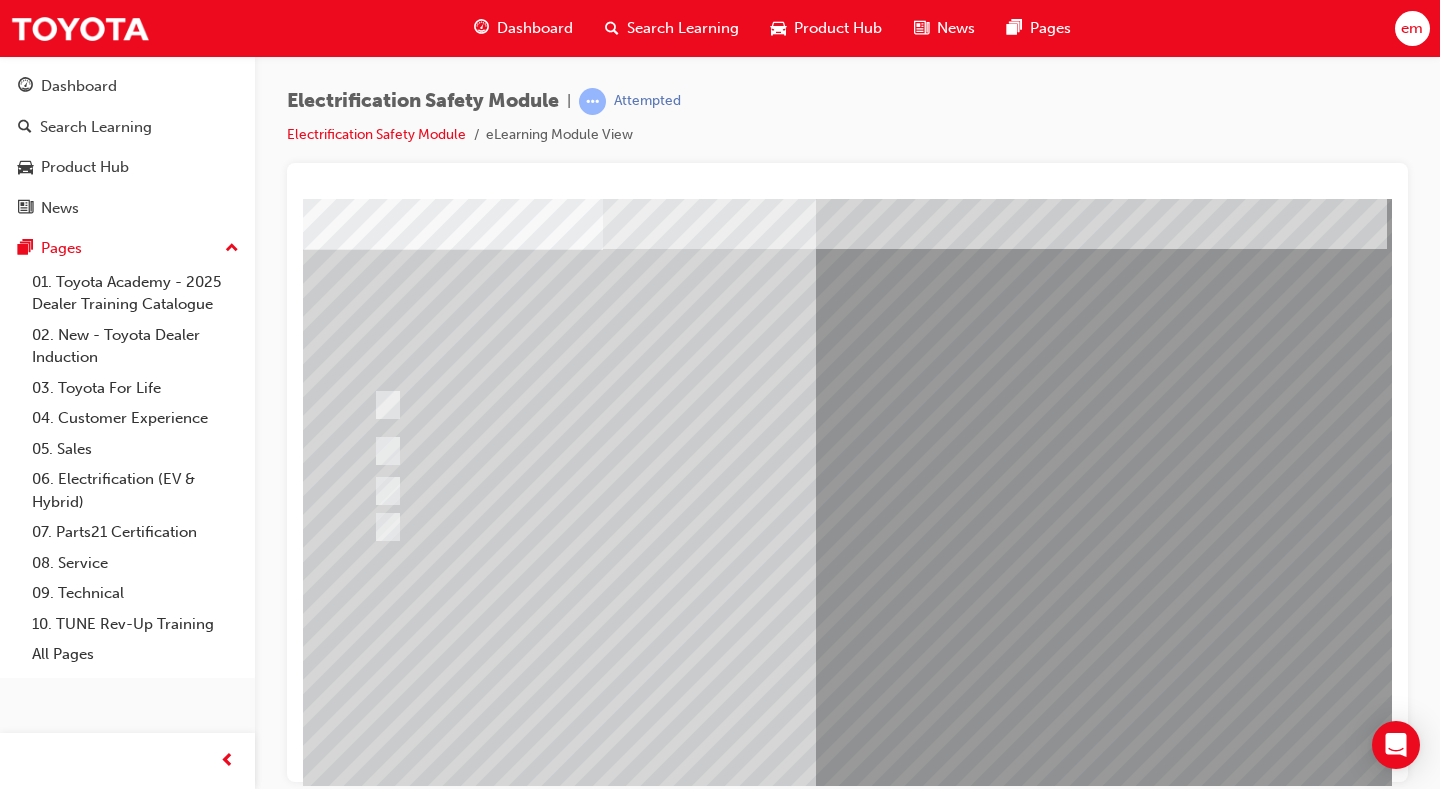 scroll, scrollTop: 100, scrollLeft: 0, axis: vertical 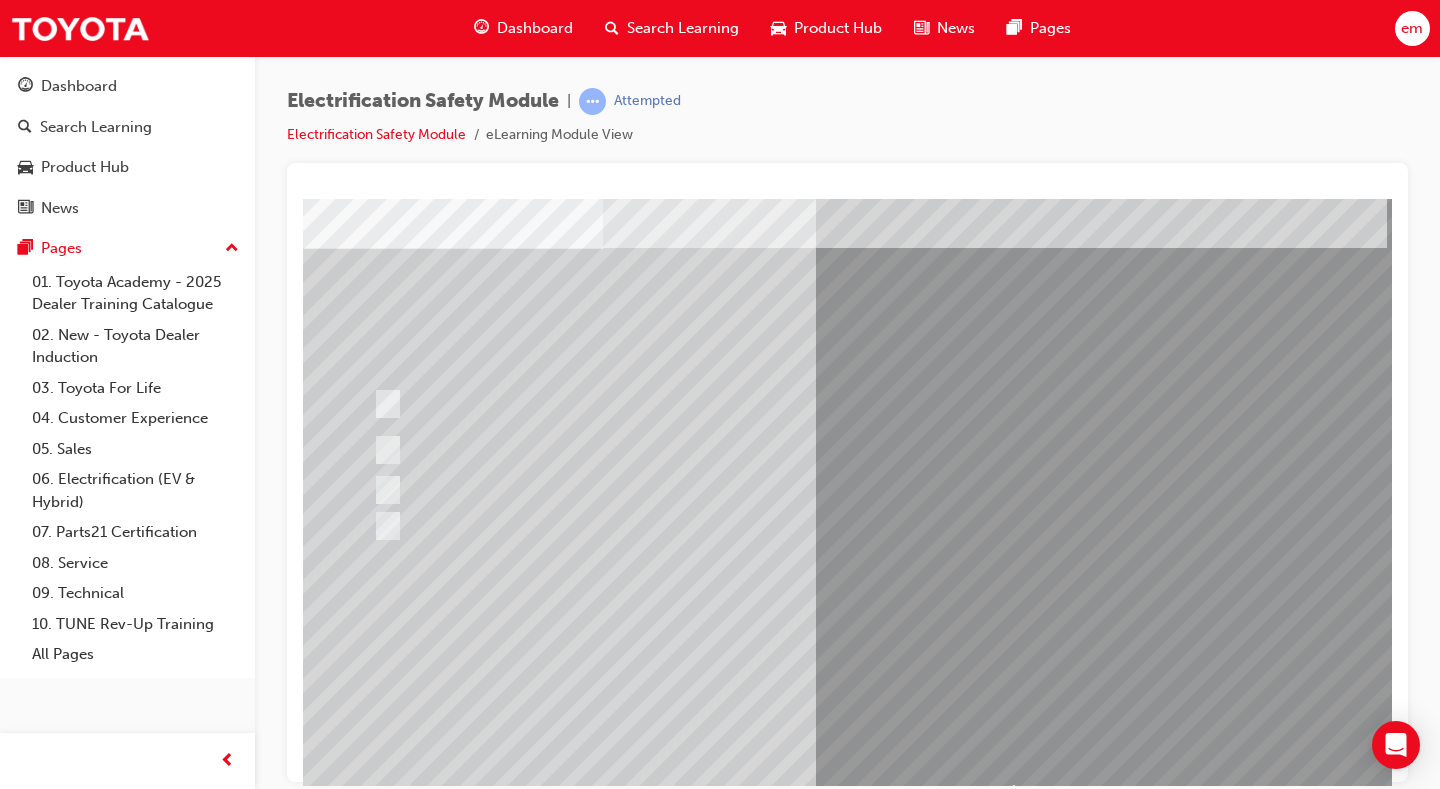 click at bounding box center (375, 2887) 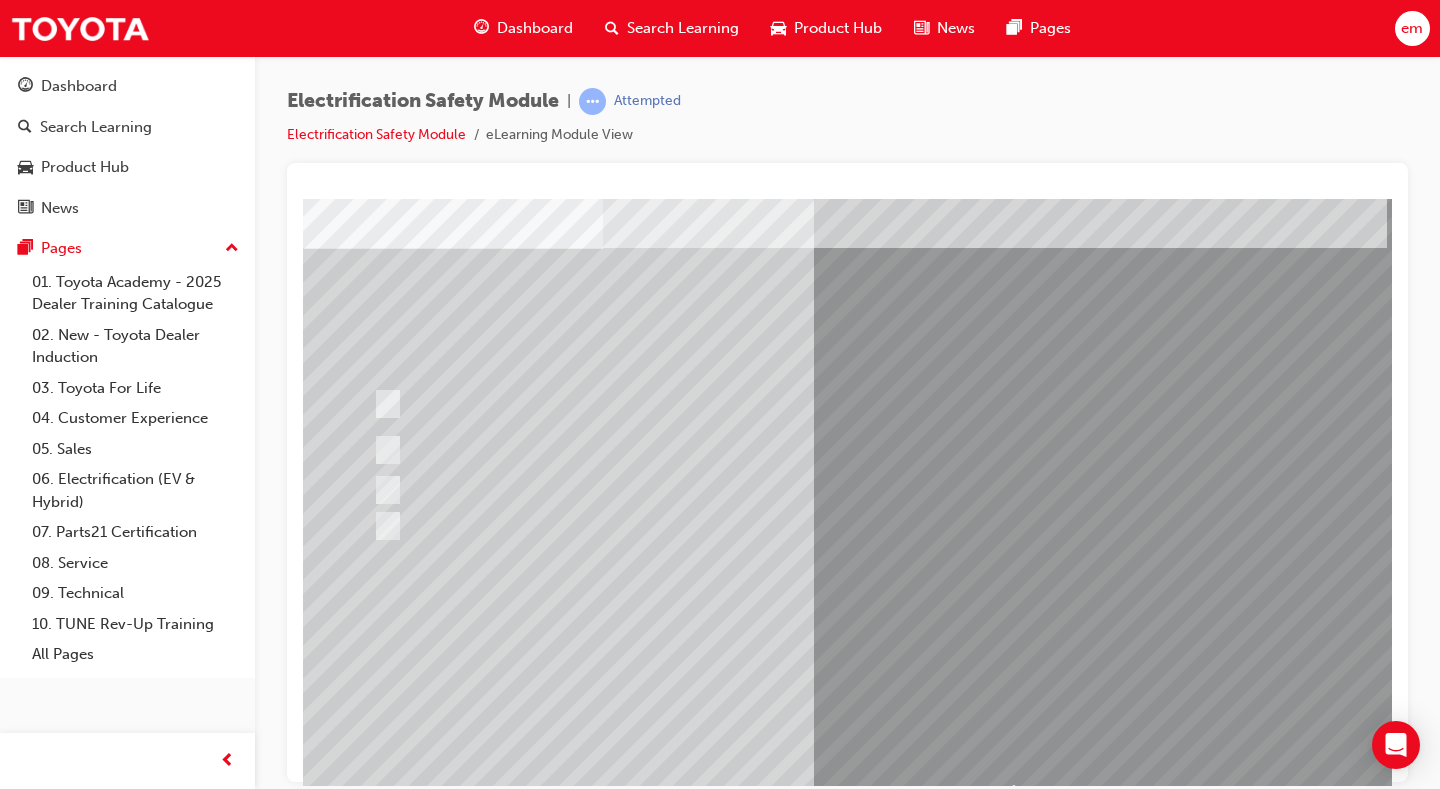 scroll, scrollTop: 0, scrollLeft: 0, axis: both 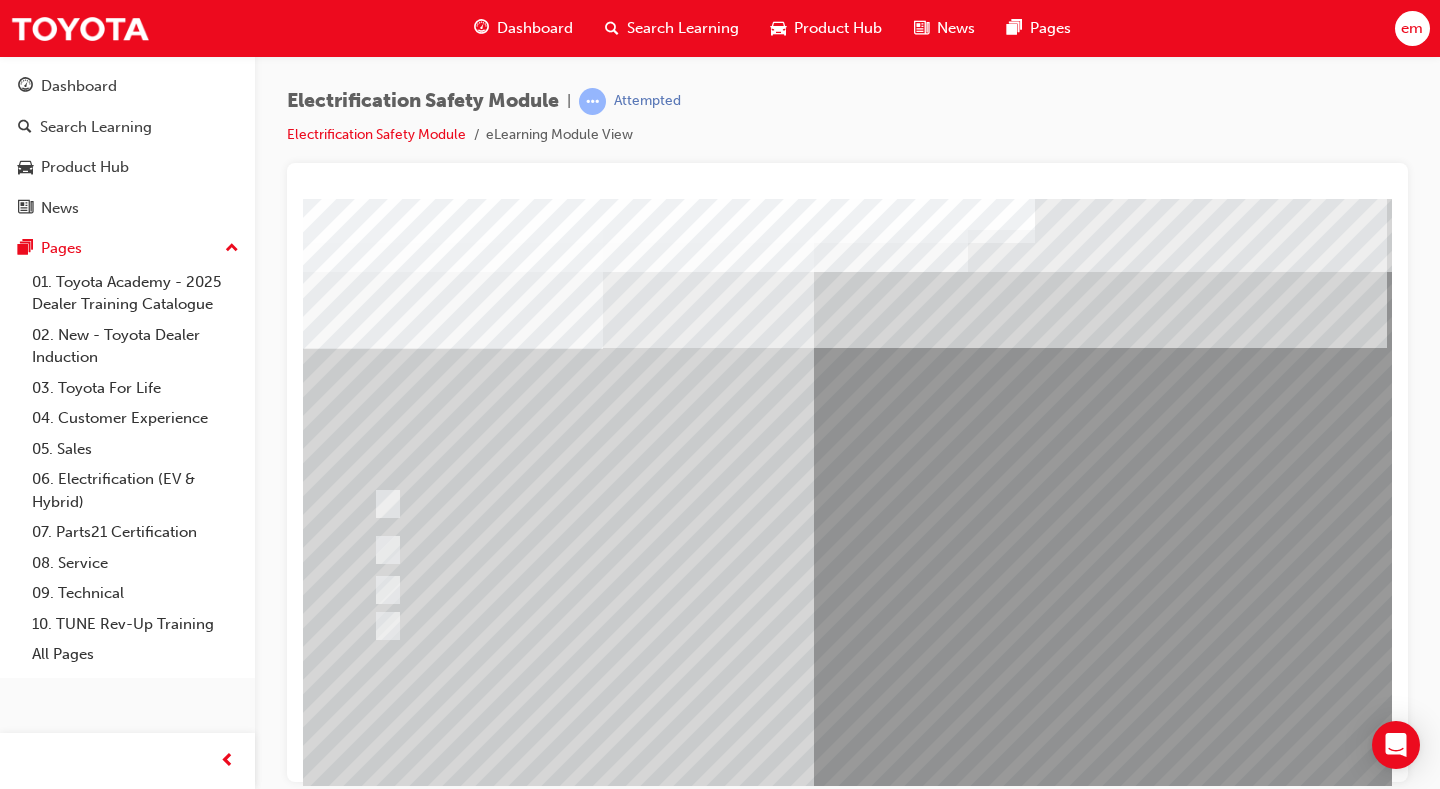click at bounding box center (759, 589) 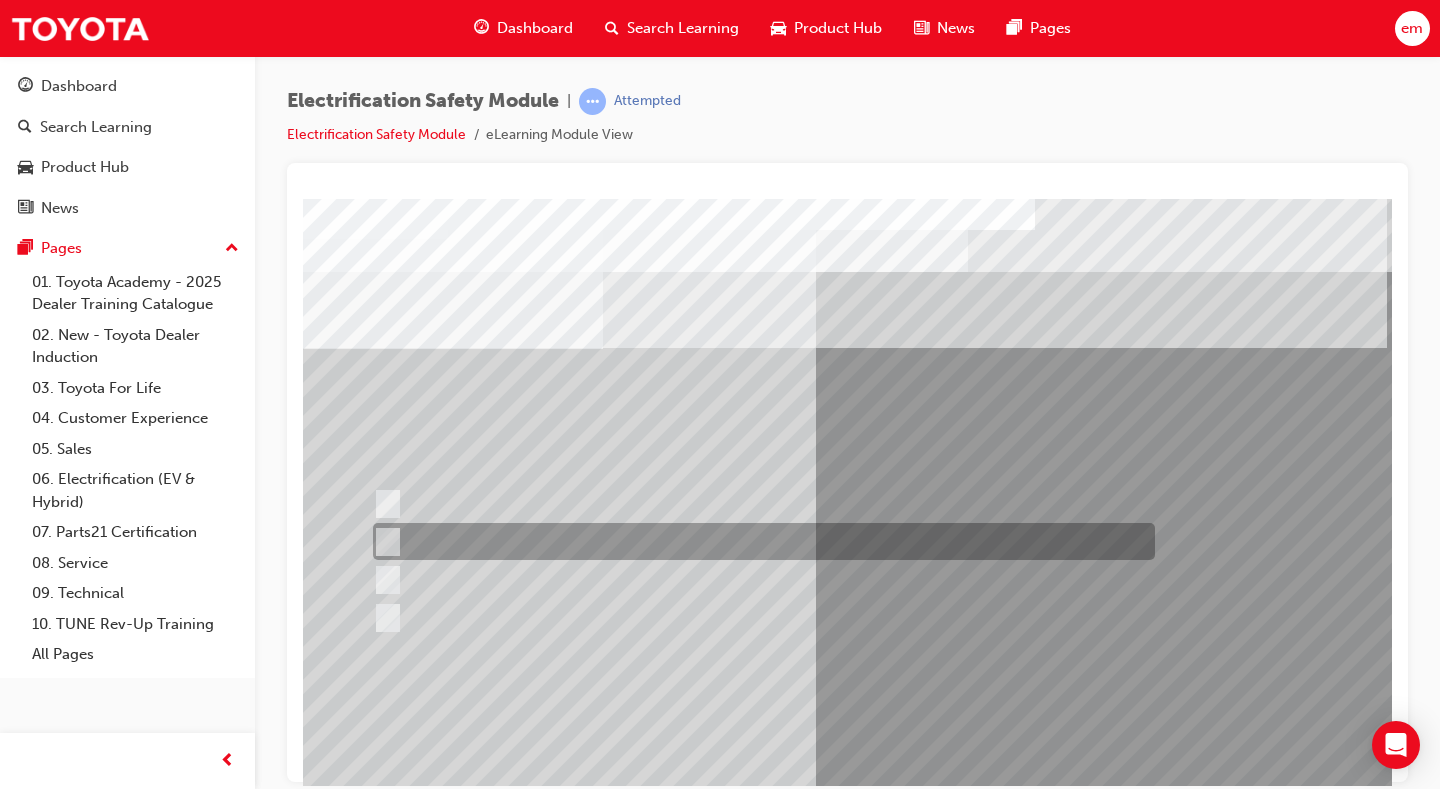 click at bounding box center (759, 541) 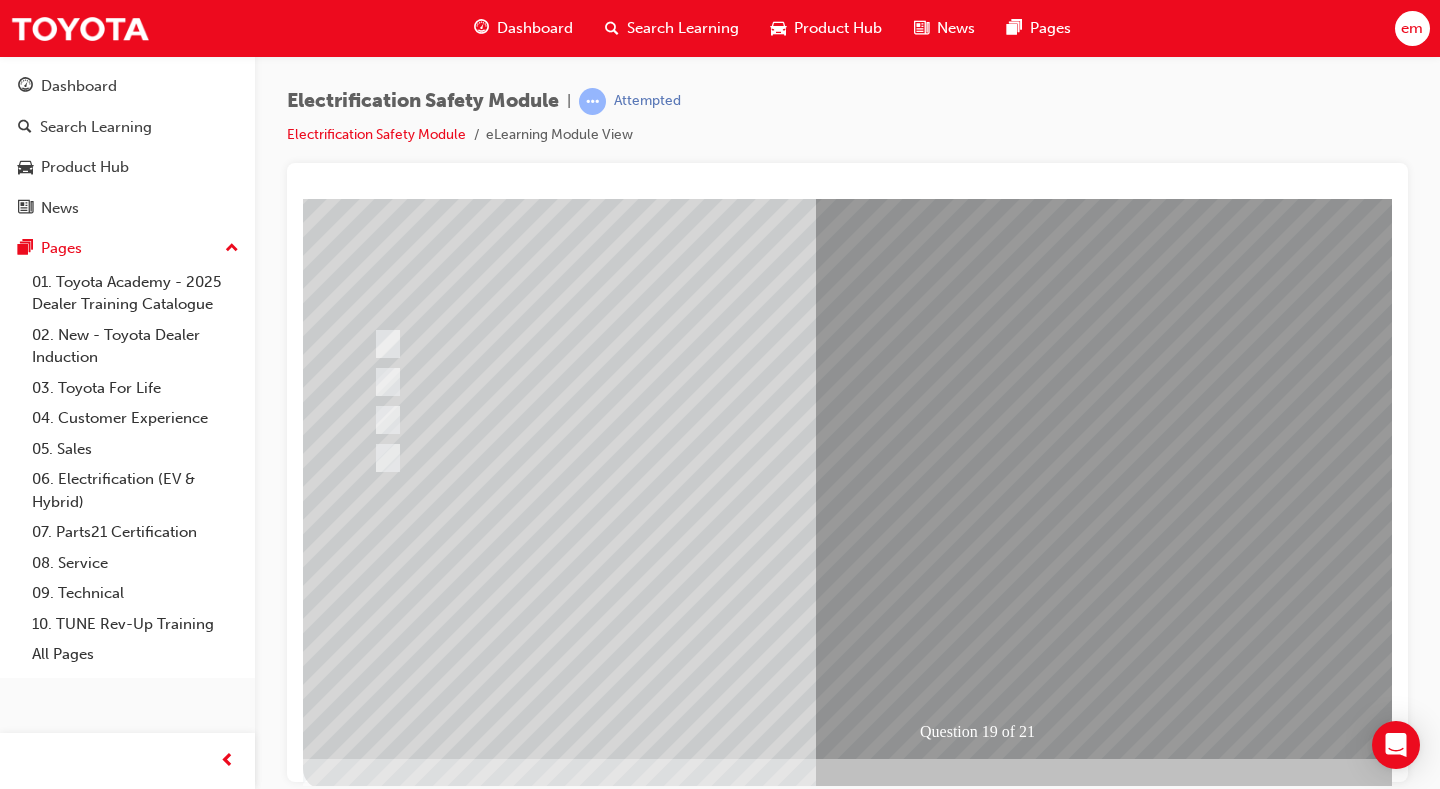 scroll, scrollTop: 180, scrollLeft: 0, axis: vertical 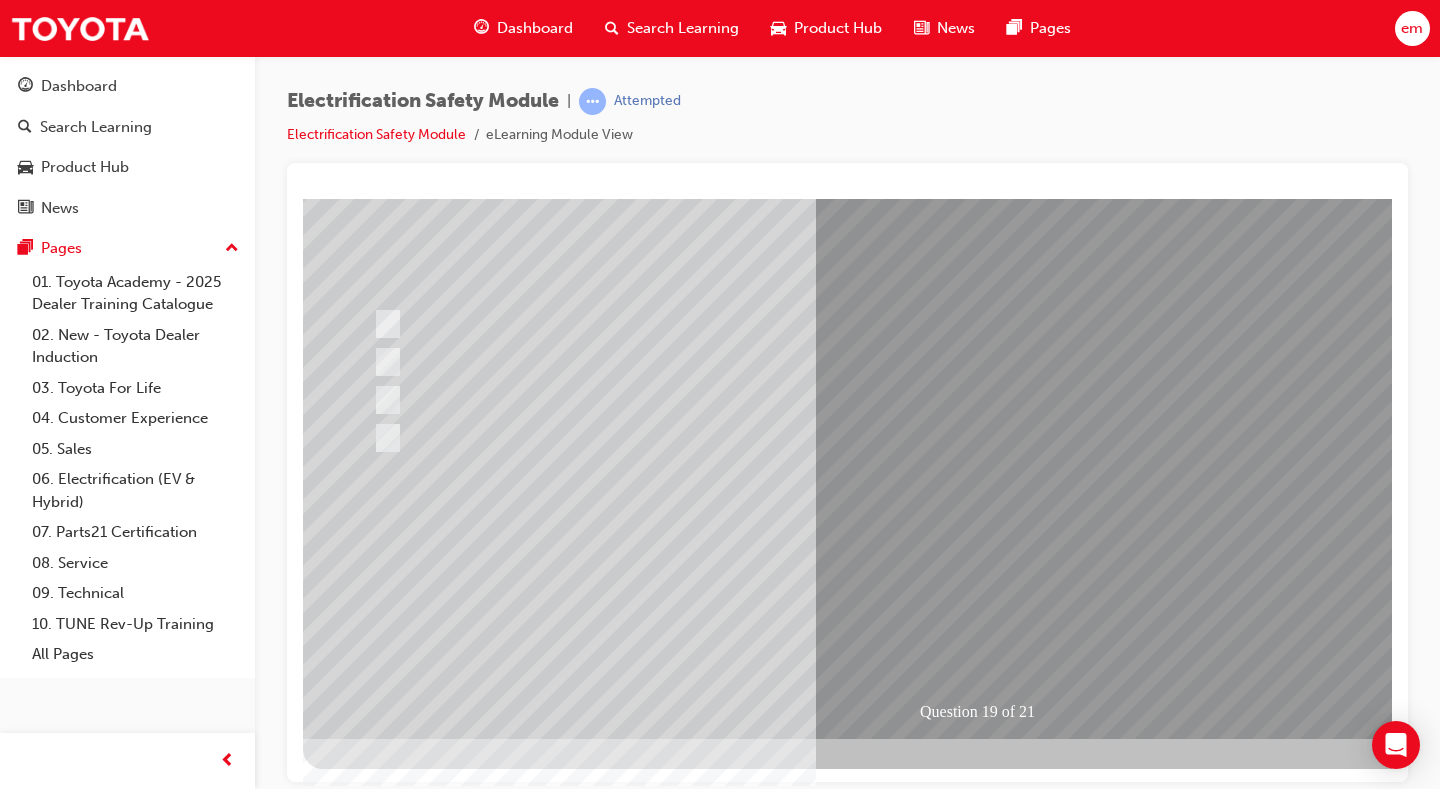 click at bounding box center [375, 2807] 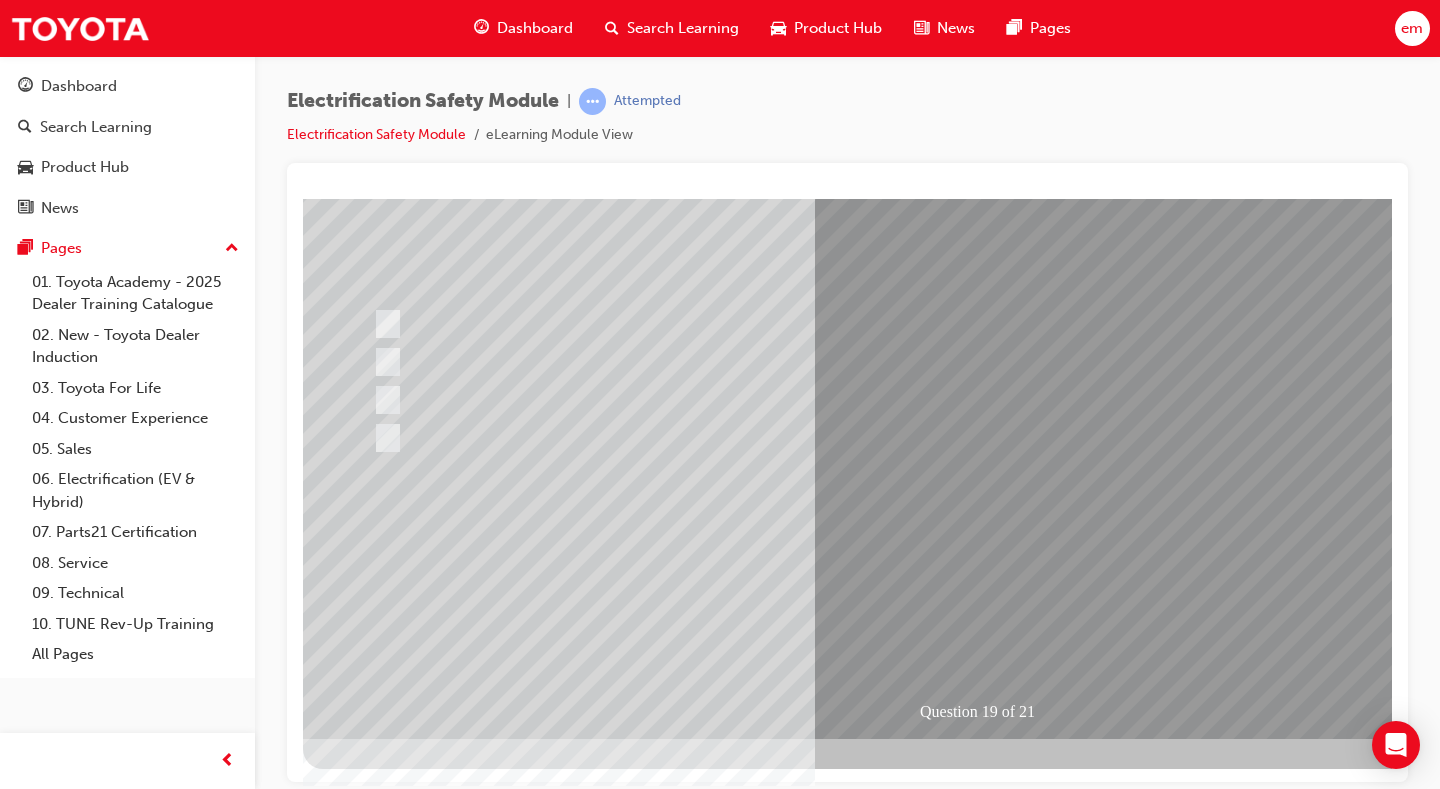 scroll, scrollTop: 0, scrollLeft: 0, axis: both 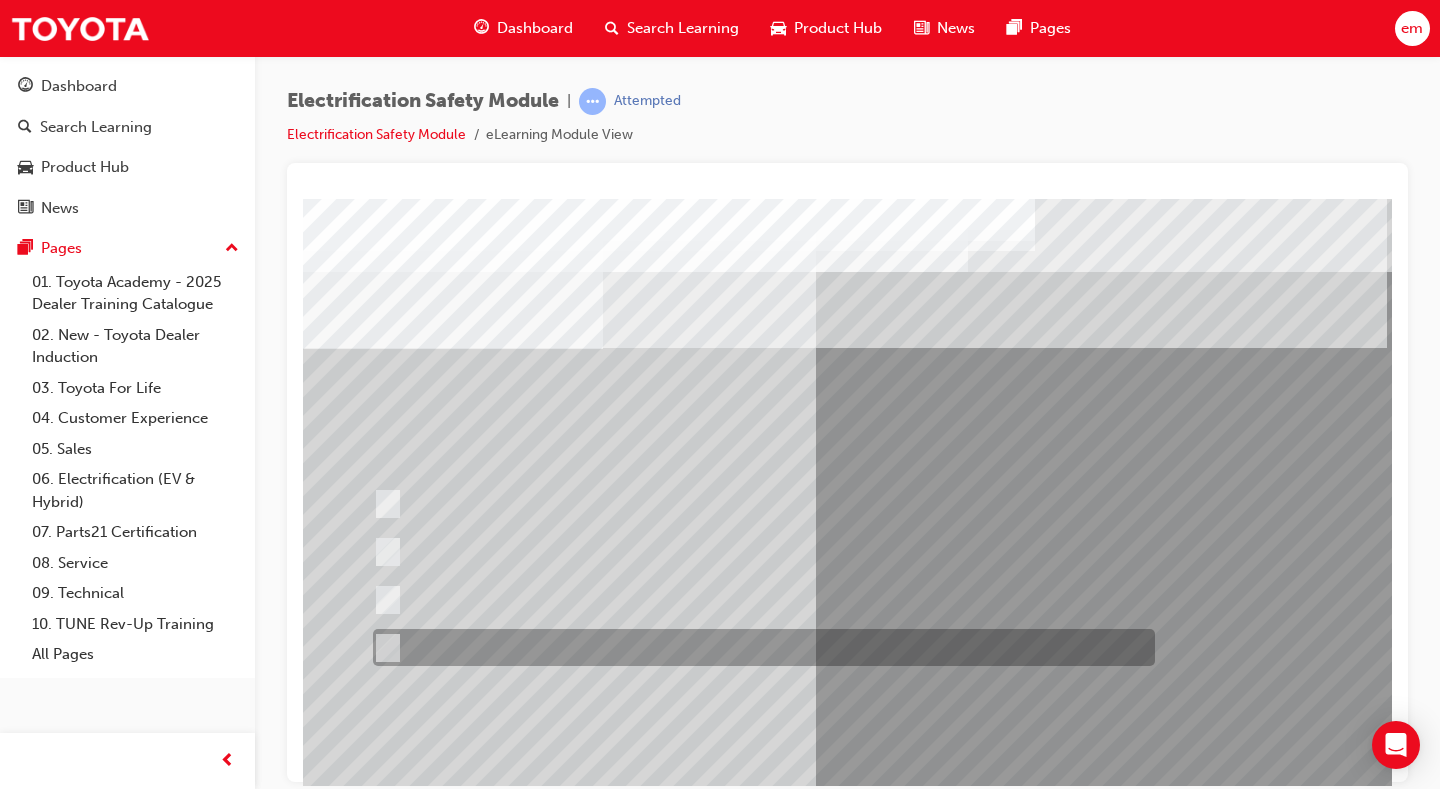 click at bounding box center [759, 647] 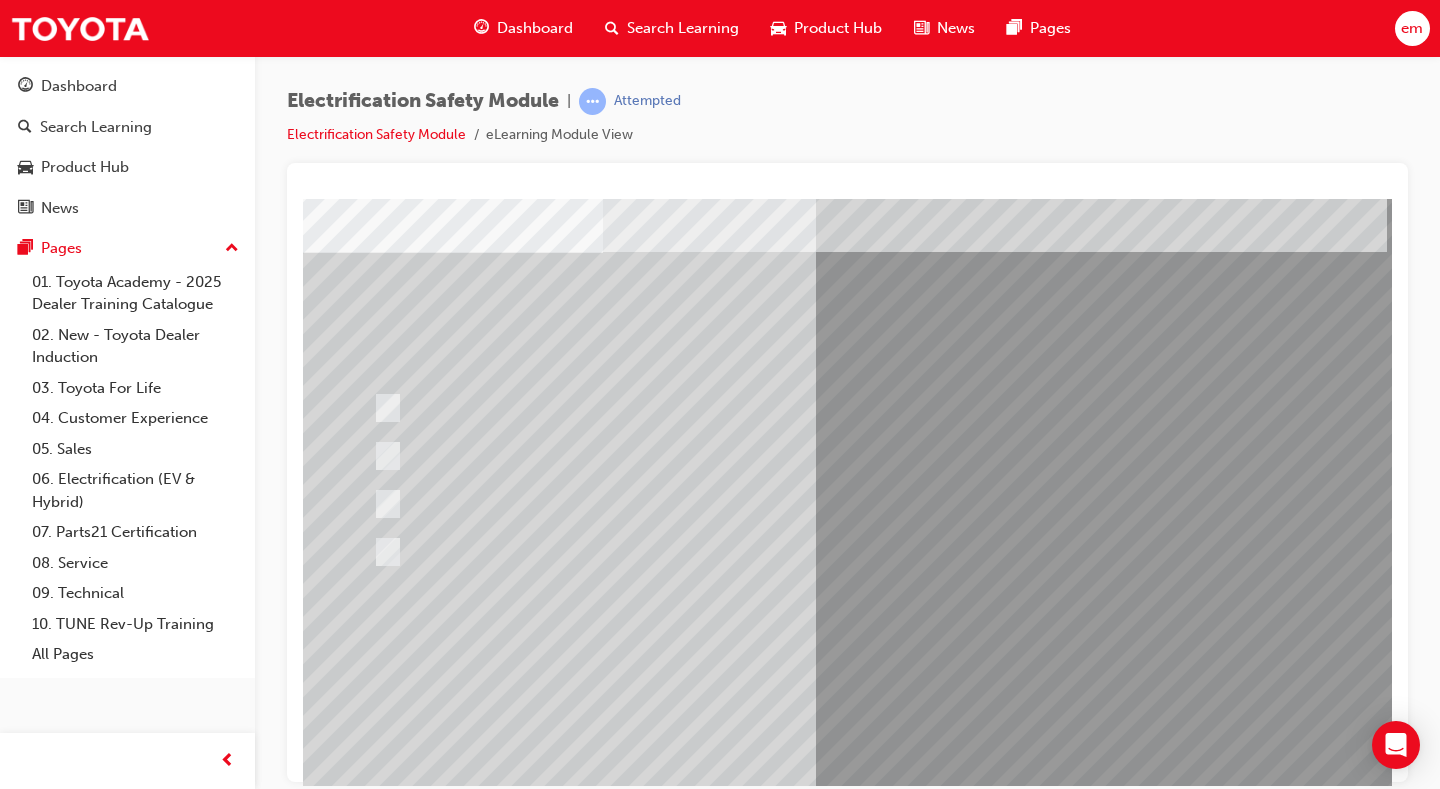 scroll, scrollTop: 100, scrollLeft: 0, axis: vertical 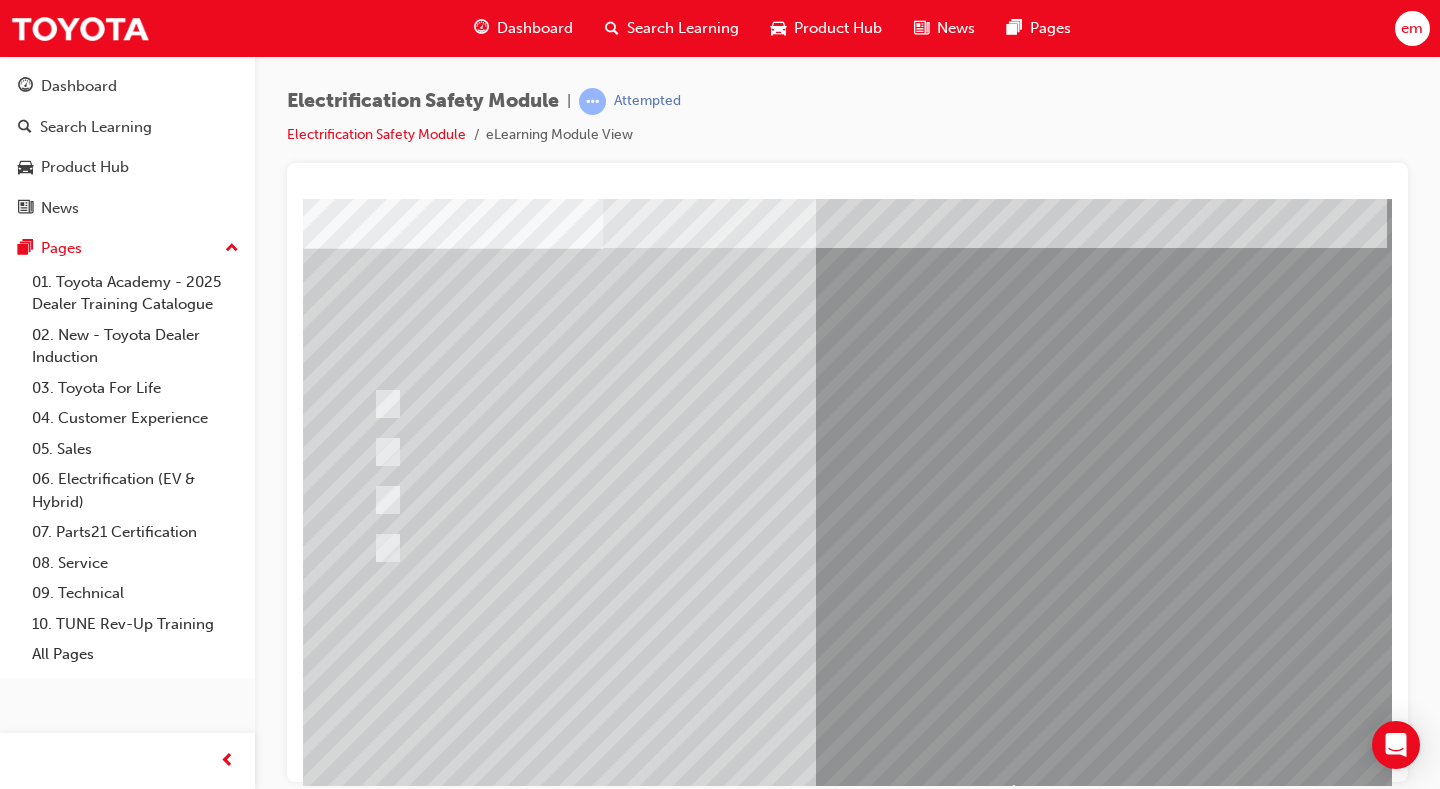 click at bounding box center (375, 2887) 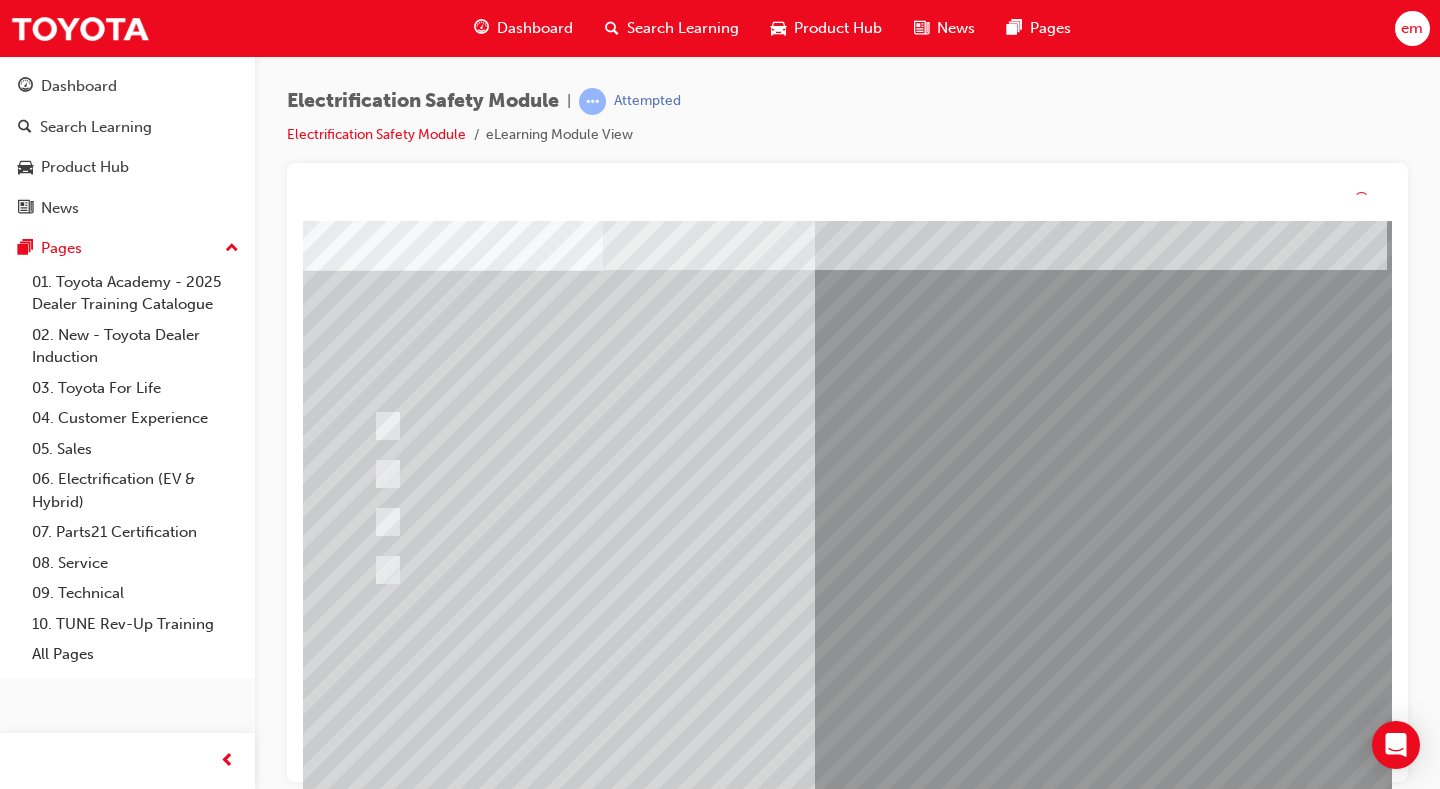 scroll, scrollTop: 0, scrollLeft: 0, axis: both 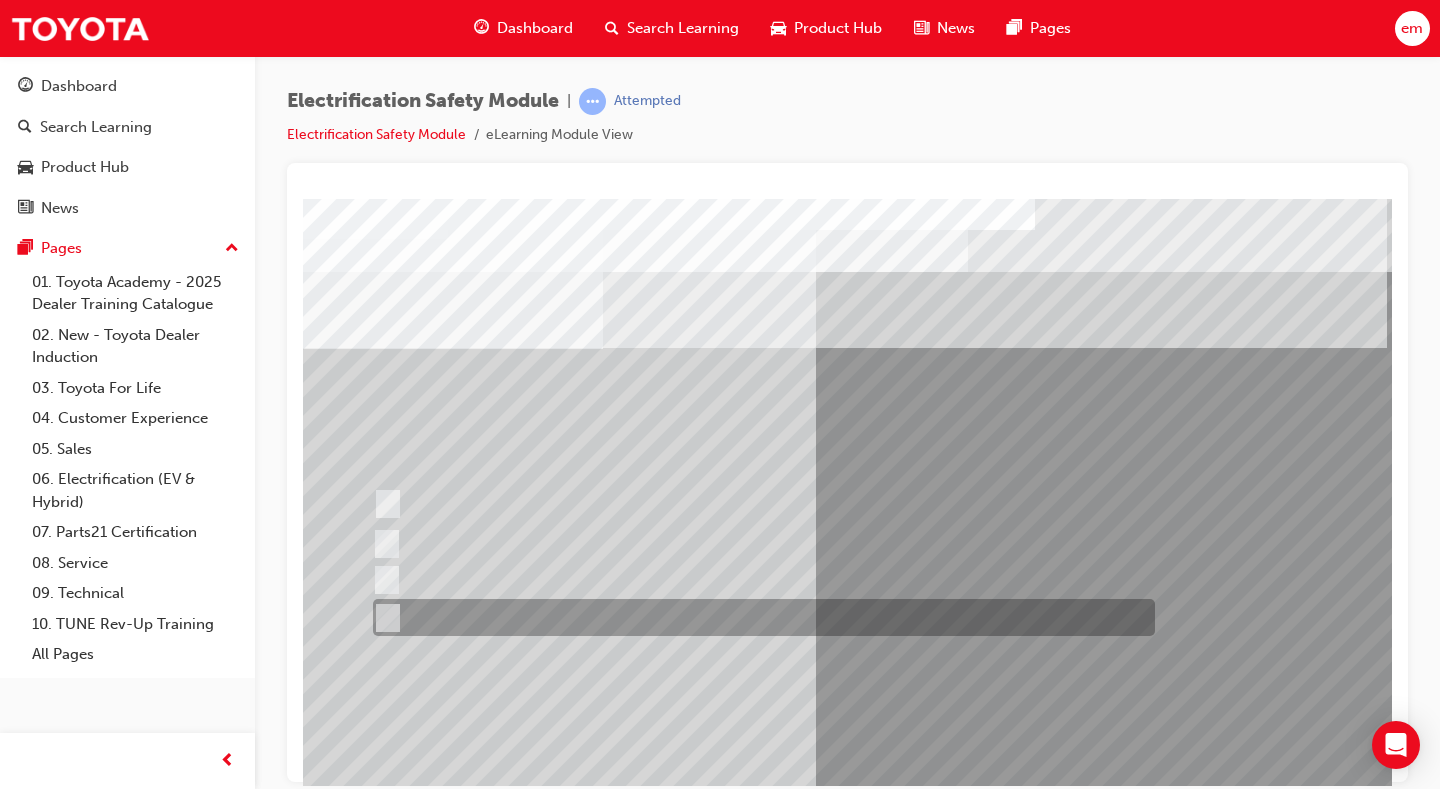 click at bounding box center (759, 617) 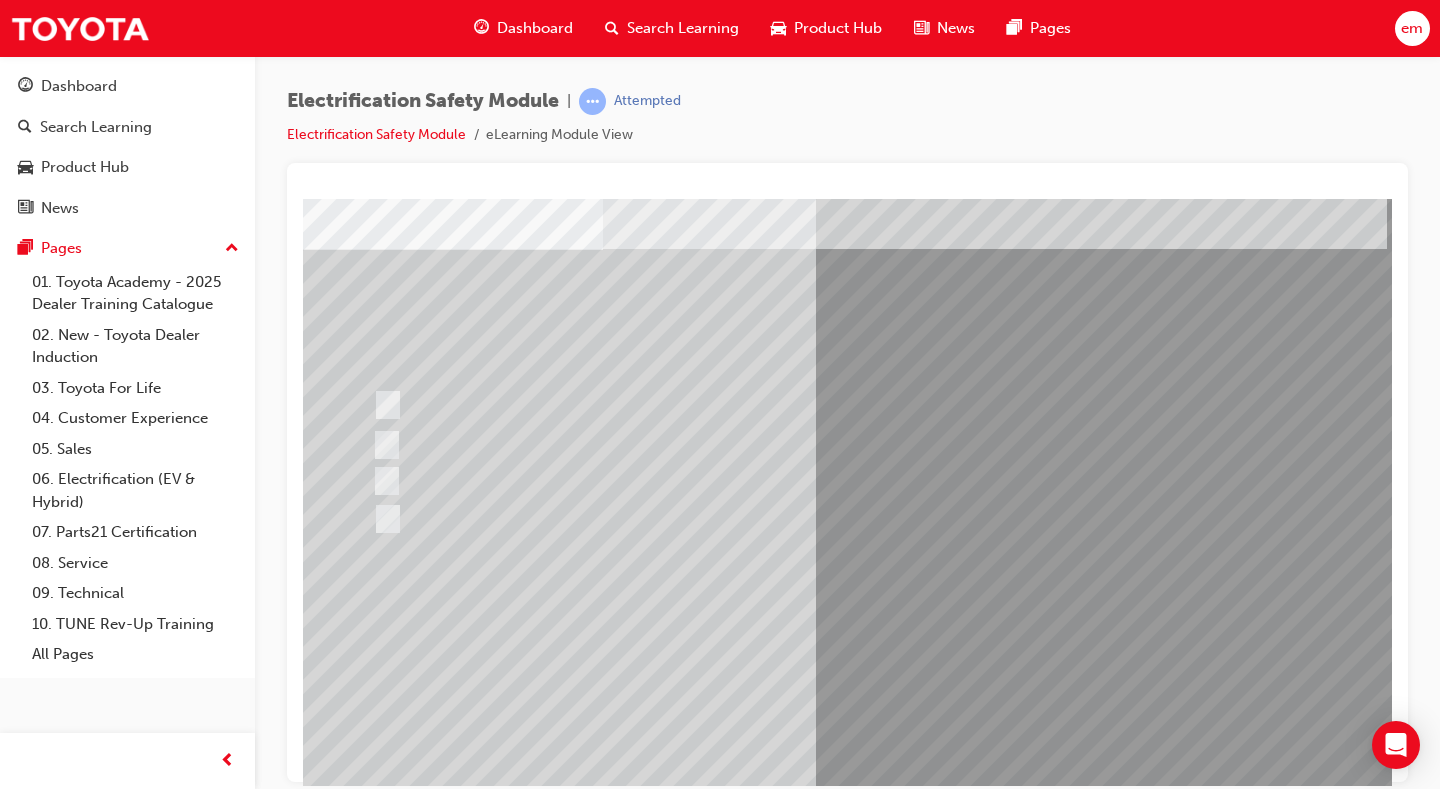 scroll, scrollTop: 100, scrollLeft: 0, axis: vertical 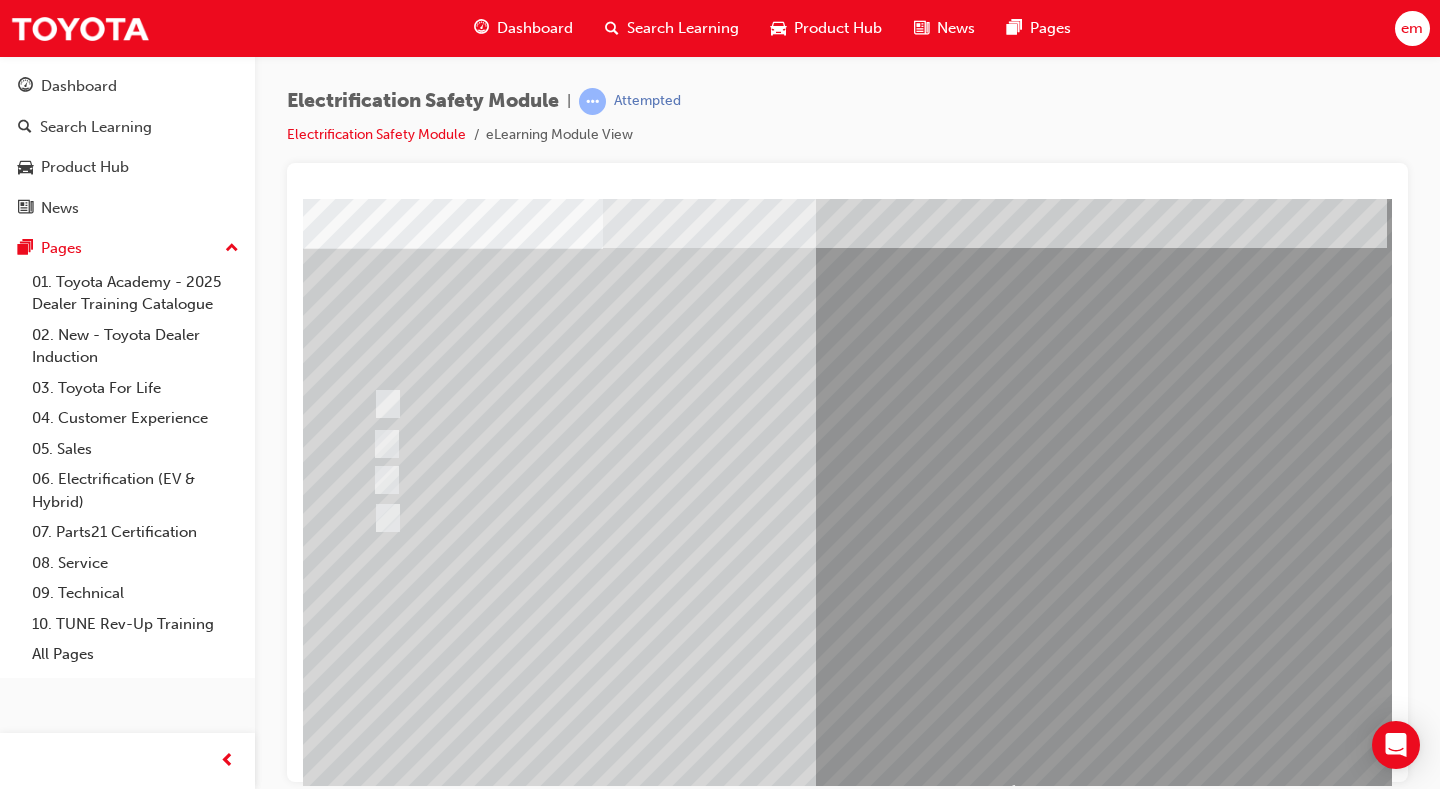 click at bounding box center (375, 2887) 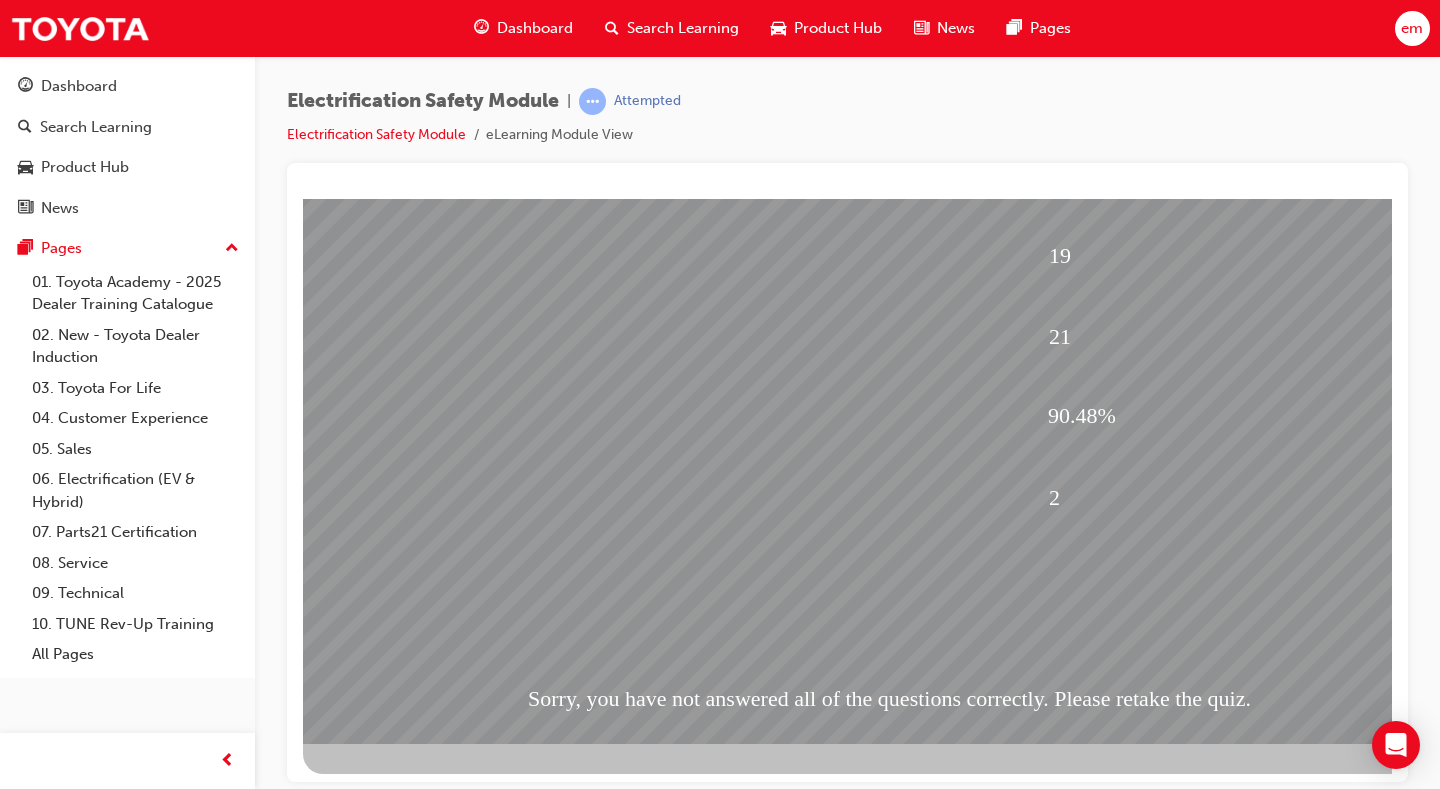 scroll, scrollTop: 180, scrollLeft: 0, axis: vertical 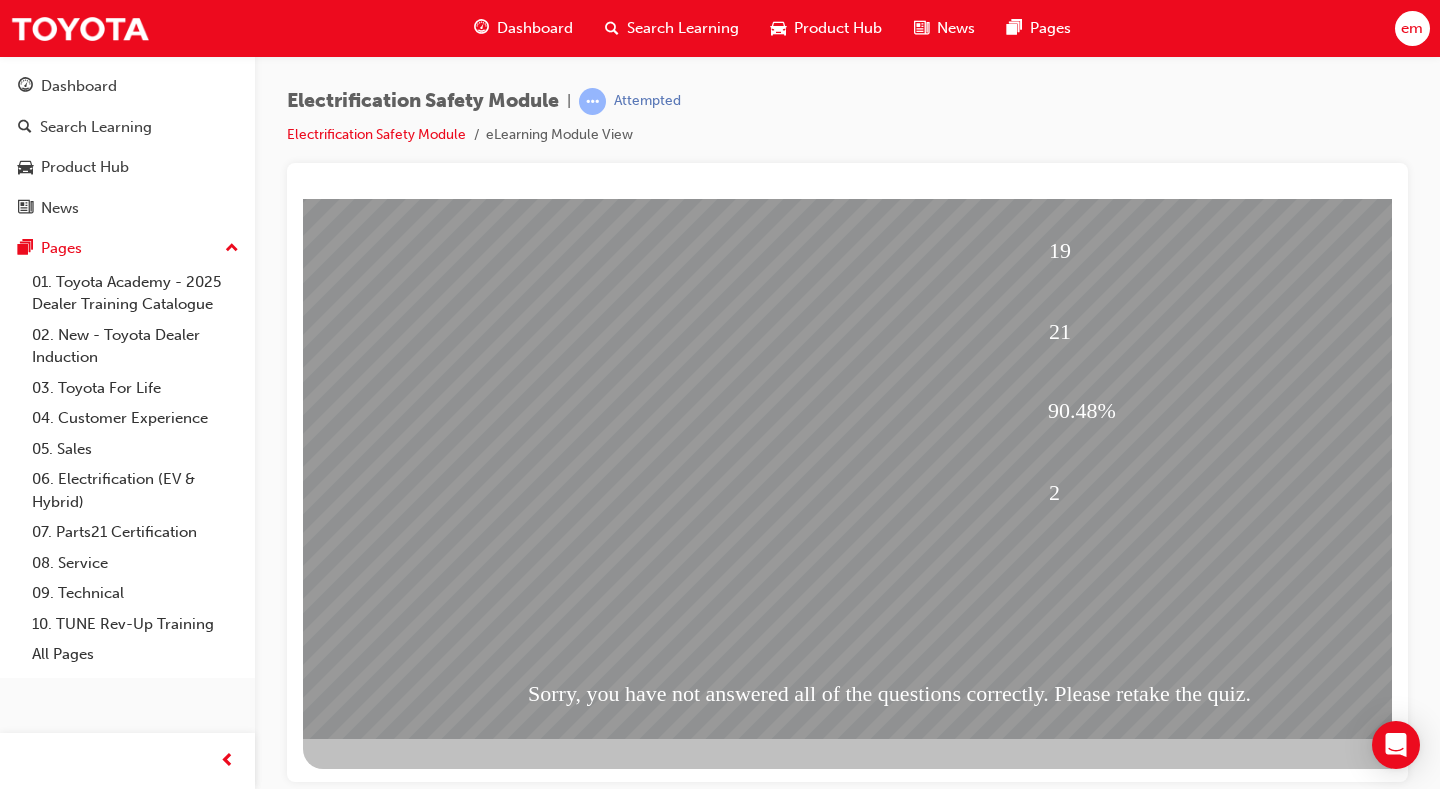 click at bounding box center [375, 1833] 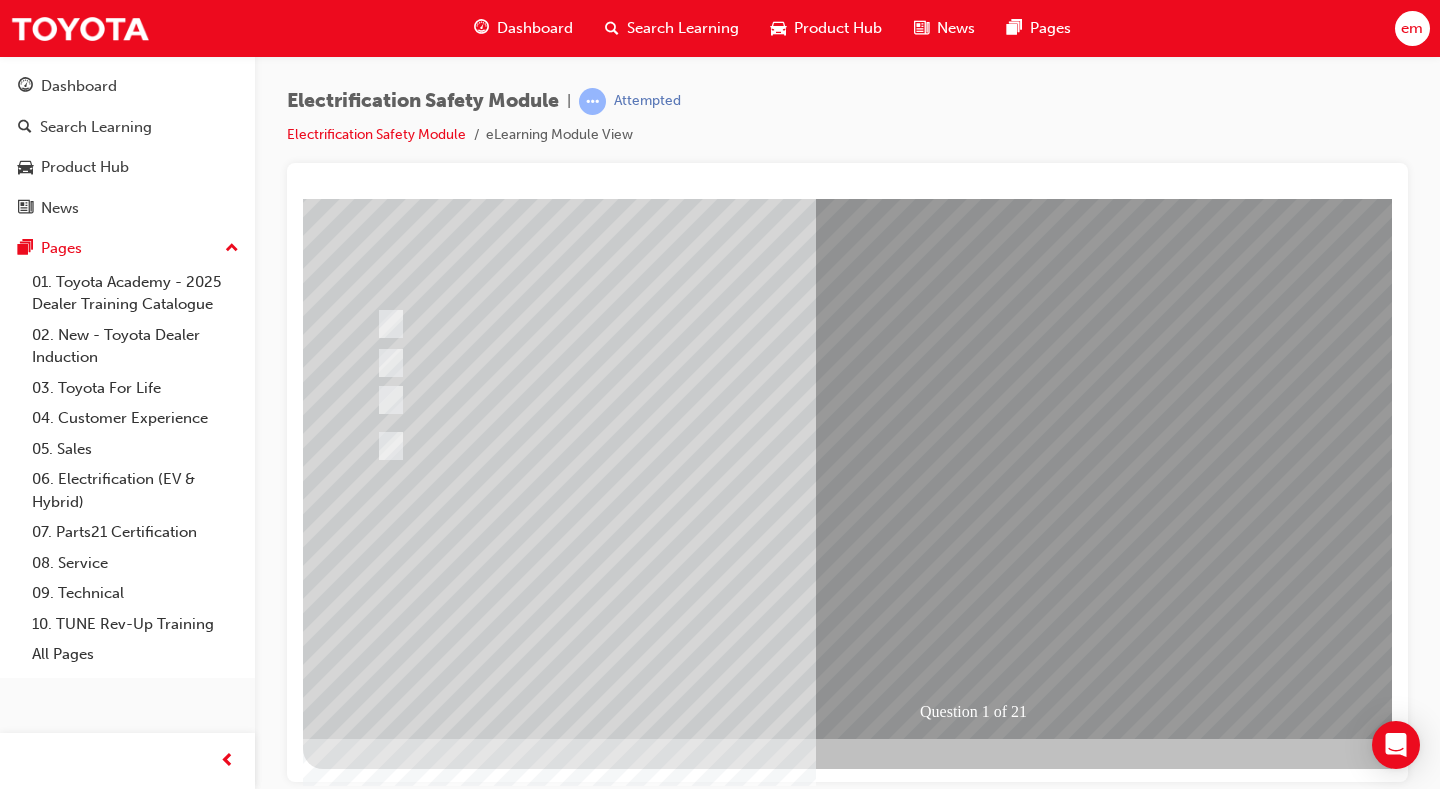 scroll, scrollTop: 0, scrollLeft: 0, axis: both 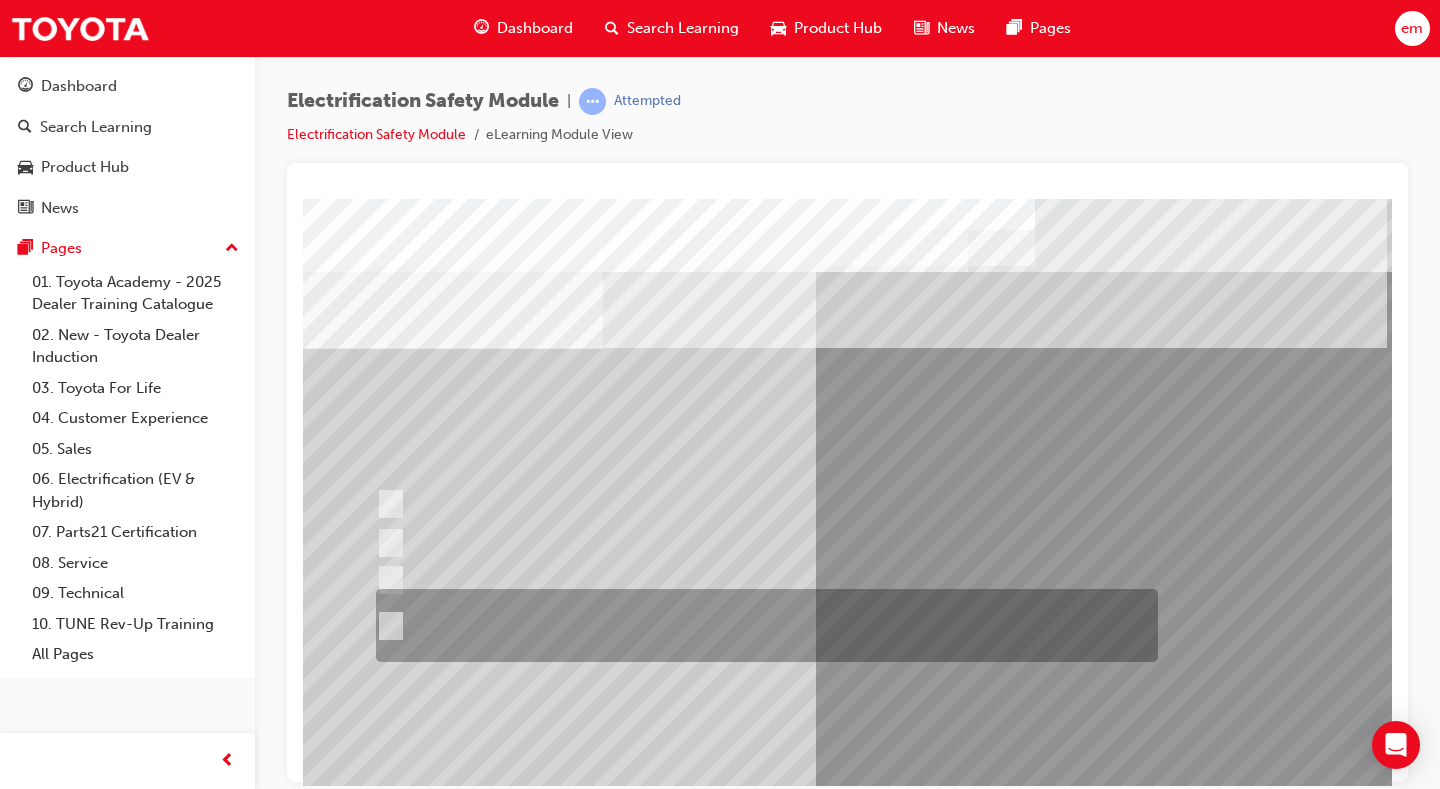 click at bounding box center [762, 625] 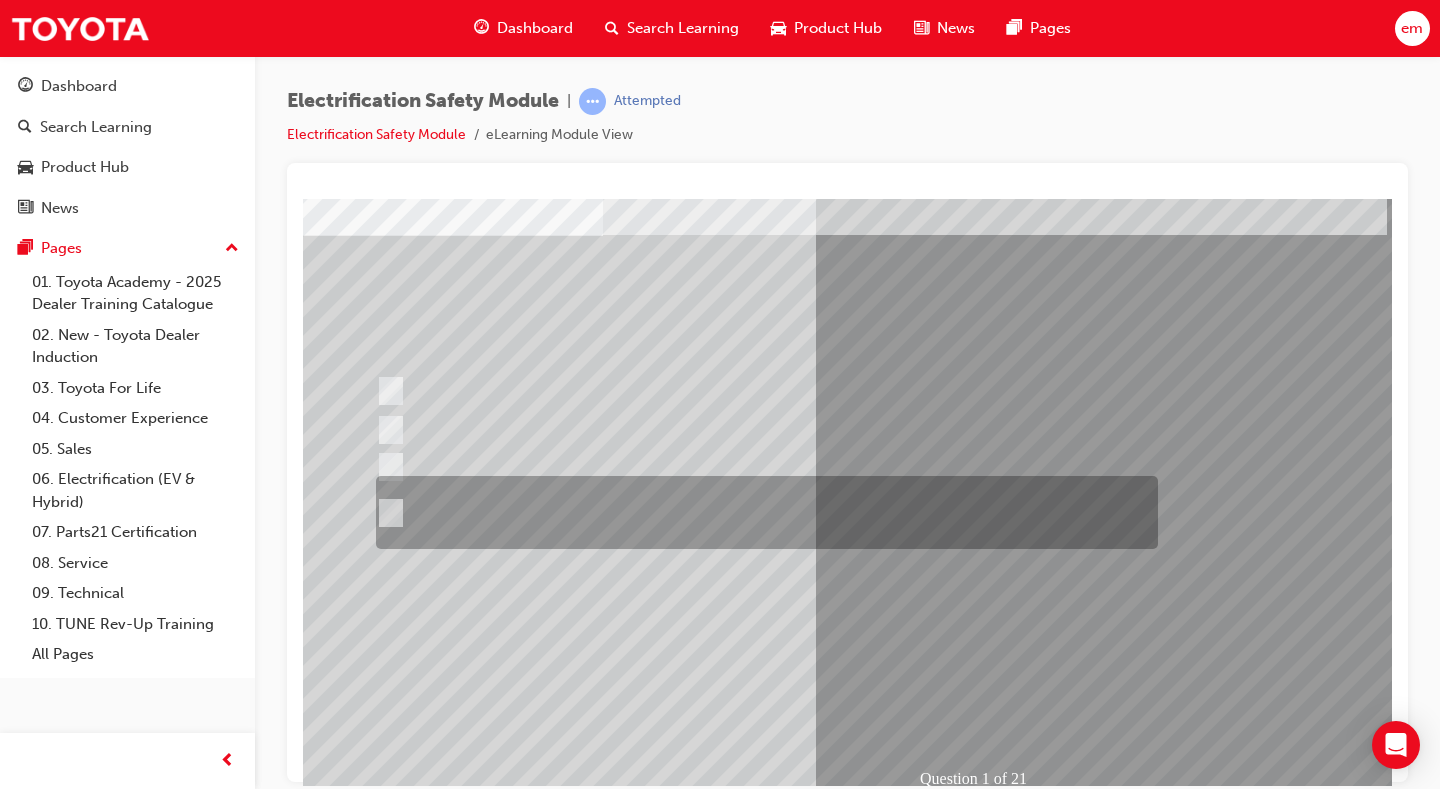 scroll, scrollTop: 180, scrollLeft: 0, axis: vertical 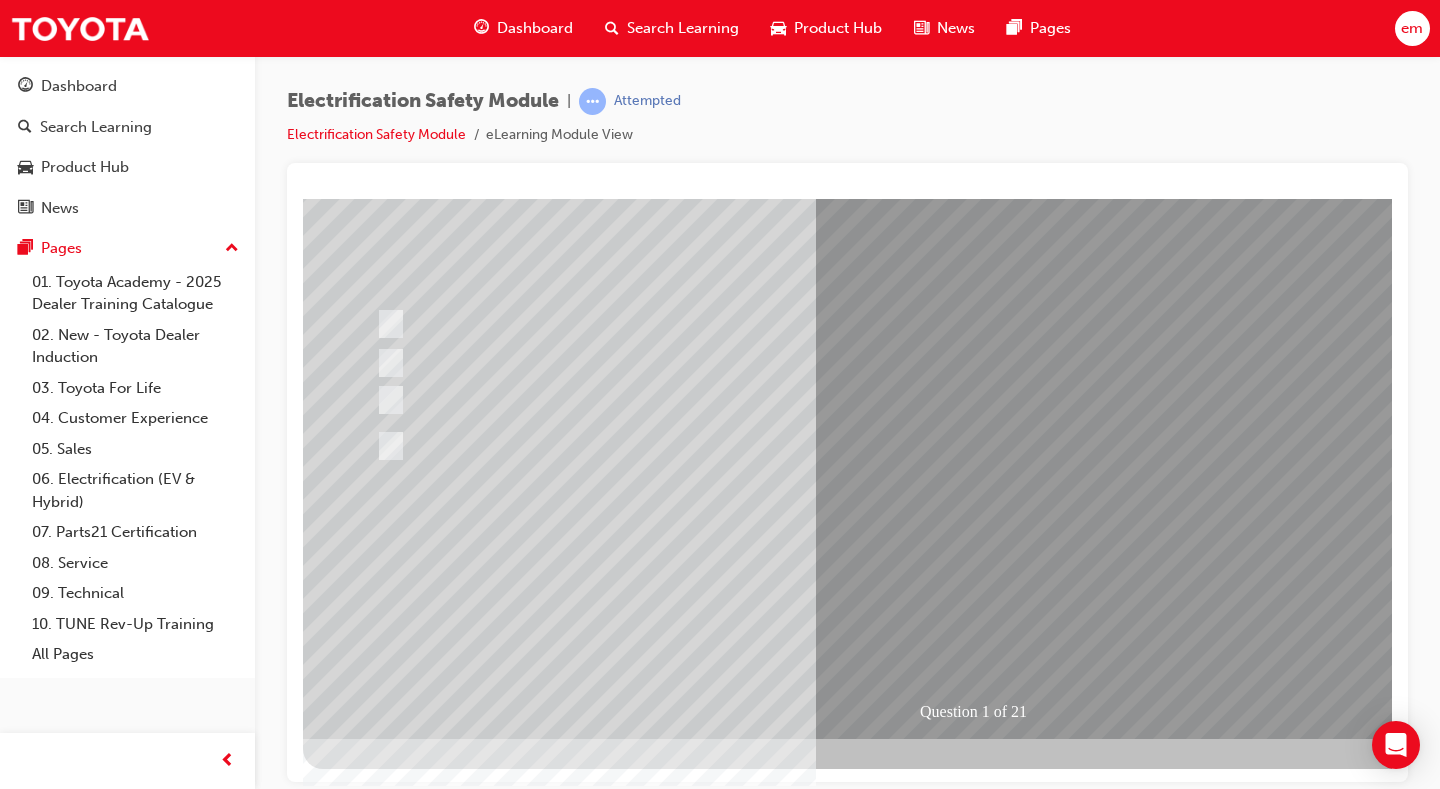 click at bounding box center [375, 2807] 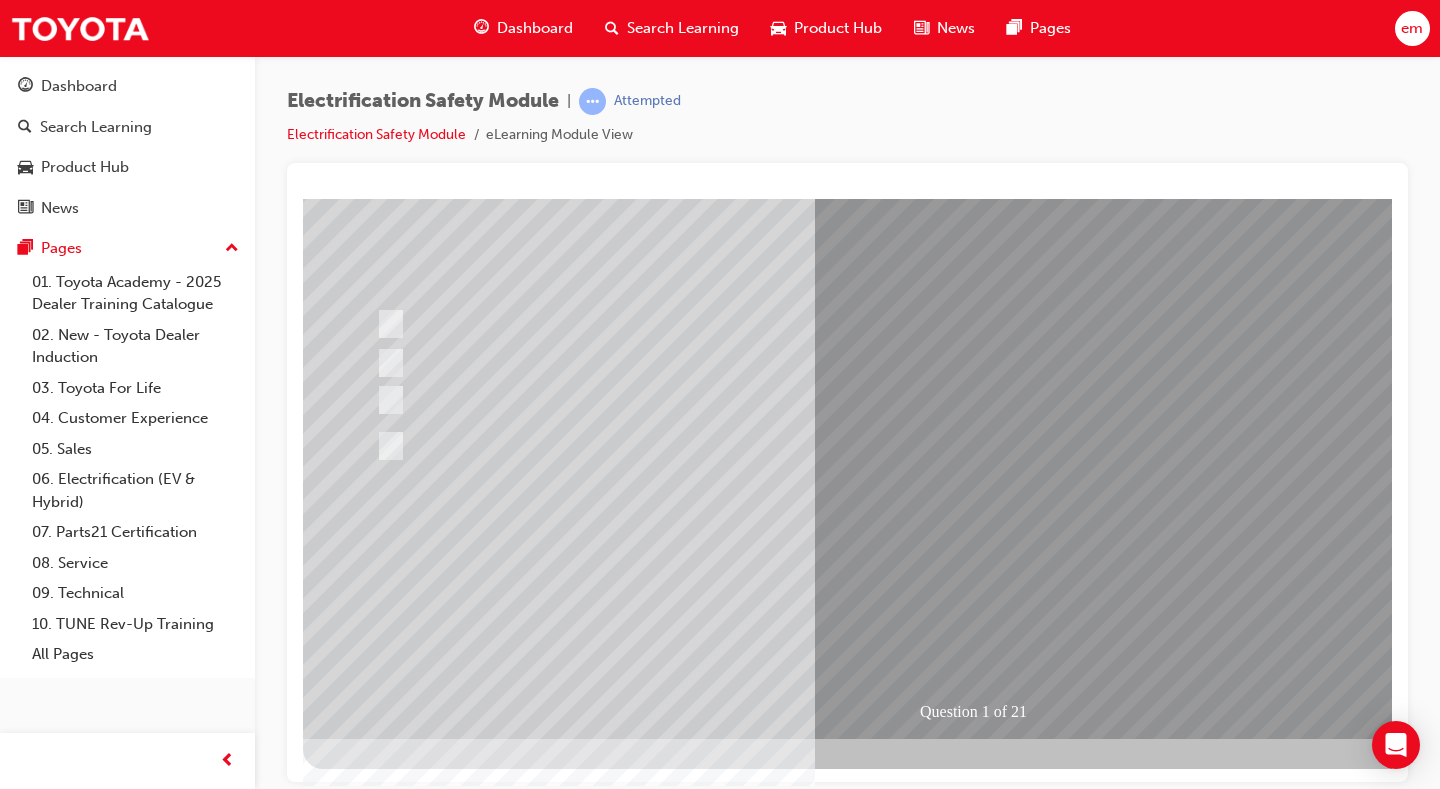 scroll, scrollTop: 0, scrollLeft: 0, axis: both 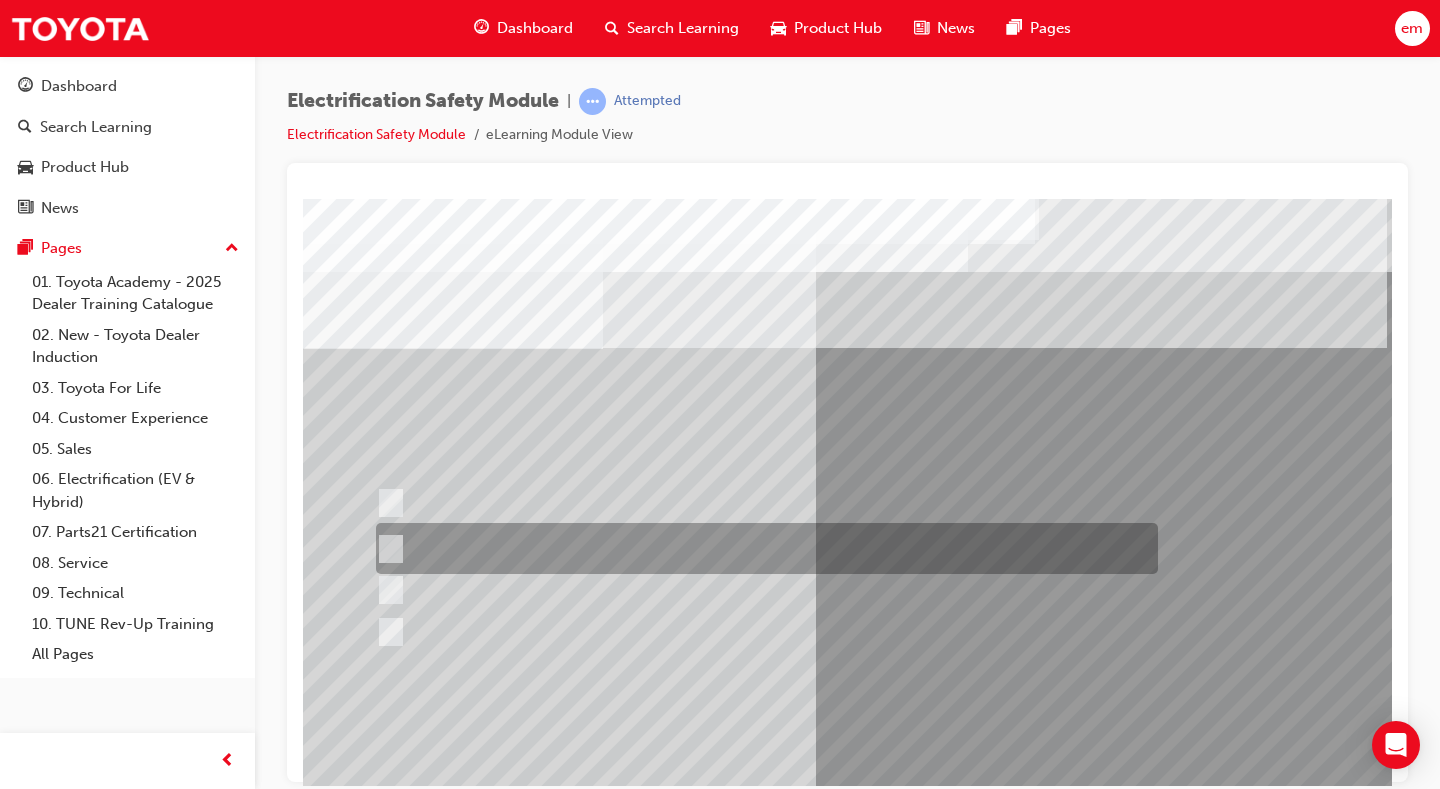 click at bounding box center (762, 548) 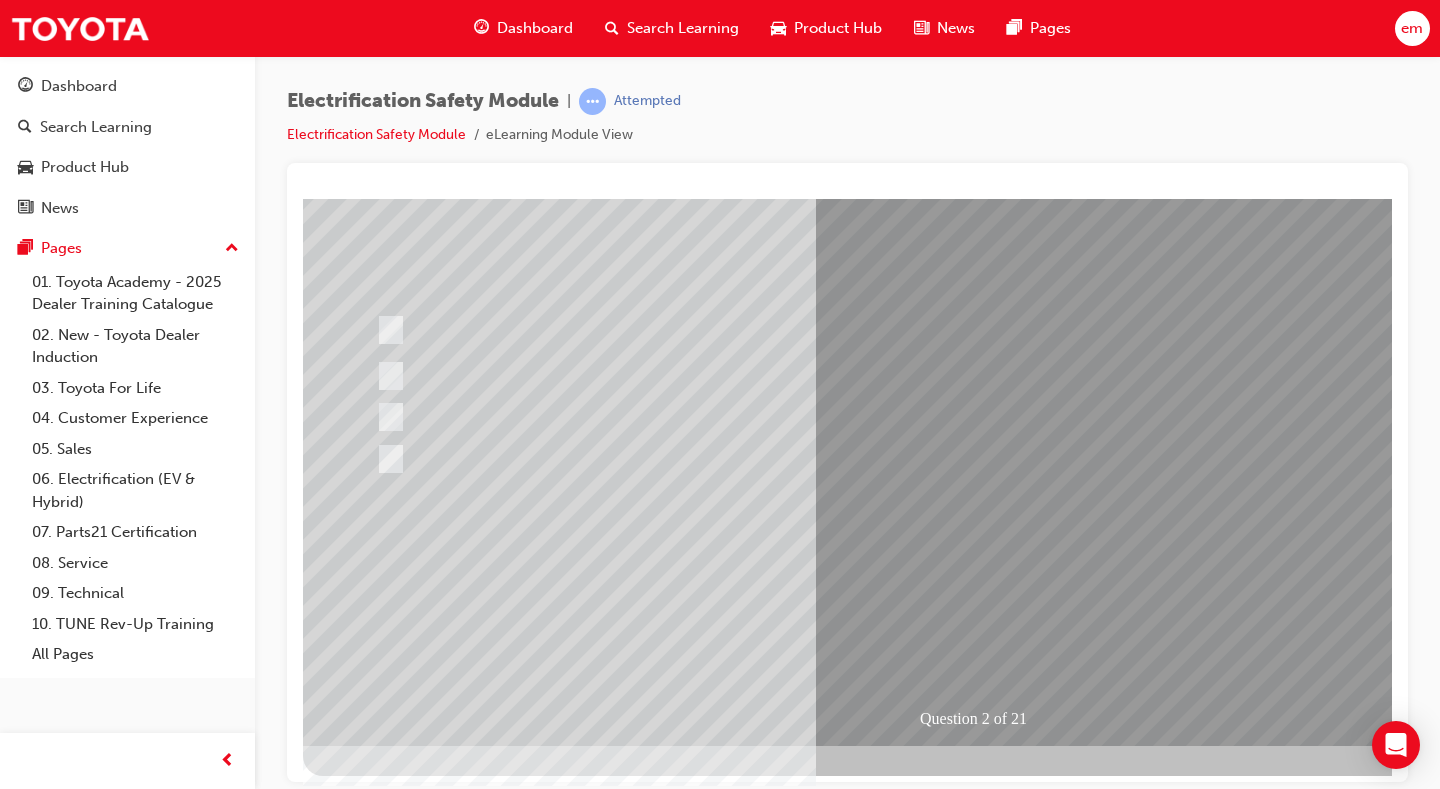 scroll, scrollTop: 180, scrollLeft: 0, axis: vertical 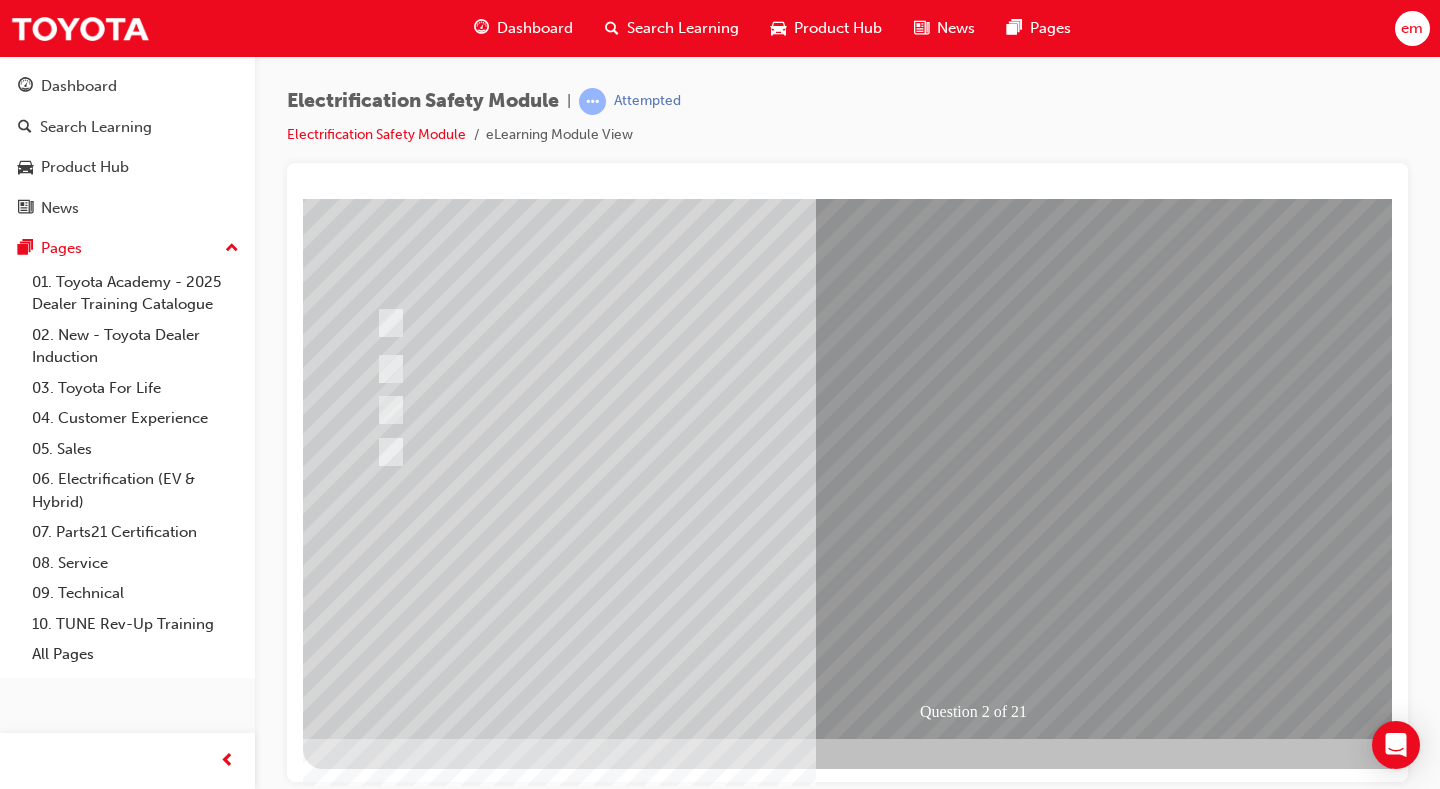 click at bounding box center (375, 2807) 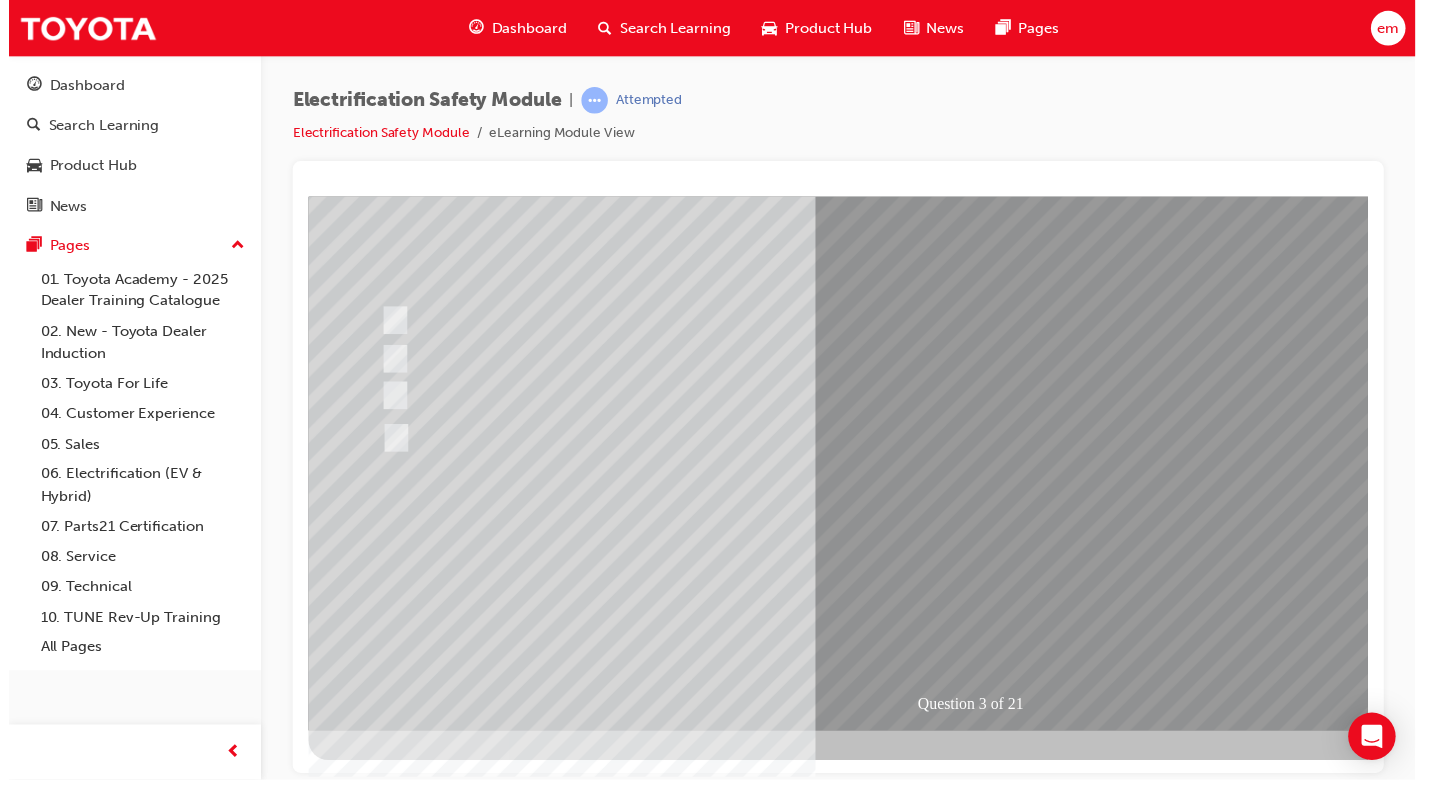 scroll, scrollTop: 0, scrollLeft: 0, axis: both 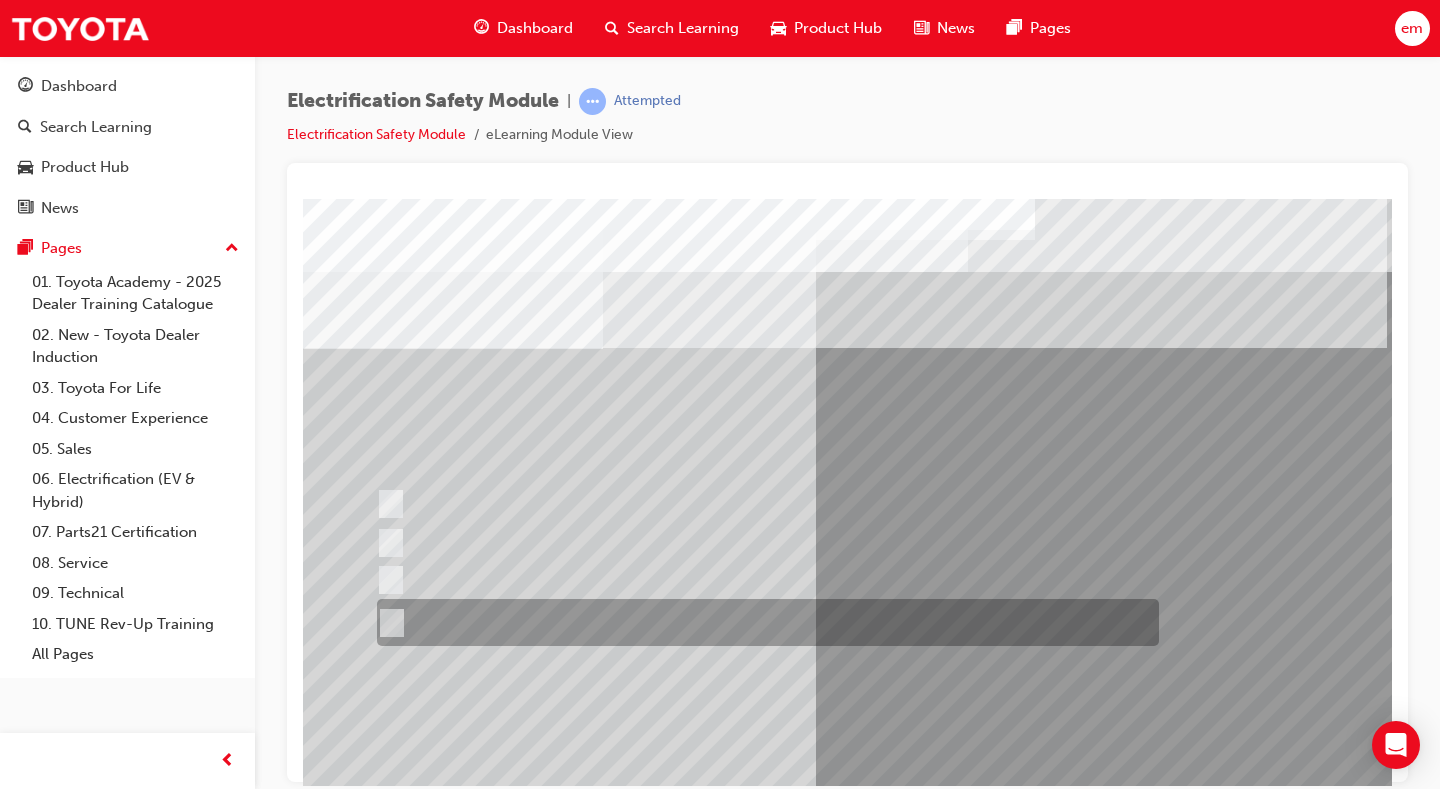 drag, startPoint x: 544, startPoint y: 619, endPoint x: 560, endPoint y: 628, distance: 18.35756 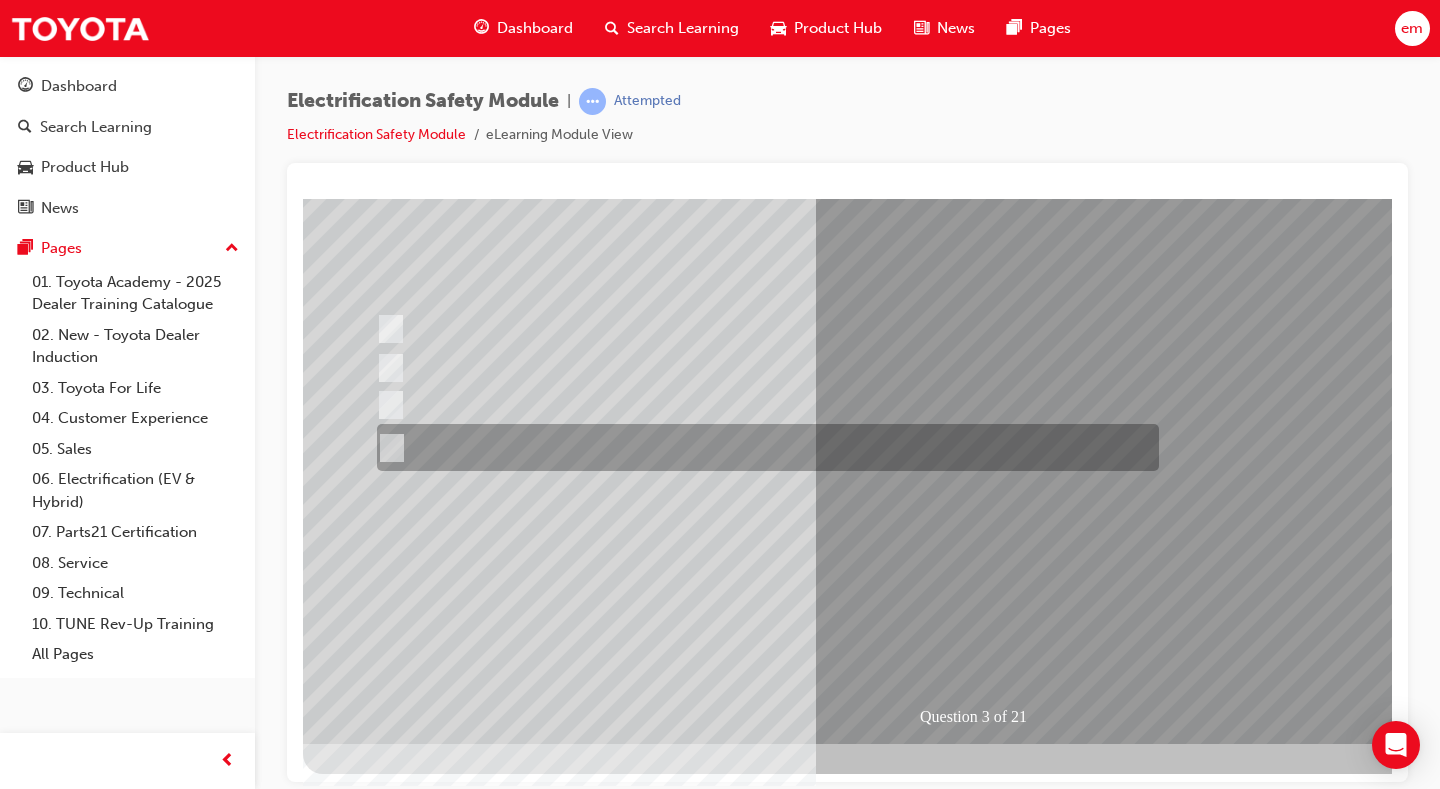 scroll, scrollTop: 180, scrollLeft: 0, axis: vertical 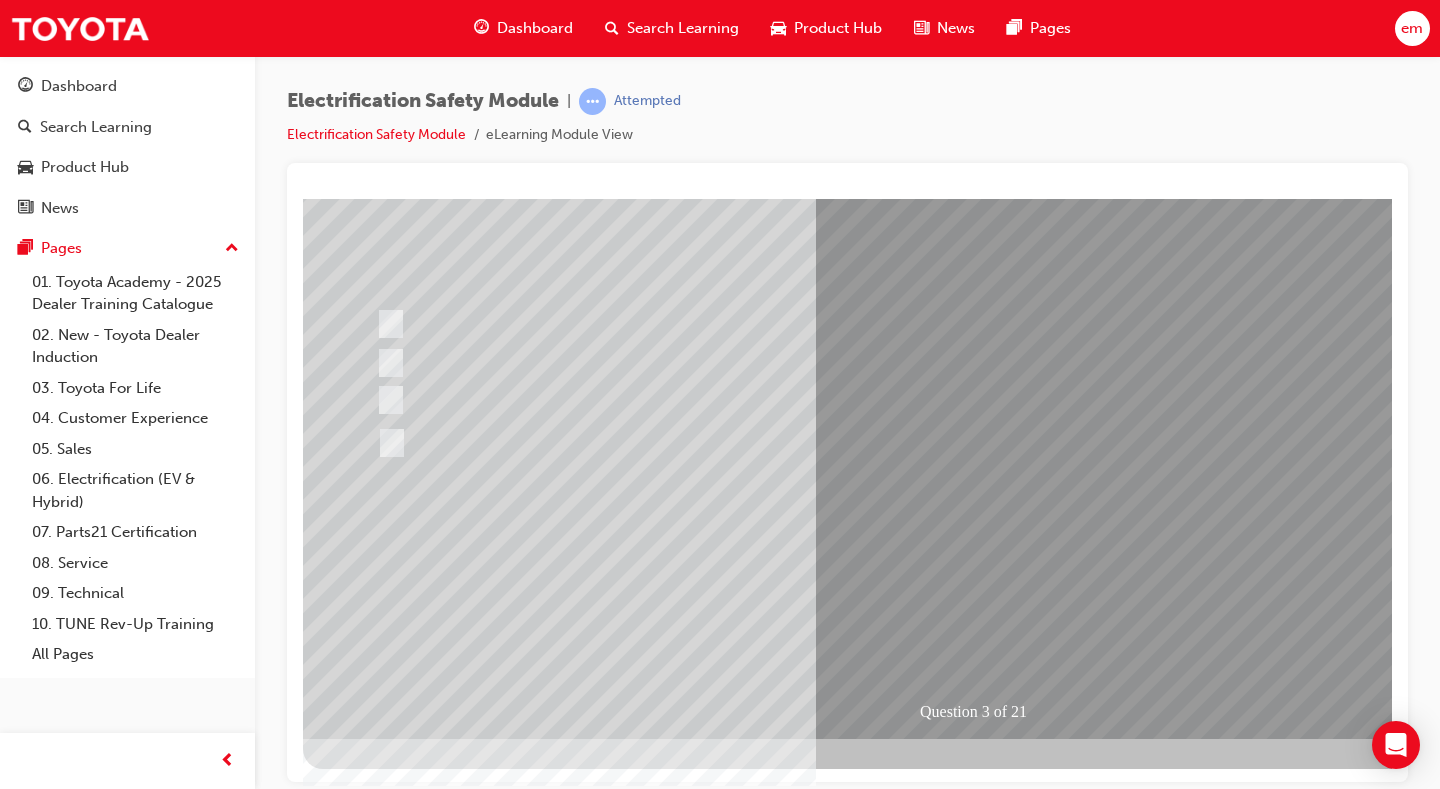 click at bounding box center (375, 2807) 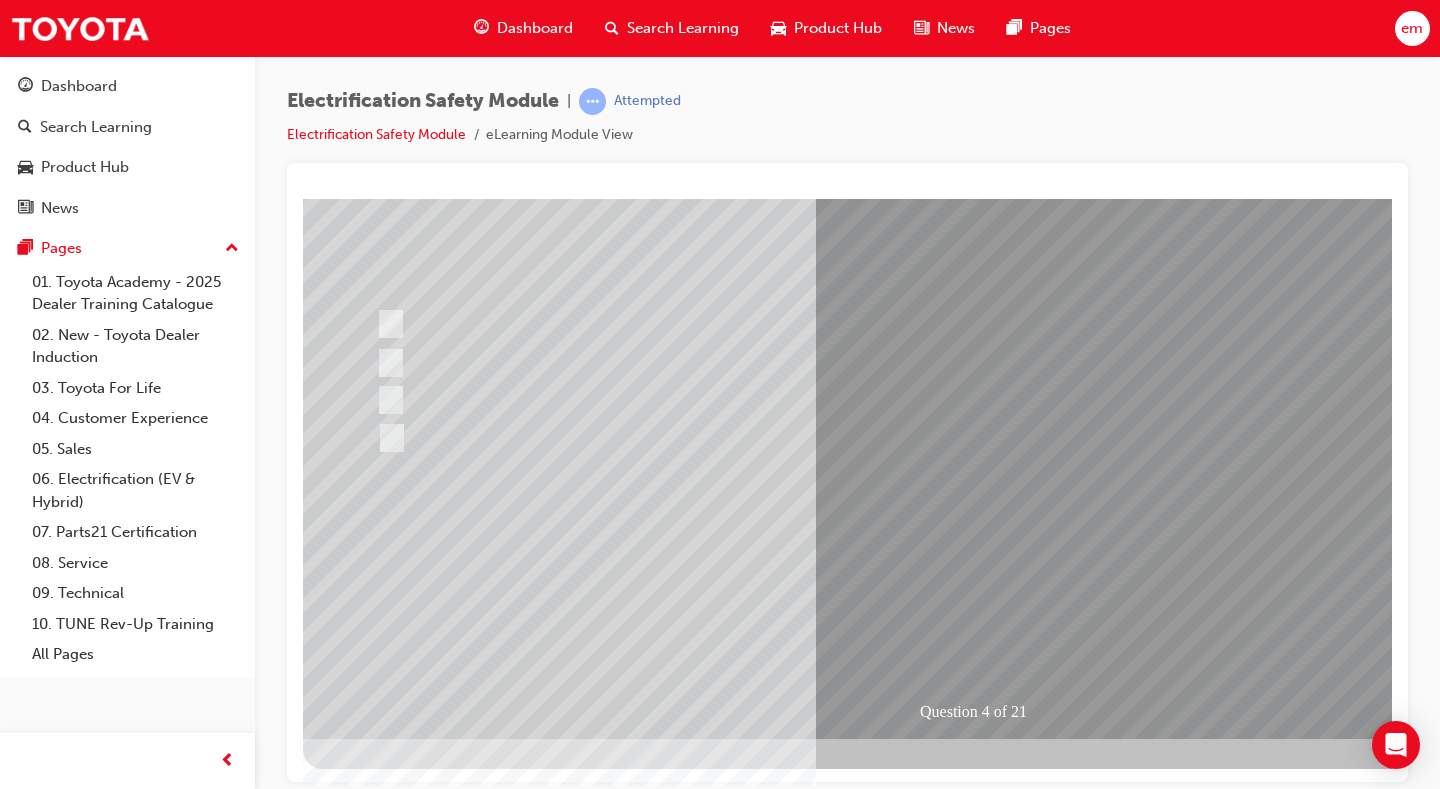 scroll, scrollTop: 0, scrollLeft: 0, axis: both 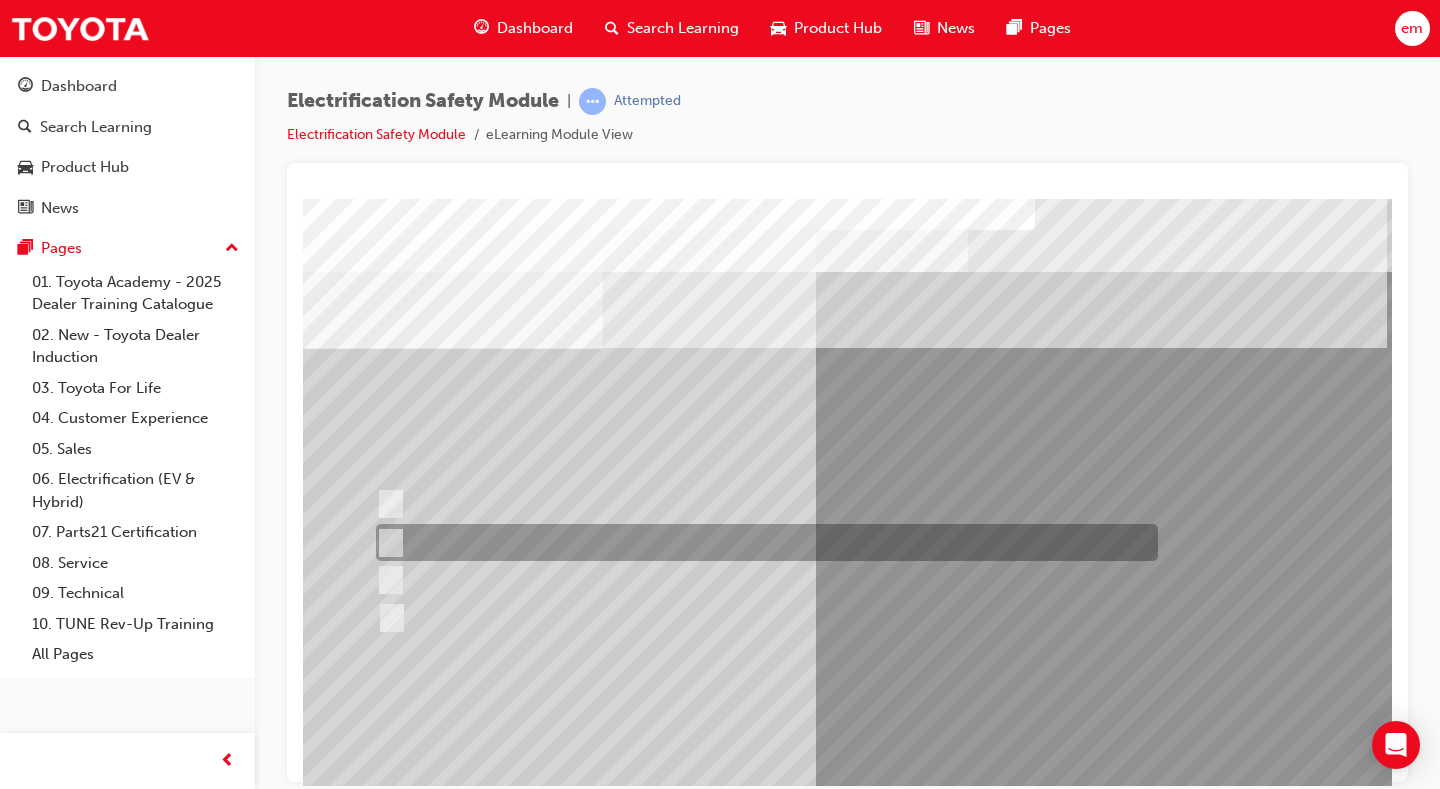 click at bounding box center (762, 542) 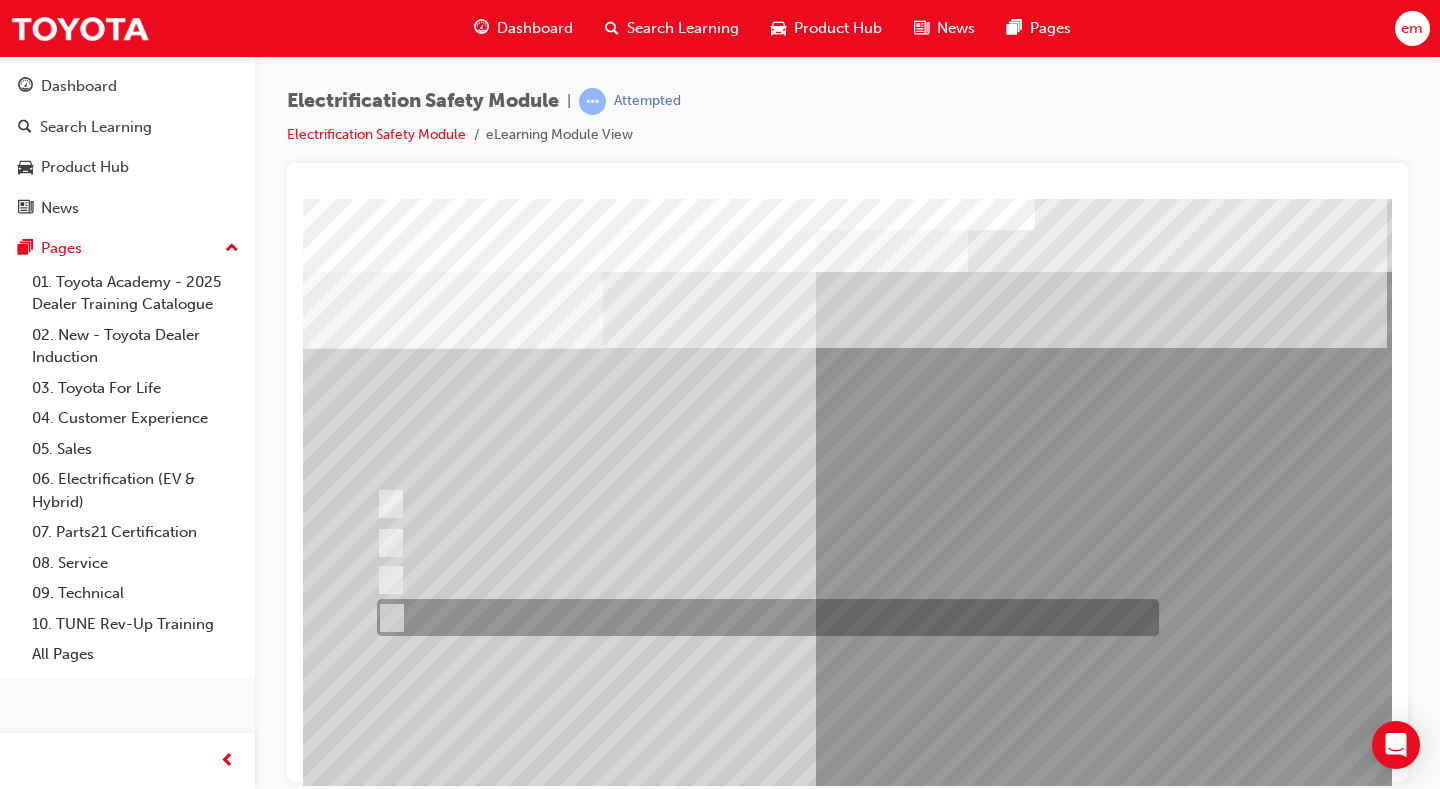 drag, startPoint x: 639, startPoint y: 611, endPoint x: 653, endPoint y: 614, distance: 14.3178215 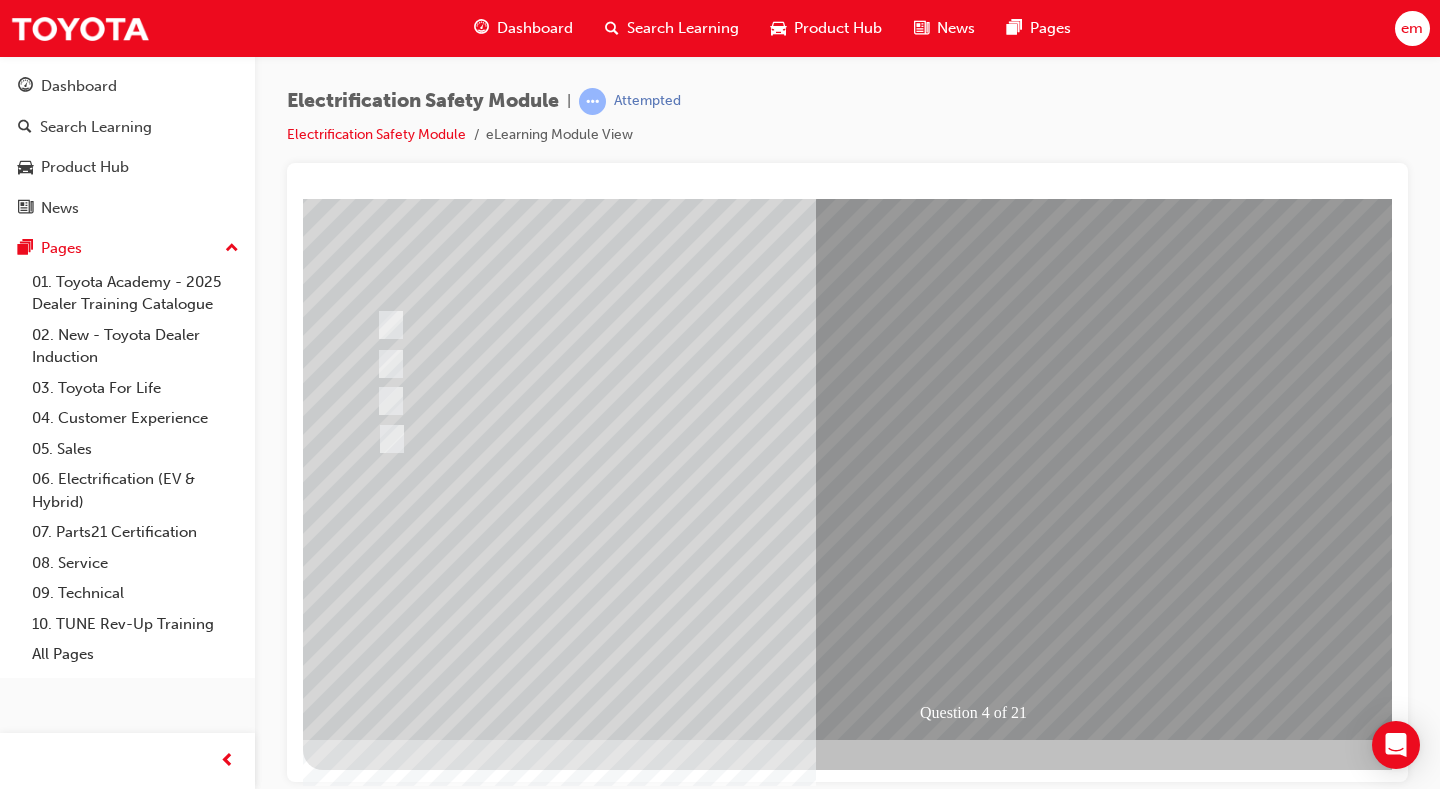 scroll, scrollTop: 180, scrollLeft: 0, axis: vertical 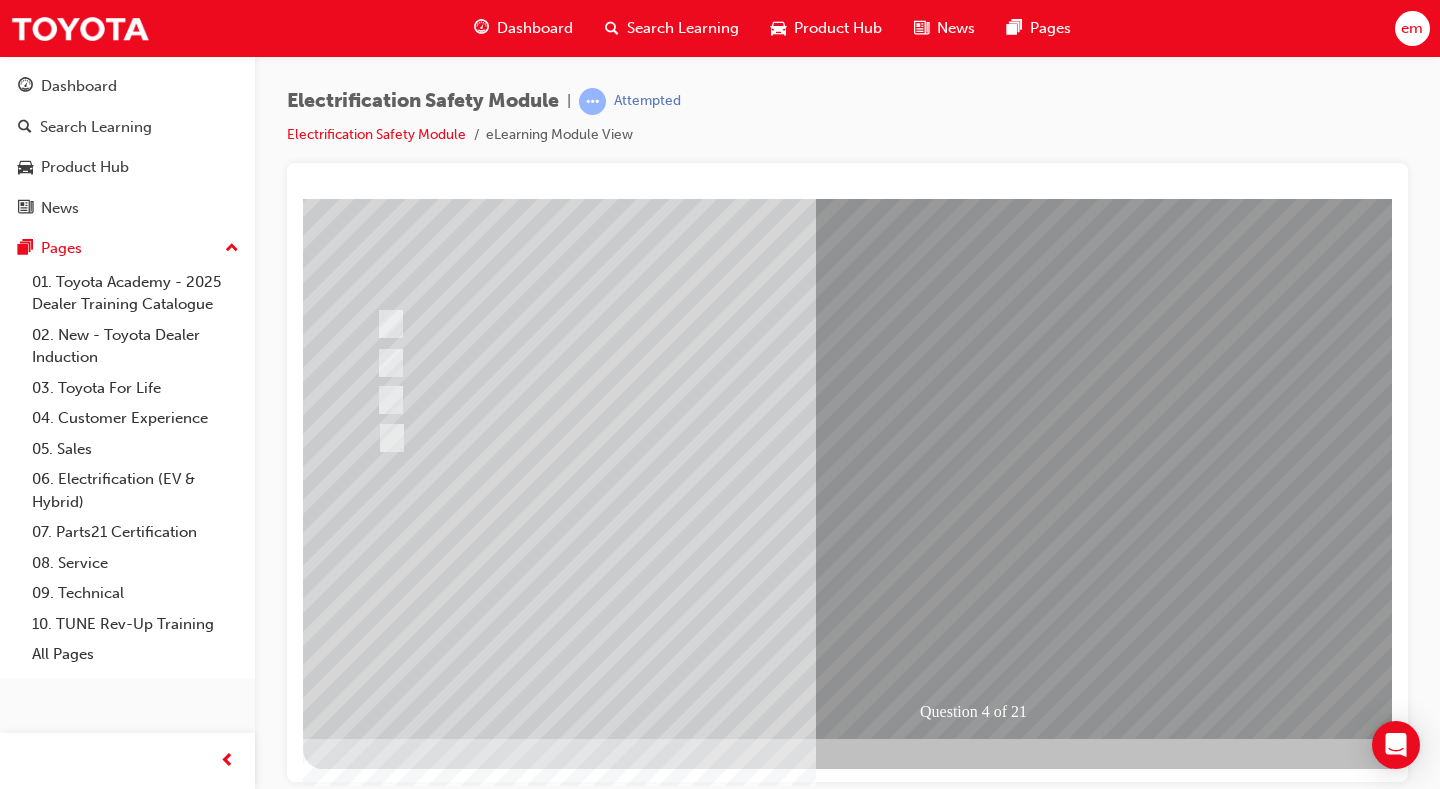 click at bounding box center (375, 2807) 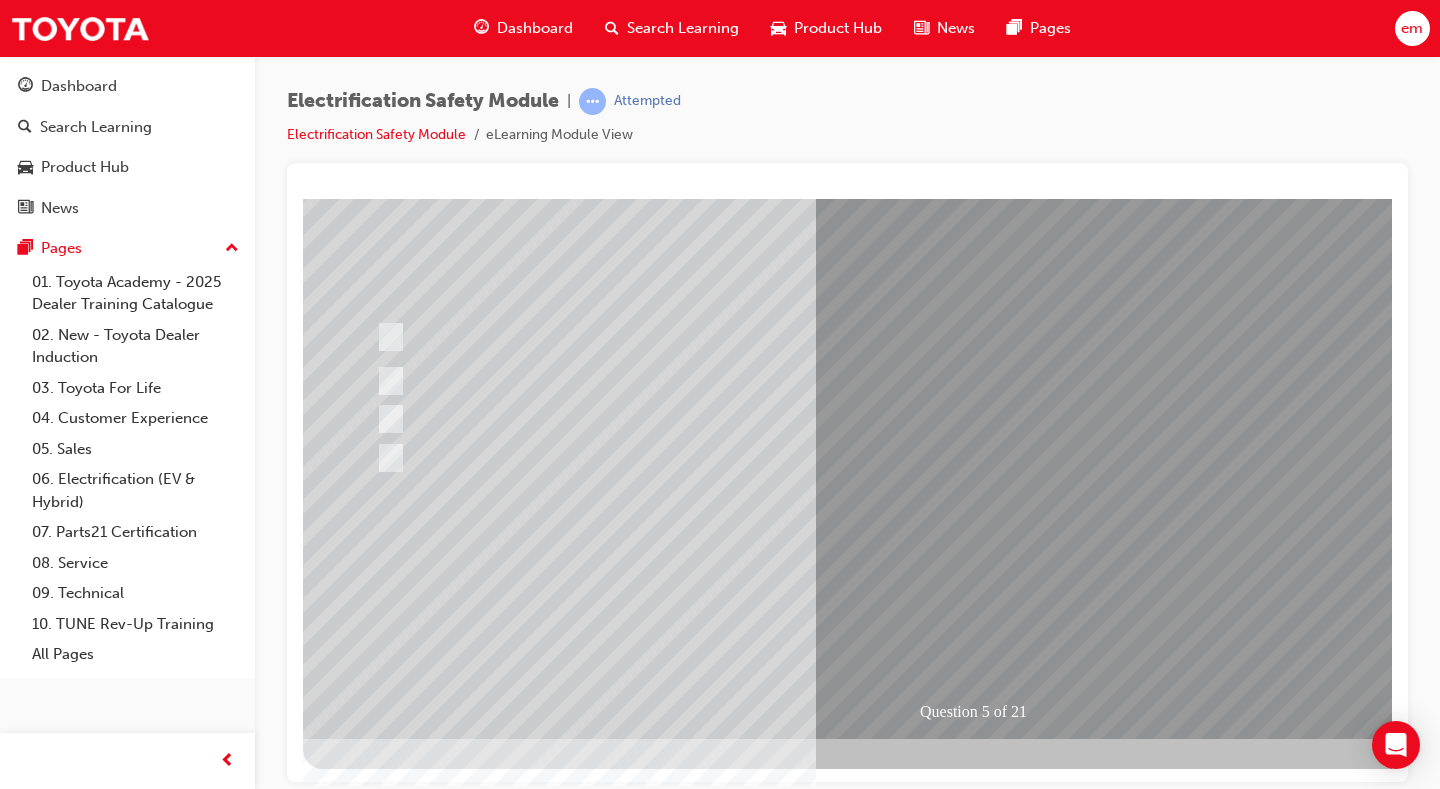 scroll, scrollTop: 0, scrollLeft: 0, axis: both 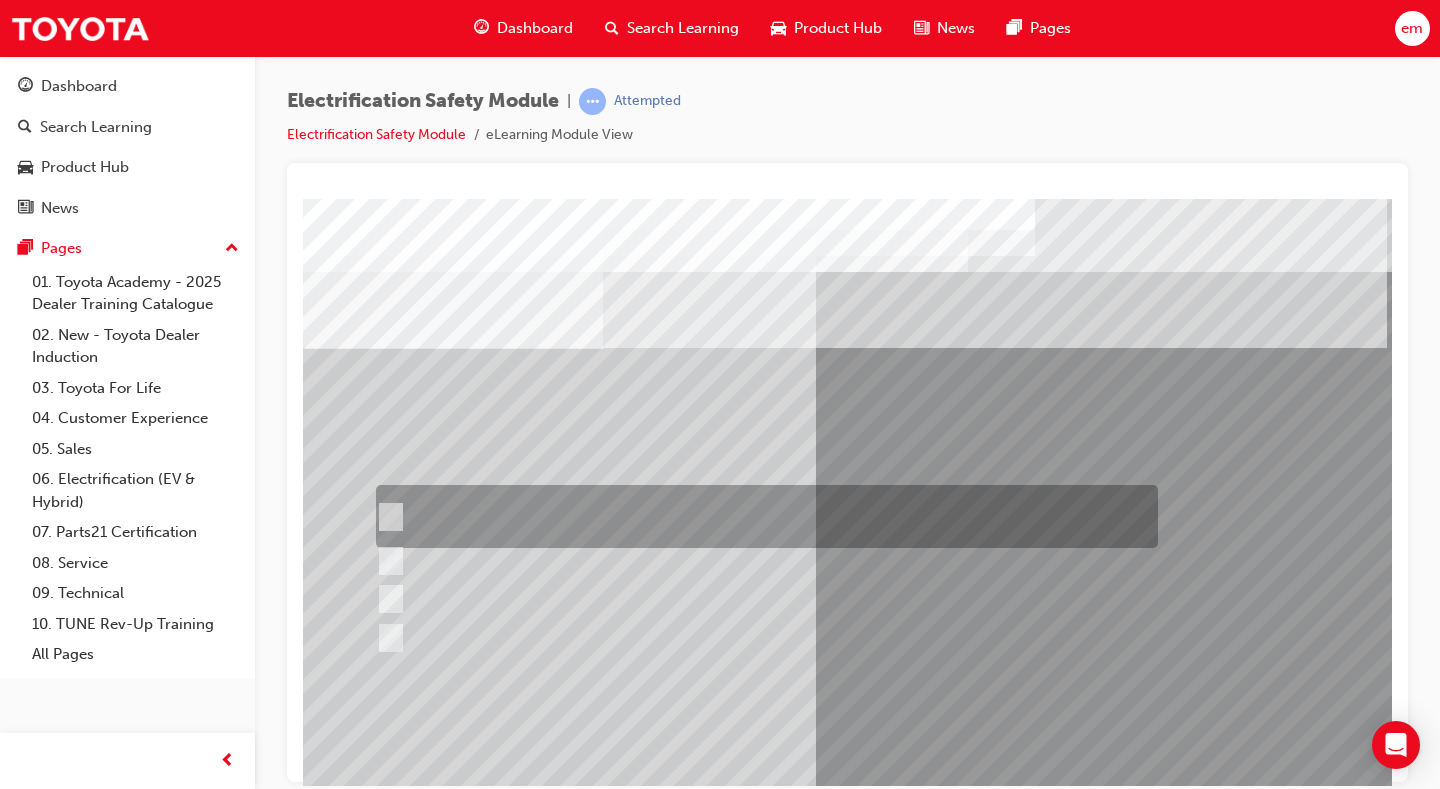 click at bounding box center (762, 516) 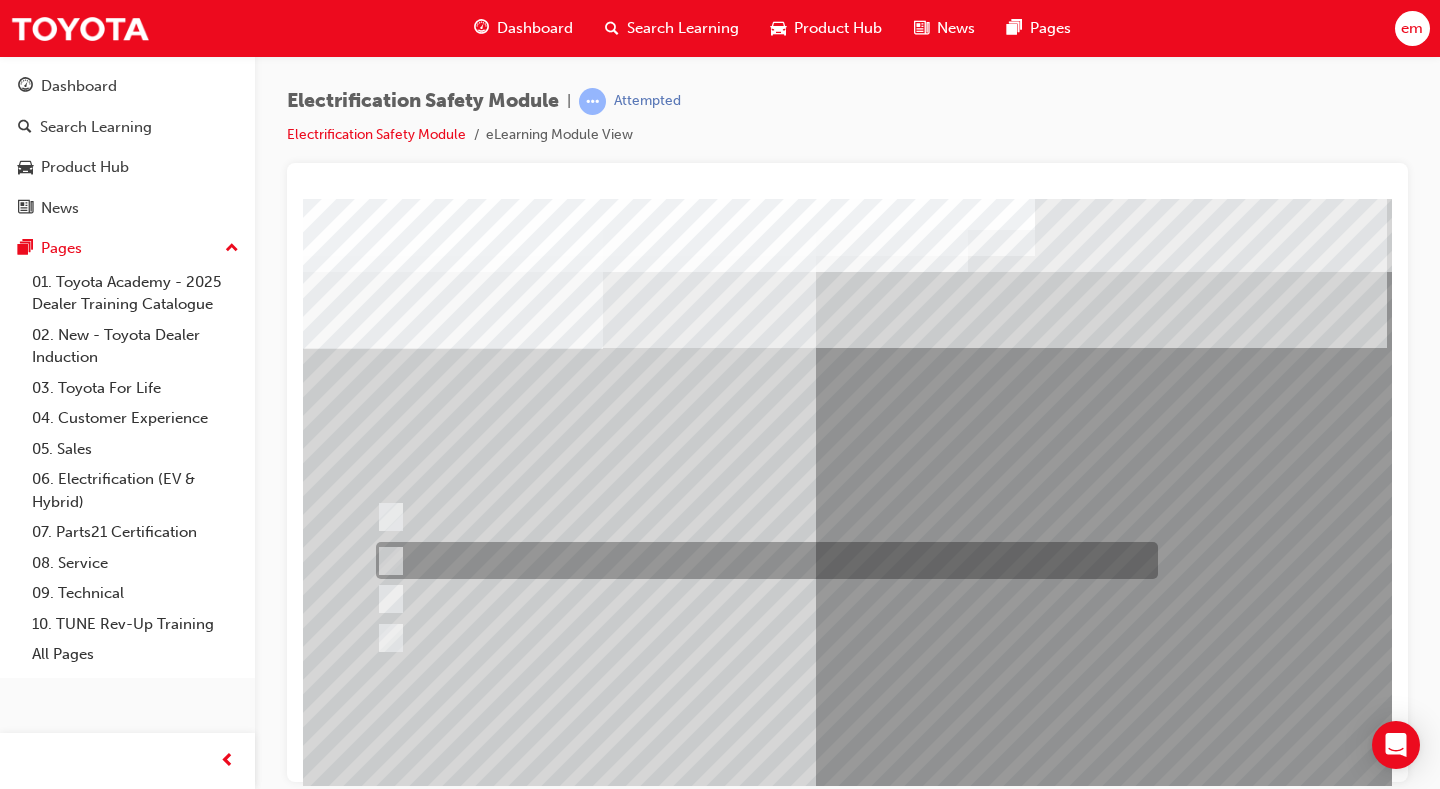 click at bounding box center [762, 598] 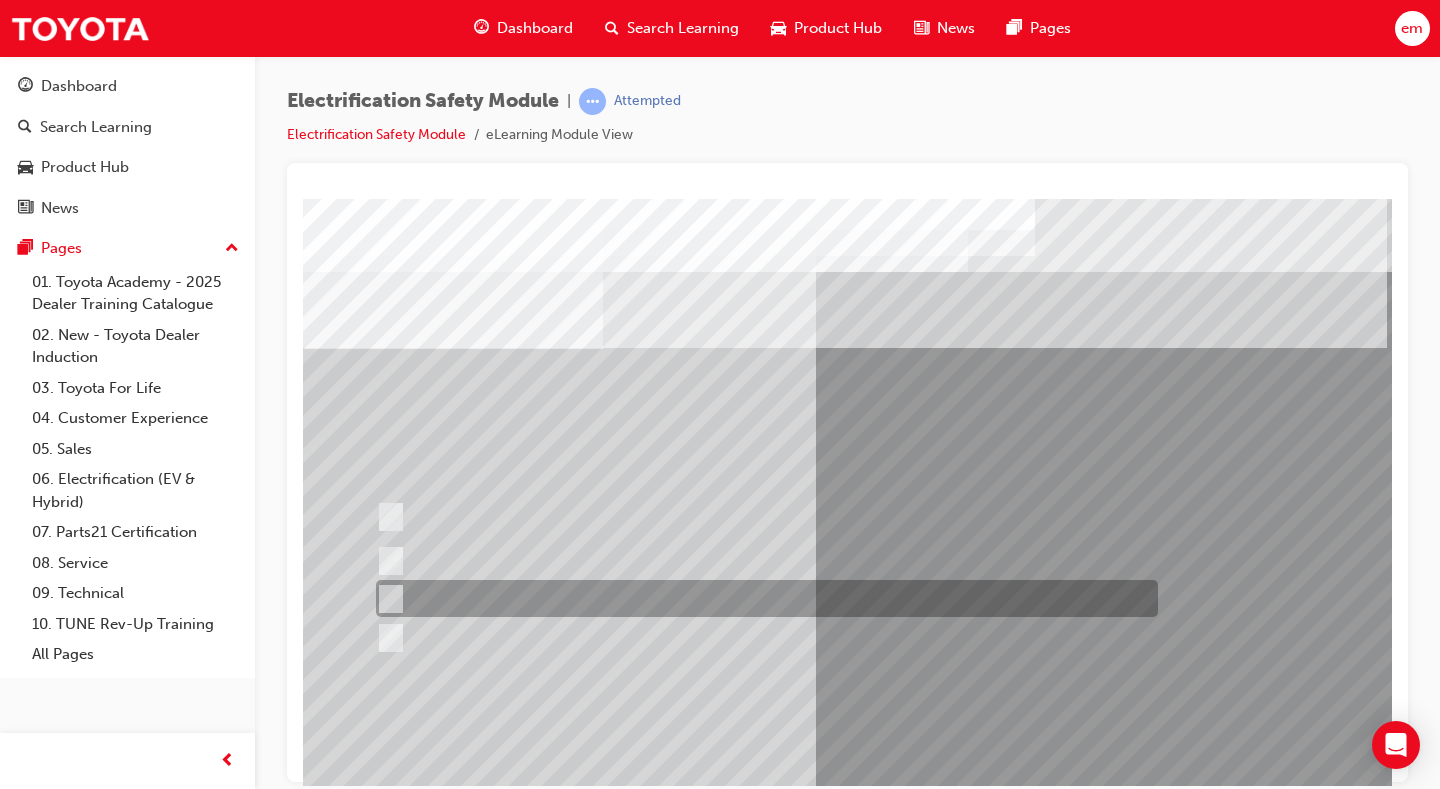 click at bounding box center [762, 598] 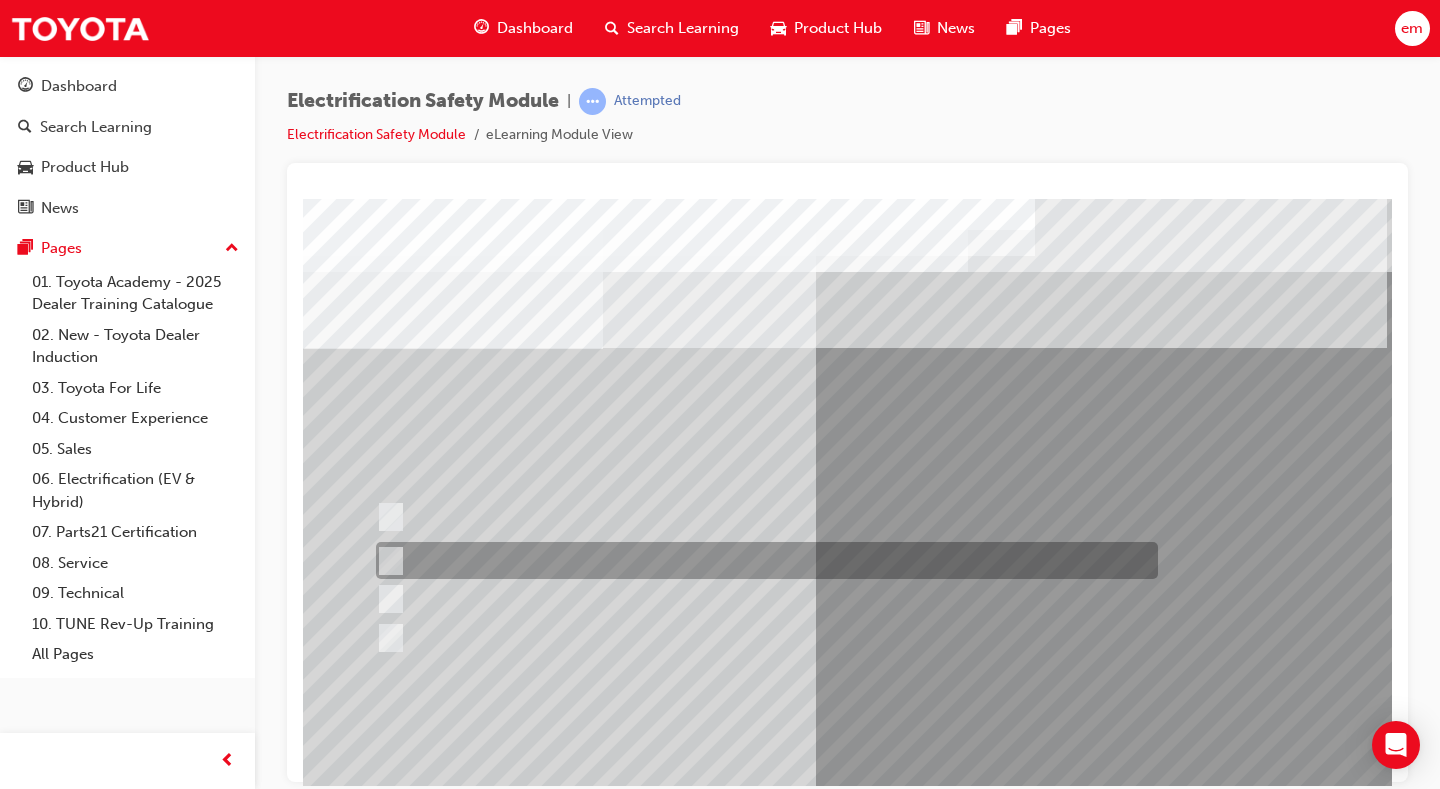 click at bounding box center [762, 560] 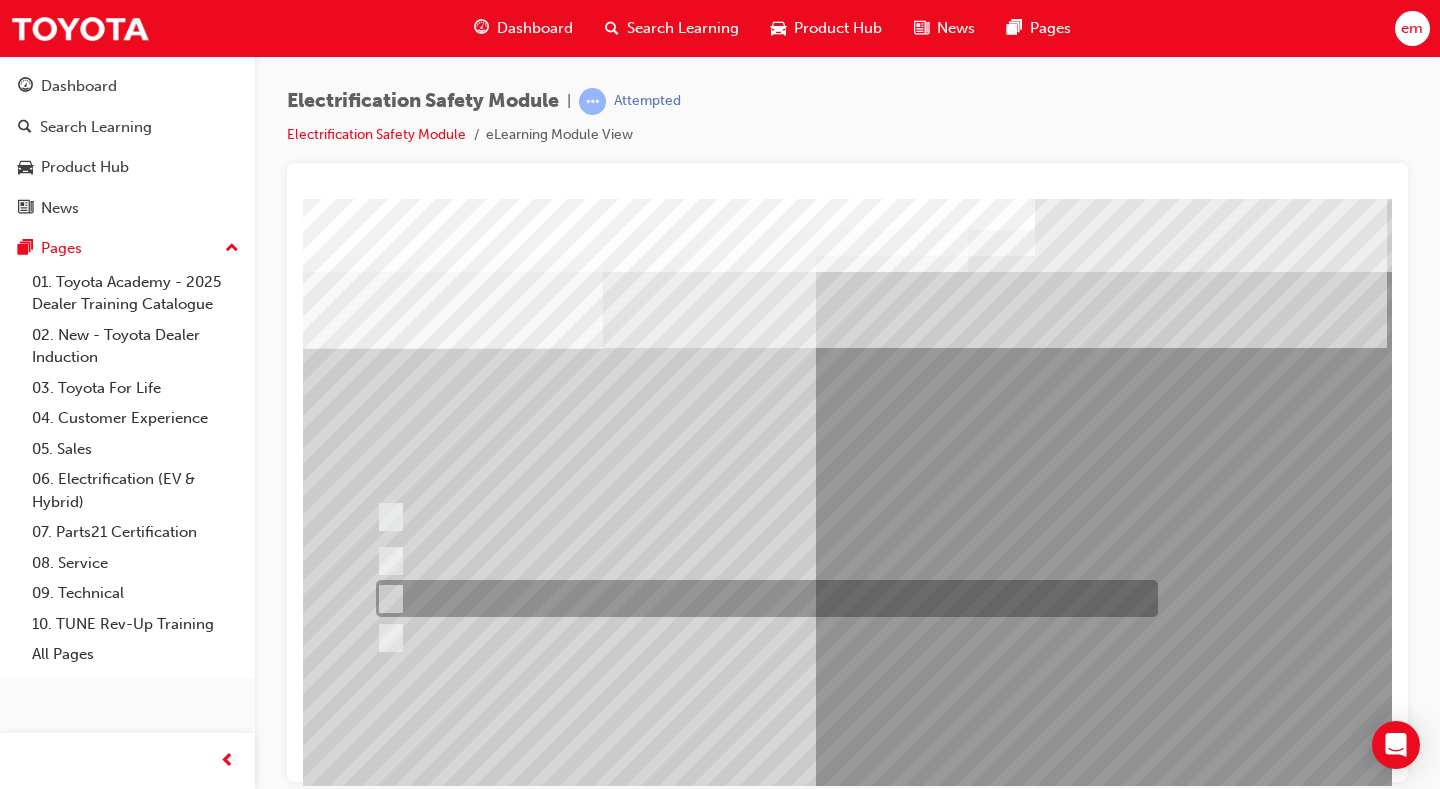 click at bounding box center [762, 598] 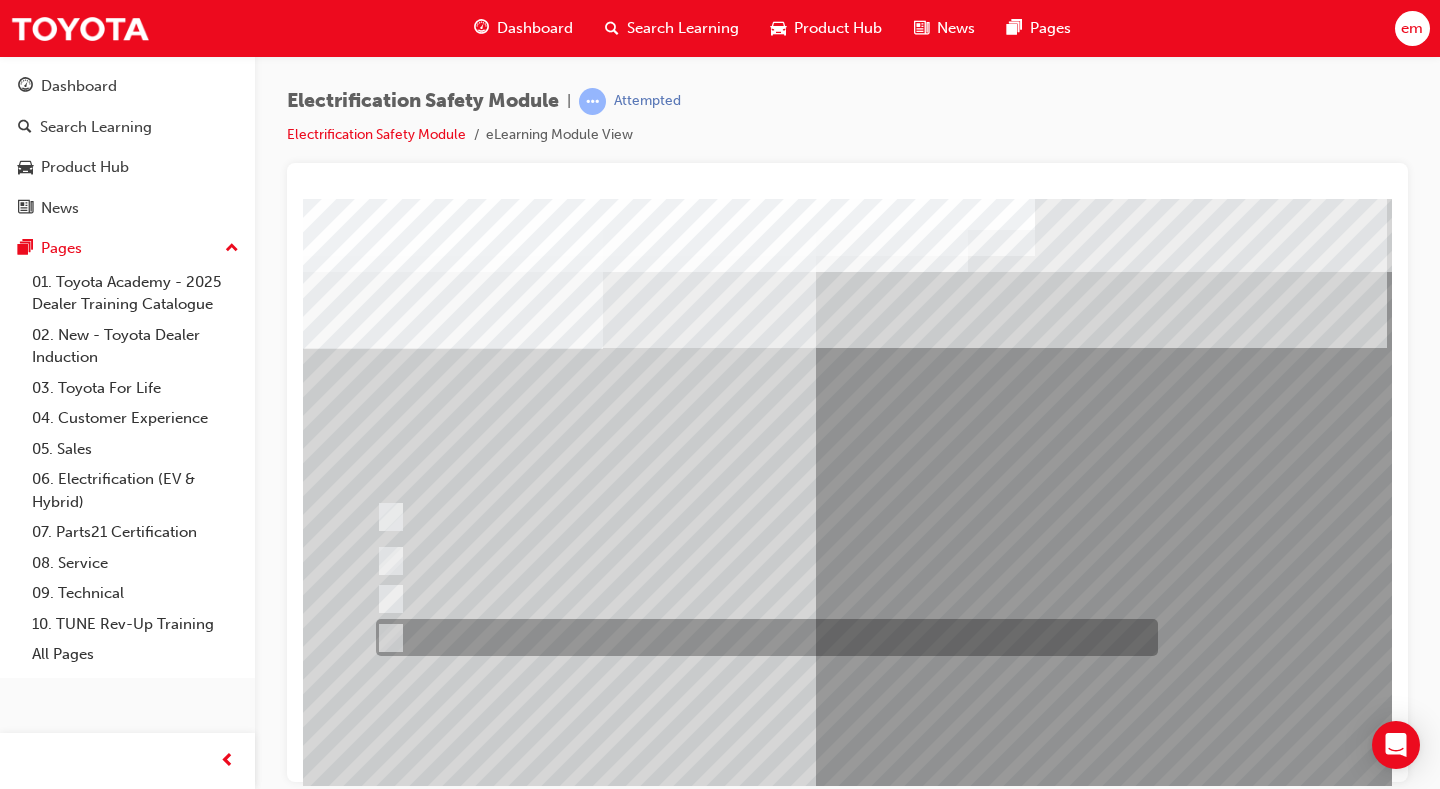 click at bounding box center (762, 637) 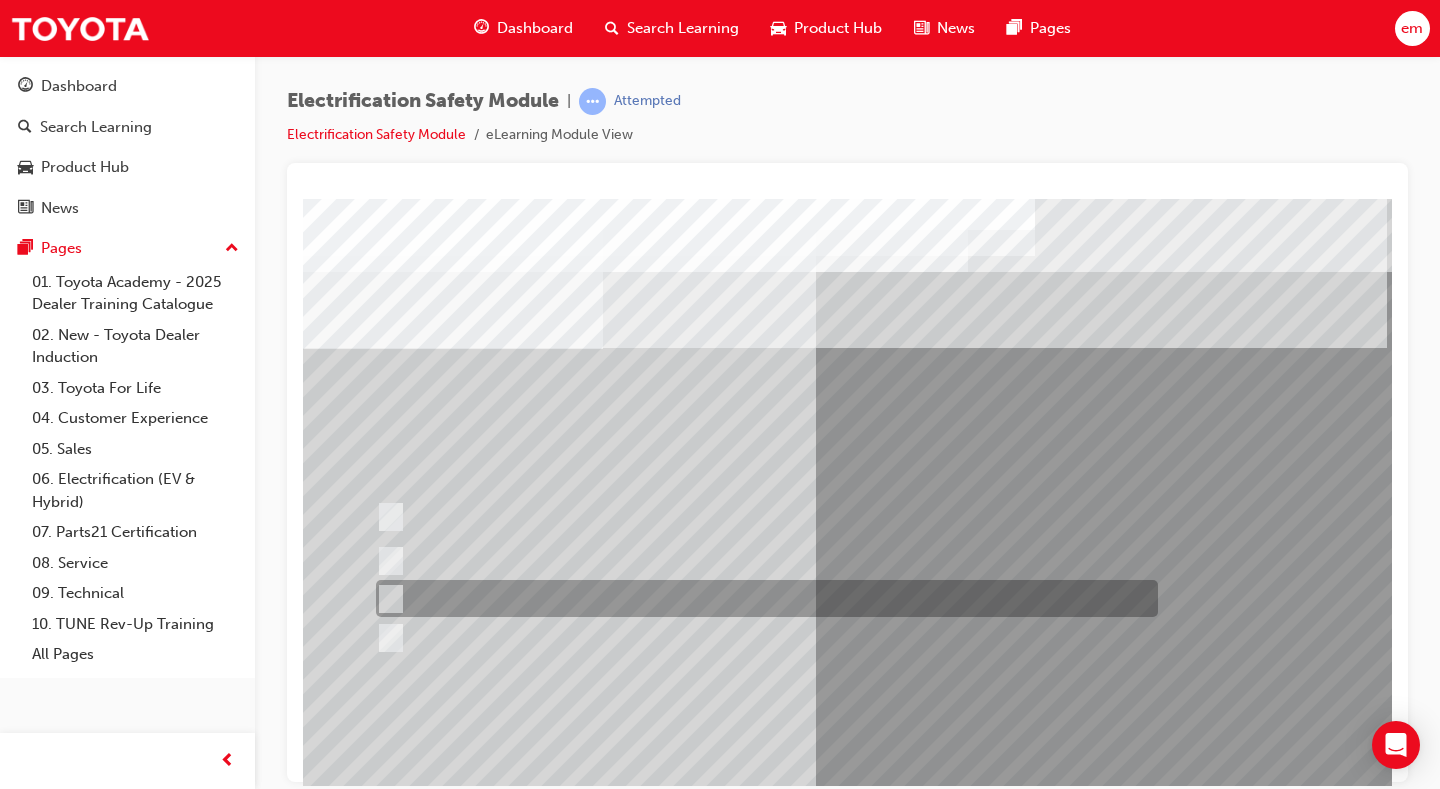 click at bounding box center (762, 598) 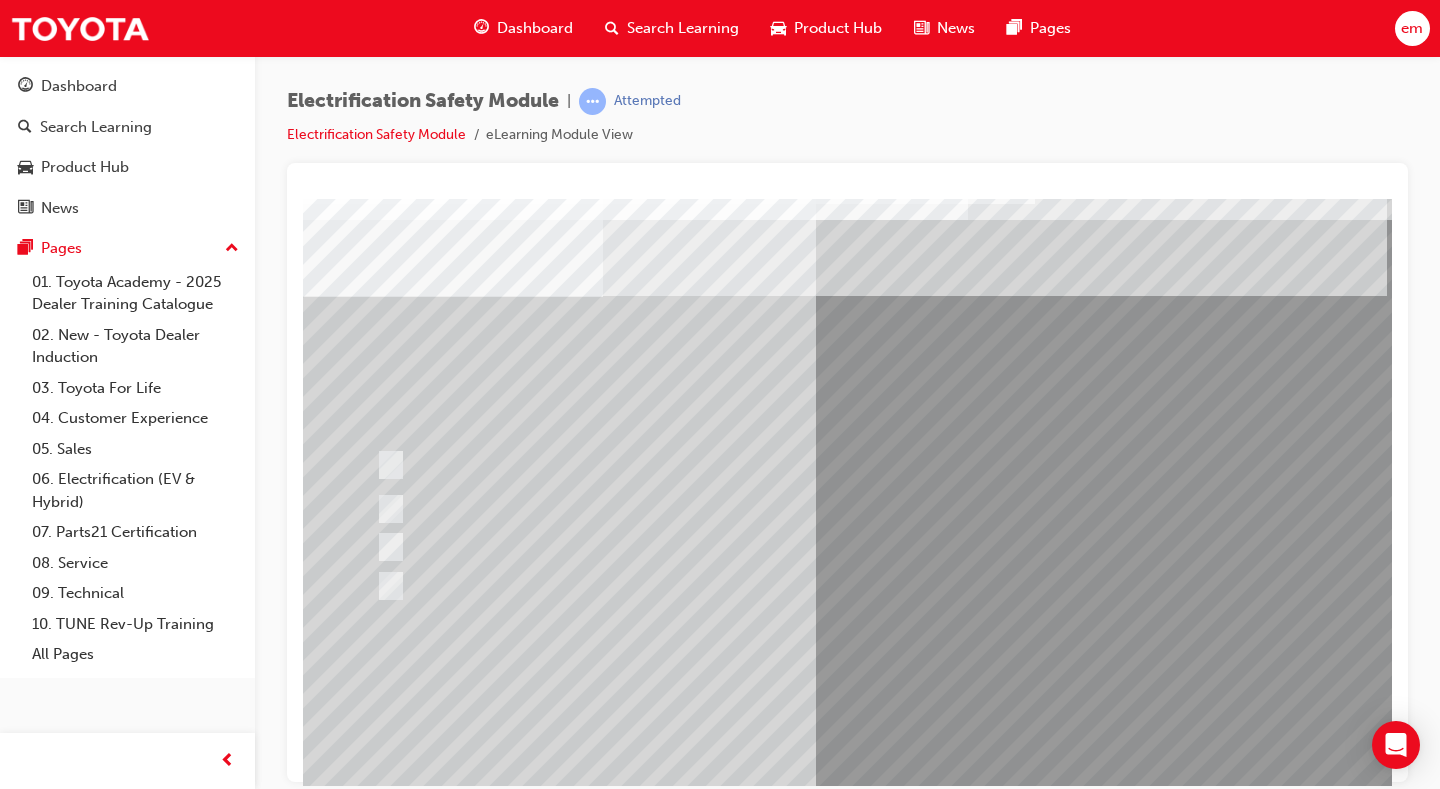 scroll, scrollTop: 180, scrollLeft: 0, axis: vertical 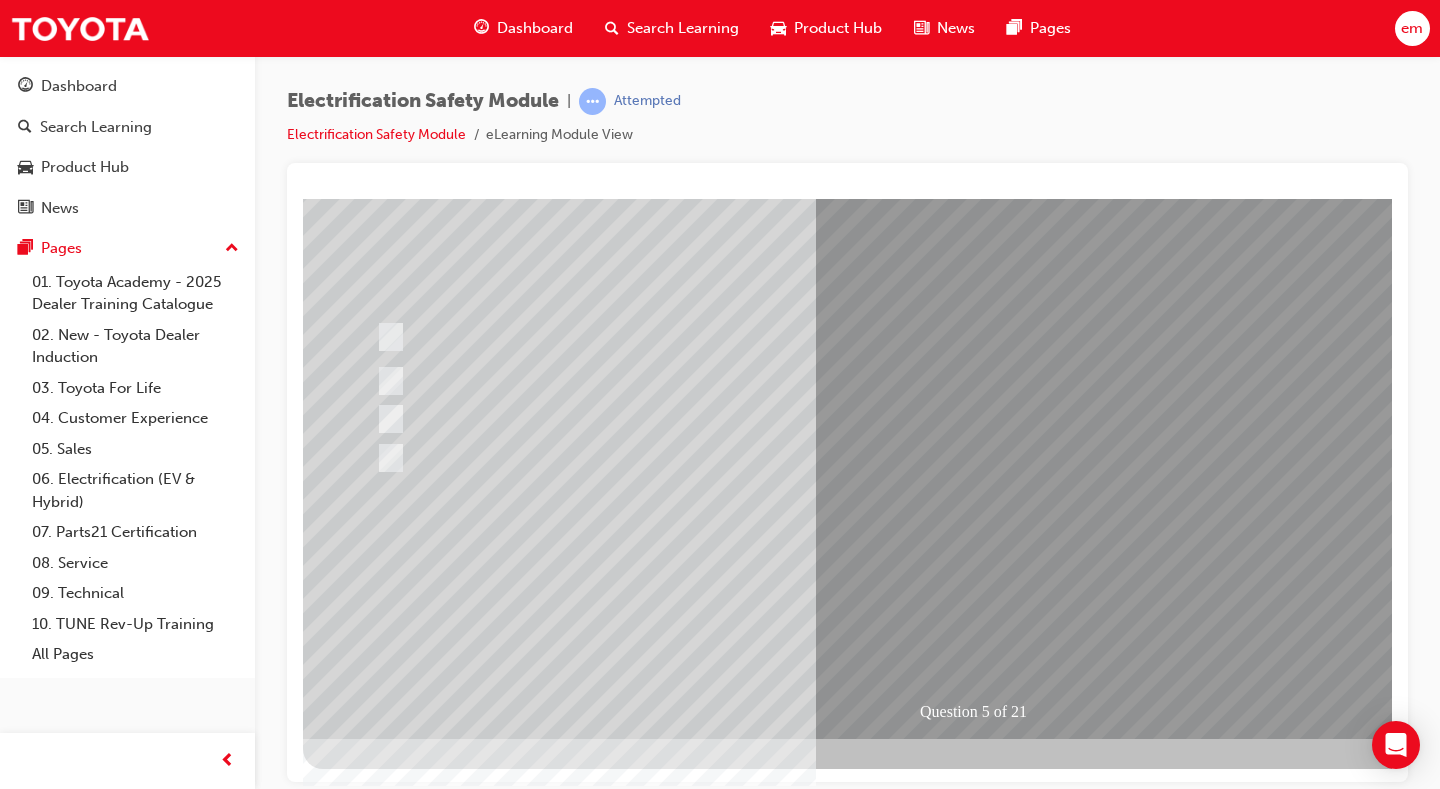 click at bounding box center [983, 1098] 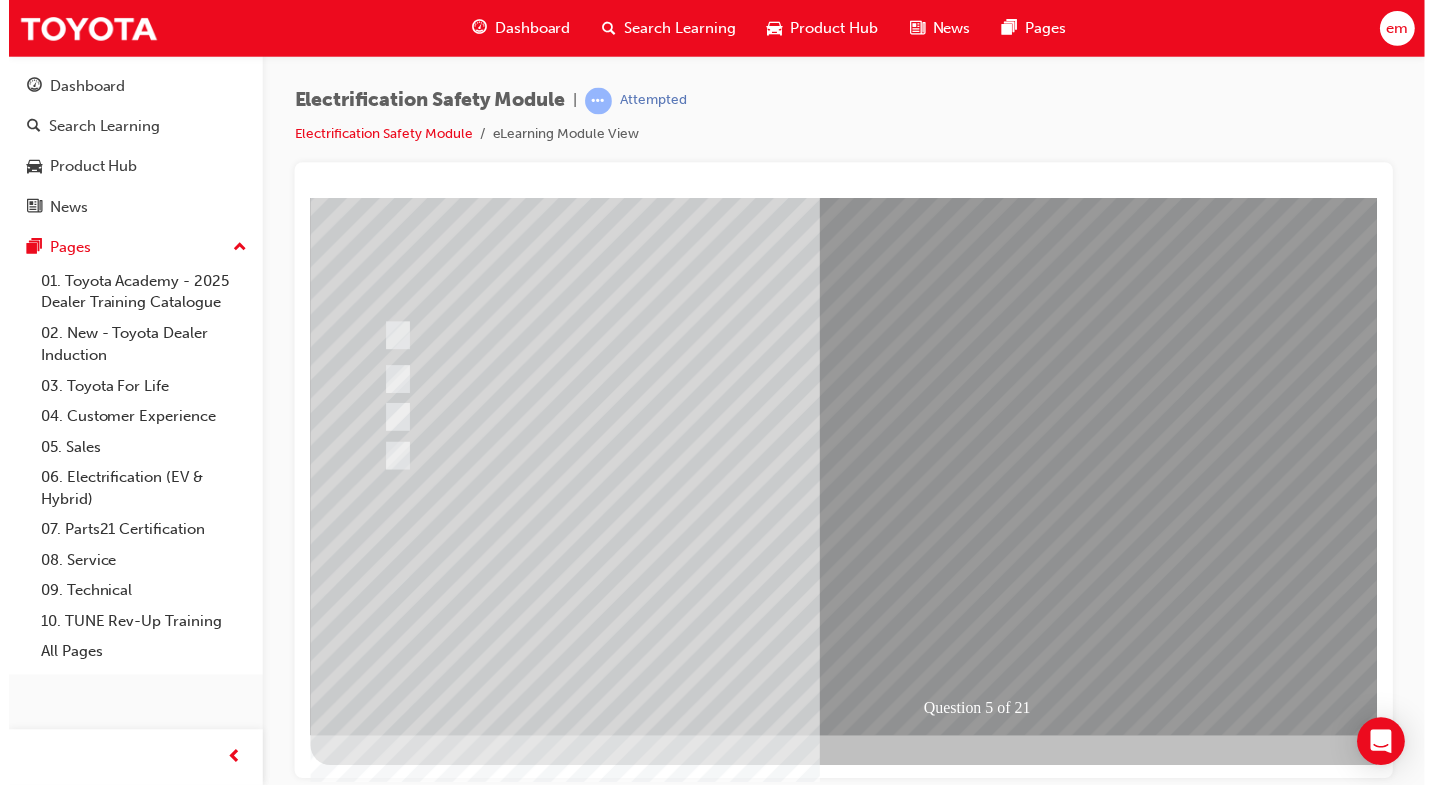 scroll, scrollTop: 0, scrollLeft: 0, axis: both 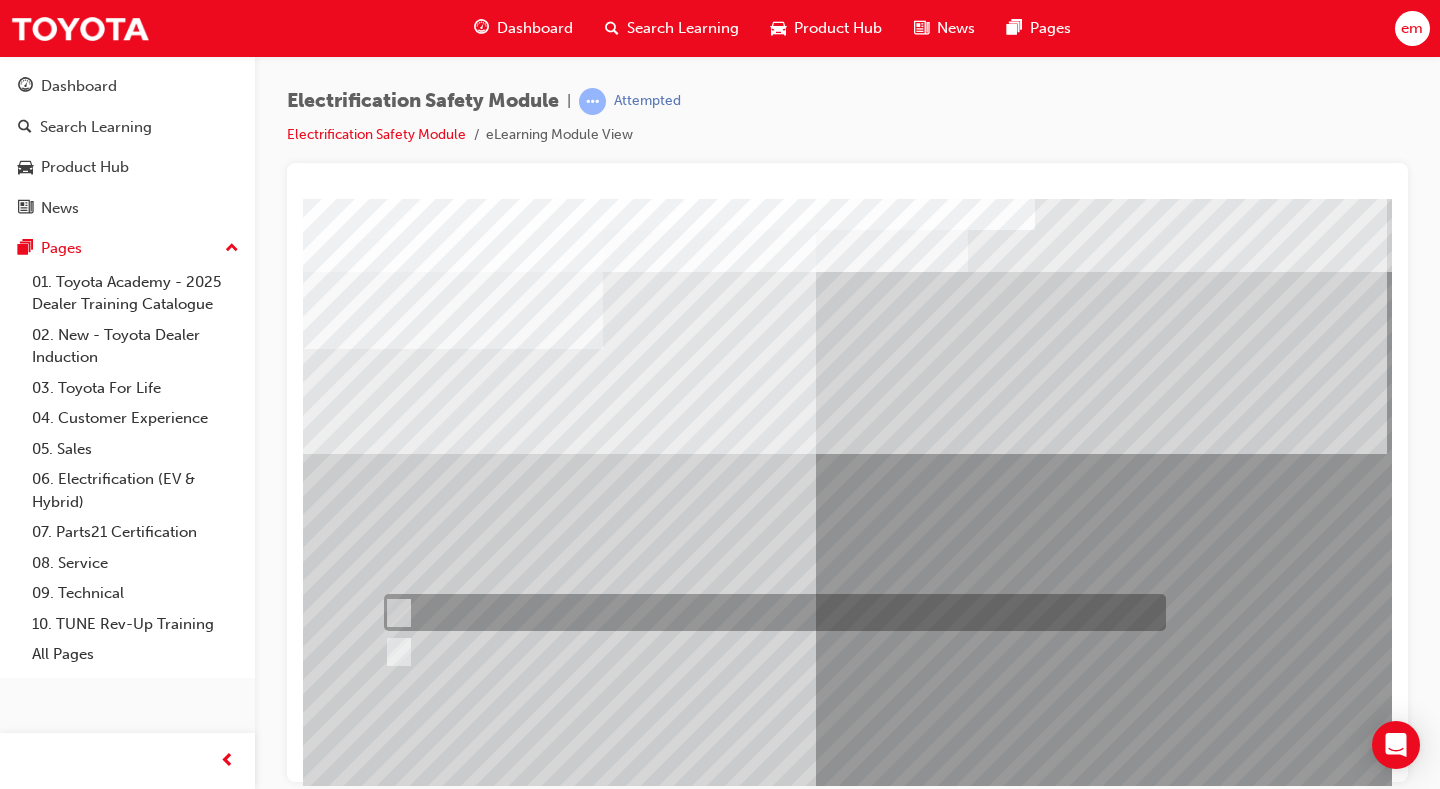 click at bounding box center [770, 612] 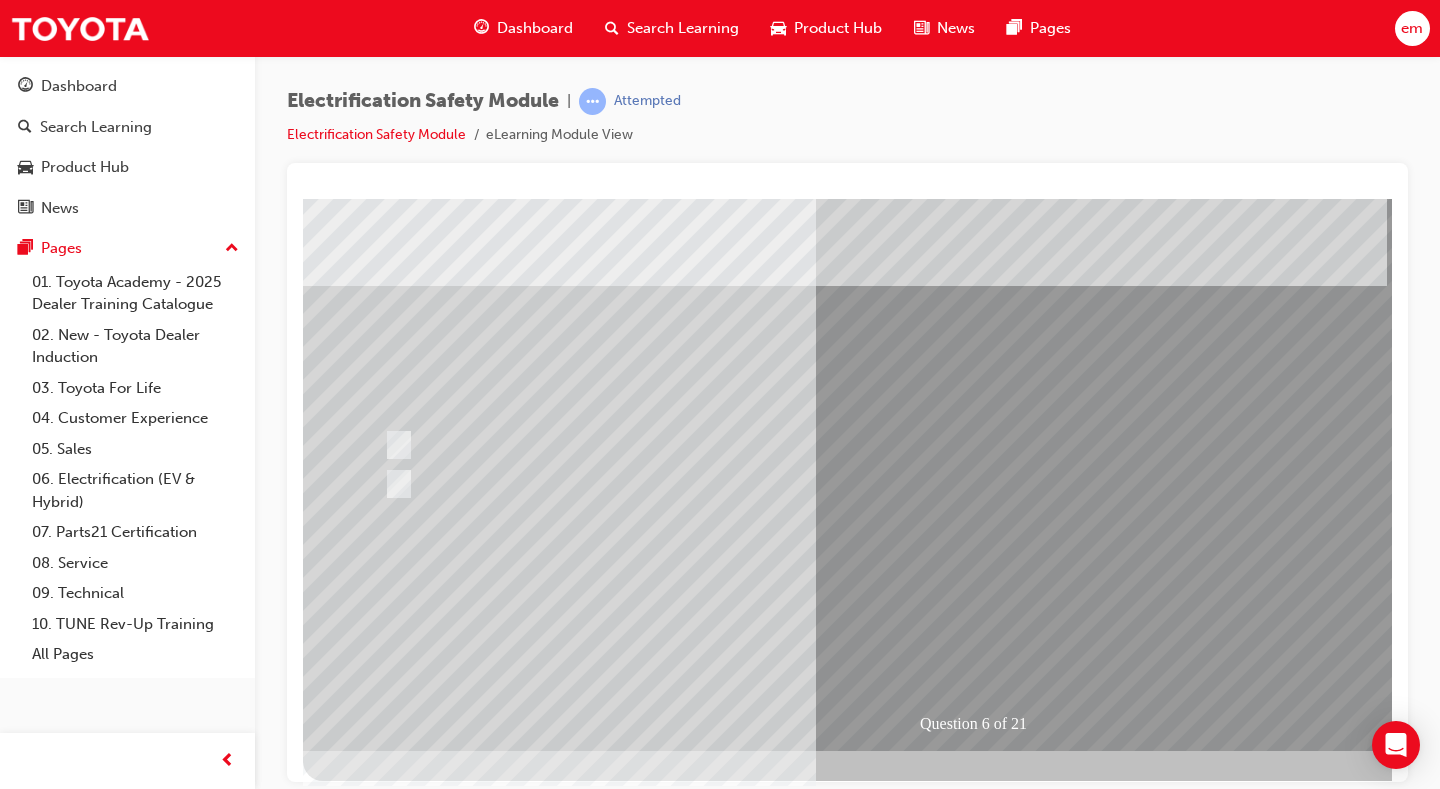 scroll, scrollTop: 180, scrollLeft: 0, axis: vertical 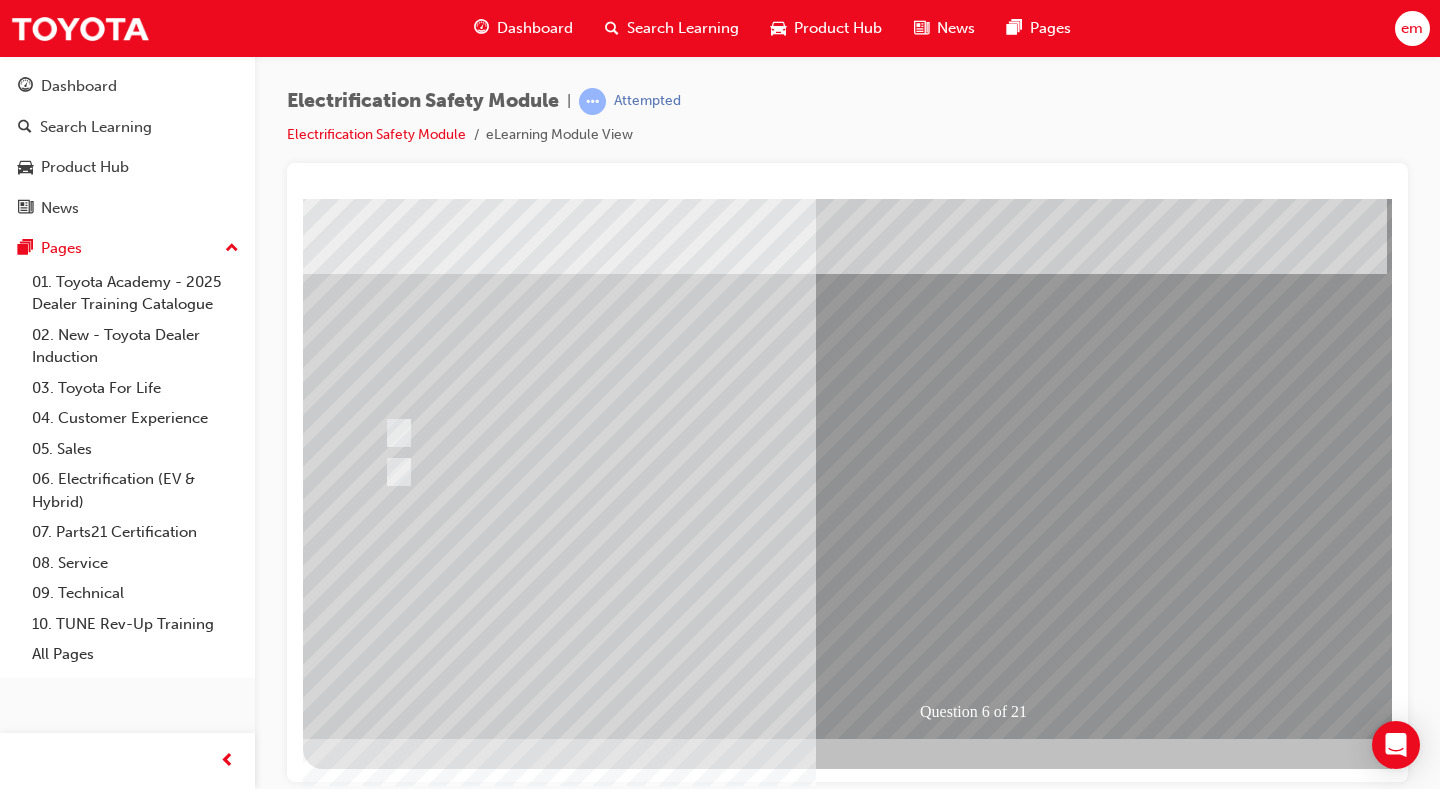 click at bounding box center [983, 1098] 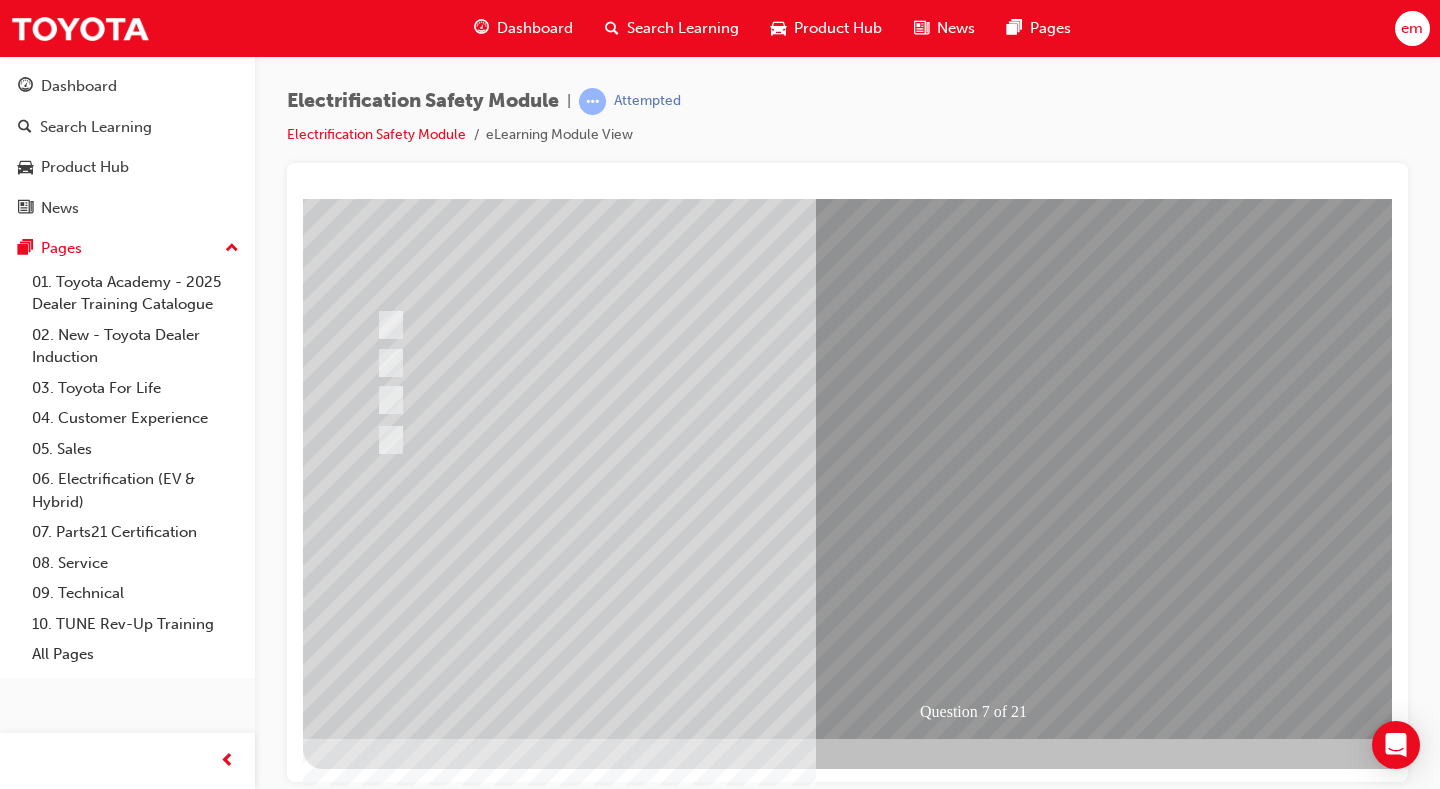 scroll, scrollTop: 0, scrollLeft: 0, axis: both 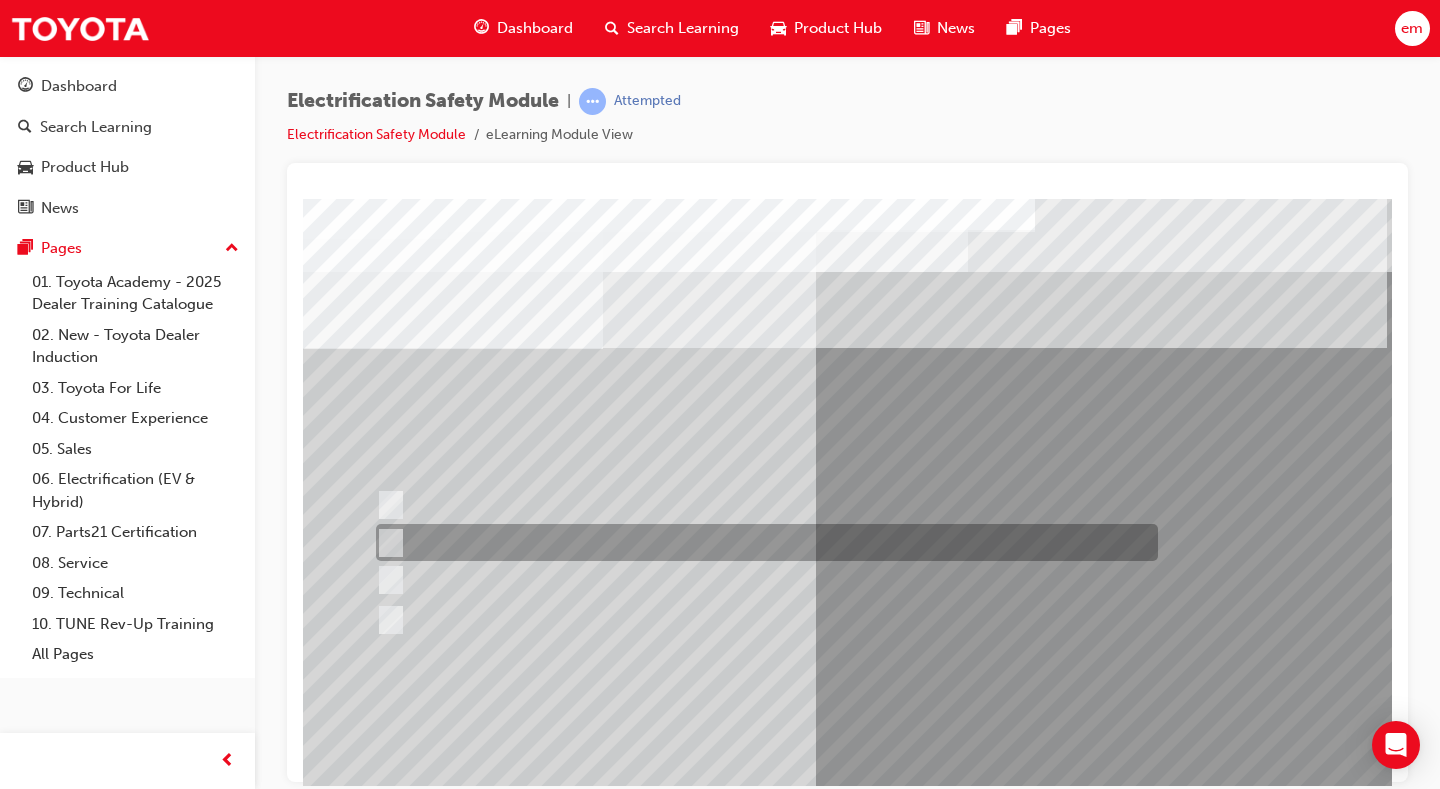 click at bounding box center [762, 542] 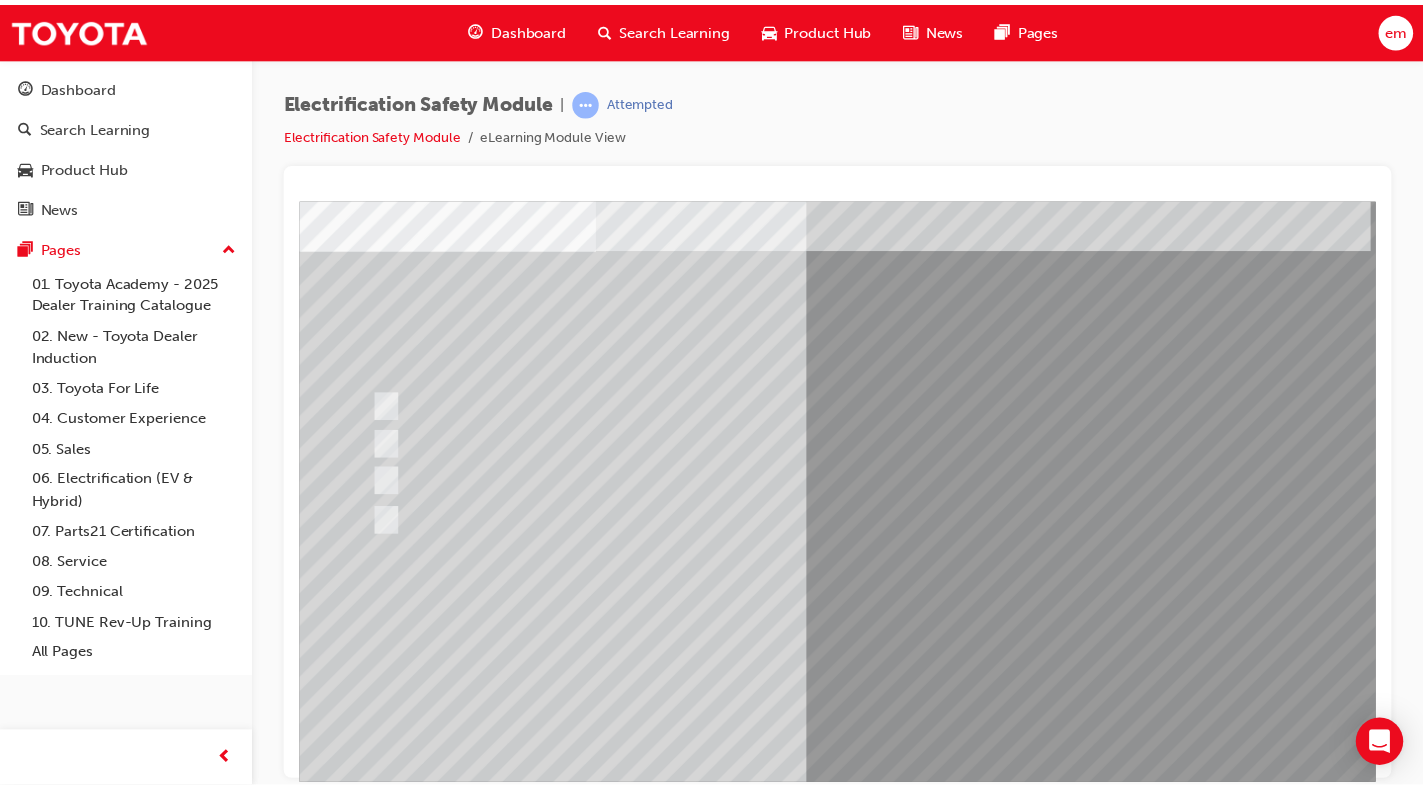 scroll, scrollTop: 100, scrollLeft: 0, axis: vertical 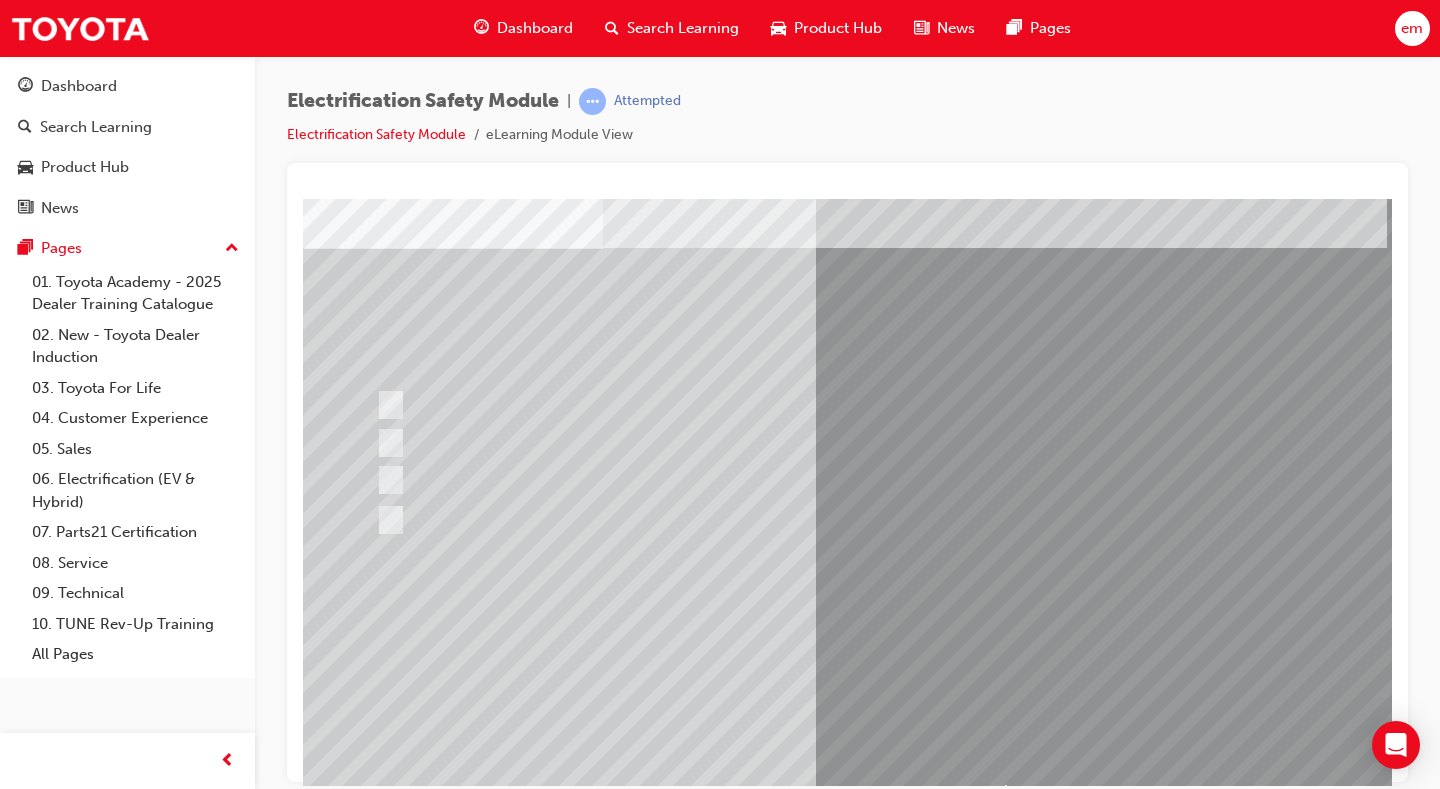 click at bounding box center (375, 2887) 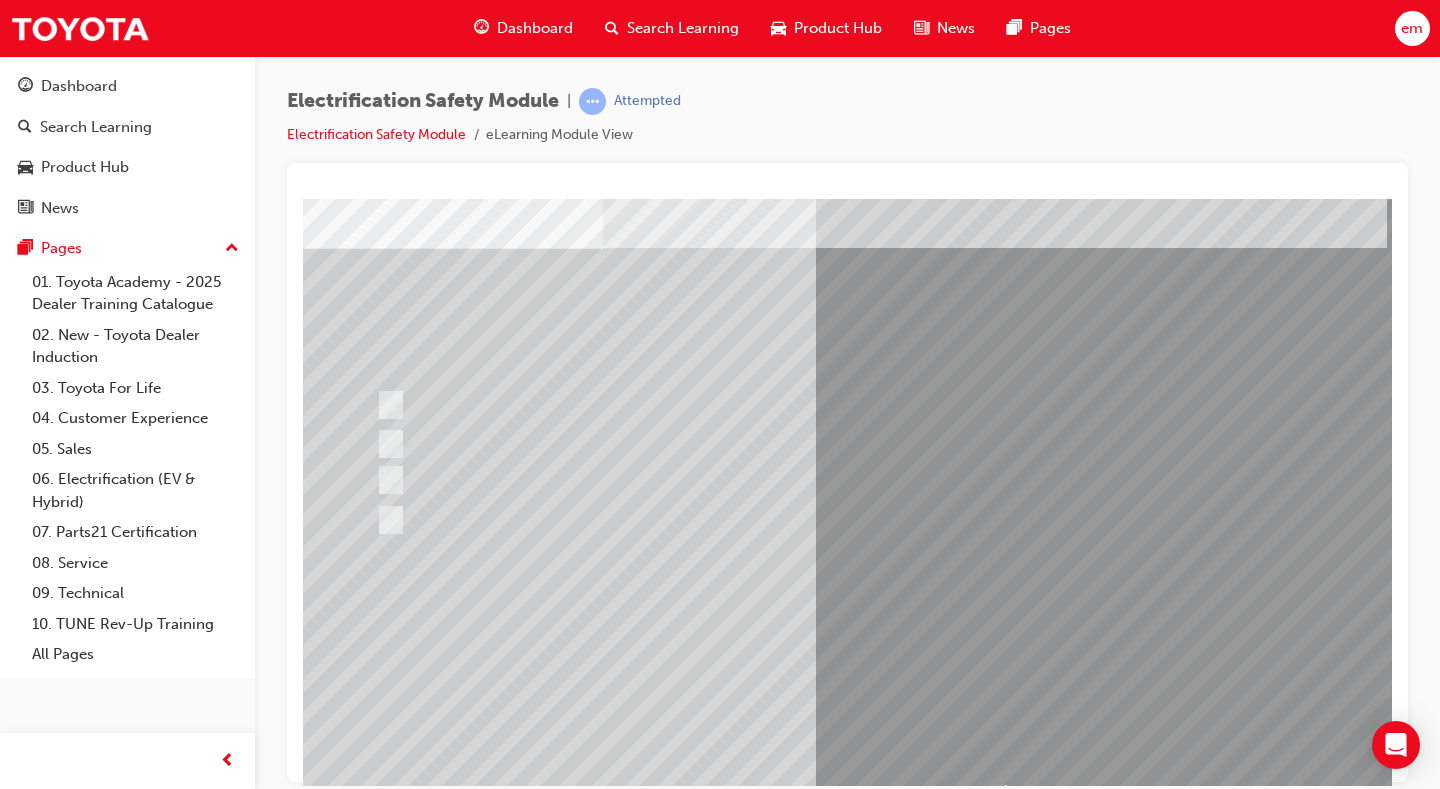 scroll, scrollTop: 0, scrollLeft: 0, axis: both 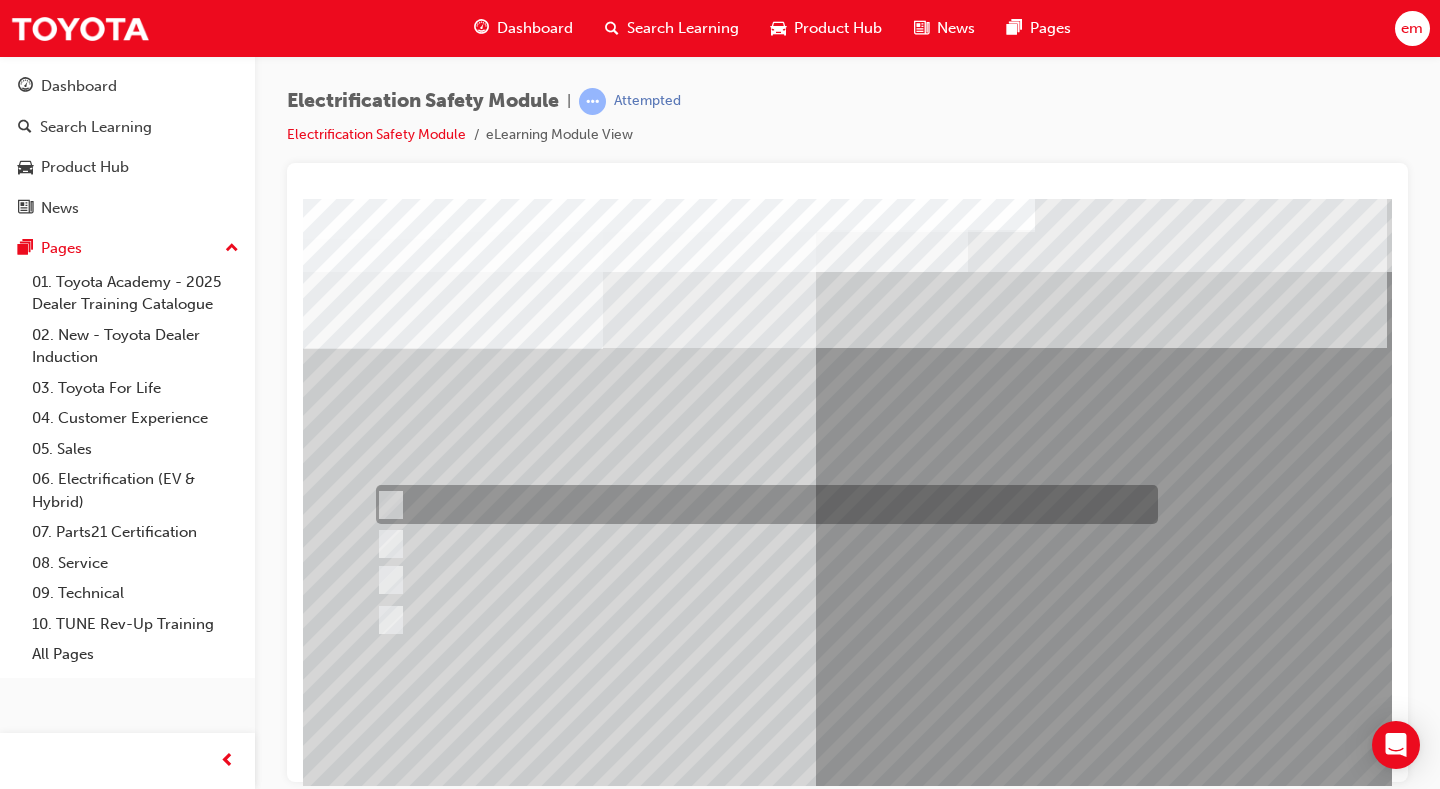 click at bounding box center (762, 504) 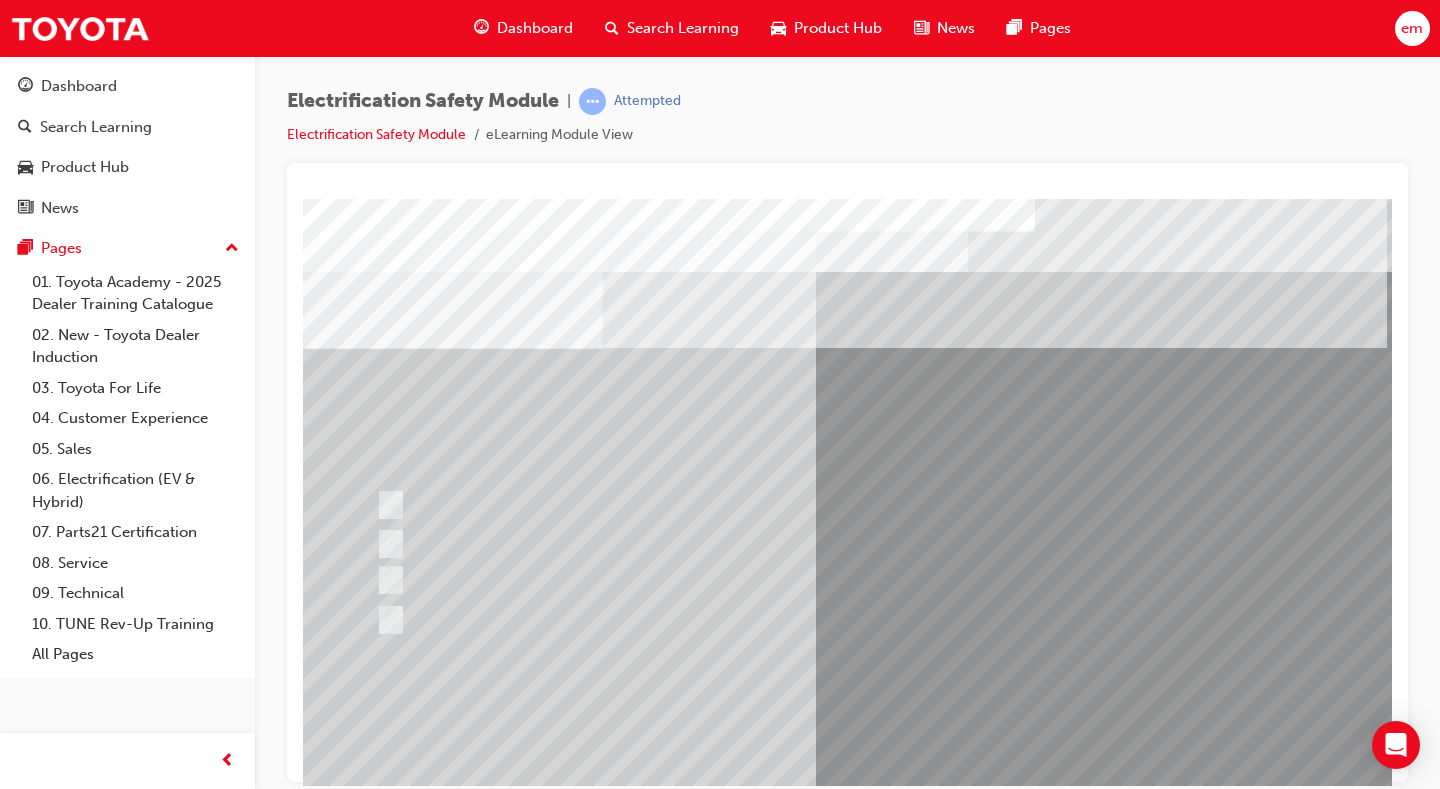 scroll, scrollTop: 100, scrollLeft: 0, axis: vertical 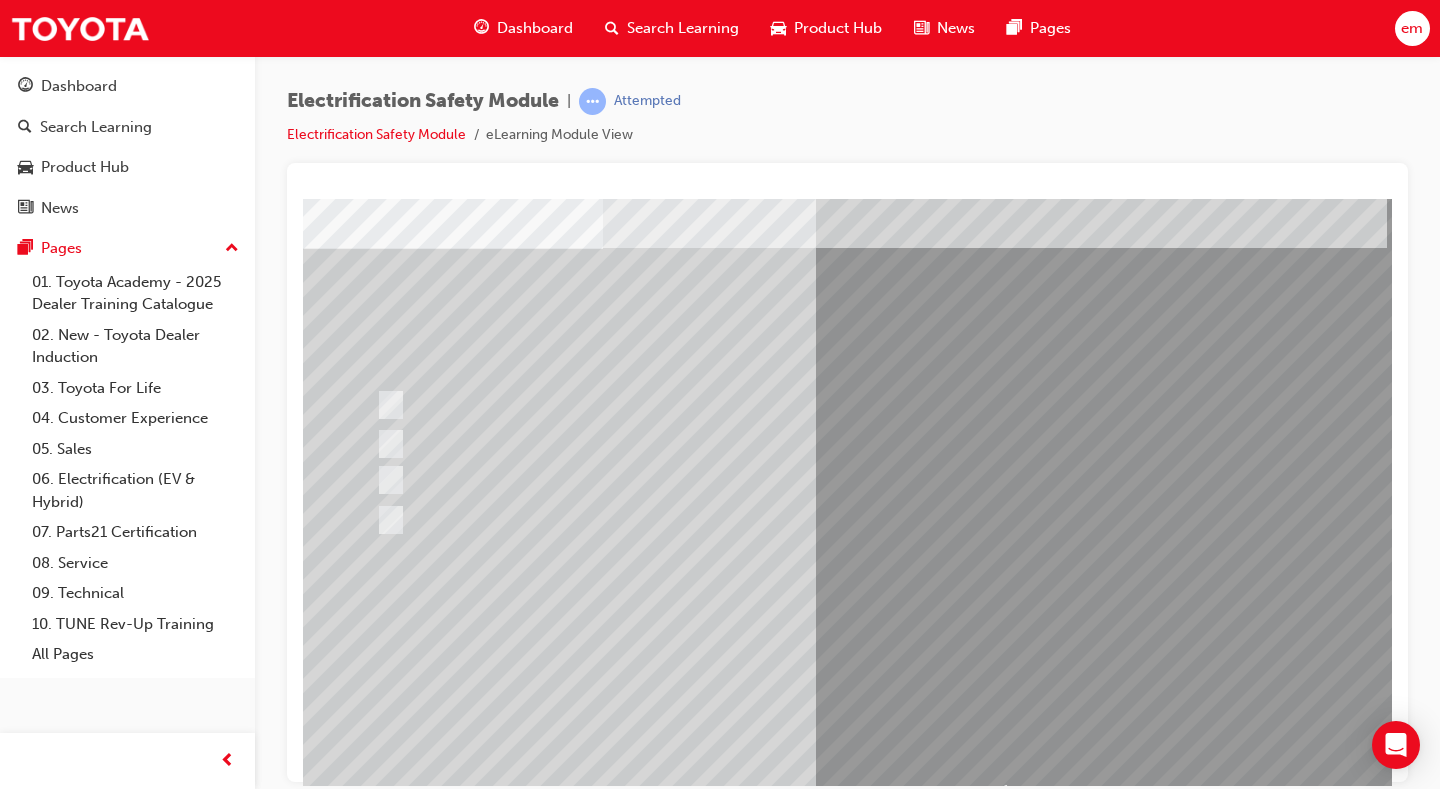 click at bounding box center [375, 2887] 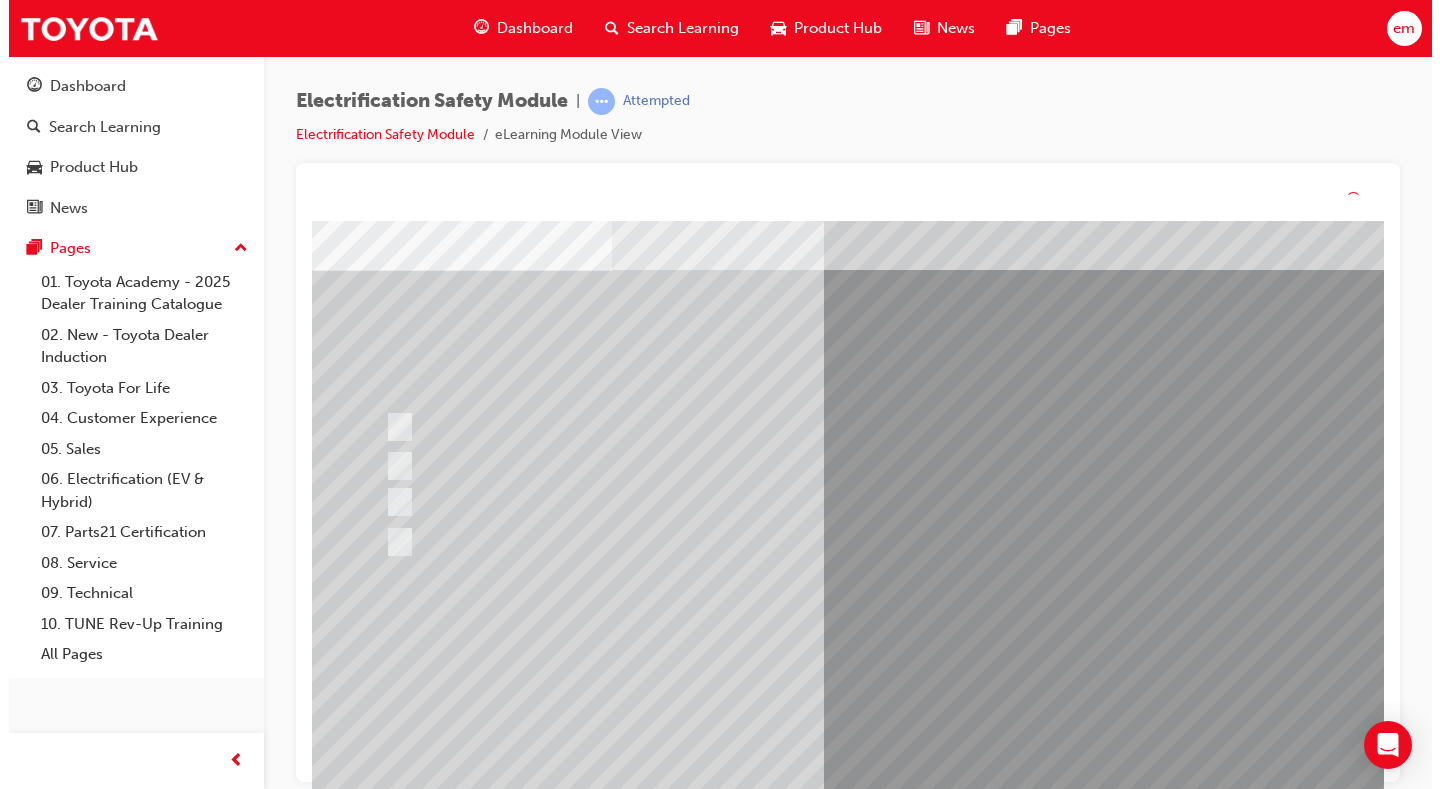 scroll, scrollTop: 0, scrollLeft: 0, axis: both 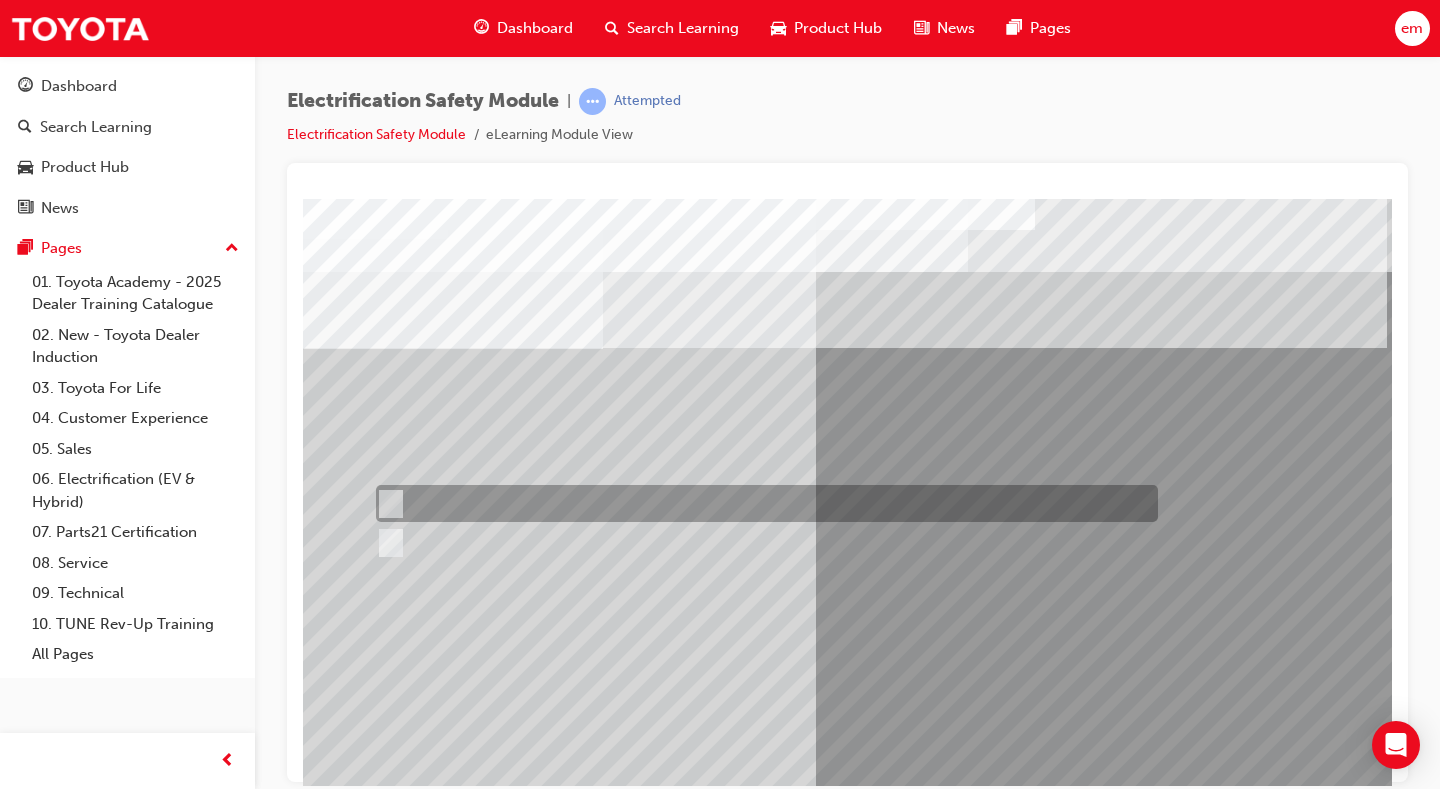 click at bounding box center [762, 503] 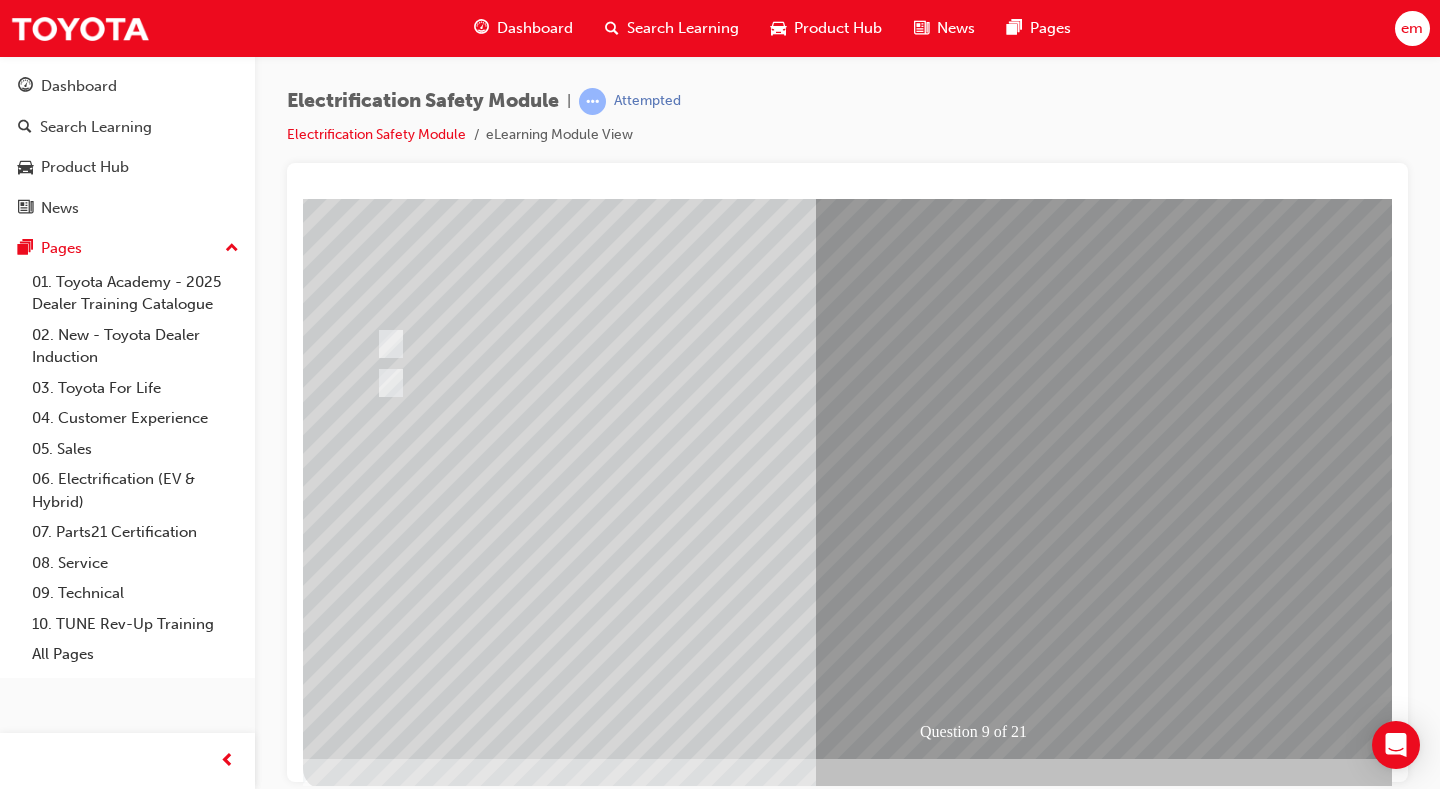 scroll, scrollTop: 180, scrollLeft: 0, axis: vertical 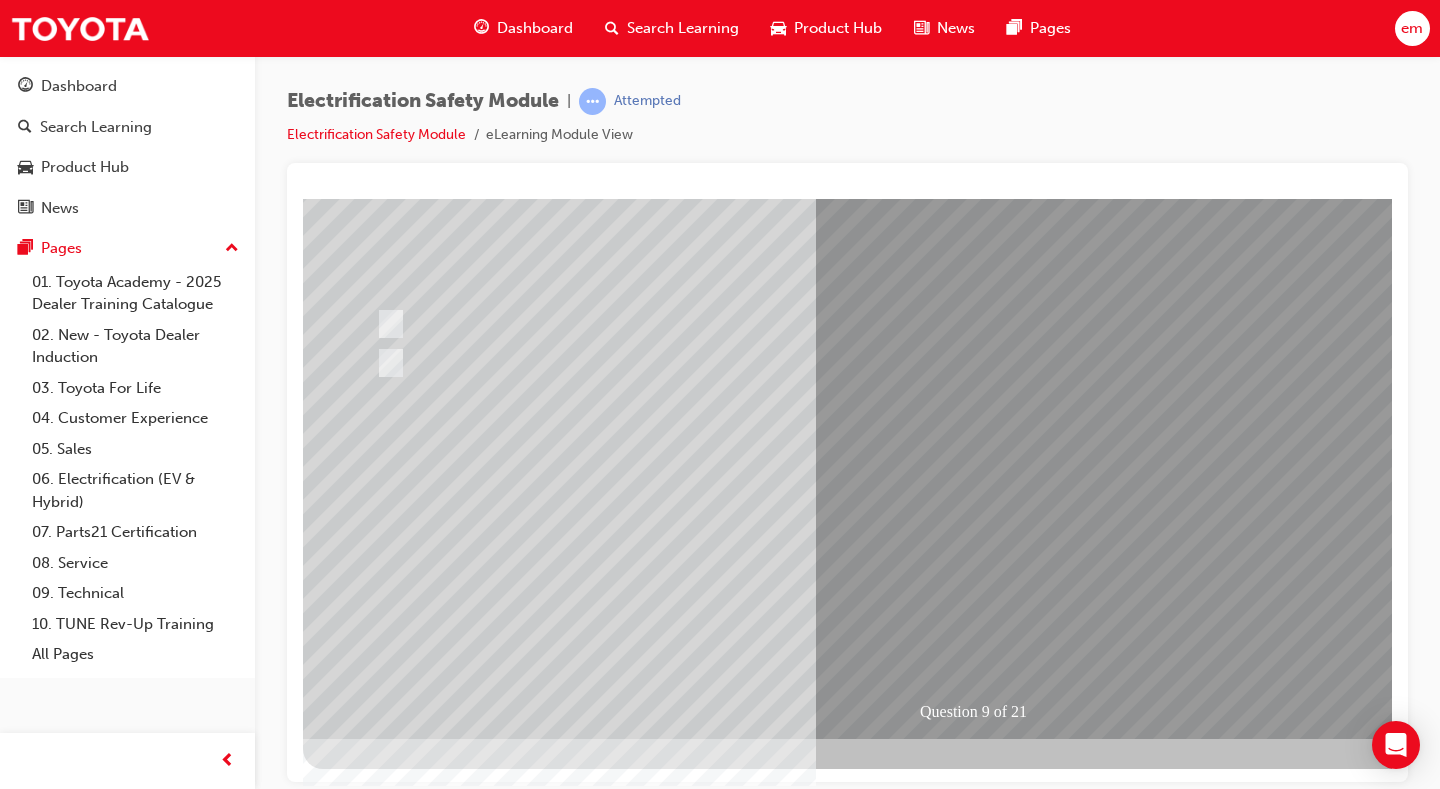 click at bounding box center [375, 2763] 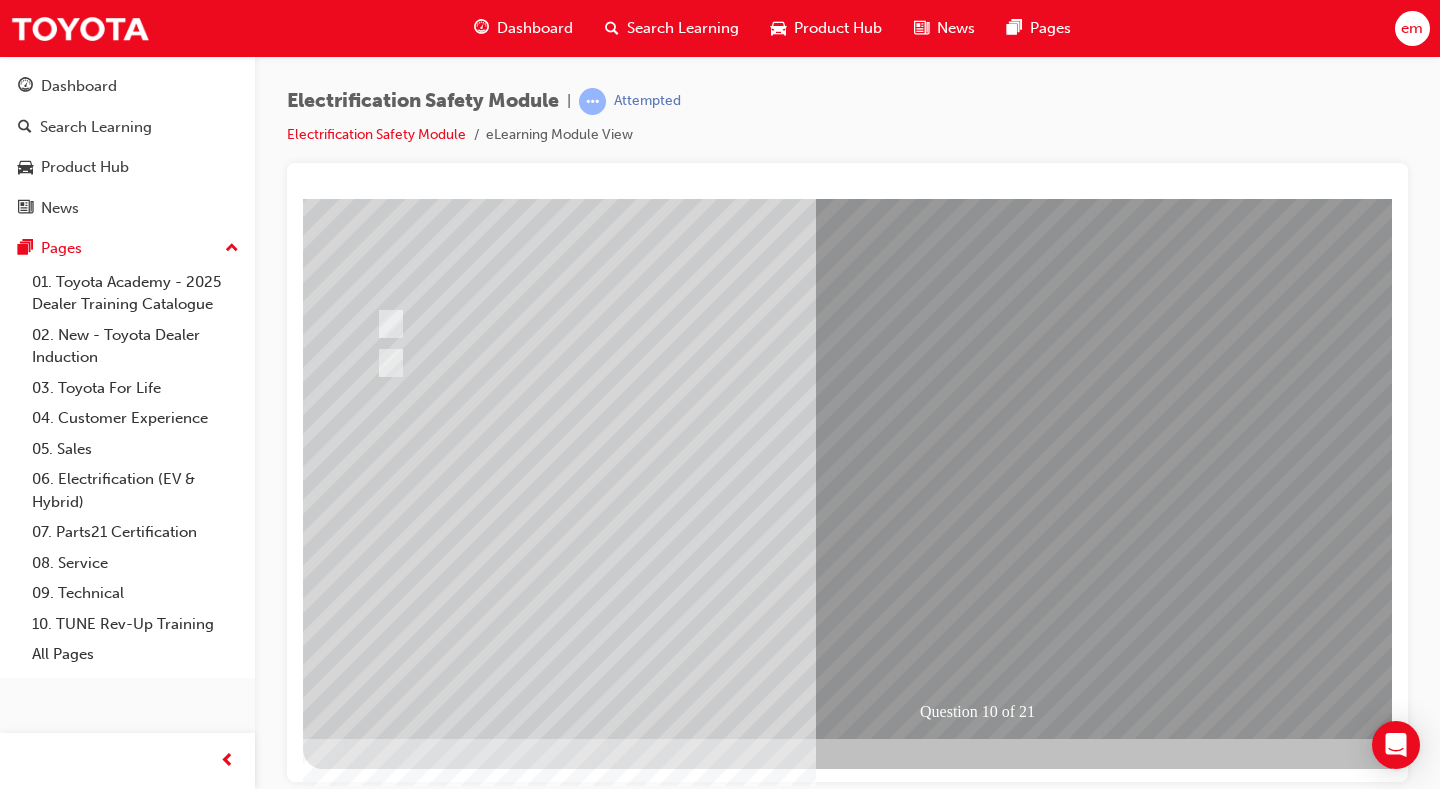 scroll, scrollTop: 0, scrollLeft: 0, axis: both 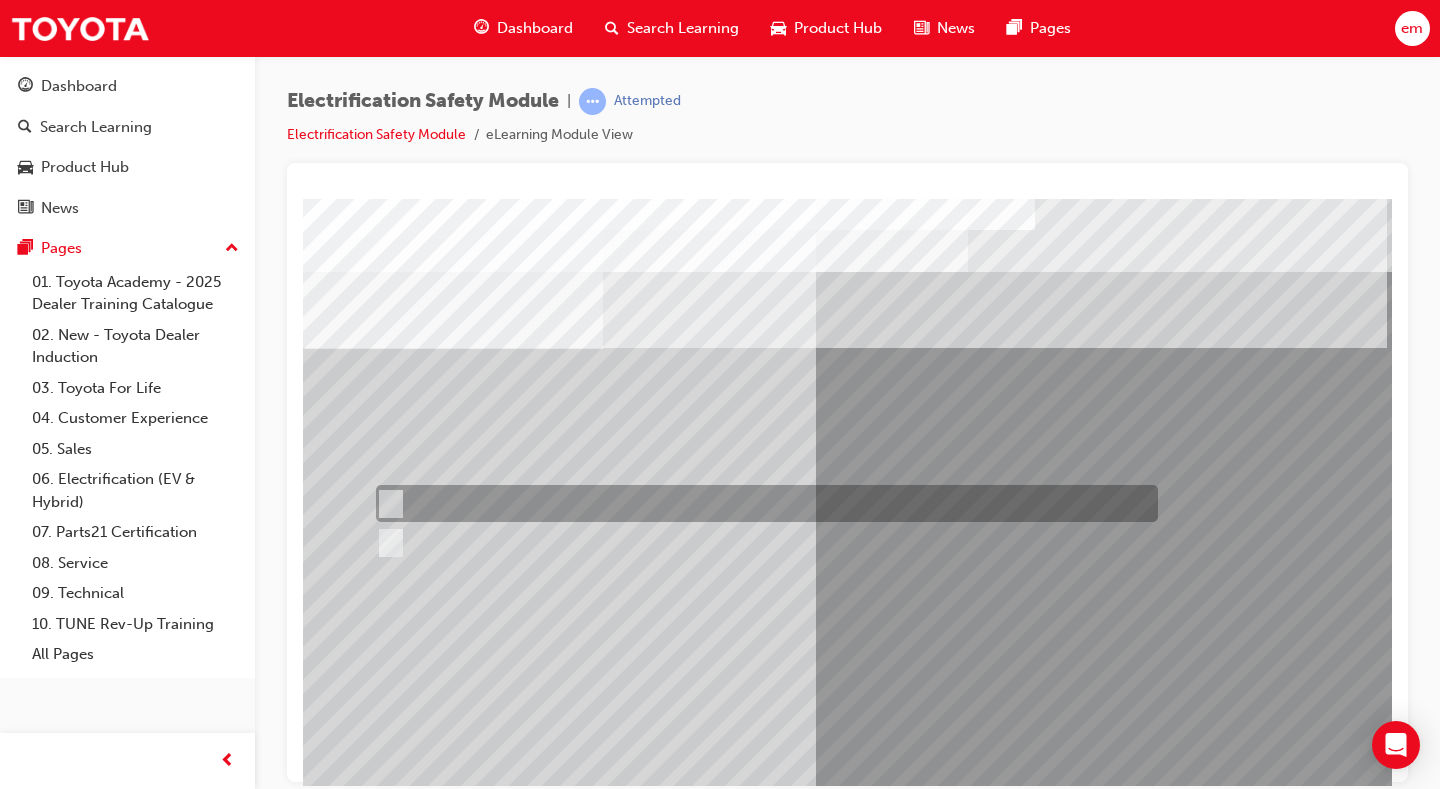 click at bounding box center (762, 503) 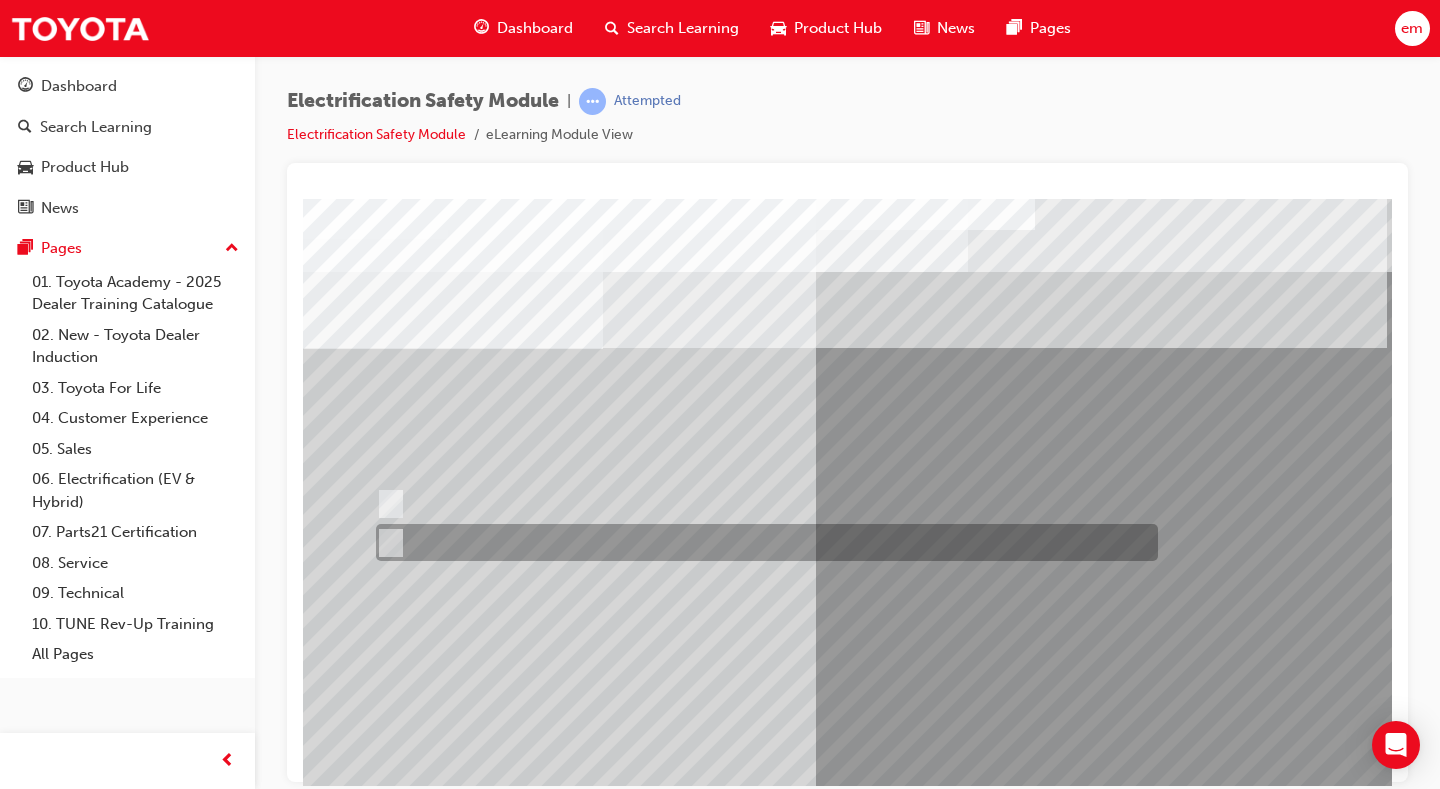 click at bounding box center [762, 542] 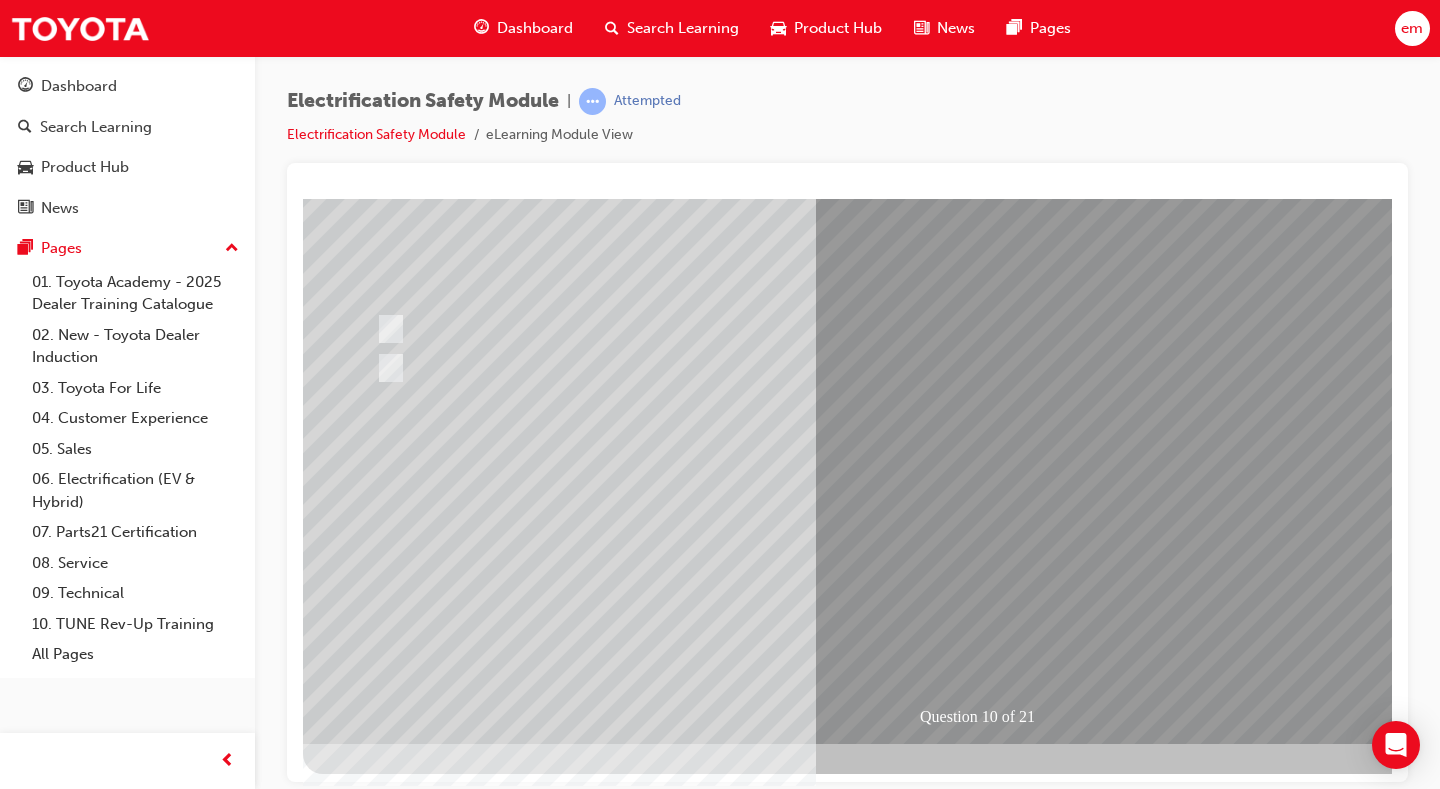 scroll, scrollTop: 180, scrollLeft: 0, axis: vertical 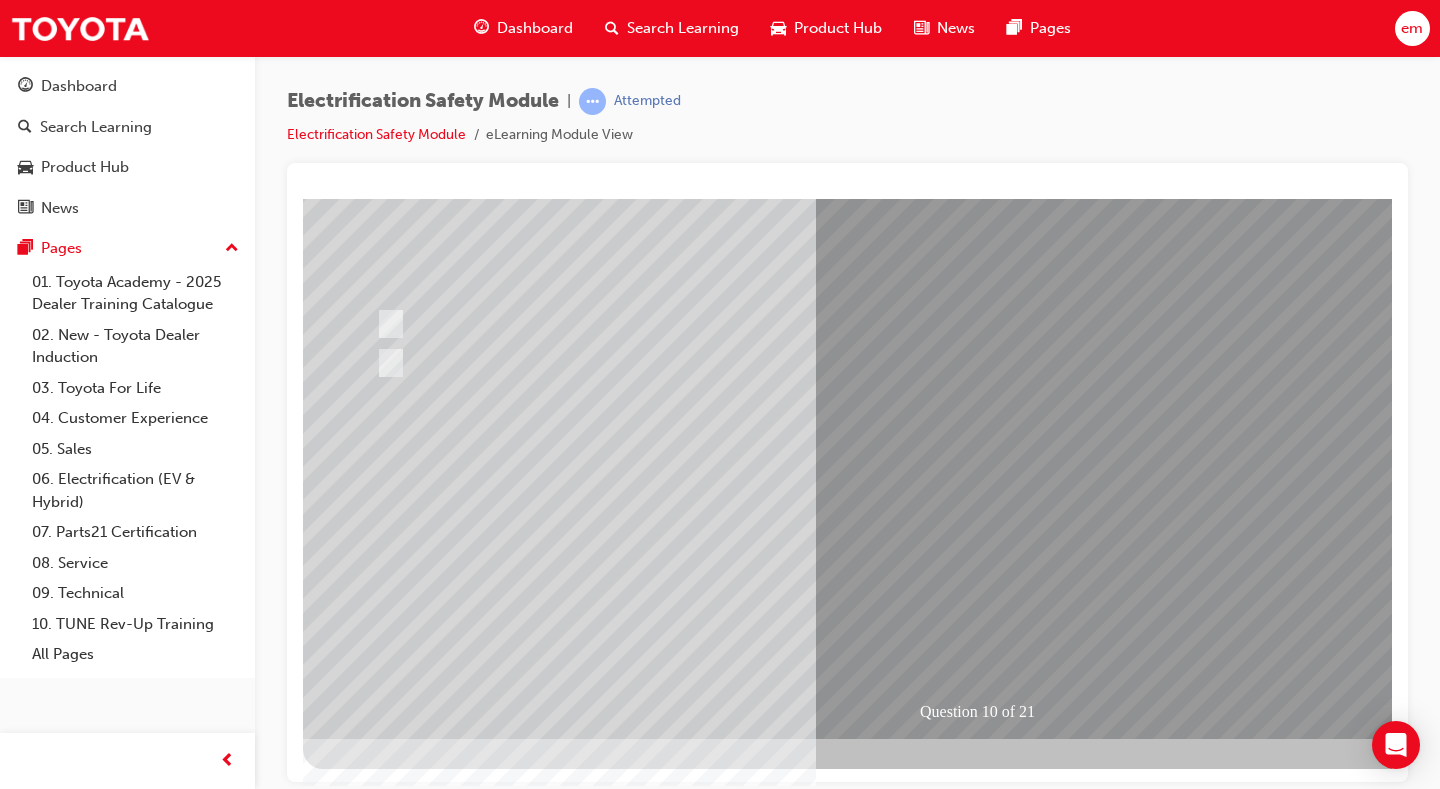 click at bounding box center [375, 2763] 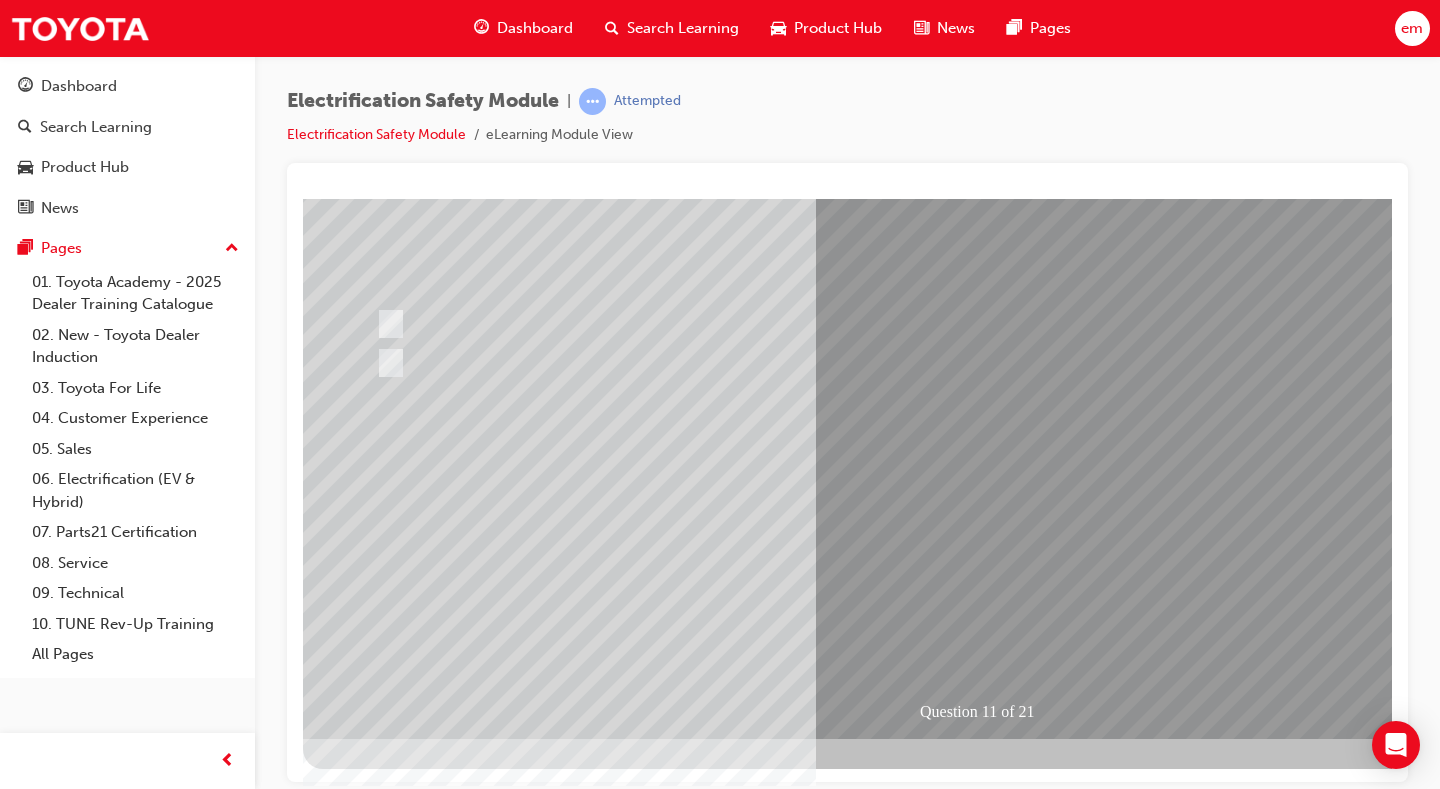 scroll, scrollTop: 0, scrollLeft: 0, axis: both 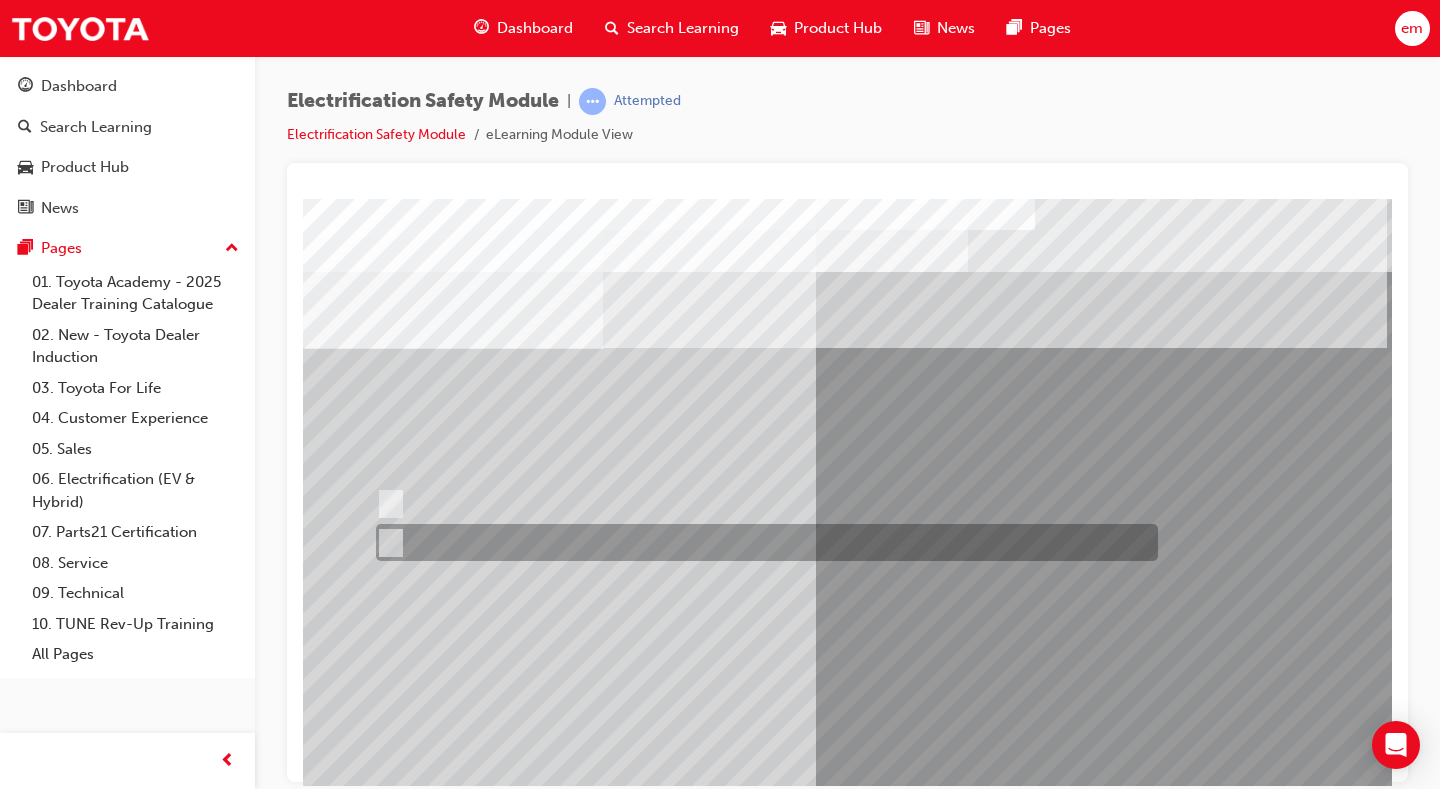 click at bounding box center [762, 542] 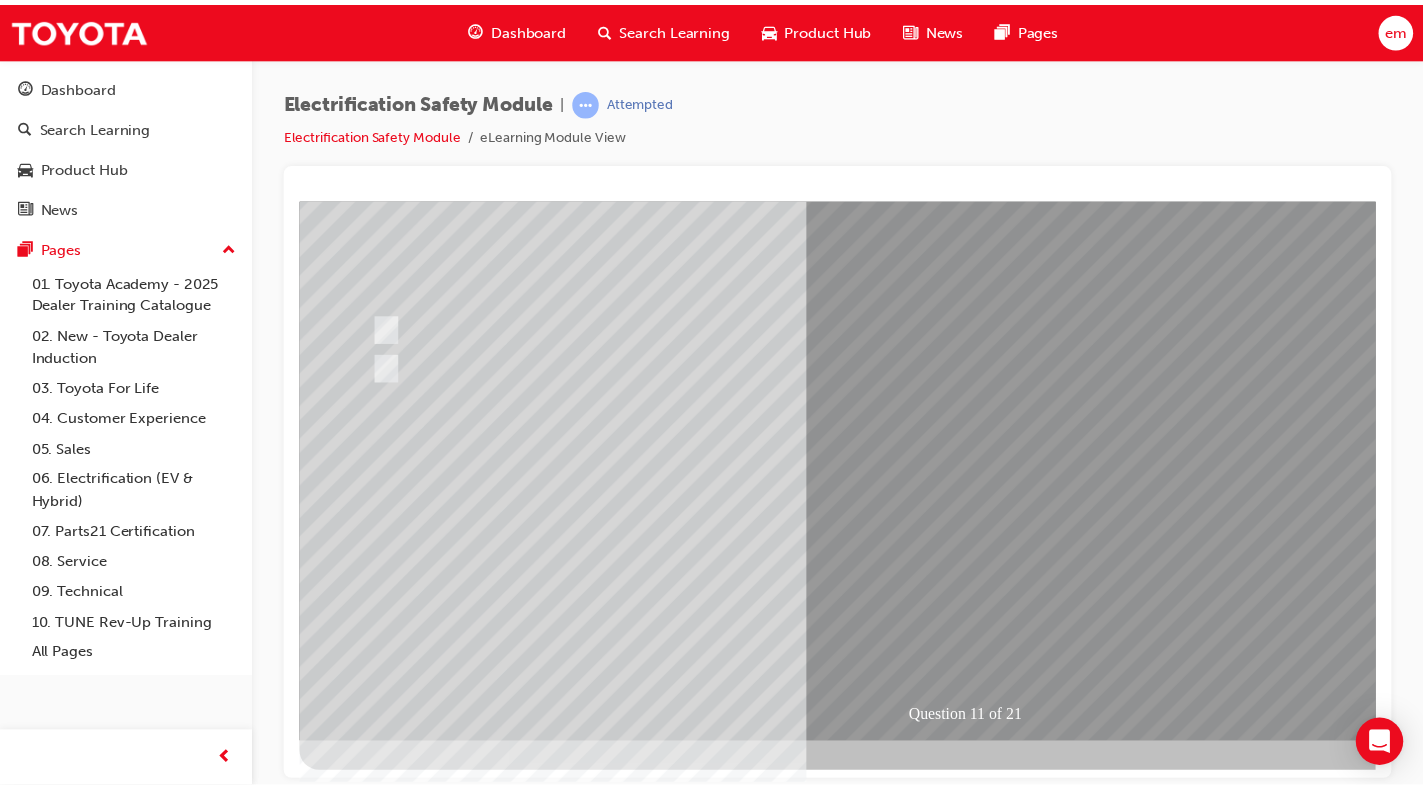 scroll, scrollTop: 180, scrollLeft: 0, axis: vertical 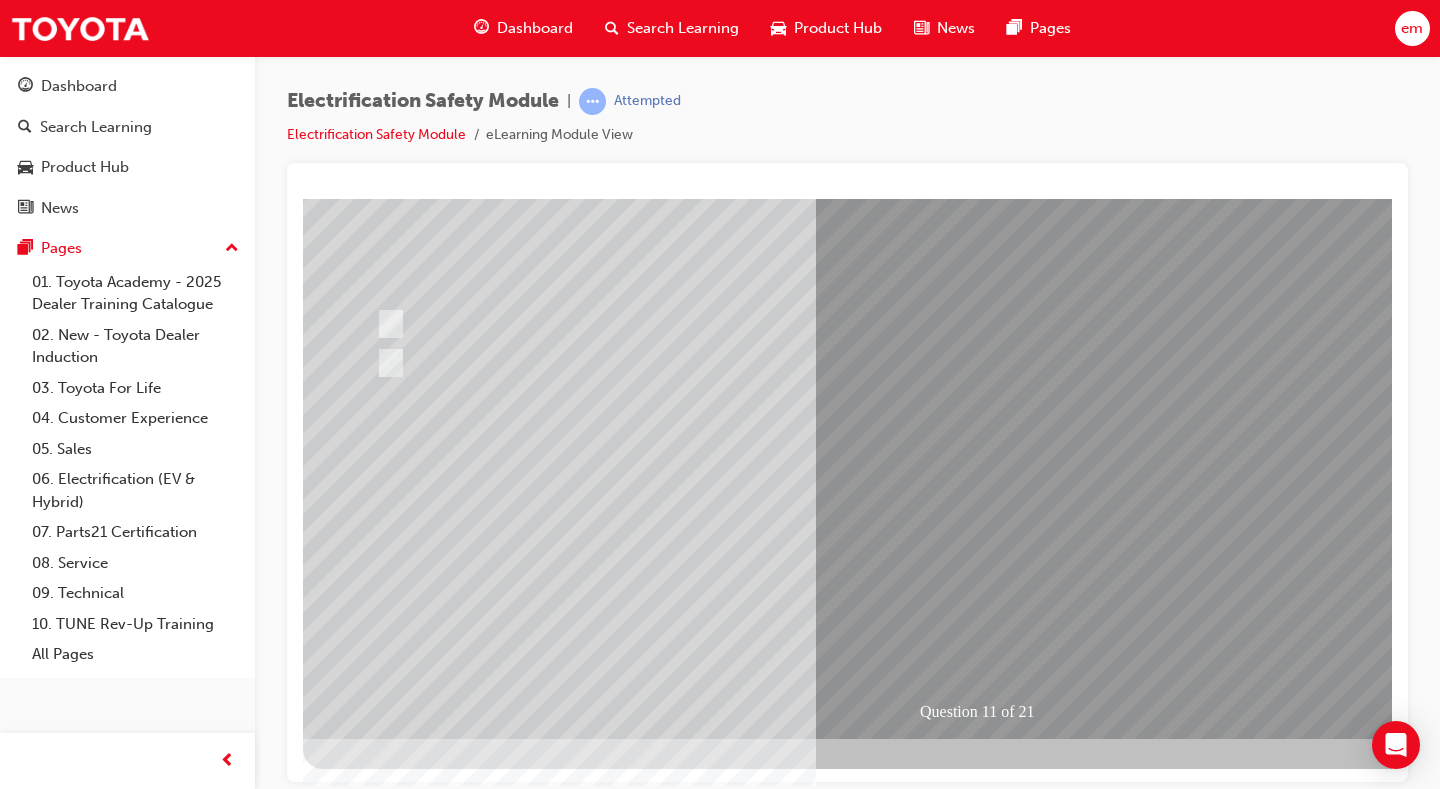click at bounding box center (375, 2763) 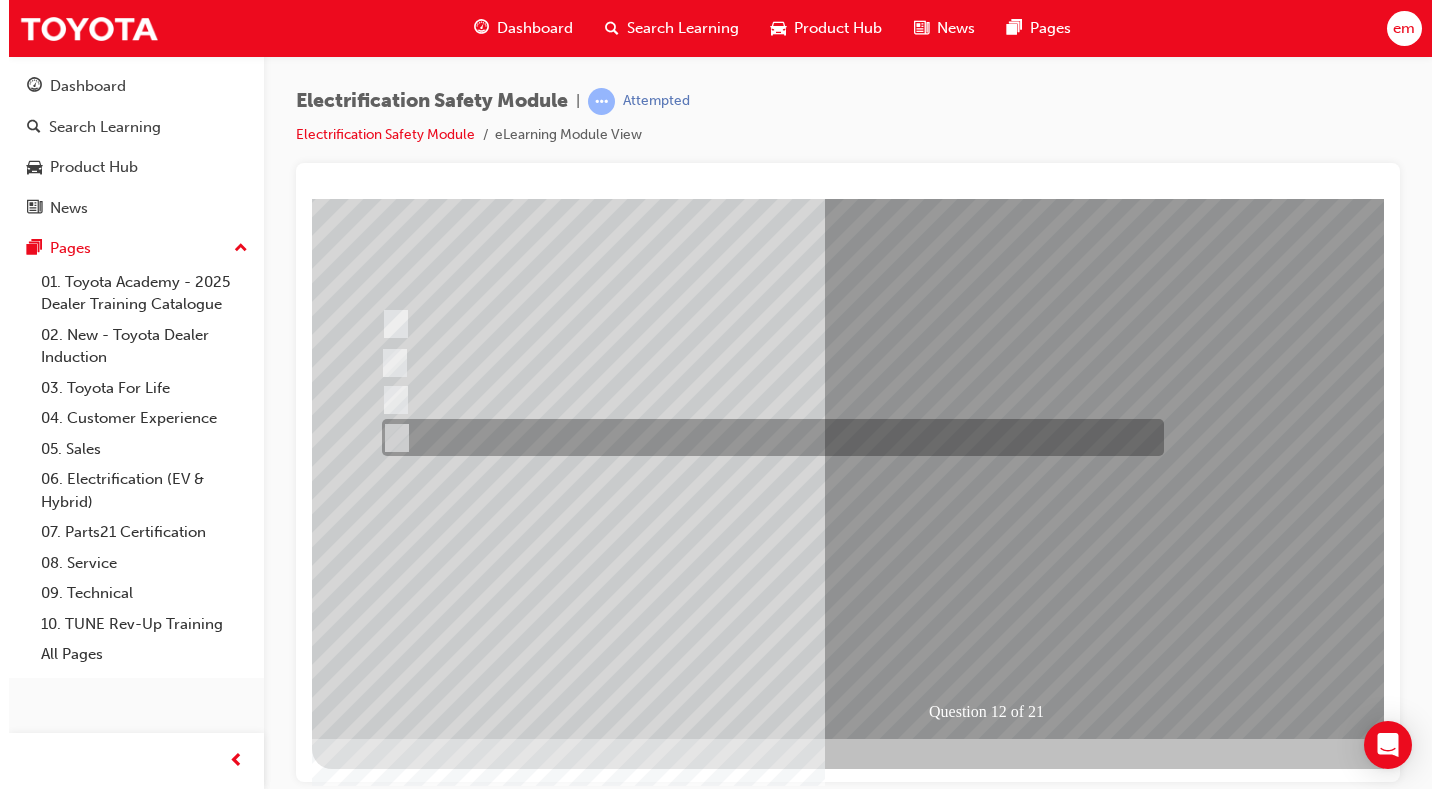 scroll, scrollTop: 0, scrollLeft: 0, axis: both 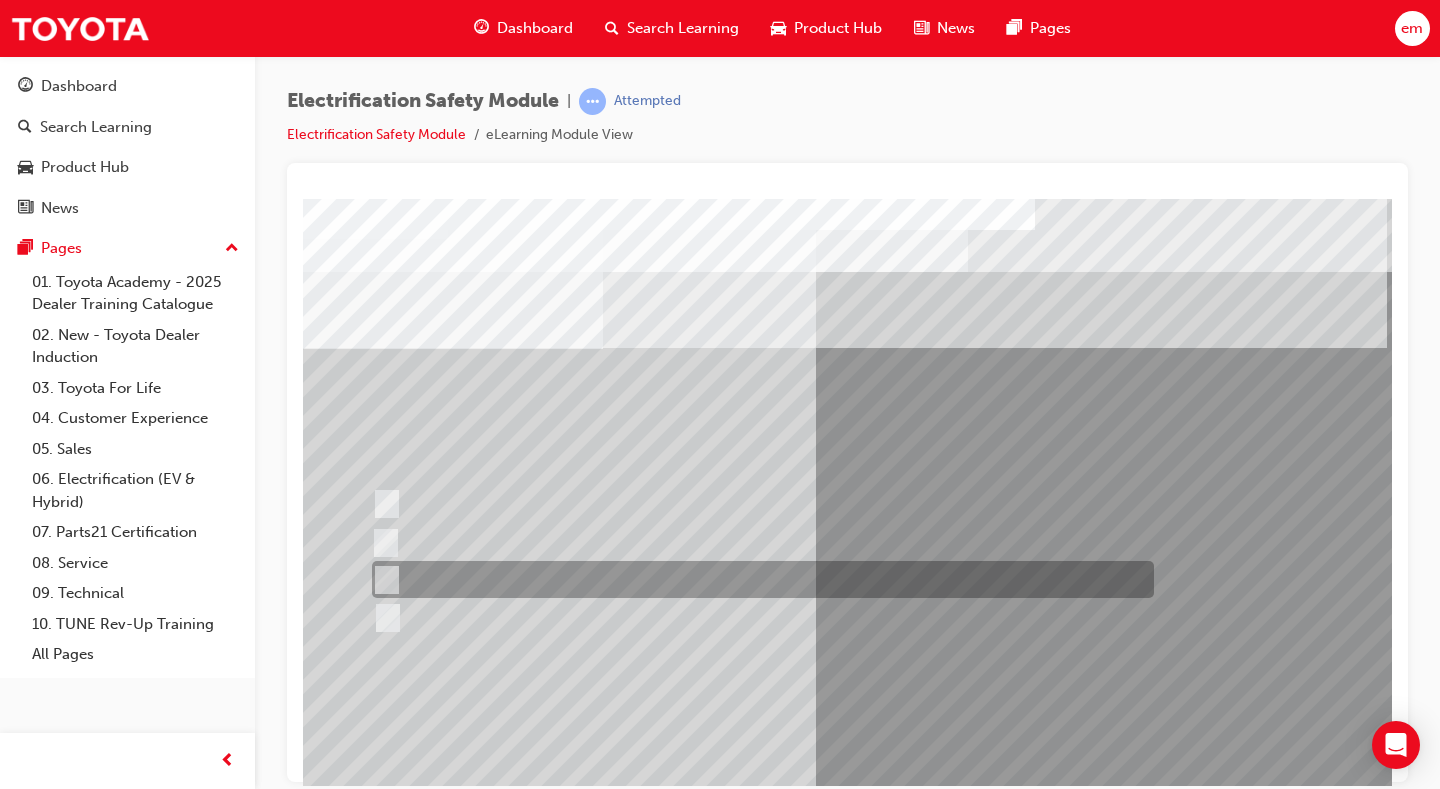 click at bounding box center (758, 579) 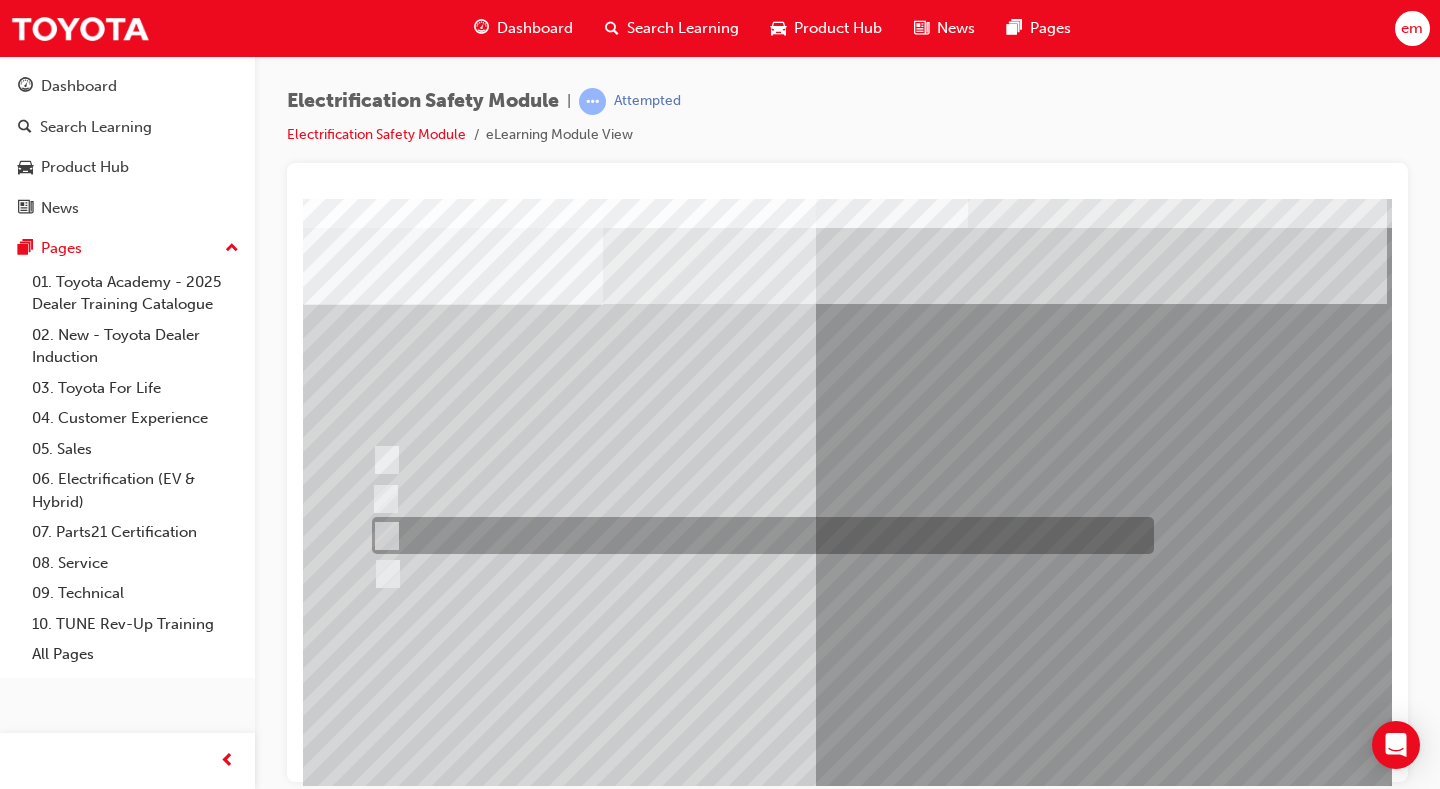 scroll, scrollTop: 100, scrollLeft: 0, axis: vertical 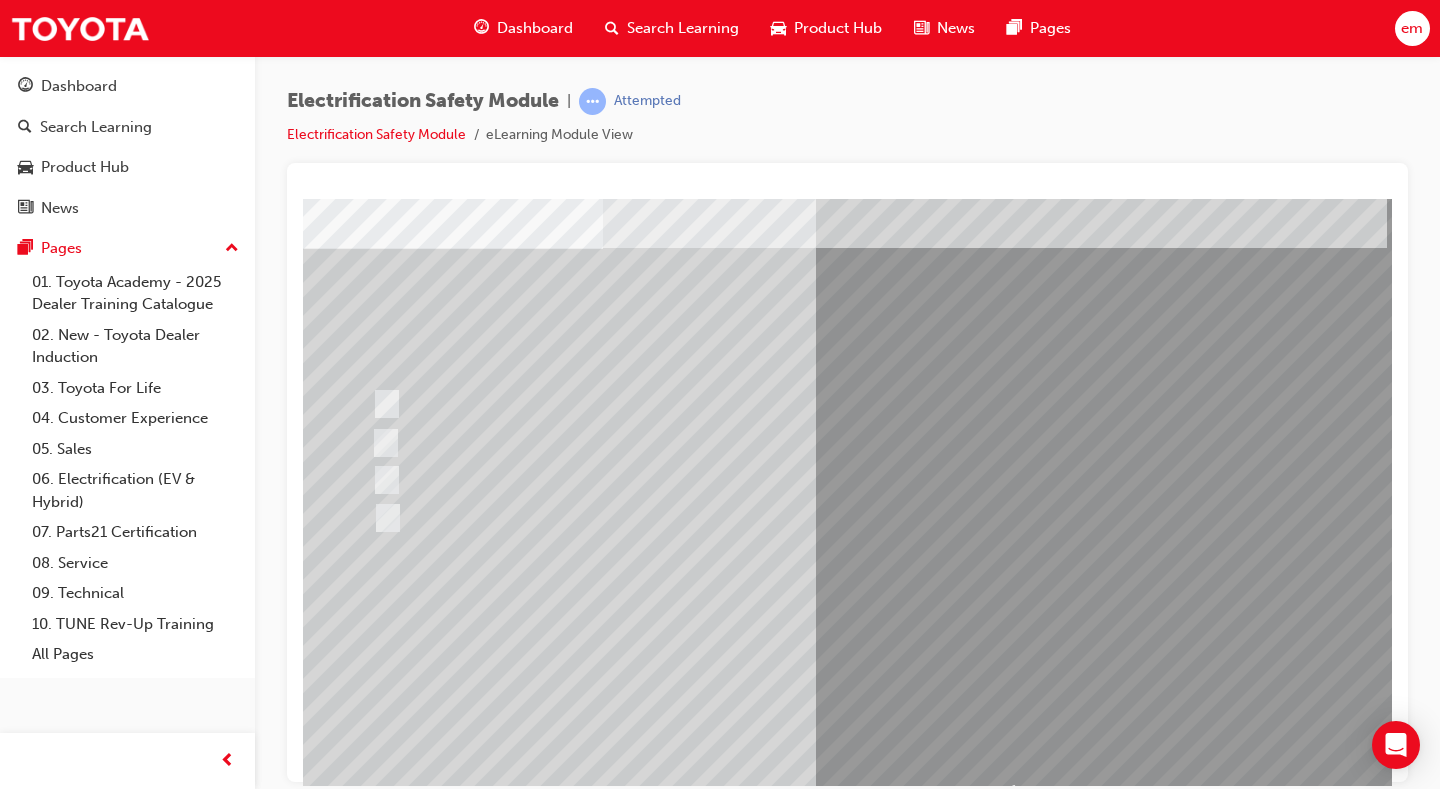 click at bounding box center (375, 2887) 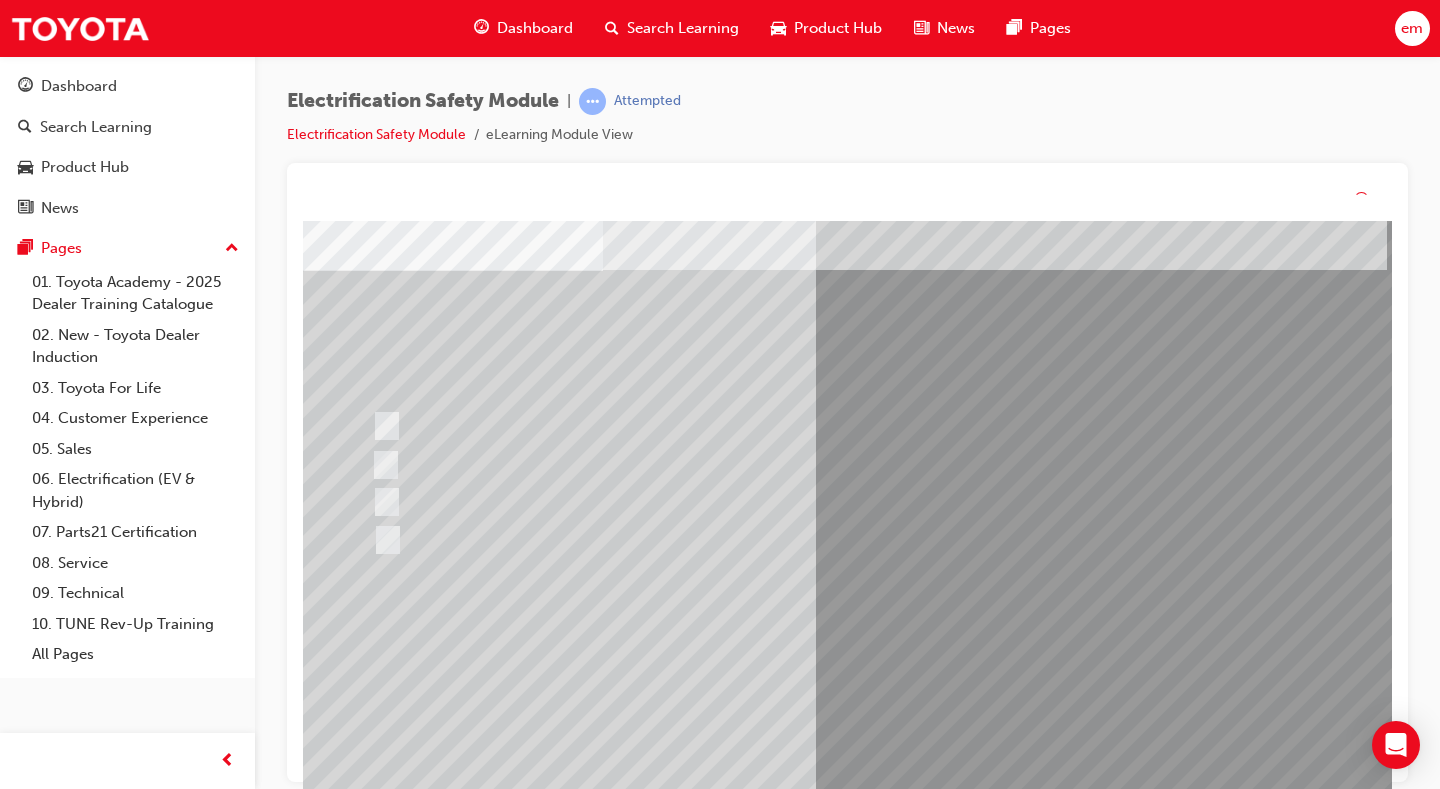 scroll, scrollTop: 0, scrollLeft: 0, axis: both 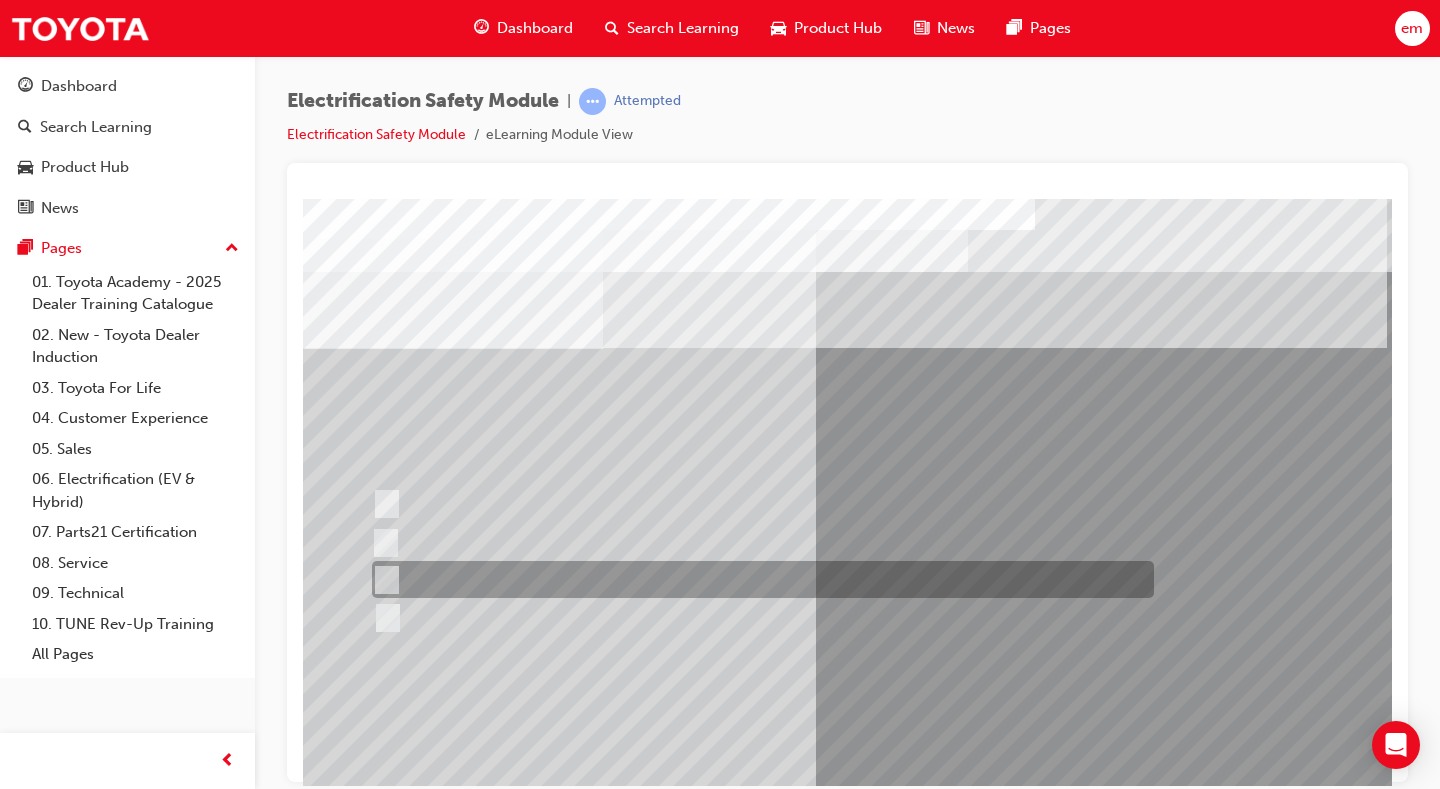 click at bounding box center (758, 579) 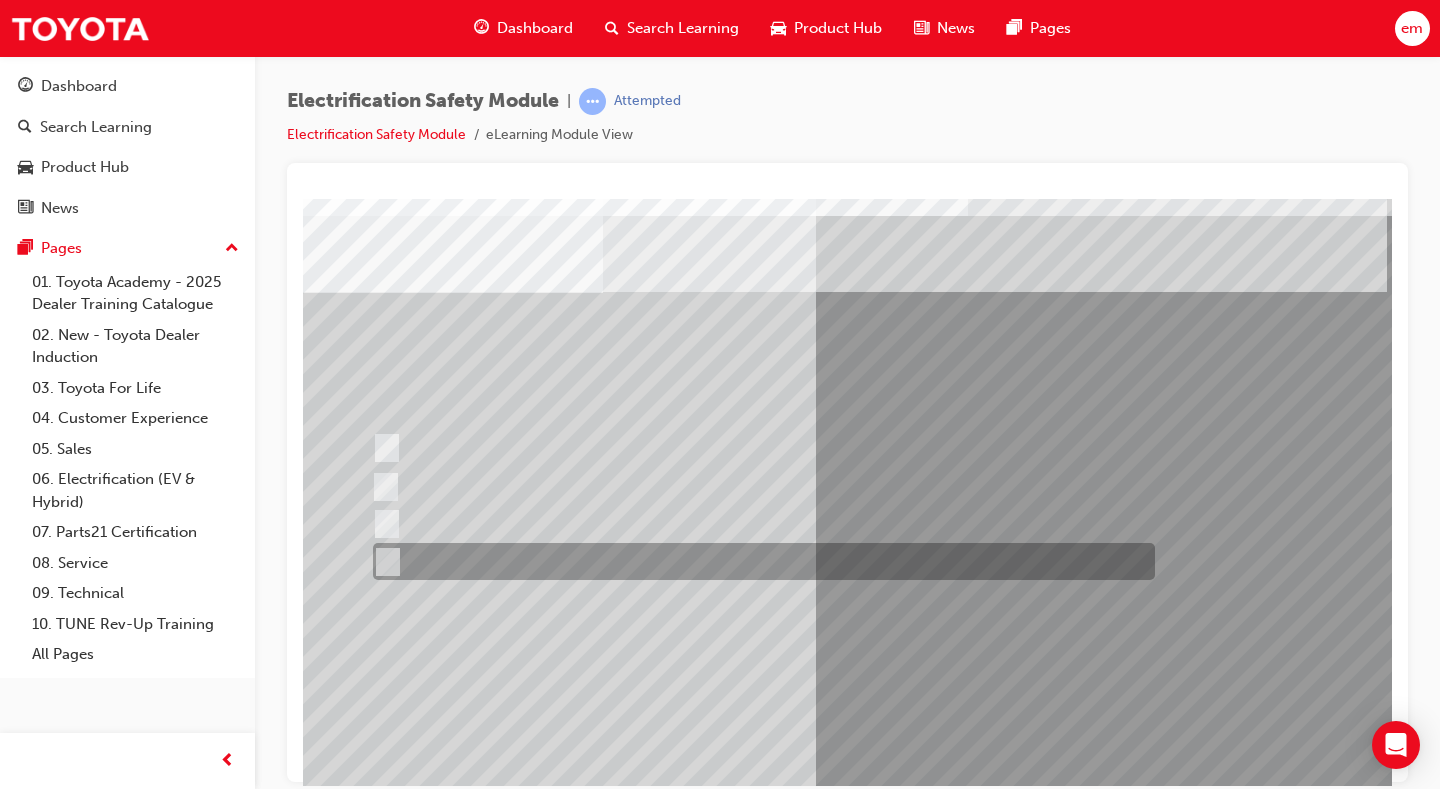 scroll, scrollTop: 100, scrollLeft: 0, axis: vertical 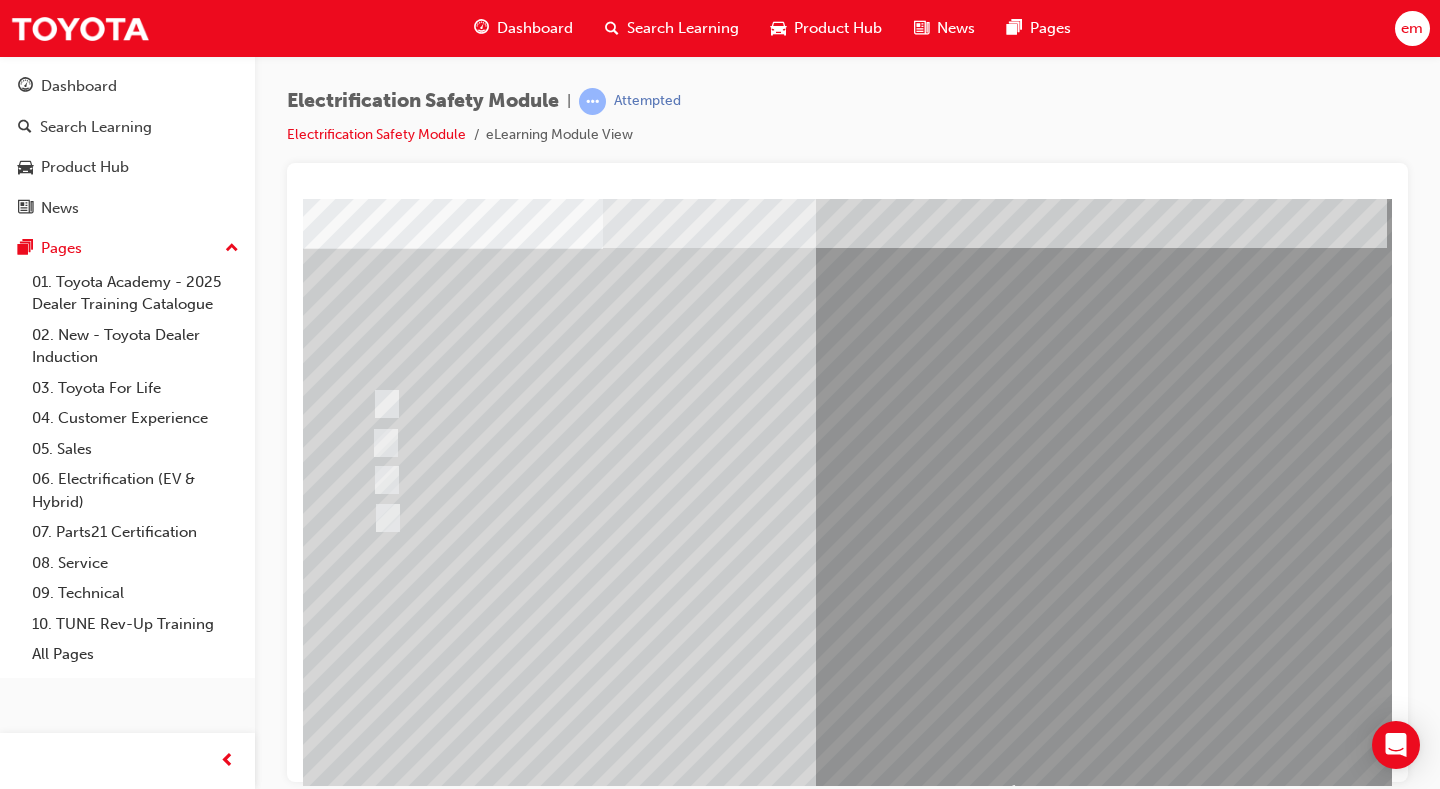 click at bounding box center (375, 2887) 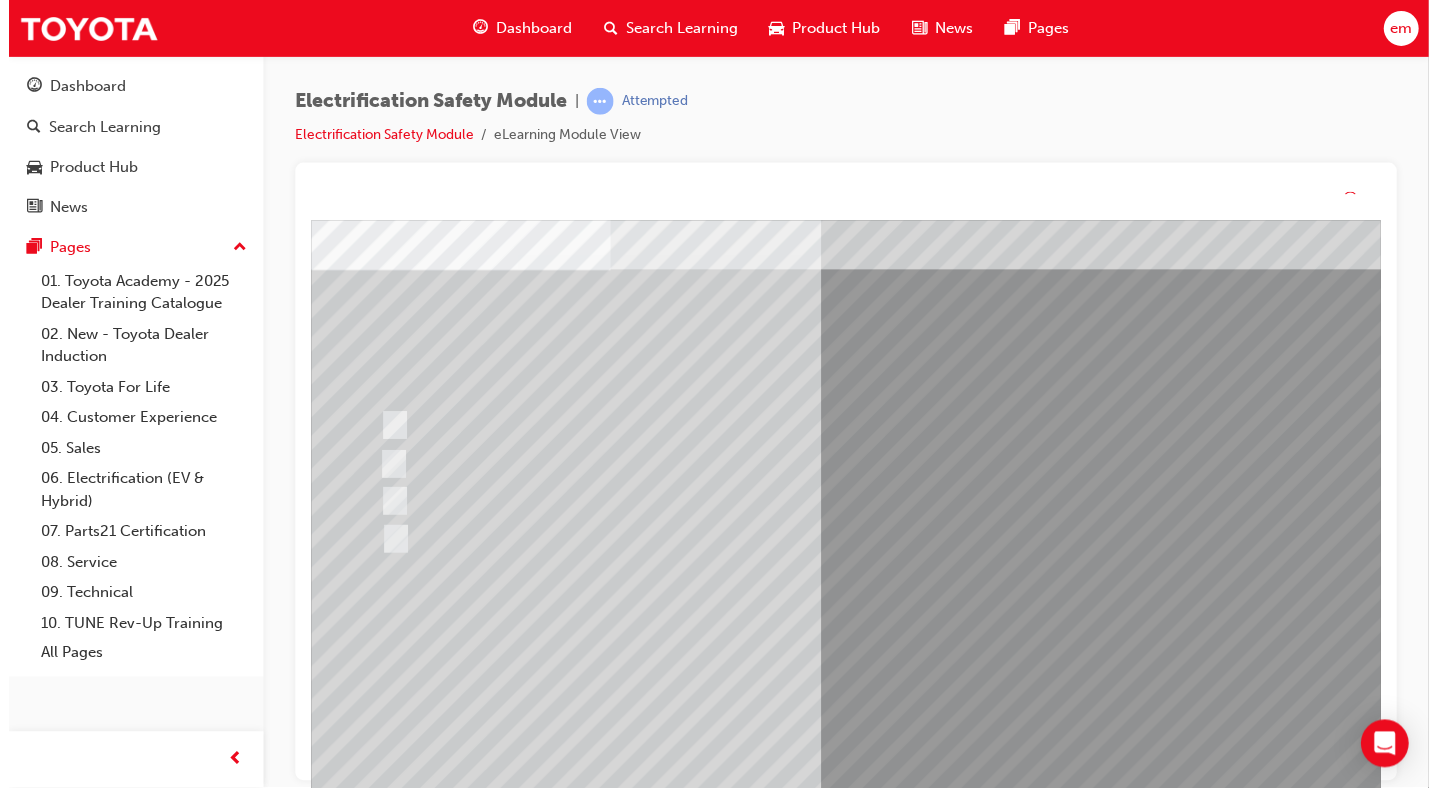 scroll, scrollTop: 0, scrollLeft: 0, axis: both 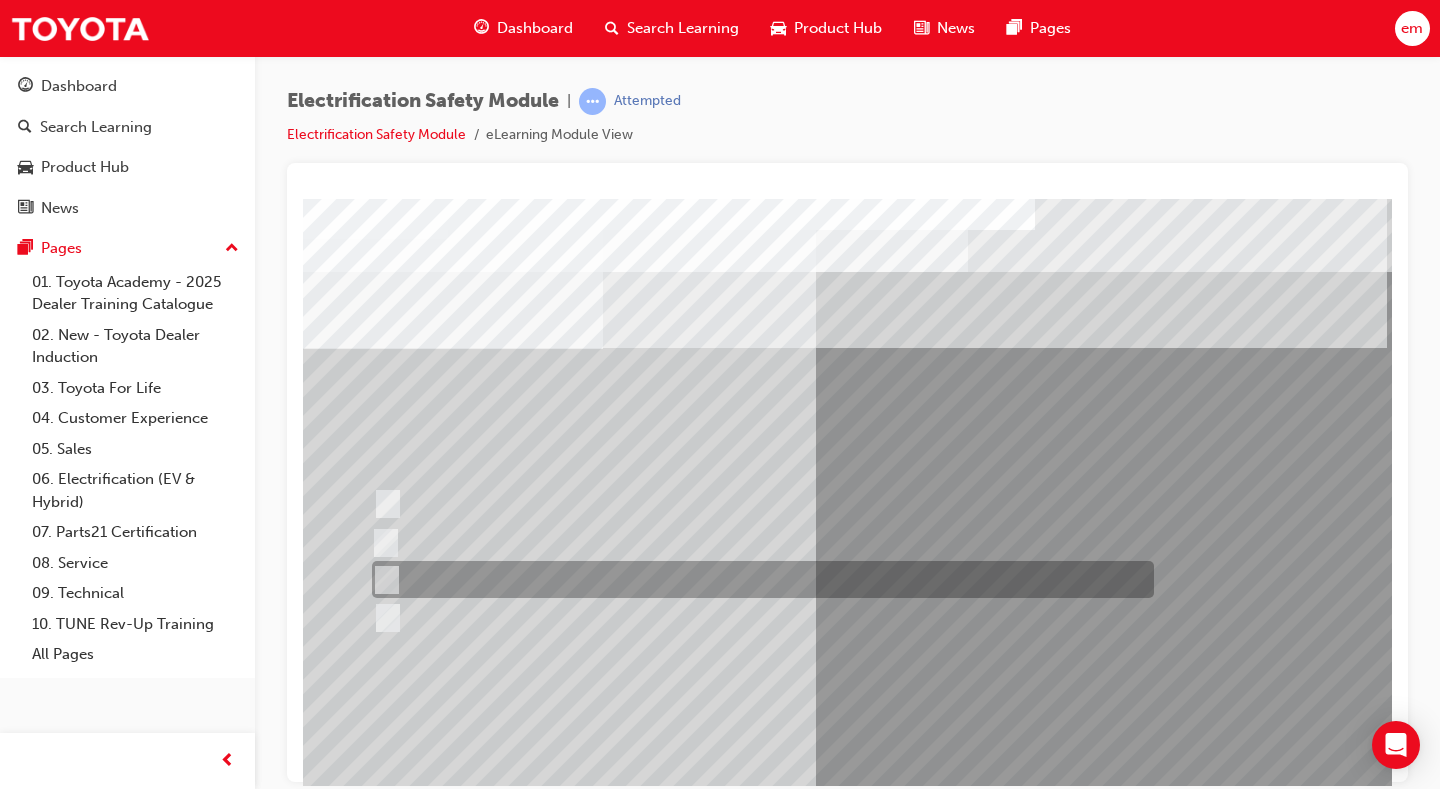 click at bounding box center [758, 579] 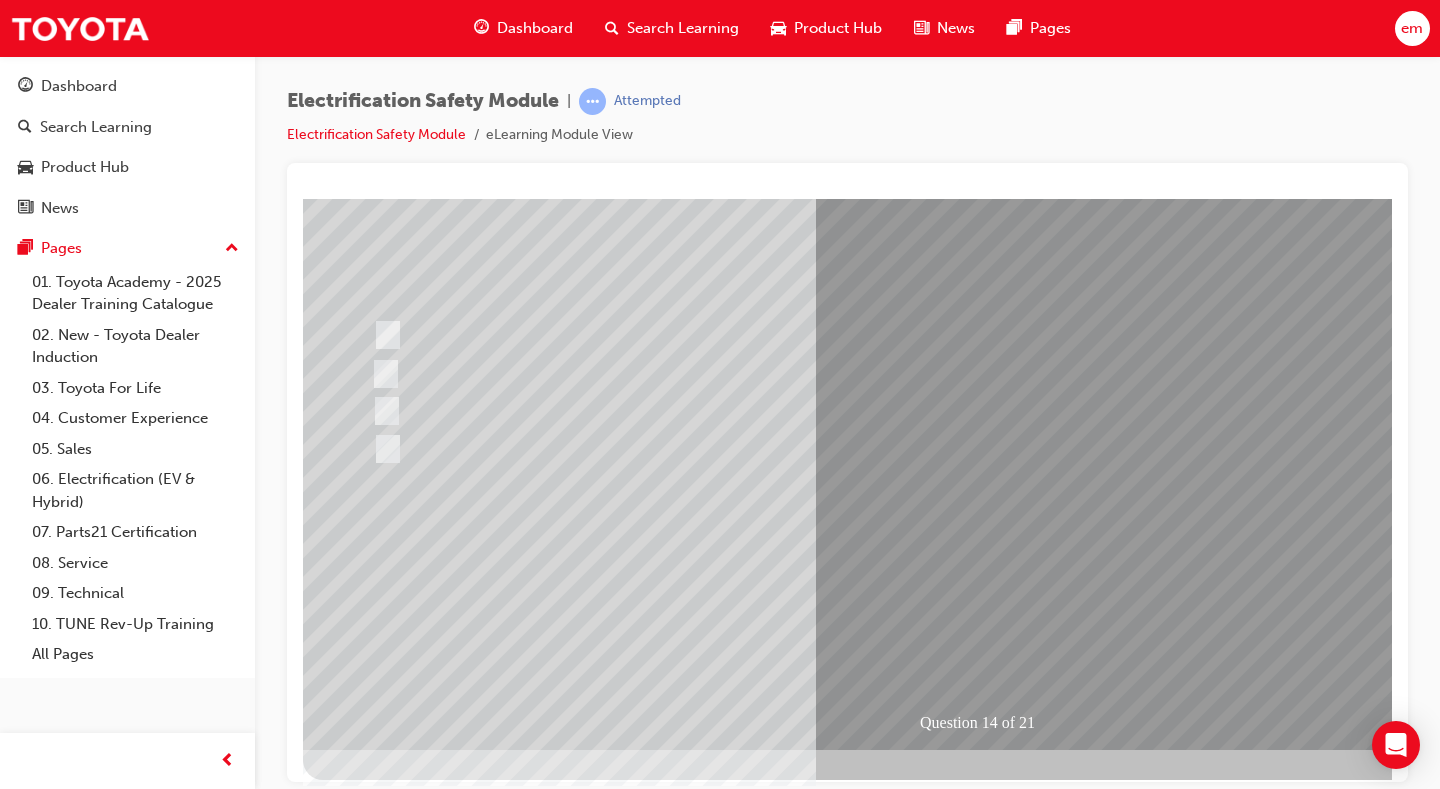 scroll, scrollTop: 180, scrollLeft: 0, axis: vertical 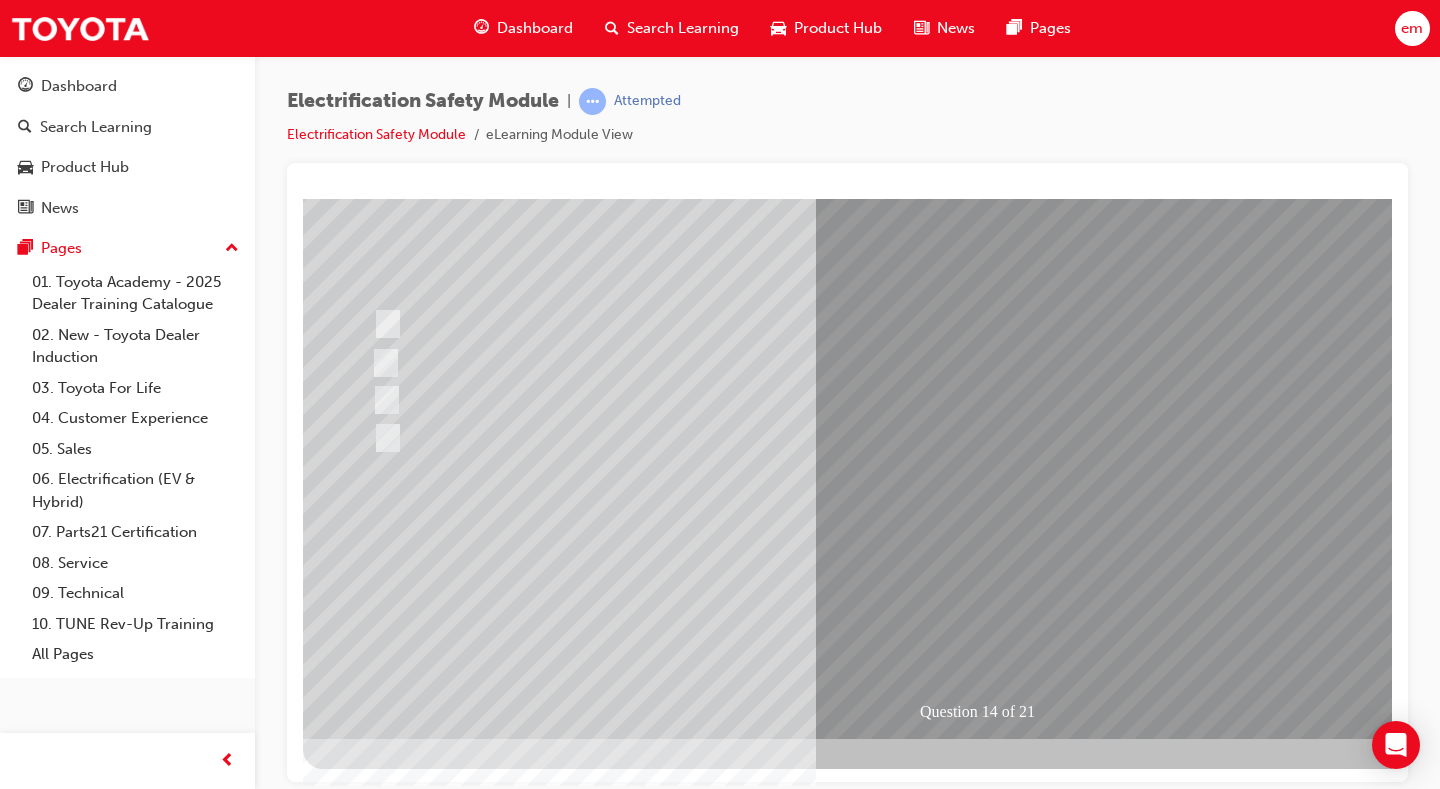 click at bounding box center [375, 2807] 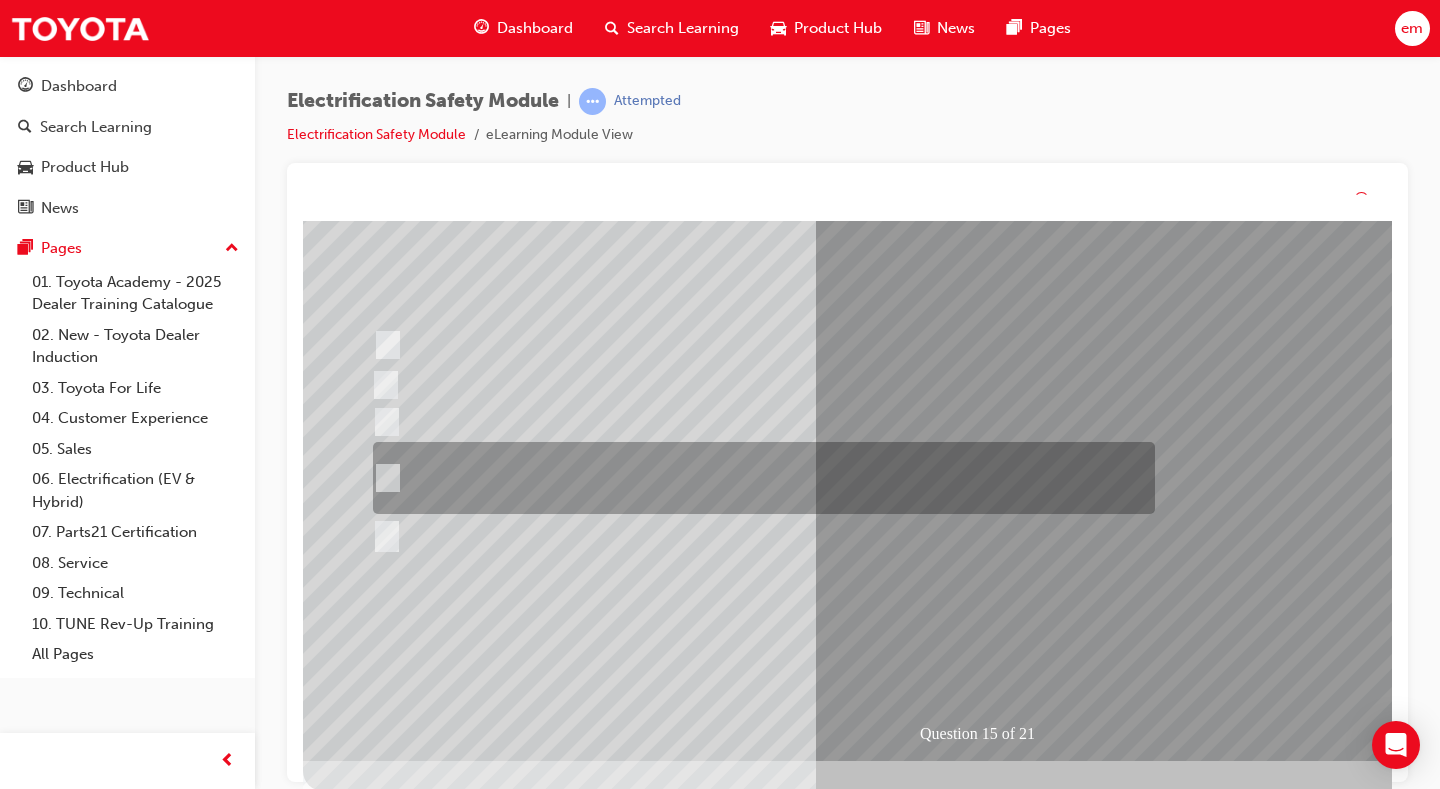 scroll, scrollTop: 0, scrollLeft: 0, axis: both 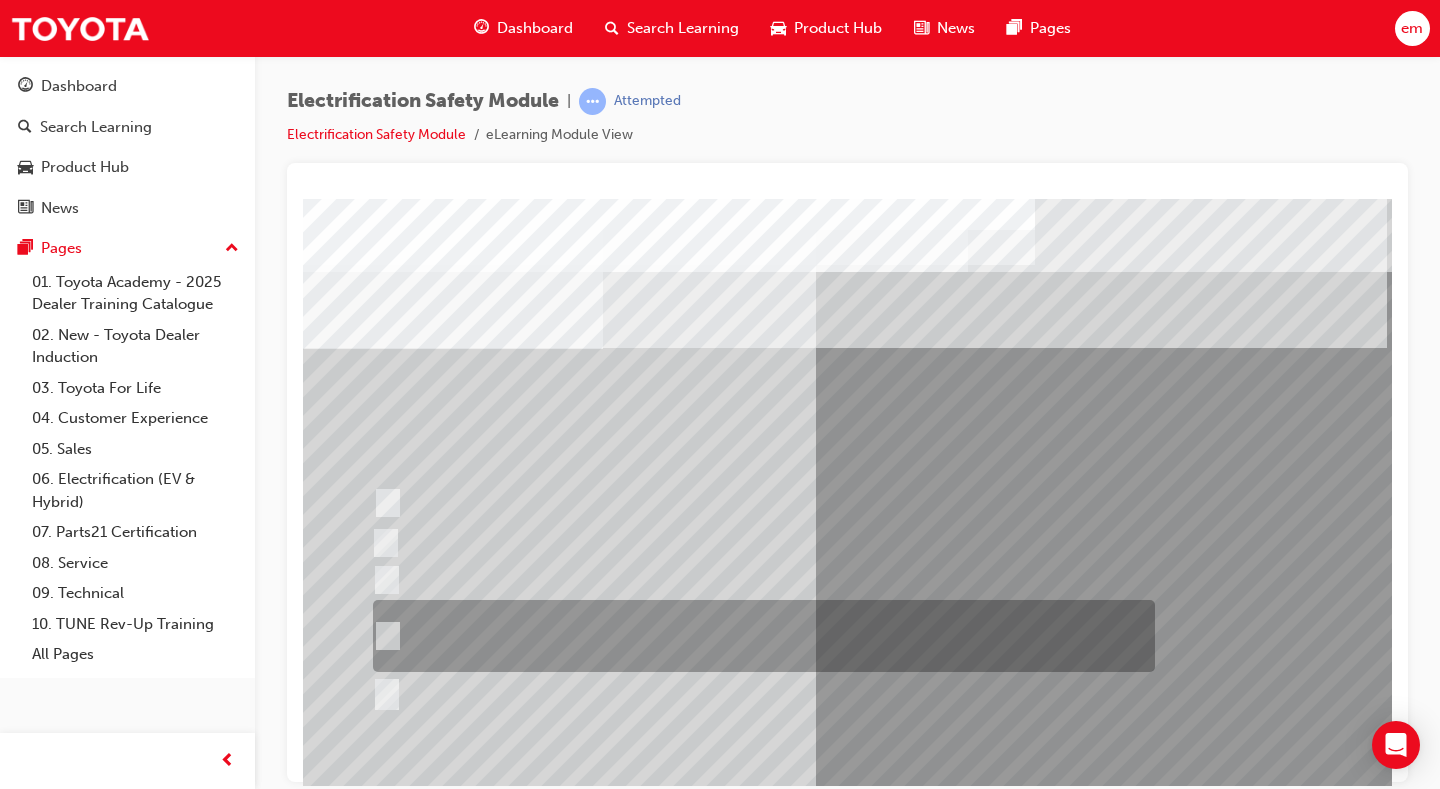 click at bounding box center [759, 636] 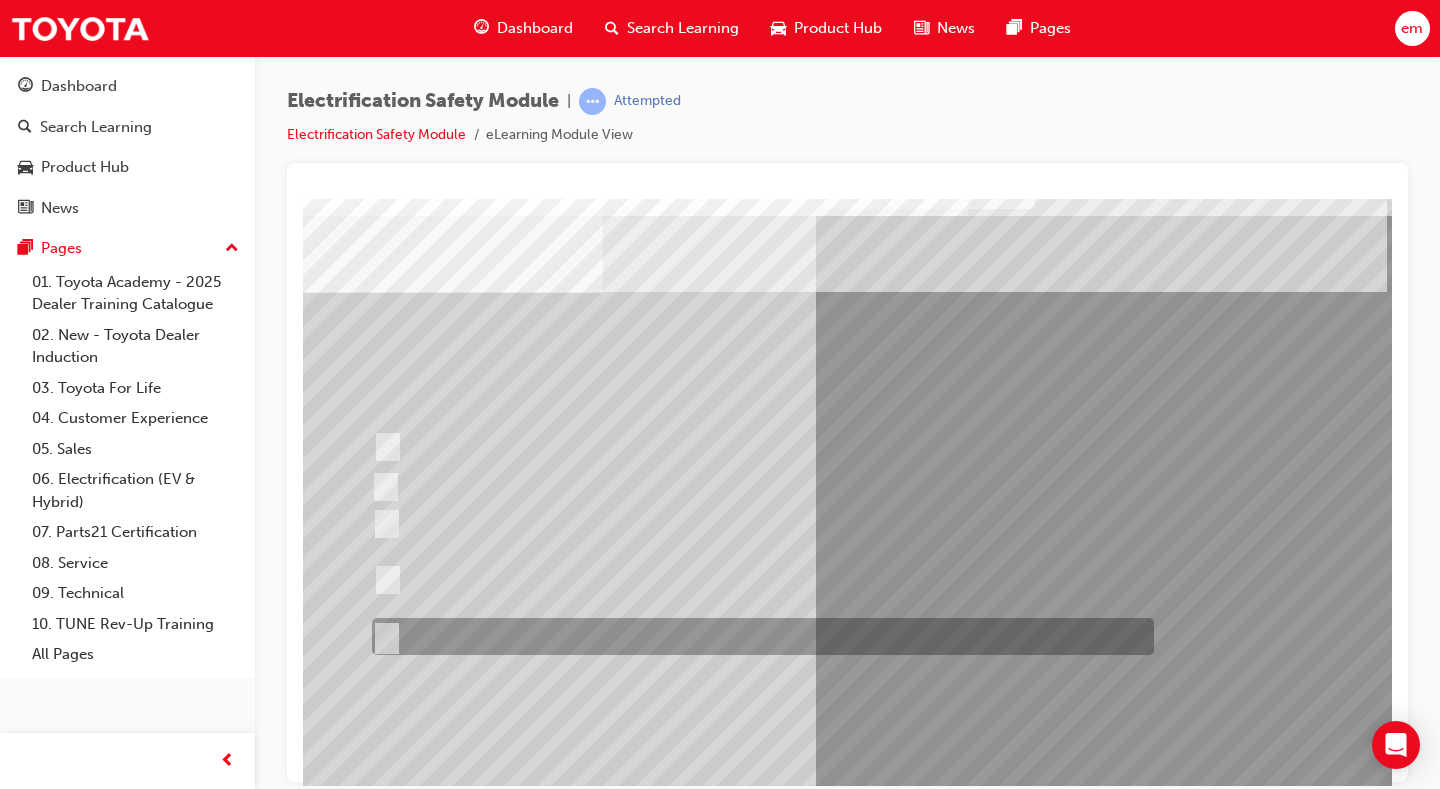 scroll, scrollTop: 100, scrollLeft: 0, axis: vertical 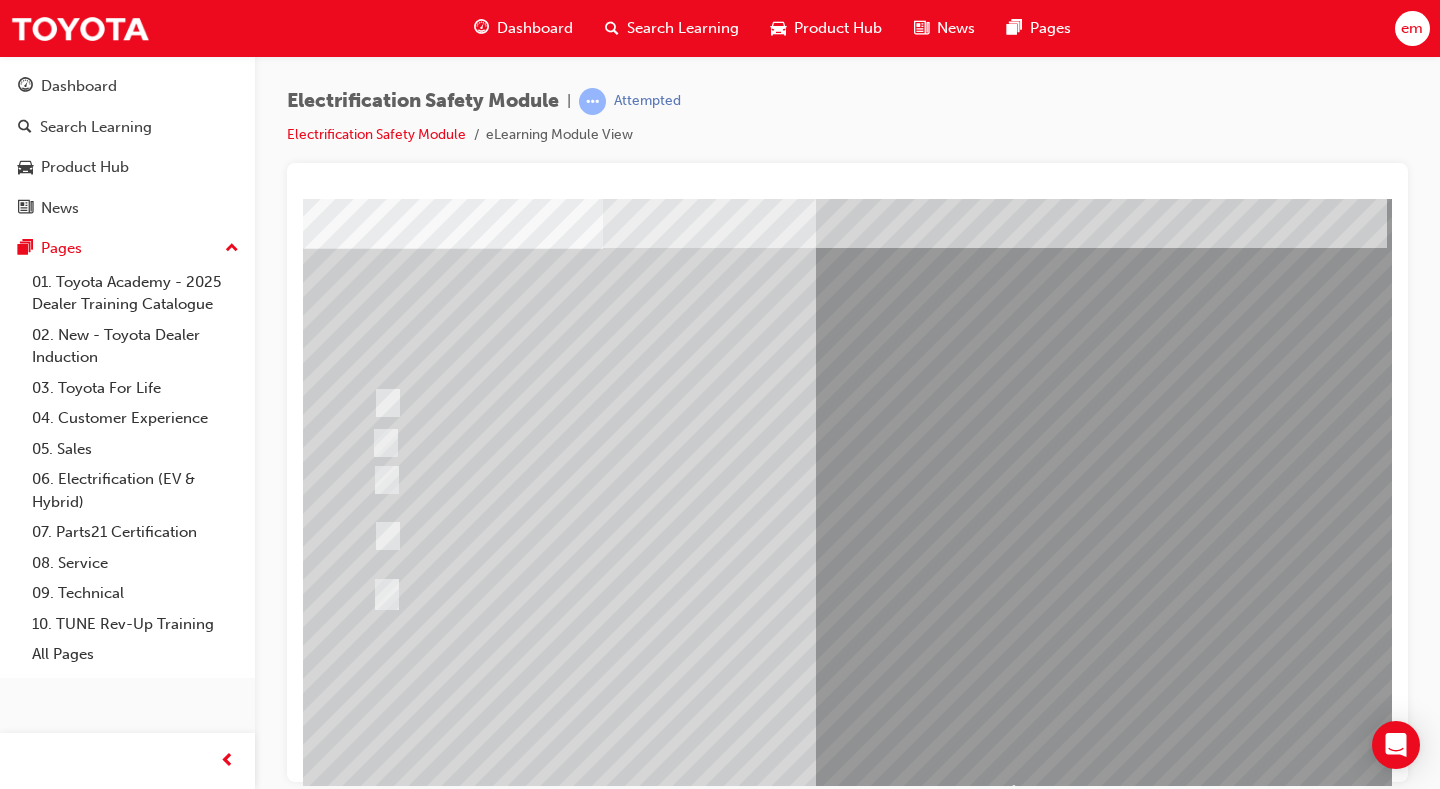click at bounding box center [375, 2914] 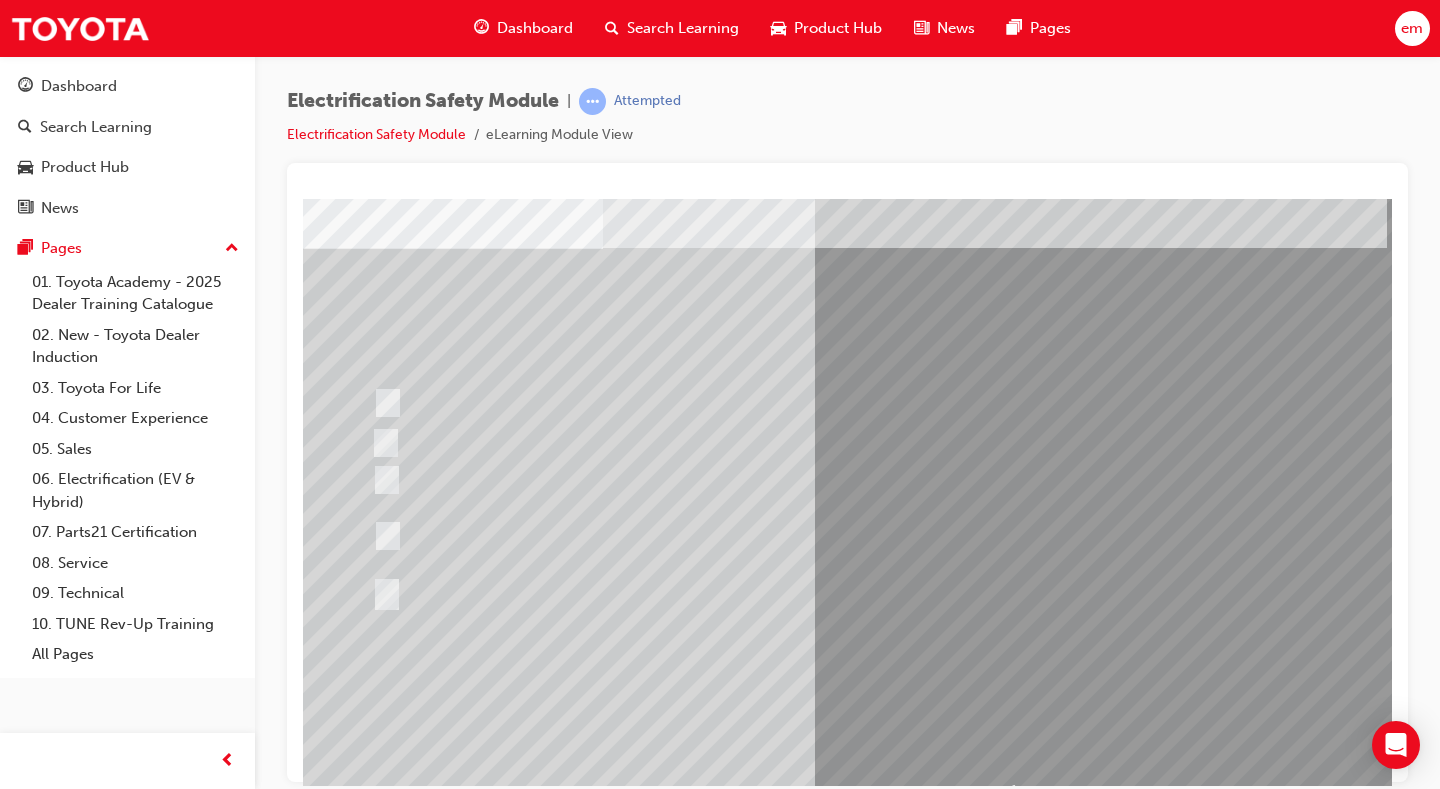 scroll, scrollTop: 0, scrollLeft: 0, axis: both 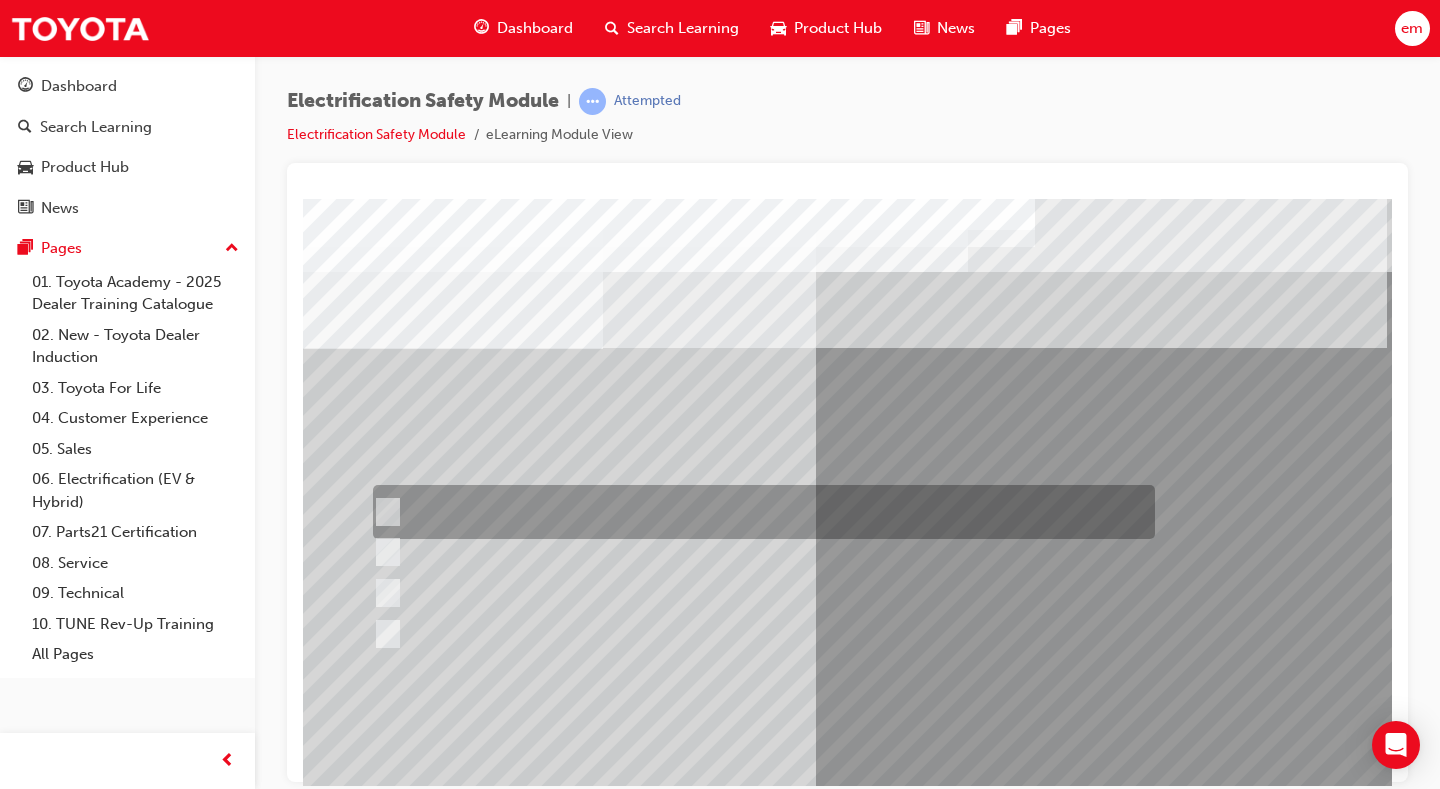 click at bounding box center [759, 512] 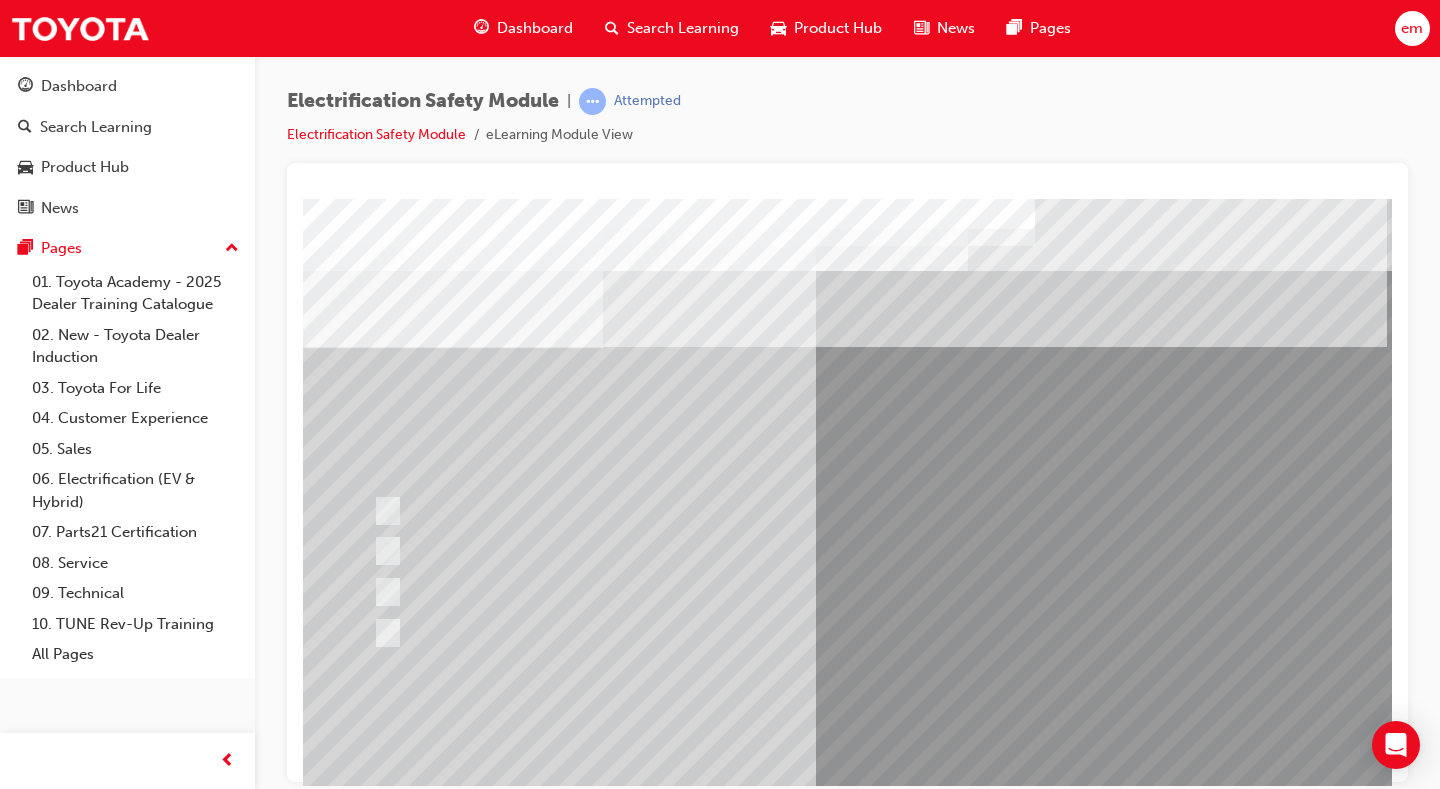 scroll, scrollTop: 100, scrollLeft: 0, axis: vertical 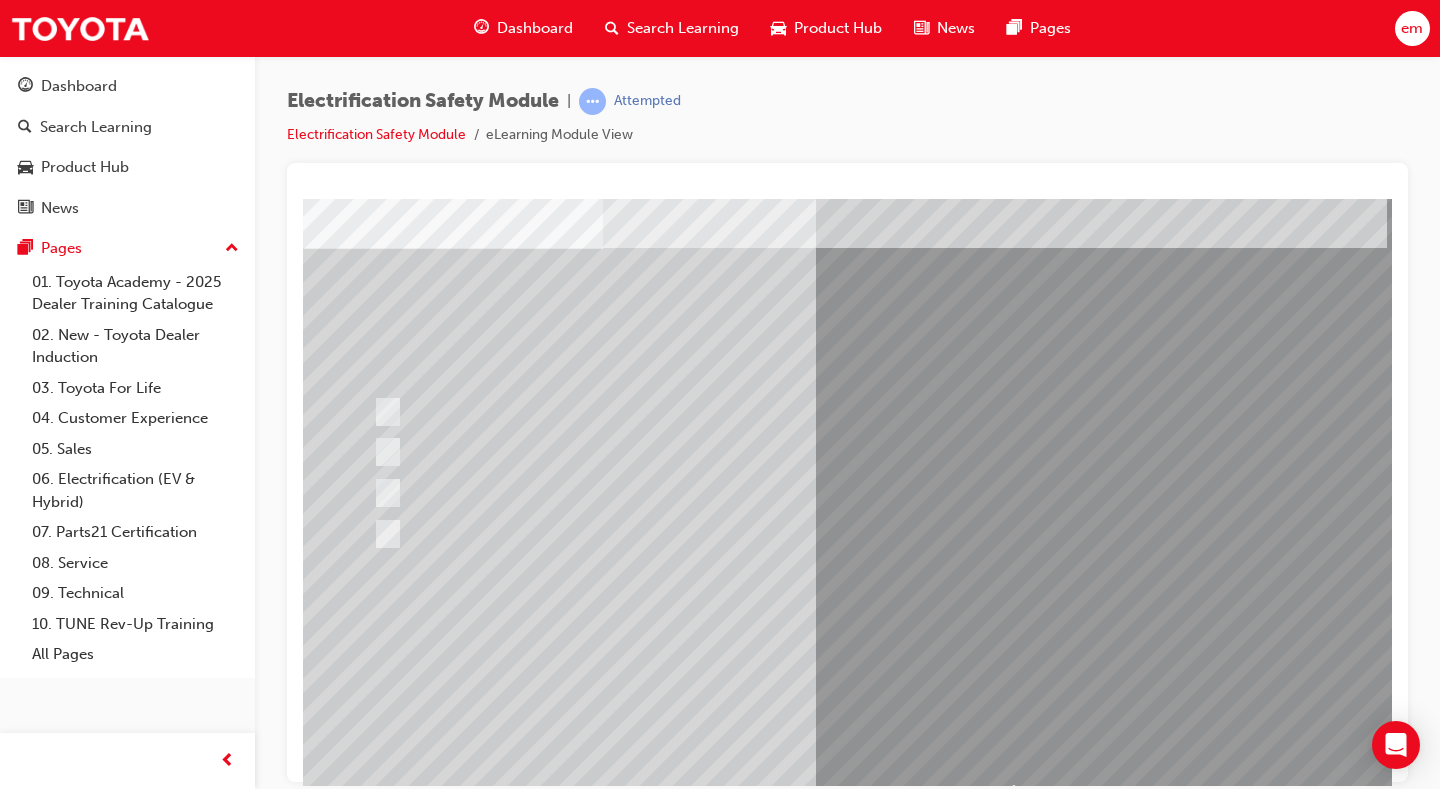 click at bounding box center (375, 2887) 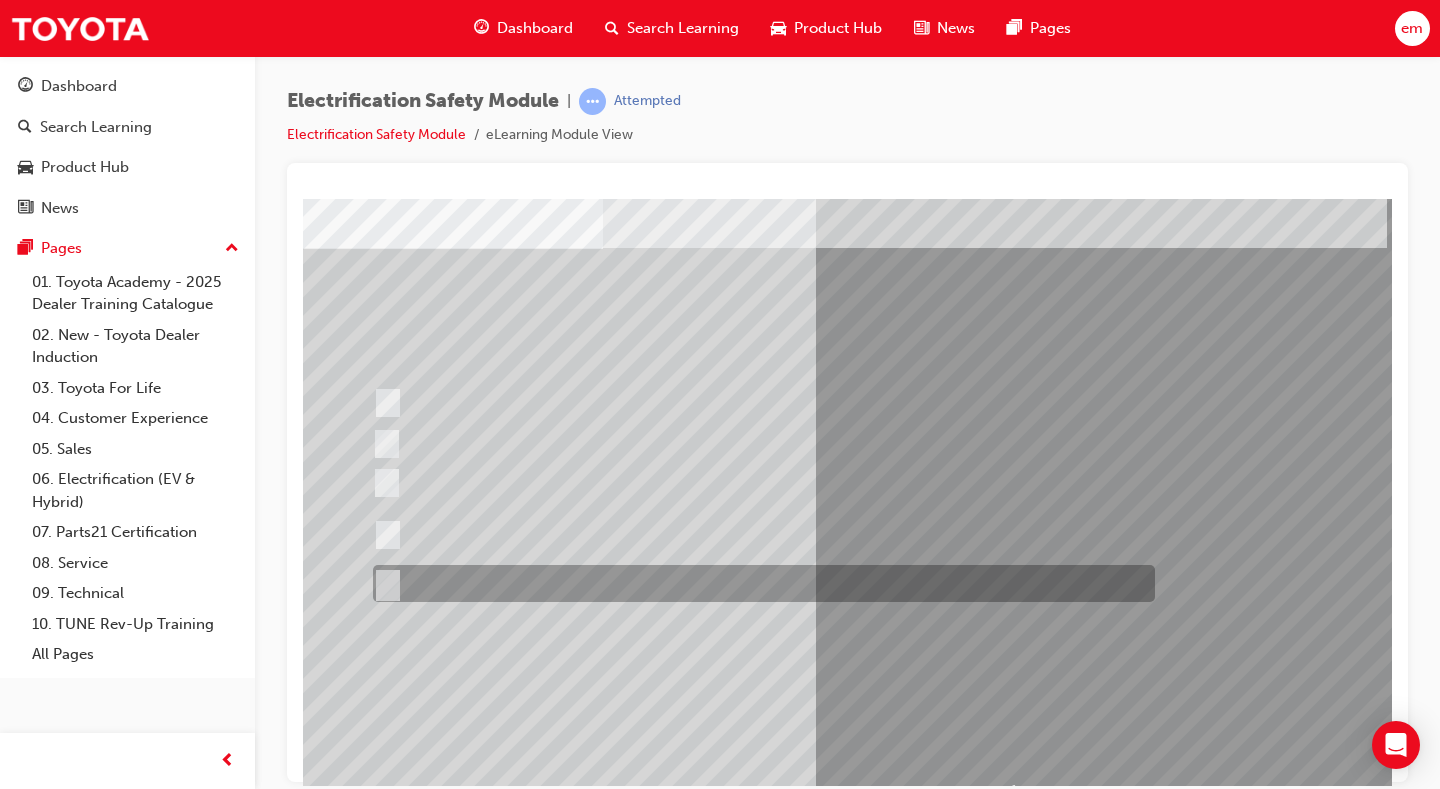 scroll, scrollTop: 0, scrollLeft: 0, axis: both 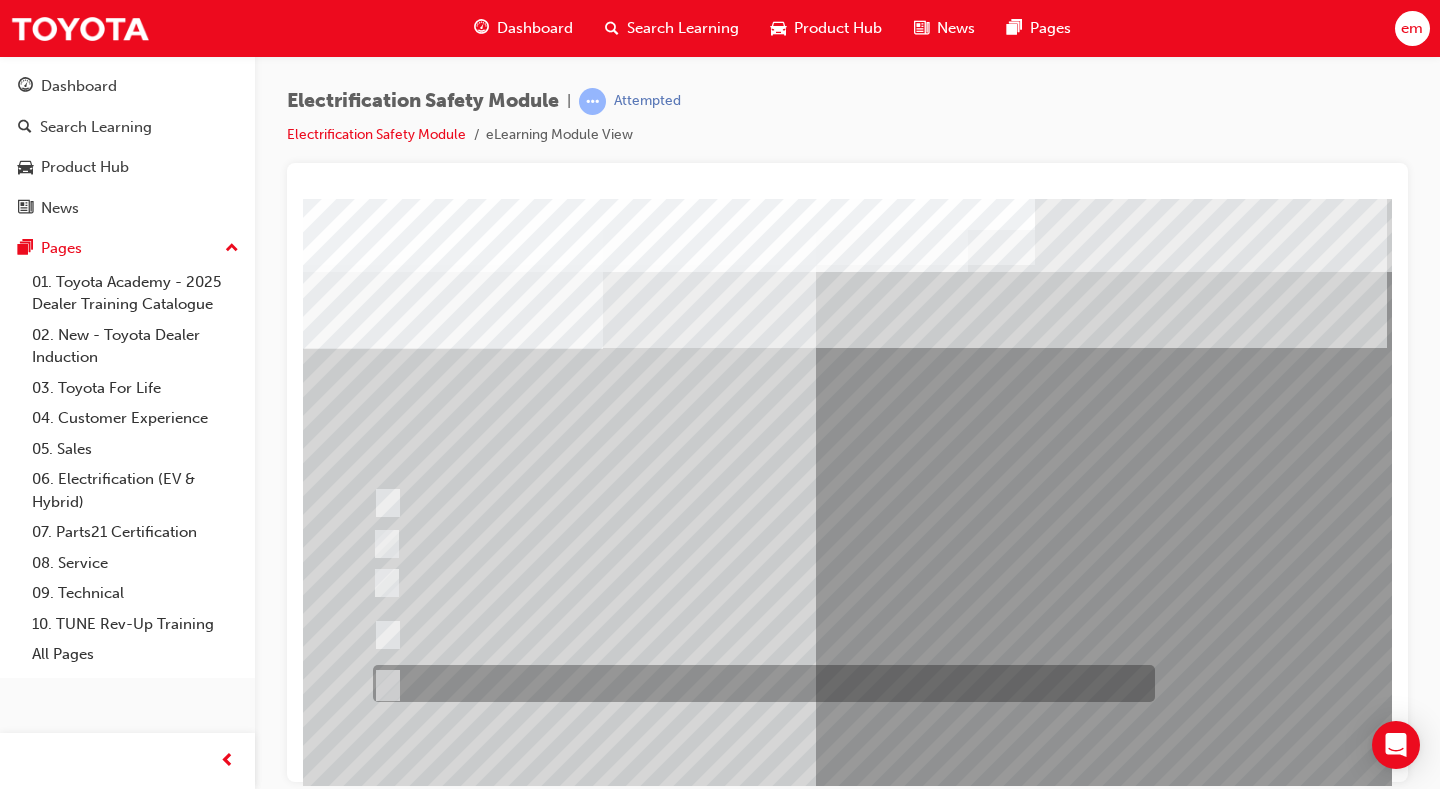 click at bounding box center [759, 683] 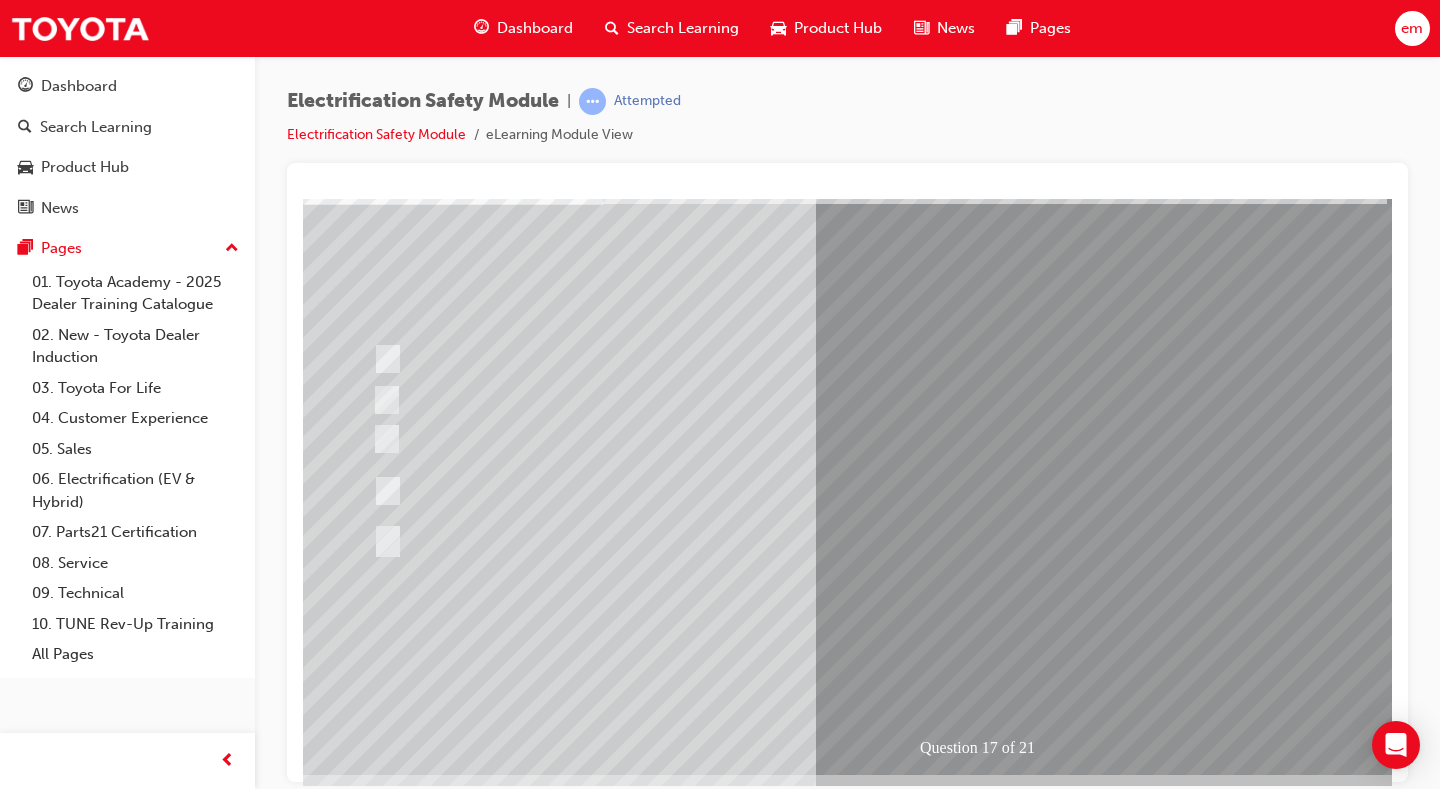 scroll, scrollTop: 180, scrollLeft: 0, axis: vertical 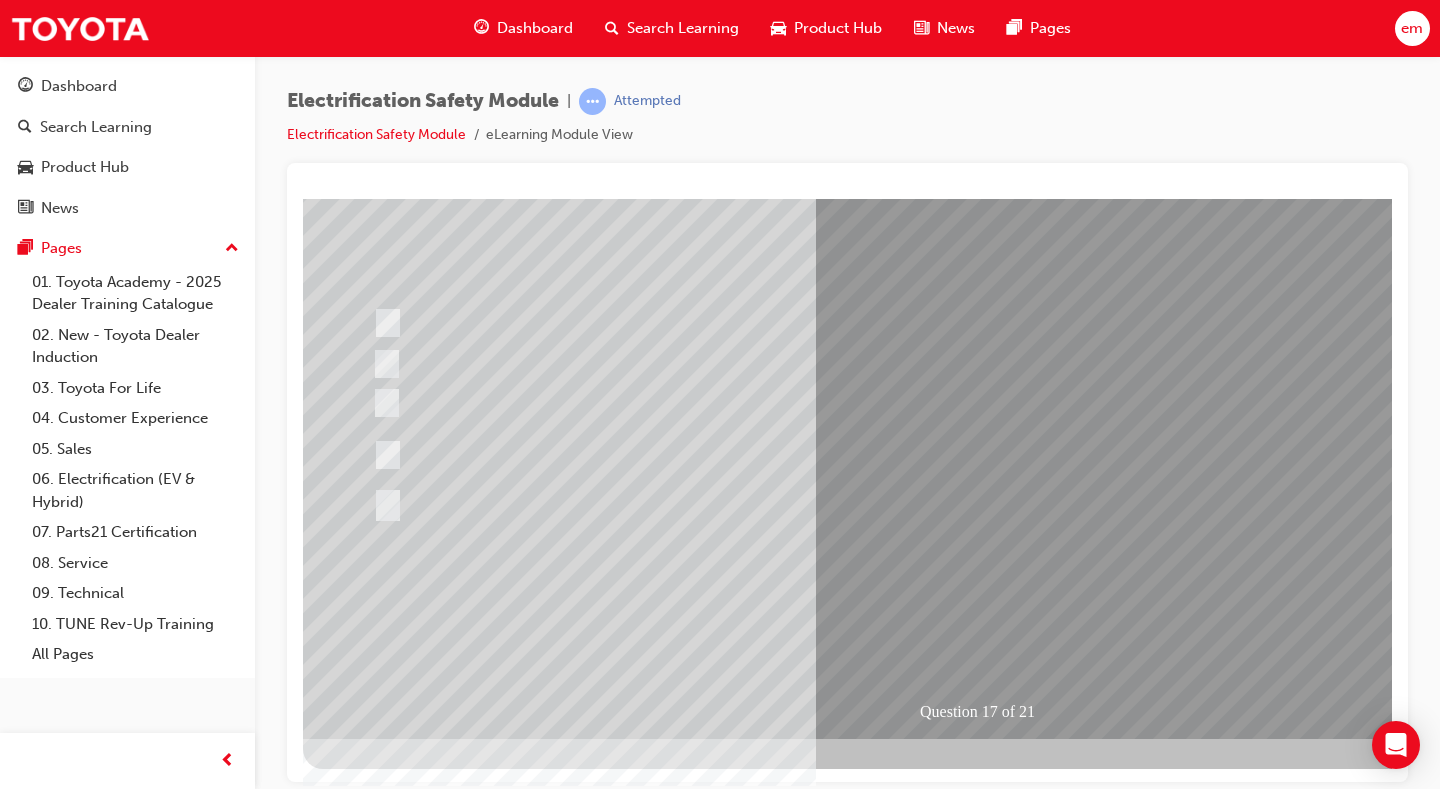 click at bounding box center (375, 2834) 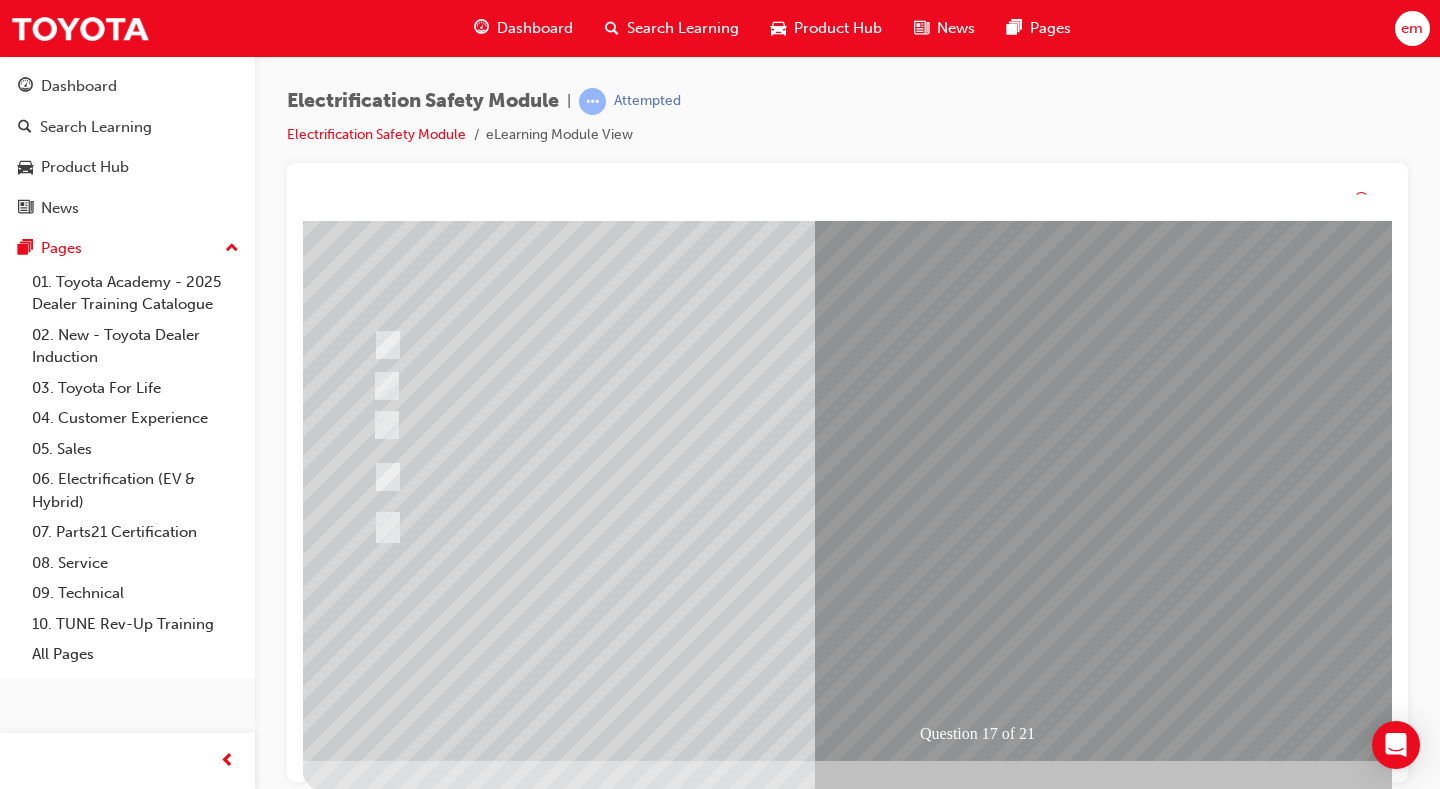 scroll, scrollTop: 0, scrollLeft: 0, axis: both 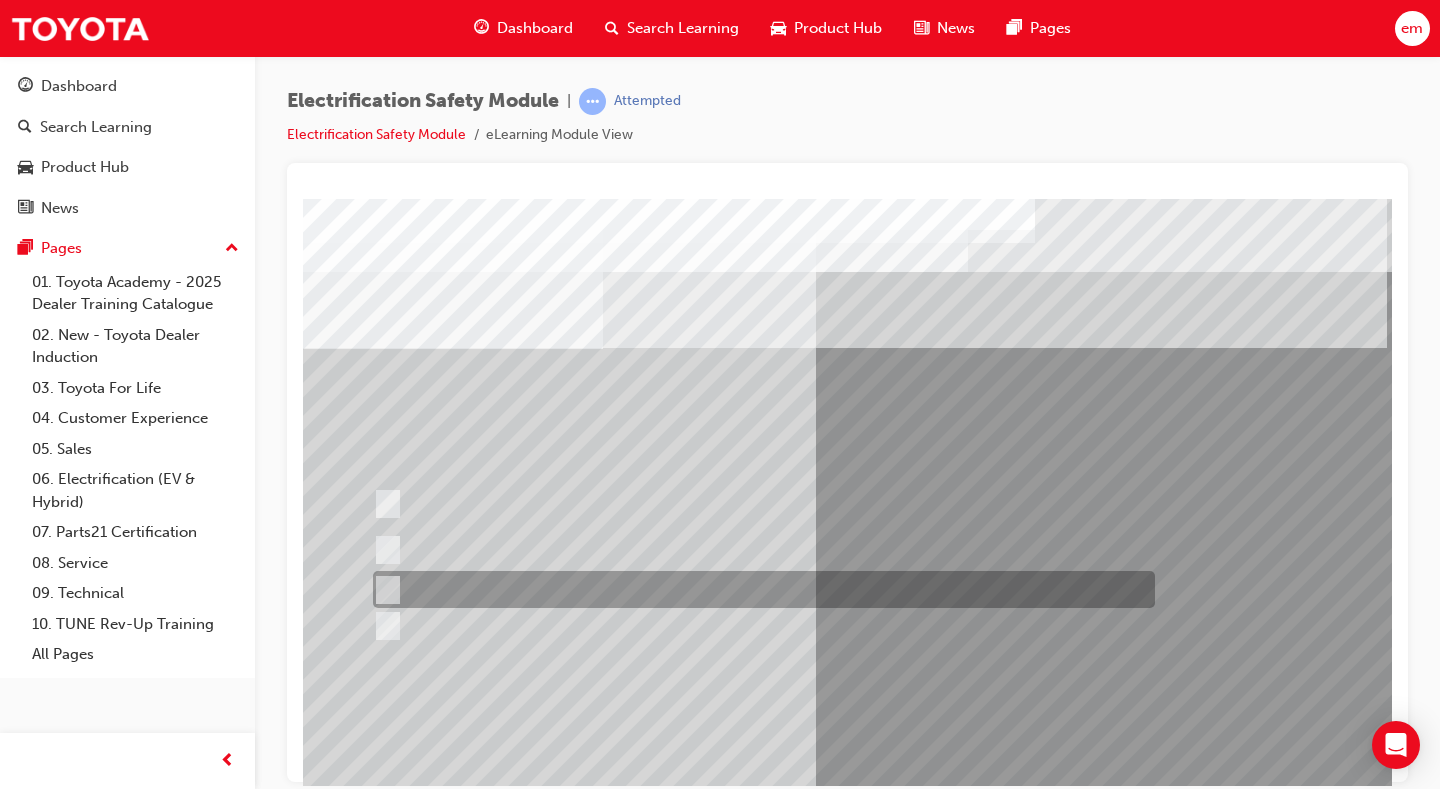 click at bounding box center [759, 589] 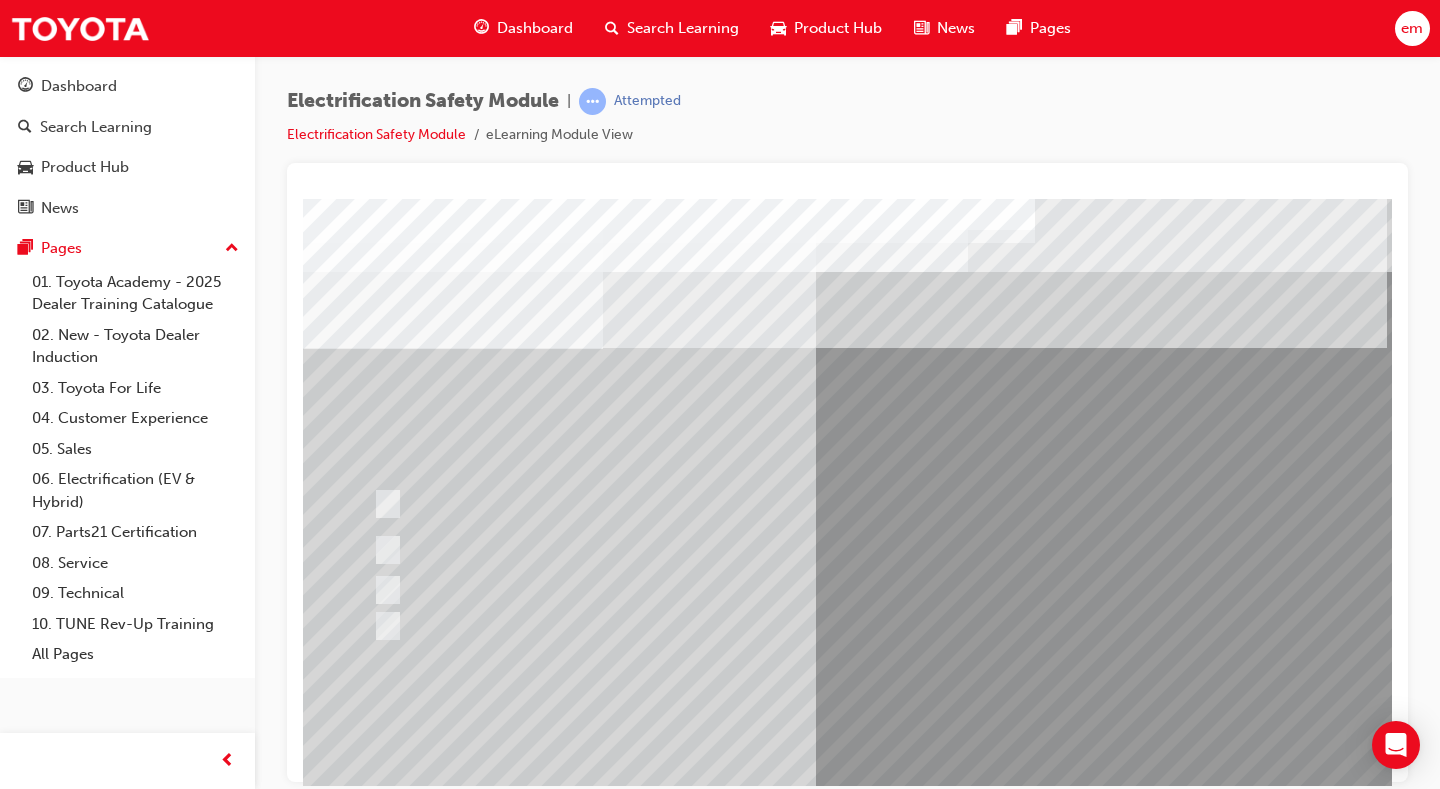 scroll, scrollTop: 100, scrollLeft: 0, axis: vertical 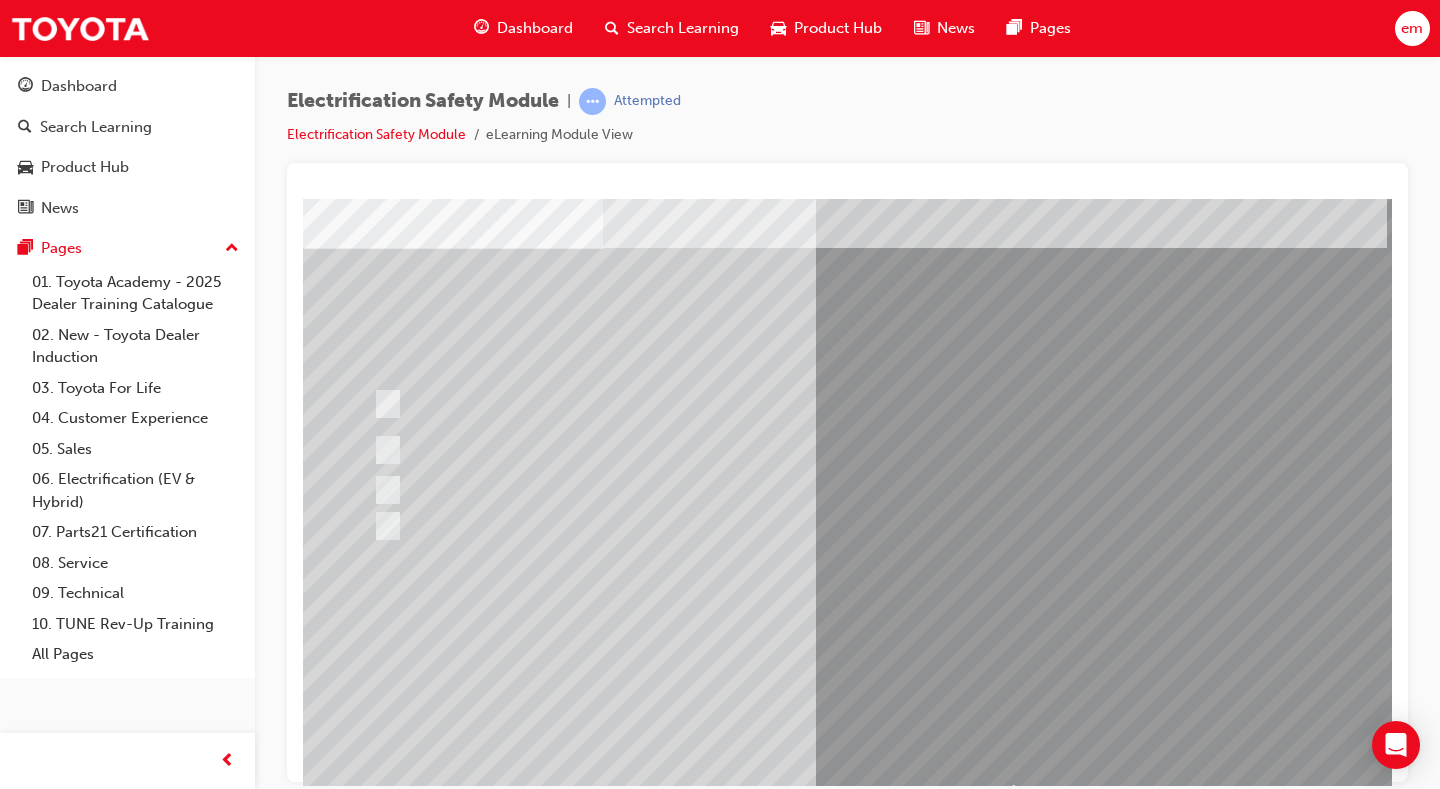 click at bounding box center (375, 2887) 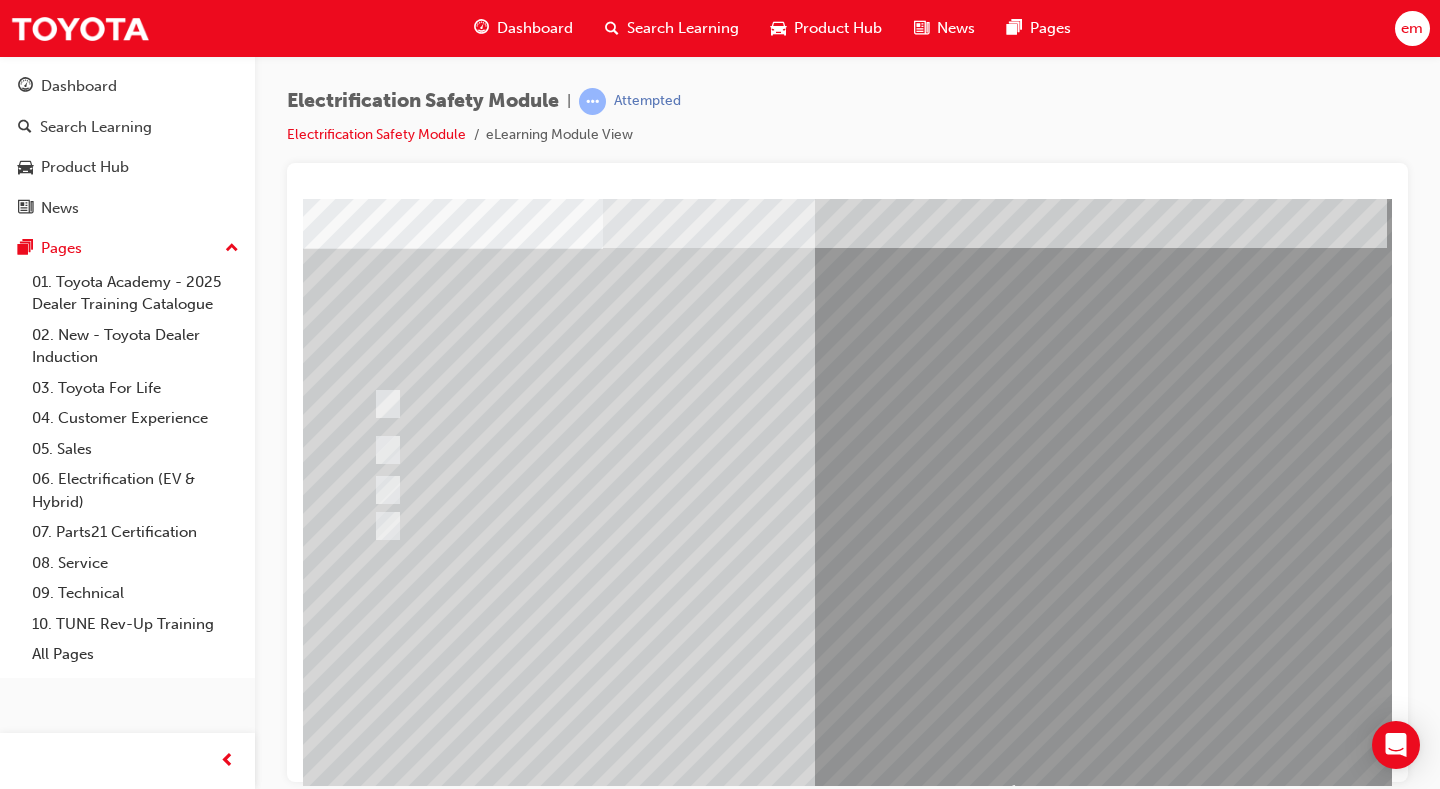 scroll, scrollTop: 0, scrollLeft: 0, axis: both 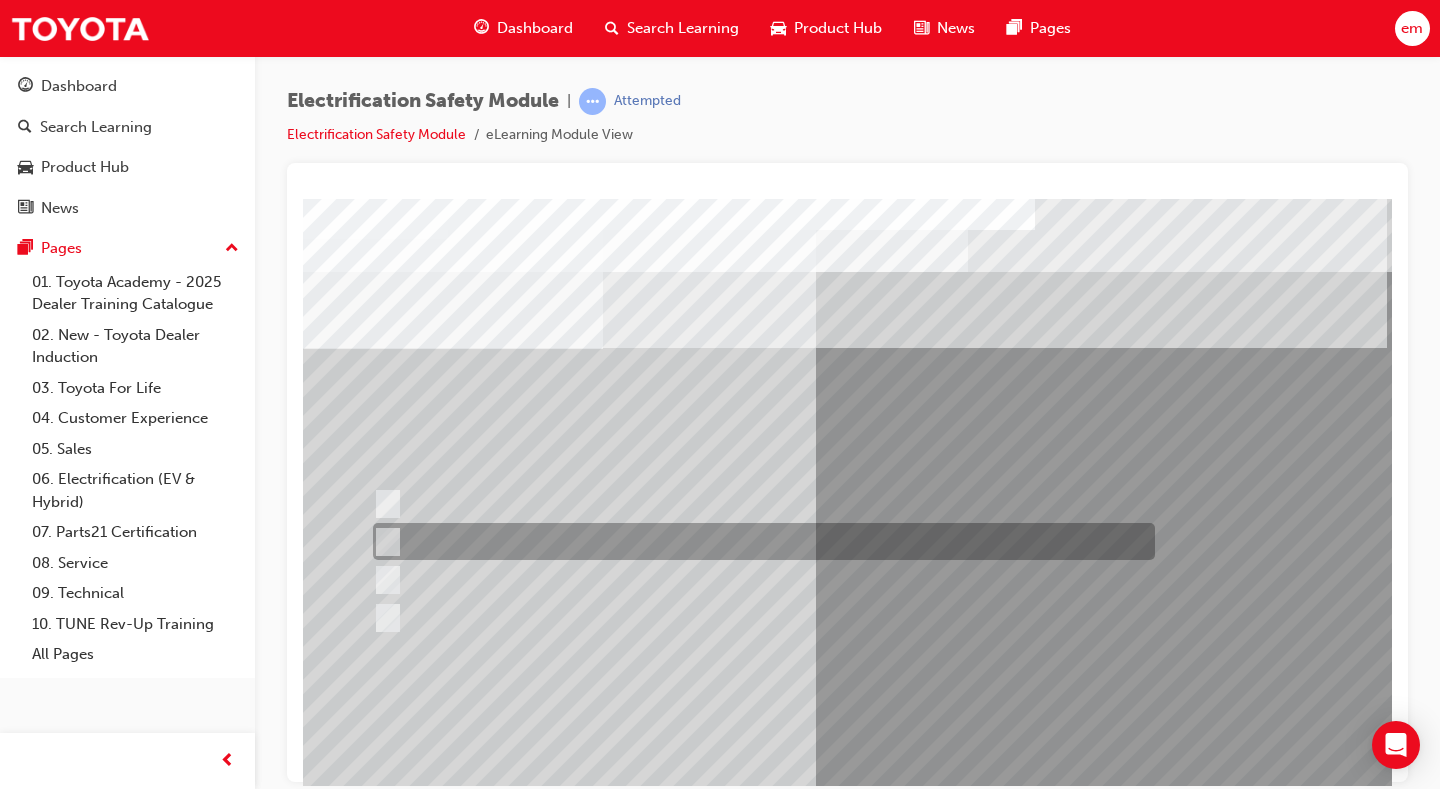 click at bounding box center (759, 541) 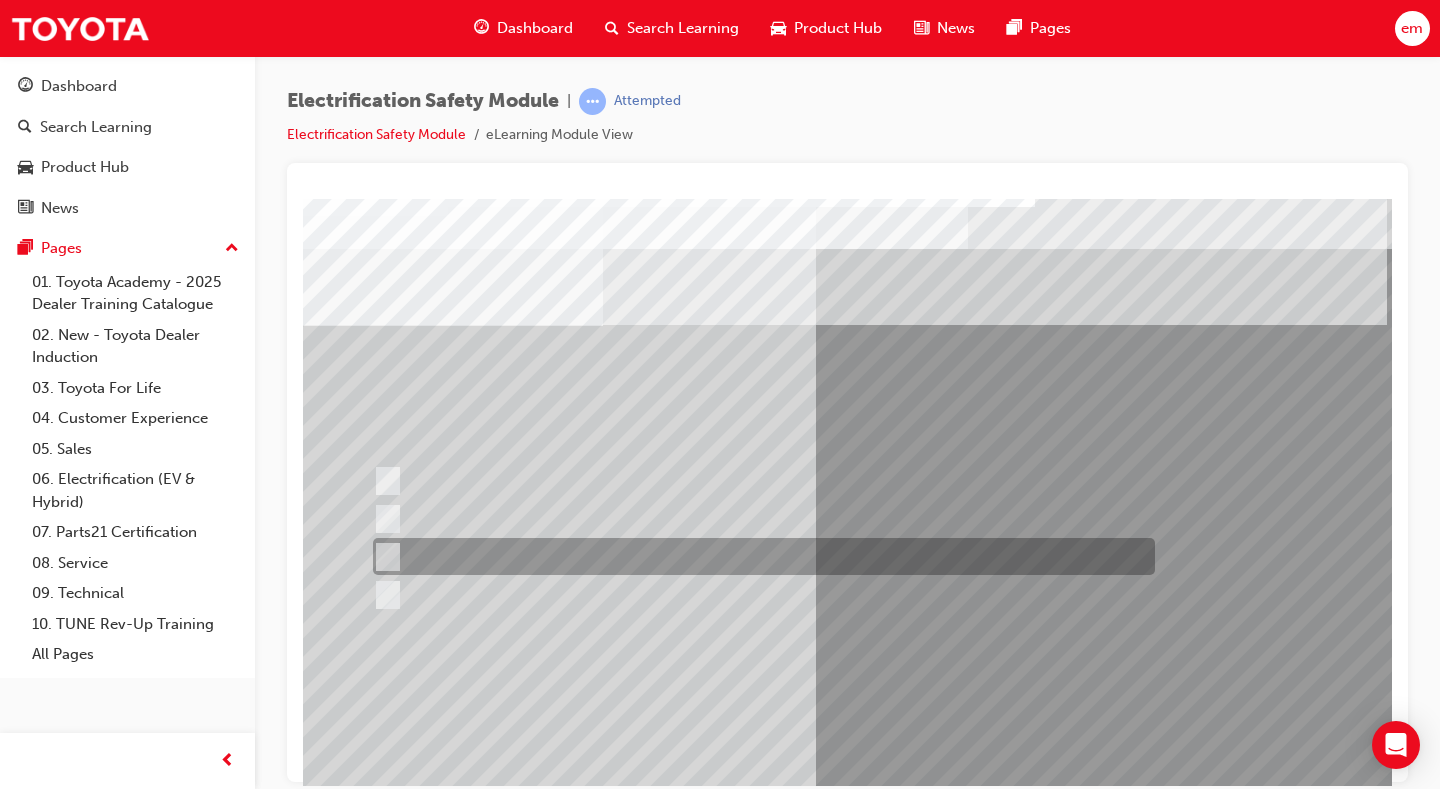 scroll, scrollTop: 100, scrollLeft: 0, axis: vertical 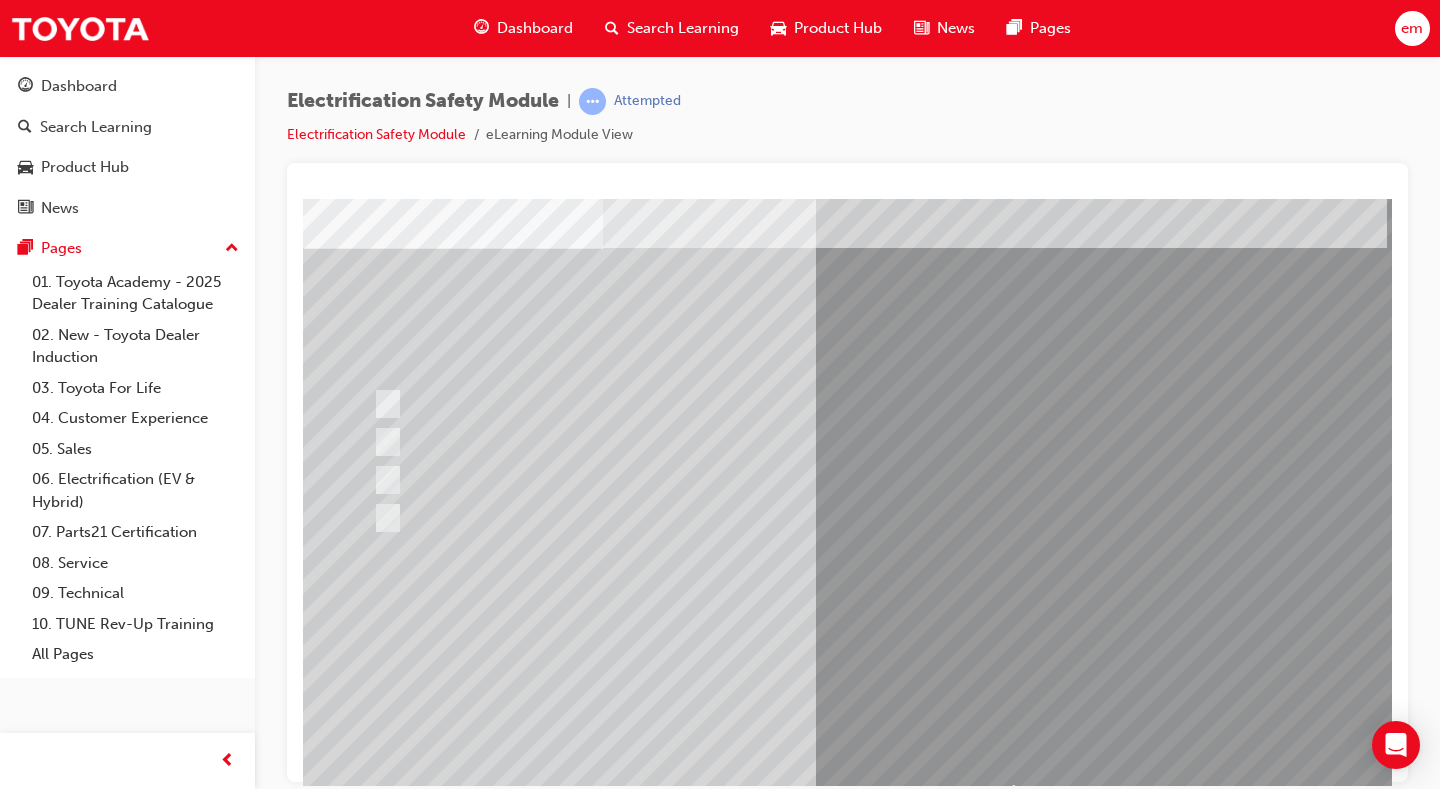 click at bounding box center (375, 2887) 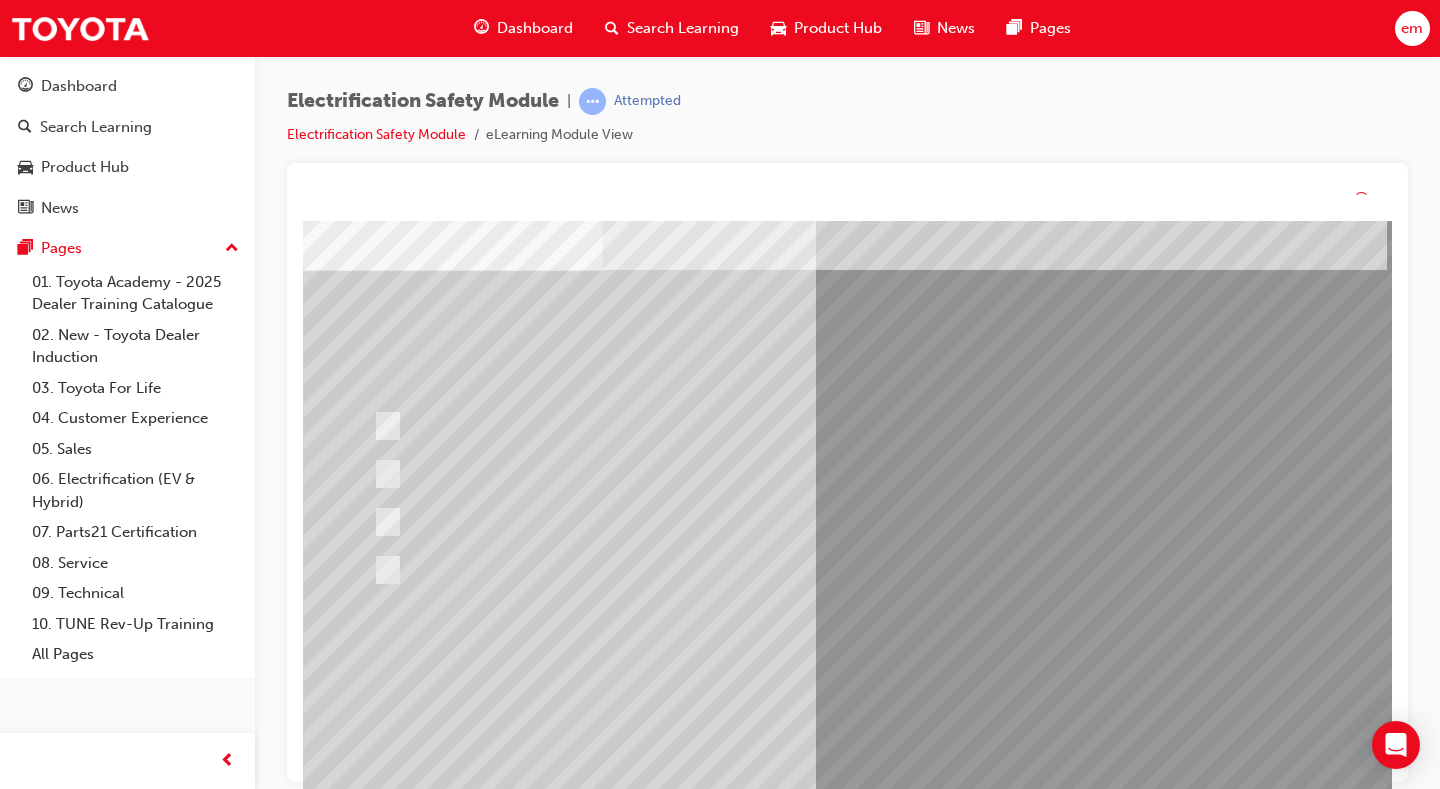 scroll, scrollTop: 0, scrollLeft: 0, axis: both 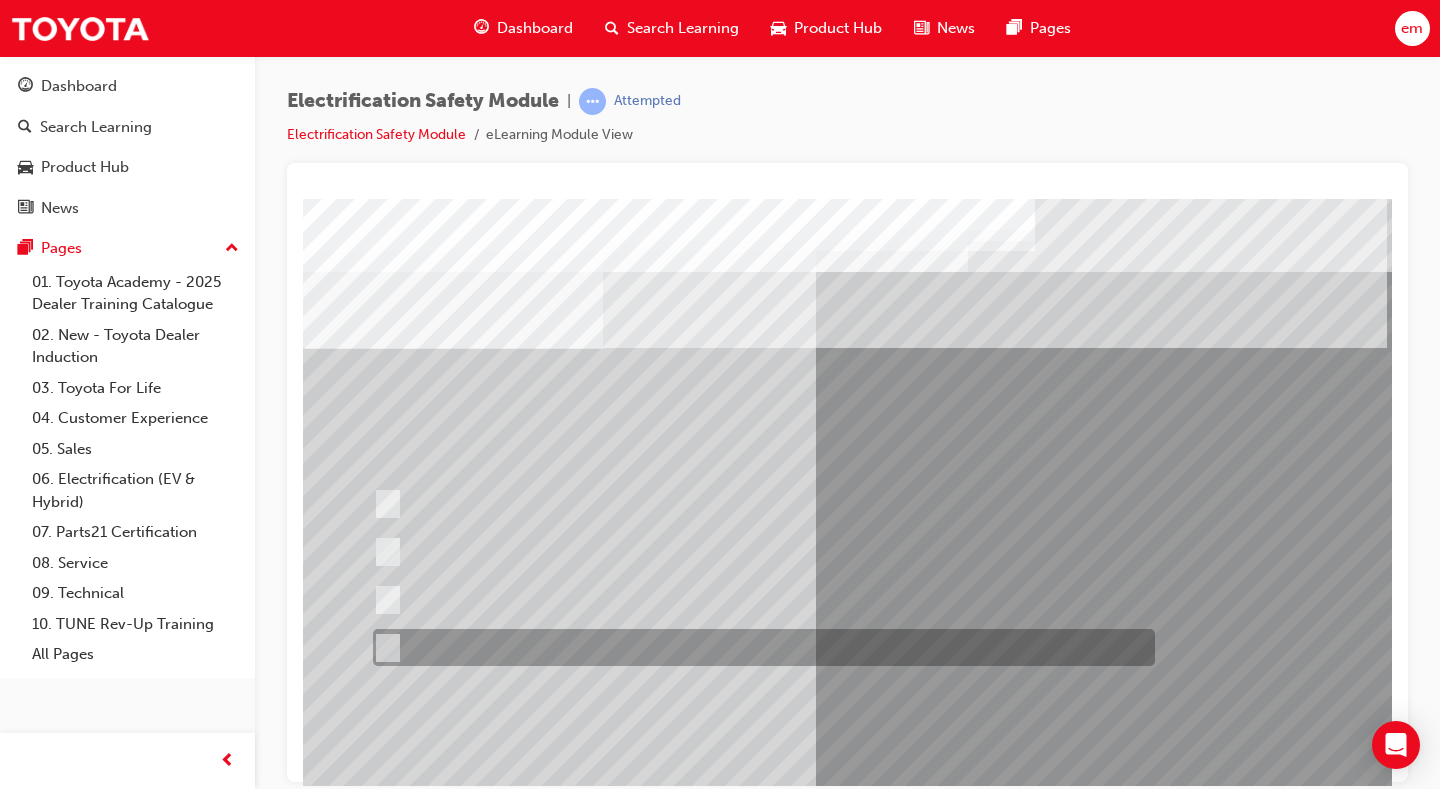 click at bounding box center (759, 647) 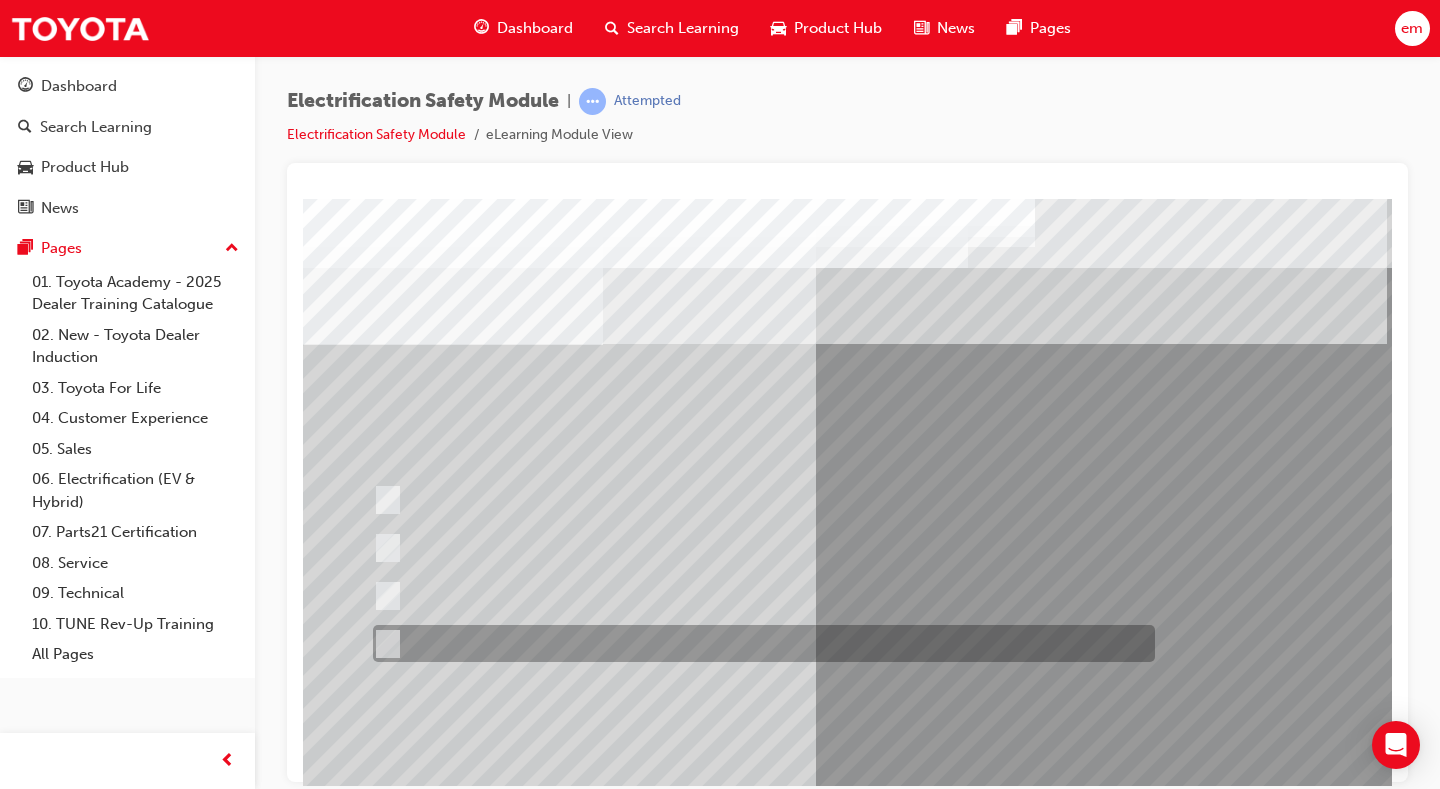 scroll, scrollTop: 100, scrollLeft: 0, axis: vertical 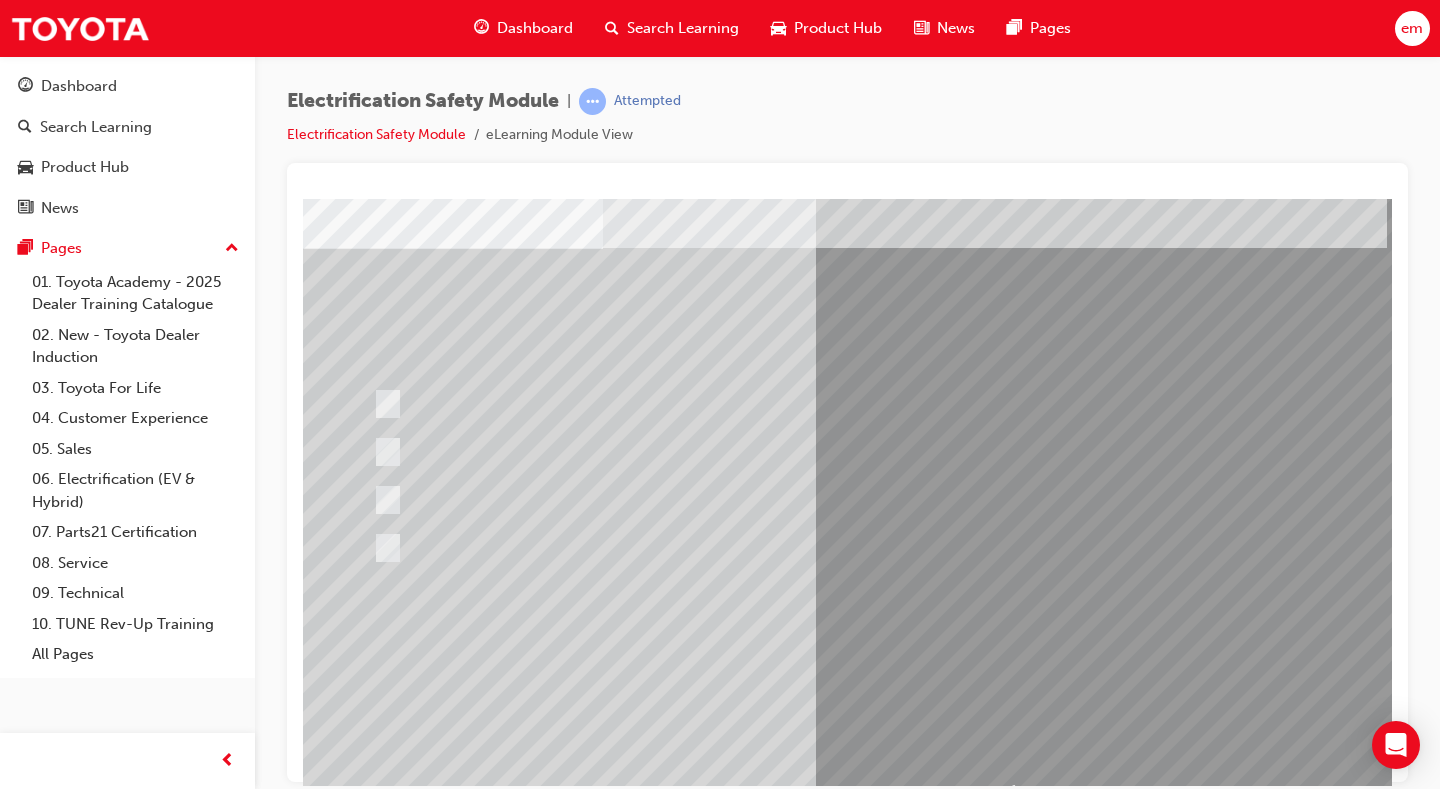 click at bounding box center (375, 2887) 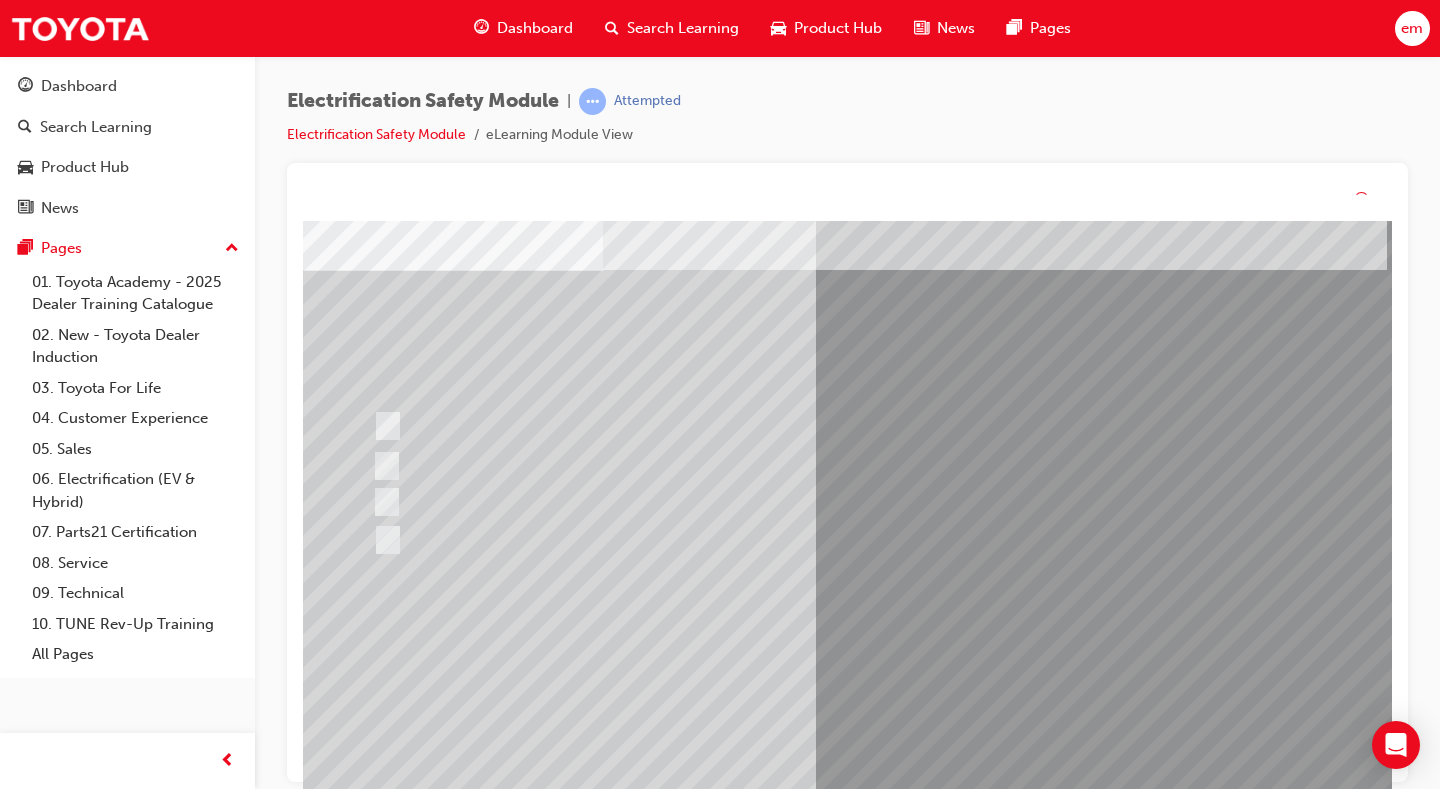 scroll, scrollTop: 0, scrollLeft: 0, axis: both 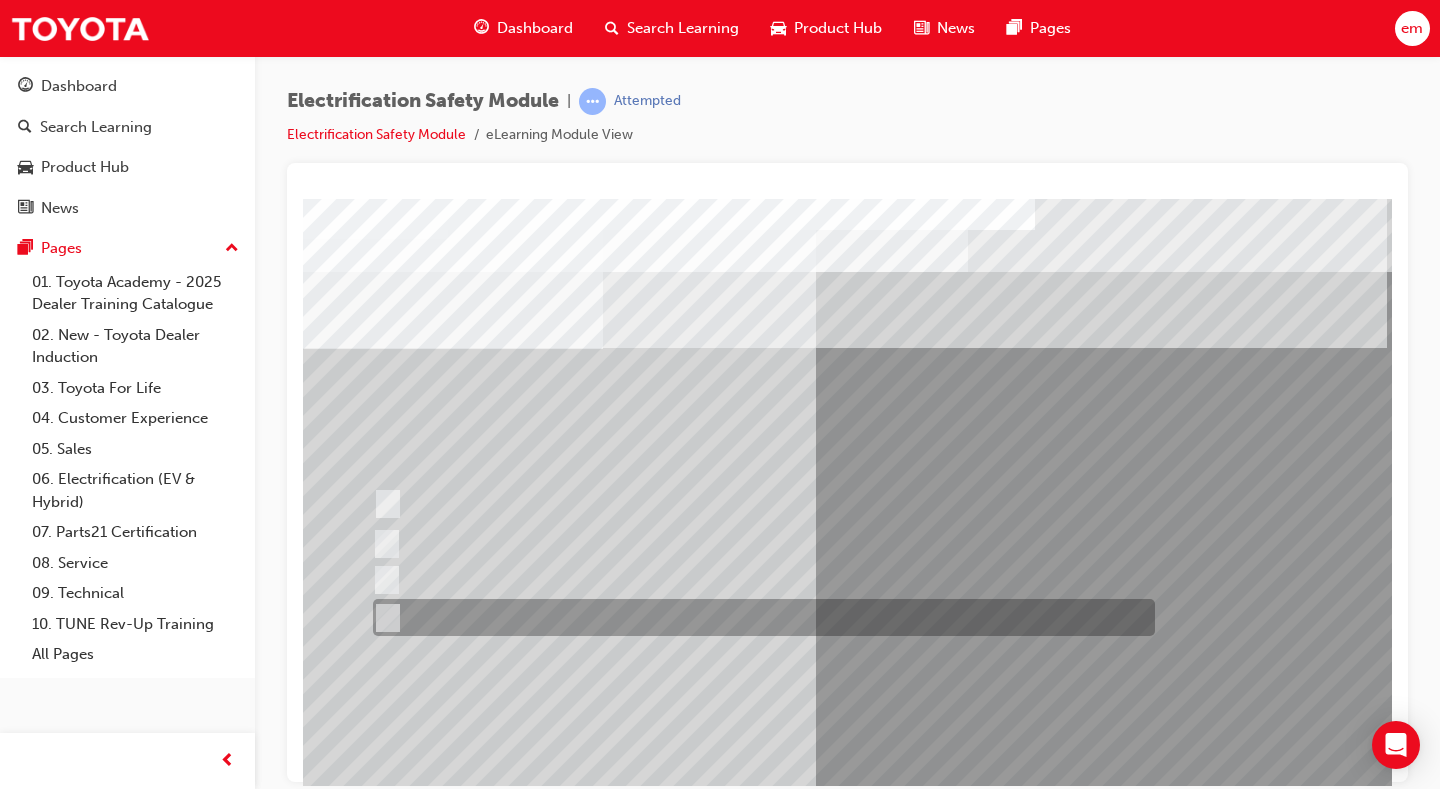 drag, startPoint x: 595, startPoint y: 607, endPoint x: 612, endPoint y: 614, distance: 18.384777 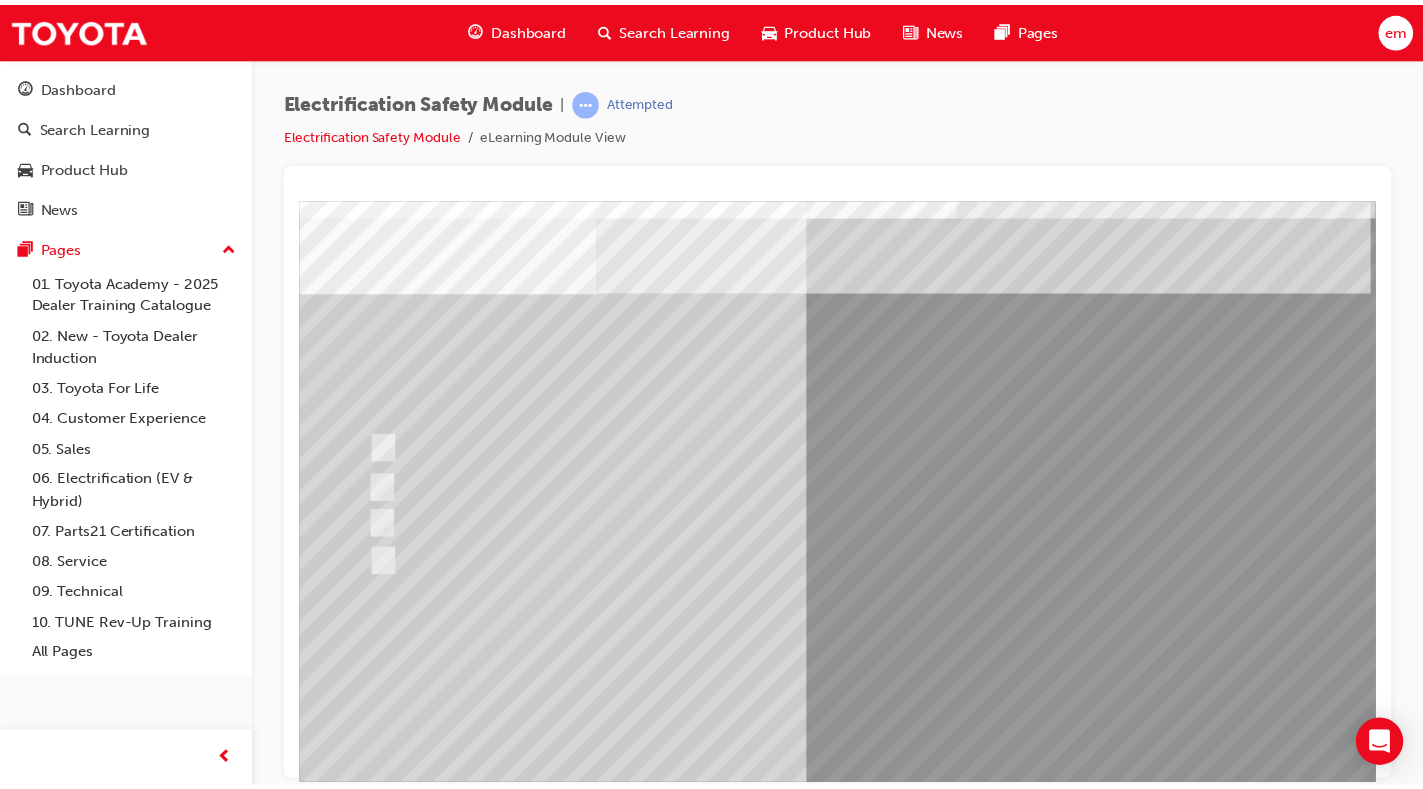 scroll, scrollTop: 100, scrollLeft: 0, axis: vertical 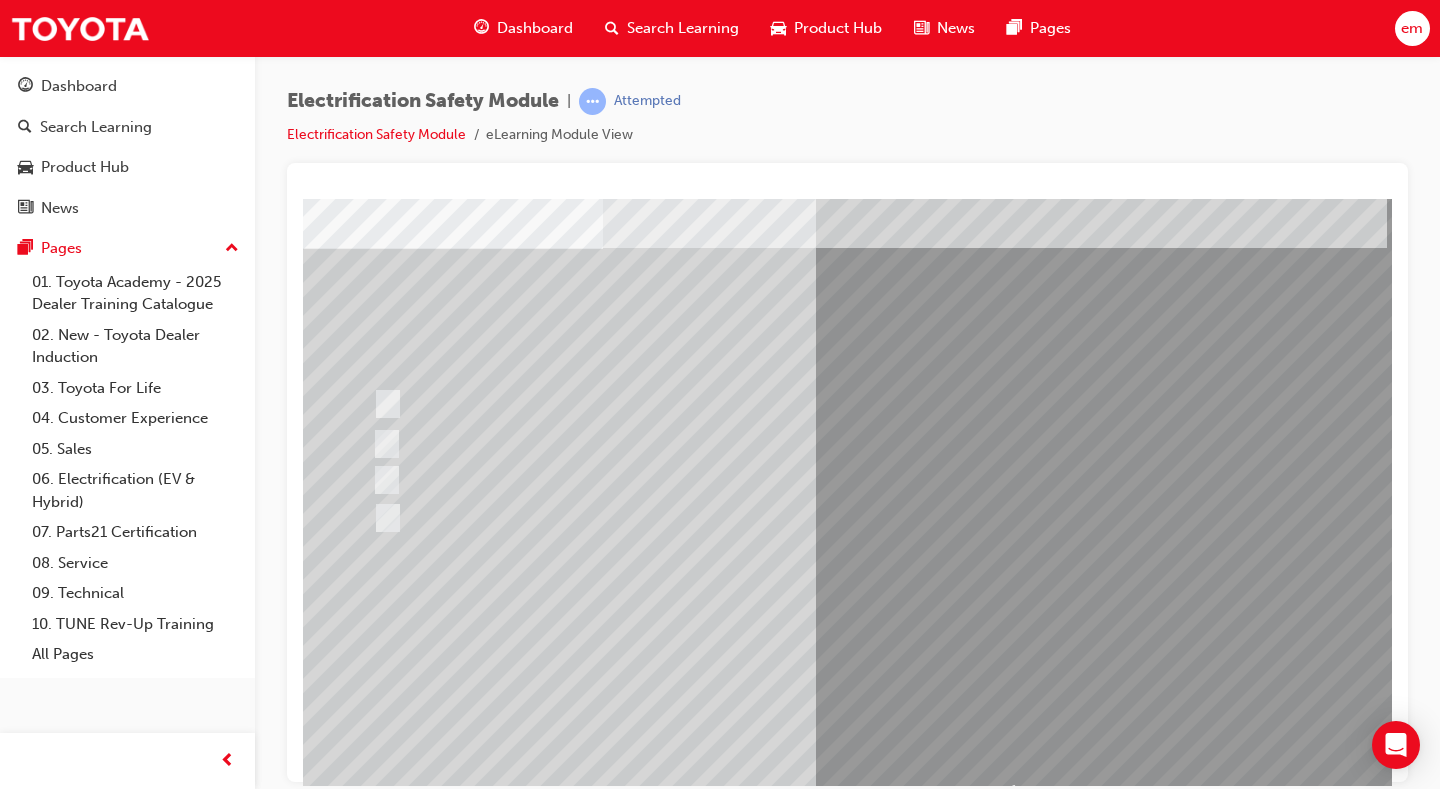 click at bounding box center [375, 2887] 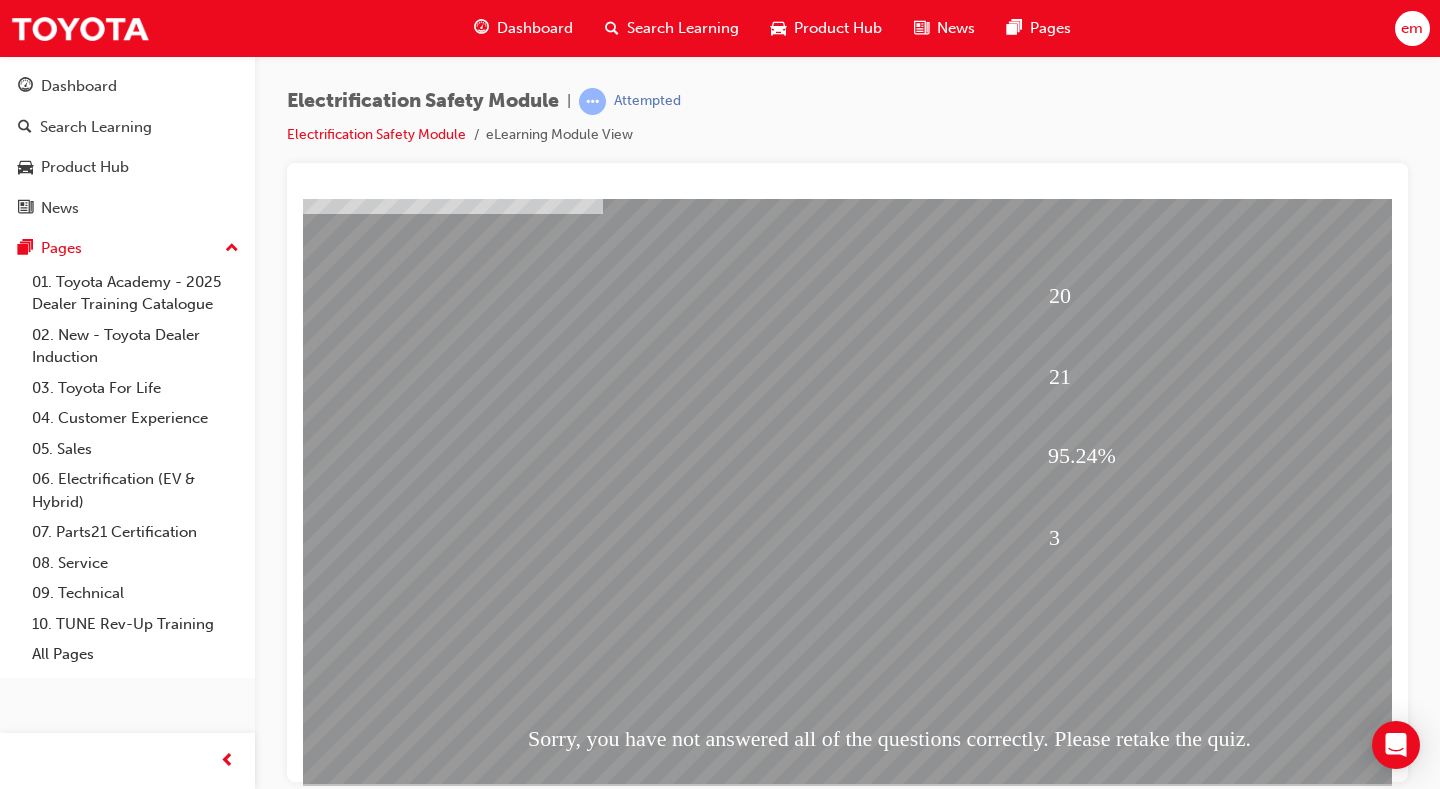 scroll, scrollTop: 180, scrollLeft: 0, axis: vertical 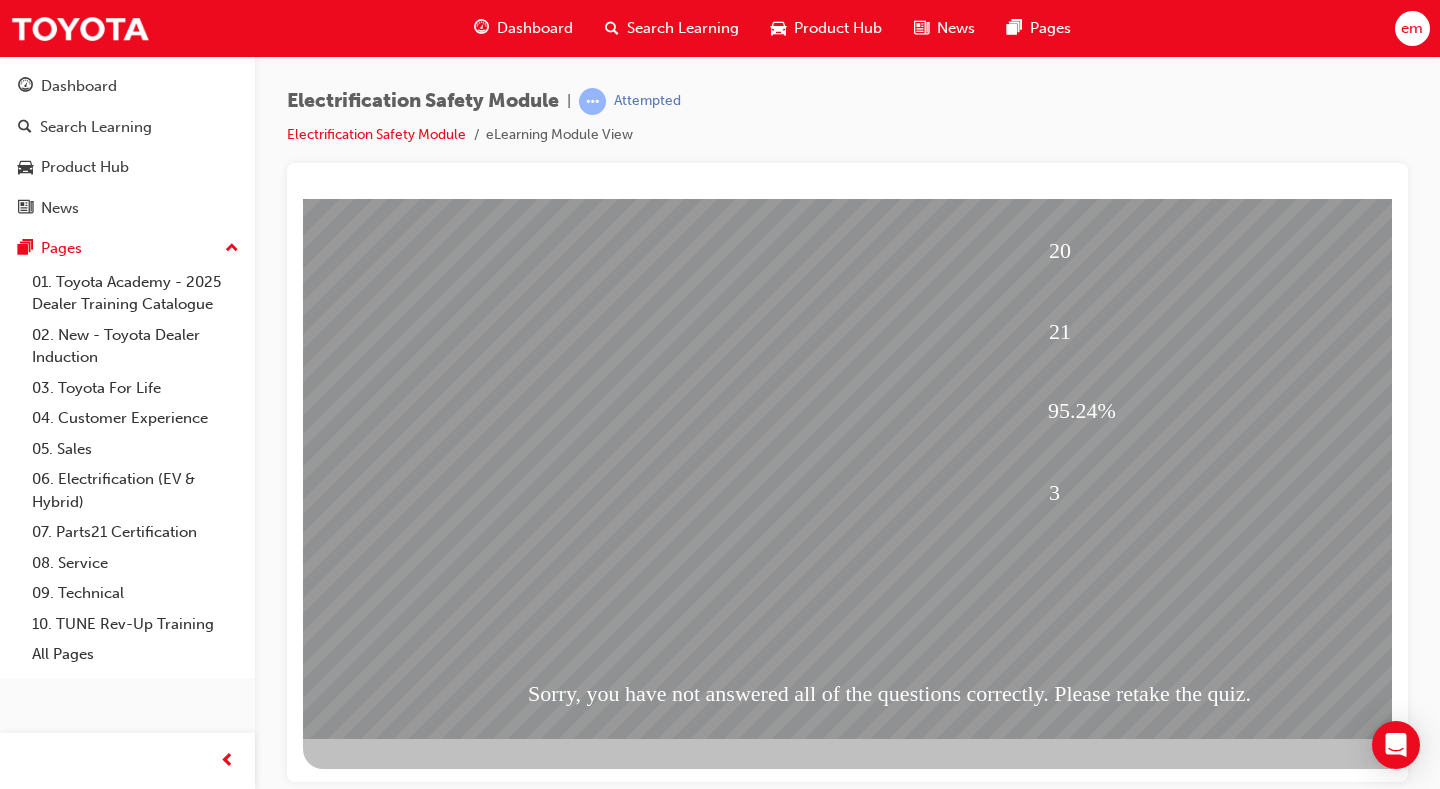 click at bounding box center [983, 1098] 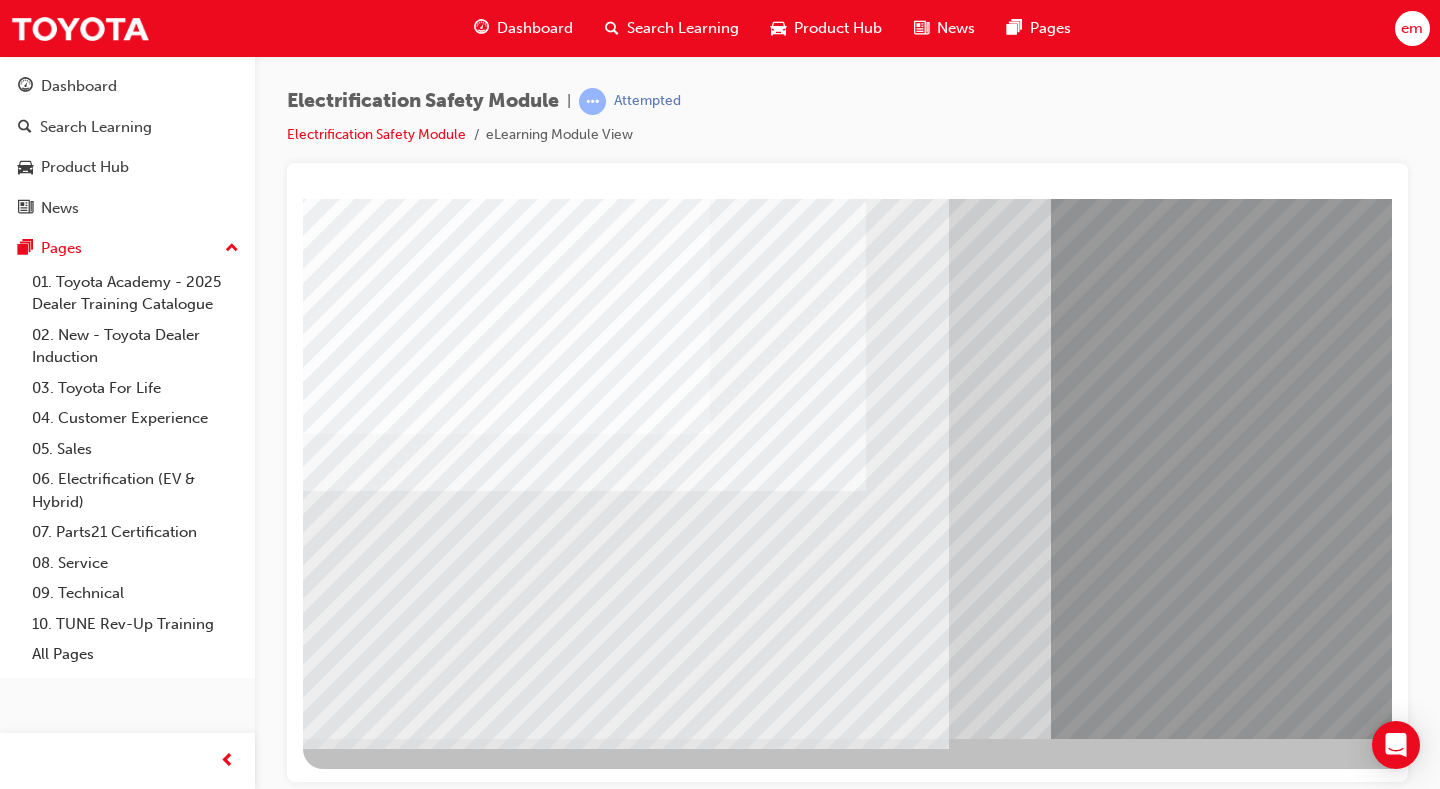 scroll, scrollTop: 0, scrollLeft: 0, axis: both 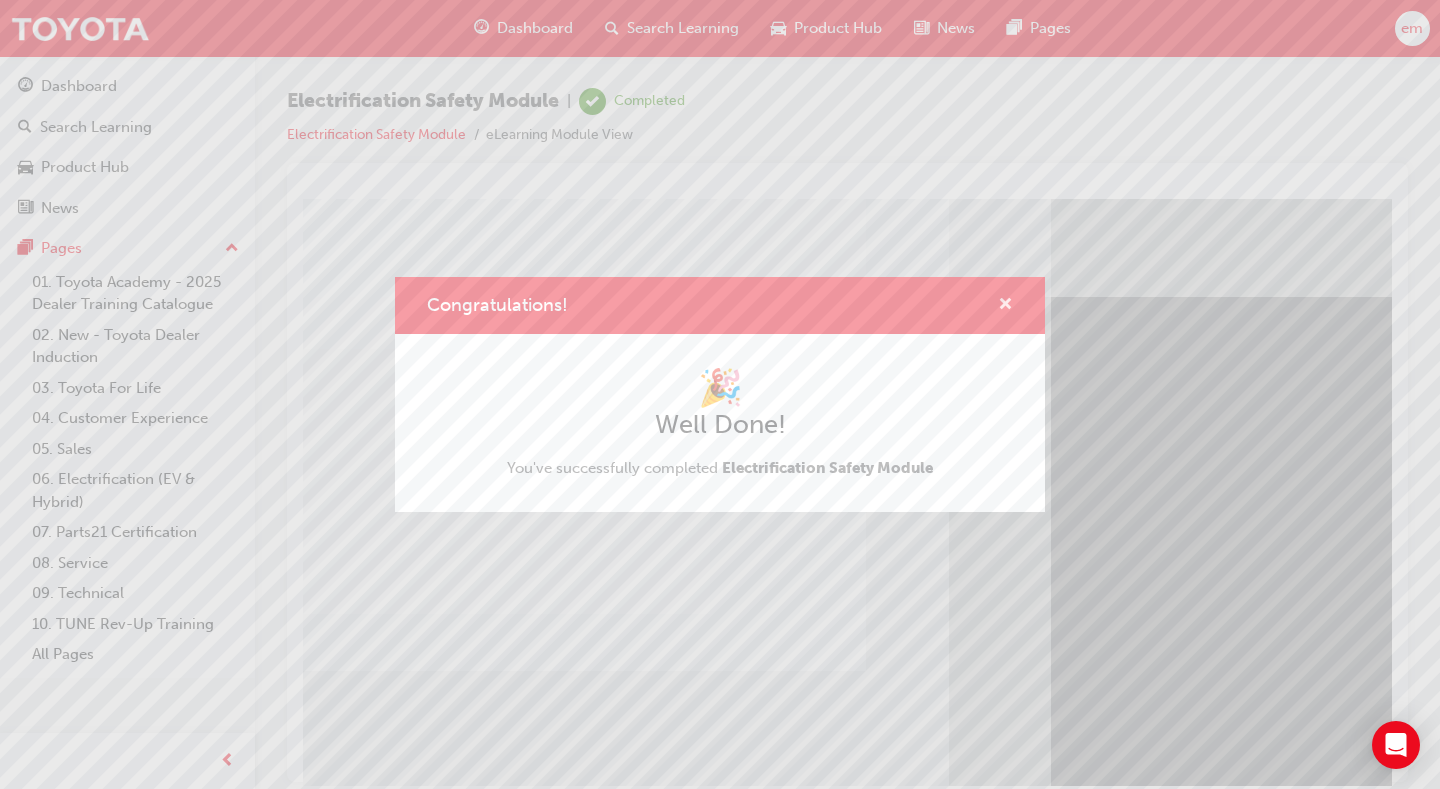 click at bounding box center [1005, 306] 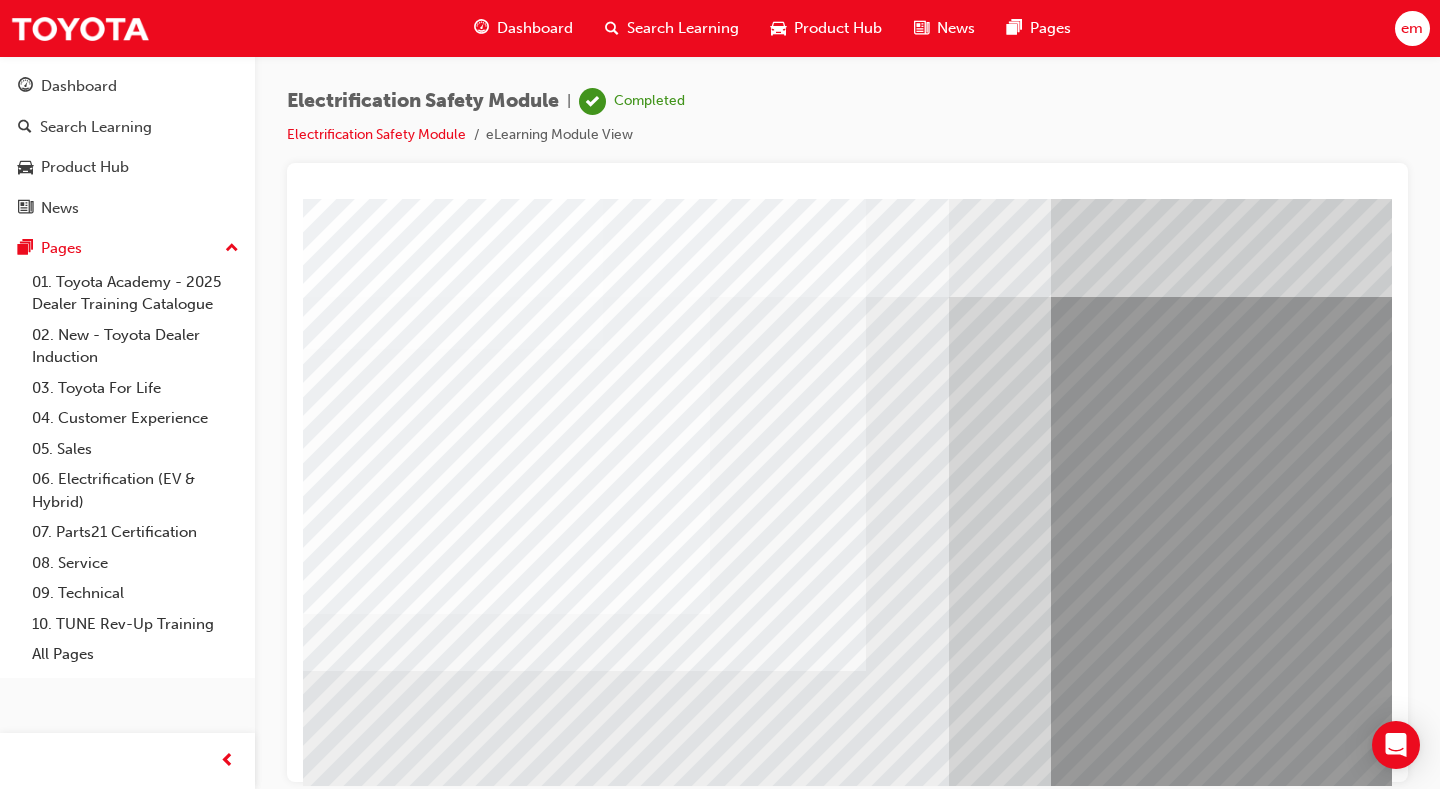 click at bounding box center [584, 3450] 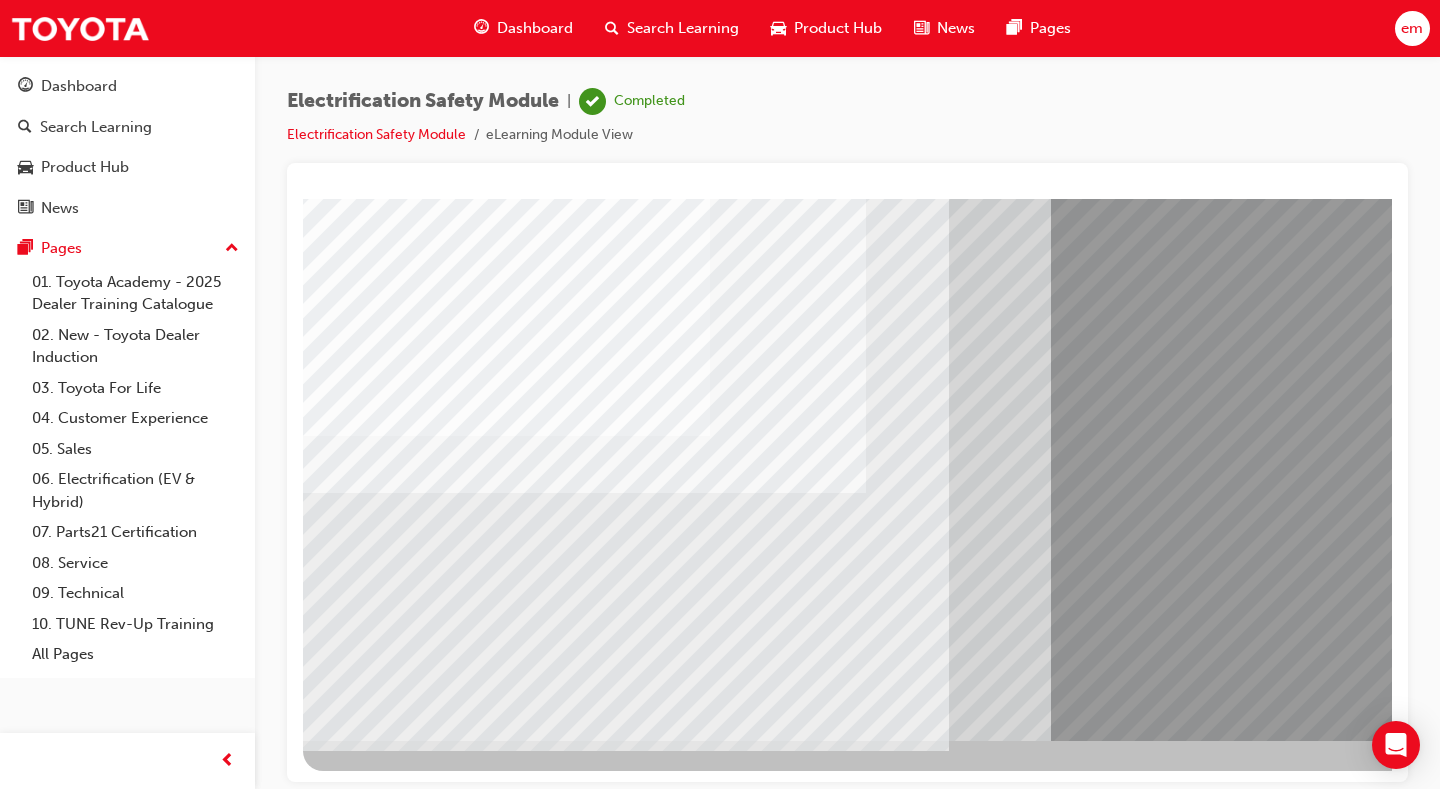 scroll, scrollTop: 180, scrollLeft: 0, axis: vertical 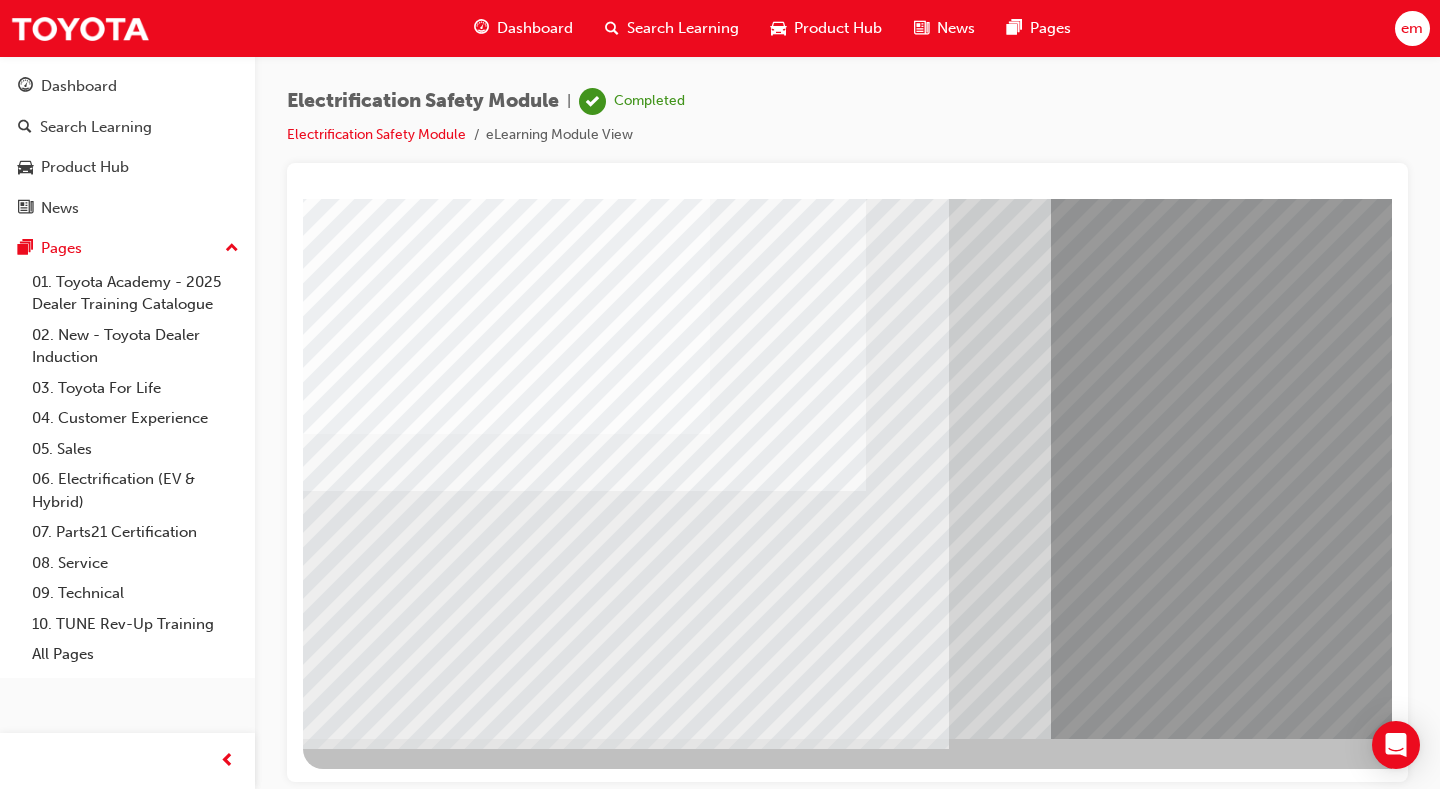 click at bounding box center (366, 3560) 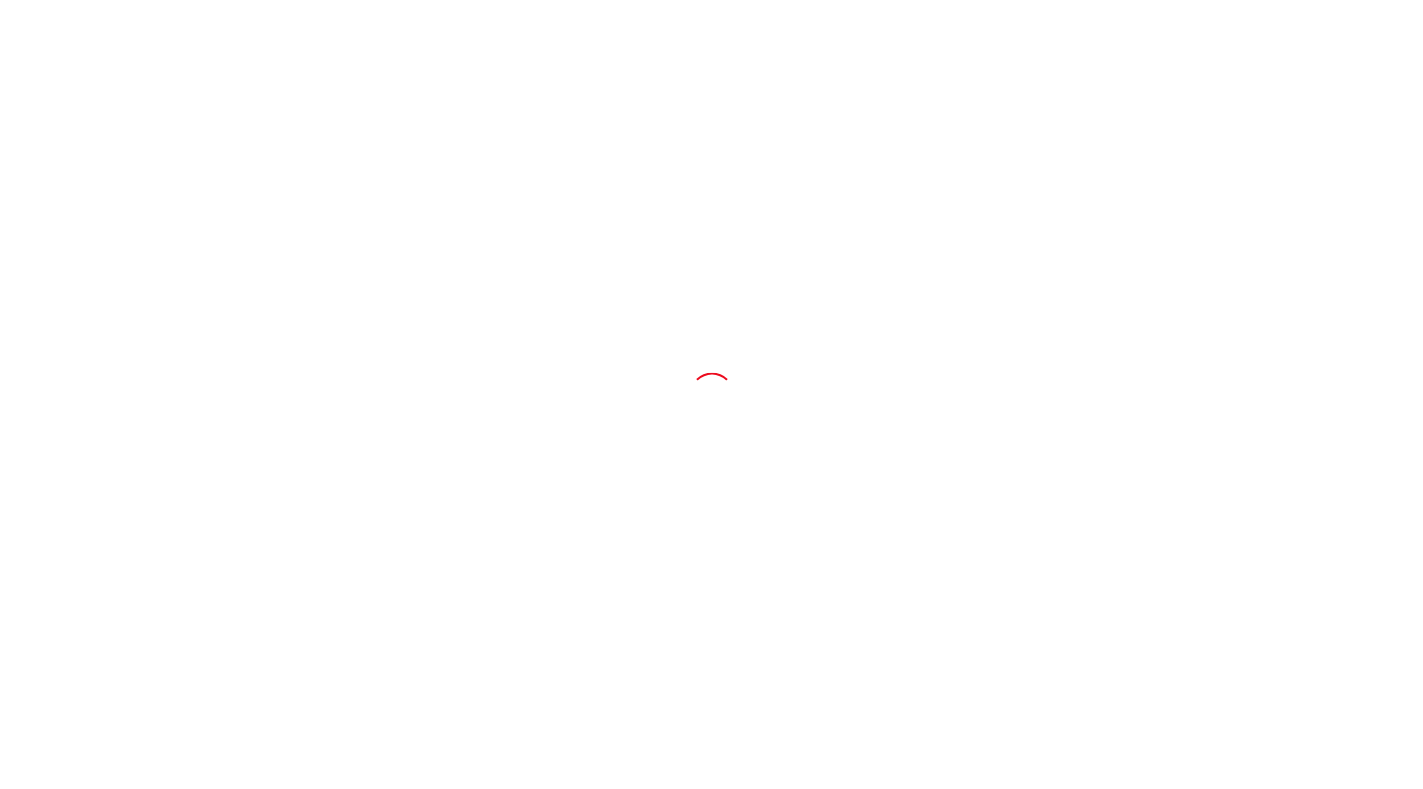 scroll, scrollTop: 0, scrollLeft: 0, axis: both 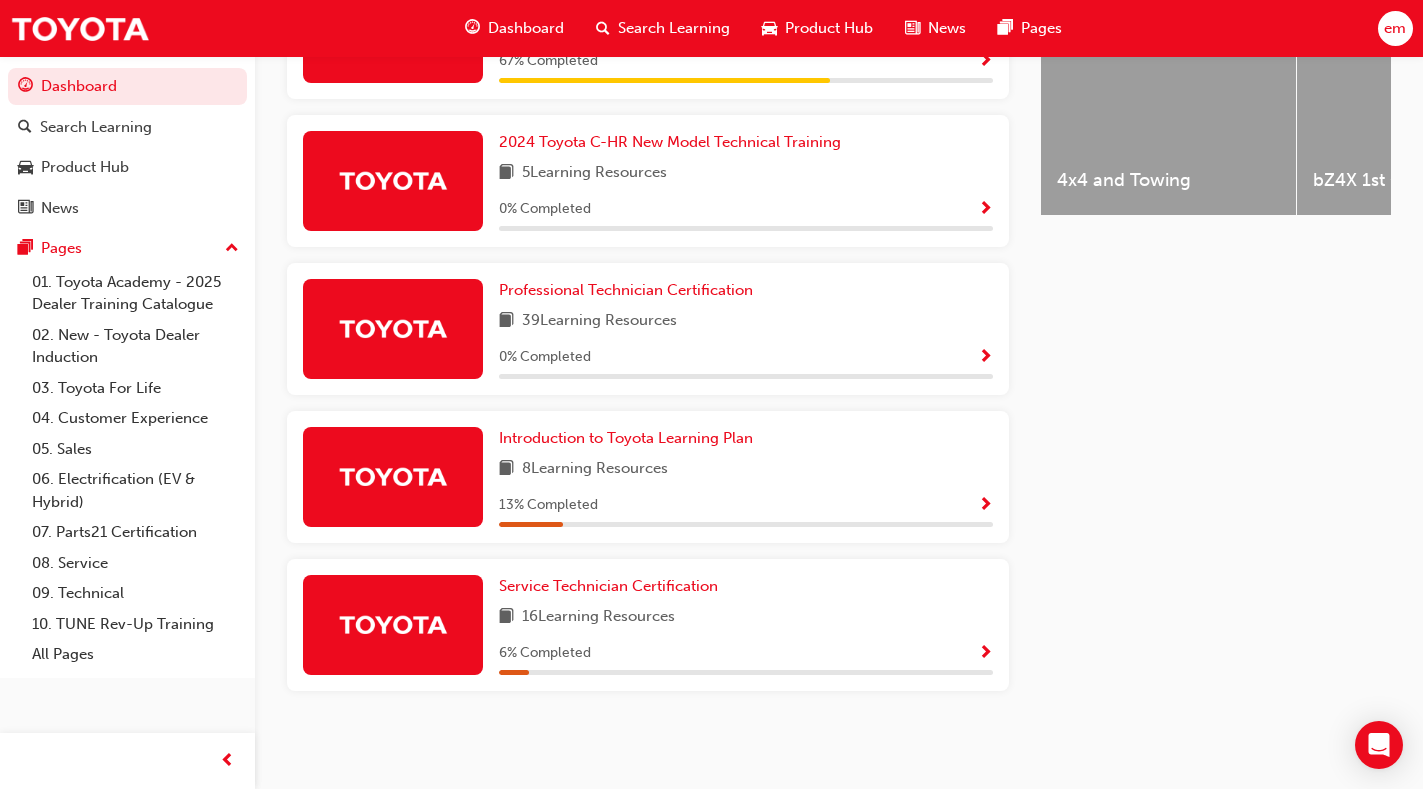 click at bounding box center (985, 654) 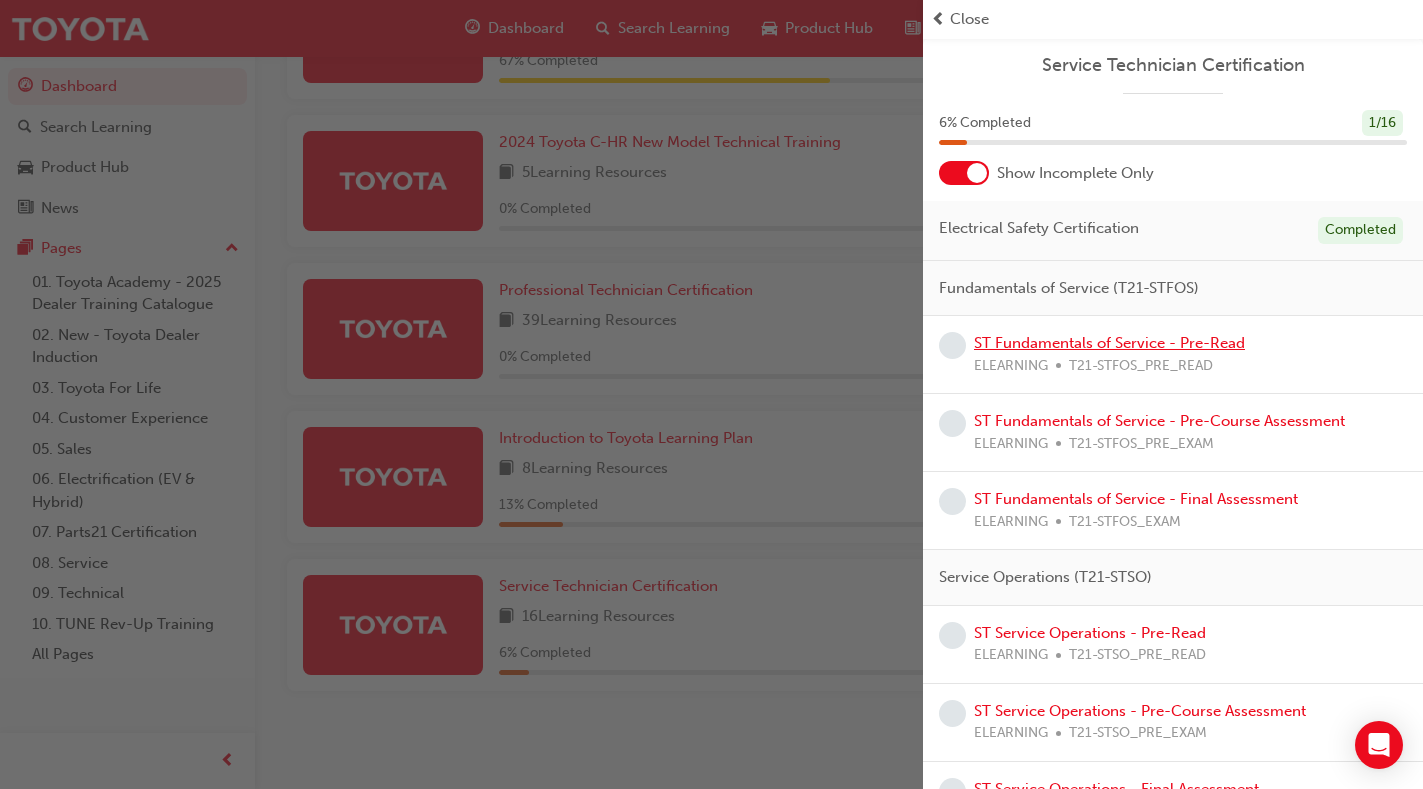 click on "ST Fundamentals of Service - Pre-Read" at bounding box center [1109, 343] 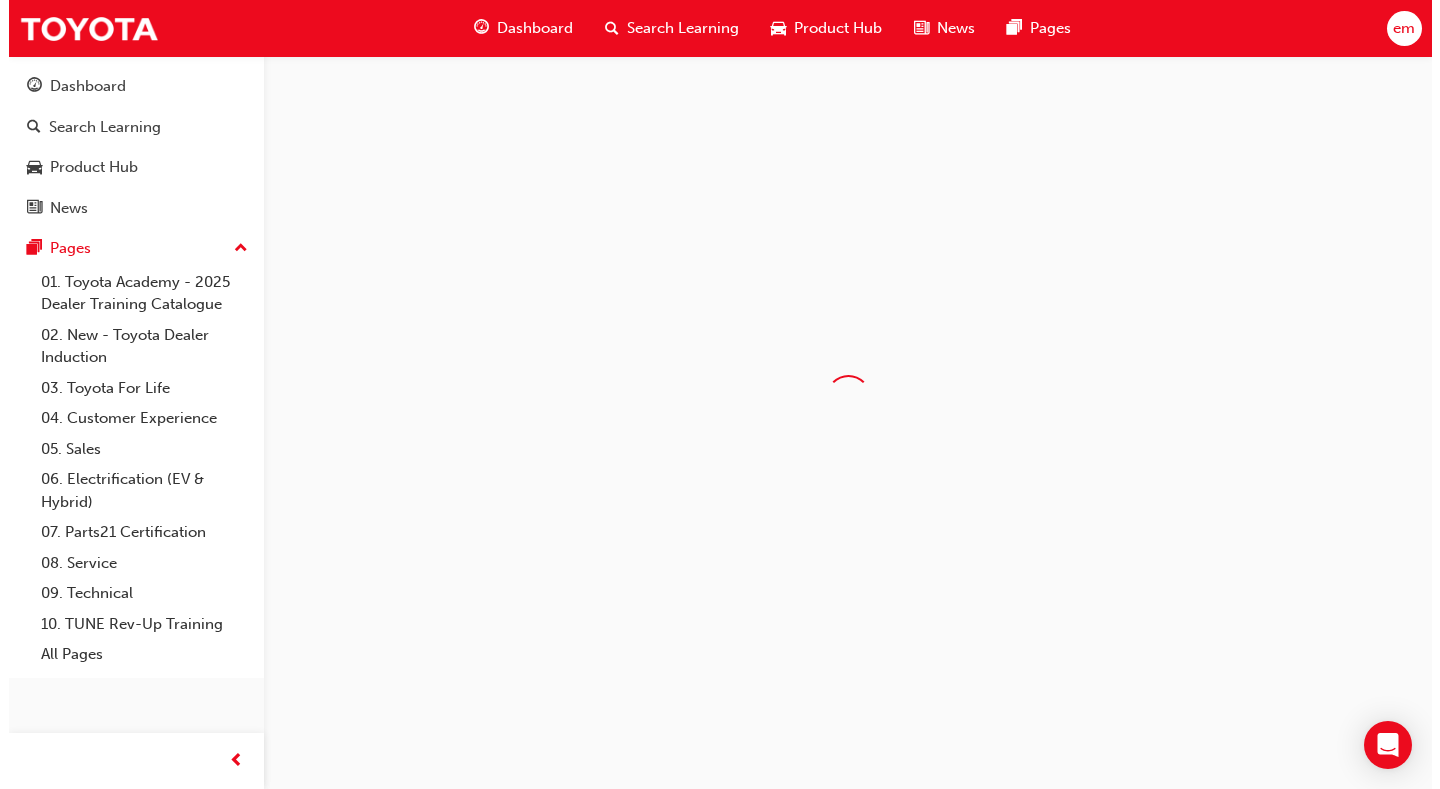 scroll, scrollTop: 0, scrollLeft: 0, axis: both 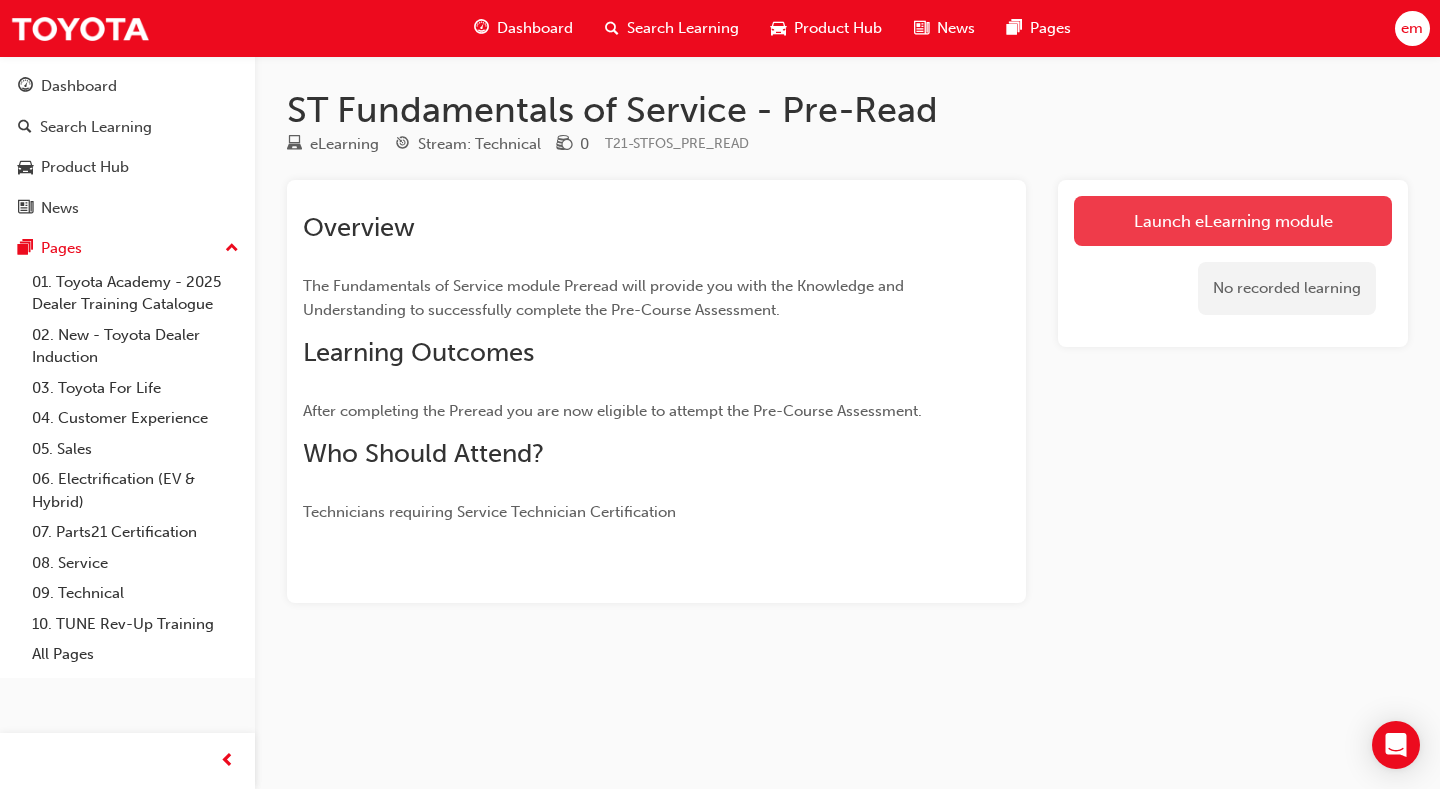 click on "Launch eLearning module" at bounding box center (1233, 221) 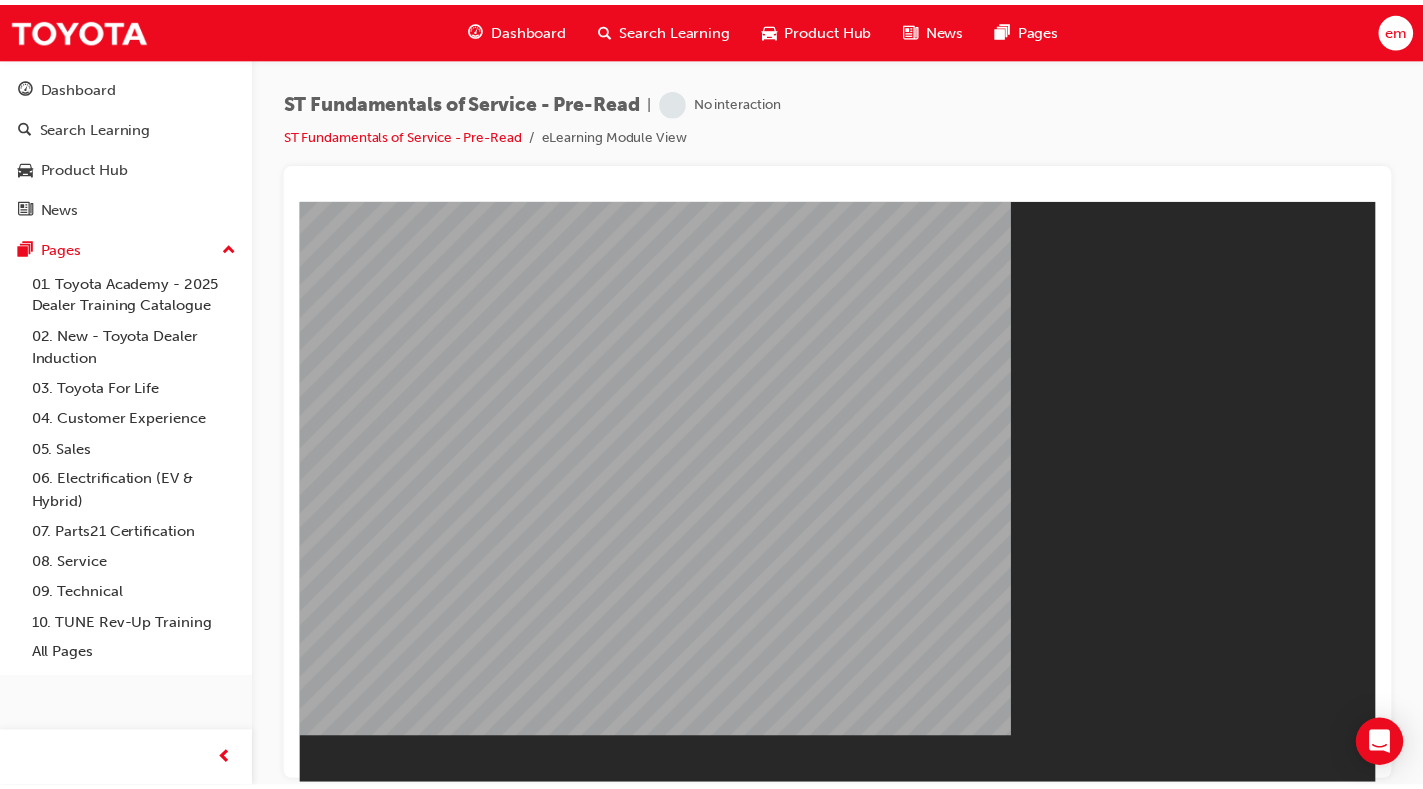 scroll, scrollTop: 0, scrollLeft: 0, axis: both 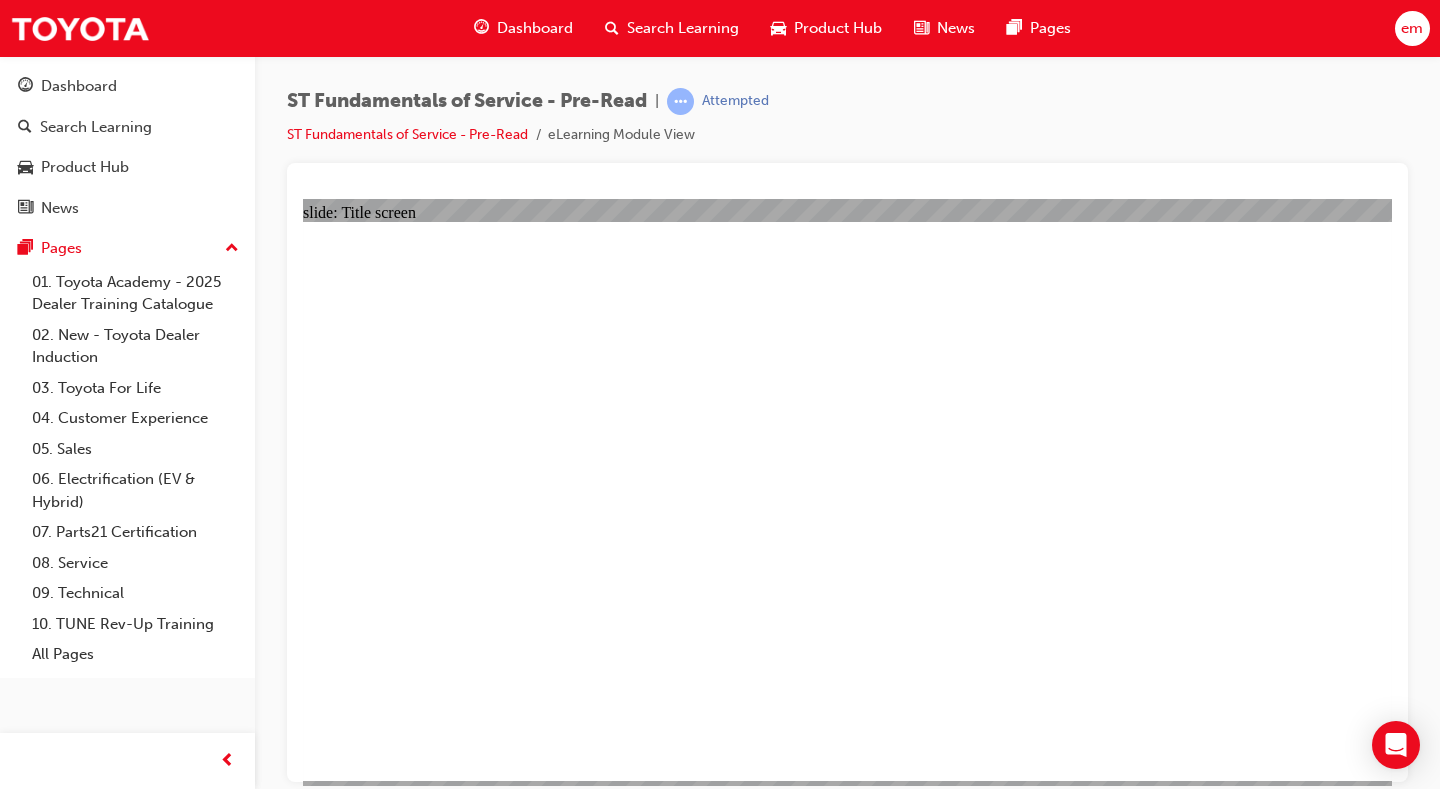 click 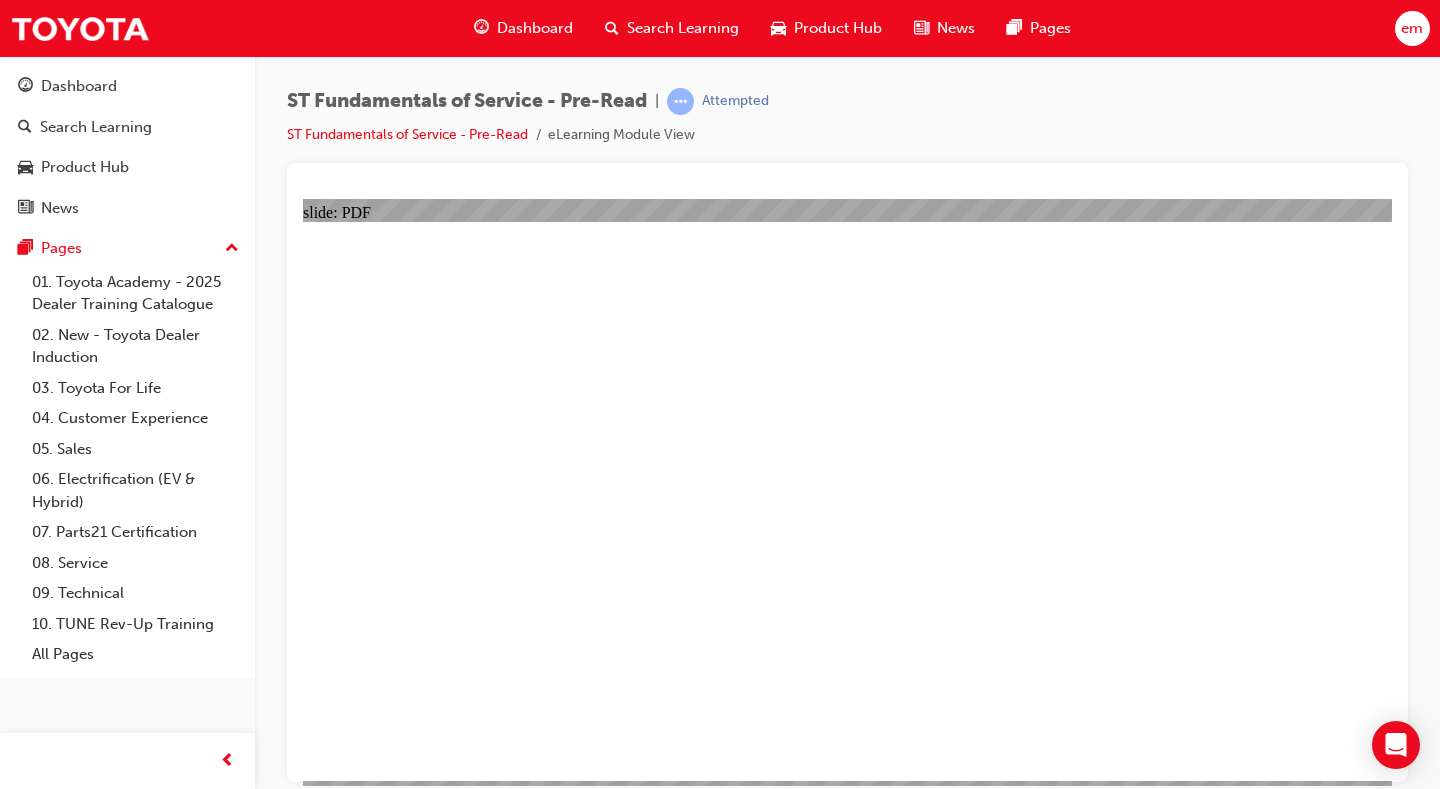 click 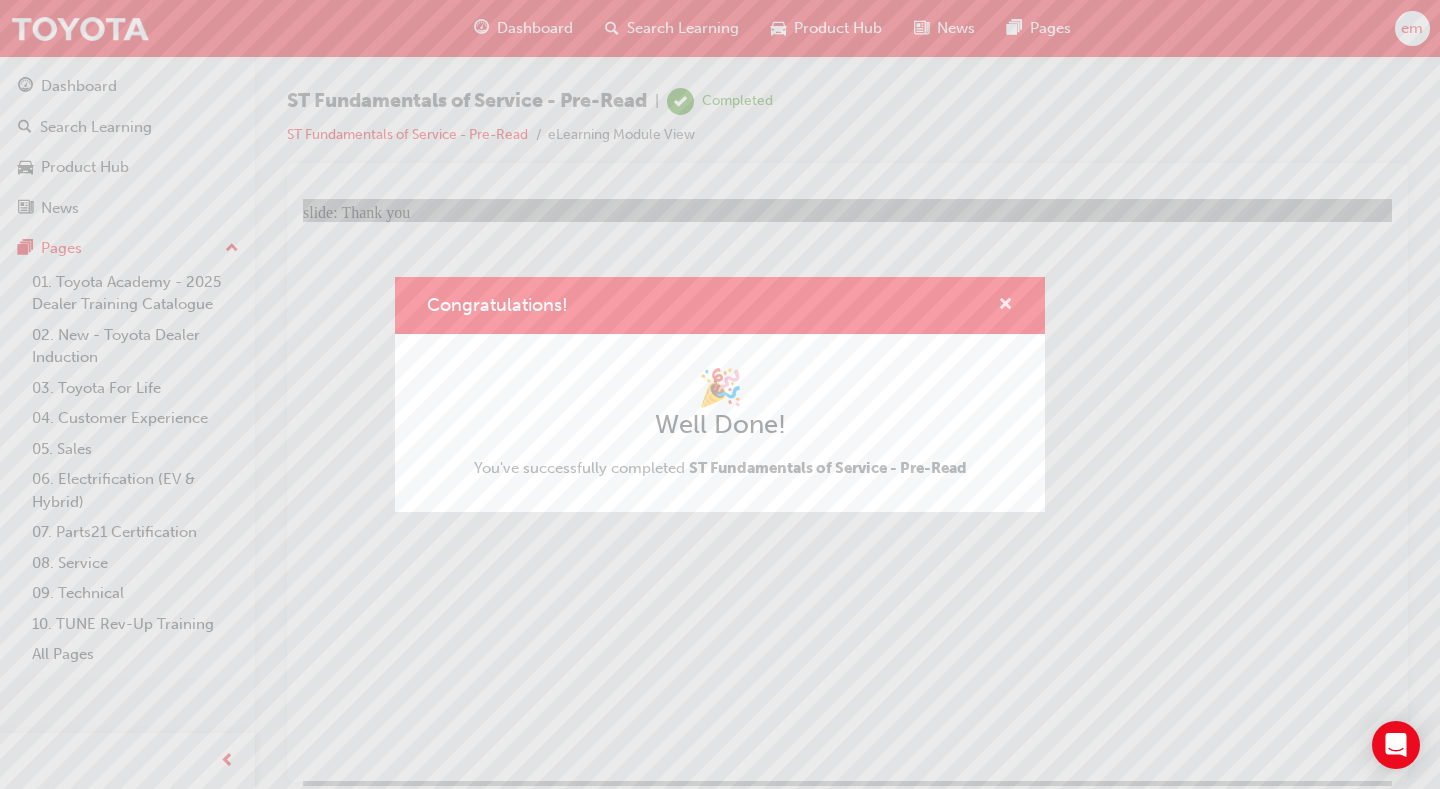 click at bounding box center (1005, 306) 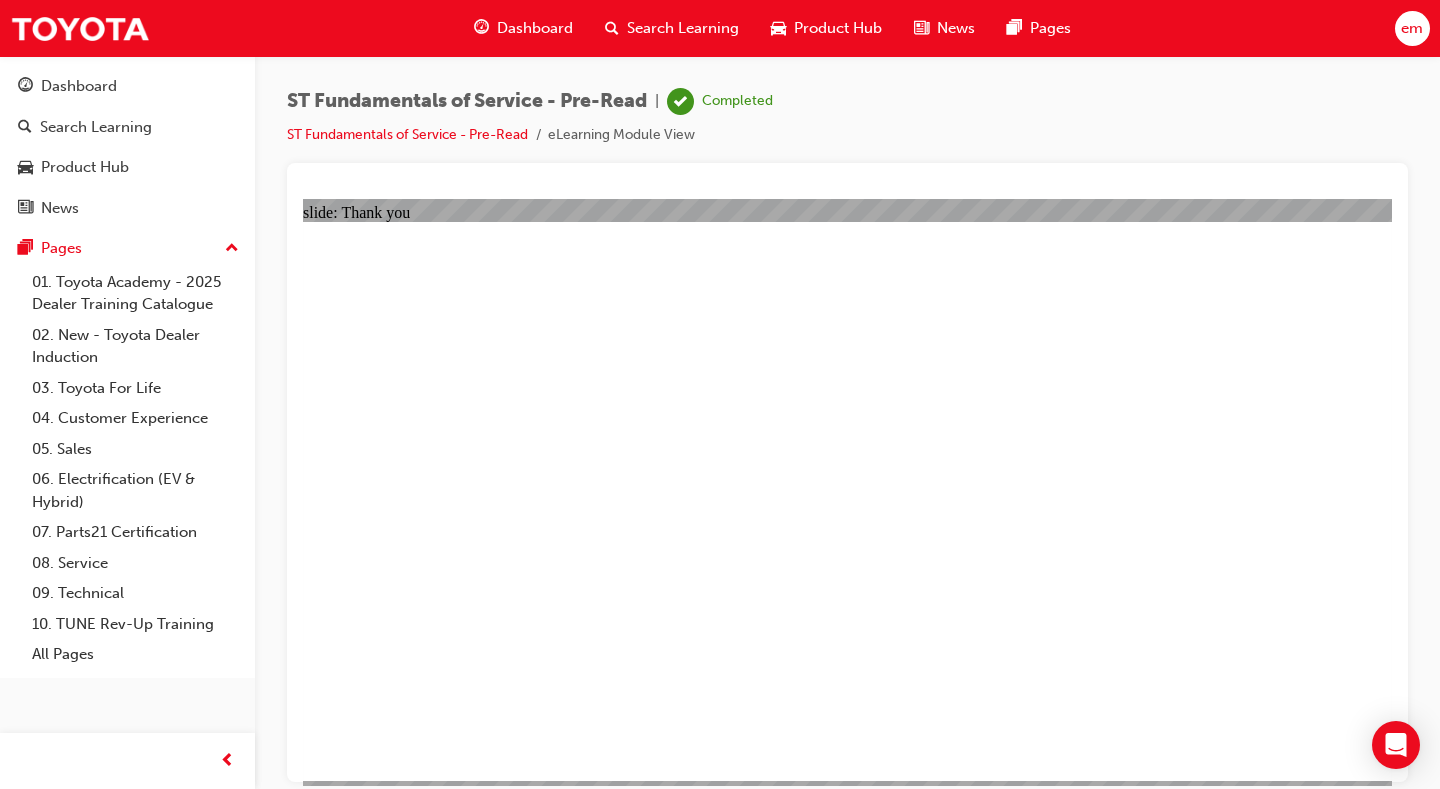 click 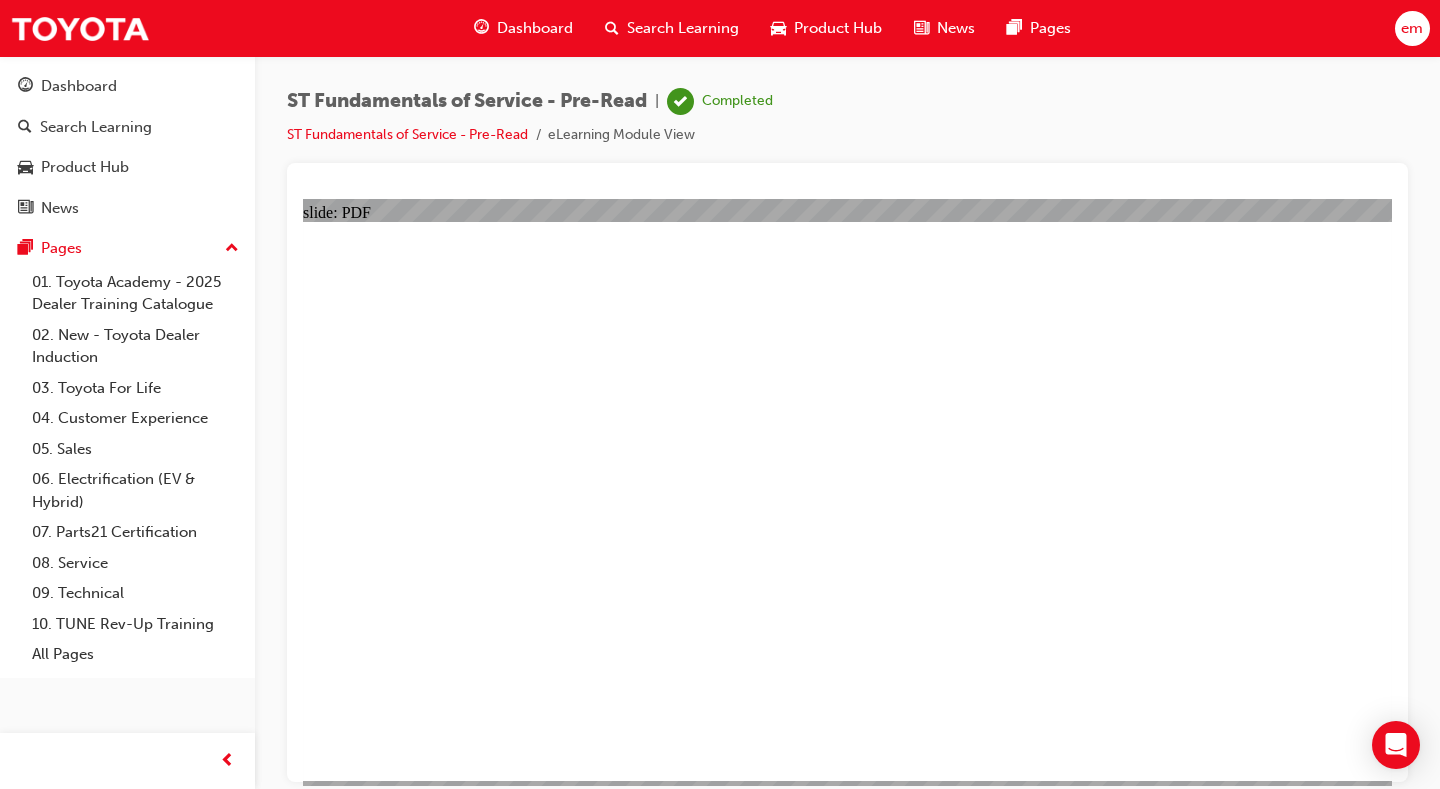 click 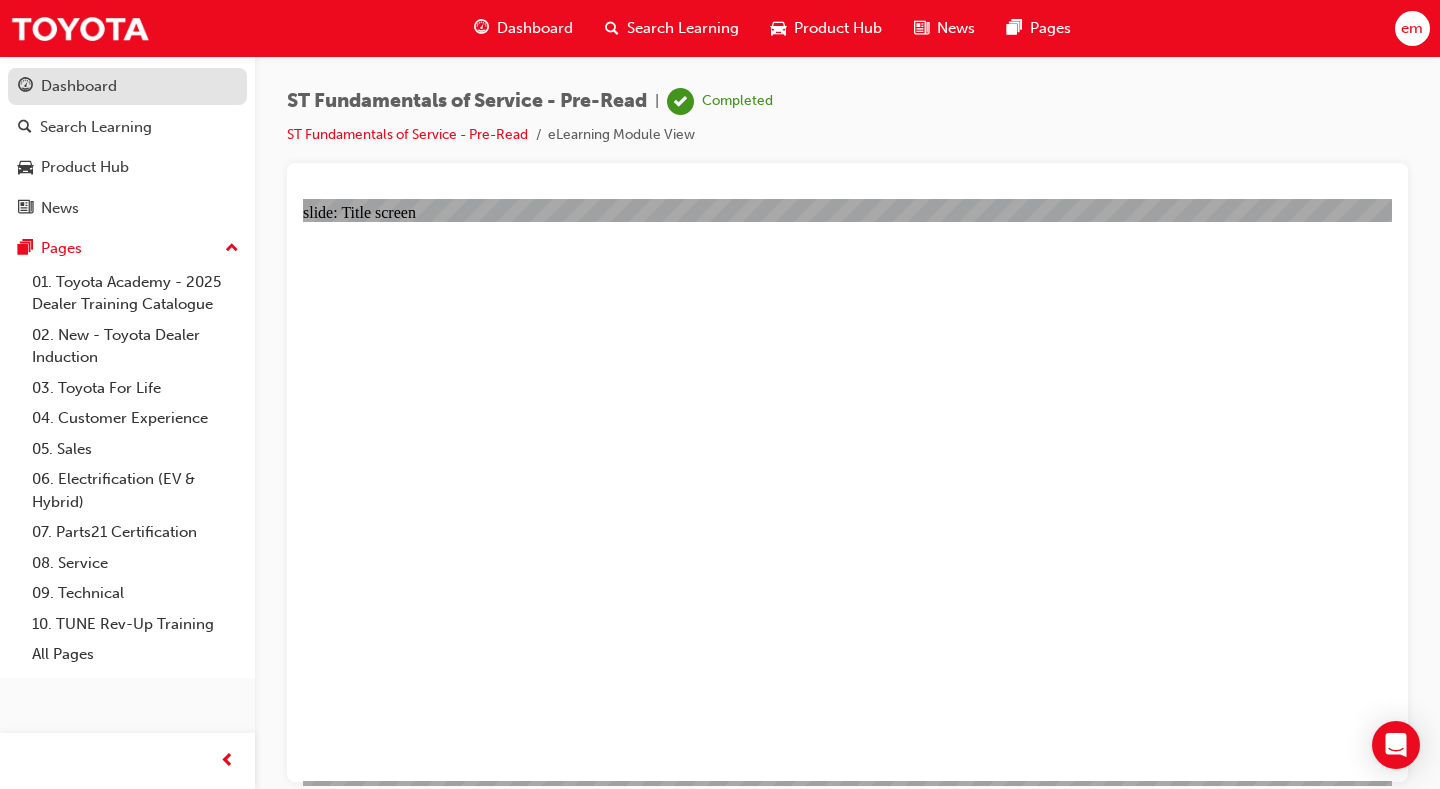 click on "Dashboard" at bounding box center (79, 86) 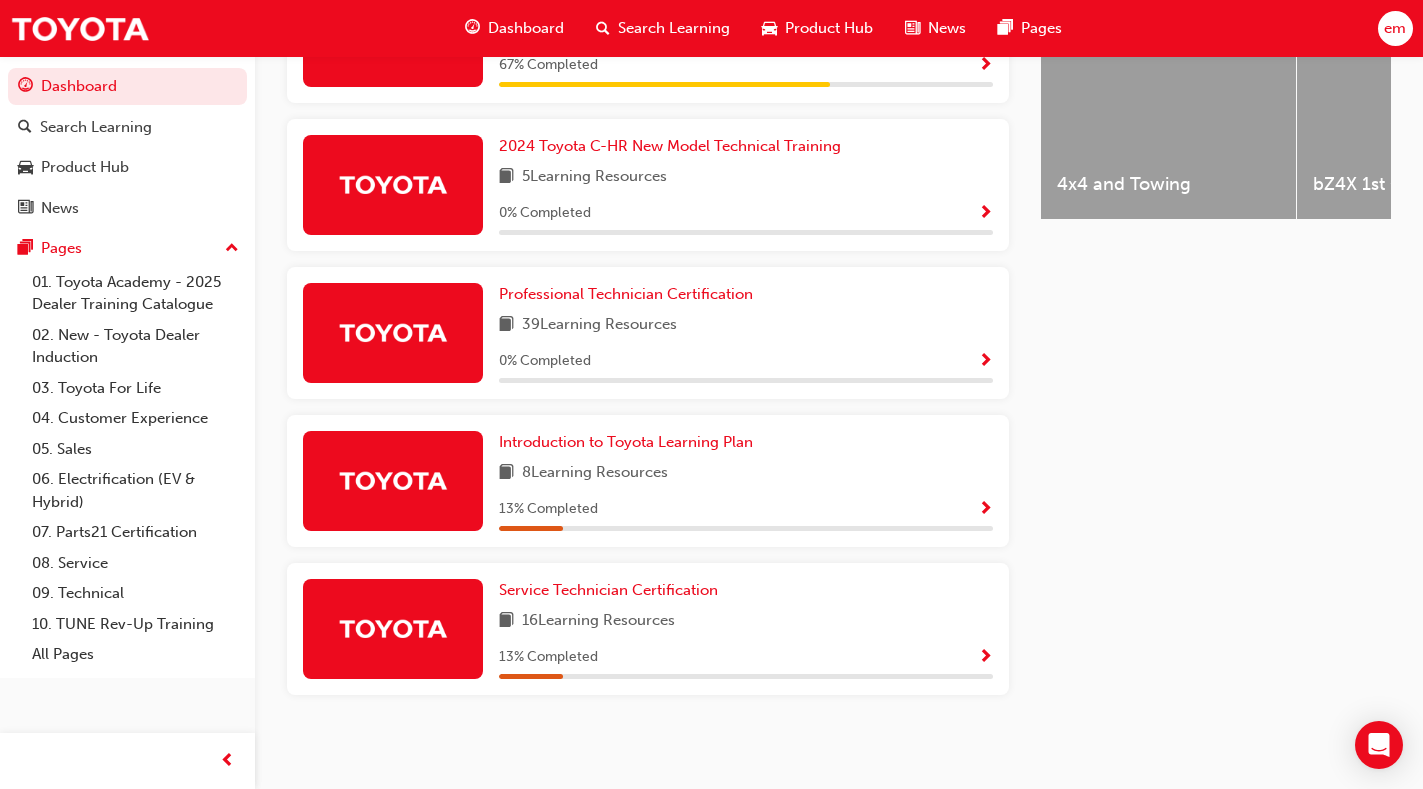 scroll, scrollTop: 886, scrollLeft: 0, axis: vertical 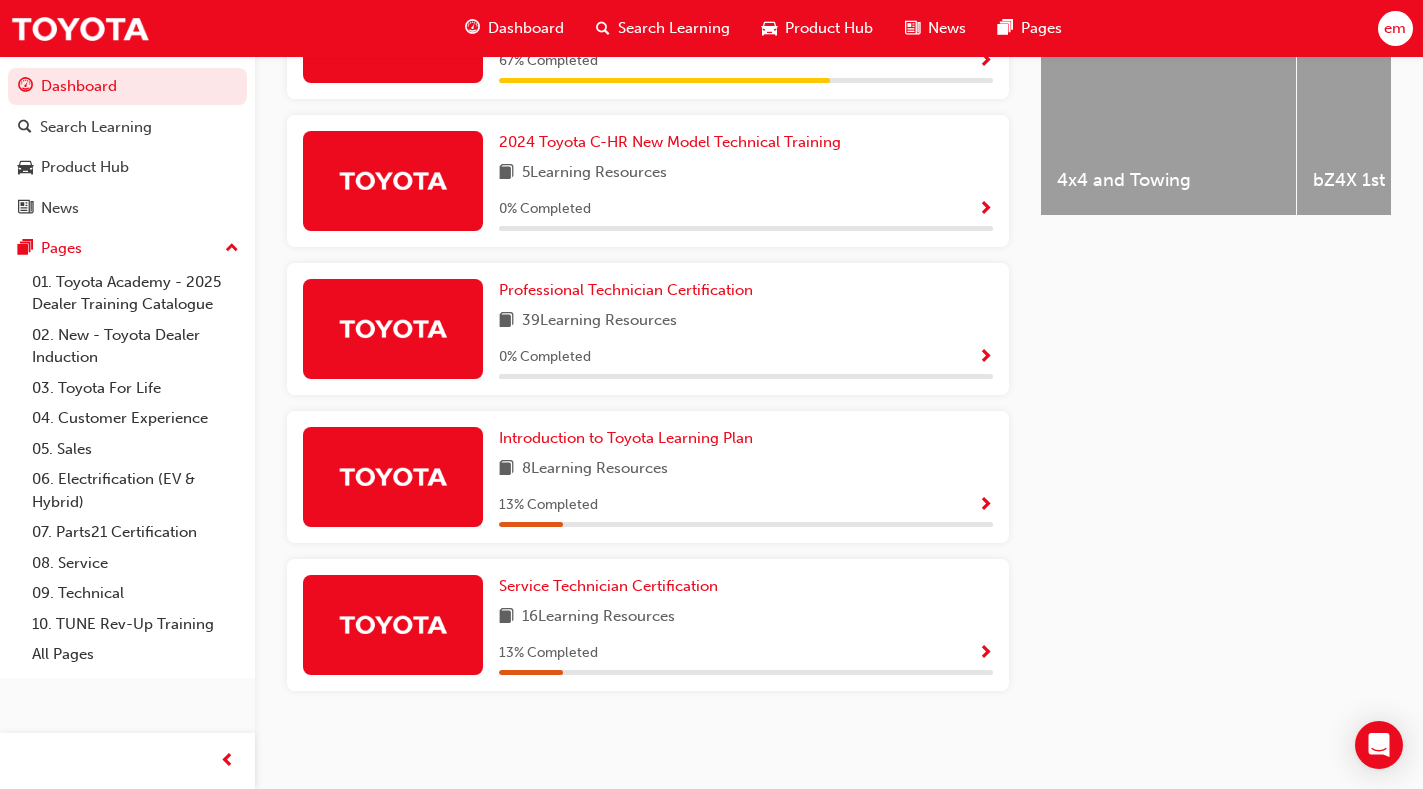 click at bounding box center (985, 654) 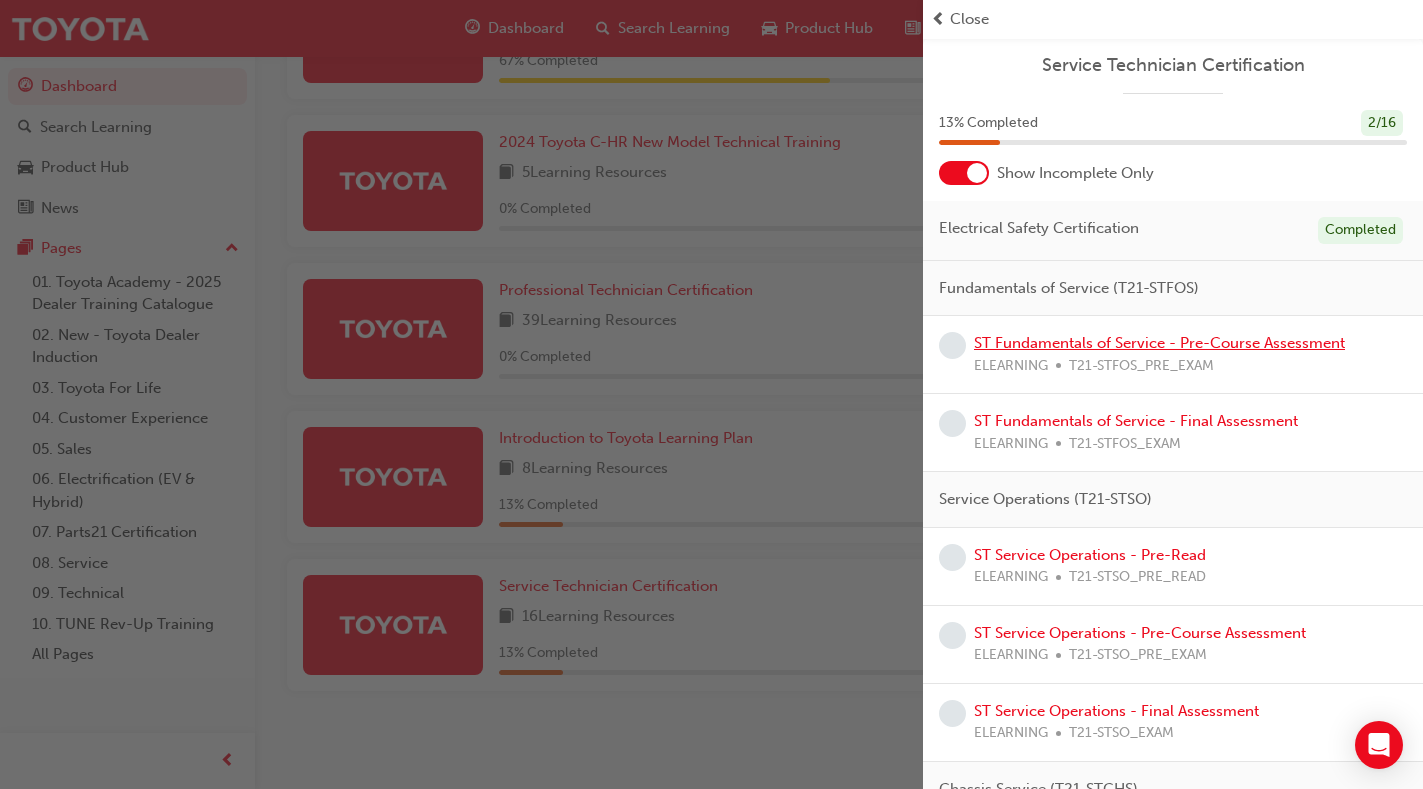 click on "ST Fundamentals of Service - Pre-Course Assessment" at bounding box center (1159, 343) 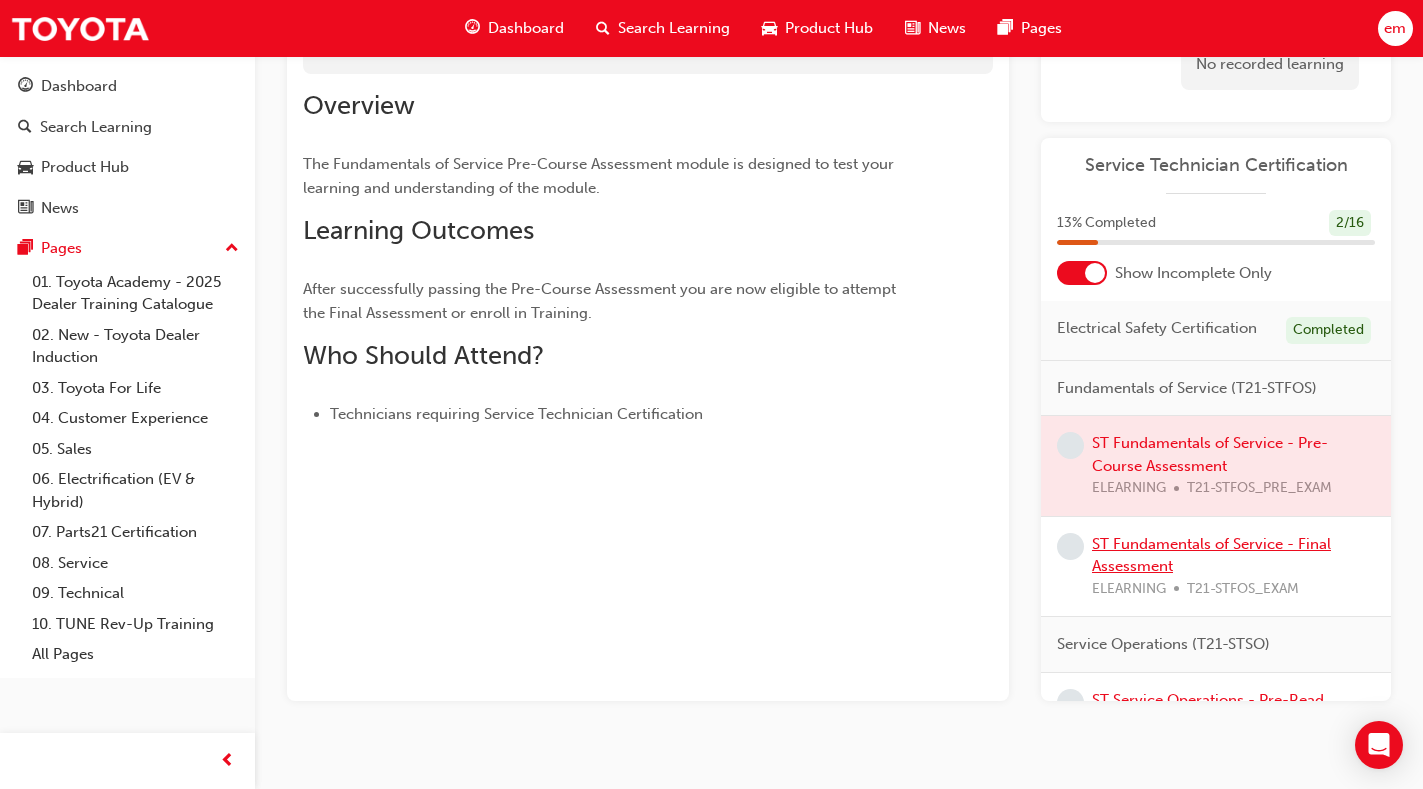 scroll, scrollTop: 200, scrollLeft: 0, axis: vertical 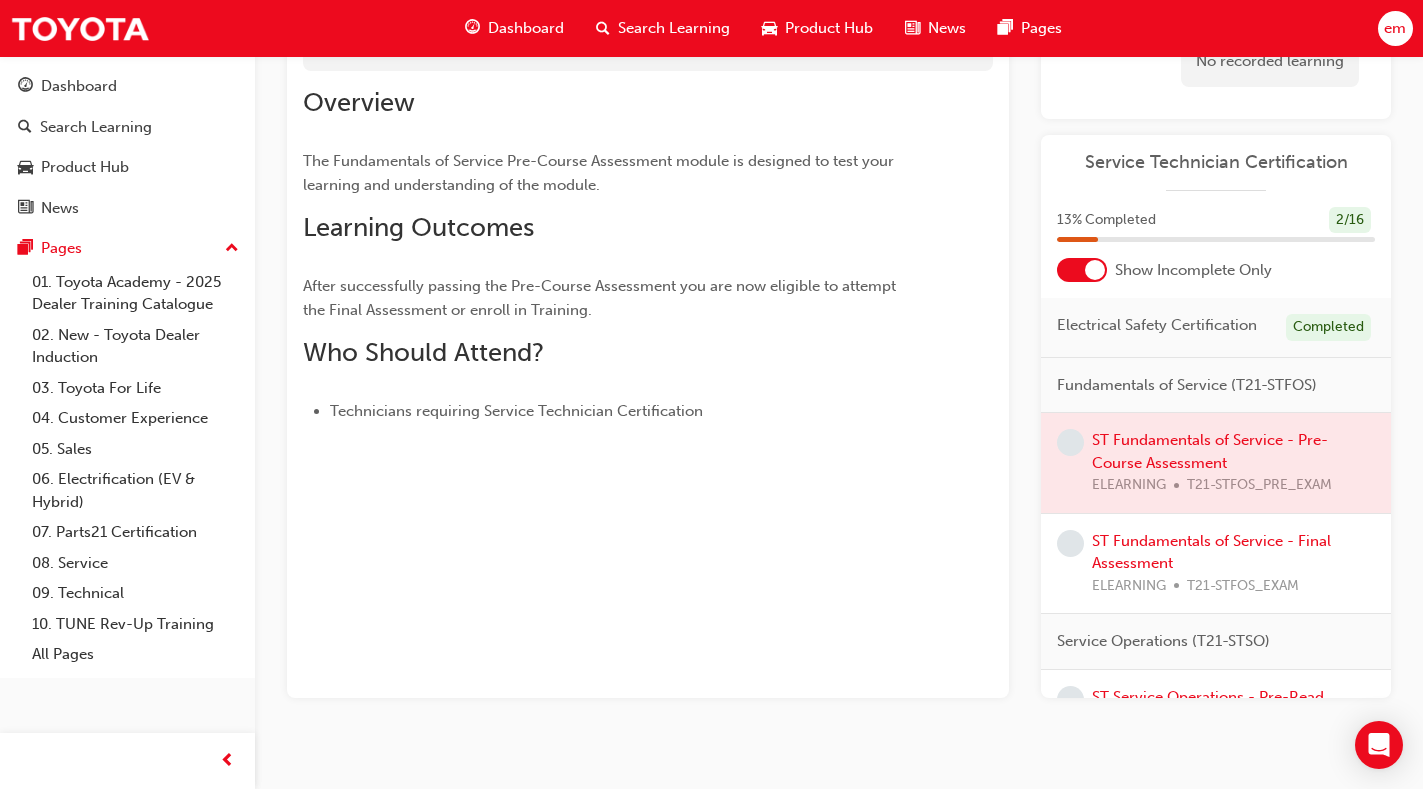 click on "ST Fundamentals of Service - Final Assessment ELEARNING T21-STFOS_EXAM" at bounding box center [1233, 564] 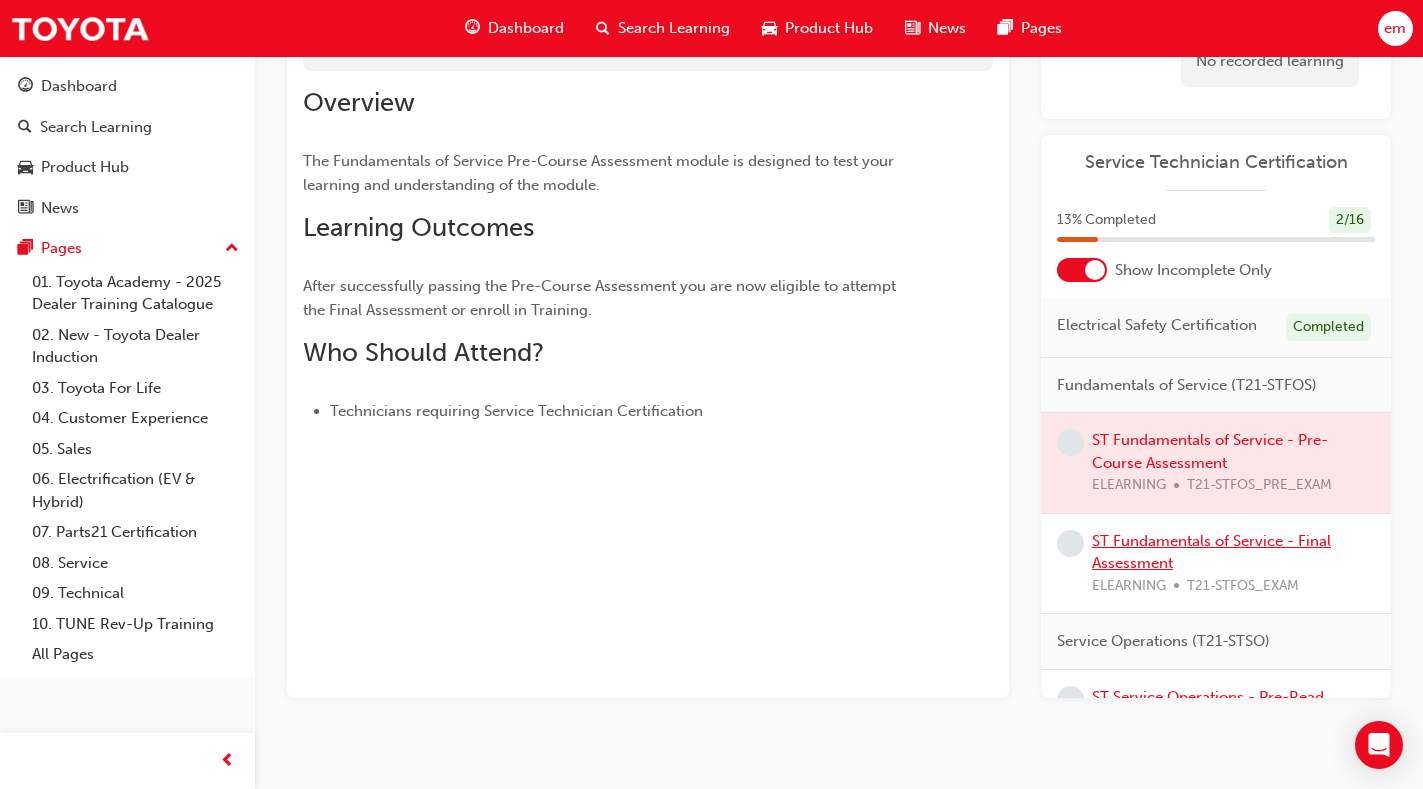 click on "ST Fundamentals of Service - Final Assessment" at bounding box center (1211, 552) 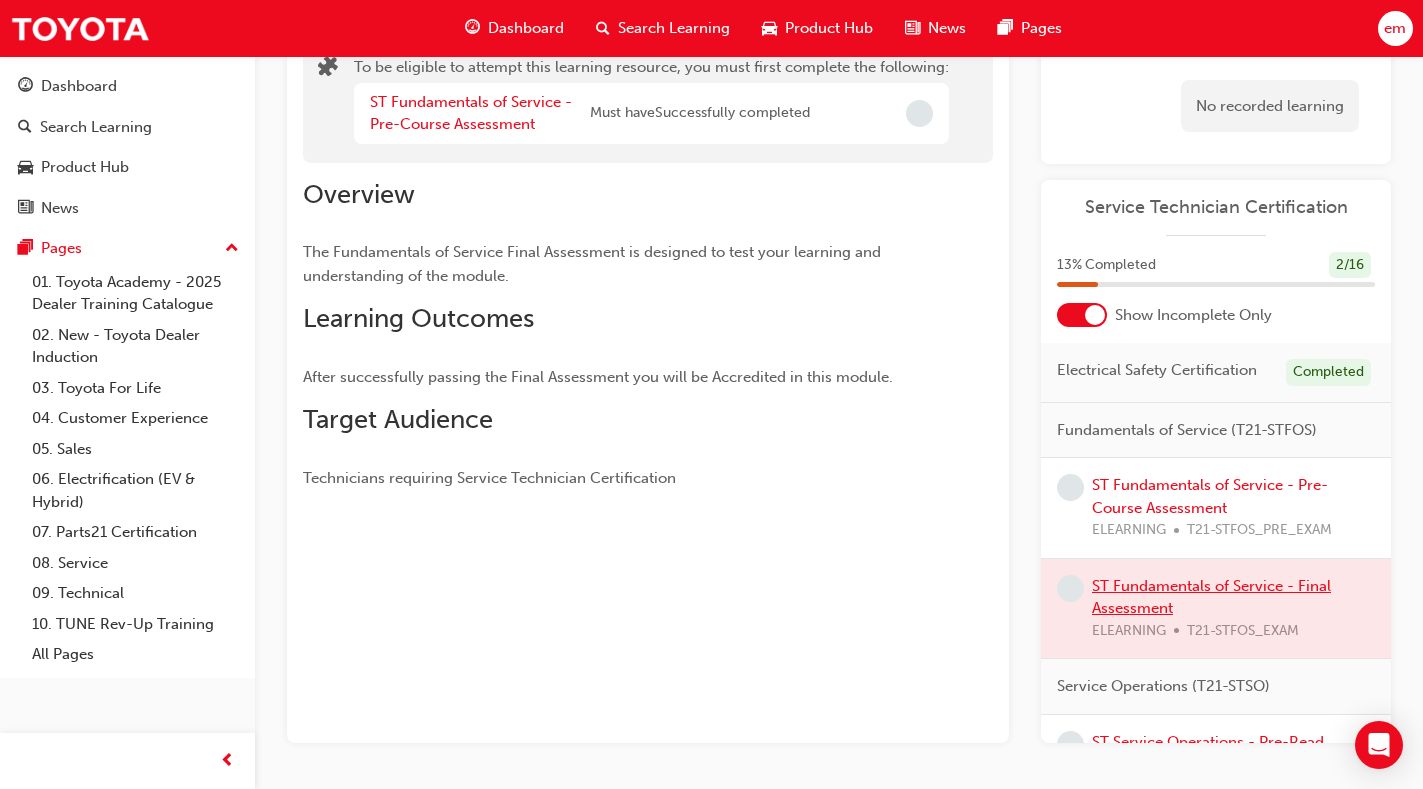 scroll, scrollTop: 0, scrollLeft: 0, axis: both 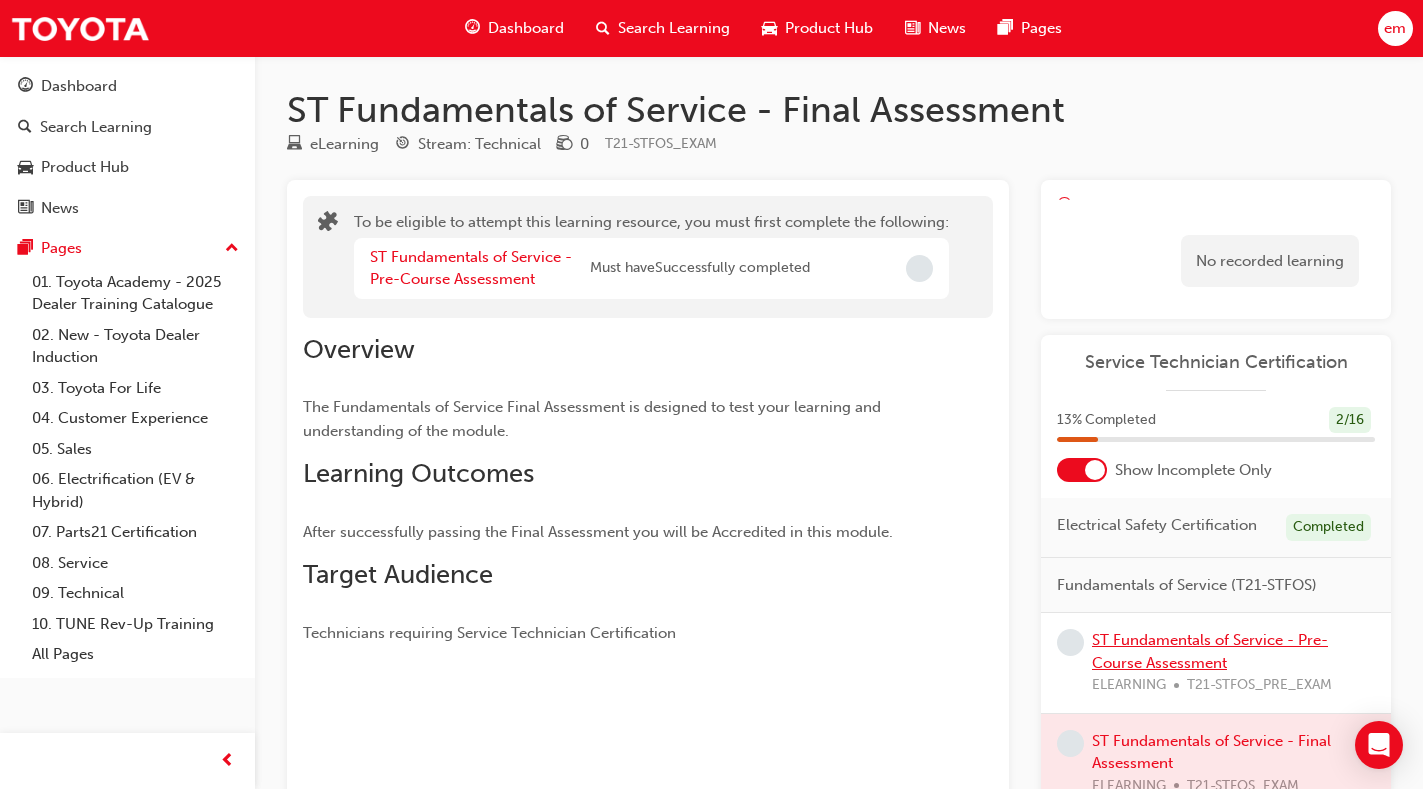 click on "ST Fundamentals of Service - Pre-Course Assessment" at bounding box center (1210, 651) 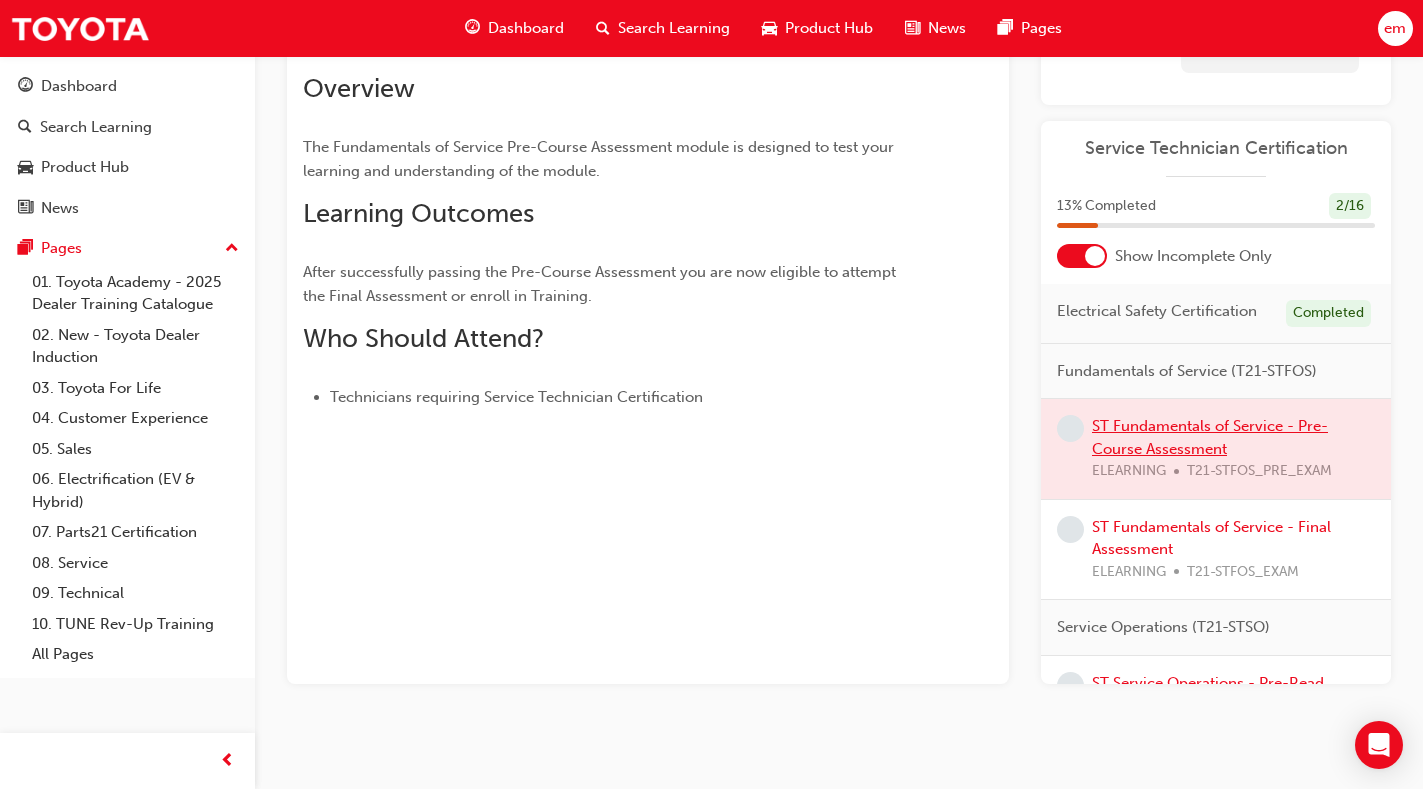 scroll, scrollTop: 223, scrollLeft: 0, axis: vertical 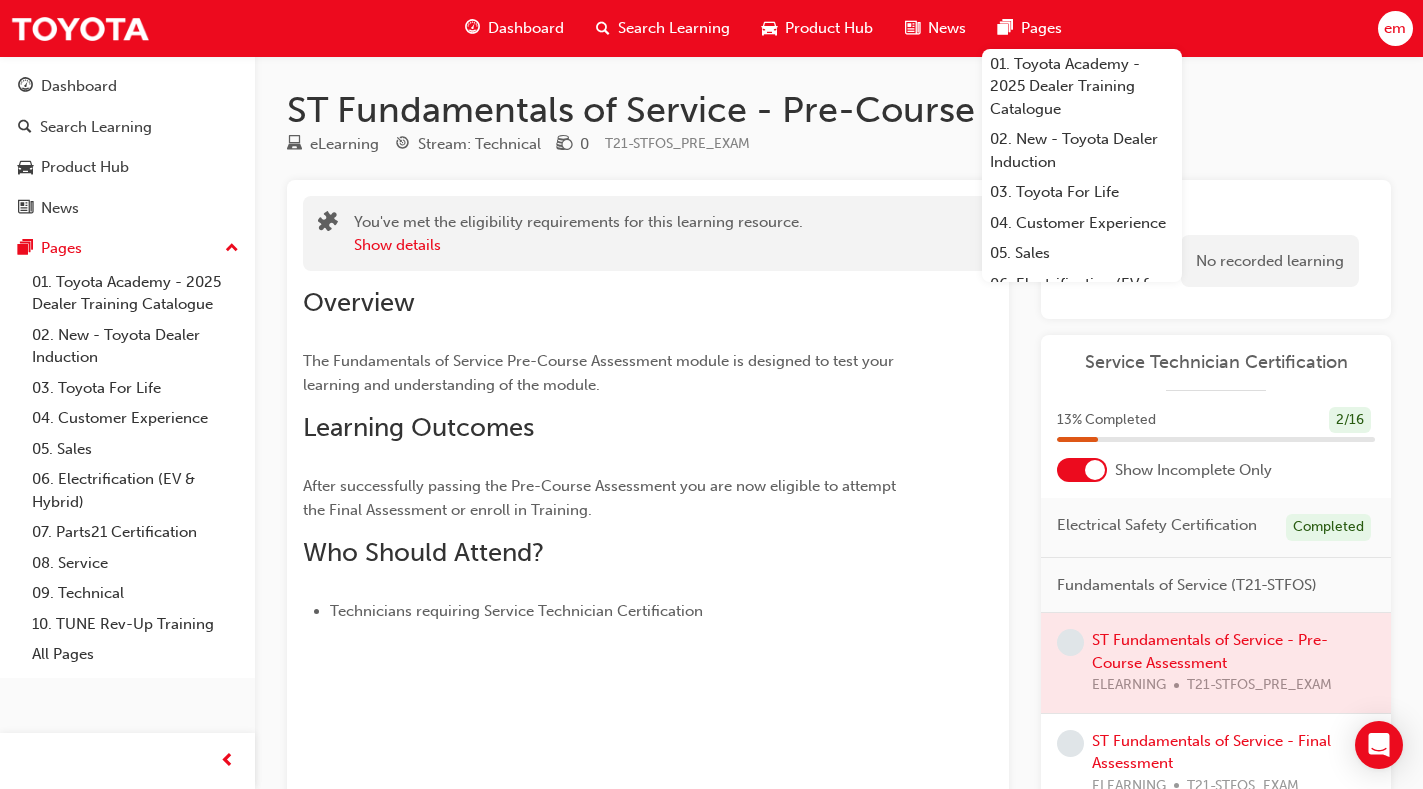 click at bounding box center [472, 28] 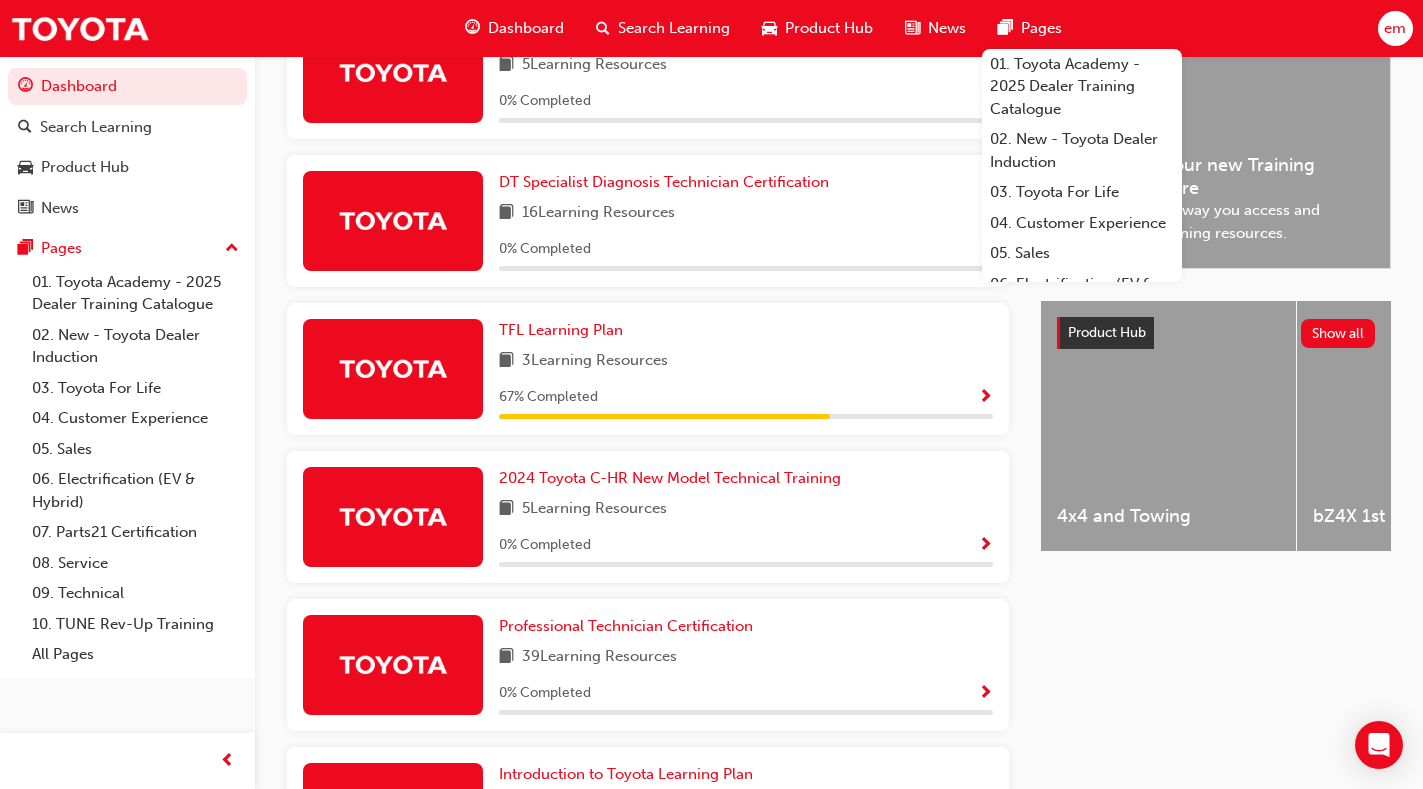 scroll, scrollTop: 886, scrollLeft: 0, axis: vertical 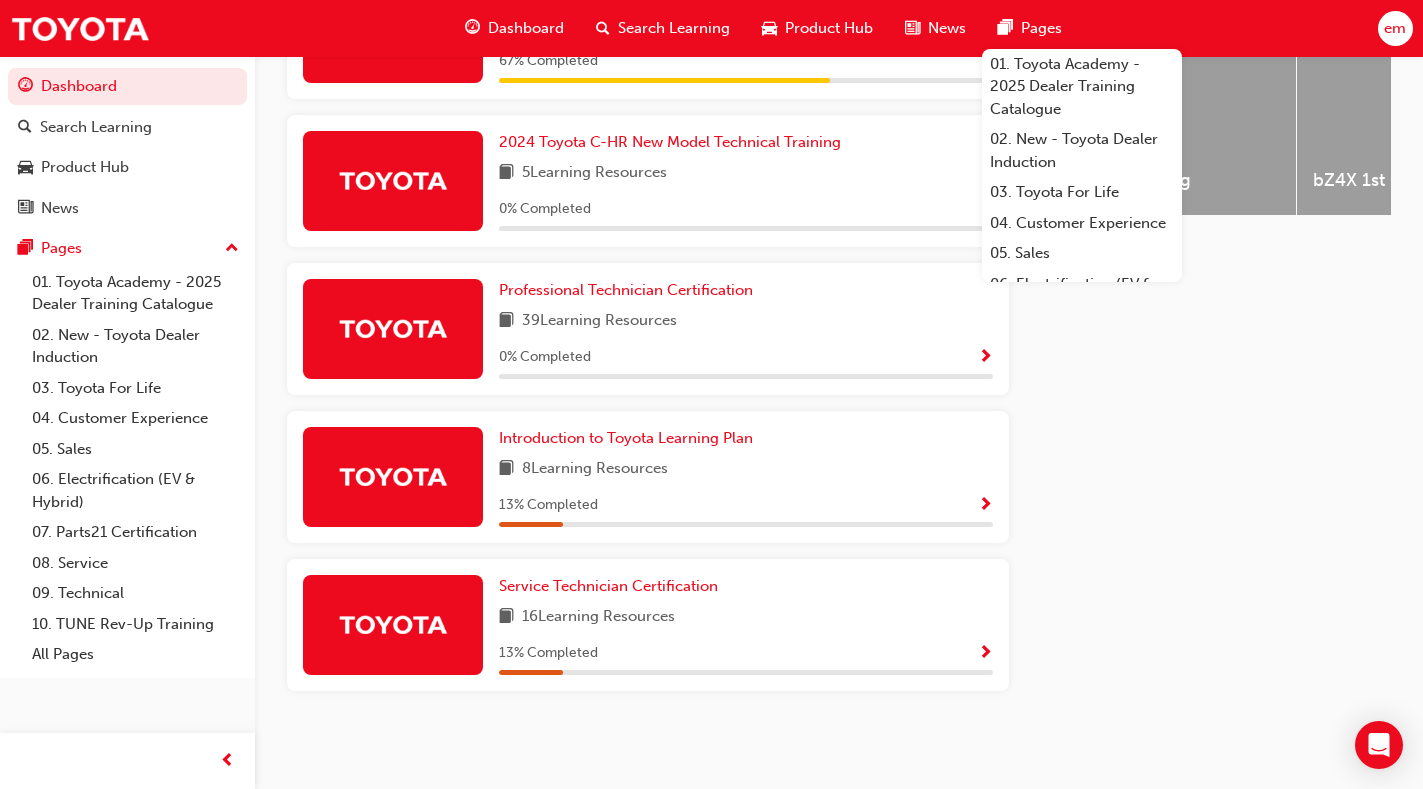 click on "13 % Completed" at bounding box center [746, 653] 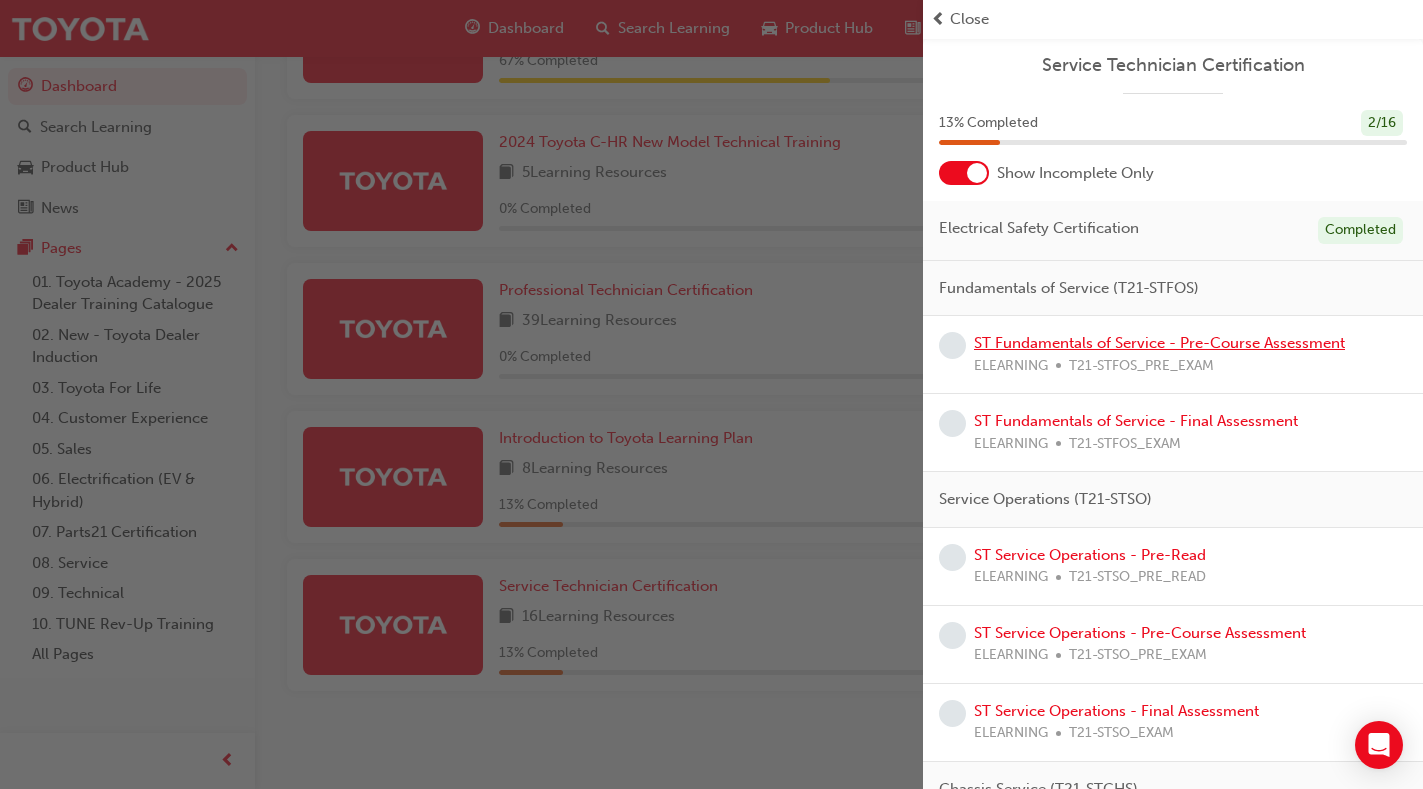 click on "ST Fundamentals of Service - Pre-Course Assessment" at bounding box center [1159, 343] 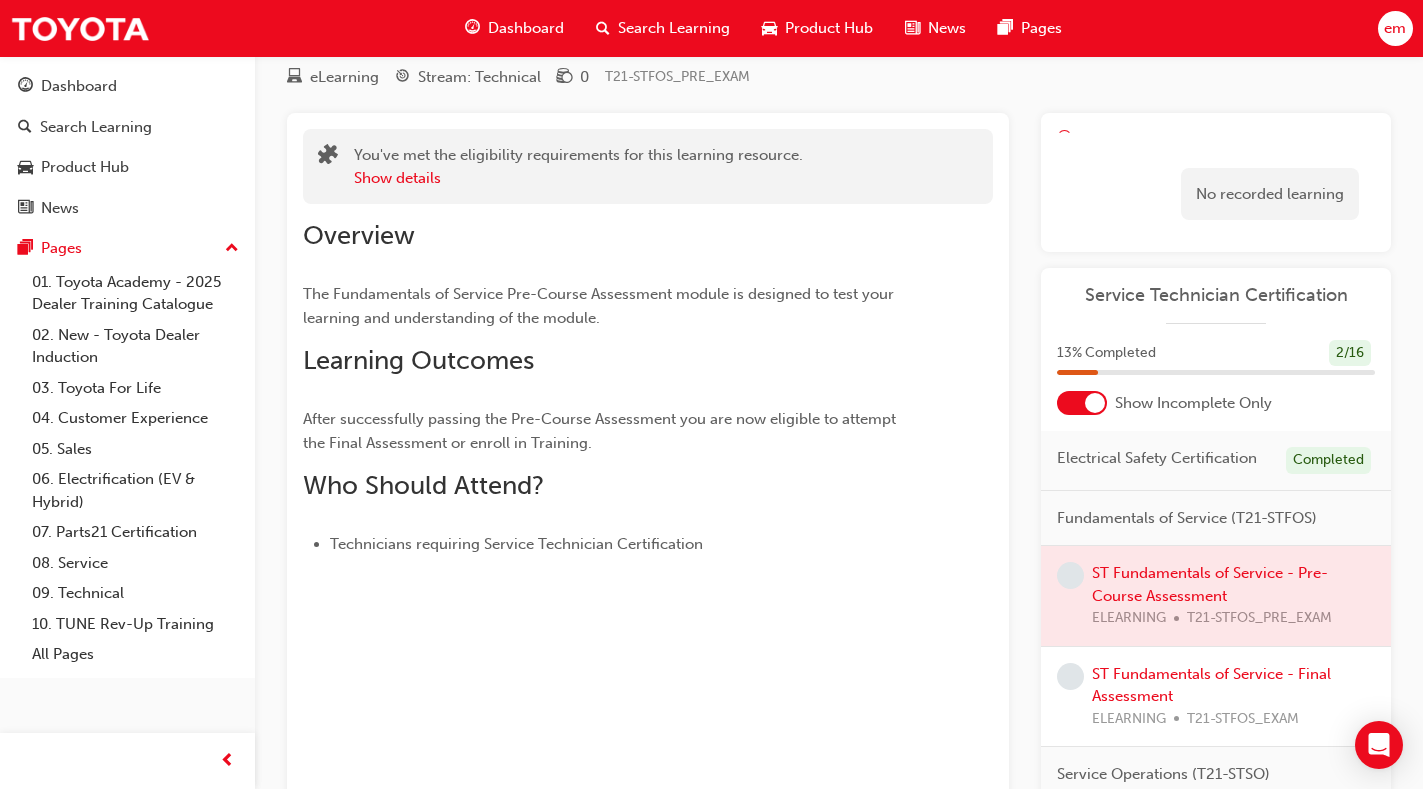 scroll, scrollTop: 23, scrollLeft: 0, axis: vertical 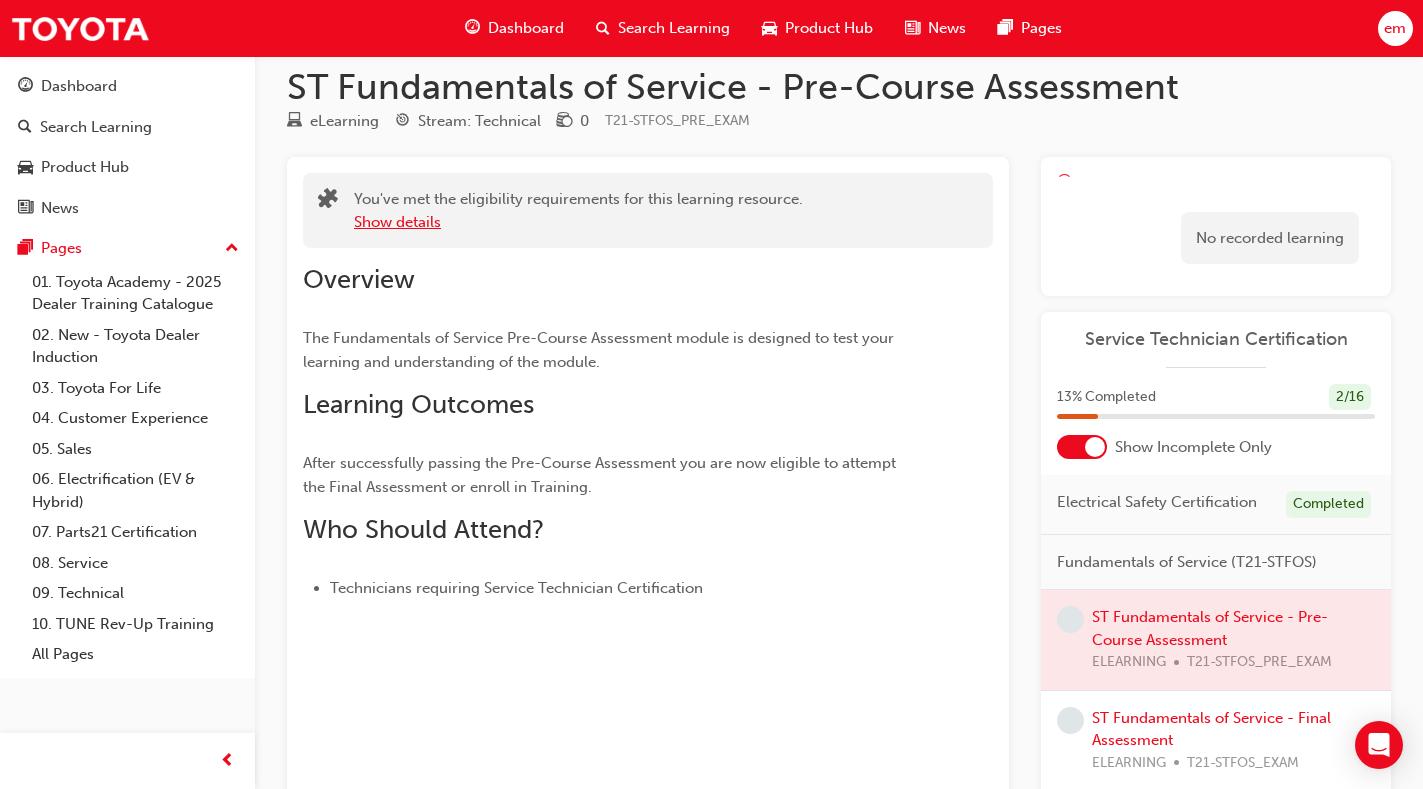 click on "Show details" at bounding box center (397, 222) 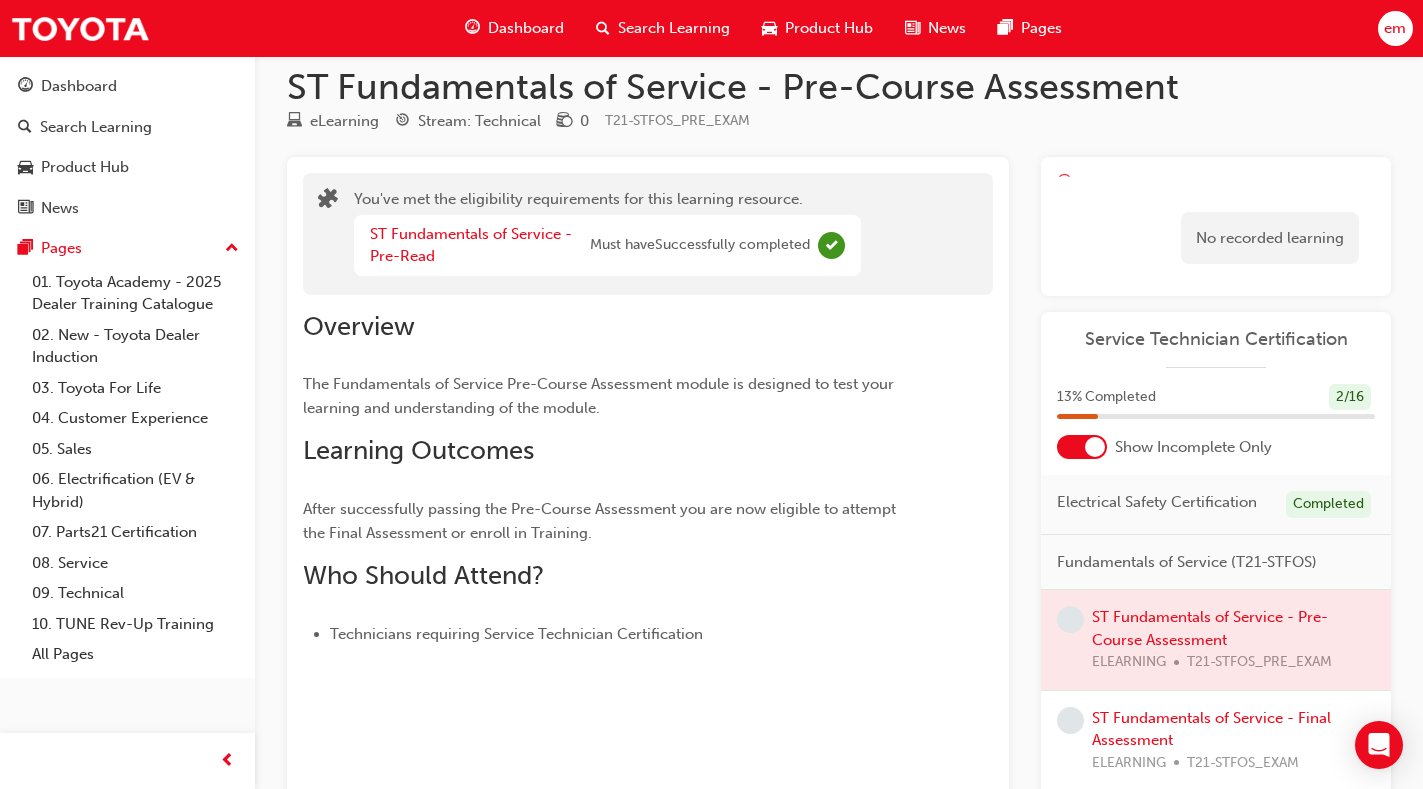 click on "em" at bounding box center [1395, 28] 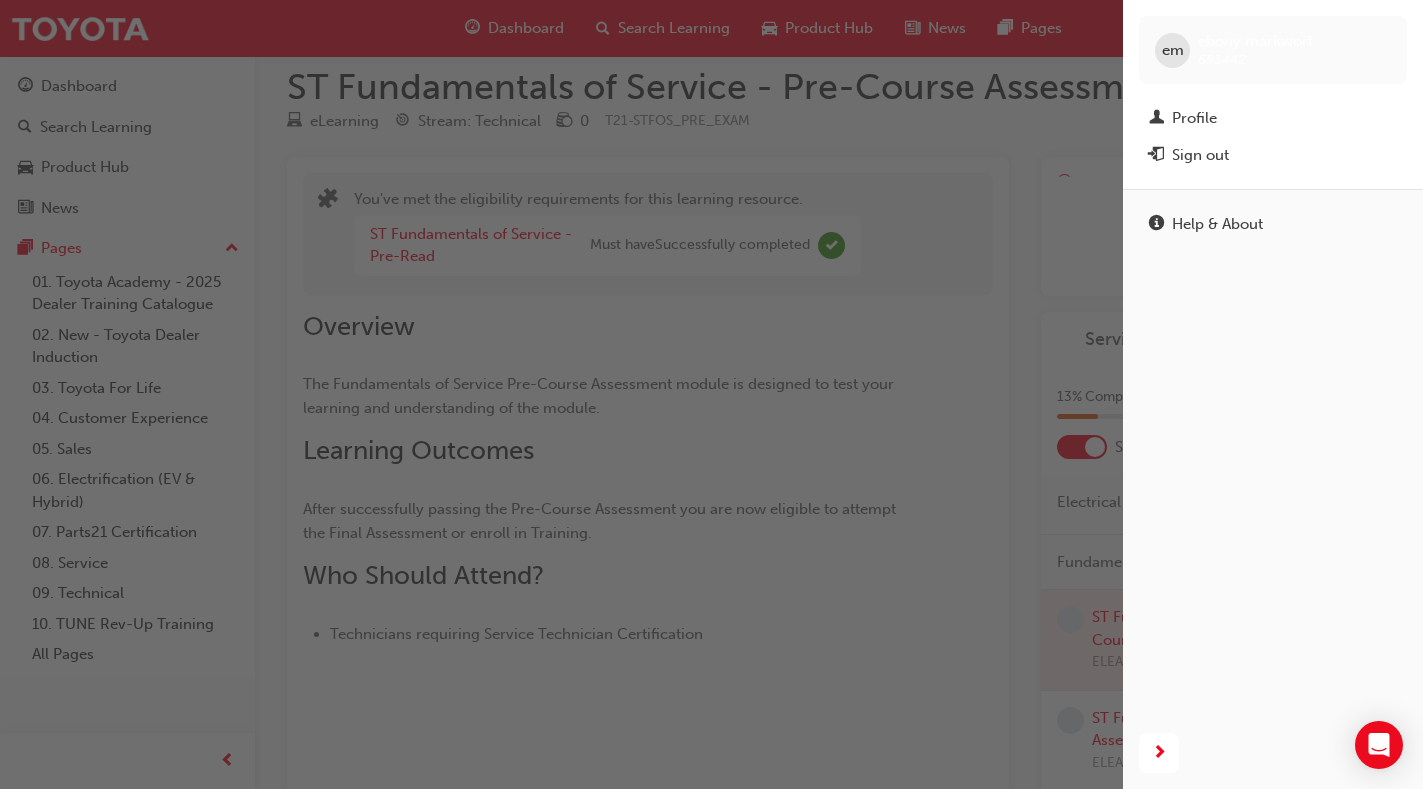 click at bounding box center (561, 394) 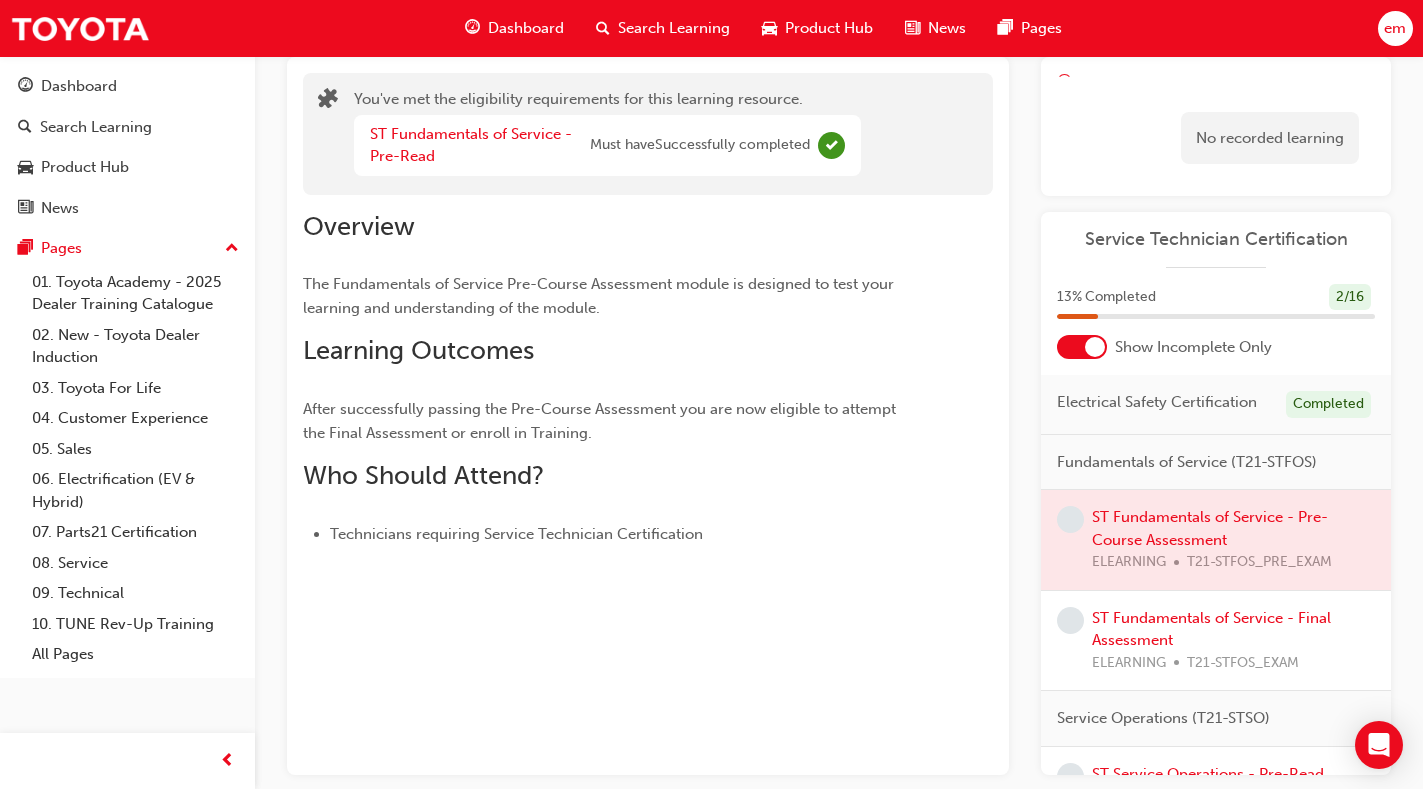 drag, startPoint x: 1119, startPoint y: 151, endPoint x: 1128, endPoint y: 144, distance: 11.401754 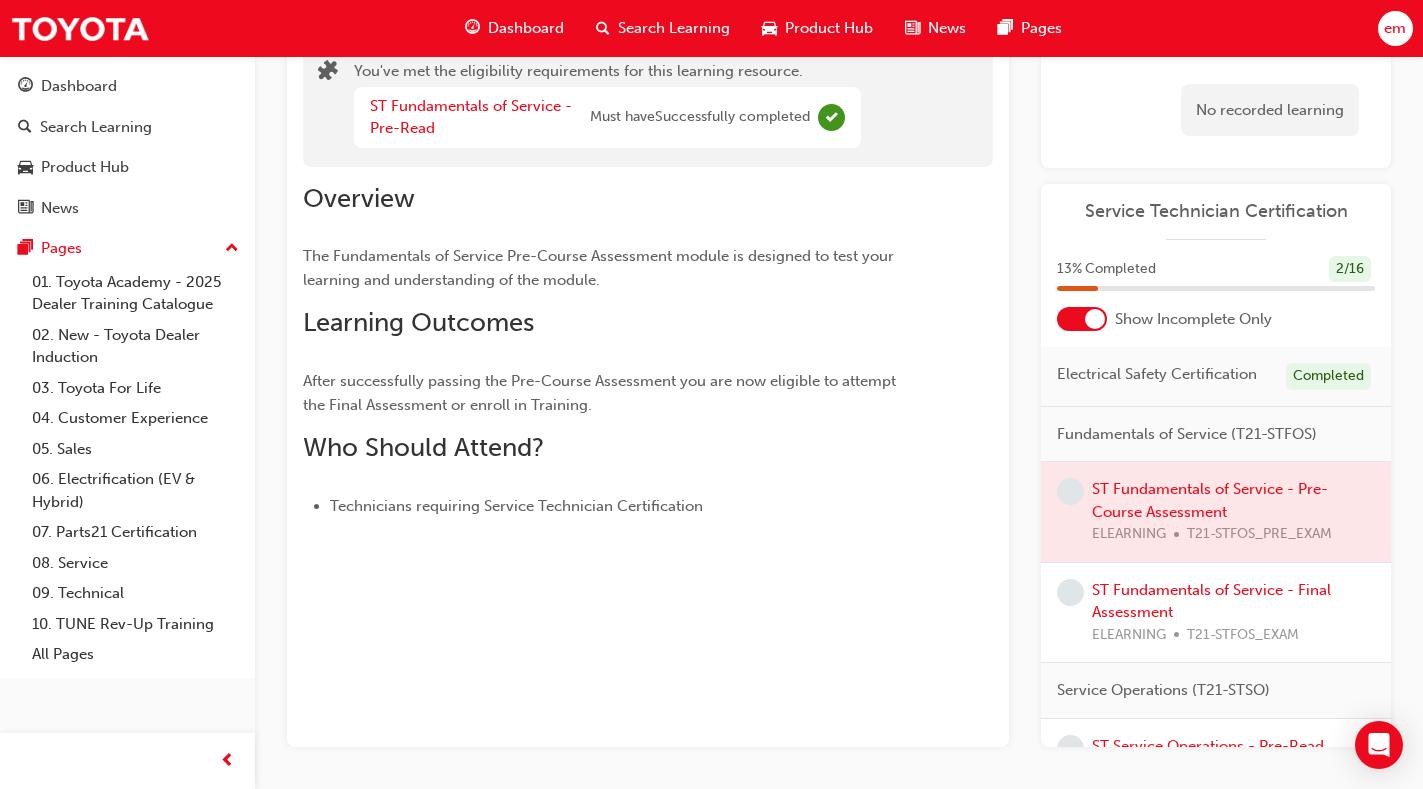 scroll, scrollTop: 200, scrollLeft: 0, axis: vertical 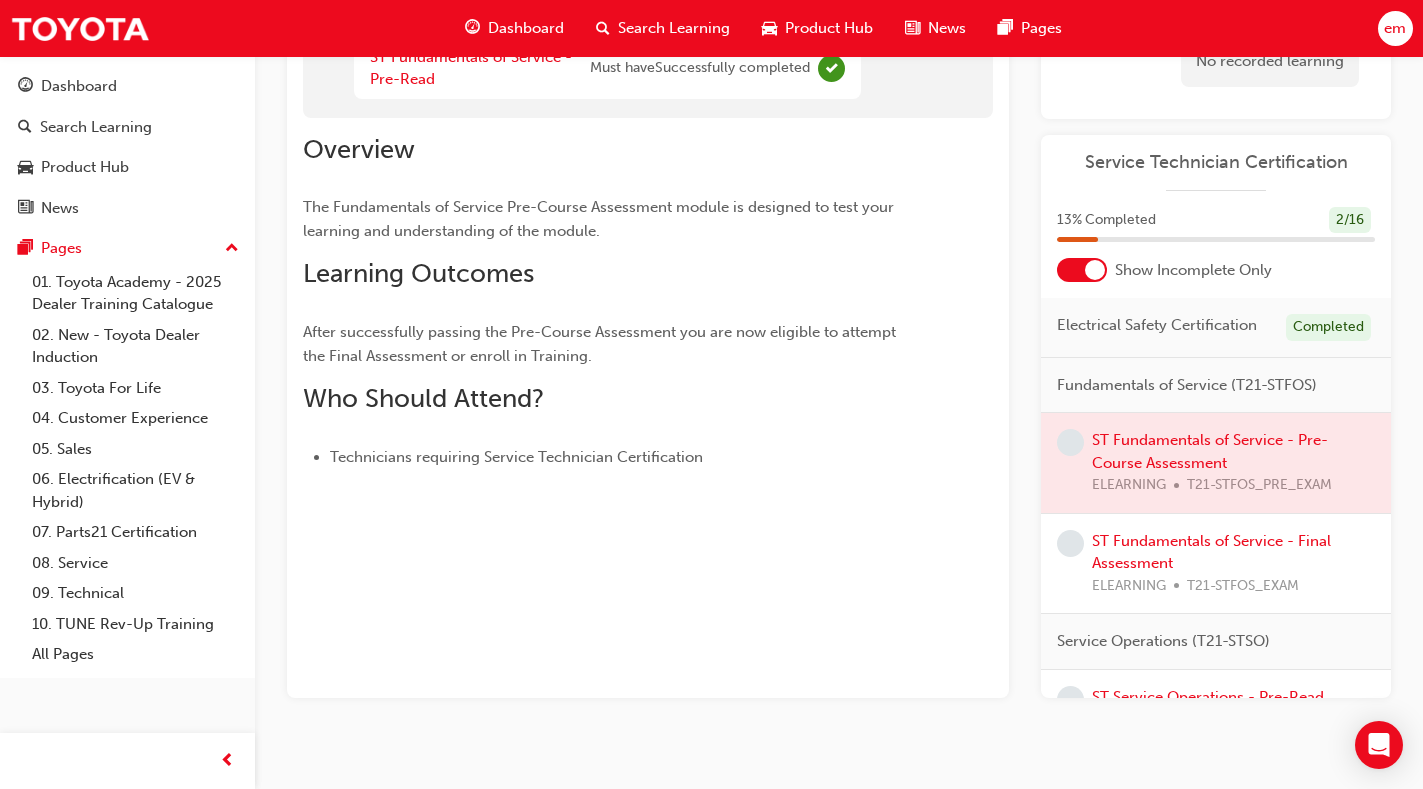 click on "em" at bounding box center [1395, 28] 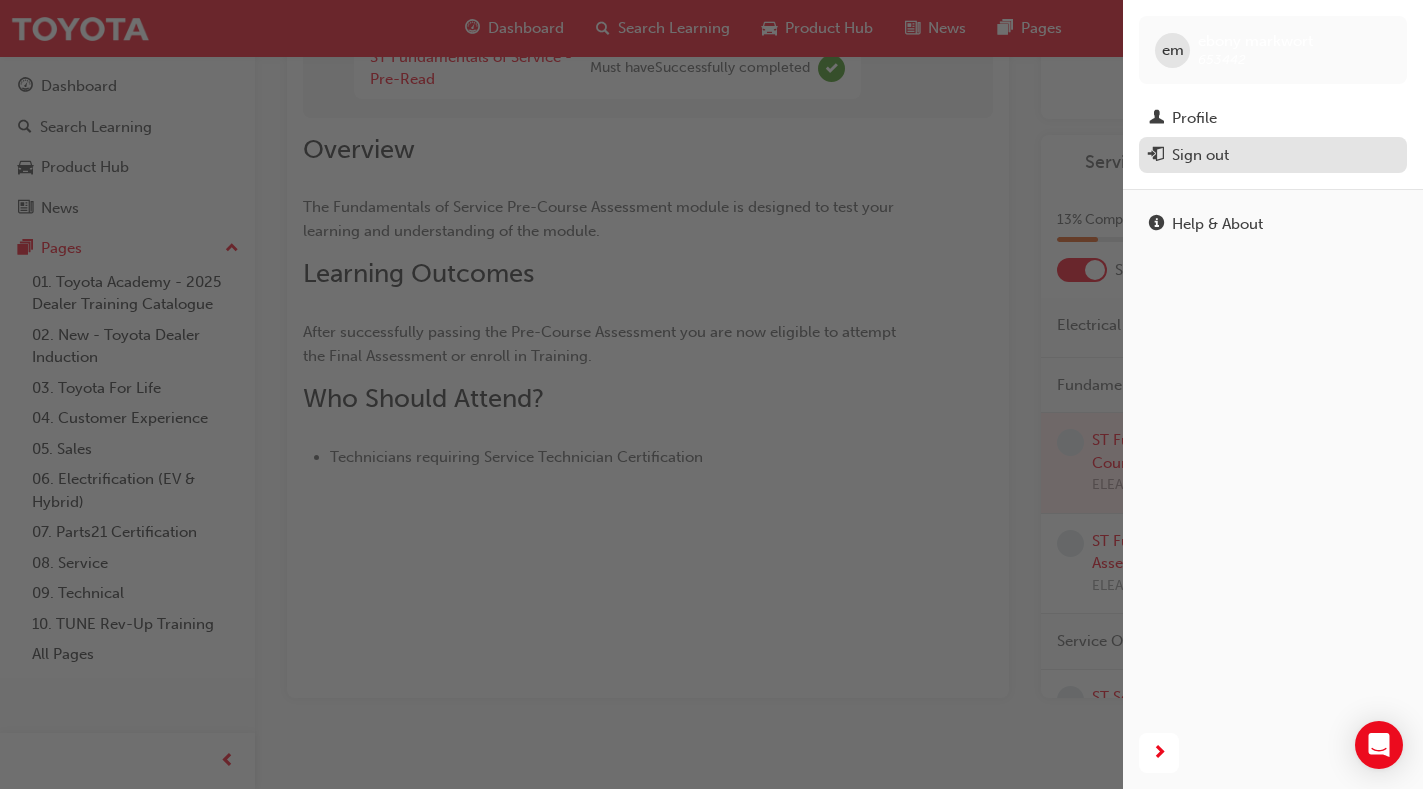 click on "Sign out" at bounding box center (1273, 155) 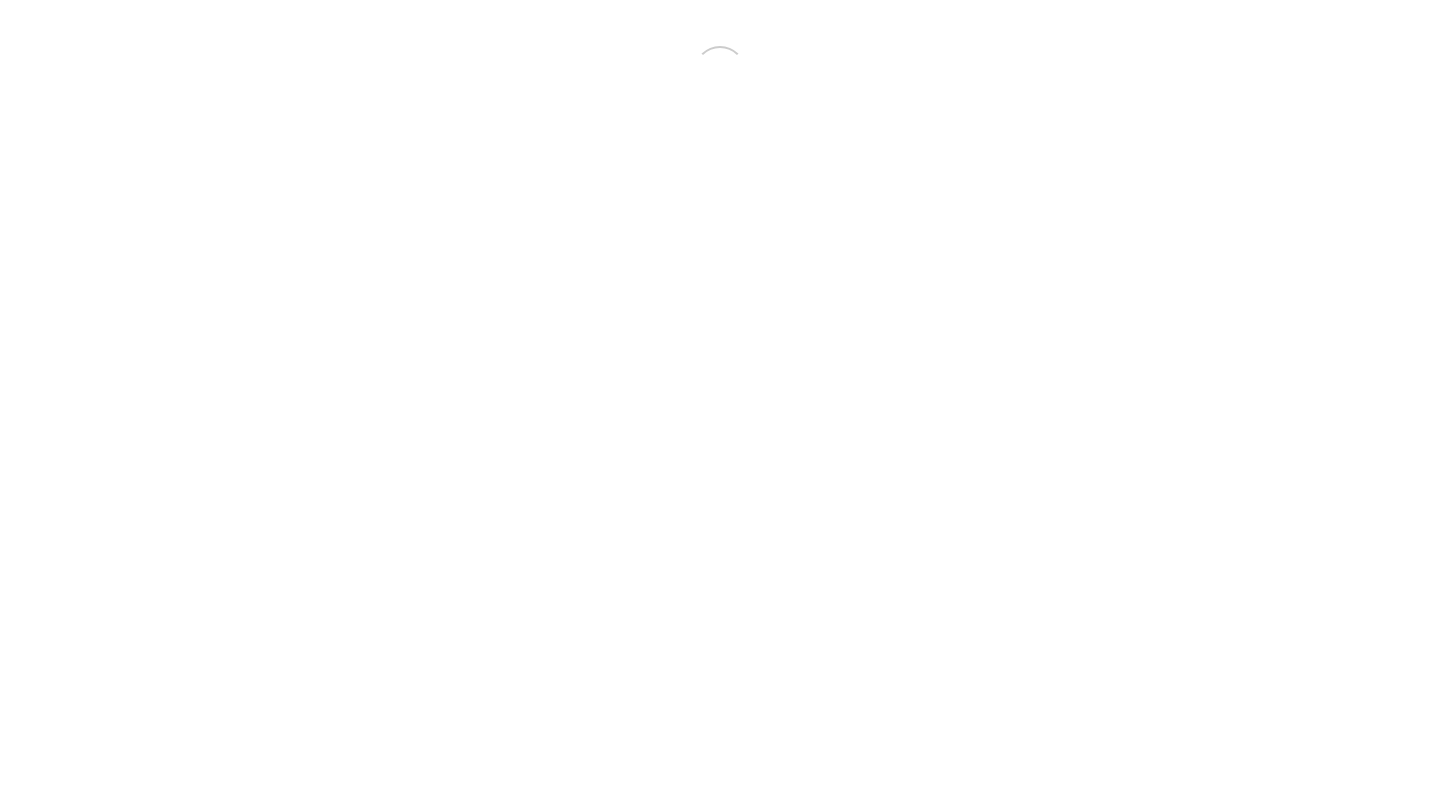 scroll, scrollTop: 0, scrollLeft: 0, axis: both 